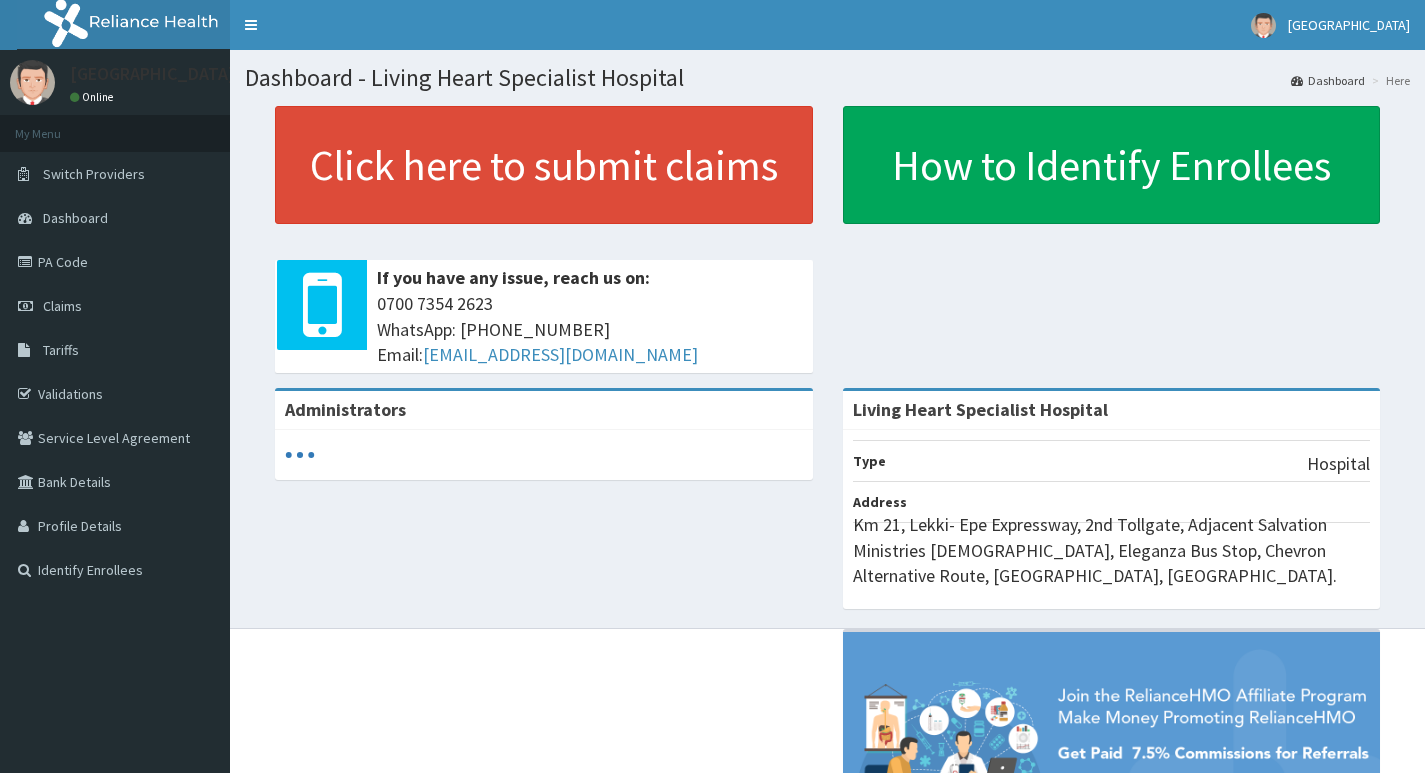 scroll, scrollTop: 0, scrollLeft: 0, axis: both 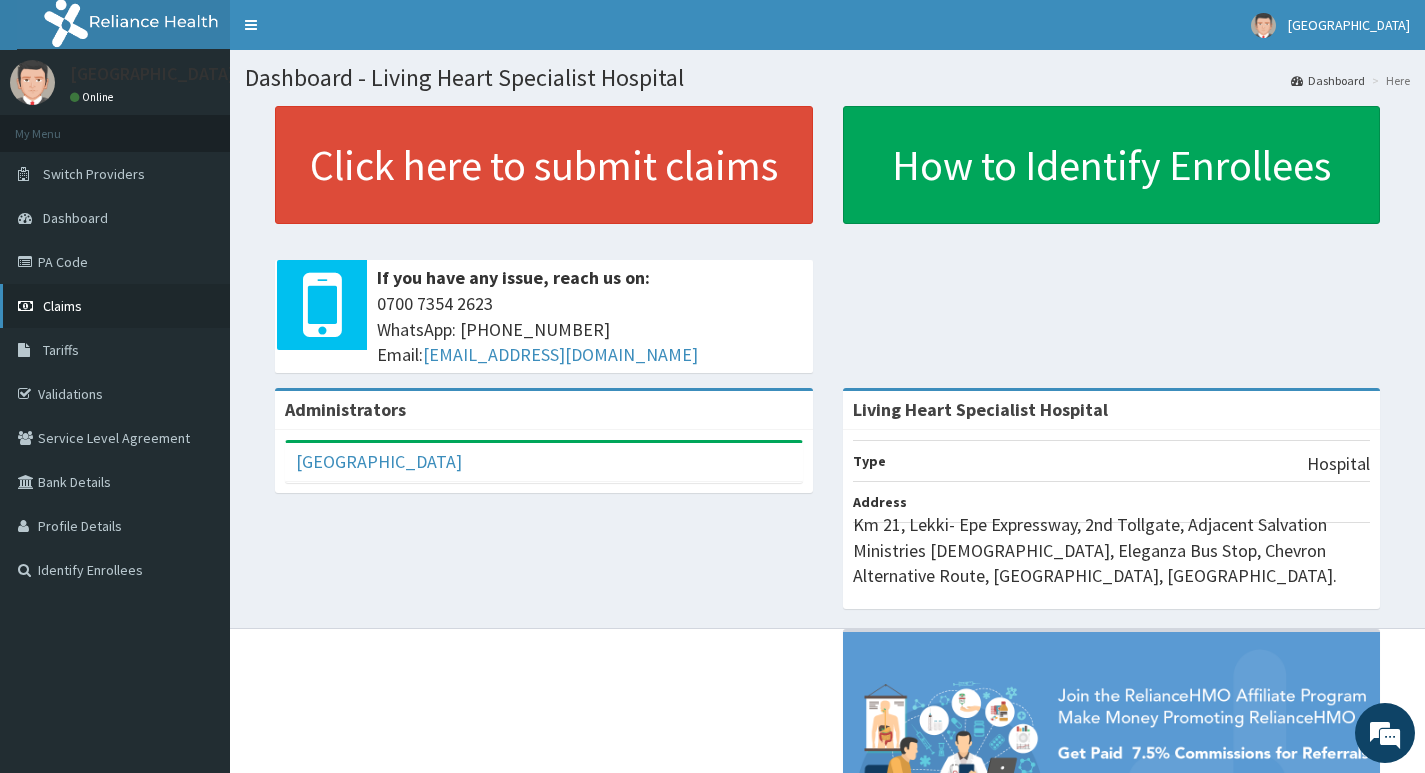 click on "Claims" at bounding box center (62, 306) 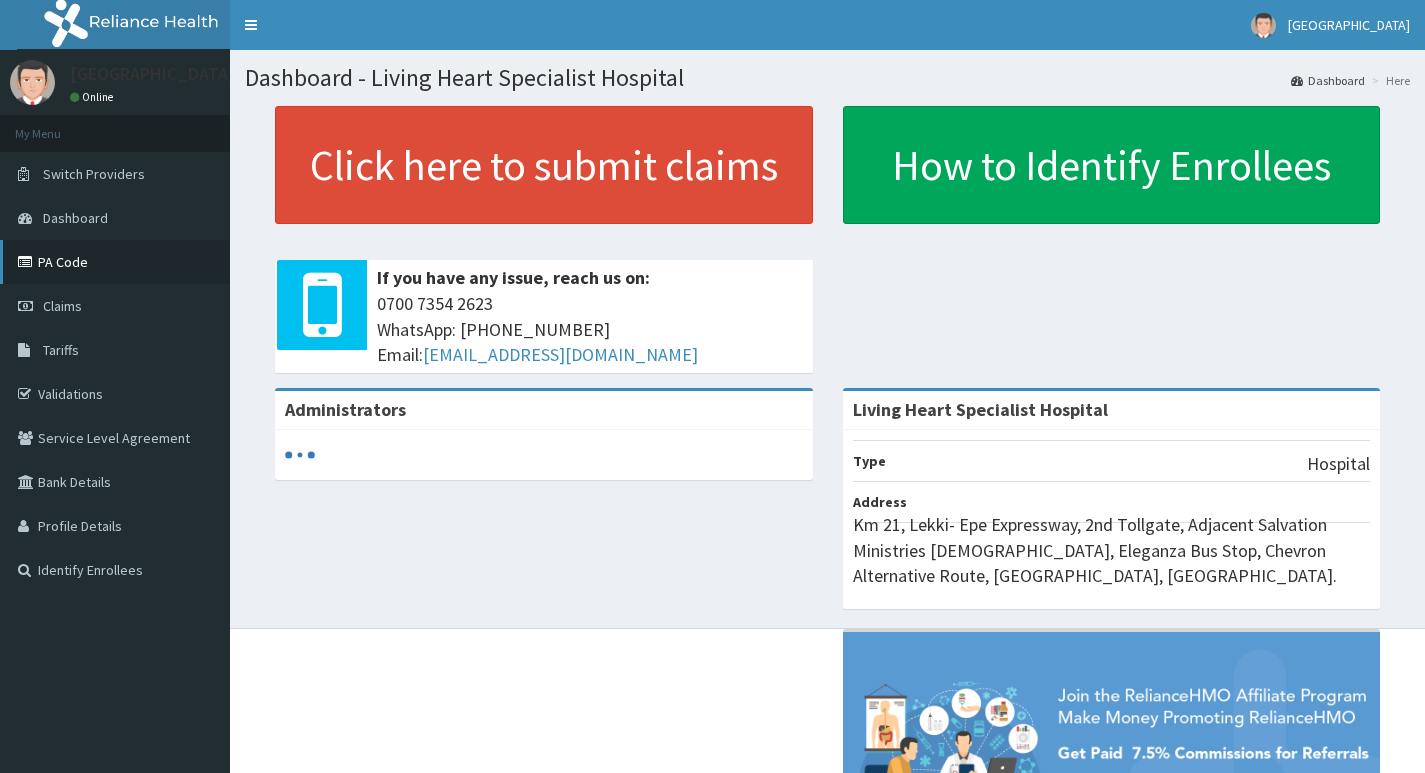 scroll, scrollTop: 0, scrollLeft: 0, axis: both 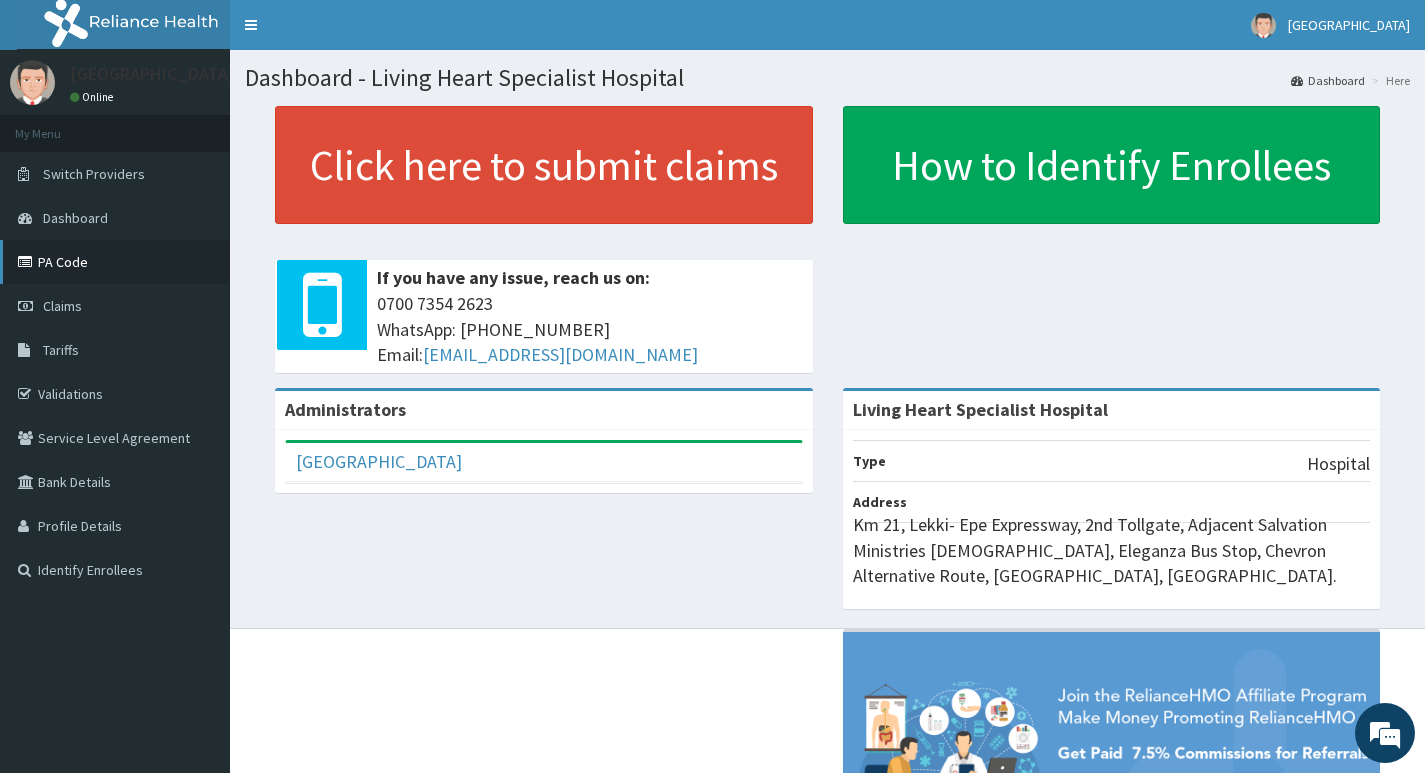 click on "PA Code" at bounding box center (115, 262) 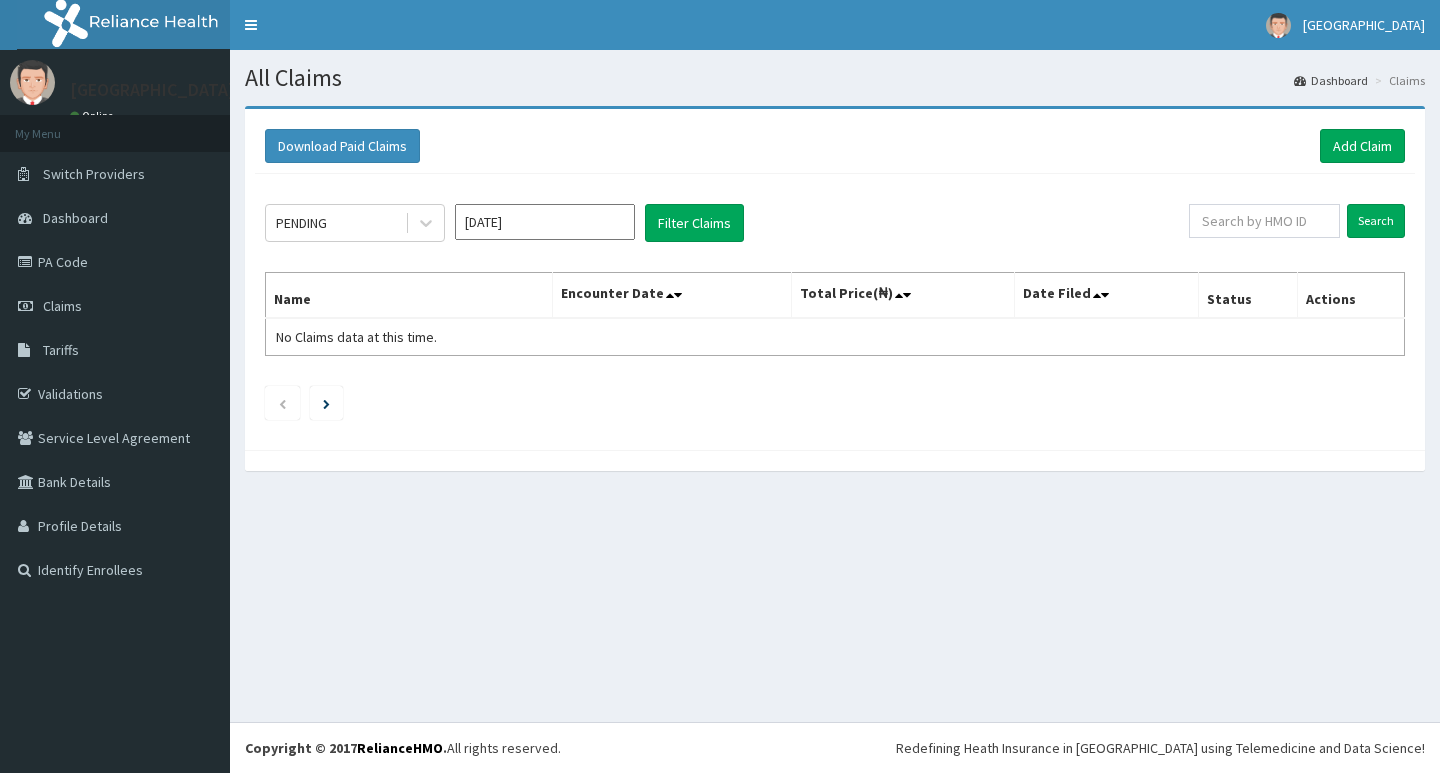 scroll, scrollTop: 0, scrollLeft: 0, axis: both 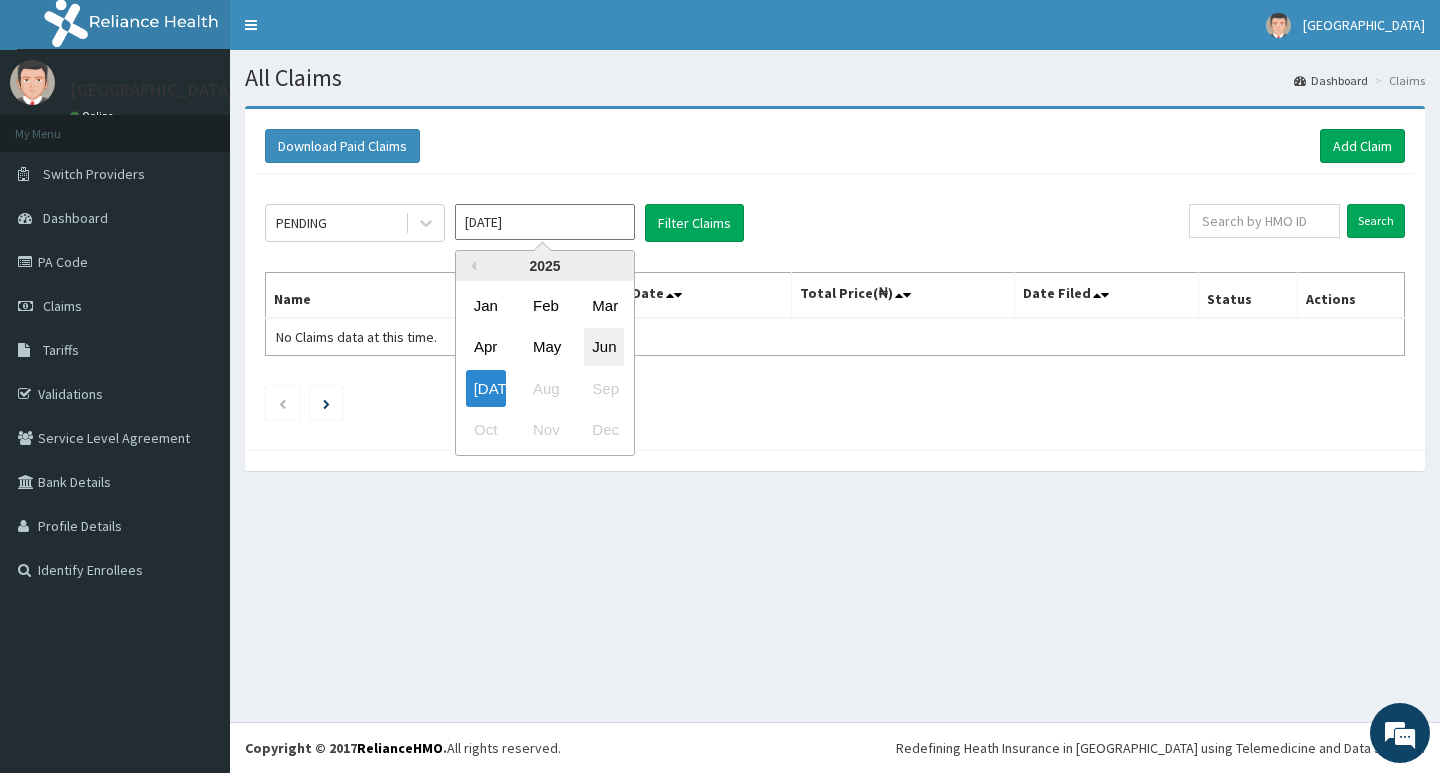 click on "Jun" at bounding box center [604, 347] 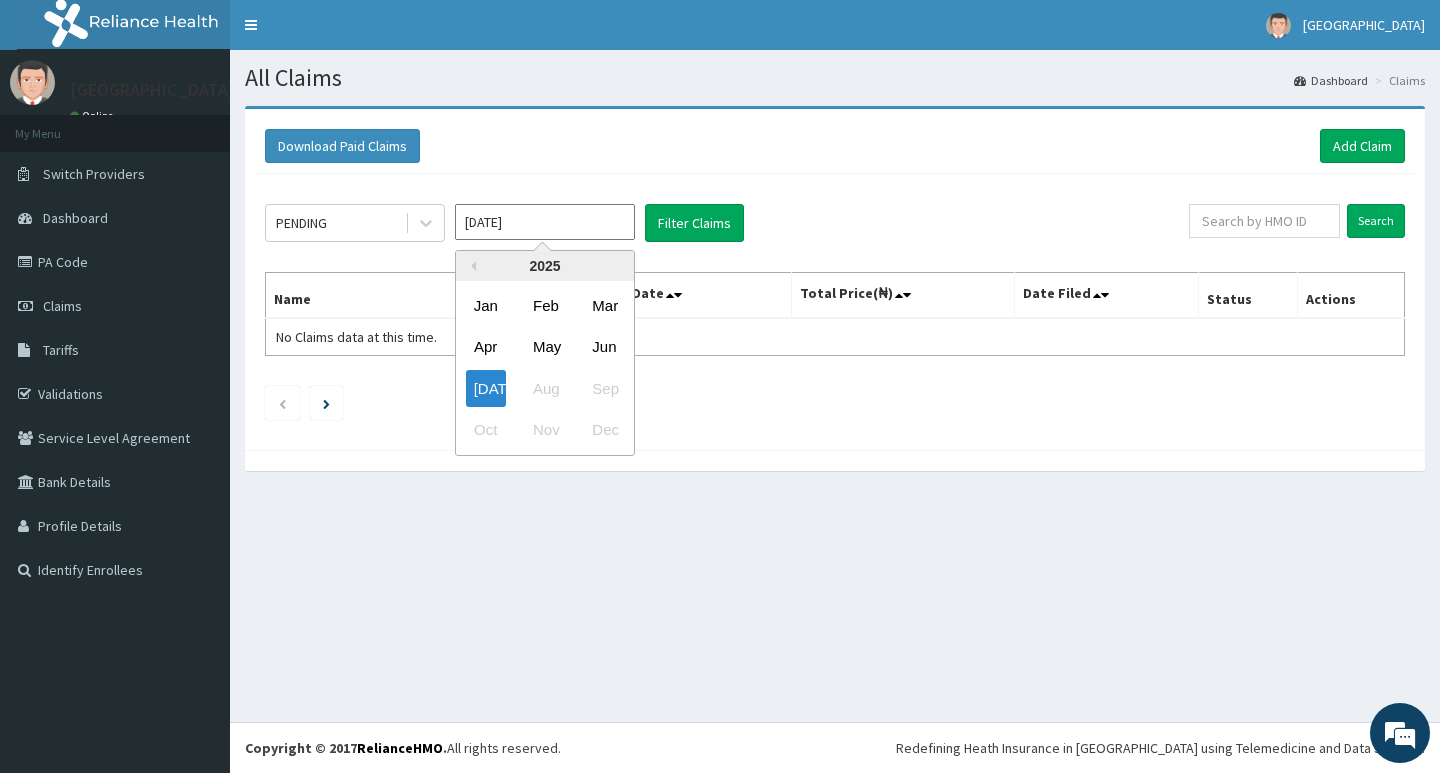 type on "[DATE]" 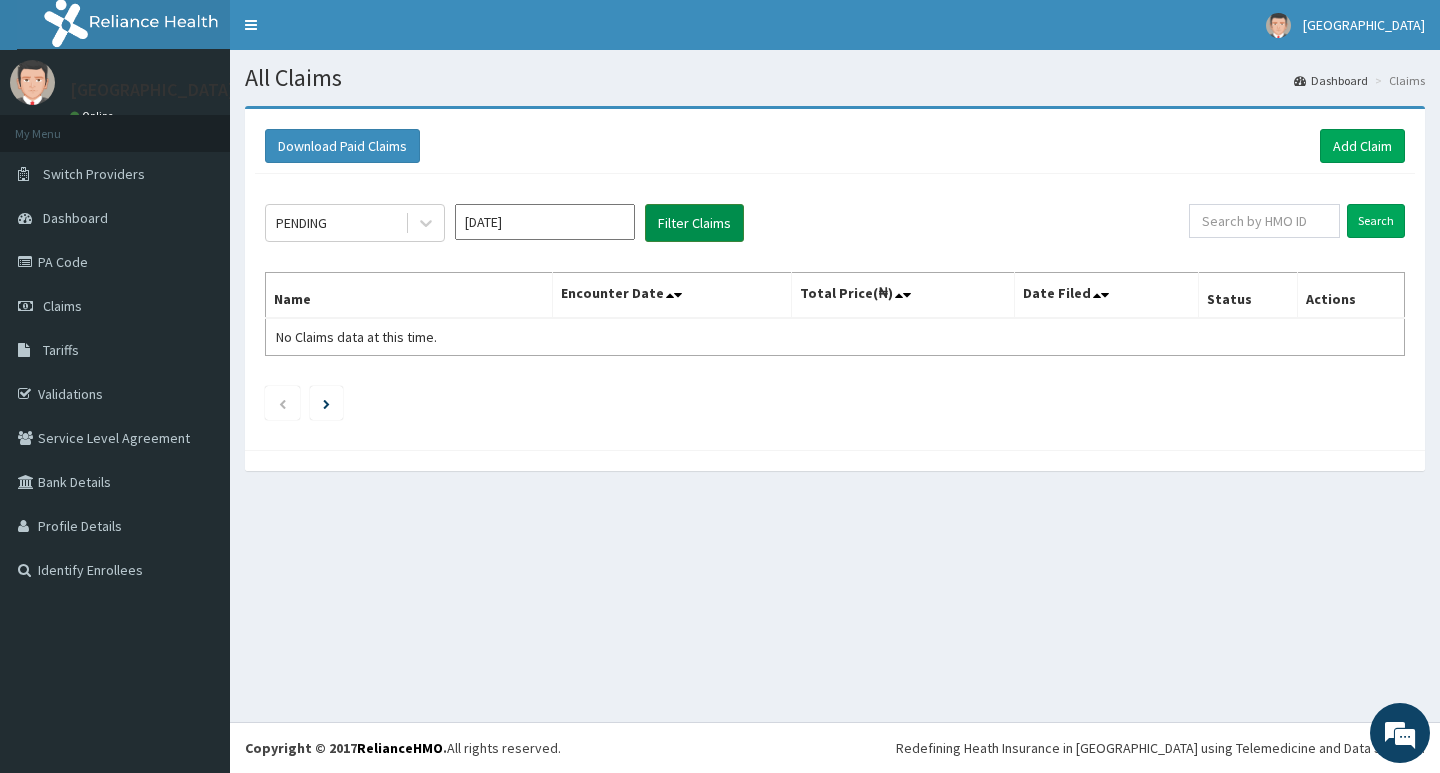 click on "Filter Claims" at bounding box center (694, 223) 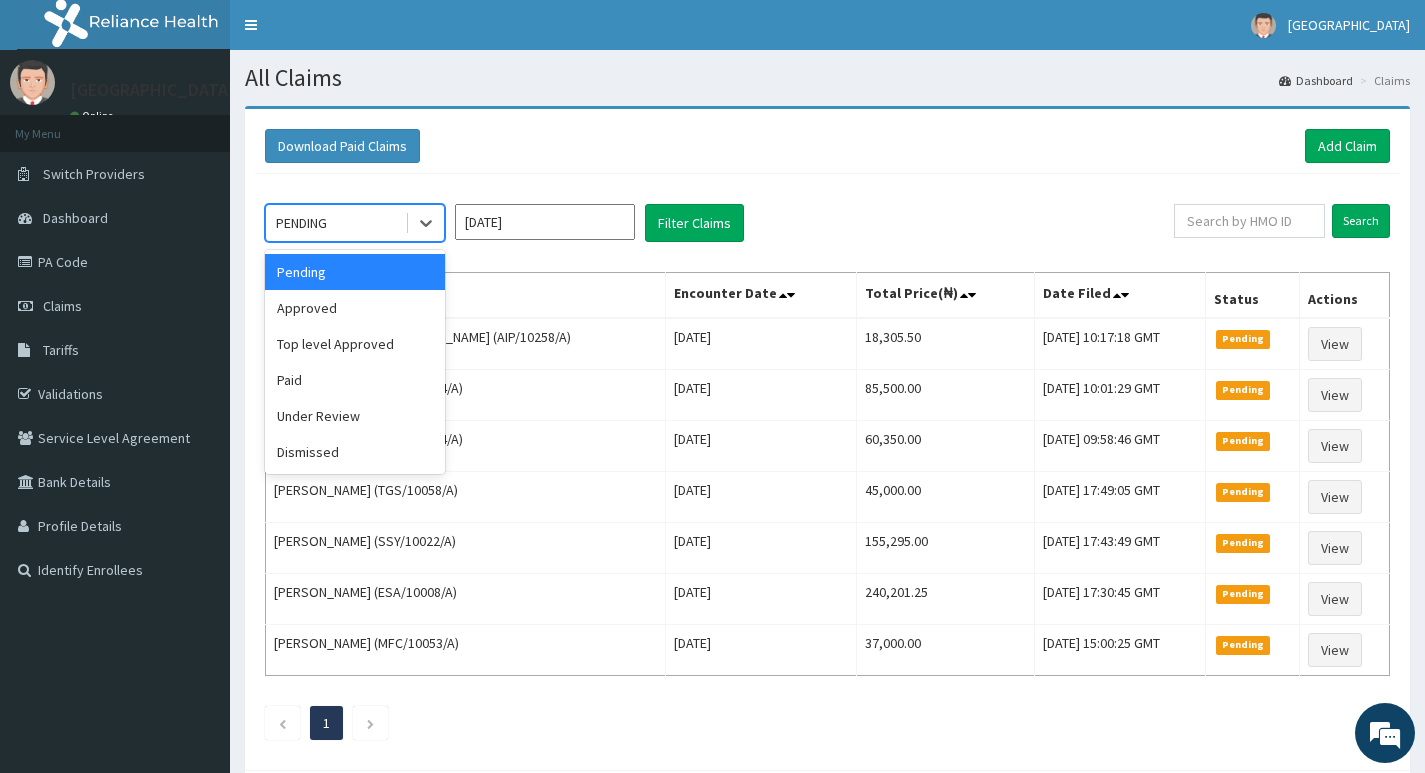 click on "PENDING" at bounding box center (335, 223) 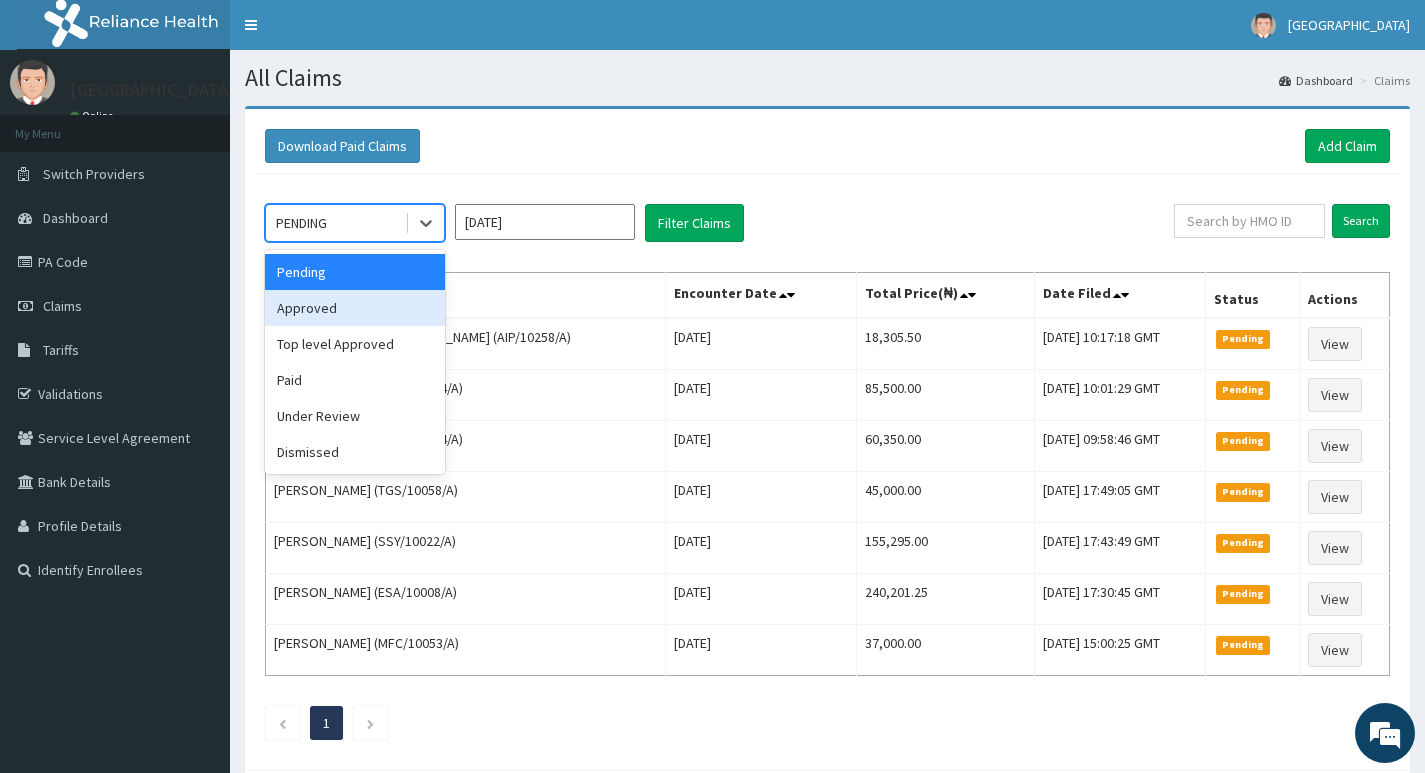click on "Approved" at bounding box center (355, 308) 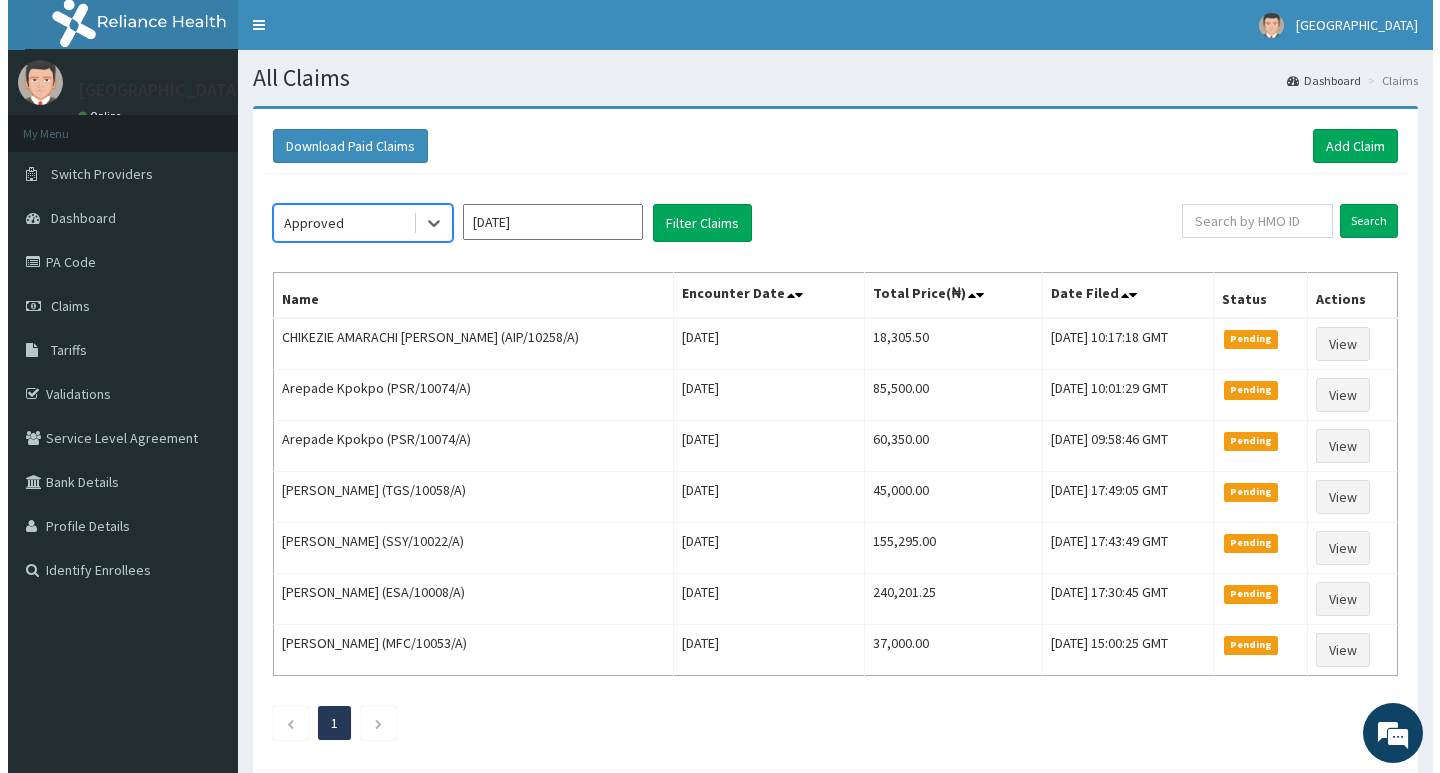 scroll, scrollTop: 0, scrollLeft: 0, axis: both 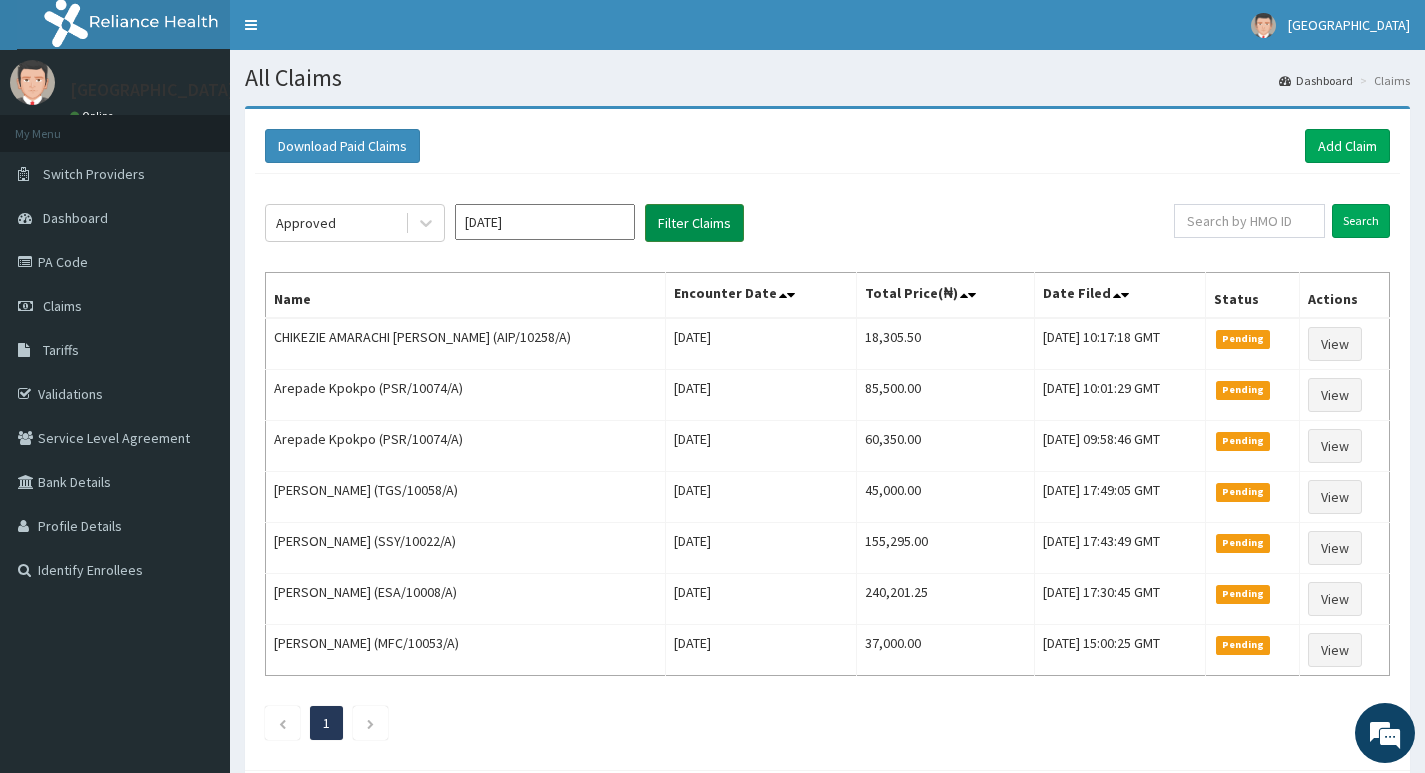 click on "Filter Claims" at bounding box center [694, 223] 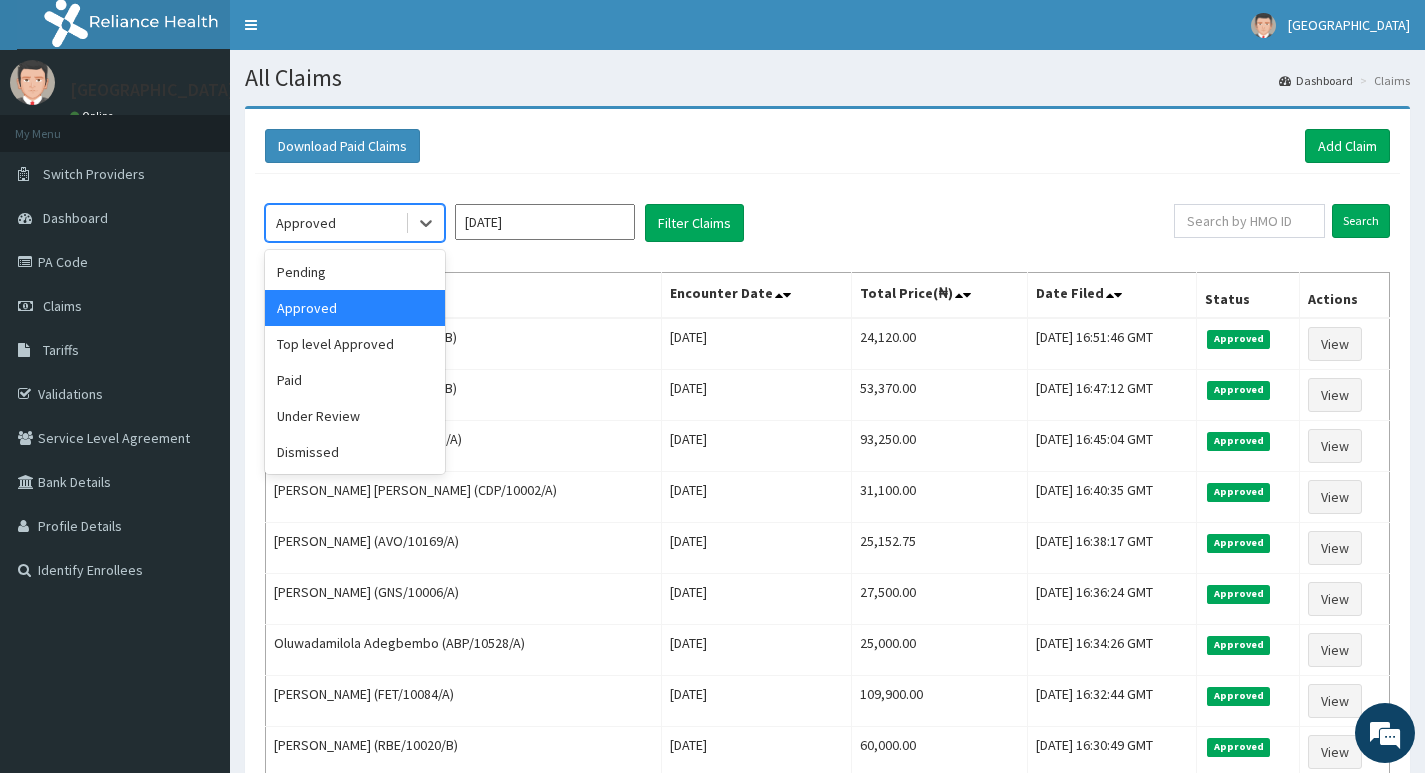 click on "Approved" at bounding box center [335, 223] 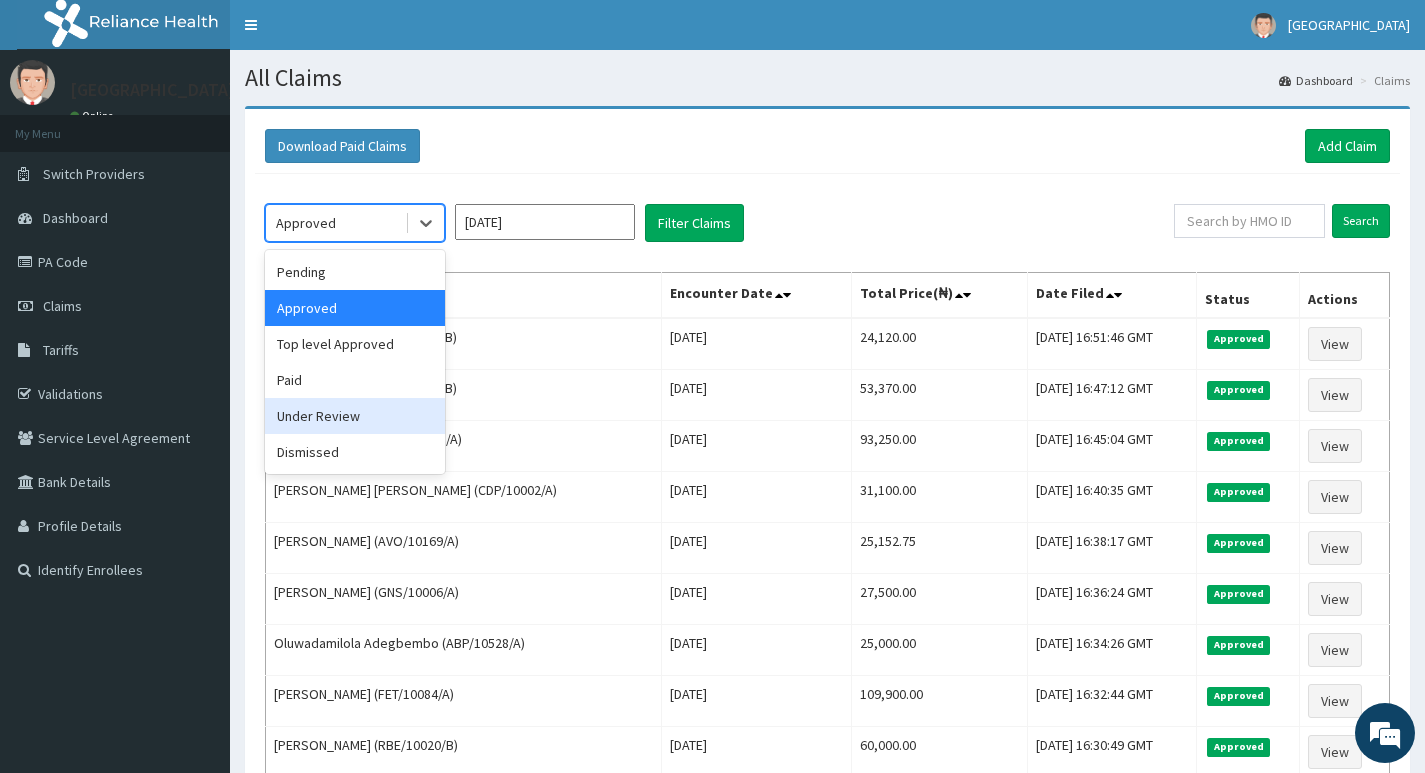 click on "Under Review" at bounding box center [355, 416] 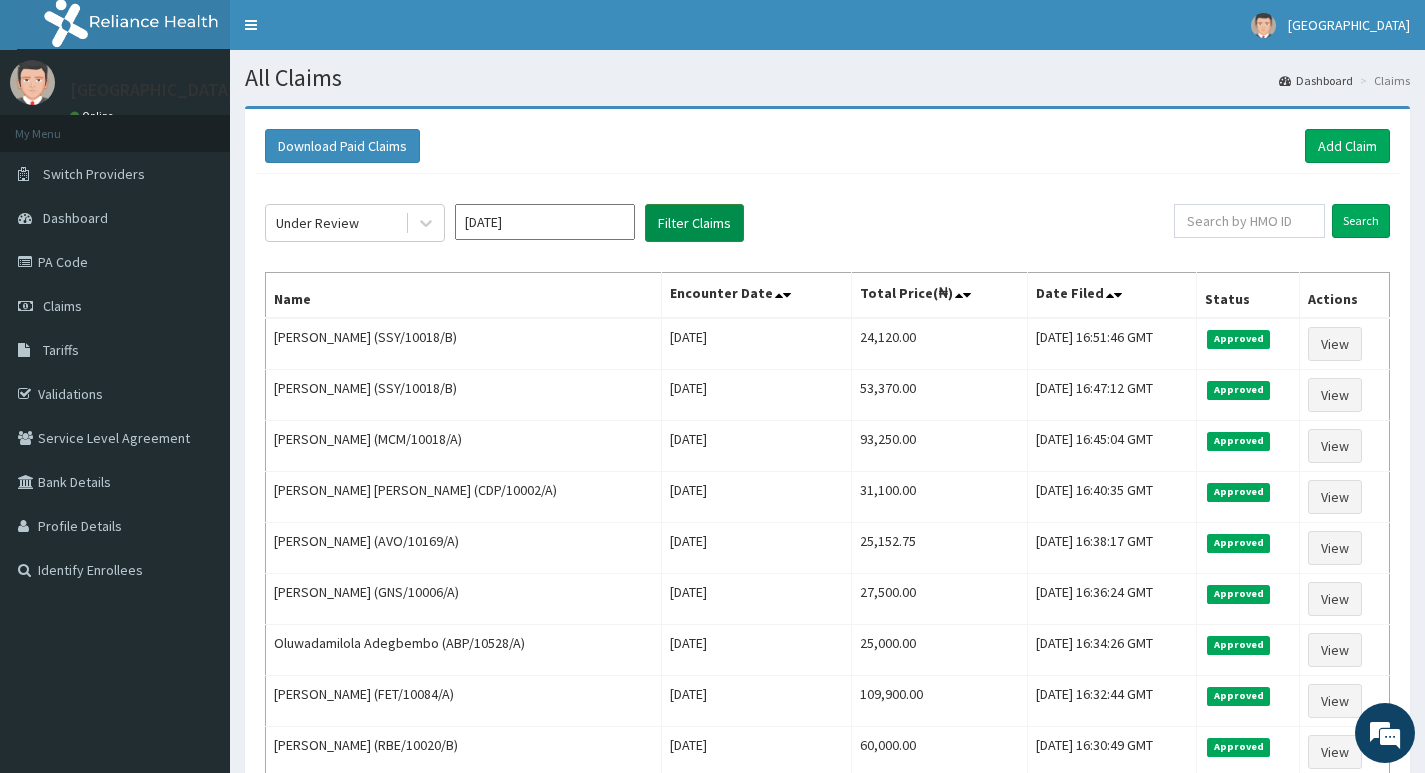 click on "Filter Claims" at bounding box center [694, 223] 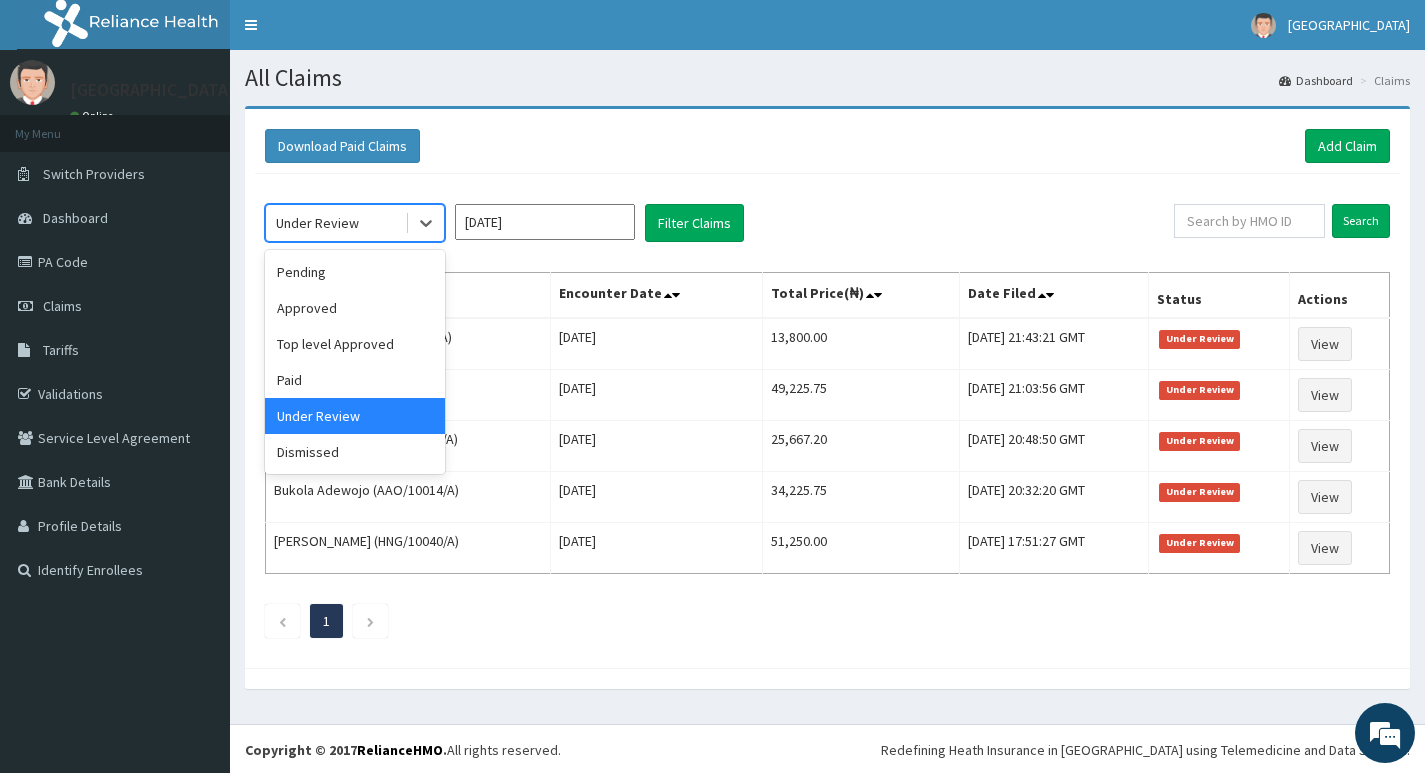 click on "Under Review" at bounding box center [335, 223] 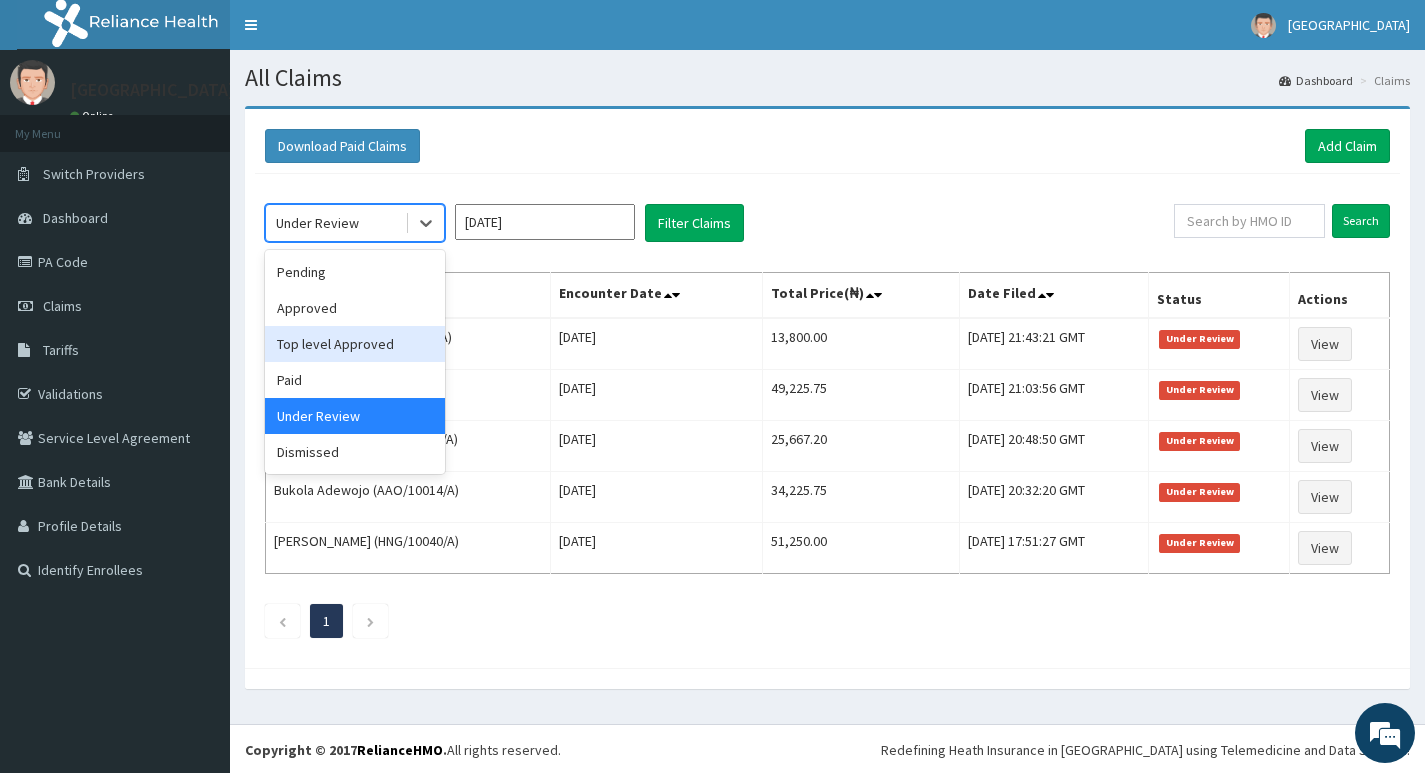 click on "Top level Approved" at bounding box center [355, 344] 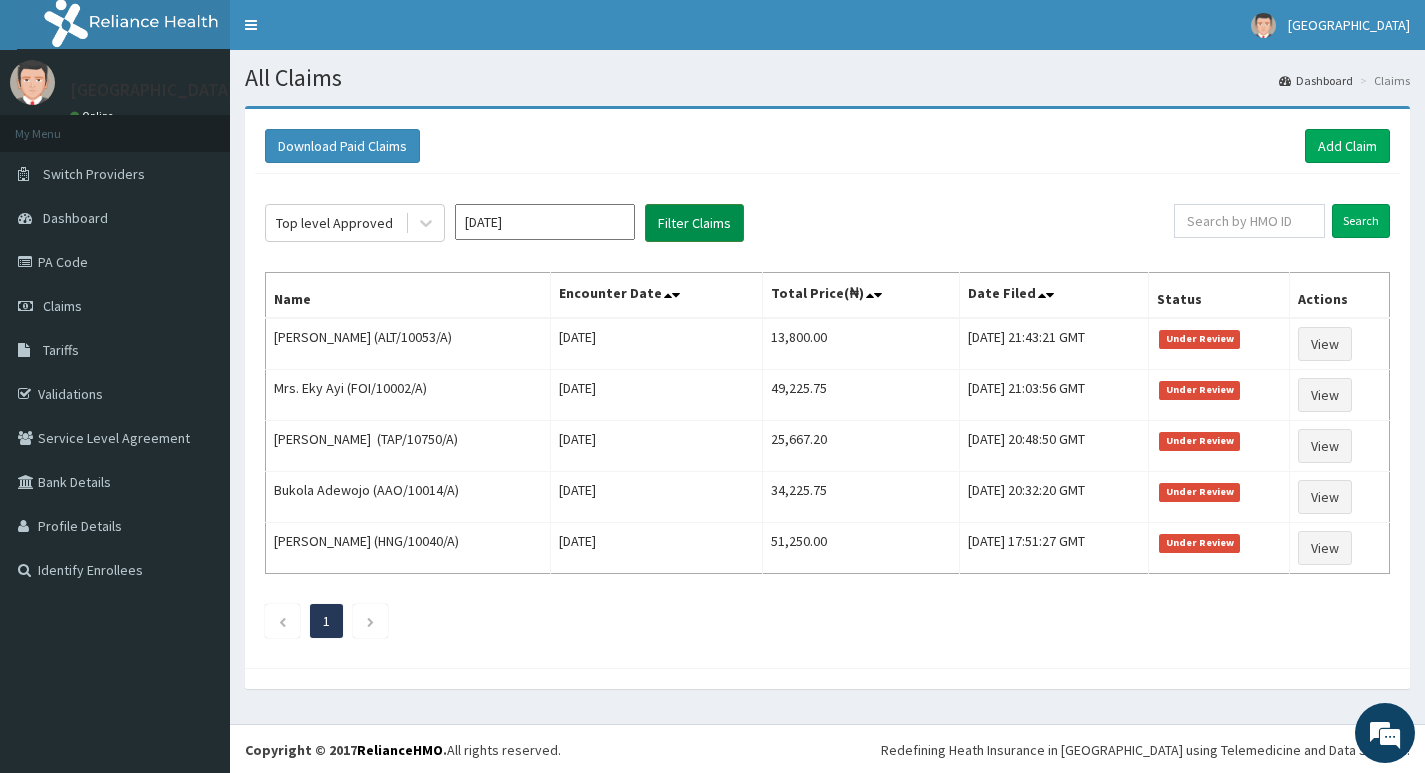 click on "Filter Claims" at bounding box center (694, 223) 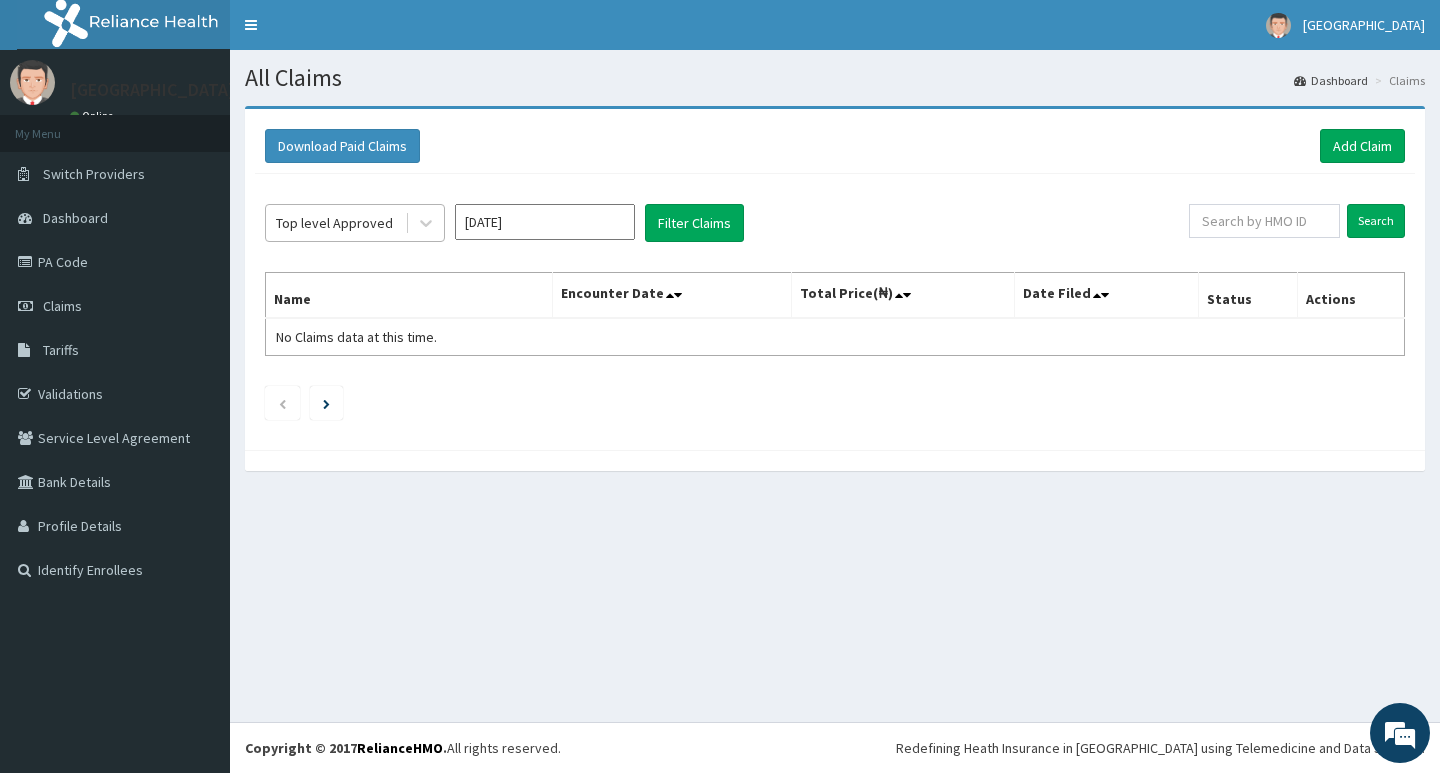 click on "Top level Approved" at bounding box center (335, 223) 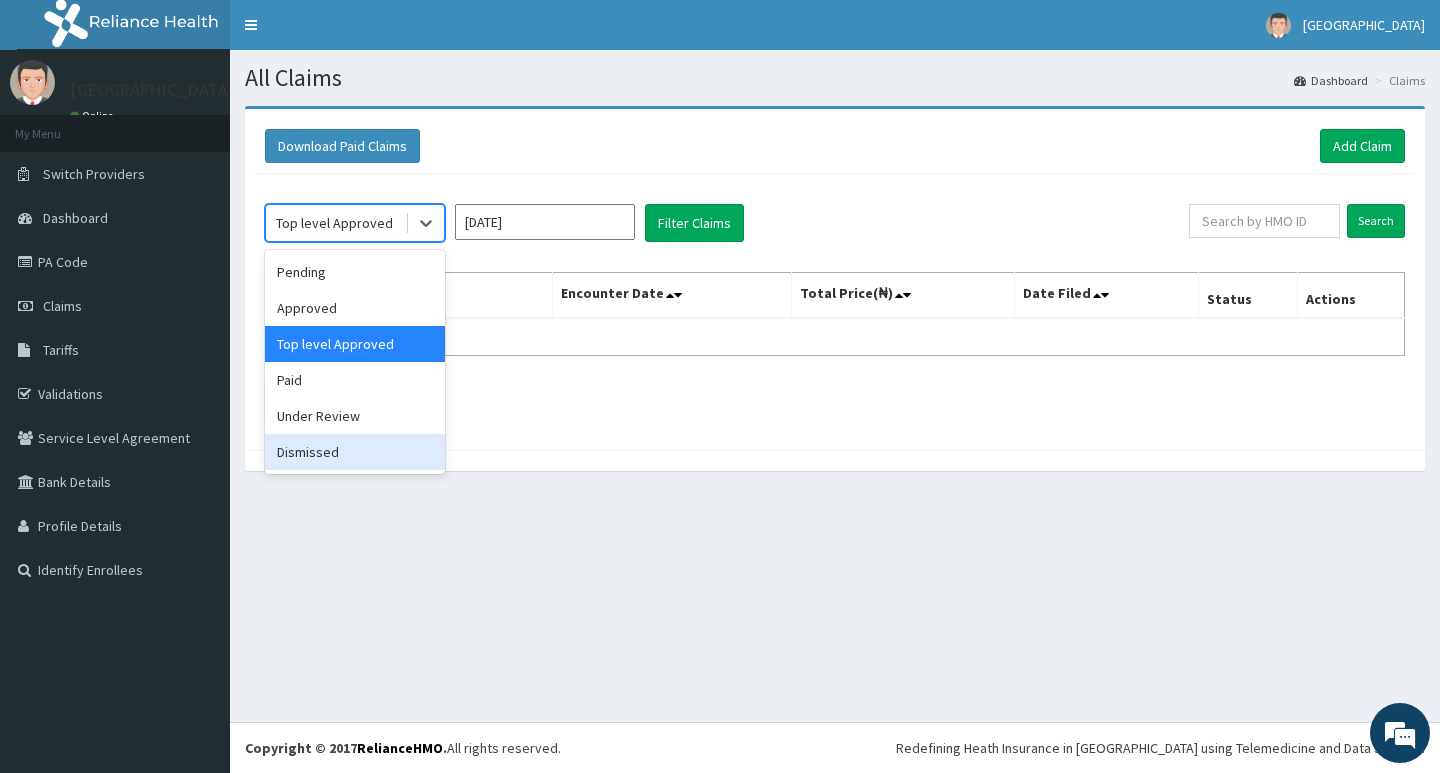 click on "All Claims
Dashboard
Claims
Download Paid Claims Add Claim × Note you can only download claims within a maximum of 1 year and the dates will auto-adjust when you select range that is greater than 1 year From 10-04-2025 To 10-07-2025 Close Download option Top level Approved, selected. option Dismissed focused, 6 of 6. 6 results available. Use Up and Down to choose options, press Enter to select the currently focused option, press Escape to exit the menu, press Tab to select the option and exit the menu. Top level Approved Pending Approved Top level Approved Paid Under Review Dismissed Jun 2025 Filter Claims Search Name Encounter Date Total Price(₦) Date Filed Status Actions No Claims data at this time." at bounding box center (835, 386) 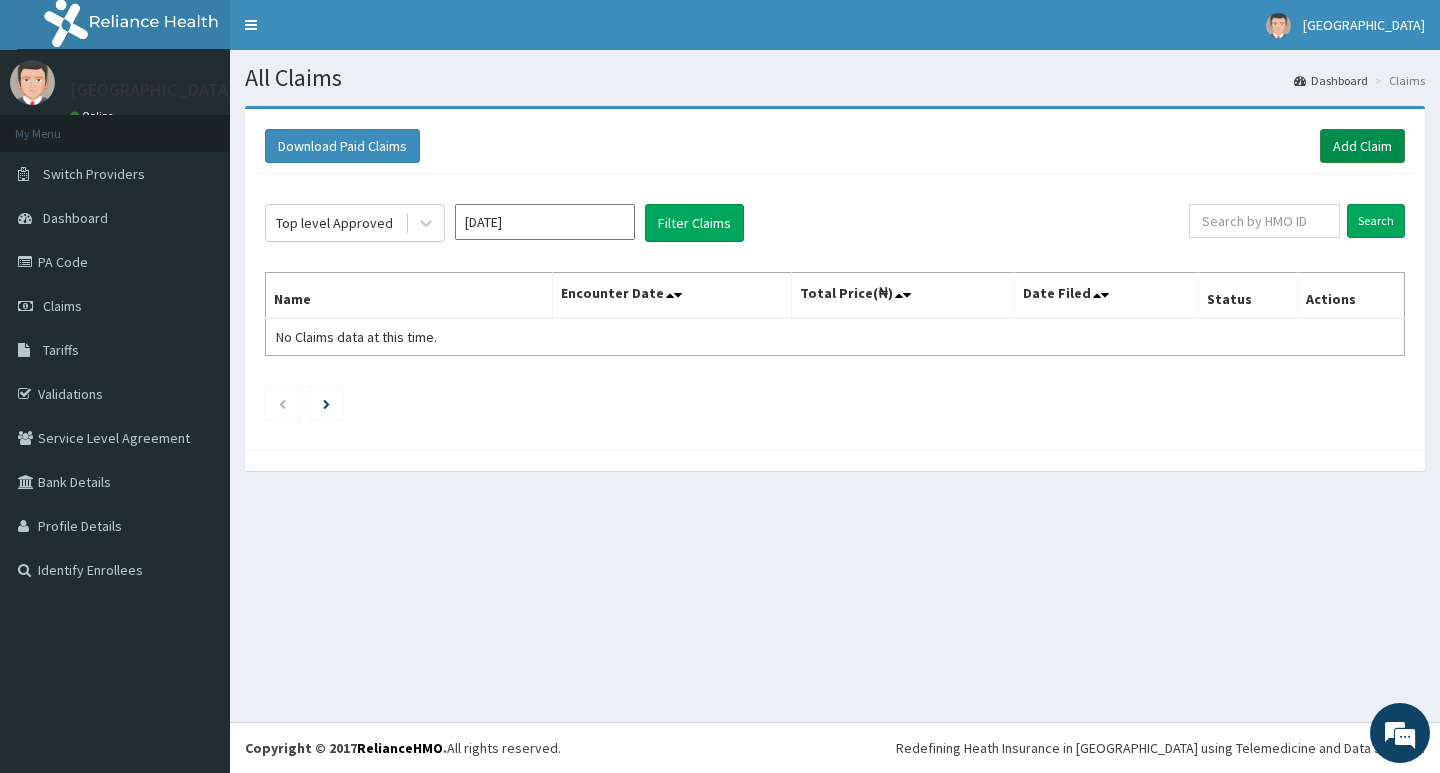 click on "Add Claim" at bounding box center (1362, 146) 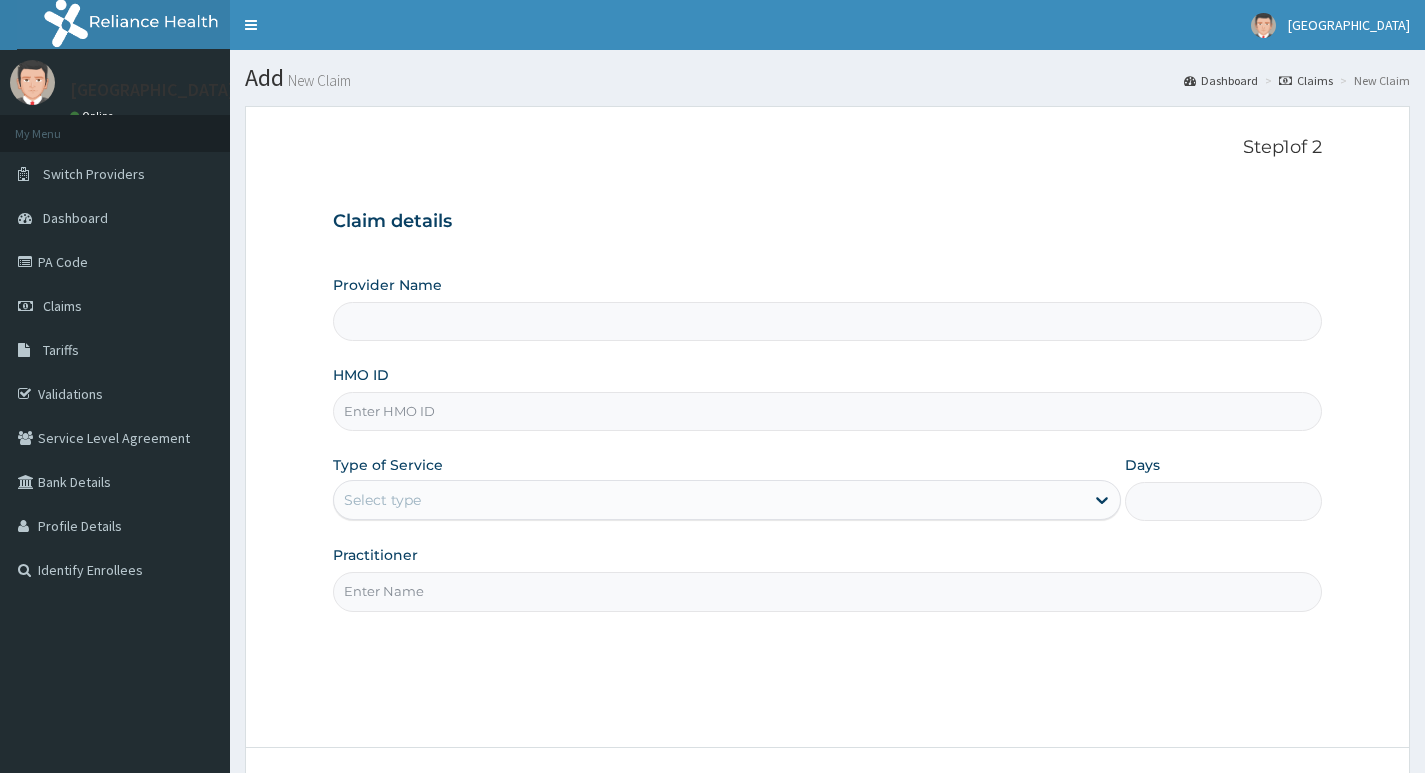 type on "Living Heart Specialist Hospital" 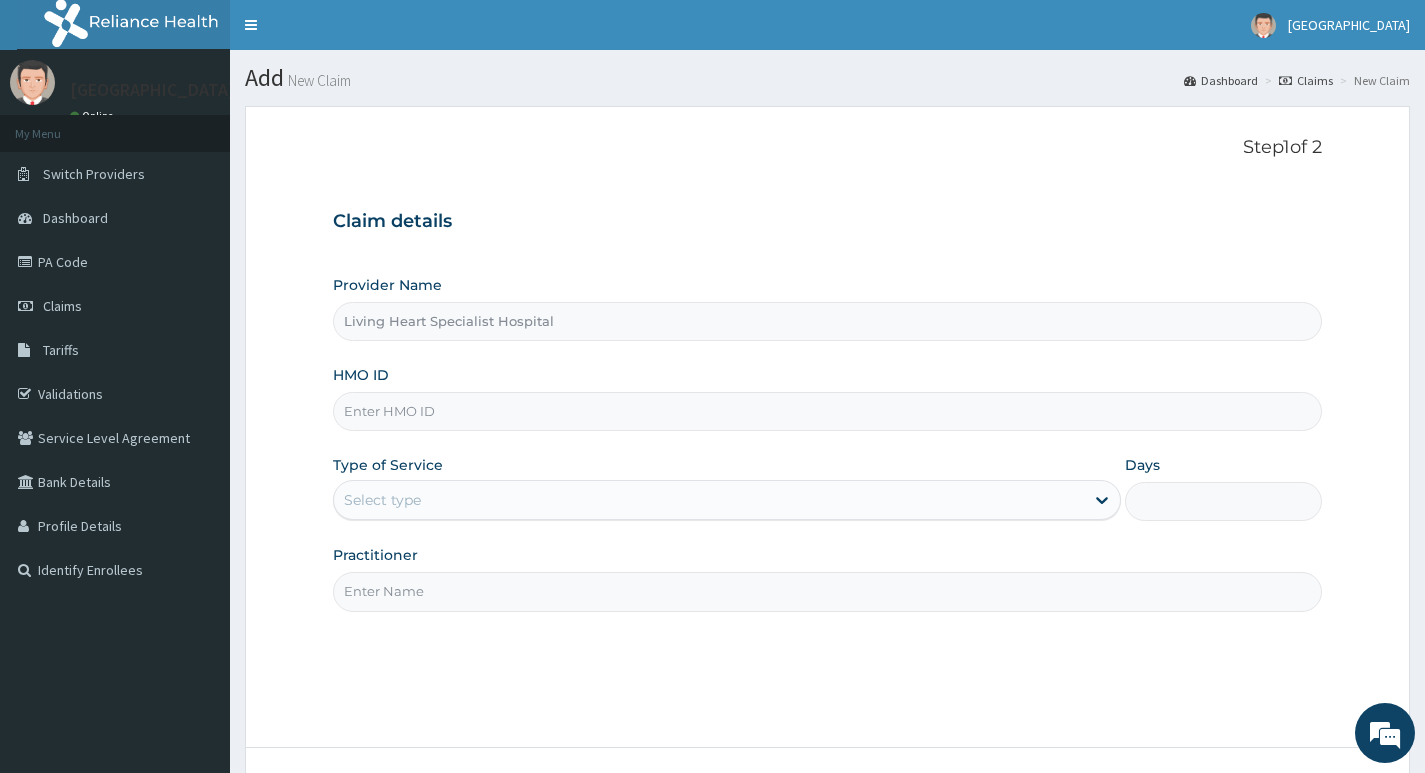 scroll, scrollTop: 0, scrollLeft: 0, axis: both 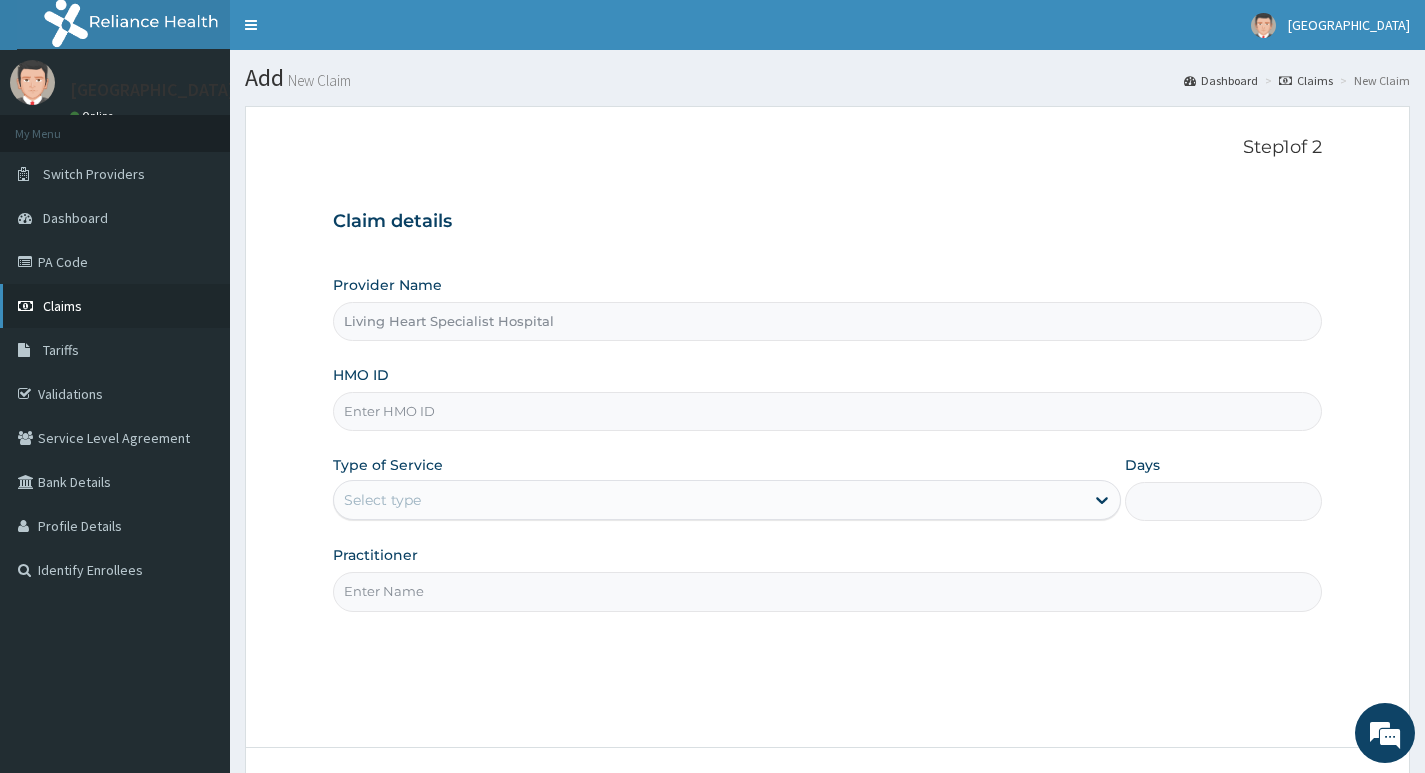 click on "Claims" at bounding box center [62, 306] 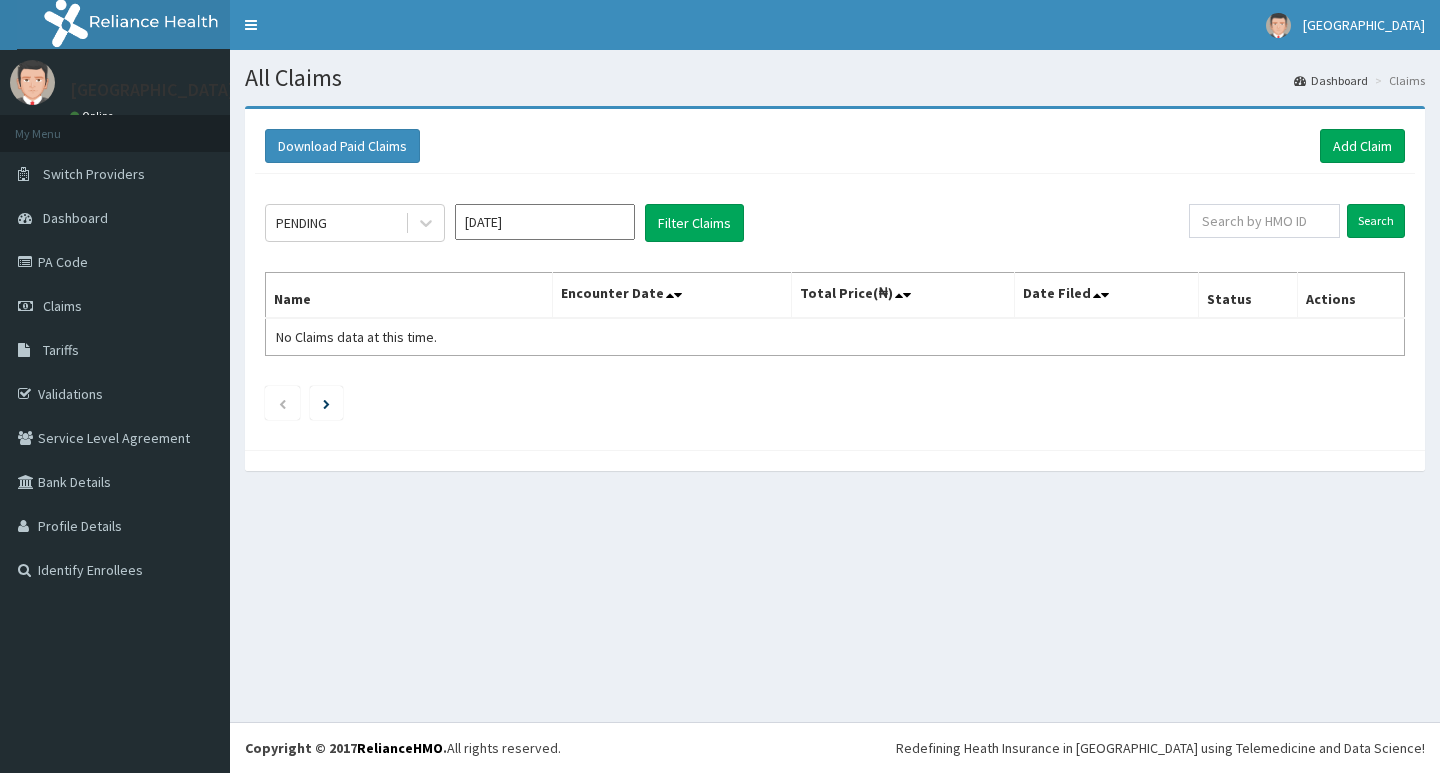 scroll, scrollTop: 0, scrollLeft: 0, axis: both 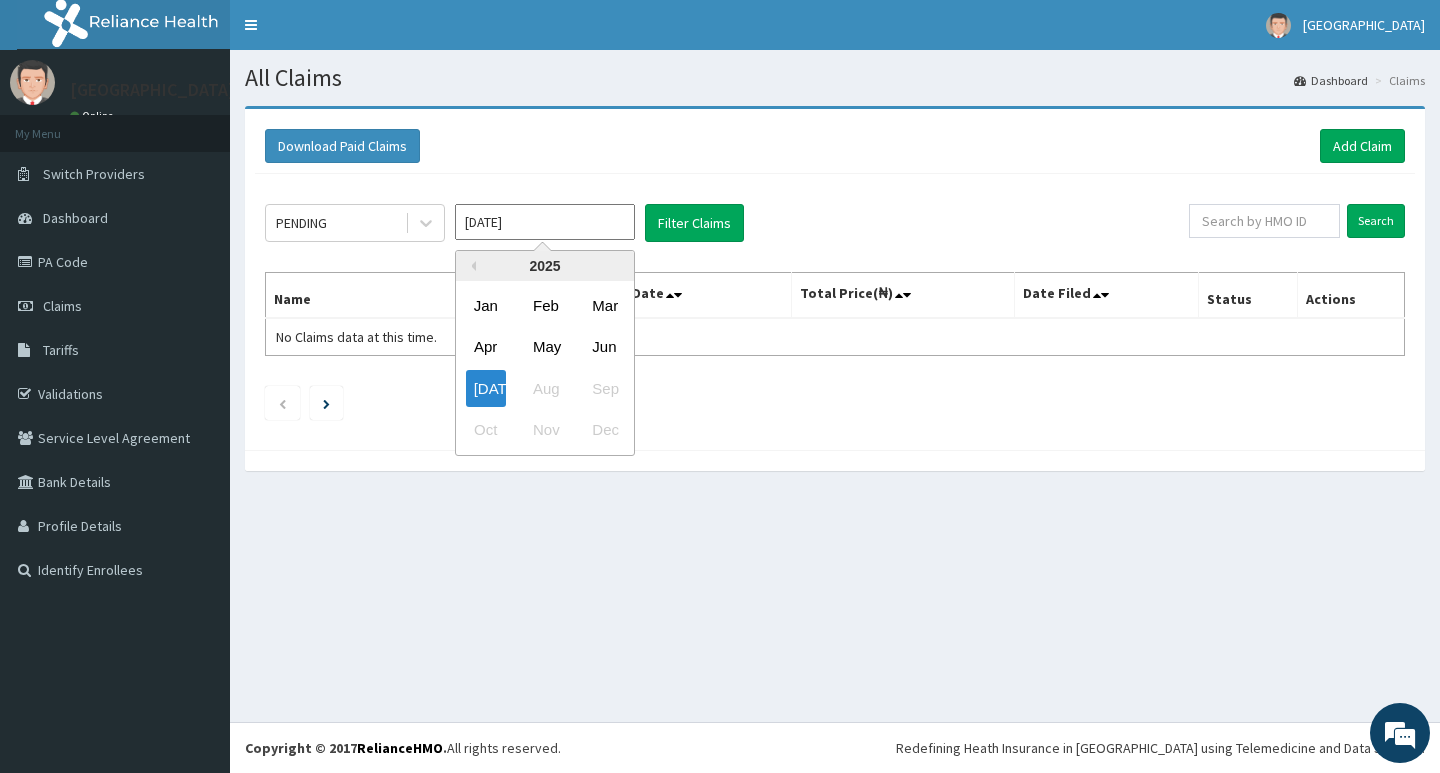click on "Jul 2025" at bounding box center (545, 222) 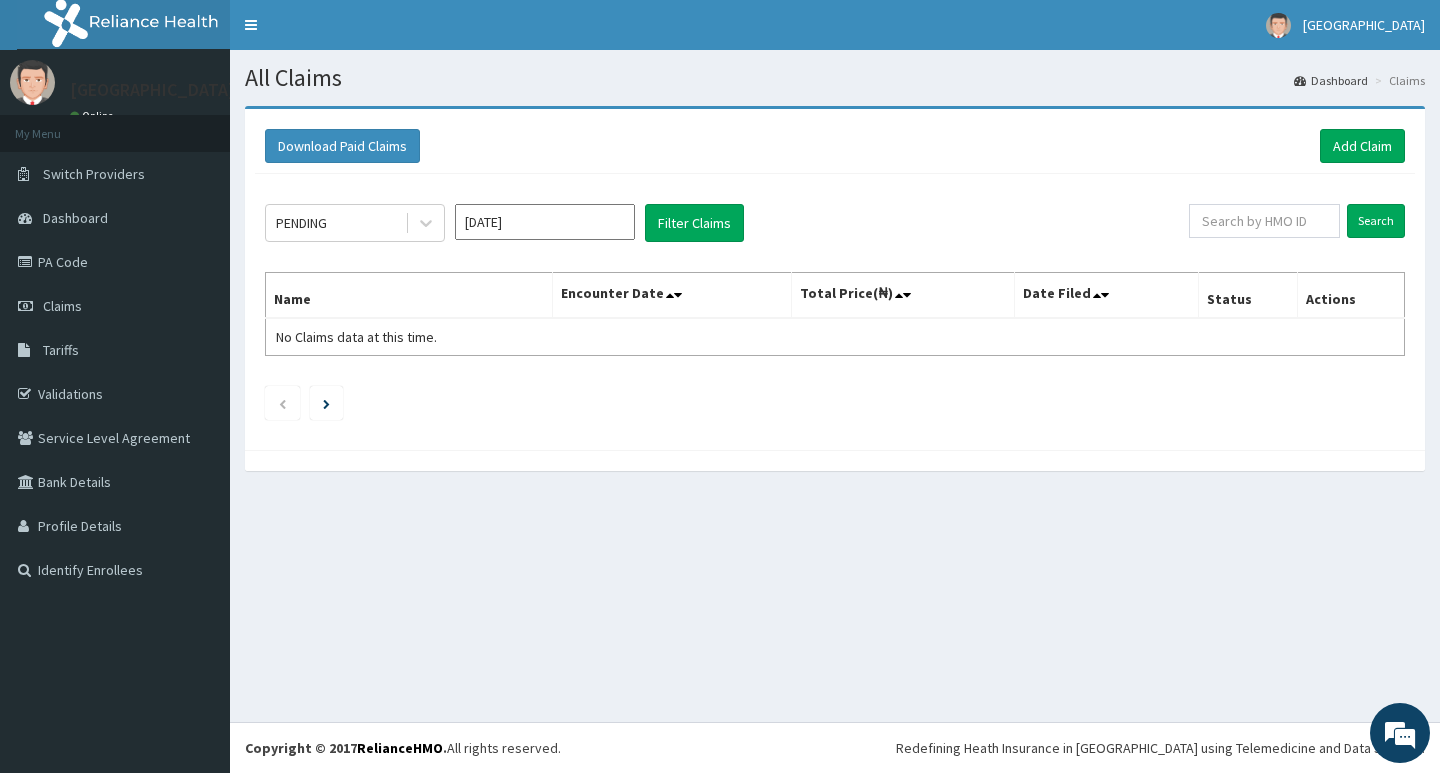 type on "[DATE]" 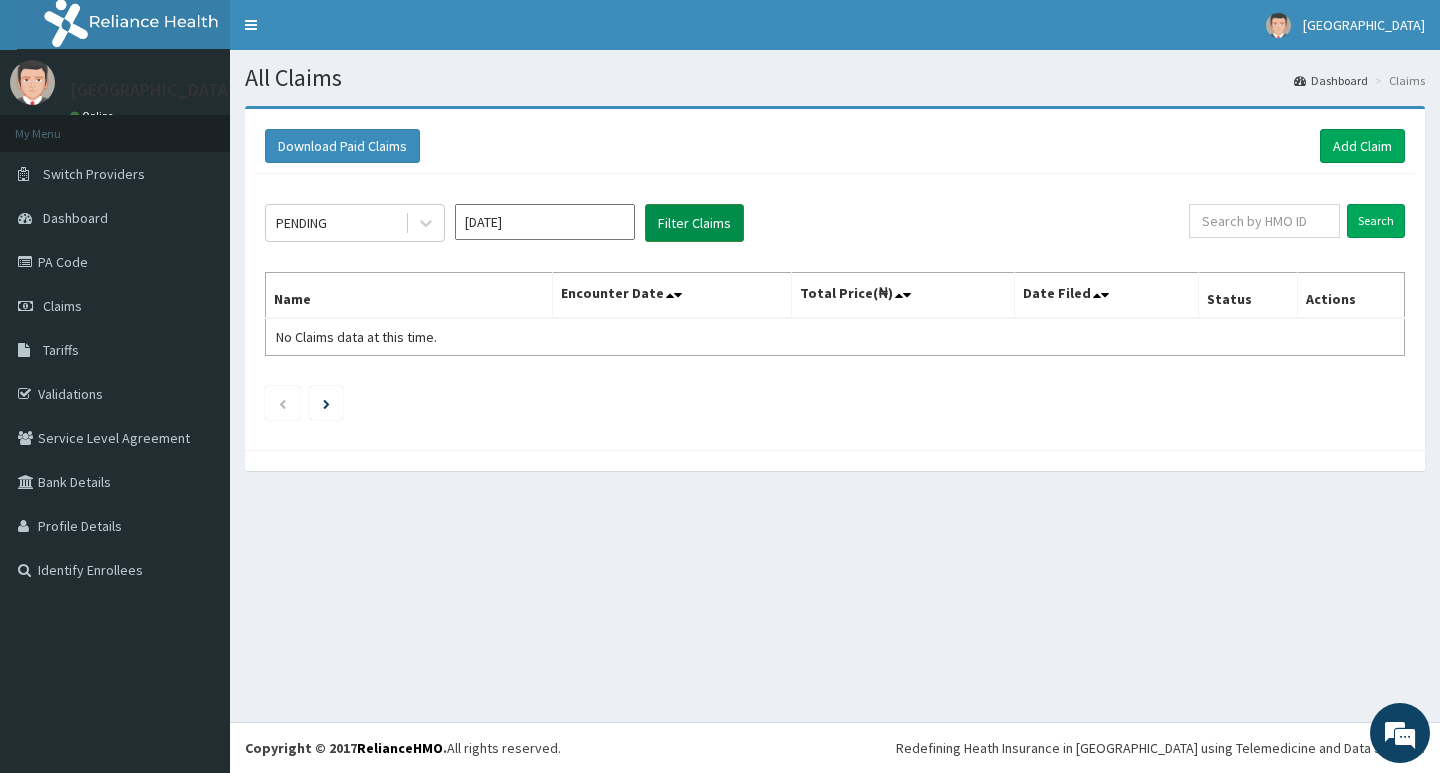 click on "Filter Claims" at bounding box center (694, 223) 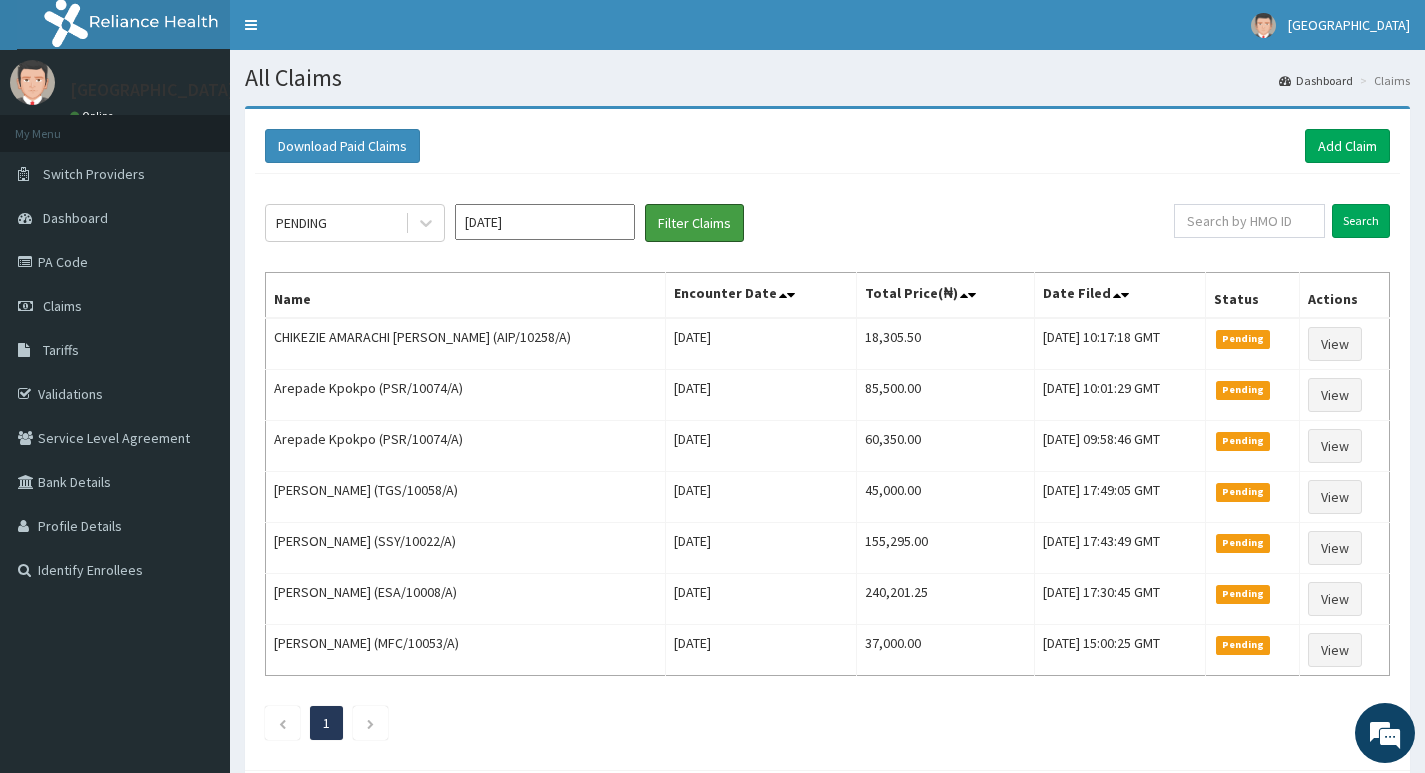scroll, scrollTop: 0, scrollLeft: 0, axis: both 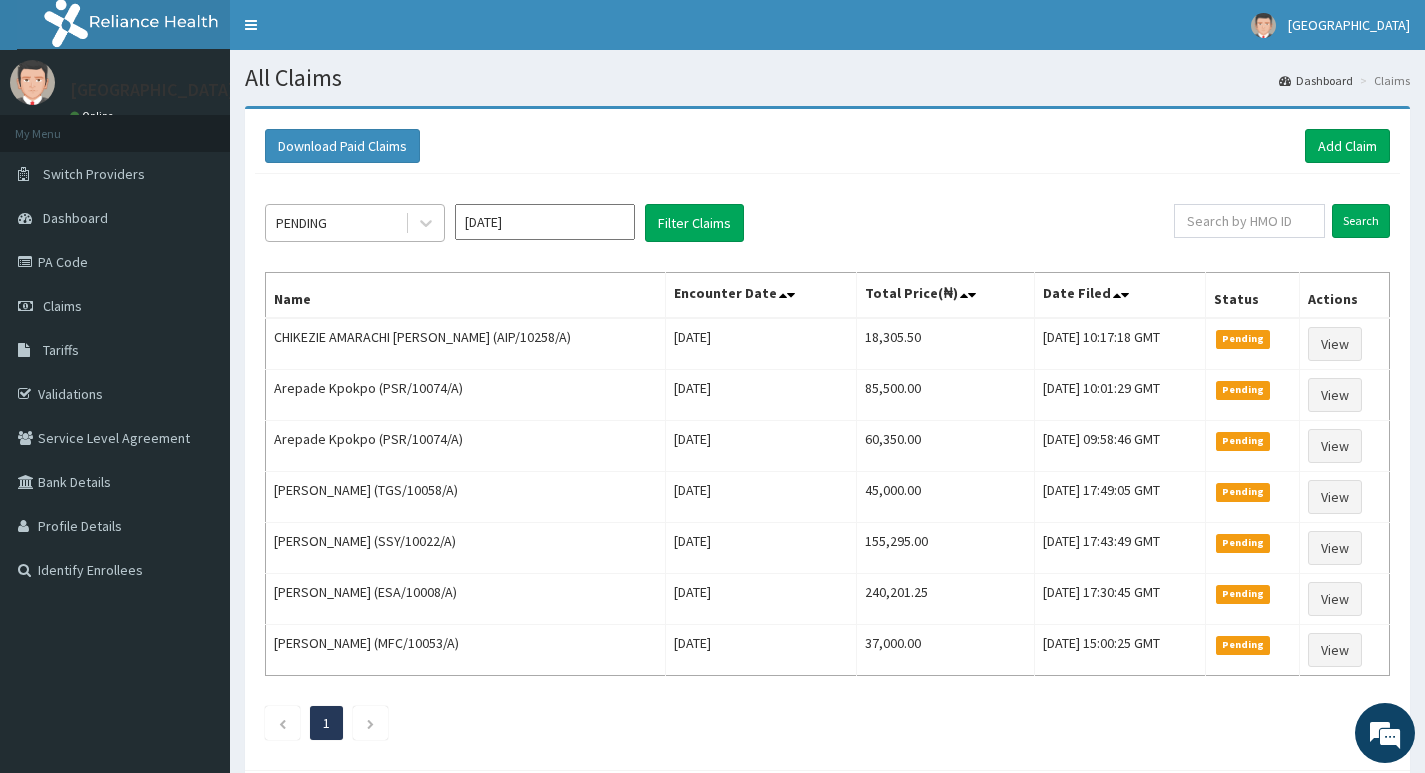 click on "PENDING" at bounding box center [335, 223] 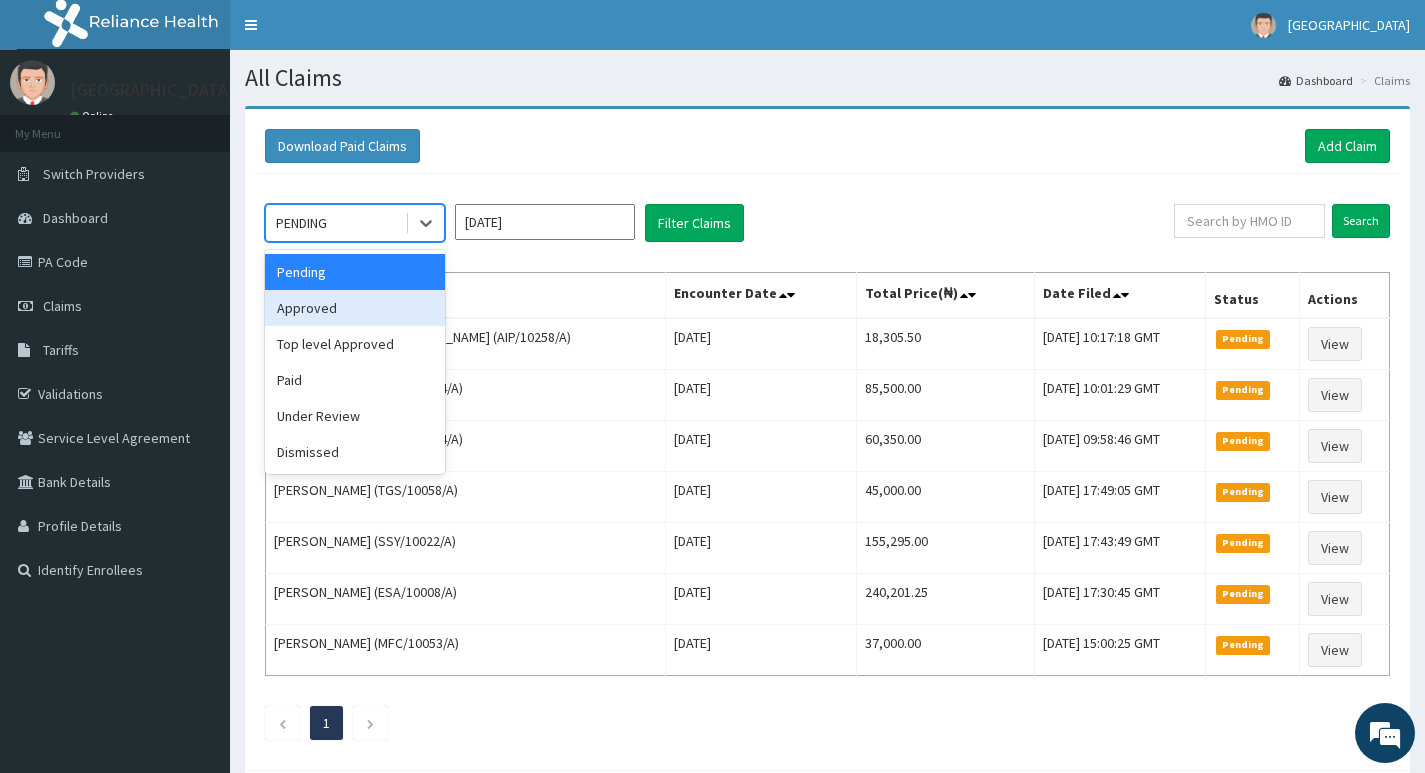 click on "Approved" at bounding box center [355, 308] 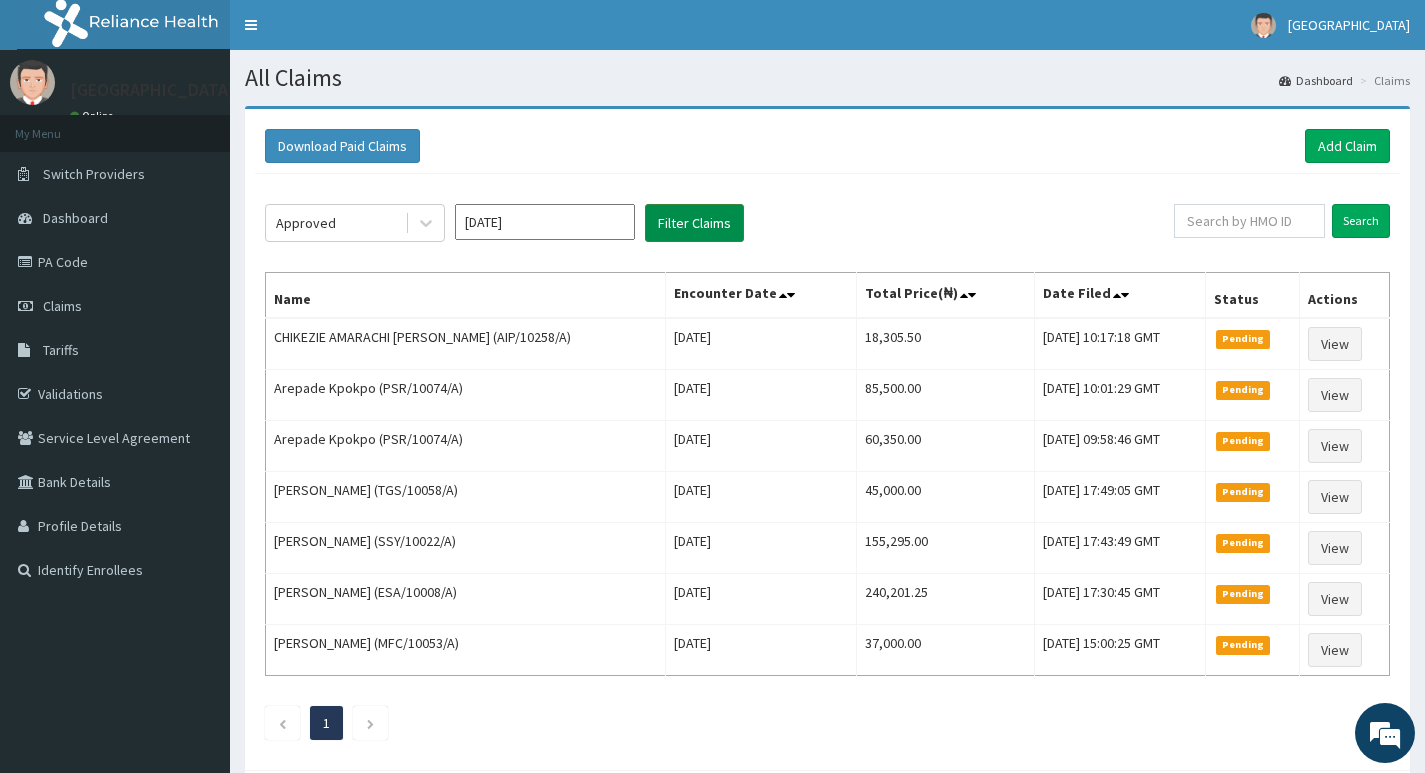 click on "Filter Claims" at bounding box center (694, 223) 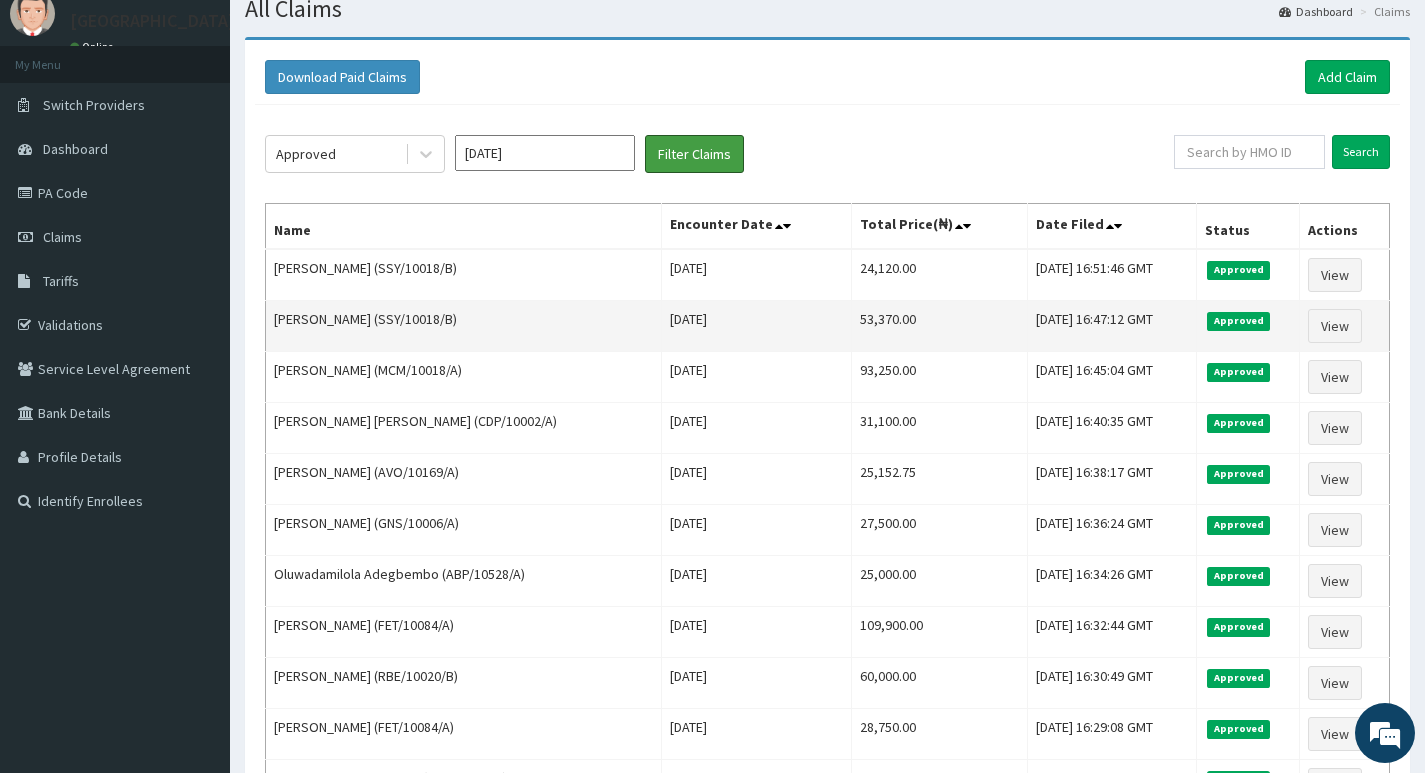 scroll, scrollTop: 100, scrollLeft: 0, axis: vertical 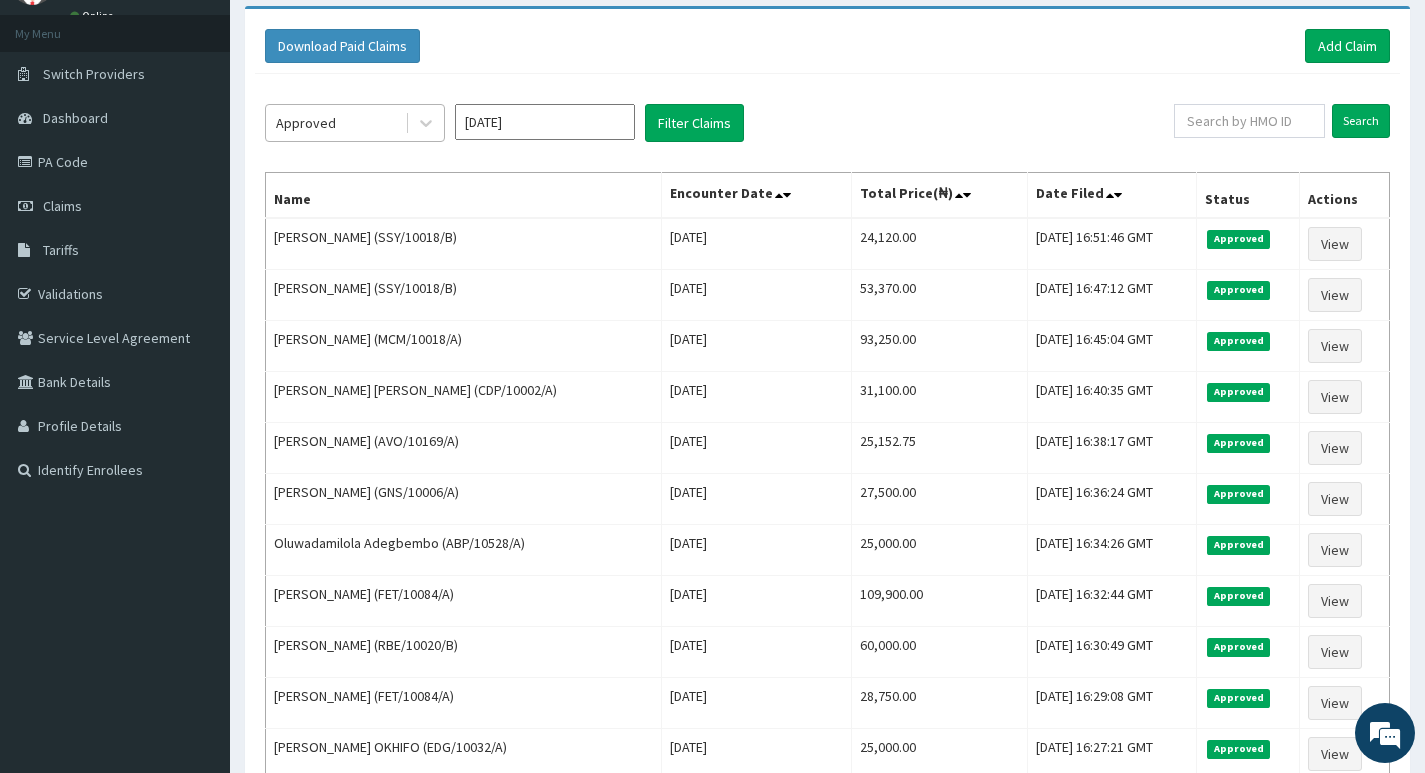 click on "Approved" at bounding box center [335, 123] 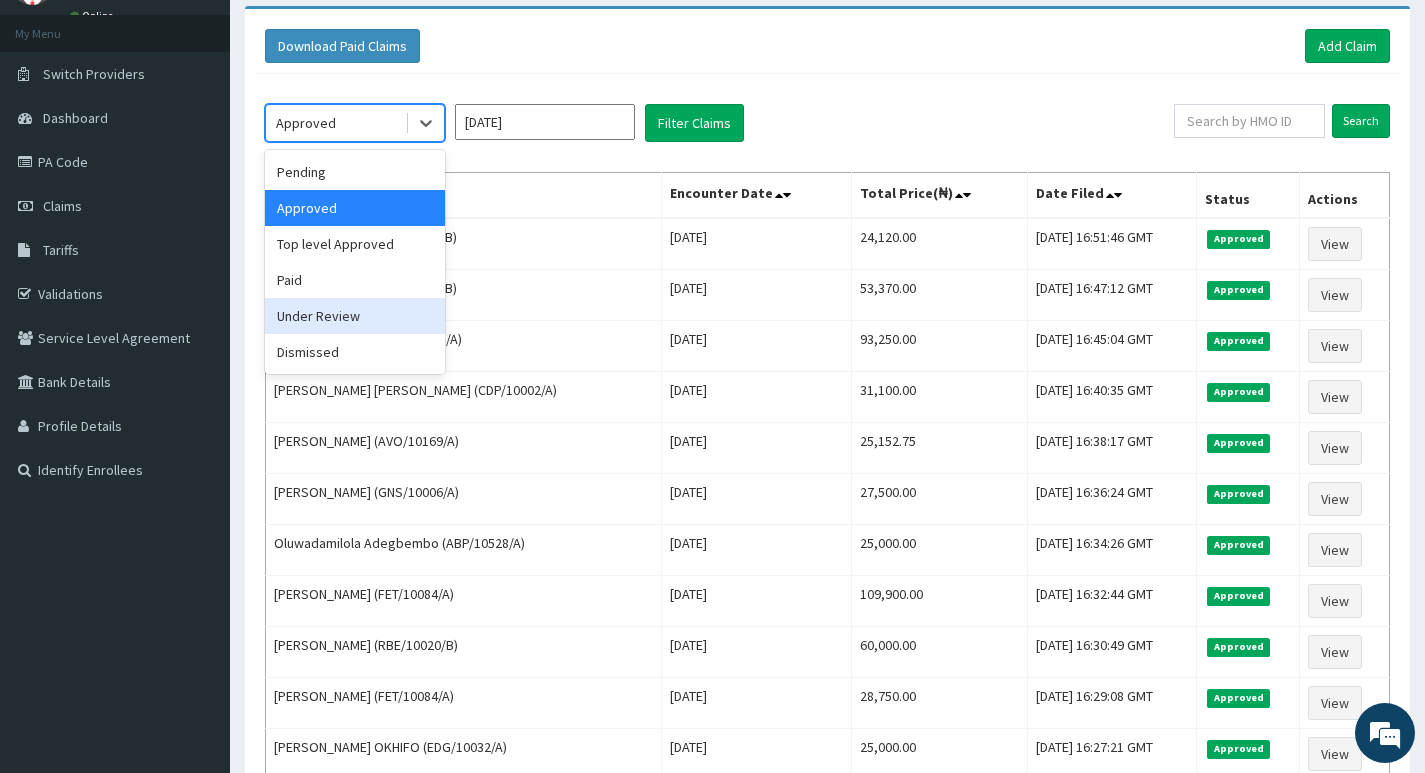click on "Under Review" at bounding box center (355, 316) 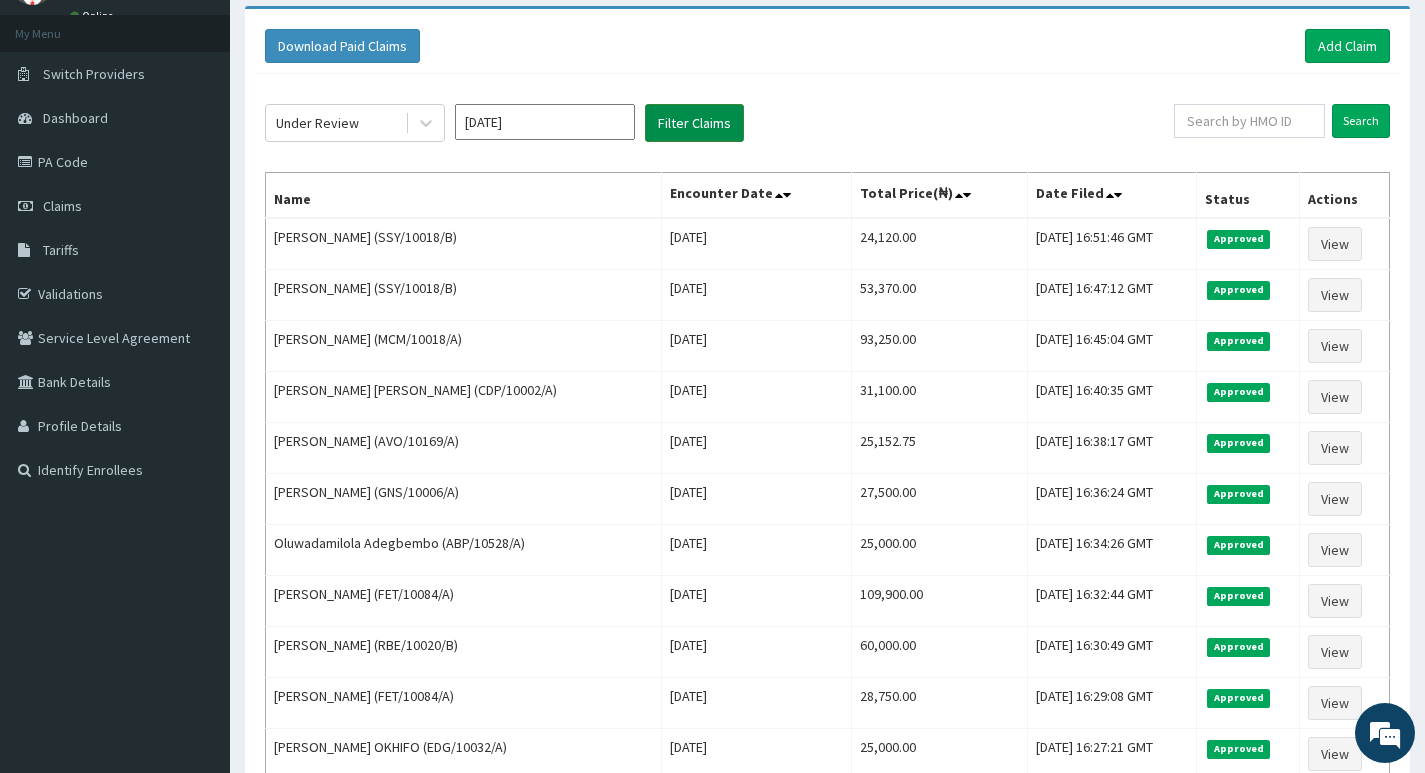 click on "Filter Claims" at bounding box center (694, 123) 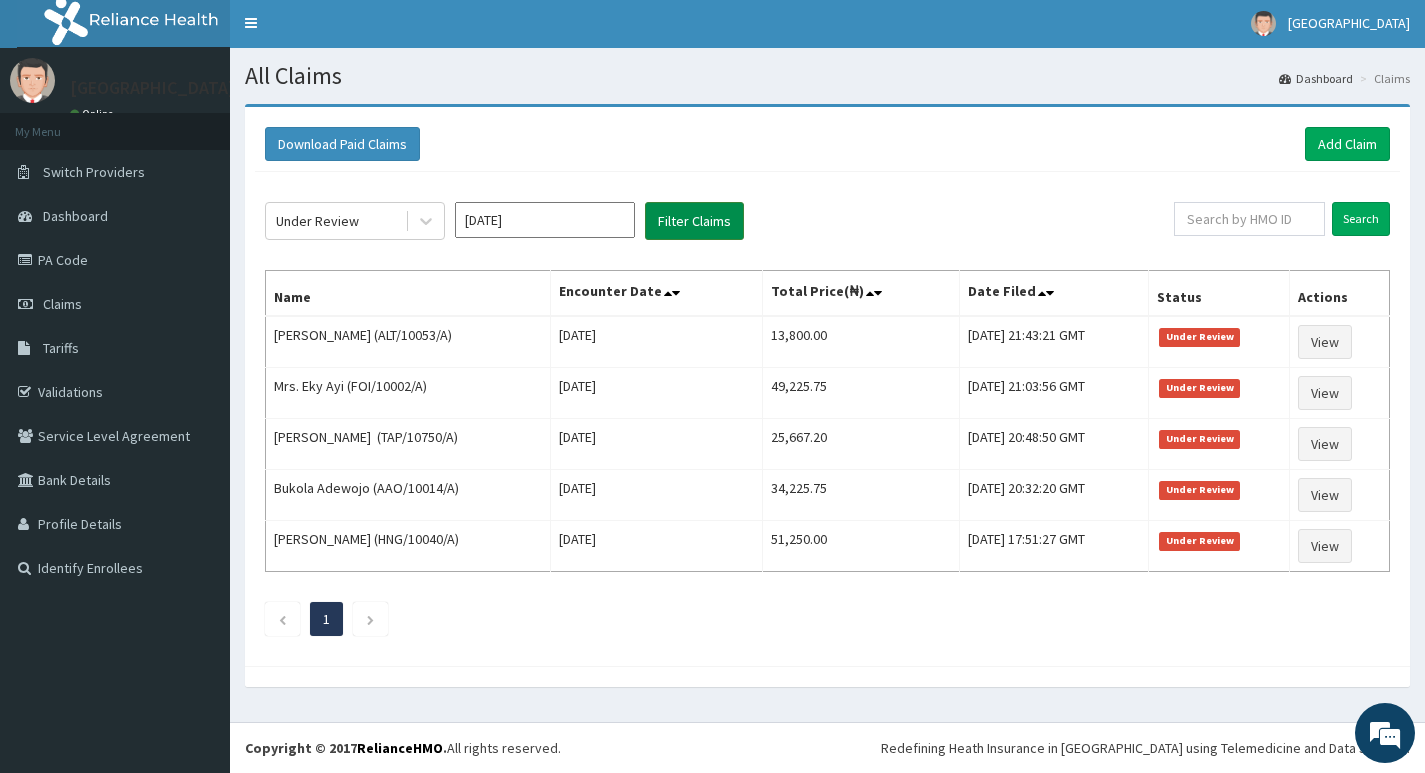 scroll, scrollTop: 2, scrollLeft: 0, axis: vertical 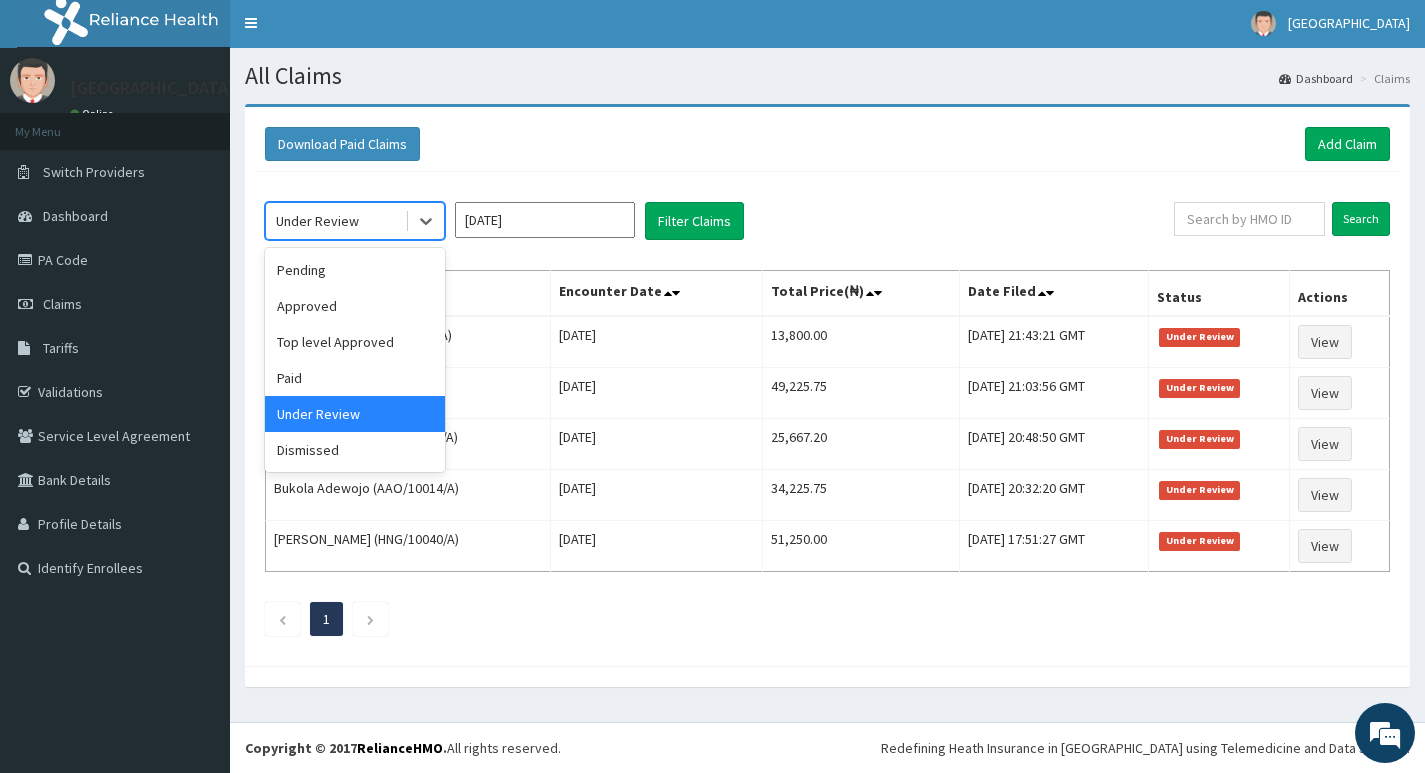 click on "Under Review" at bounding box center [335, 221] 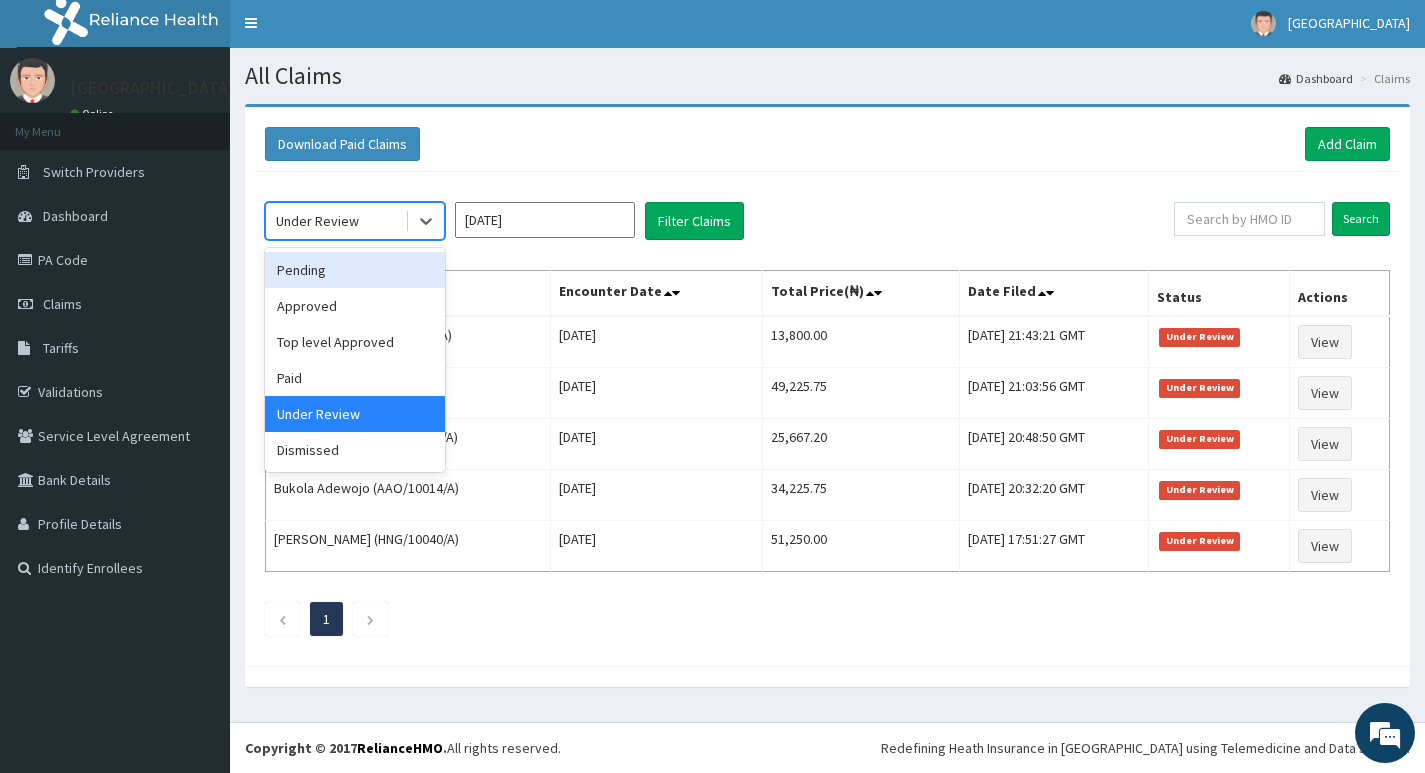 click on "Pending" at bounding box center (355, 270) 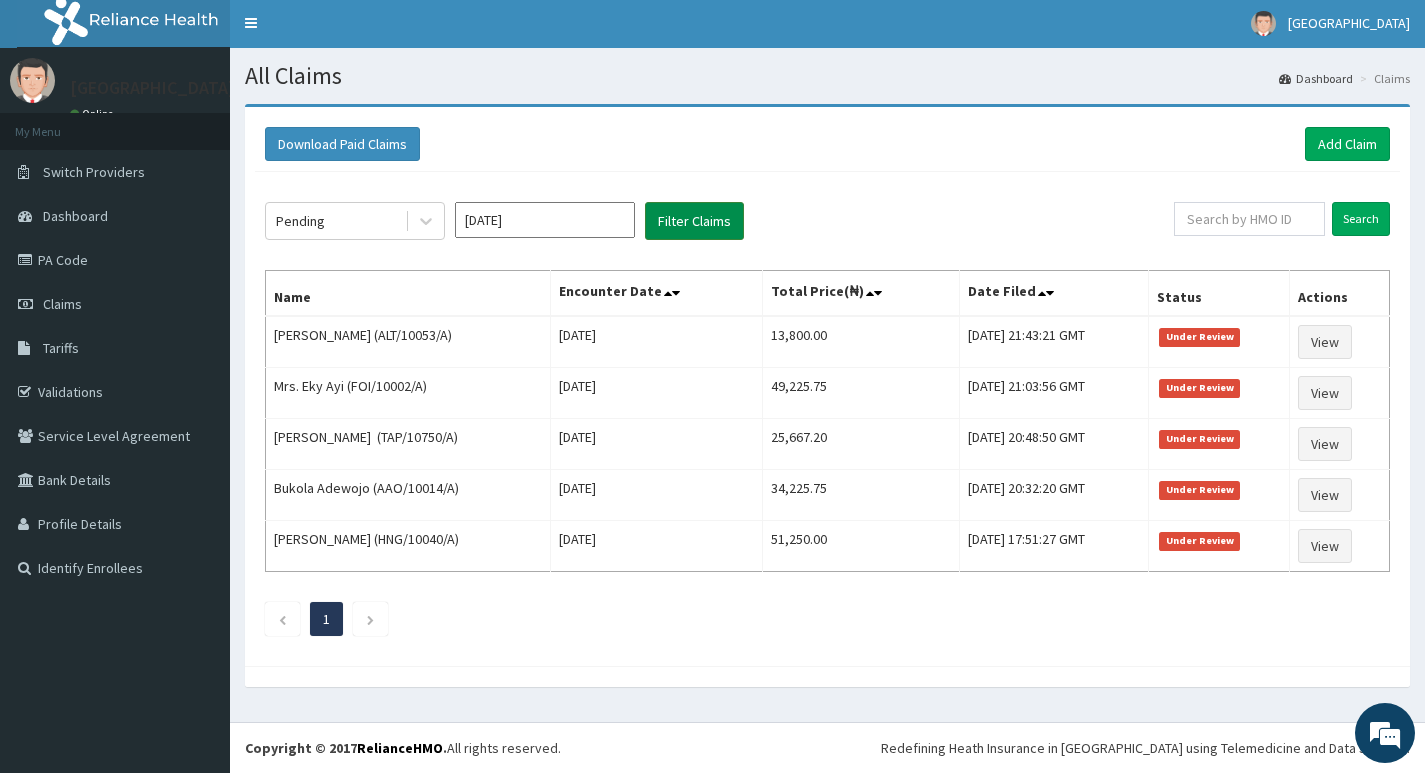 click on "Filter Claims" at bounding box center (694, 221) 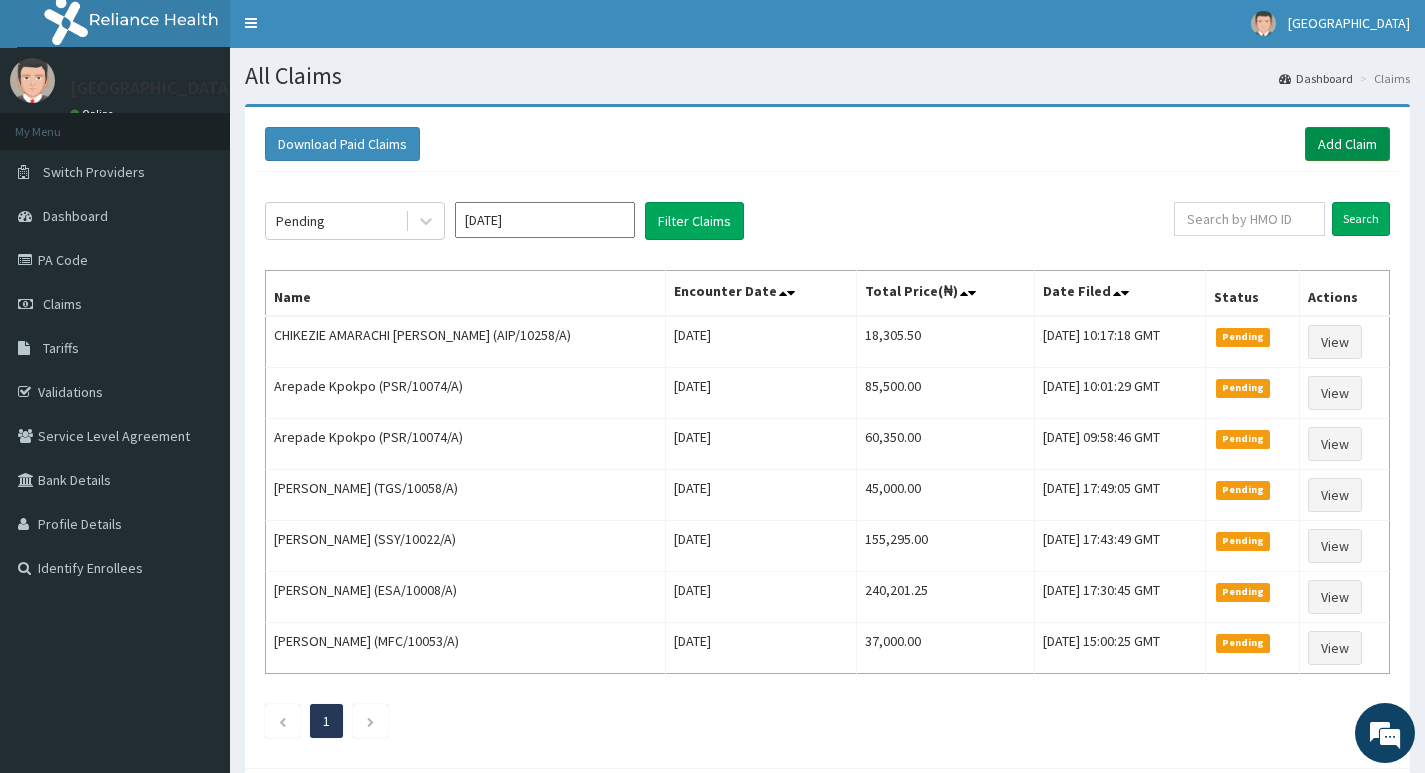 click on "Add Claim" at bounding box center [1347, 144] 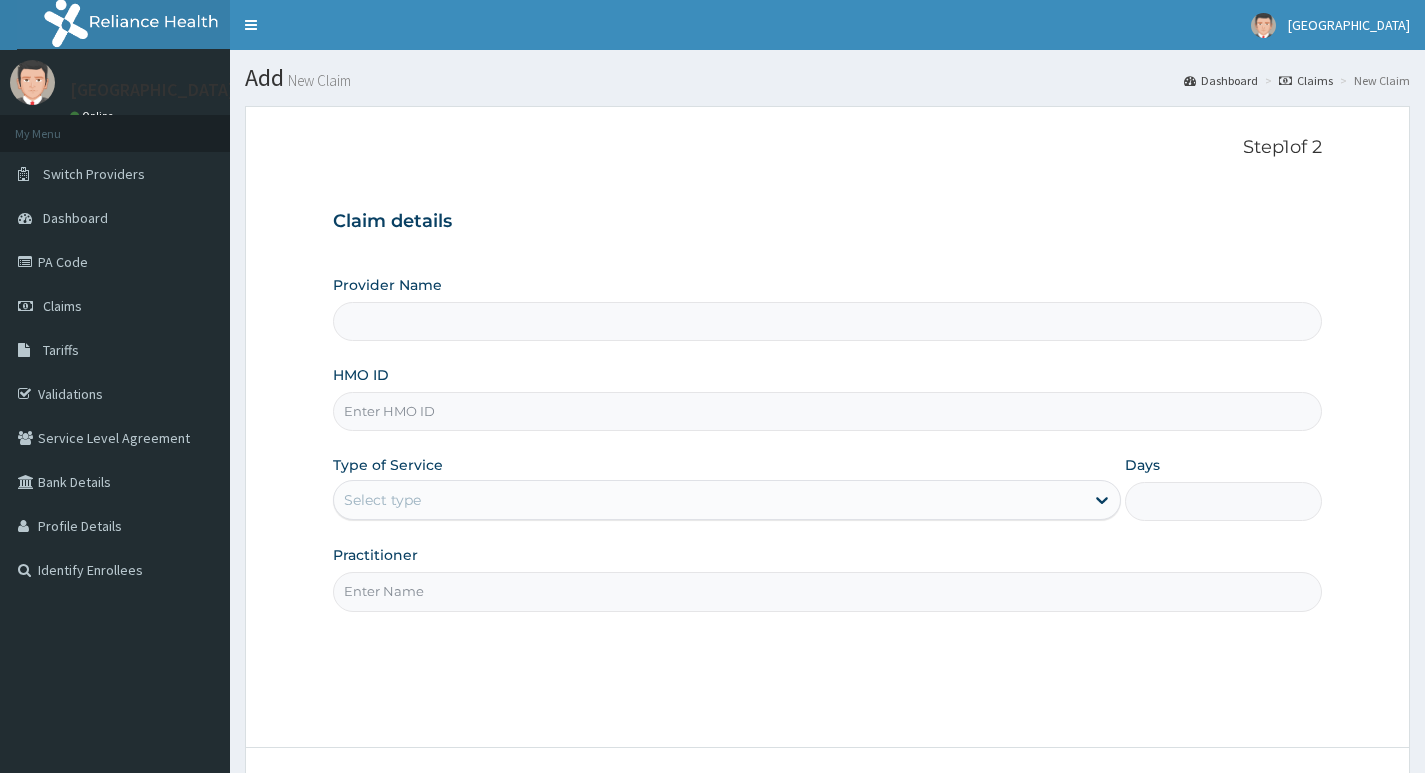 scroll, scrollTop: 0, scrollLeft: 0, axis: both 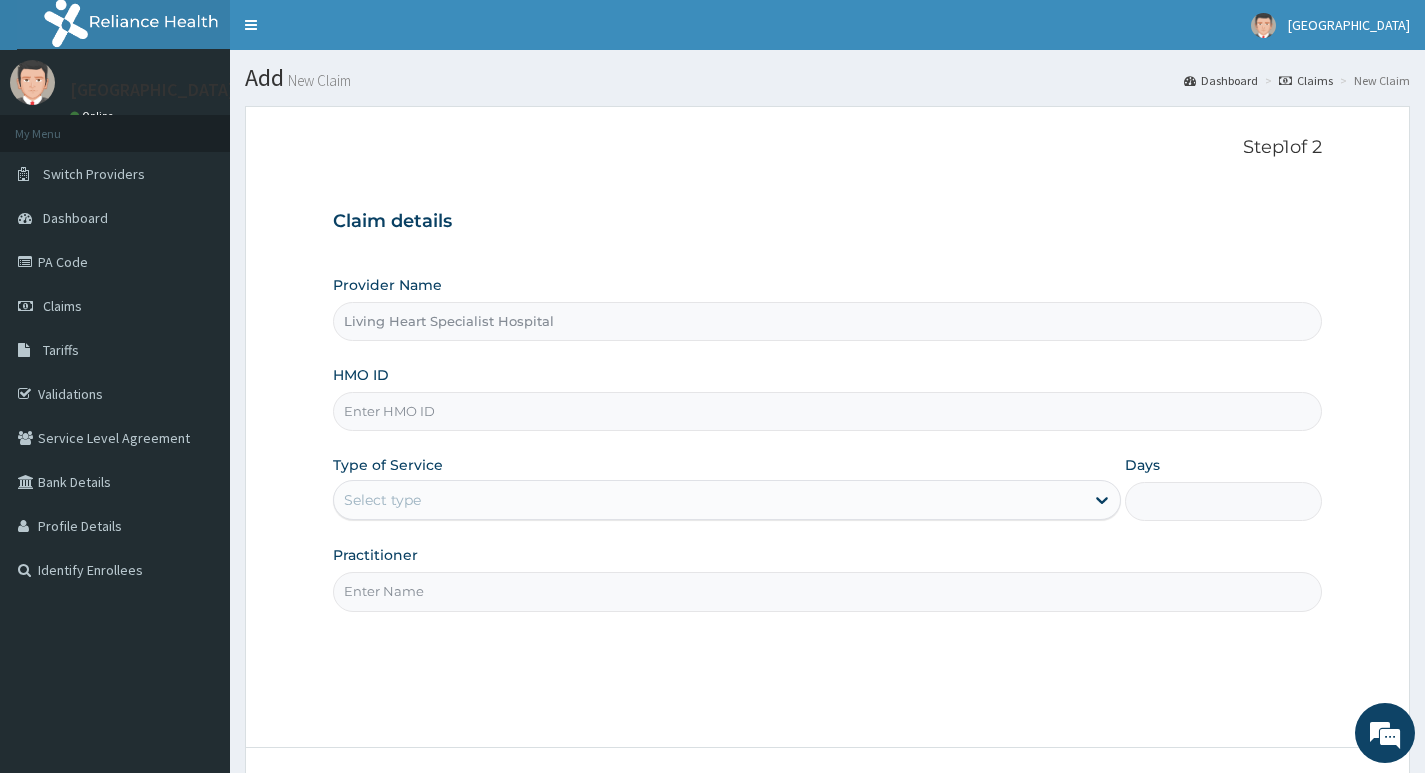 click on "HMO ID" at bounding box center [827, 411] 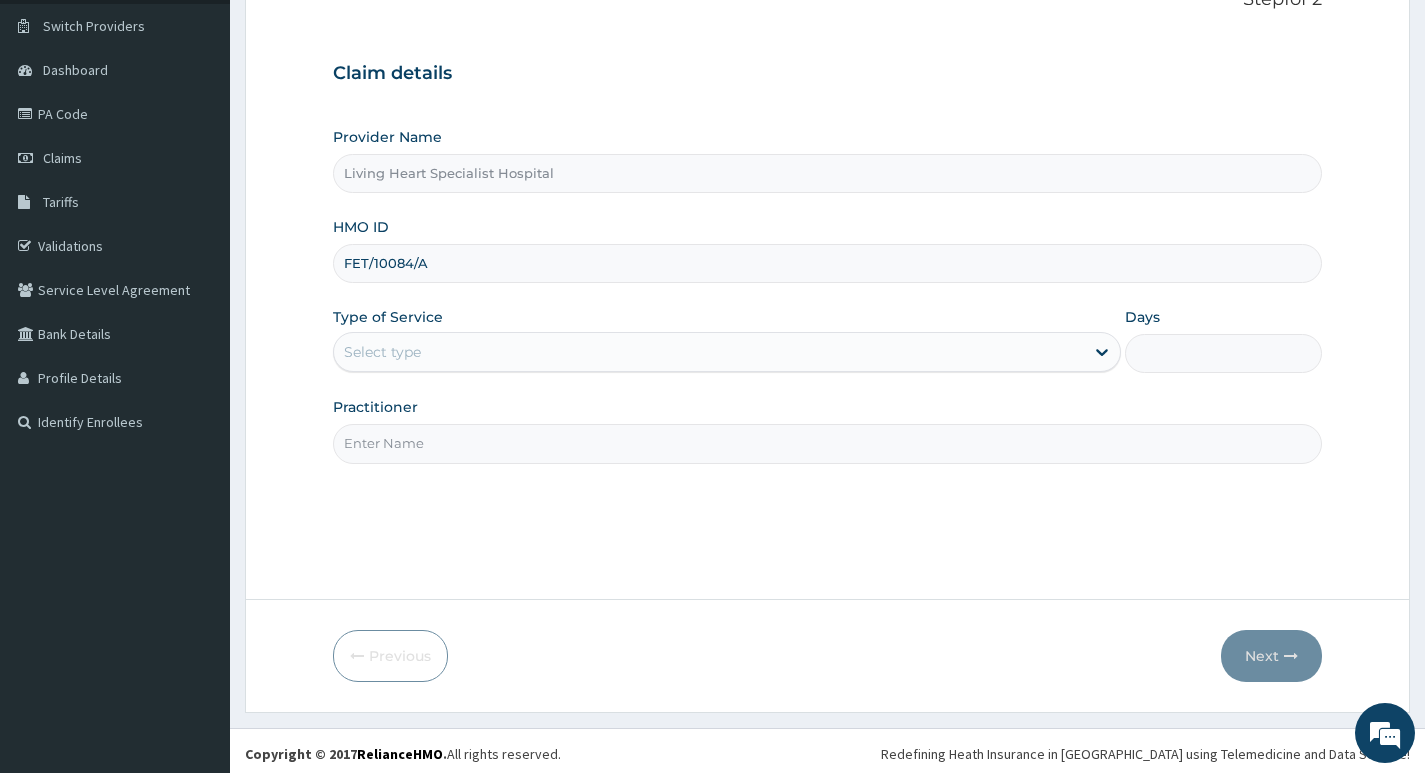 scroll, scrollTop: 154, scrollLeft: 0, axis: vertical 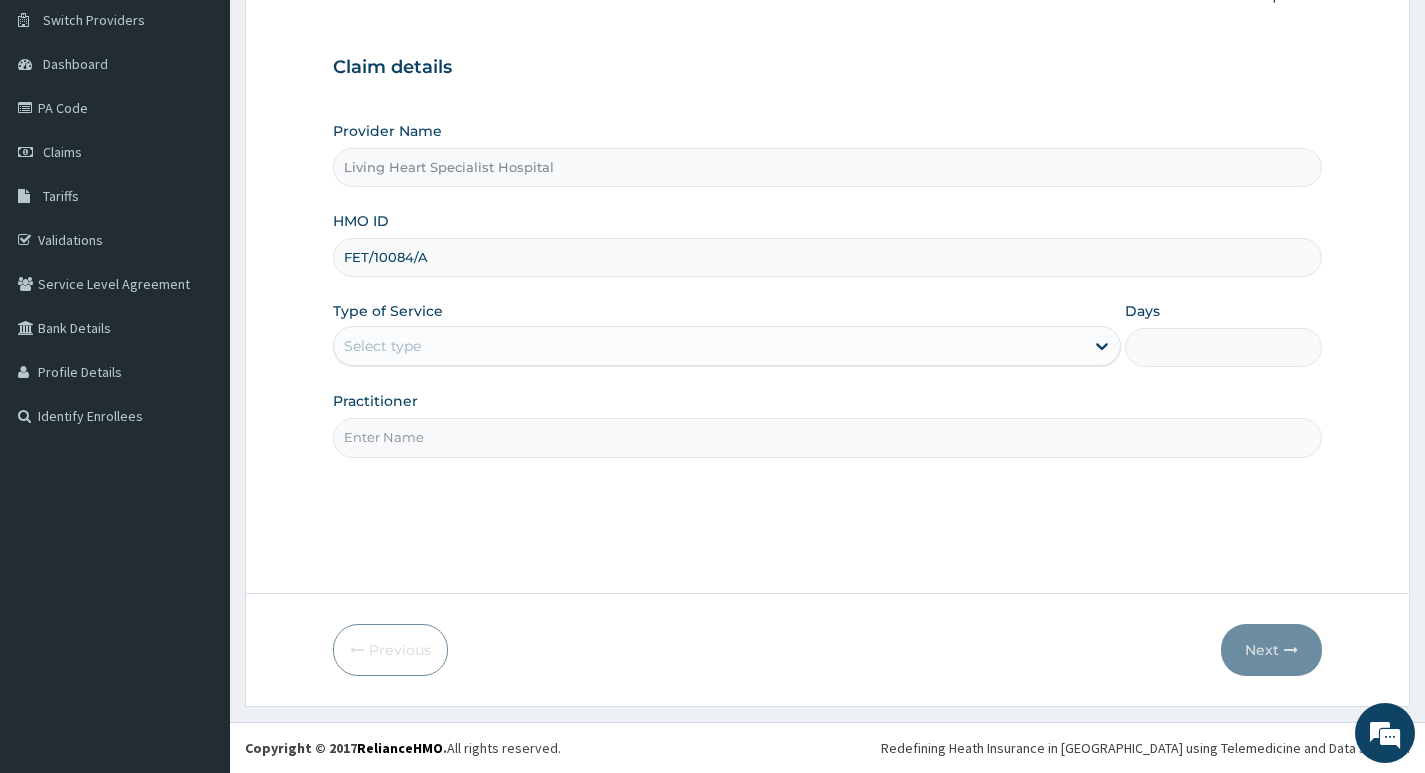 type on "FET/10084/A" 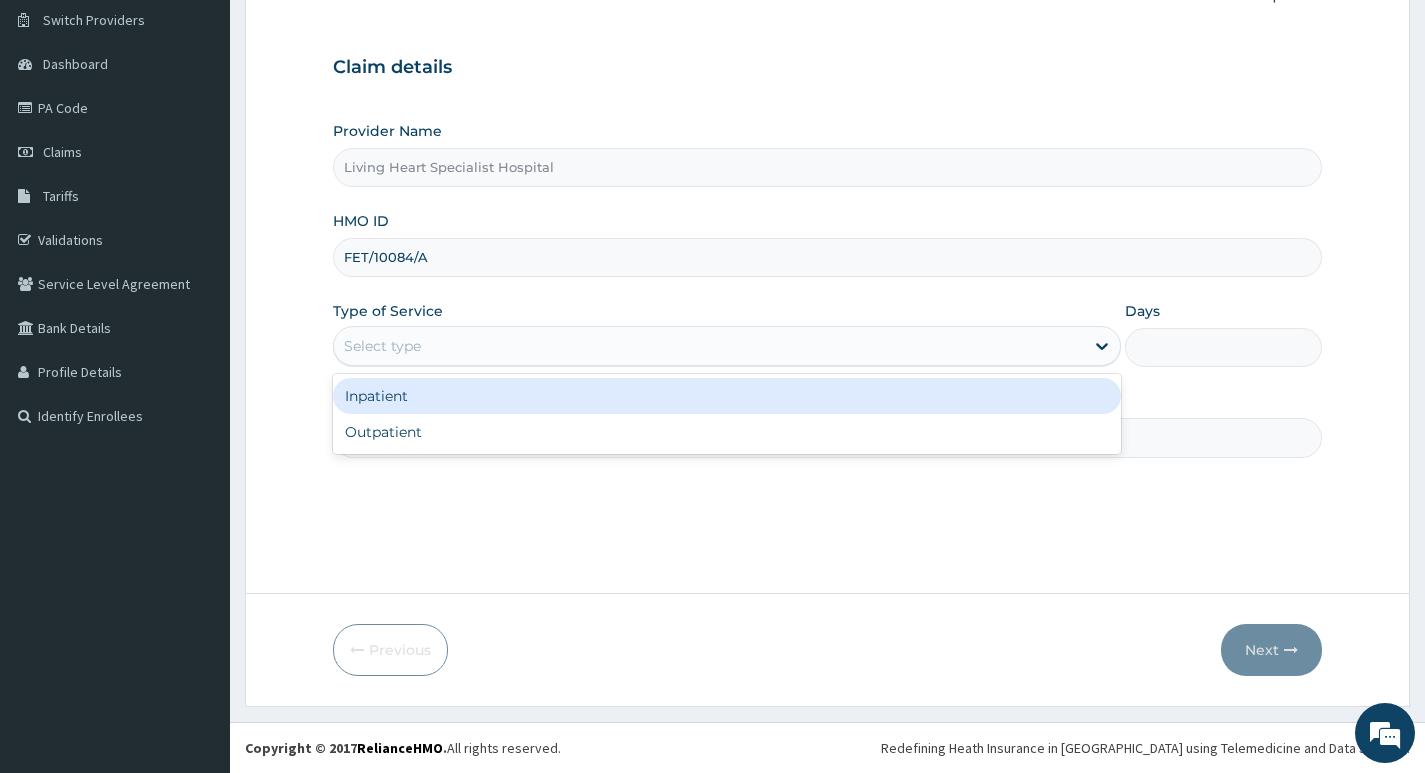 click on "Select type" at bounding box center [709, 346] 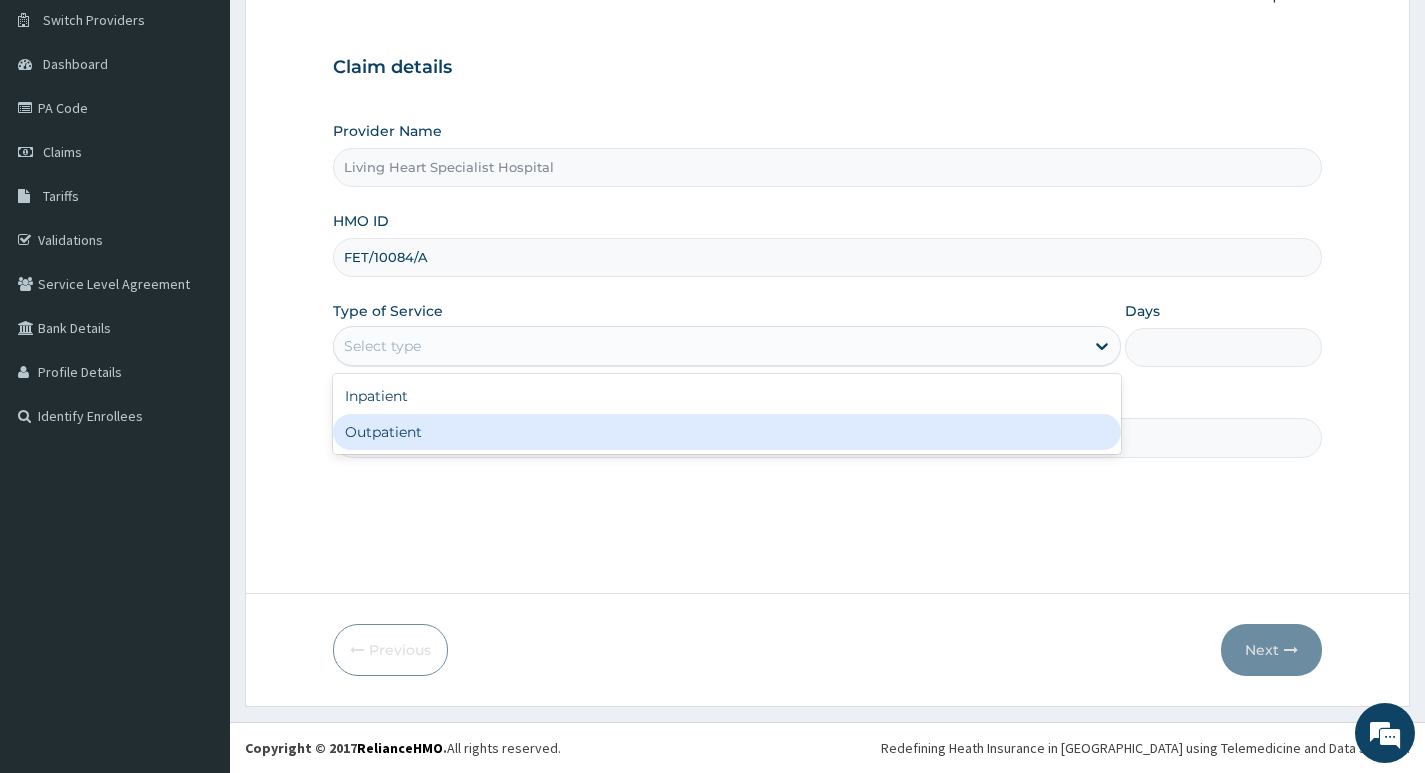 click on "Outpatient" at bounding box center (727, 432) 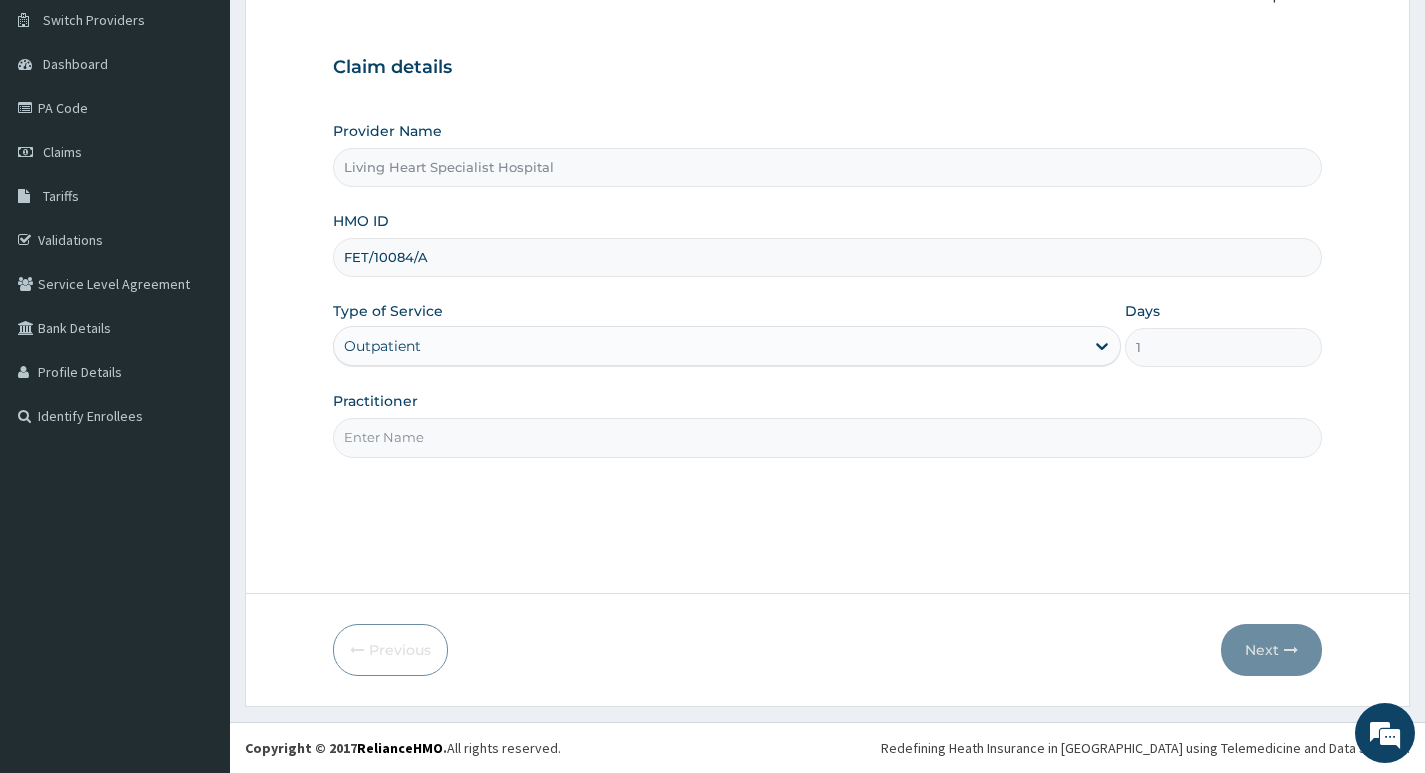 click on "Practitioner" at bounding box center [827, 437] 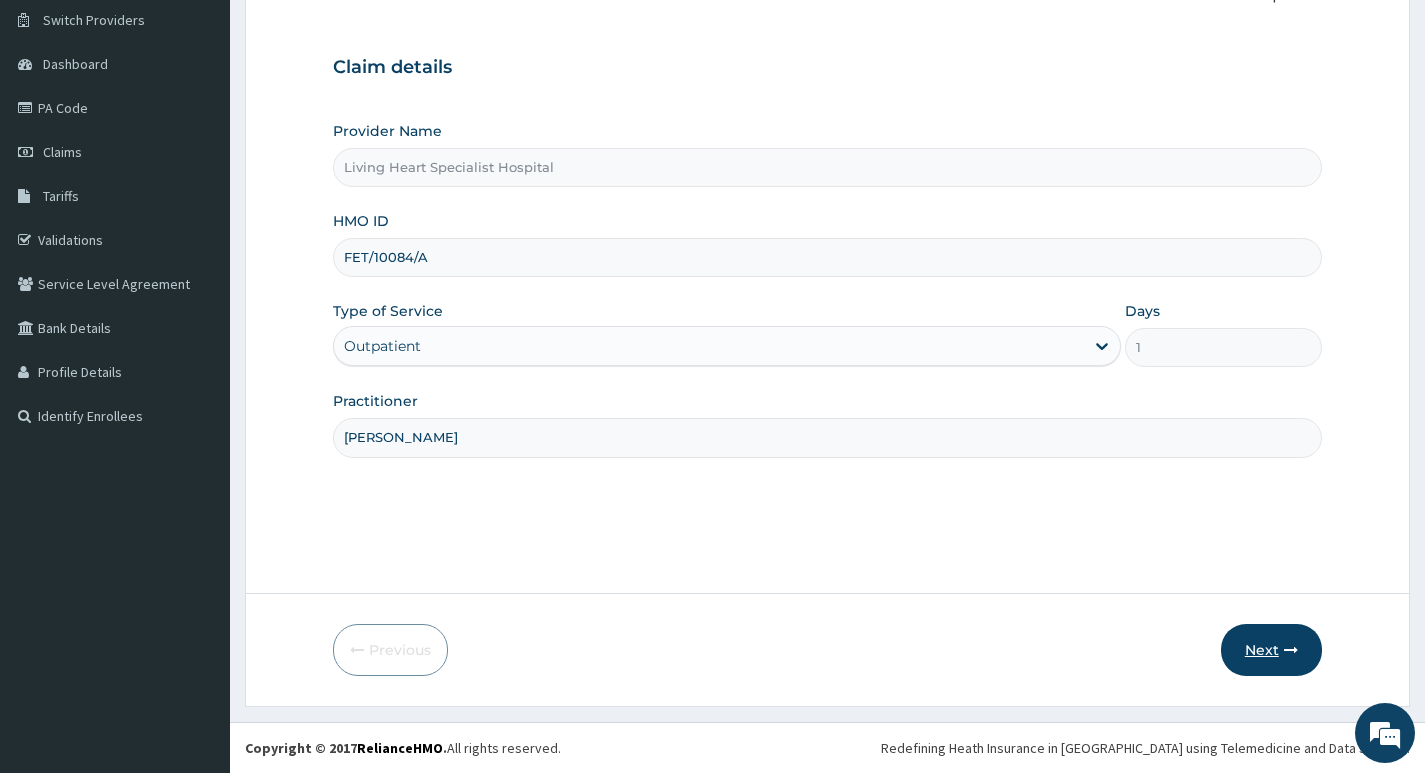 click on "Next" at bounding box center (1271, 650) 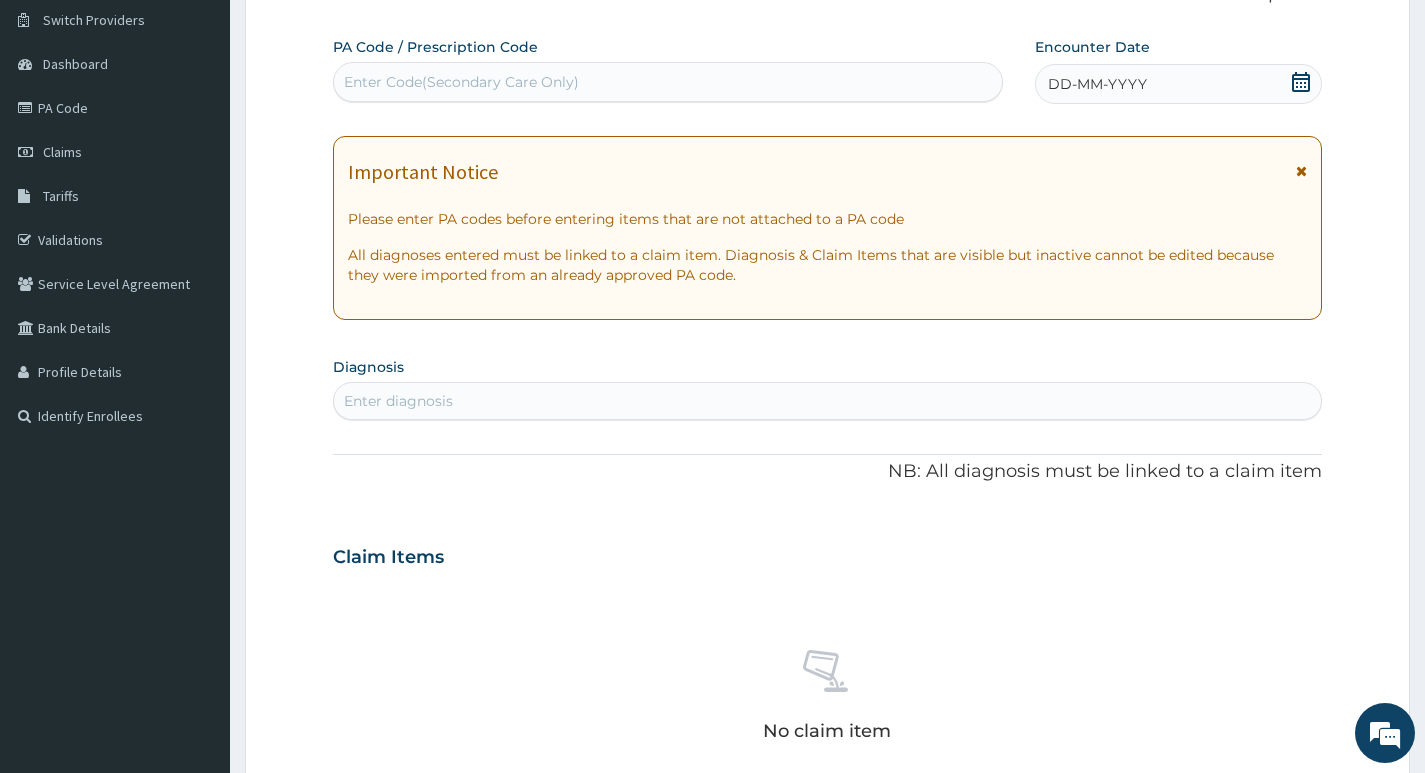 click on "Enter Code(Secondary Care Only)" at bounding box center (461, 82) 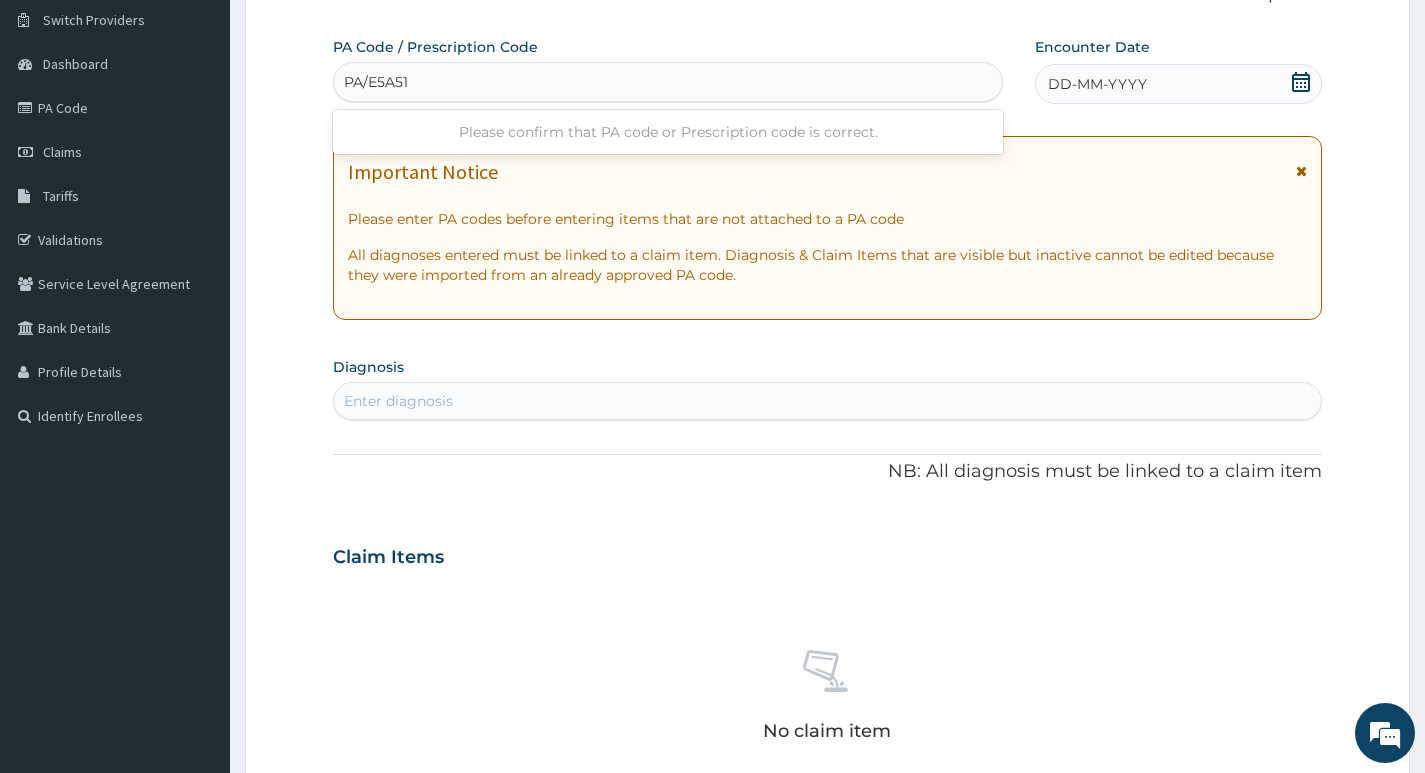 type on "PA/E5A513" 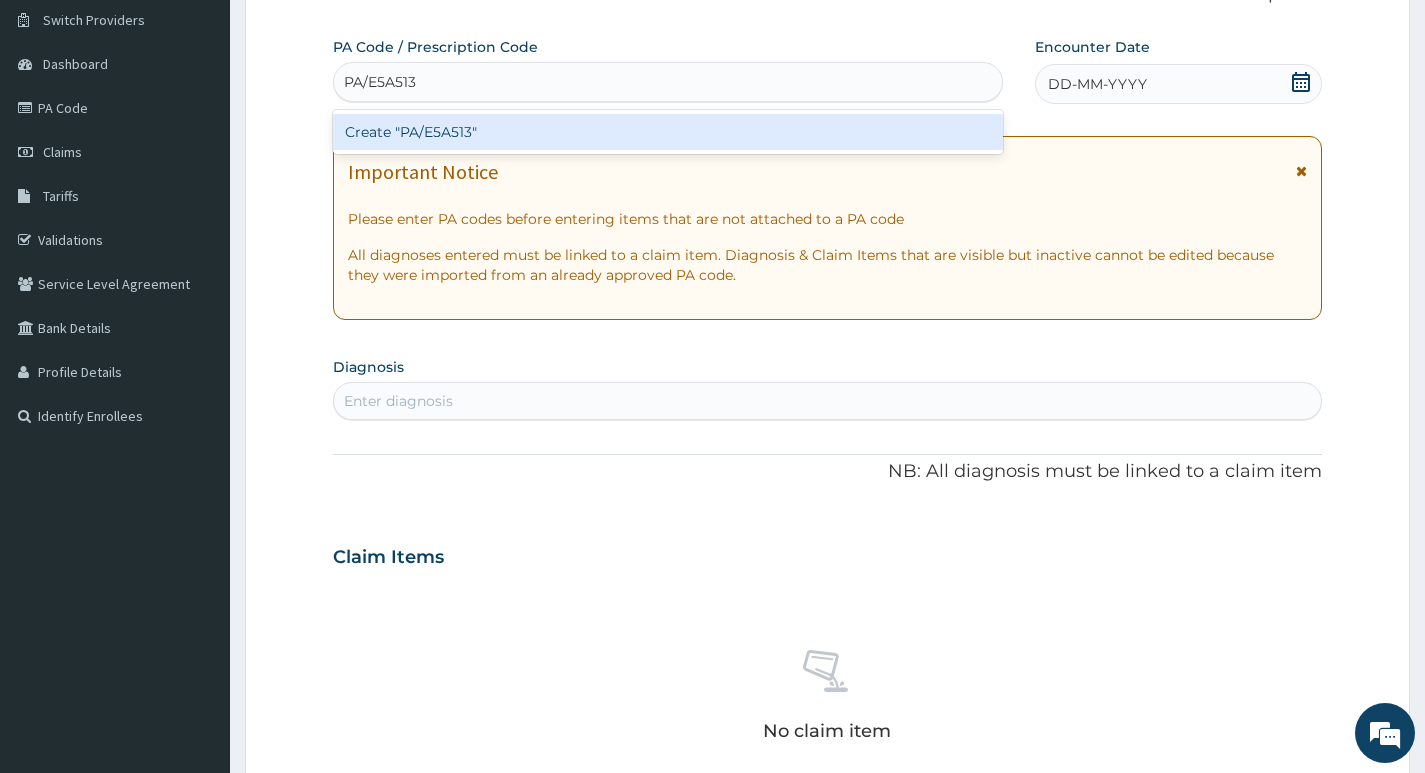 click on "Create "PA/E5A513"" at bounding box center (668, 132) 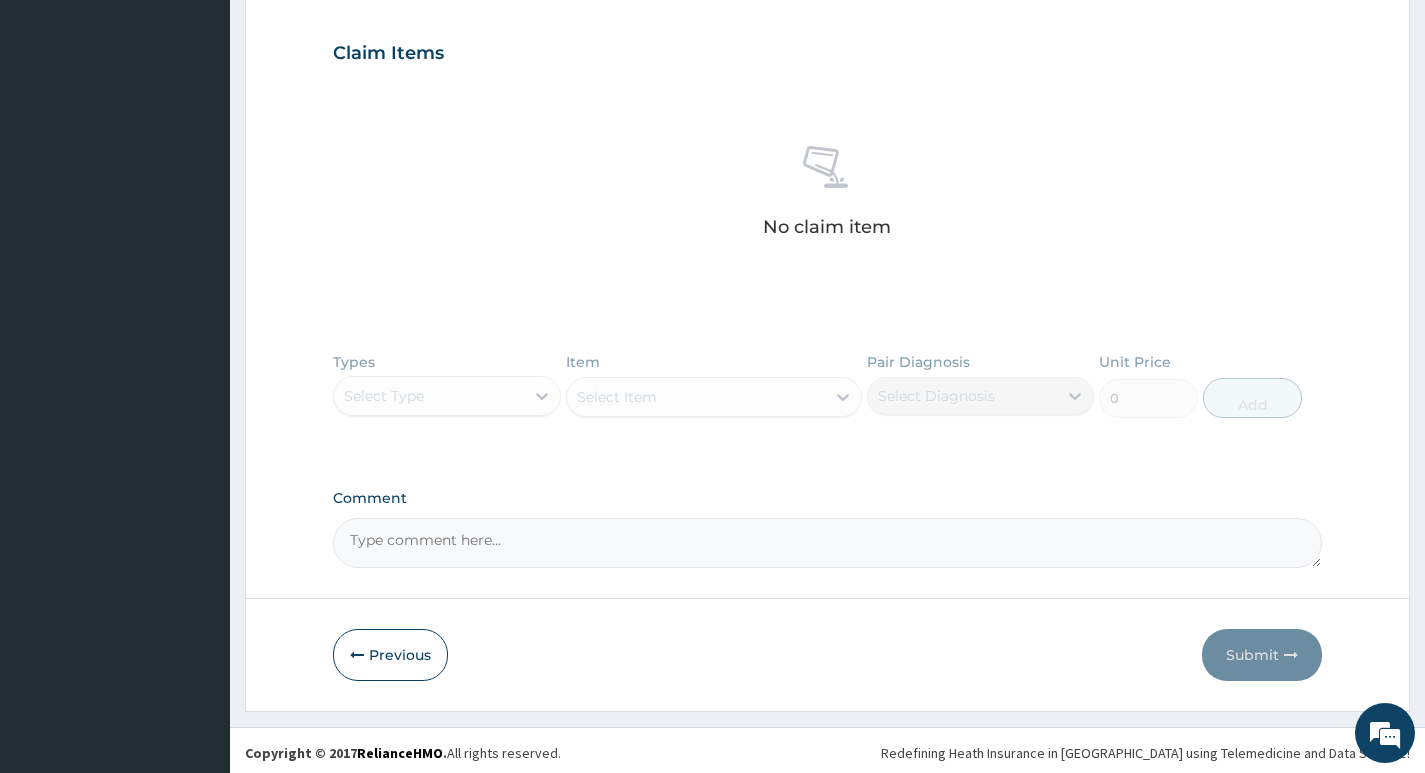 scroll, scrollTop: 681, scrollLeft: 0, axis: vertical 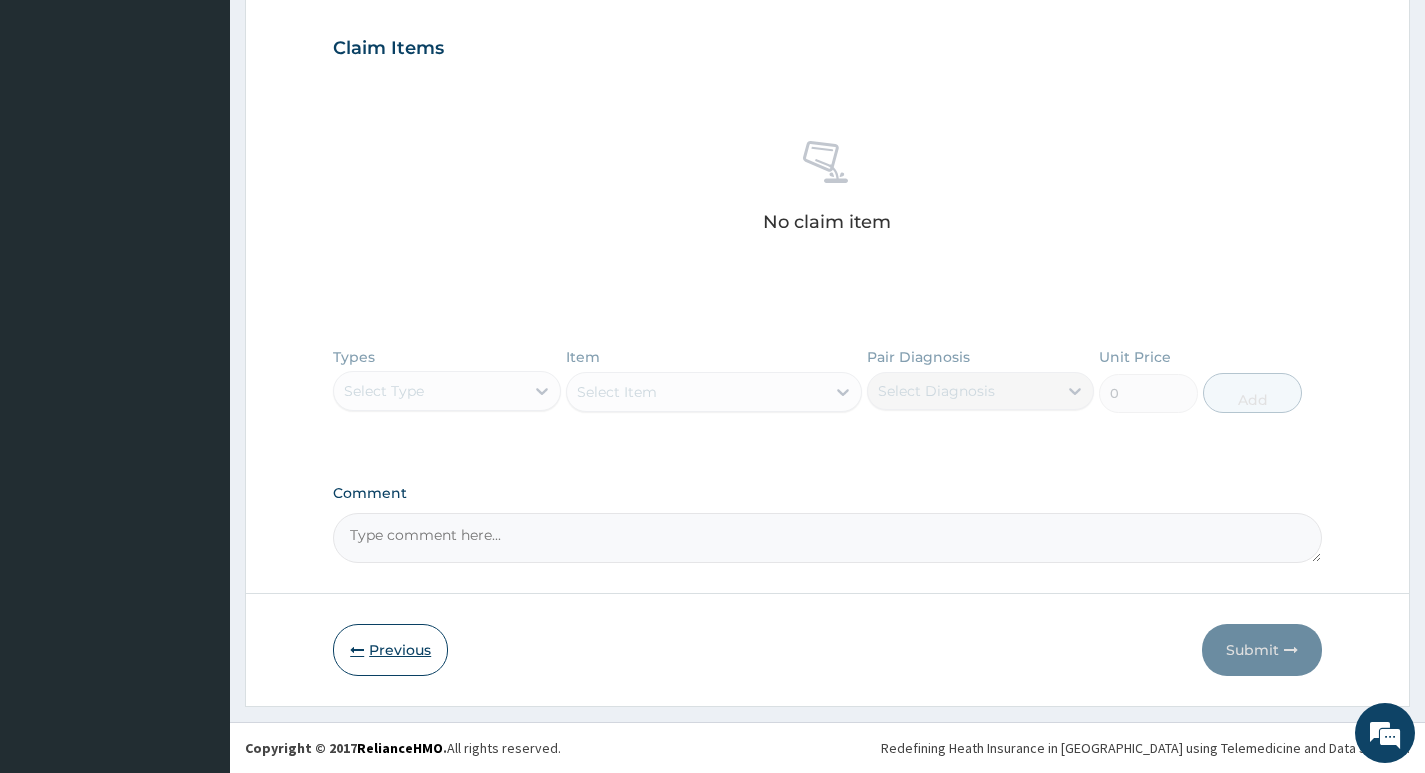 click on "Previous" at bounding box center (390, 650) 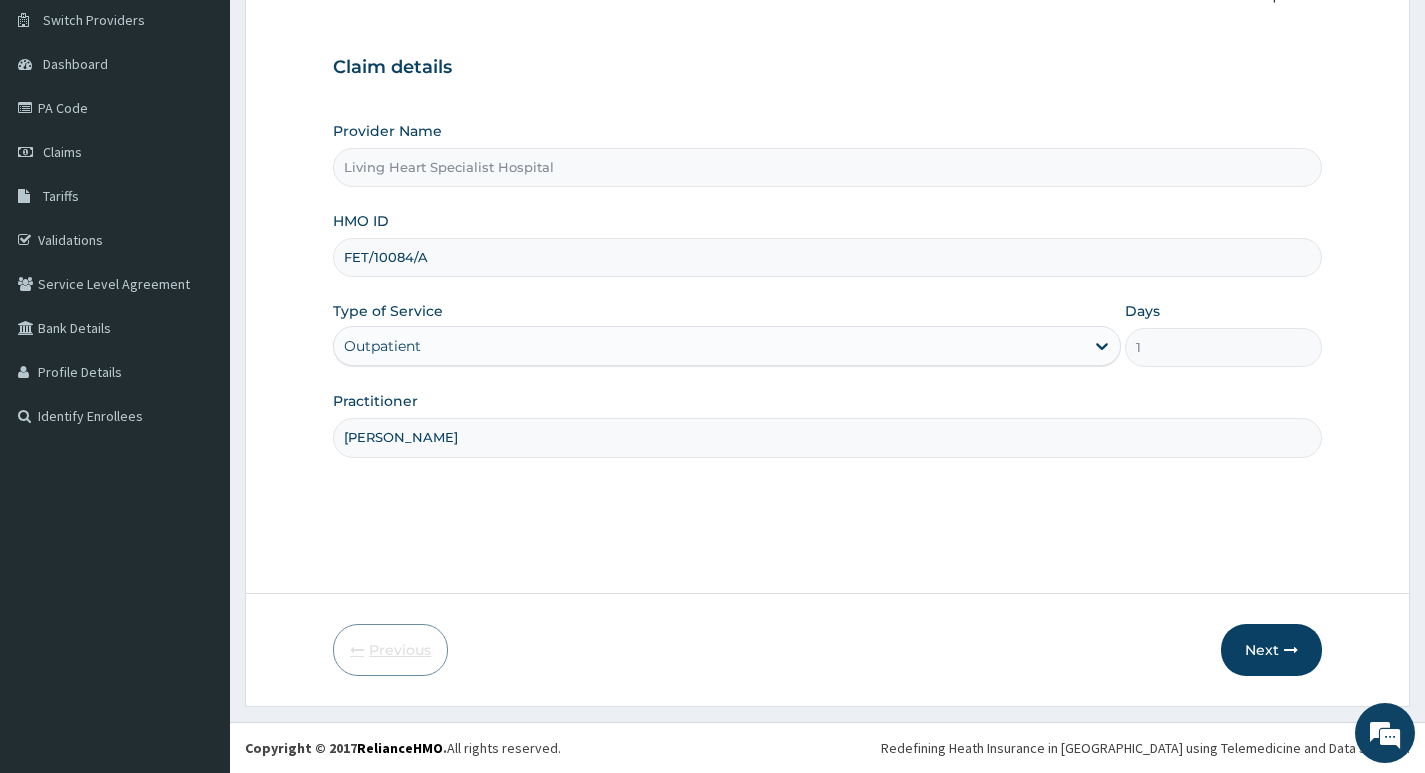 scroll, scrollTop: 154, scrollLeft: 0, axis: vertical 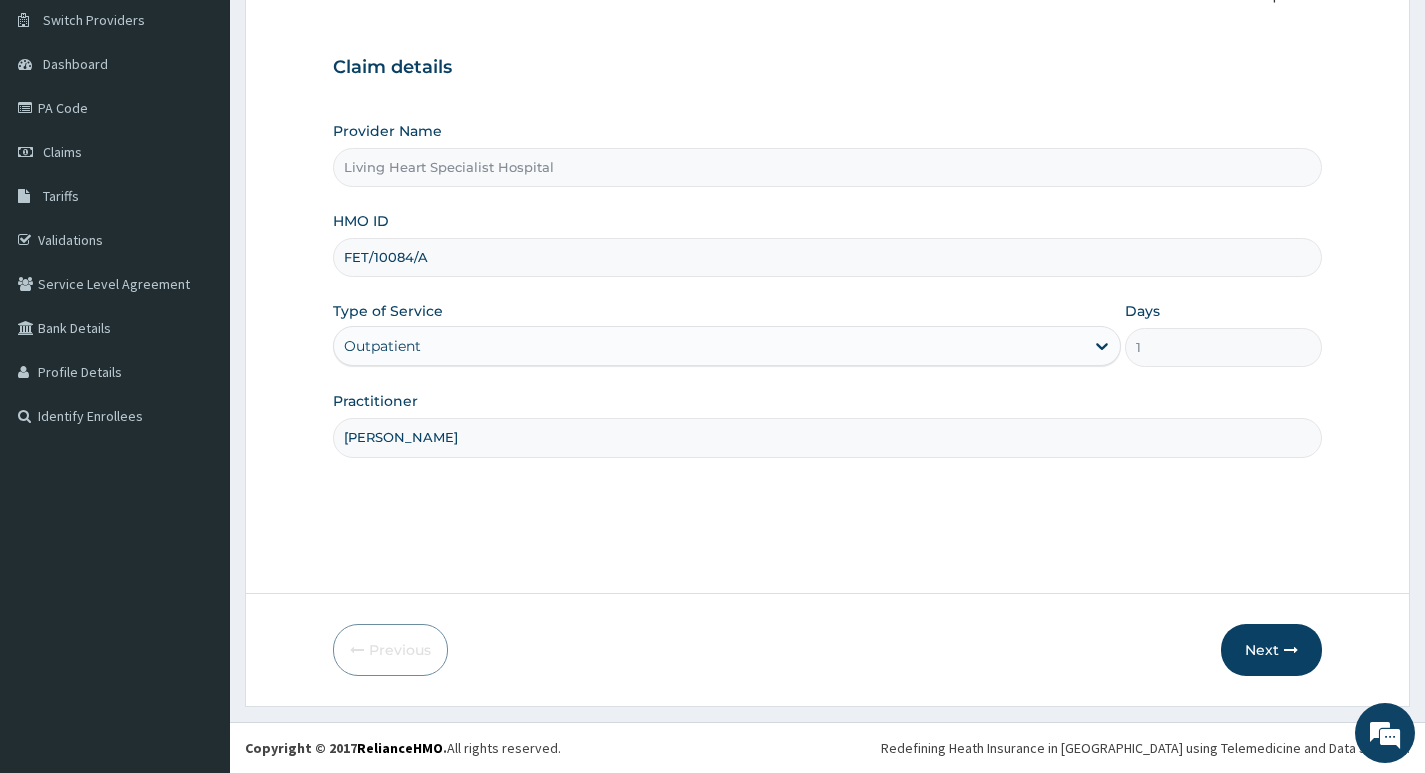 click on "FET/10084/A" at bounding box center (827, 257) 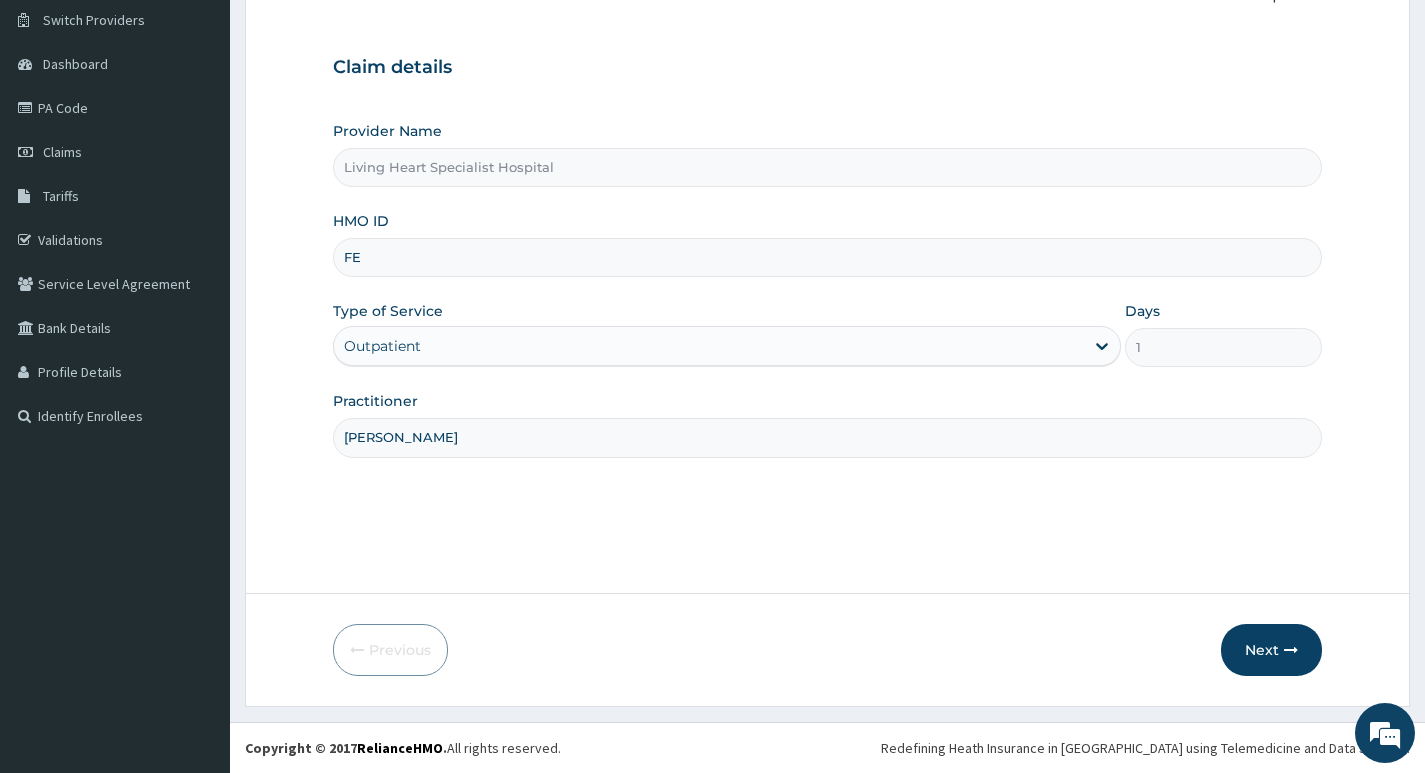 type on "F" 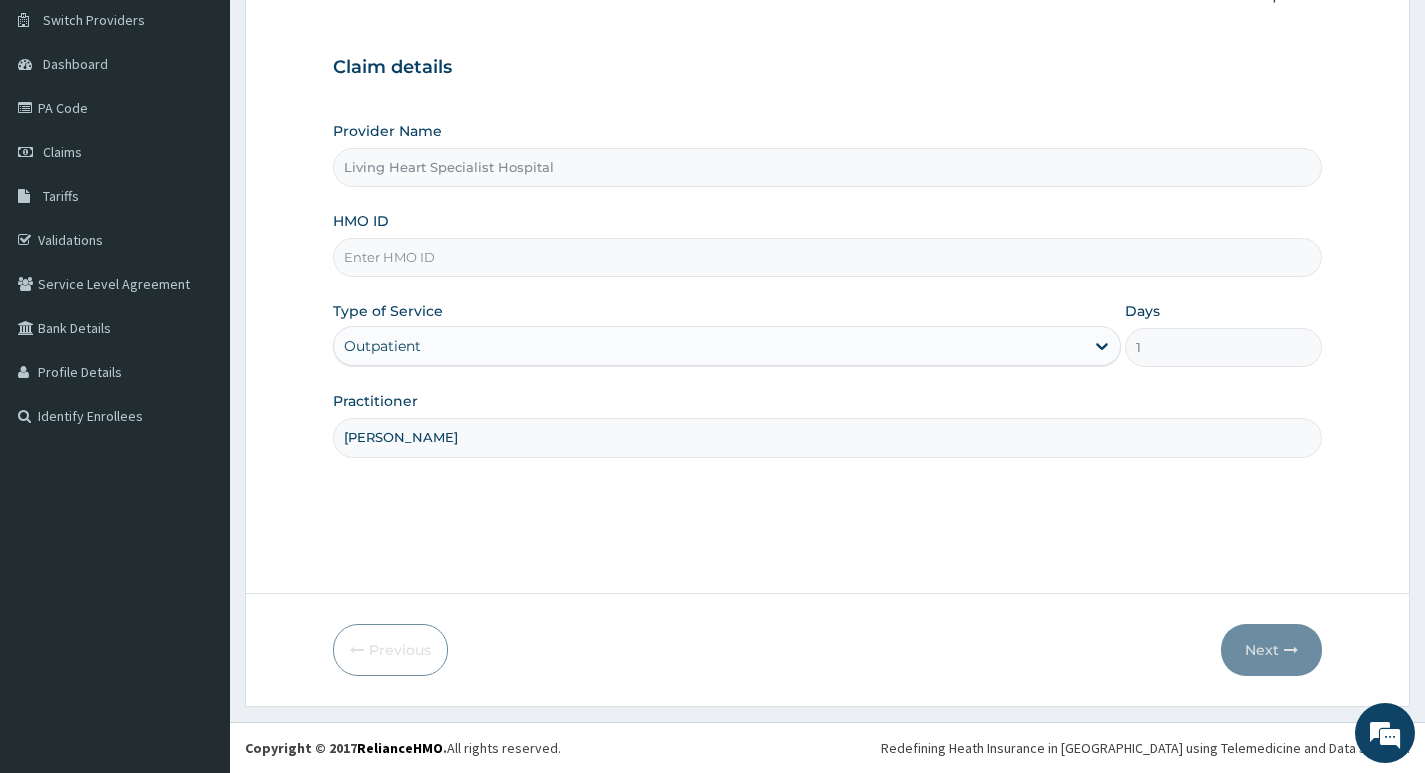 paste on "SSY/10018/B" 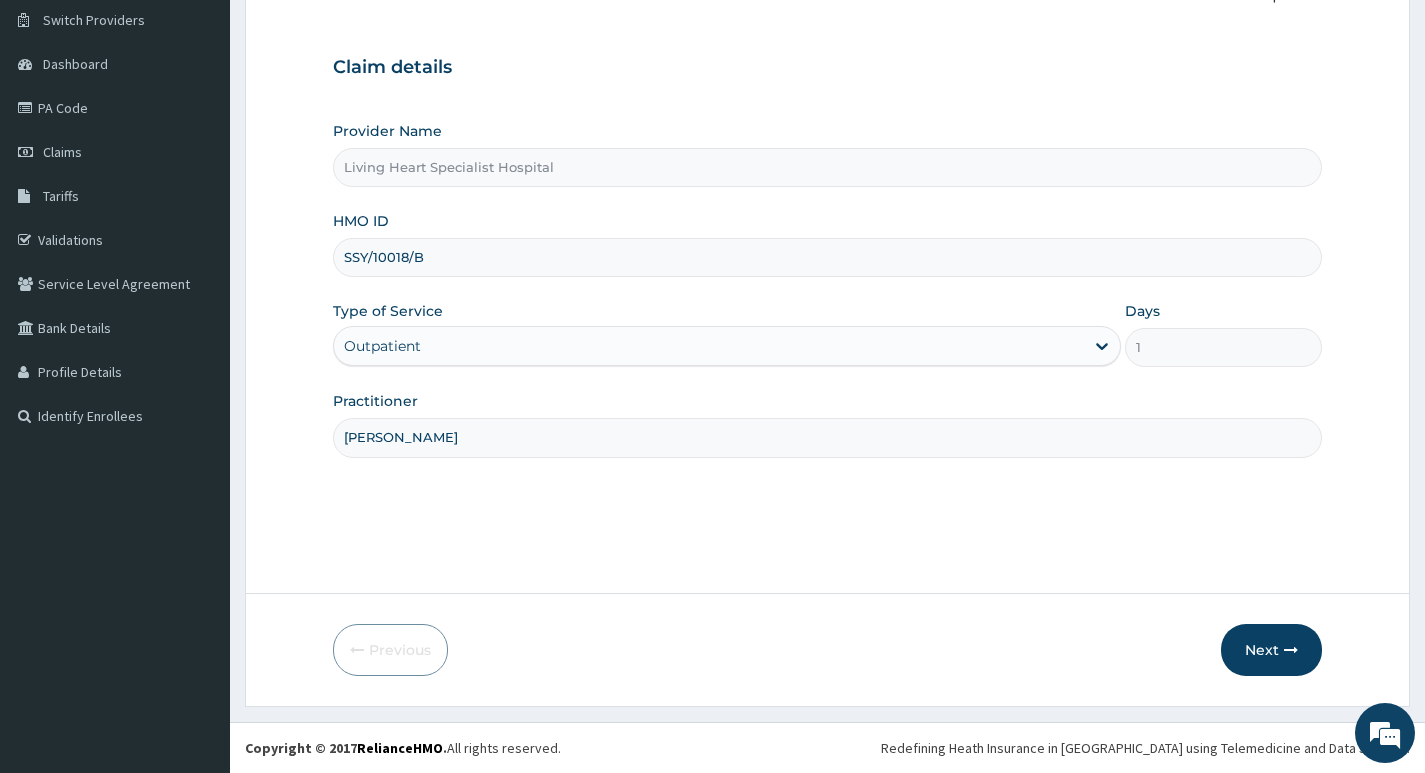 type on "SSY/10018/B" 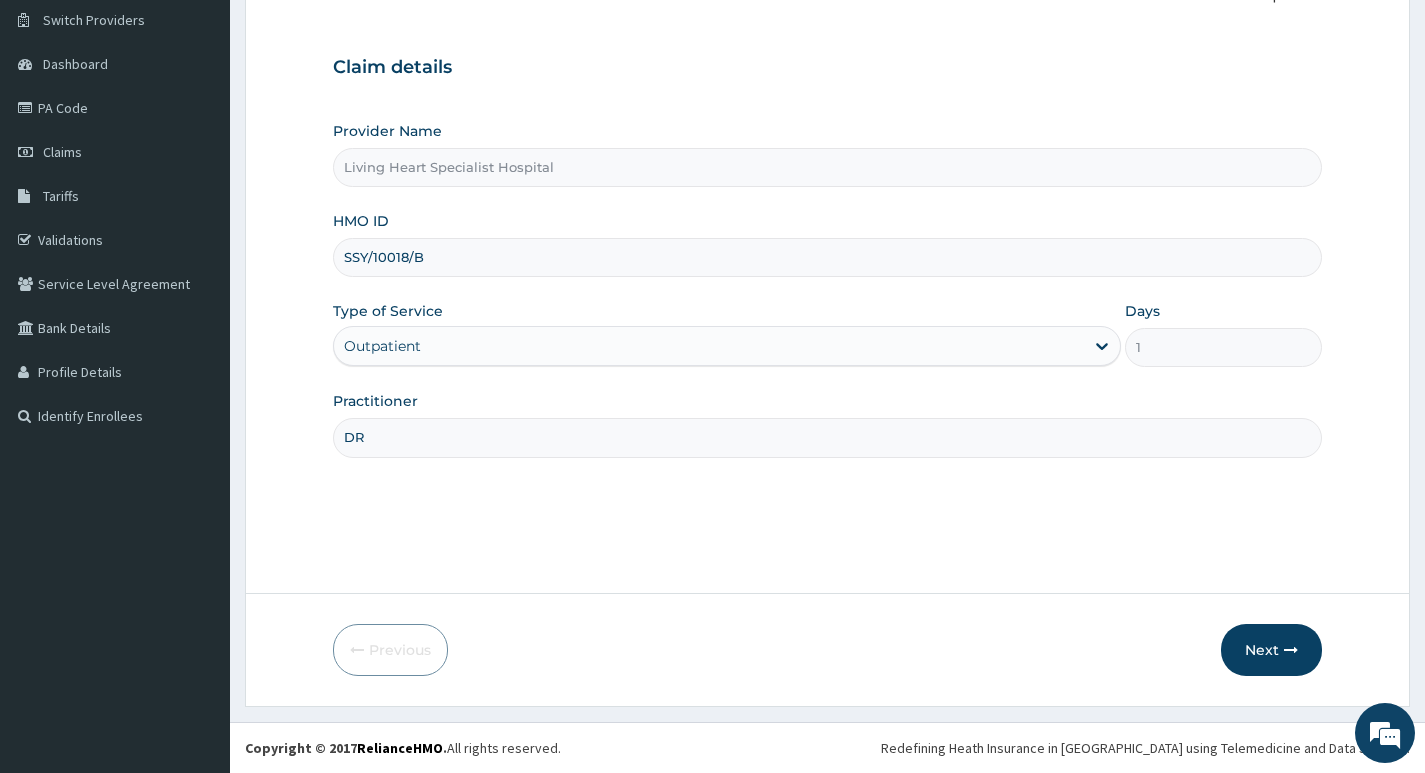 type on "D" 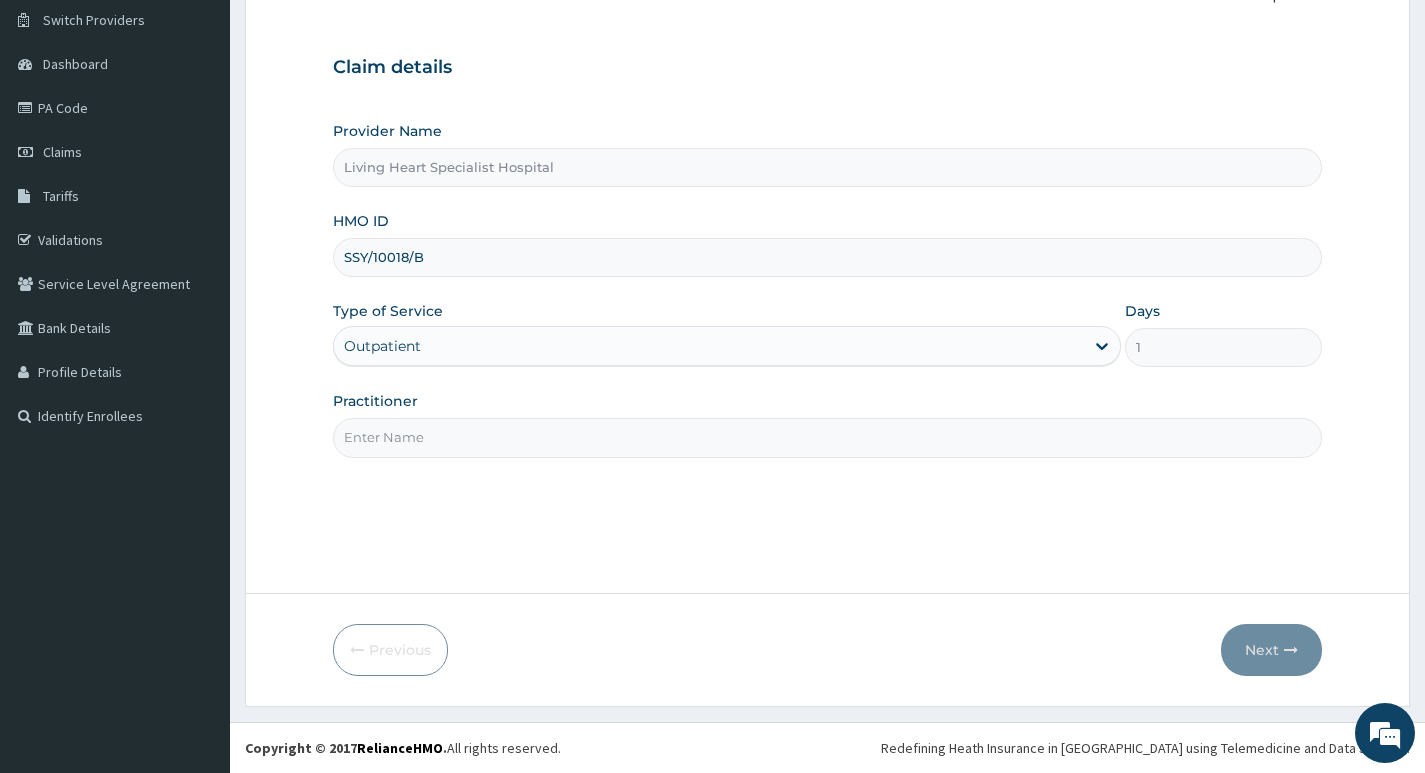 click on "Practitioner" at bounding box center (827, 437) 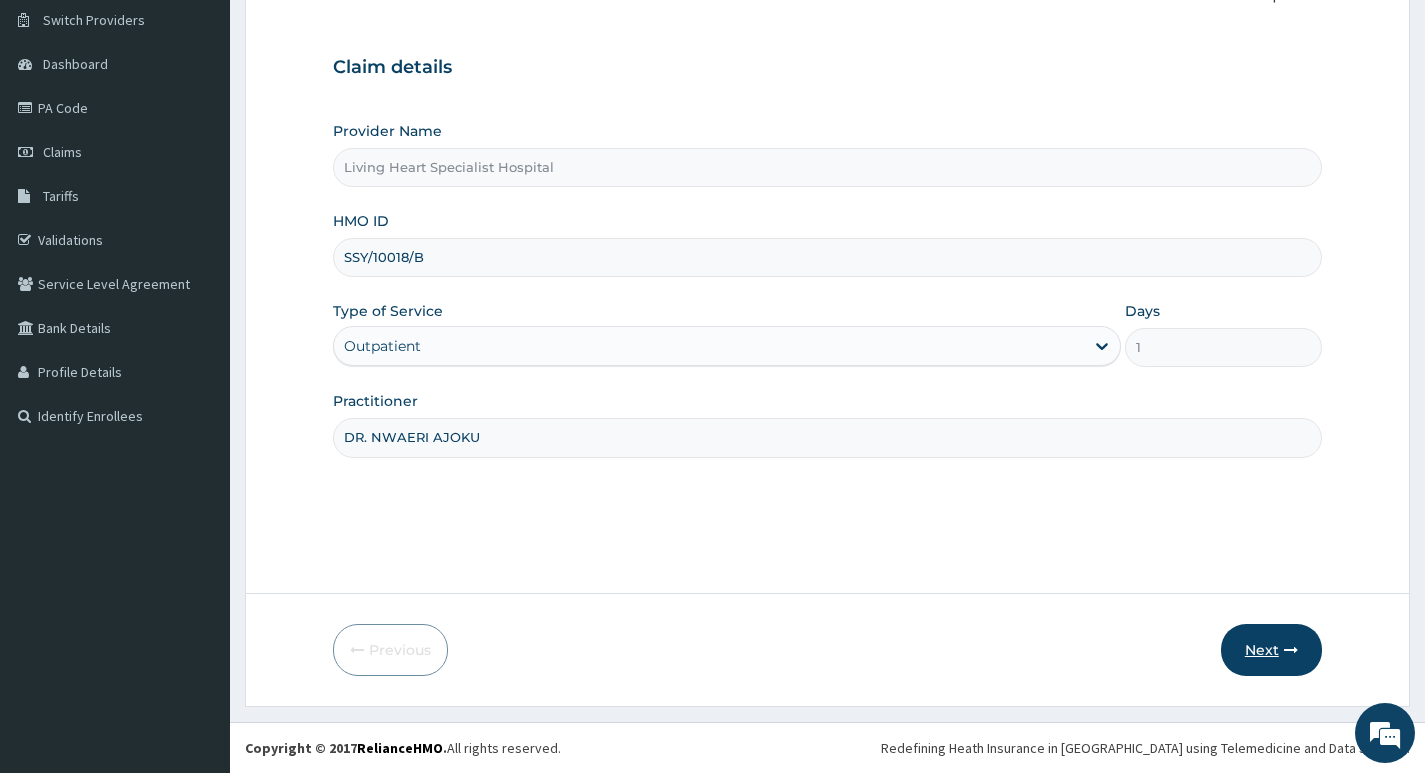 click on "Next" at bounding box center (1271, 650) 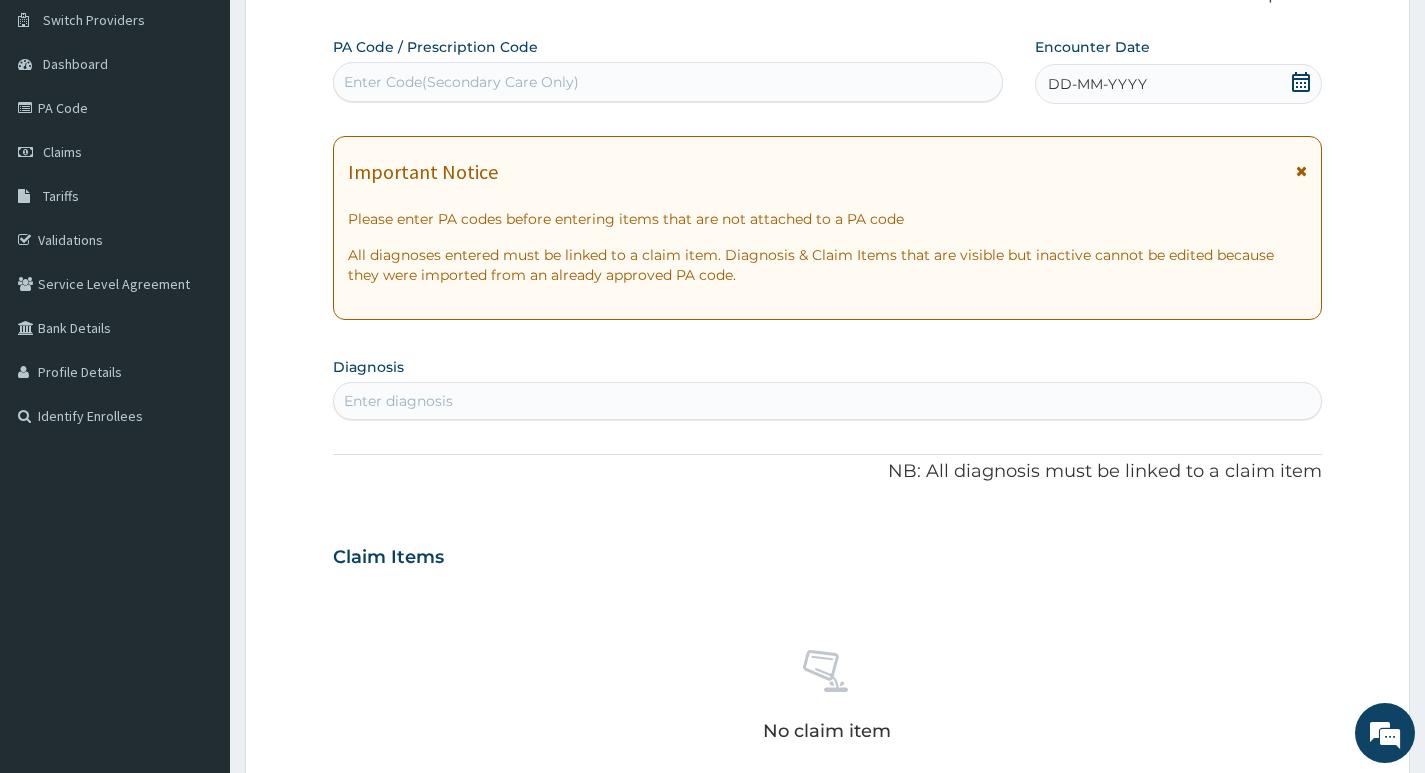 click on "Enter Code(Secondary Care Only)" at bounding box center [461, 82] 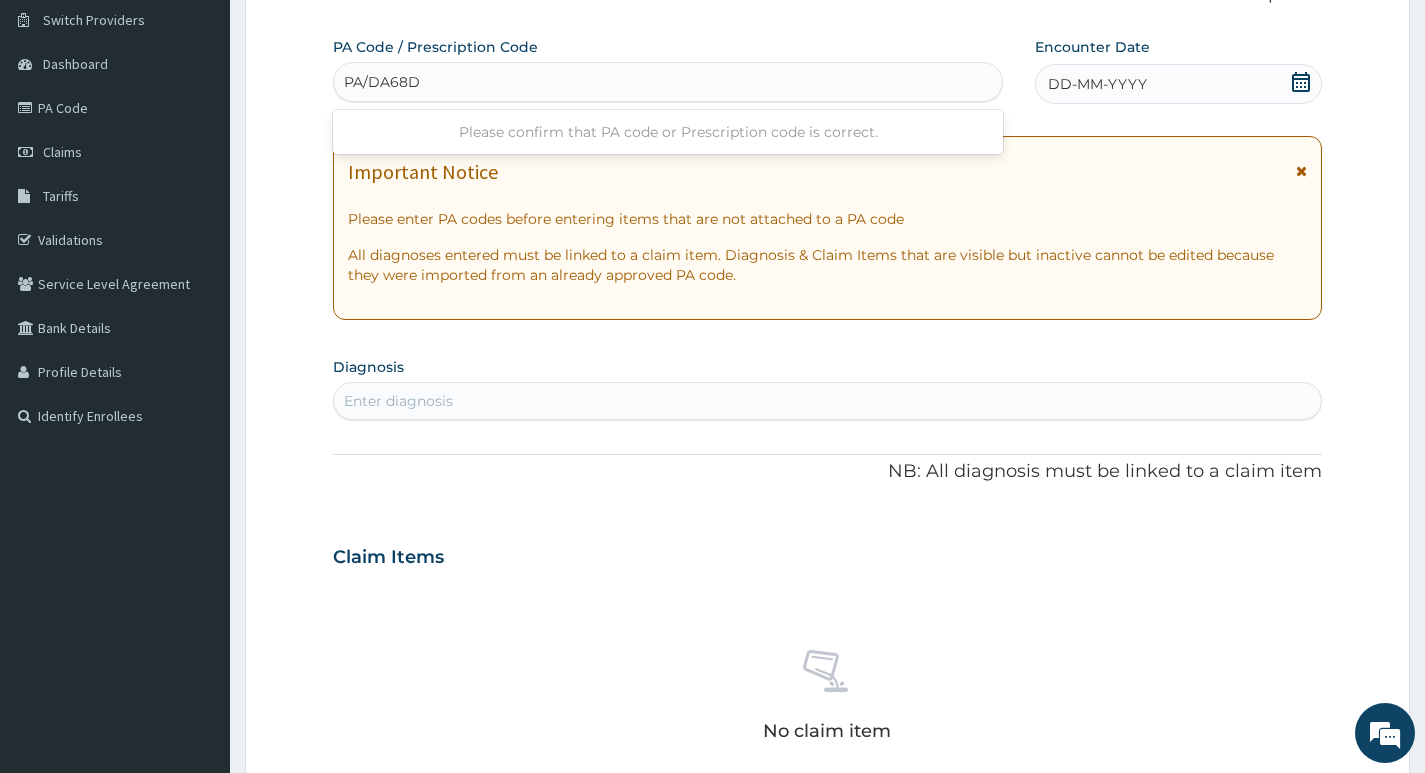 type on "PA/DA68DA" 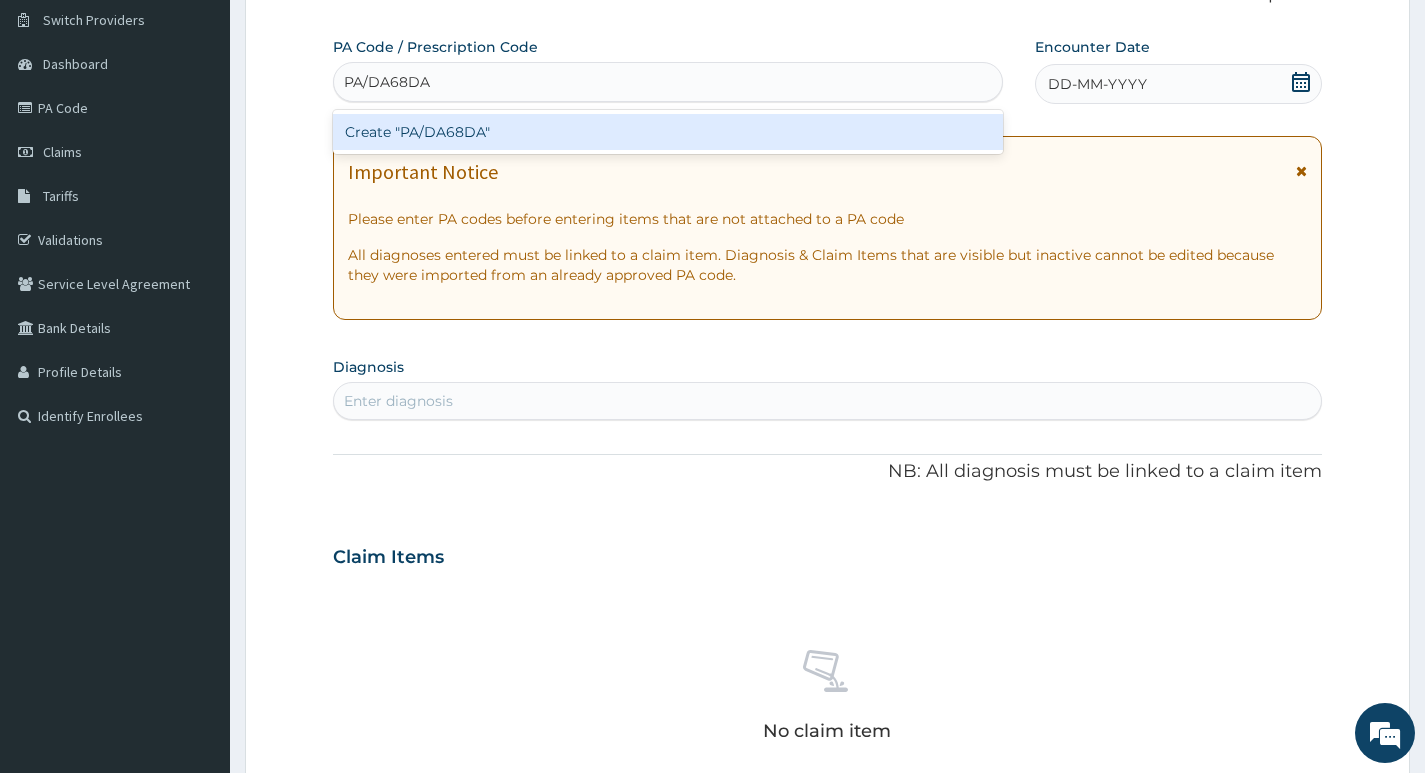 click on "Create "PA/DA68DA"" at bounding box center [668, 132] 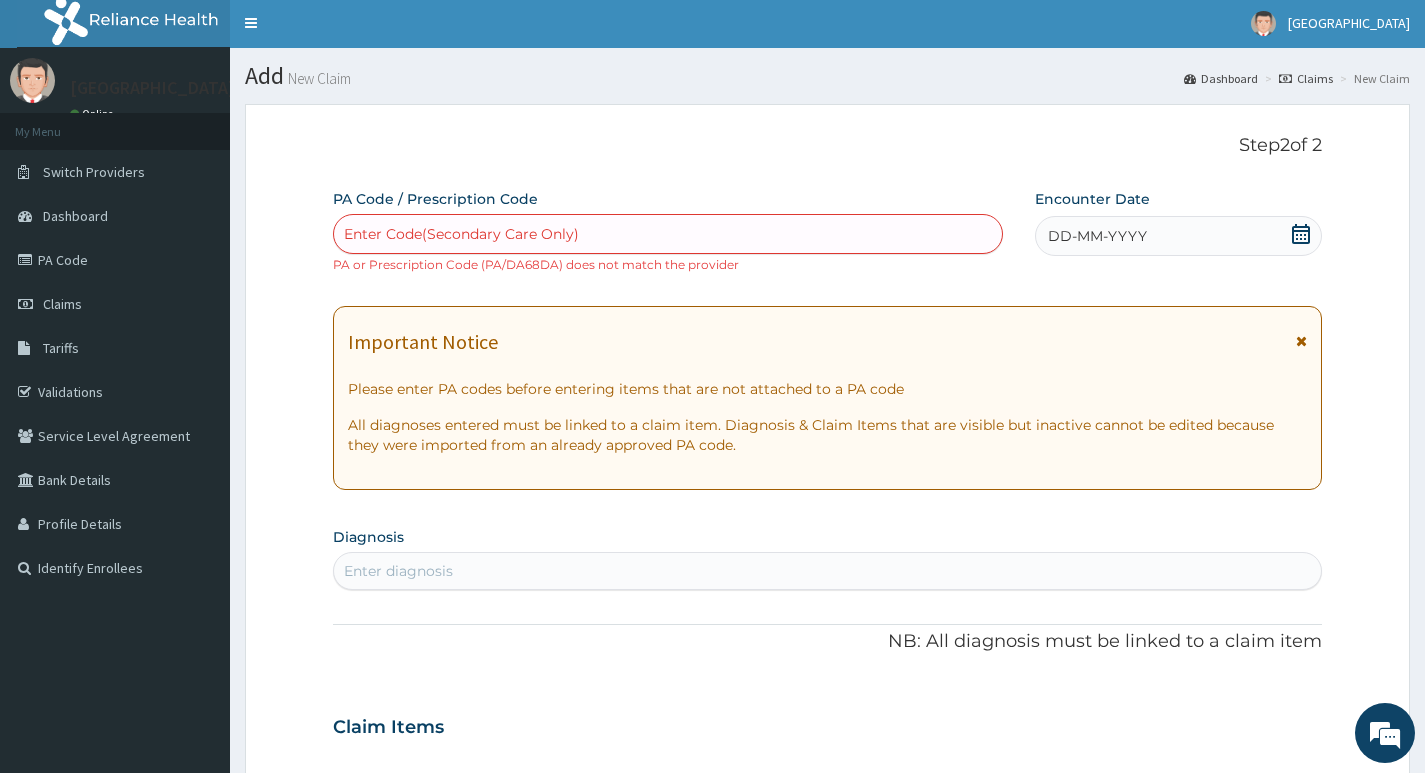 scroll, scrollTop: 0, scrollLeft: 0, axis: both 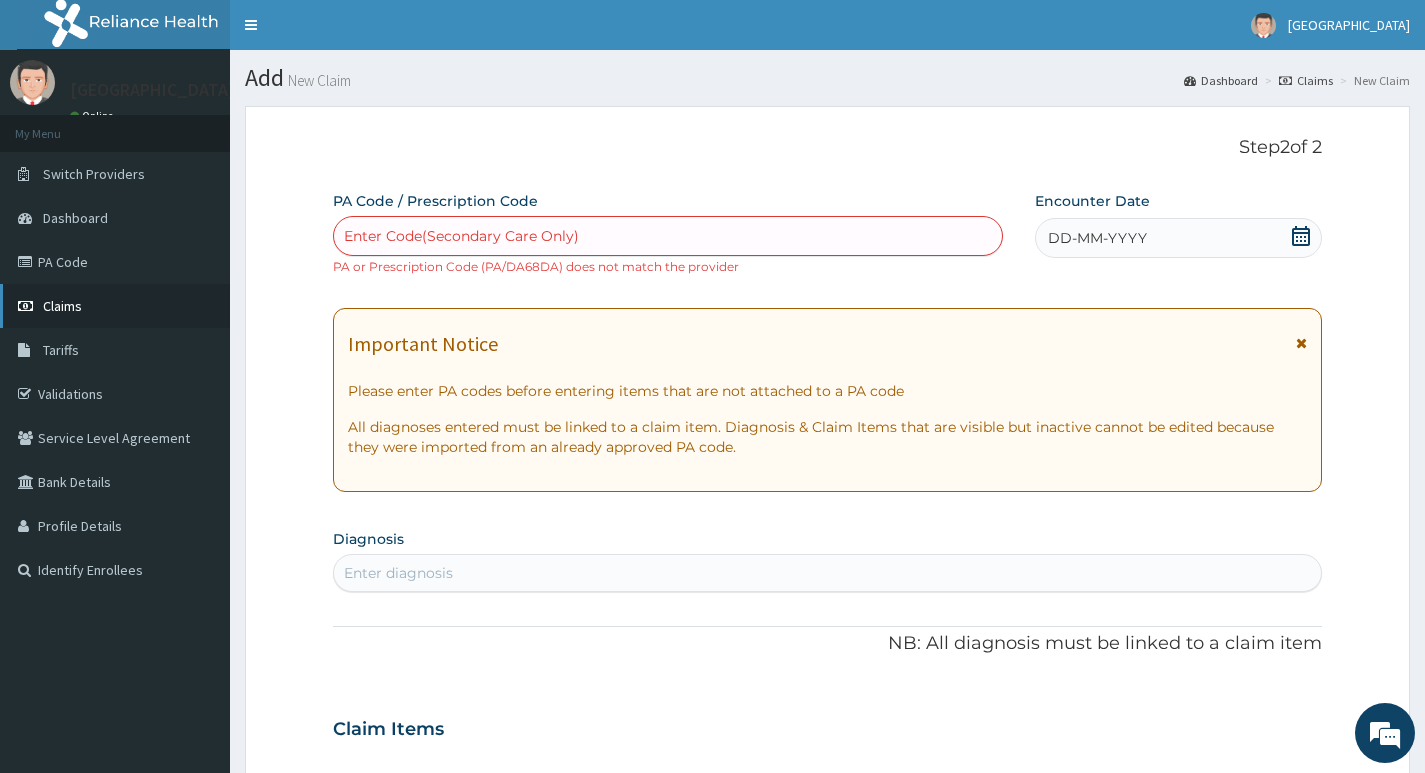 click on "Claims" at bounding box center (62, 306) 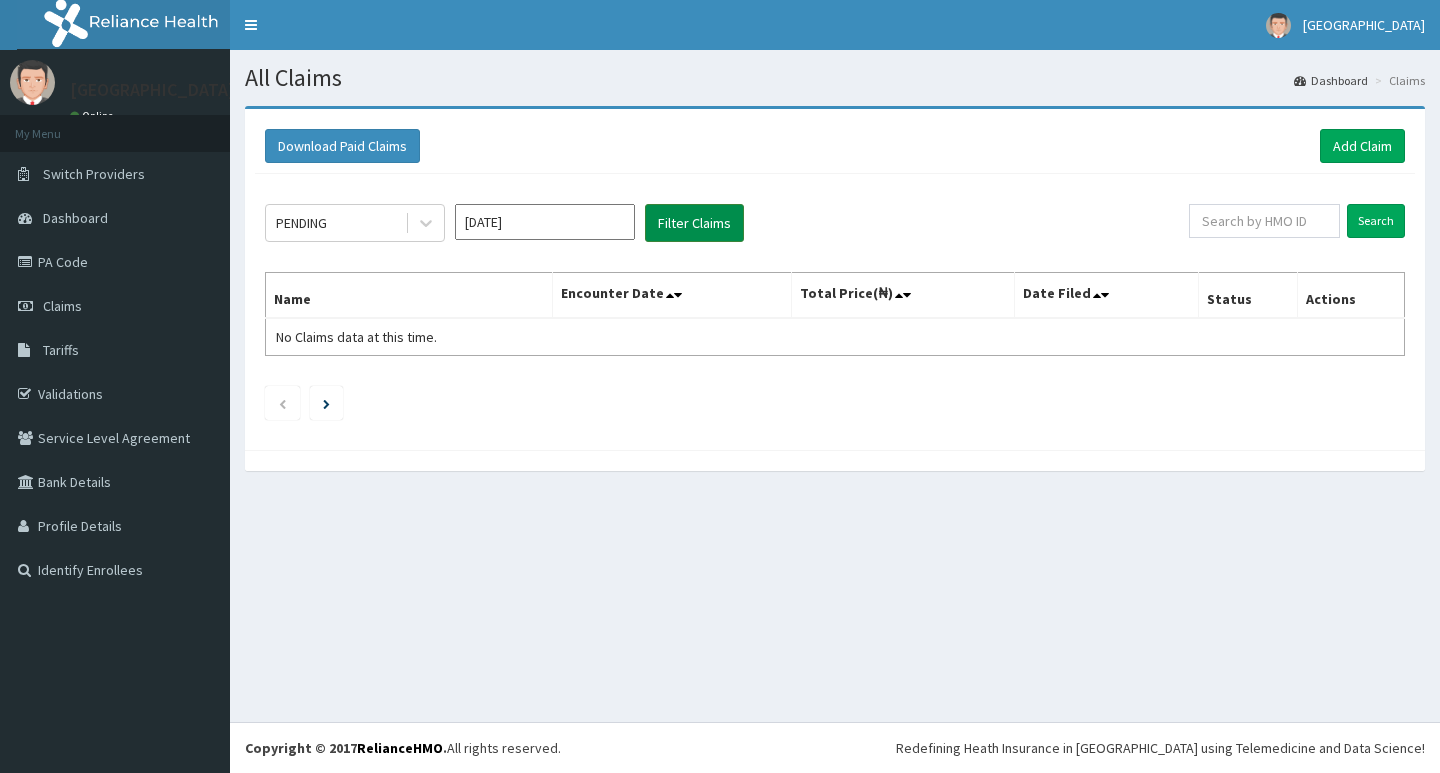 scroll, scrollTop: 0, scrollLeft: 0, axis: both 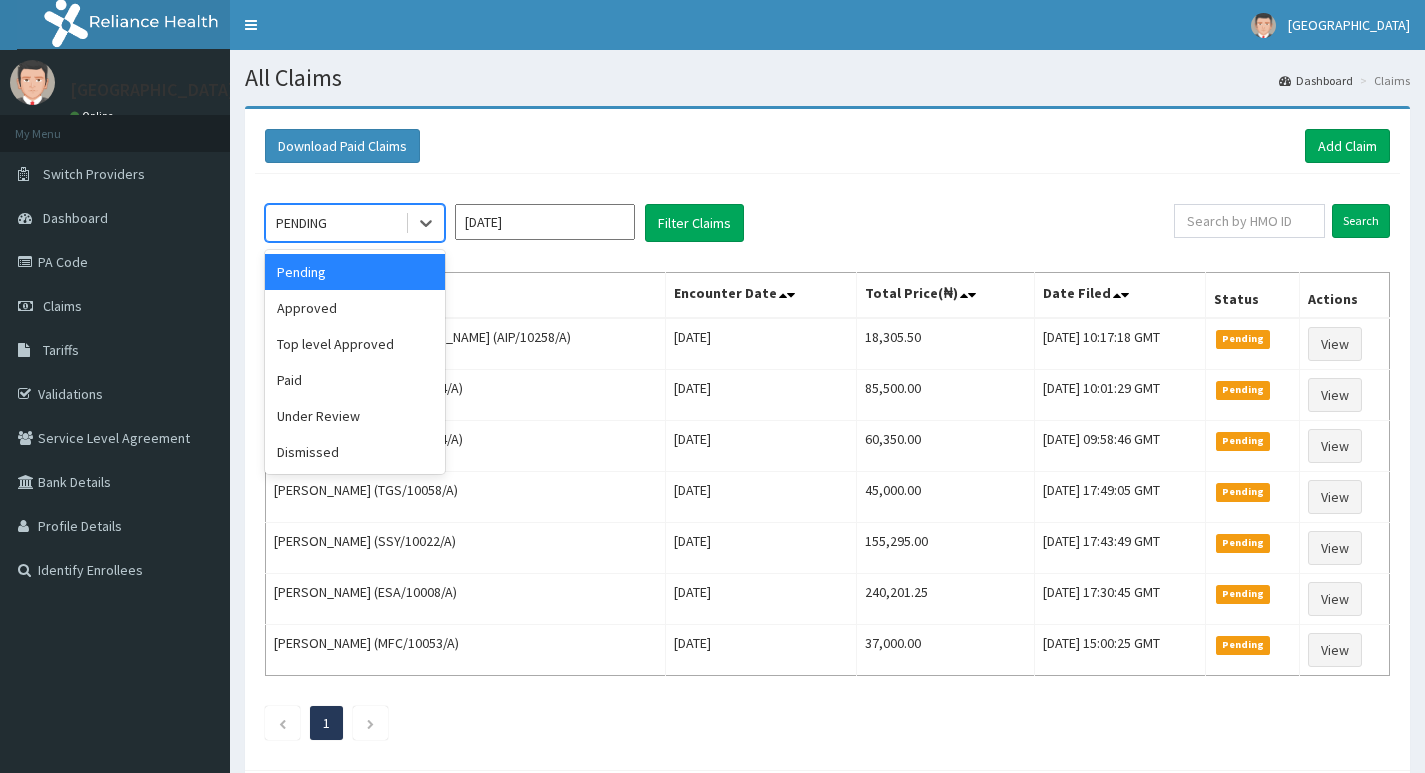 click on "PENDING" at bounding box center (335, 223) 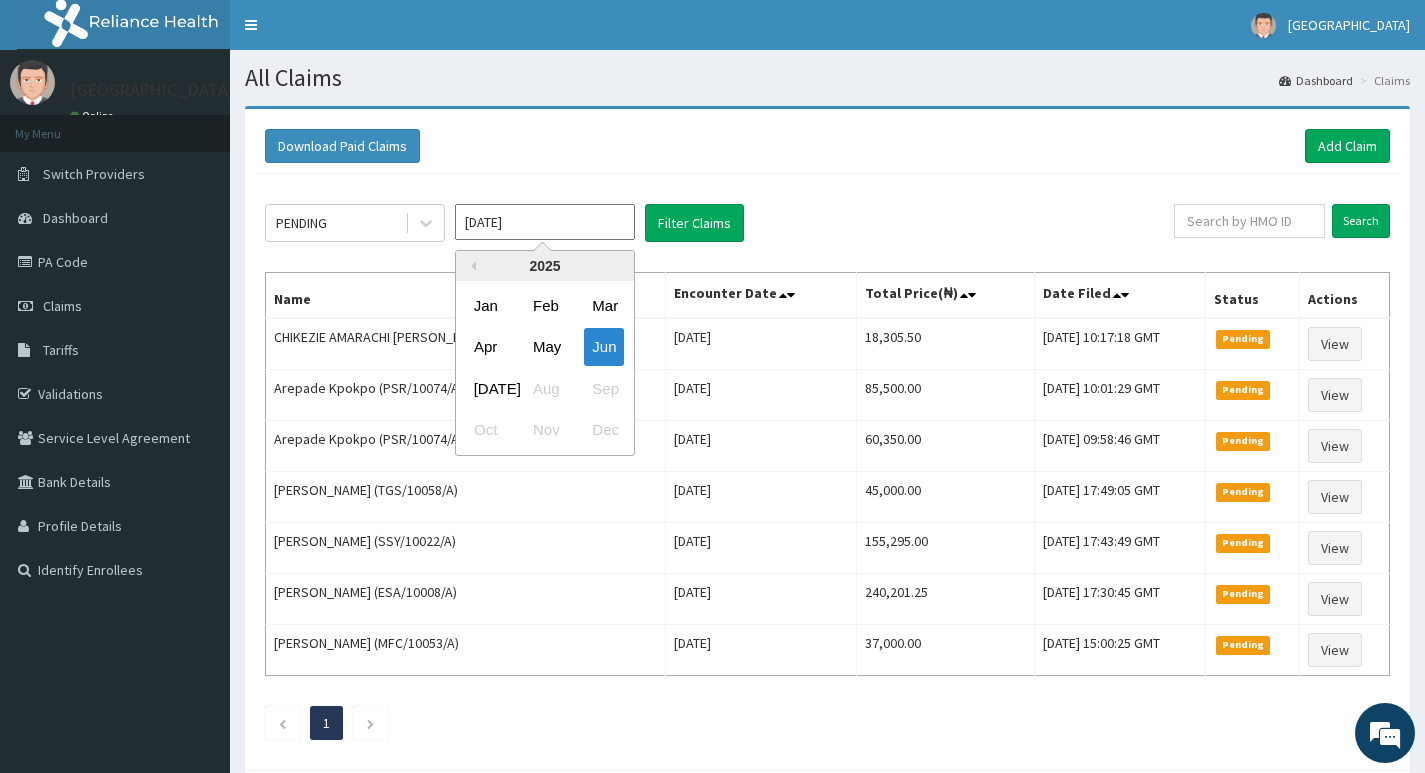 click on "[DATE]" at bounding box center [545, 222] 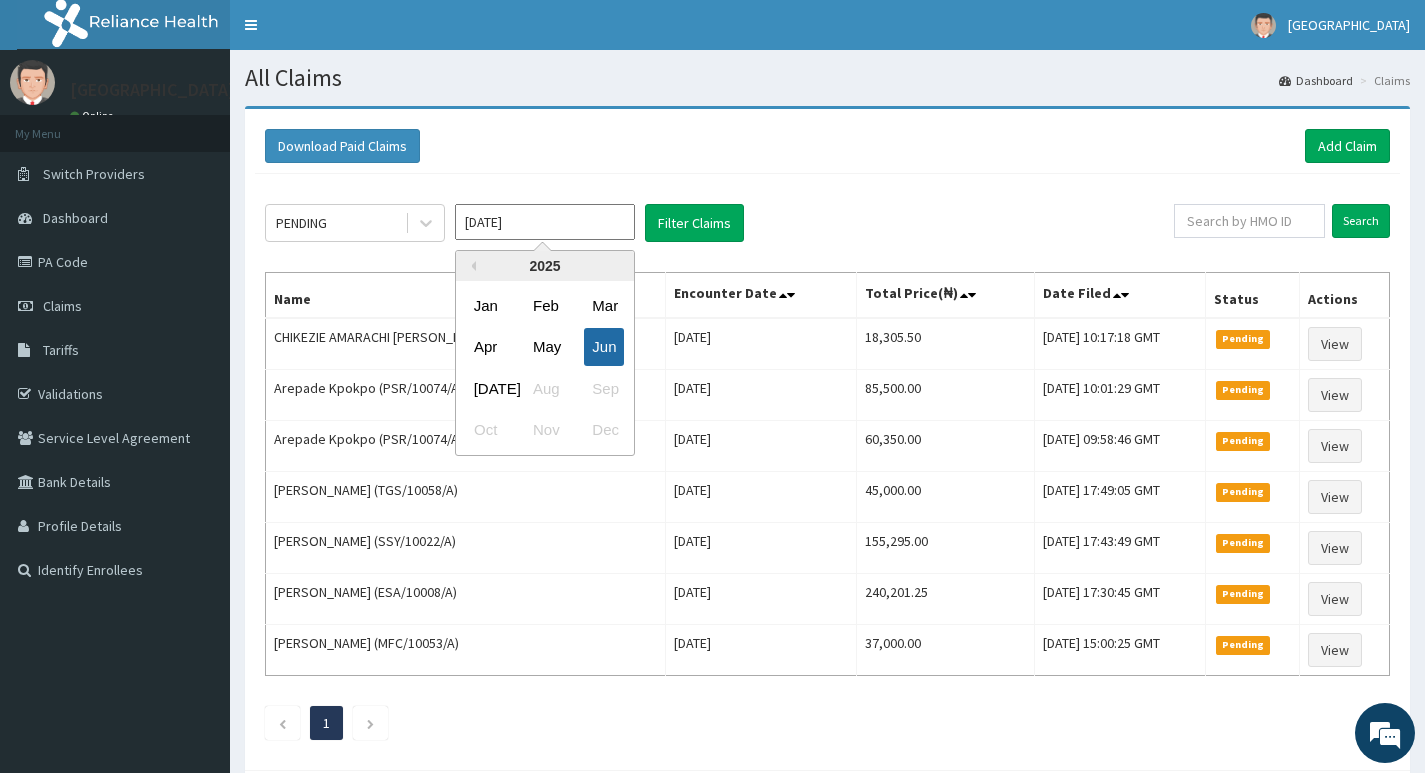 click on "Jun" at bounding box center [604, 347] 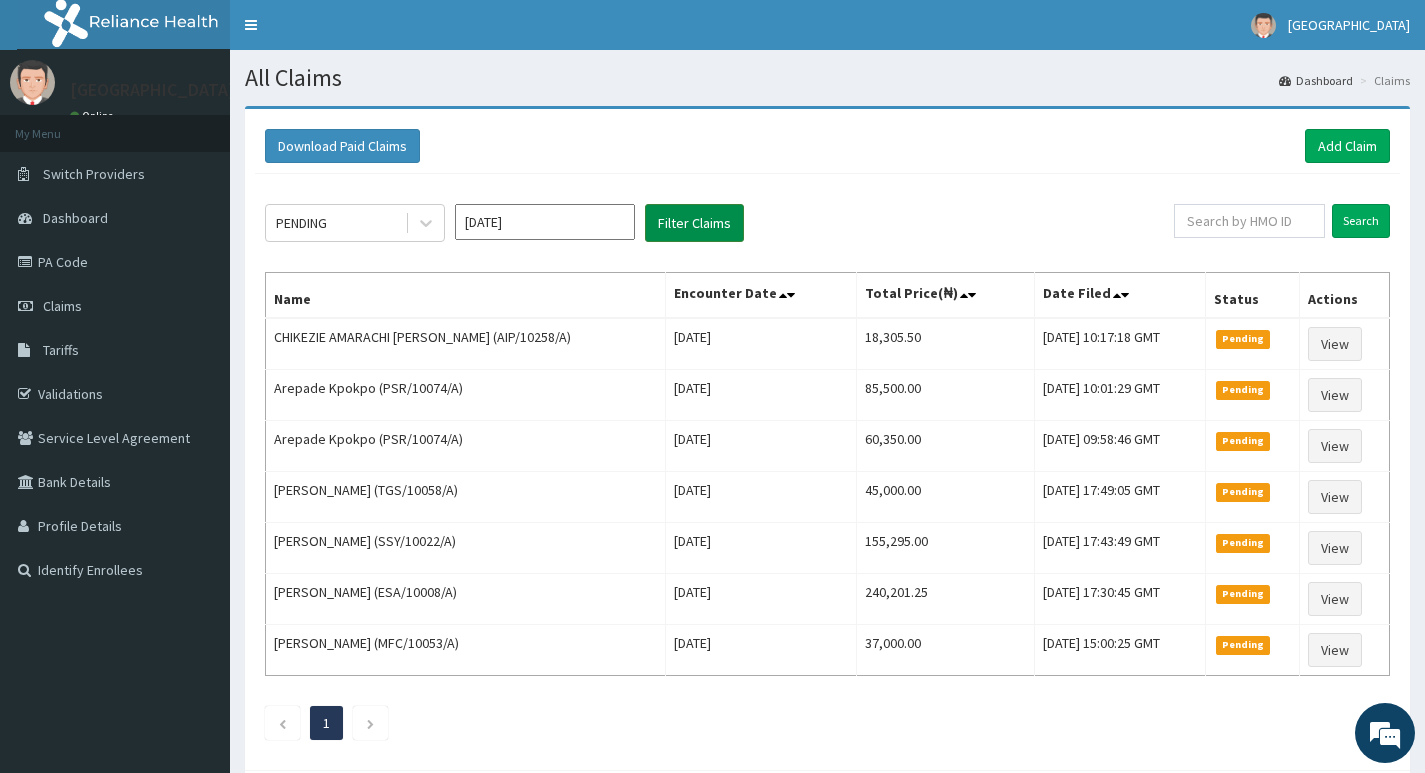 click on "Filter Claims" at bounding box center (694, 223) 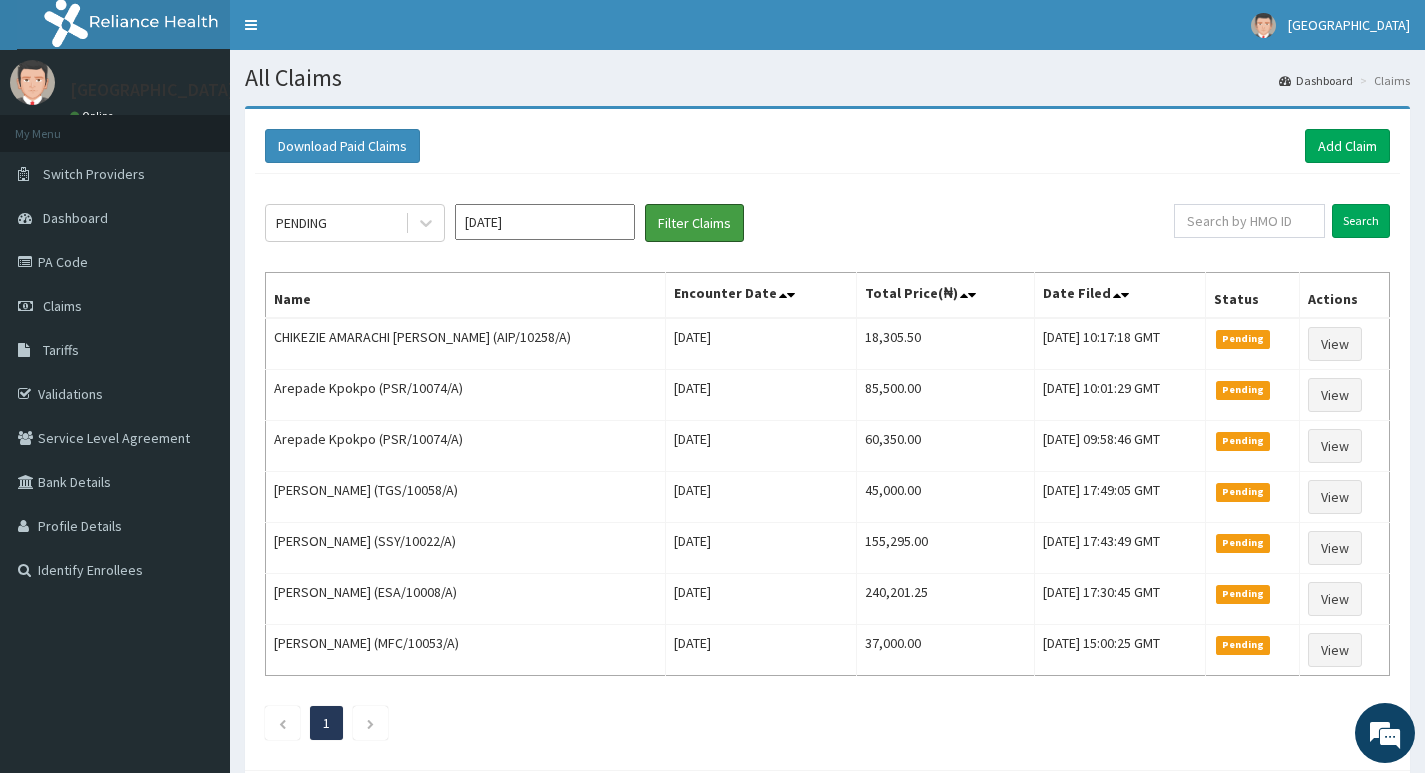 scroll, scrollTop: 0, scrollLeft: 0, axis: both 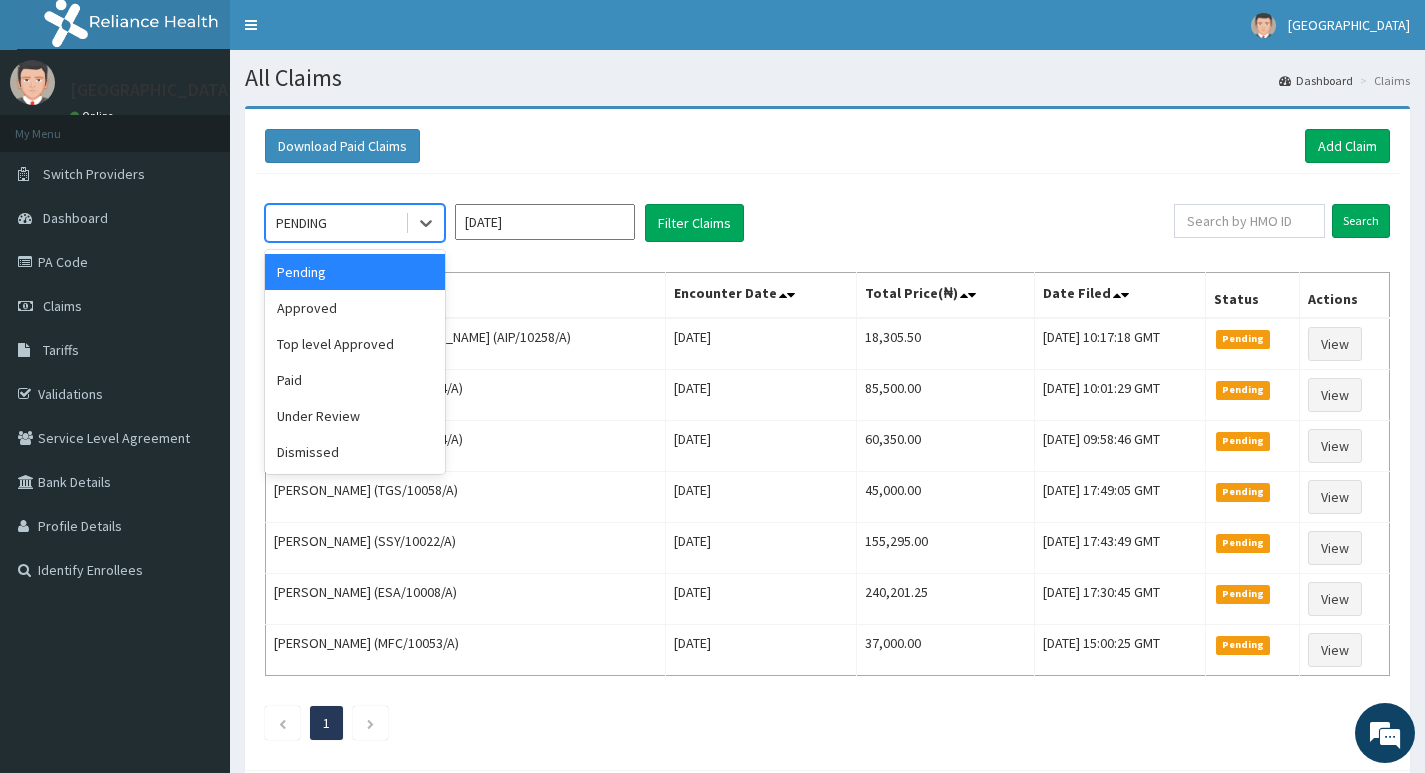 click on "PENDING" at bounding box center [335, 223] 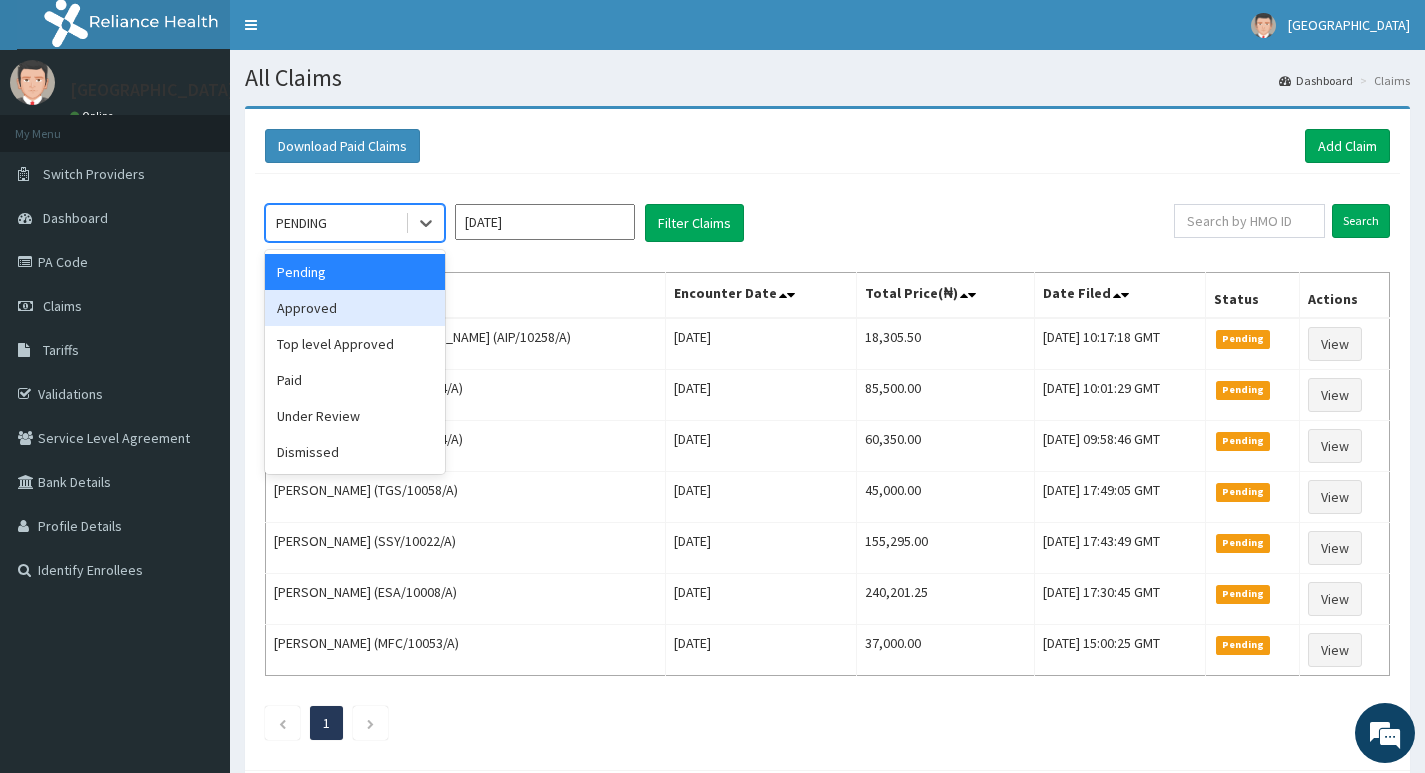 click on "Approved" at bounding box center [355, 308] 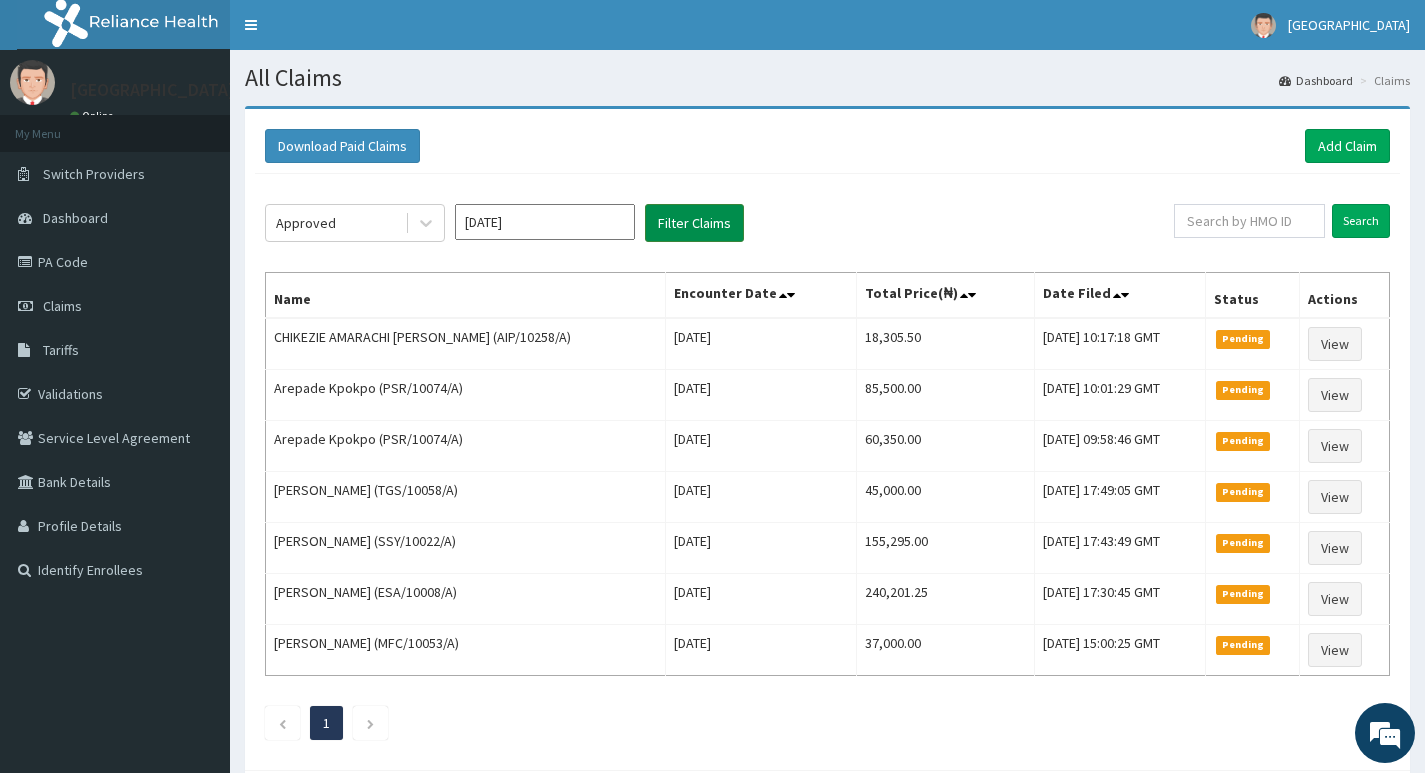 click on "Filter Claims" at bounding box center (694, 223) 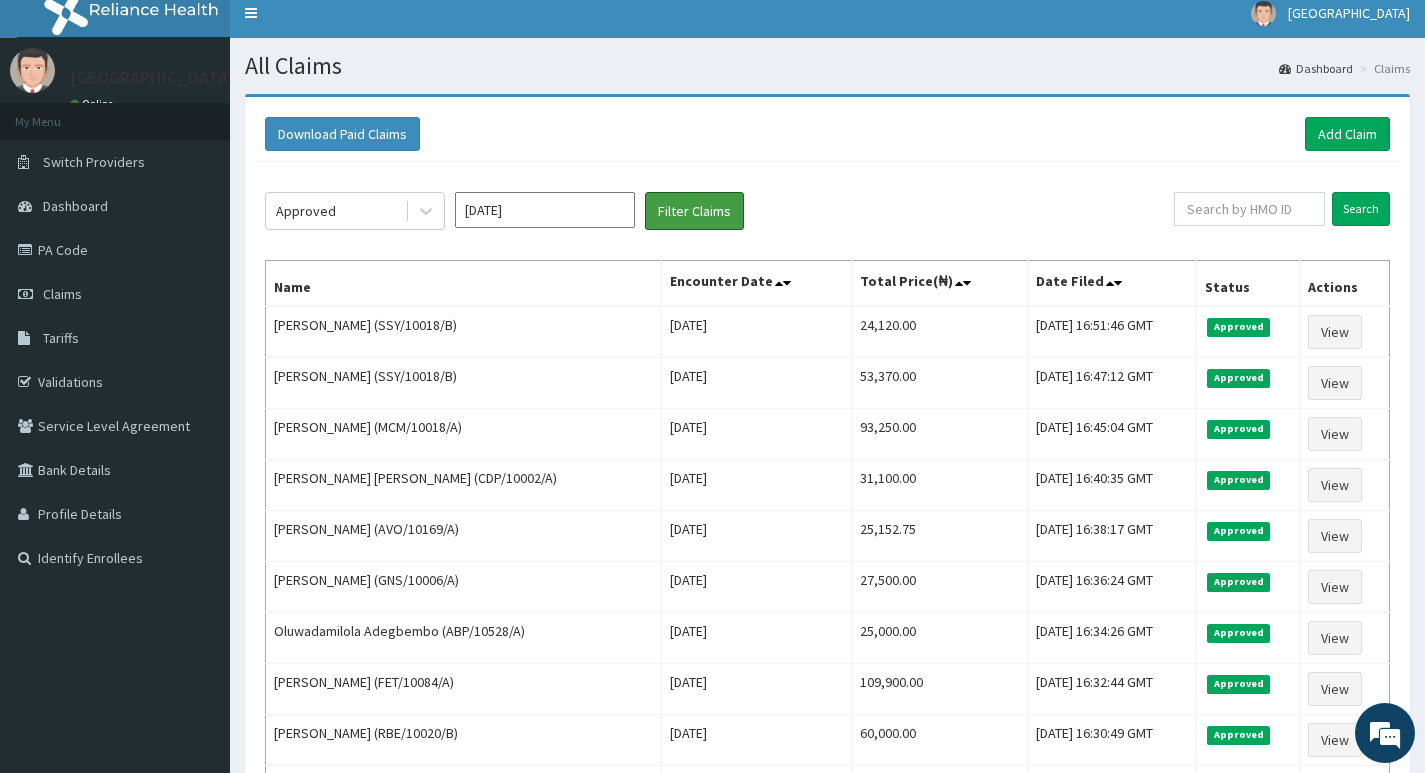 scroll, scrollTop: 0, scrollLeft: 0, axis: both 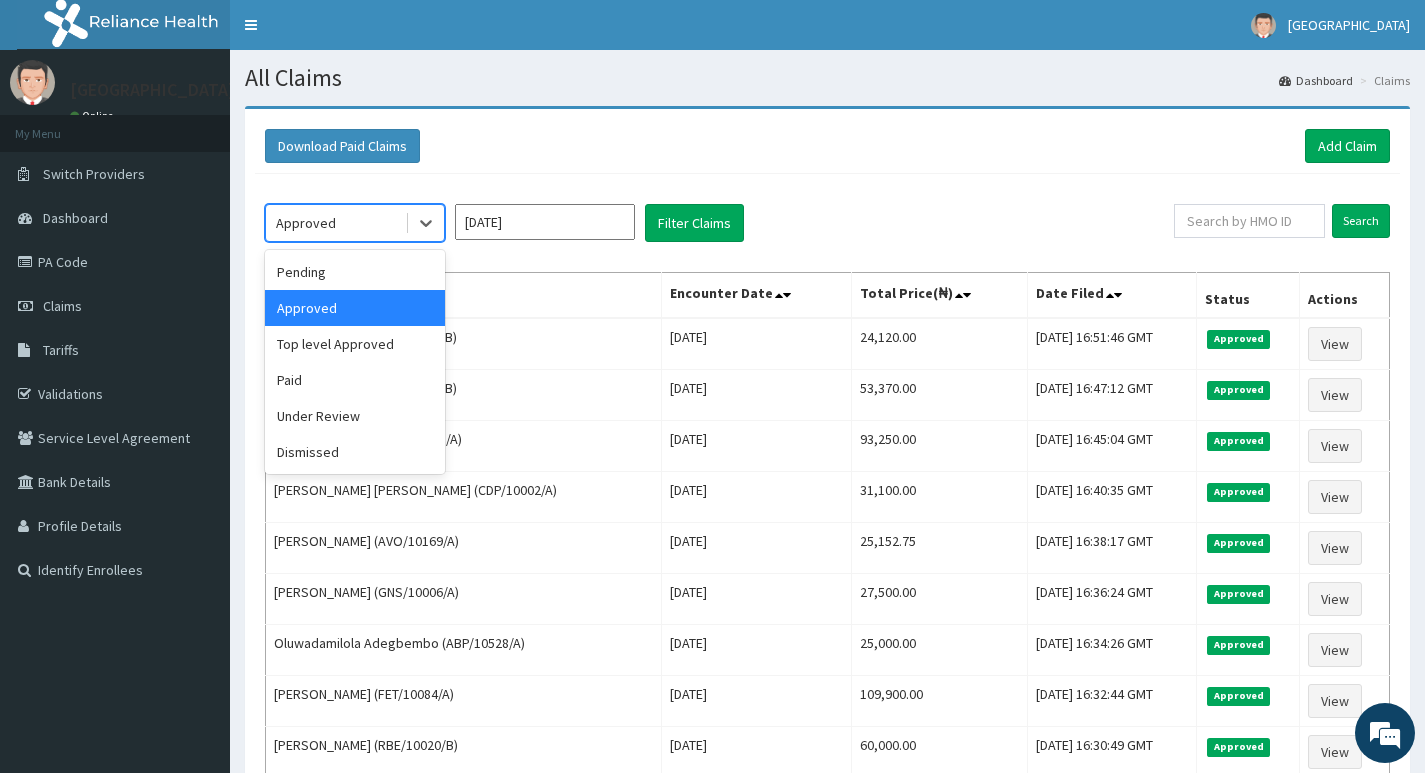 click on "Approved" at bounding box center [335, 223] 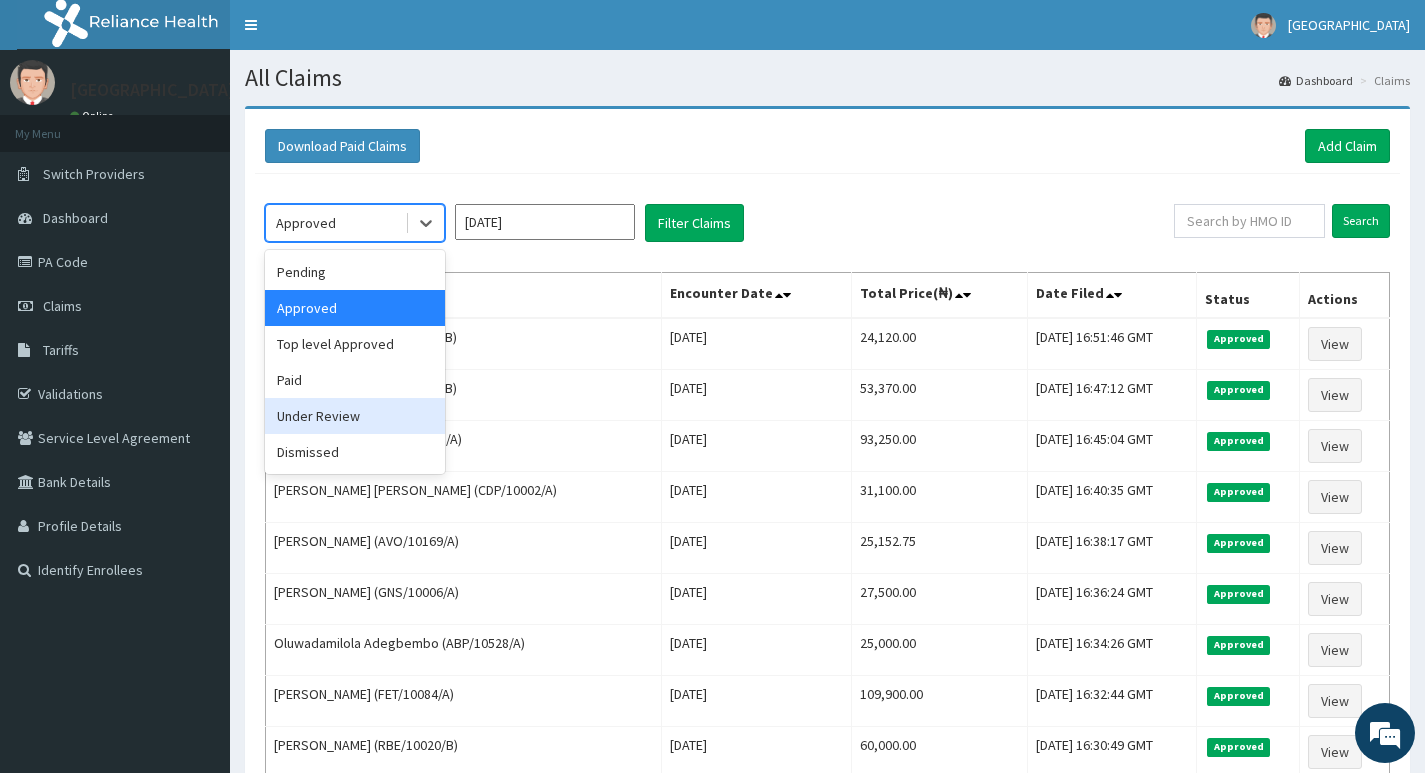 click on "Under Review" at bounding box center (355, 416) 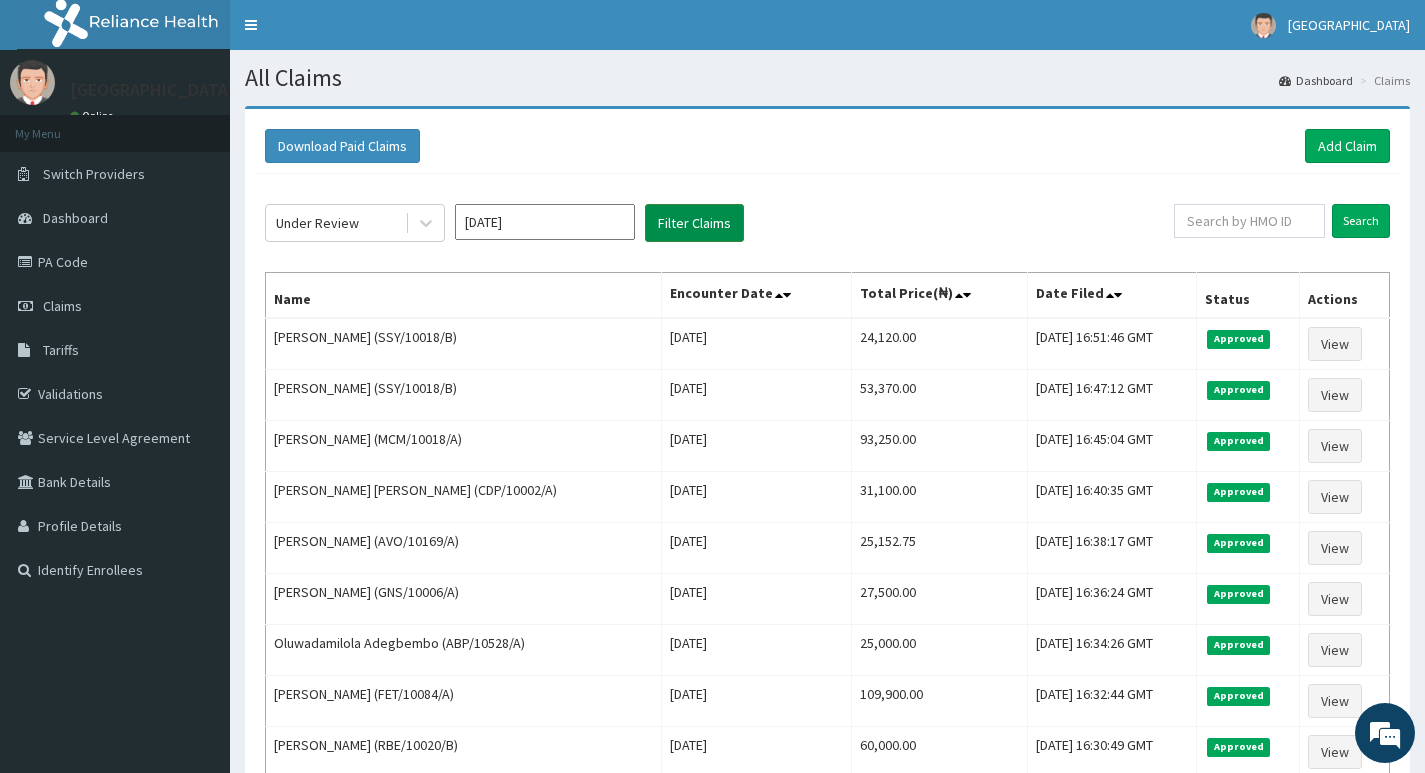 click on "Filter Claims" at bounding box center [694, 223] 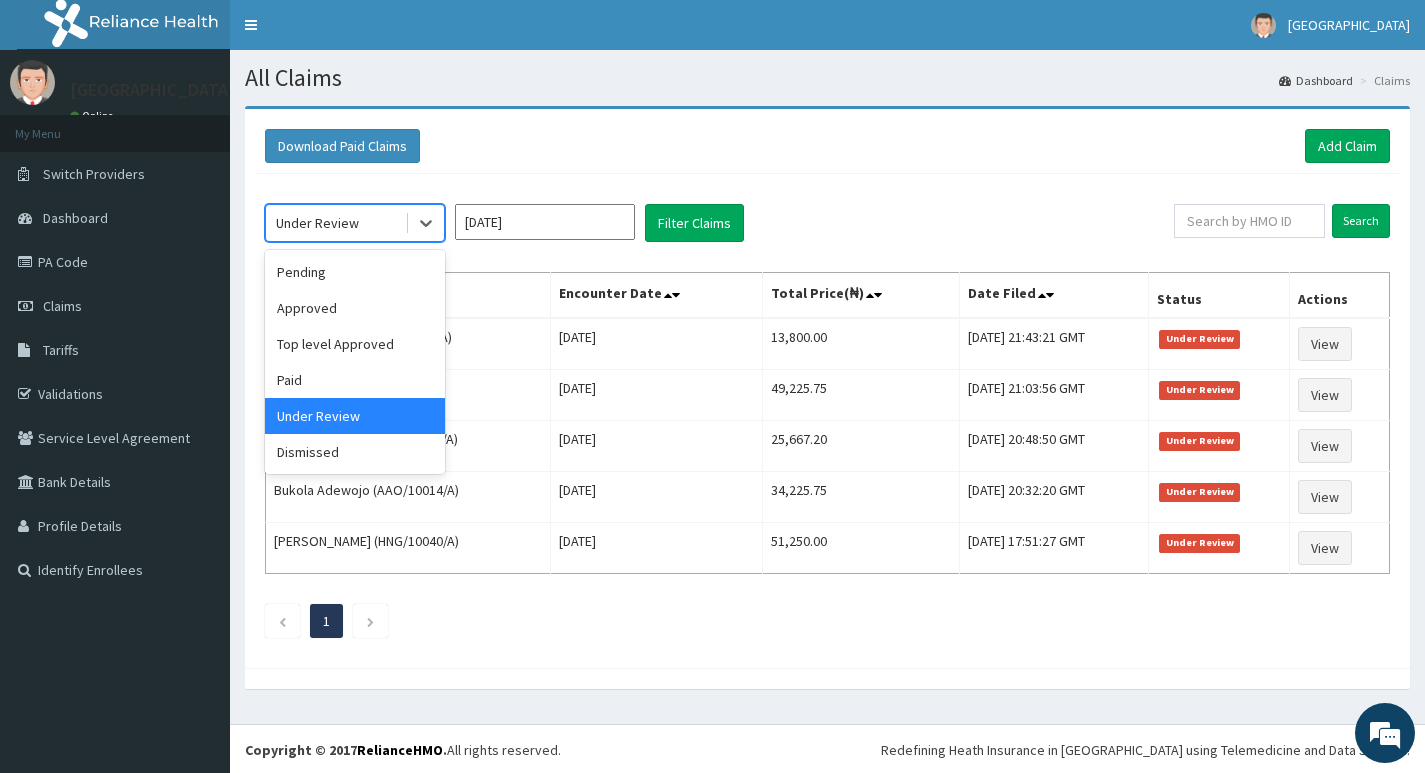 click on "Under Review" at bounding box center (335, 223) 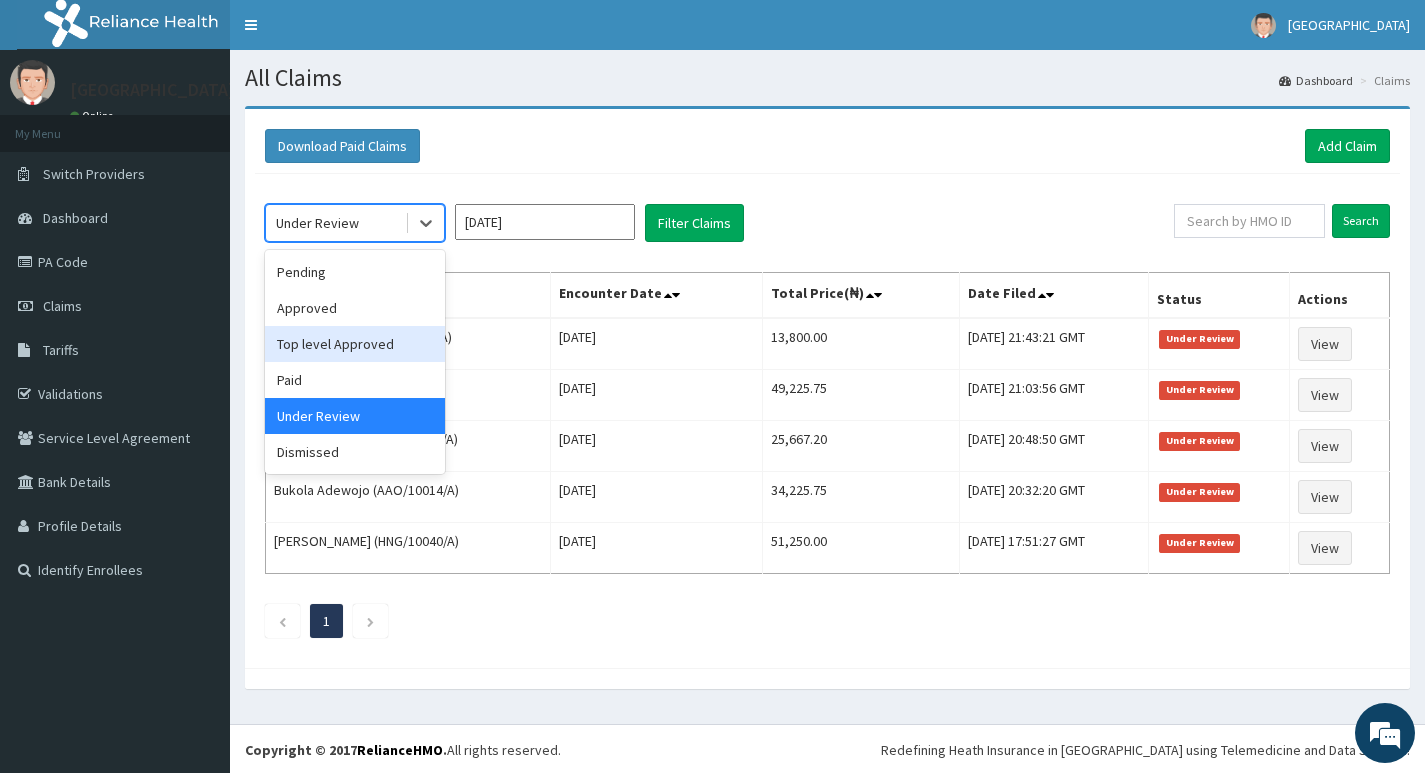 click on "Top level Approved" at bounding box center [355, 344] 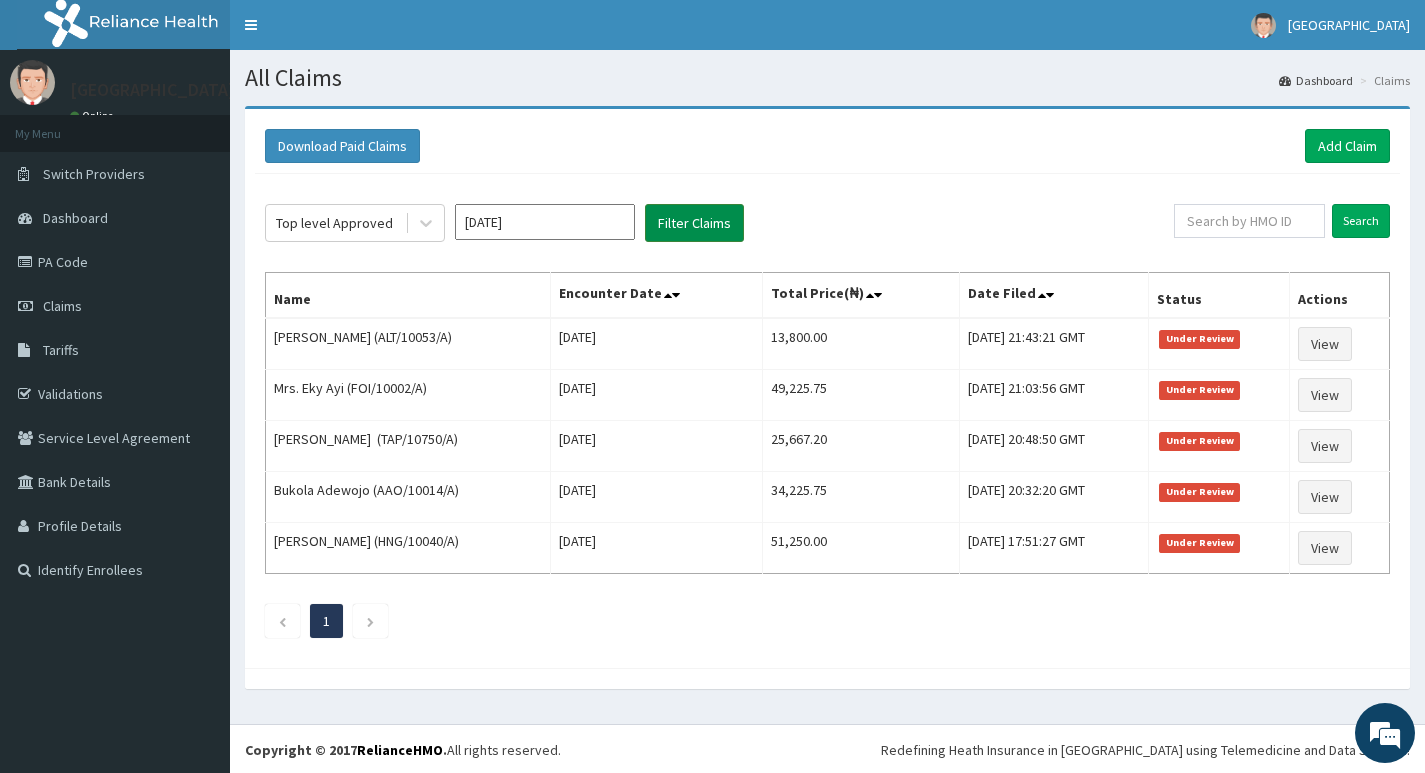 click on "Filter Claims" at bounding box center (694, 223) 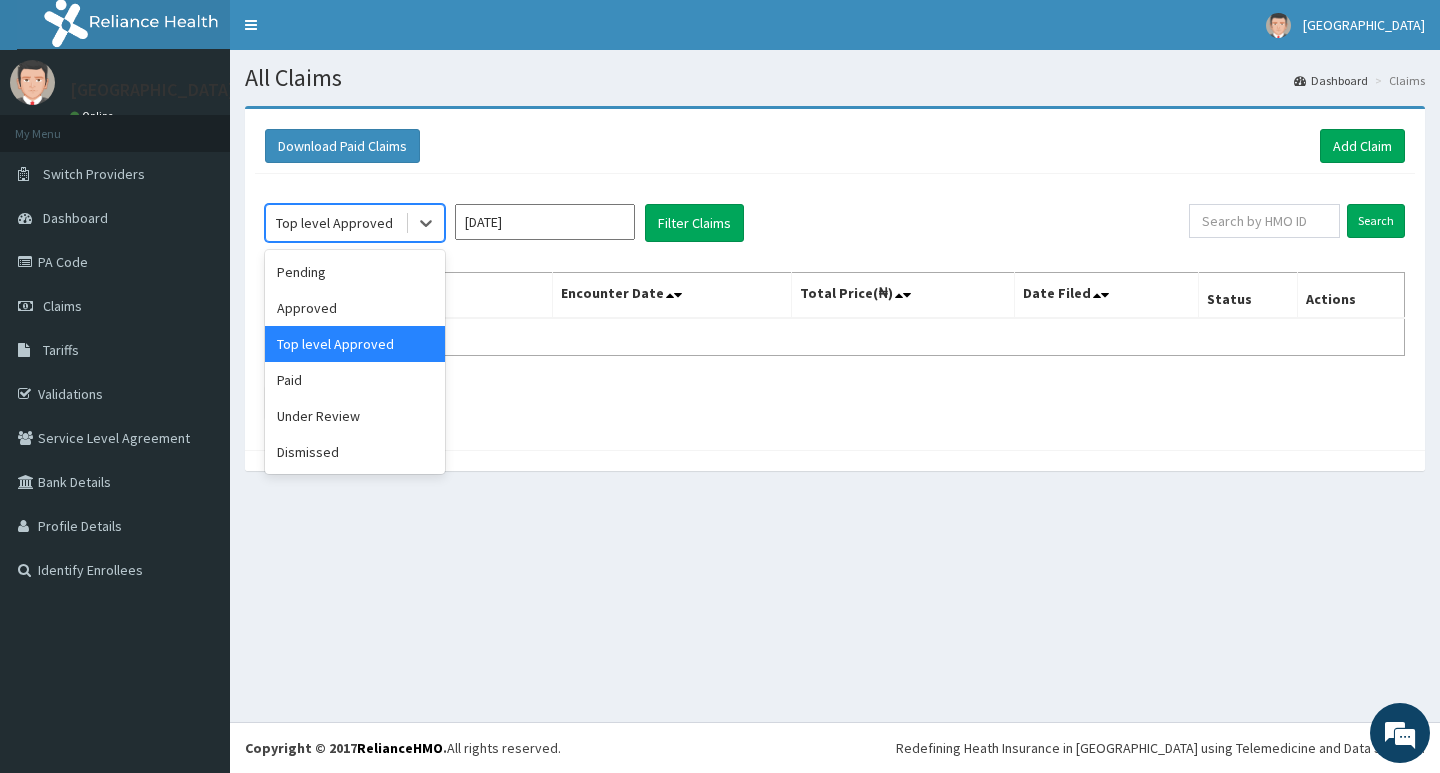 click on "Top level Approved" at bounding box center [334, 223] 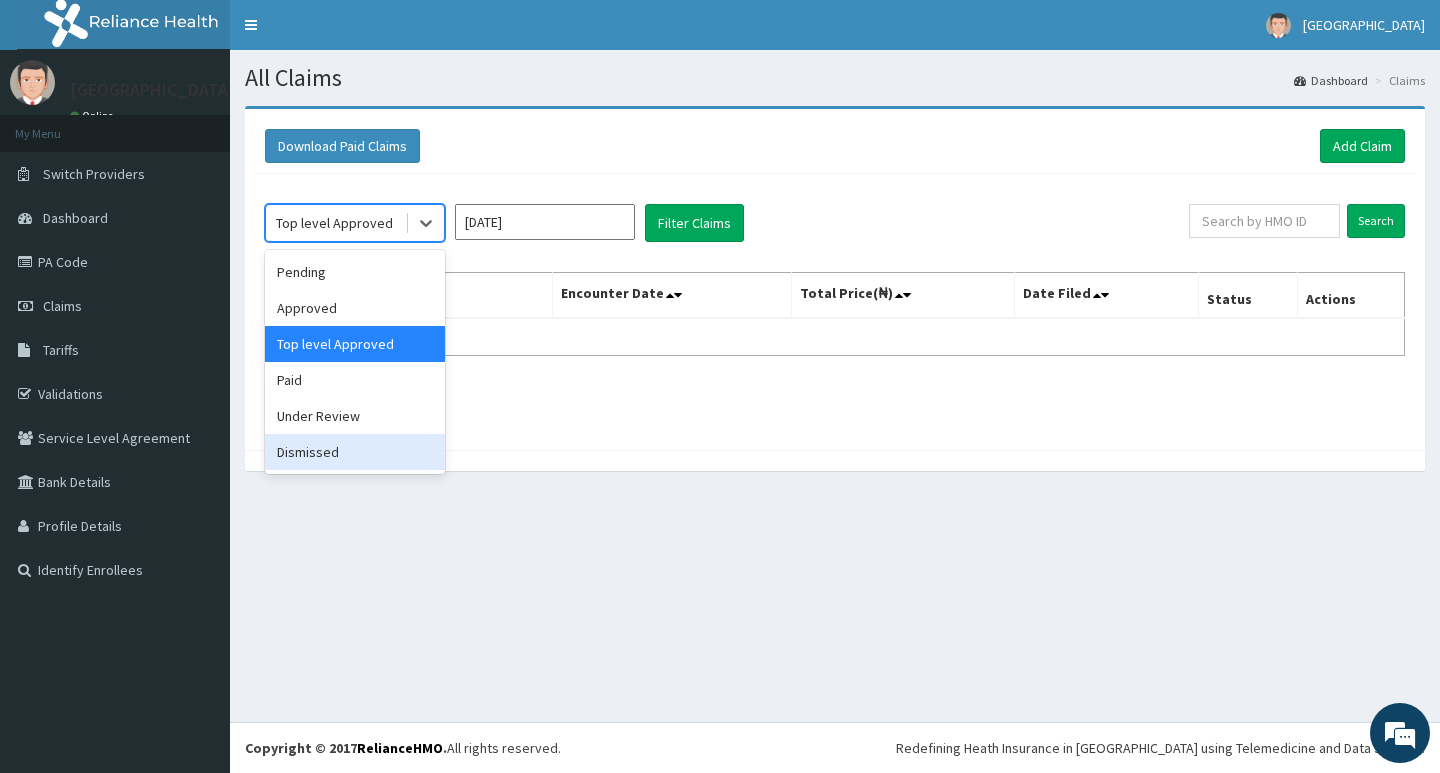 click on "Dismissed" at bounding box center [355, 452] 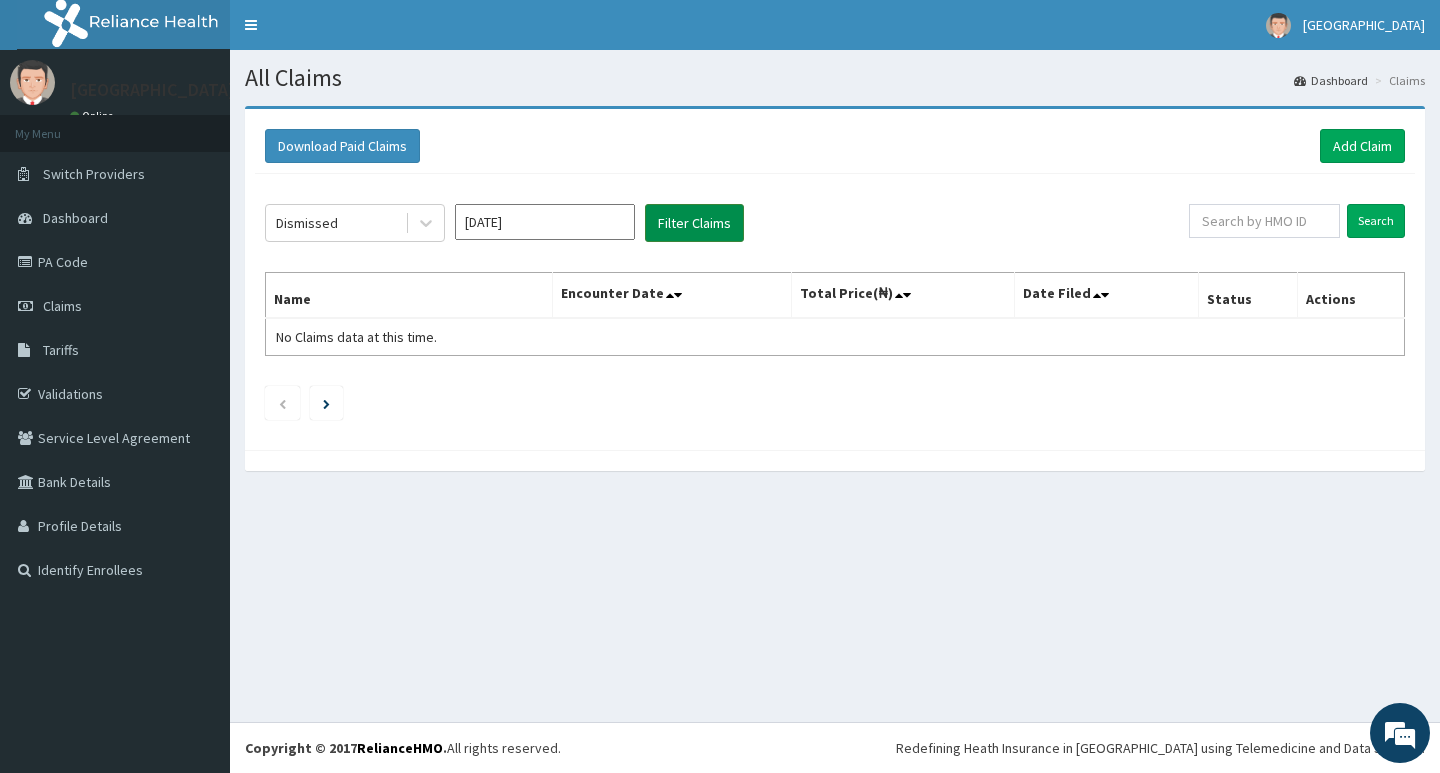 click on "Filter Claims" at bounding box center (694, 223) 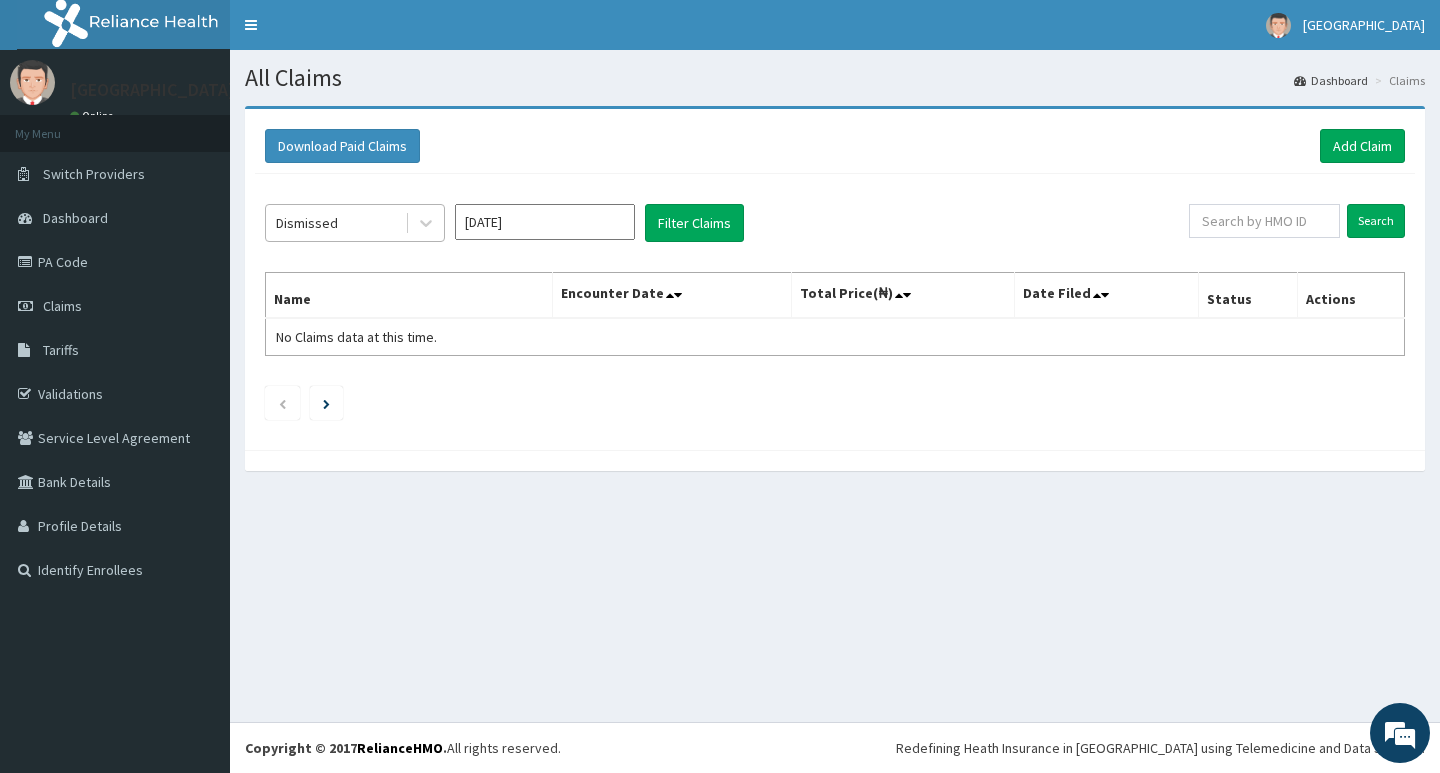click on "Dismissed" at bounding box center [335, 223] 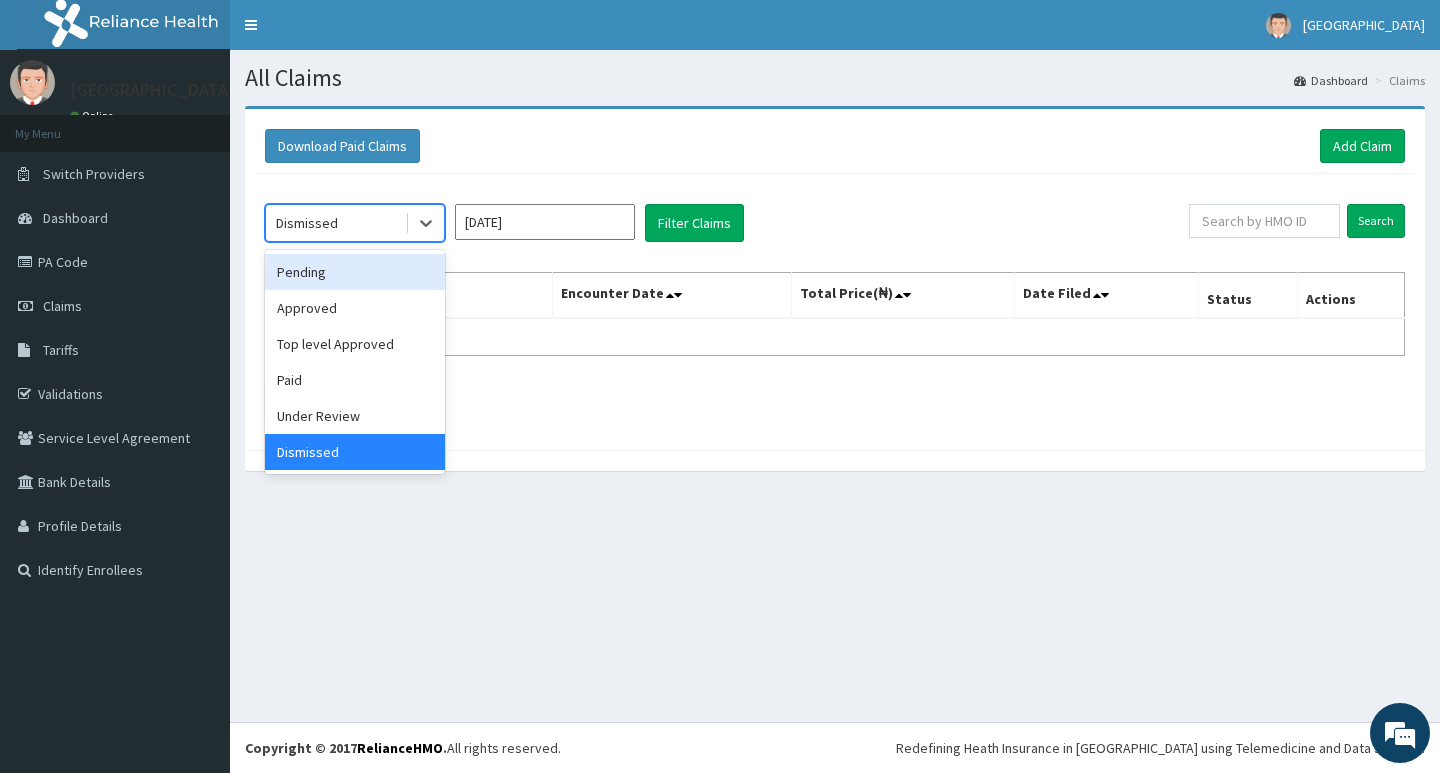 click on "Pending" at bounding box center (355, 272) 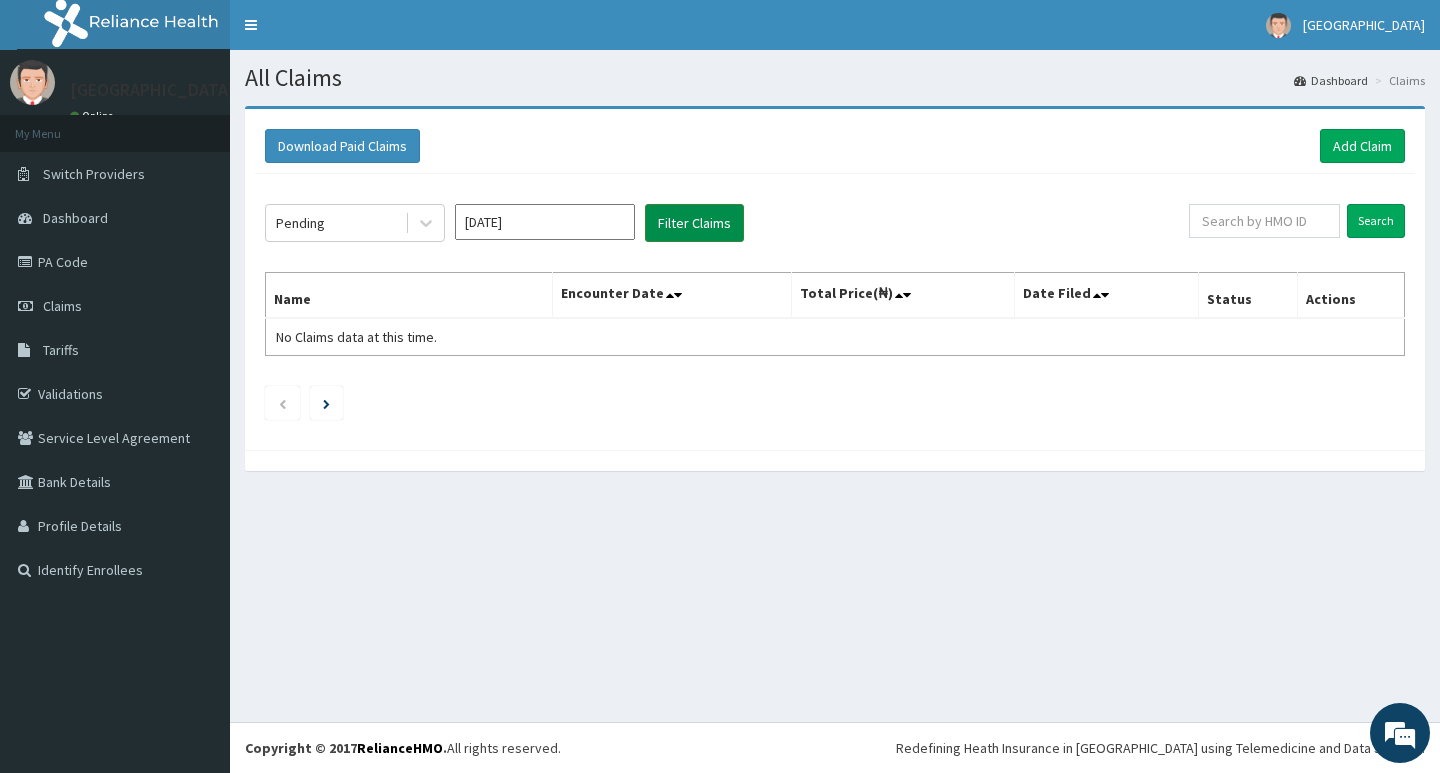 click on "Filter Claims" at bounding box center (694, 223) 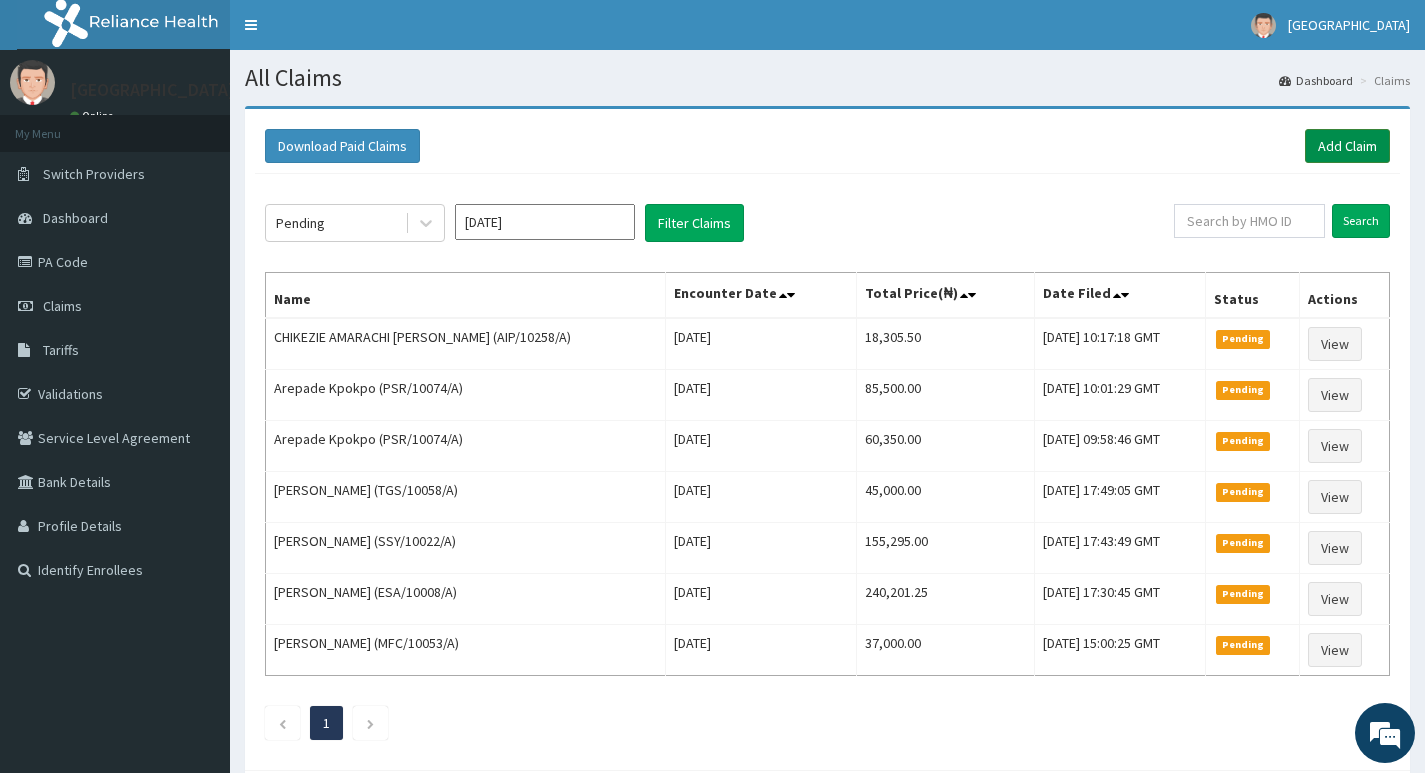 click on "Add Claim" at bounding box center (1347, 146) 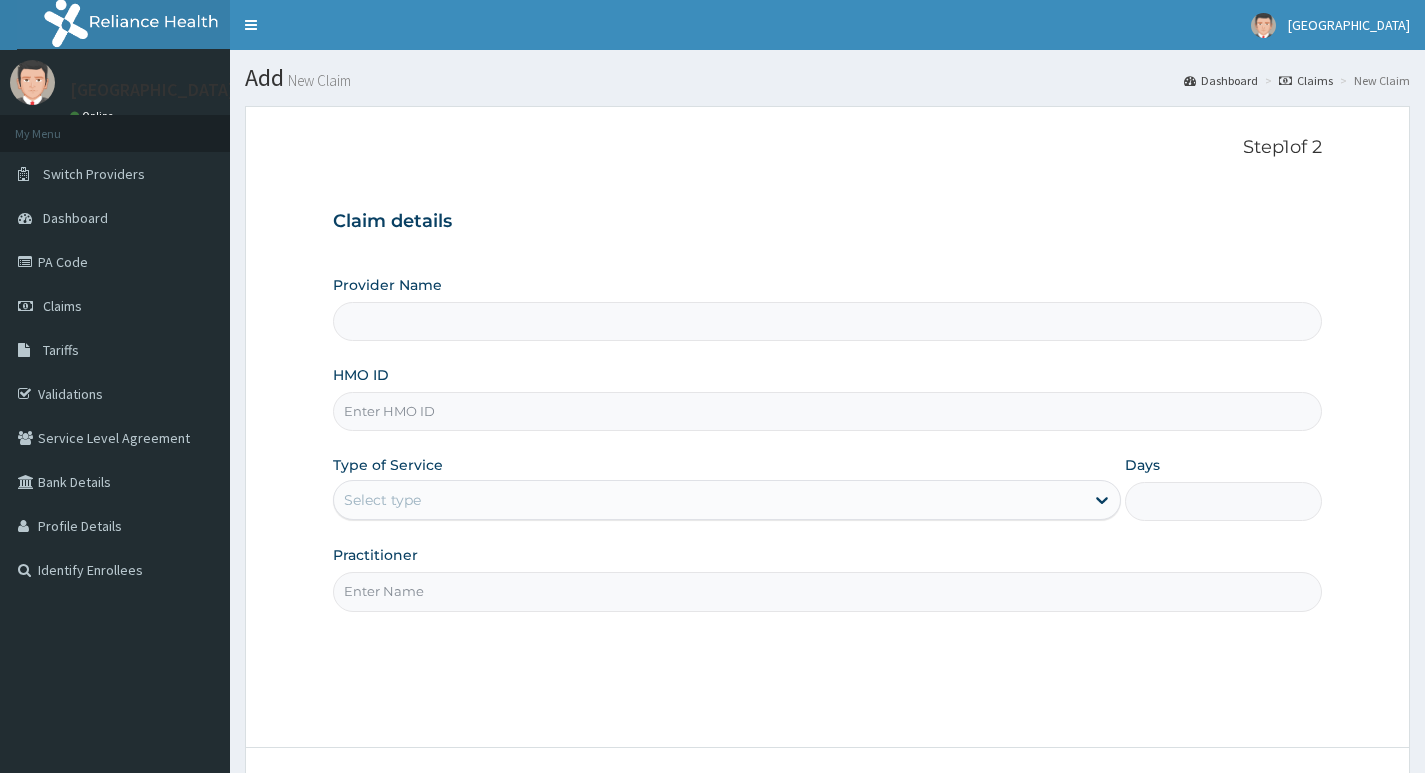 type on "Living Heart Specialist Hospital" 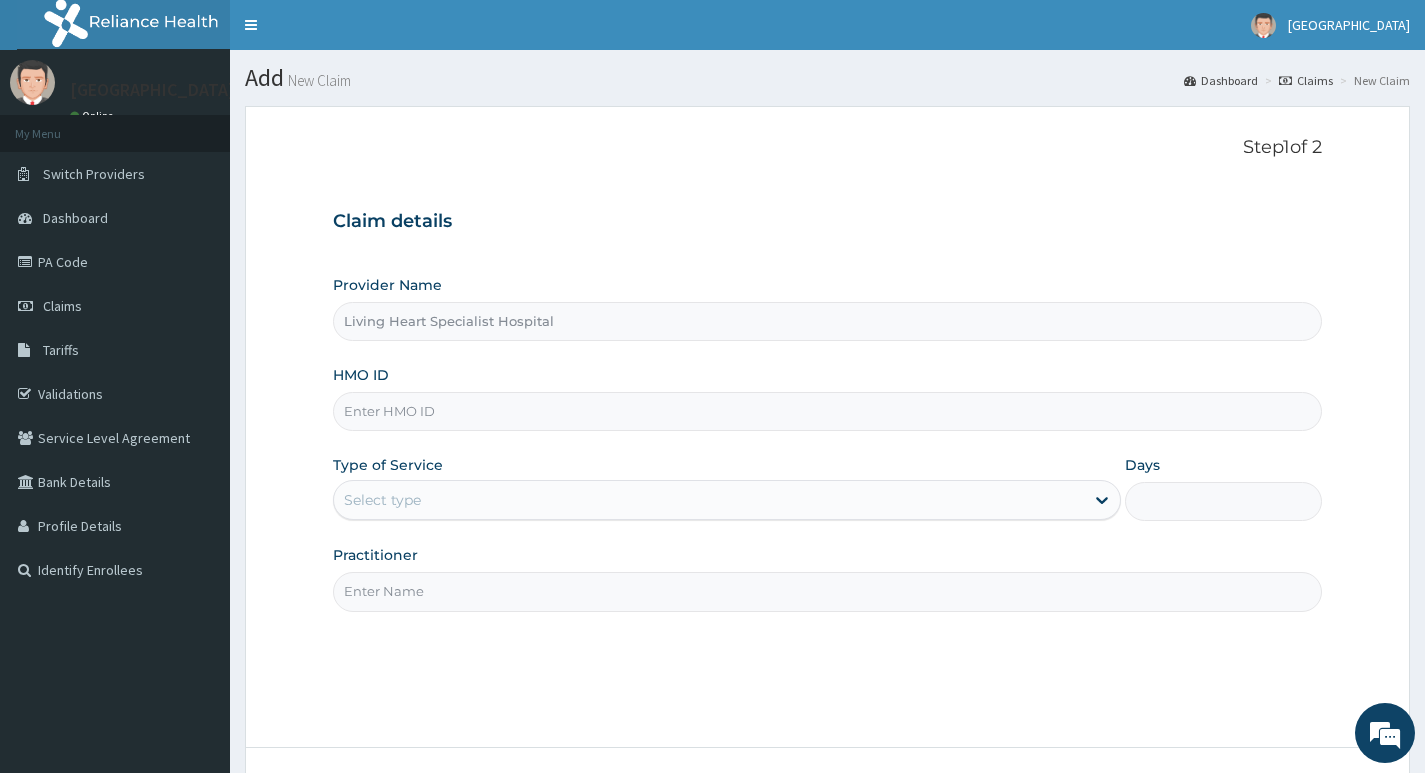 scroll, scrollTop: 0, scrollLeft: 0, axis: both 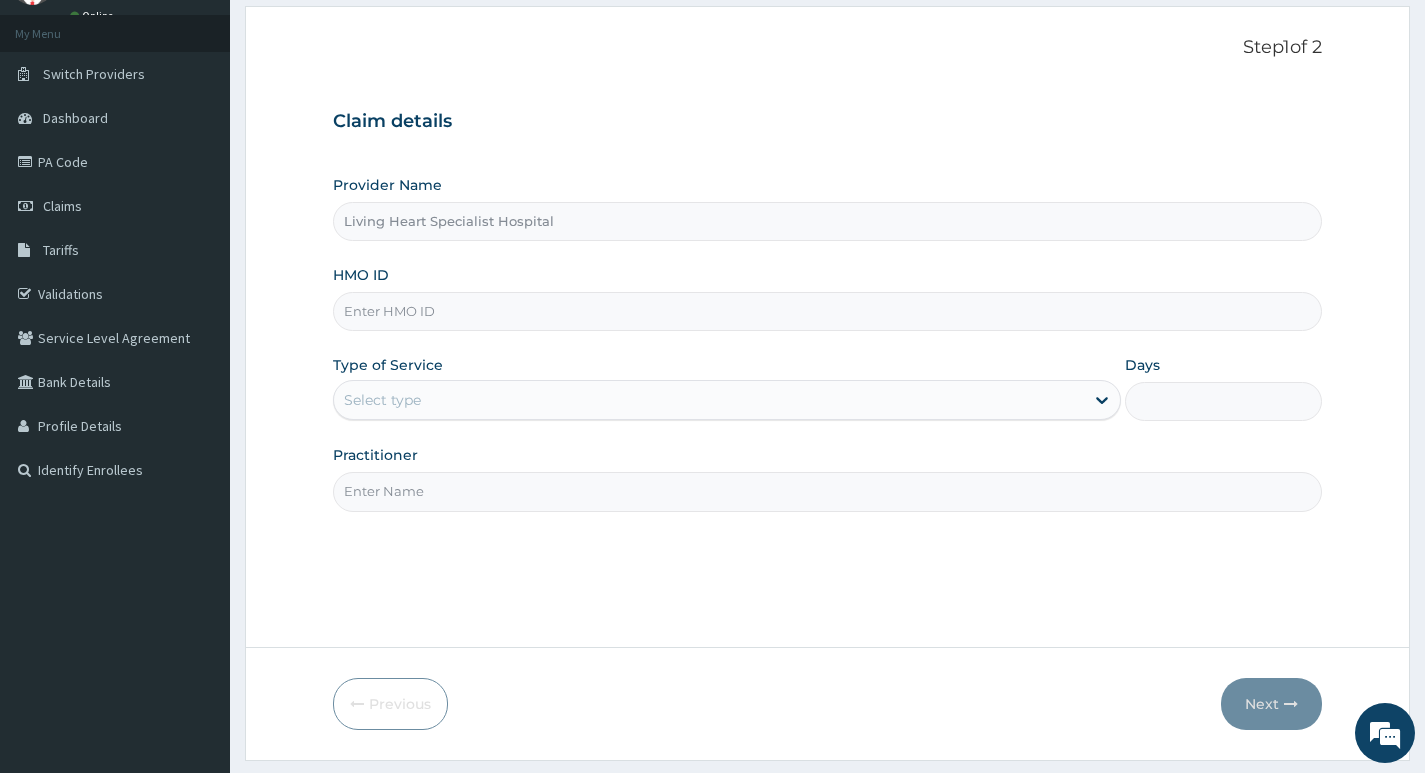 click on "HMO ID" at bounding box center (827, 311) 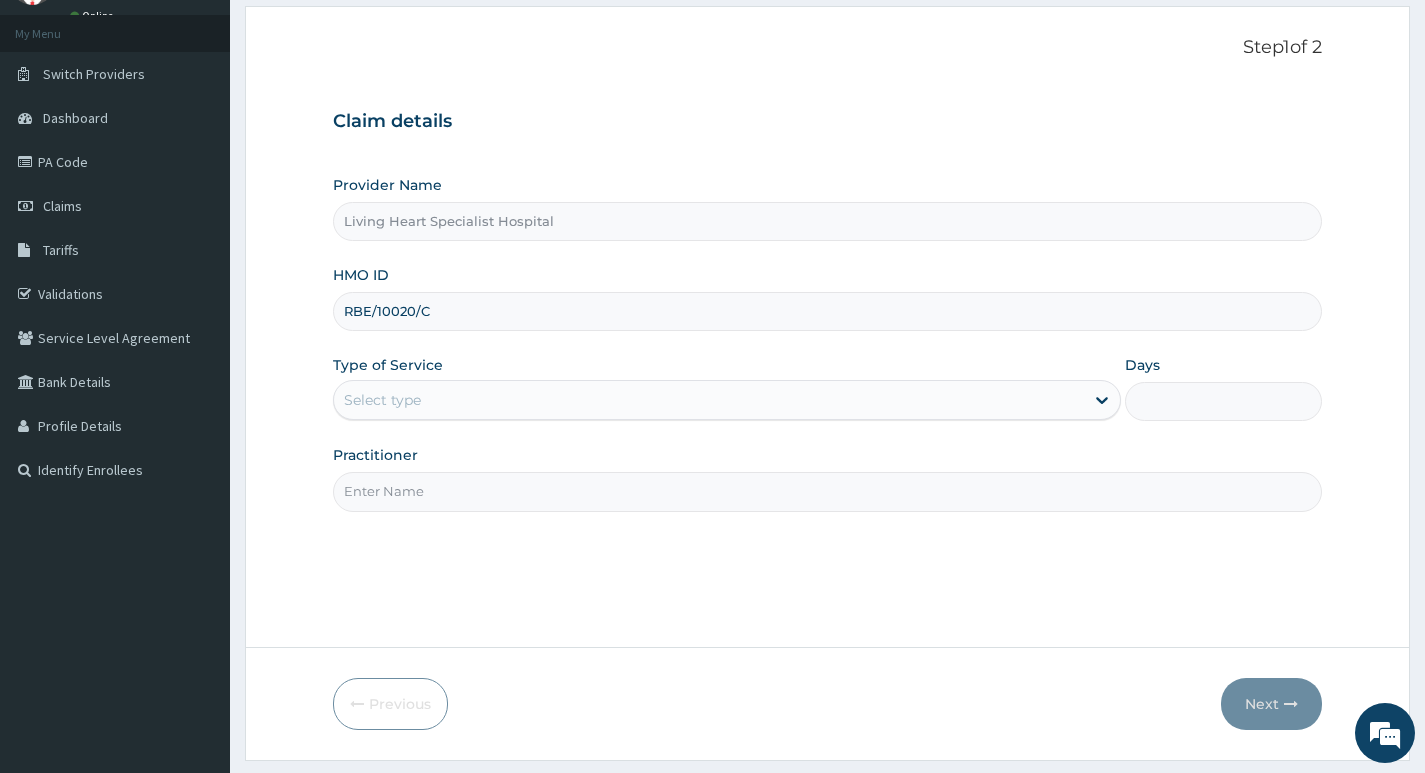 type on "RBE/10020/C" 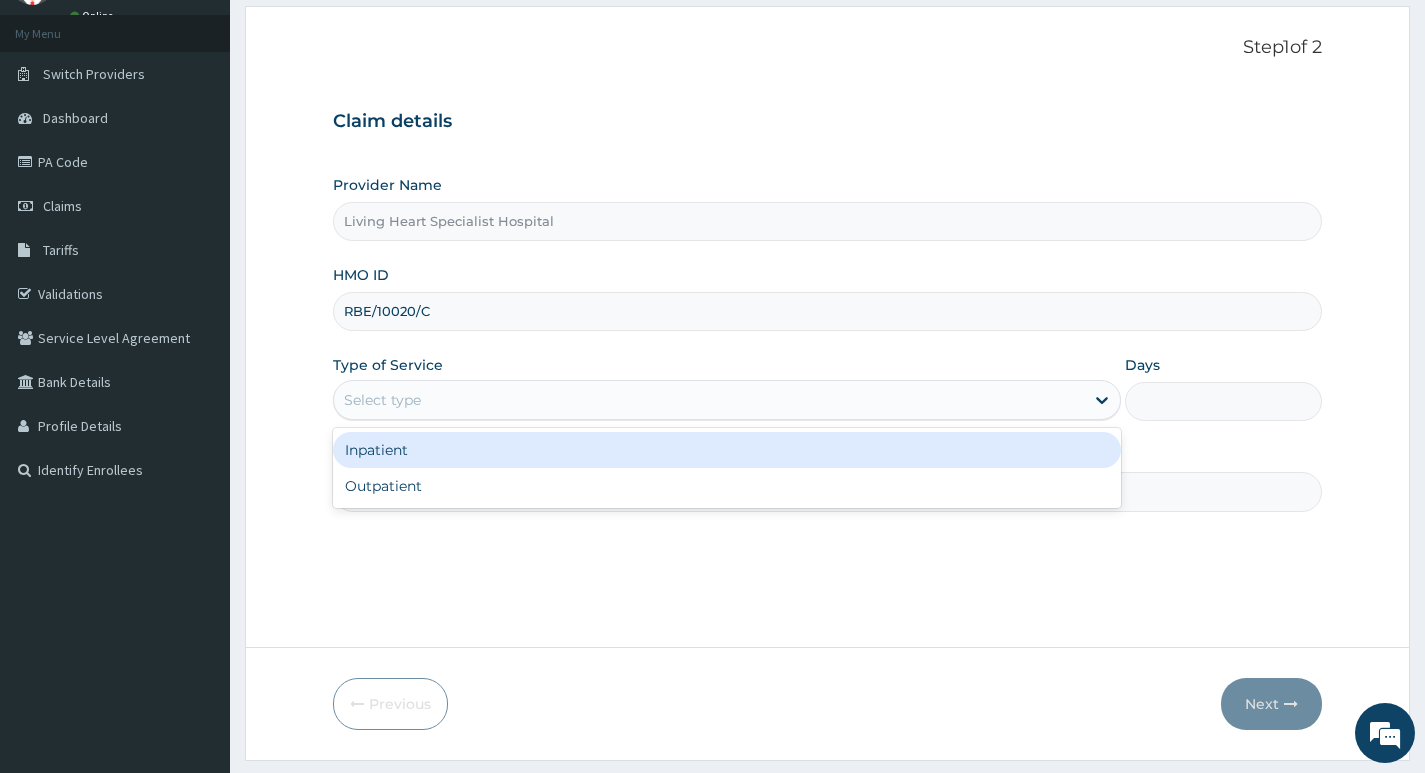 click on "Select type" at bounding box center (709, 400) 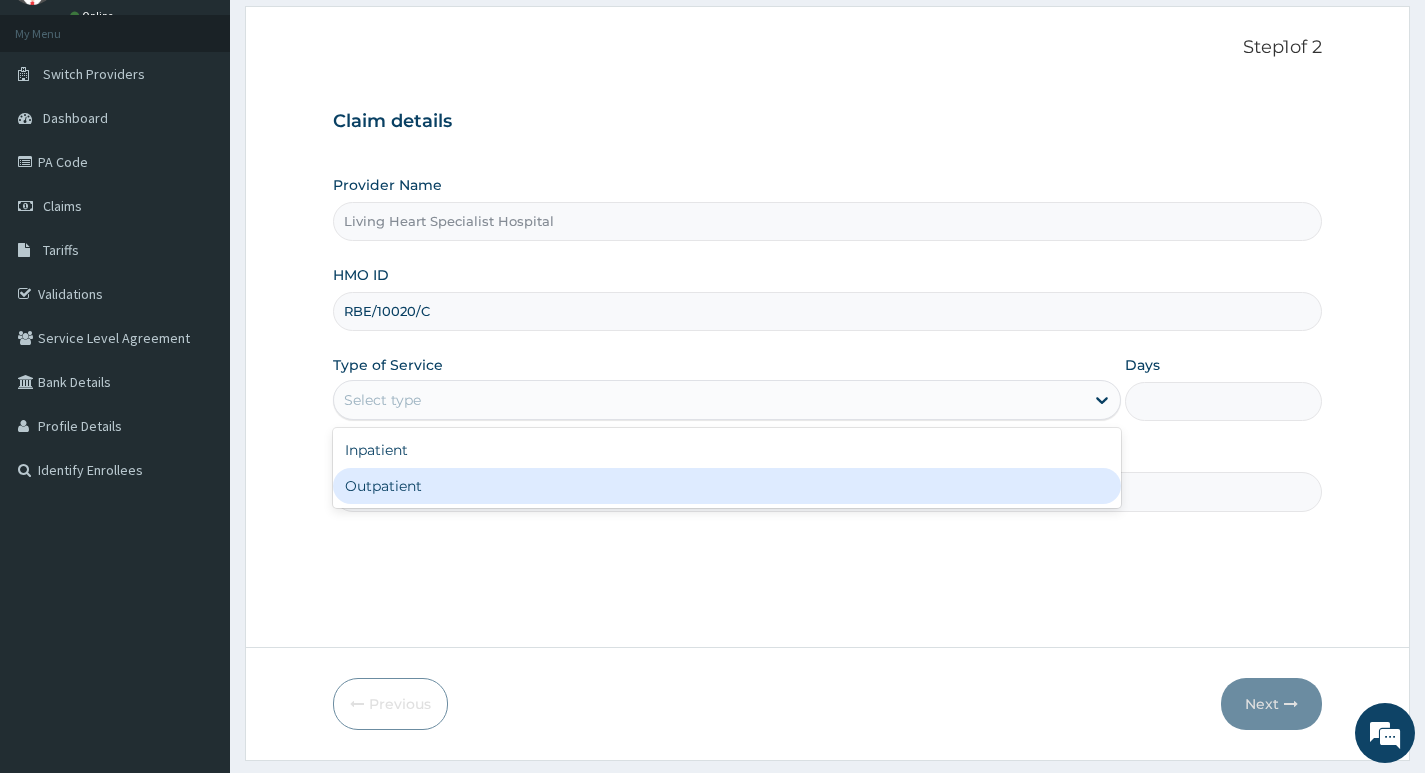 click on "Outpatient" at bounding box center (727, 486) 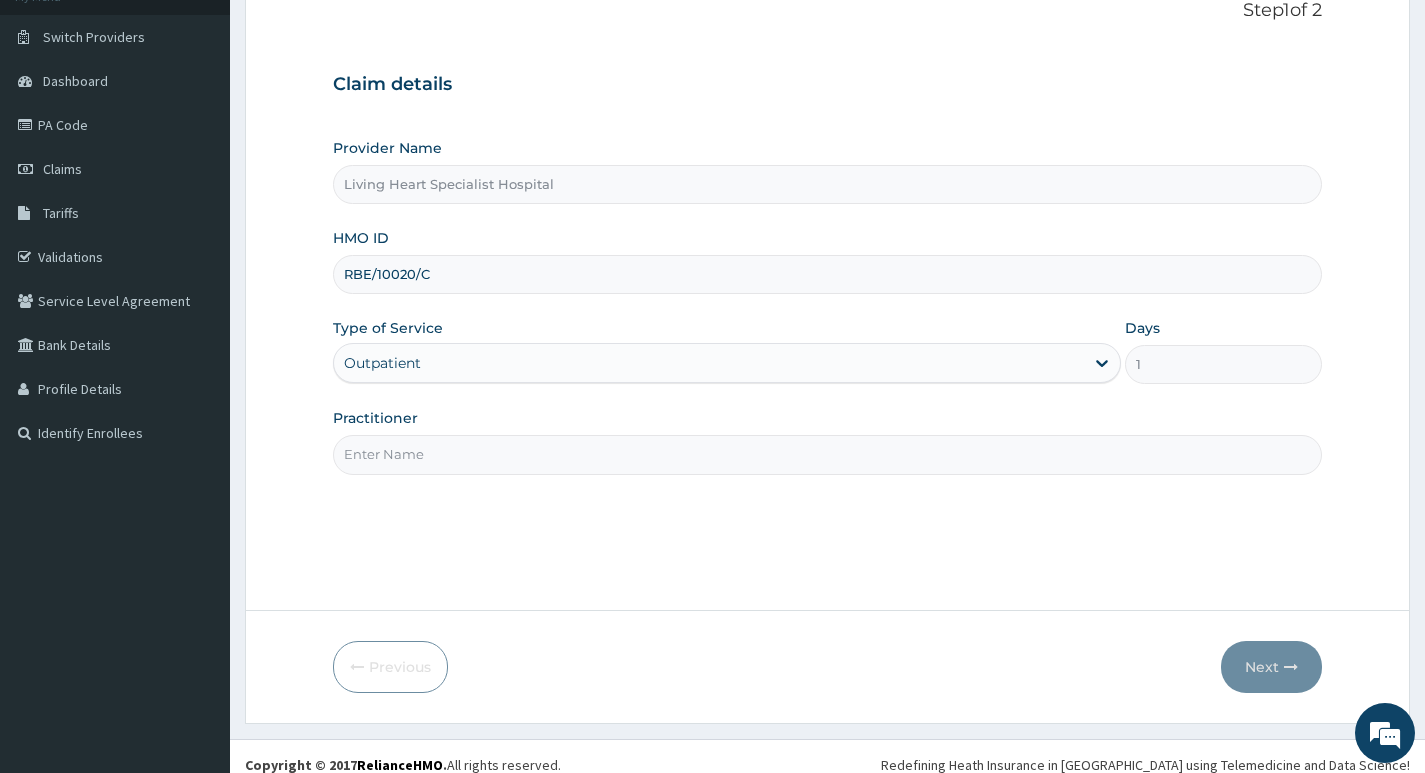 scroll, scrollTop: 154, scrollLeft: 0, axis: vertical 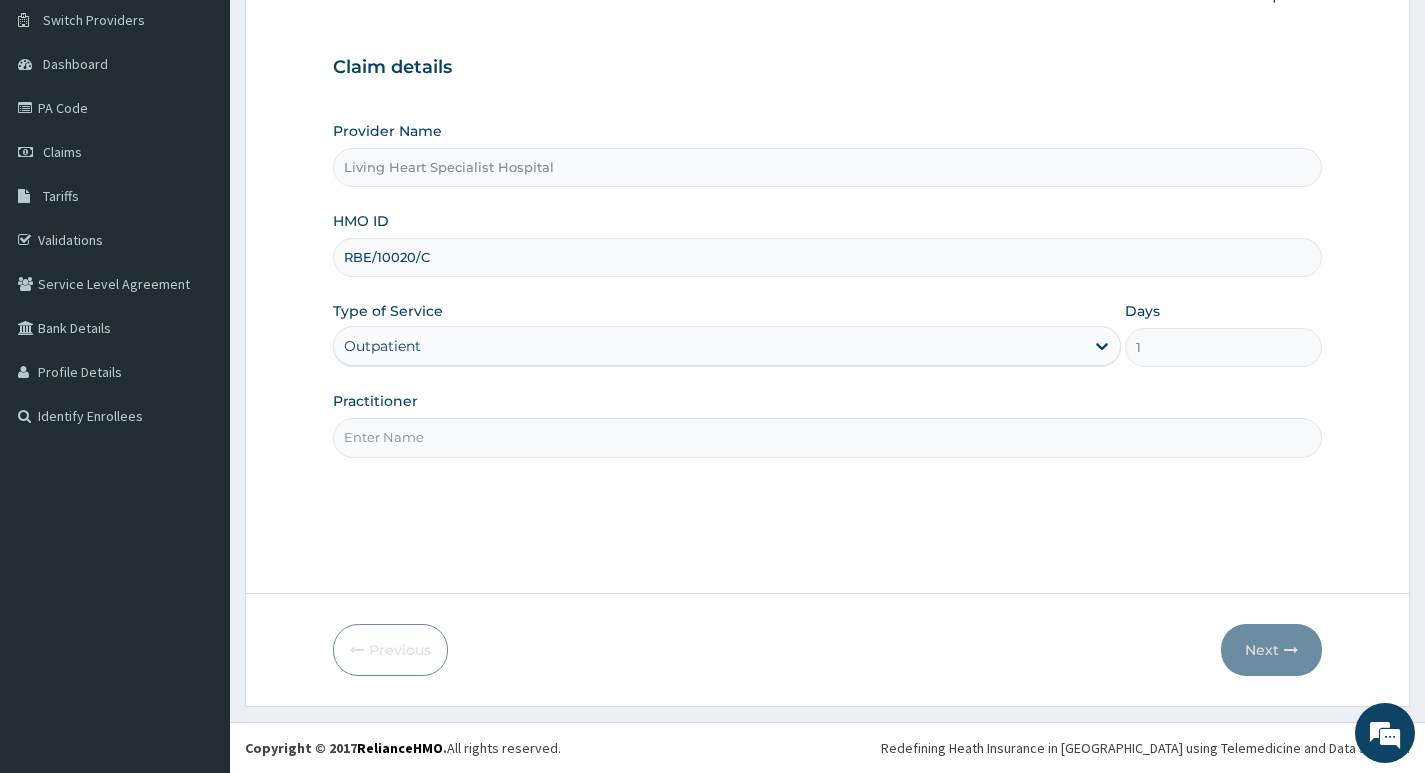 click on "Practitioner" at bounding box center [827, 437] 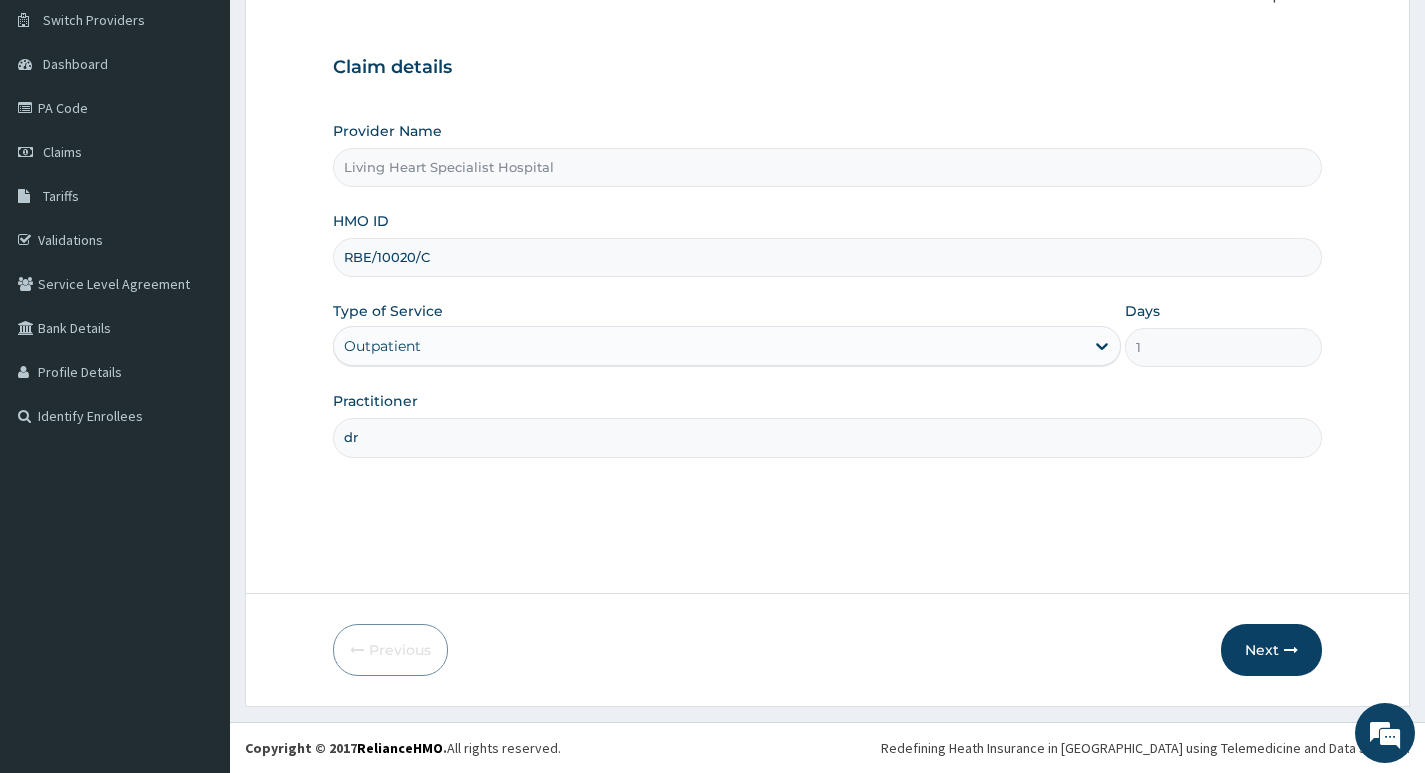 type on "d" 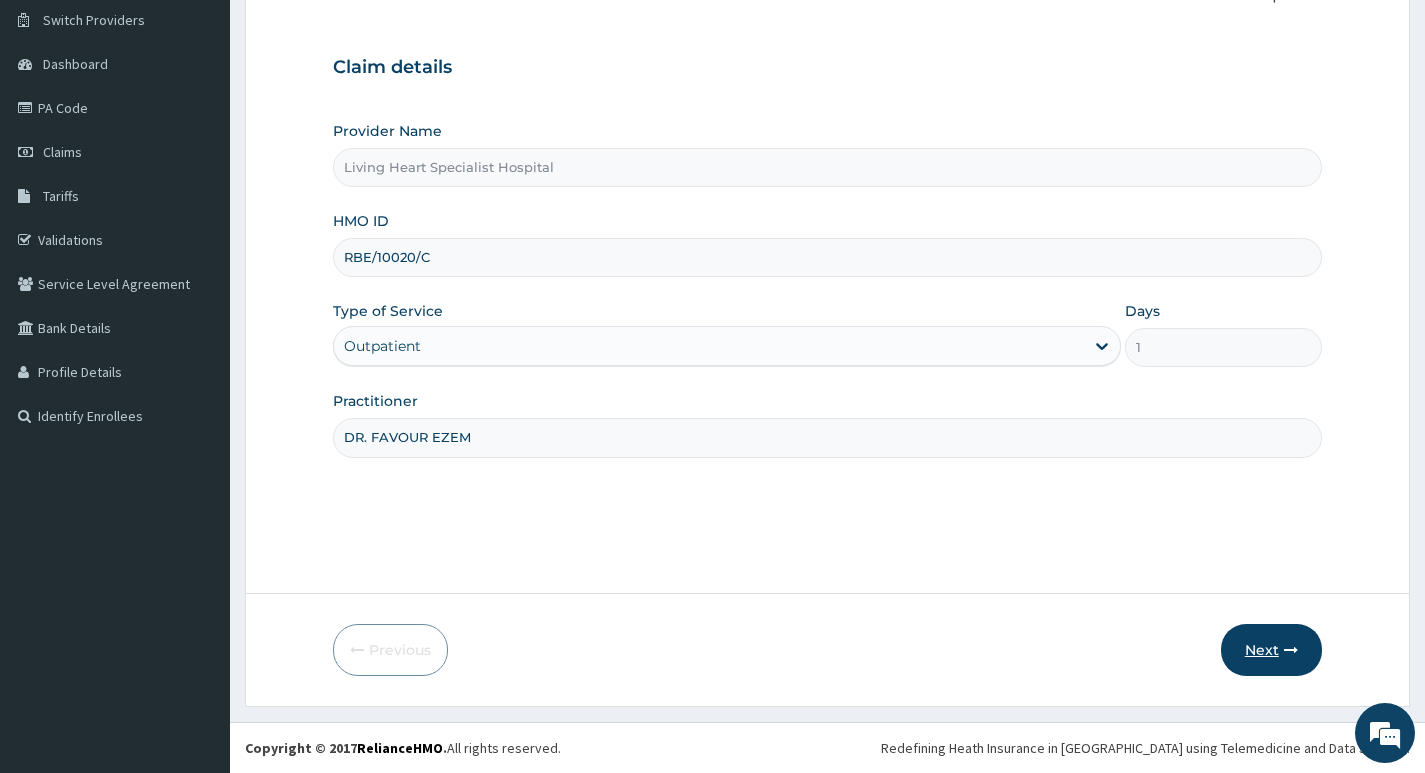 type on "DR. FAVOUR EZEM" 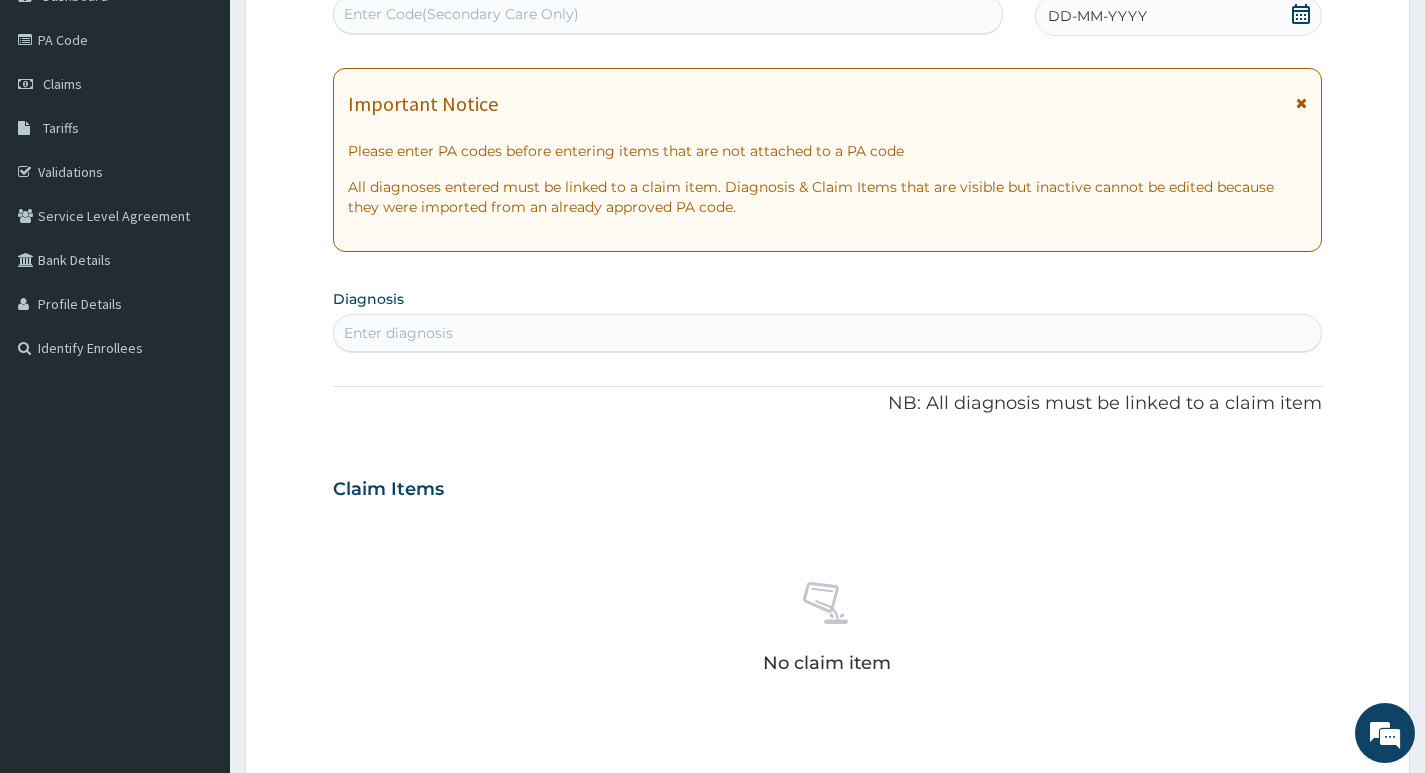 scroll, scrollTop: 354, scrollLeft: 0, axis: vertical 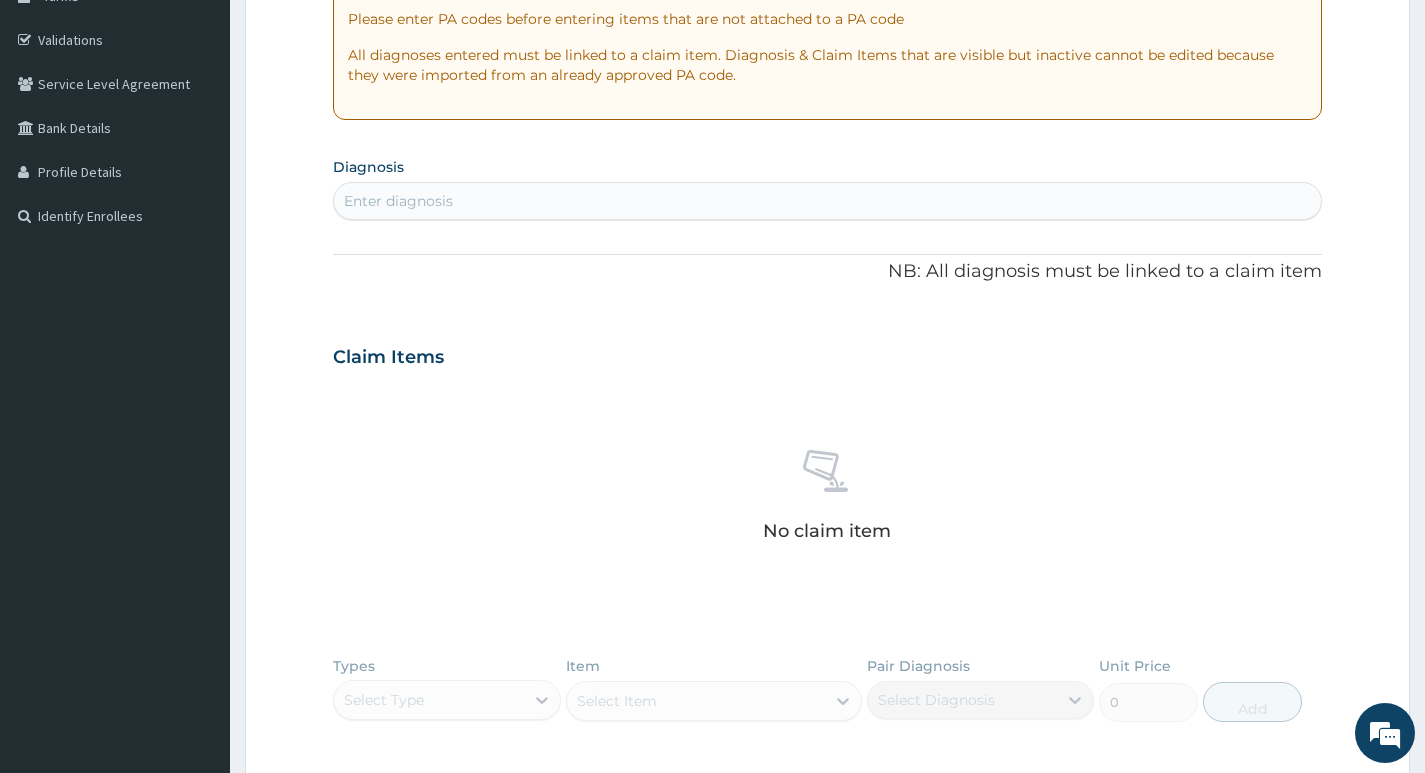 click on "Enter diagnosis" at bounding box center [827, 201] 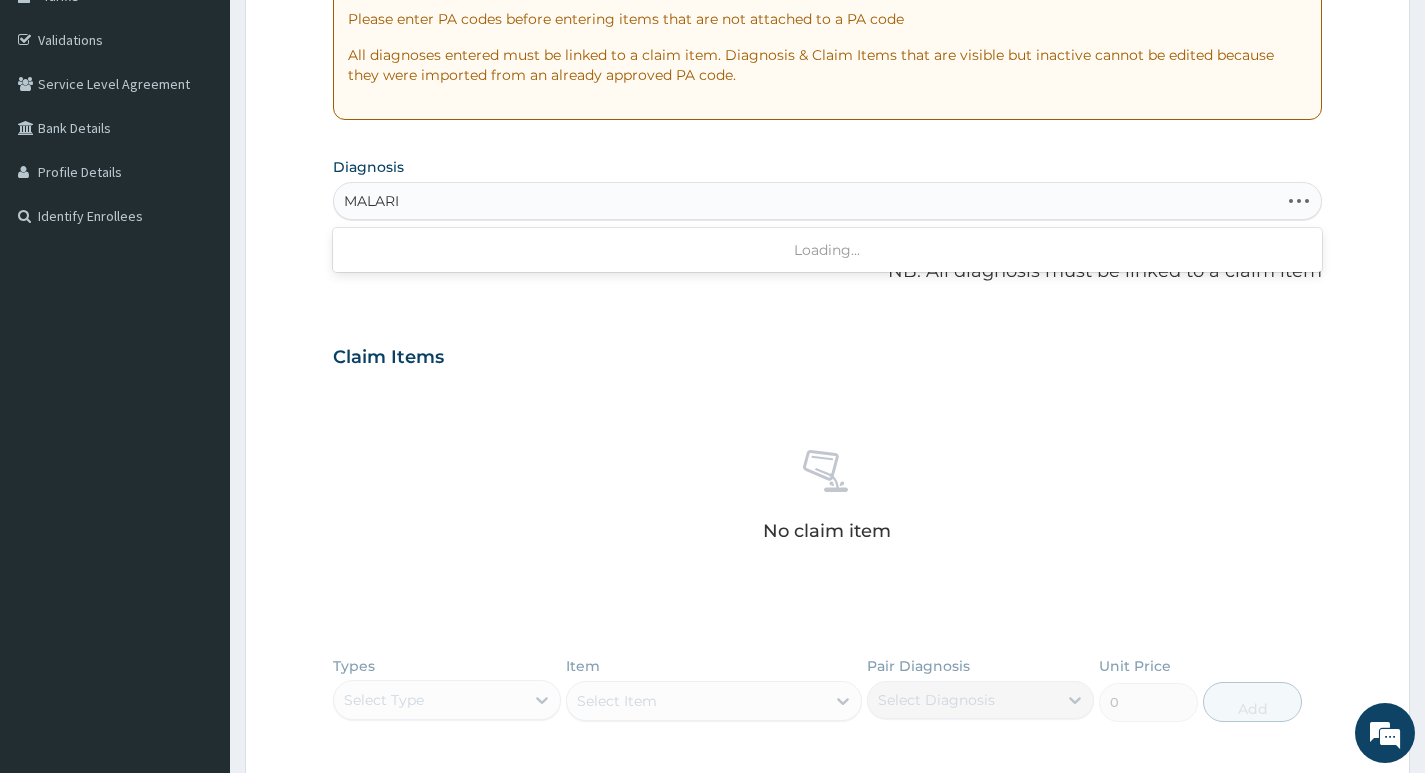 type on "MALARIA" 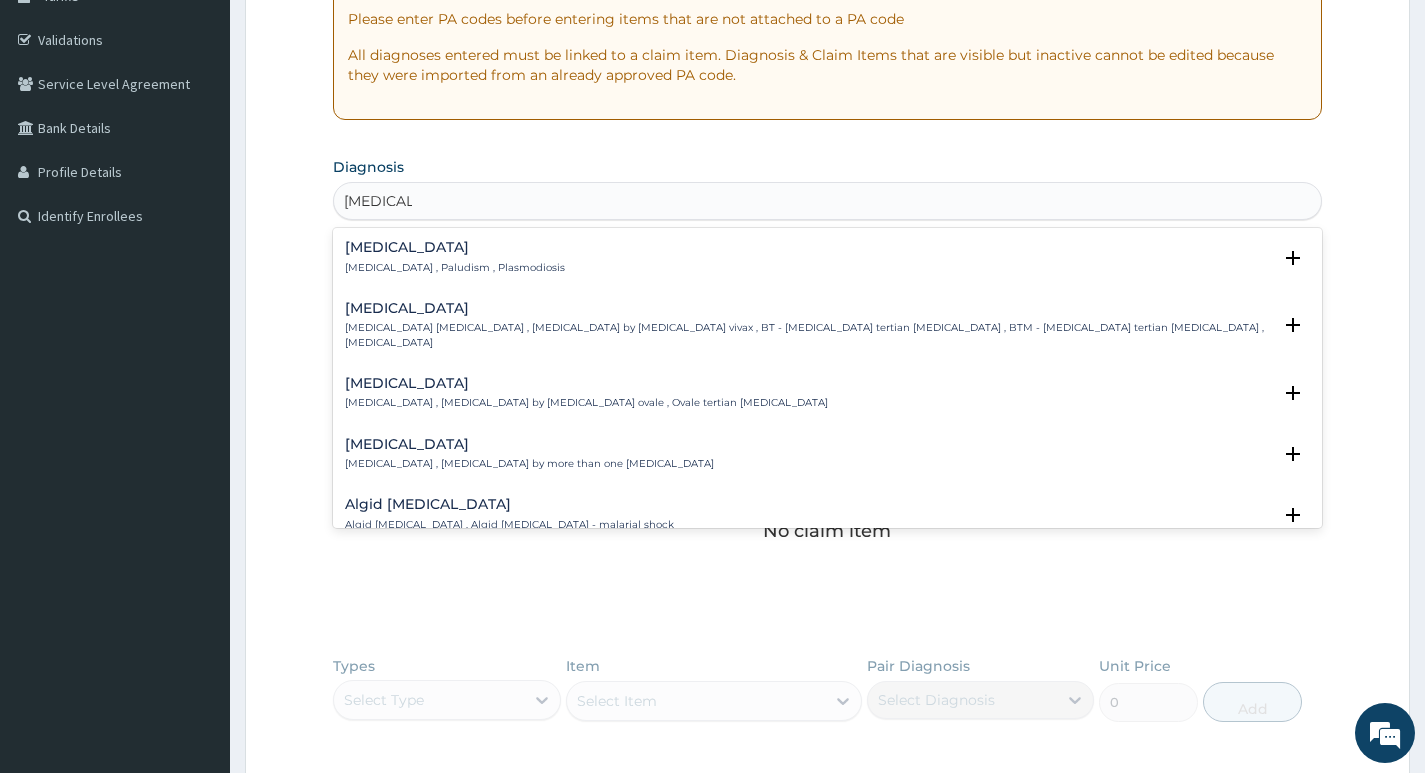 click on "Malaria" at bounding box center (455, 247) 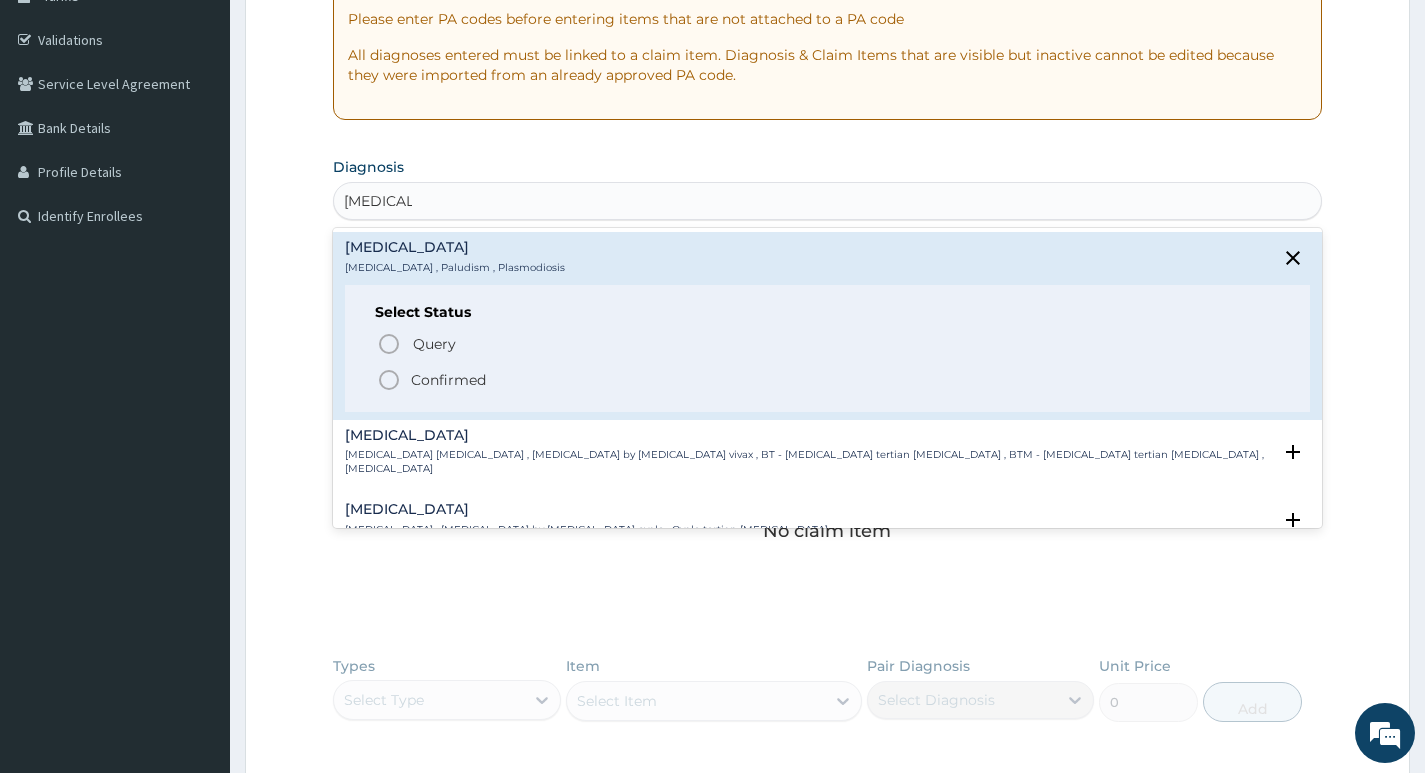 click 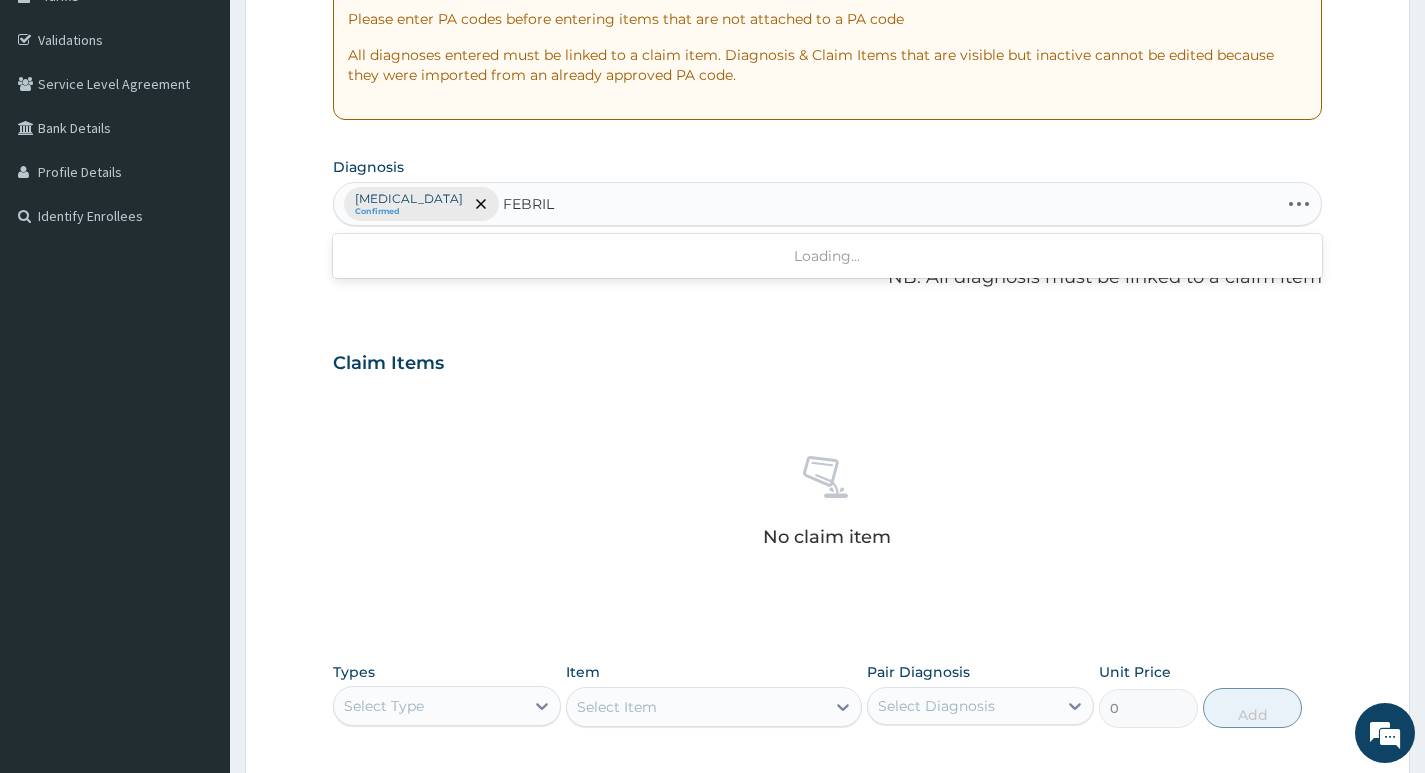 type on "FEBRILE" 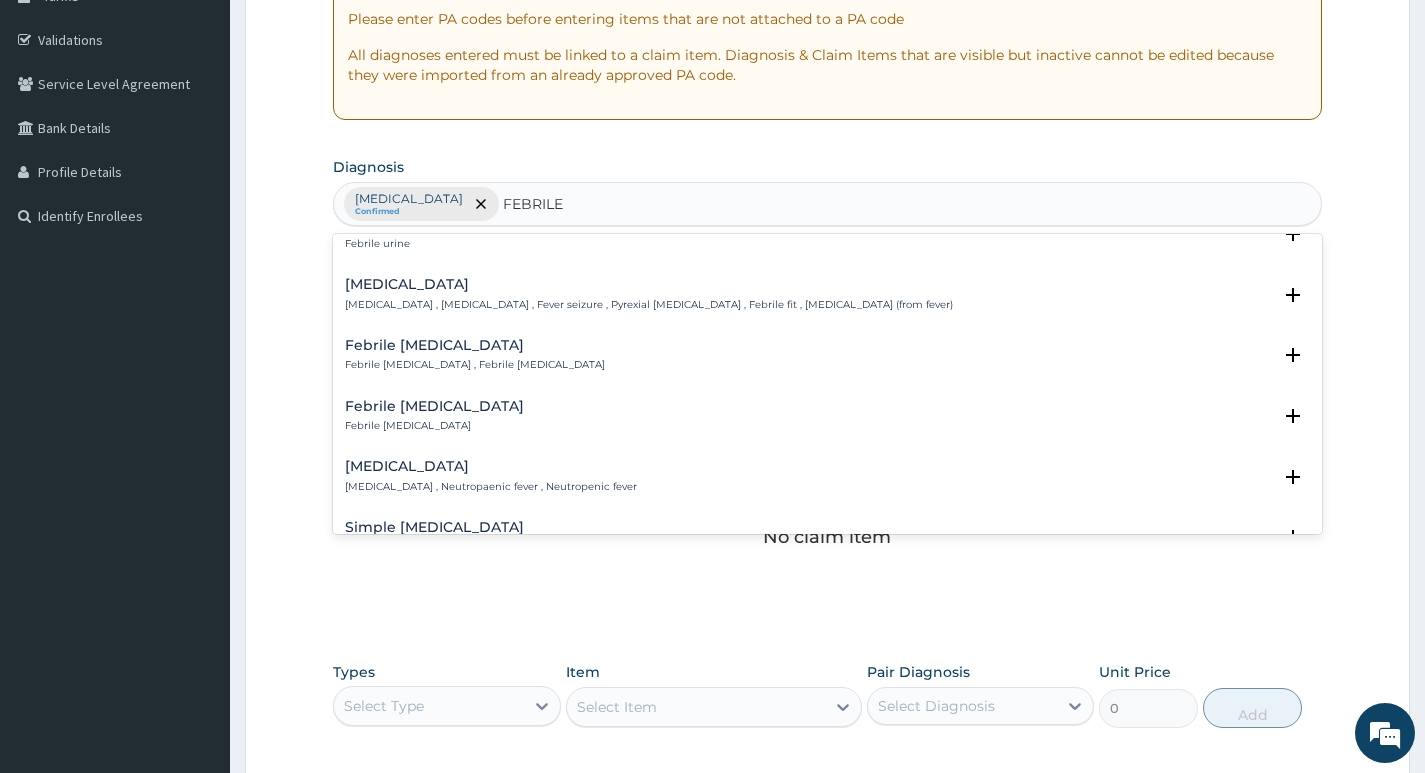 scroll, scrollTop: 0, scrollLeft: 0, axis: both 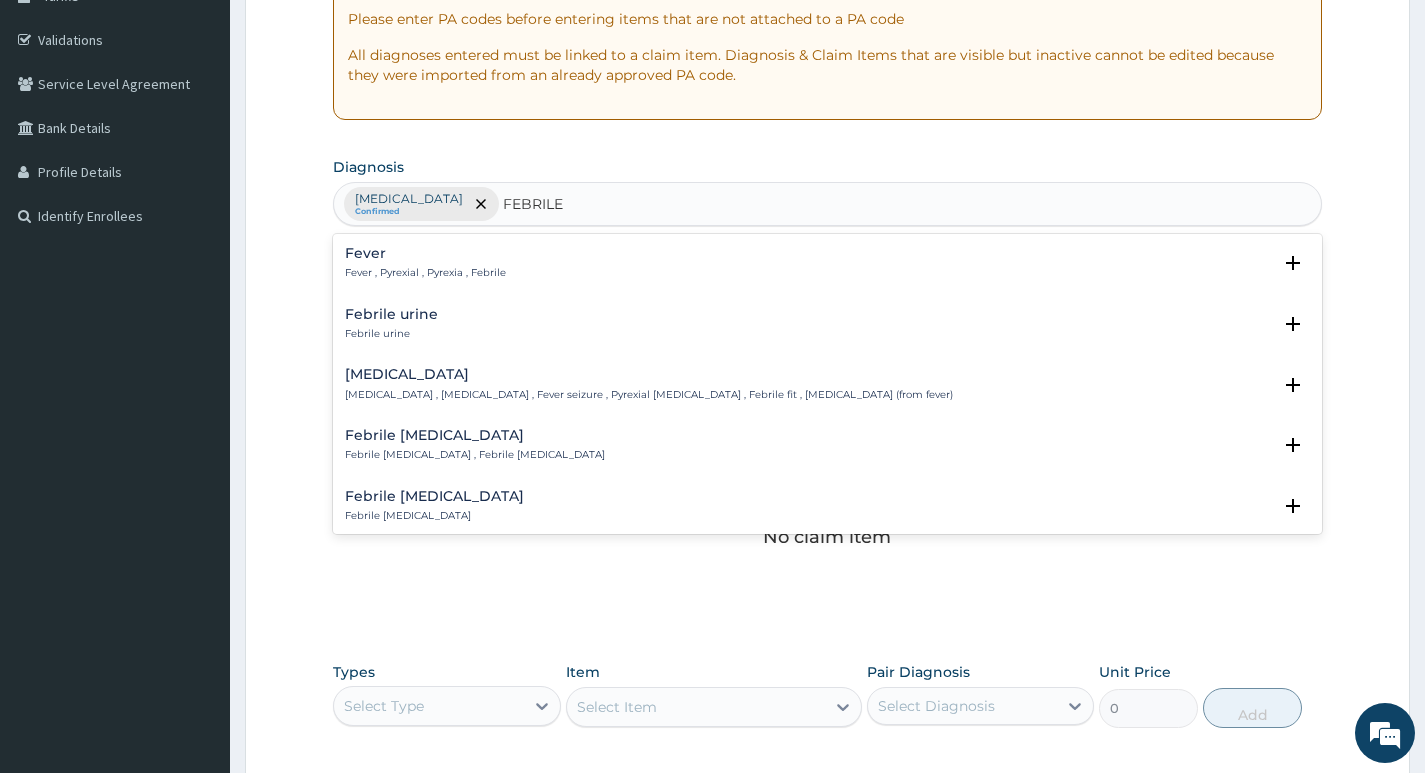 click on "[MEDICAL_DATA]" at bounding box center (649, 374) 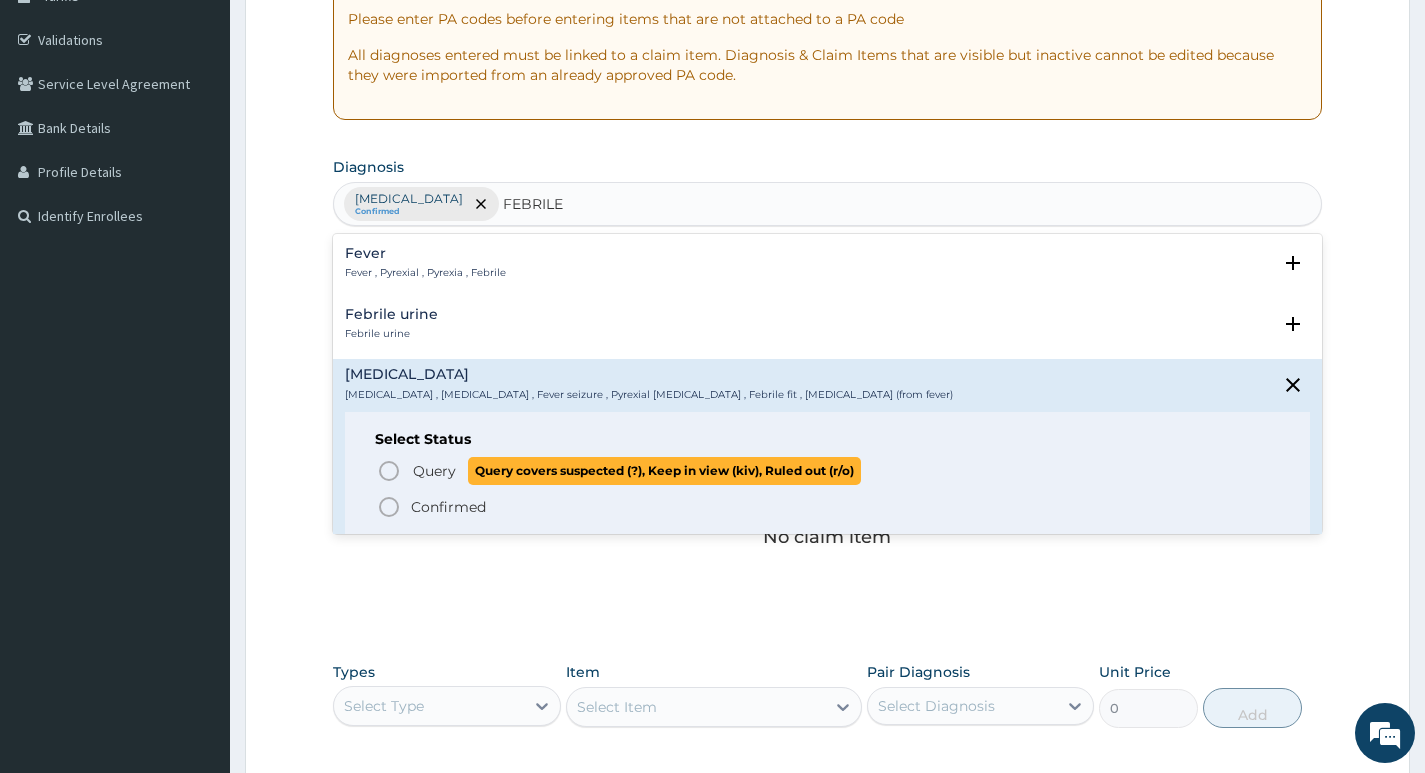 click 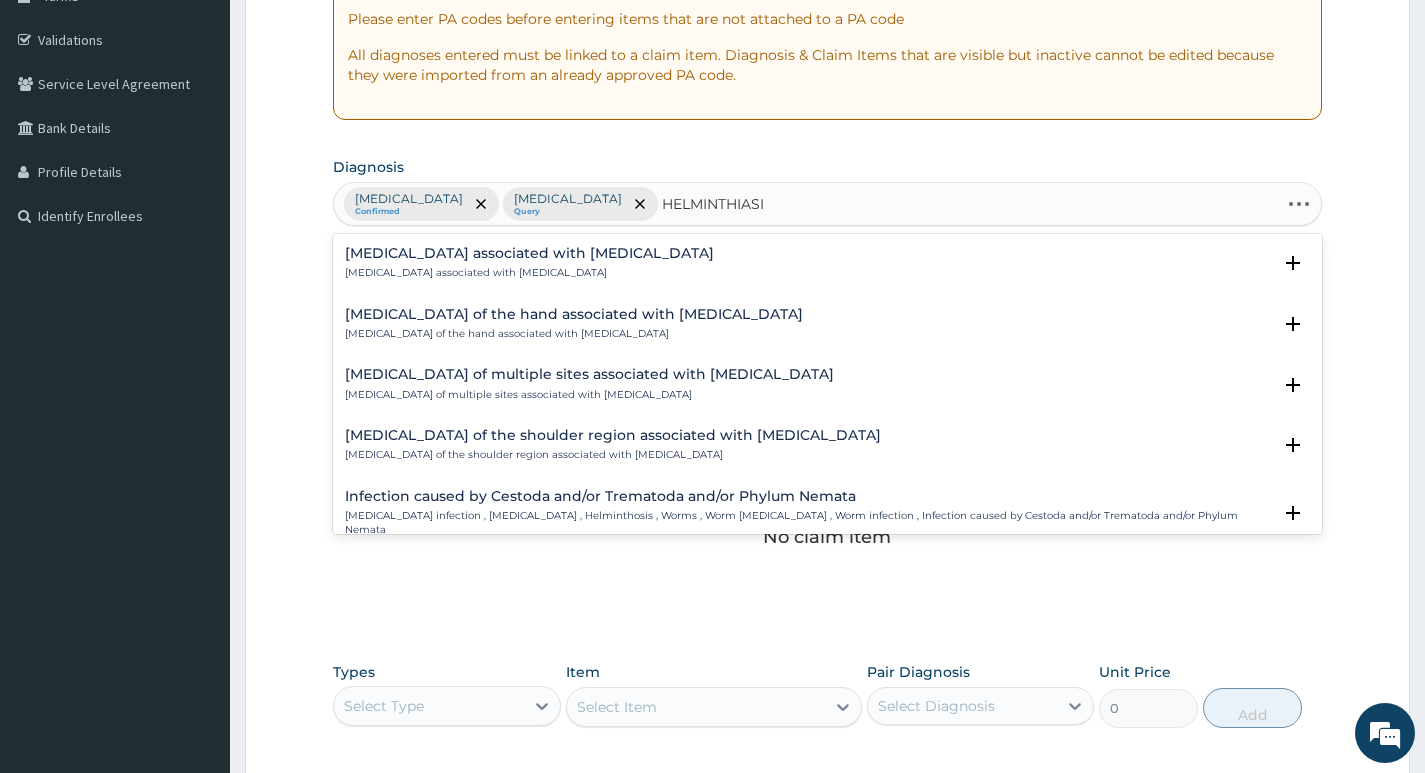 type on "HELMINTHIASIS" 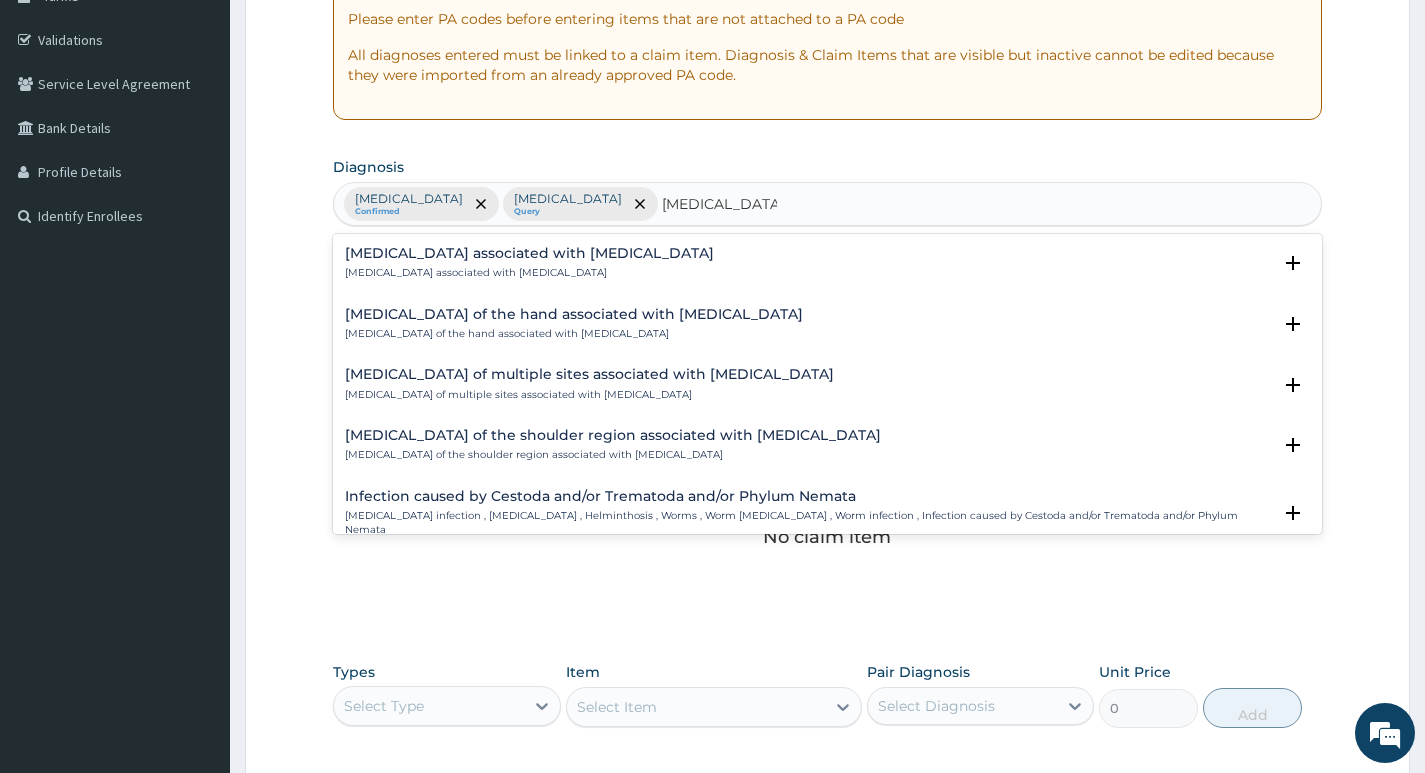 scroll, scrollTop: 100, scrollLeft: 0, axis: vertical 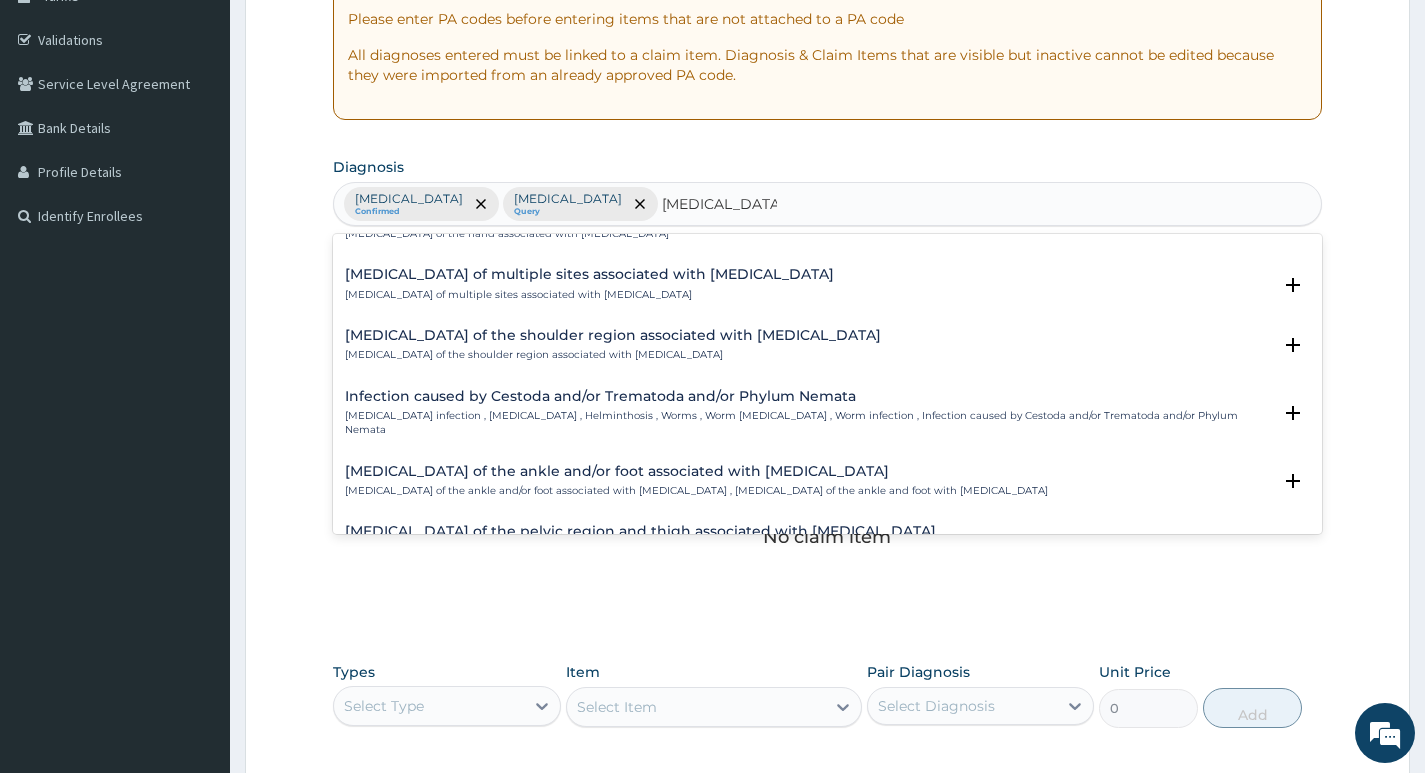 click on "Infection caused by Cestoda and/or Trematoda and/or Phylum Nemata" at bounding box center (808, 396) 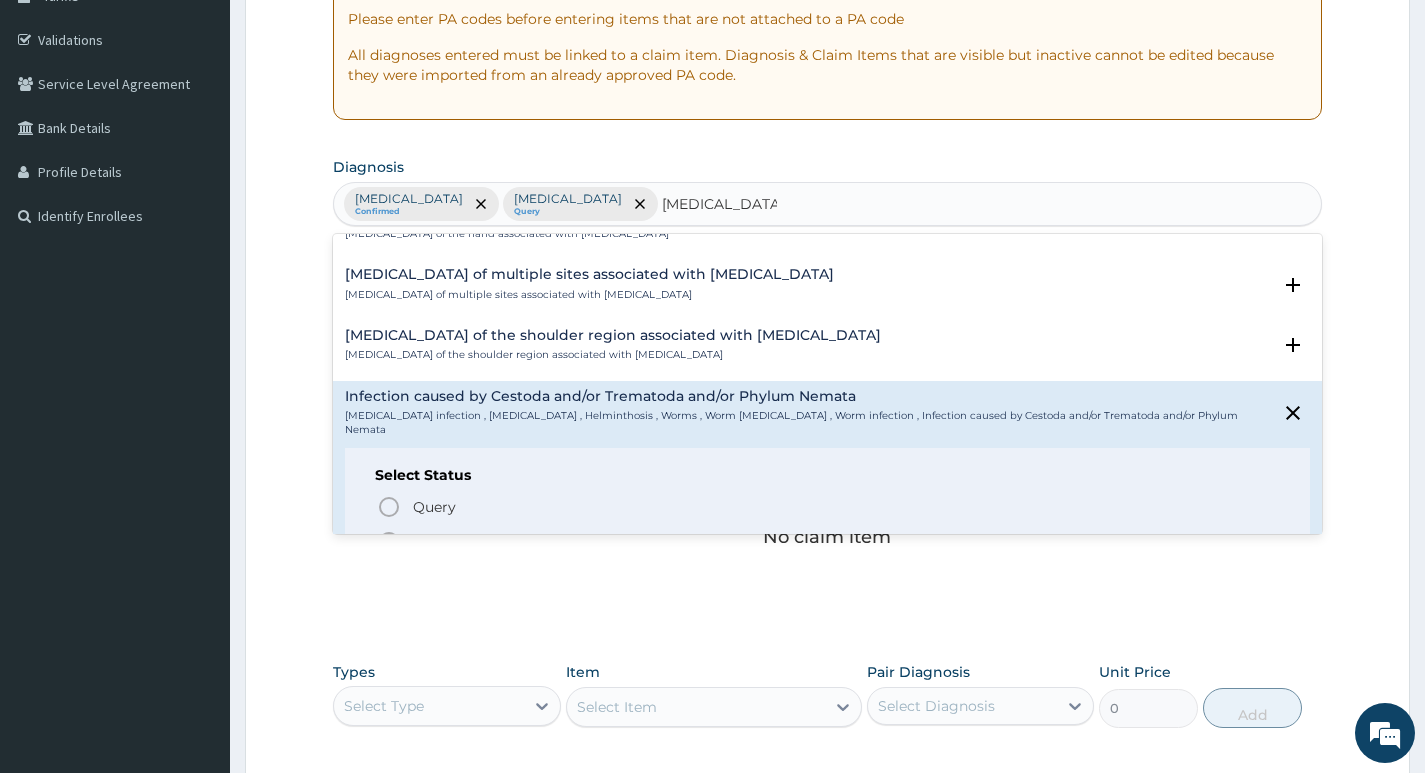 click 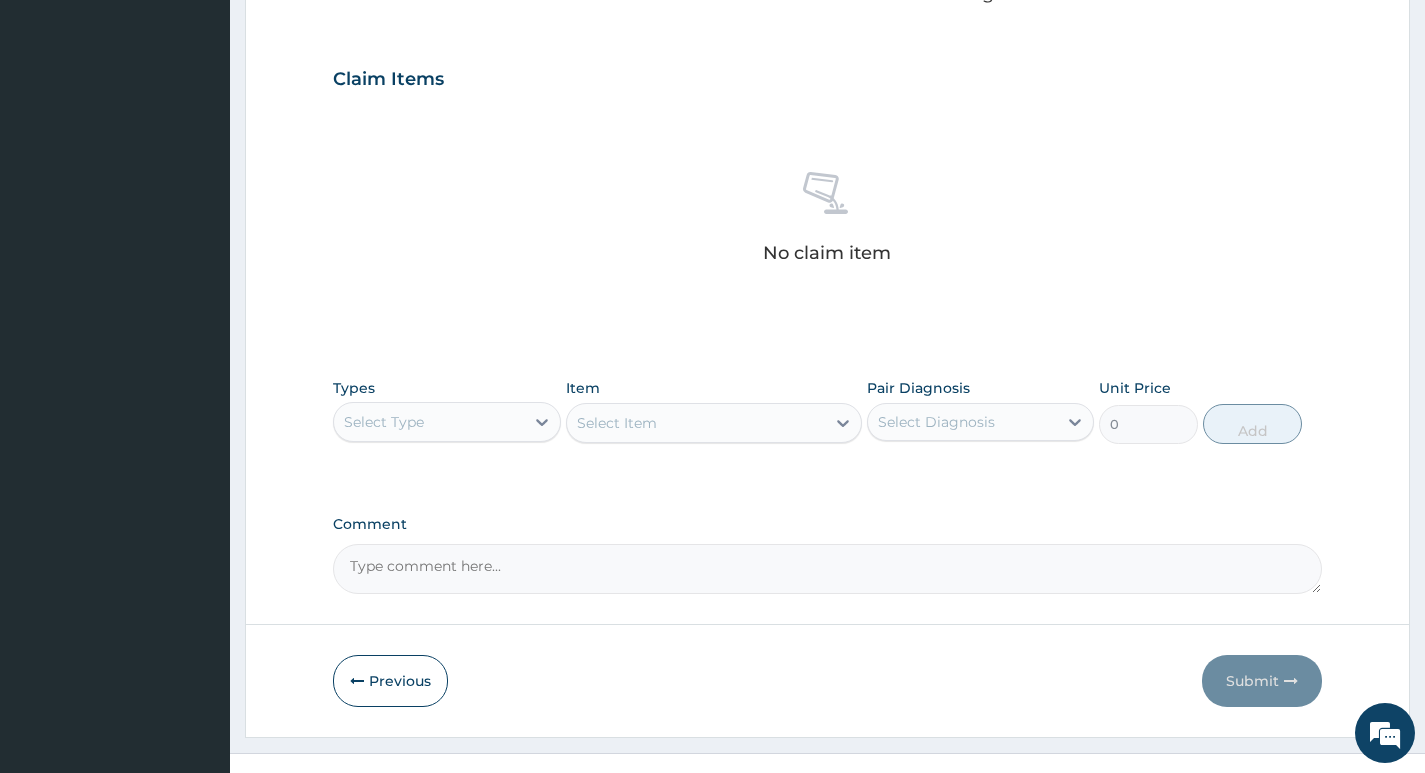 scroll, scrollTop: 669, scrollLeft: 0, axis: vertical 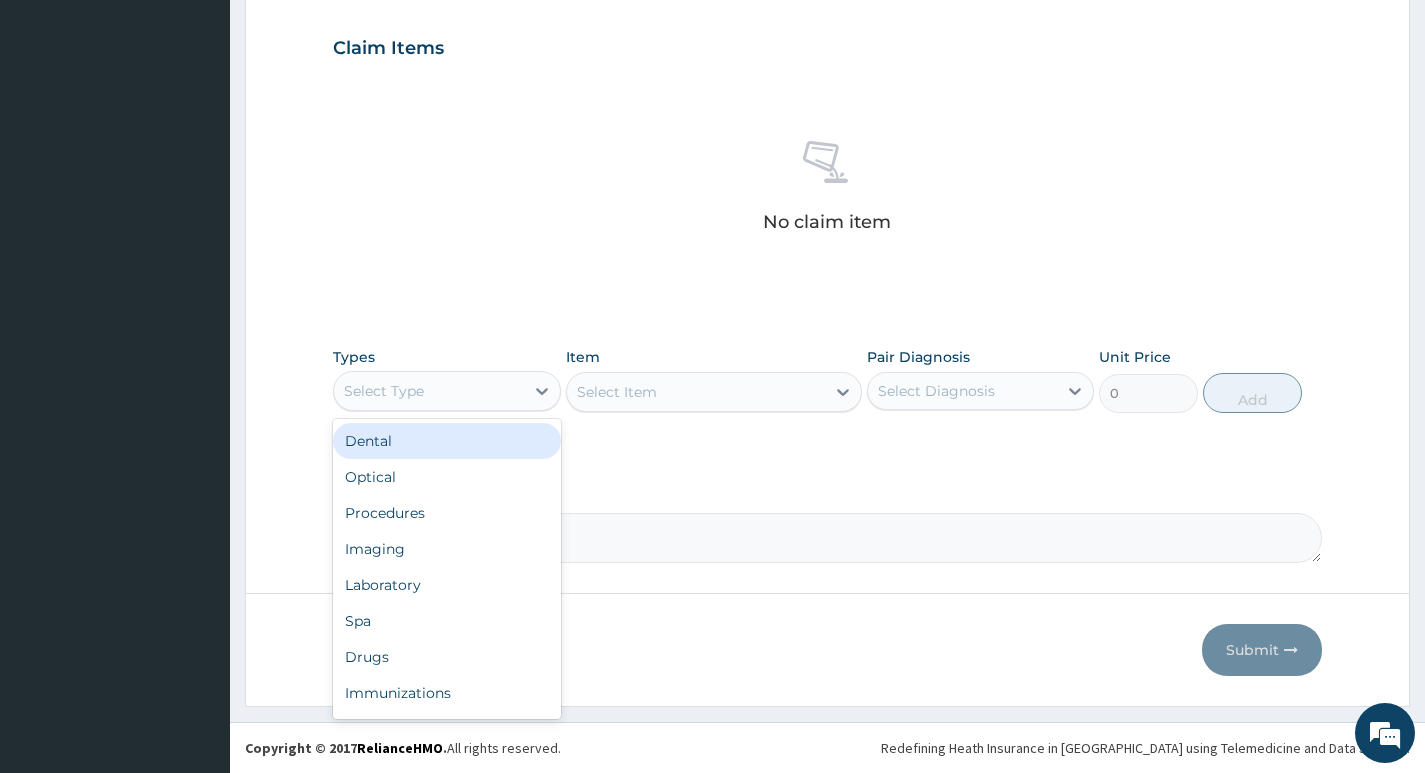 click on "Select Type" at bounding box center (428, 391) 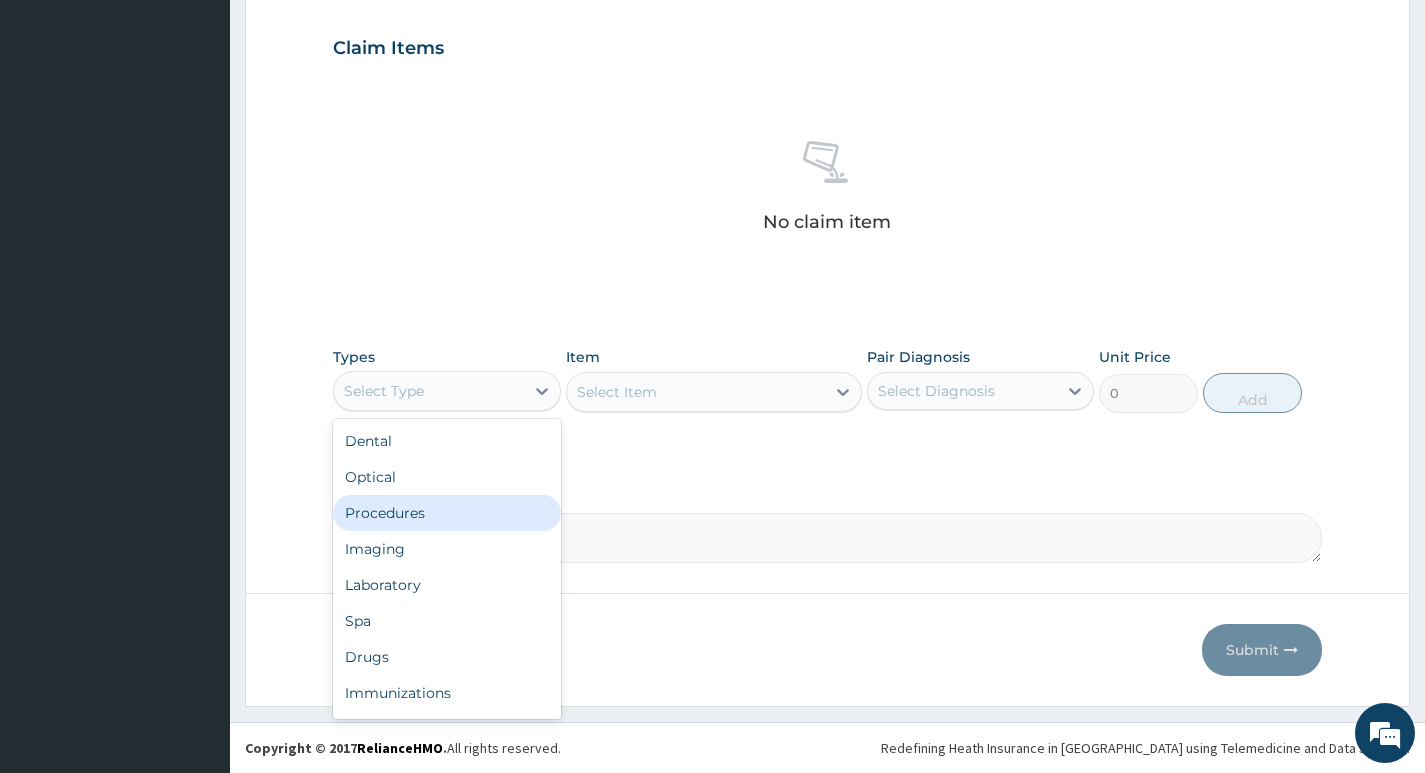 click on "Procedures" at bounding box center [446, 513] 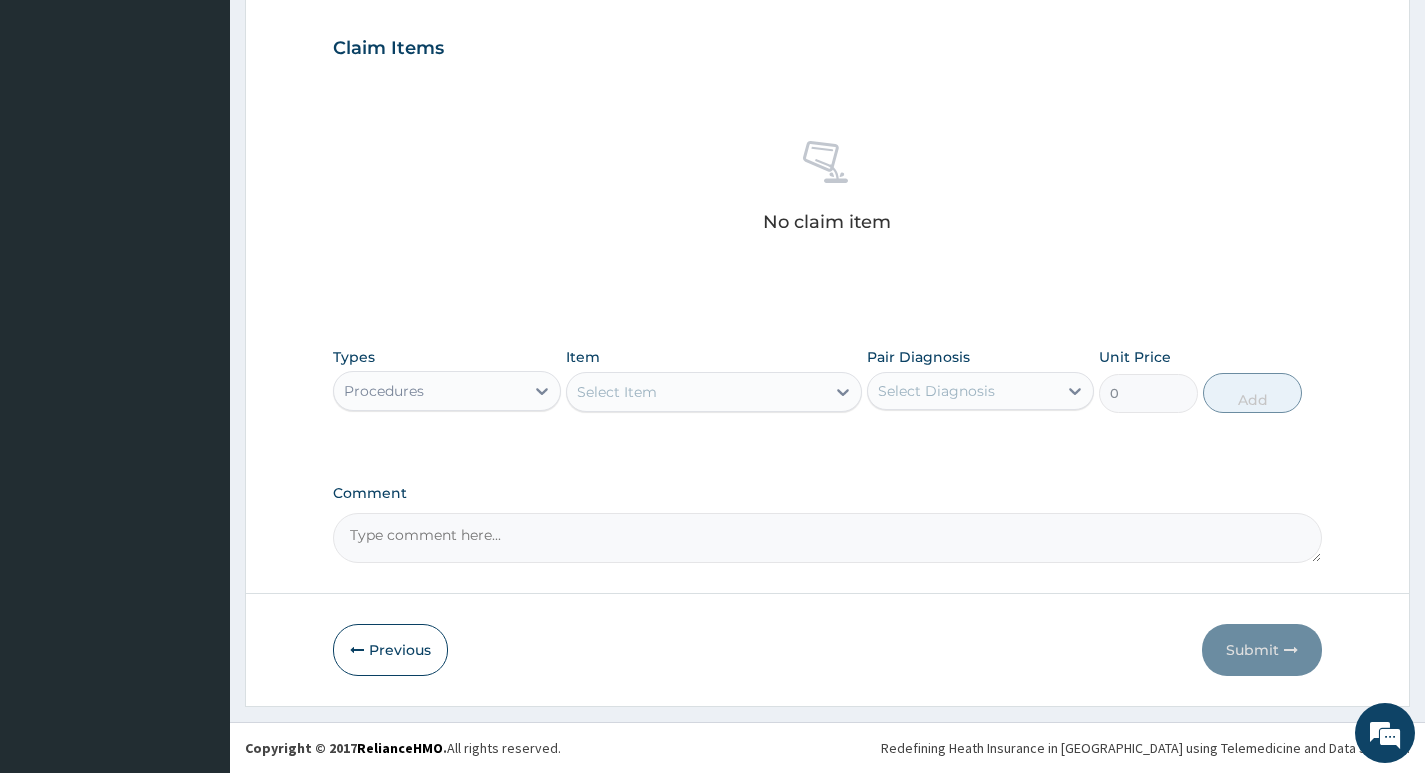 click on "Select Item" at bounding box center [696, 392] 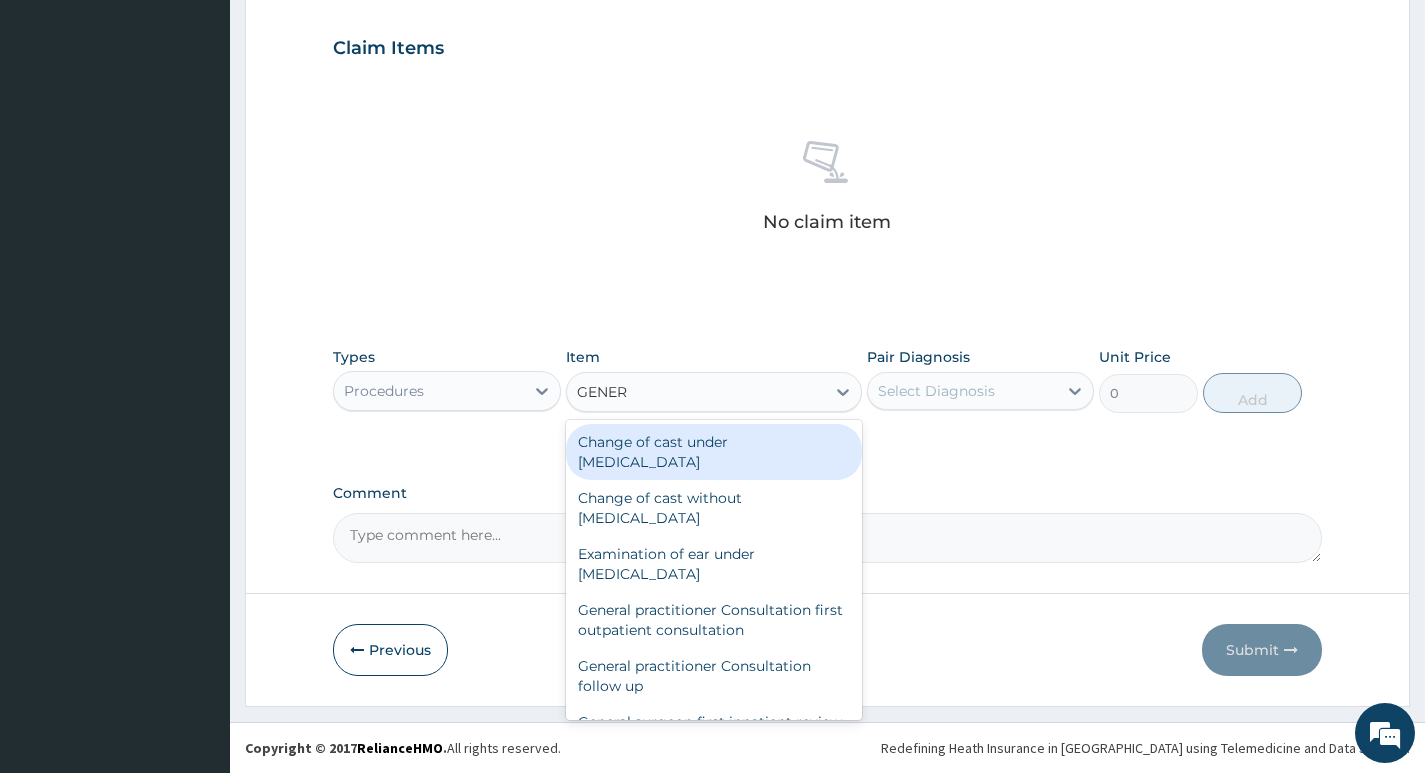 type on "GENERA" 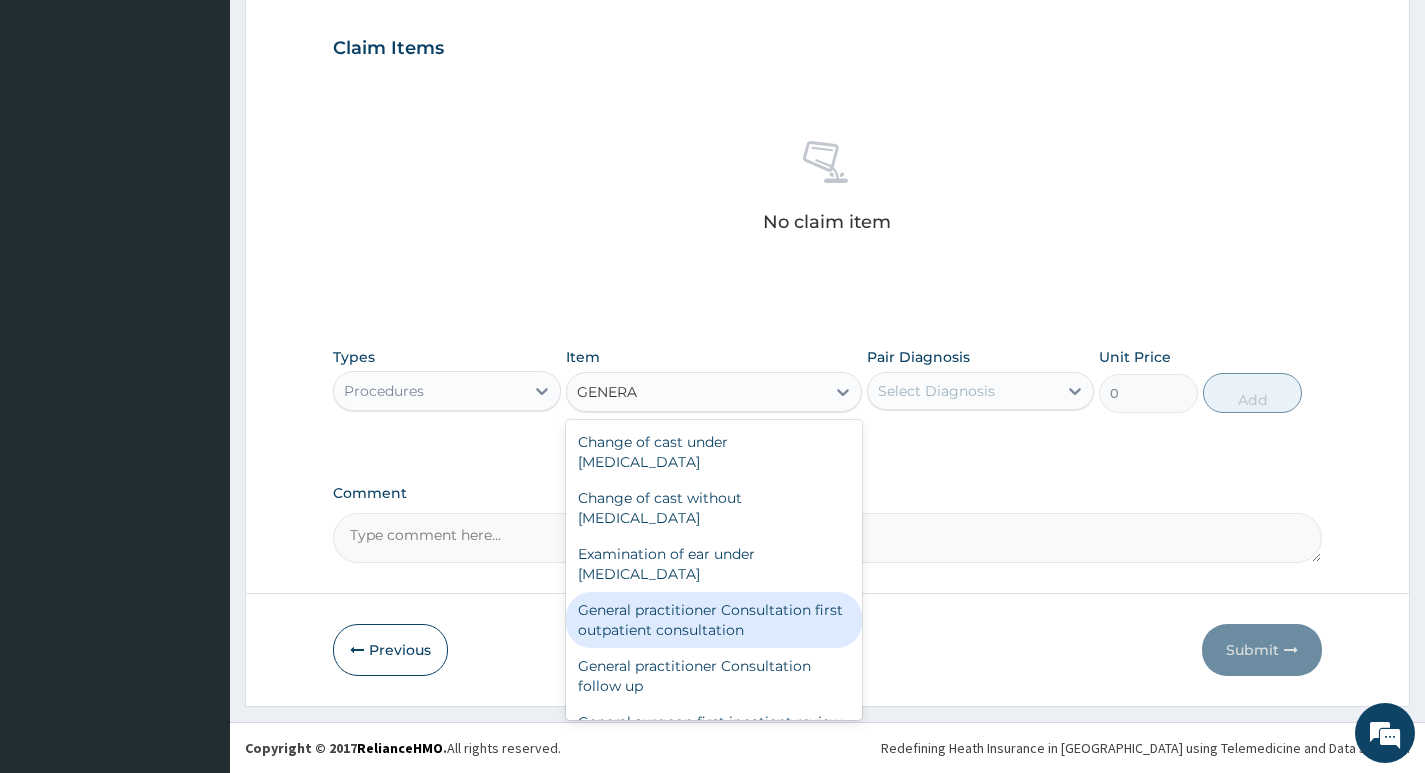 click on "General practitioner Consultation first outpatient consultation" at bounding box center (714, 620) 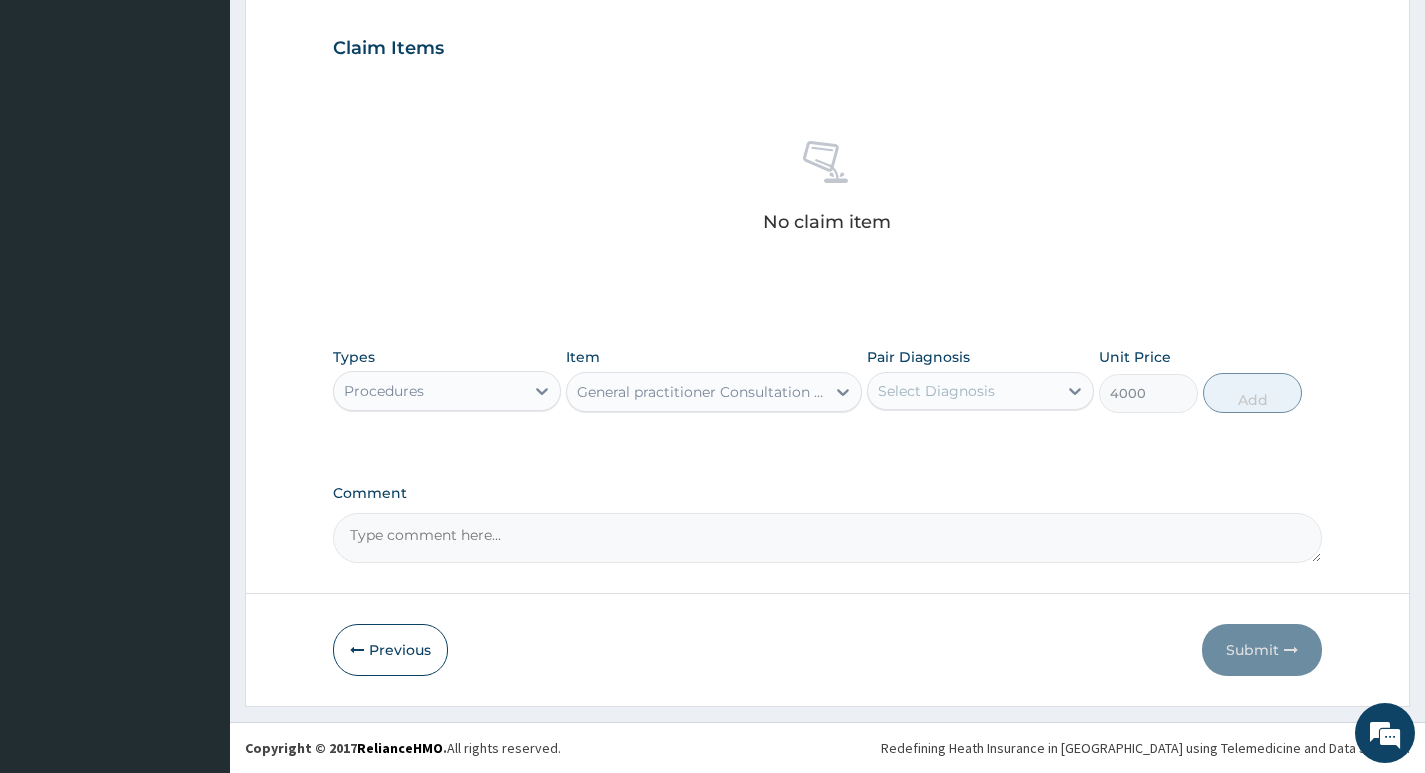 click on "Select Diagnosis" at bounding box center (962, 391) 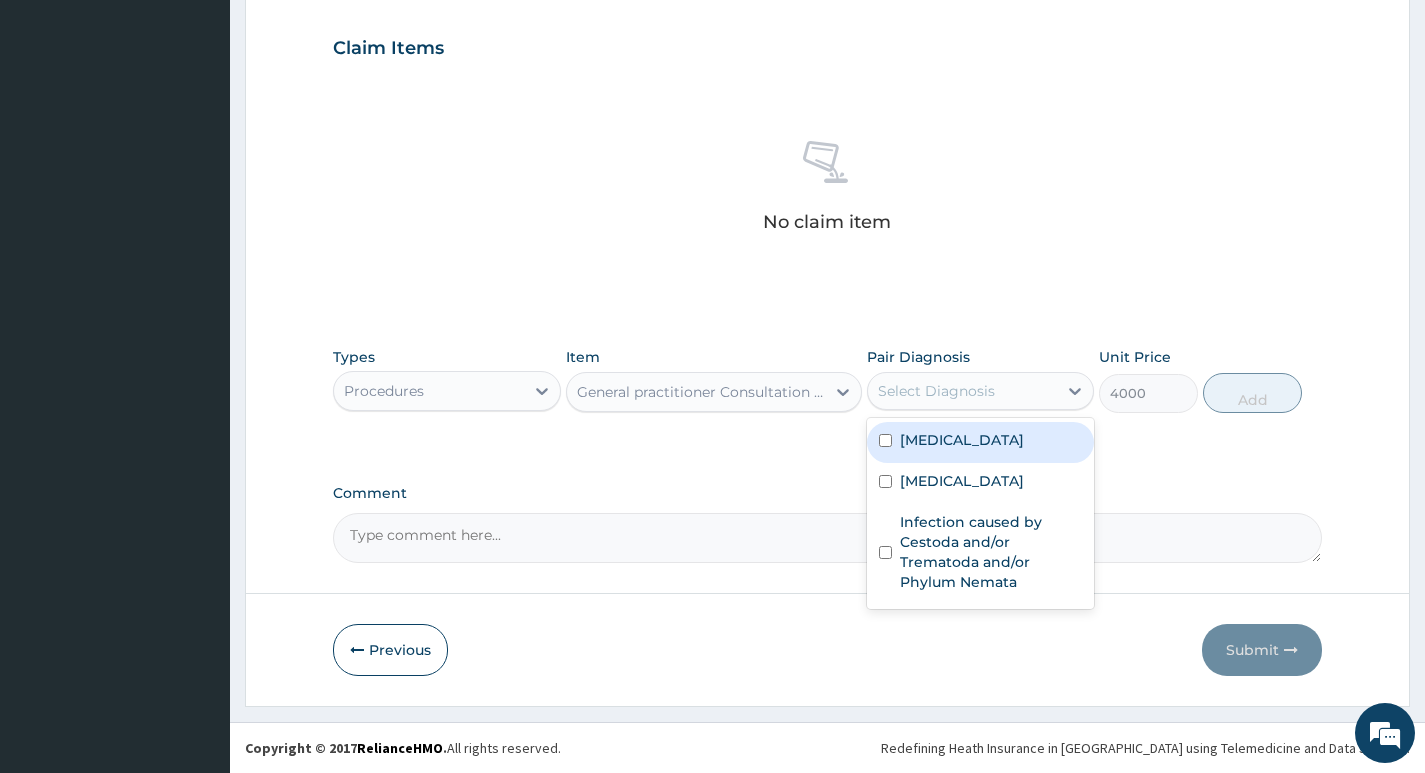 drag, startPoint x: 979, startPoint y: 433, endPoint x: 967, endPoint y: 461, distance: 30.463093 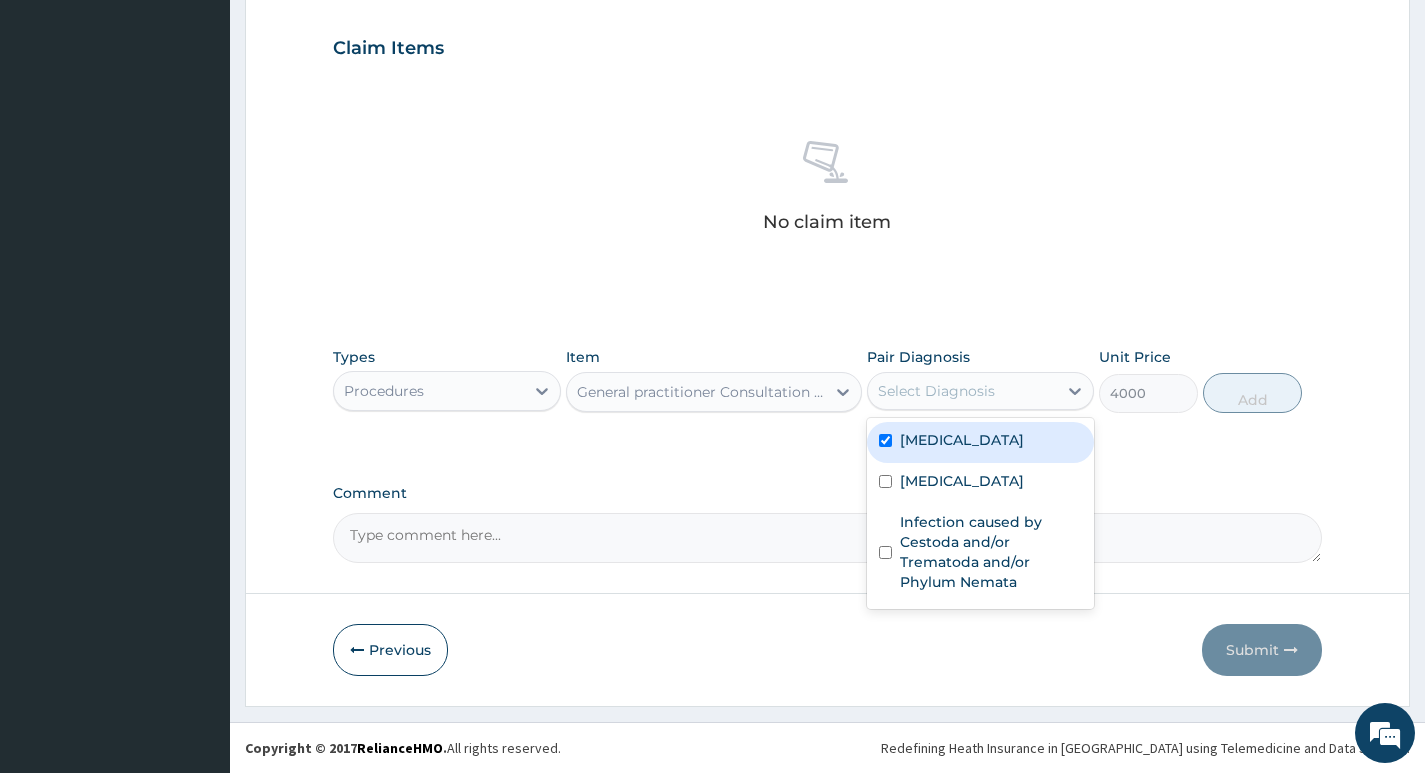 checkbox on "true" 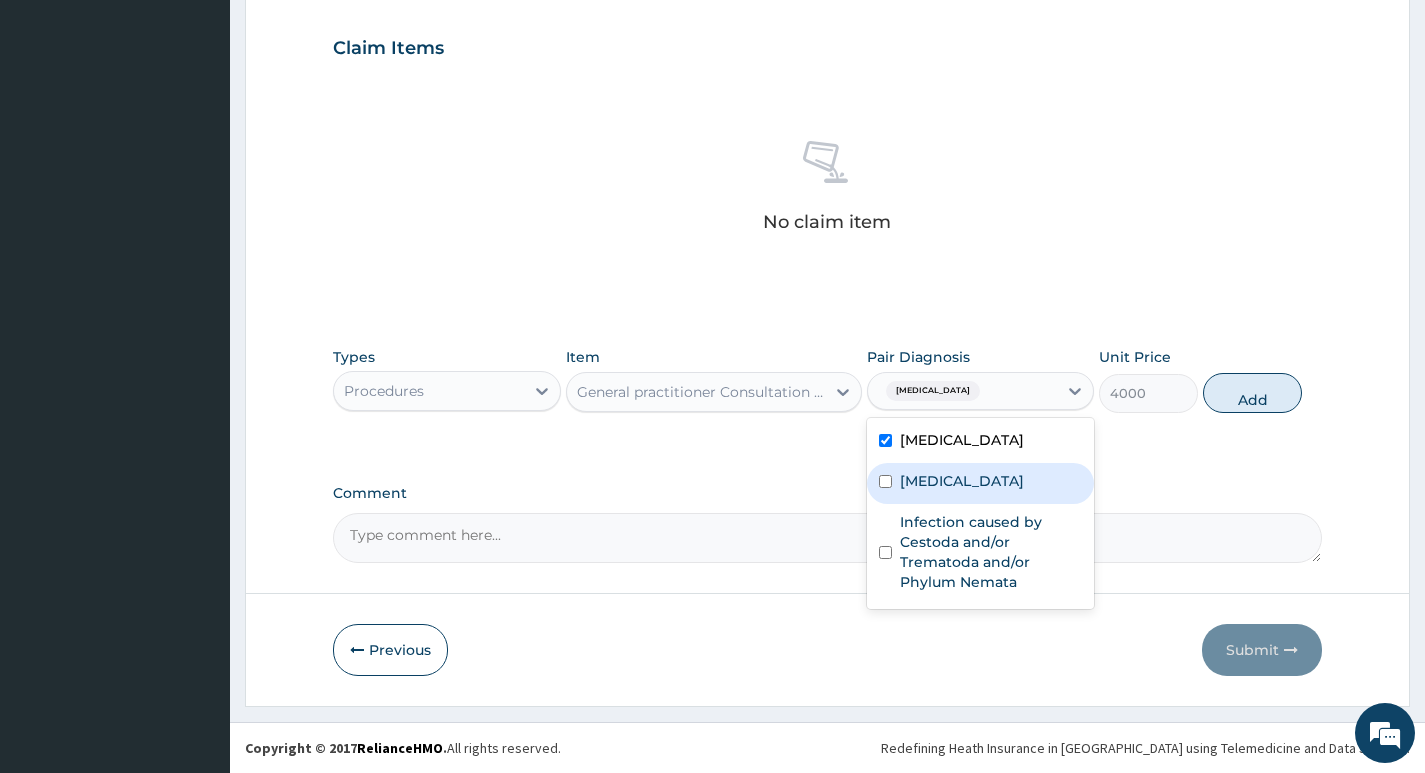 click on "[MEDICAL_DATA]" at bounding box center (962, 481) 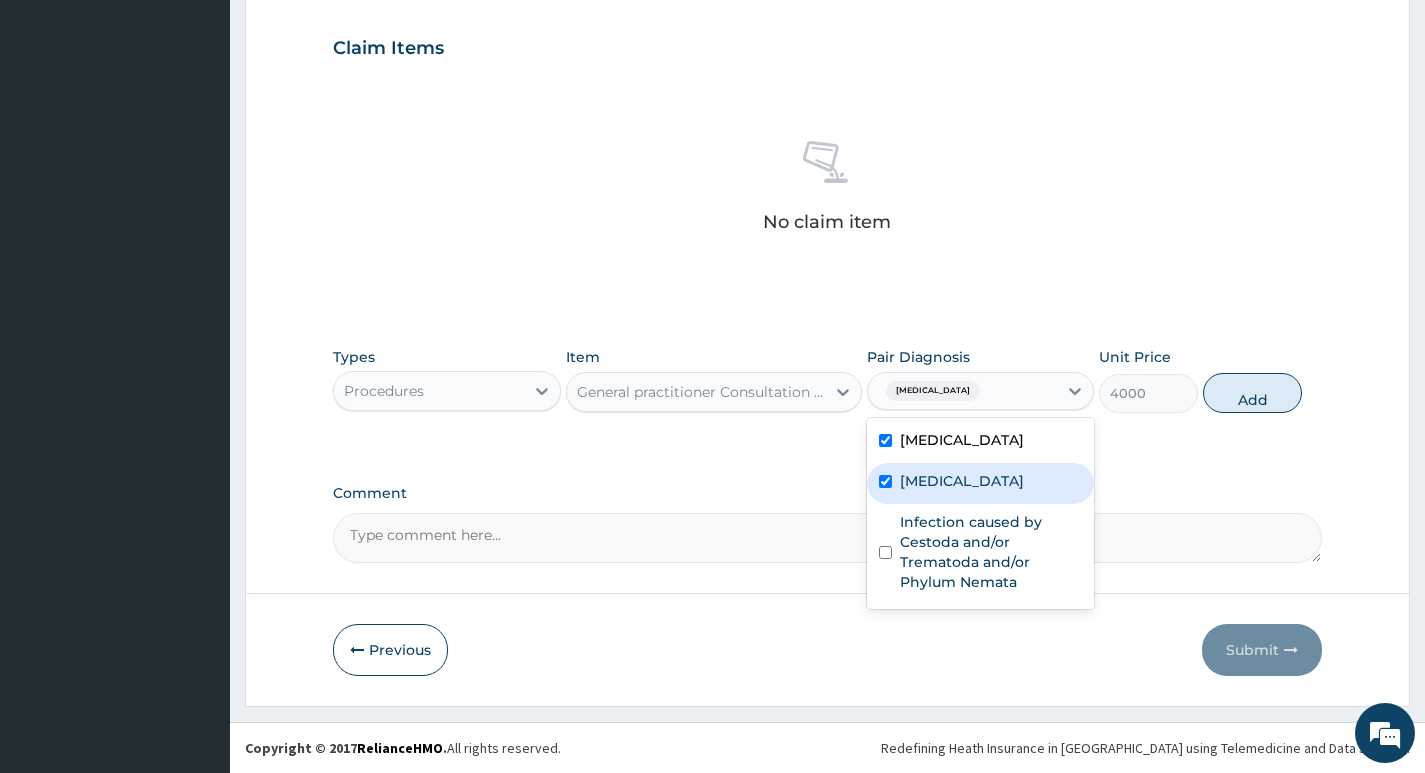 checkbox on "true" 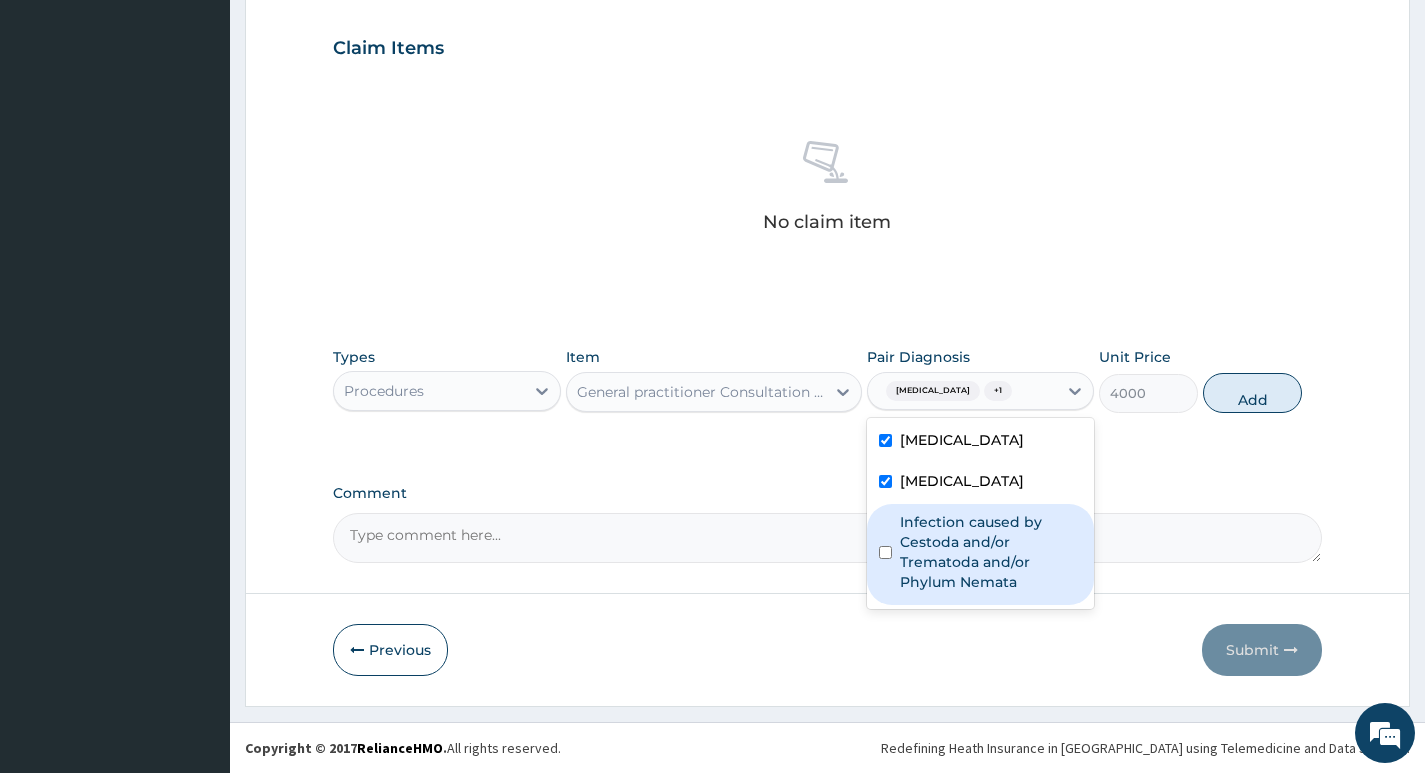 click on "Infection caused by Cestoda and/or Trematoda and/or Phylum Nemata" at bounding box center [991, 552] 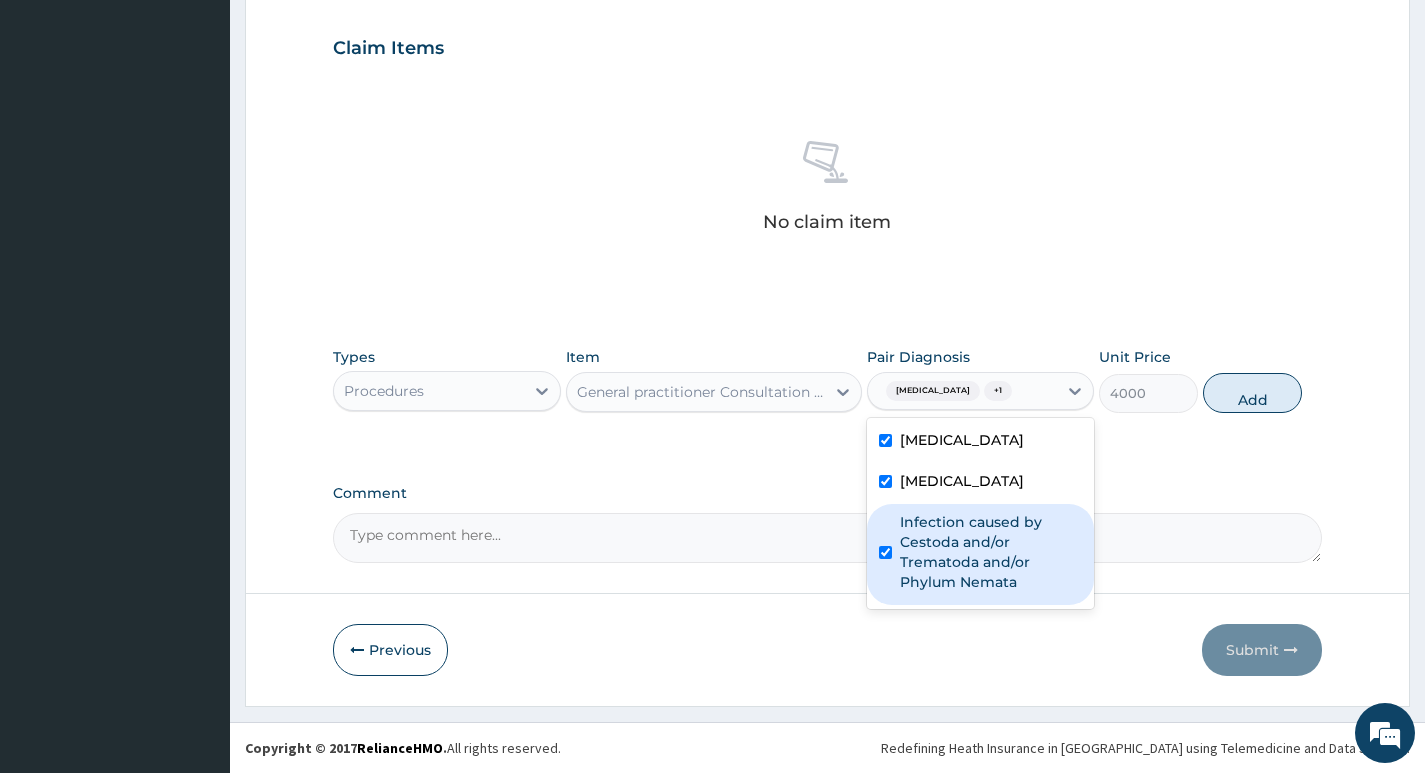 checkbox on "true" 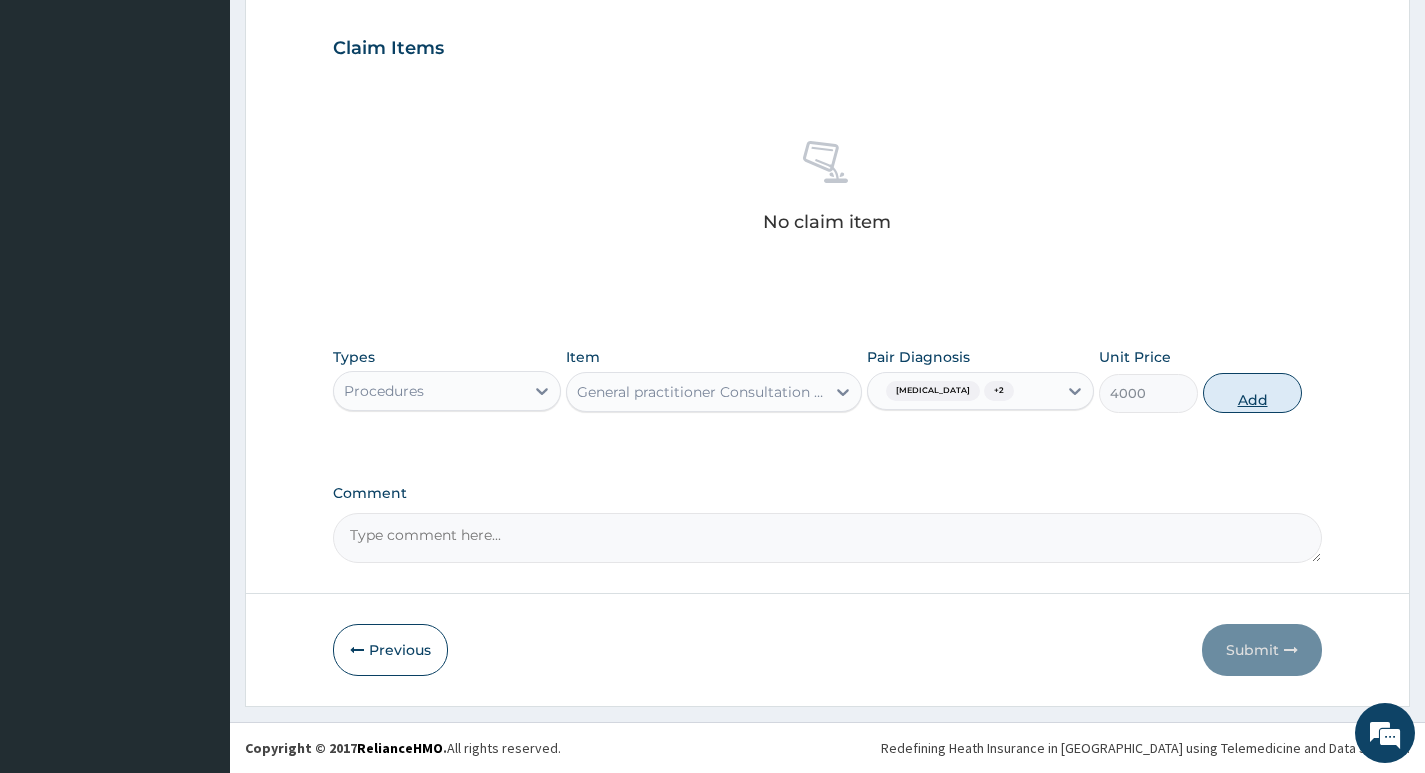 click on "Add" at bounding box center [1252, 393] 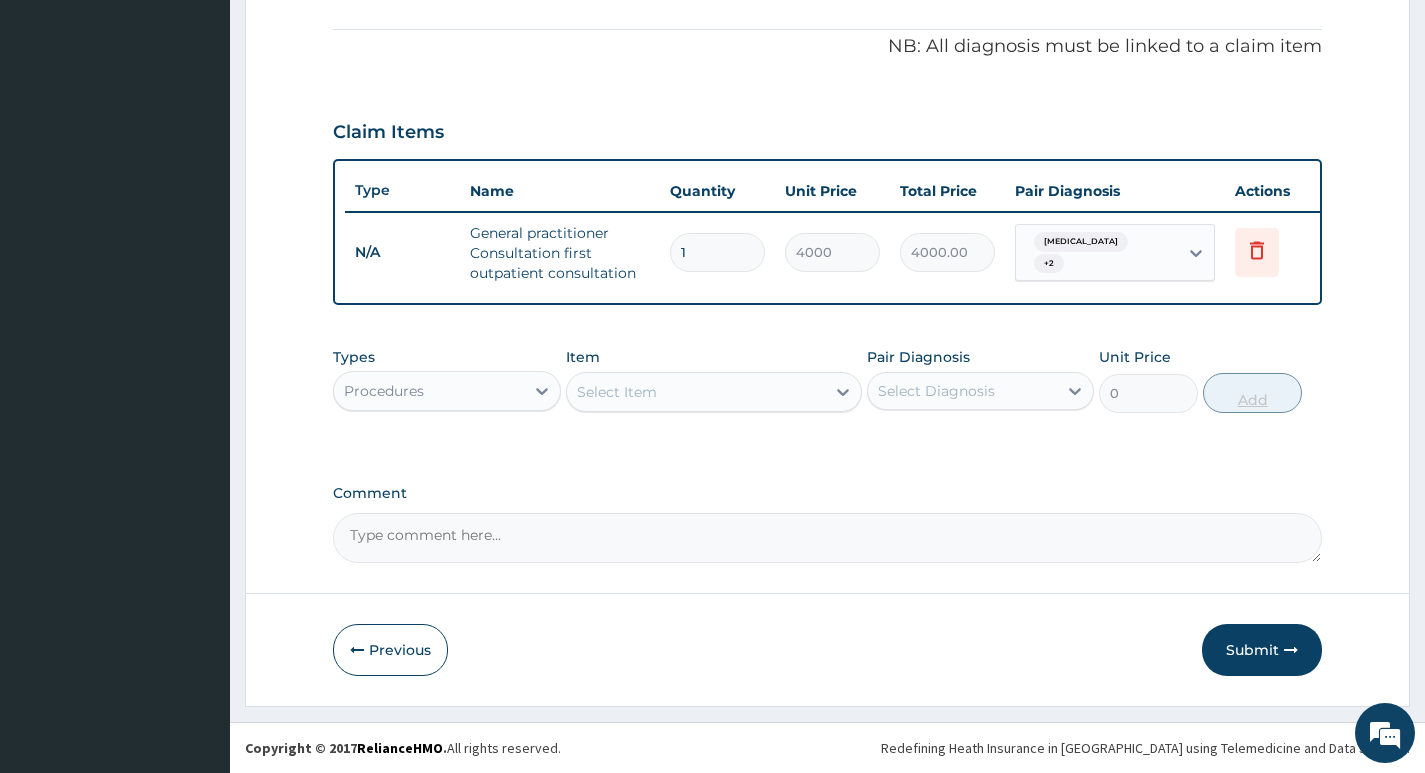 scroll, scrollTop: 600, scrollLeft: 0, axis: vertical 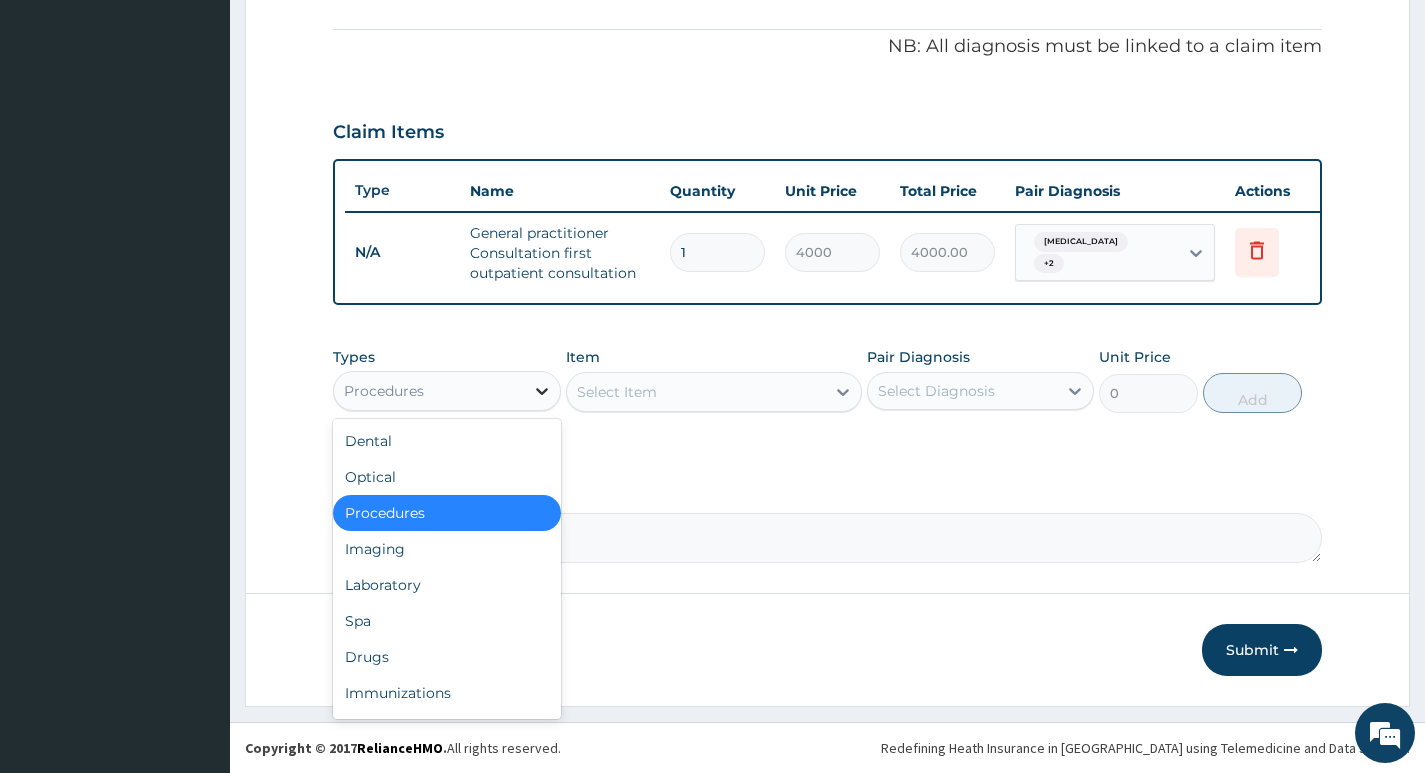 click at bounding box center (542, 391) 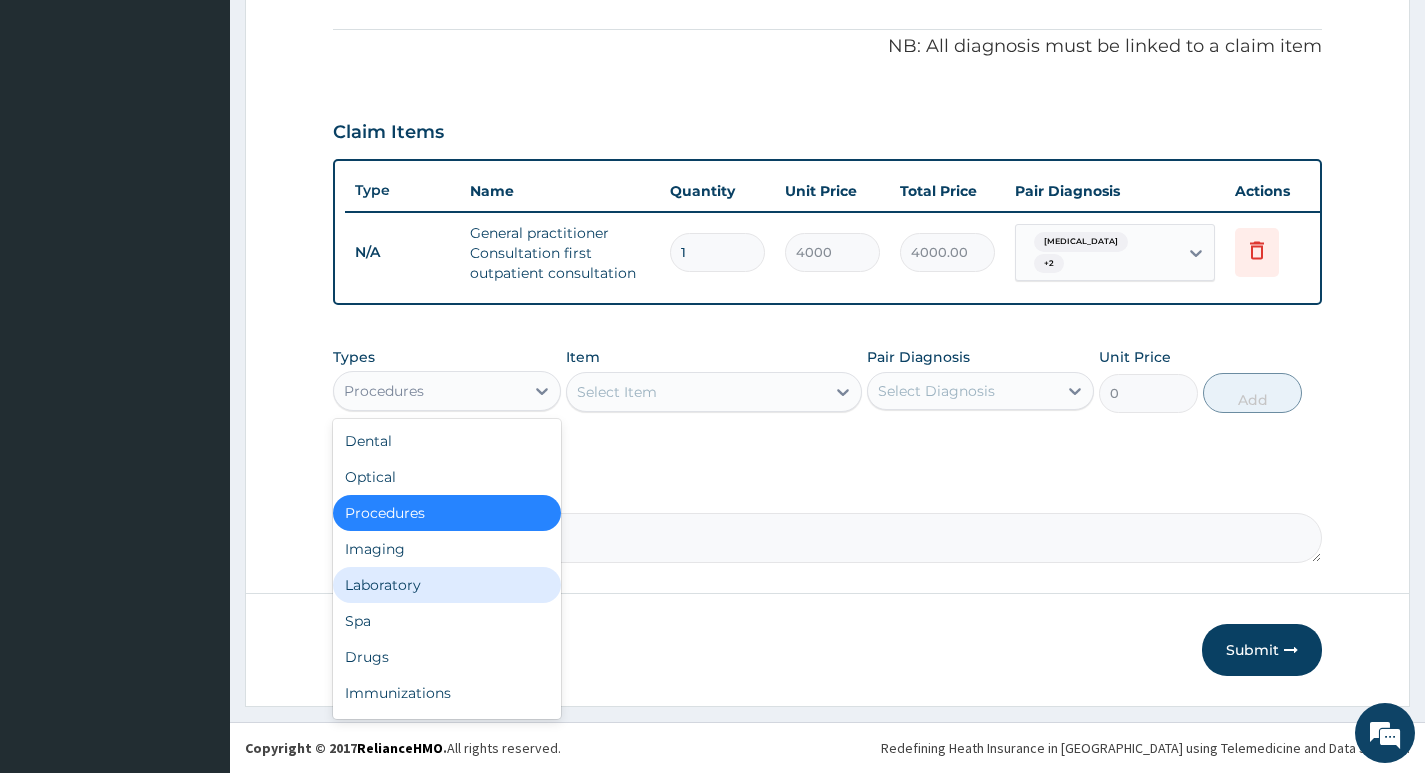 click on "Laboratory" at bounding box center [446, 585] 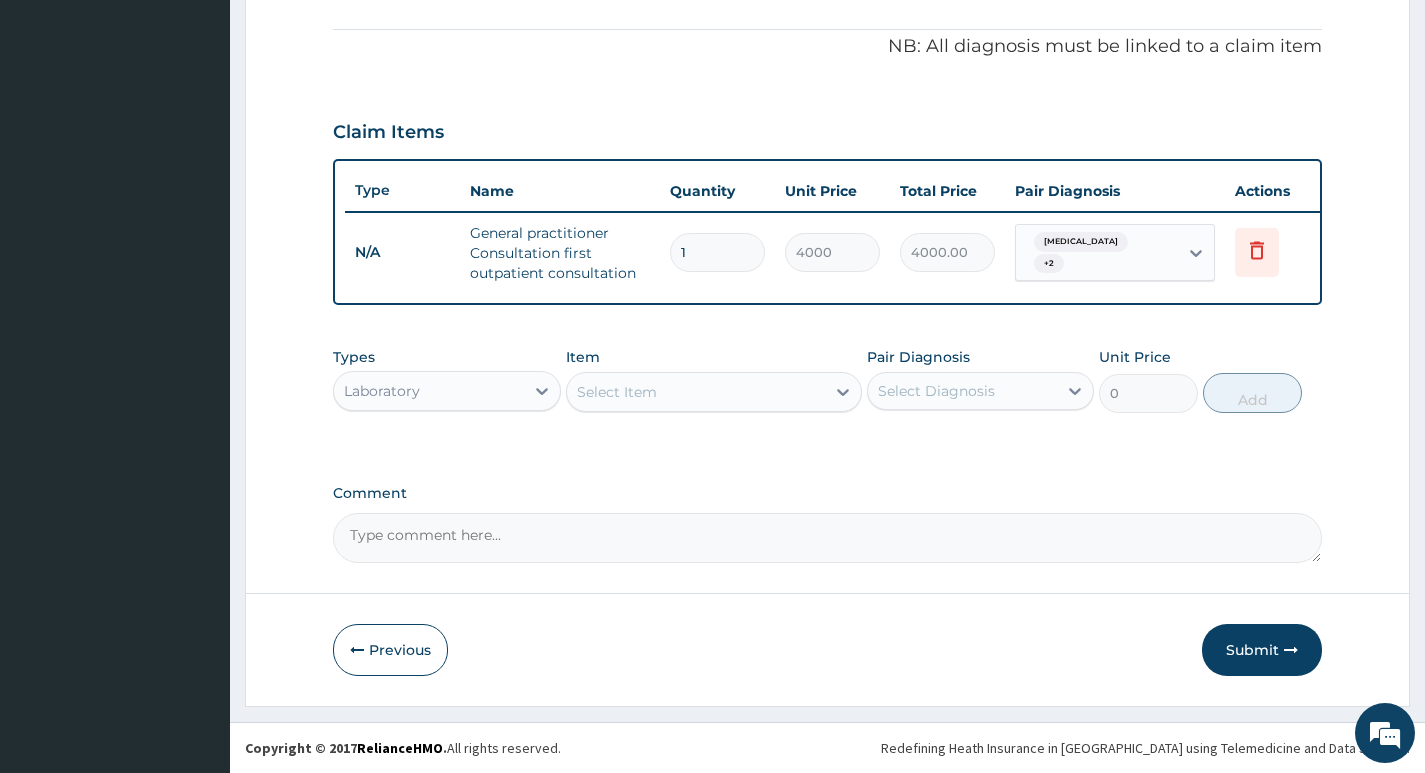 click on "Select Item" at bounding box center (696, 392) 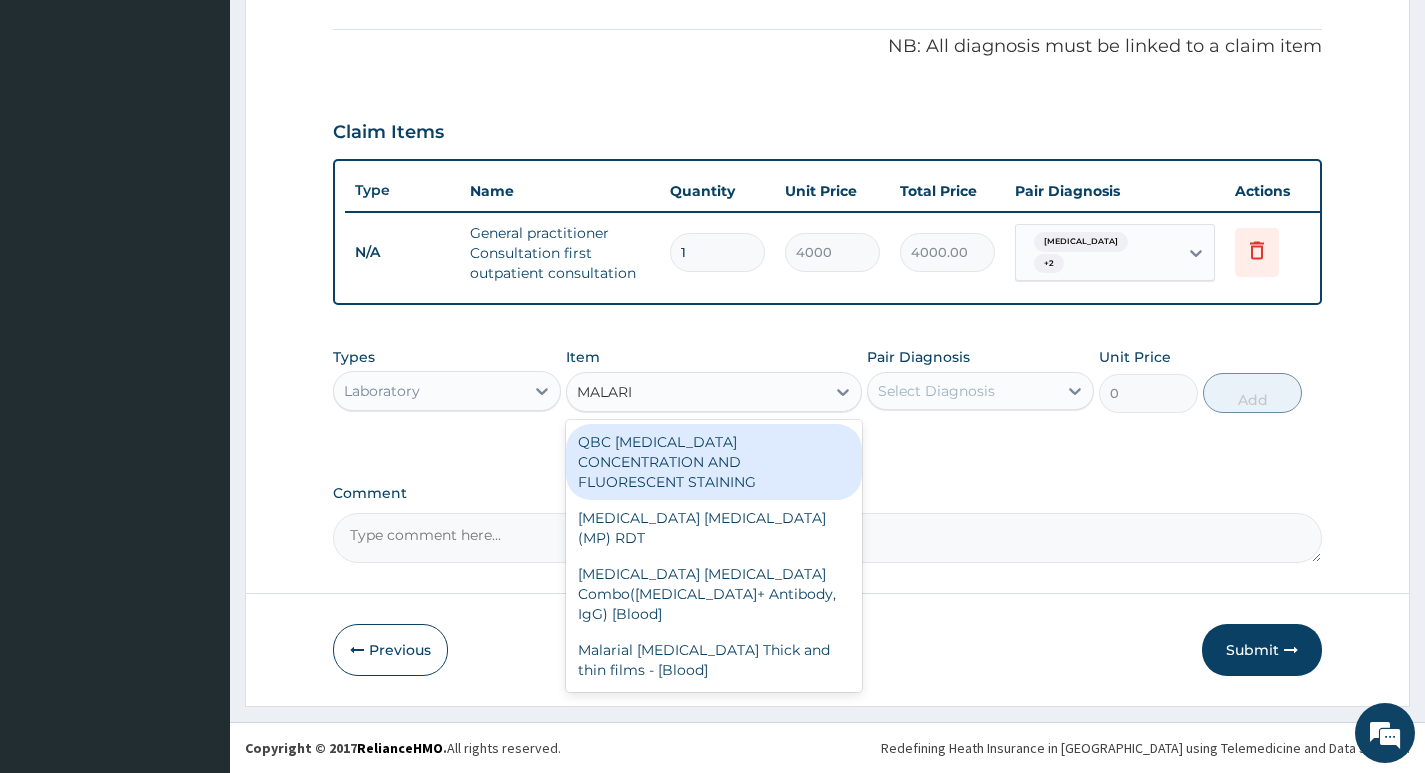 type on "MALARIA" 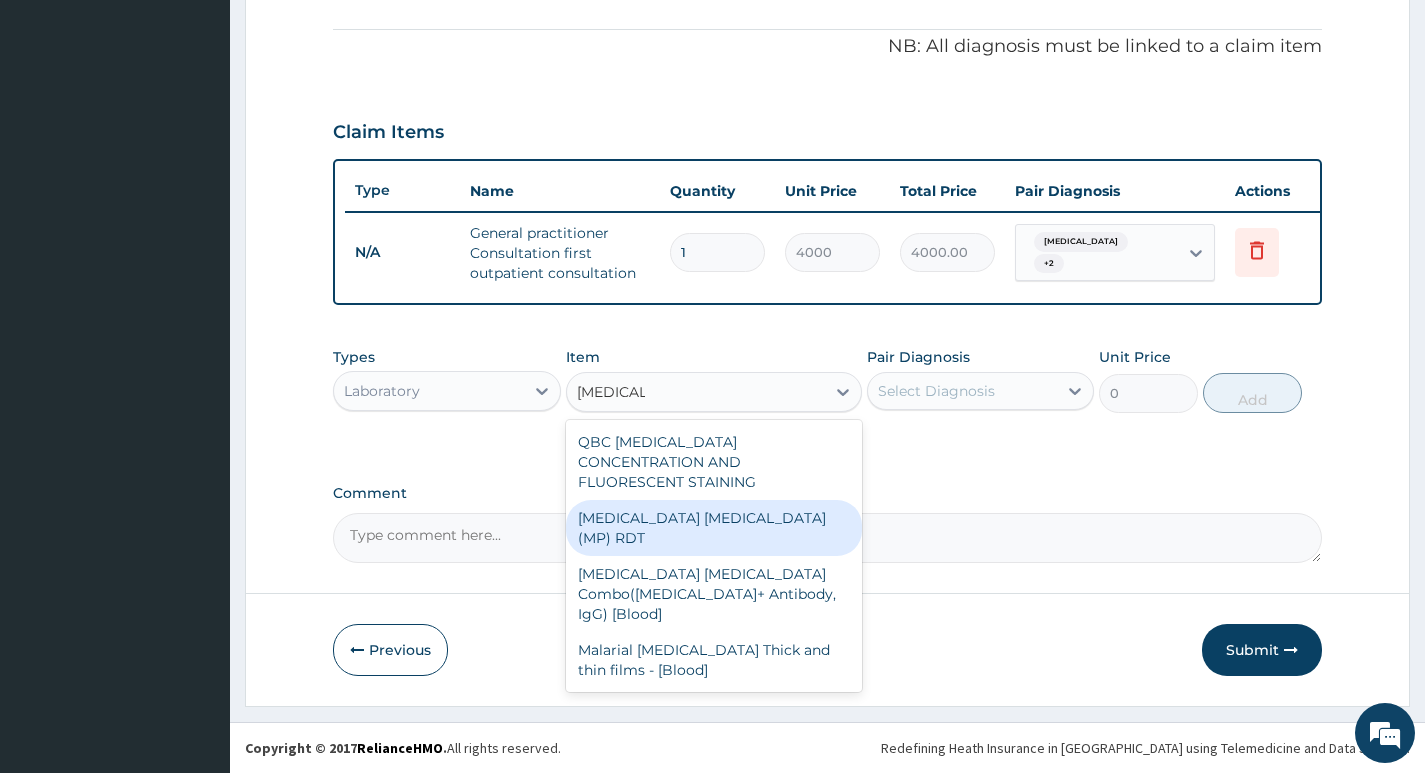 click on "MALARIA PARASITE (MP) RDT" at bounding box center (714, 528) 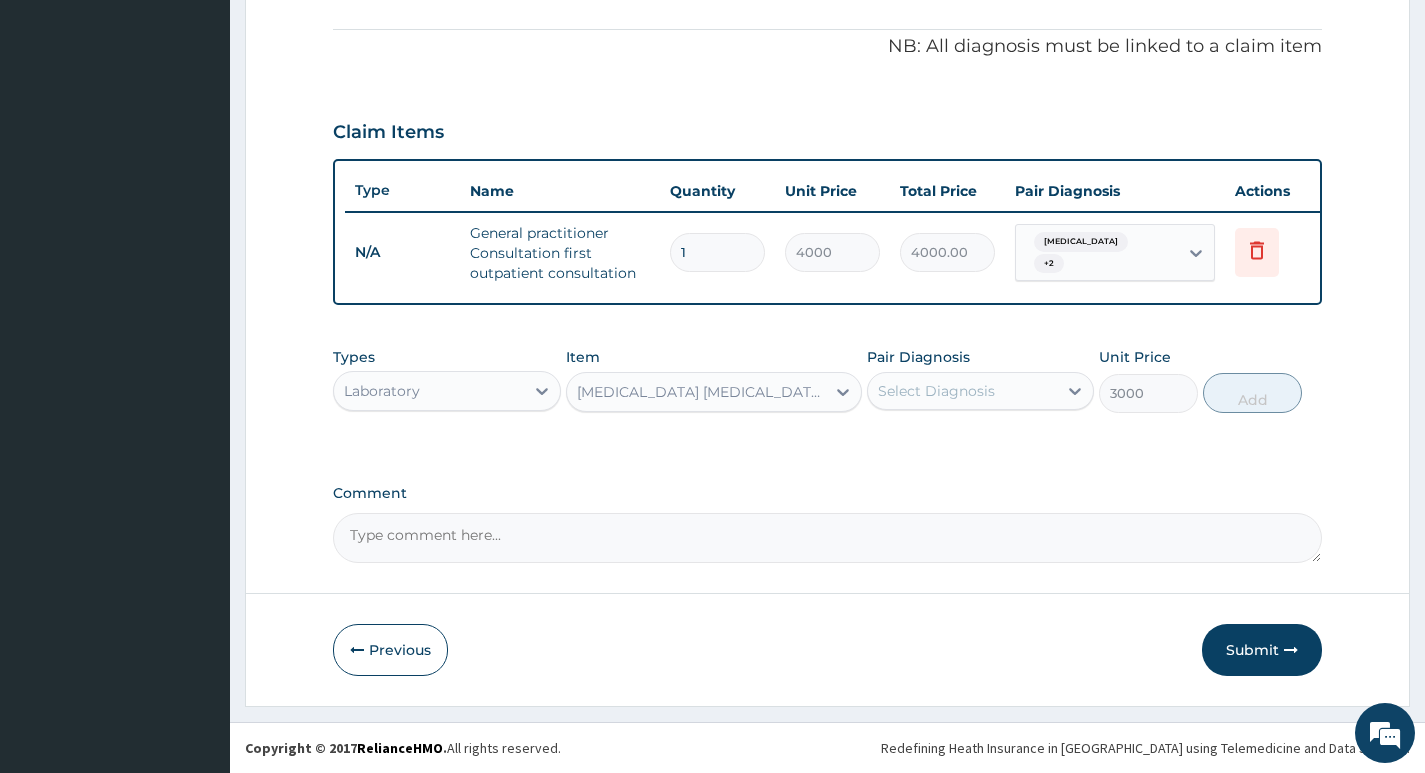 click on "Select Diagnosis" at bounding box center (962, 391) 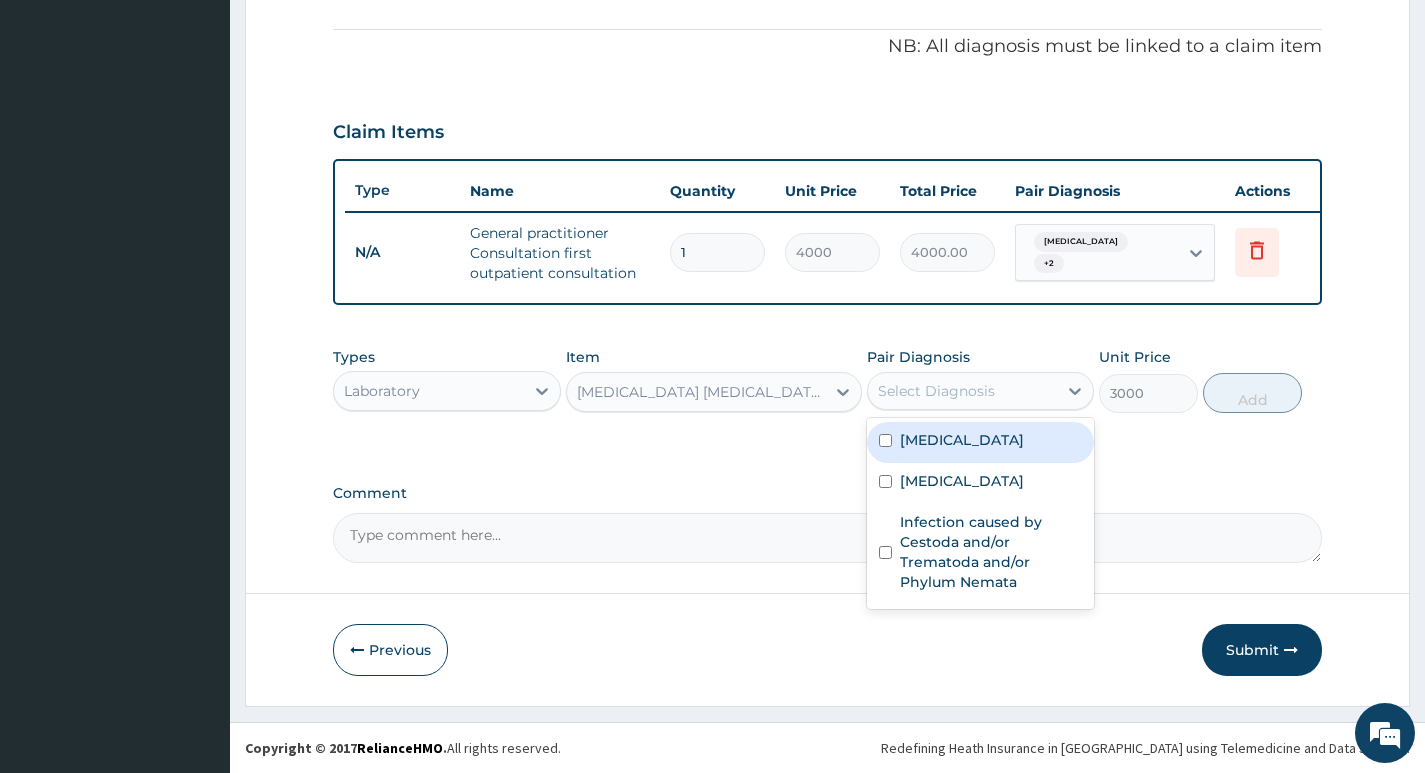click on "[MEDICAL_DATA]" at bounding box center (980, 442) 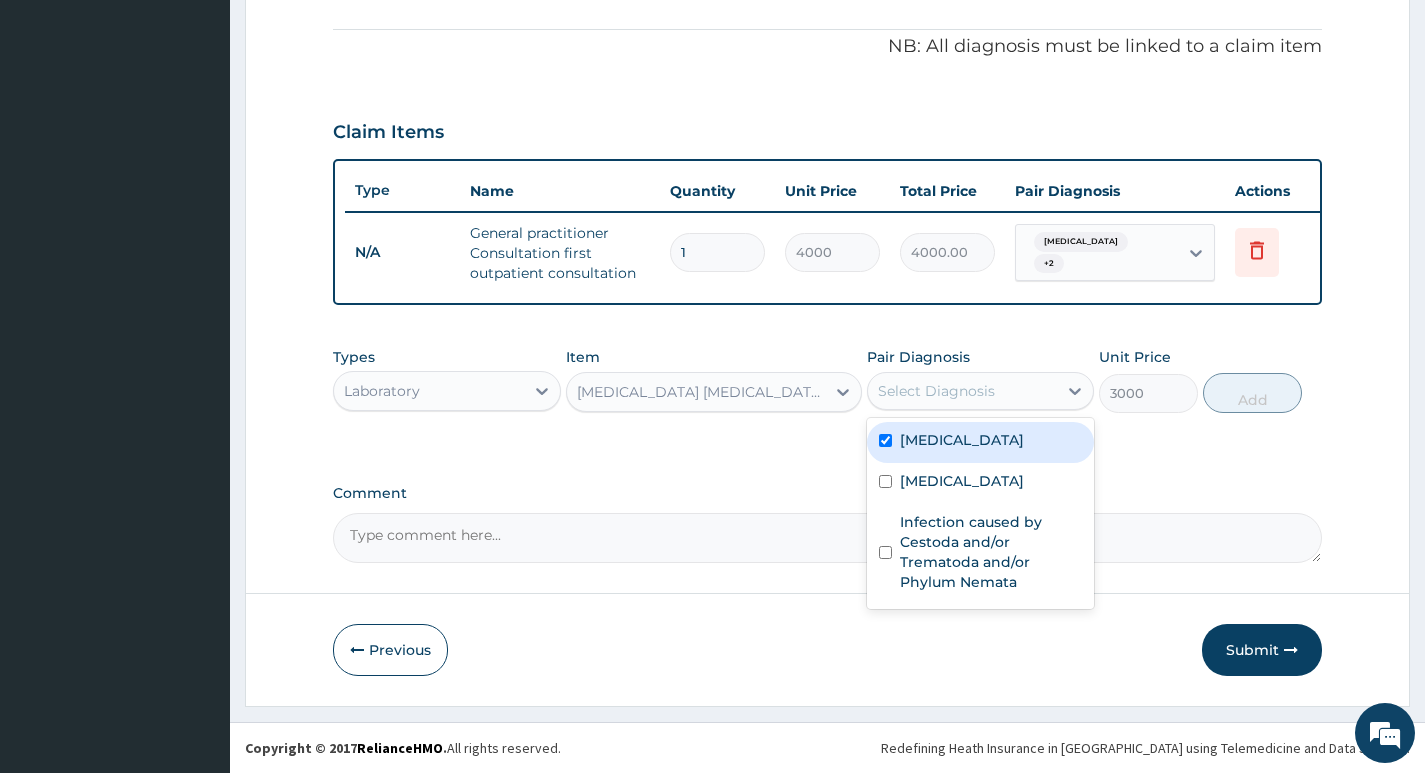 checkbox on "true" 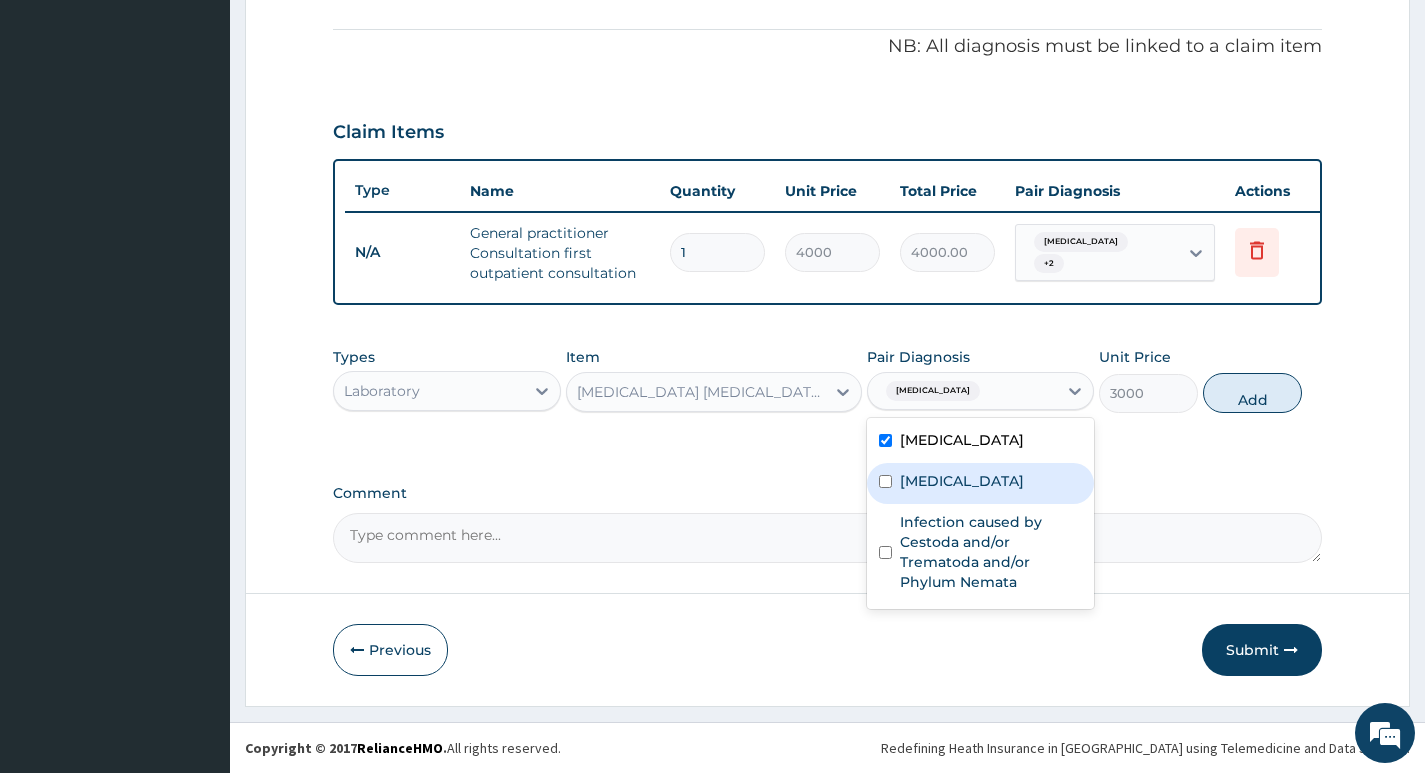 click on "Febrile convulsion" at bounding box center [962, 481] 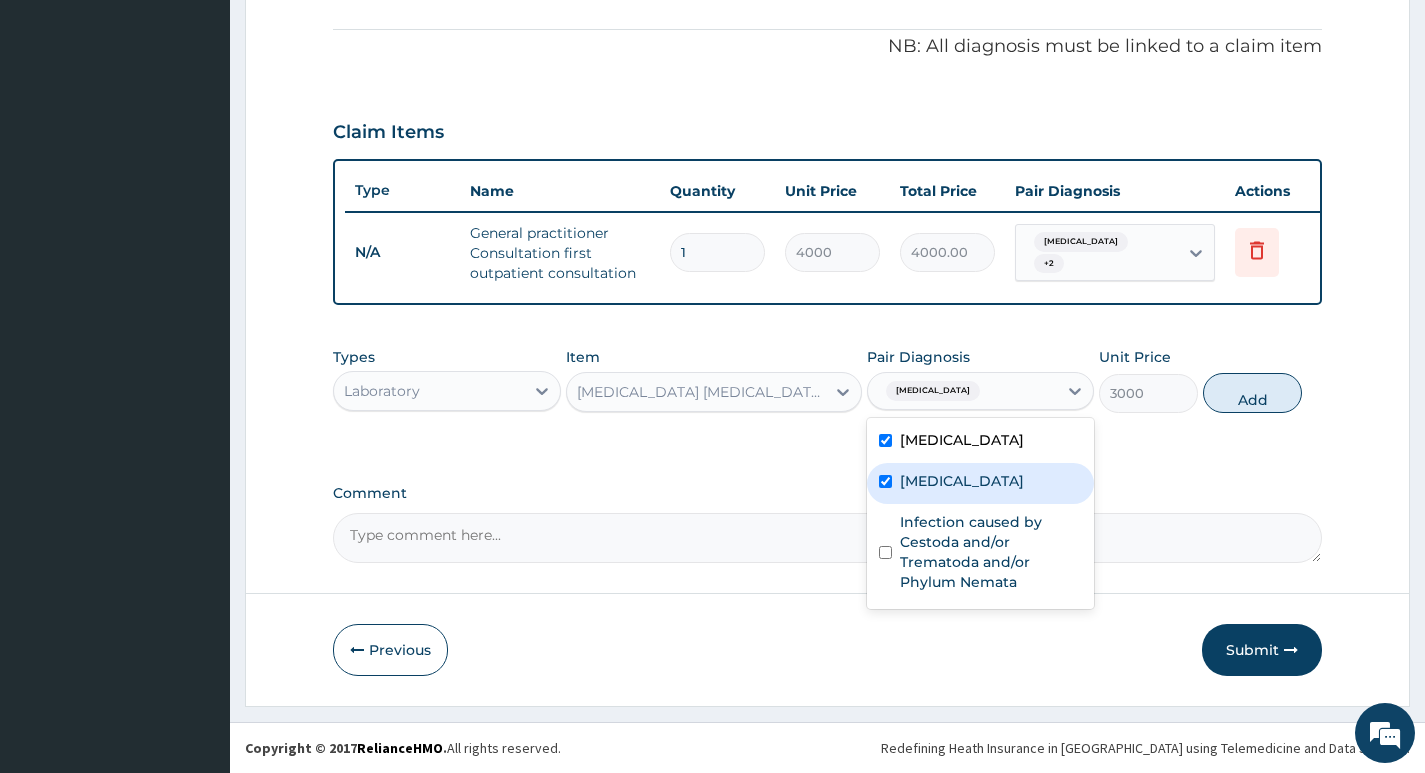 checkbox on "true" 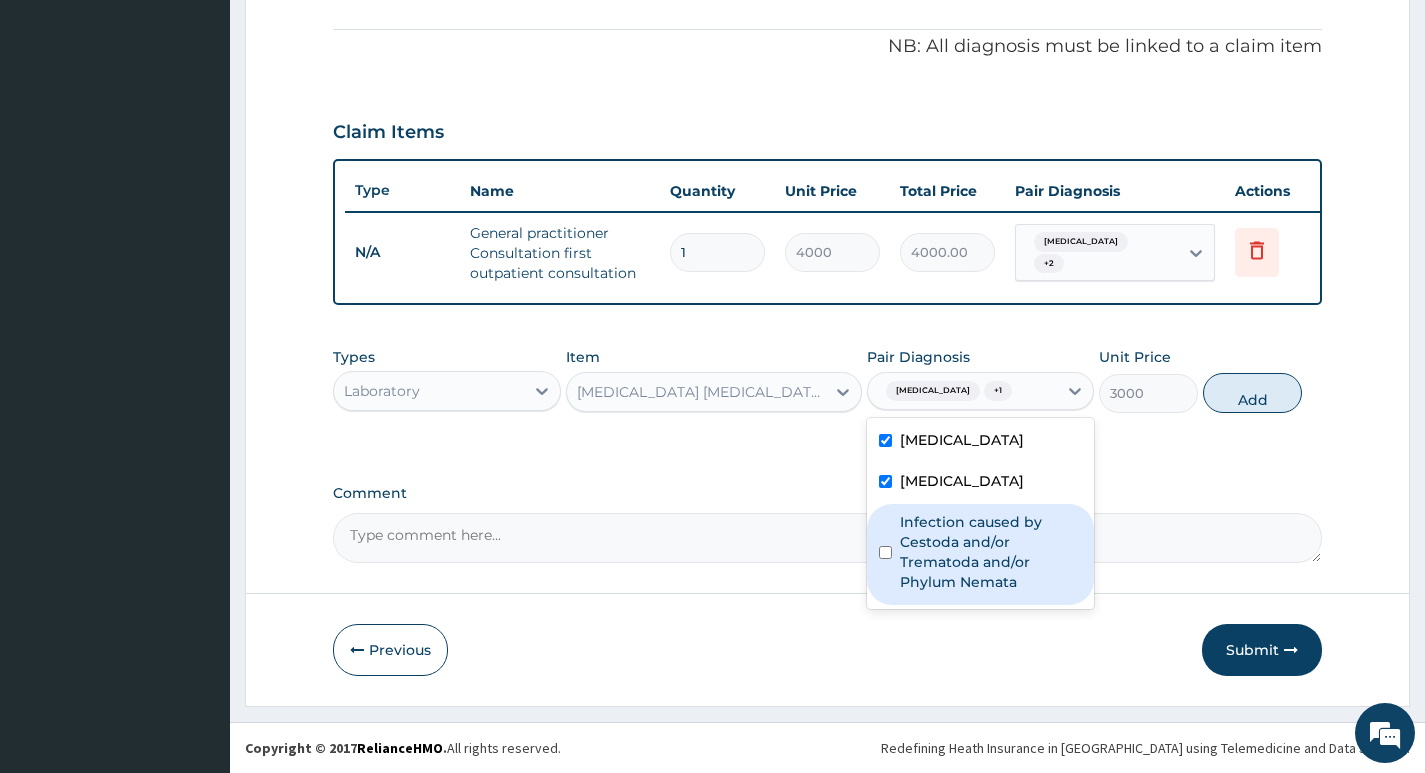 click on "Infection caused by Cestoda and/or Trematoda and/or Phylum Nemata" at bounding box center [991, 552] 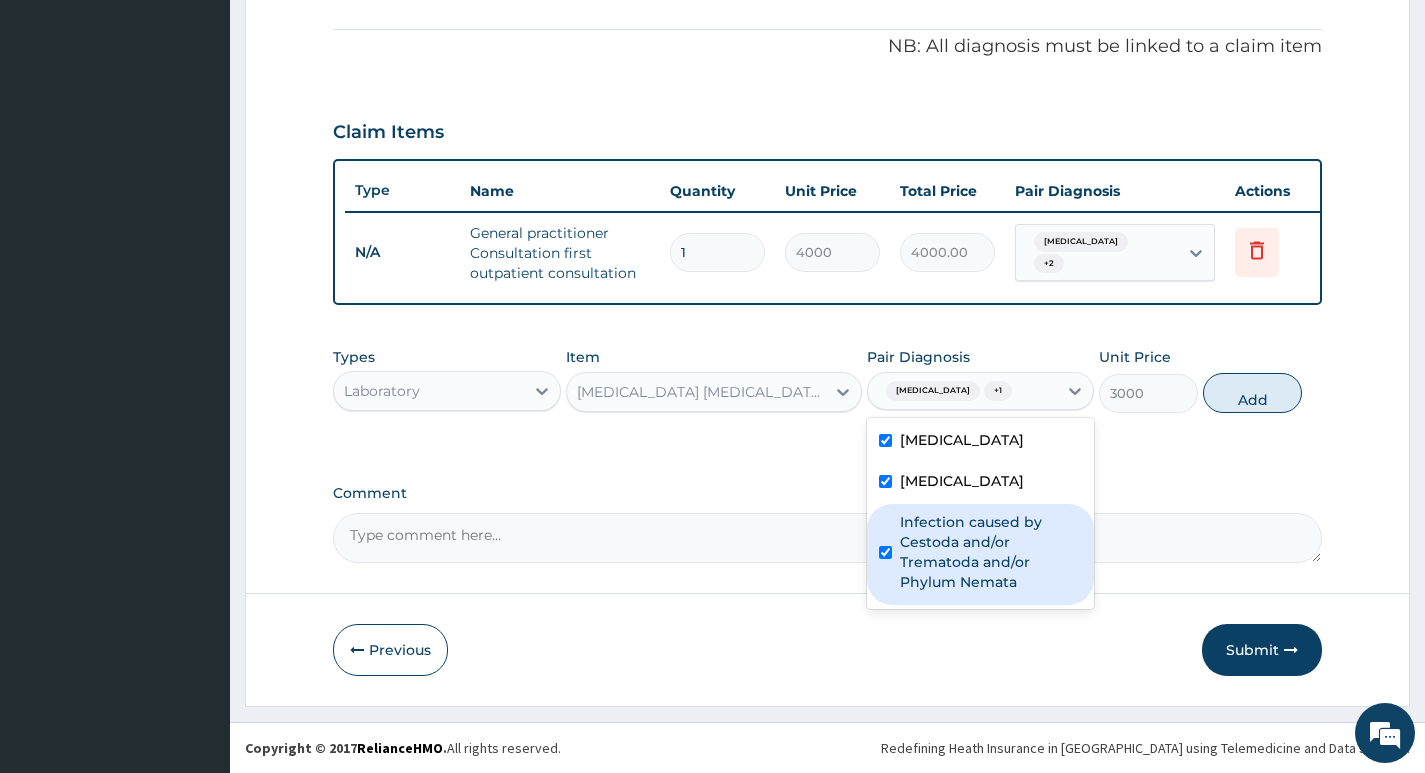 checkbox on "true" 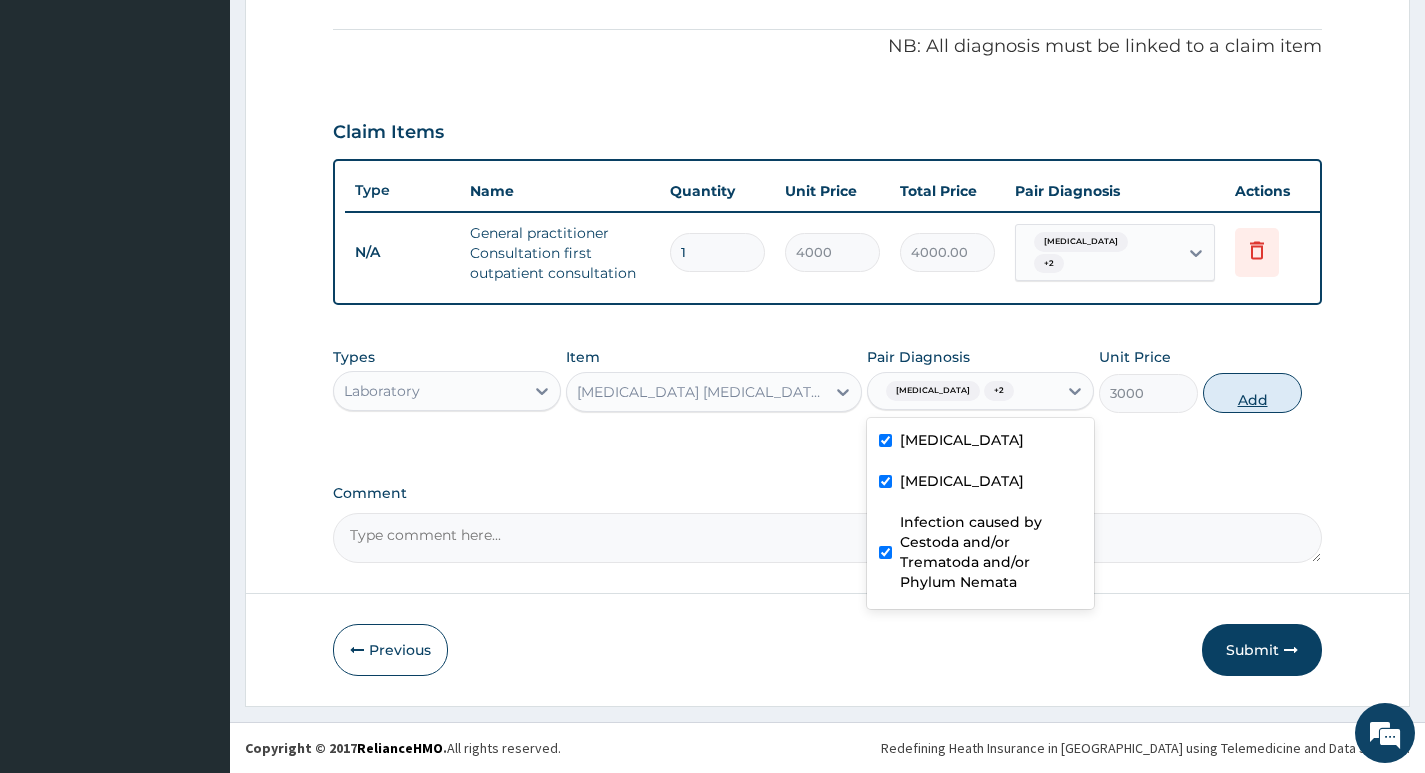 click on "Add" at bounding box center (1252, 393) 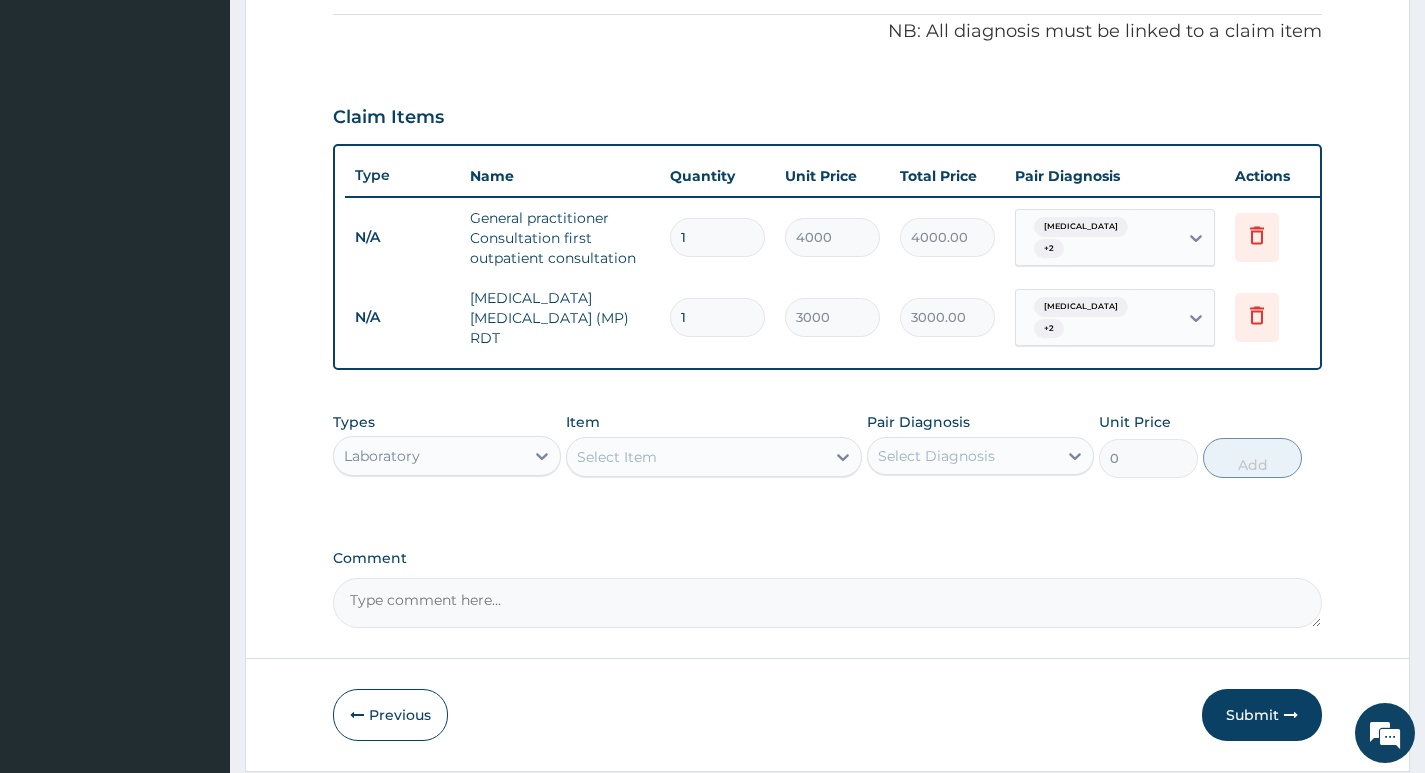 click on "Select Item" at bounding box center [696, 457] 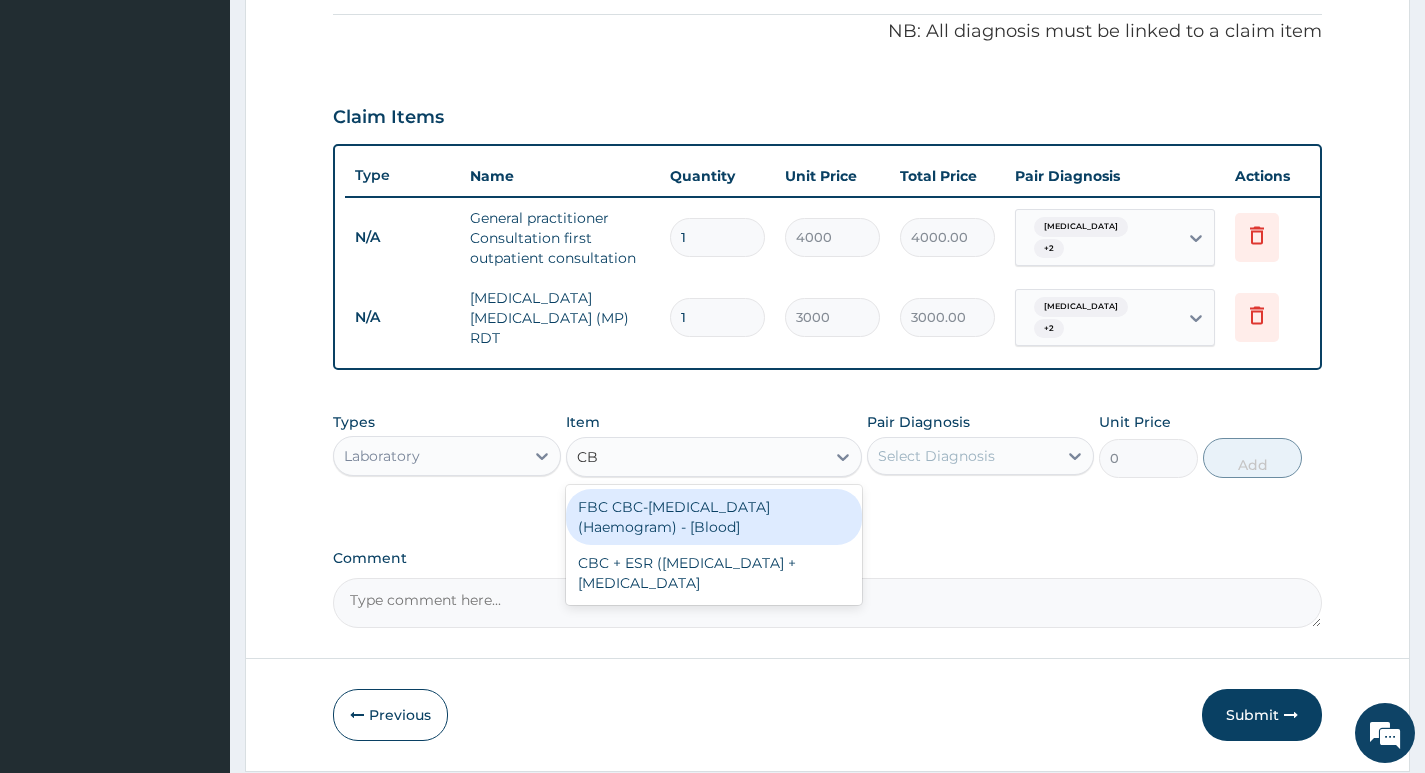 type on "CBC" 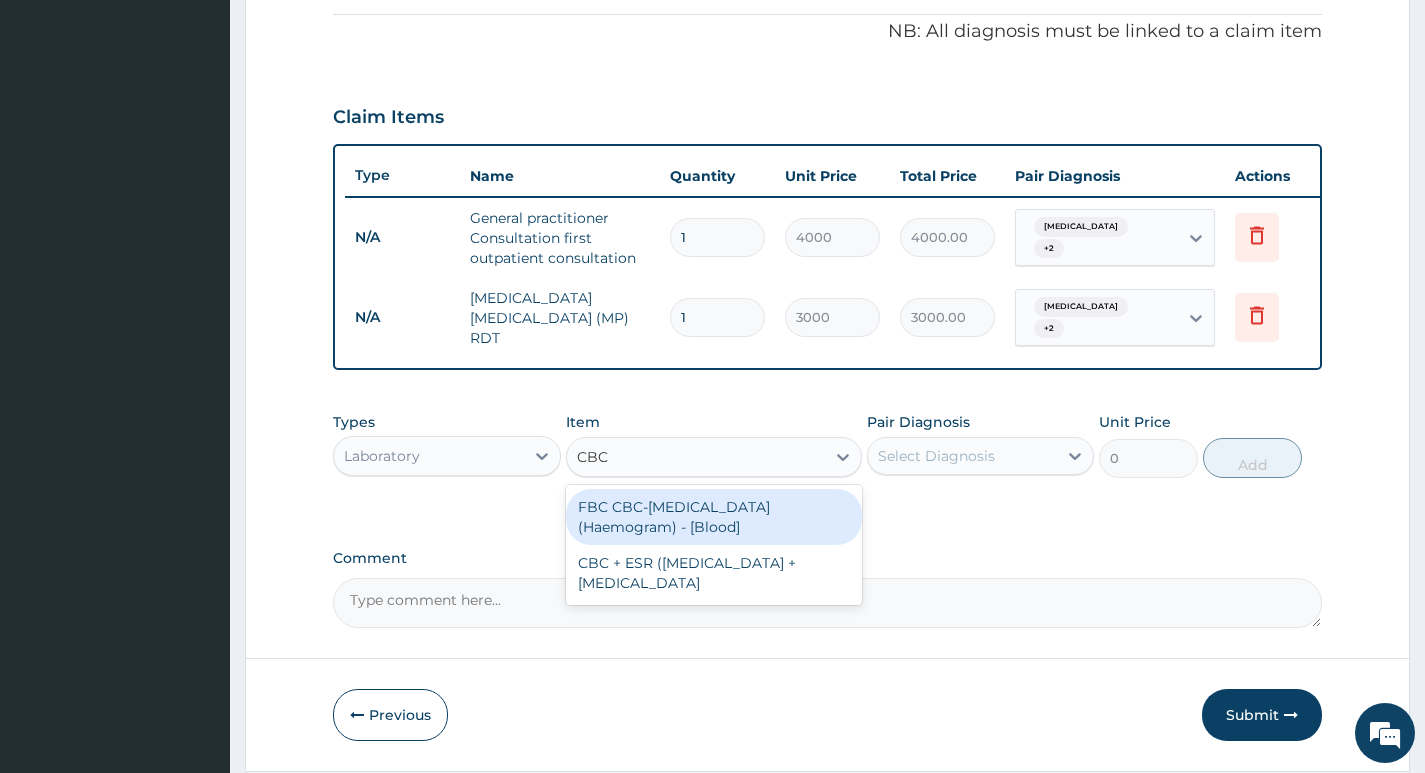 click on "FBC CBC-Complete Blood Count (Haemogram) - [Blood]" at bounding box center [714, 517] 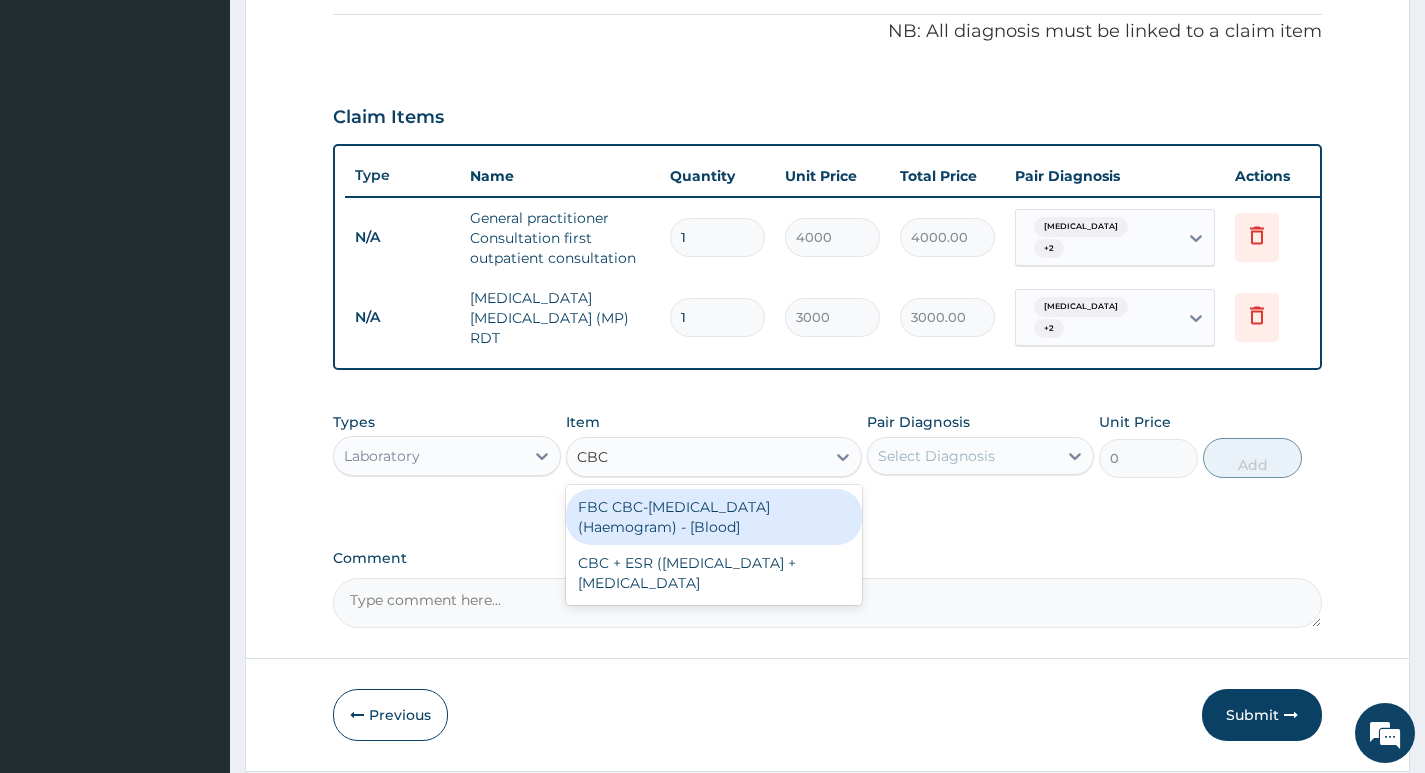 type 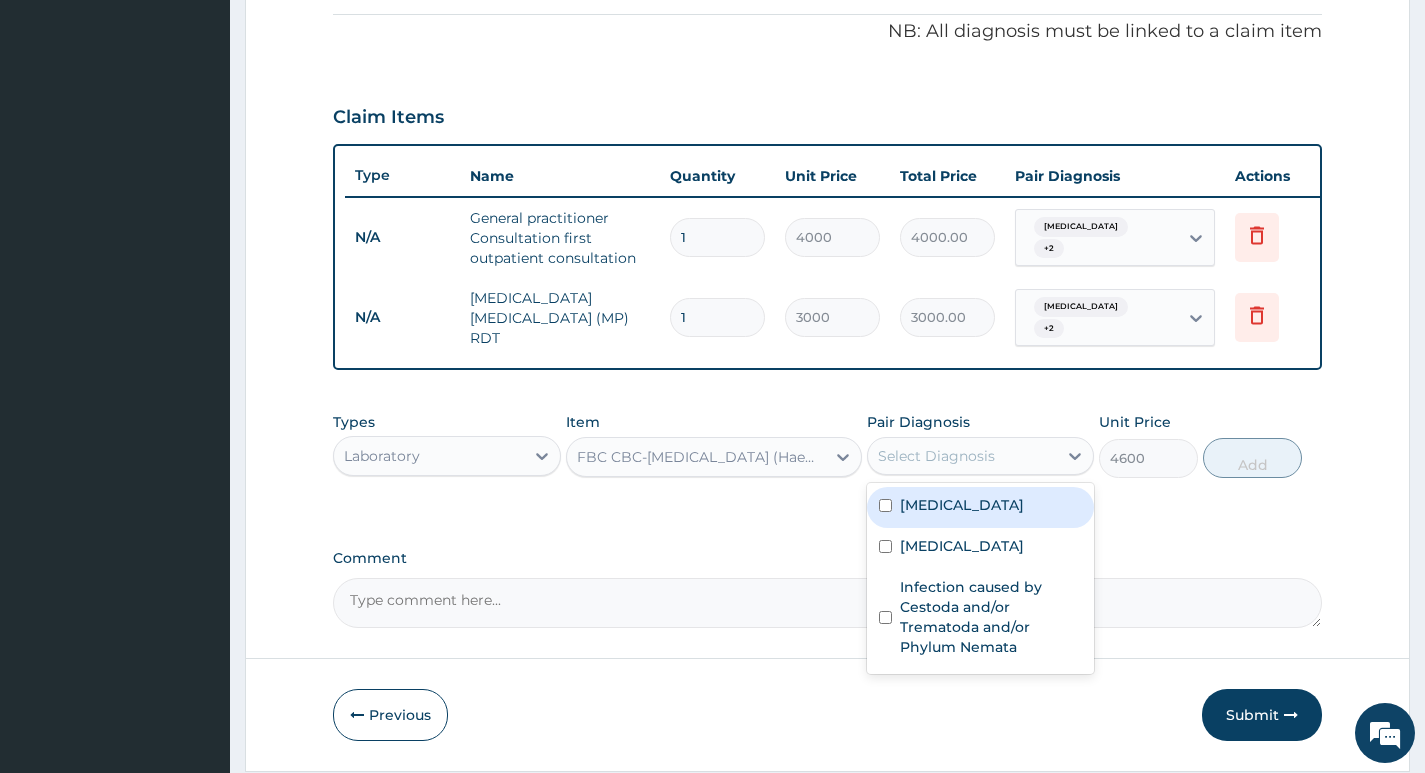 click on "Select Diagnosis" at bounding box center [936, 456] 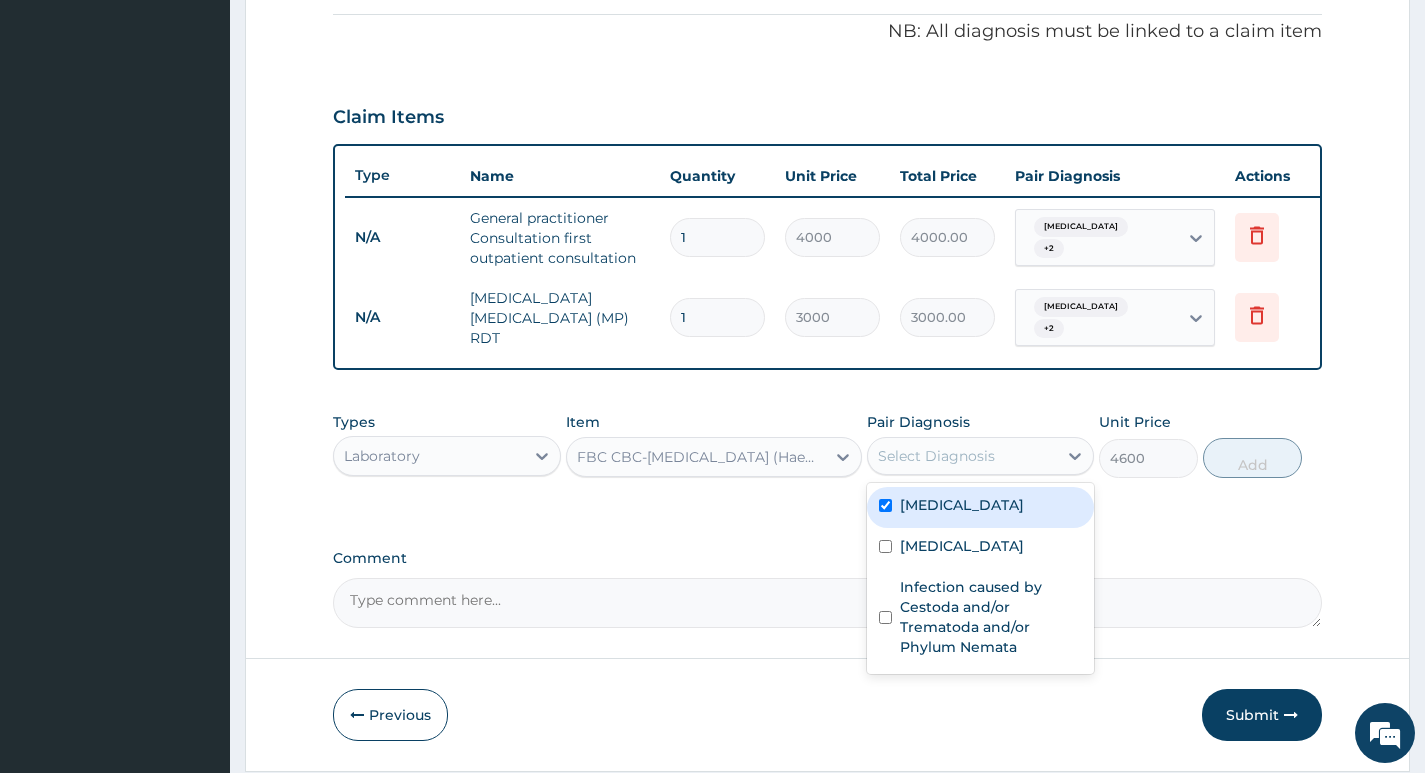 checkbox on "true" 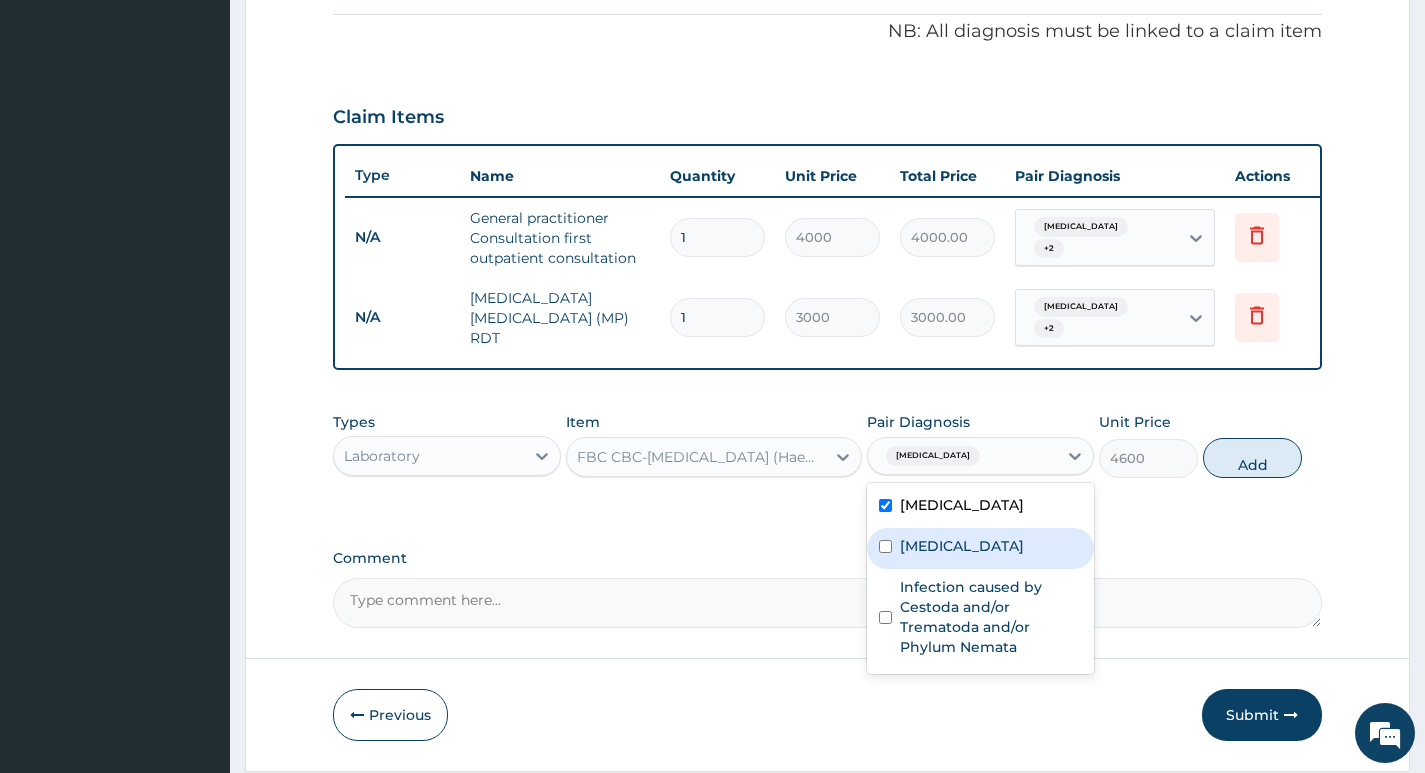 click on "Febrile convulsion" at bounding box center [962, 546] 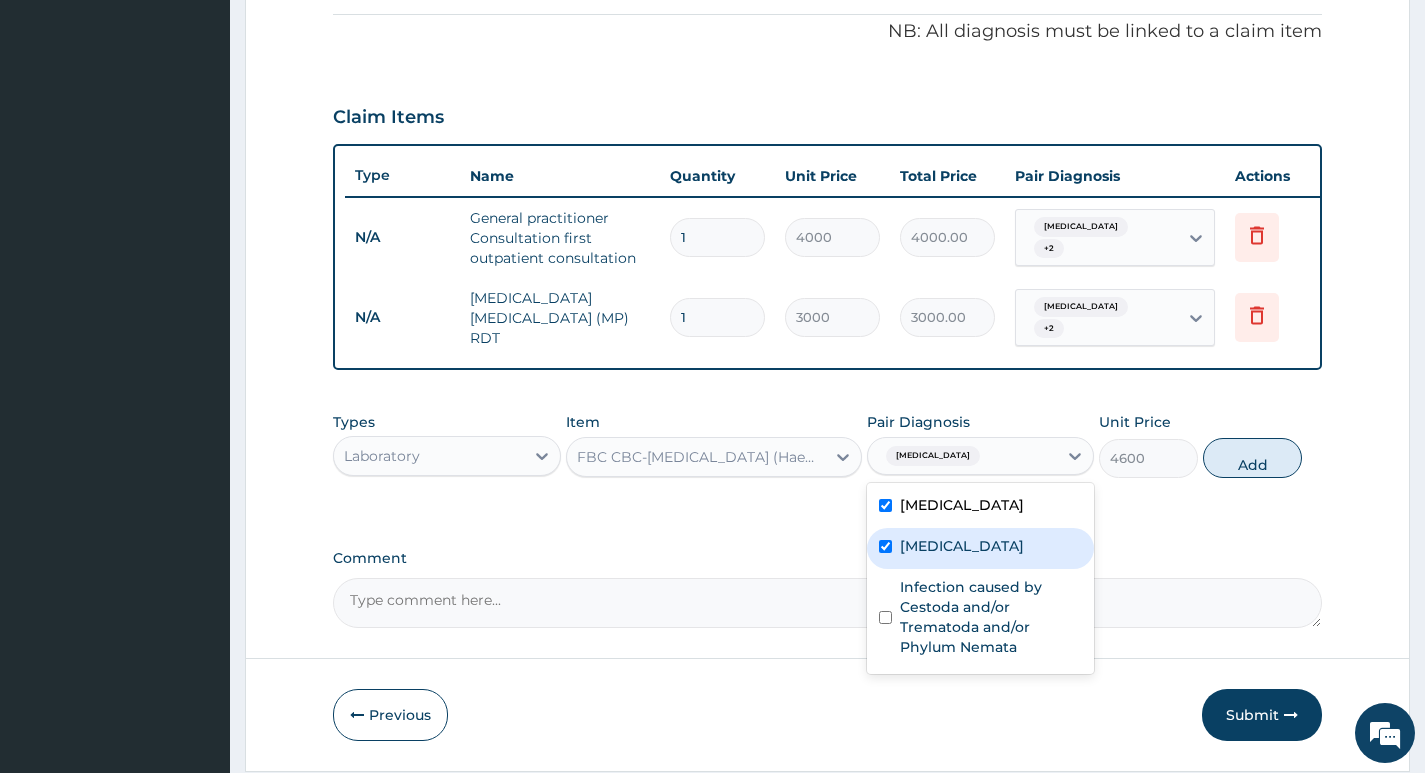checkbox on "true" 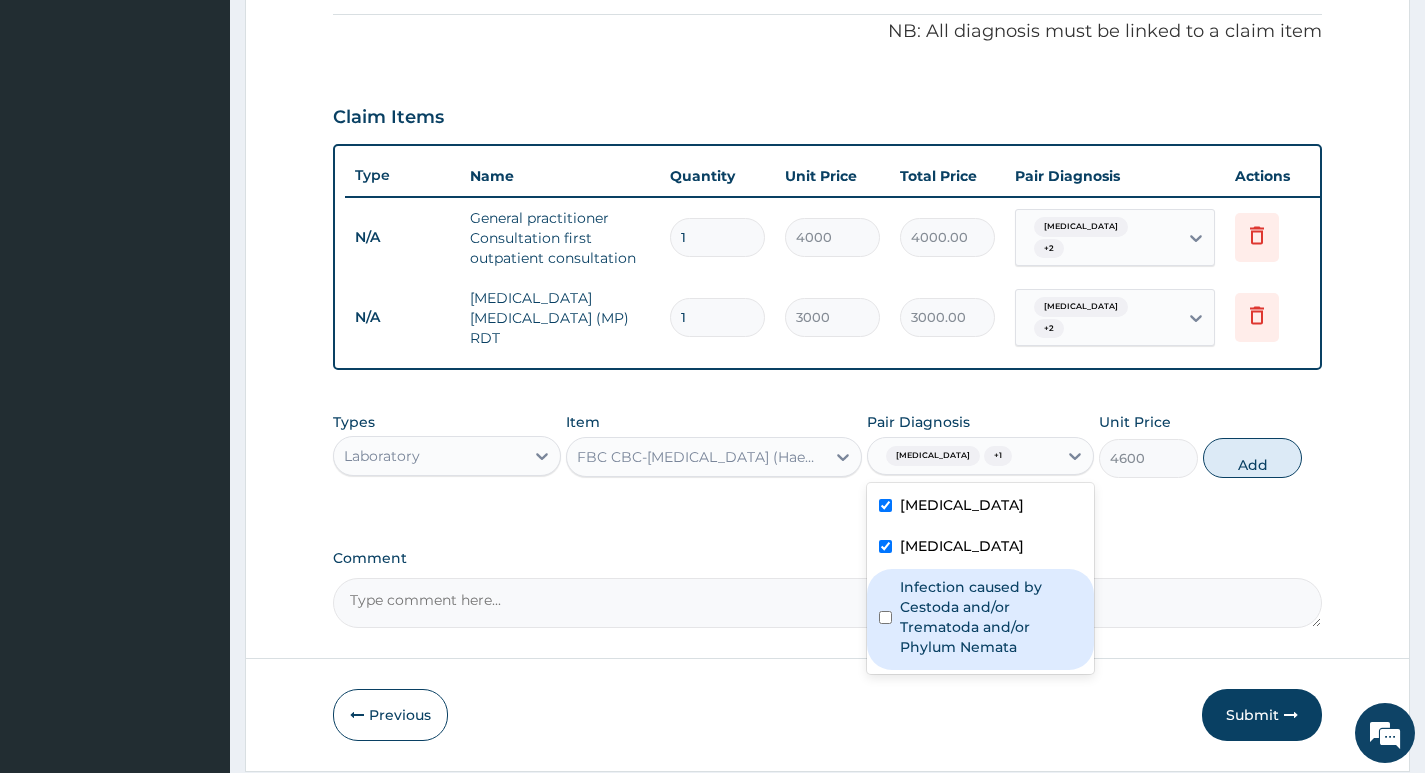 click on "Infection caused by Cestoda and/or Trematoda and/or Phylum Nemata" at bounding box center (991, 617) 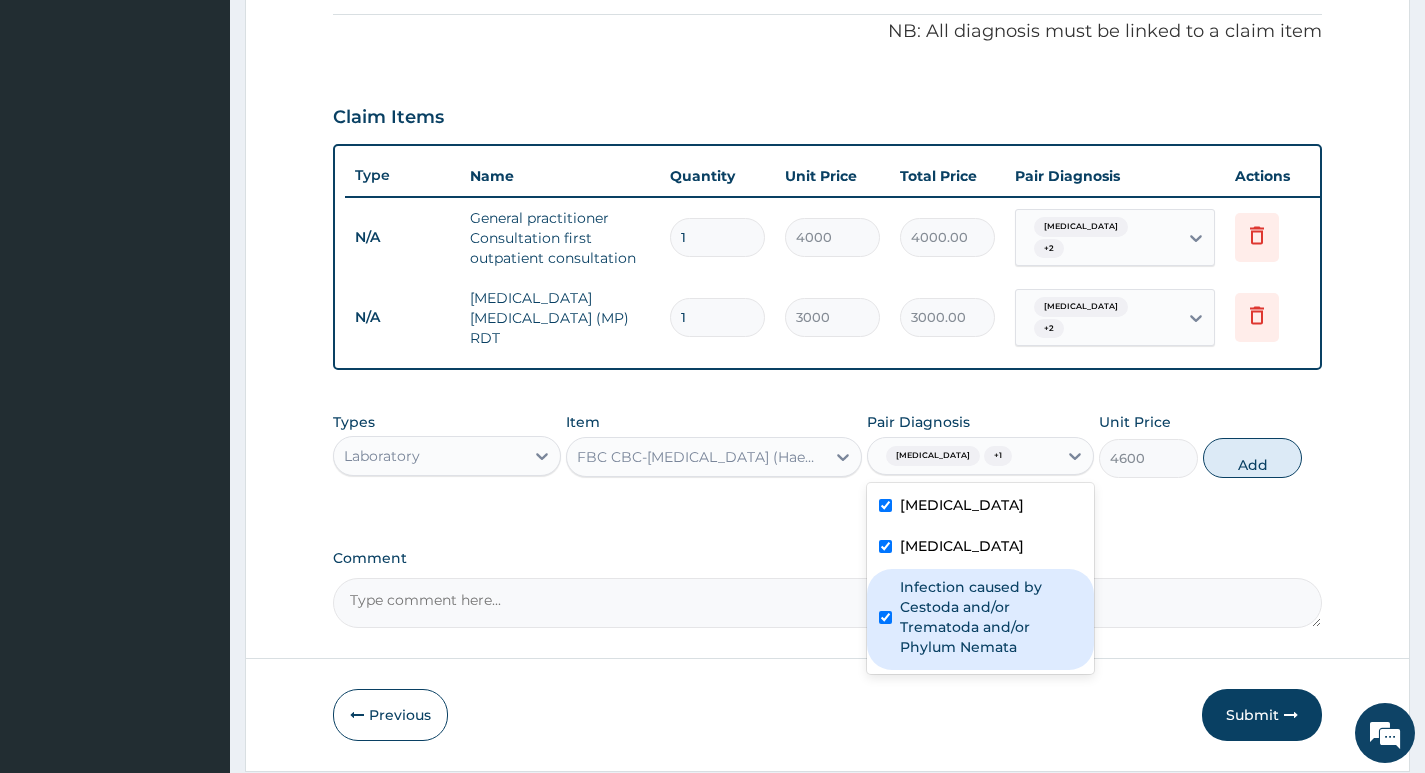 checkbox on "true" 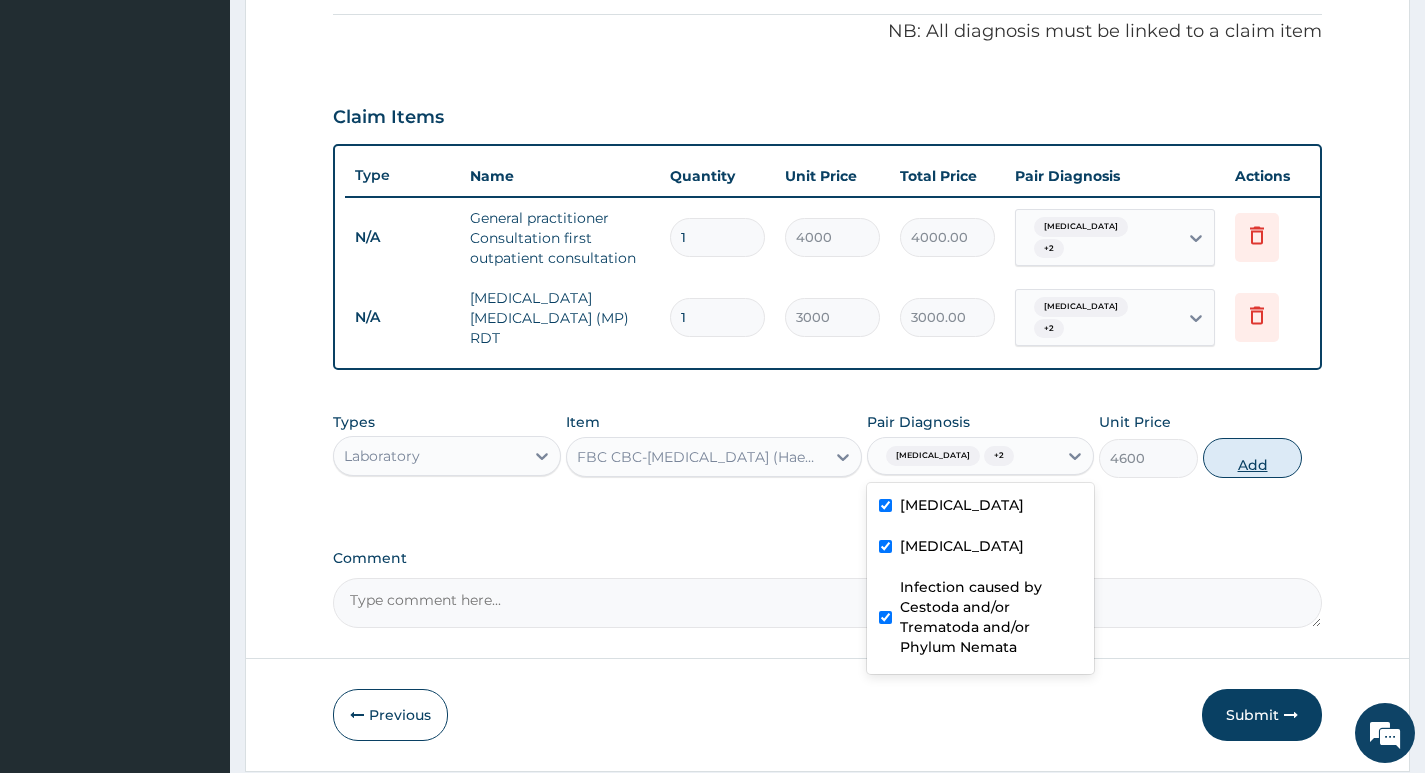 click on "Add" at bounding box center [1252, 458] 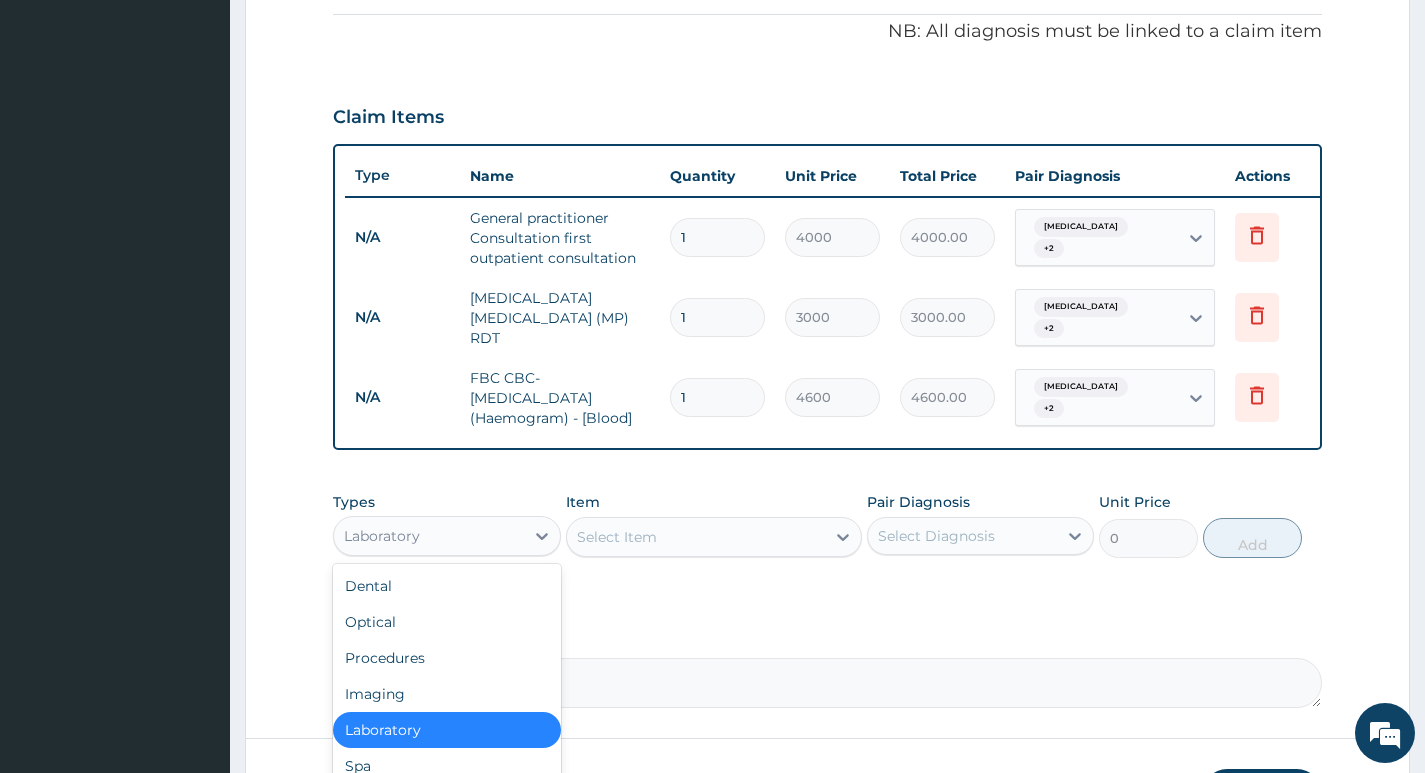 click on "Laboratory" at bounding box center (428, 536) 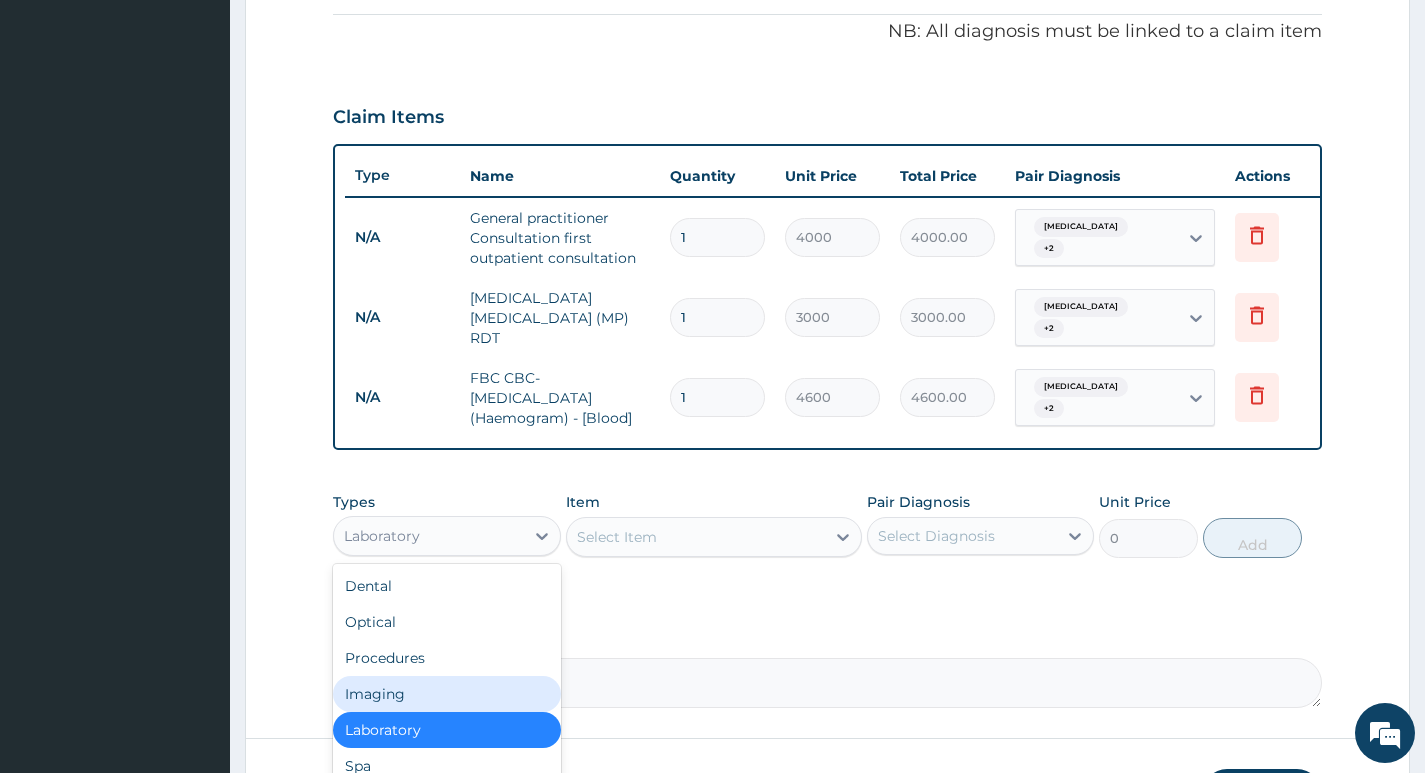 scroll, scrollTop: 68, scrollLeft: 0, axis: vertical 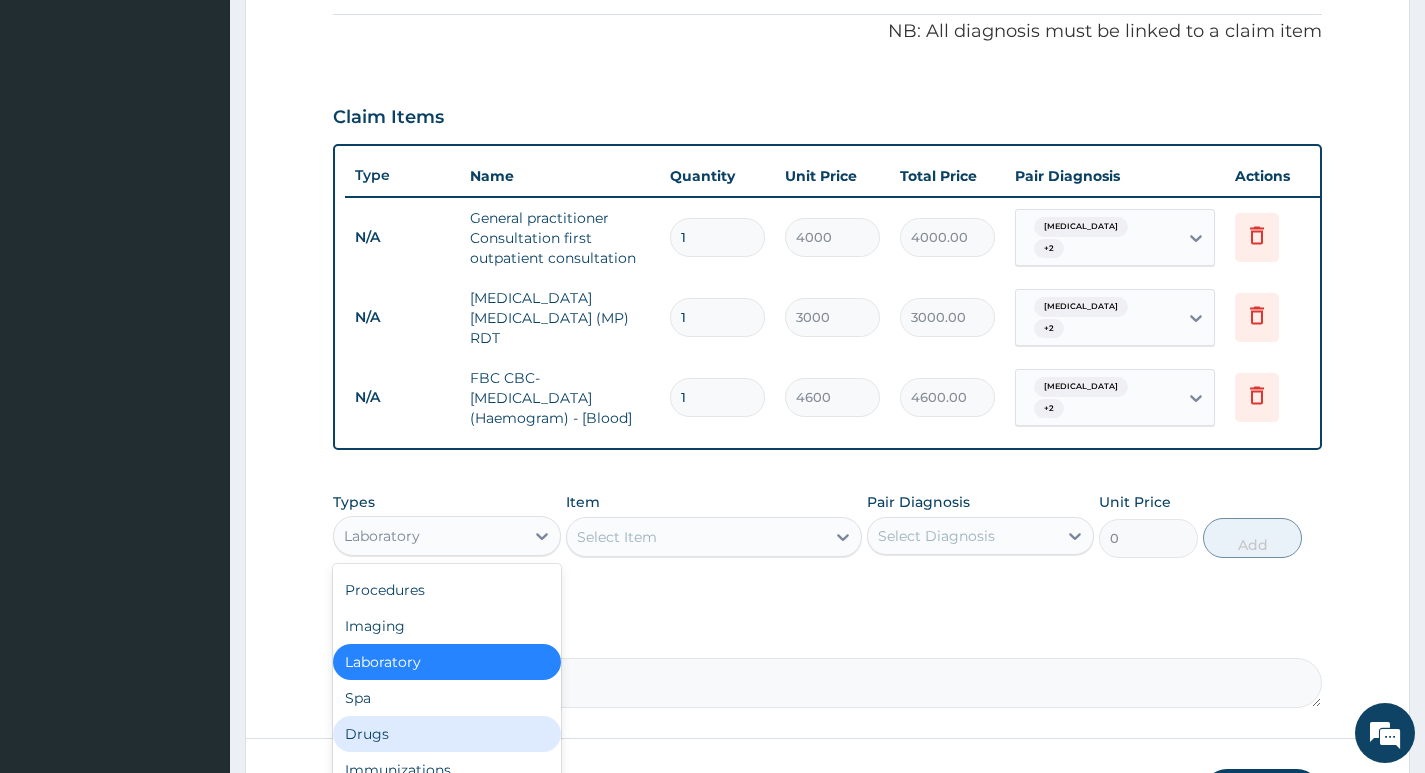 click on "Drugs" at bounding box center (446, 734) 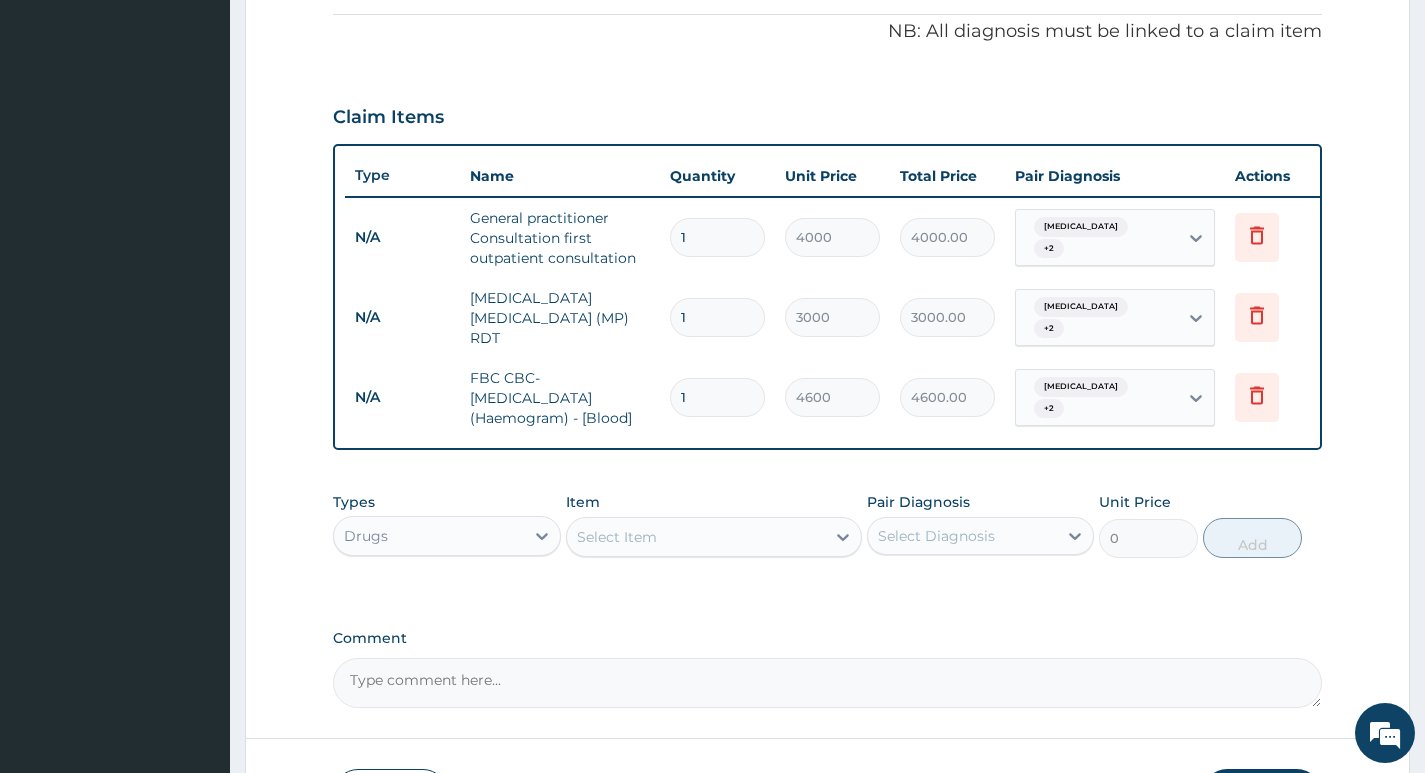 click on "Select Item" at bounding box center [696, 537] 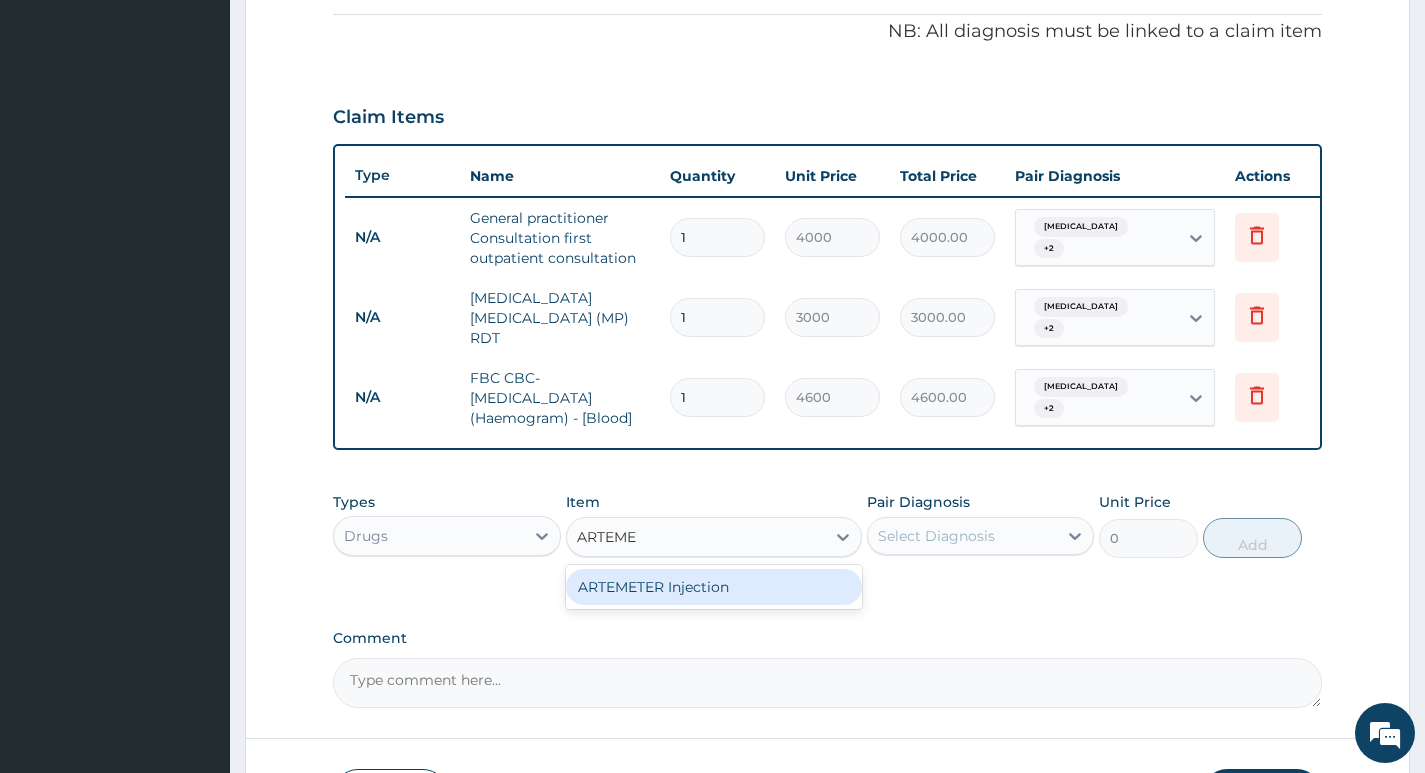 type on "ARTEM" 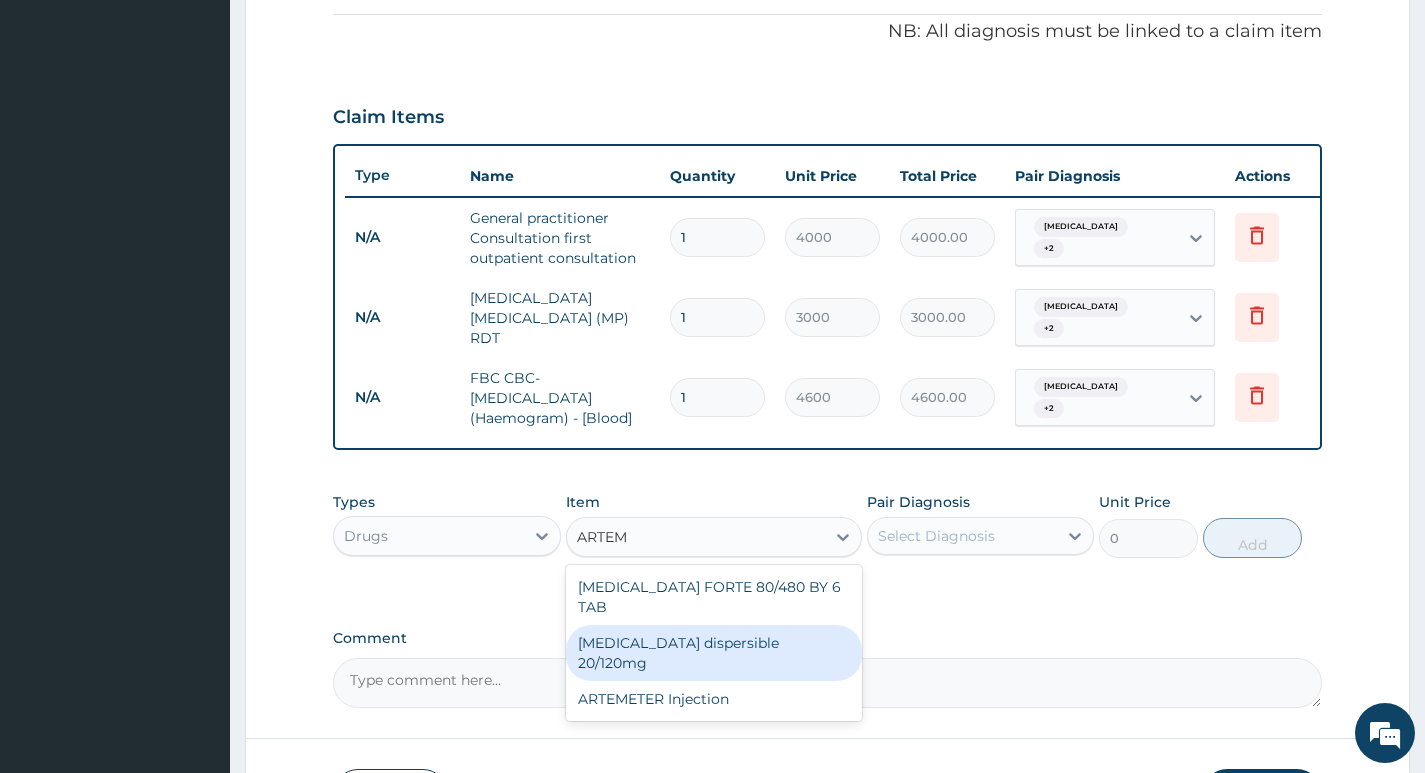 click on "Coartem dispersible 20/120mg" at bounding box center [714, 653] 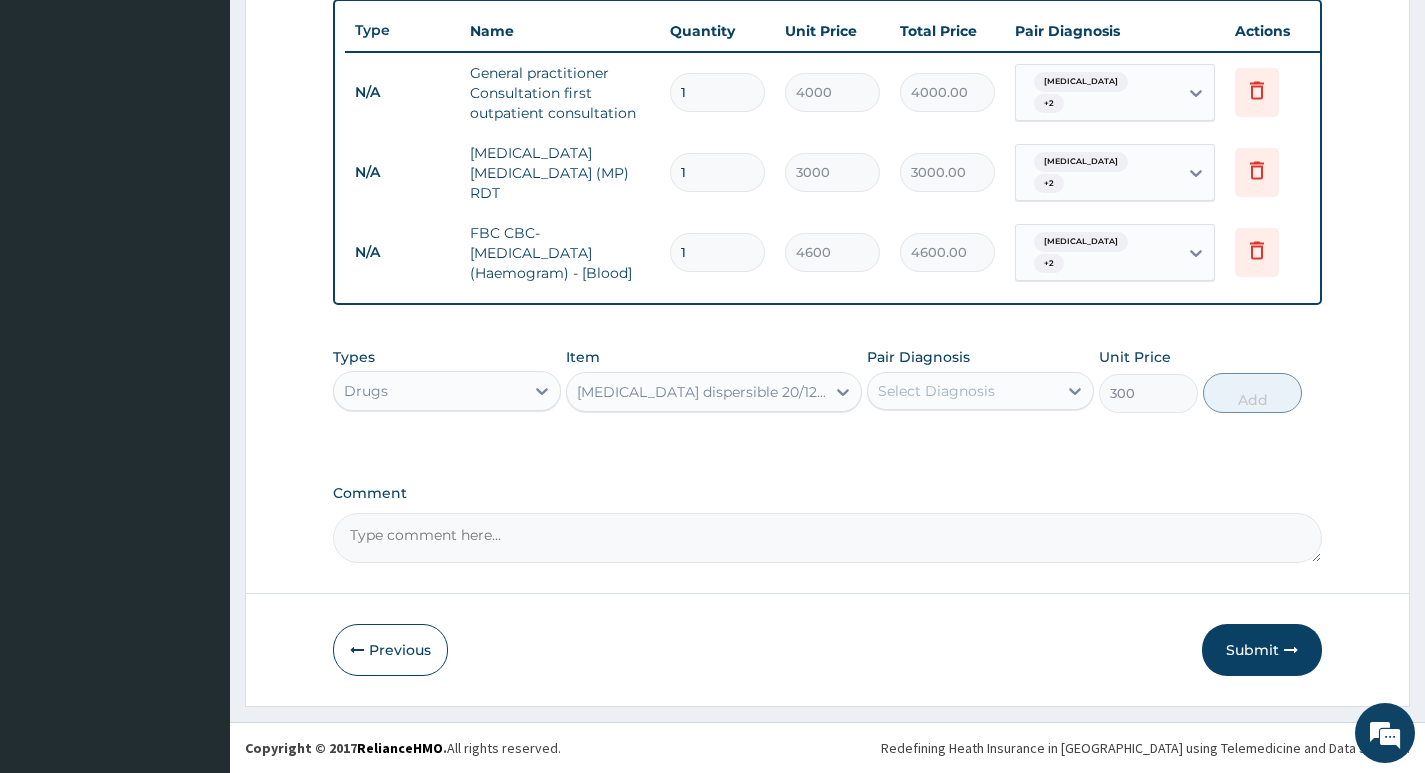 scroll, scrollTop: 749, scrollLeft: 0, axis: vertical 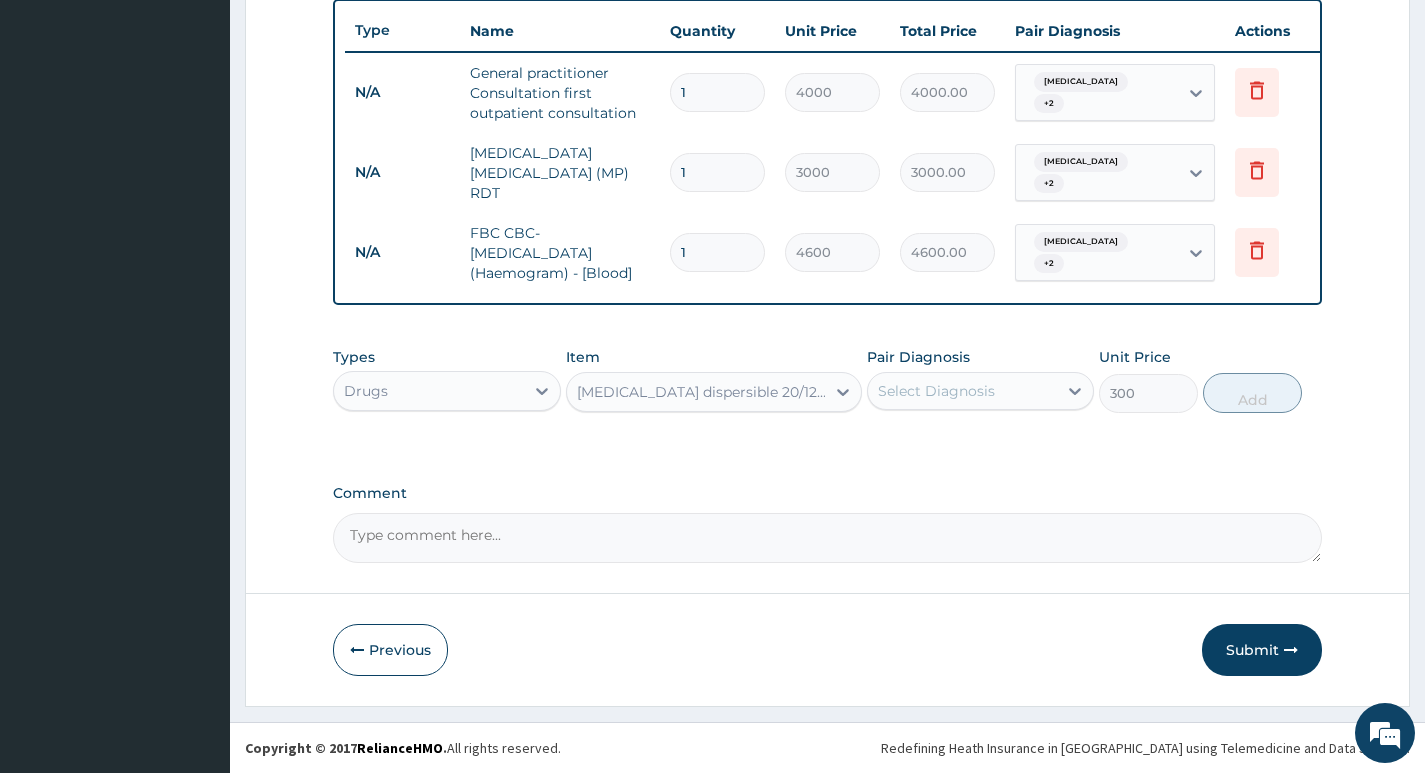 click on "Select Diagnosis" at bounding box center [936, 391] 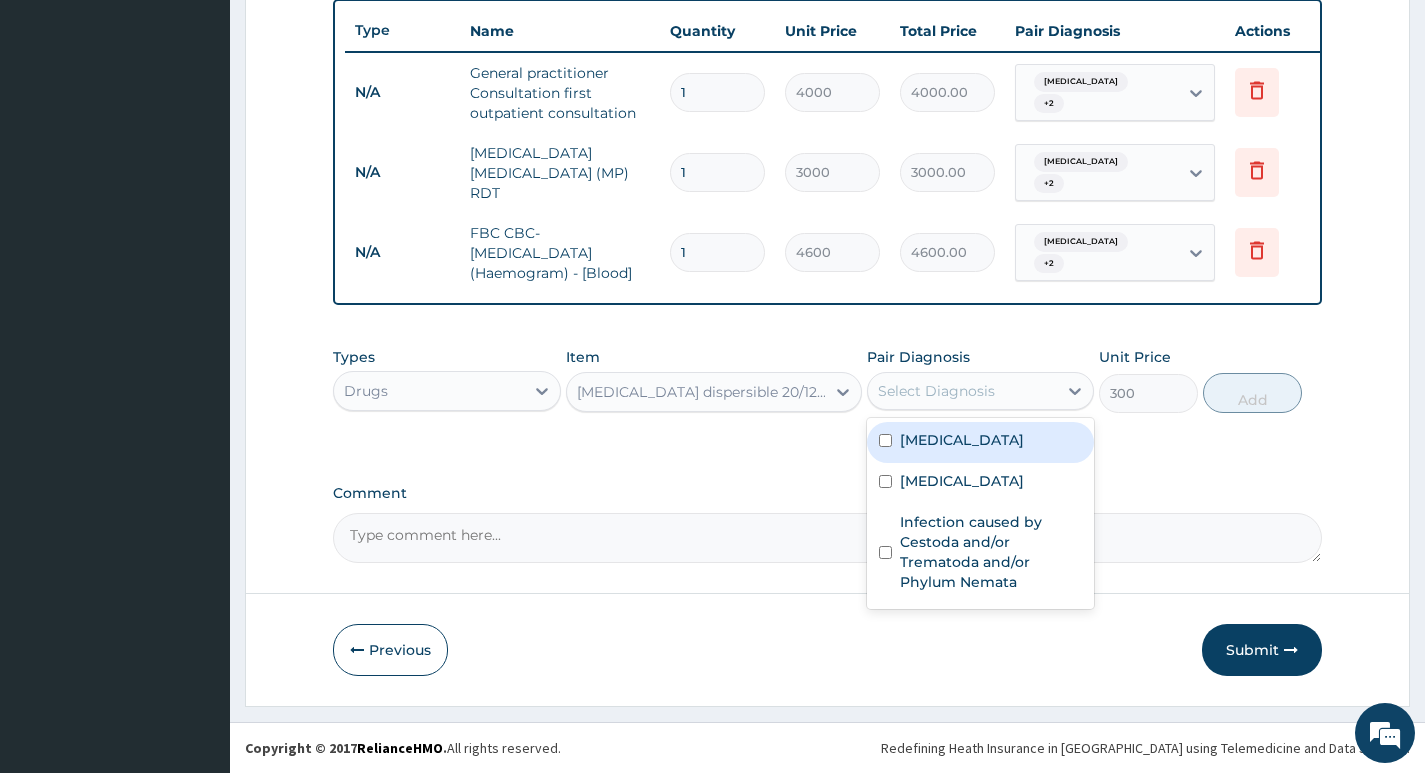 click on "Malaria" at bounding box center (980, 442) 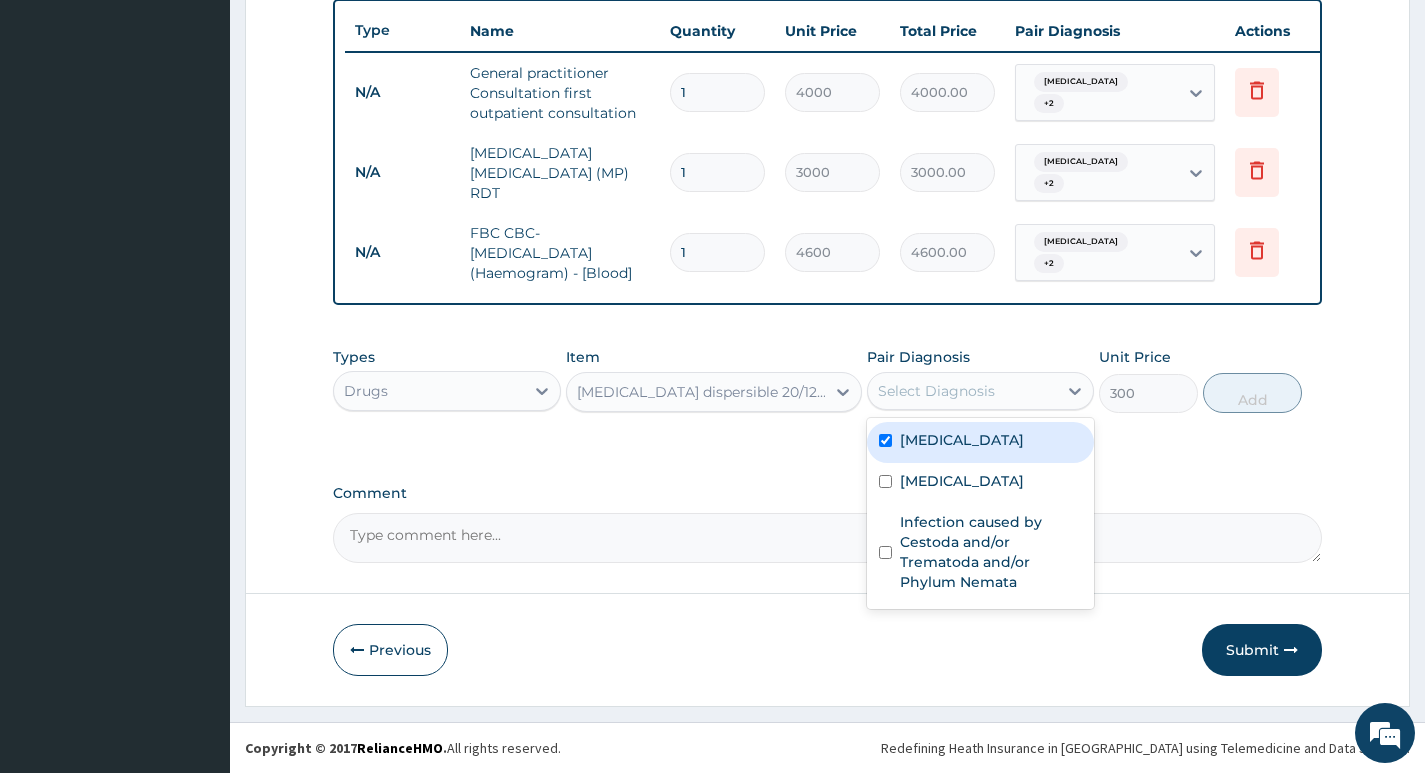 checkbox on "true" 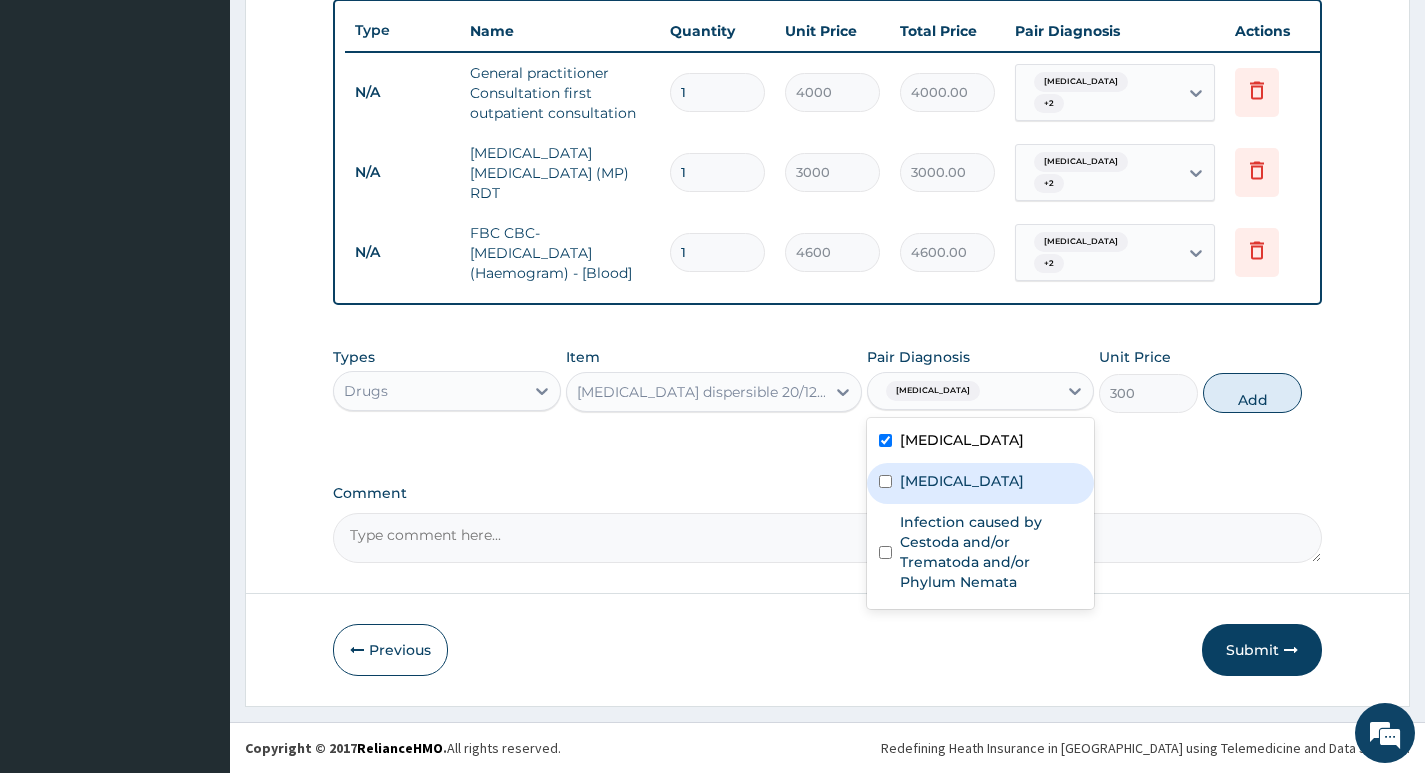click on "Febrile convulsion" at bounding box center [962, 481] 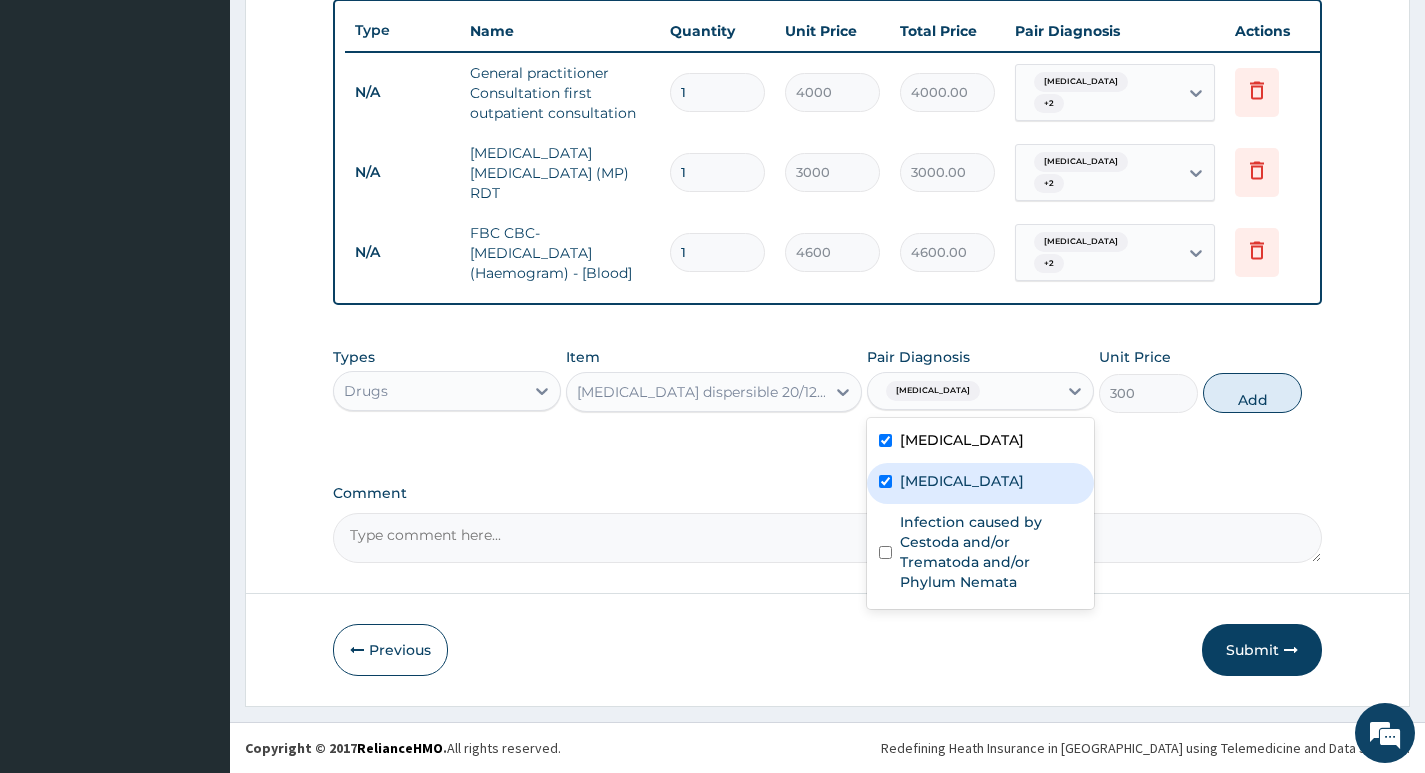 checkbox on "true" 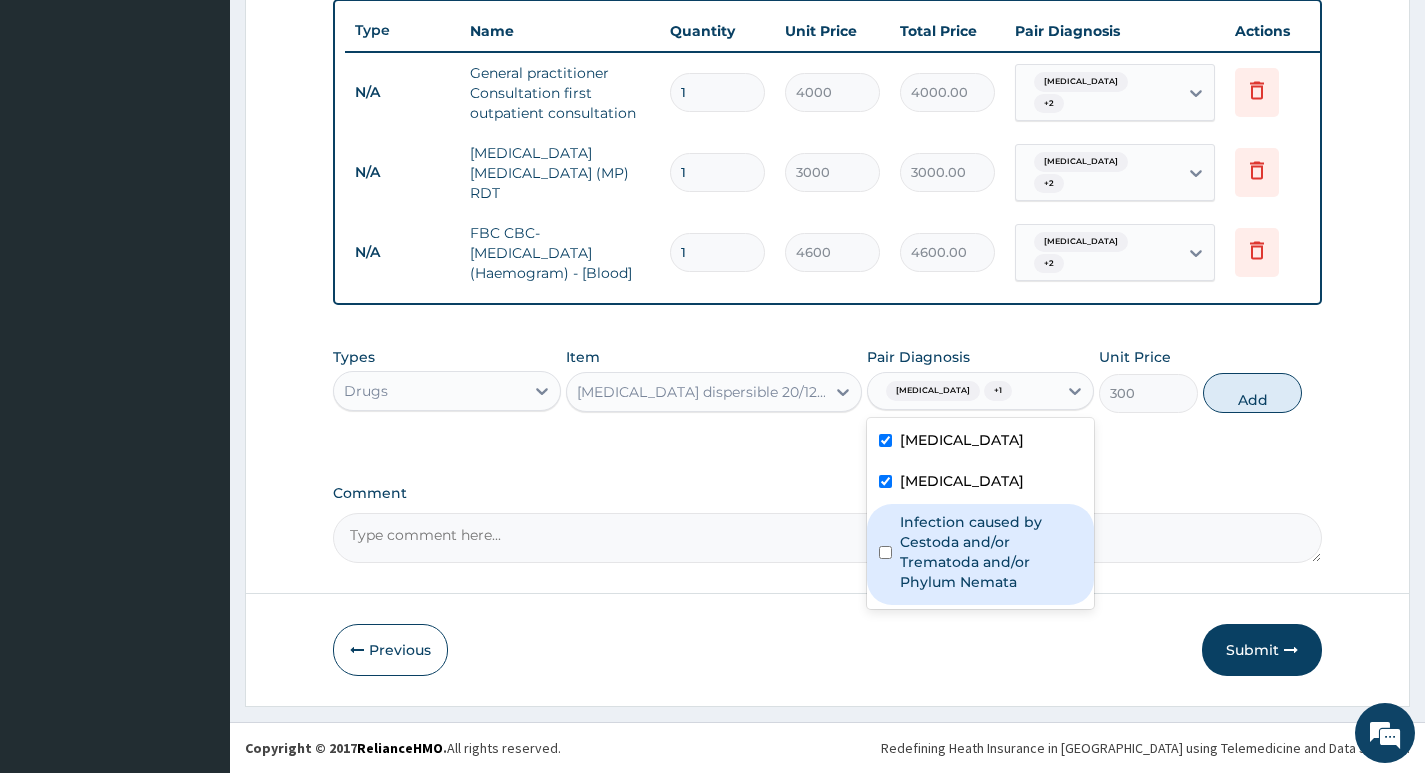 click on "Infection caused by Cestoda and/or Trematoda and/or Phylum Nemata" at bounding box center (991, 552) 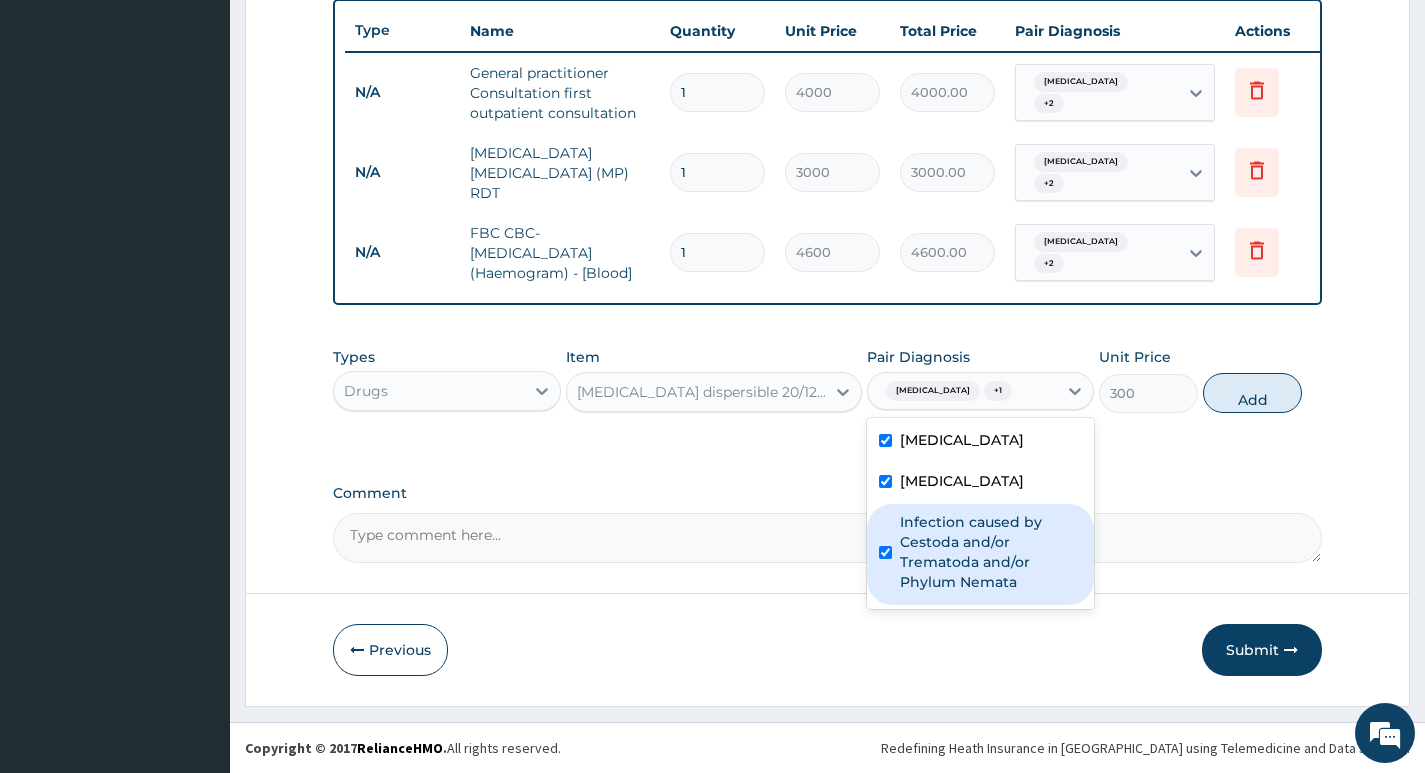 checkbox on "true" 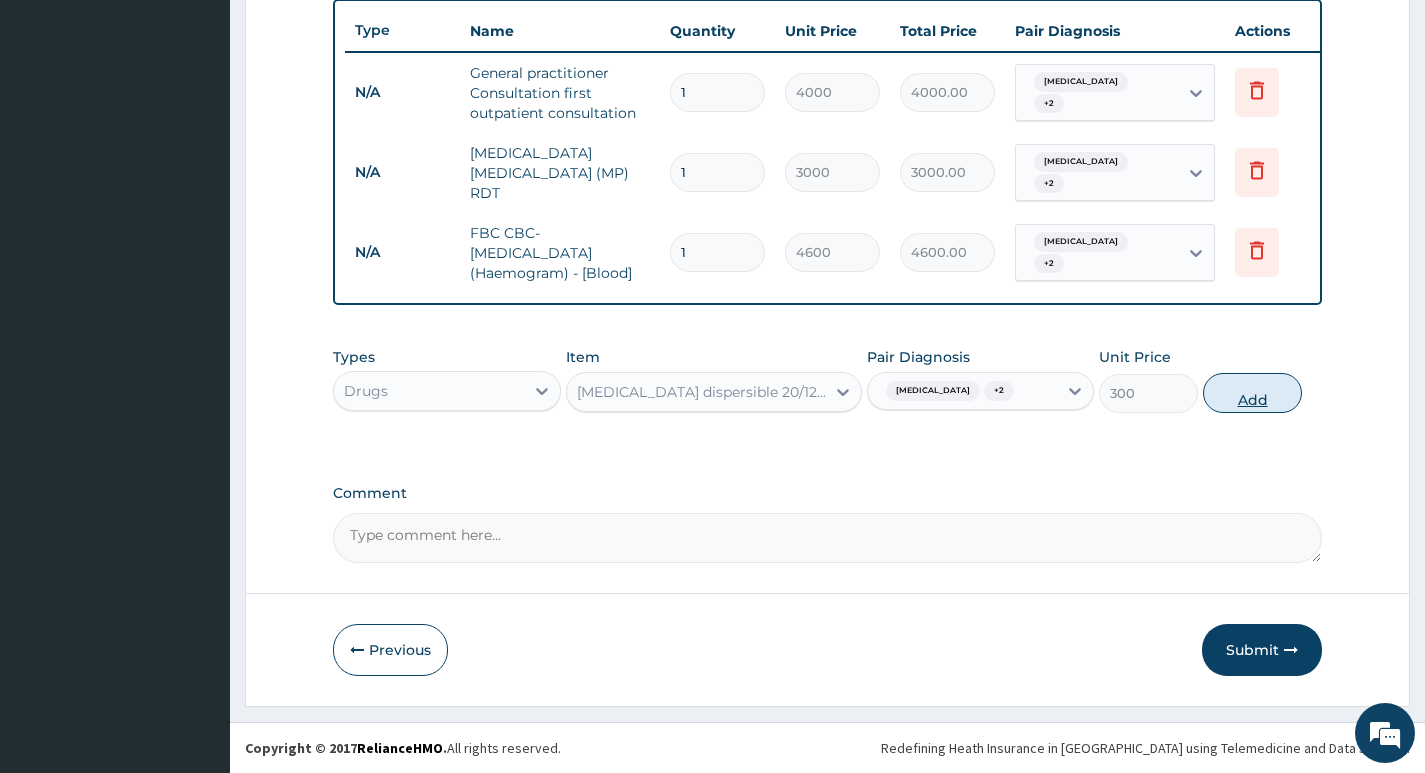 click on "Add" at bounding box center [1252, 393] 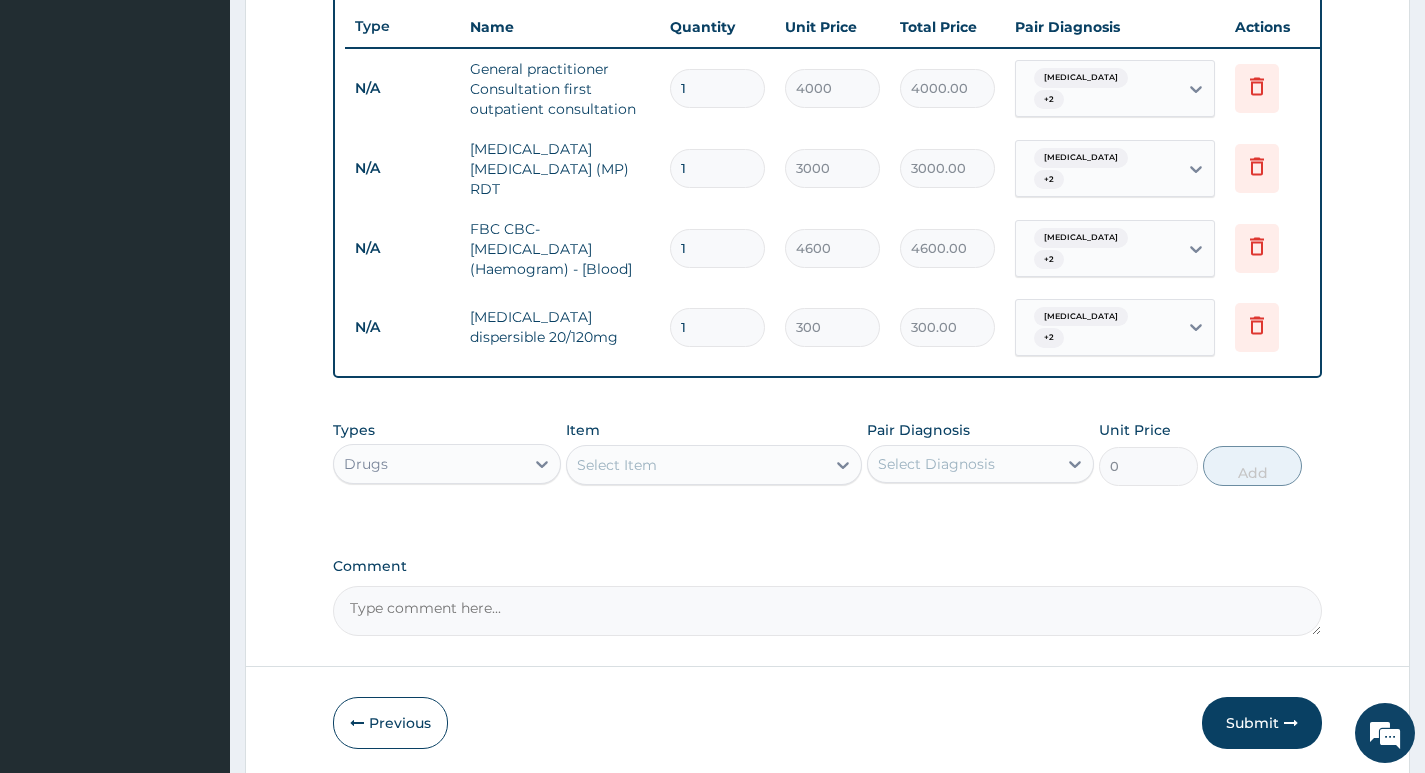 type on "12" 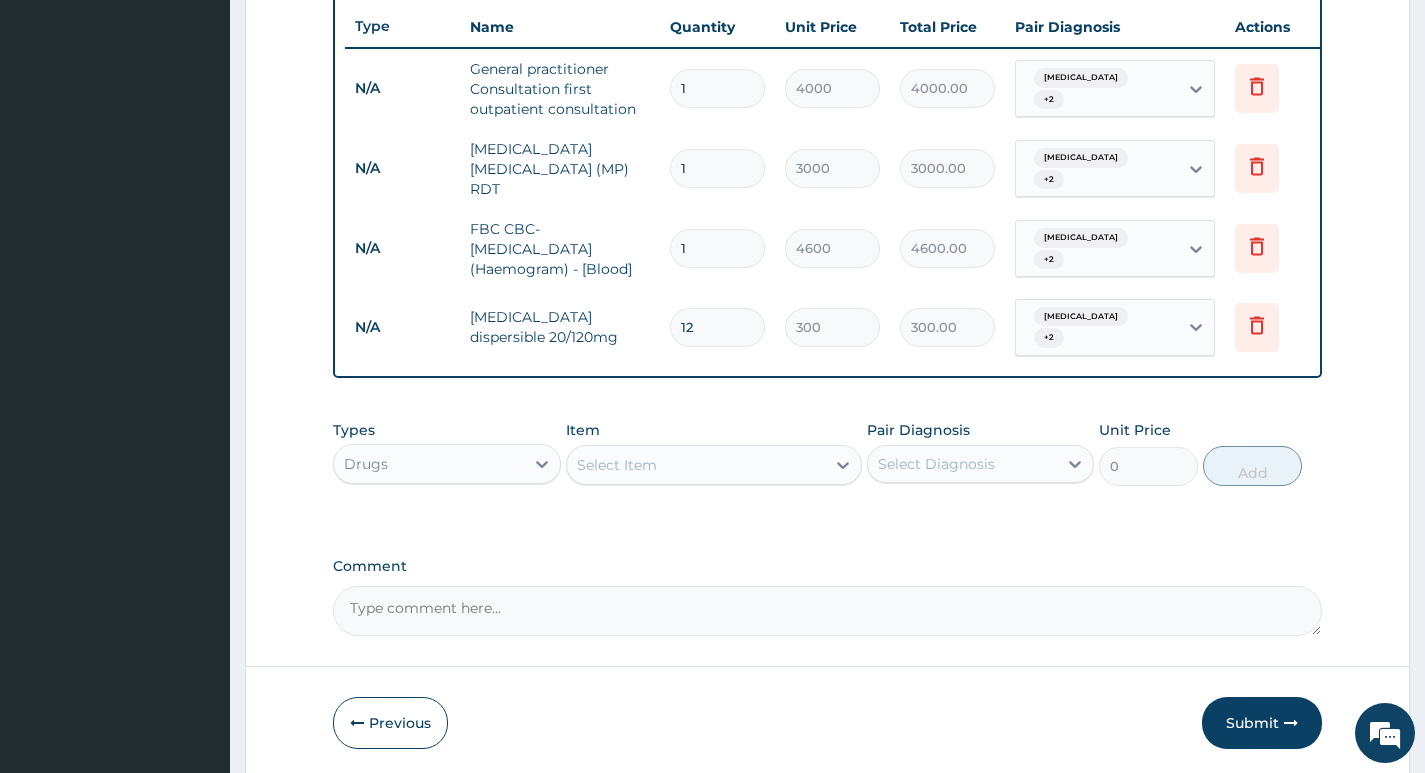 type on "3600.00" 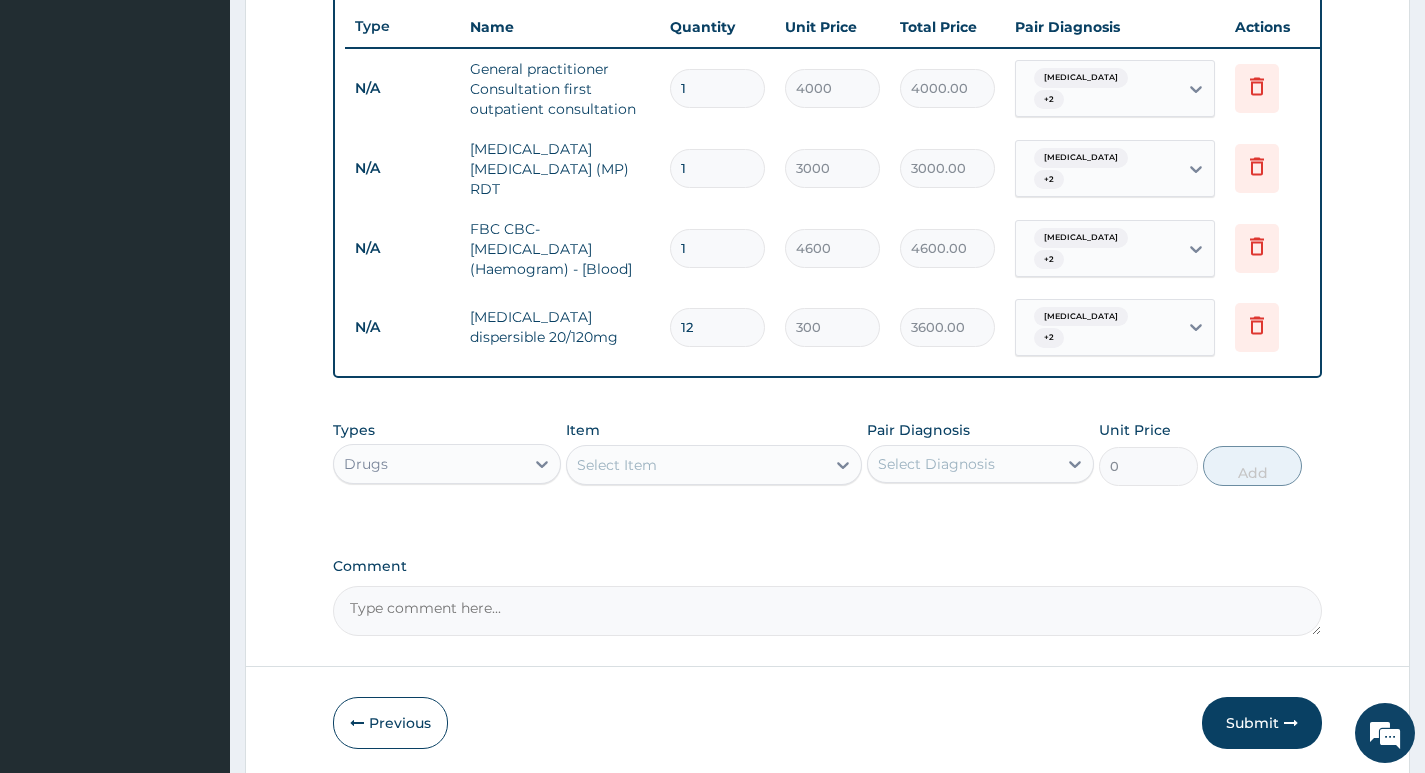 type on "12" 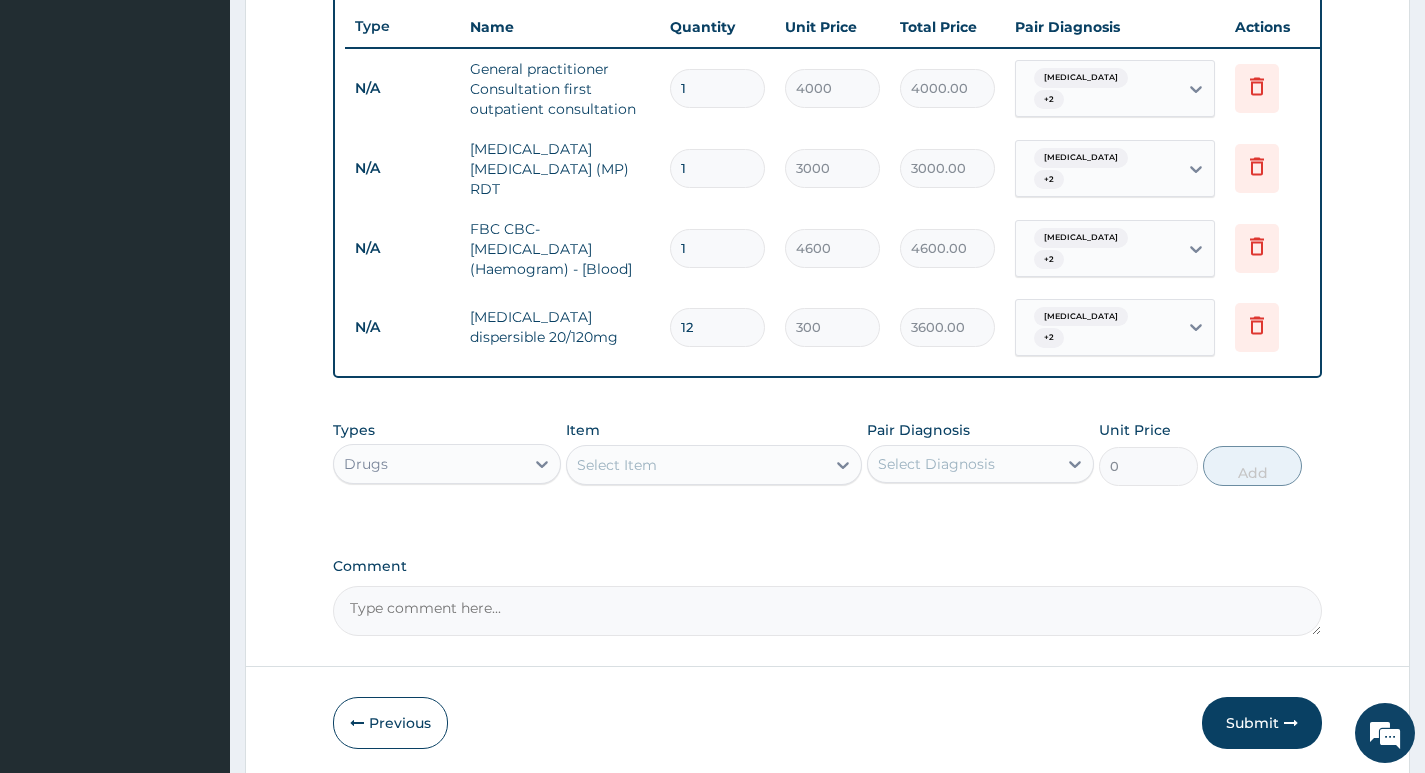click on "Select Item" at bounding box center (696, 465) 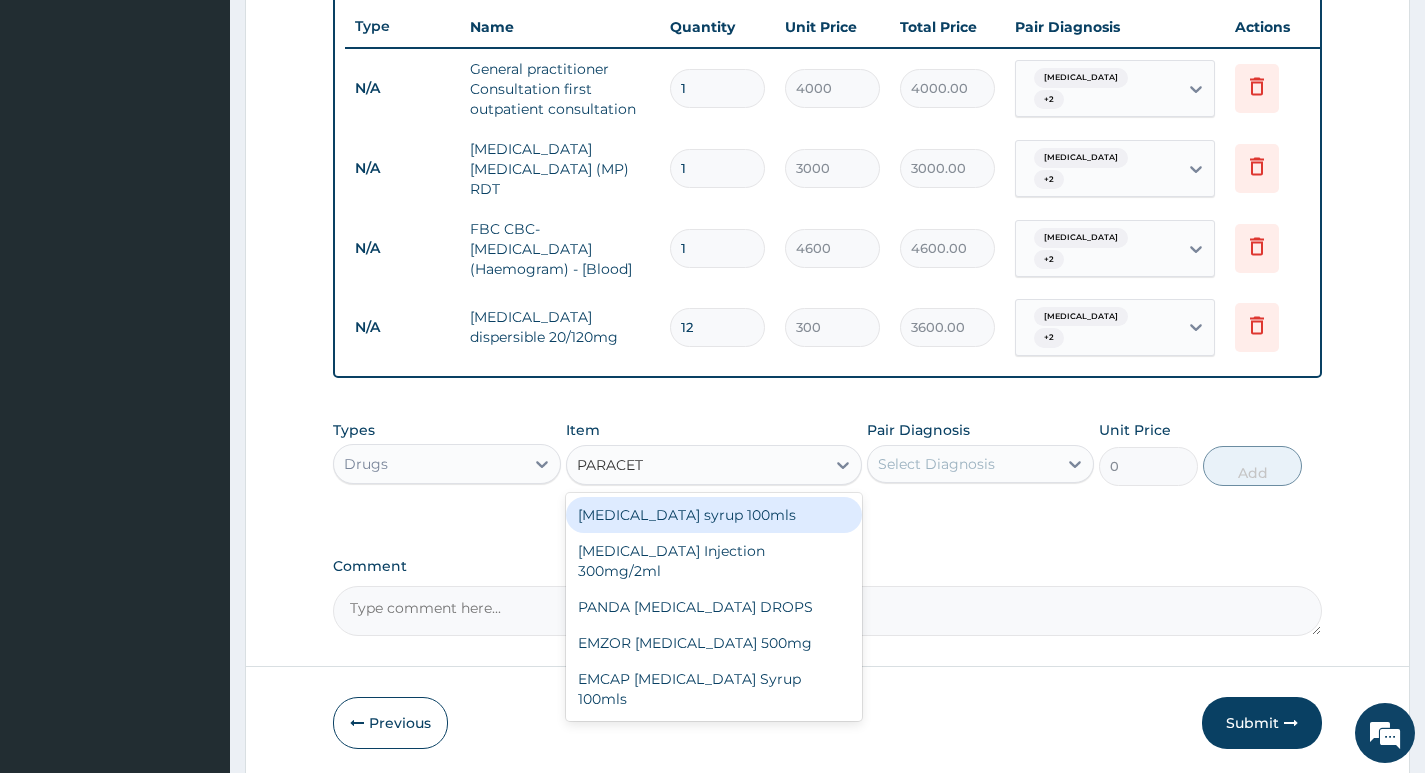 type on "PARACETA" 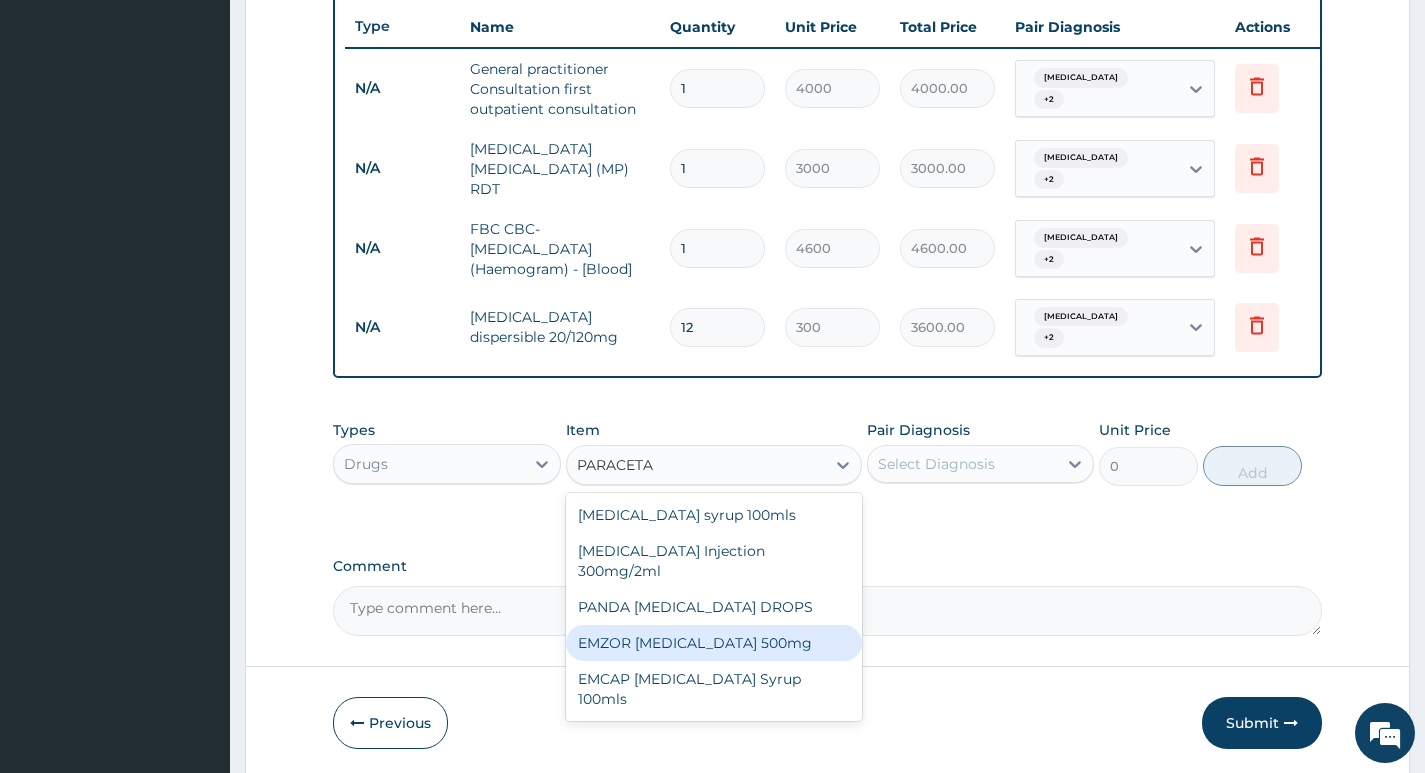 type 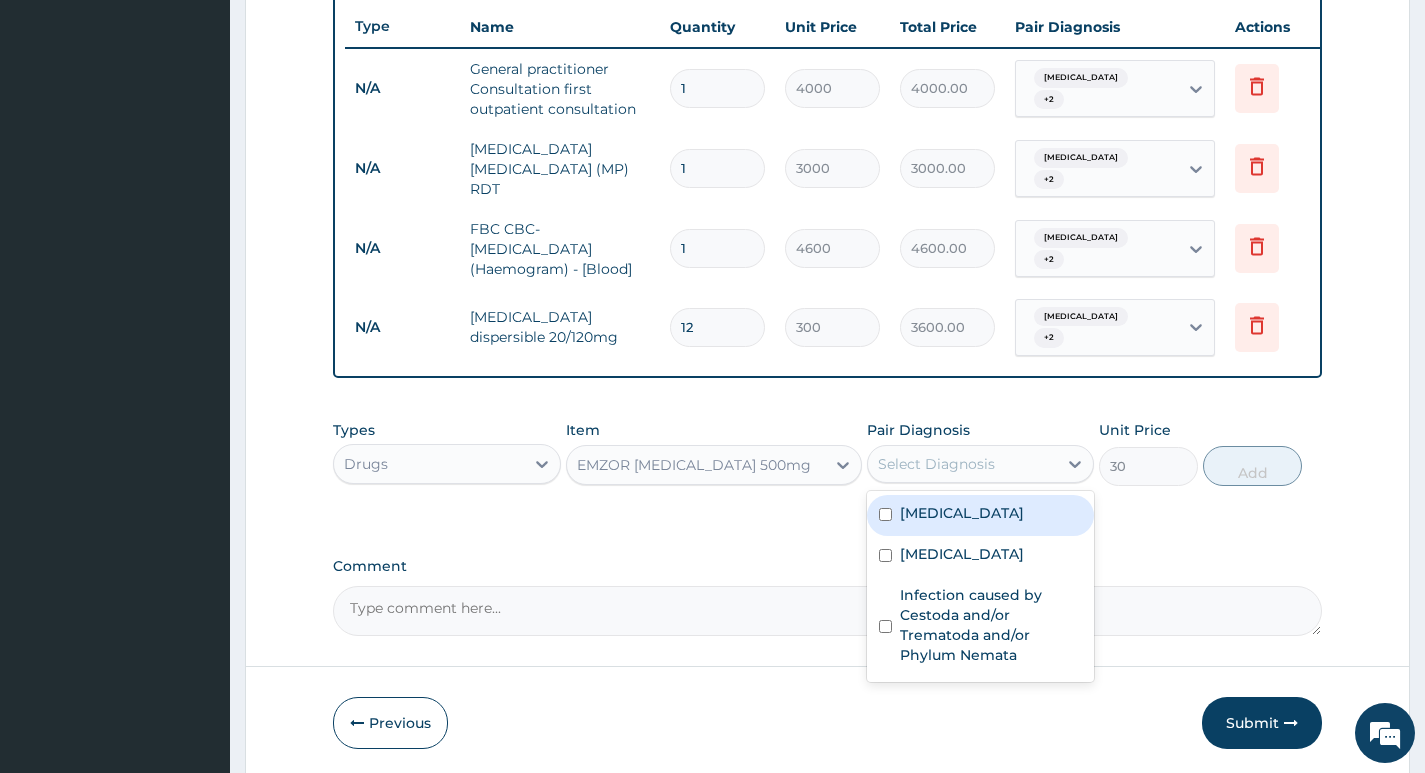 click on "Select Diagnosis" at bounding box center [962, 464] 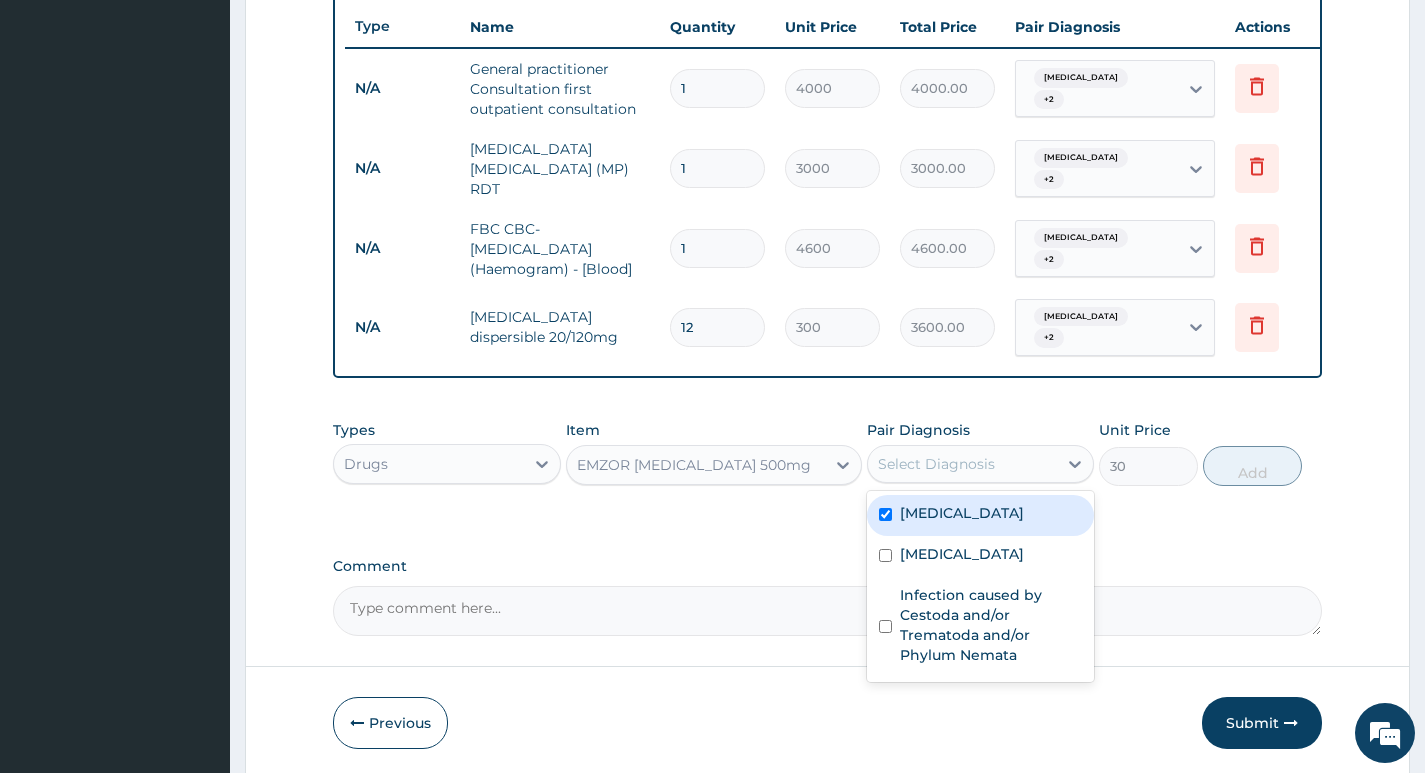 checkbox on "true" 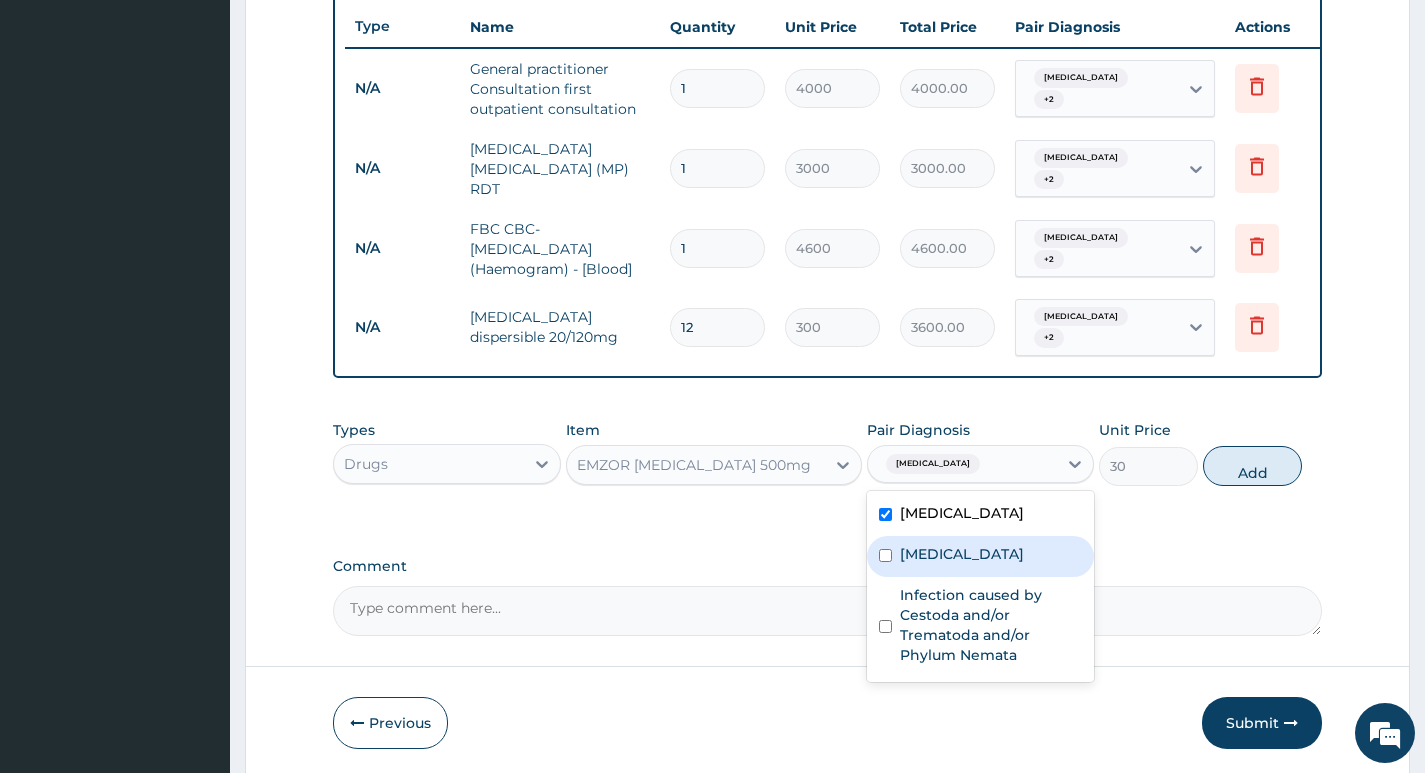click on "Febrile convulsion" at bounding box center [962, 554] 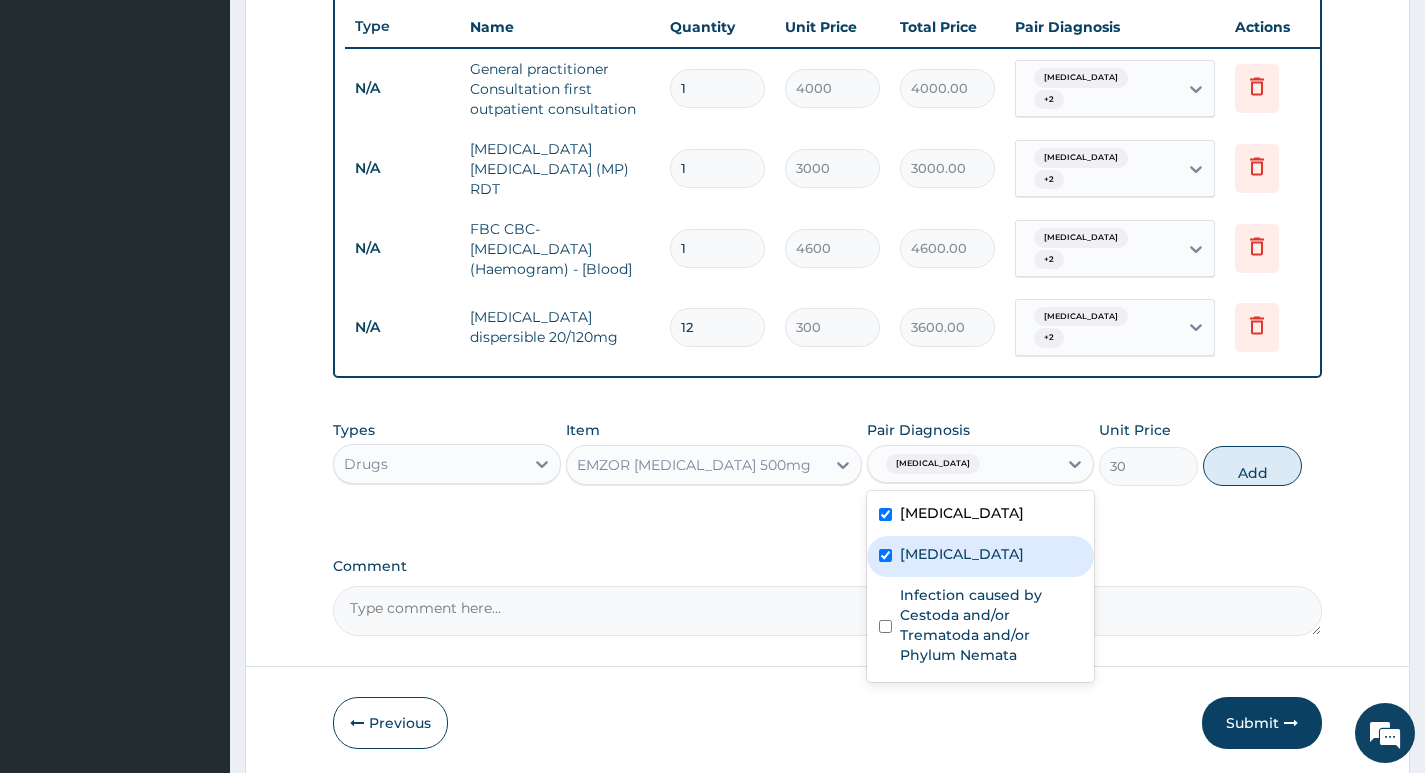 checkbox on "true" 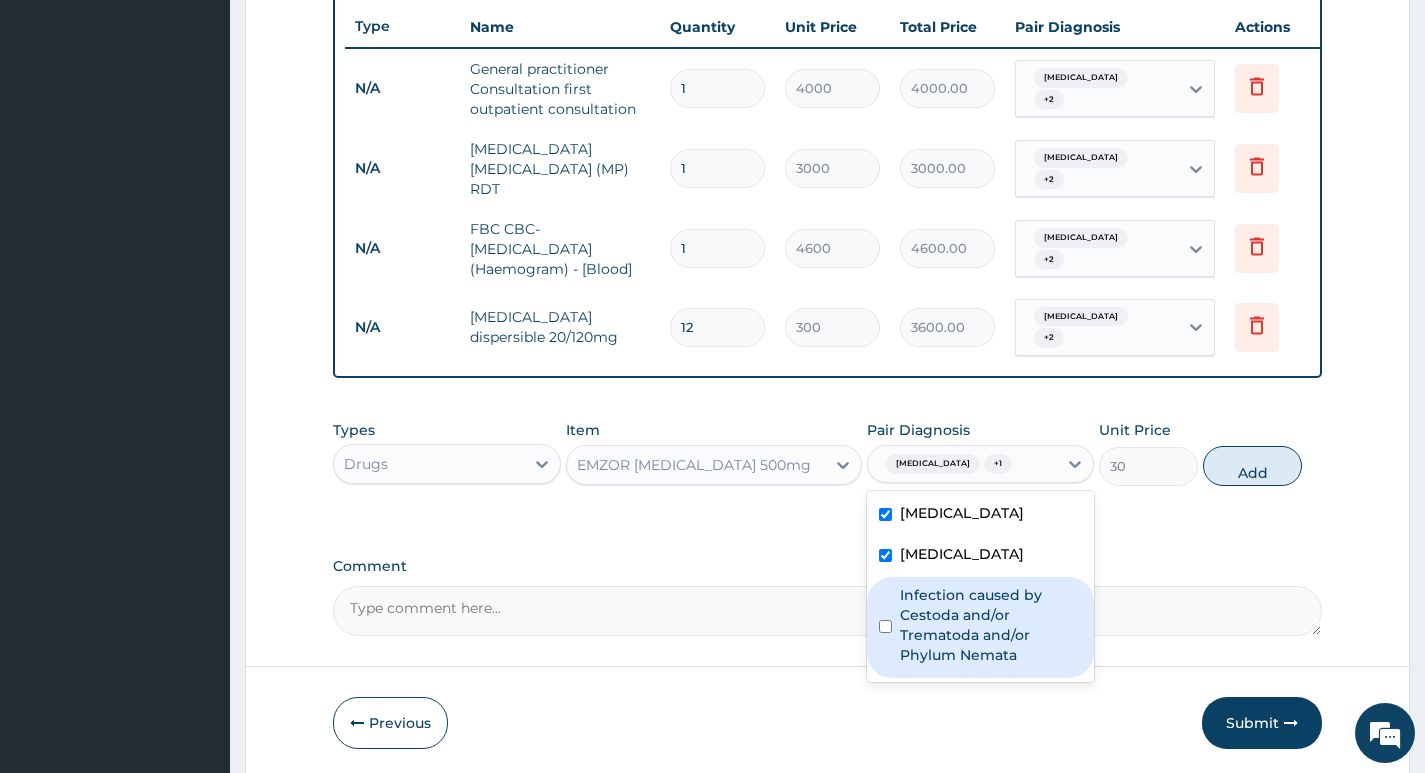 click on "Infection caused by Cestoda and/or Trematoda and/or Phylum Nemata" at bounding box center (991, 625) 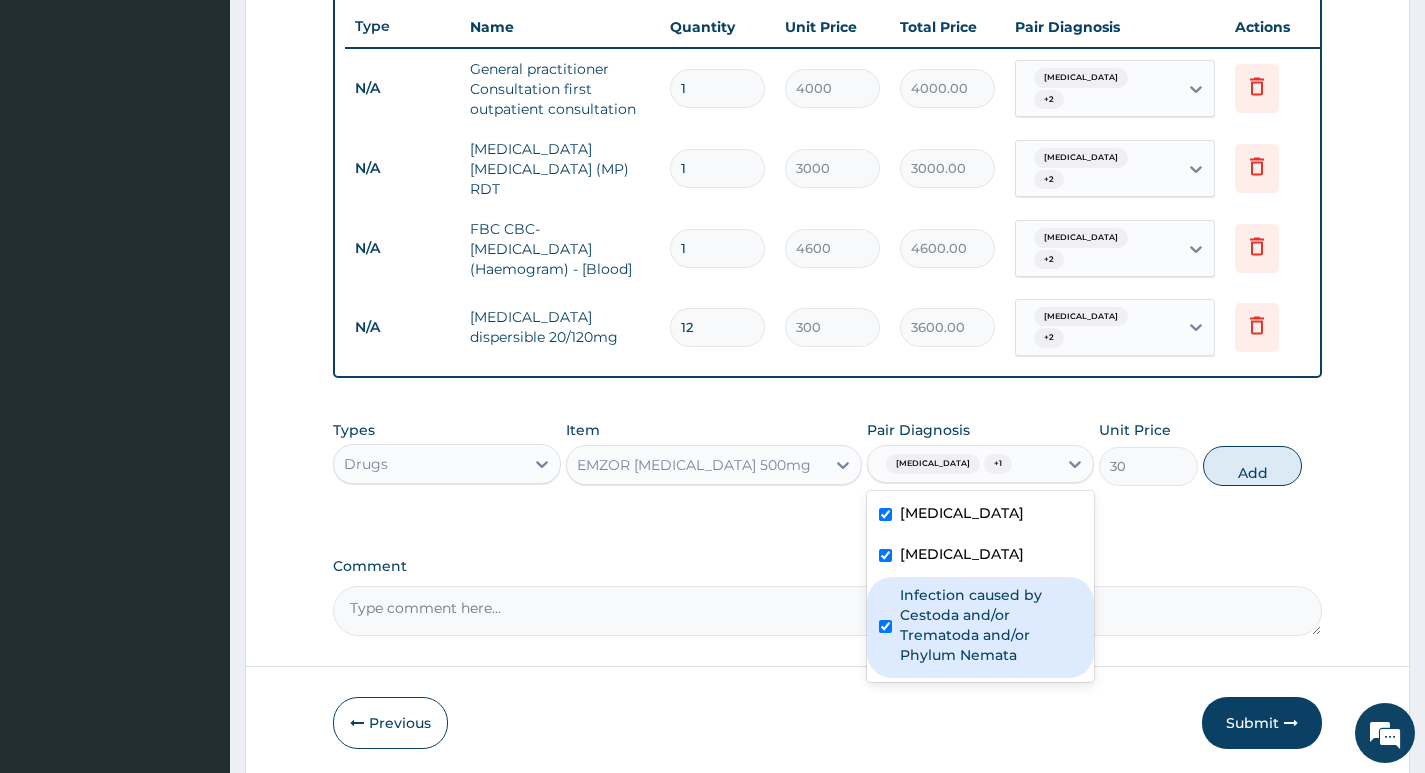 checkbox on "true" 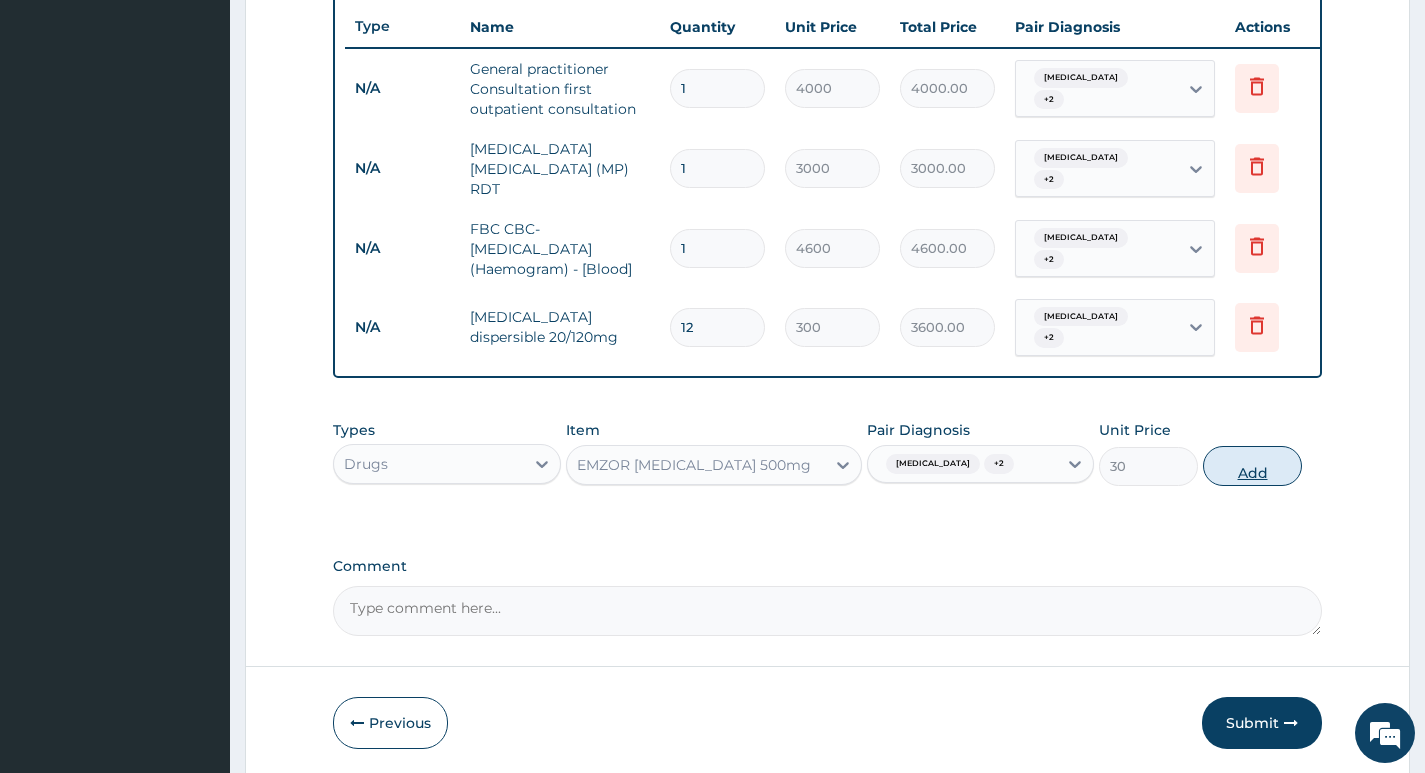 click on "Add" at bounding box center (1252, 466) 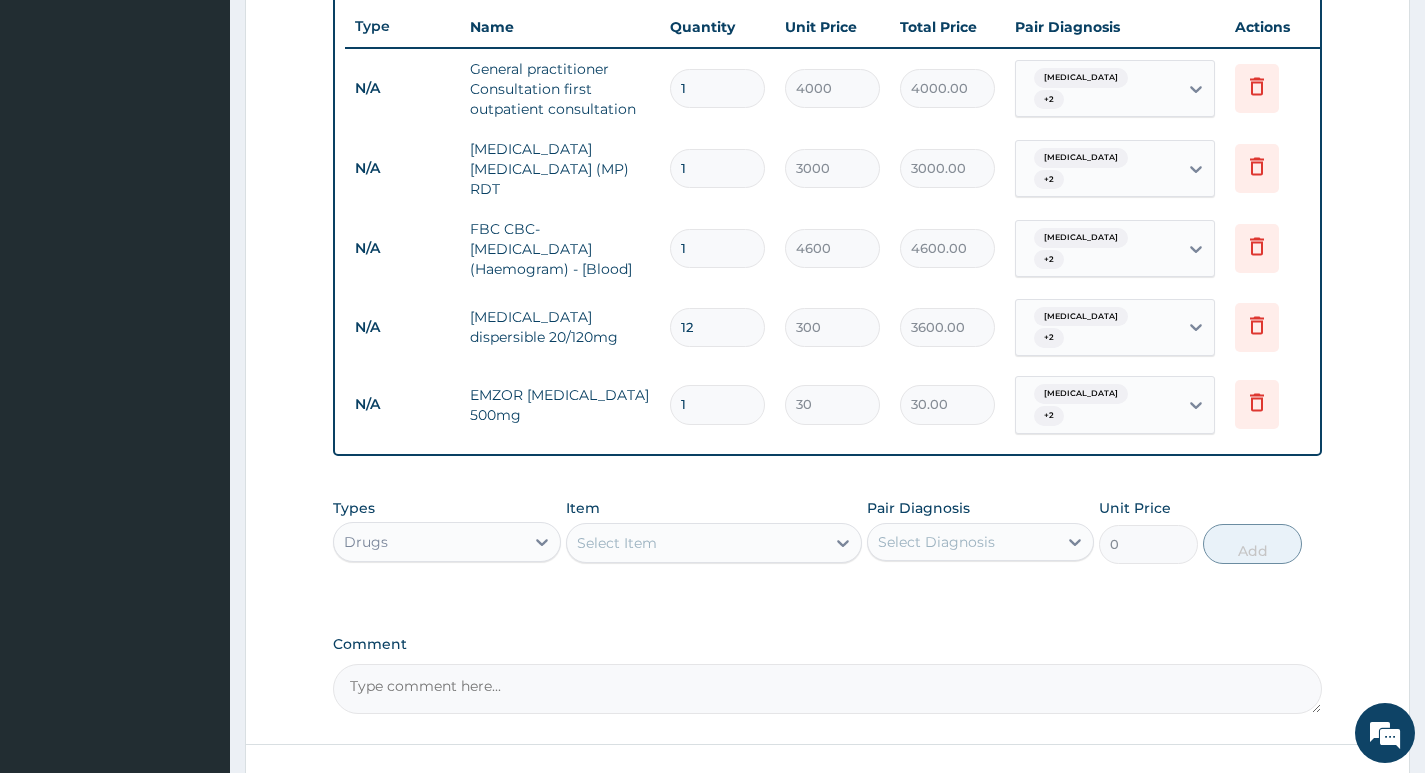 type on "18" 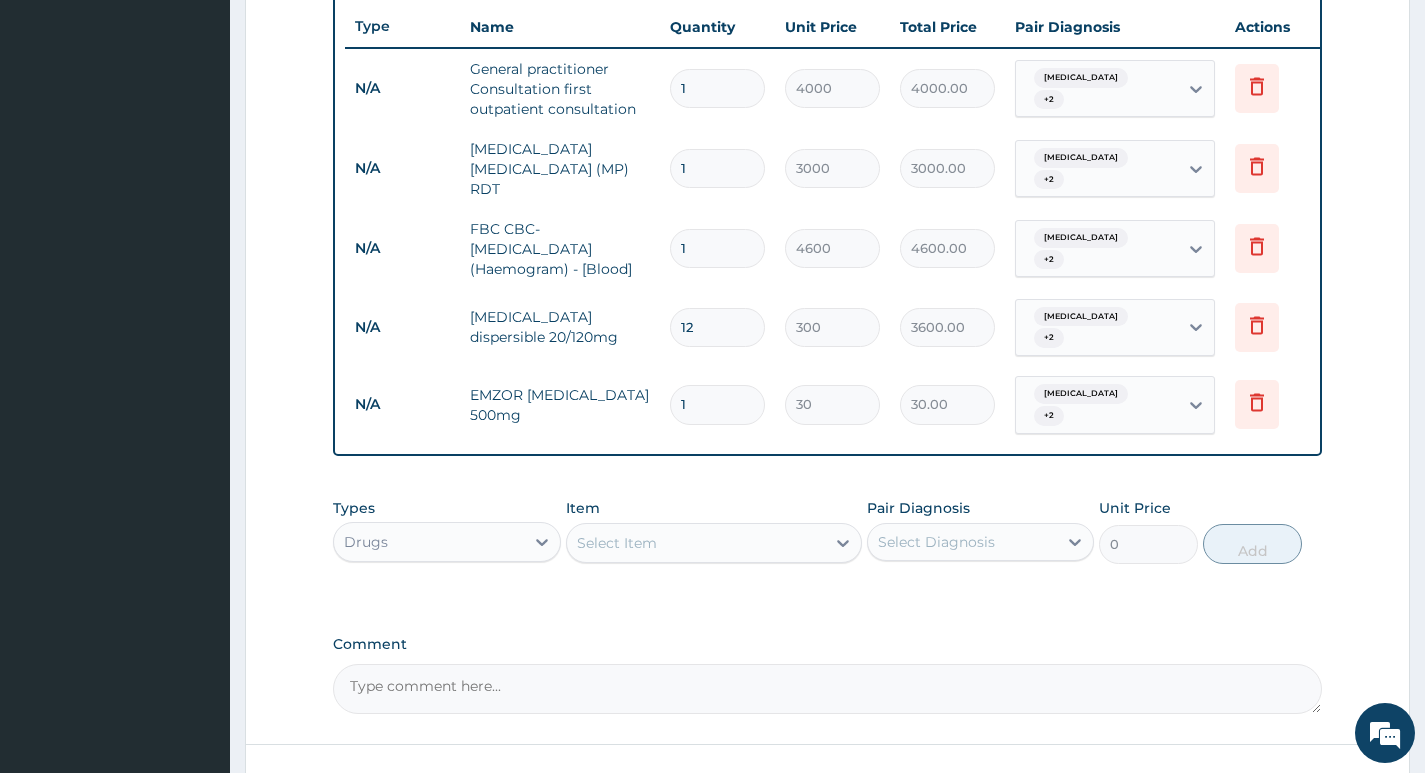 type on "540.00" 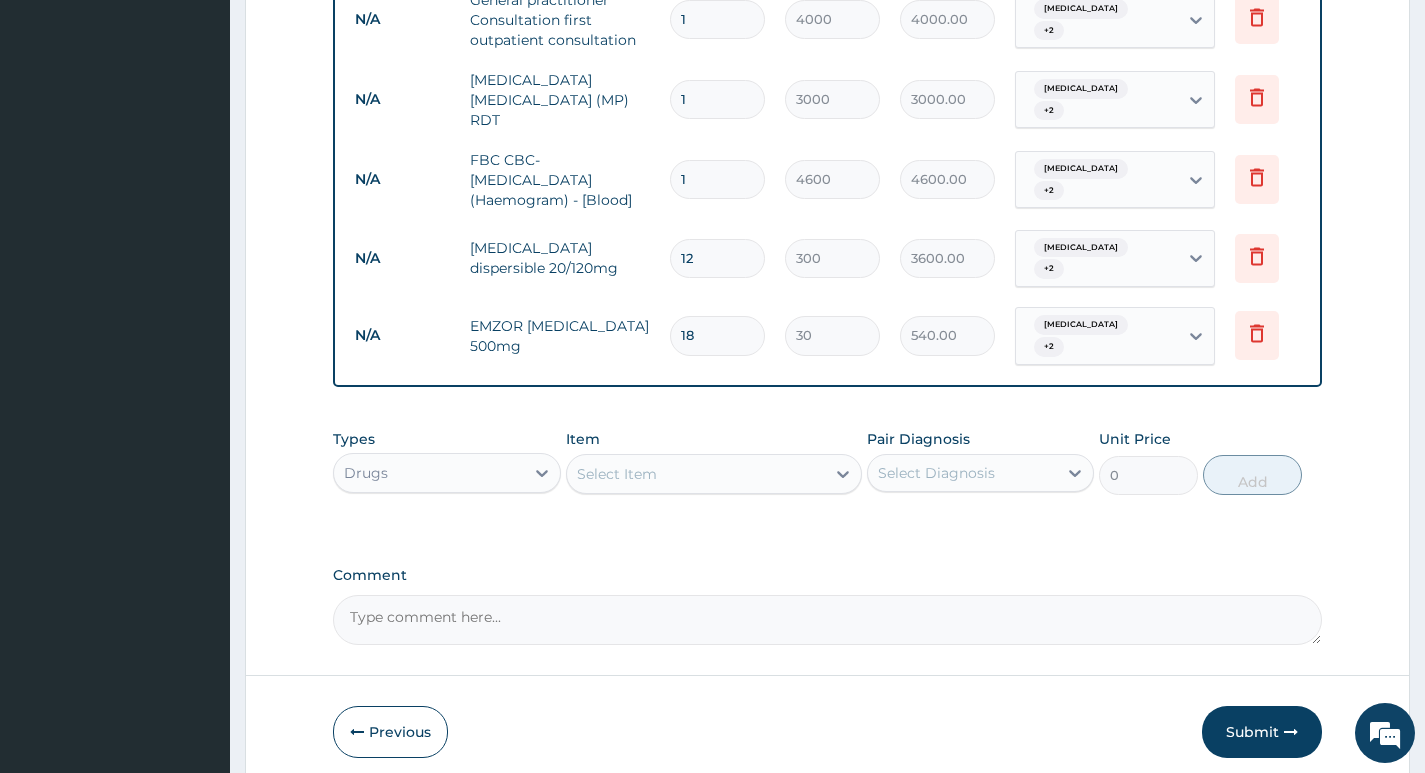 scroll, scrollTop: 849, scrollLeft: 0, axis: vertical 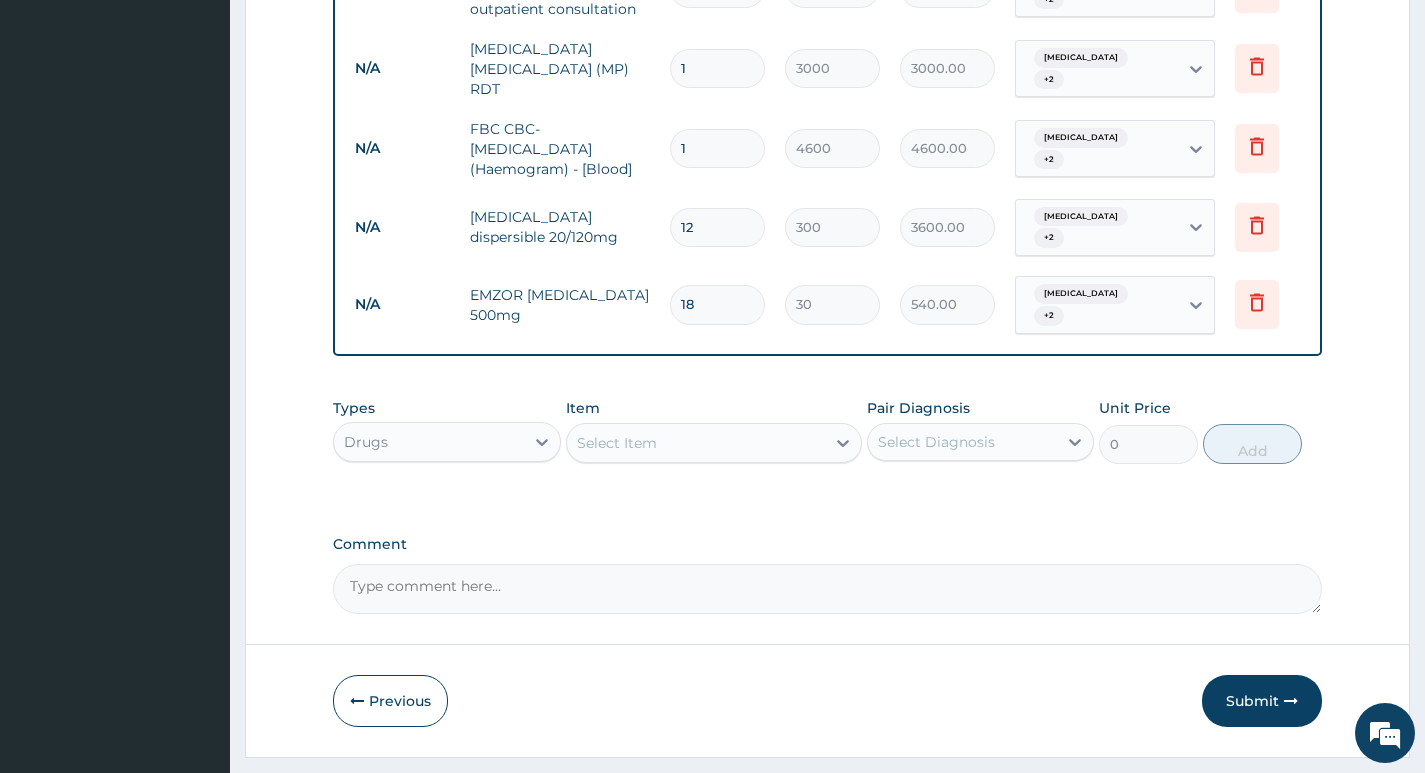 type on "18" 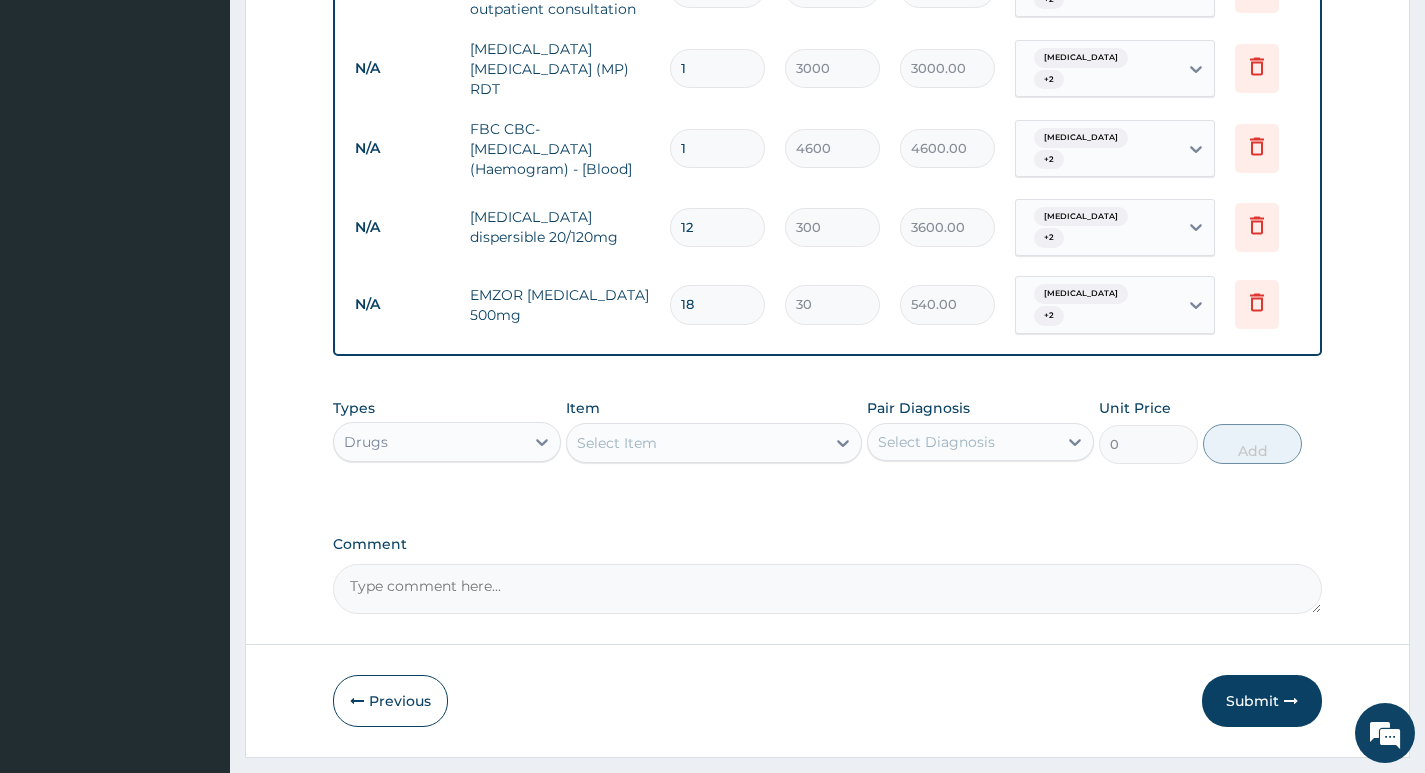 click on "Select Item" at bounding box center (696, 443) 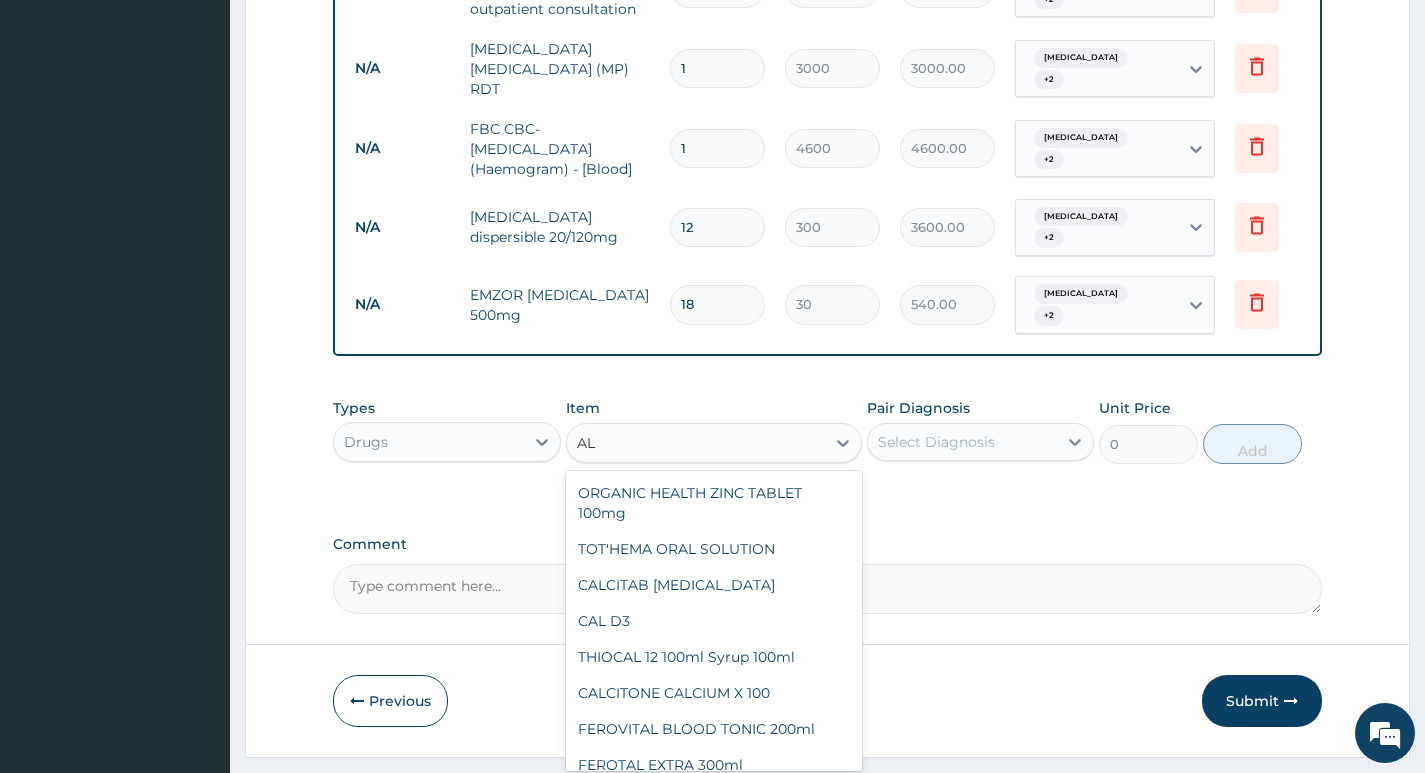 type on "A" 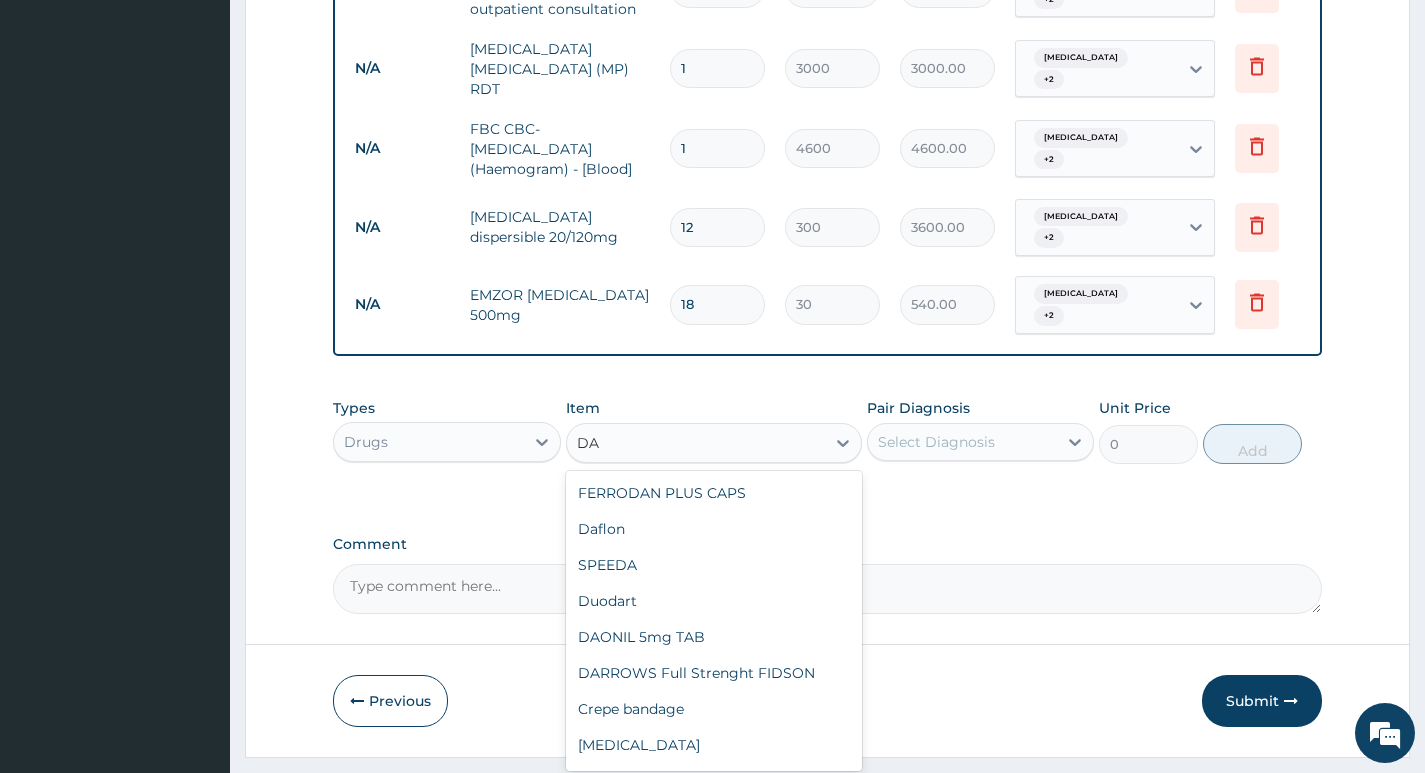 type on "D" 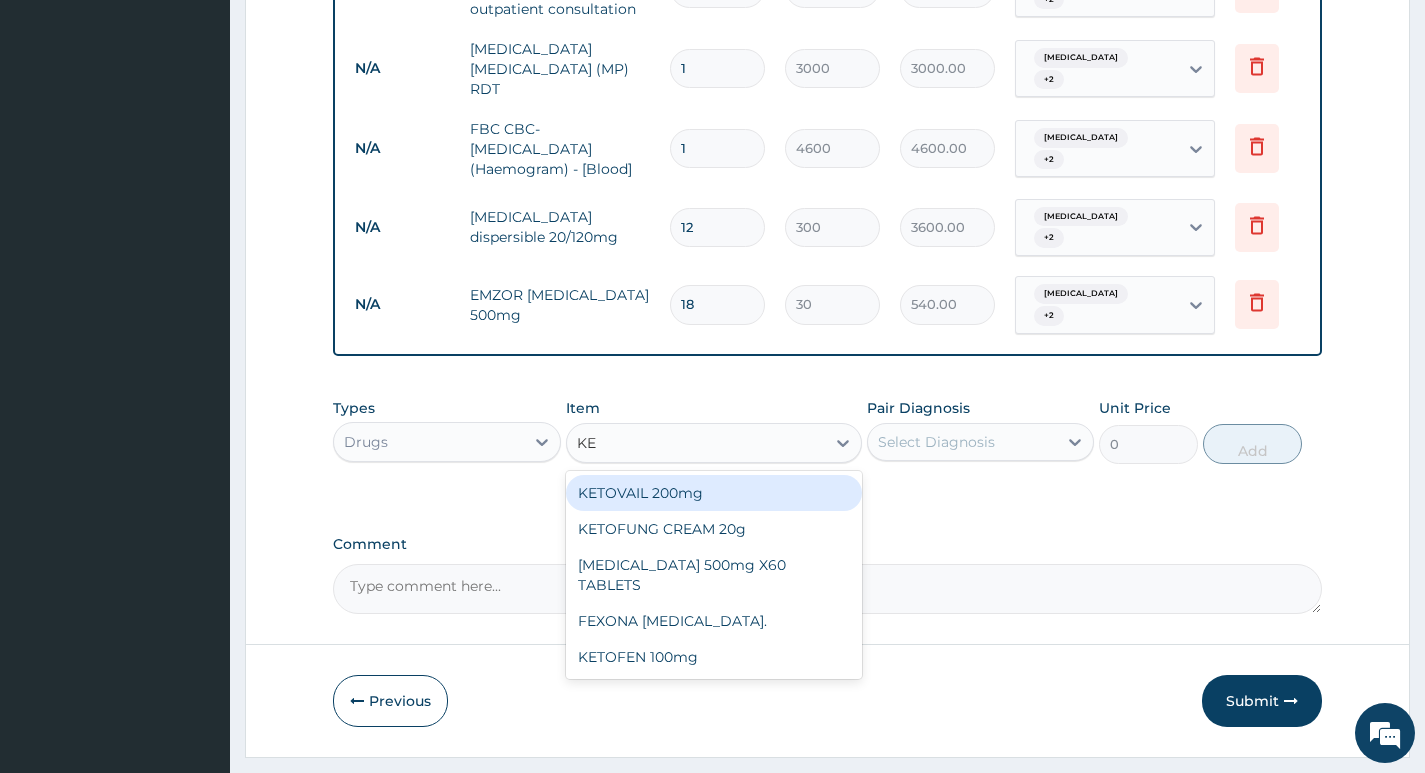 type on "K" 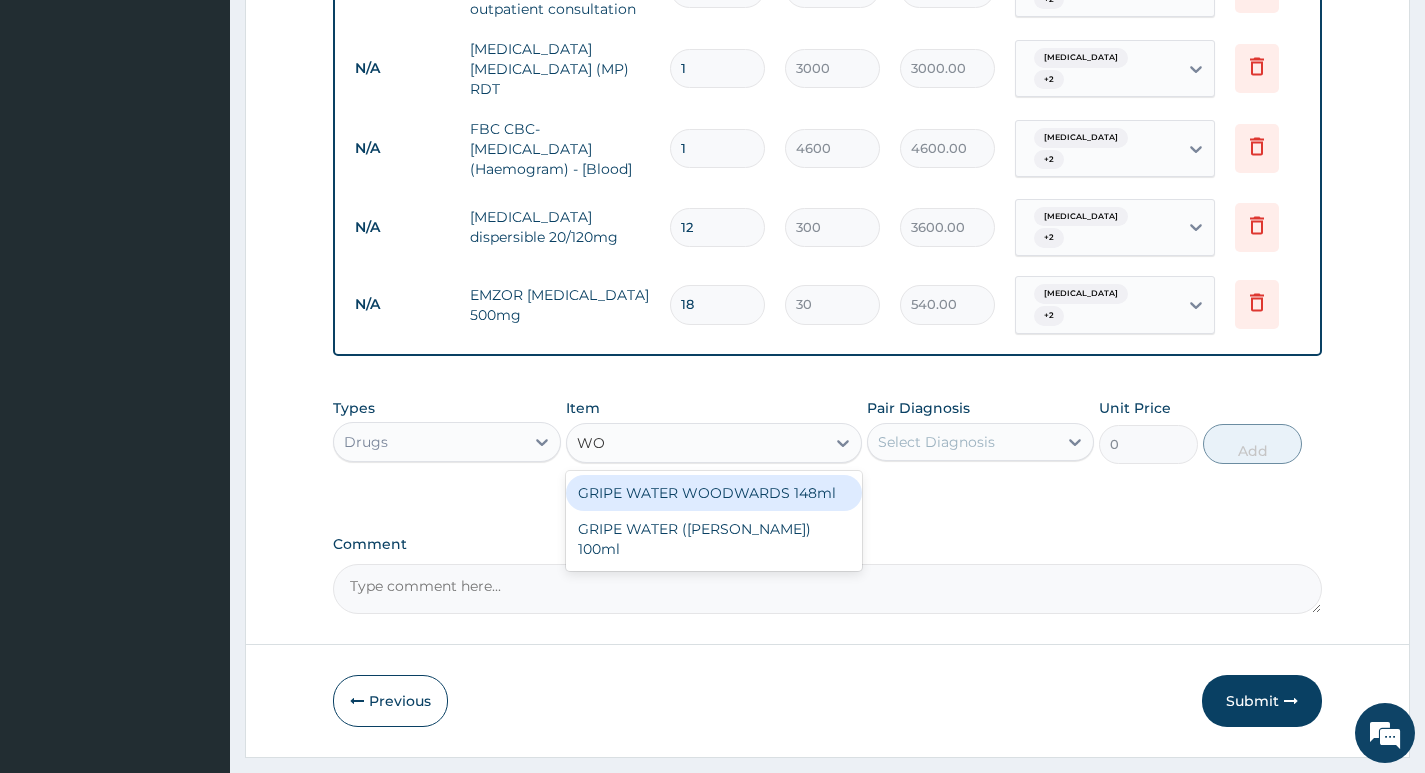 type on "W" 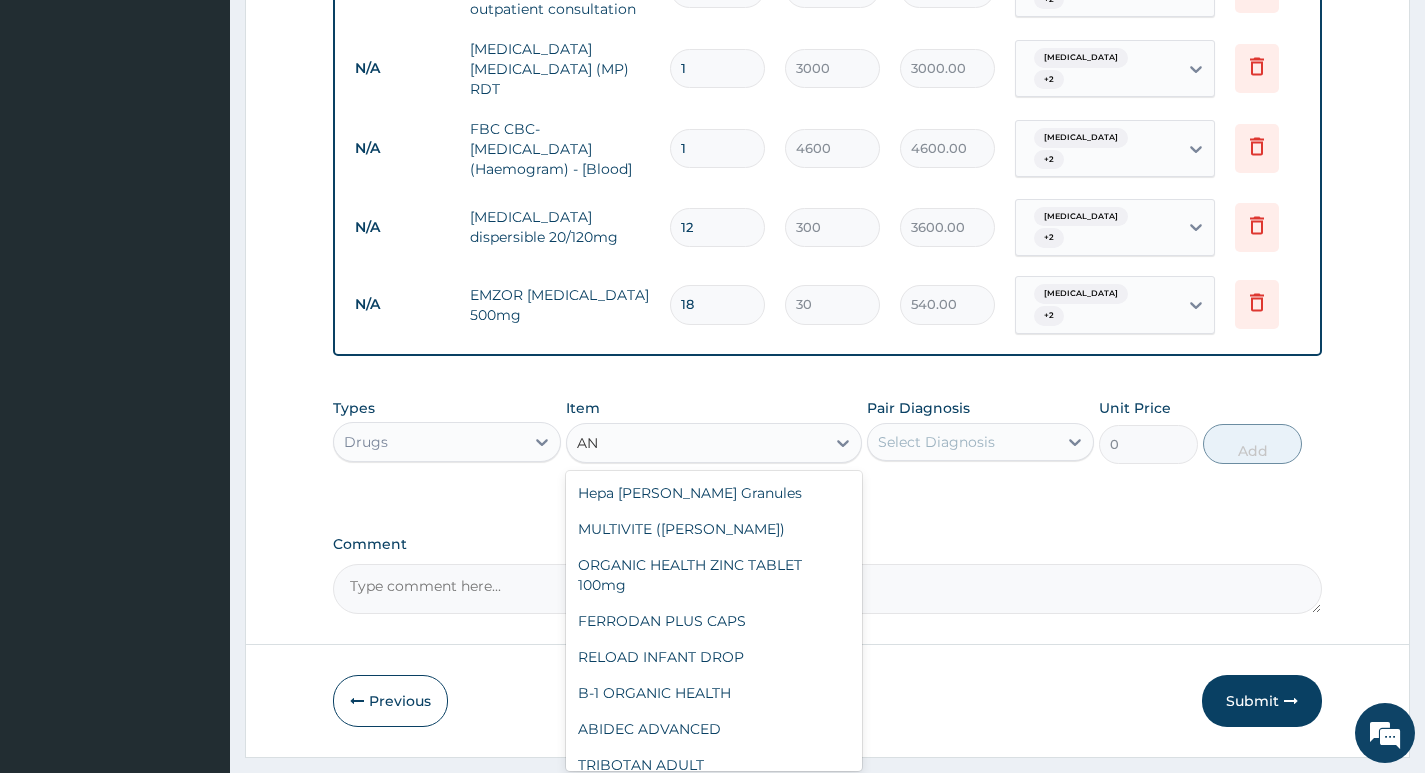 type on "A" 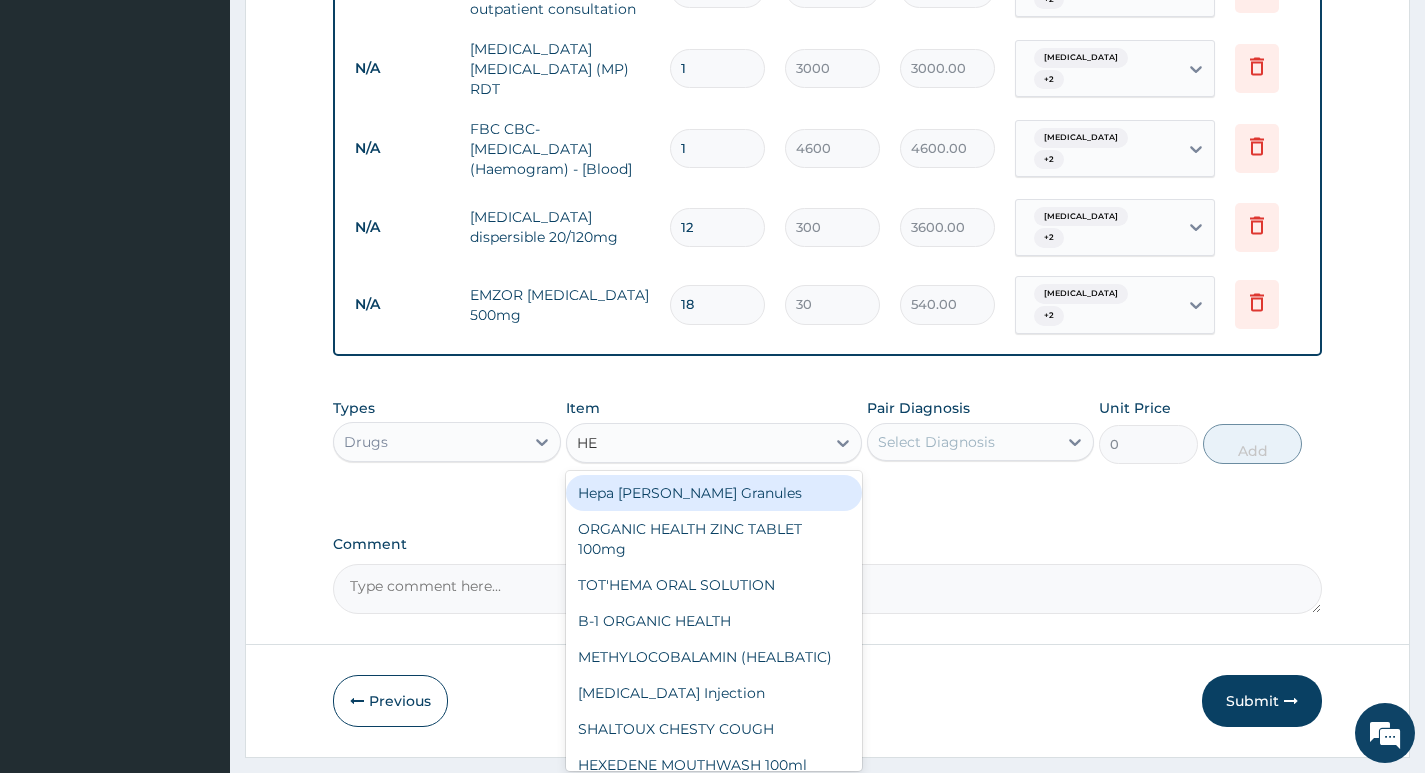 type on "H" 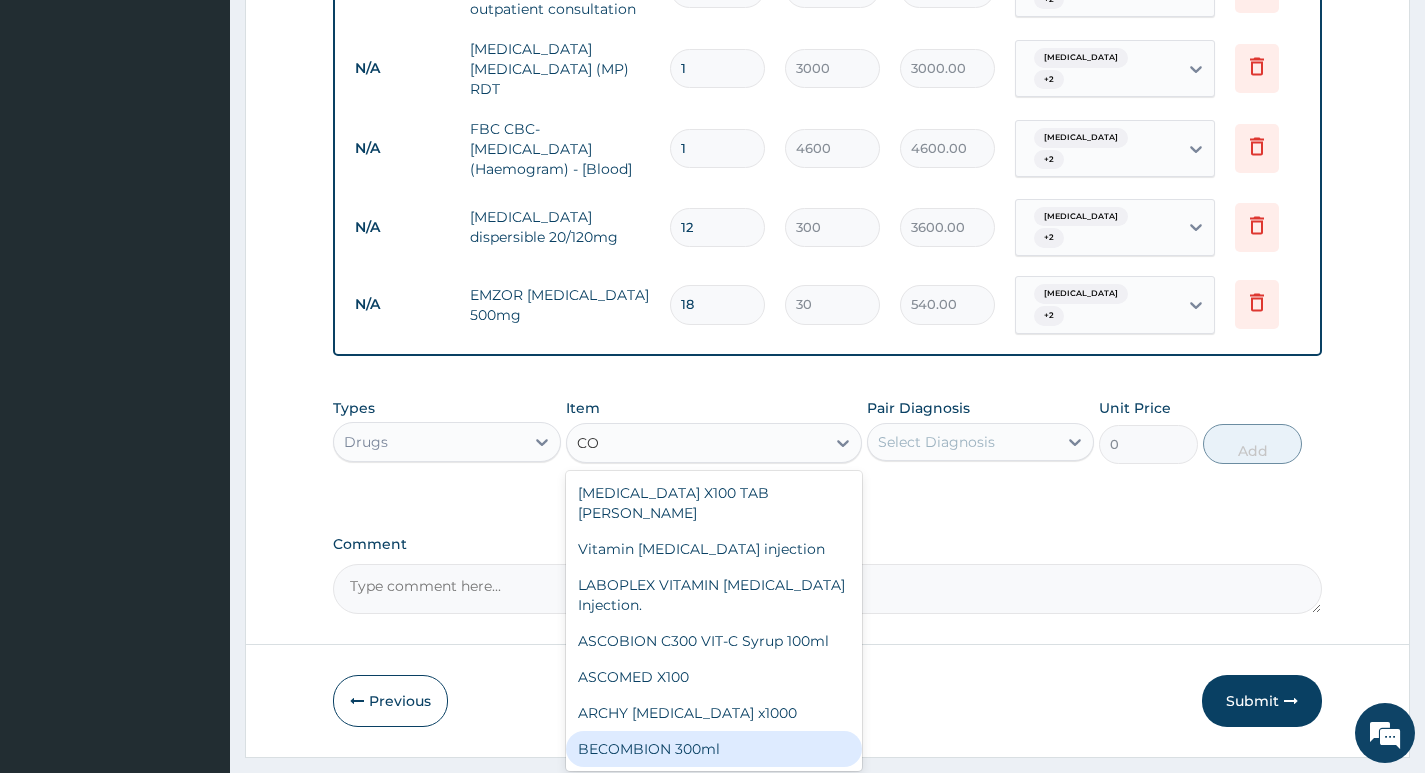 type on "C" 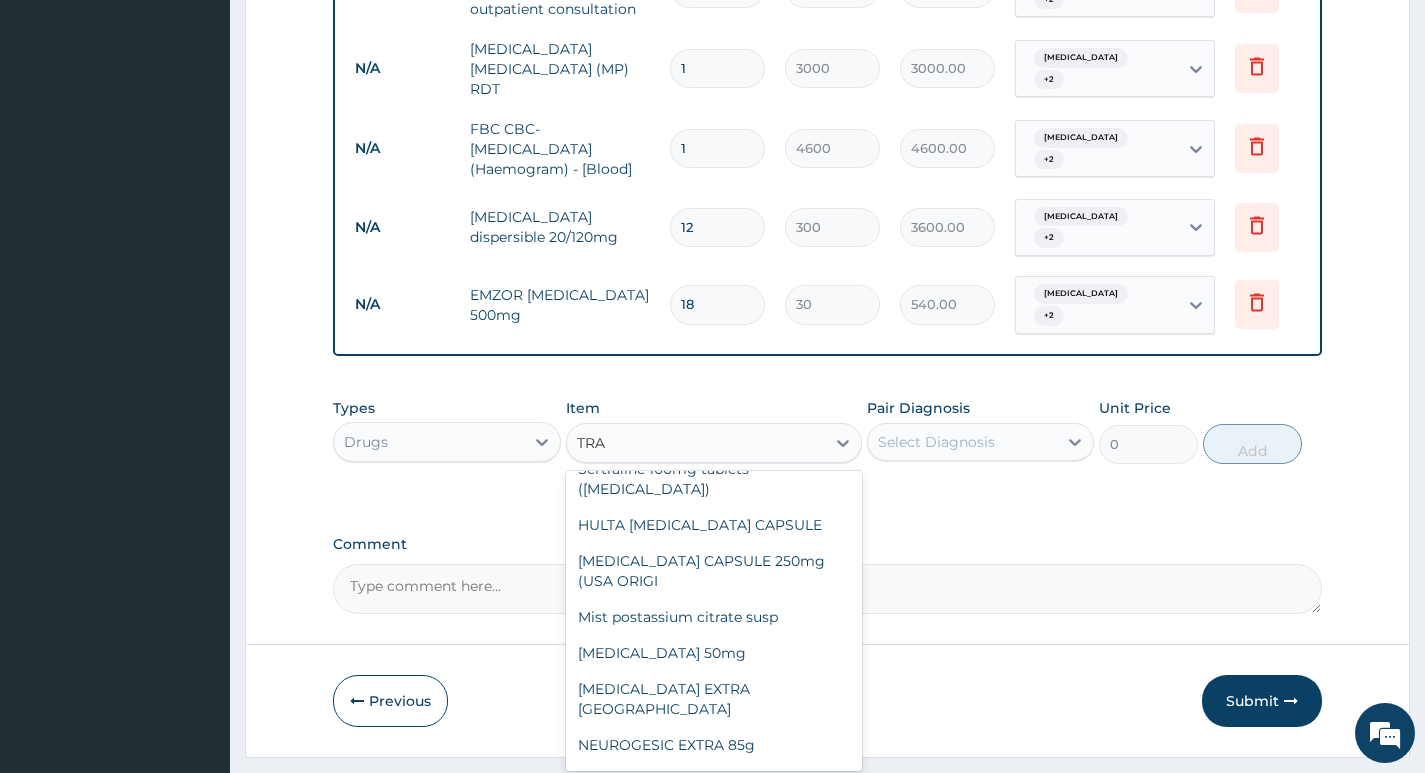scroll, scrollTop: 448, scrollLeft: 0, axis: vertical 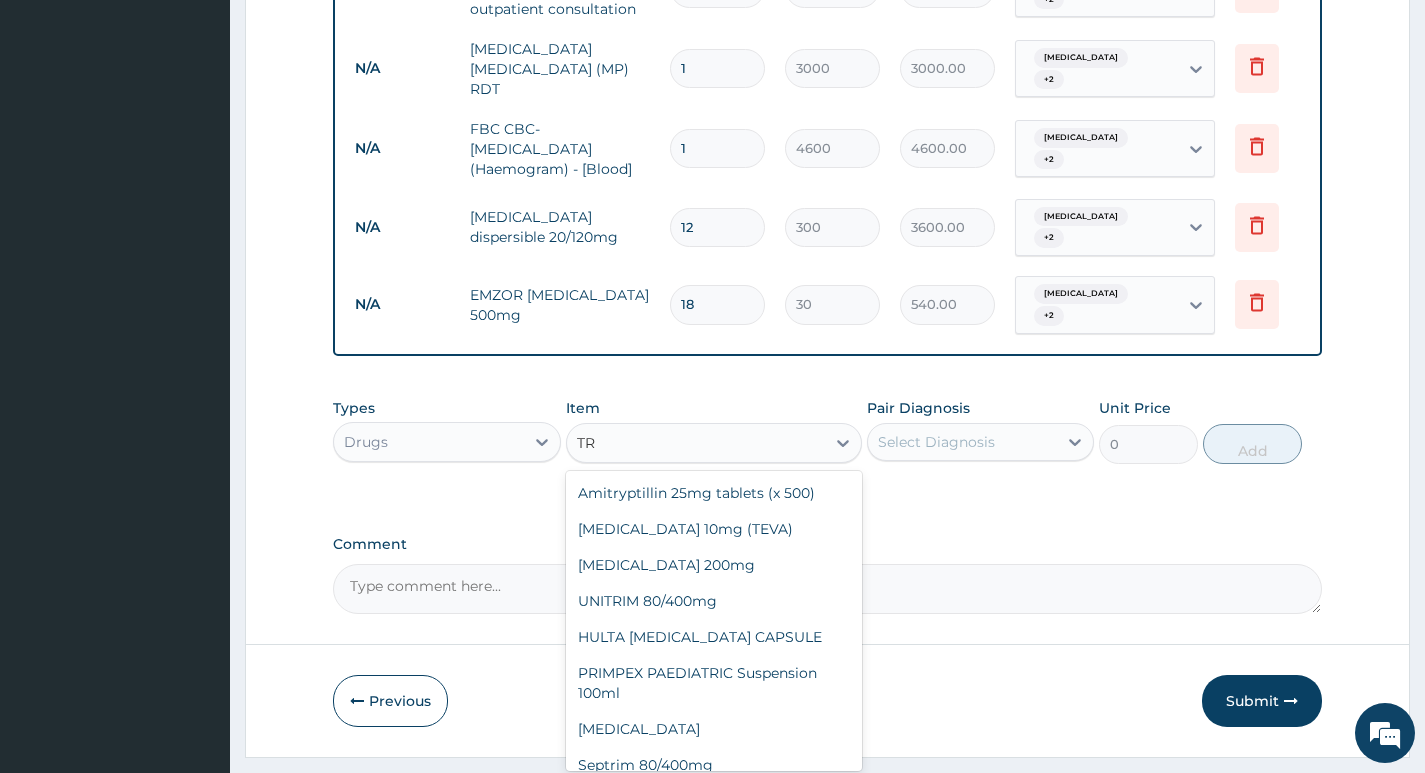 type on "T" 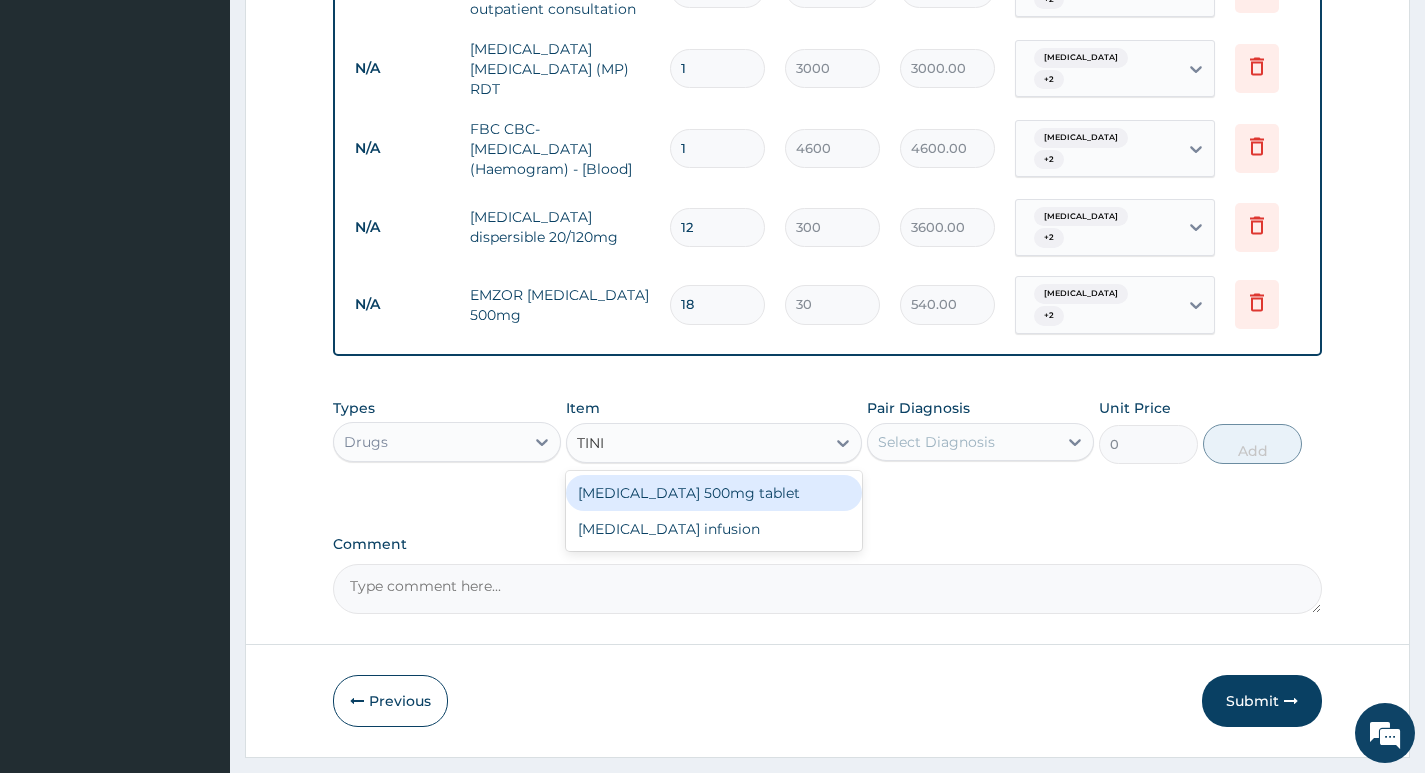 scroll, scrollTop: 0, scrollLeft: 0, axis: both 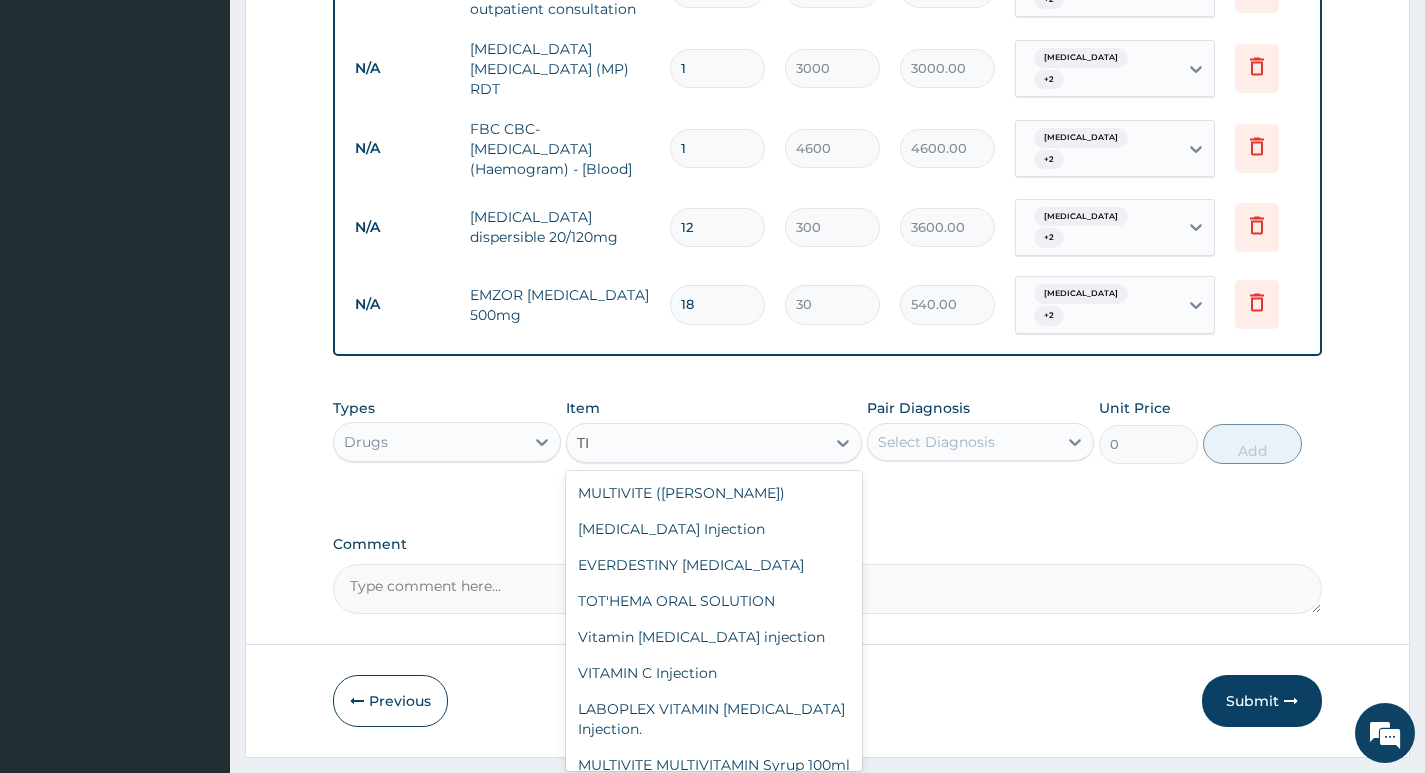 type on "T" 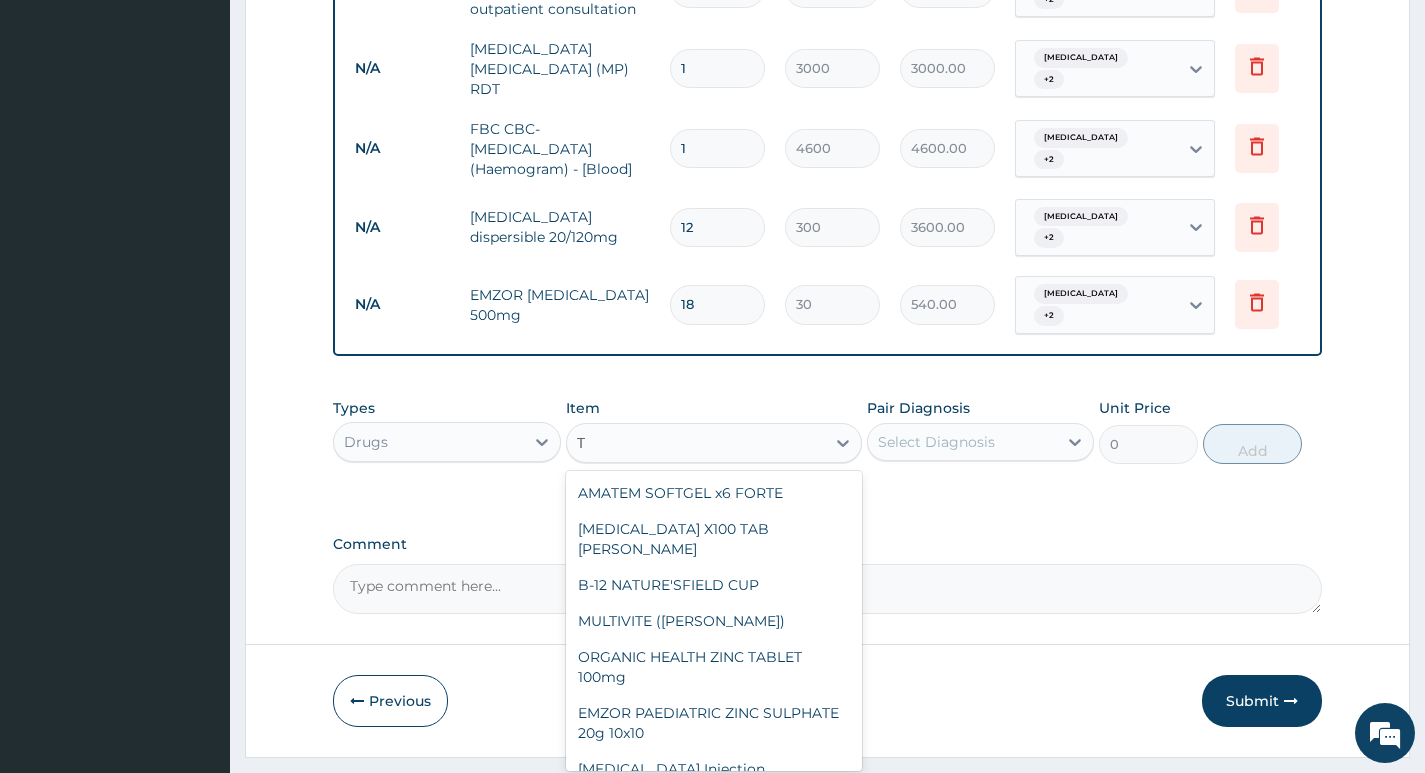 type 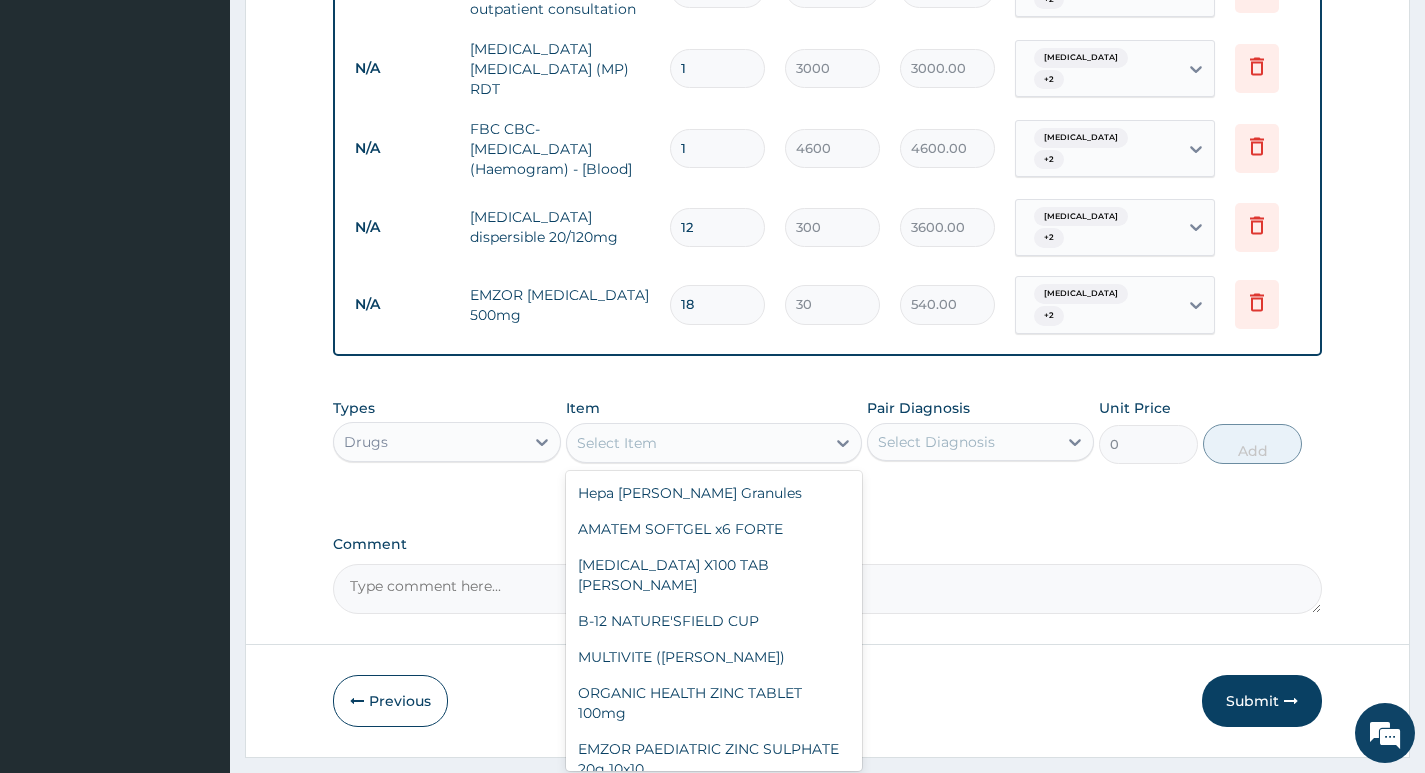 click on "PA Code / Prescription Code Enter Code(Secondary Care Only) Encounter Date DD-MM-YYYY Important Notice Please enter PA codes before entering items that are not attached to a PA code   All diagnoses entered must be linked to a claim item. Diagnosis & Claim Items that are visible but inactive cannot be edited because they were imported from an already approved PA code. Diagnosis Malaria Confirmed Febrile convulsion Query Infection caused by Cestoda and/or Trematoda and/or Phylum Nemata Confirmed NB: All diagnosis must be linked to a claim item Claim Items Type Name Quantity Unit Price Total Price Pair Diagnosis Actions N/A General practitioner Consultation first outpatient consultation 1 4000 4000.00 Malaria  + 2 Delete N/A MALARIA PARASITE (MP) RDT 1 3000 3000.00 Malaria  + 2 Delete N/A FBC CBC-Complete Blood Count (Haemogram) - [Blood] 1 4600 4600.00 Malaria  + 2 Delete N/A Coartem dispersible 20/120mg 12 300 3600.00 Malaria  + 2 Delete N/A EMZOR PARACETAMOL 500mg 18 30 540.00 Malaria  + 2 Delete Types Drugs" at bounding box center [827, -22] 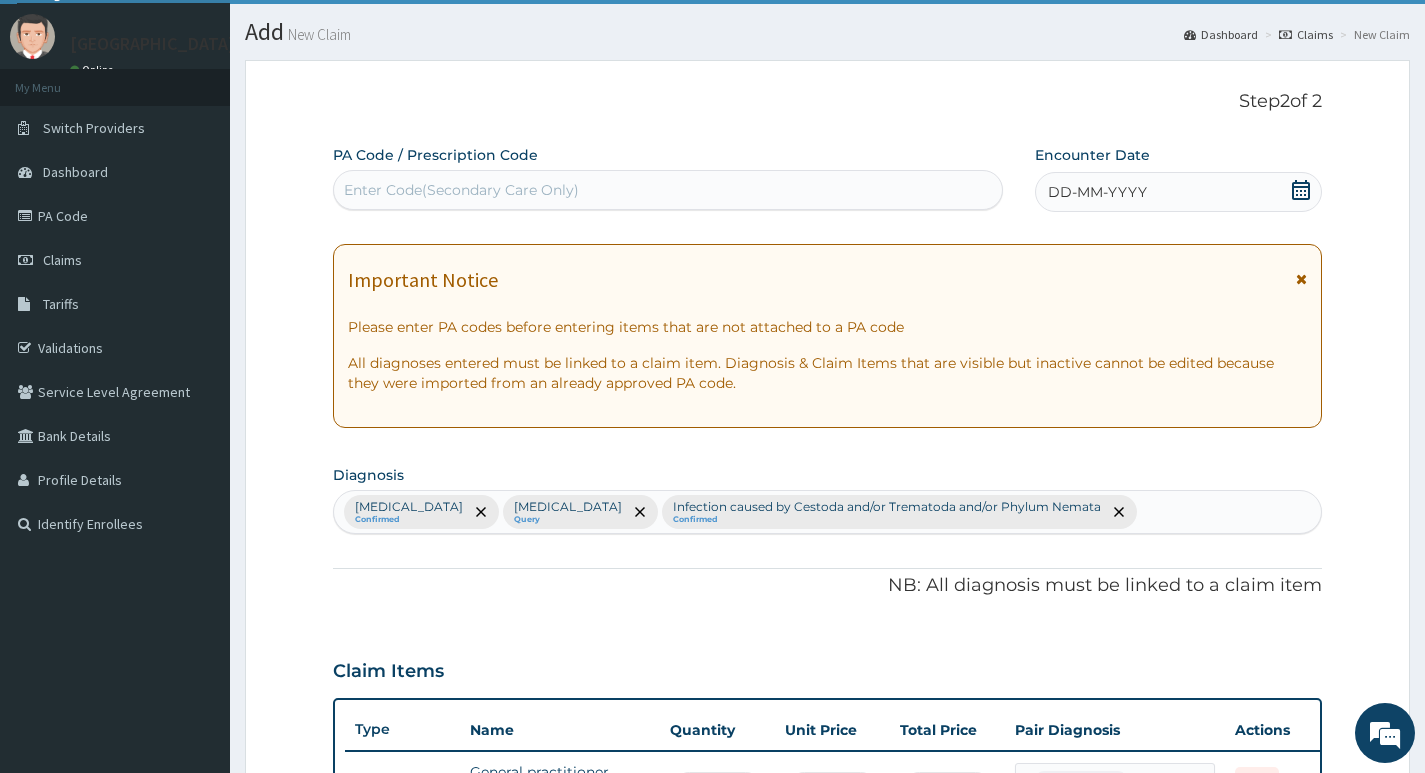 scroll, scrollTop: 0, scrollLeft: 0, axis: both 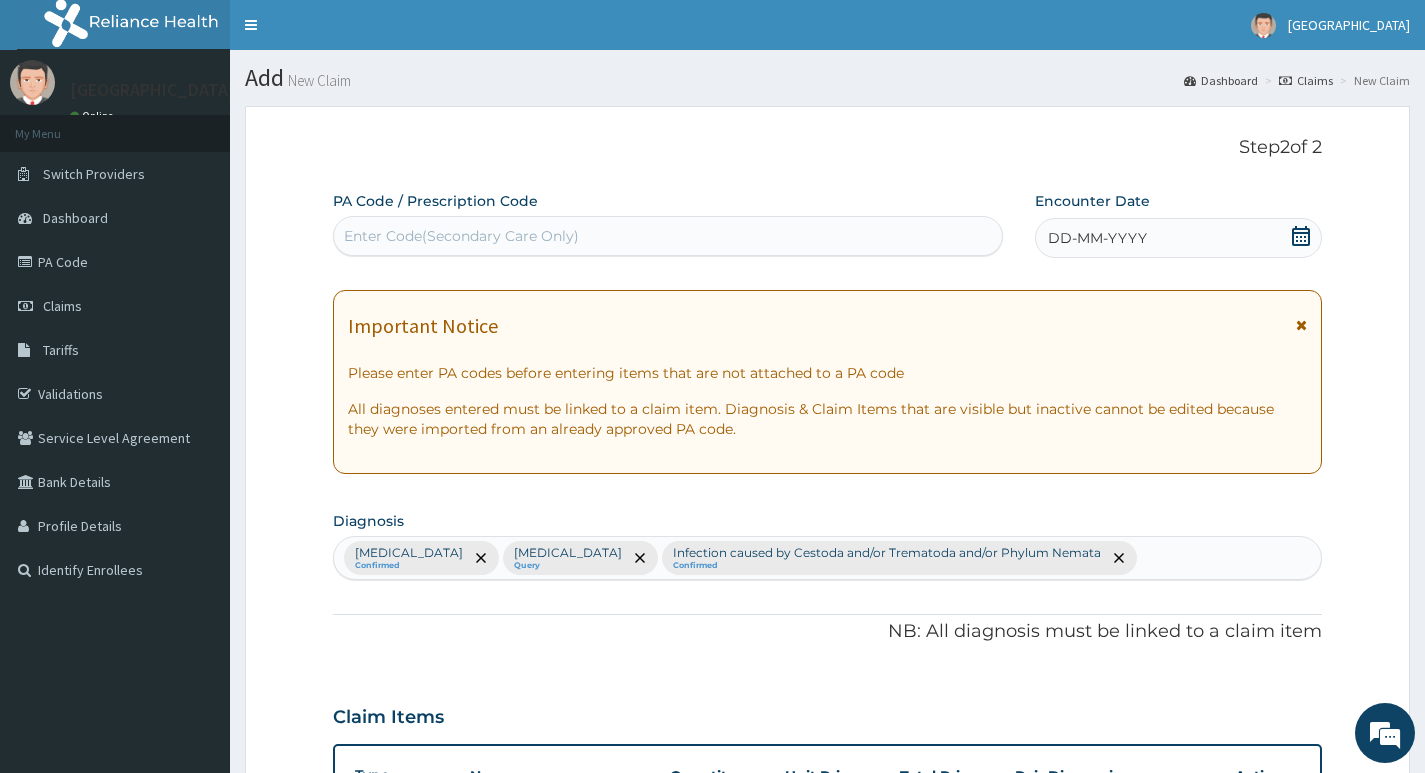 click 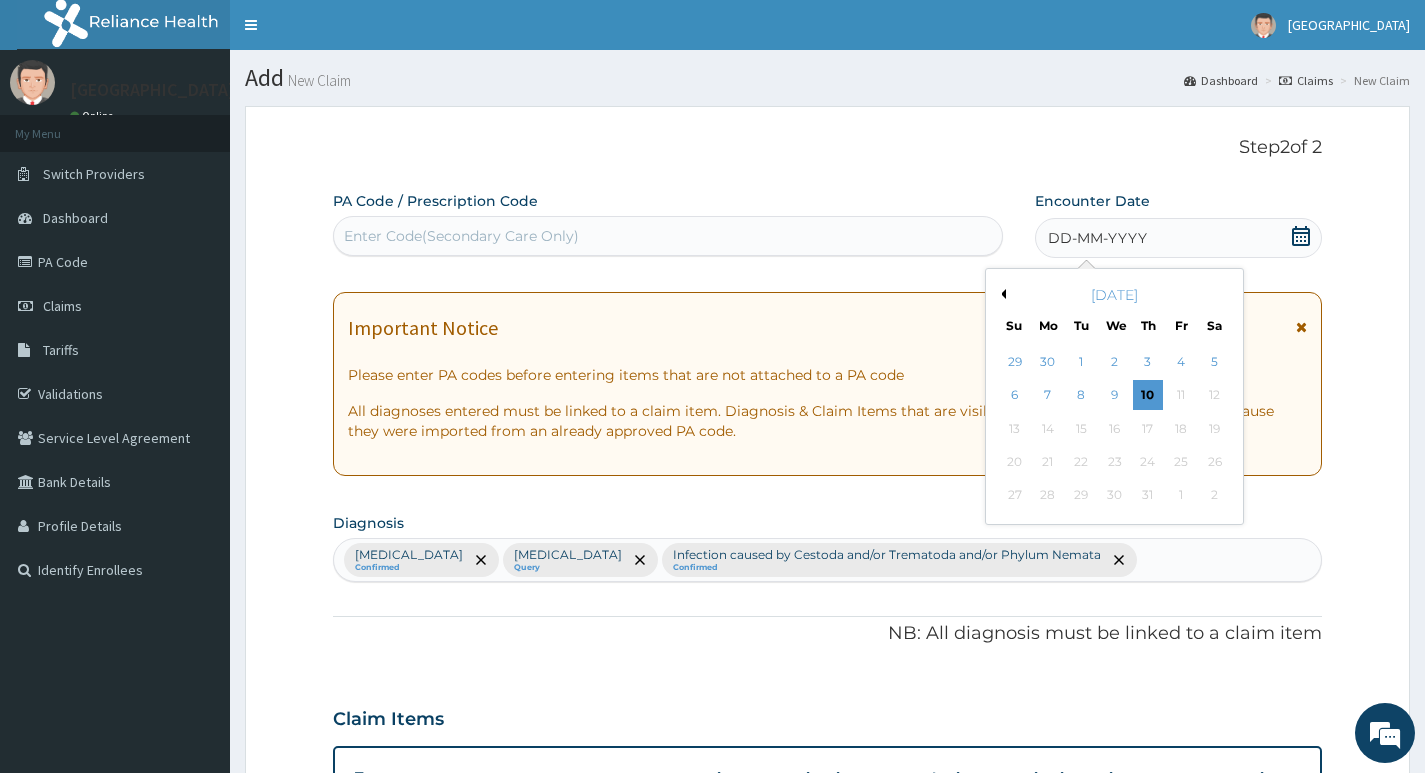 click on "July 2025" at bounding box center [1114, 295] 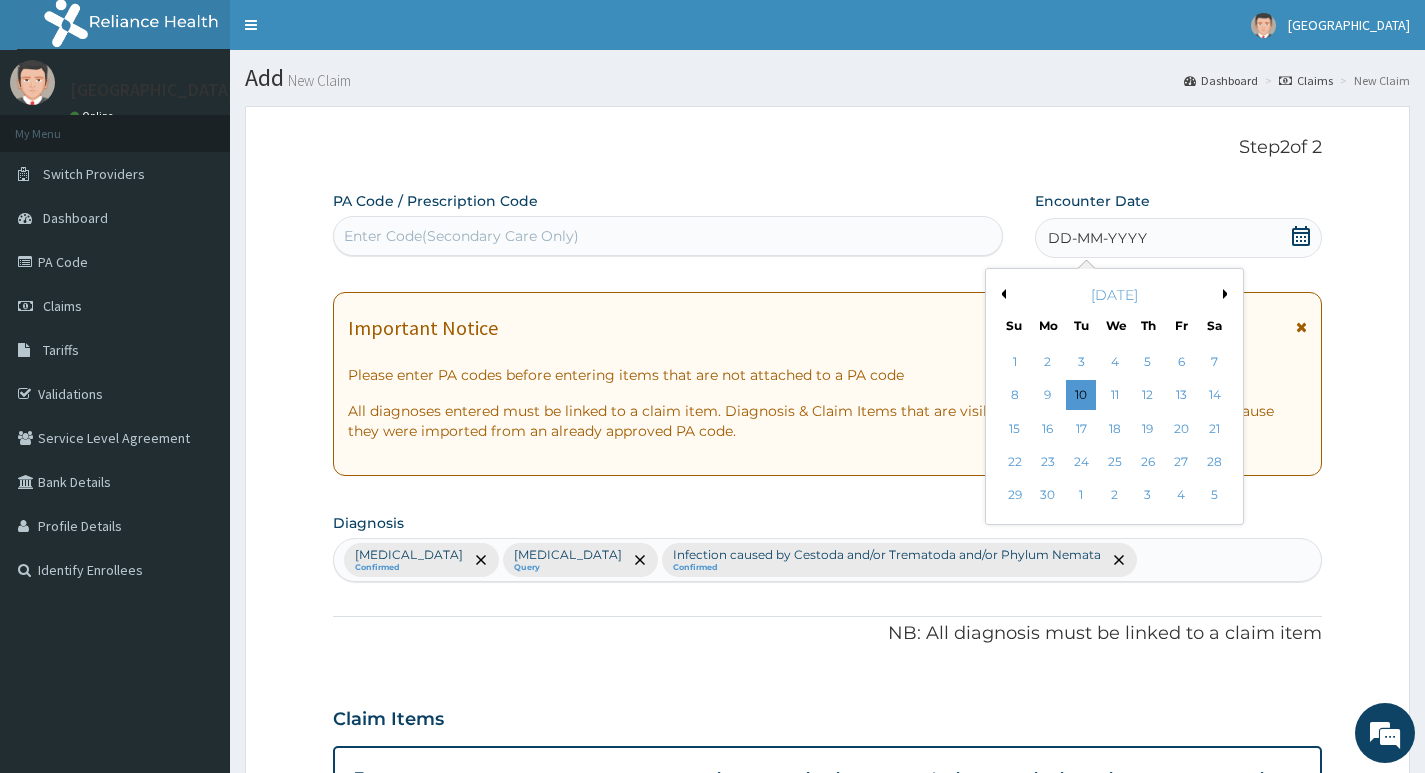 click on "Previous Month" at bounding box center (1001, 294) 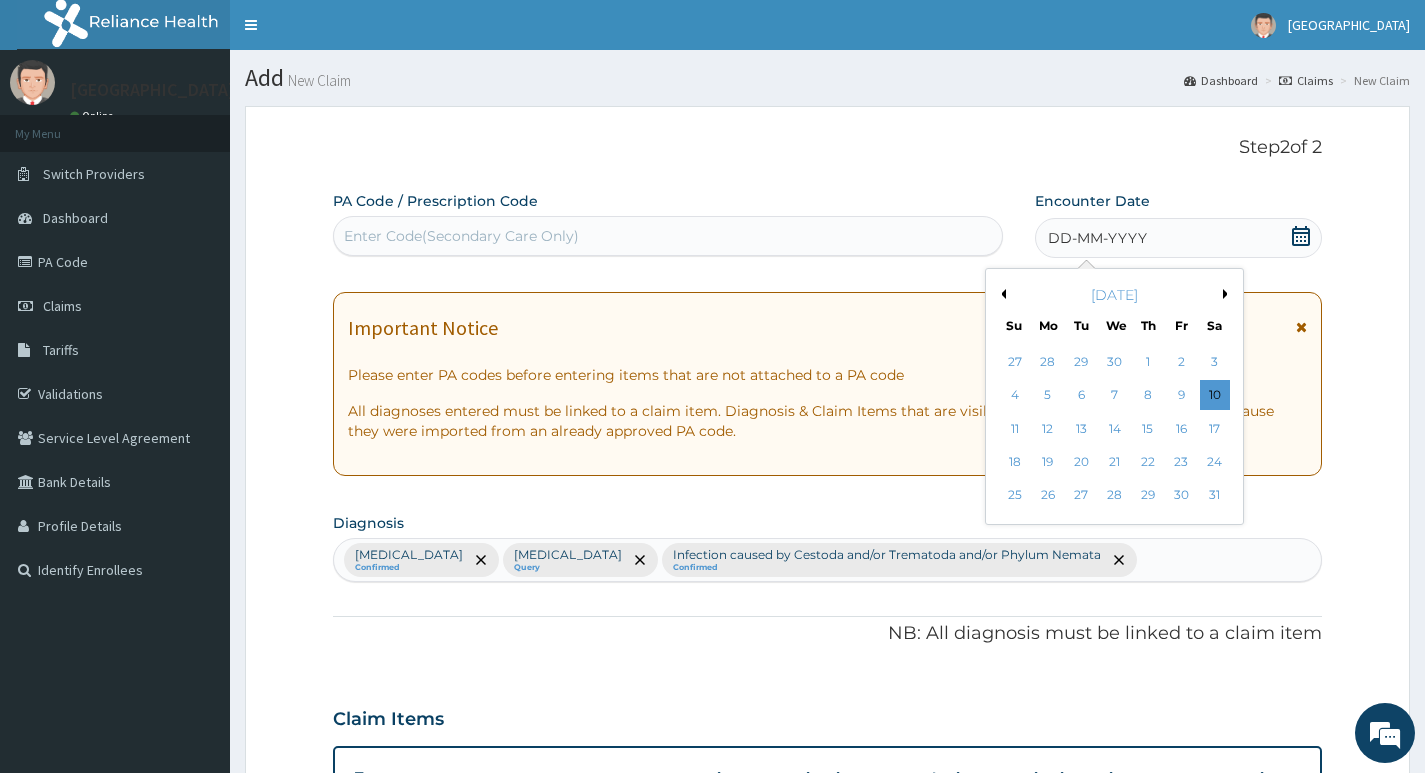 click on "Next Month" at bounding box center (1228, 294) 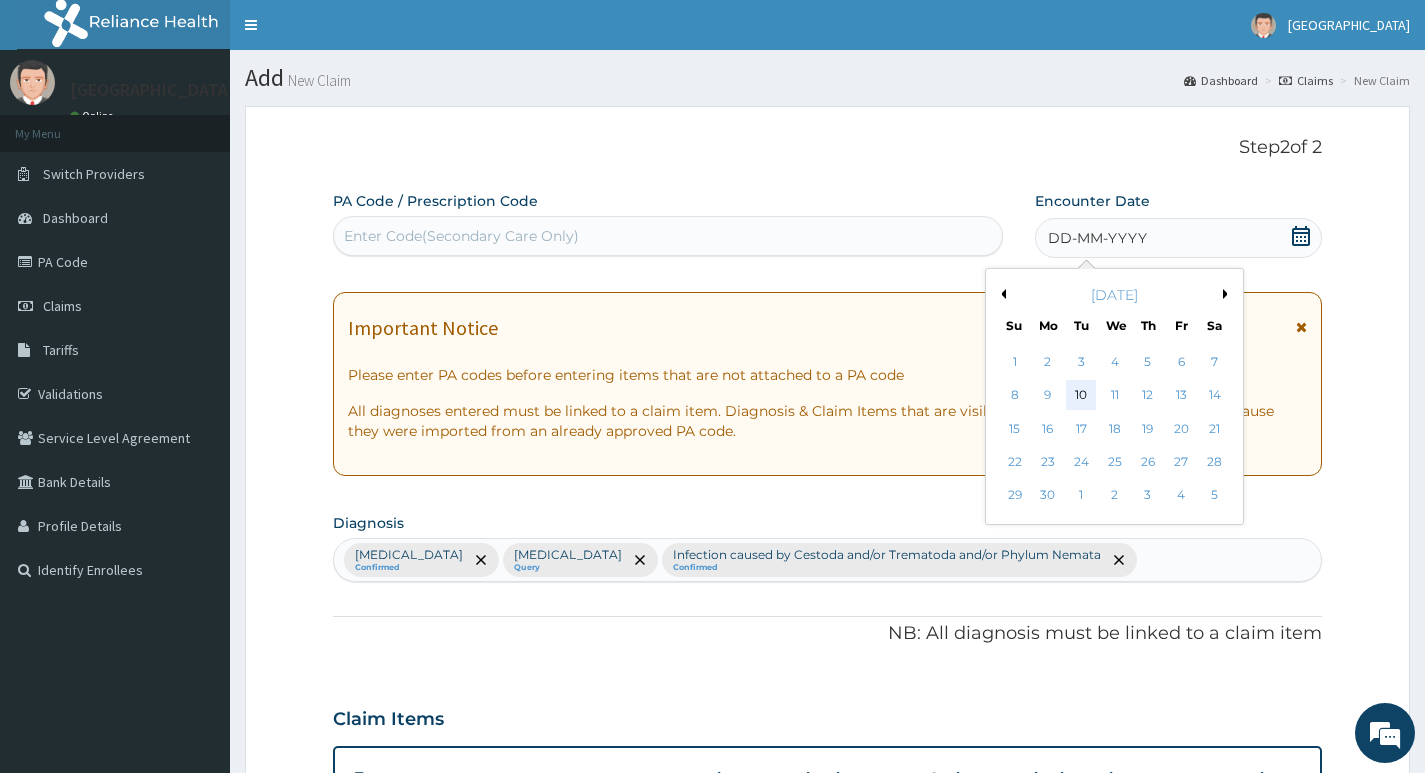 click on "10" at bounding box center (1081, 396) 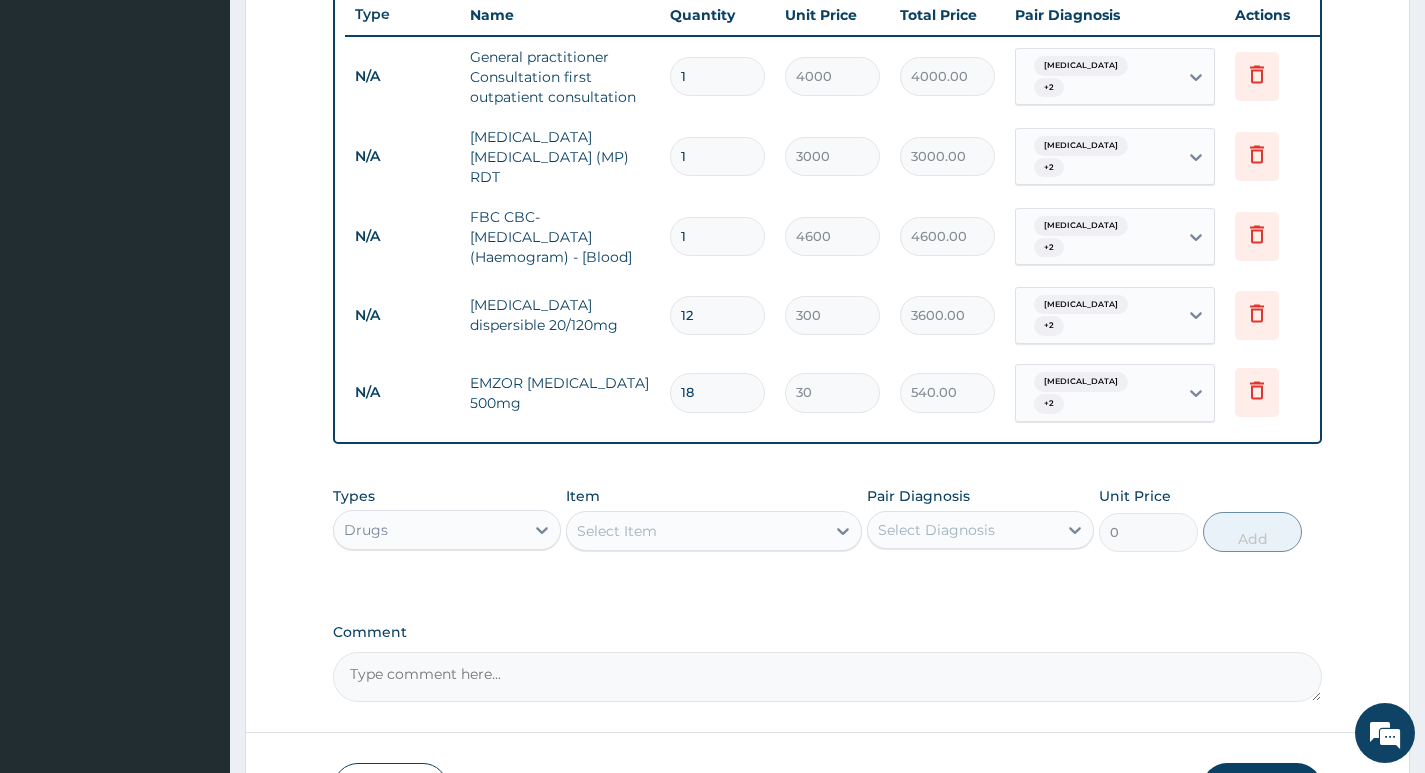 scroll, scrollTop: 887, scrollLeft: 0, axis: vertical 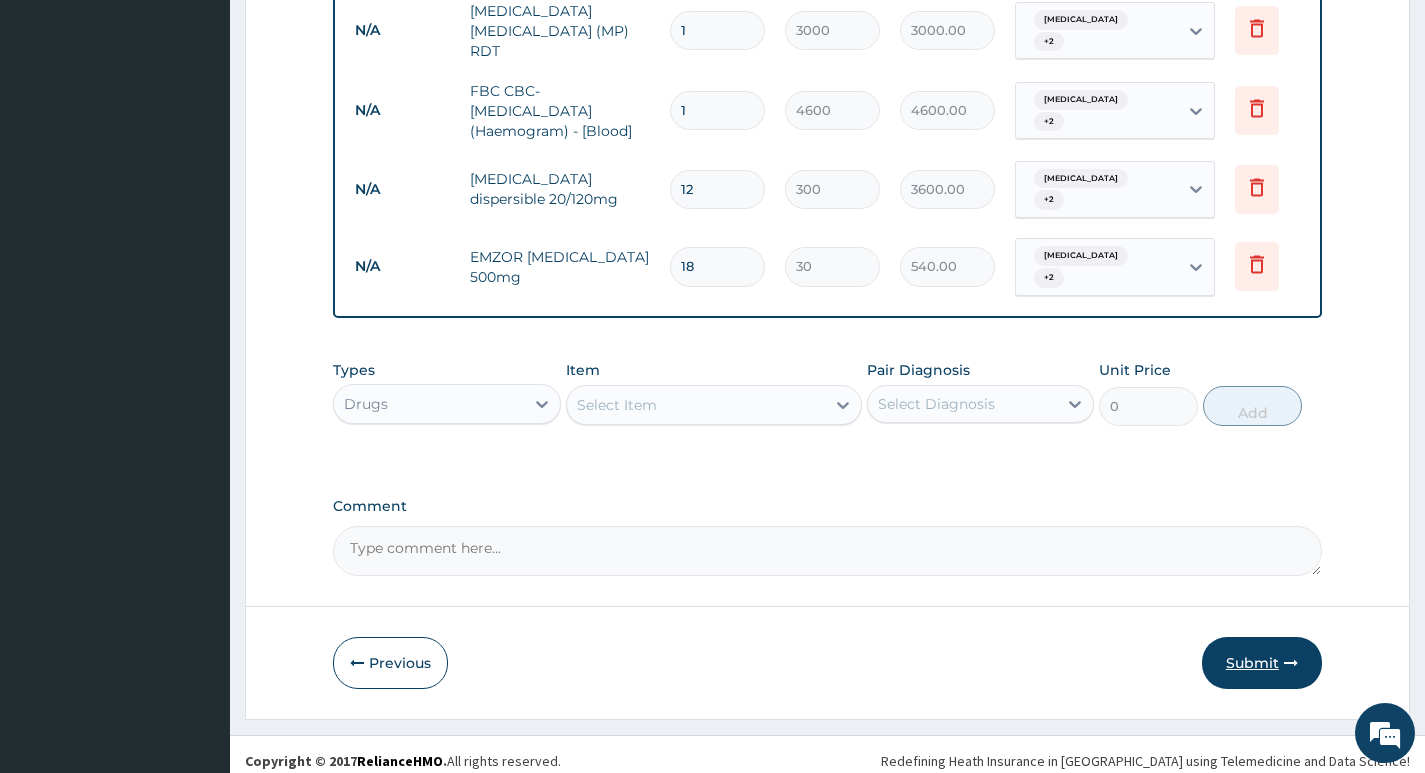 click on "Submit" at bounding box center (1262, 663) 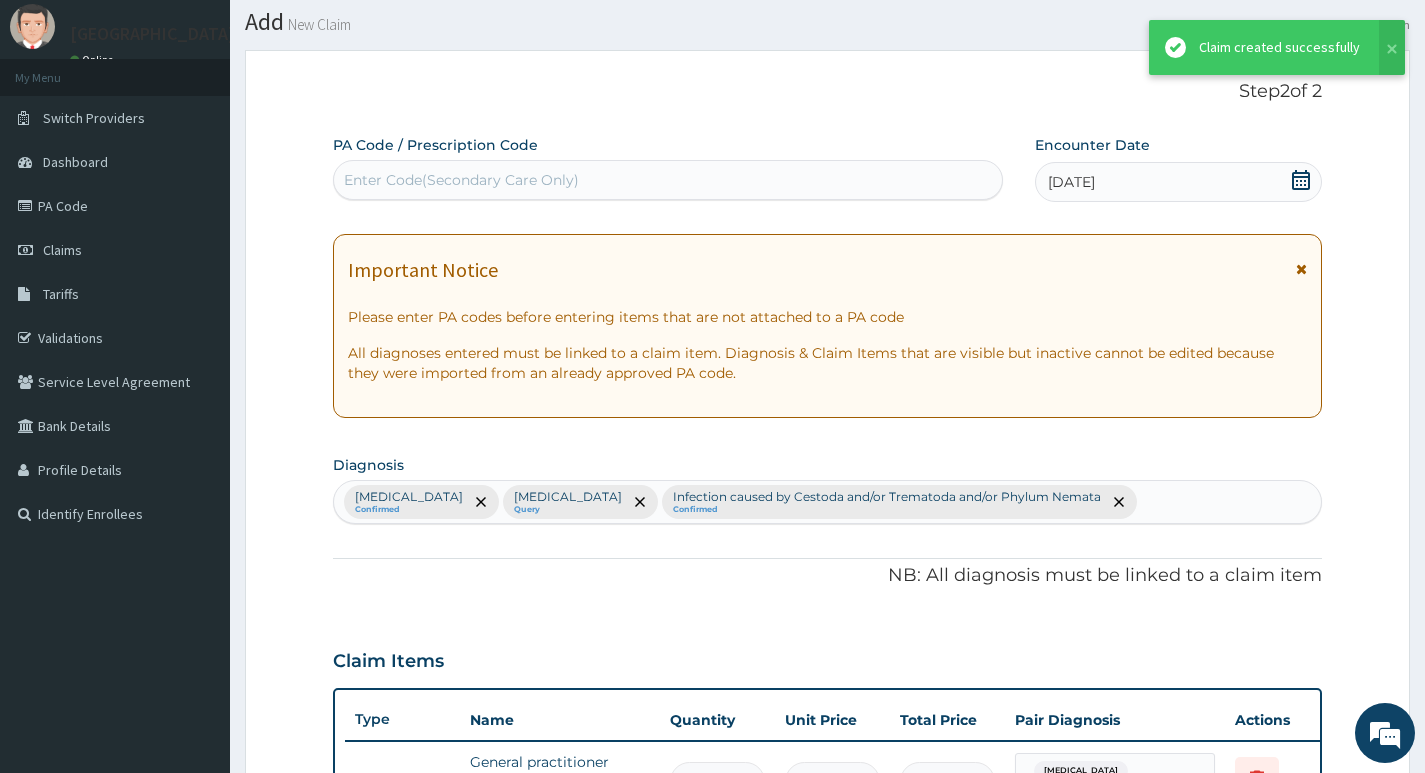 scroll, scrollTop: 887, scrollLeft: 0, axis: vertical 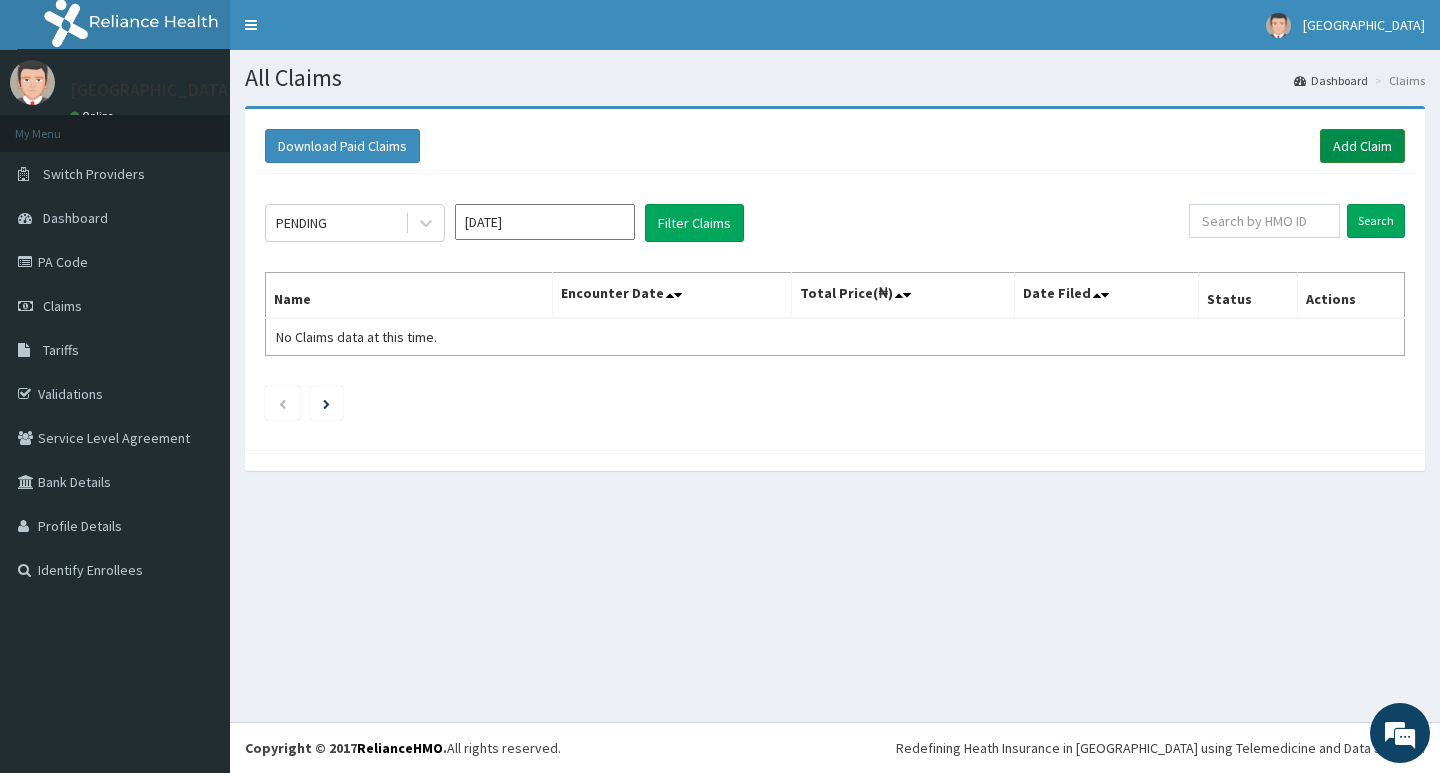 click on "Add Claim" at bounding box center (1362, 146) 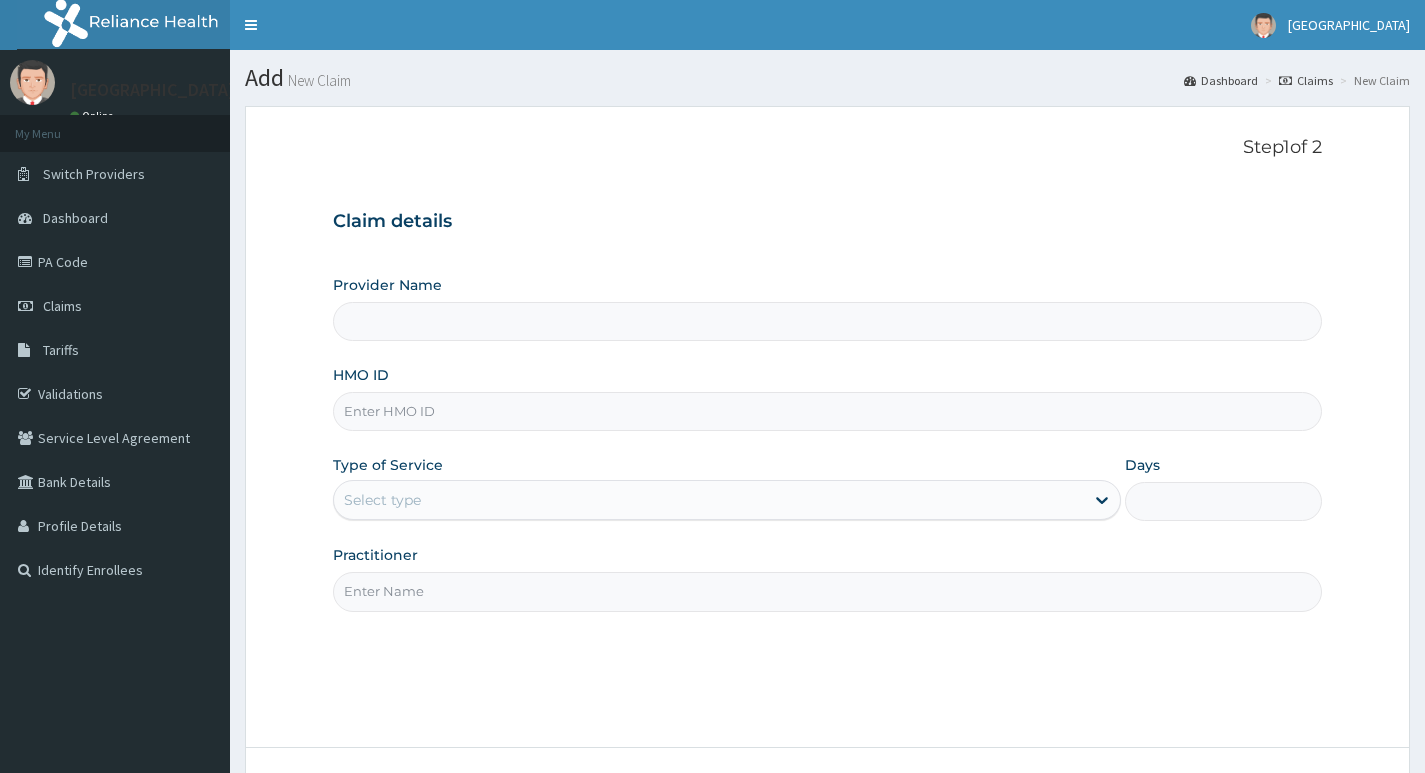 scroll, scrollTop: 0, scrollLeft: 0, axis: both 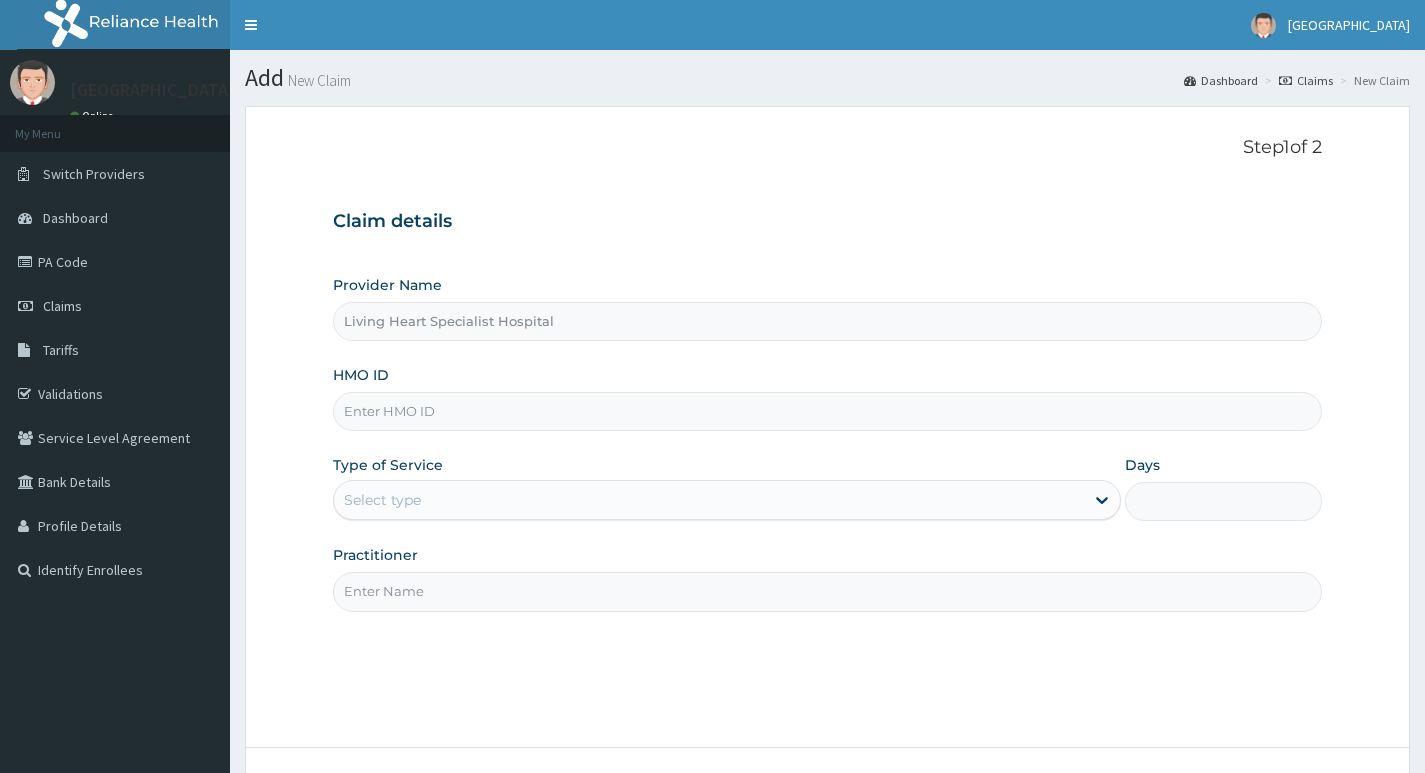click on "HMO ID" at bounding box center (827, 411) 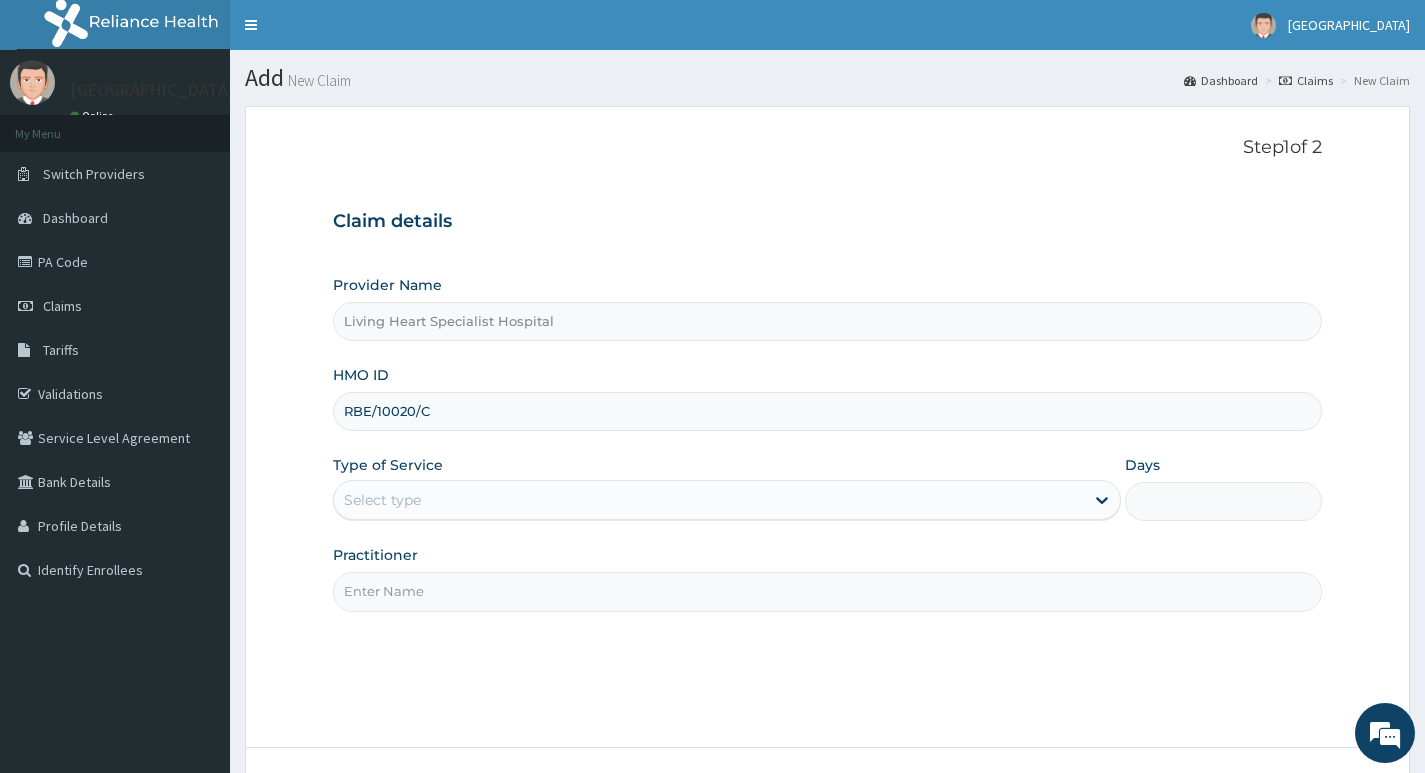 type on "RBE/10020/C" 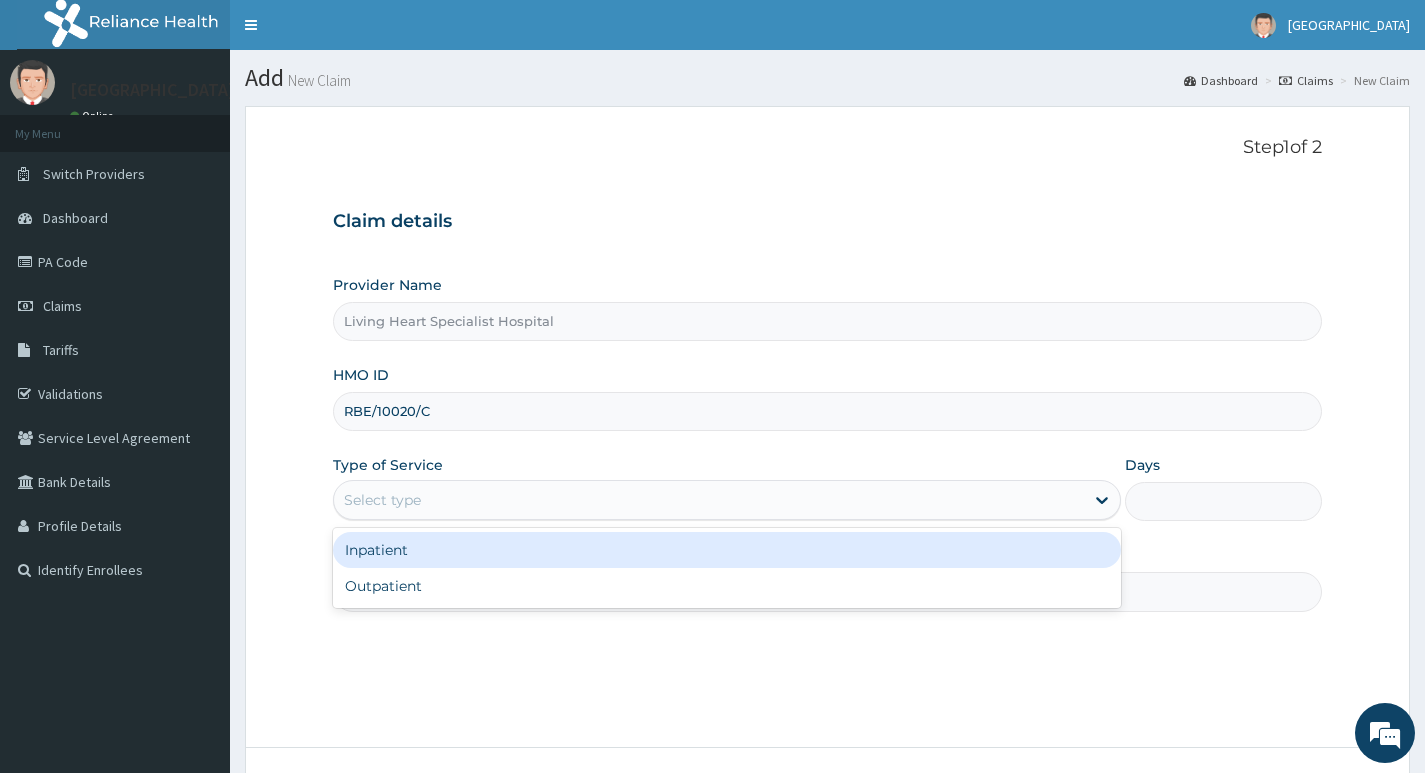click on "Select type" at bounding box center (709, 500) 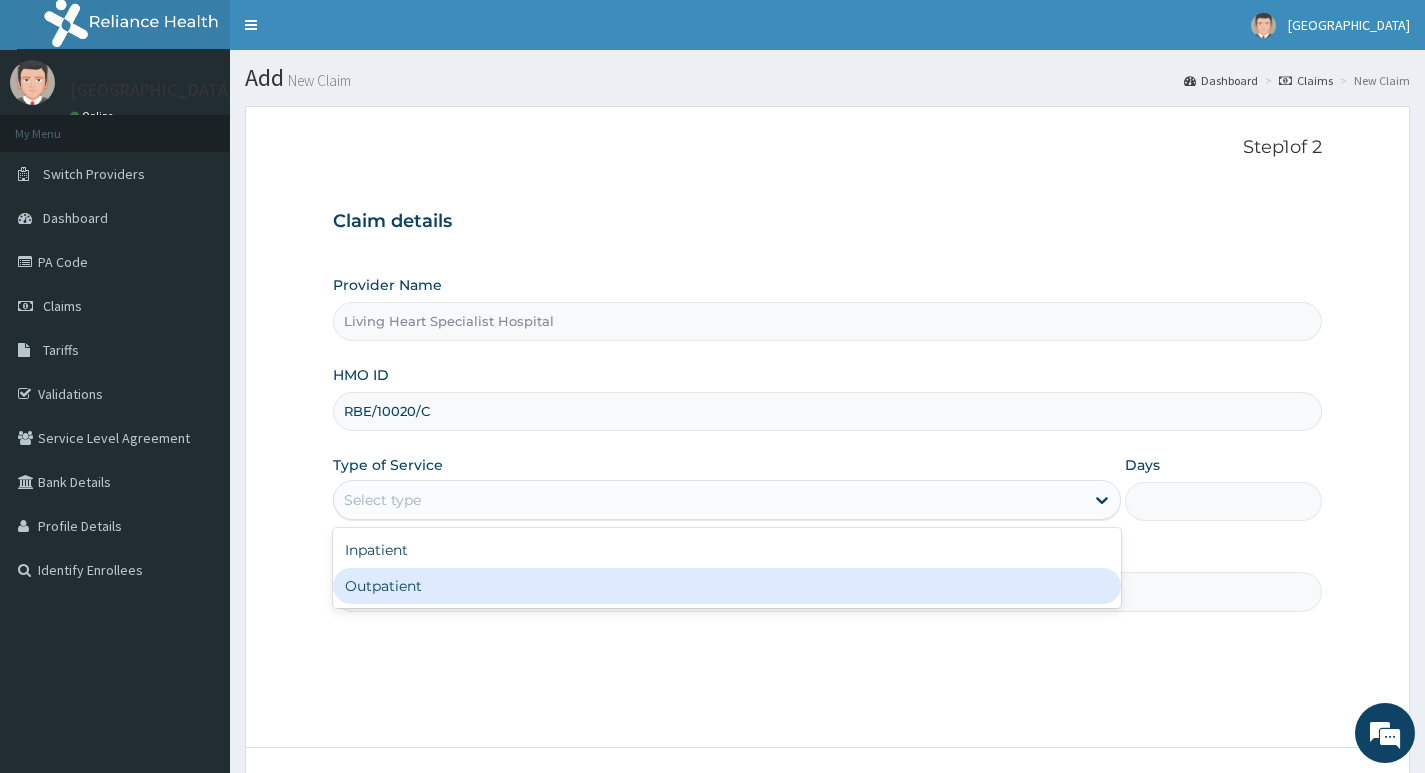 click on "Outpatient" at bounding box center (727, 586) 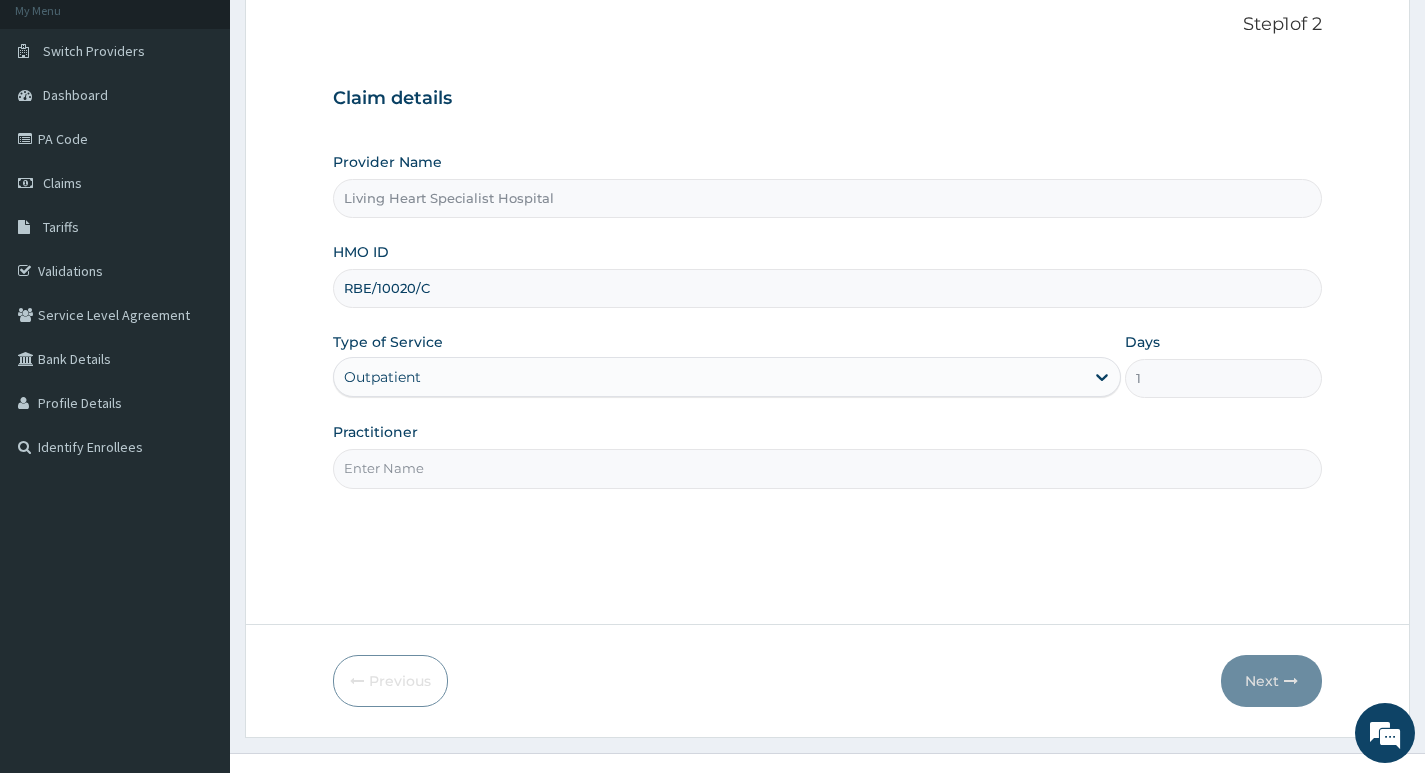 scroll, scrollTop: 154, scrollLeft: 0, axis: vertical 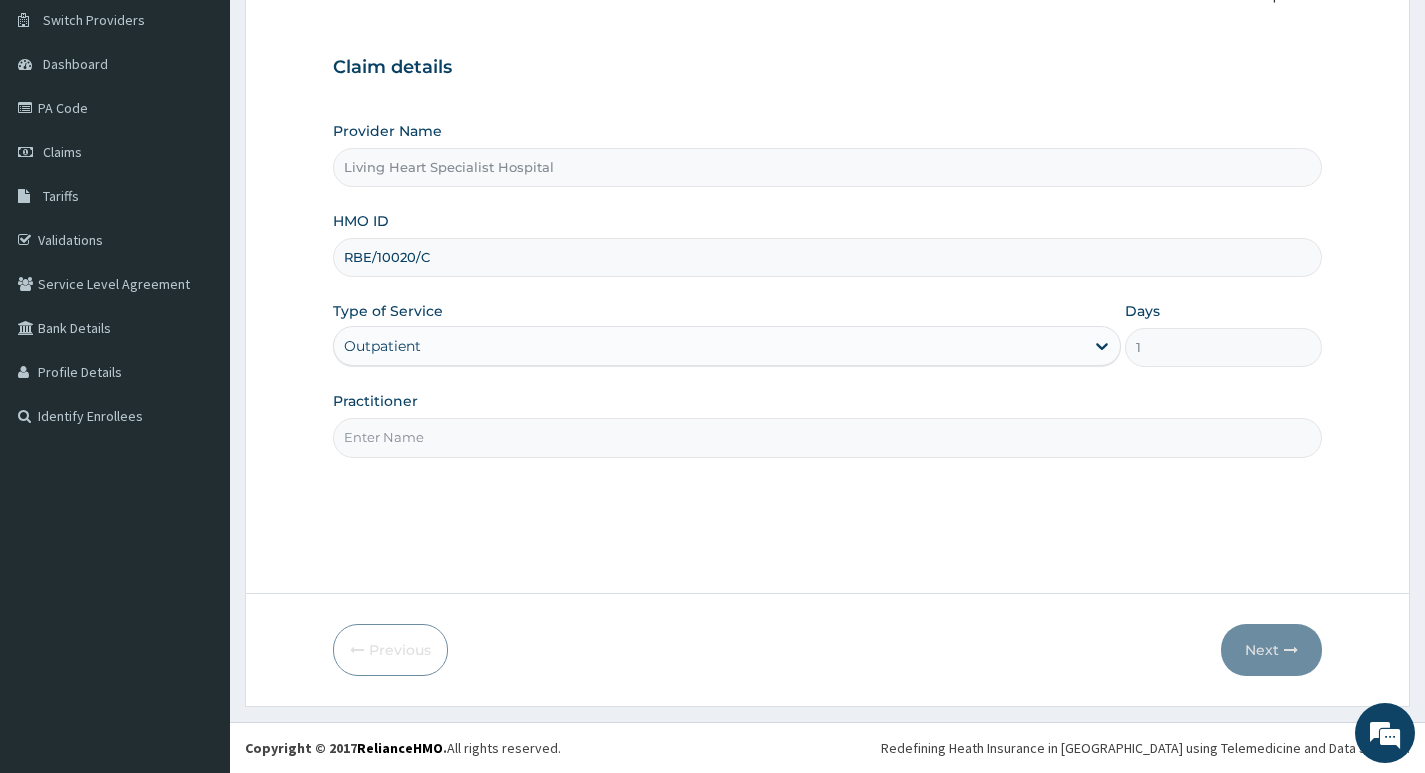 click on "Practitioner" at bounding box center (827, 437) 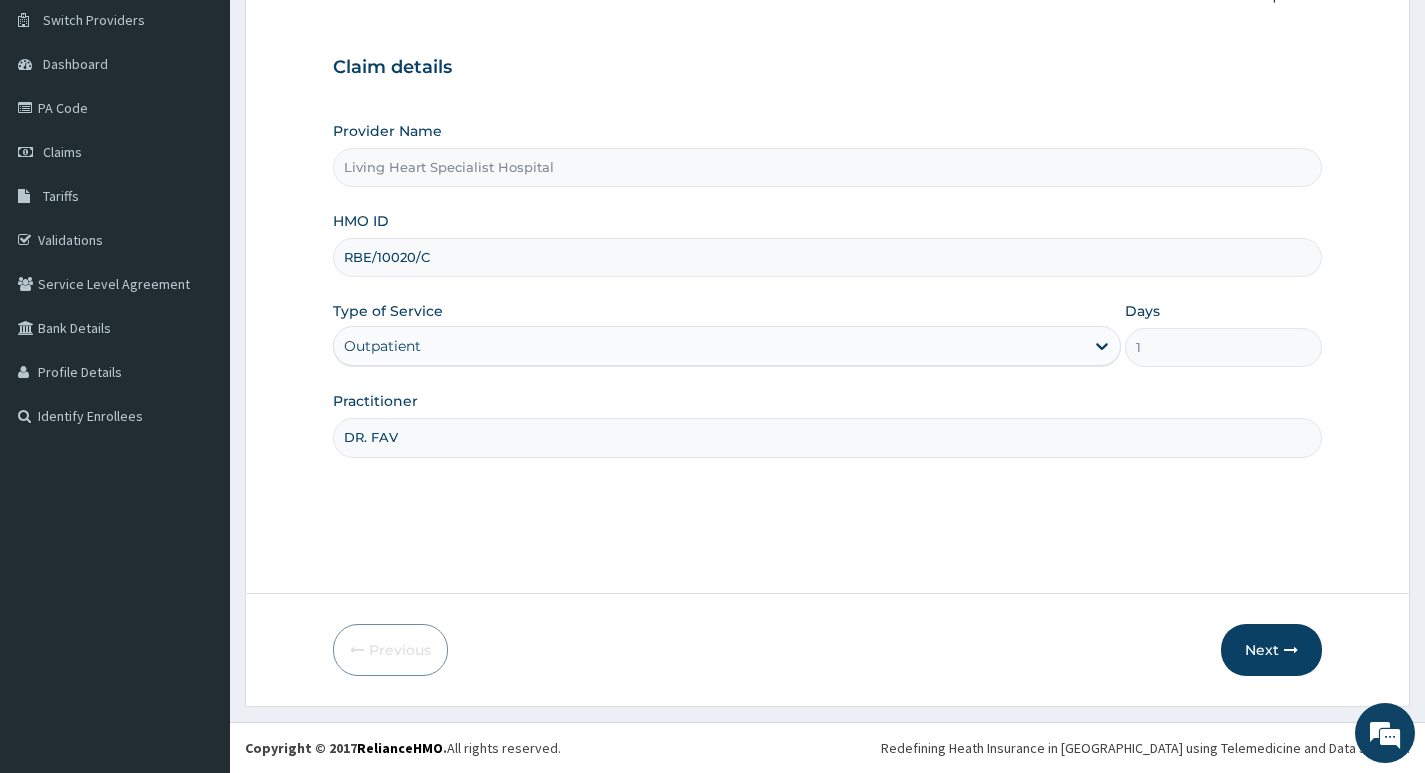 scroll, scrollTop: 0, scrollLeft: 0, axis: both 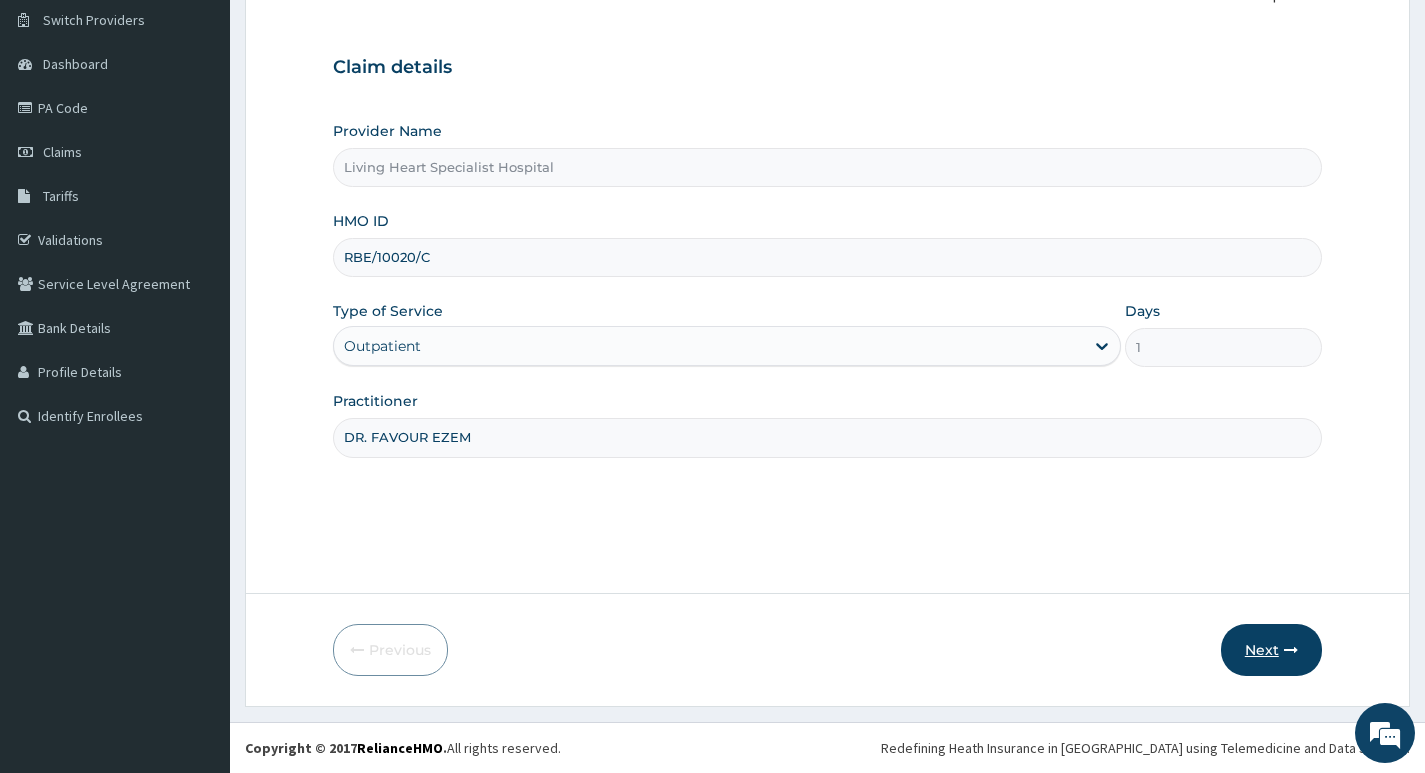 type on "DR. FAVOUR EZEM" 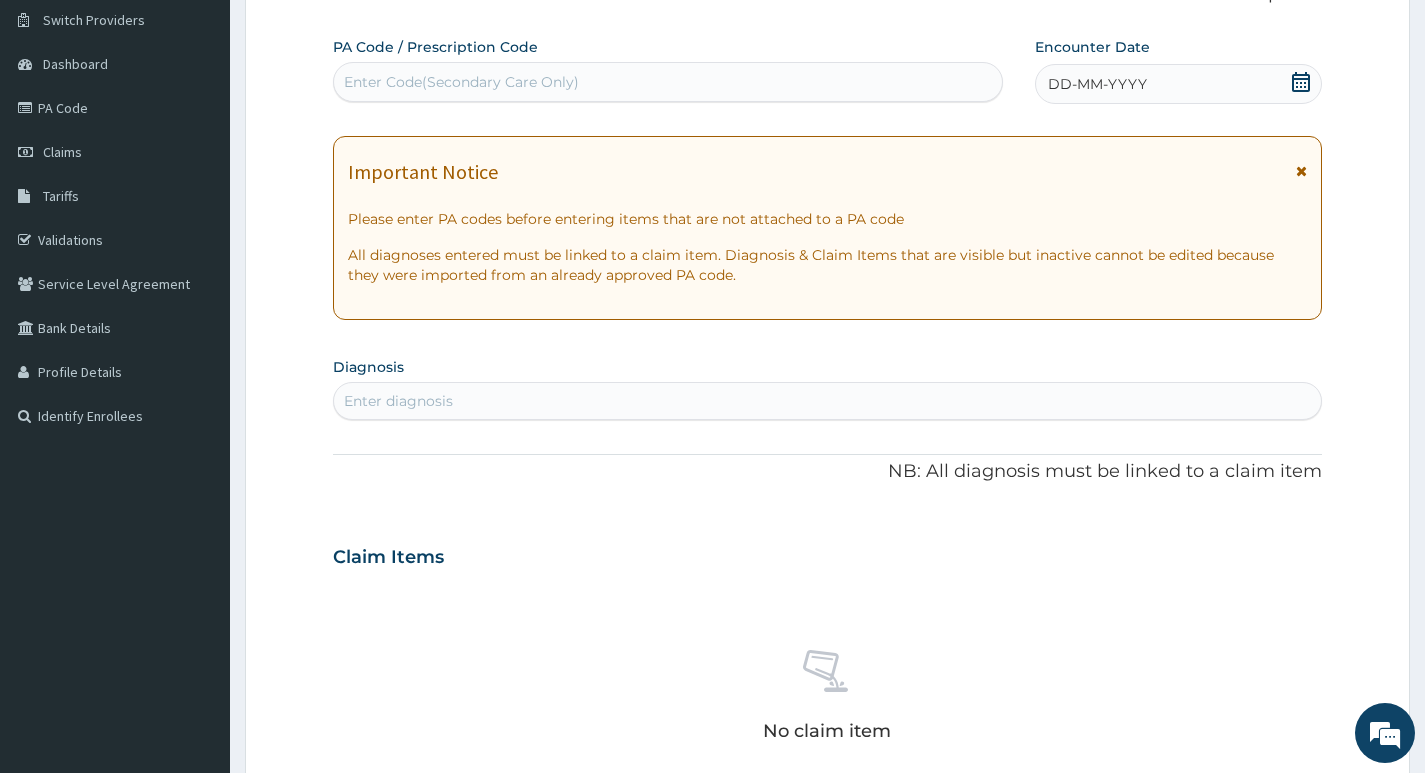 click on "Enter diagnosis" at bounding box center [827, 401] 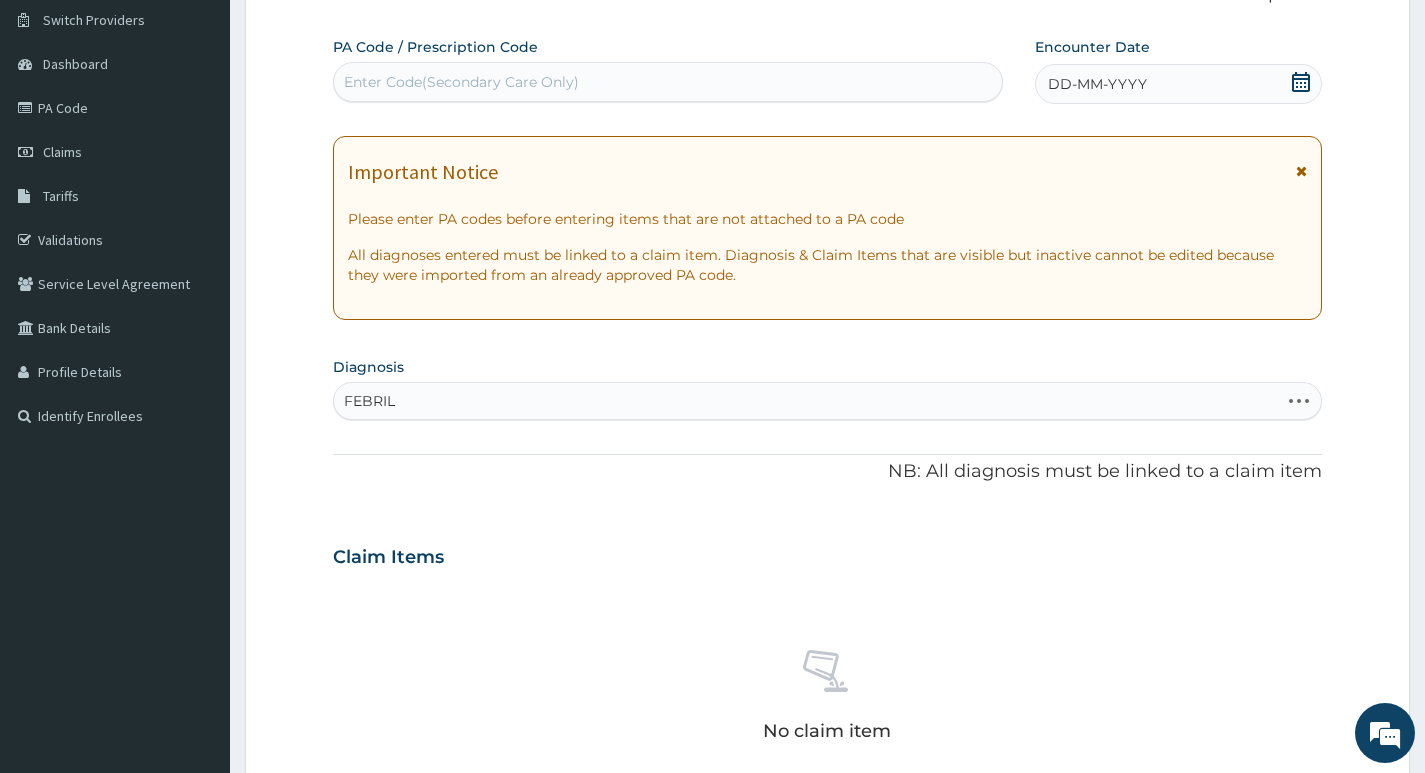 type on "FEBRILE" 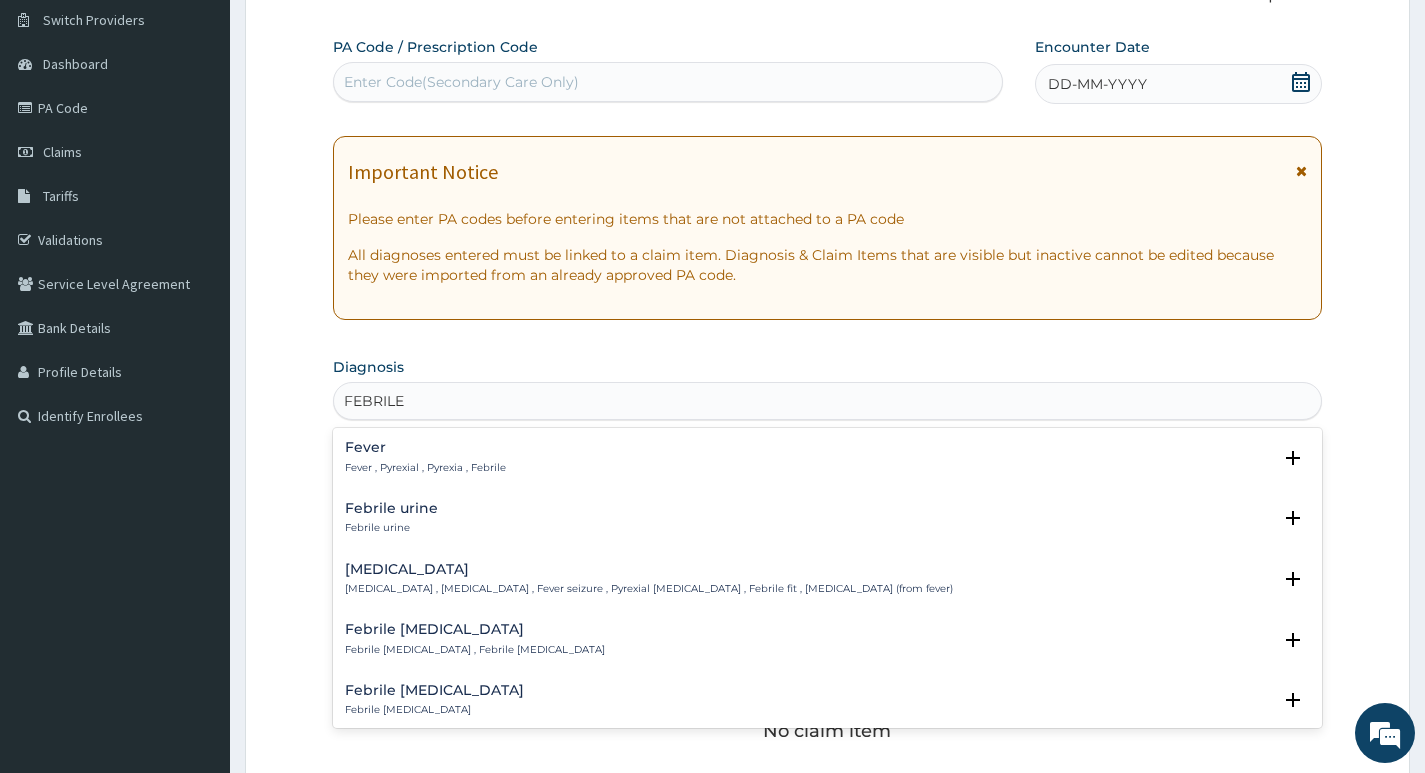 click on "Febrile convulsion" at bounding box center [649, 569] 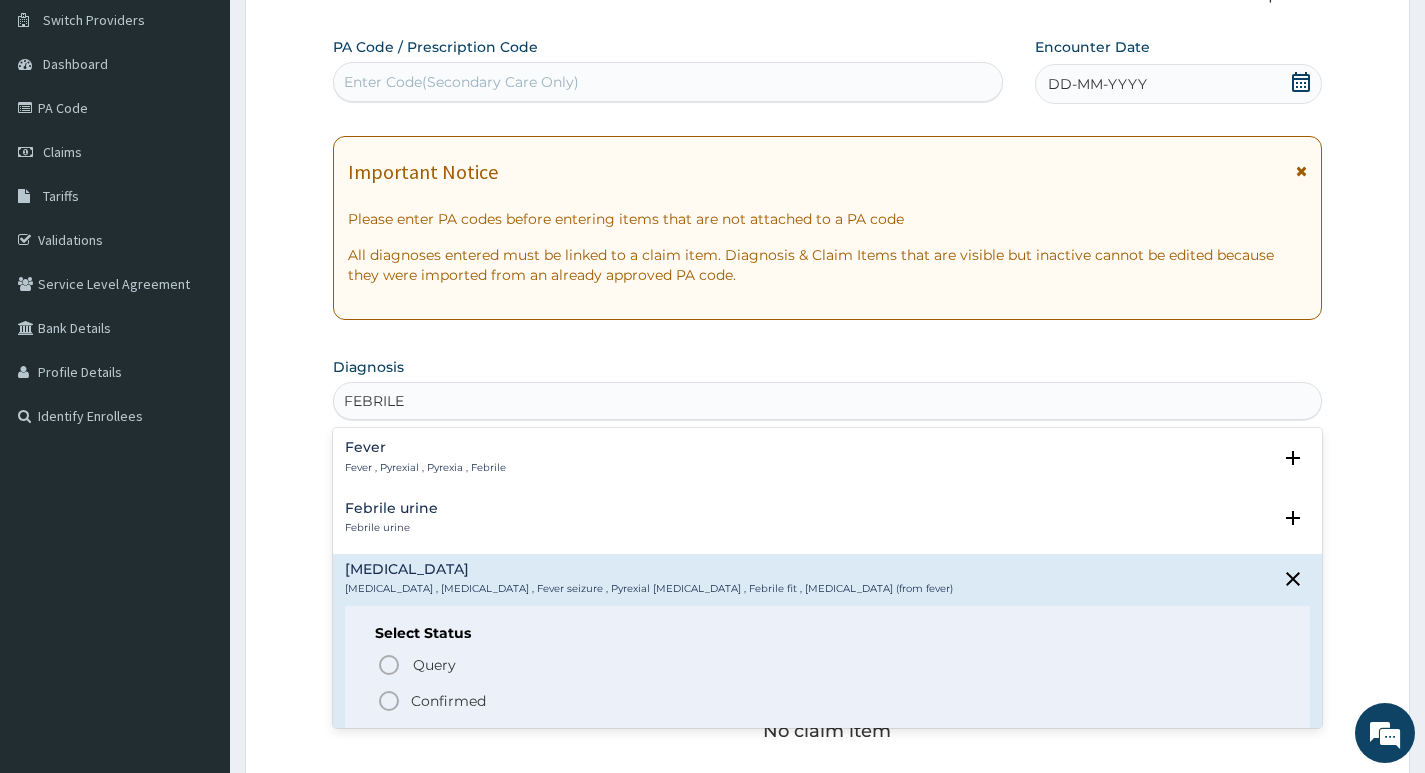 click 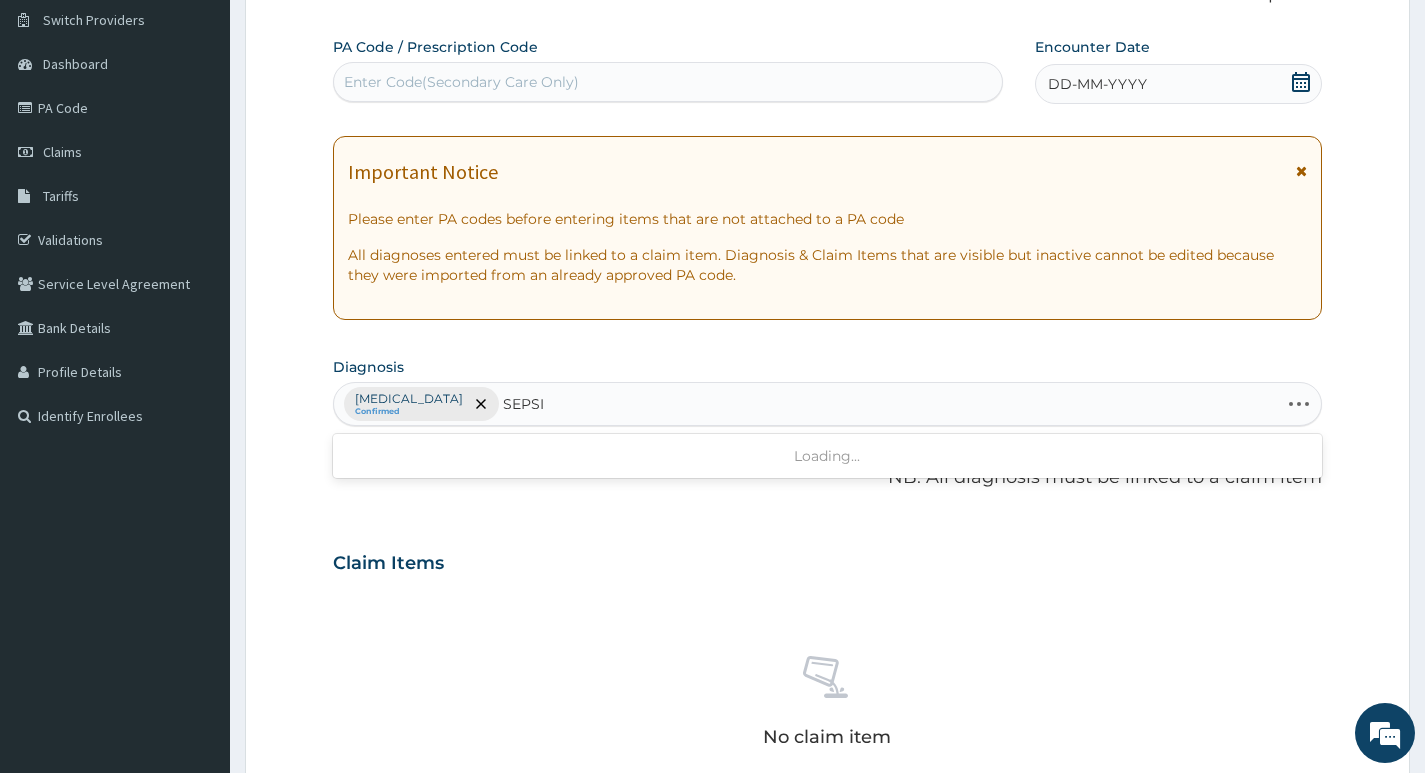 type on "SEPSIS" 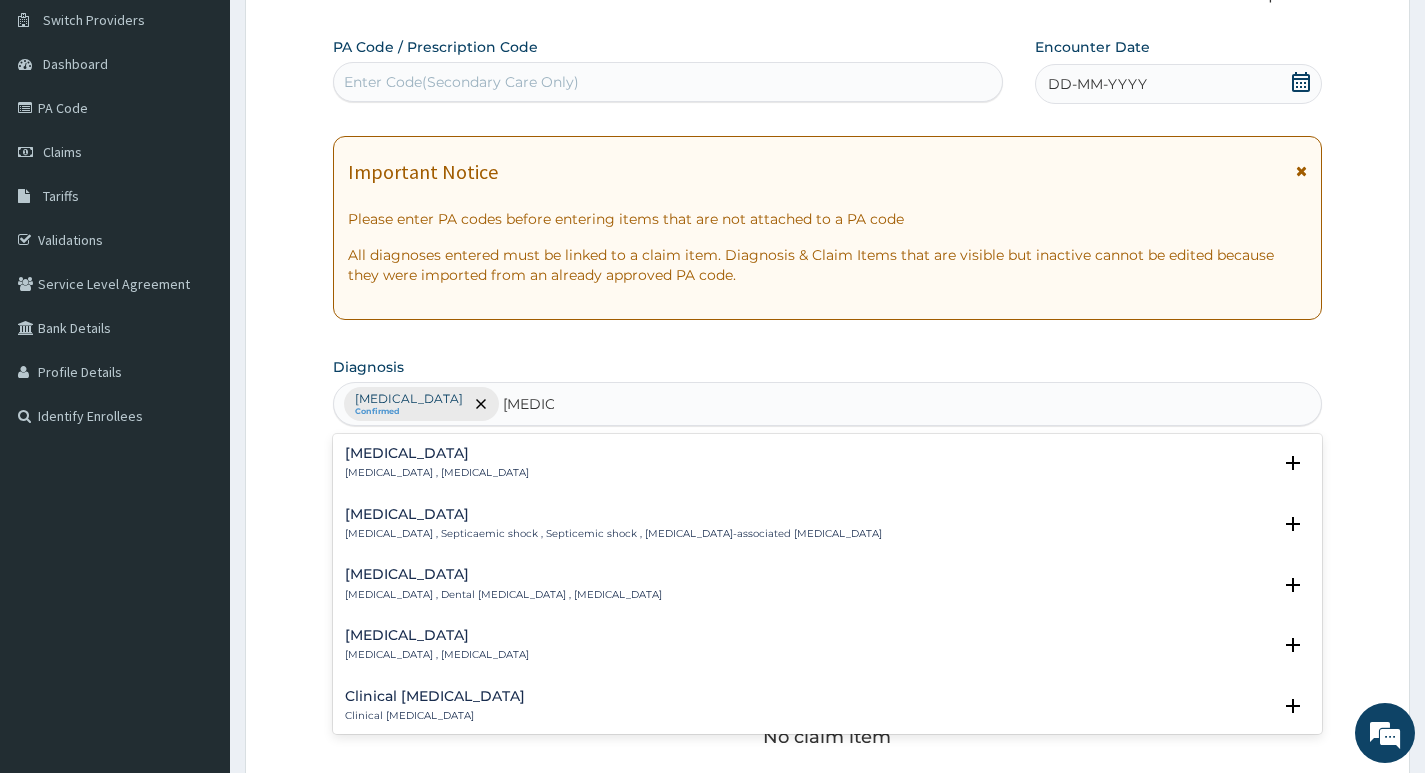 click on "Sepsis" at bounding box center [437, 453] 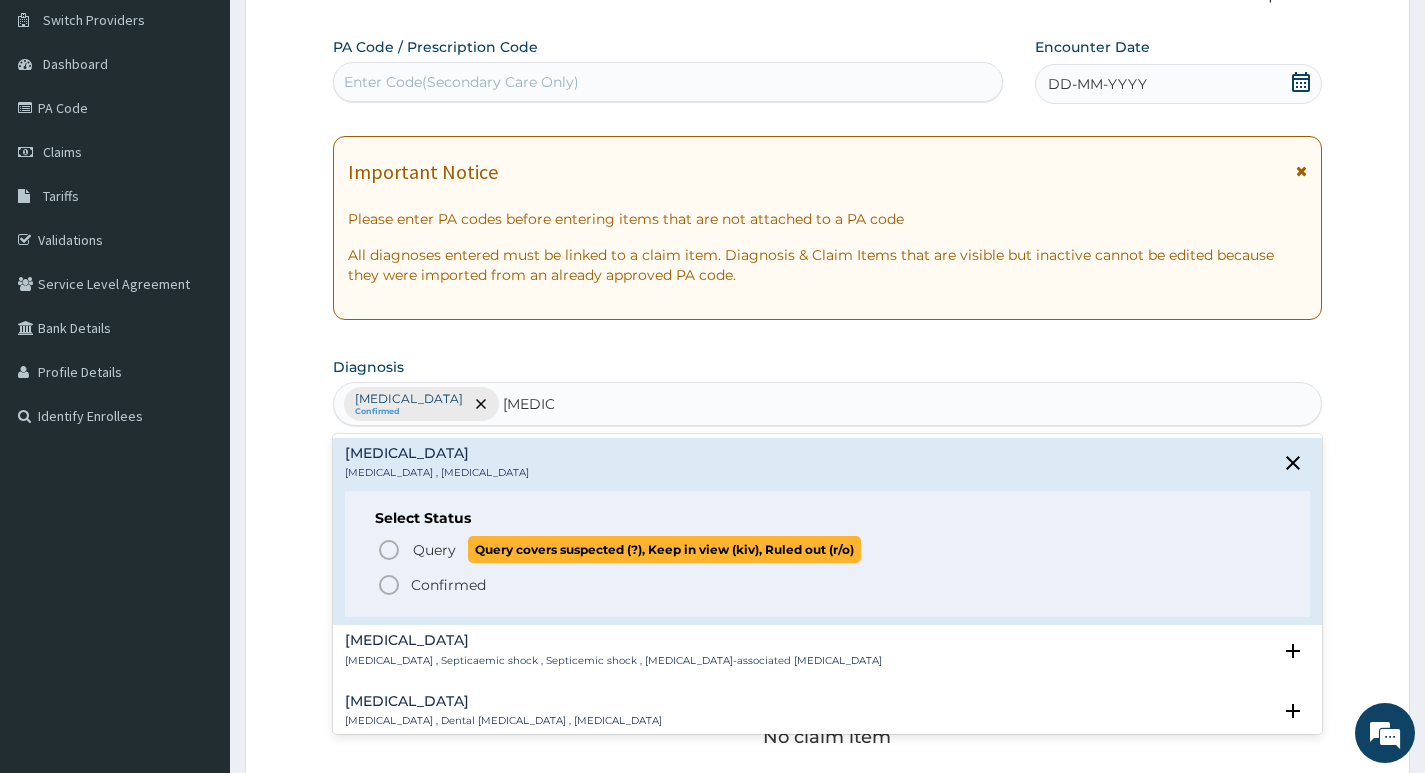 click 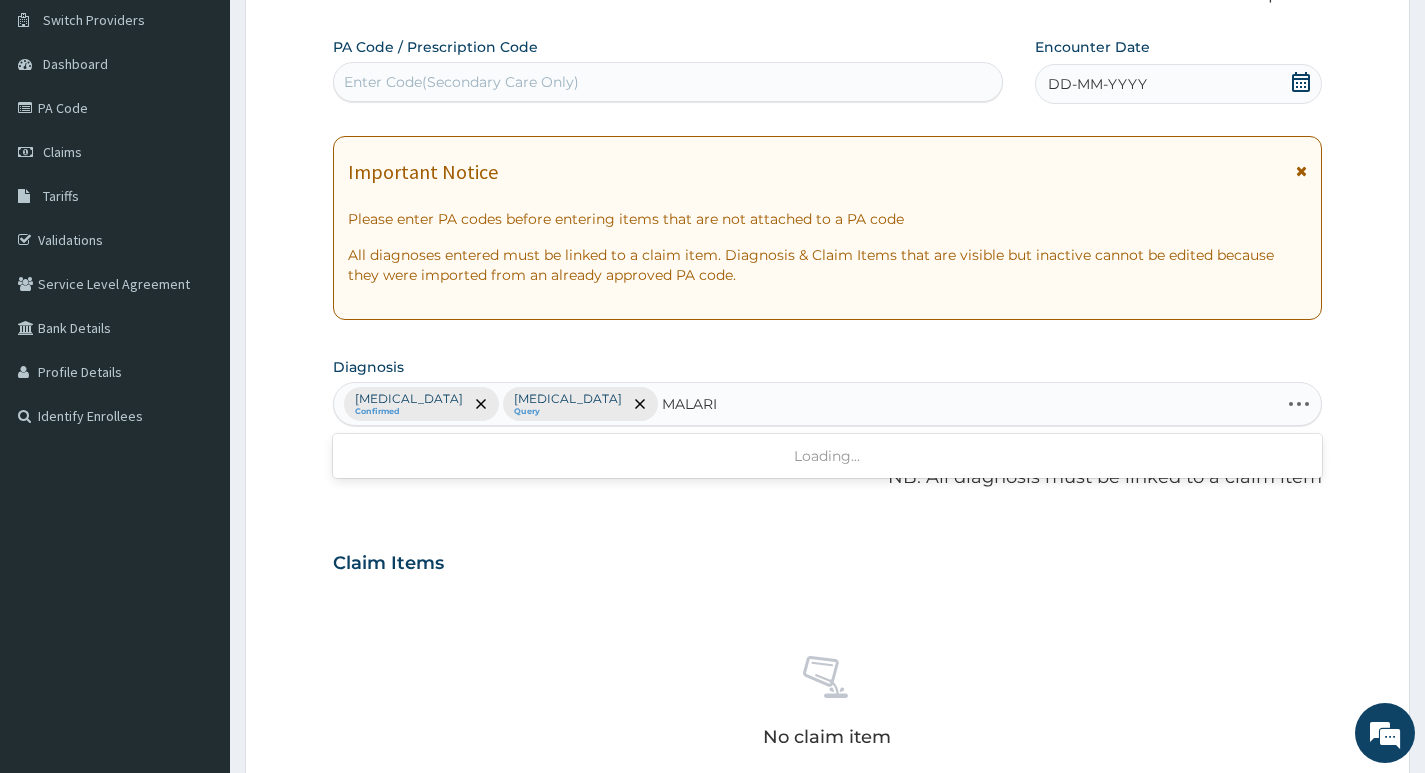 type on "MALARIA" 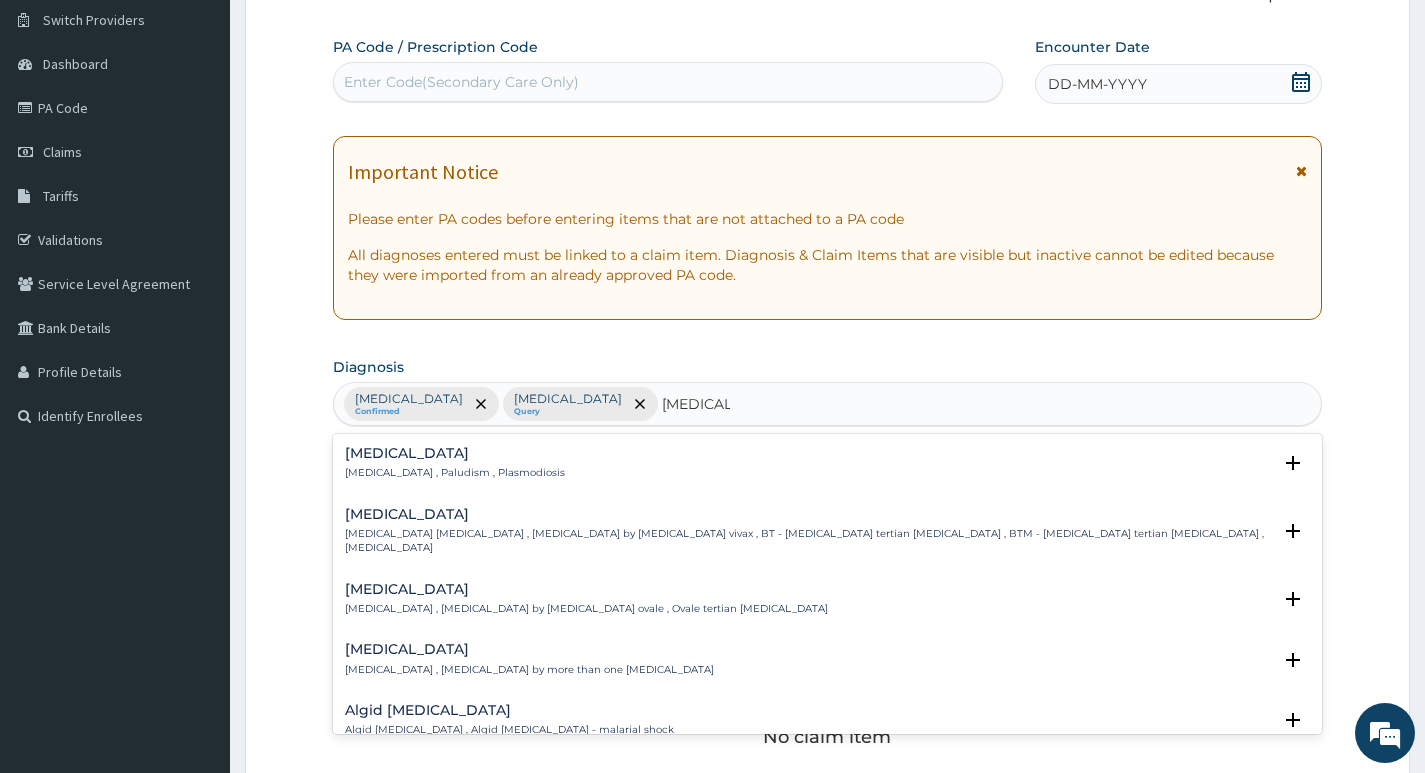 click on "Malaria" at bounding box center (455, 453) 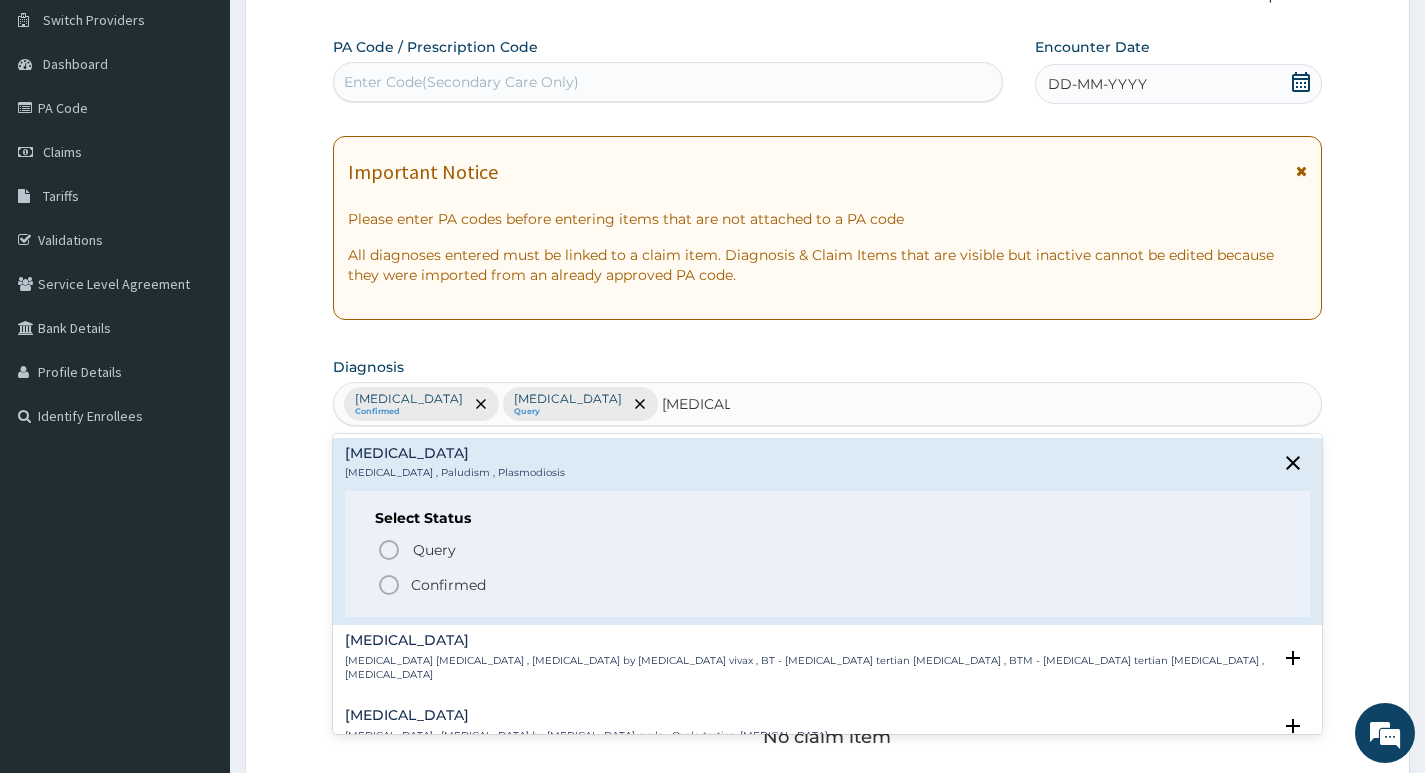 click 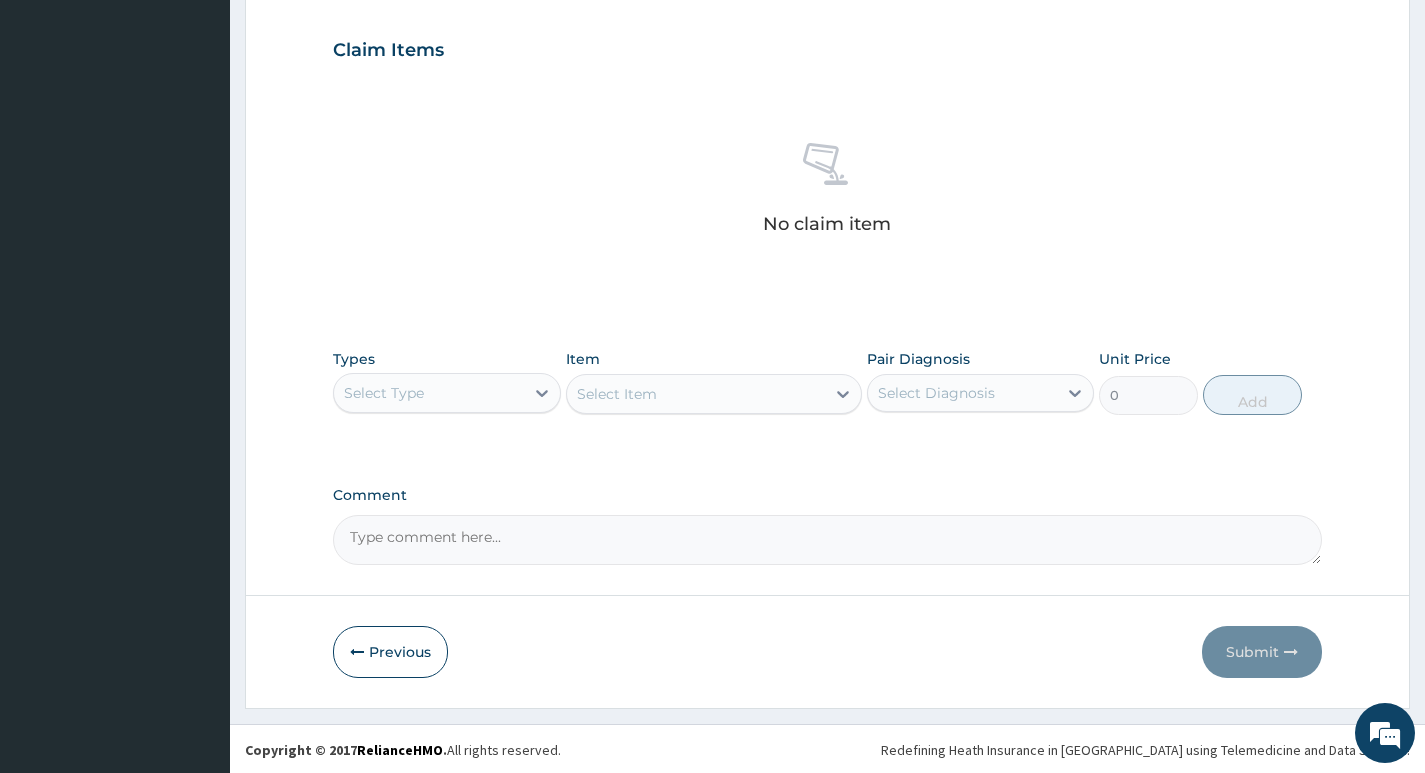 scroll, scrollTop: 669, scrollLeft: 0, axis: vertical 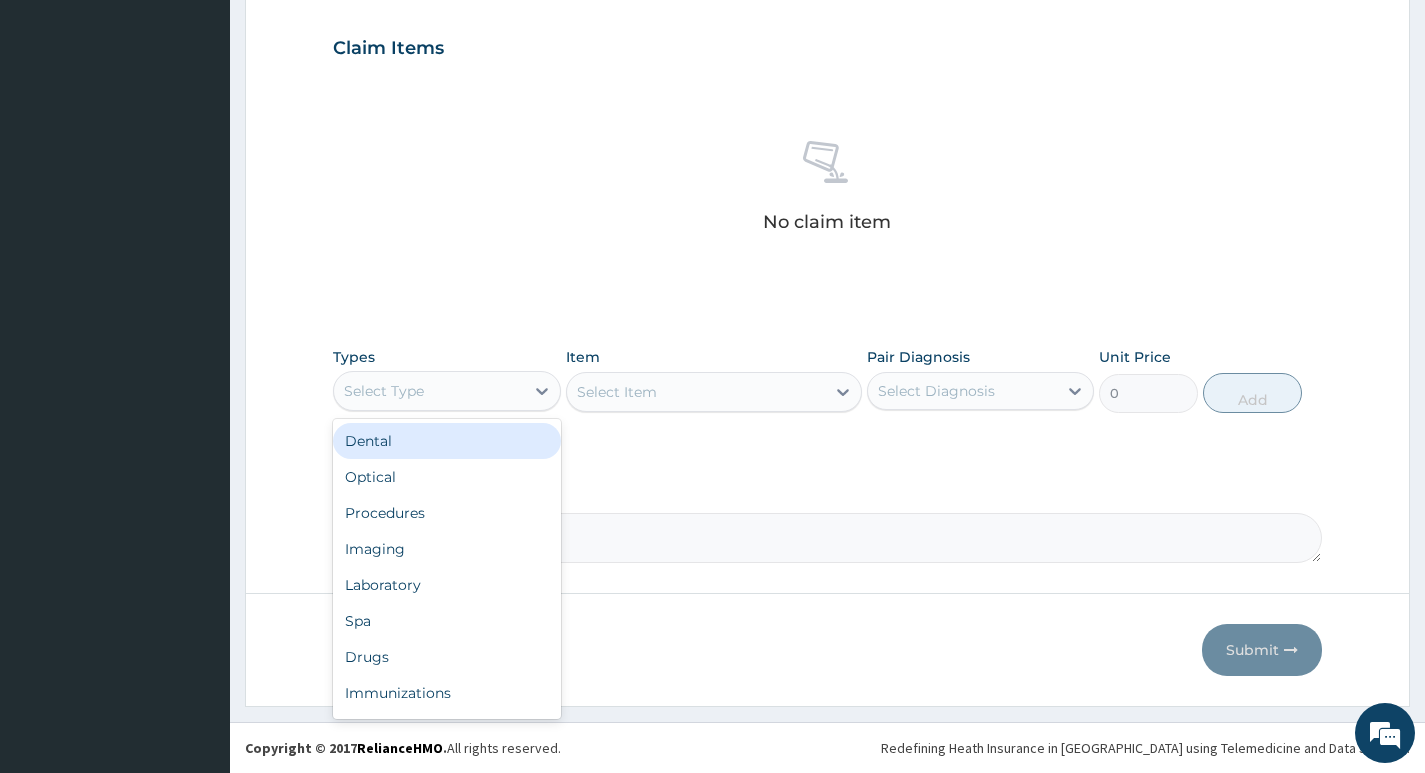 click on "Select Type" at bounding box center (428, 391) 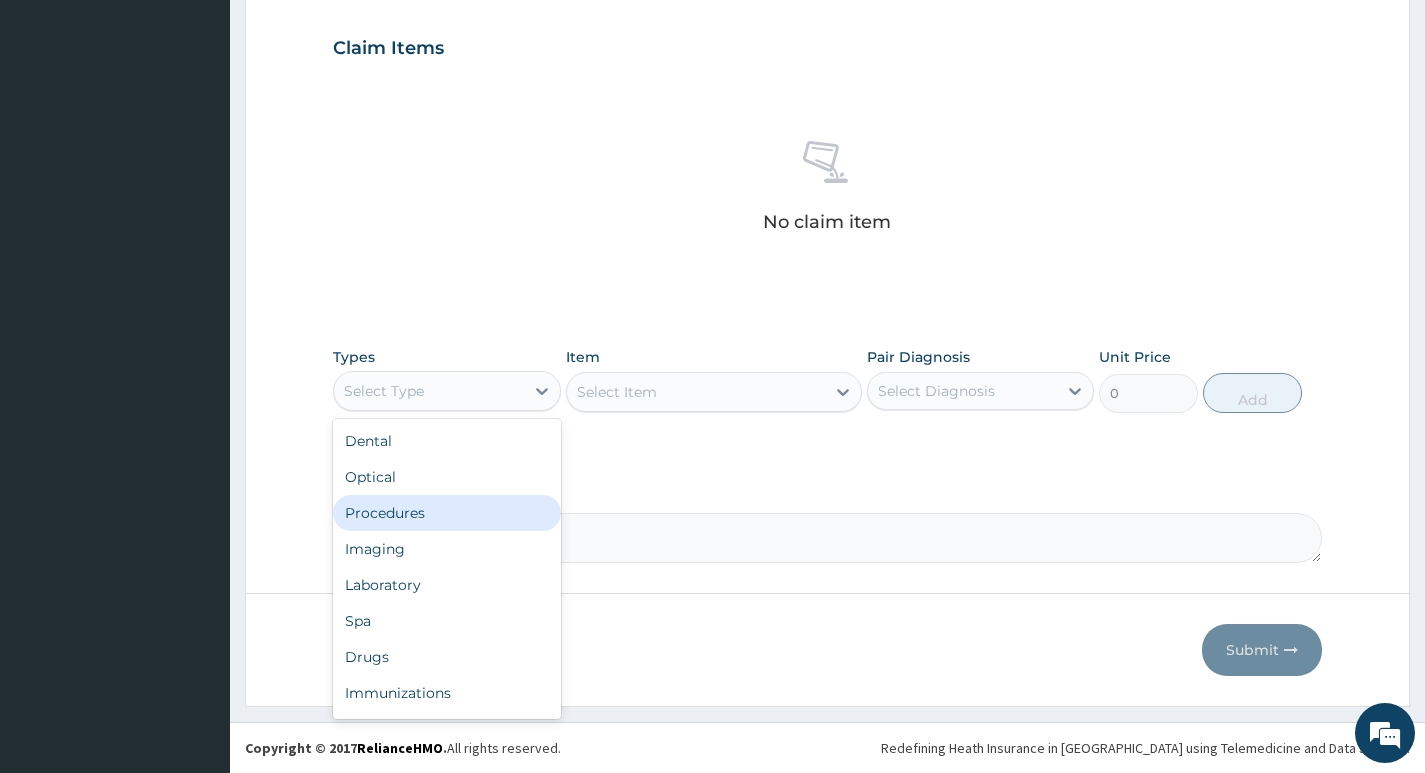 click on "Procedures" at bounding box center [446, 513] 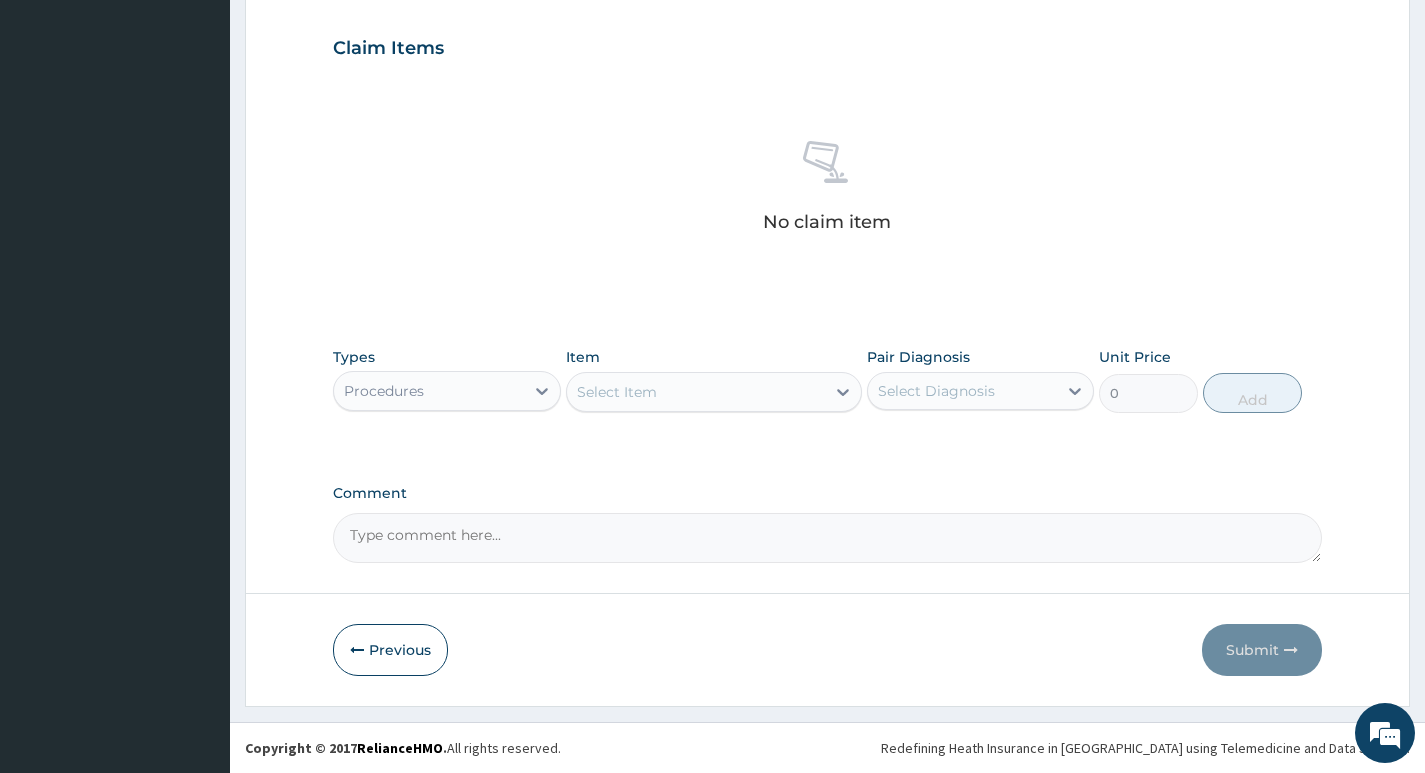 click on "Select Item" at bounding box center (696, 392) 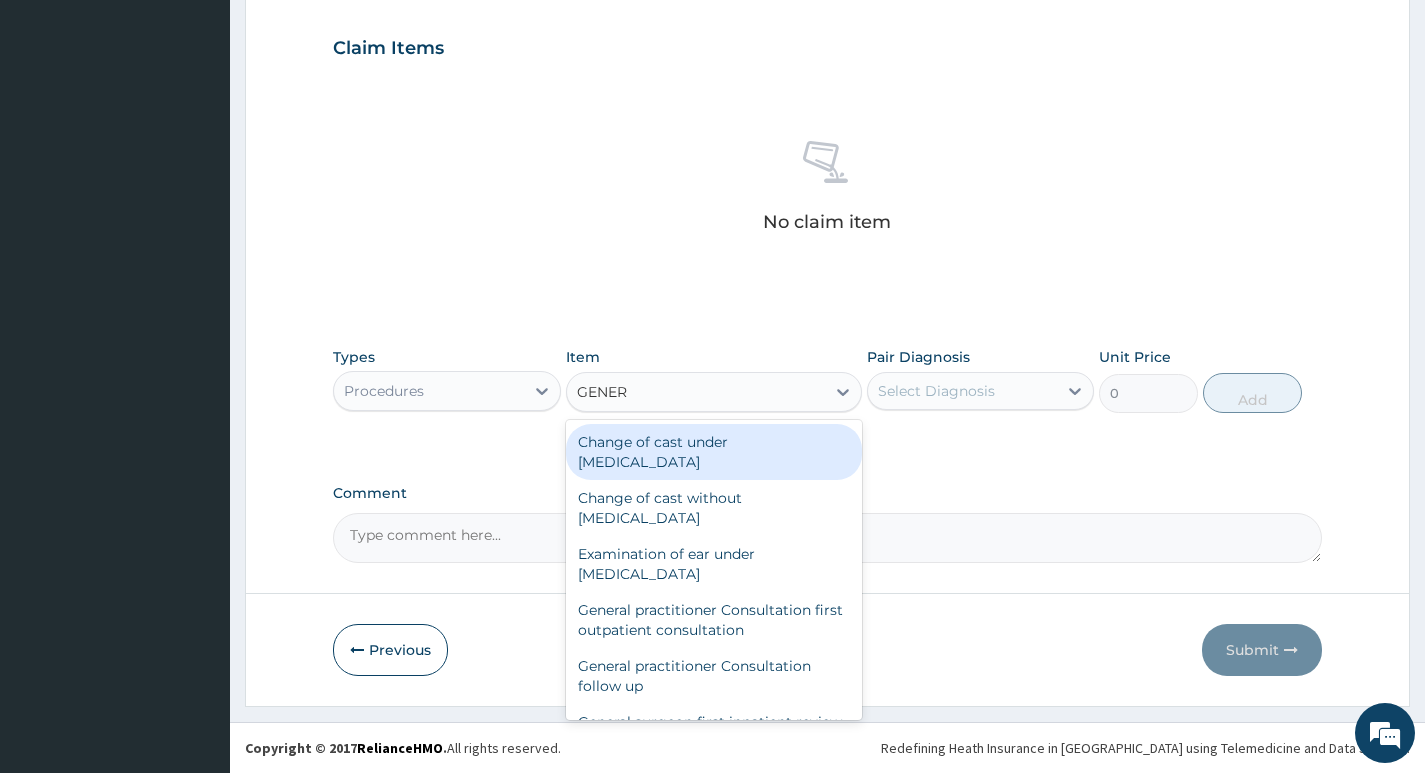 type on "GENERA" 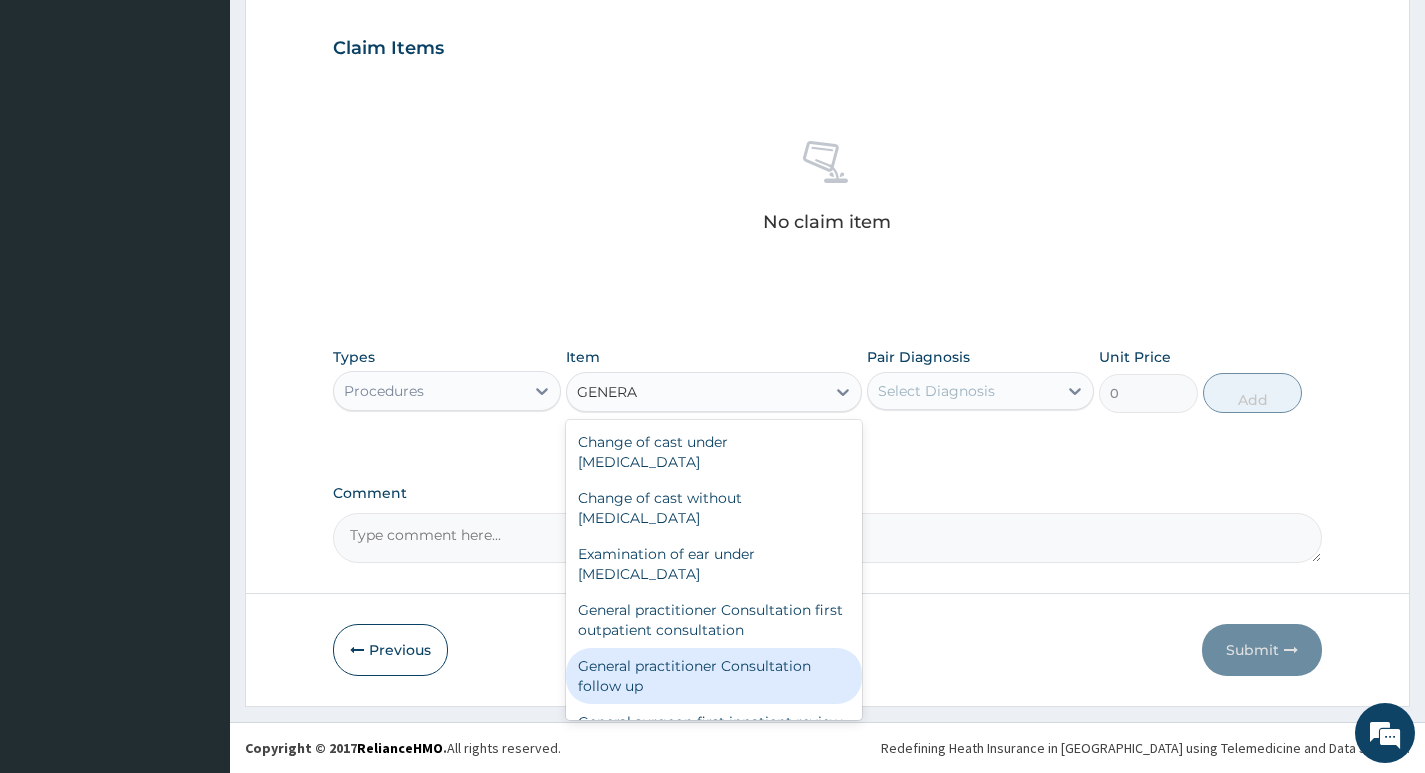 click on "General practitioner Consultation follow up" at bounding box center (714, 676) 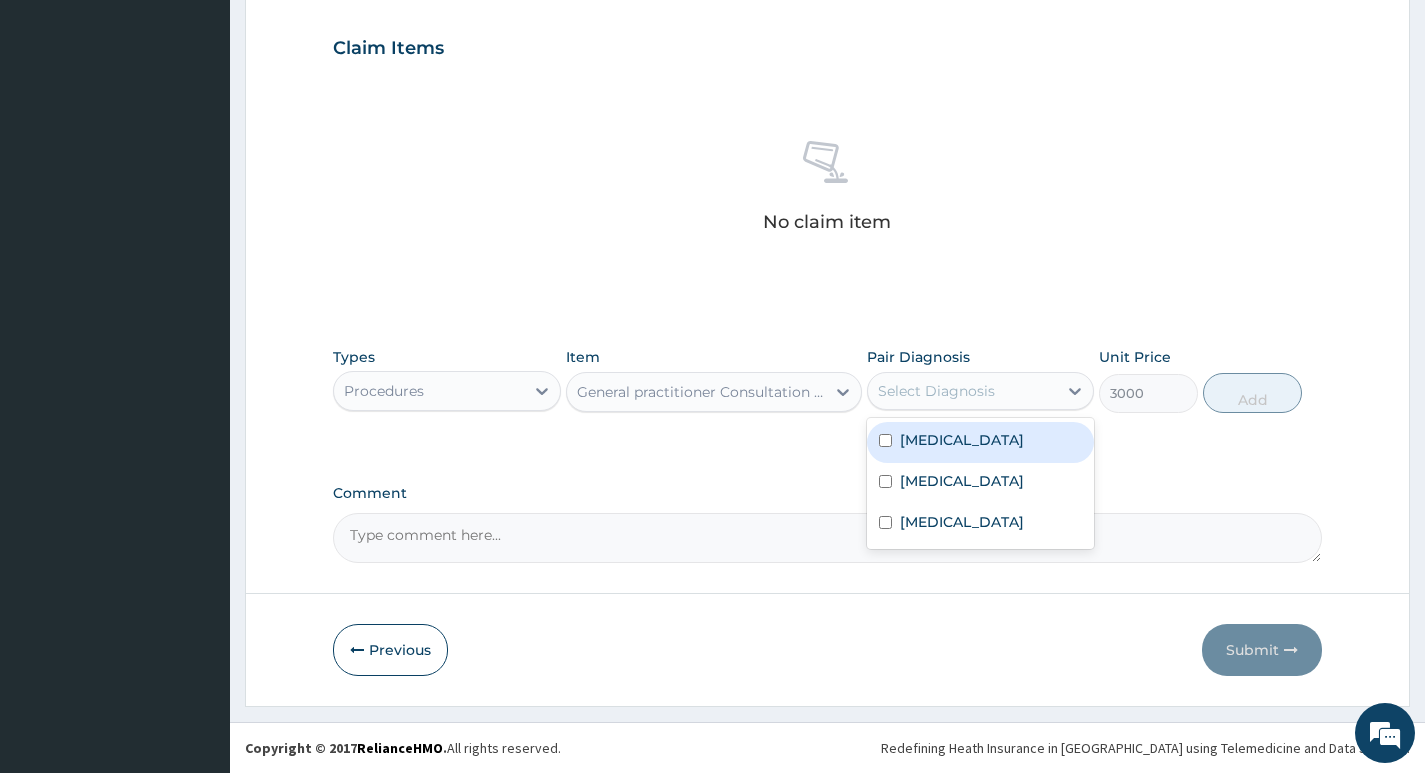 click on "Select Diagnosis" at bounding box center [962, 391] 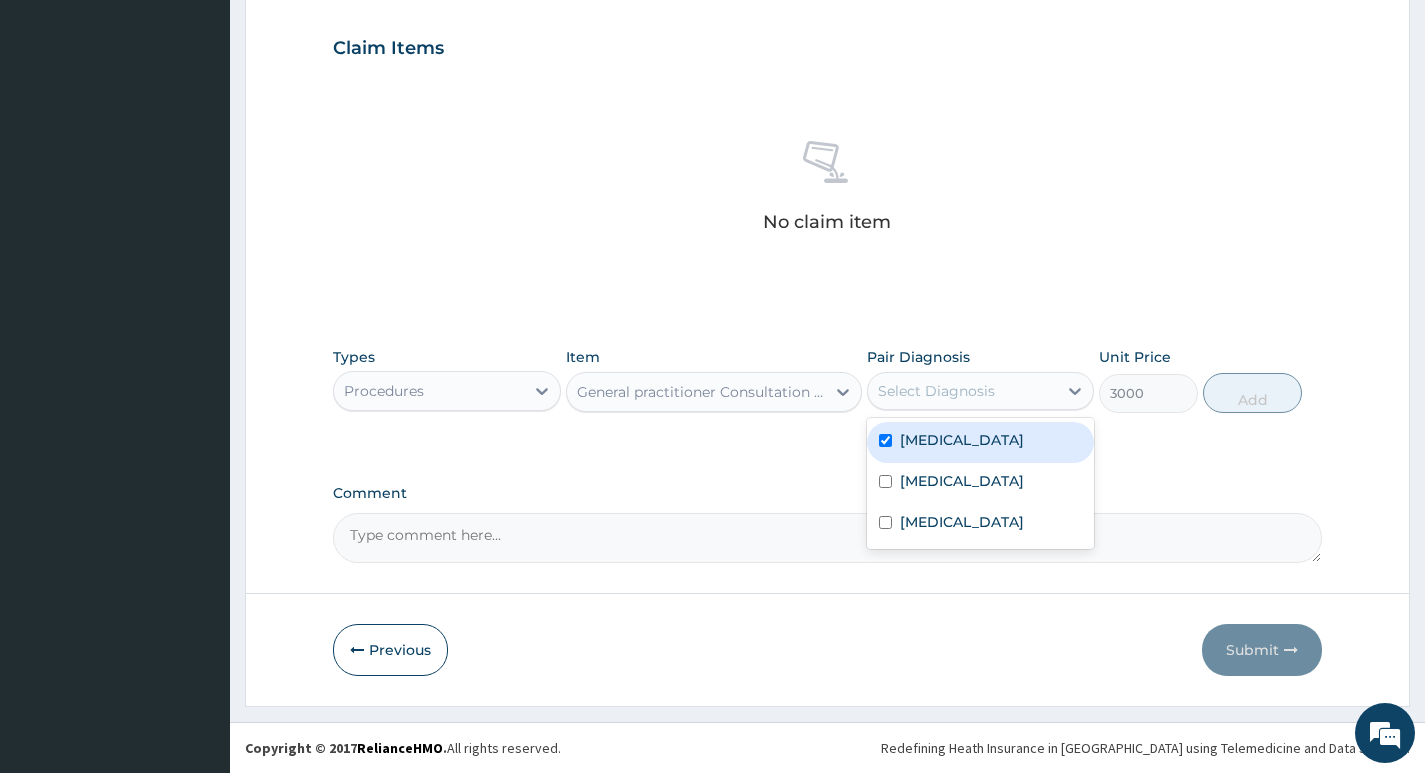 checkbox on "true" 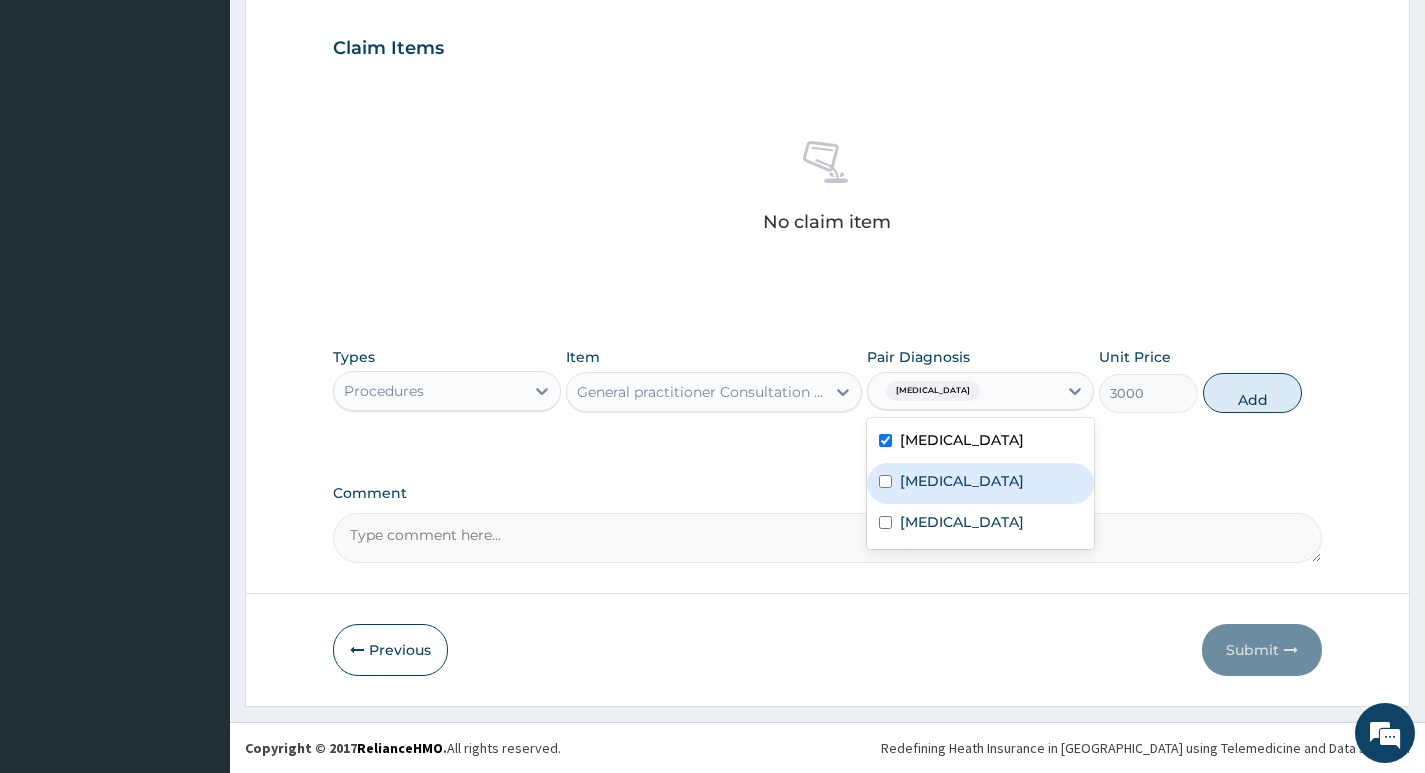 click on "Sepsis" at bounding box center [980, 483] 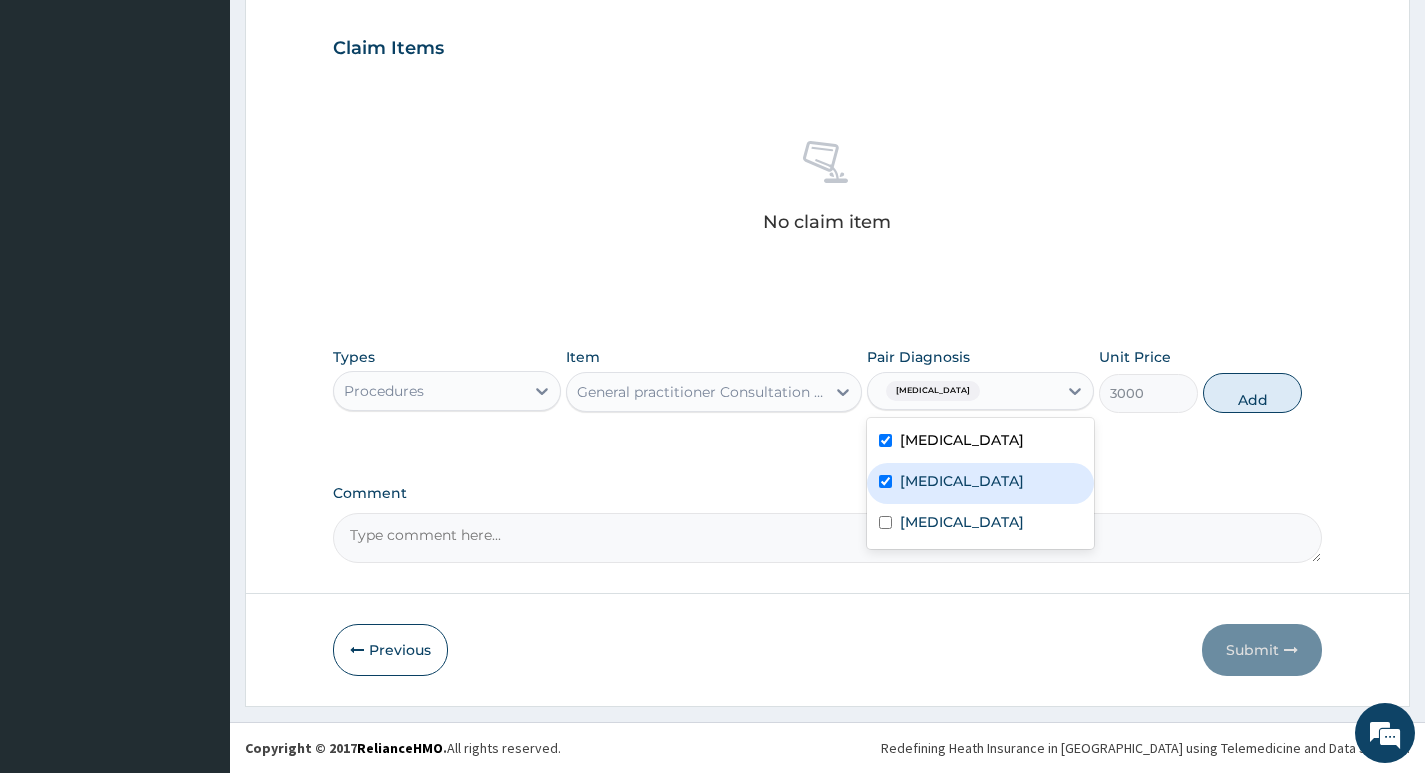 checkbox on "true" 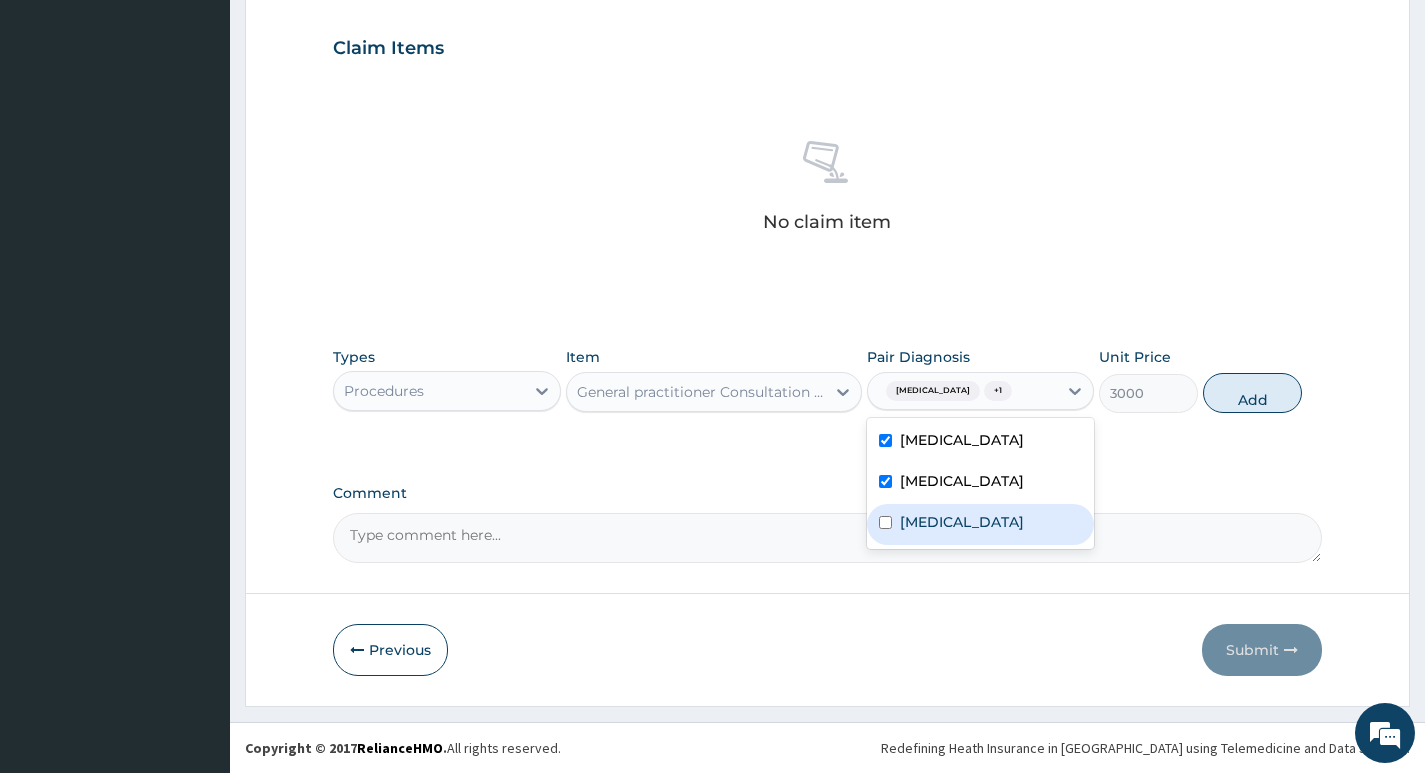 click on "Malaria" at bounding box center [962, 522] 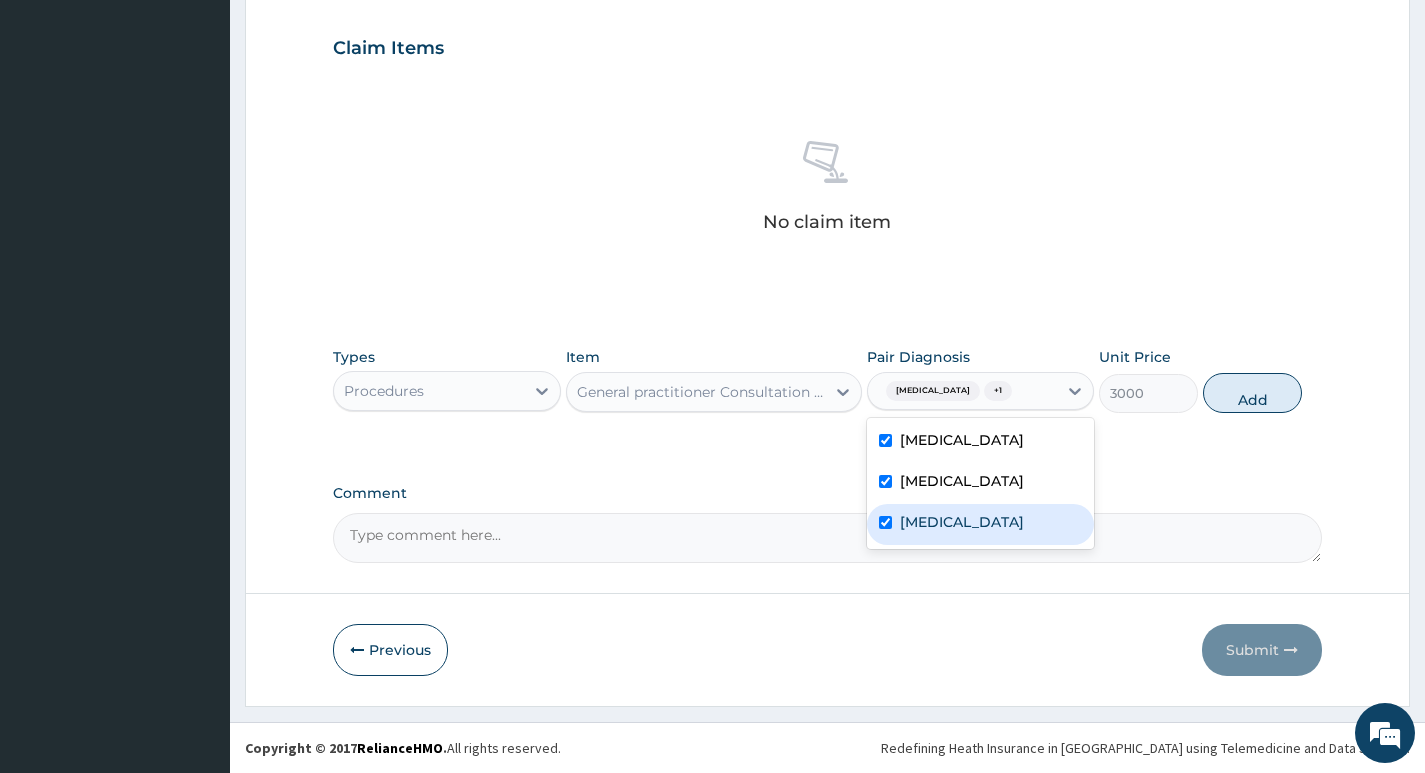 checkbox on "true" 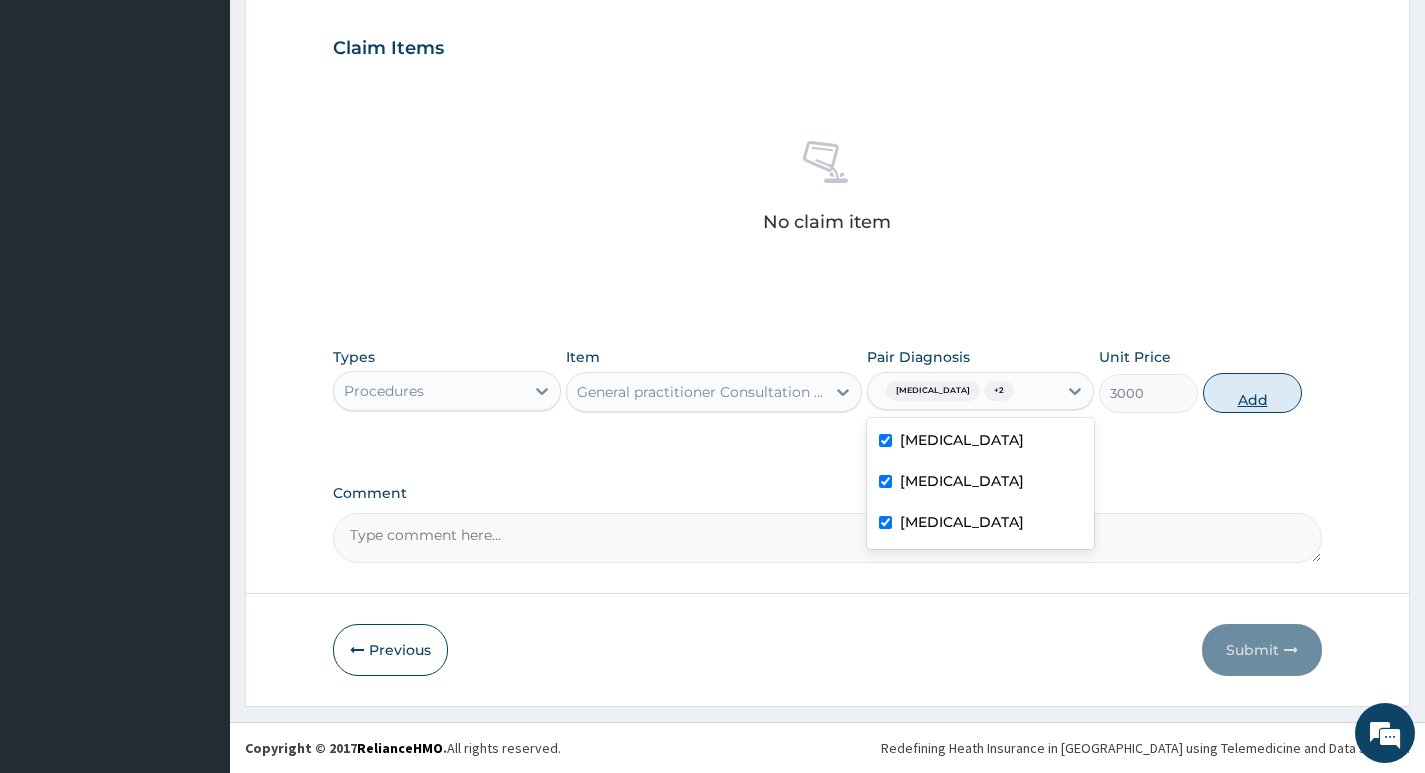 click on "Add" at bounding box center (1252, 393) 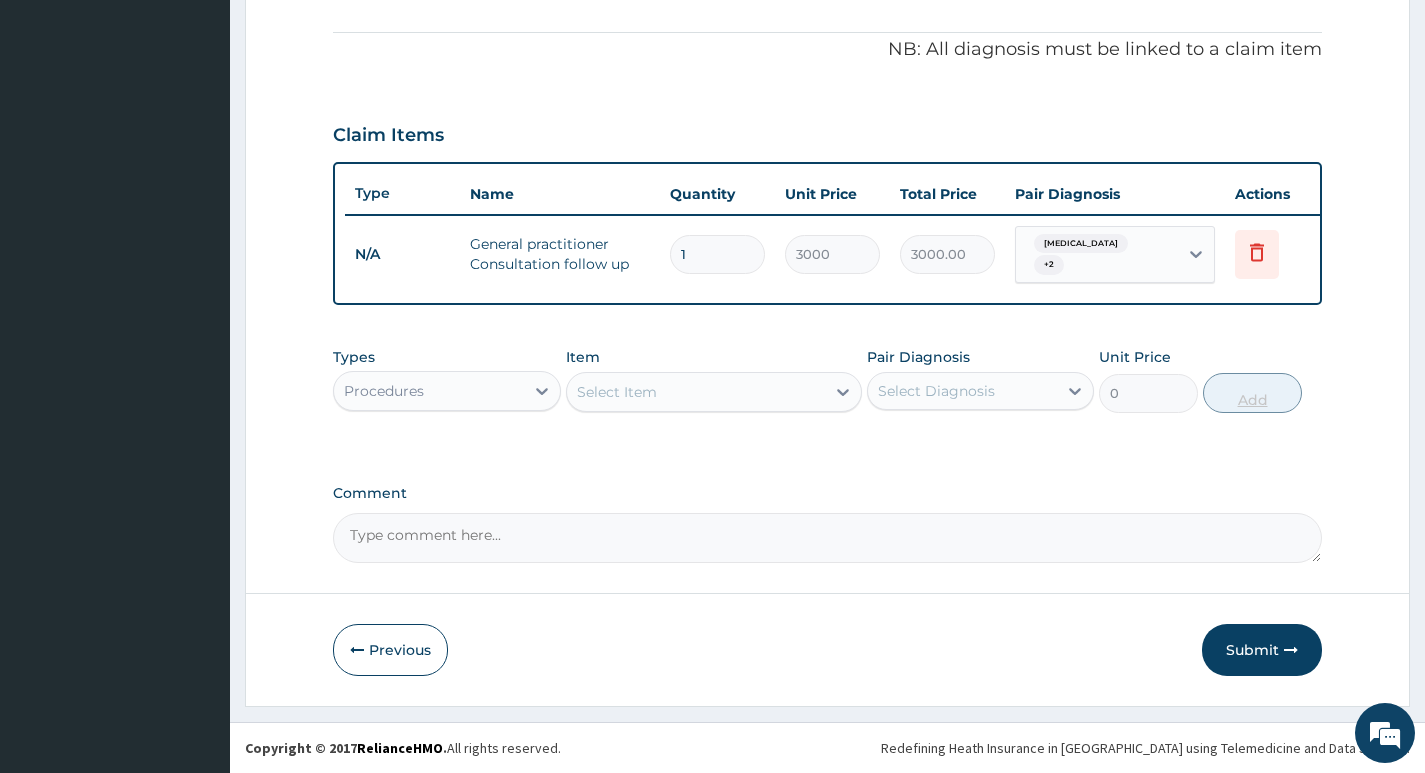 scroll, scrollTop: 597, scrollLeft: 0, axis: vertical 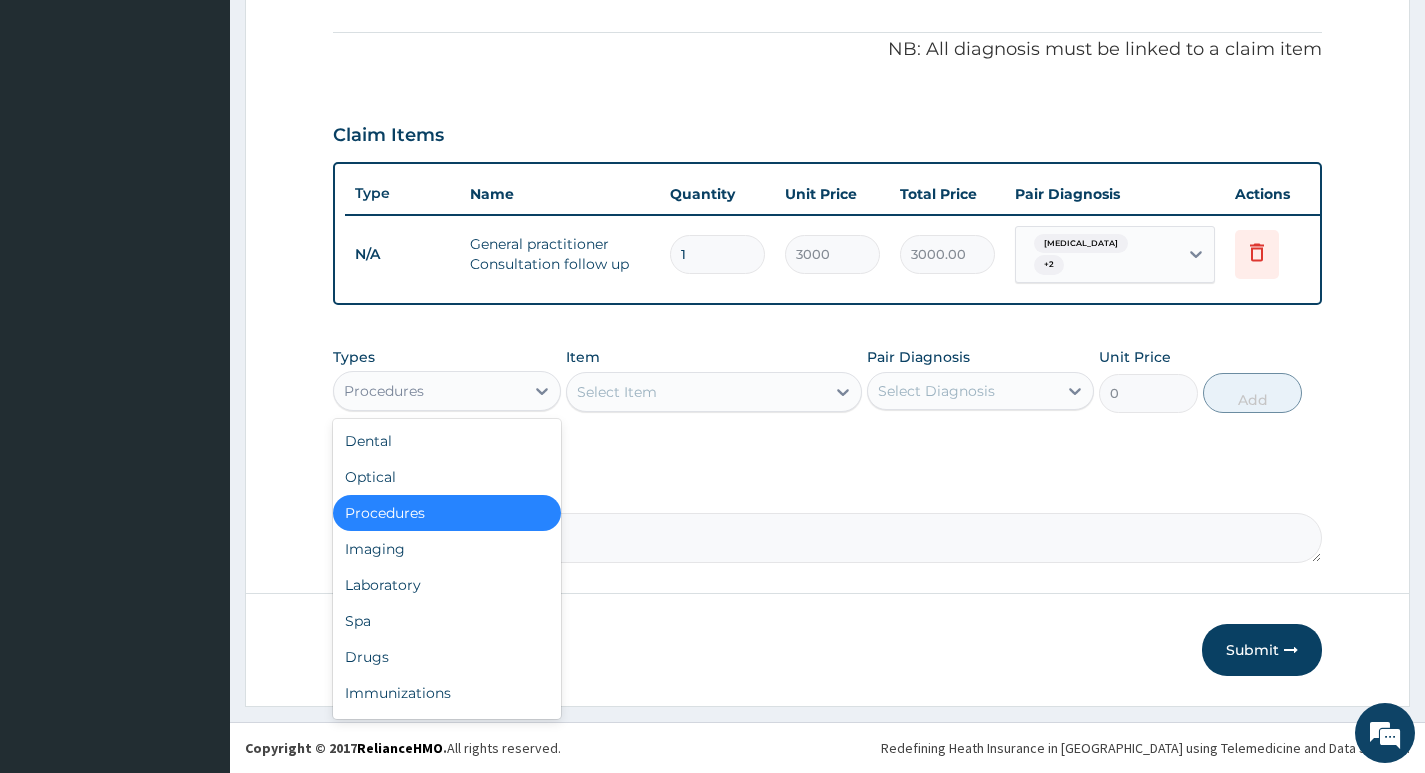 click on "Procedures" at bounding box center [428, 391] 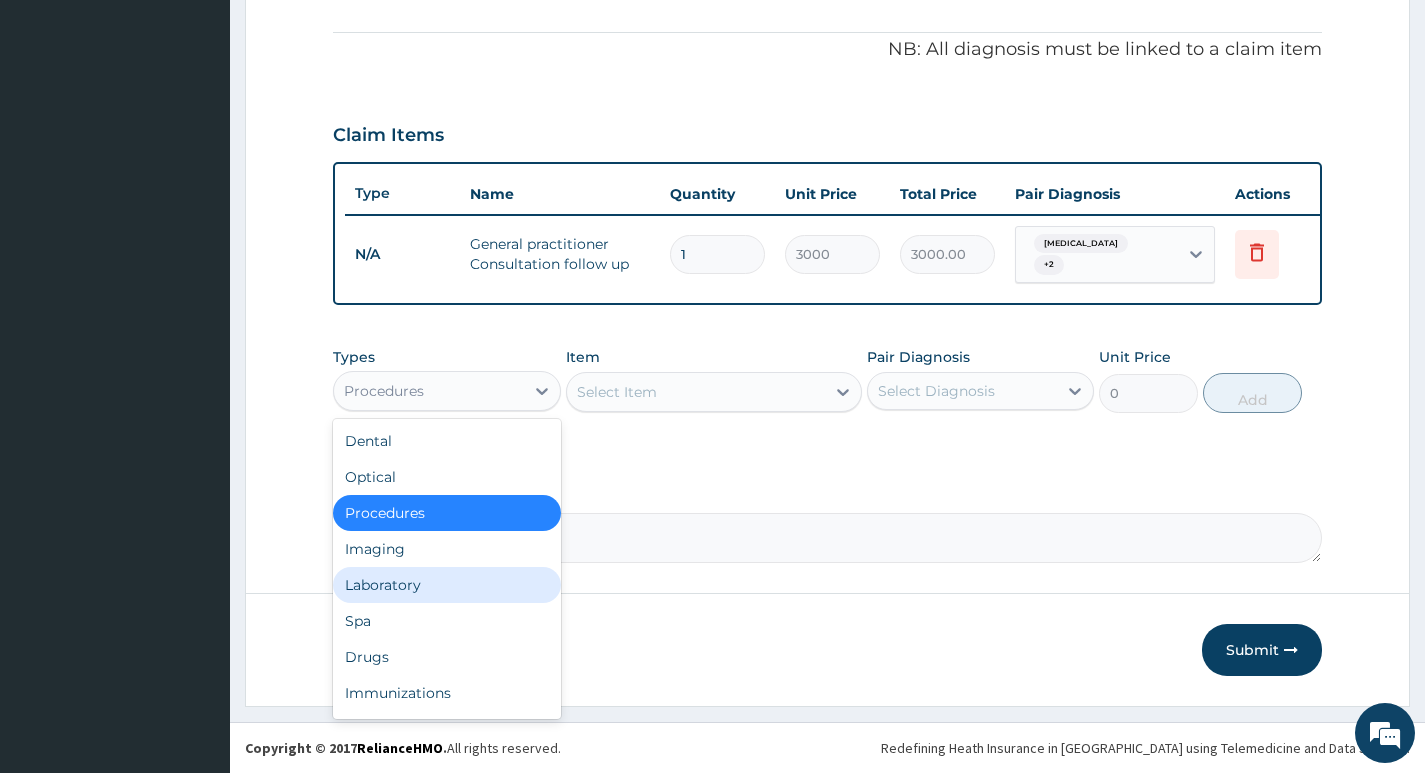 click on "Laboratory" at bounding box center (446, 585) 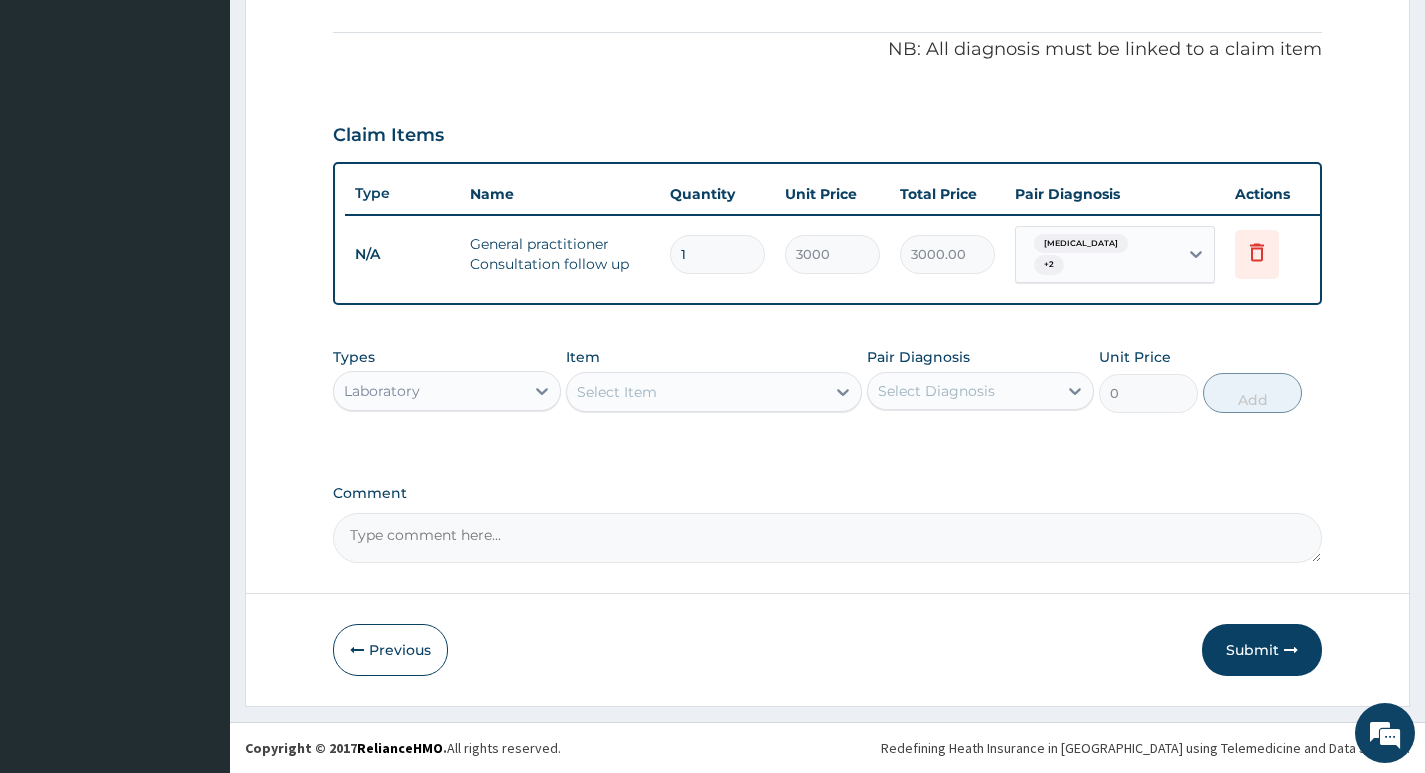 click on "Select Item" at bounding box center [696, 392] 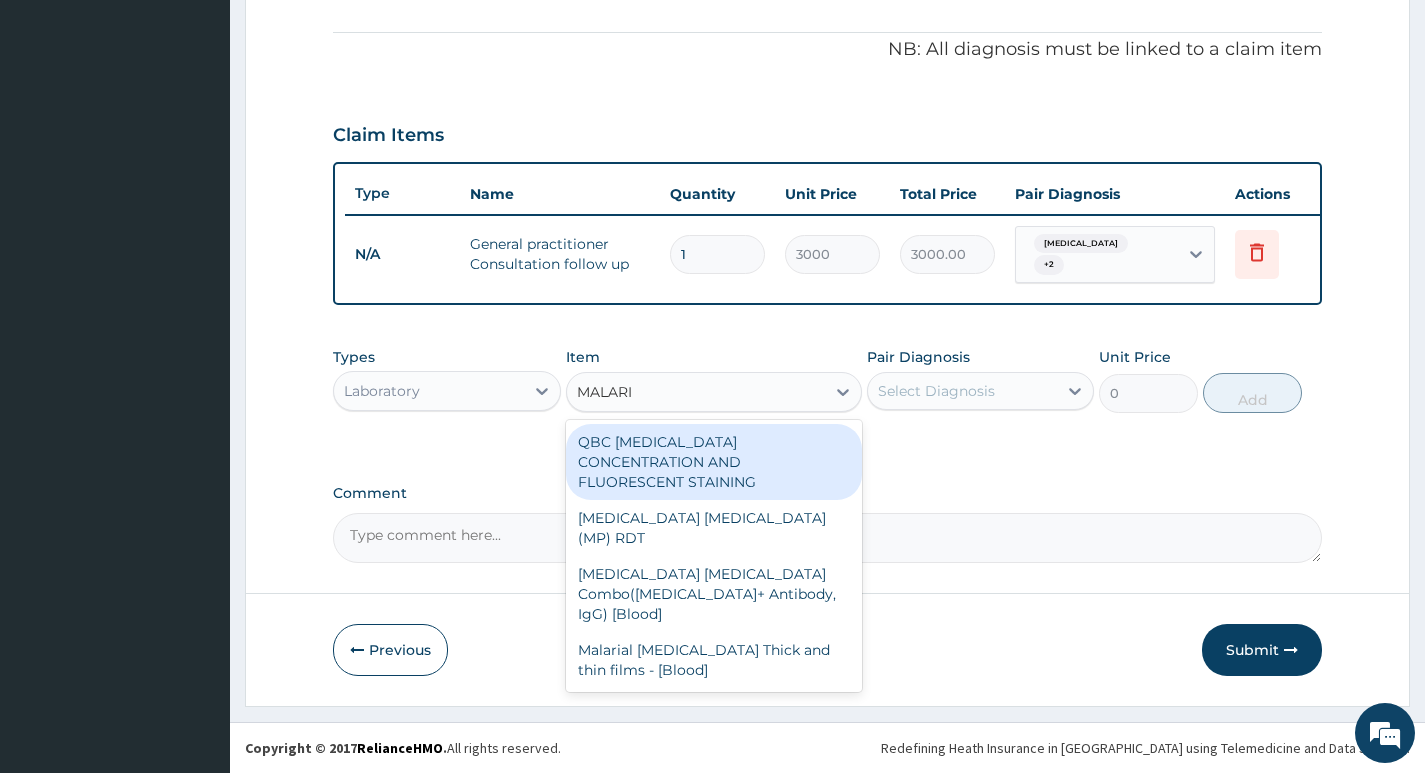 type on "MALARIA" 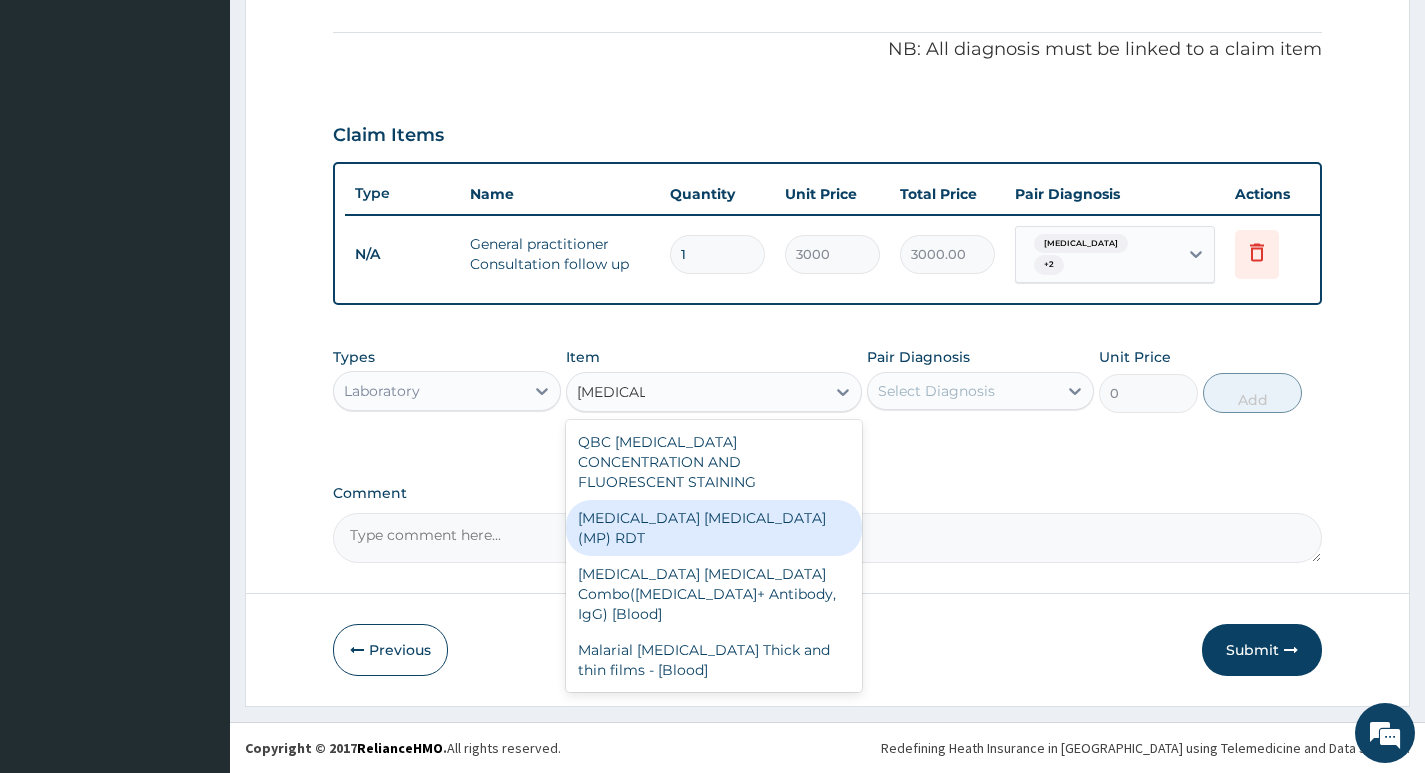 click on "[MEDICAL_DATA] [MEDICAL_DATA] (MP) RDT" at bounding box center (714, 528) 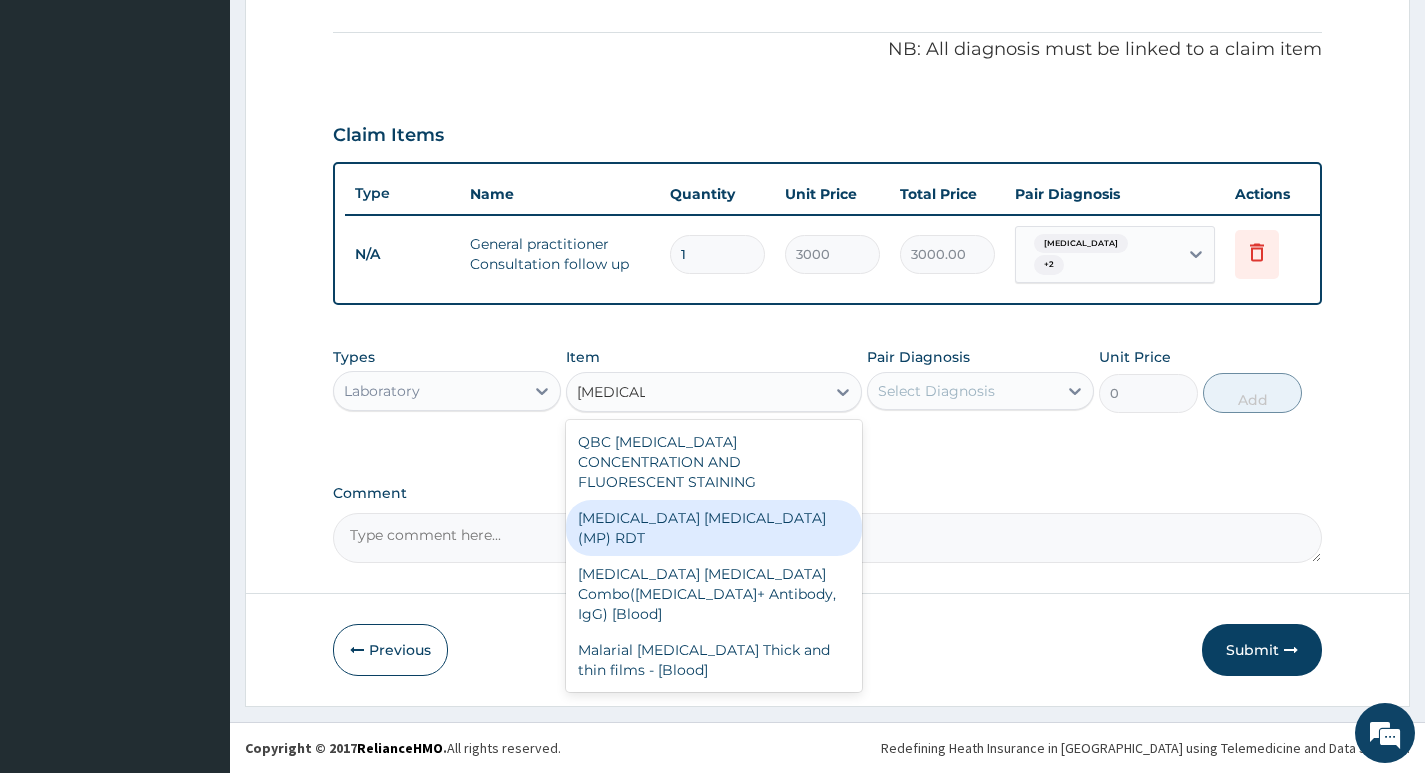 type 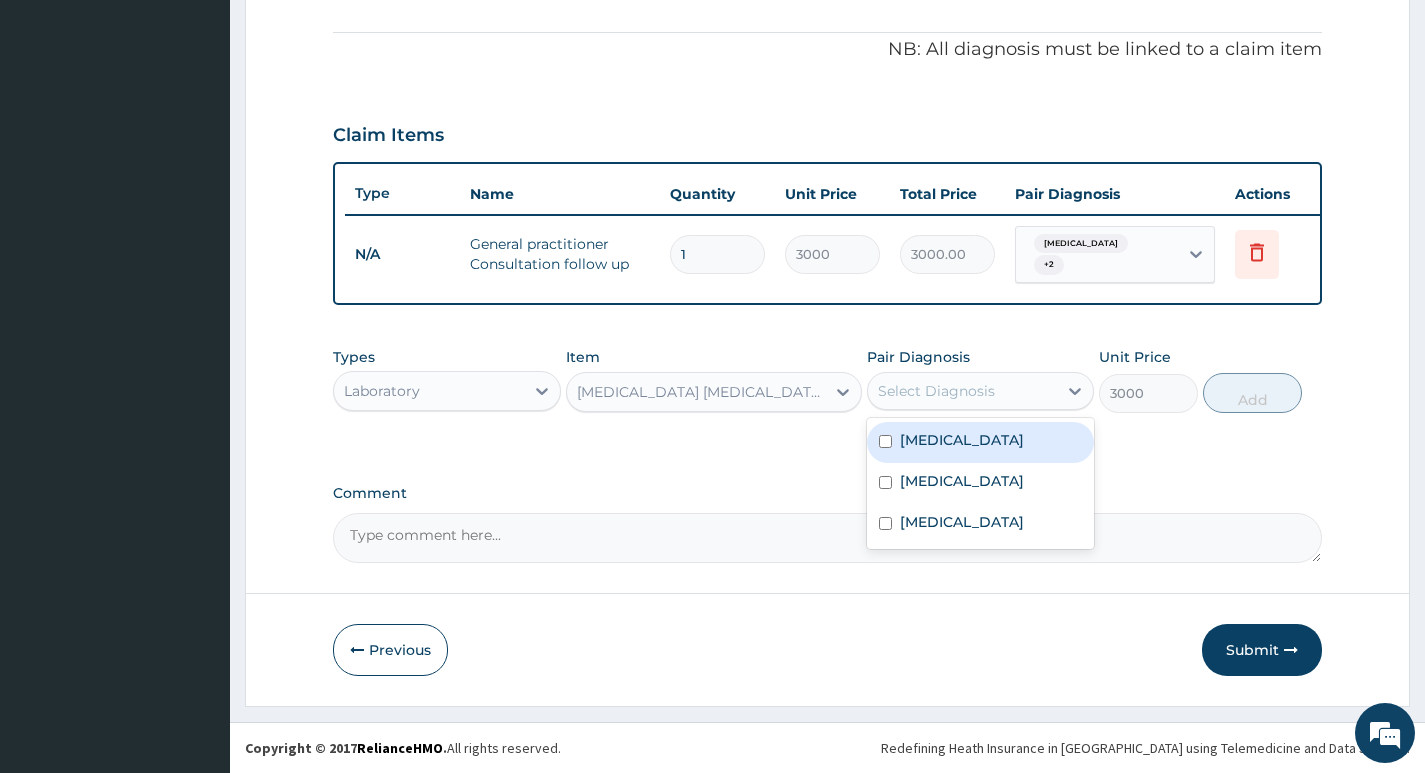 click on "Febrile convulsion" at bounding box center (962, 440) 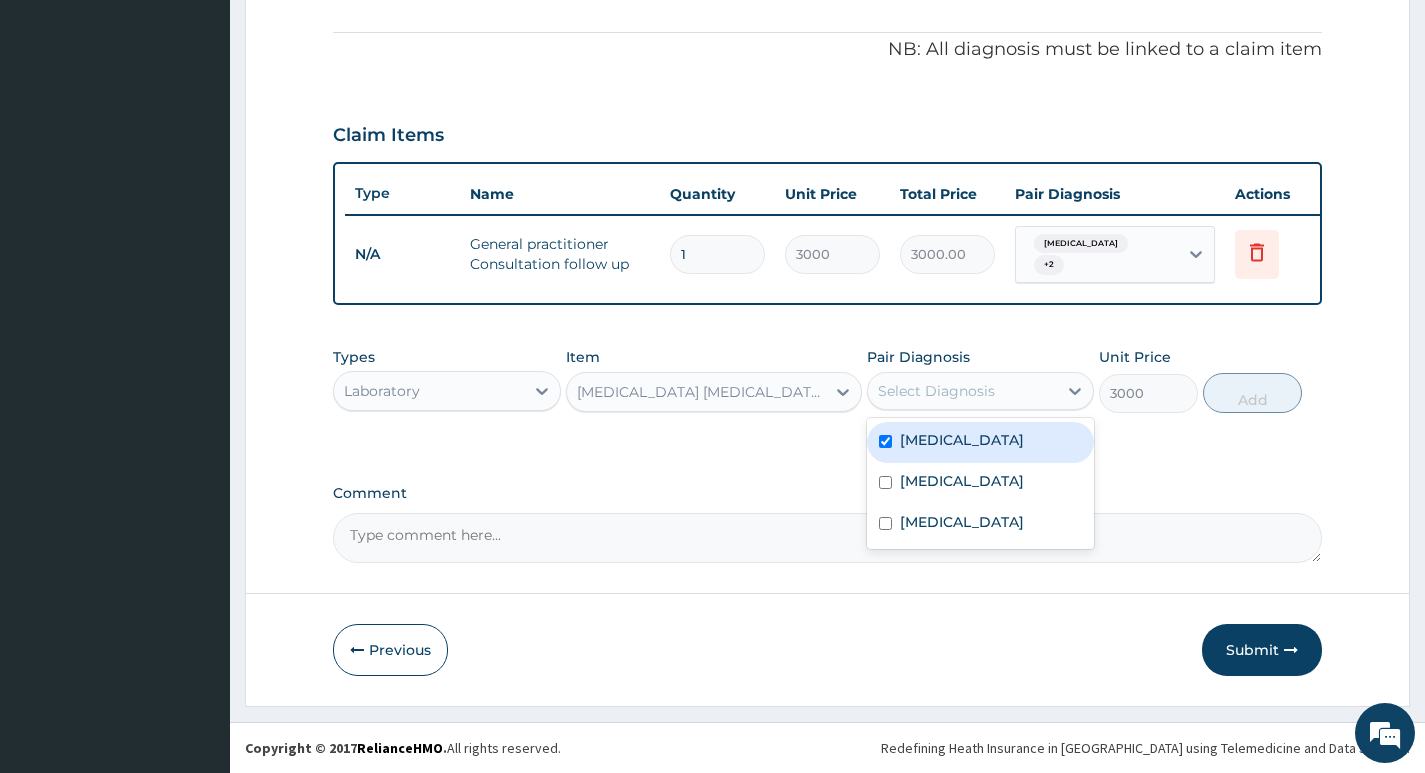 checkbox on "true" 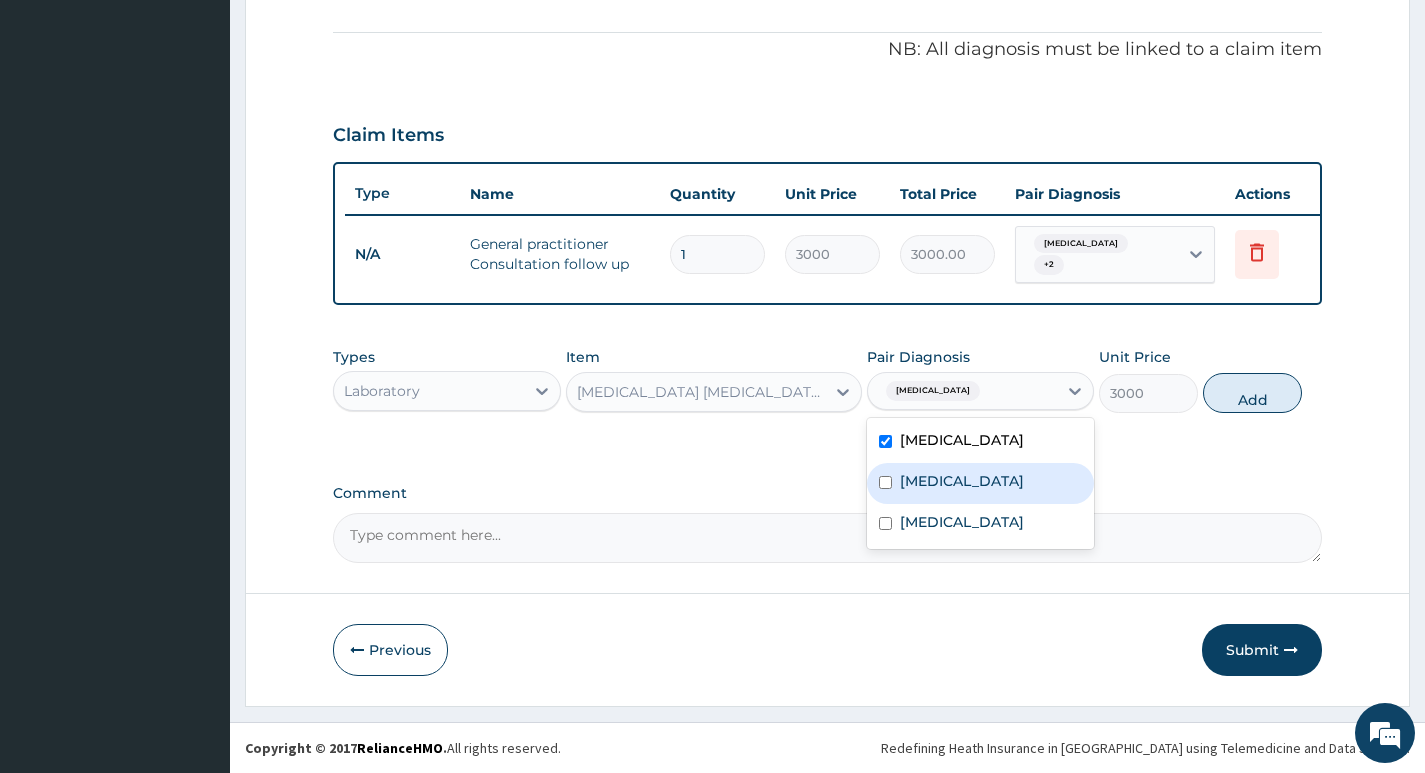 click on "Sepsis" at bounding box center (980, 483) 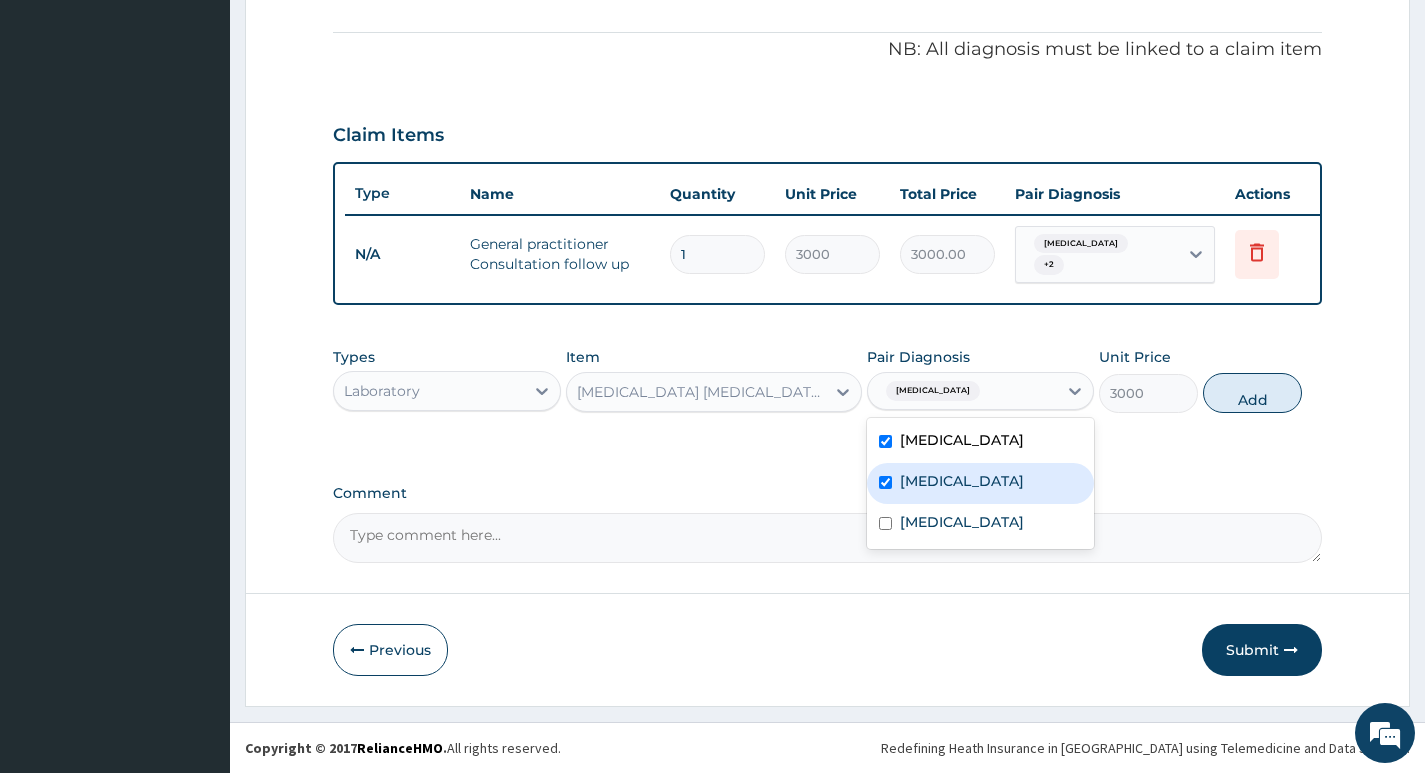 checkbox on "true" 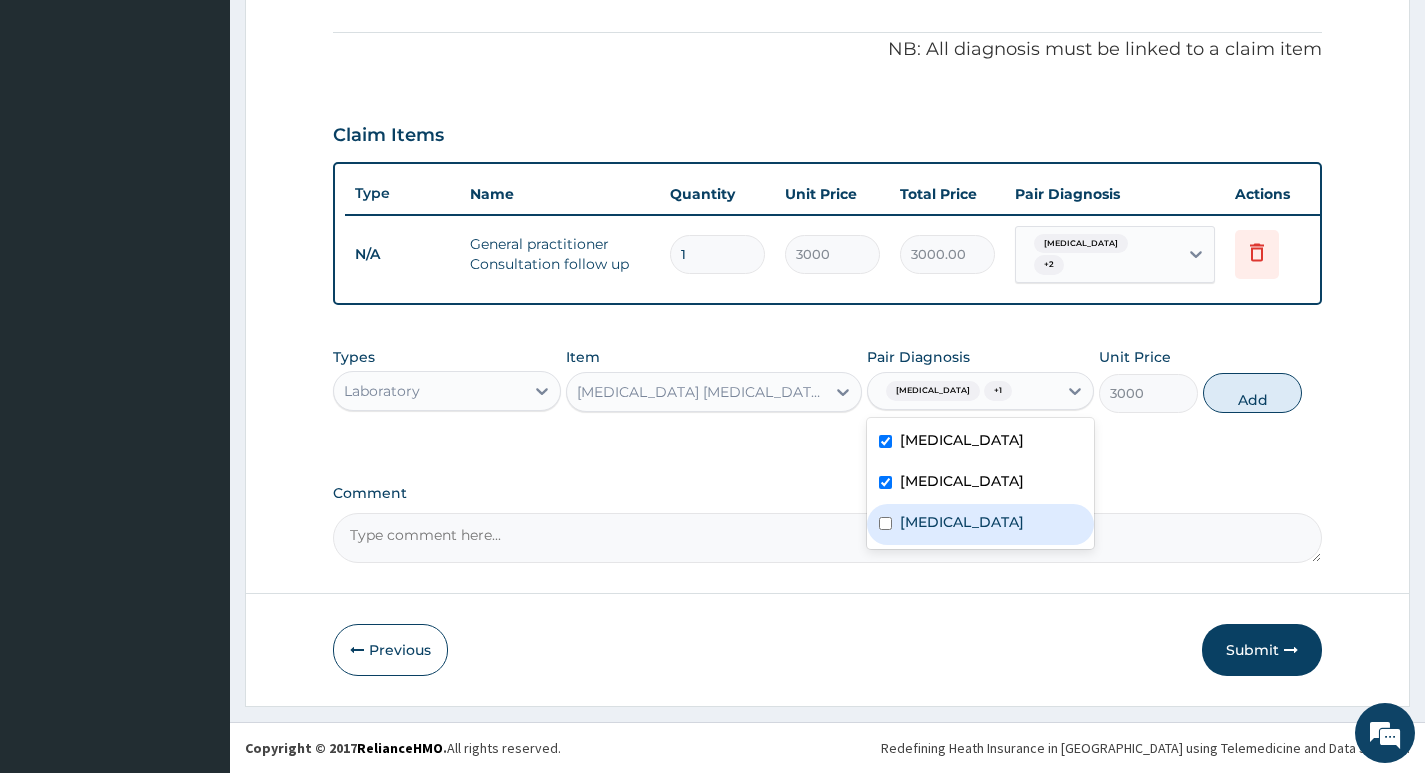 click on "Malaria" at bounding box center (962, 522) 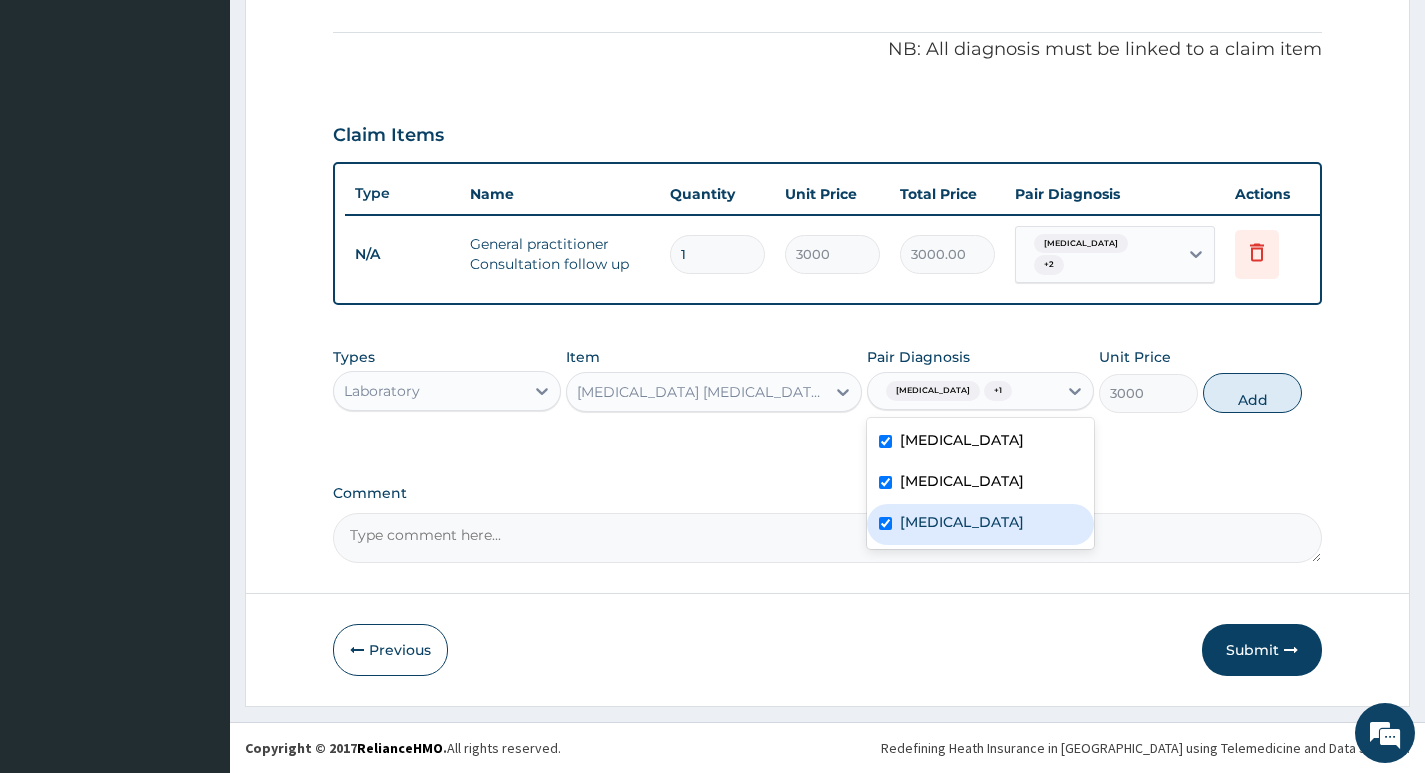 checkbox on "true" 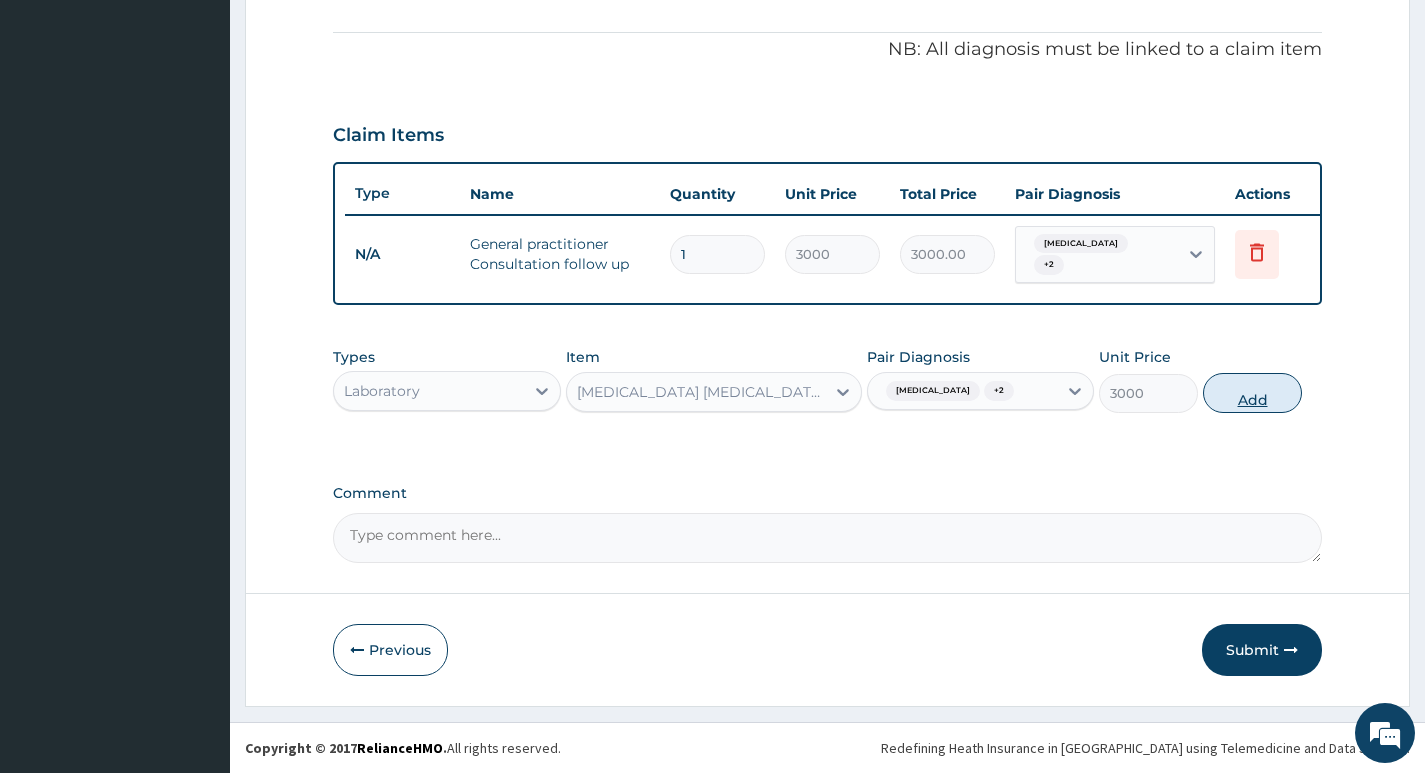 click on "Add" at bounding box center (1252, 393) 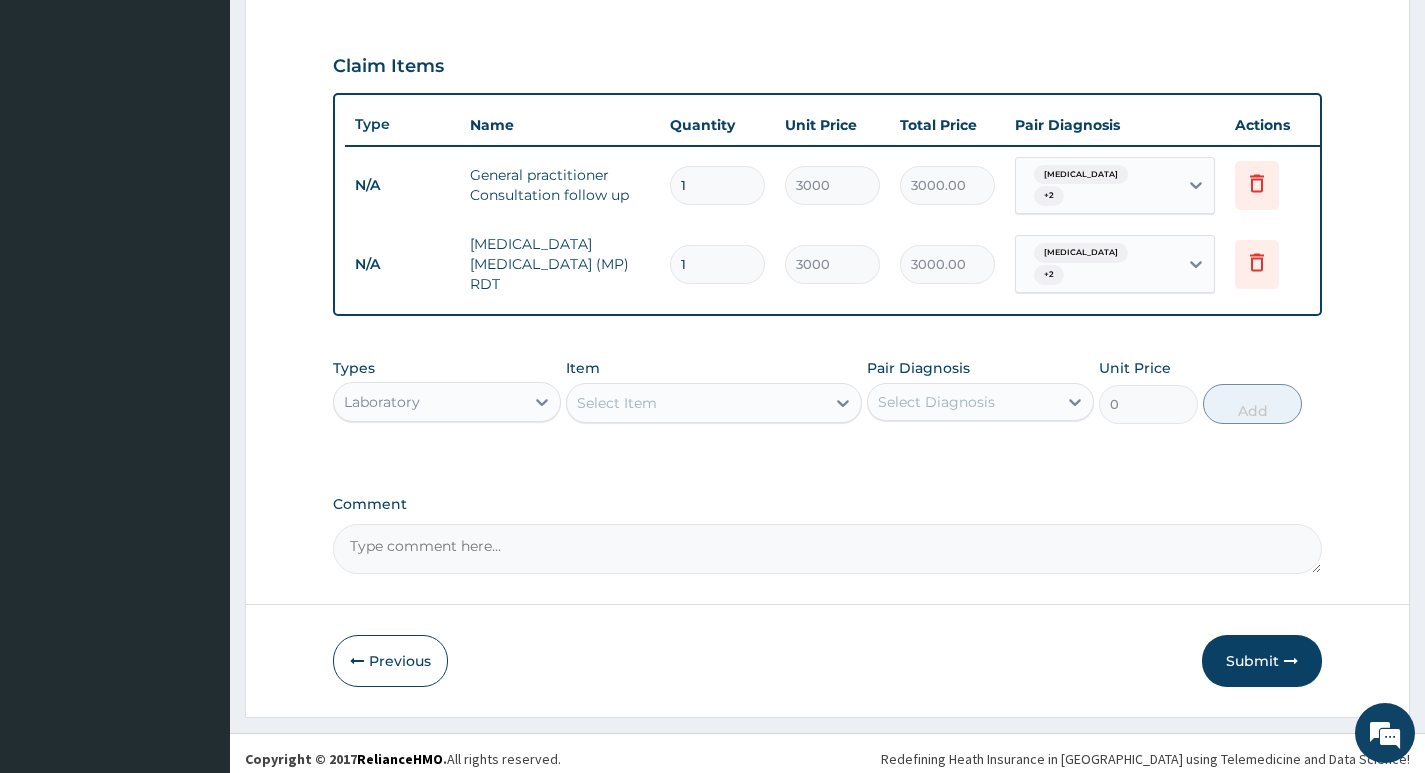 scroll, scrollTop: 675, scrollLeft: 0, axis: vertical 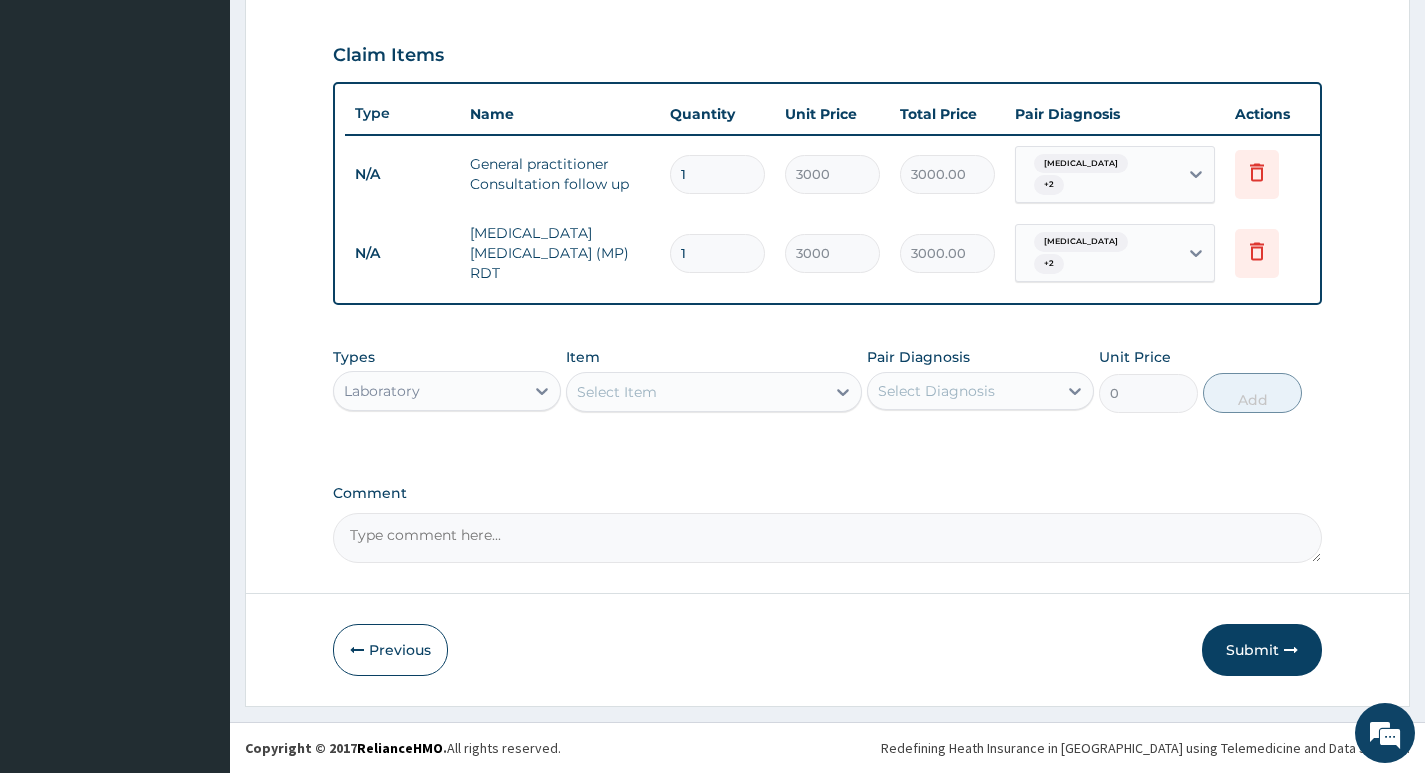 click on "Select Item" at bounding box center (696, 392) 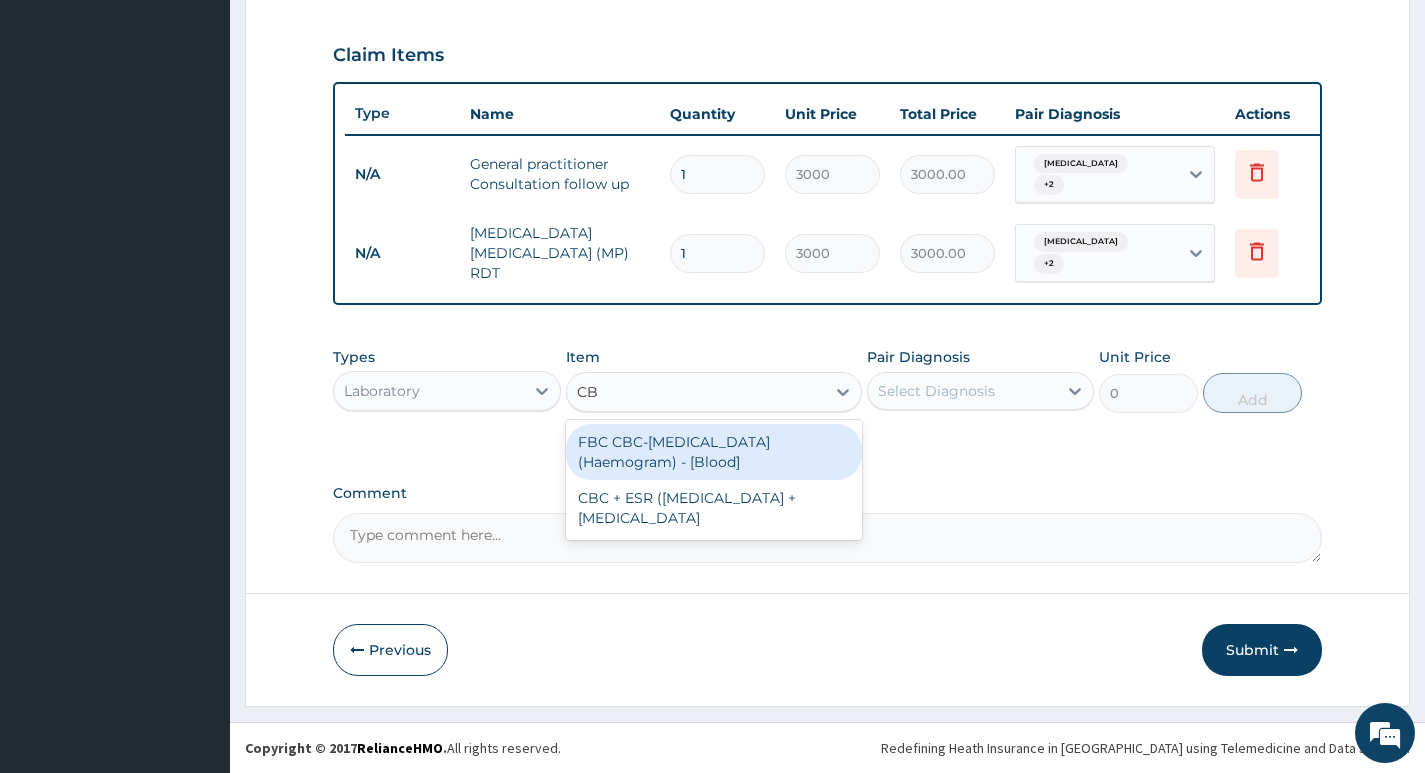 type on "CBC" 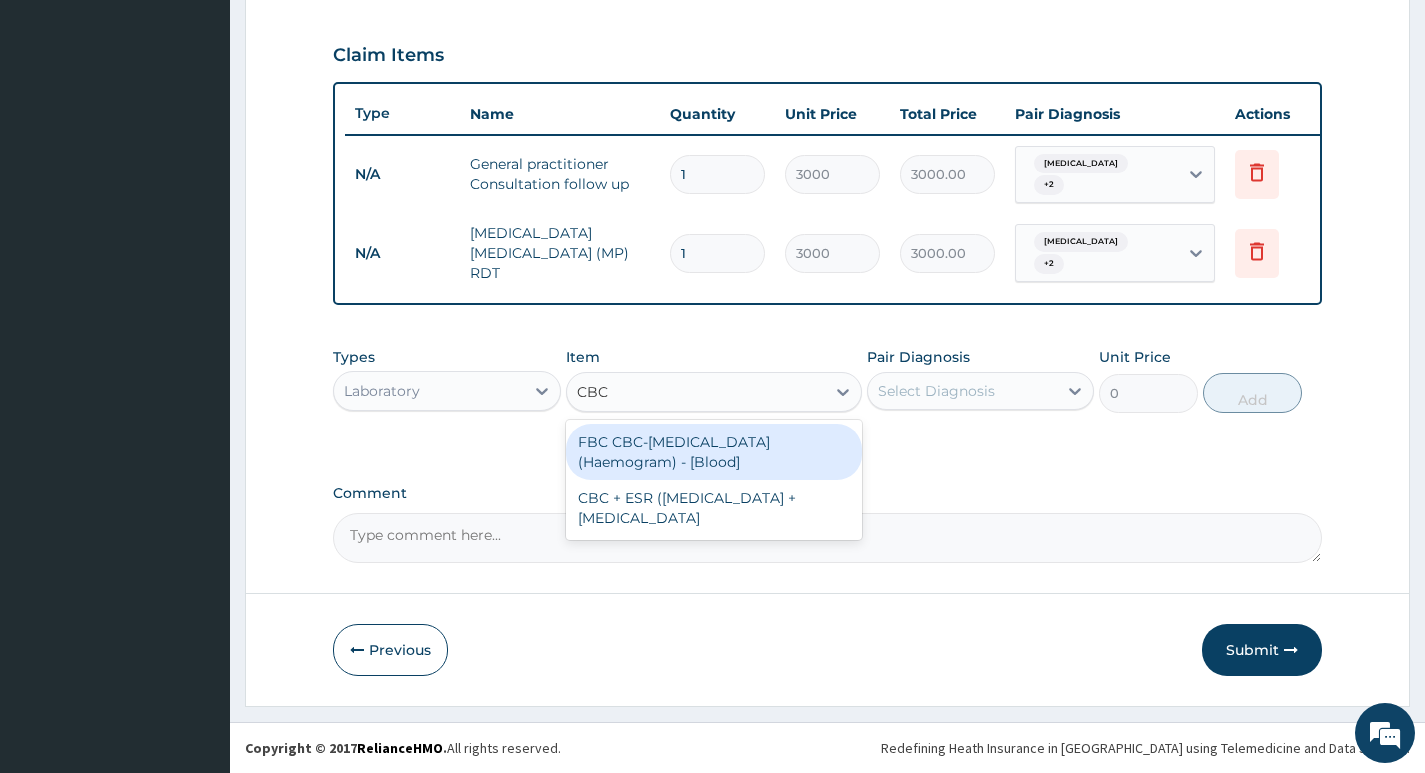 click on "FBC CBC-[MEDICAL_DATA] (Haemogram) - [Blood]" at bounding box center [714, 452] 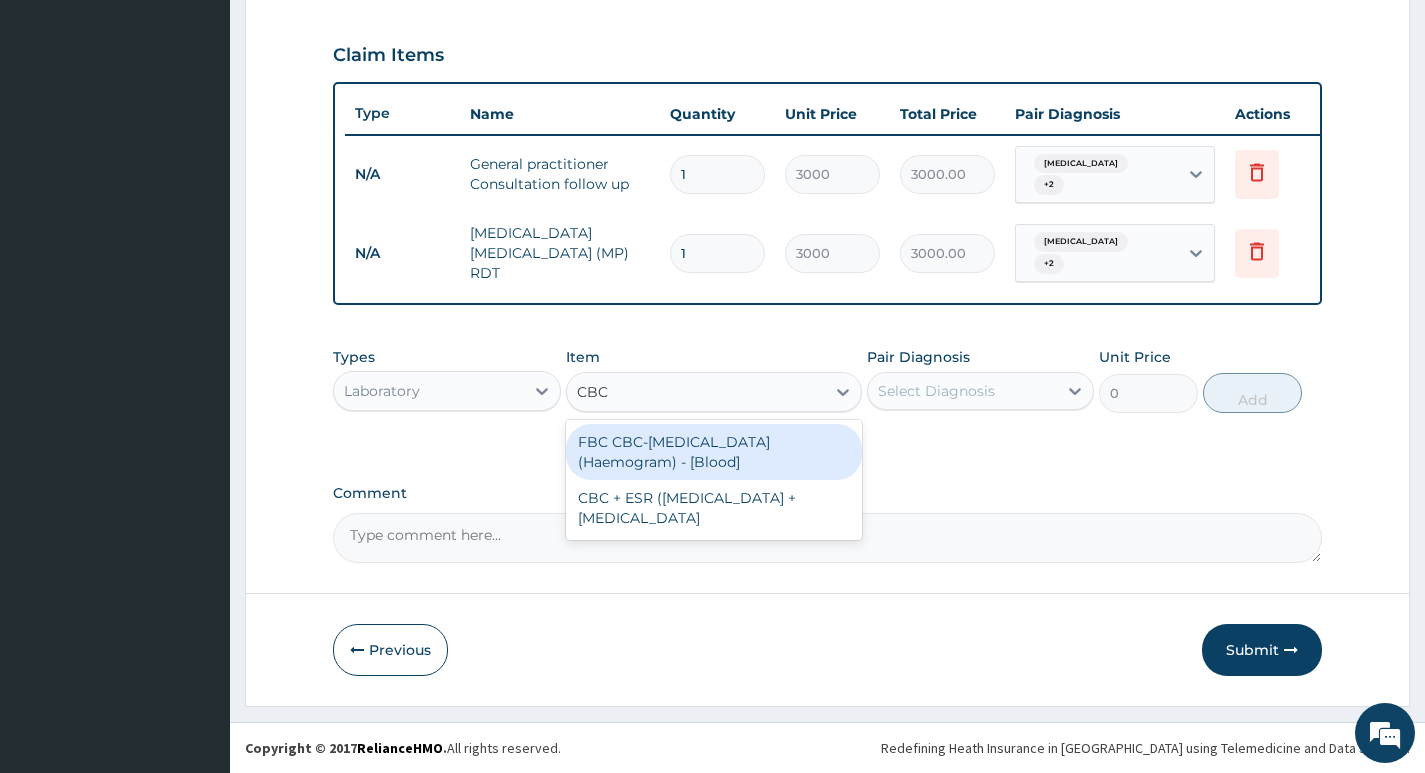 type 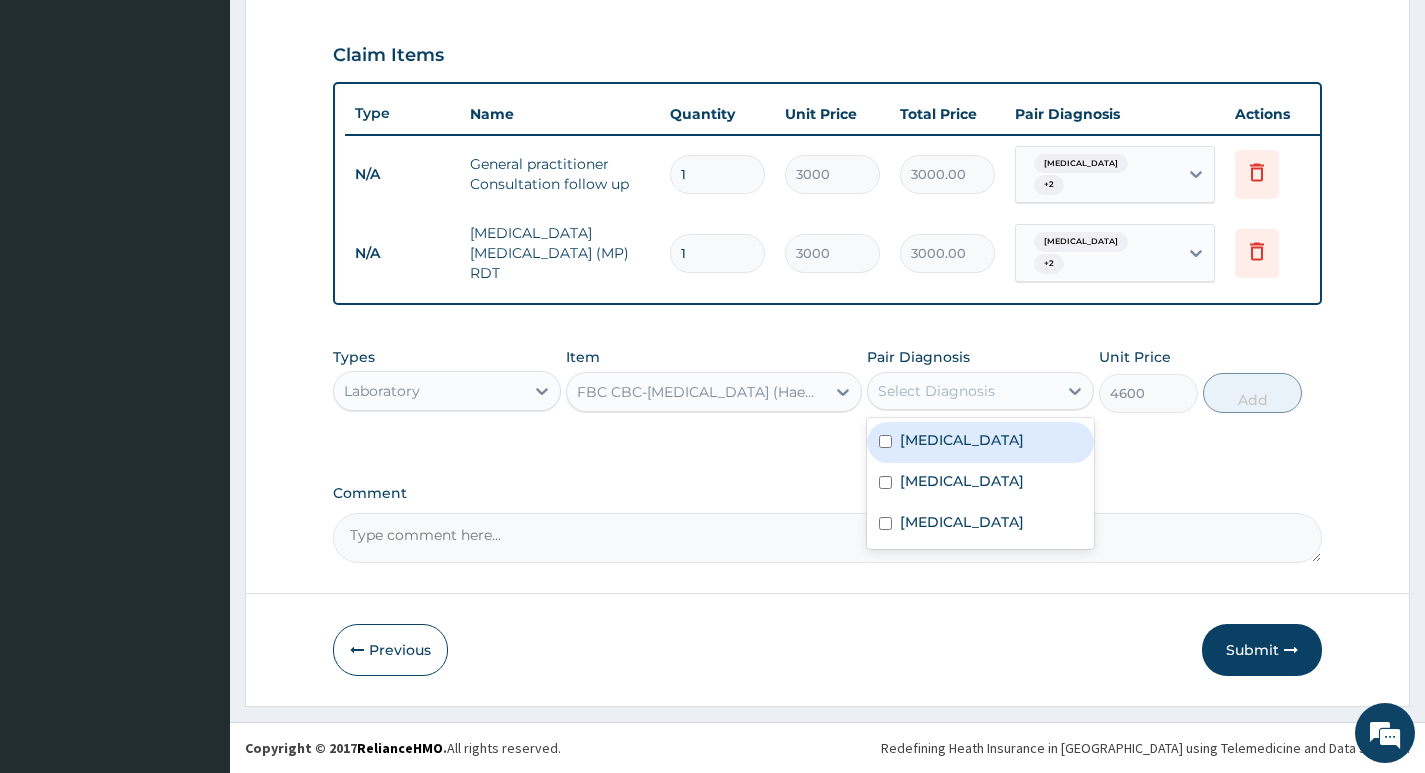 click on "Select Diagnosis" at bounding box center [962, 391] 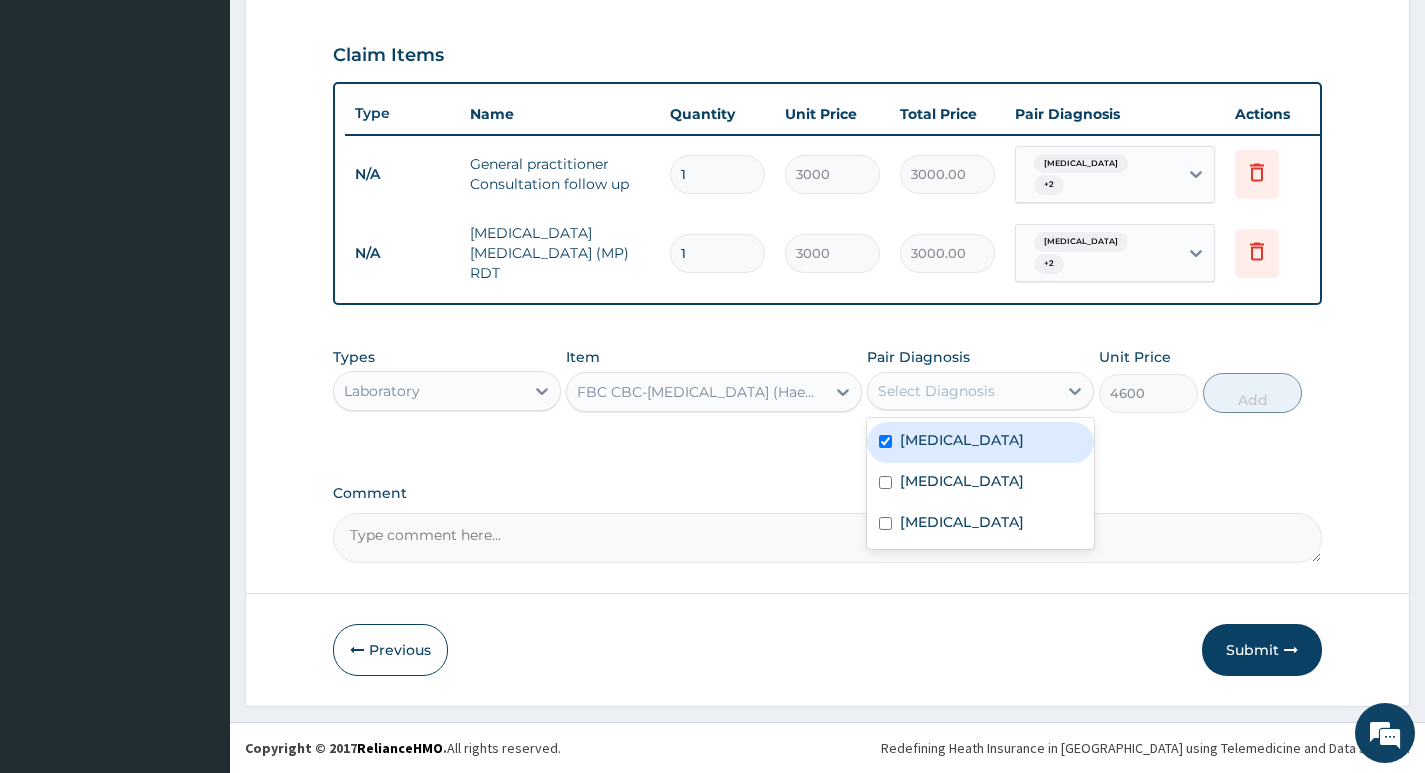 checkbox on "true" 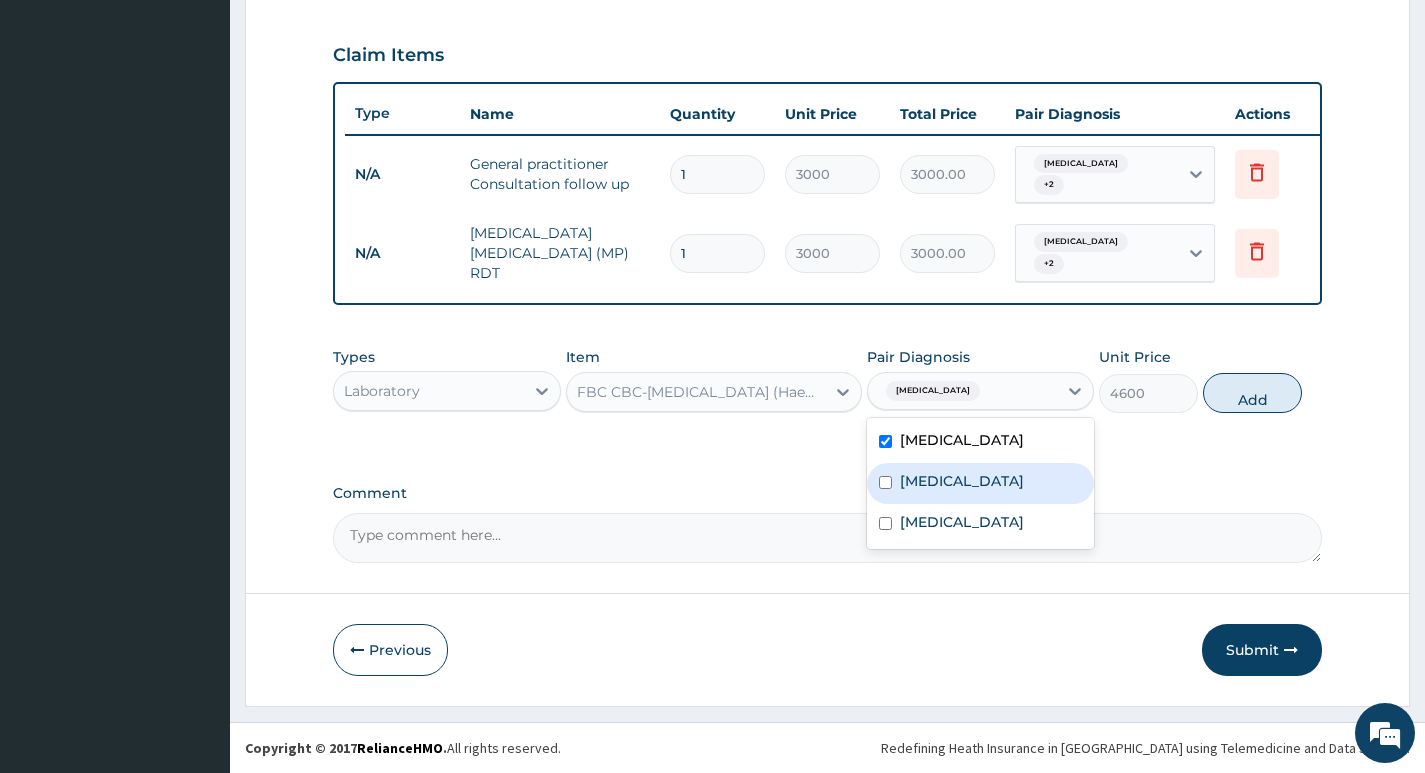 click on "Sepsis" at bounding box center [980, 483] 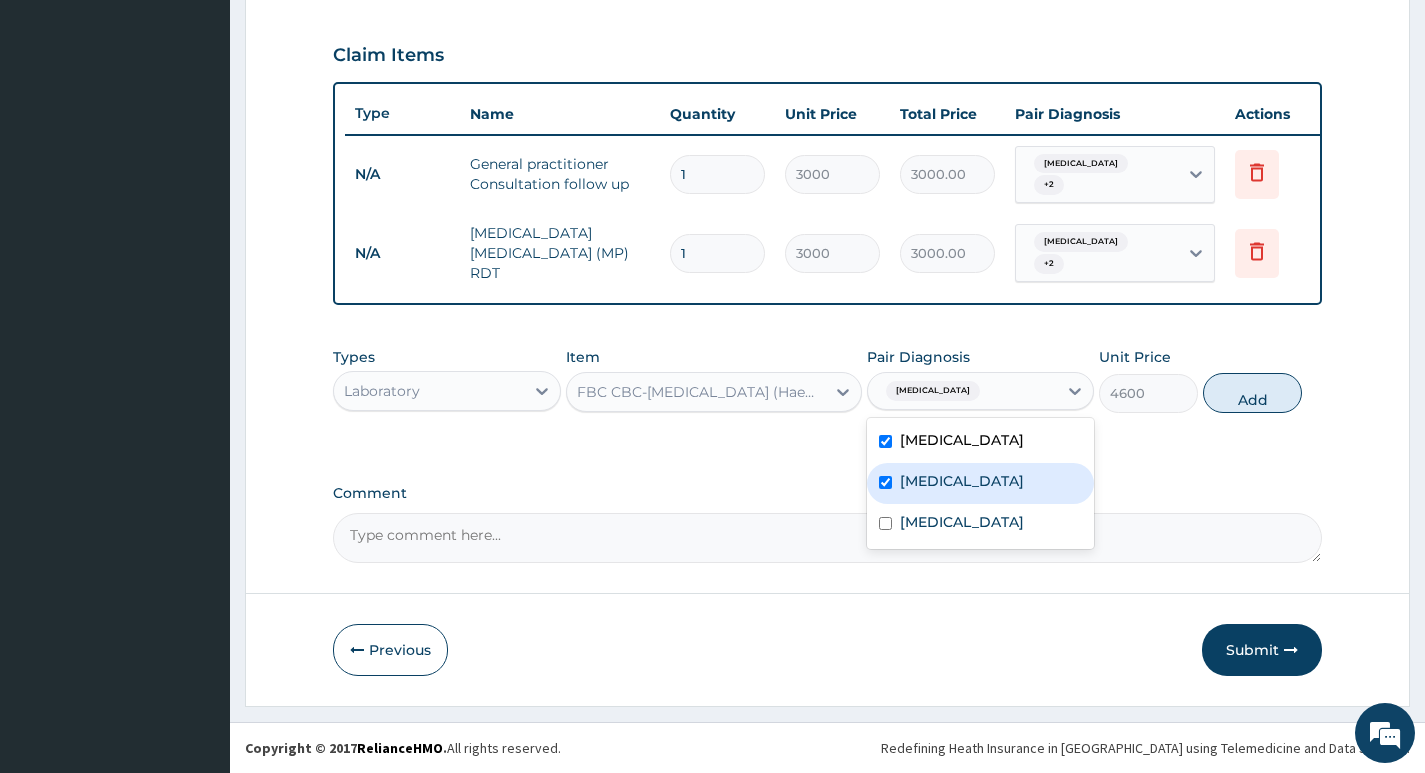 checkbox on "true" 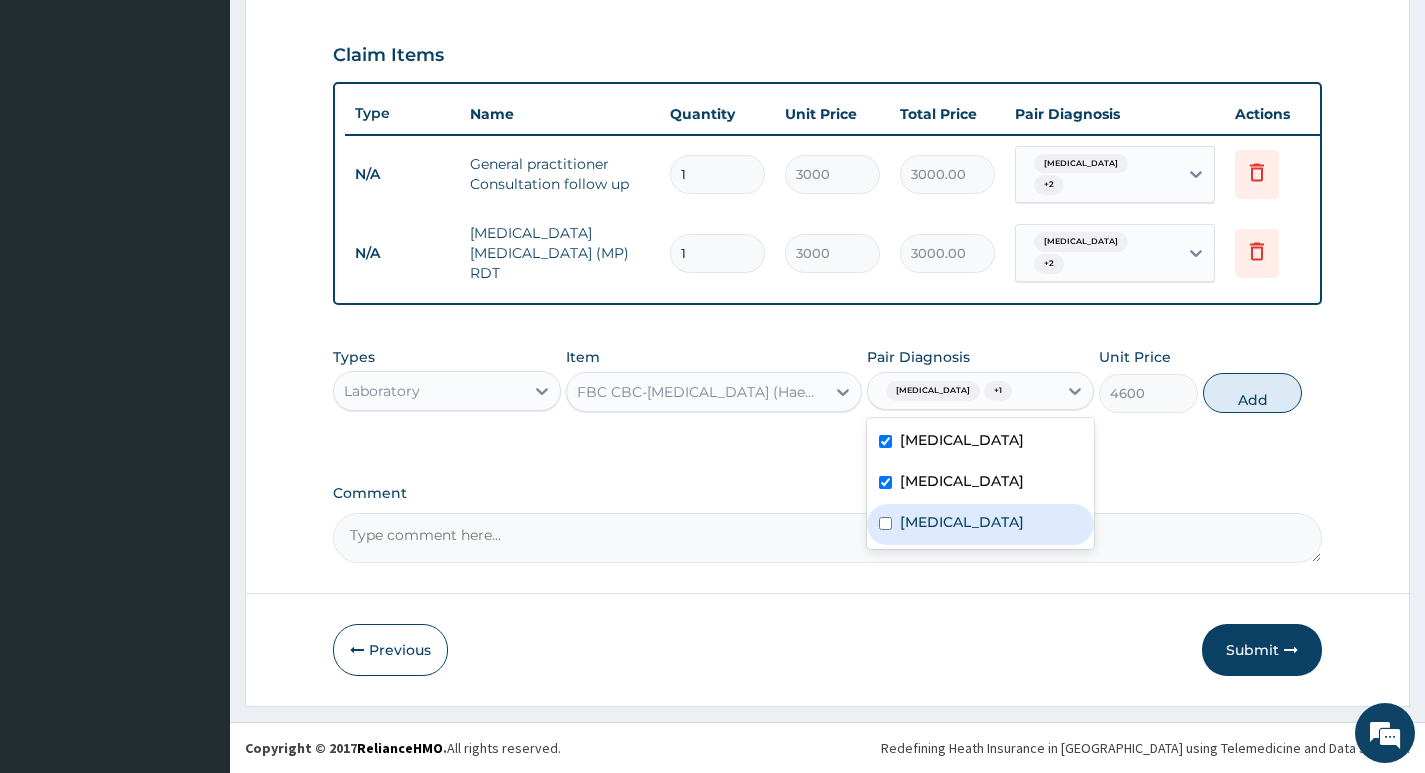 click on "Malaria" at bounding box center [962, 522] 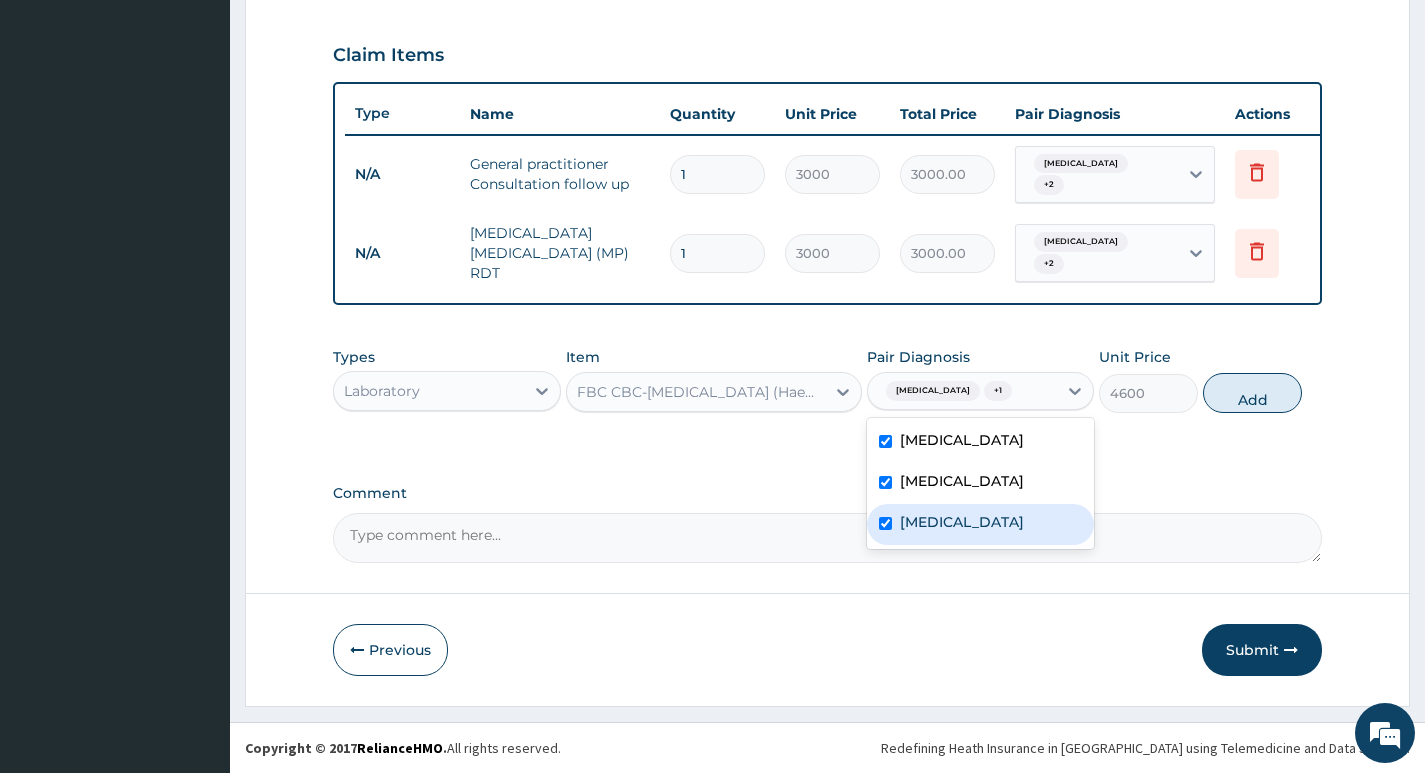 checkbox on "true" 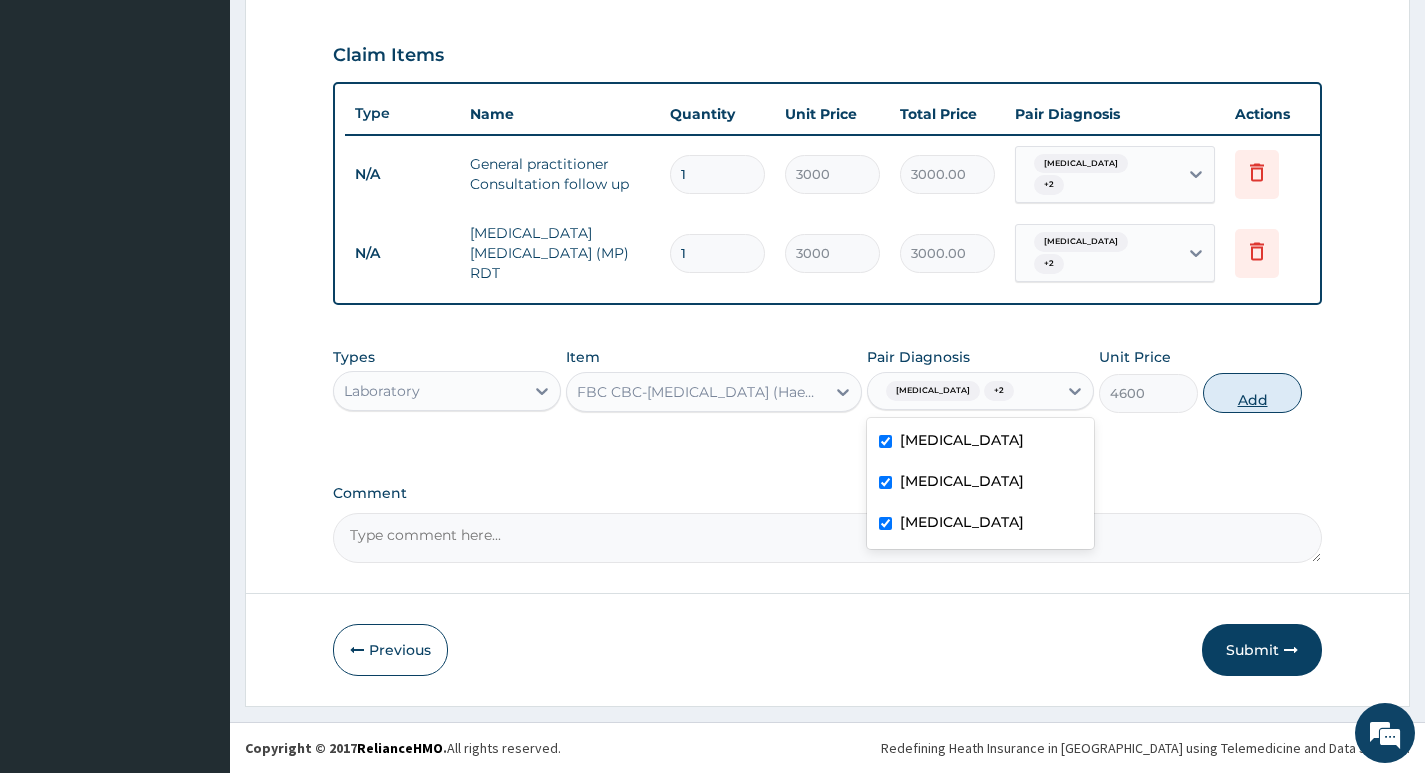 click on "Add" at bounding box center (1252, 393) 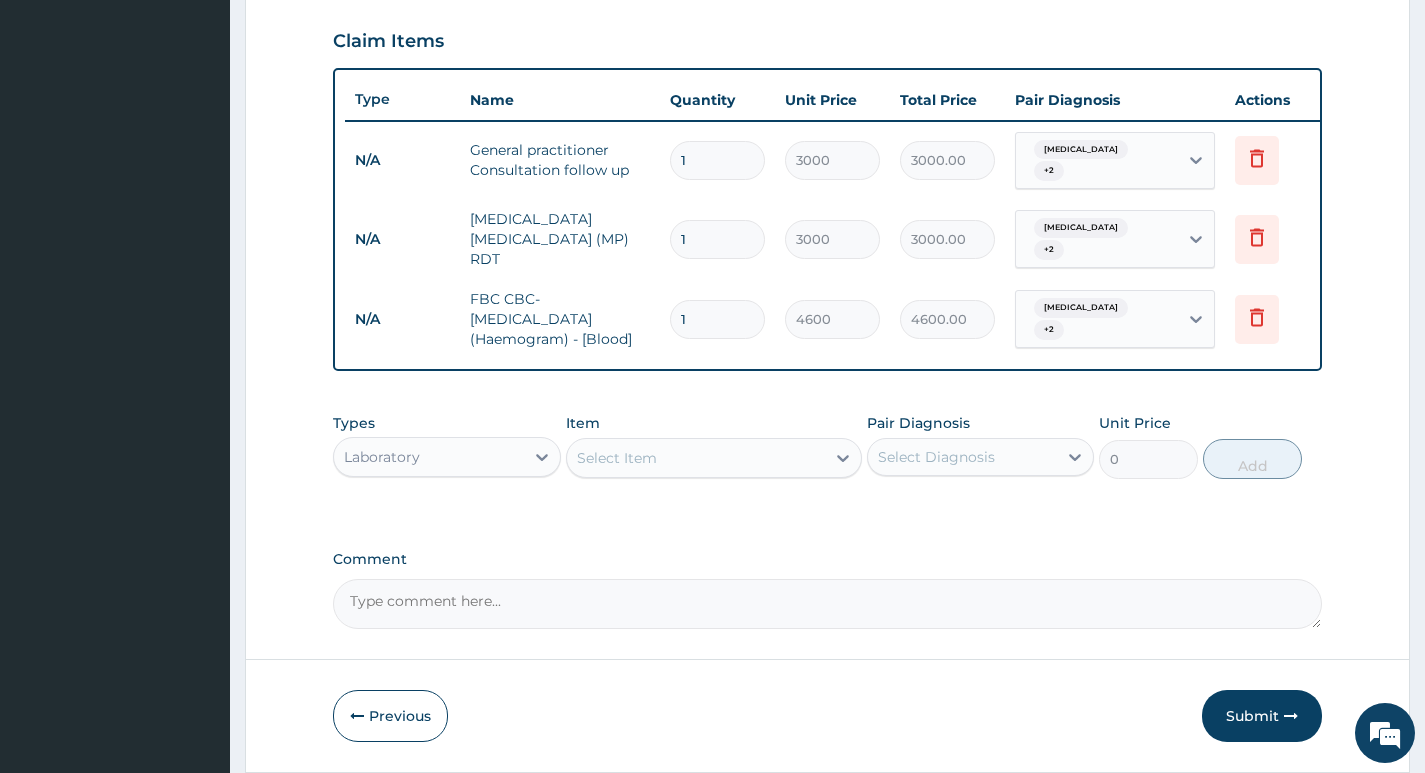 scroll, scrollTop: 755, scrollLeft: 0, axis: vertical 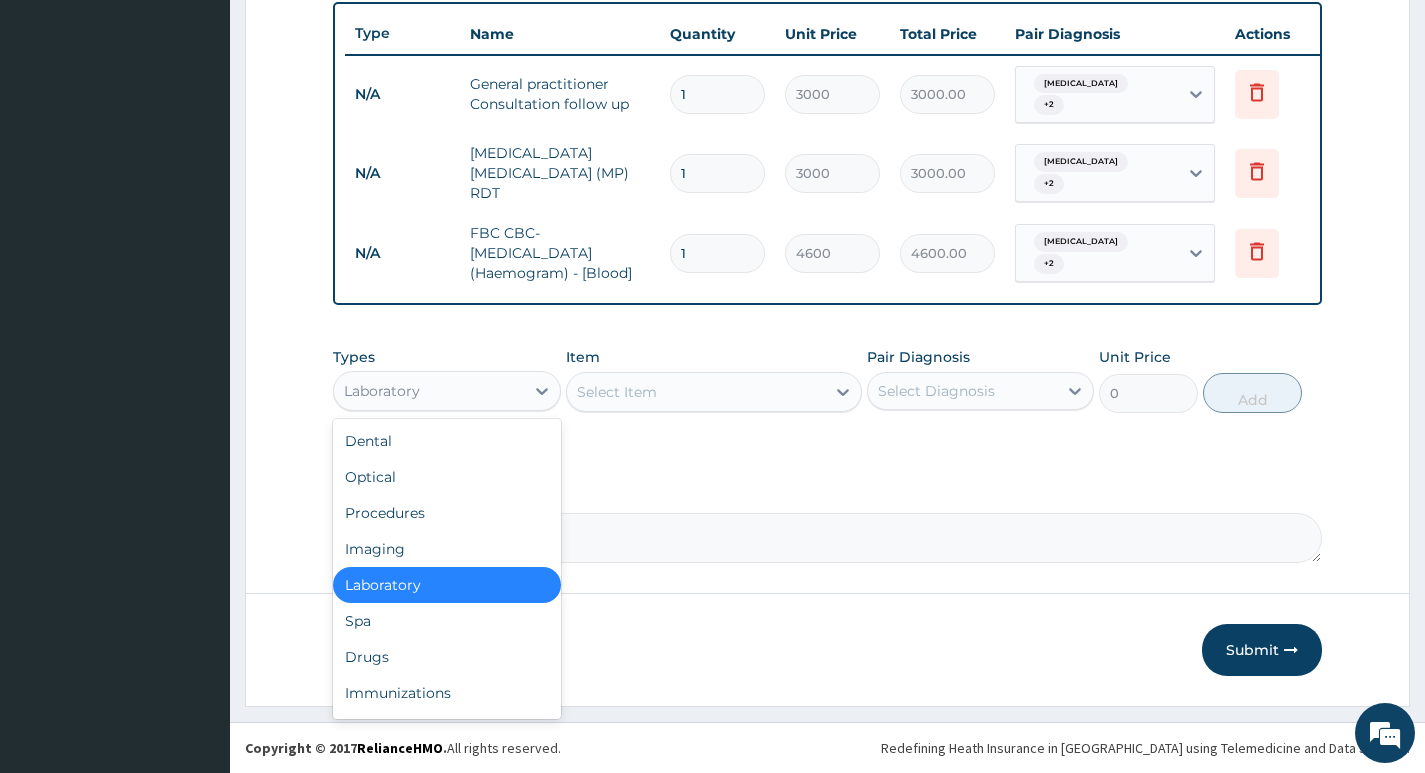 click on "Laboratory" at bounding box center (428, 391) 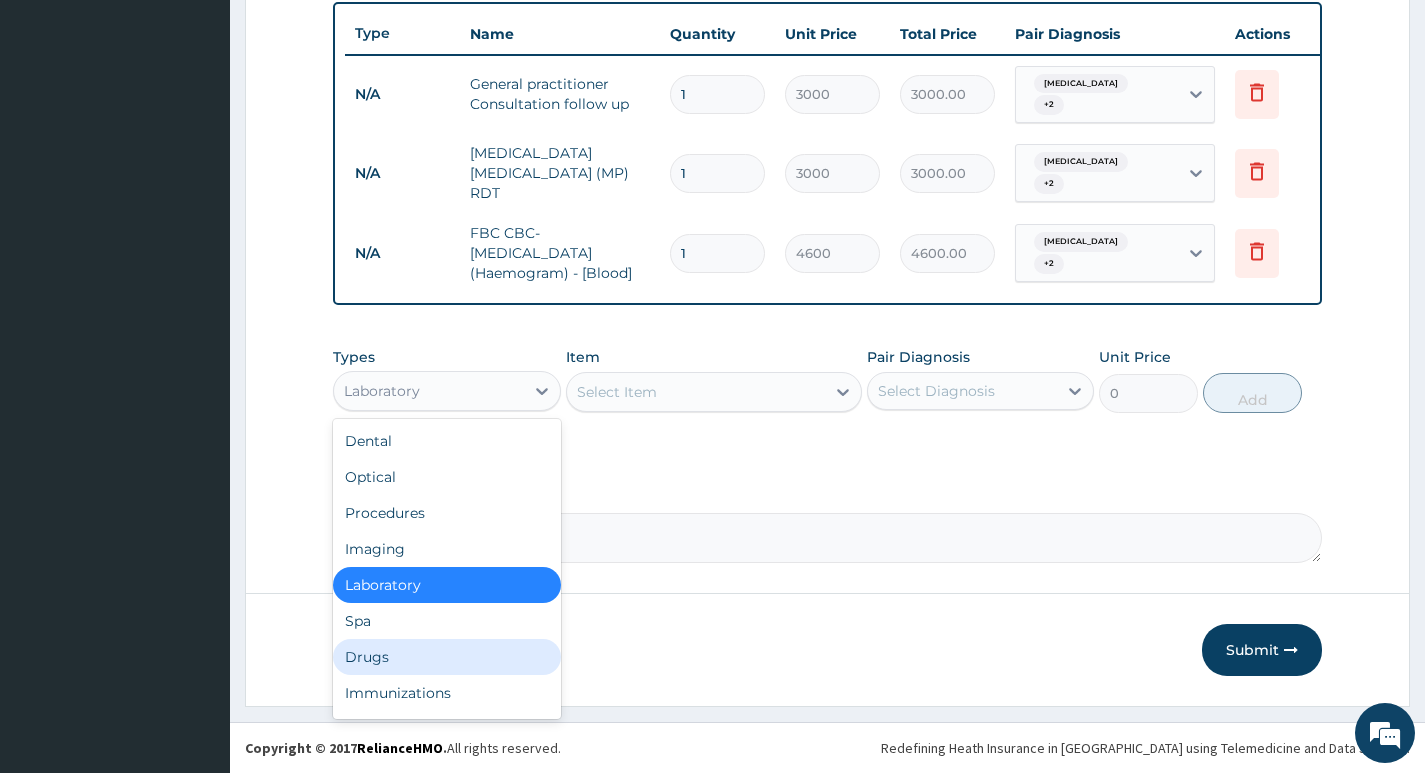 click on "Drugs" at bounding box center (446, 657) 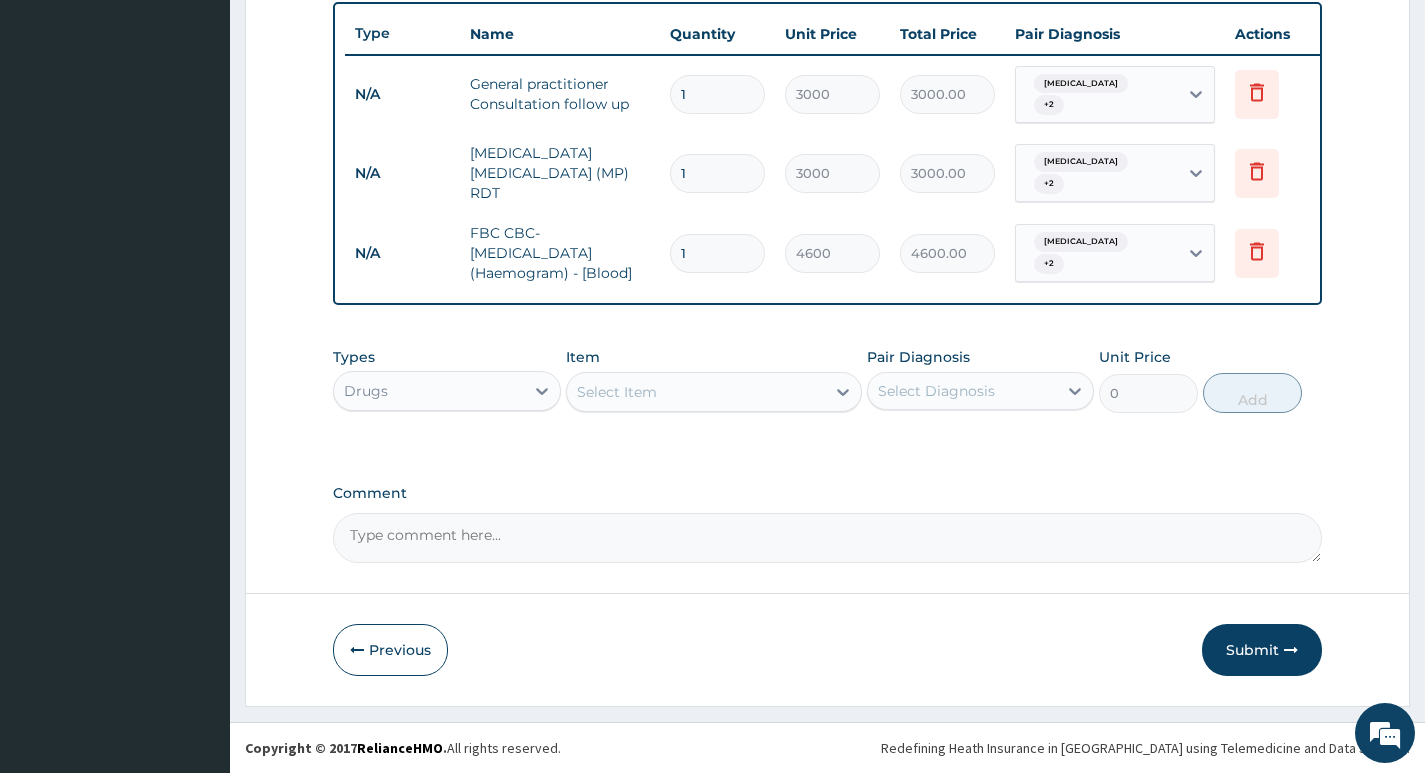 click on "Select Item" at bounding box center [696, 392] 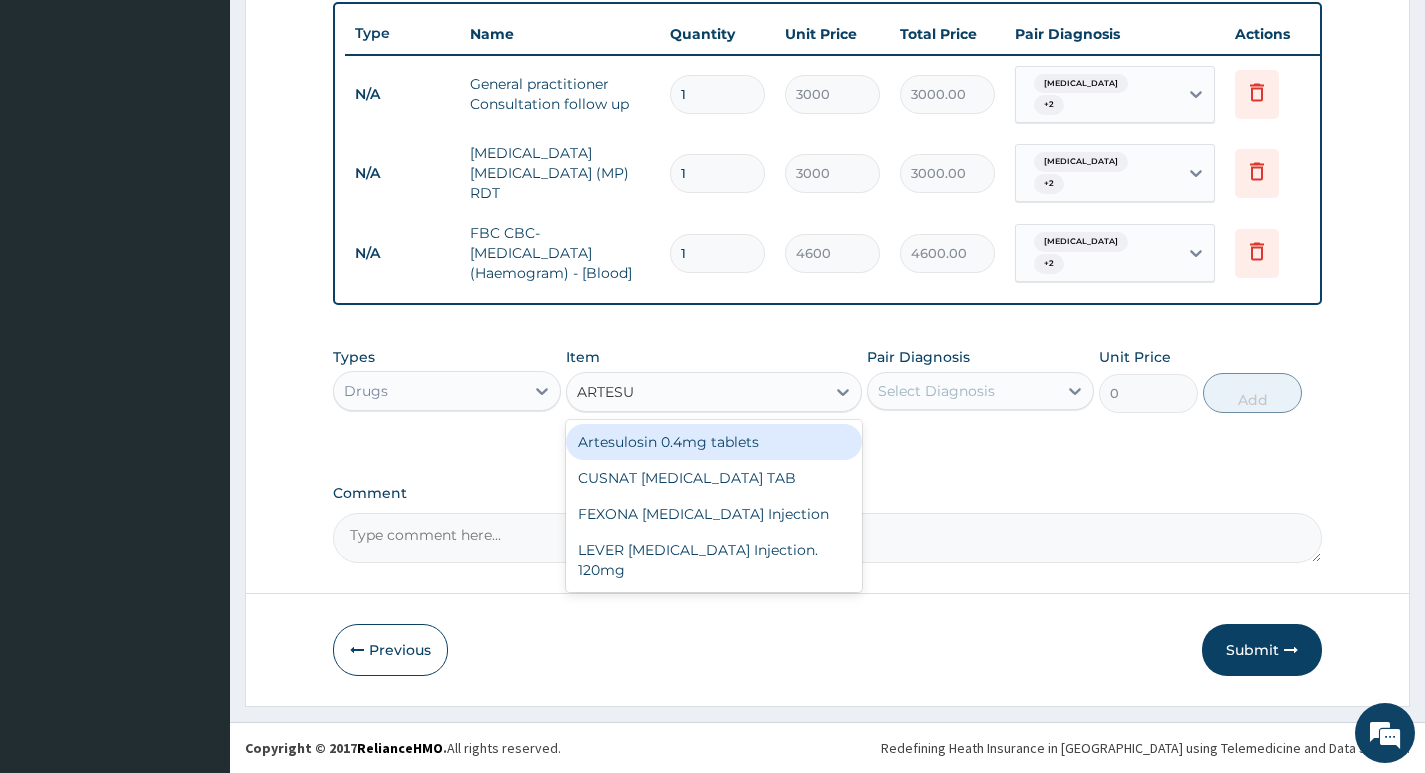 type on "ARTESUN" 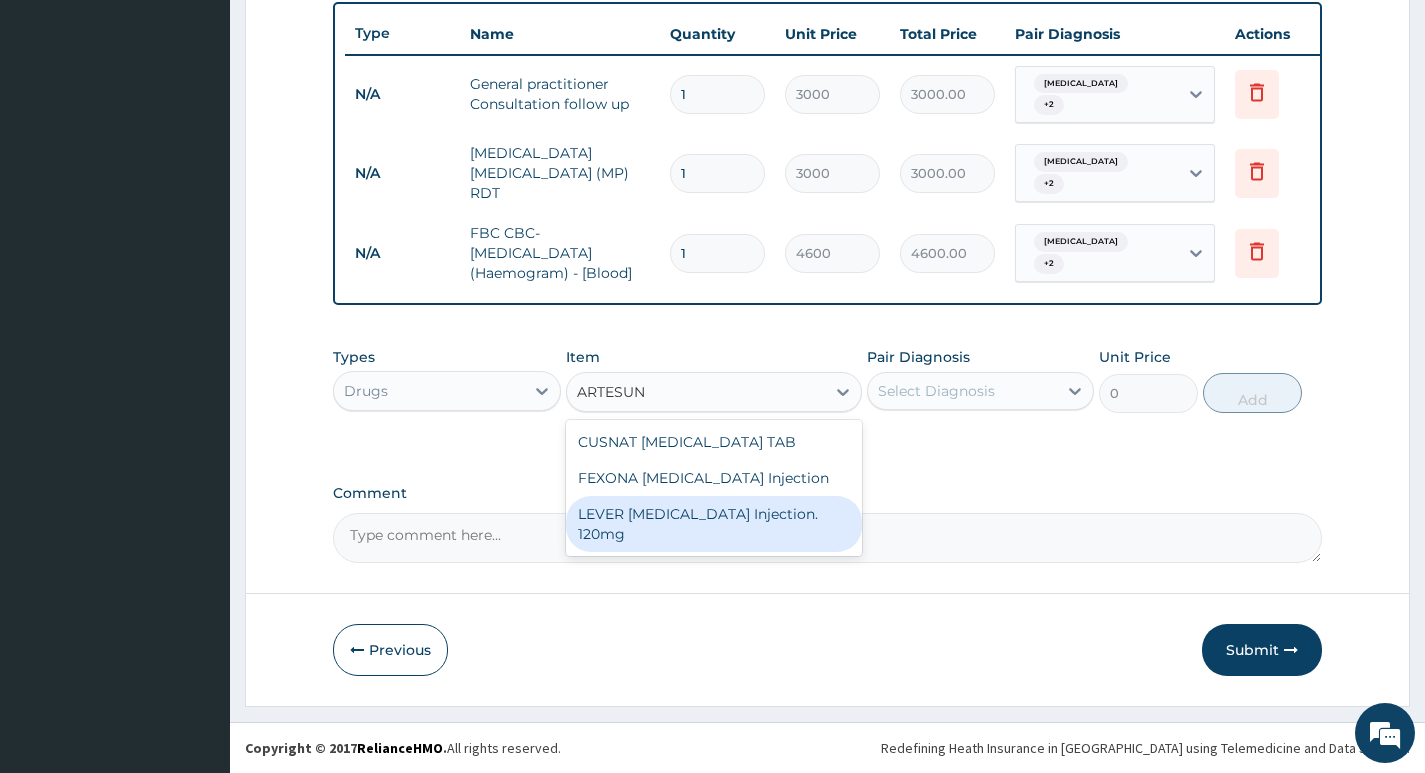 click on "LEVER ARTESUNATE Injection. 120mg" at bounding box center [714, 524] 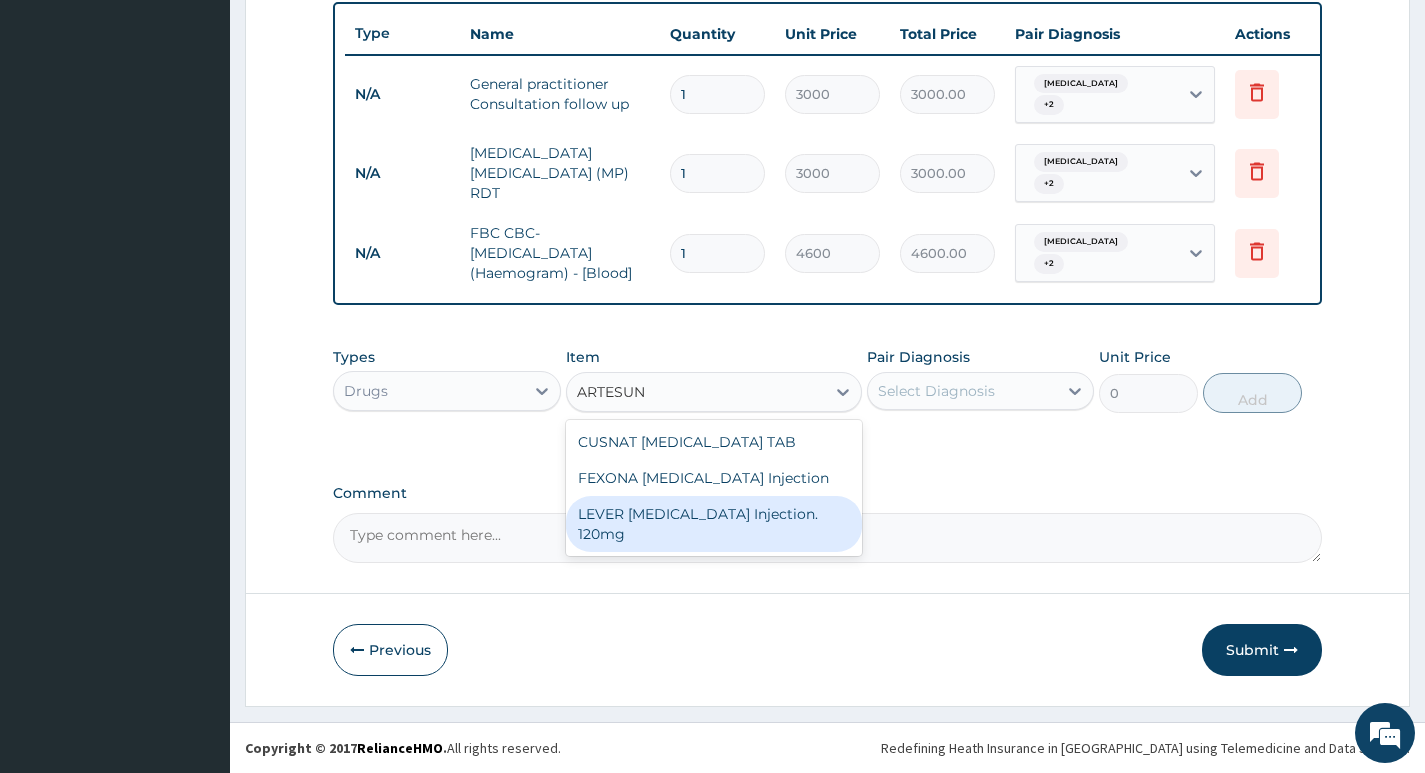type 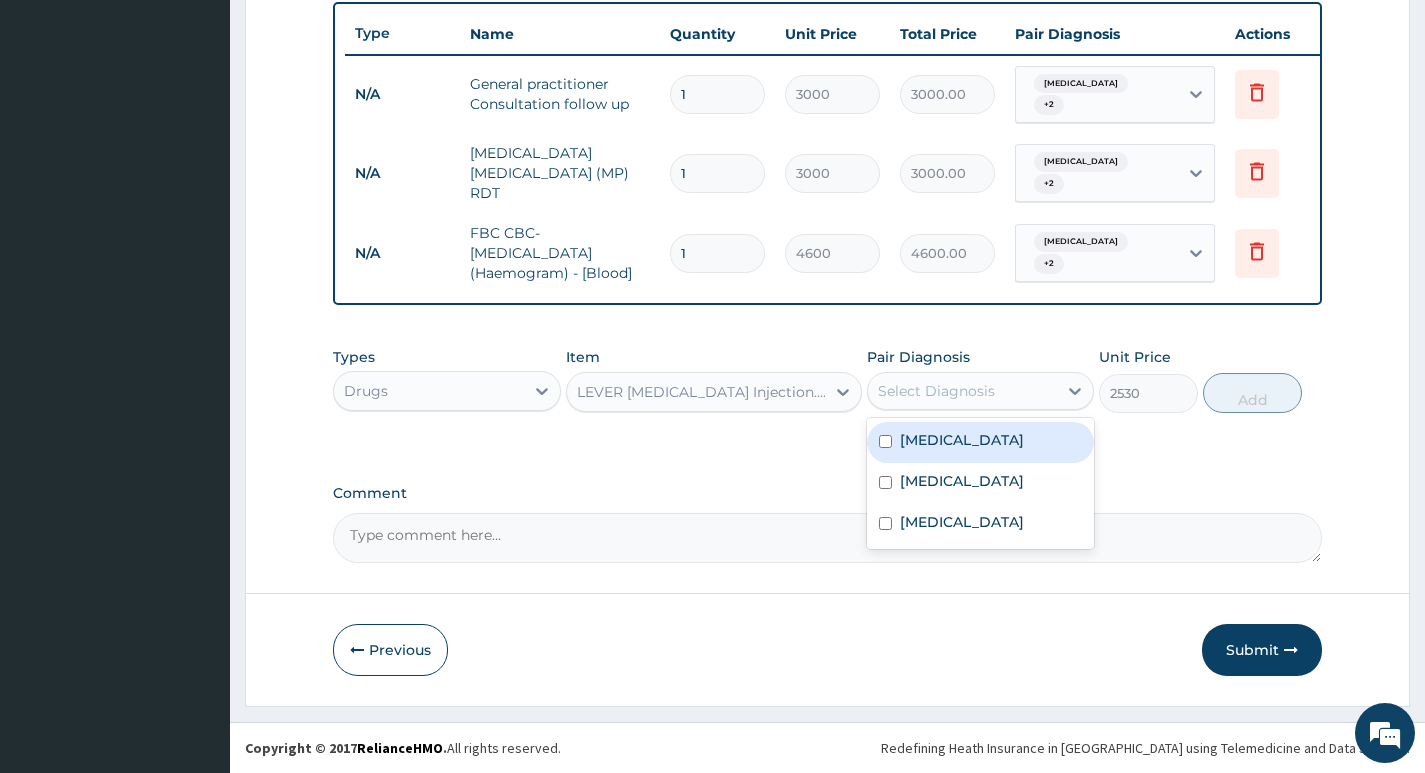 click on "Select Diagnosis" at bounding box center [936, 391] 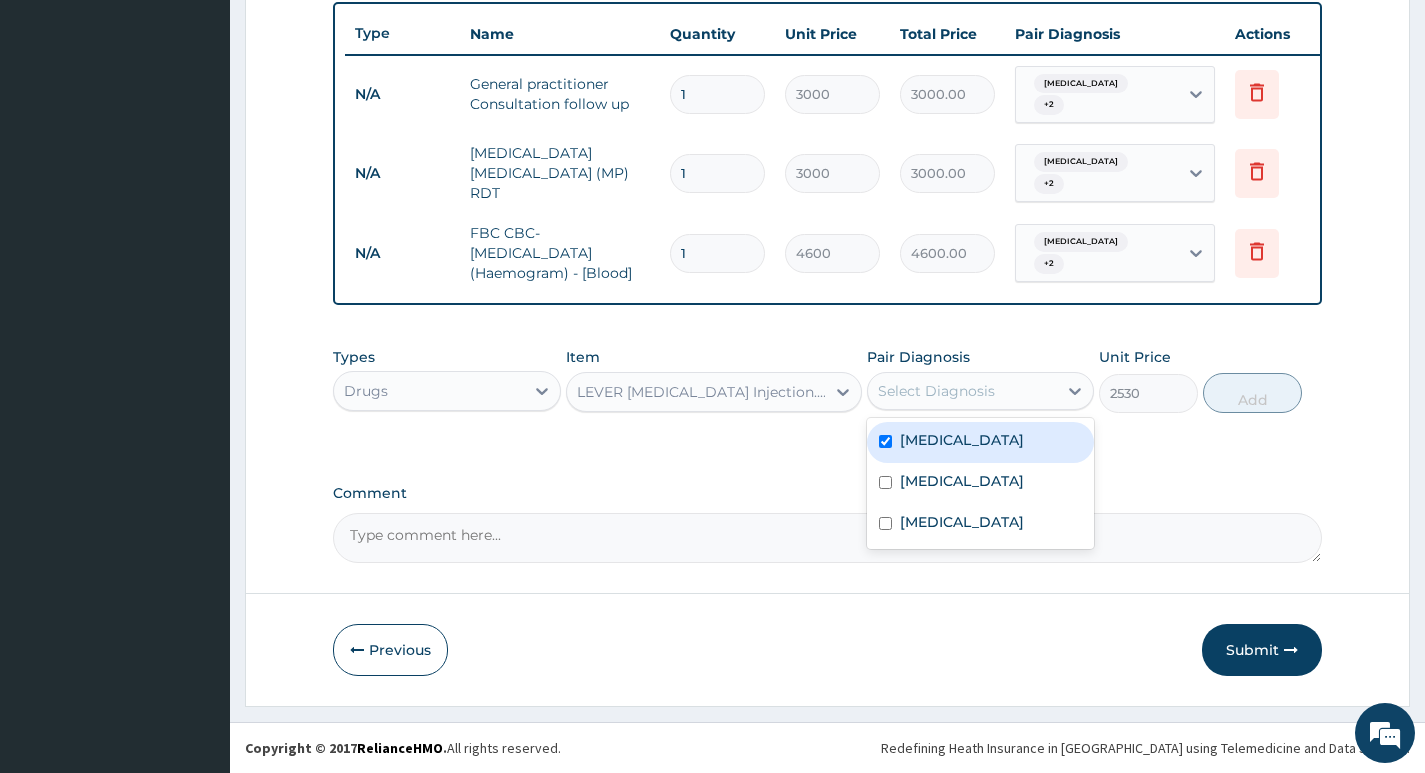 checkbox on "true" 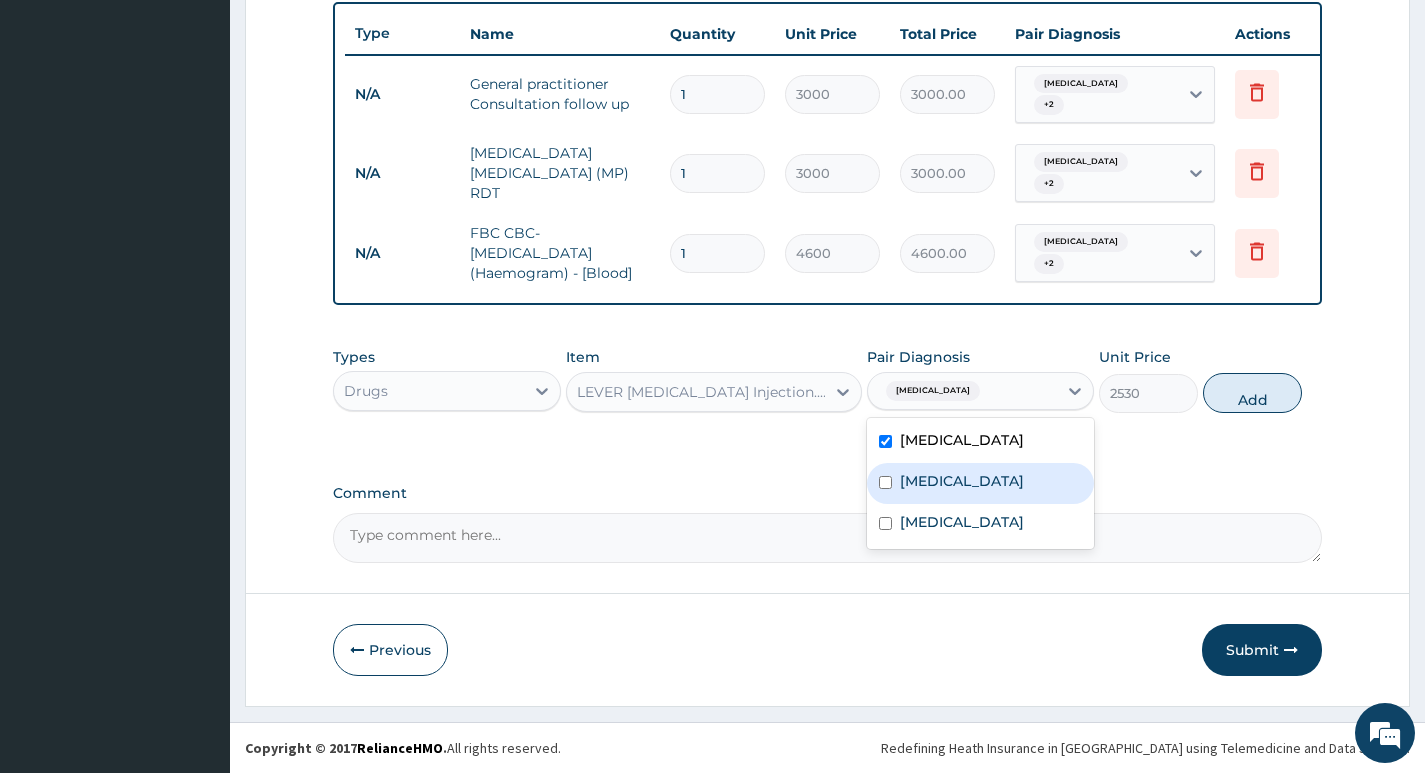 drag, startPoint x: 939, startPoint y: 481, endPoint x: 939, endPoint y: 505, distance: 24 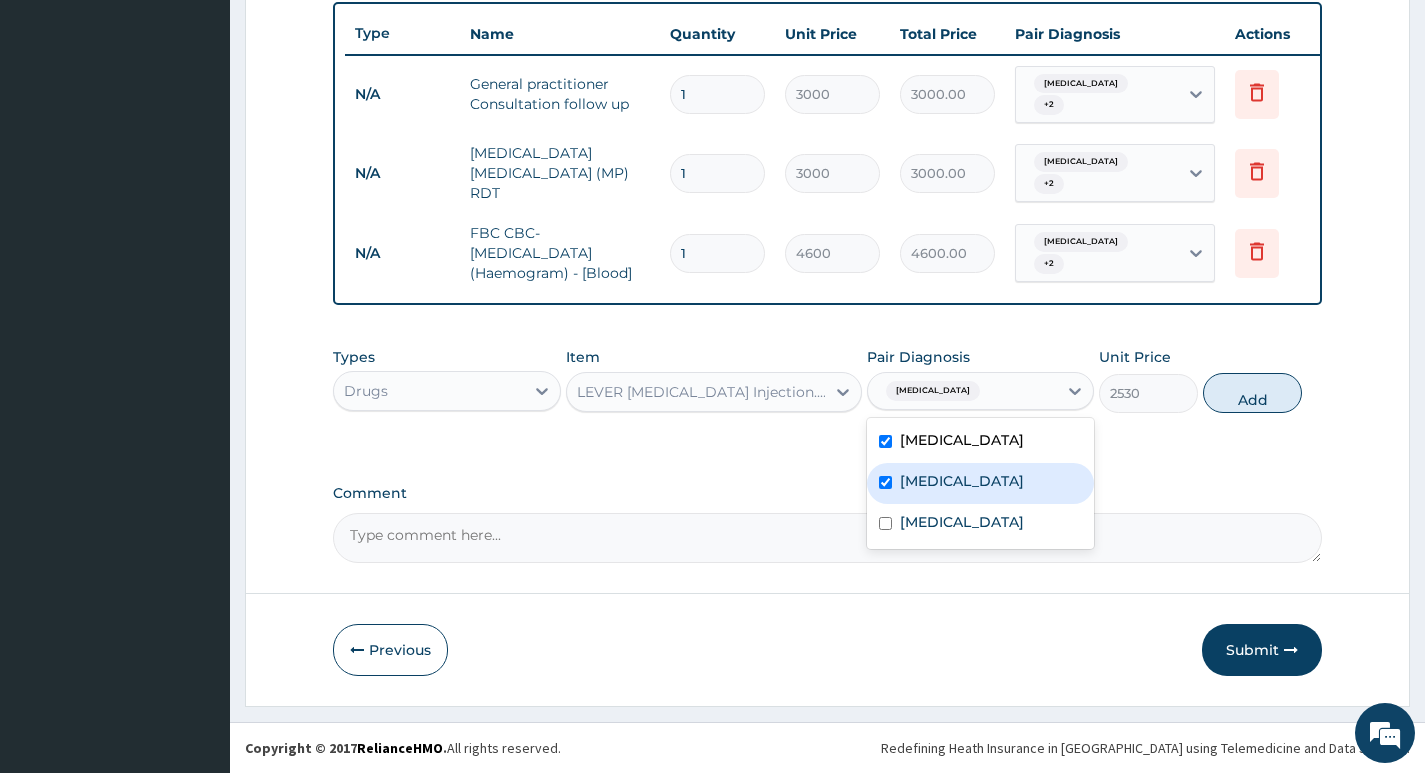 checkbox on "true" 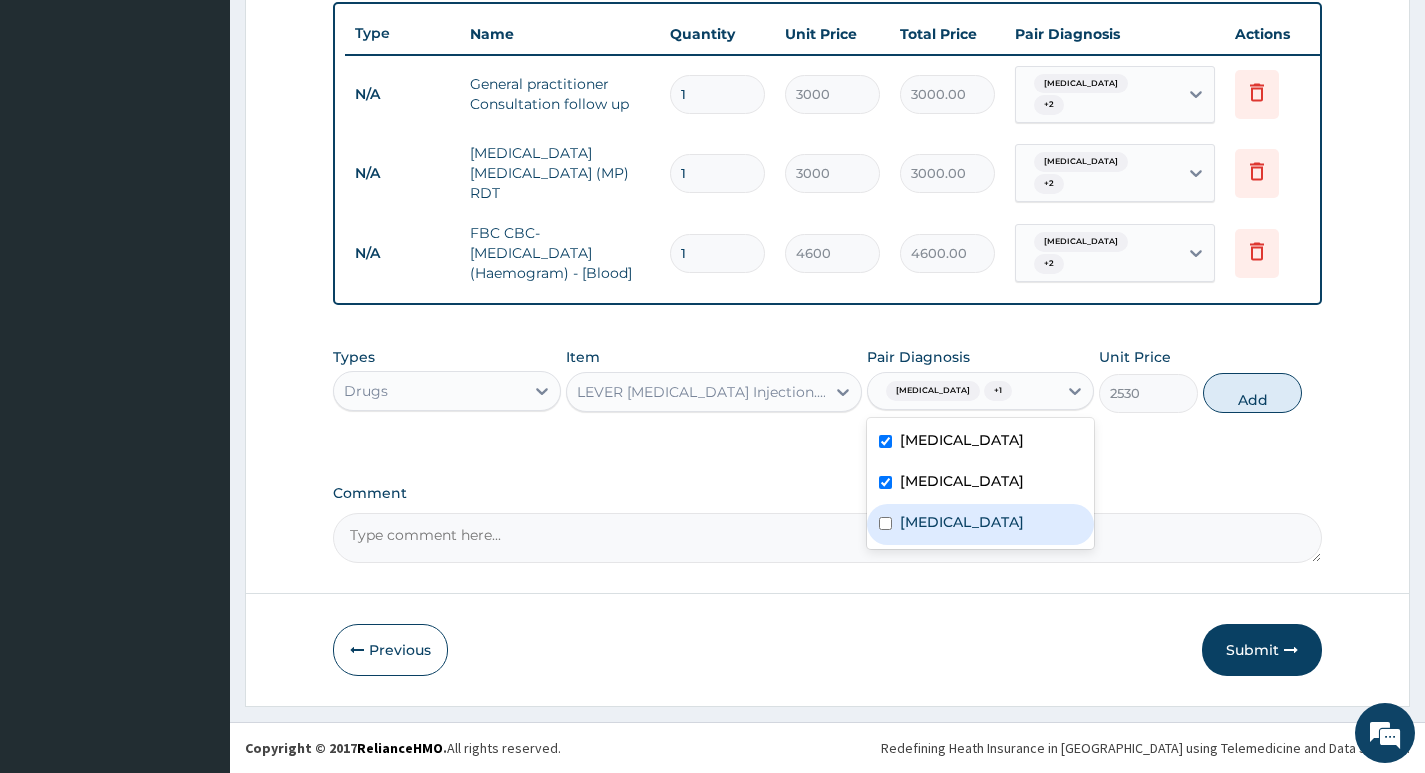 click on "Malaria" at bounding box center [962, 522] 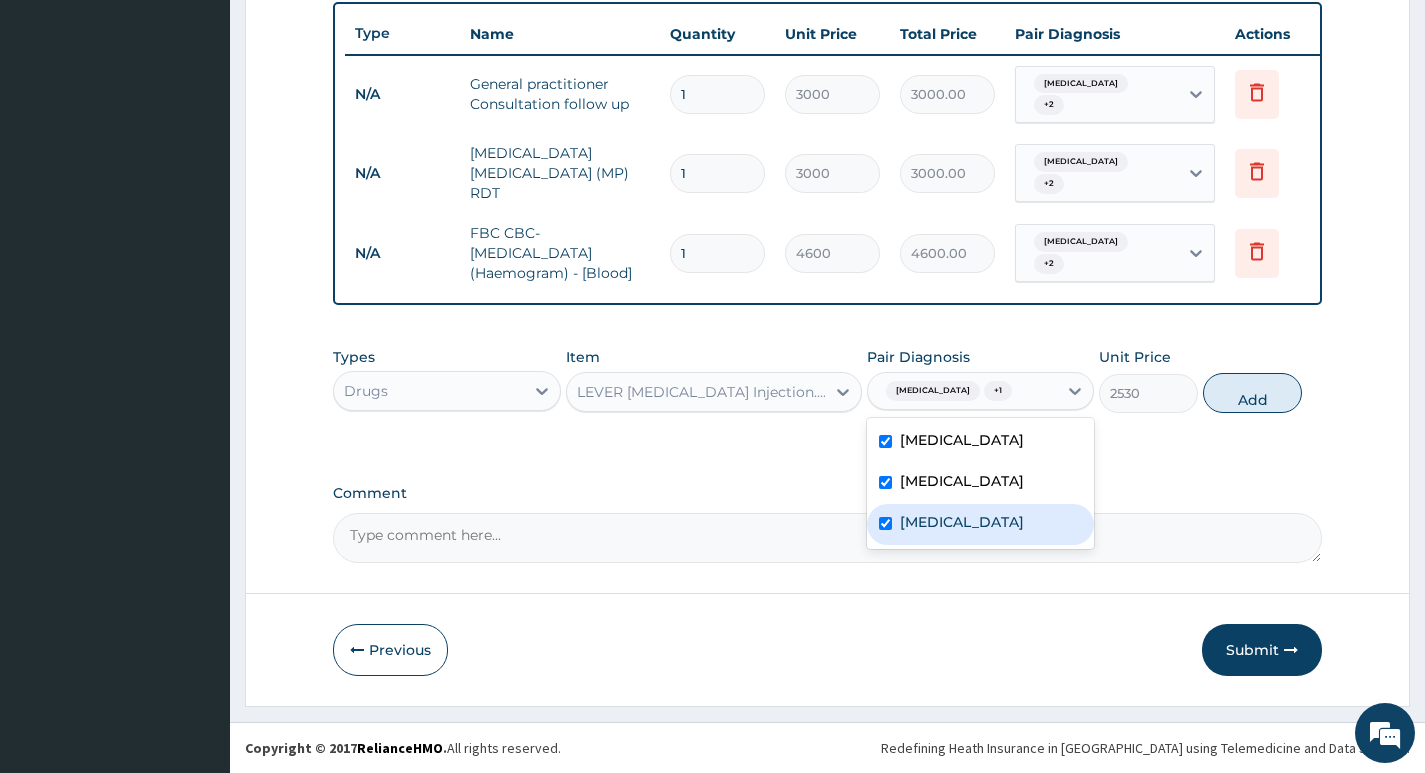 checkbox on "true" 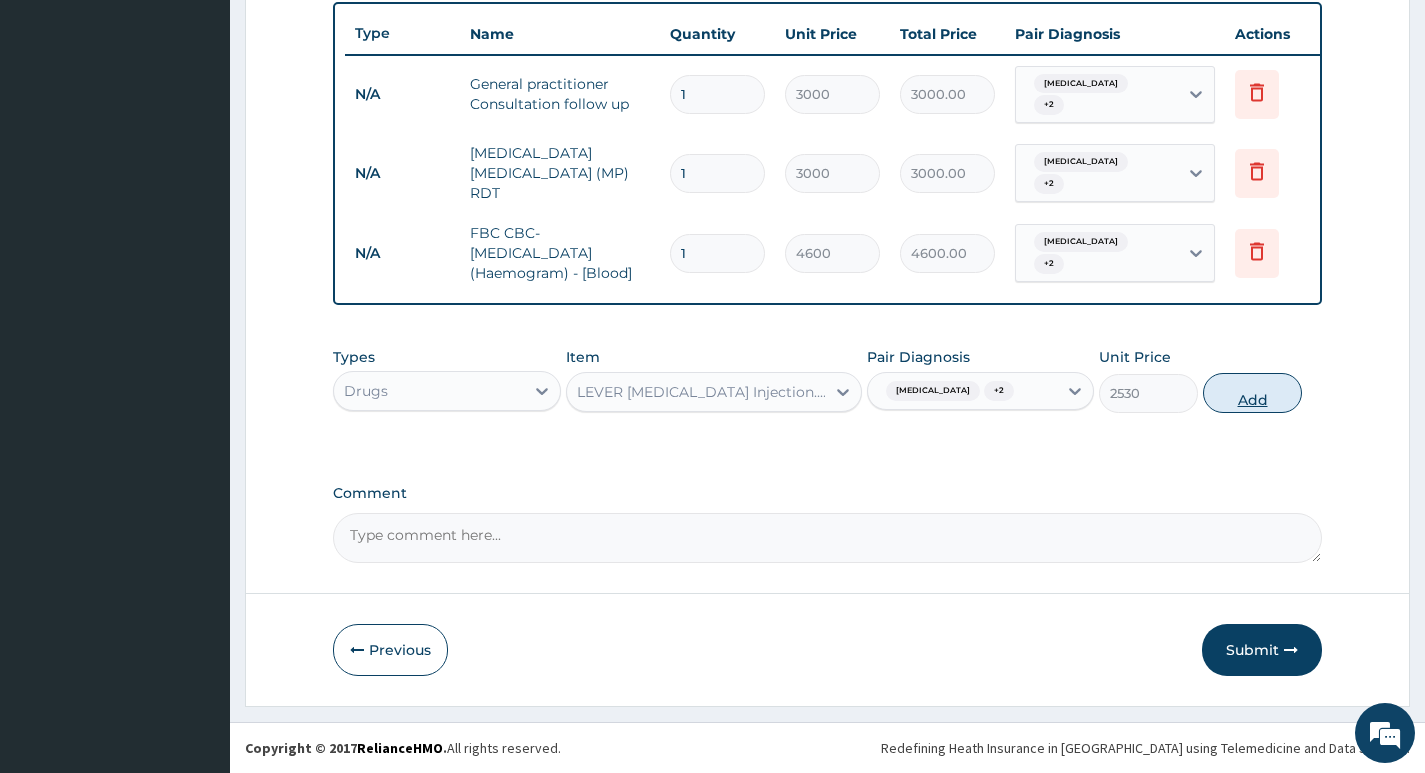 click on "Add" at bounding box center (1252, 393) 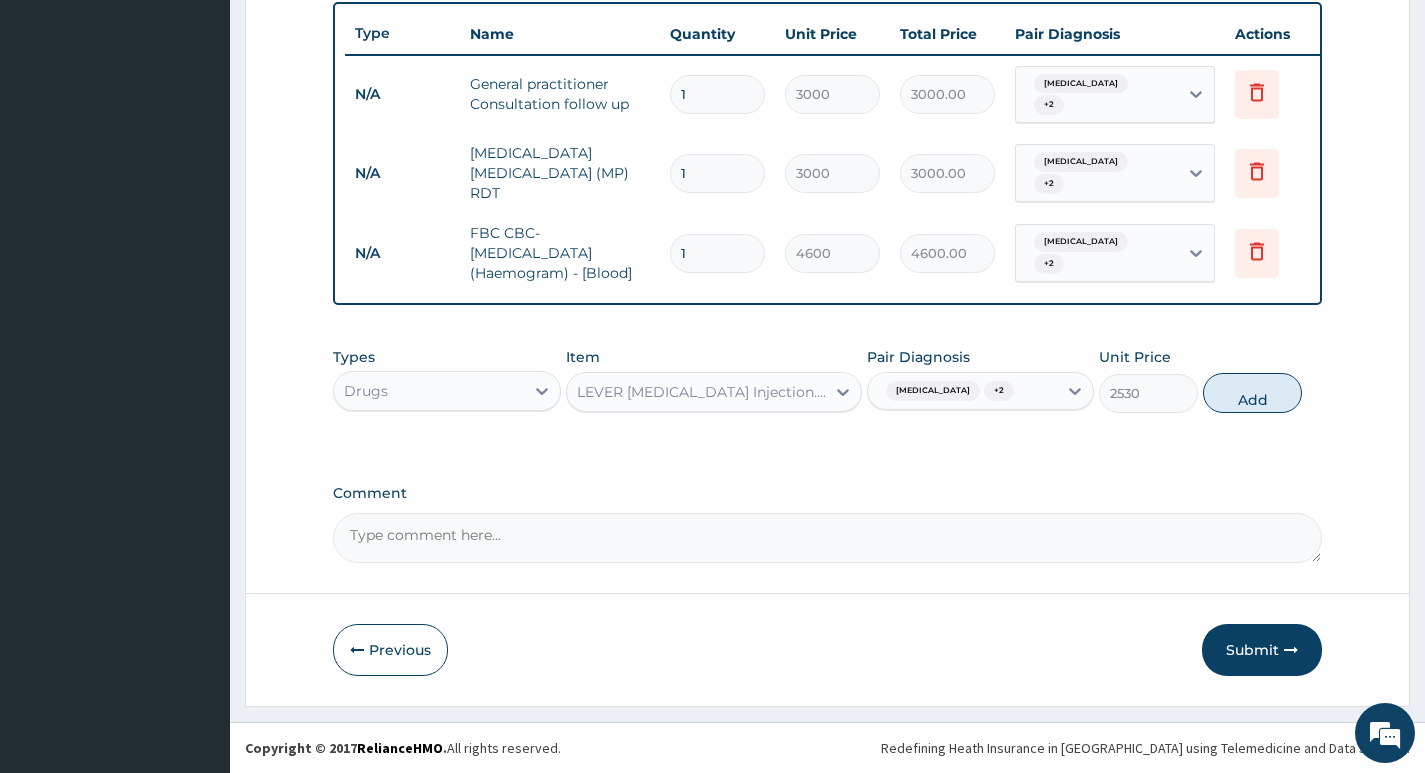 type on "0" 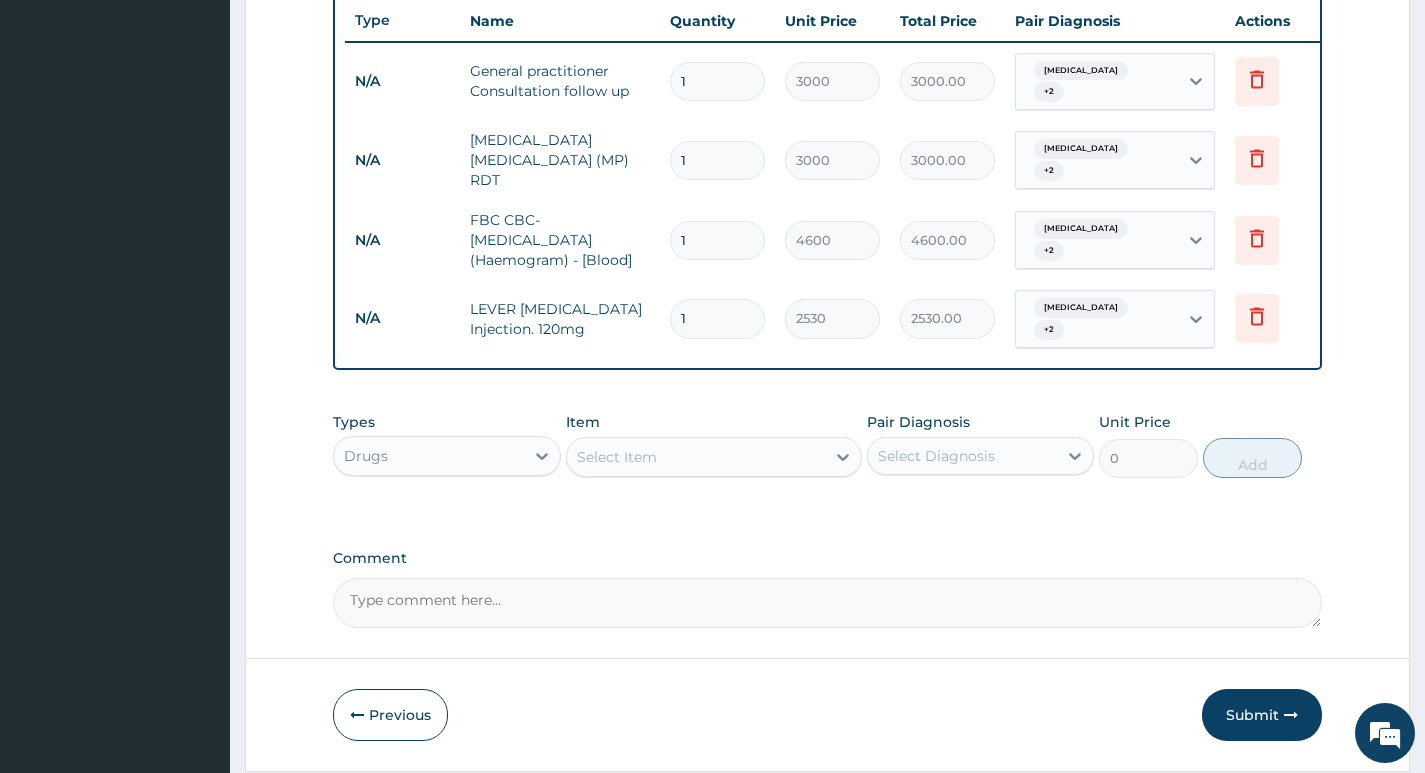 type 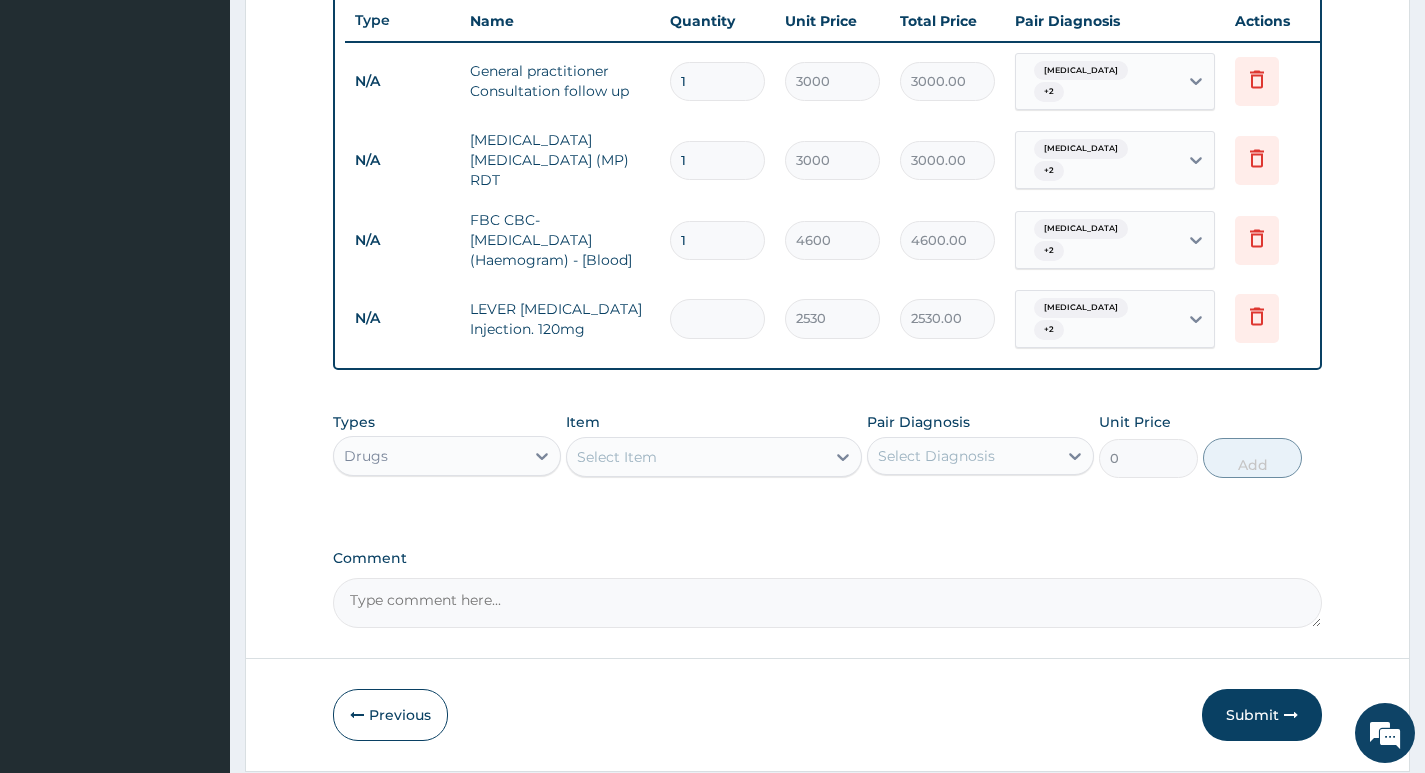 type on "0.00" 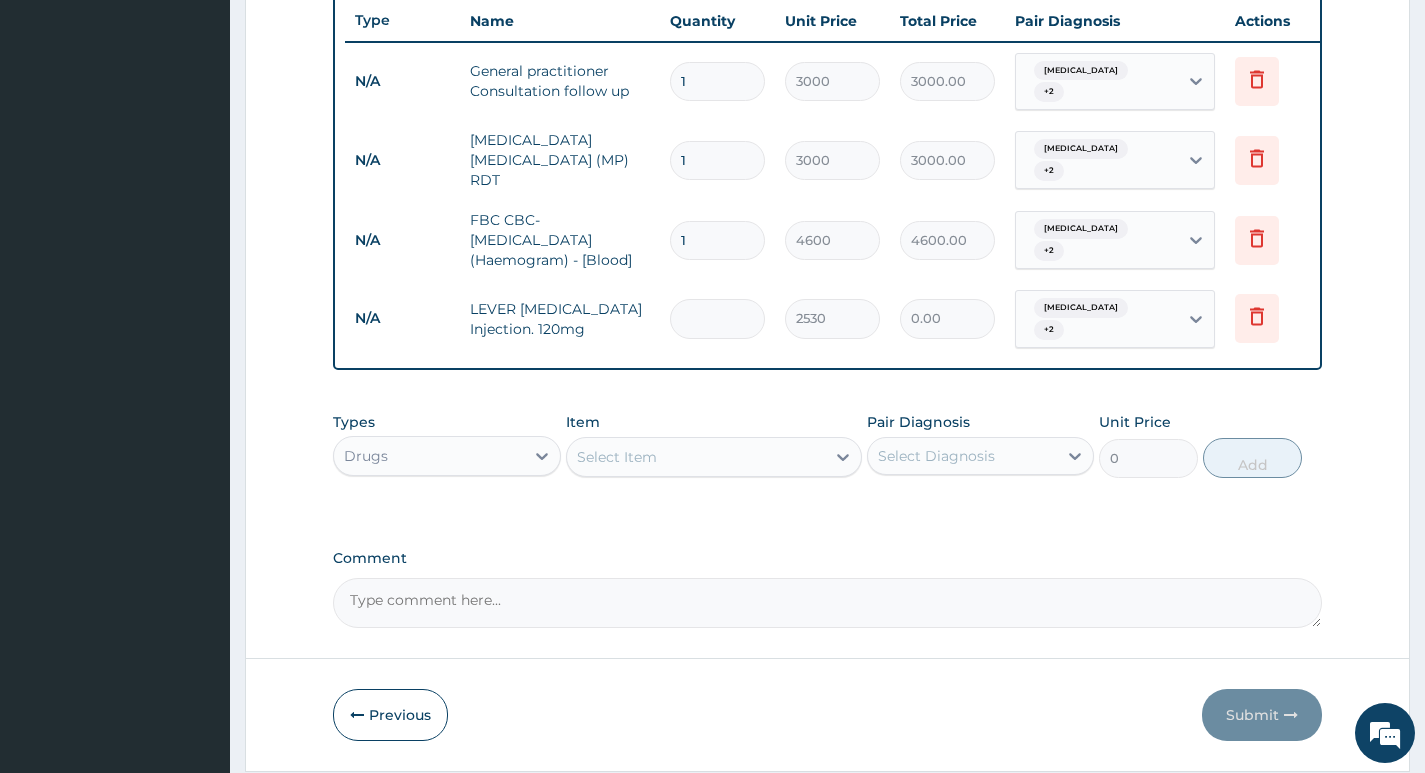 type on "3" 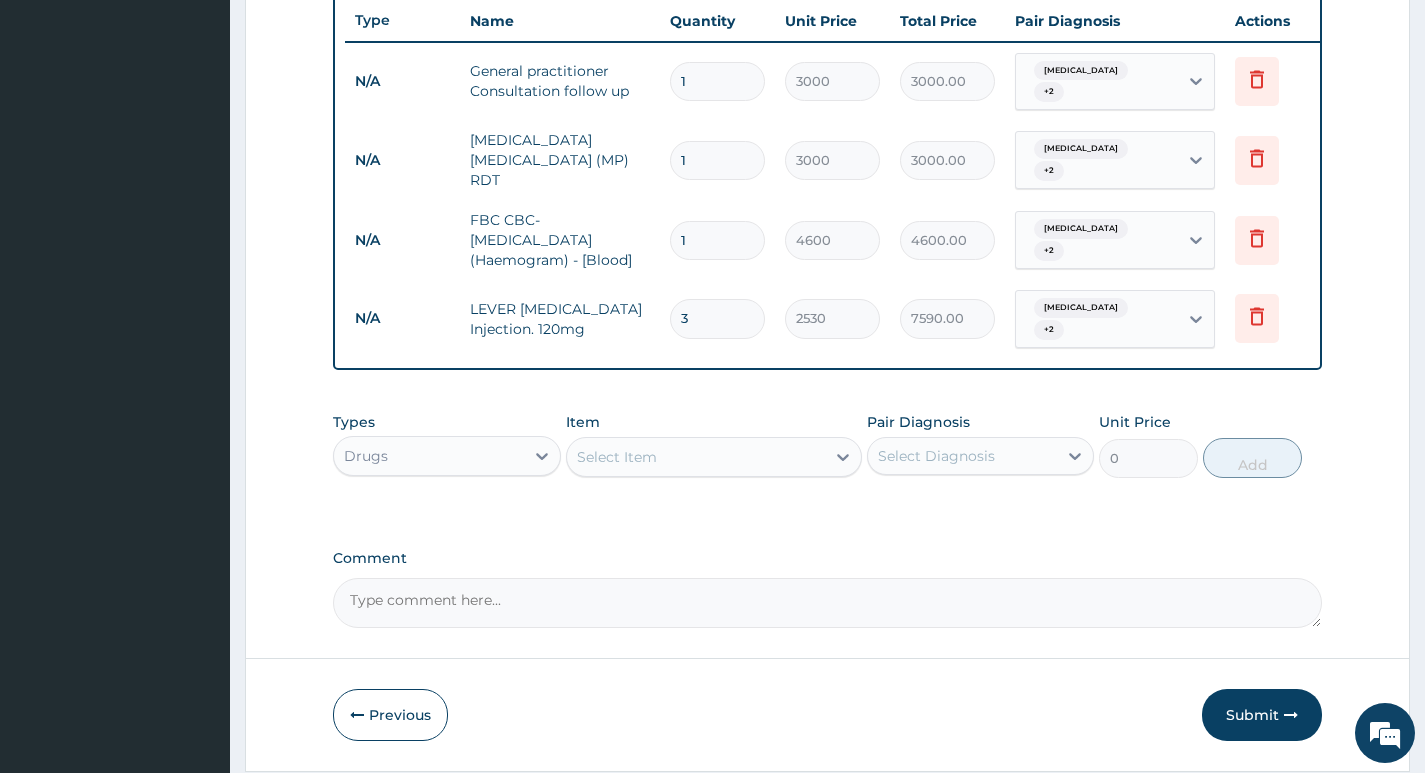 type on "3" 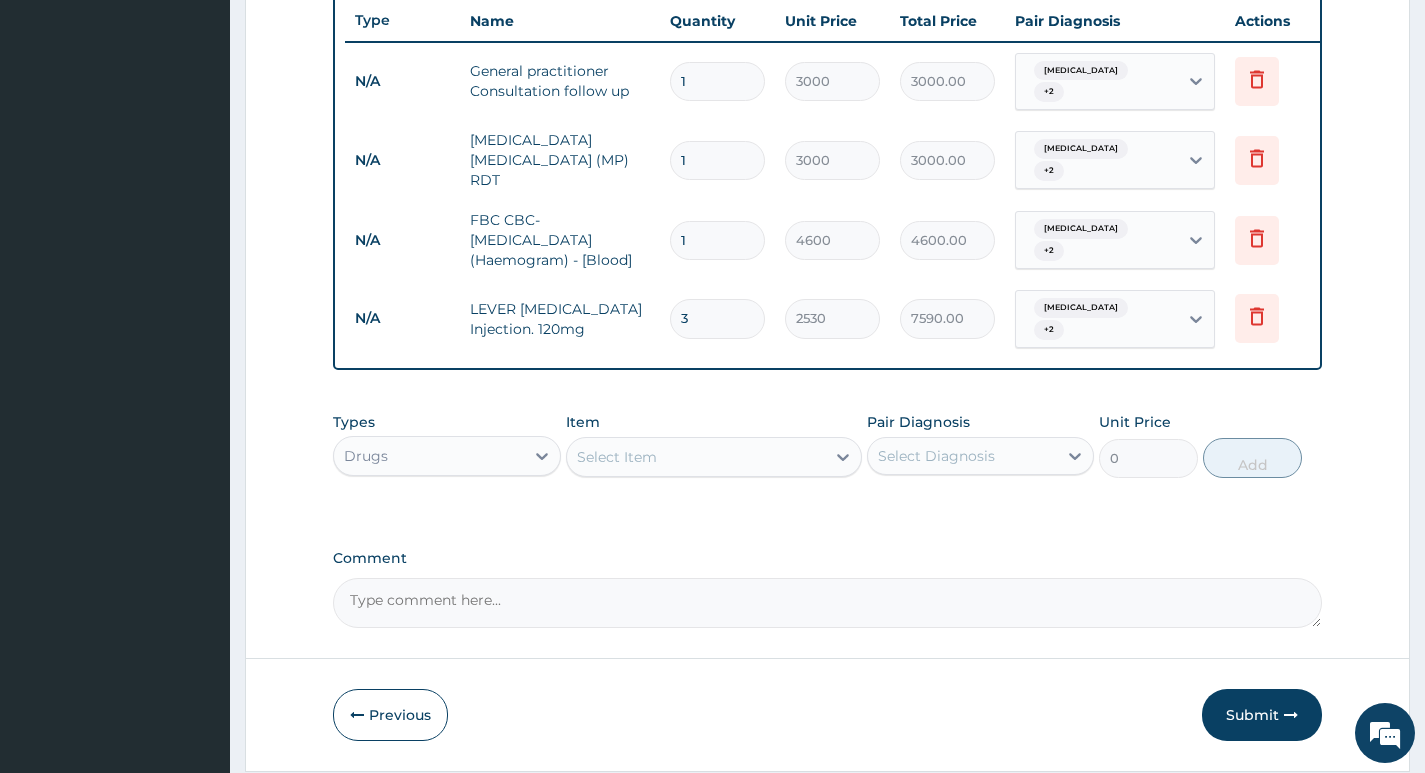 click on "Select Item" at bounding box center [696, 457] 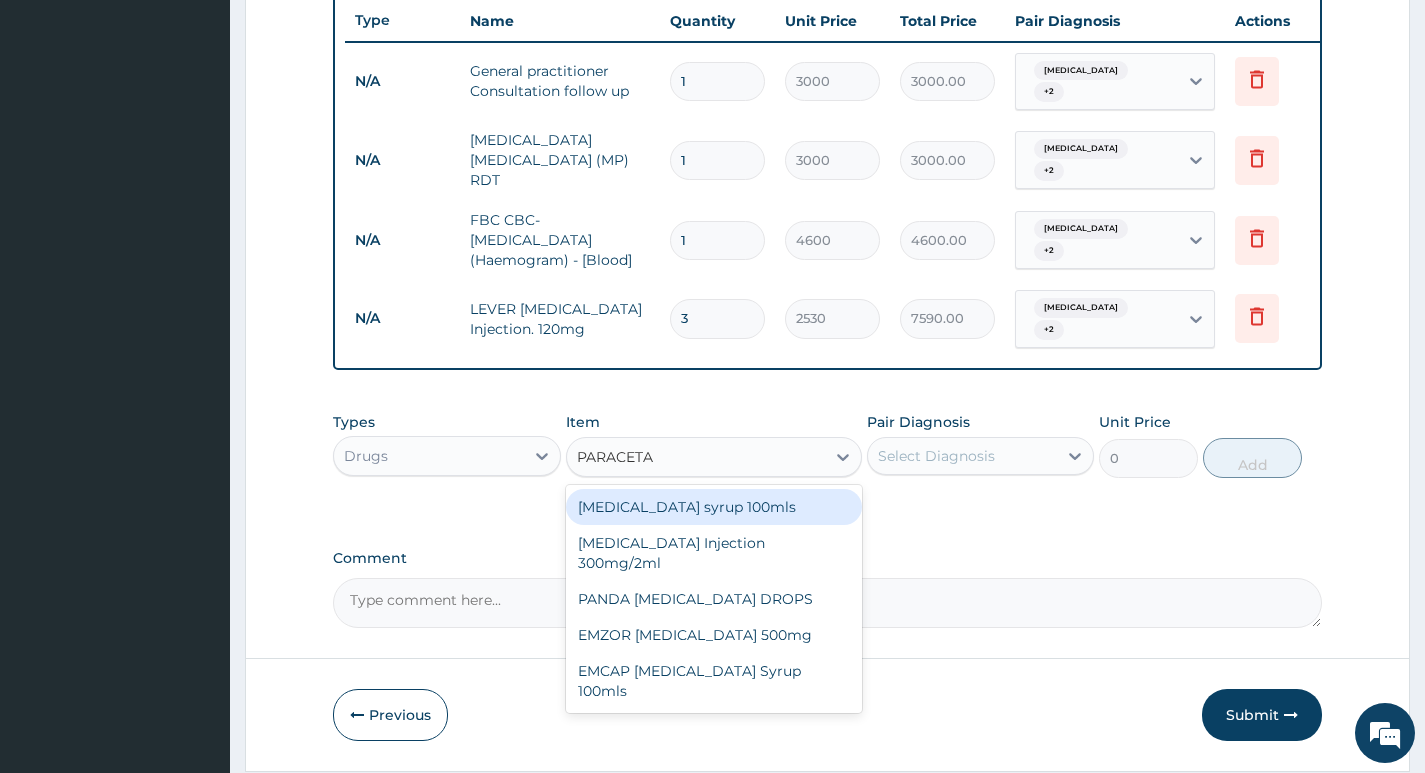 type on "PARACETAM" 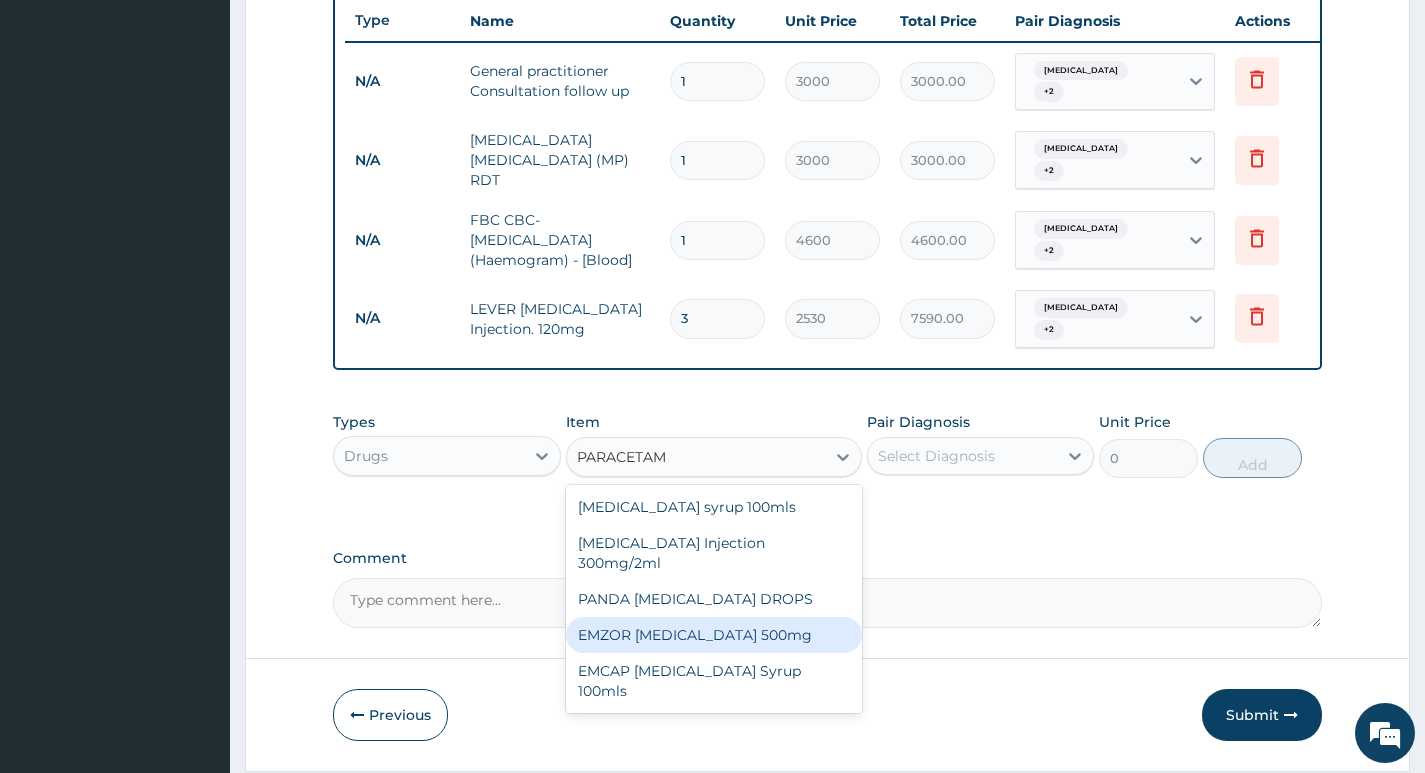 click on "EMZOR PARACETAMOL 500mg" at bounding box center (714, 635) 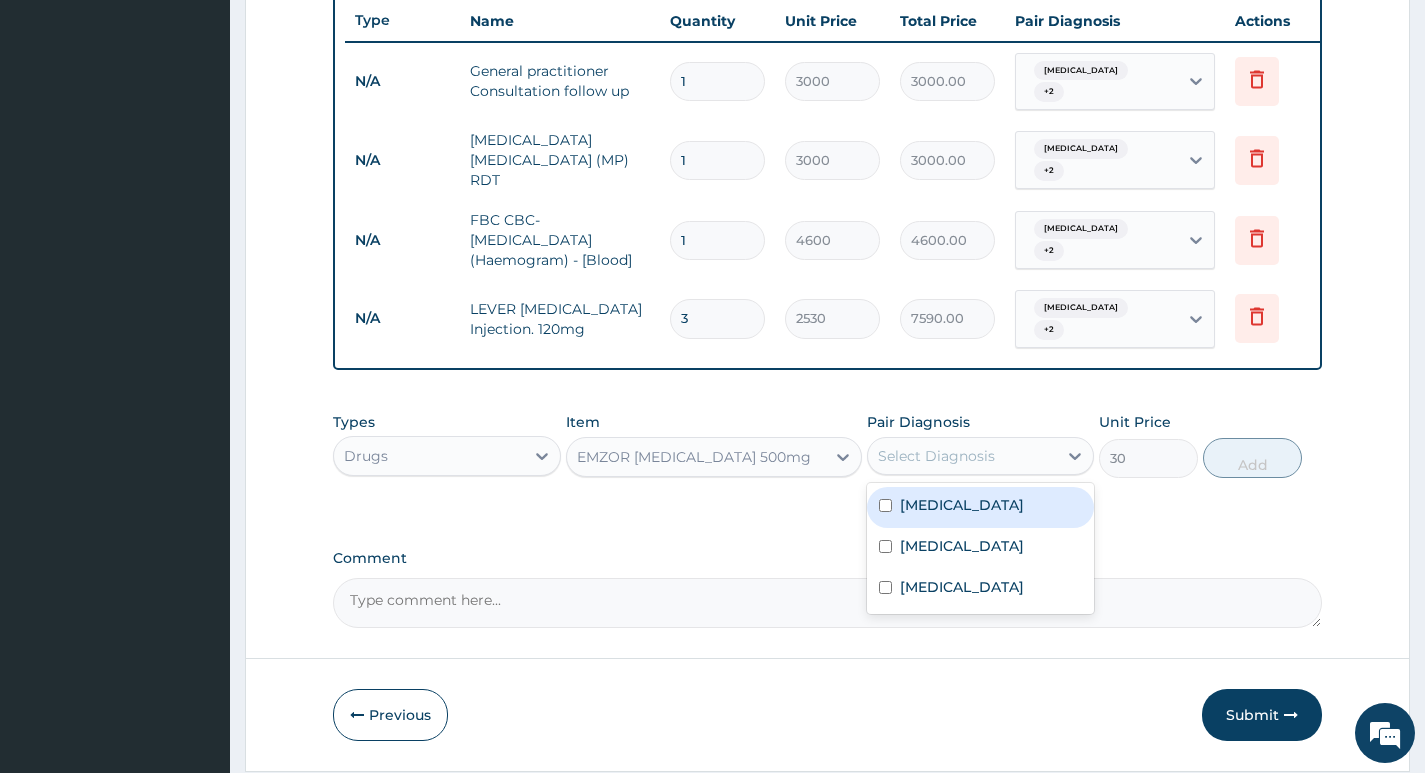 click on "Select Diagnosis" at bounding box center [936, 456] 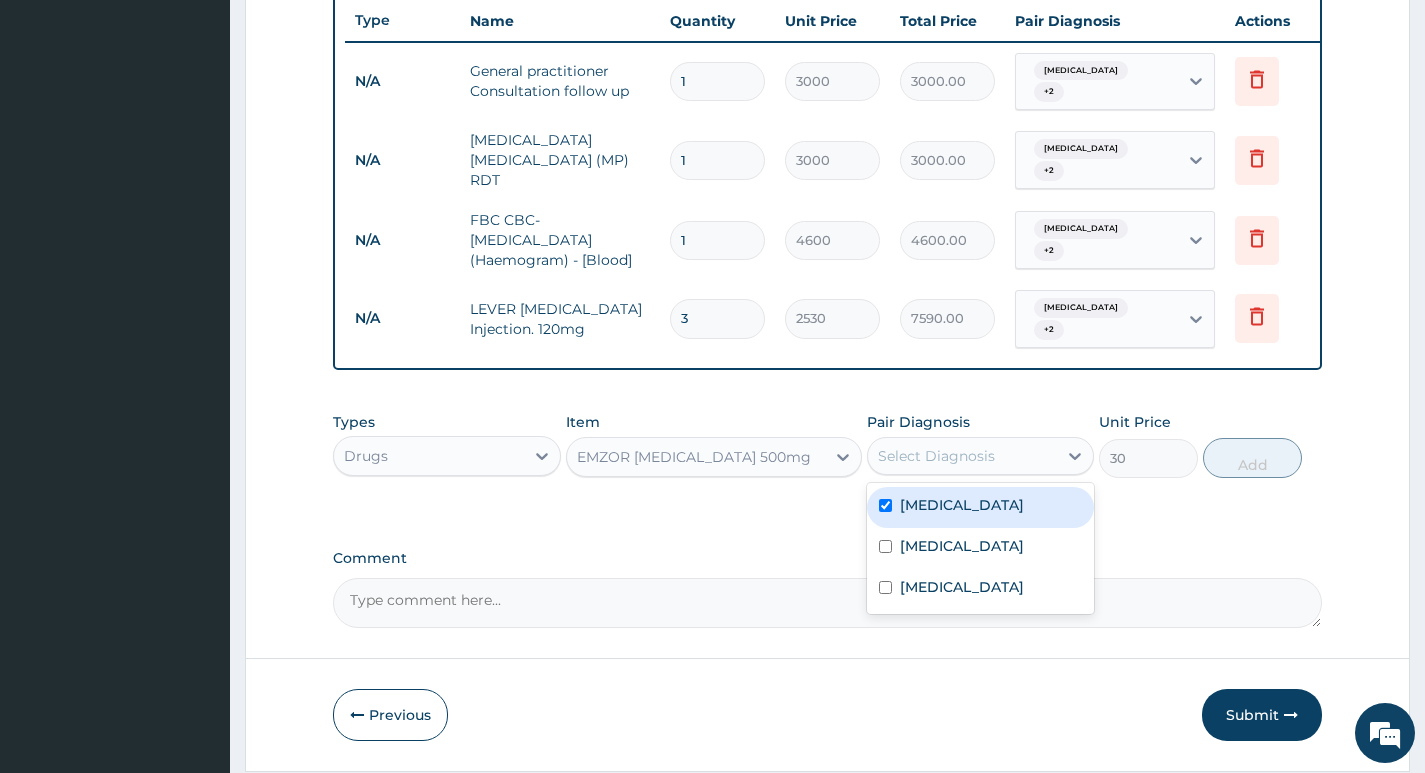 checkbox on "true" 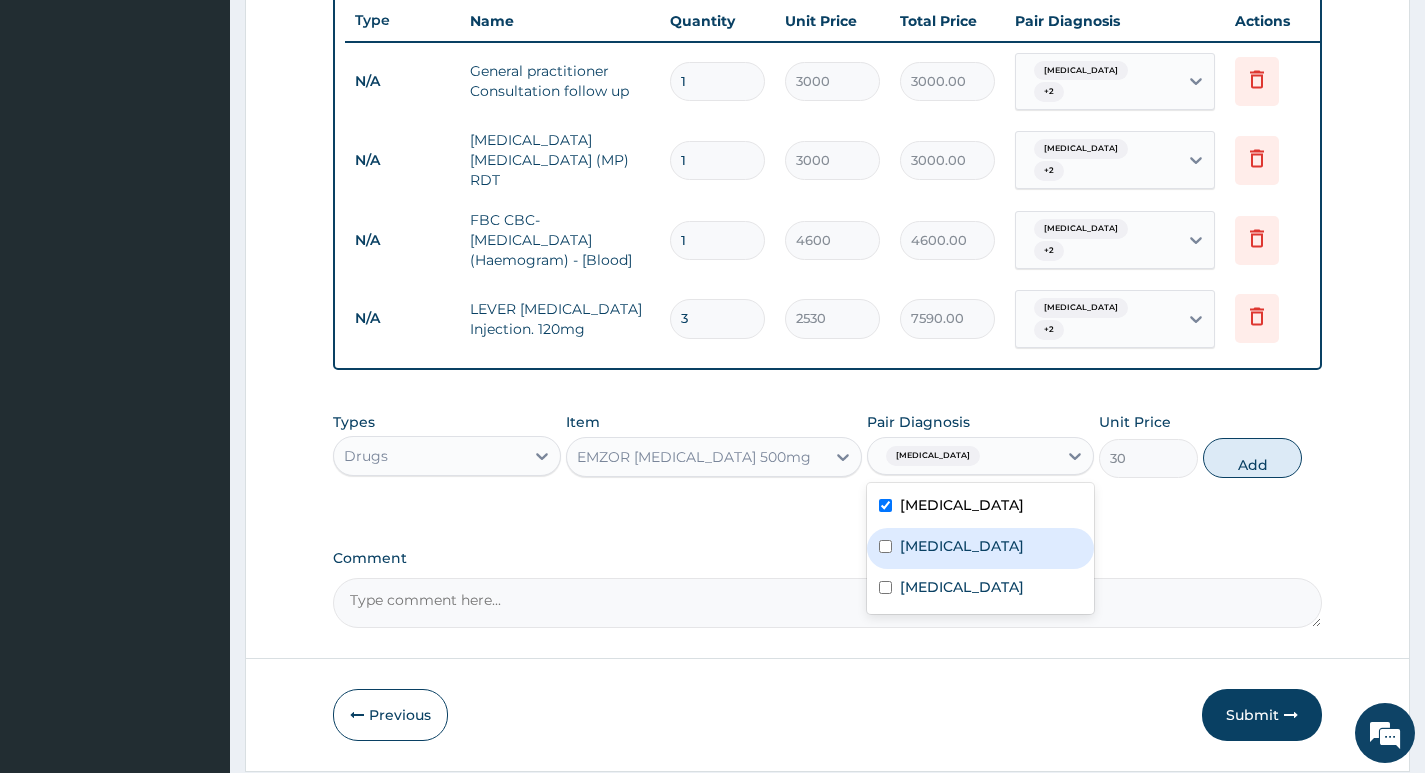 click on "Sepsis" at bounding box center (980, 548) 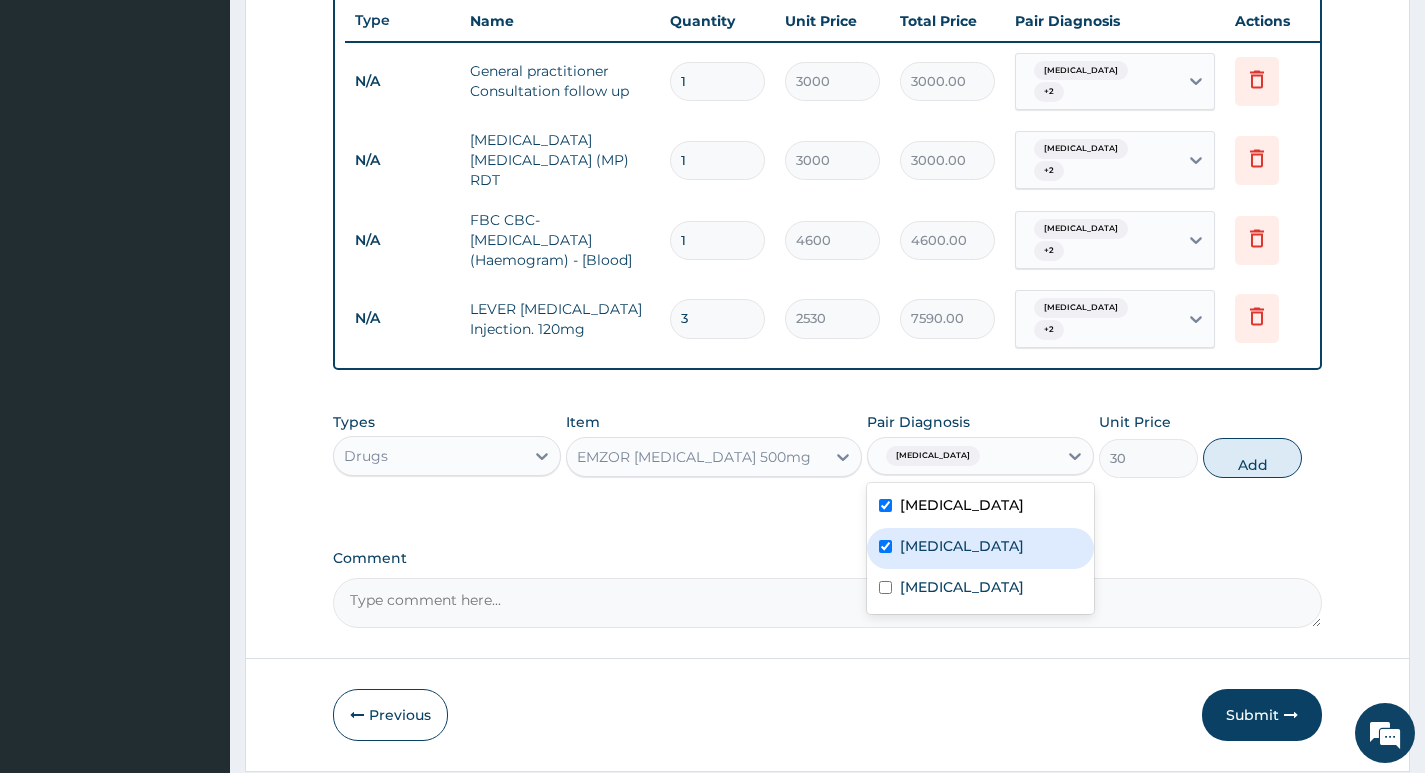 checkbox on "true" 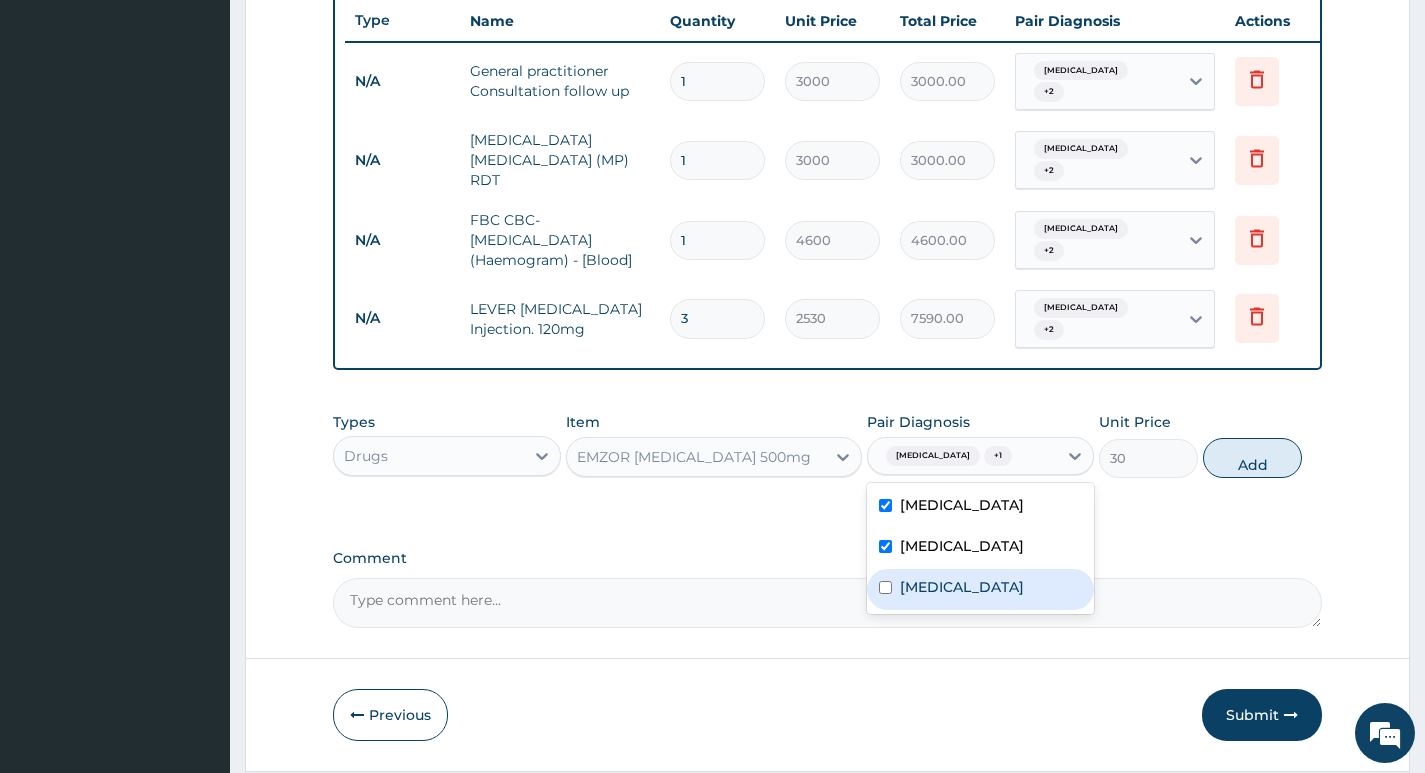 click on "Malaria" at bounding box center [962, 587] 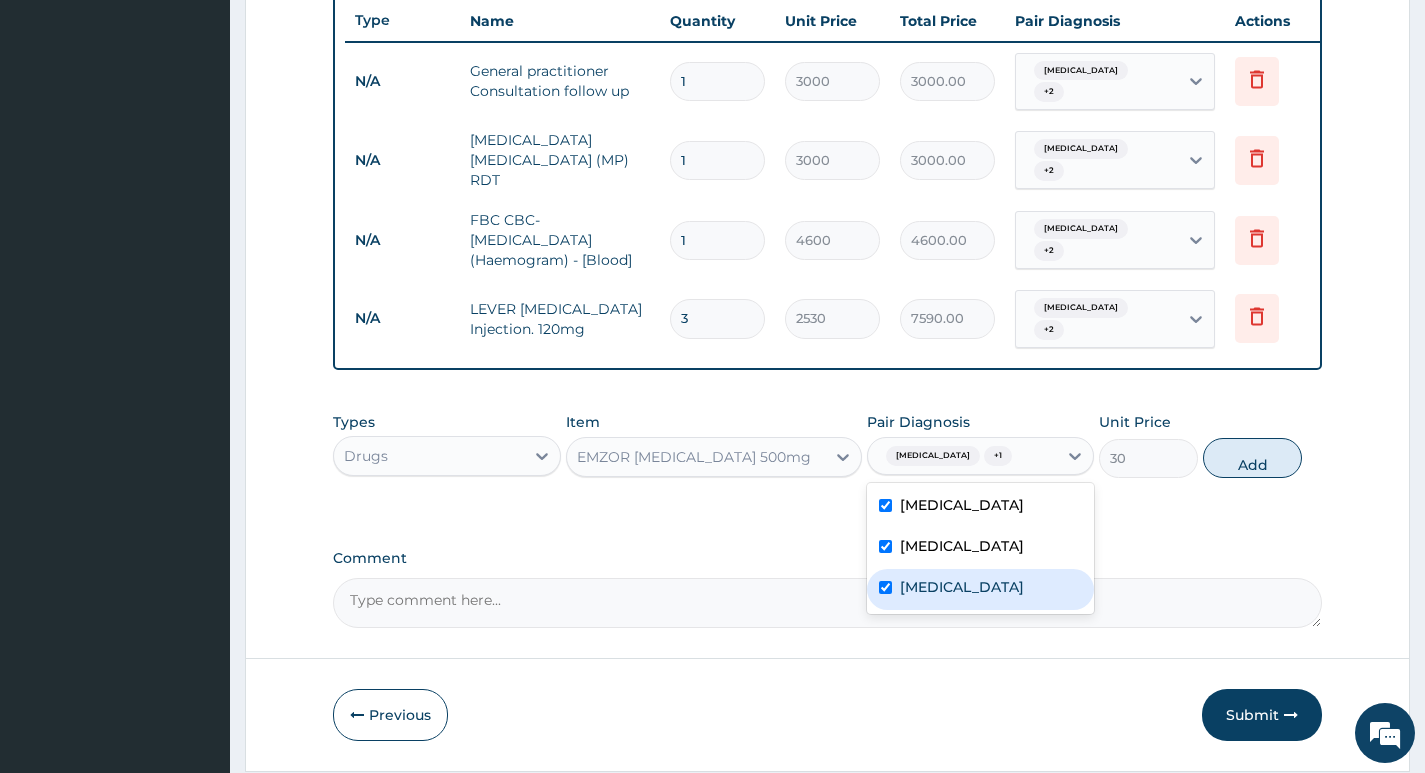 checkbox on "true" 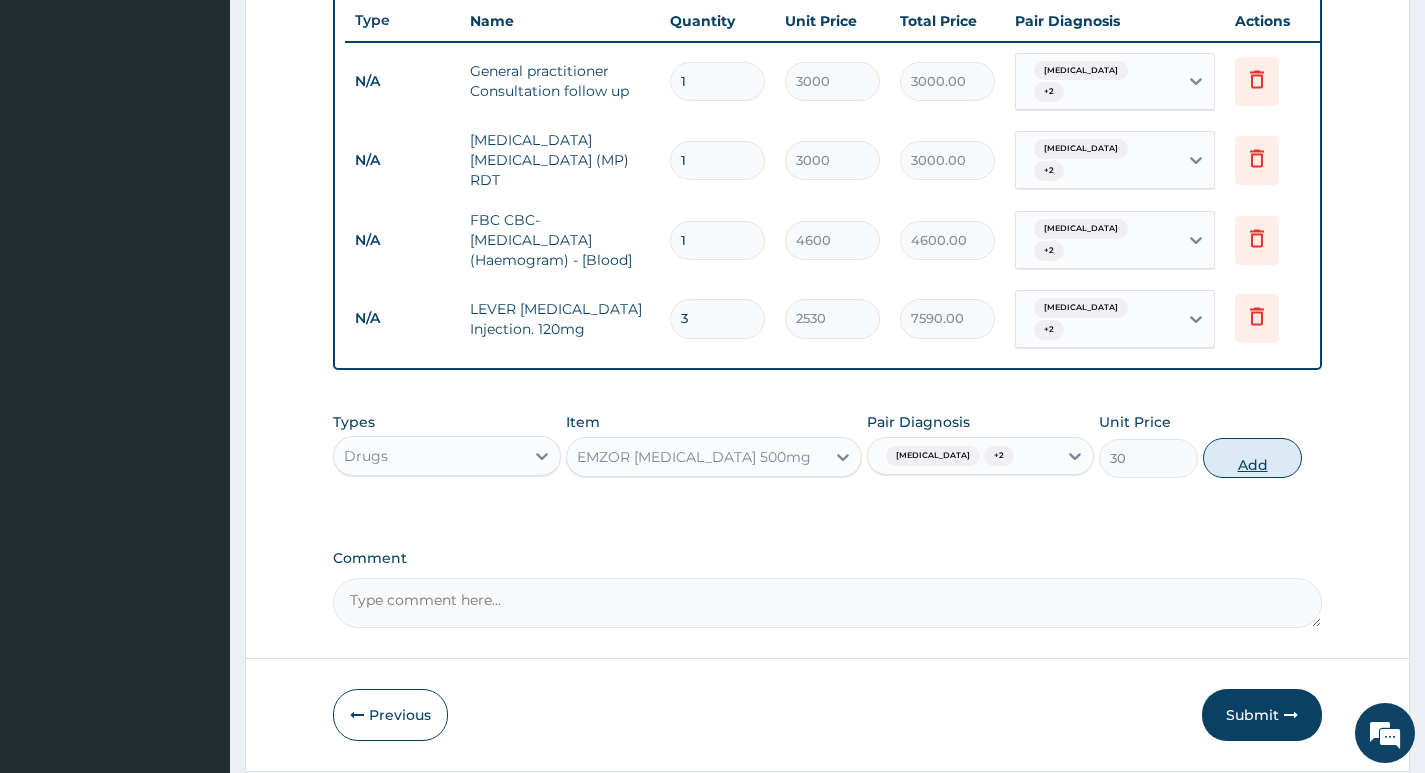 click on "Add" at bounding box center [1252, 458] 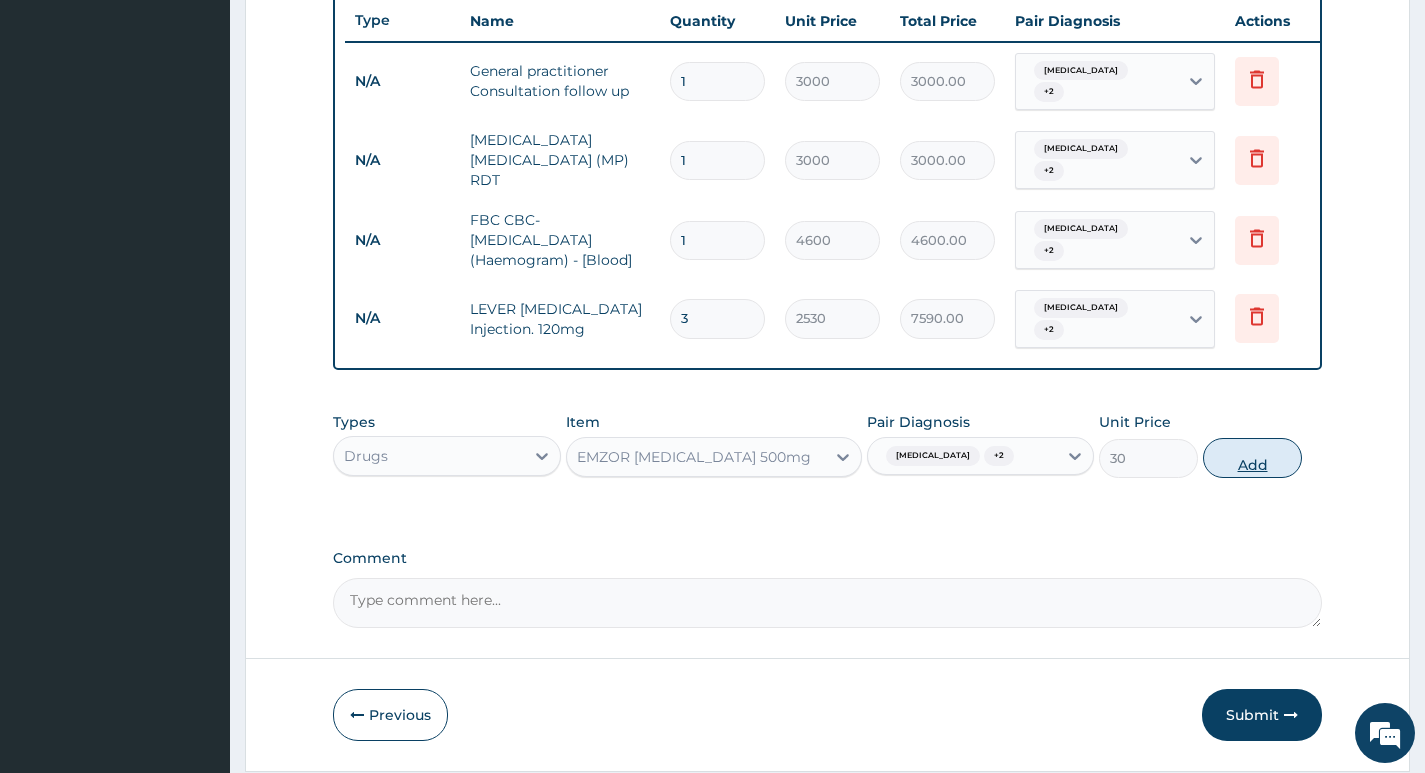 type on "0" 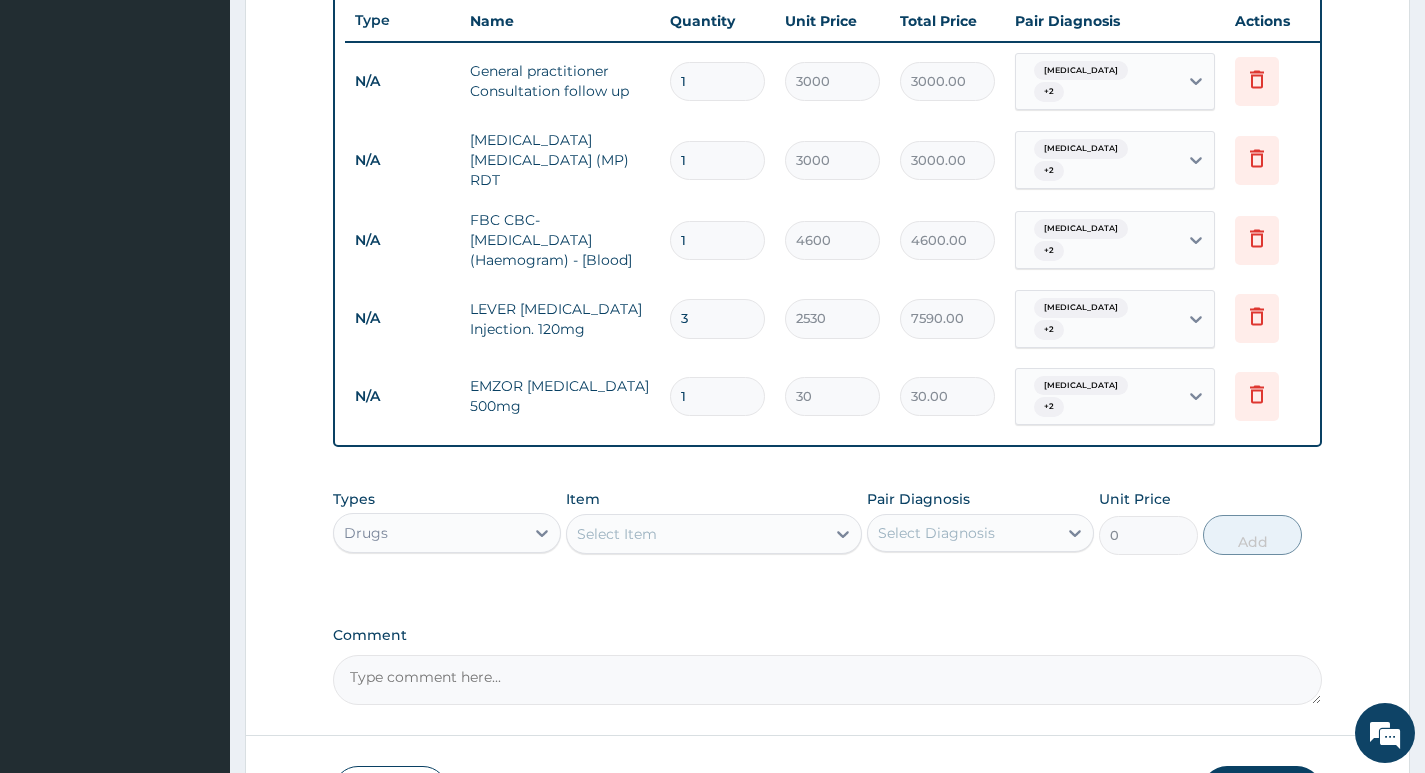 type on "18" 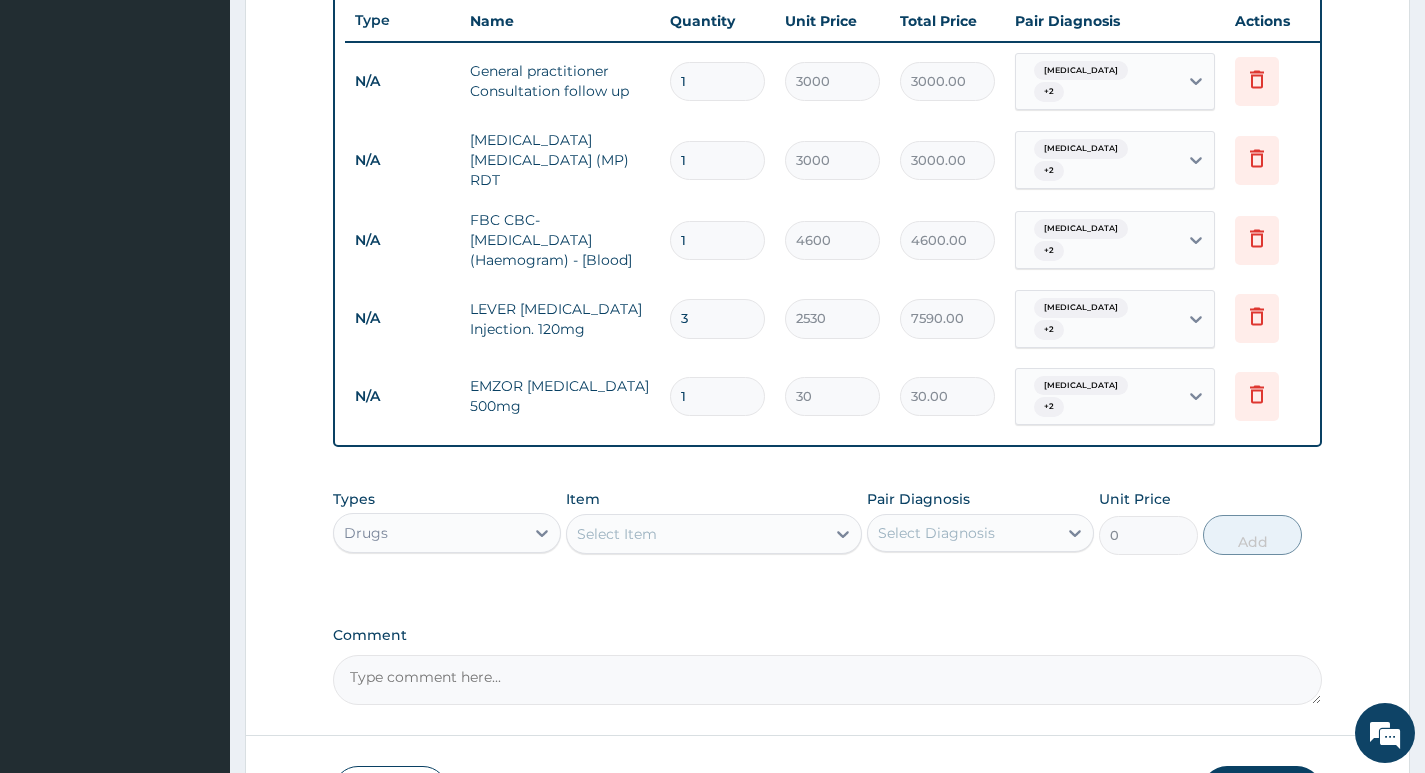 type on "540.00" 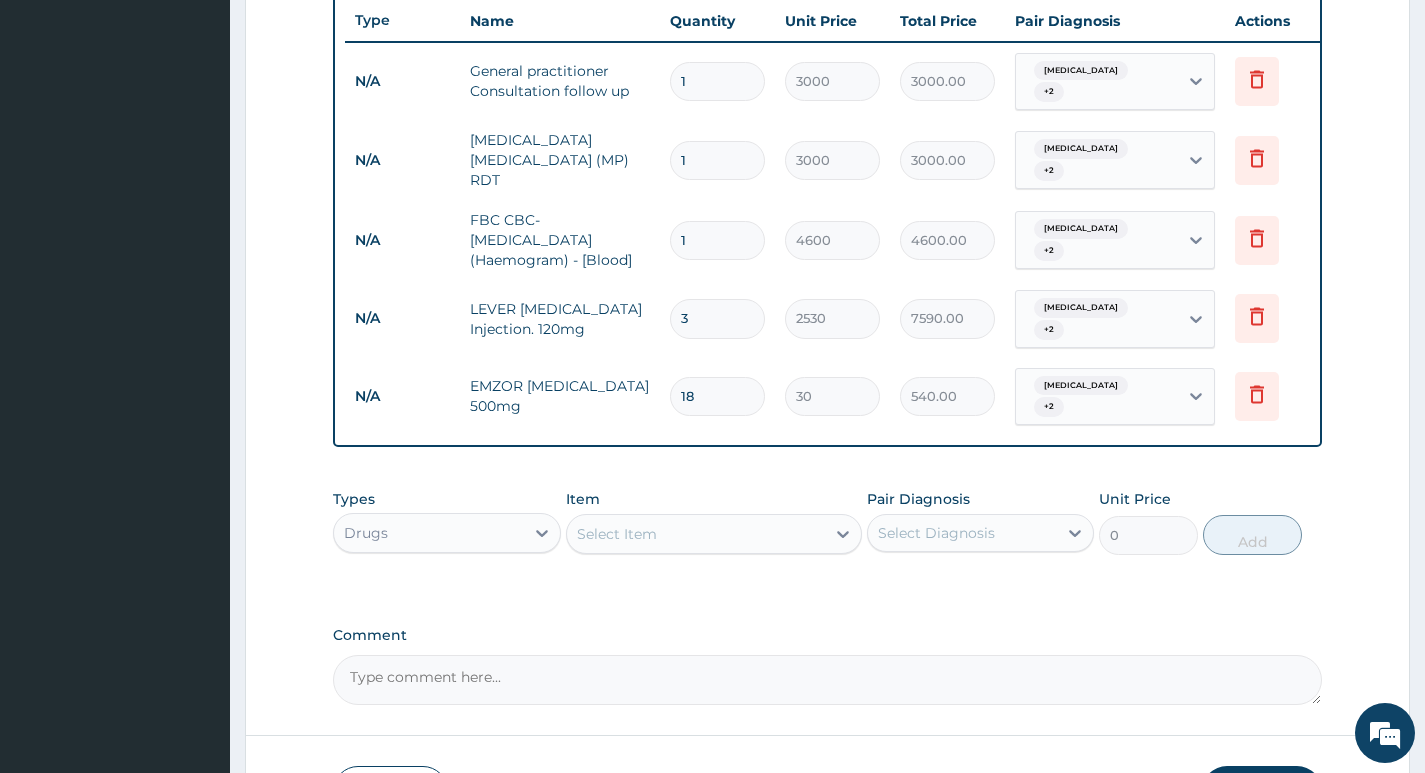 type on "18" 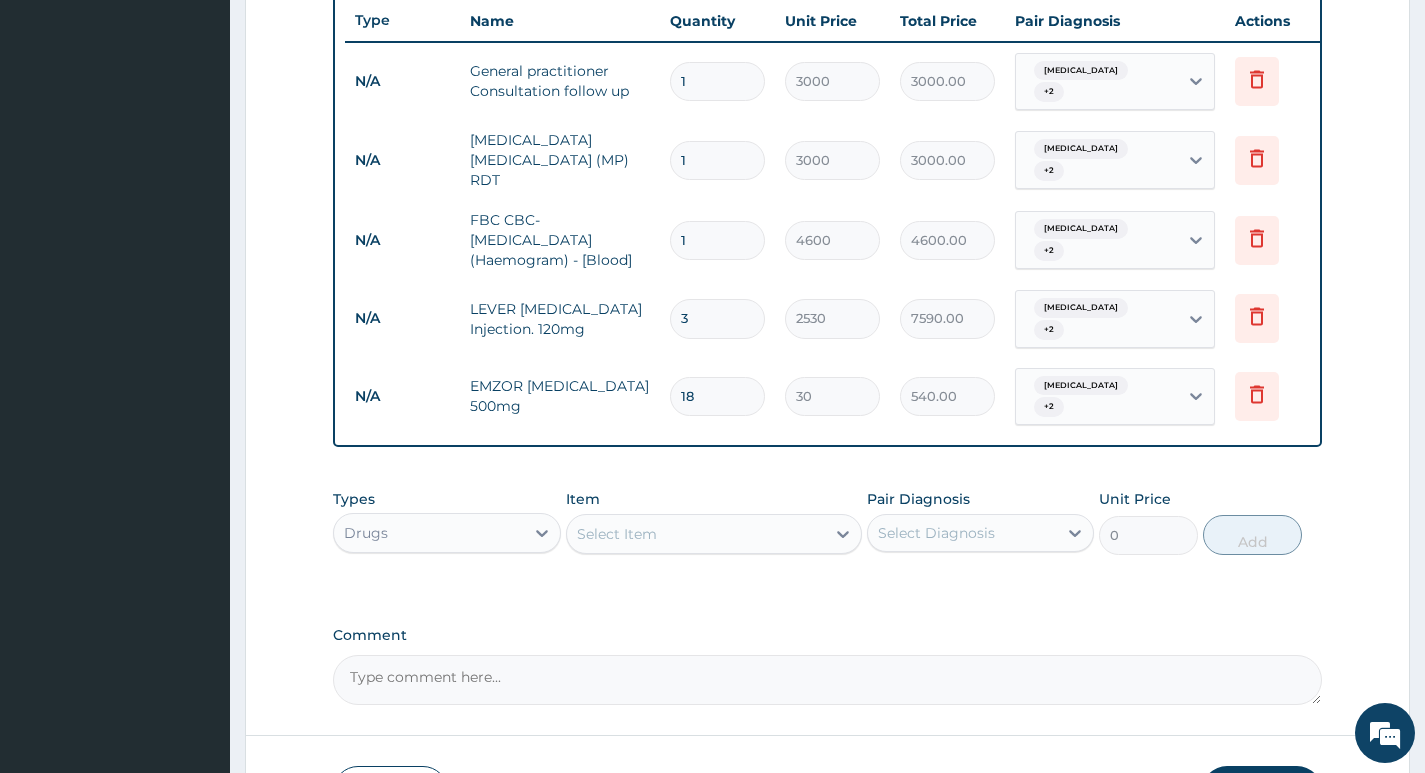 click on "Select Item" at bounding box center (696, 534) 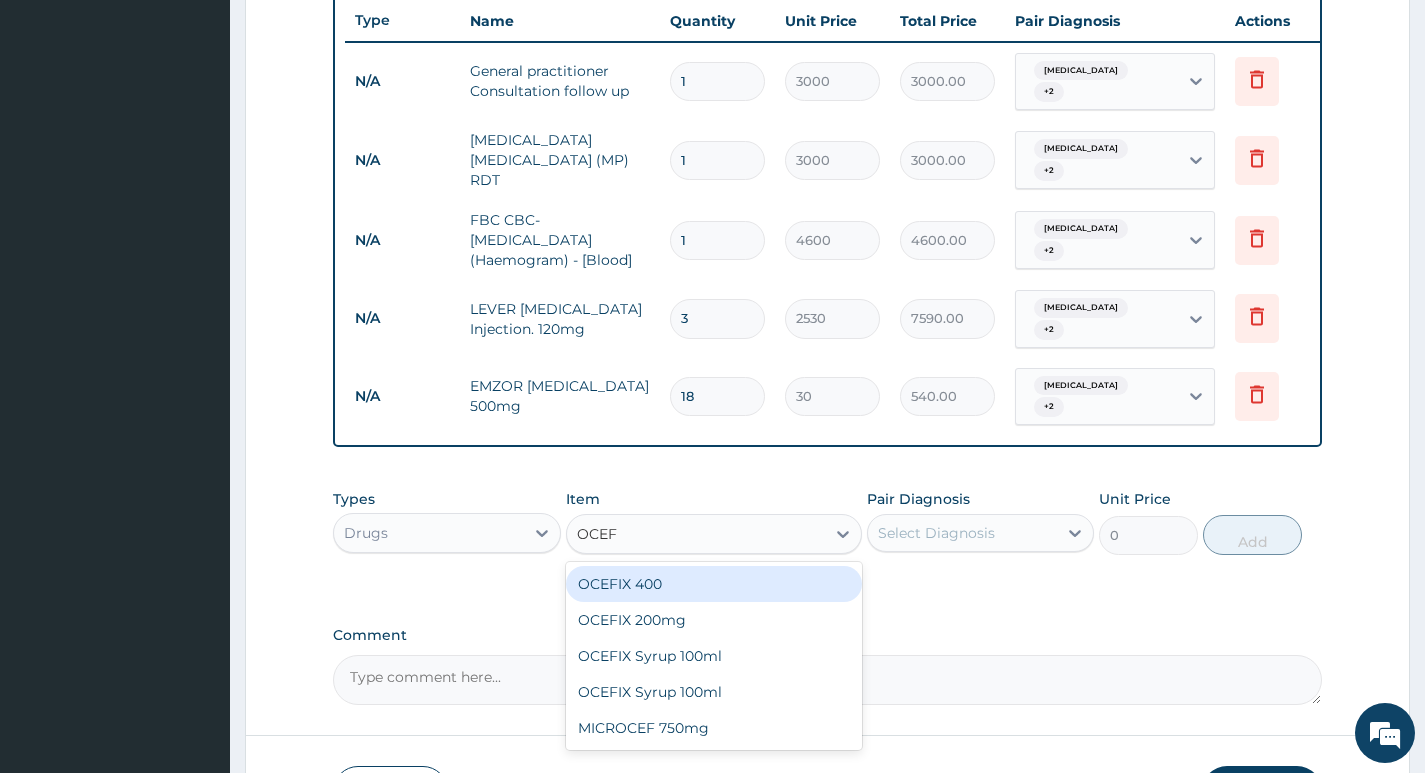 type on "OCEFI" 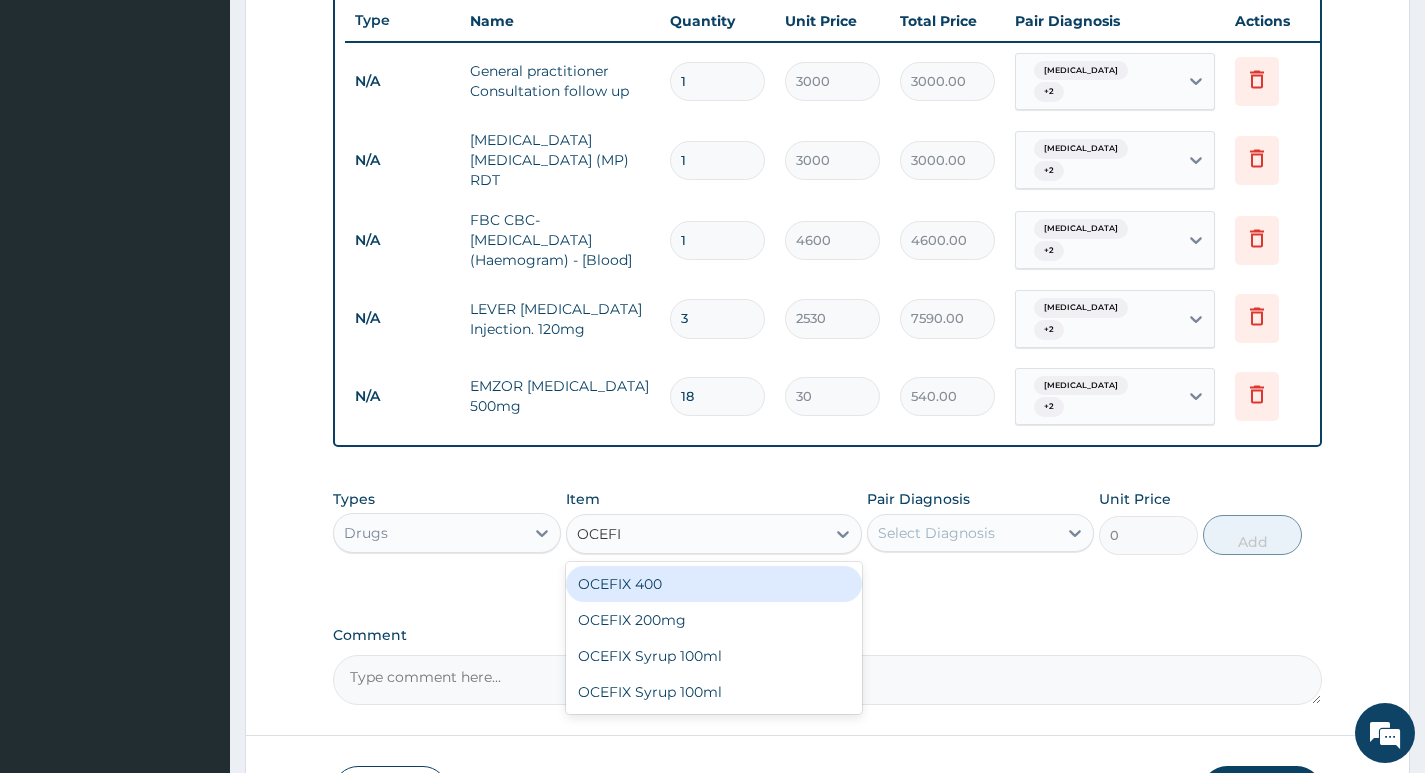 click on "OCEFIX 400" at bounding box center [714, 584] 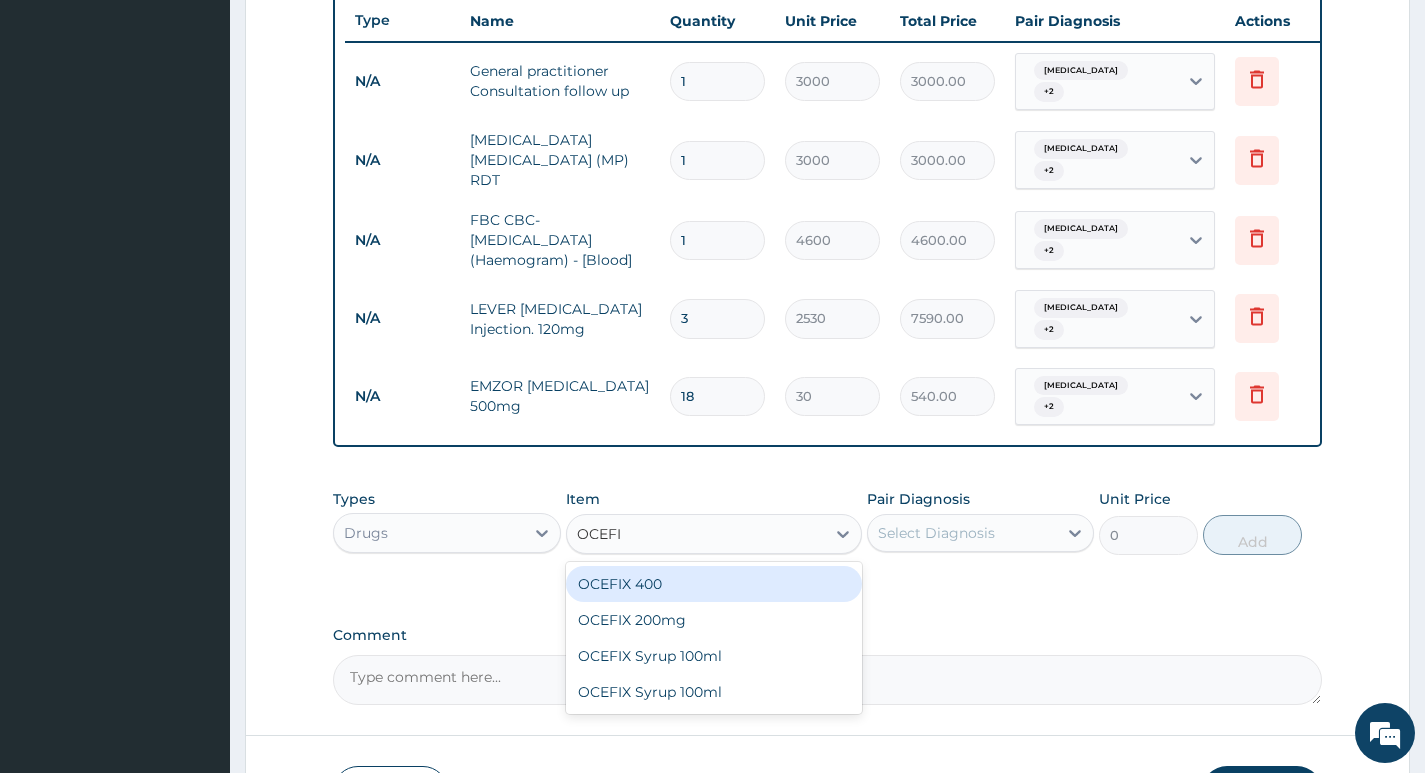 type 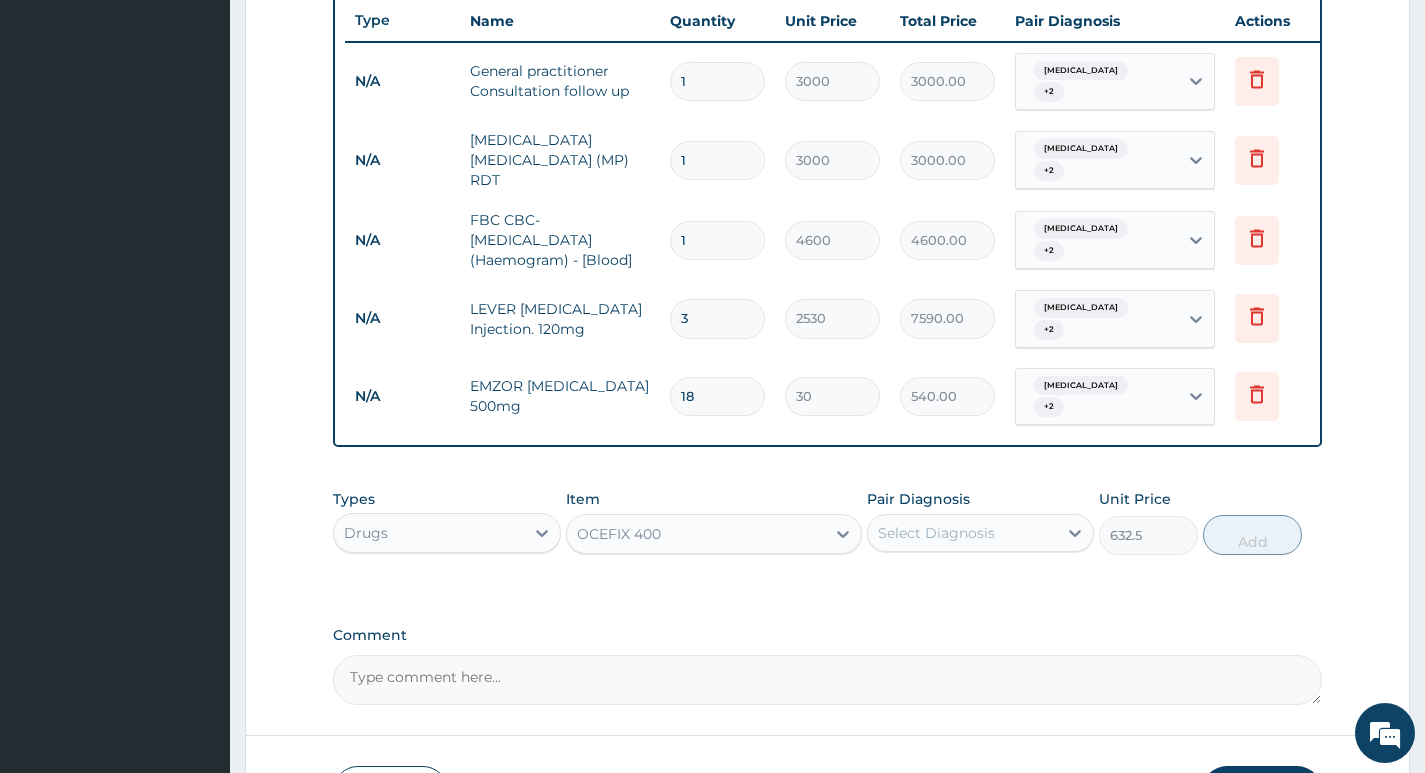 click on "OCEFIX 400" at bounding box center (696, 534) 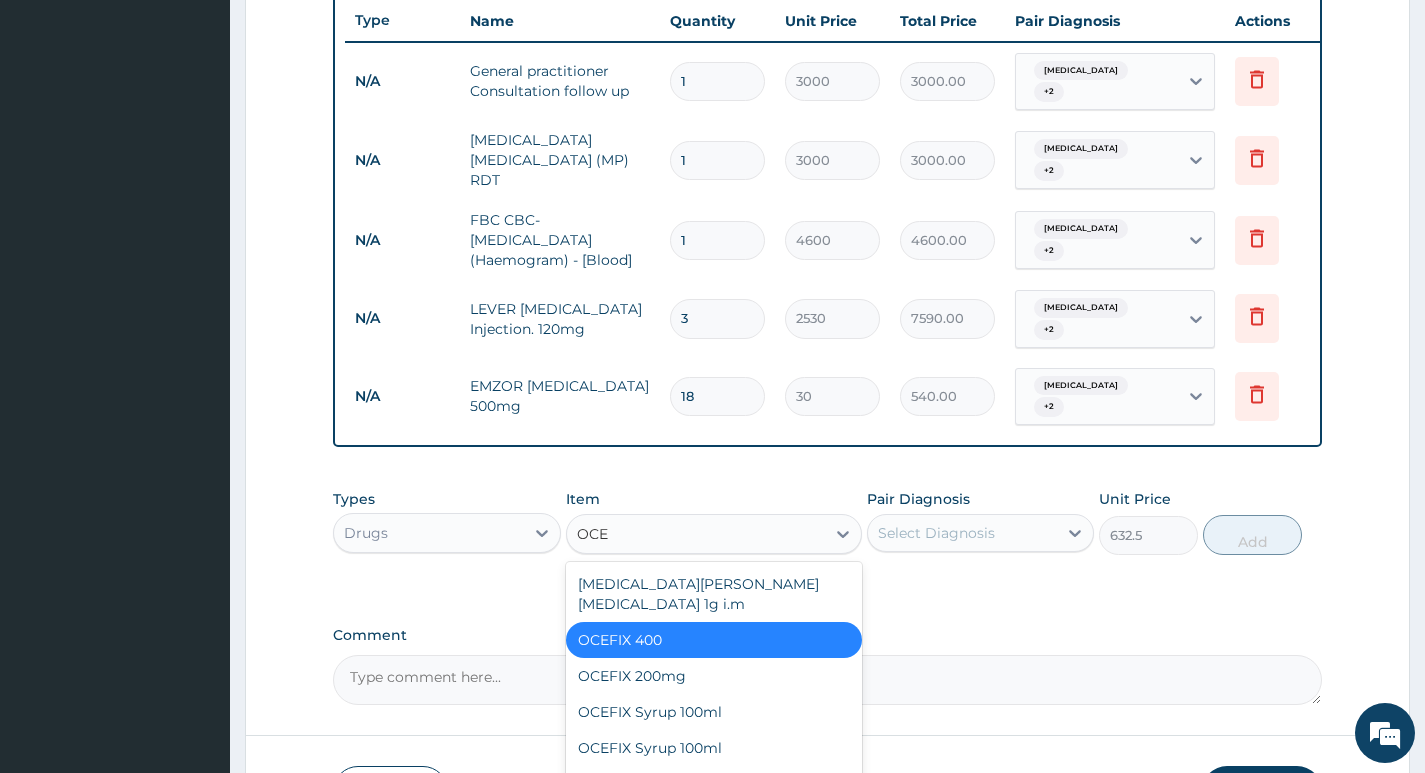 scroll, scrollTop: 0, scrollLeft: 0, axis: both 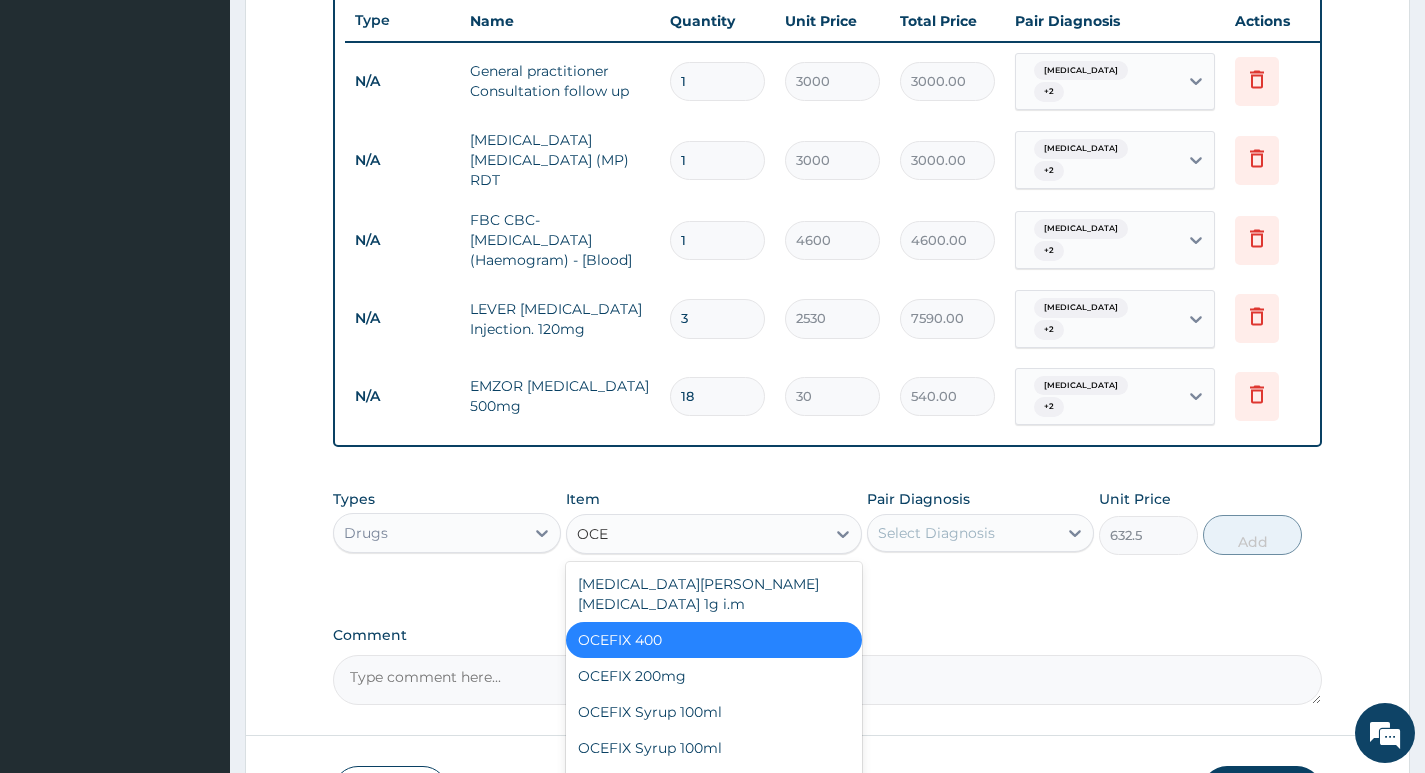 type on "OCEF" 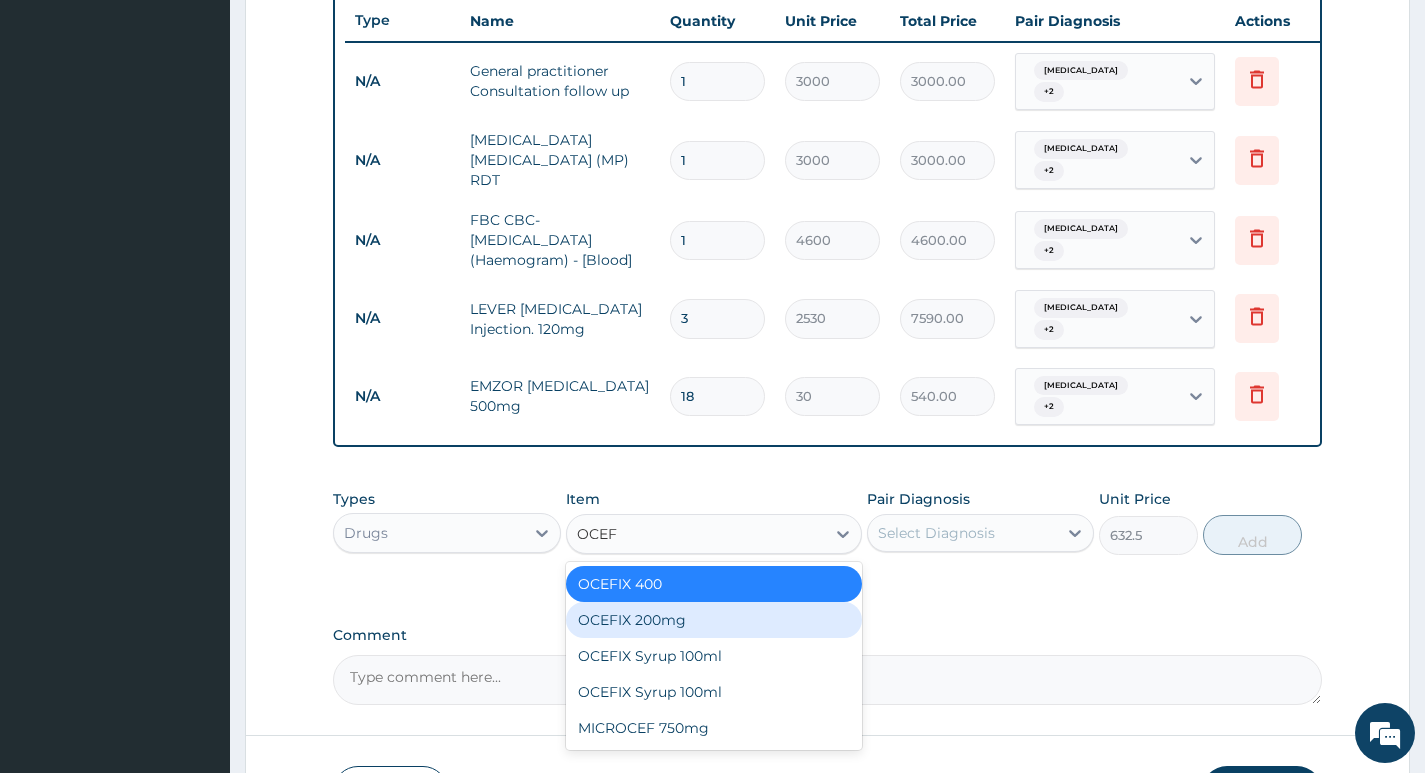 click on "OCEFIX 200mg" at bounding box center [714, 620] 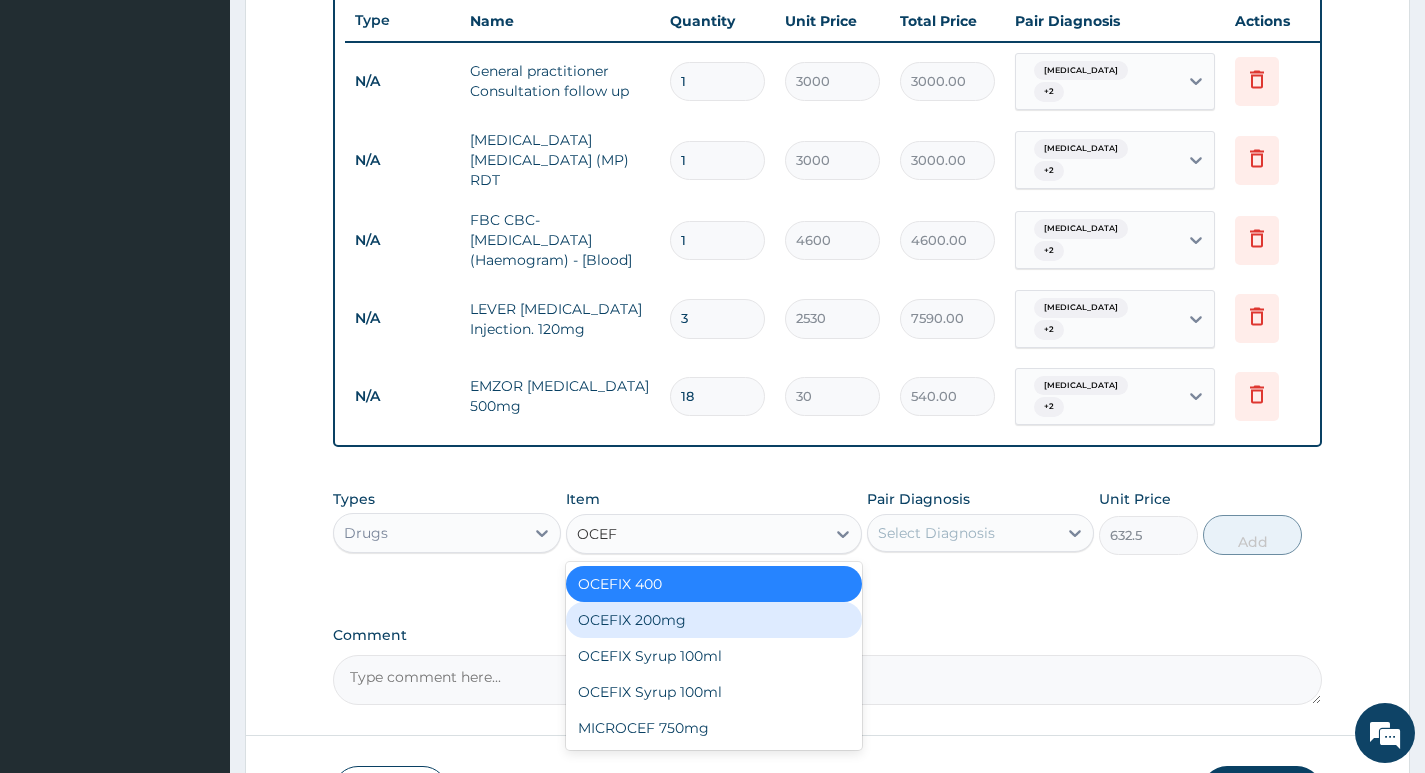 type 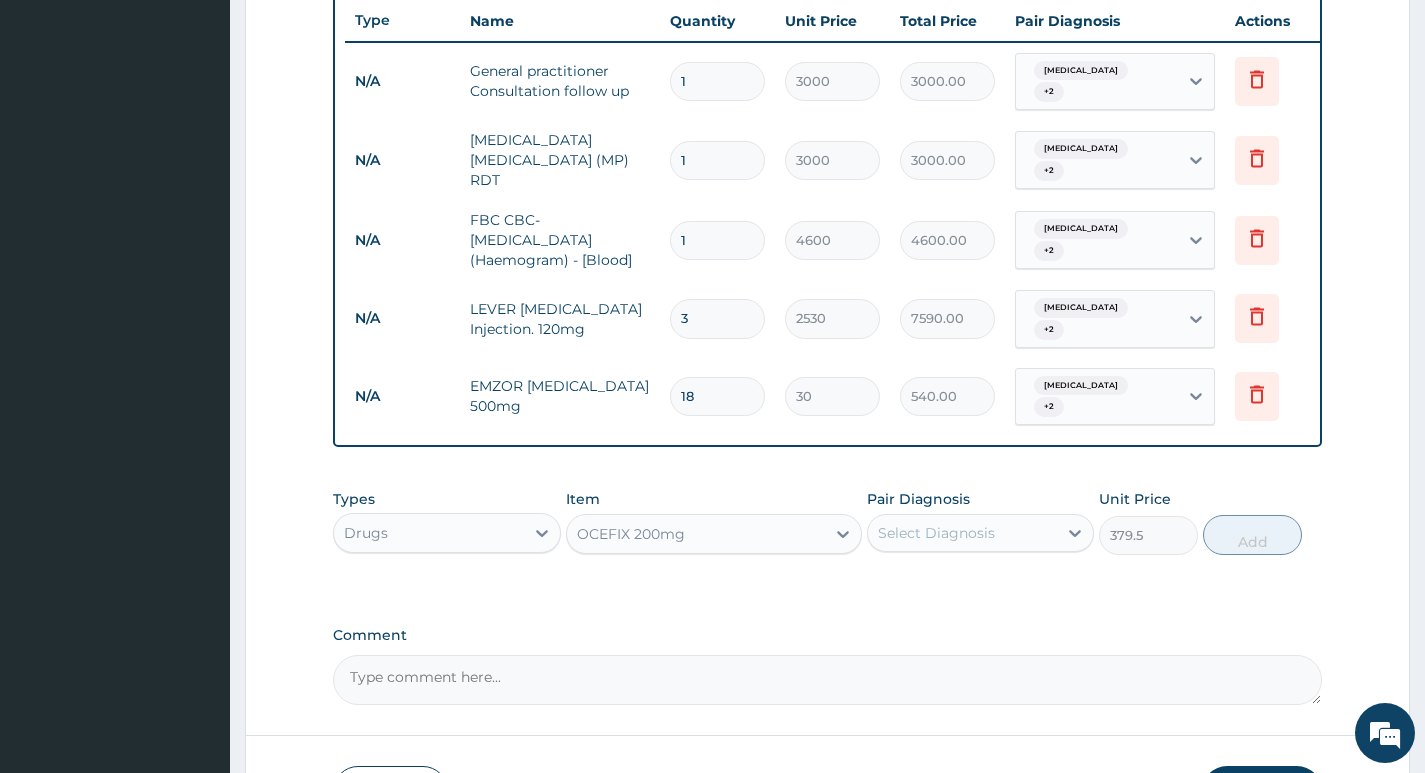 scroll, scrollTop: 910, scrollLeft: 0, axis: vertical 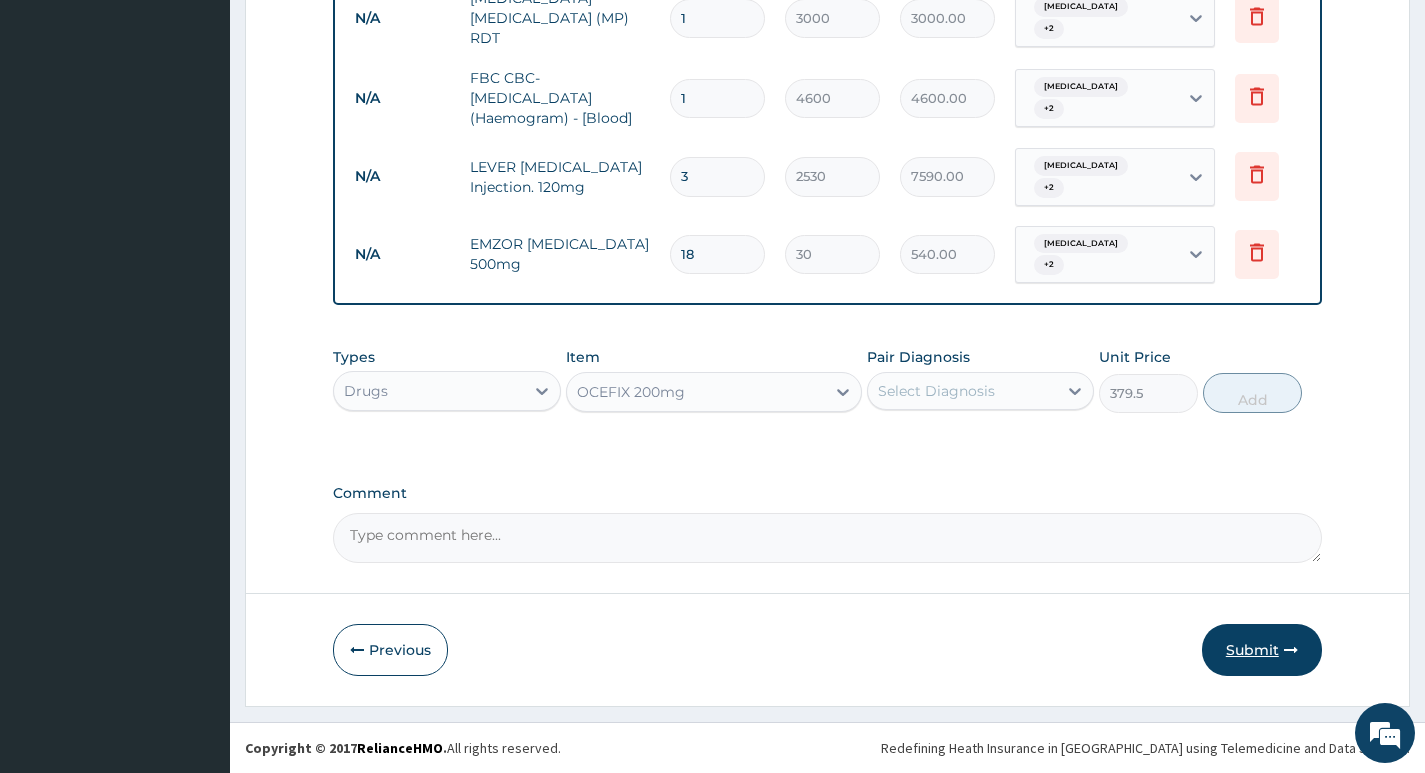 click on "Submit" at bounding box center (1262, 650) 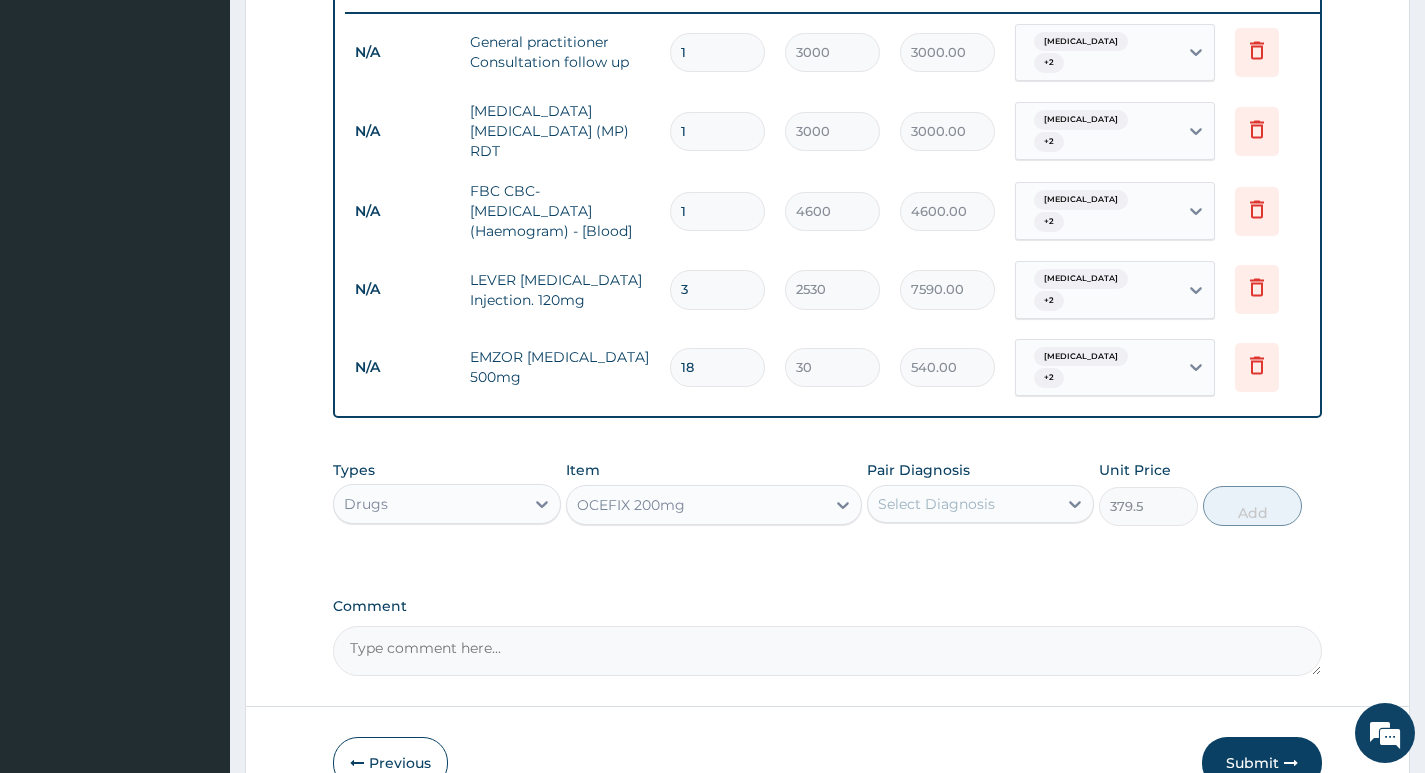 scroll, scrollTop: 800, scrollLeft: 0, axis: vertical 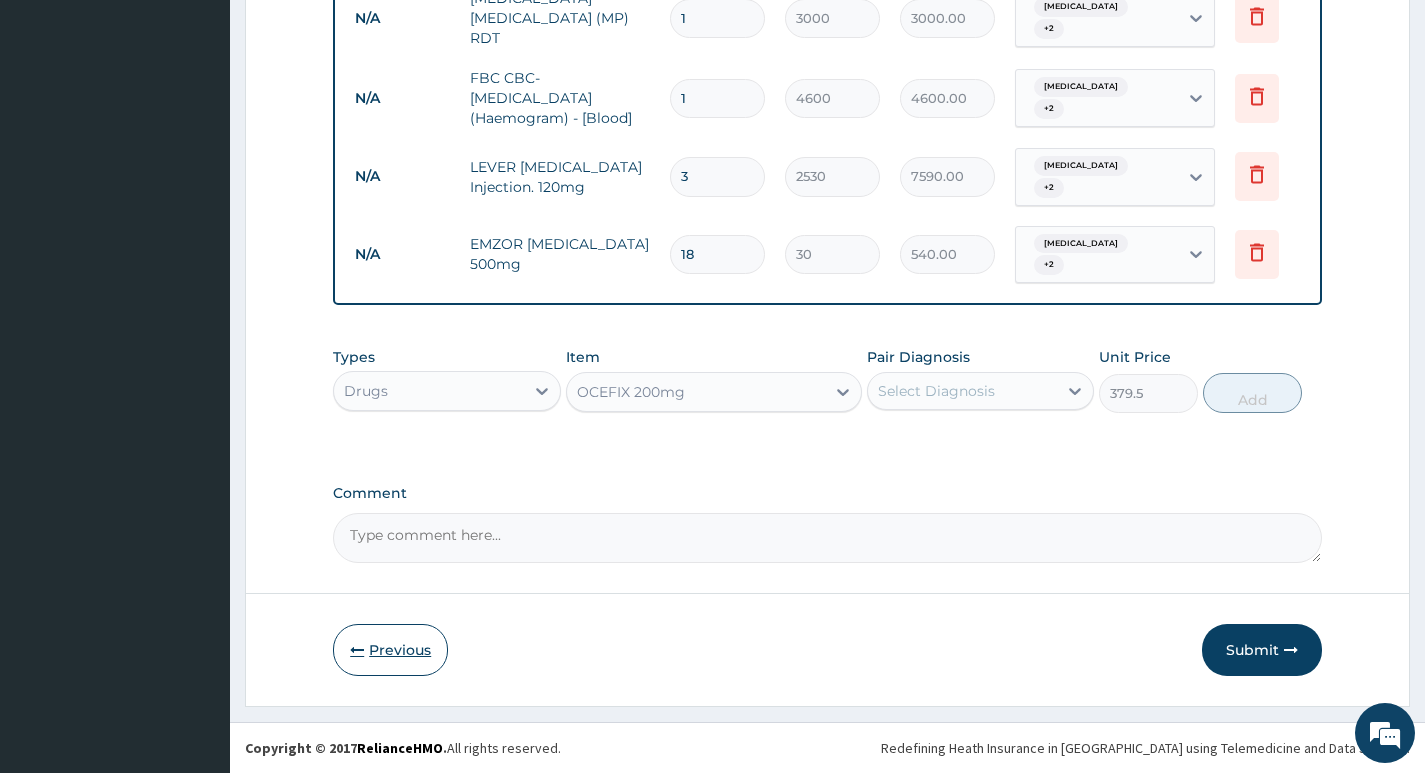 click on "Previous" at bounding box center (390, 650) 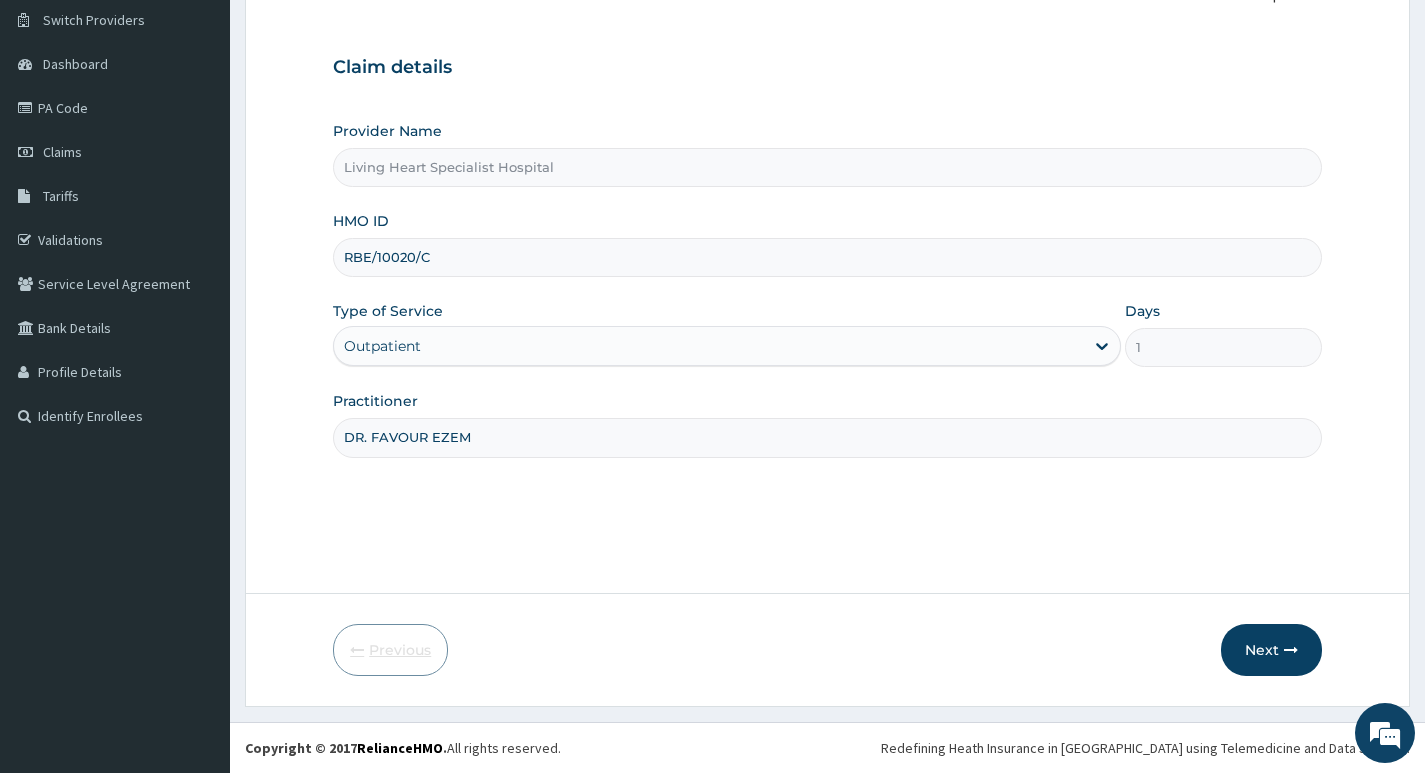 scroll, scrollTop: 154, scrollLeft: 0, axis: vertical 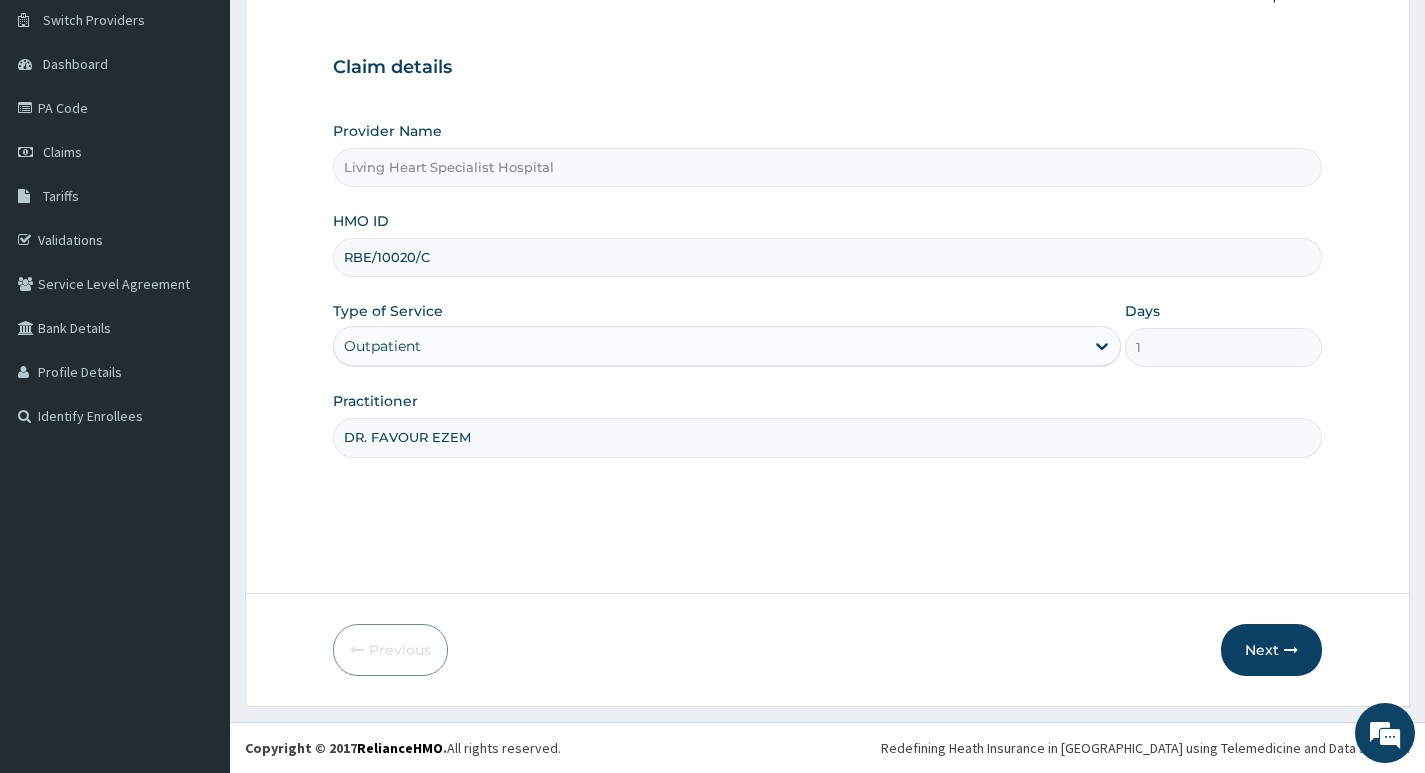 click on "RBE/10020/C" at bounding box center [827, 257] 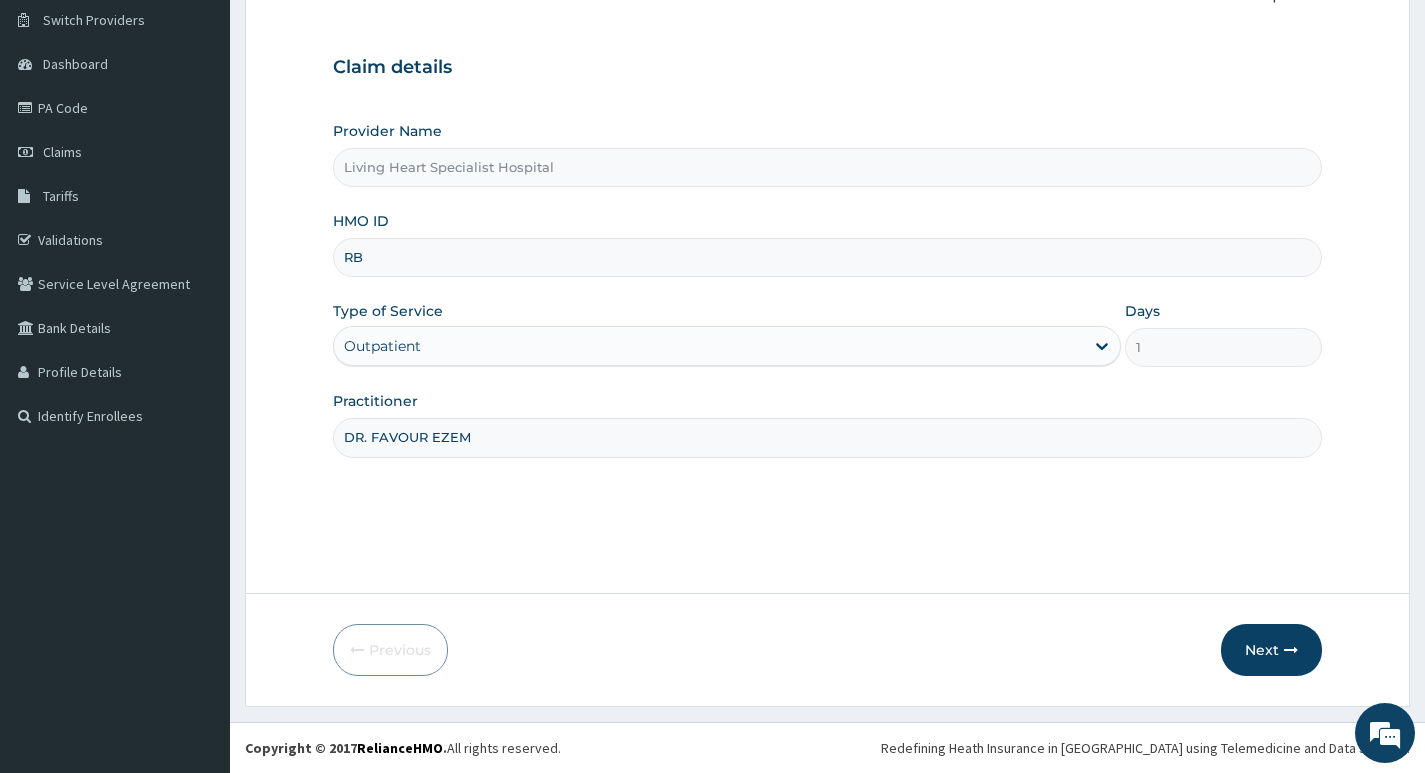 type on "R" 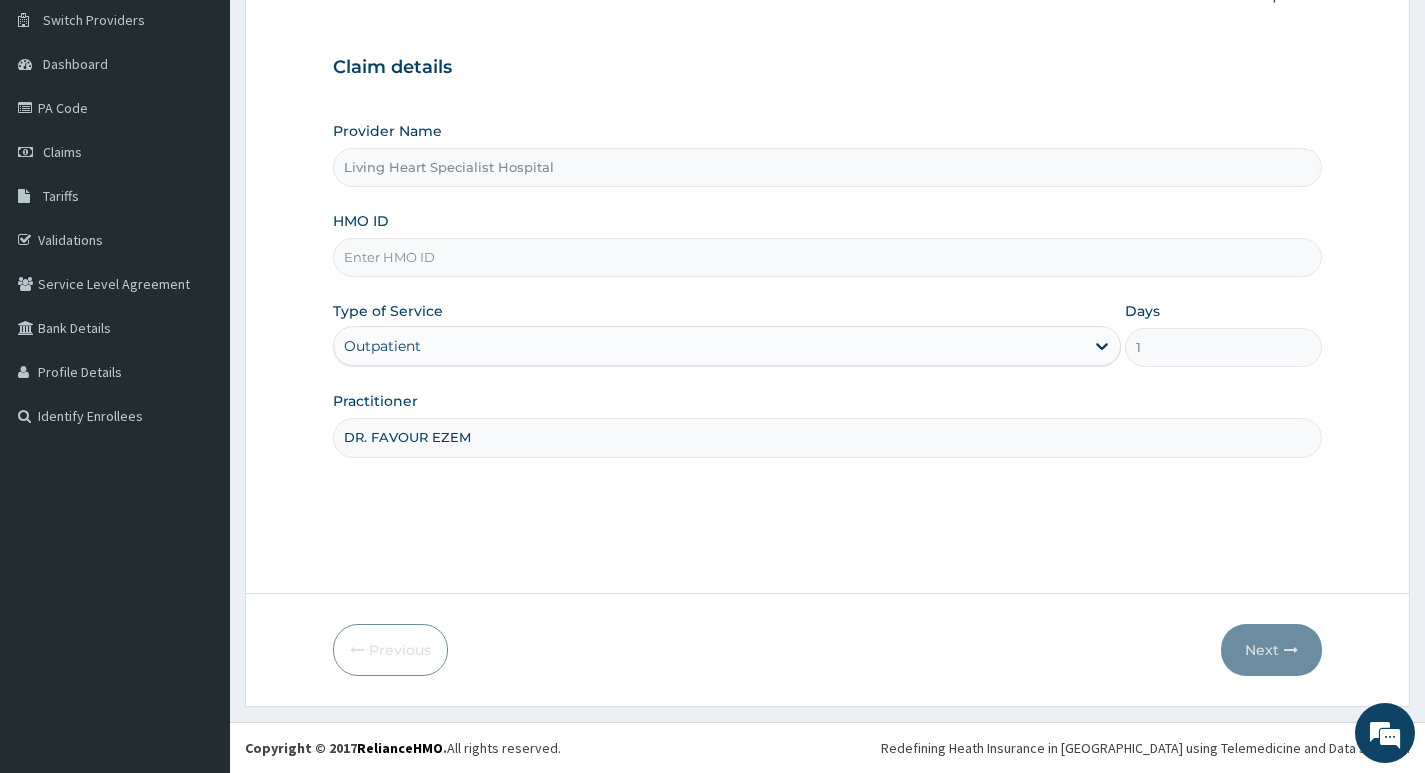 paste on "GNS/10006/A" 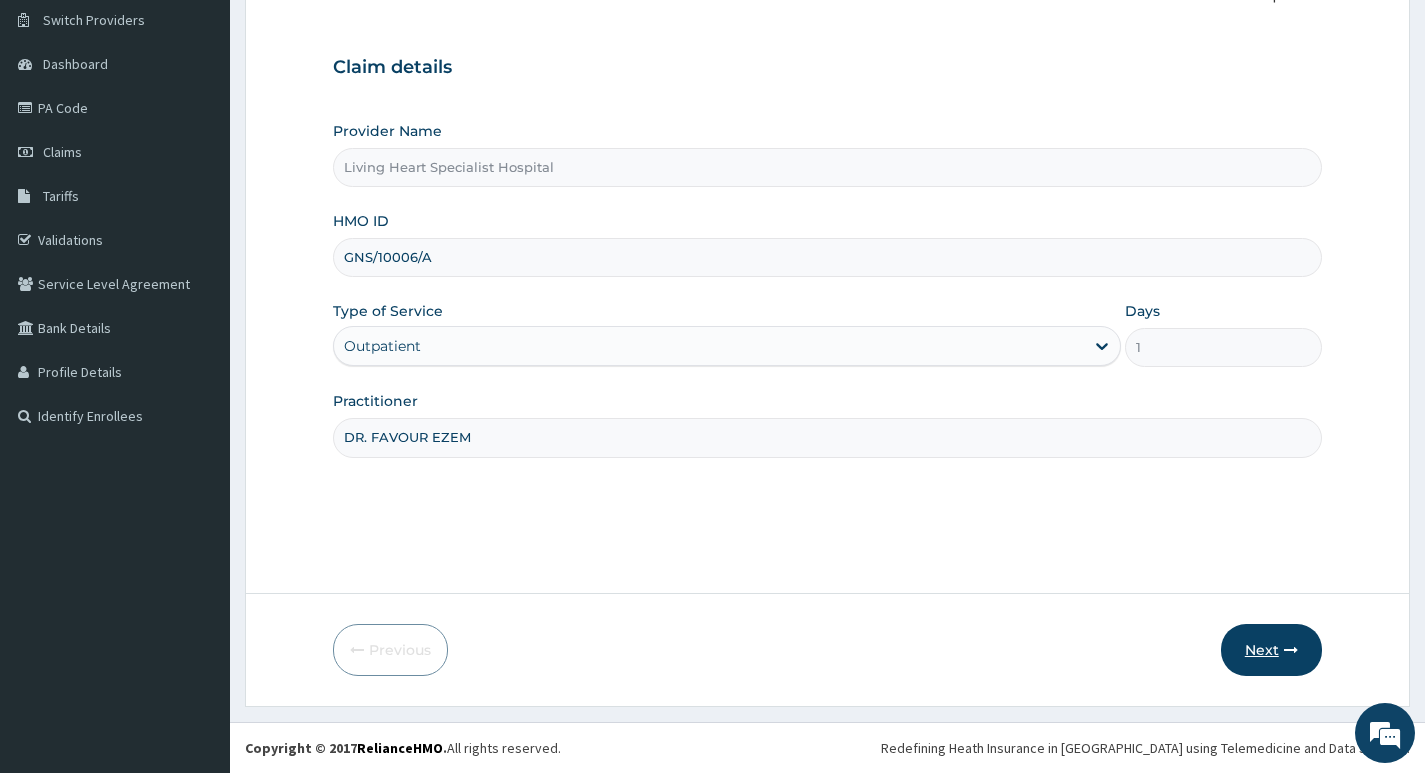 type on "GNS/10006/A" 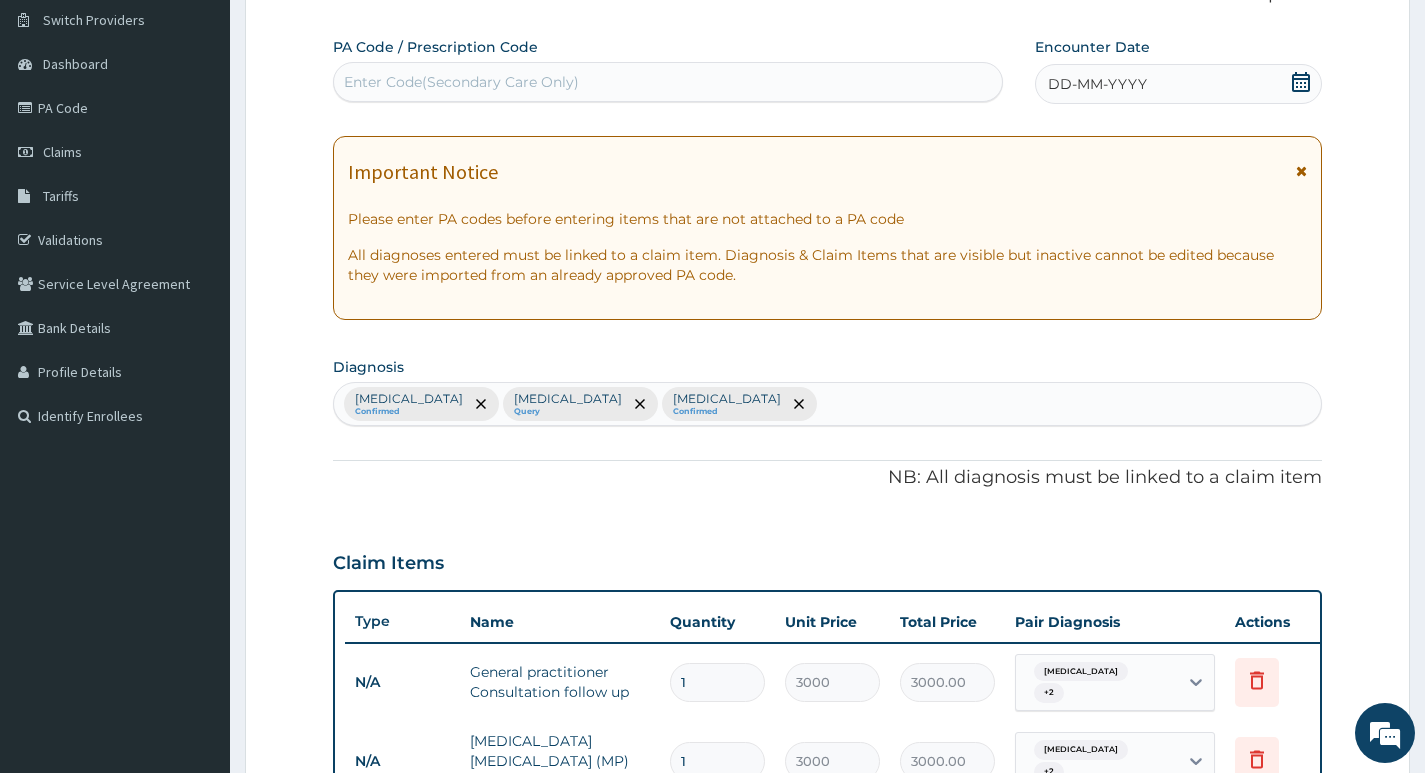 click on "Enter Code(Secondary Care Only)" at bounding box center (668, 82) 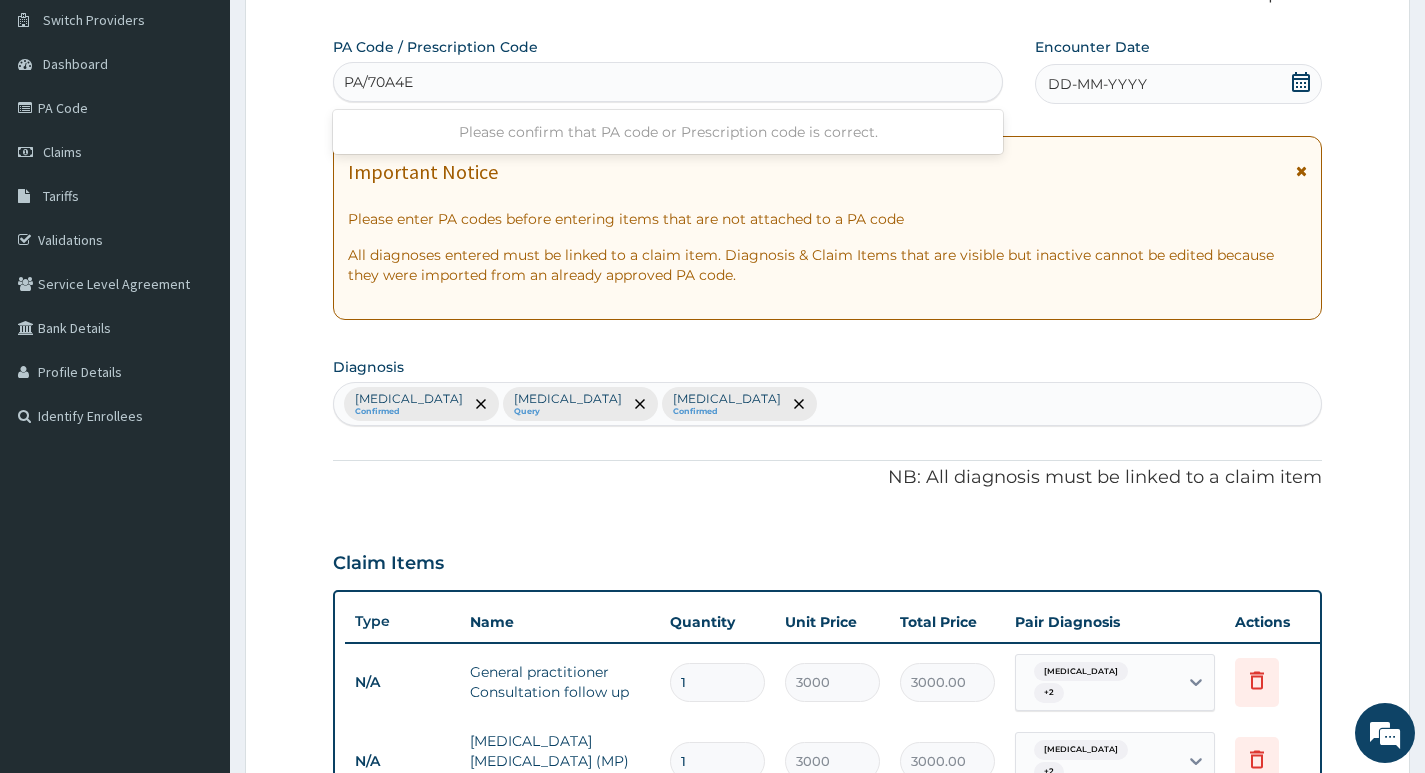 type on "PA/70A4ED" 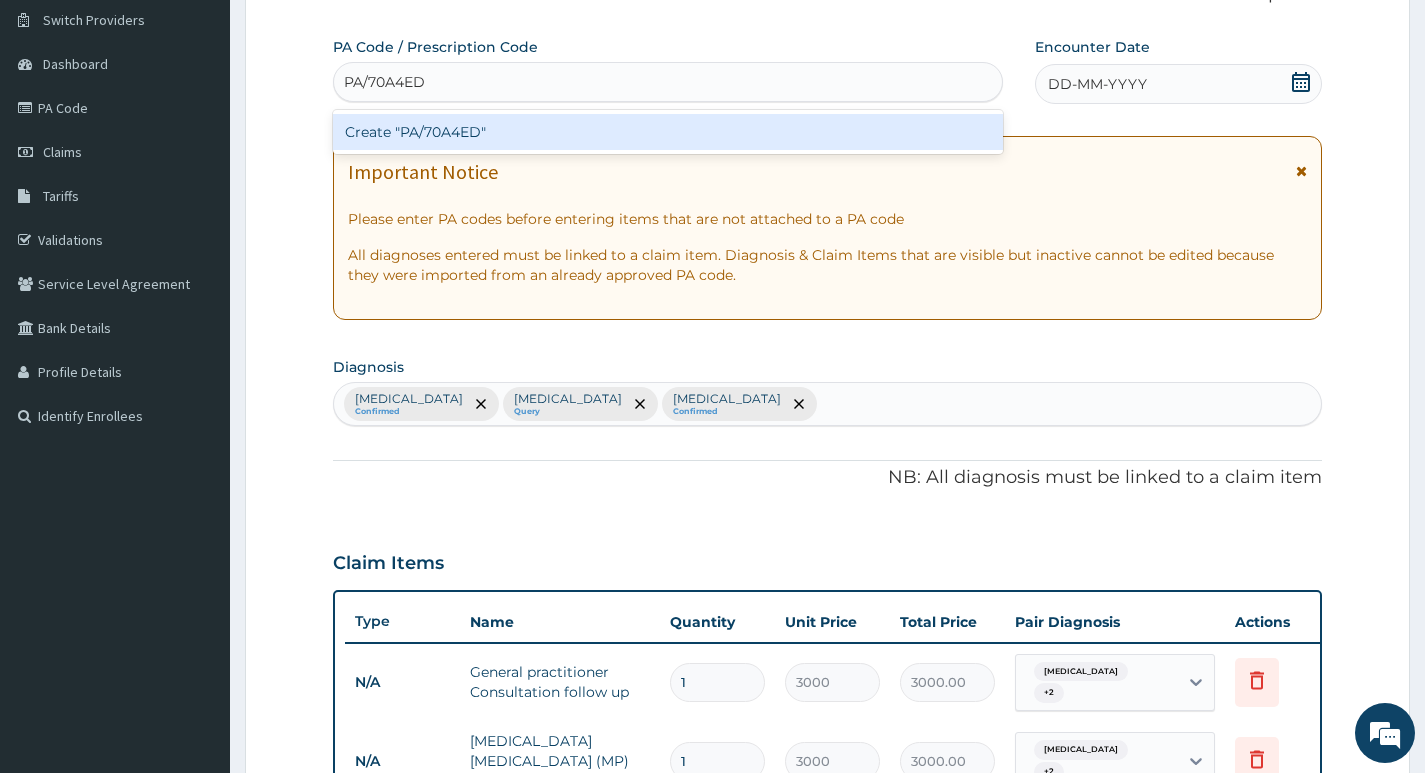 click on "Create "PA/70A4ED"" at bounding box center (668, 132) 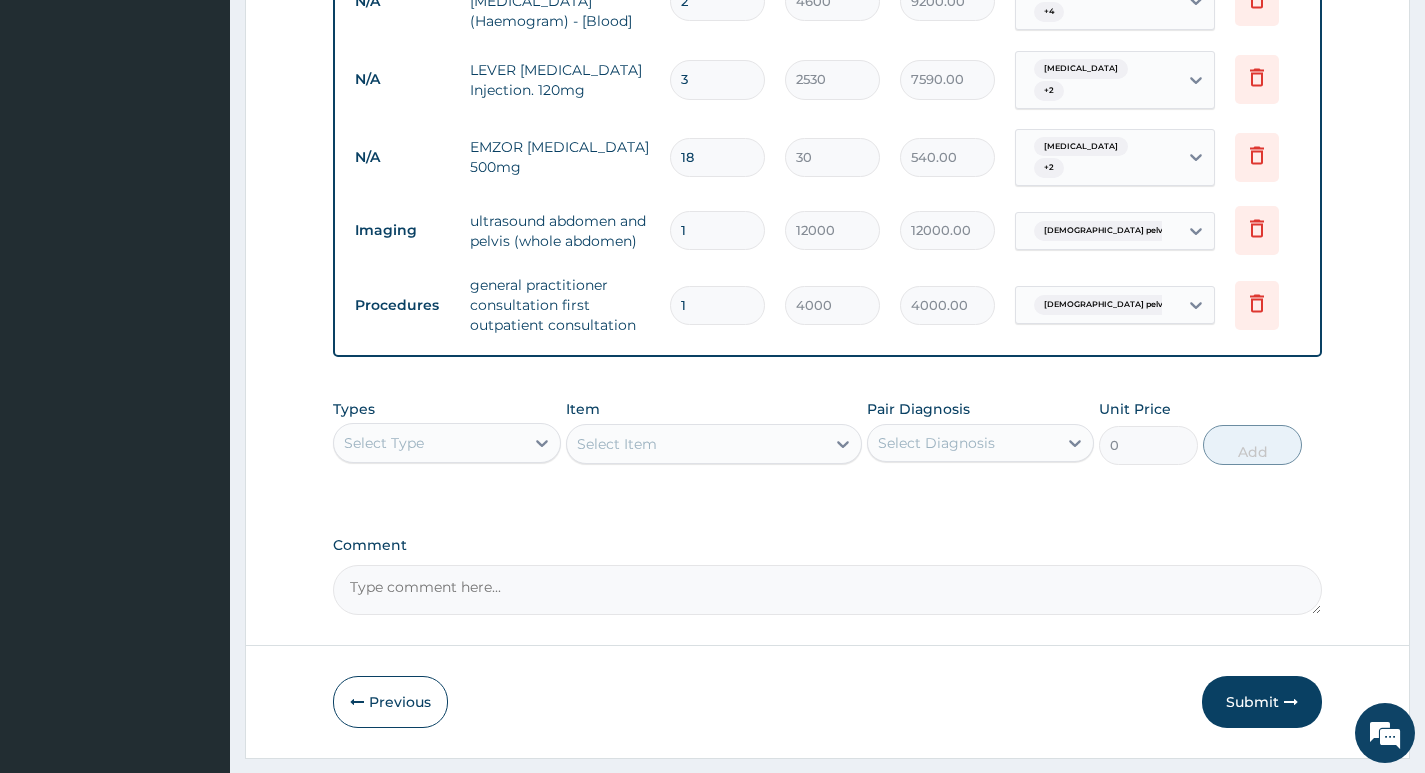 scroll, scrollTop: 1059, scrollLeft: 0, axis: vertical 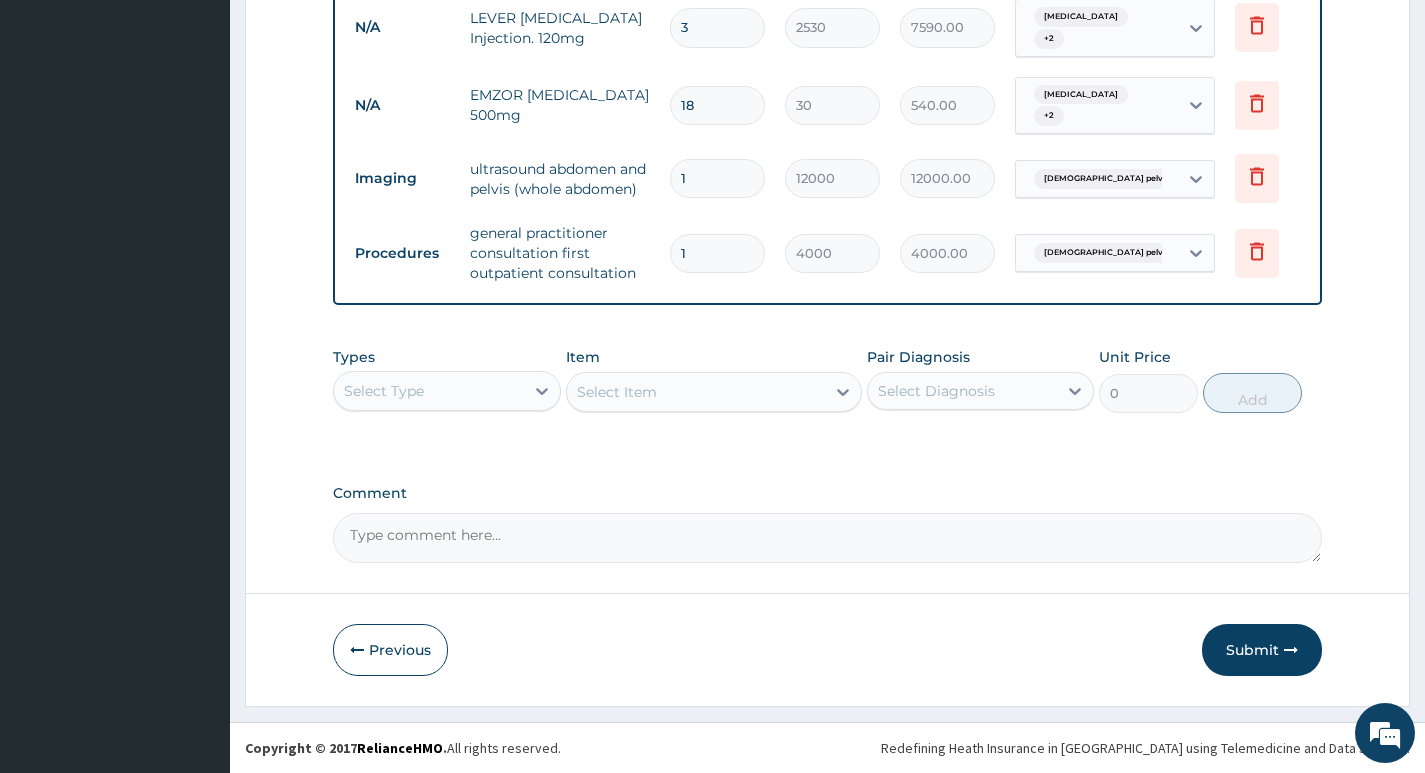 type on "0" 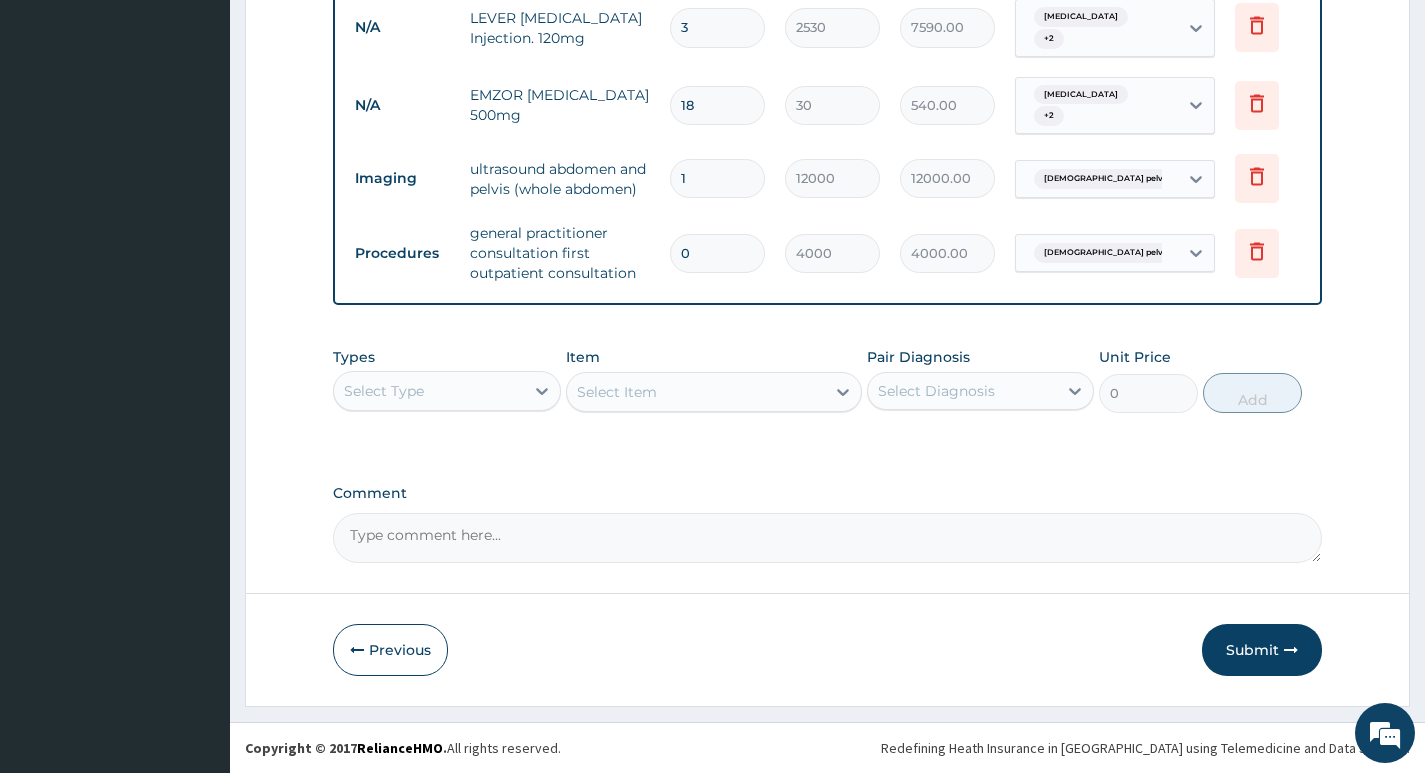 type on "0.00" 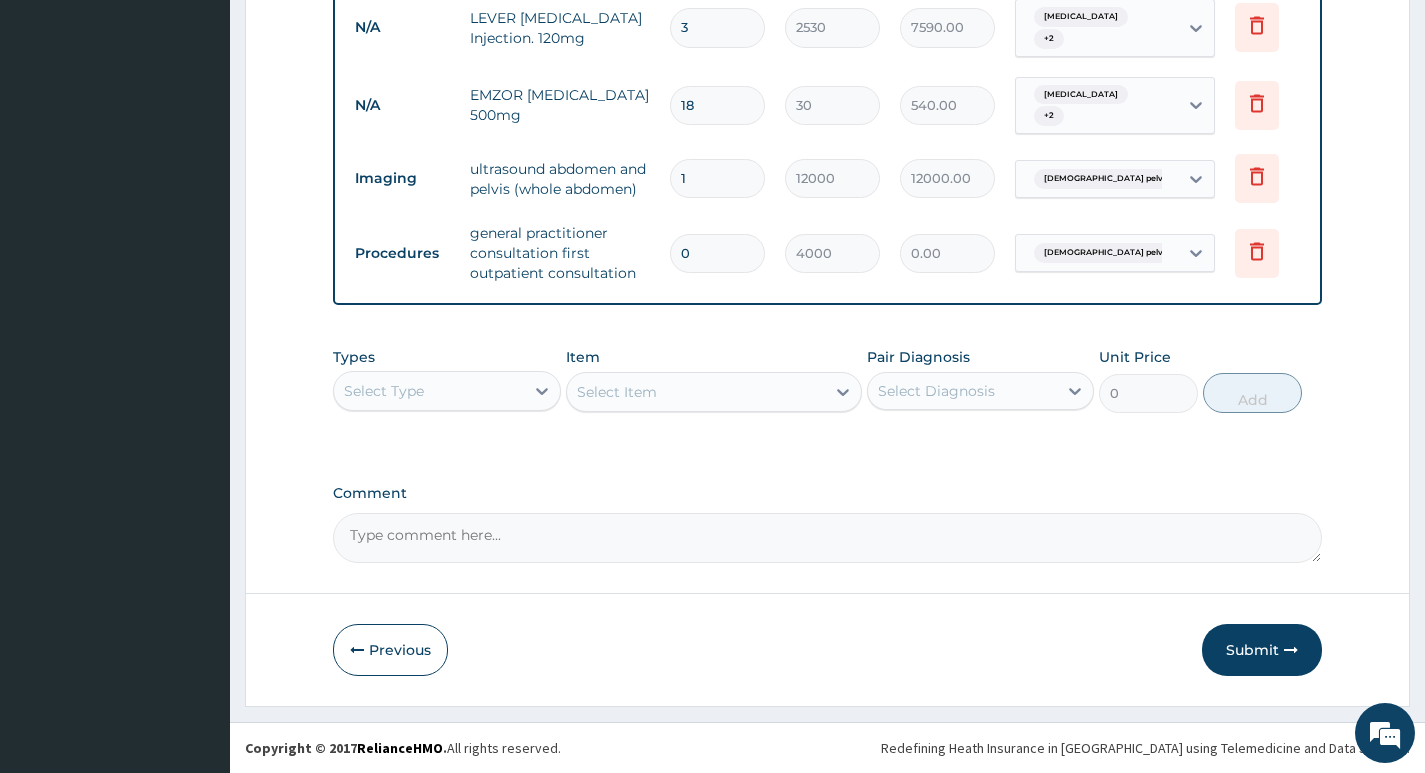 type on "1" 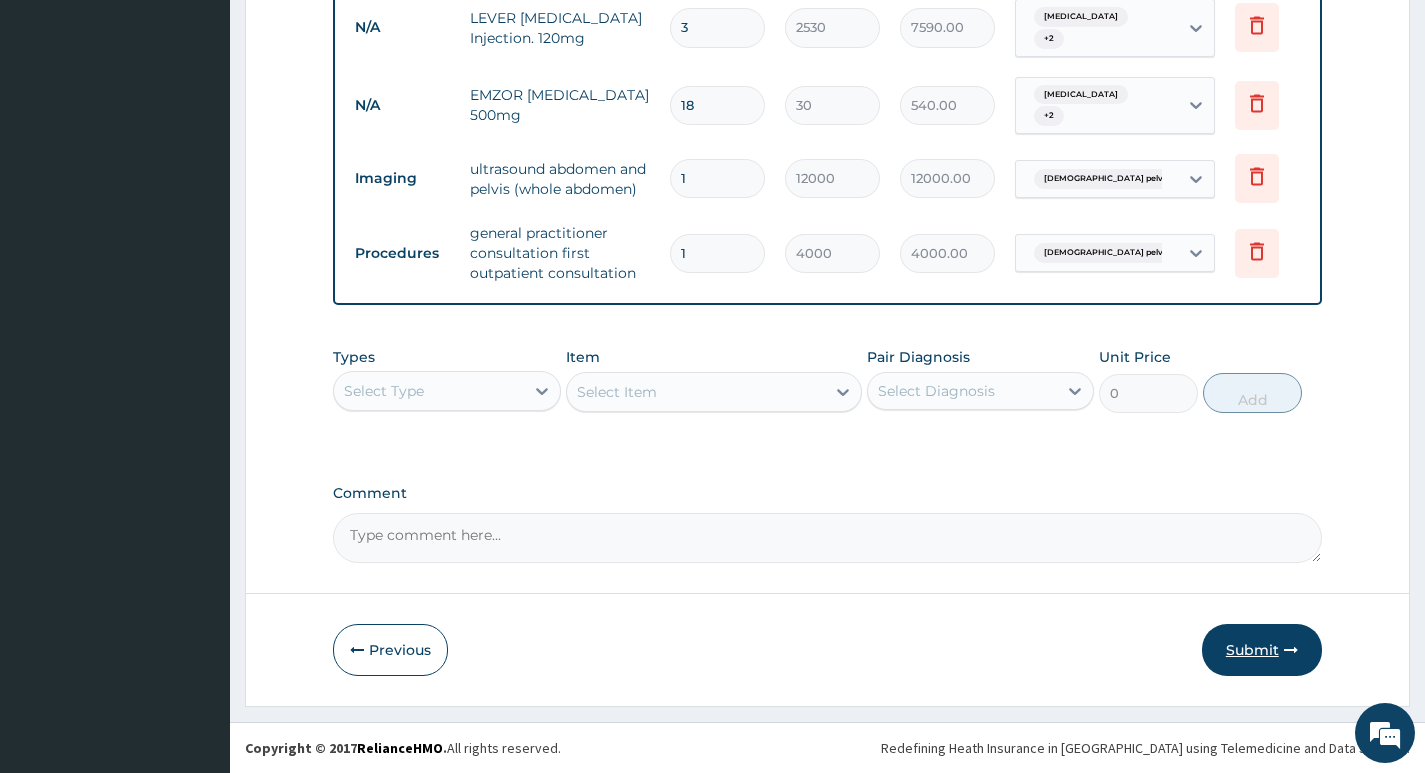 click on "Submit" at bounding box center (1262, 650) 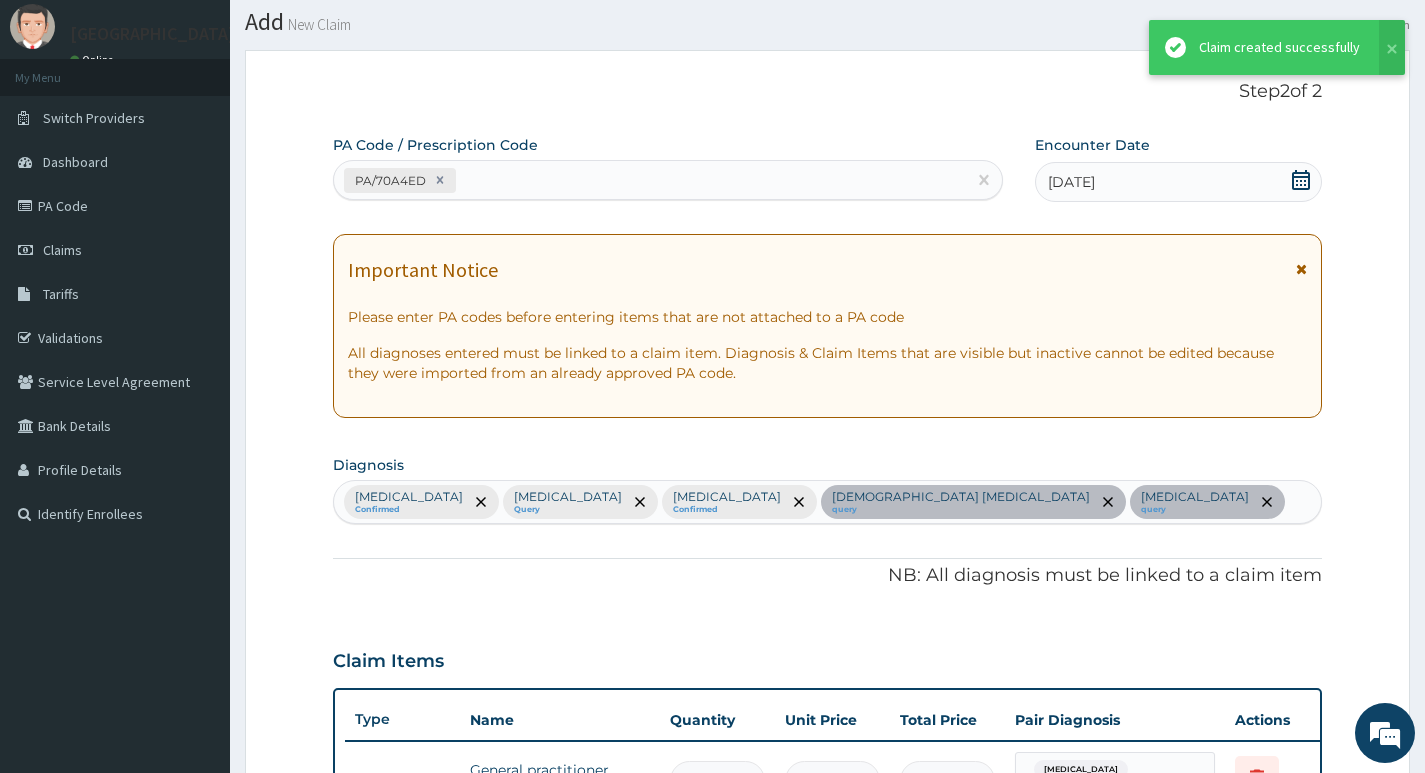 scroll, scrollTop: 1059, scrollLeft: 0, axis: vertical 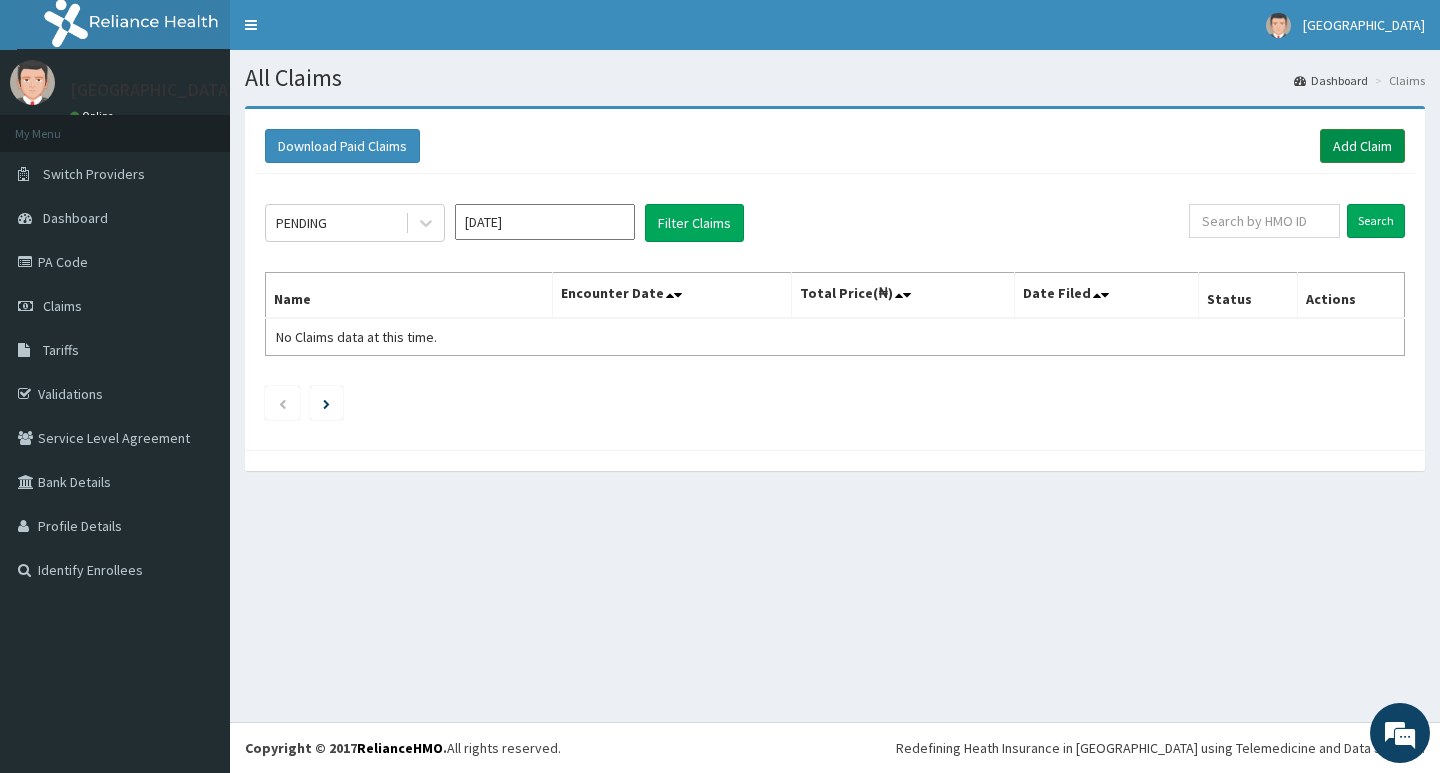 click on "Add Claim" at bounding box center (1362, 146) 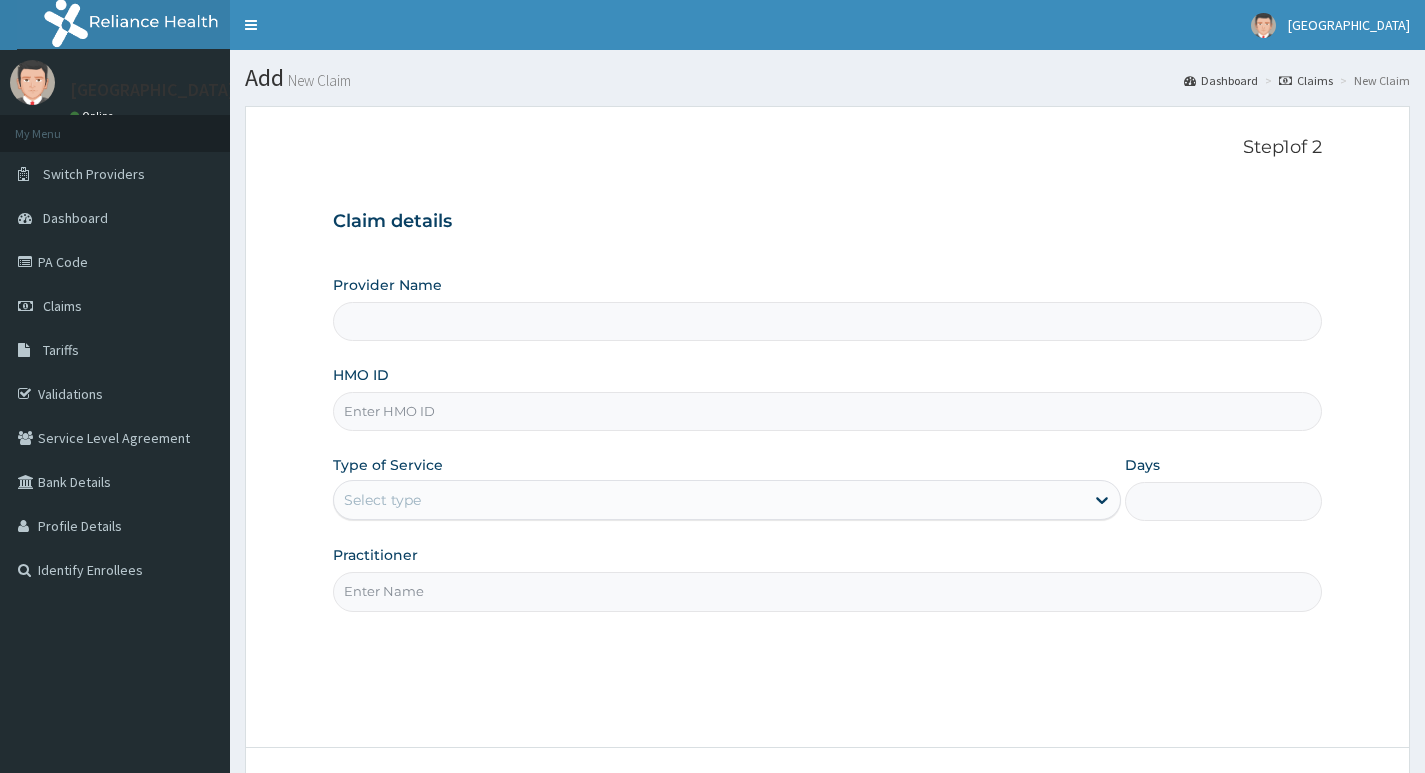 scroll, scrollTop: 0, scrollLeft: 0, axis: both 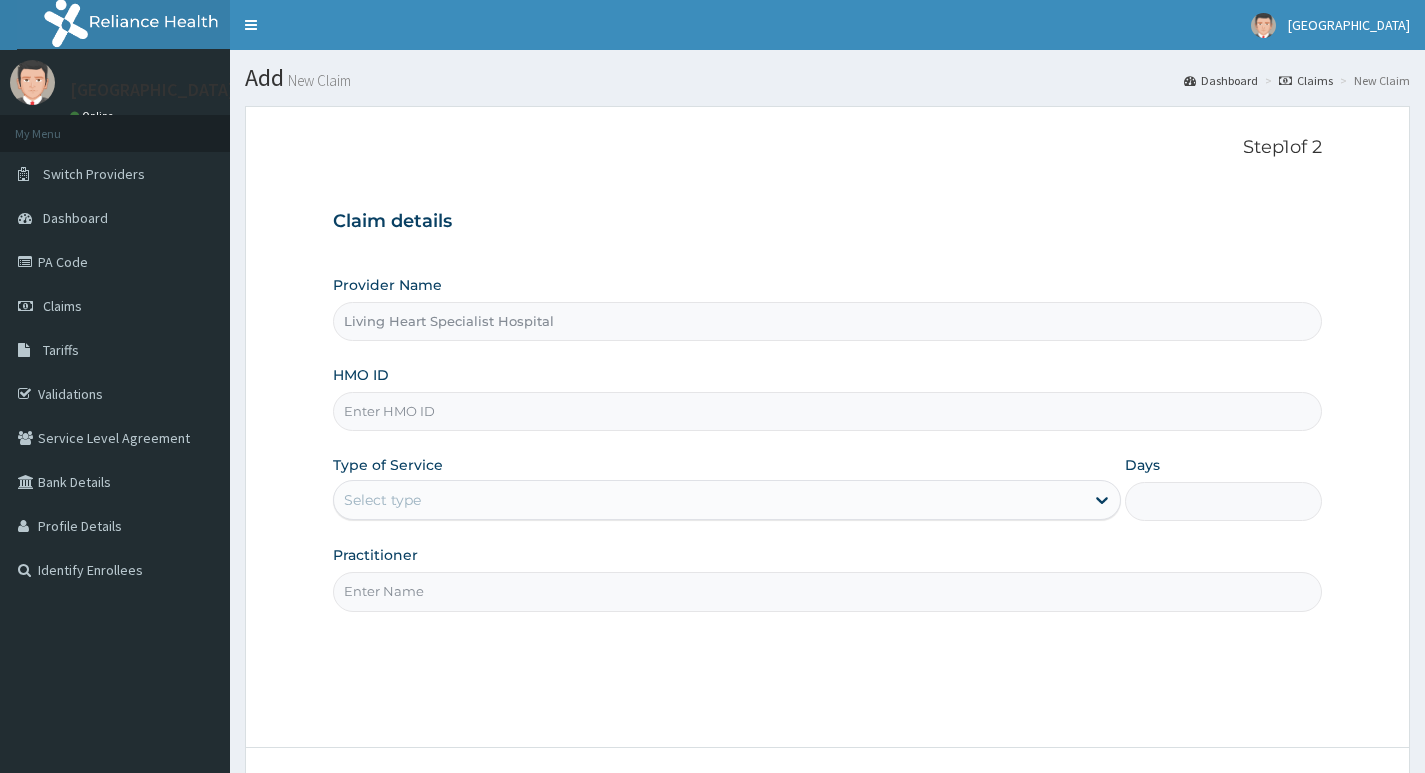paste on "RBE/10020/D" 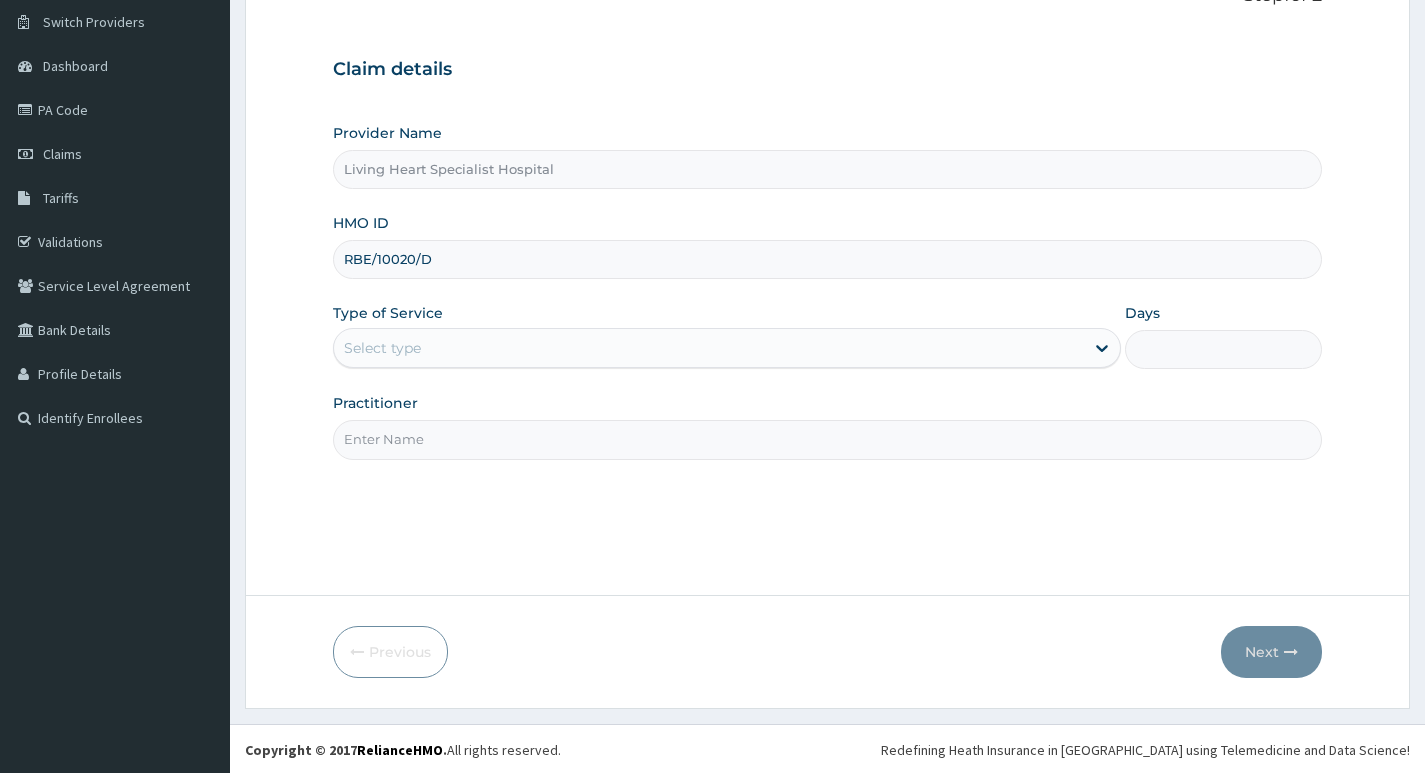 scroll, scrollTop: 154, scrollLeft: 0, axis: vertical 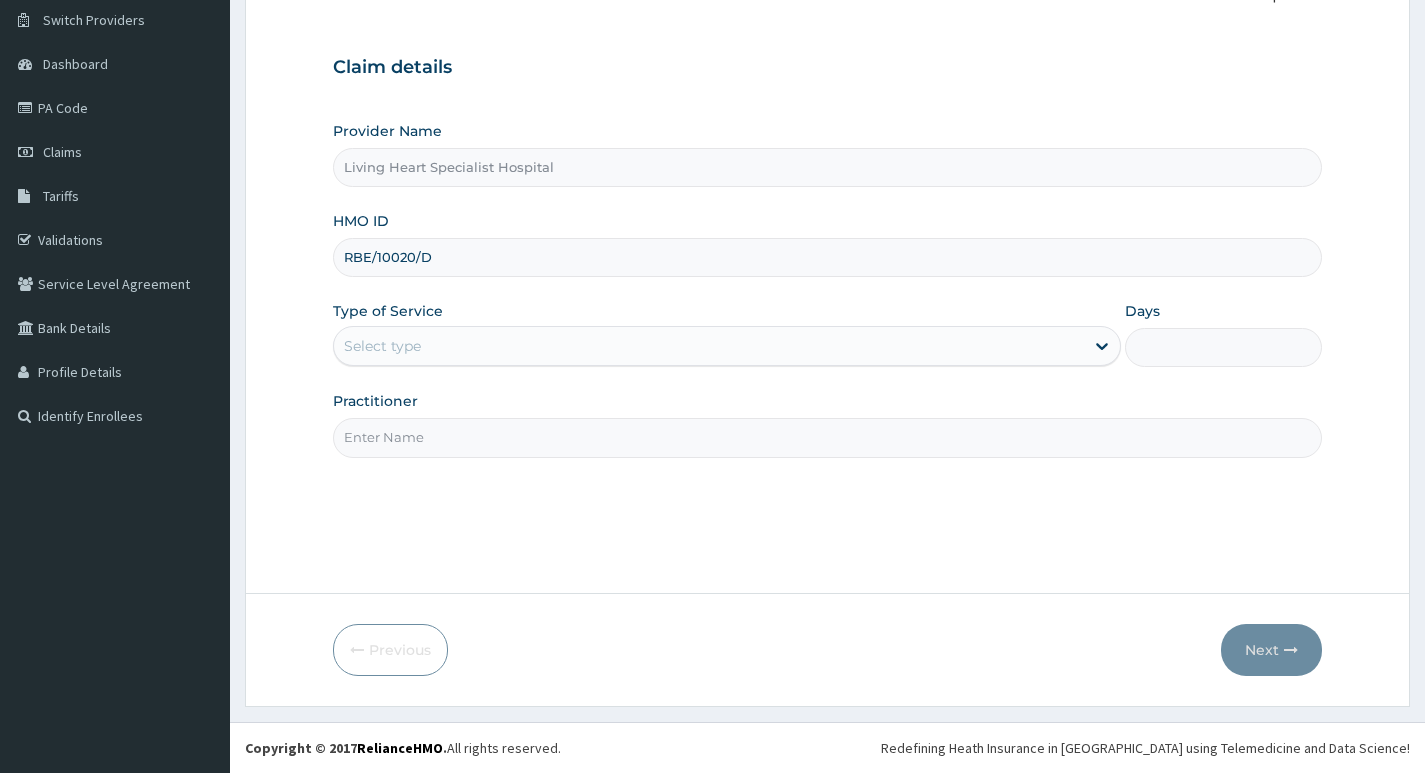 type on "RBE/10020/D" 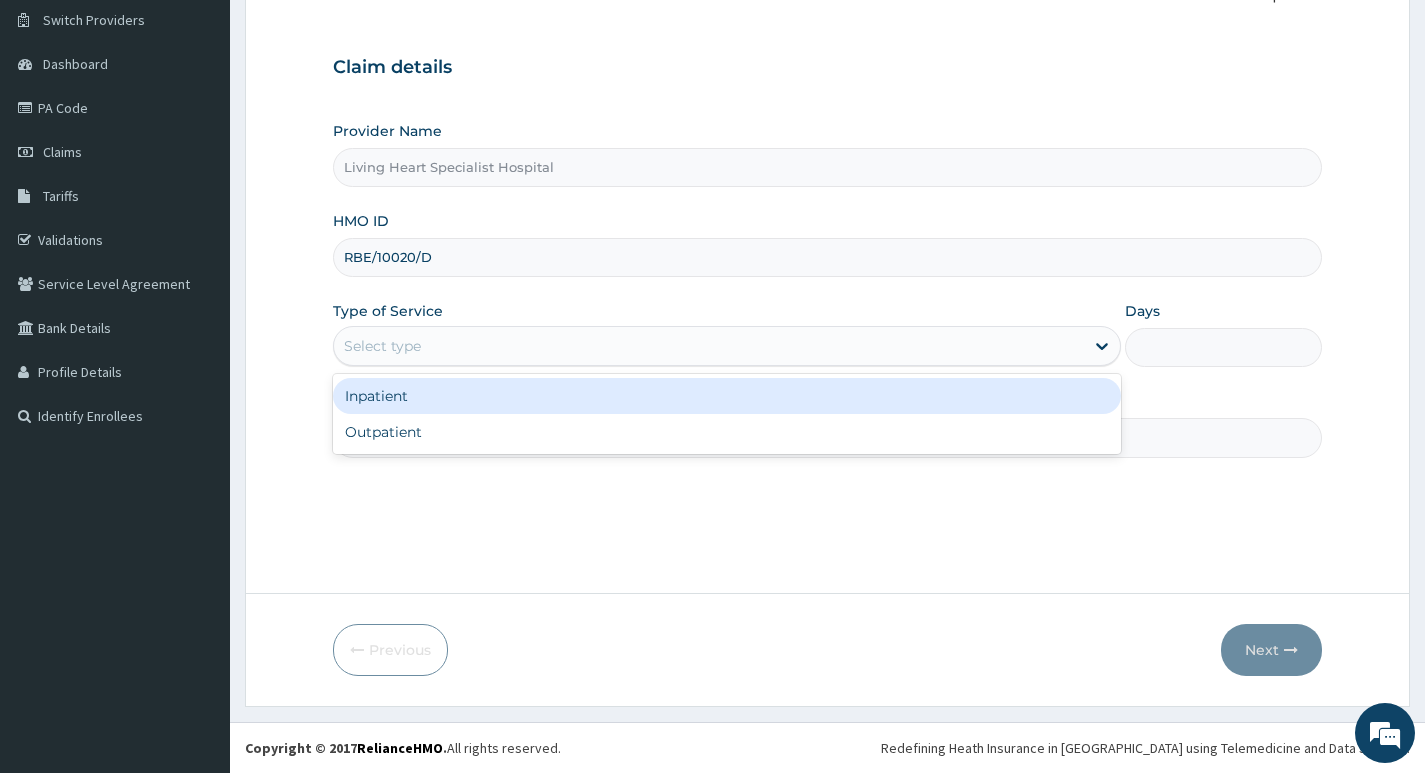 click on "Select type" at bounding box center [709, 346] 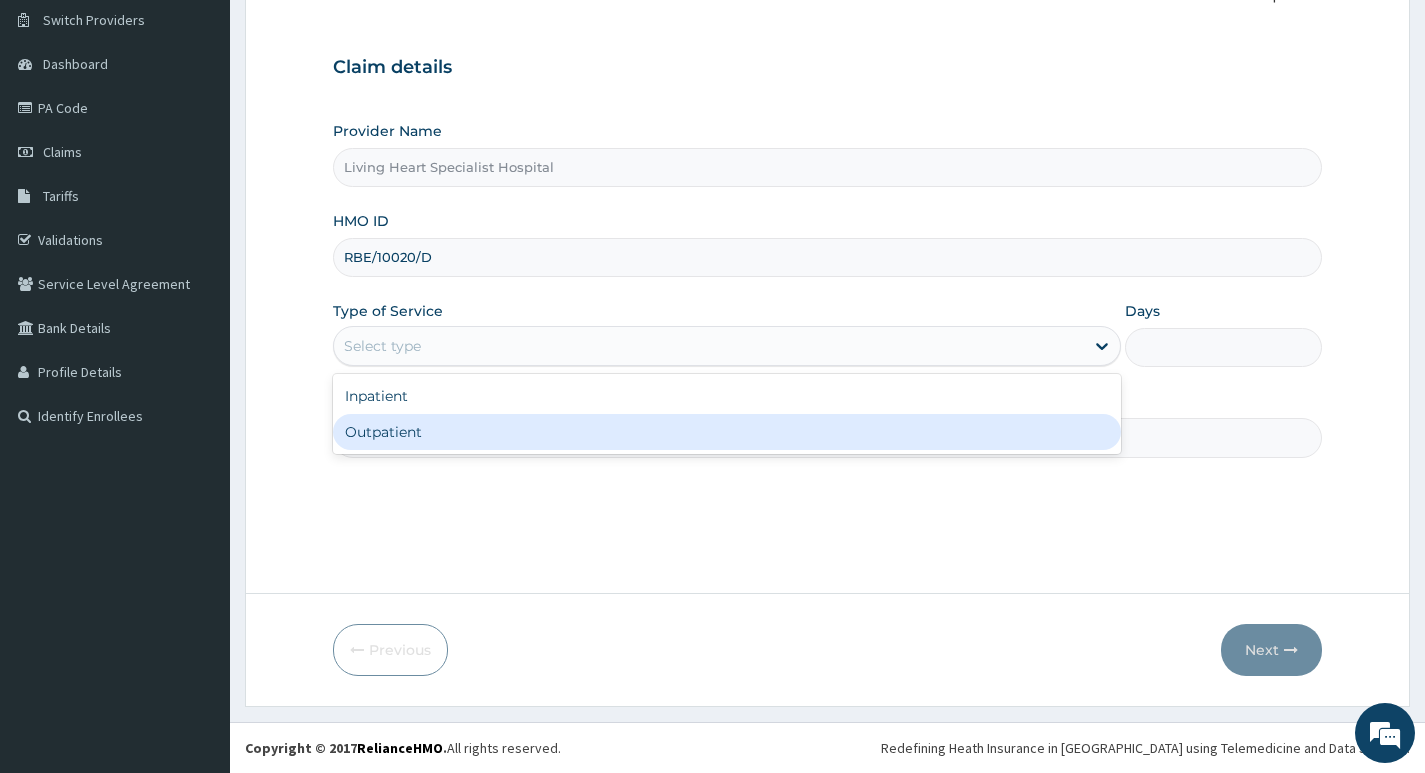 click on "Outpatient" at bounding box center [727, 432] 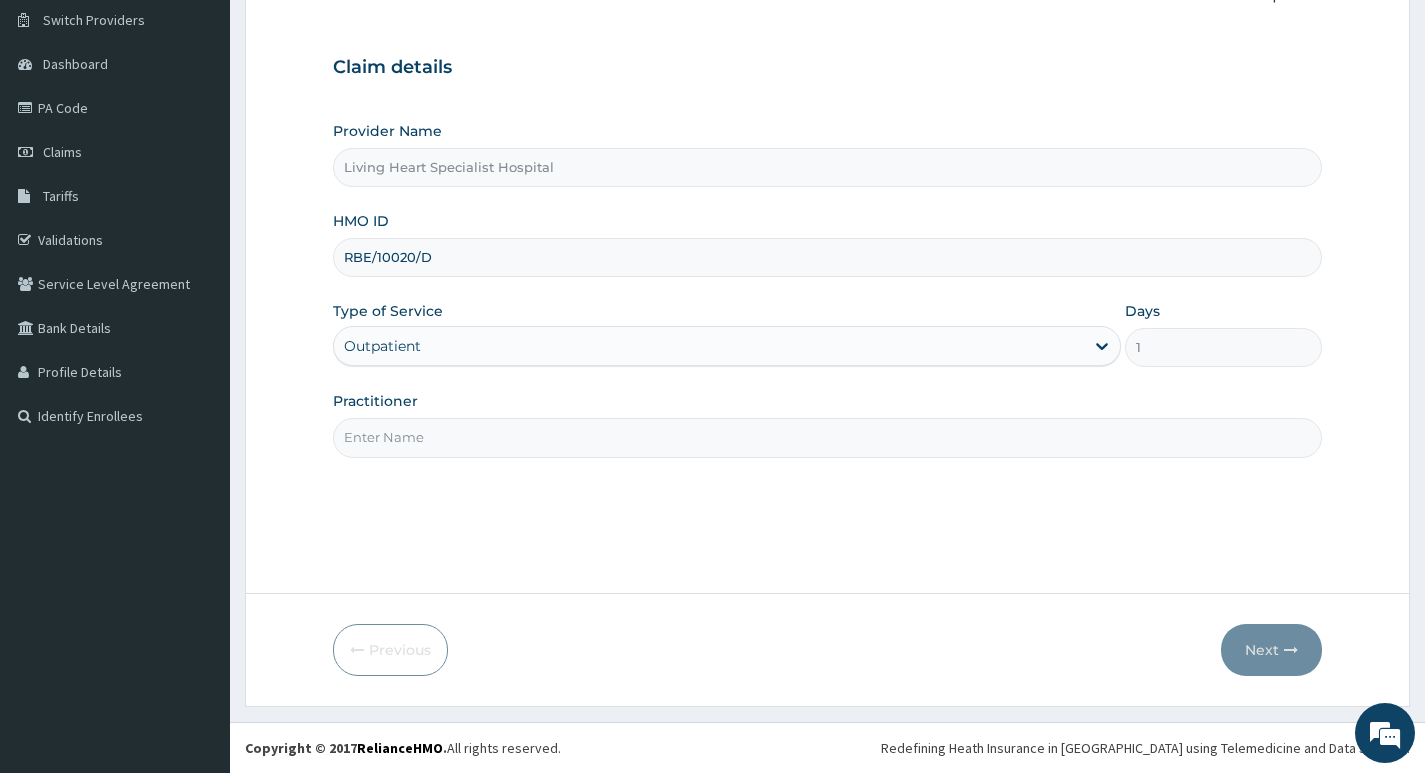 click on "Practitioner" at bounding box center [827, 437] 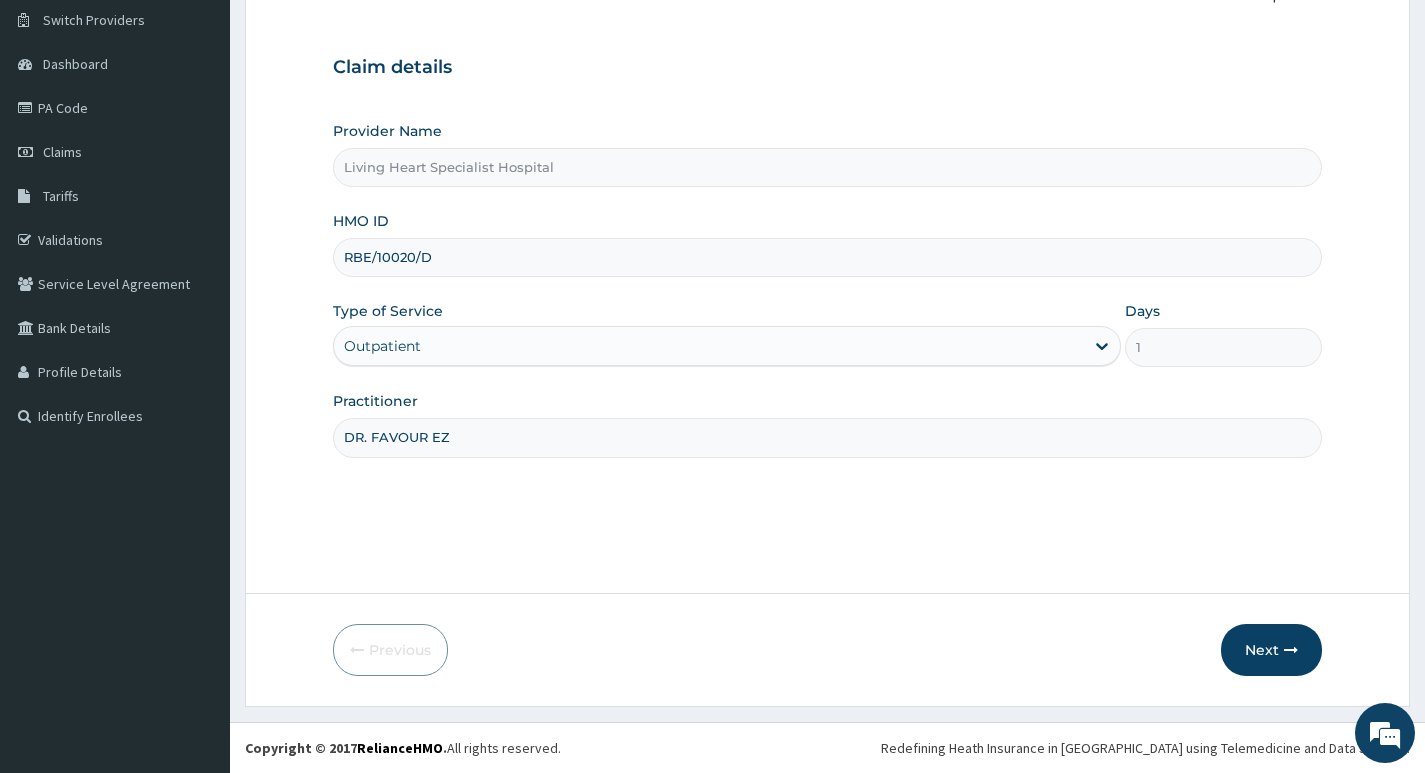 scroll, scrollTop: 0, scrollLeft: 0, axis: both 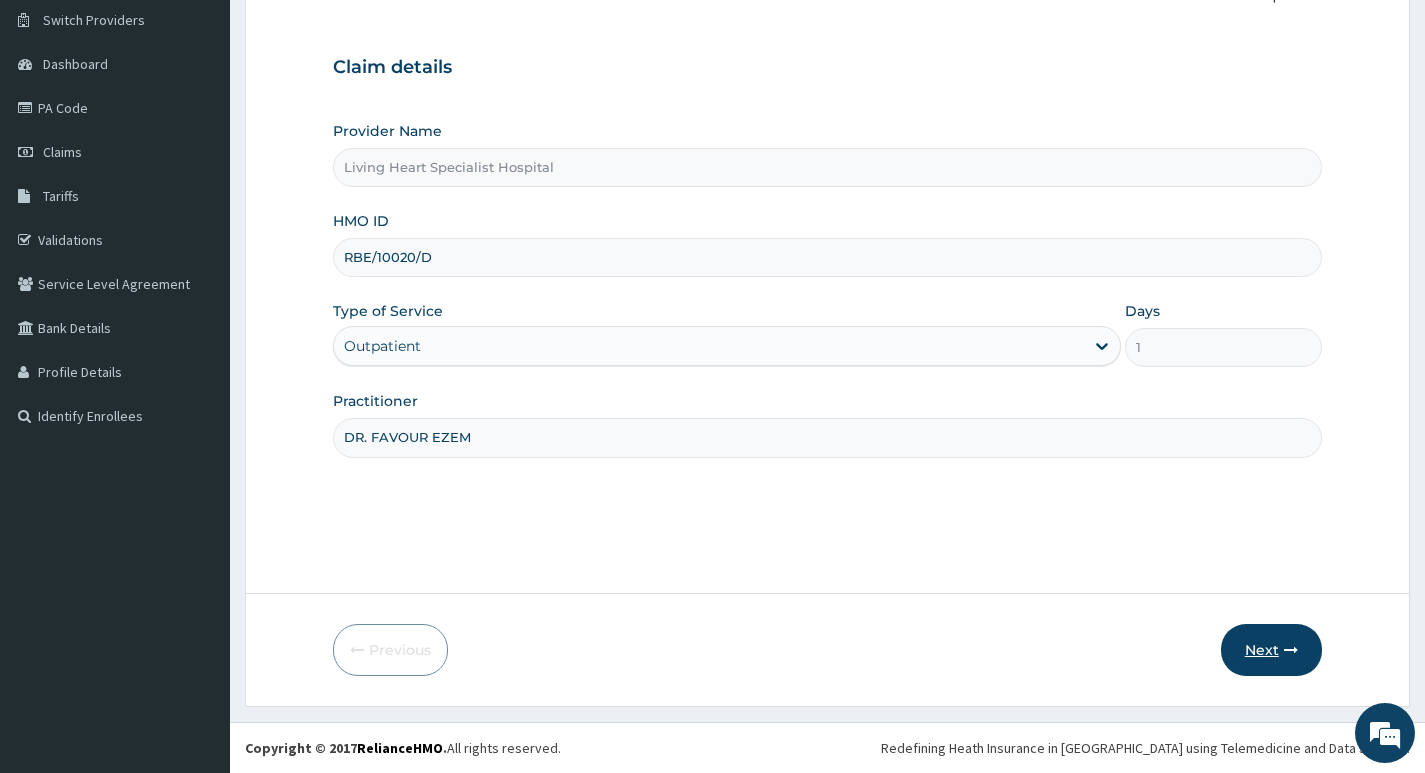 type on "DR. FAVOUR EZEM" 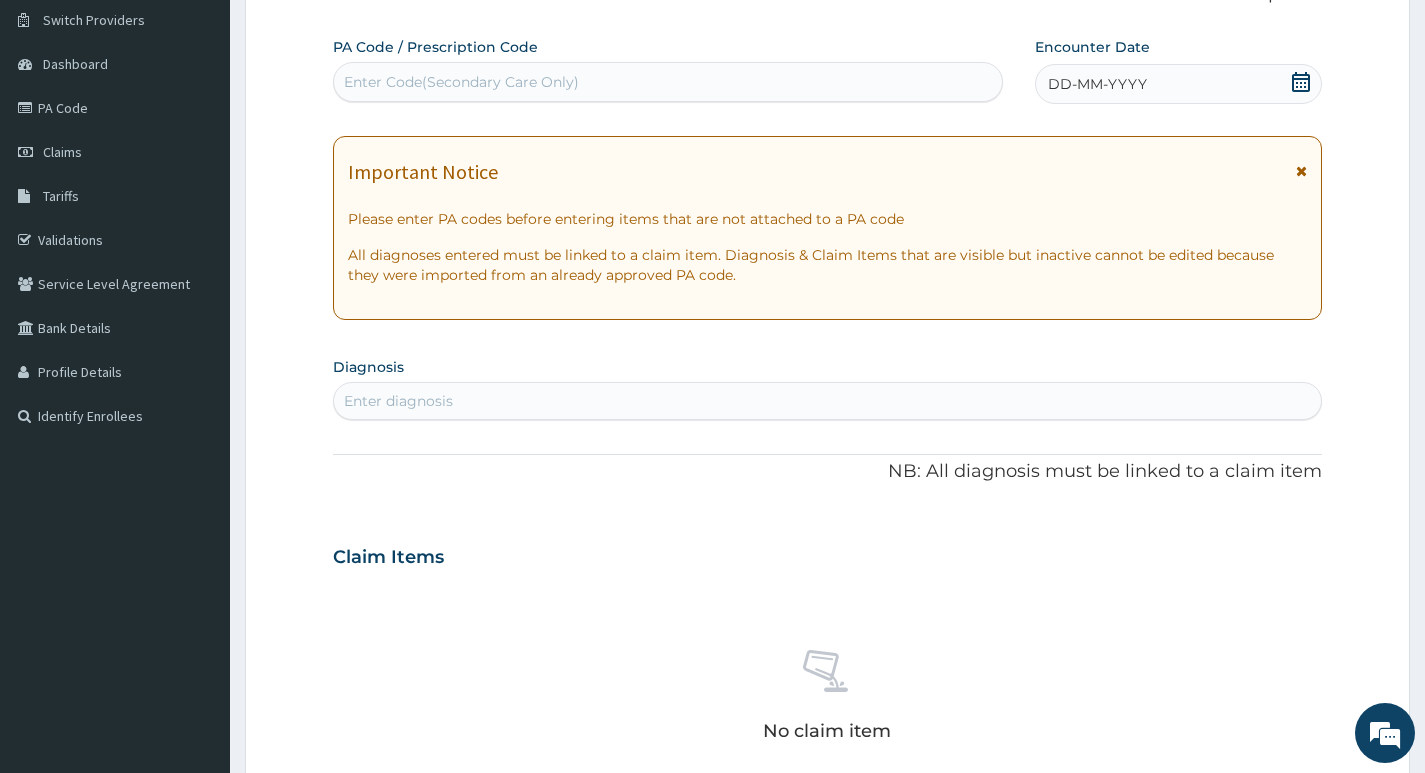 click on "Enter Code(Secondary Care Only)" at bounding box center (461, 82) 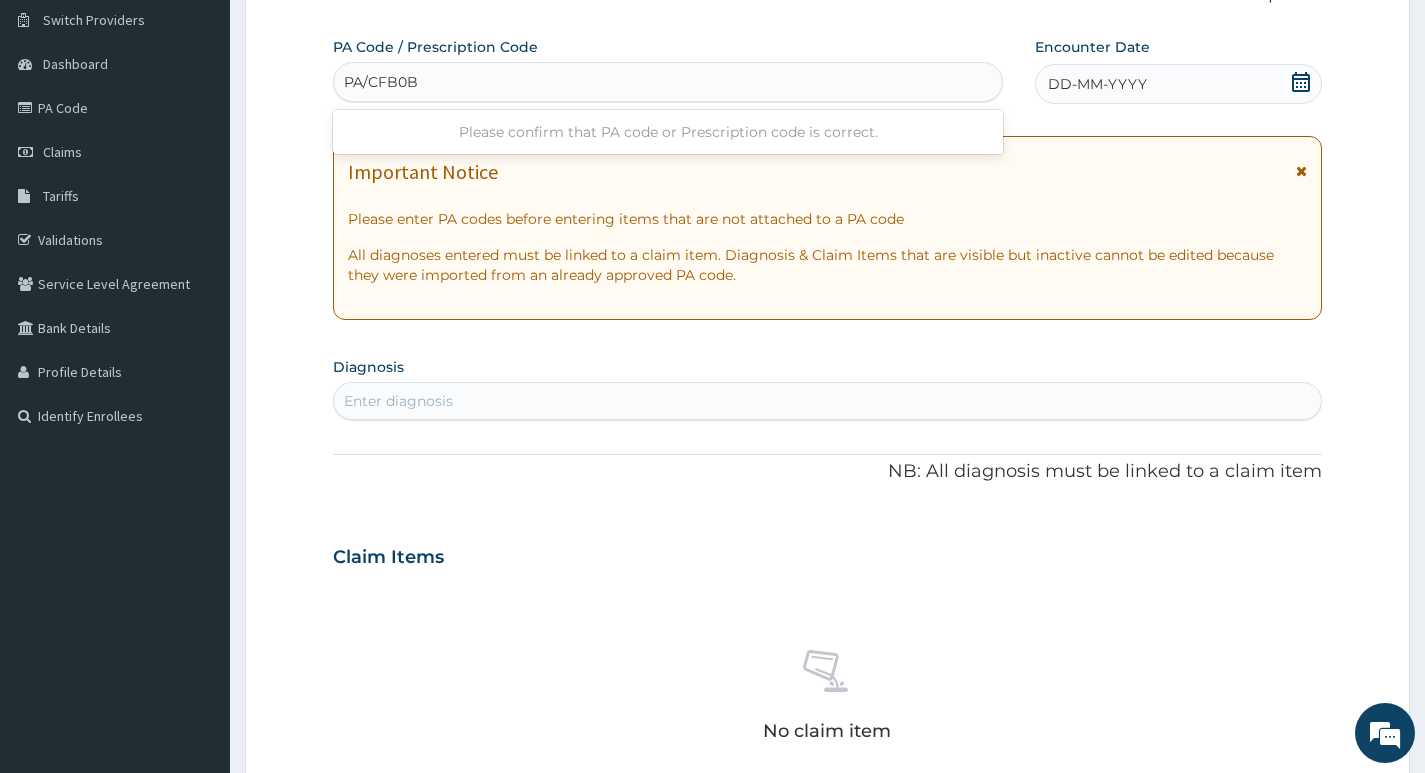 type on "PA/CFB0BC" 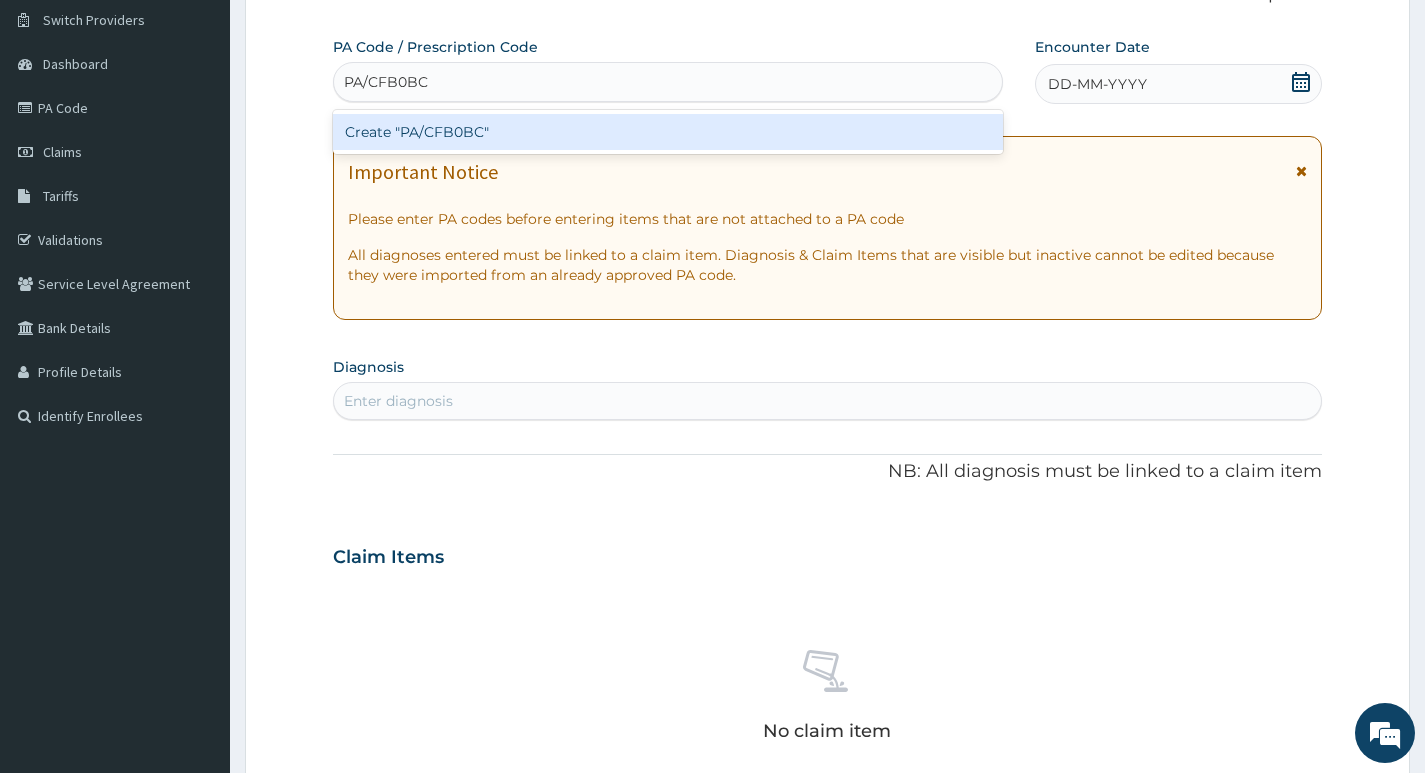 click on "Create "PA/CFB0BC"" at bounding box center [668, 132] 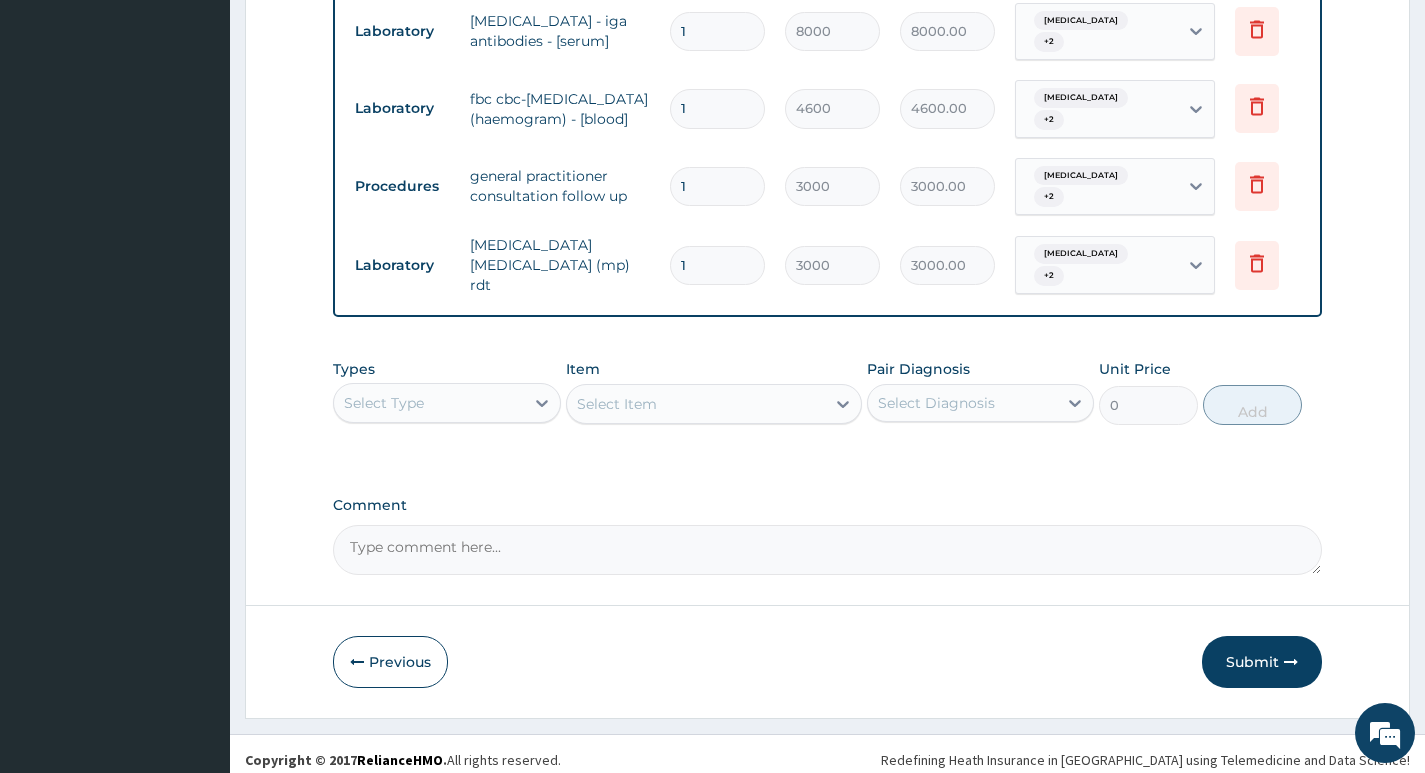 scroll, scrollTop: 807, scrollLeft: 0, axis: vertical 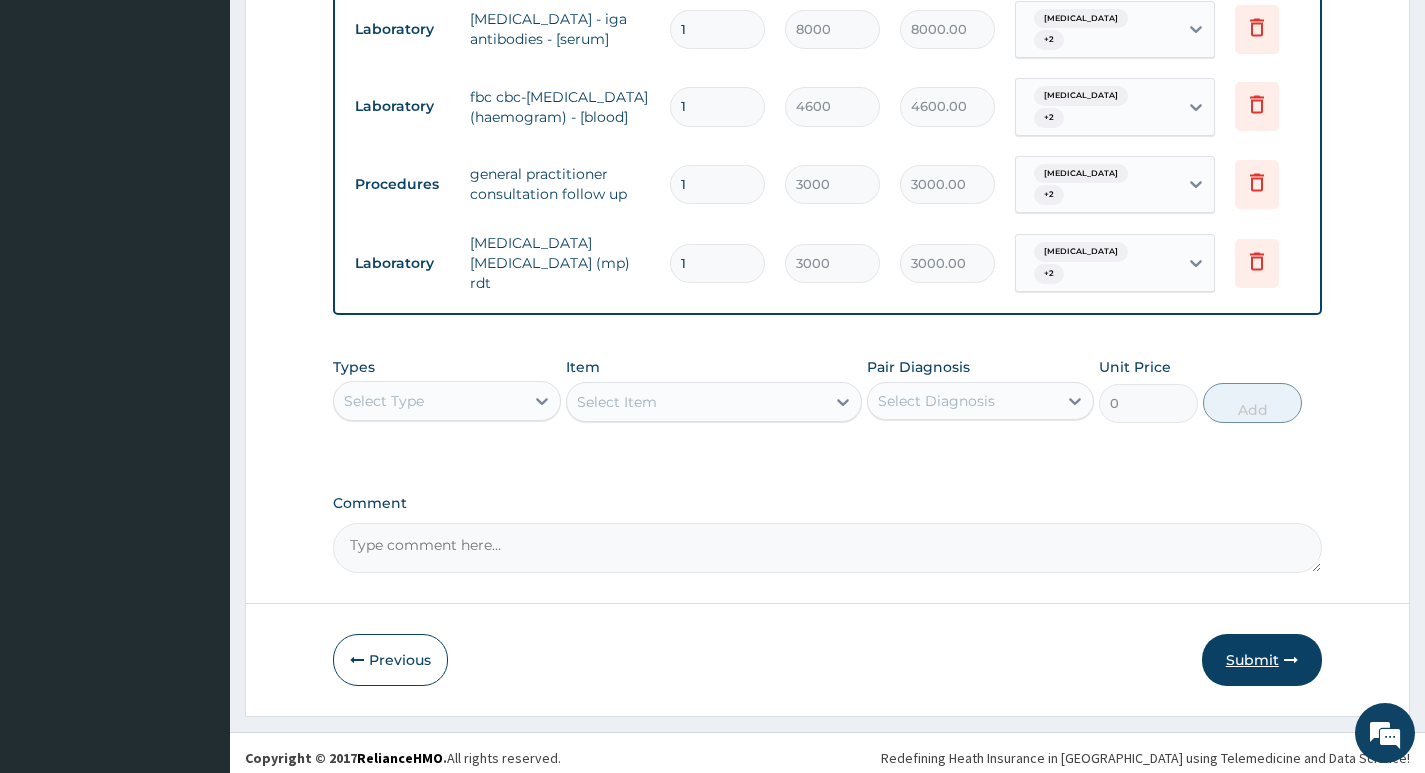 click on "Submit" at bounding box center [1262, 660] 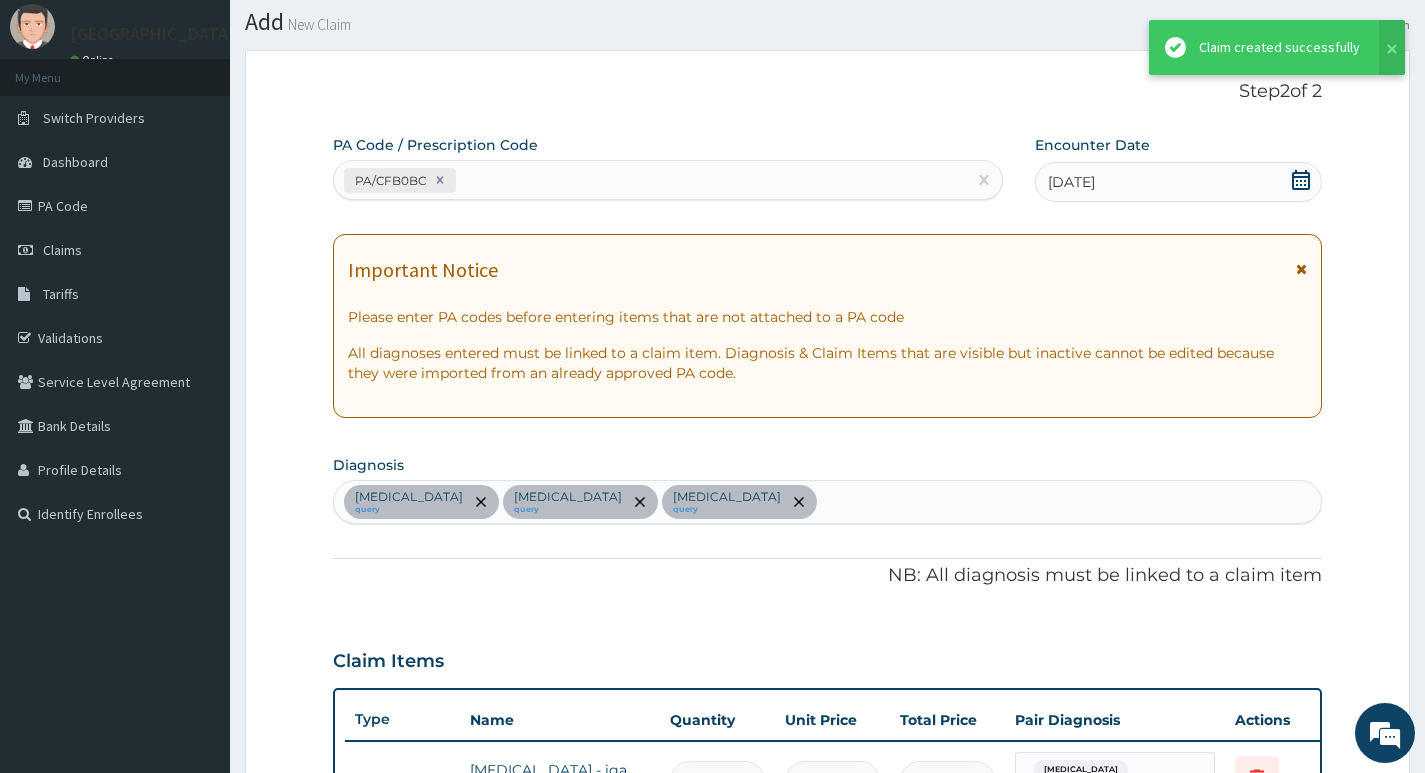 scroll, scrollTop: 807, scrollLeft: 0, axis: vertical 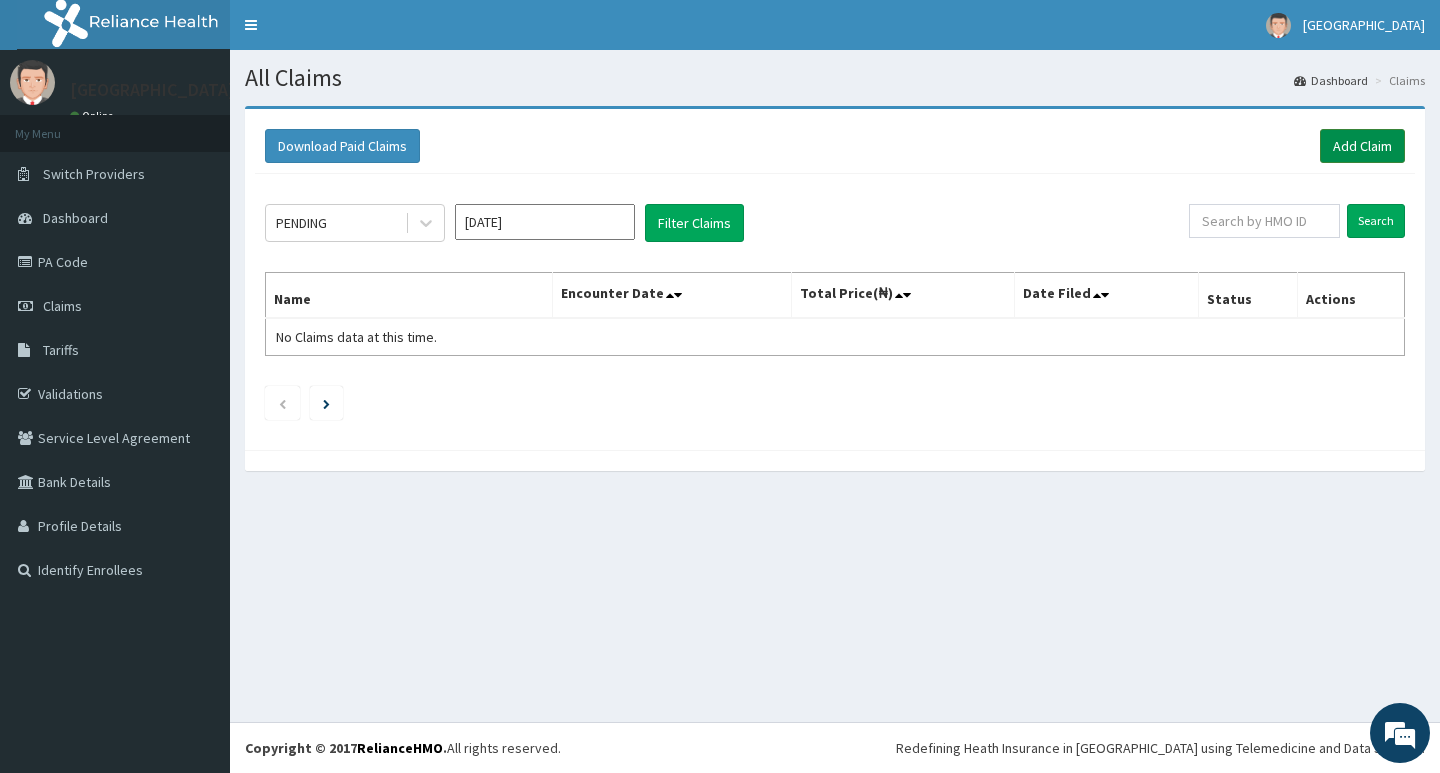 click on "Add Claim" at bounding box center (1362, 146) 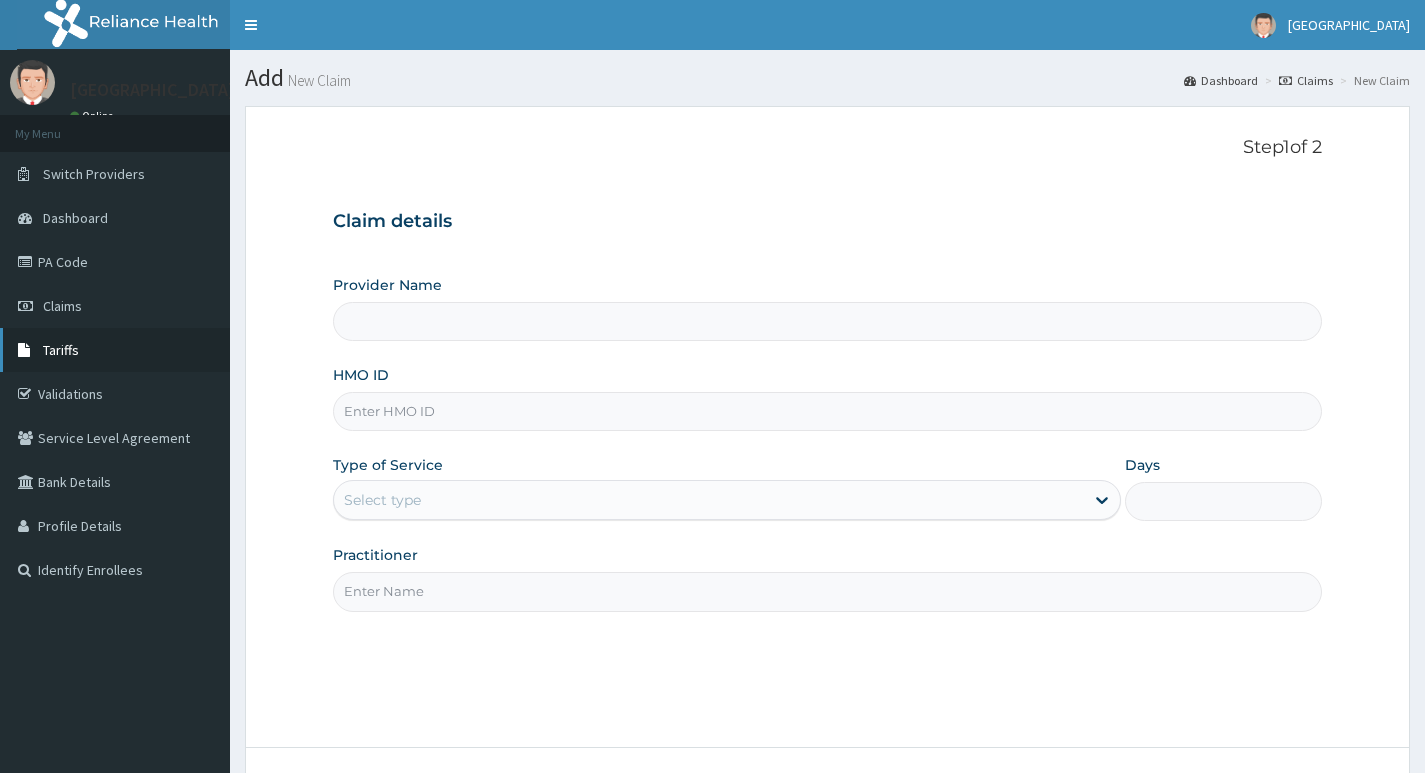 scroll, scrollTop: 0, scrollLeft: 0, axis: both 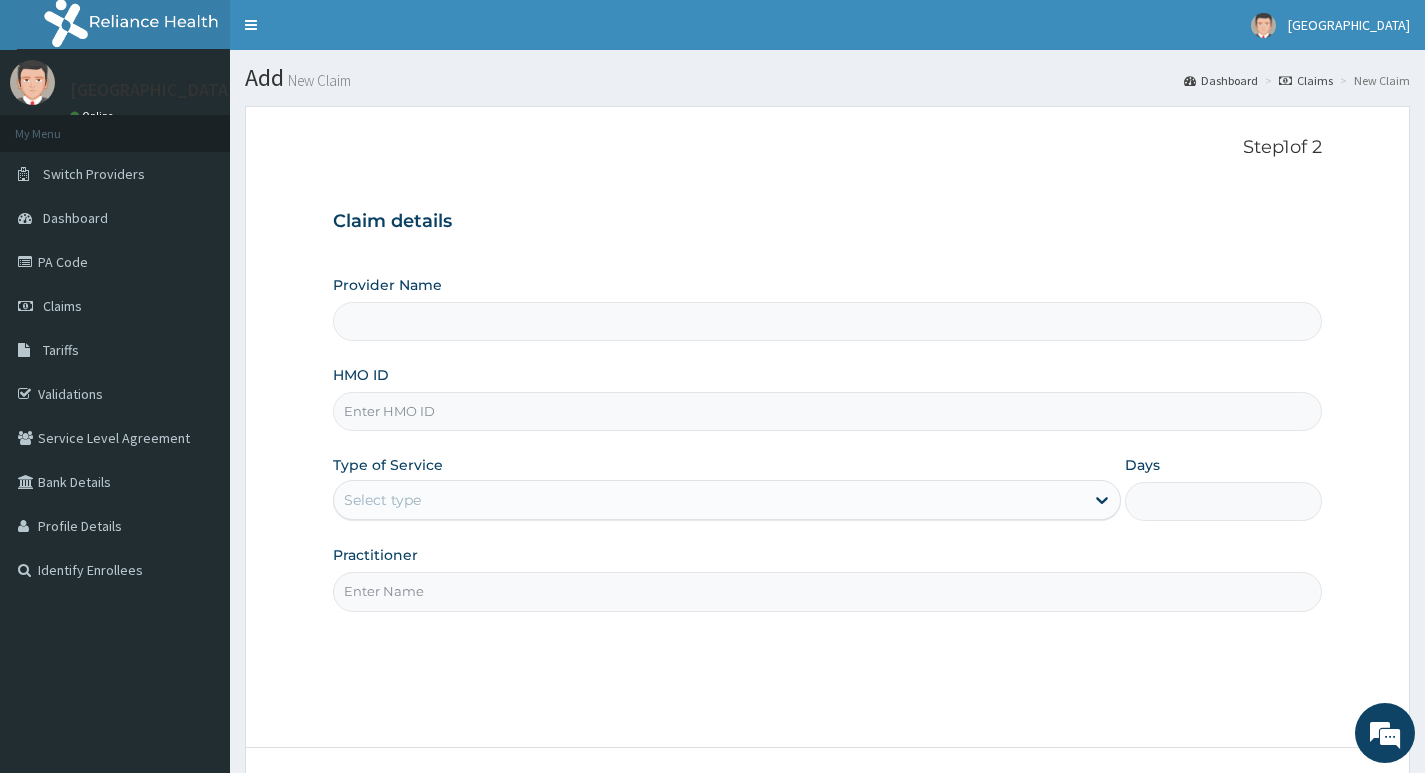 type on "Living Heart Specialist Hospital" 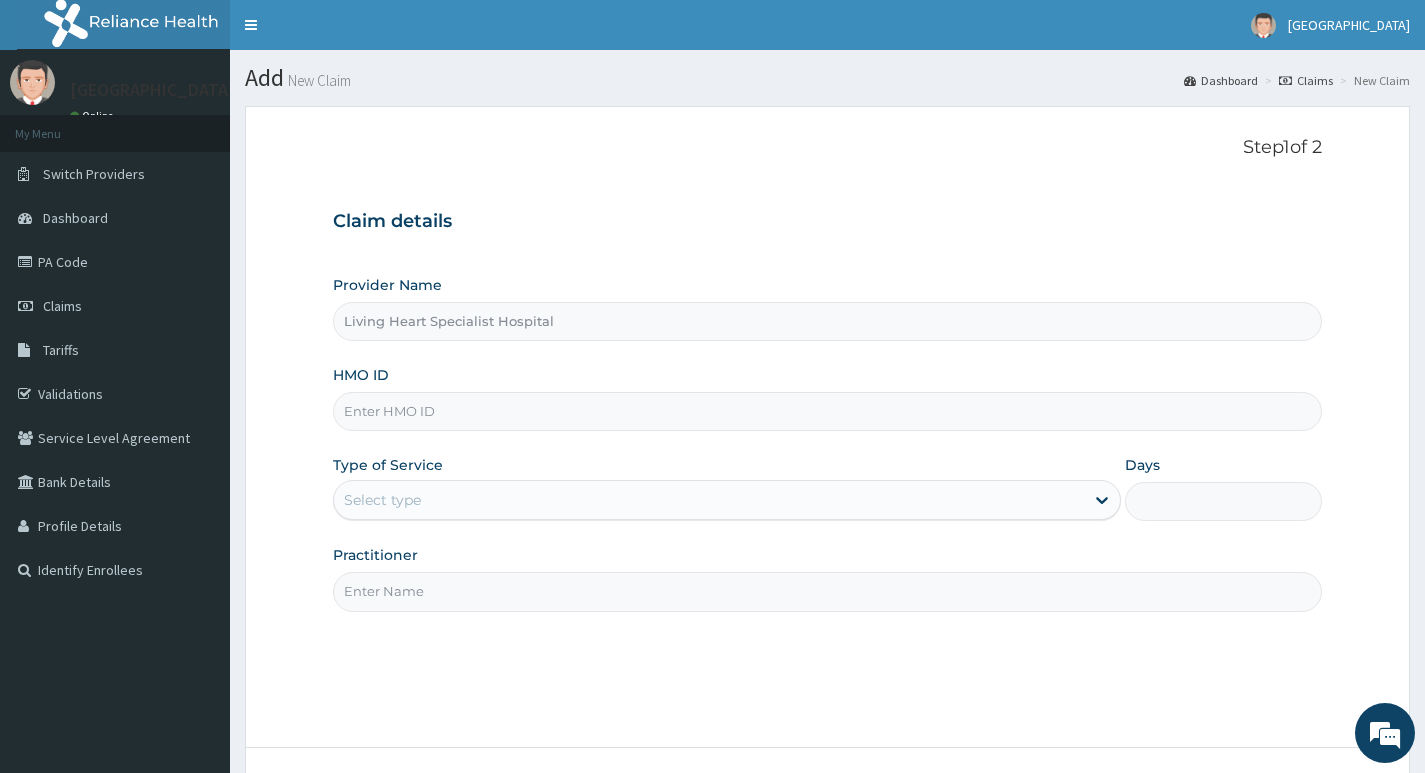 click on "HMO ID" at bounding box center (827, 411) 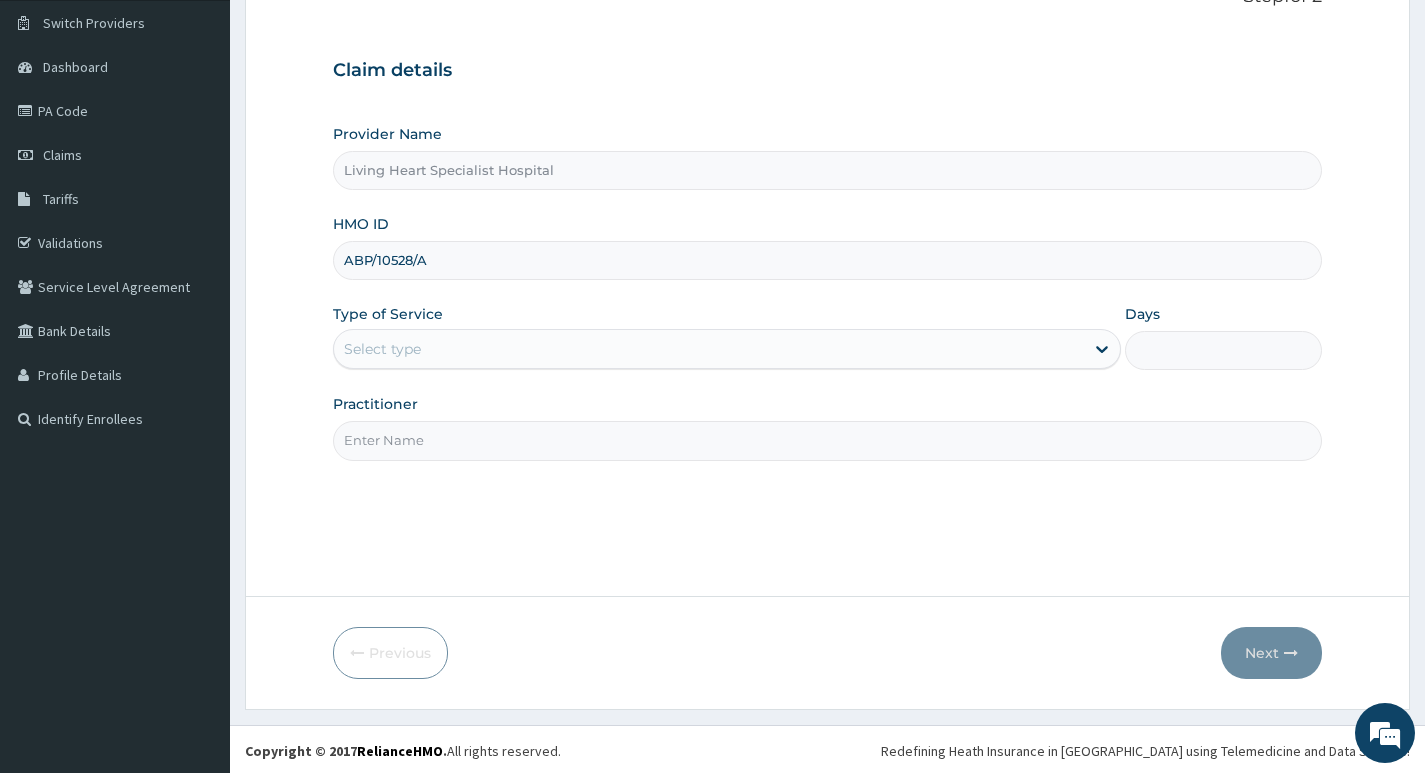 scroll, scrollTop: 154, scrollLeft: 0, axis: vertical 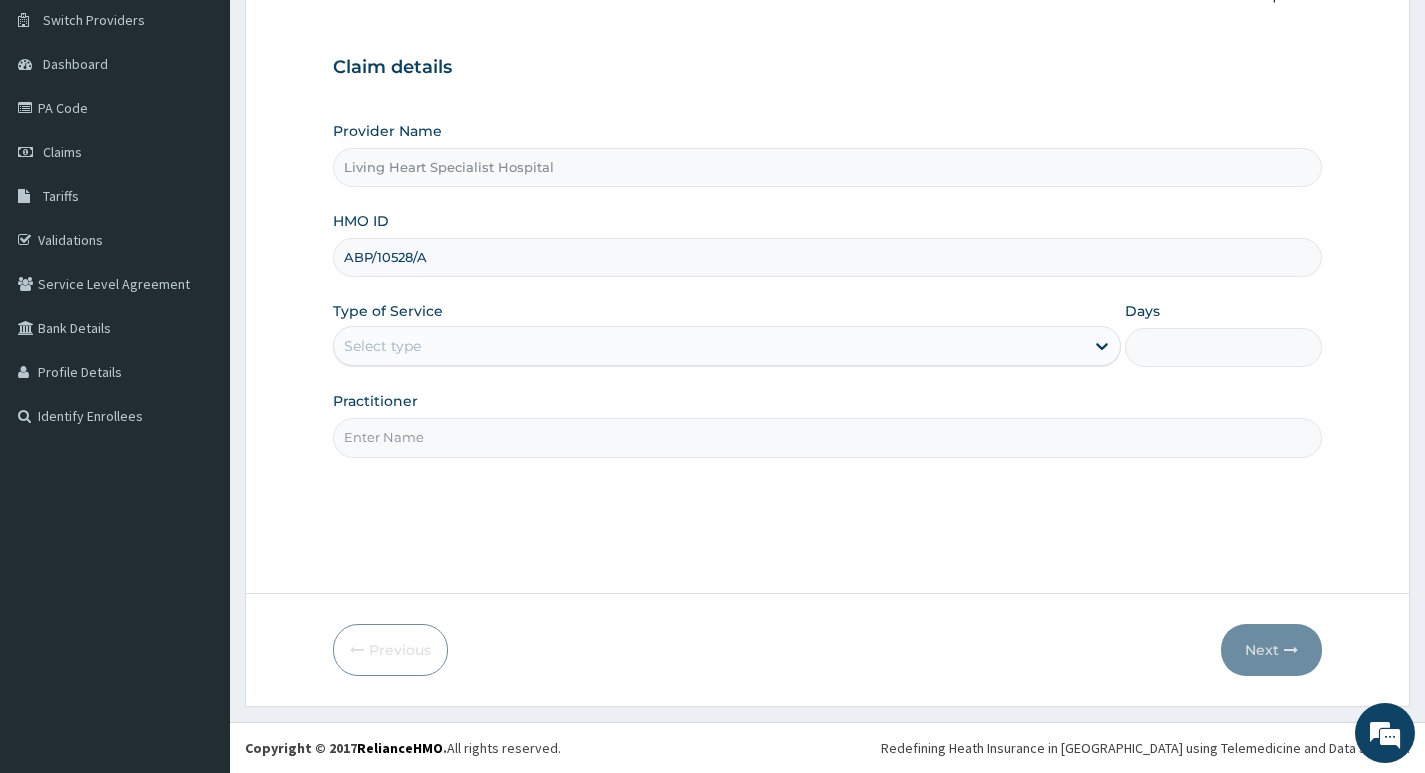 type on "ABP/10528/A" 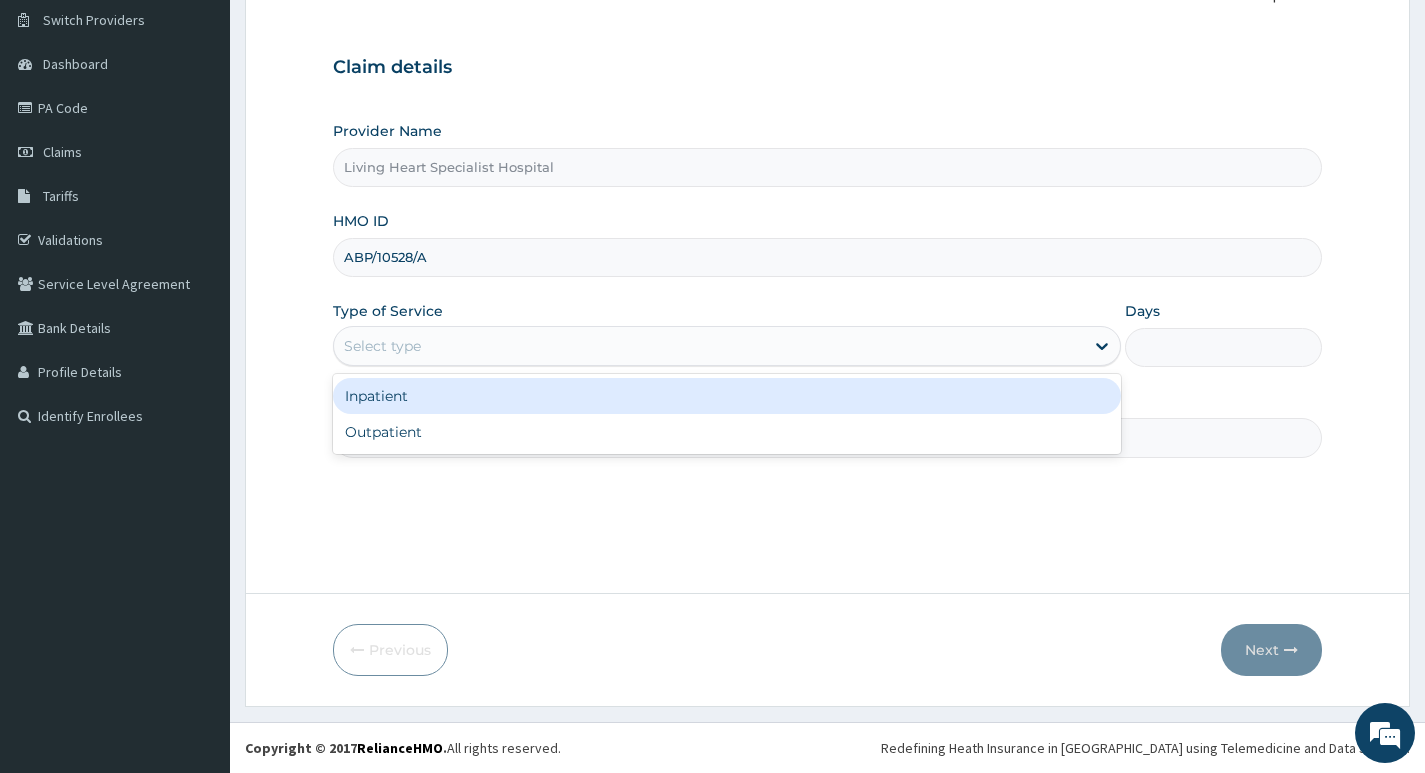 click on "Select type" at bounding box center [709, 346] 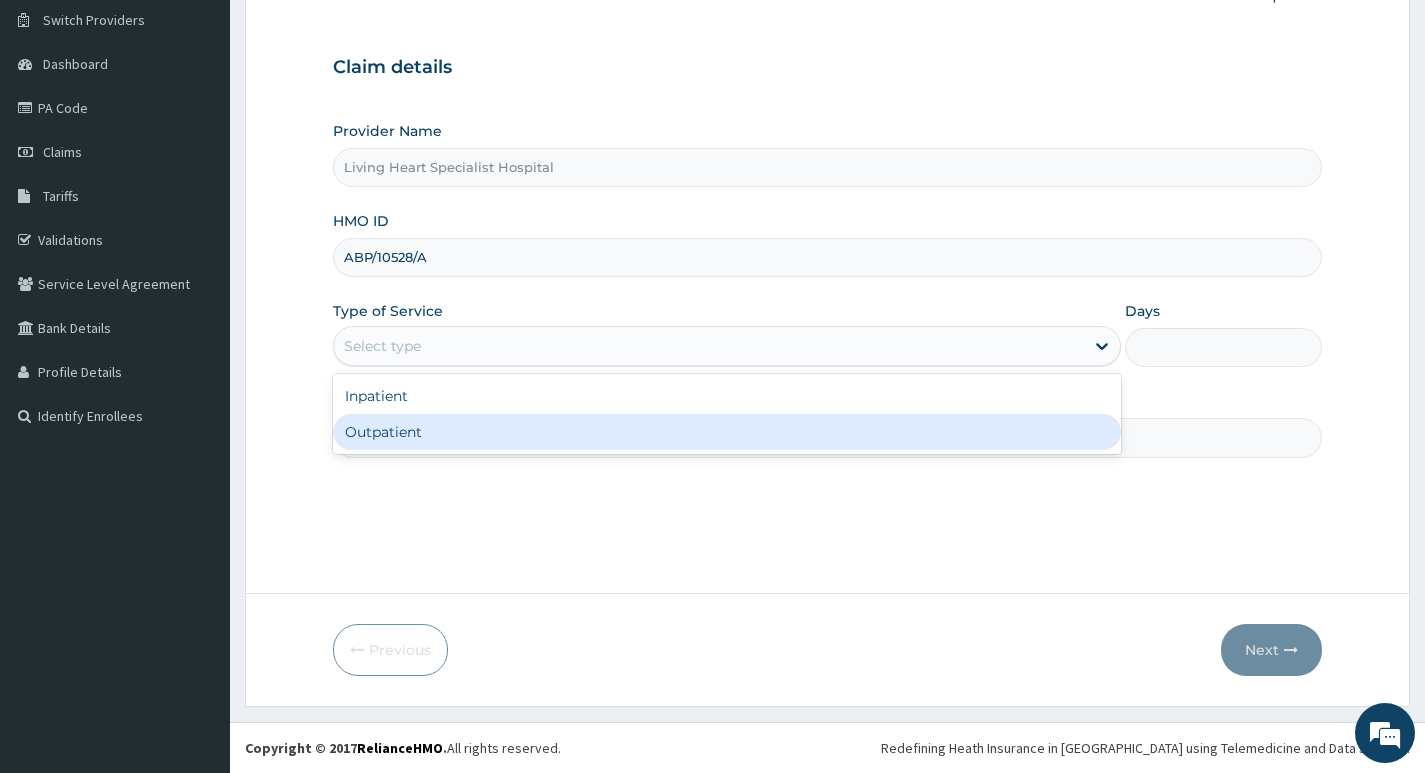click on "Outpatient" at bounding box center (727, 432) 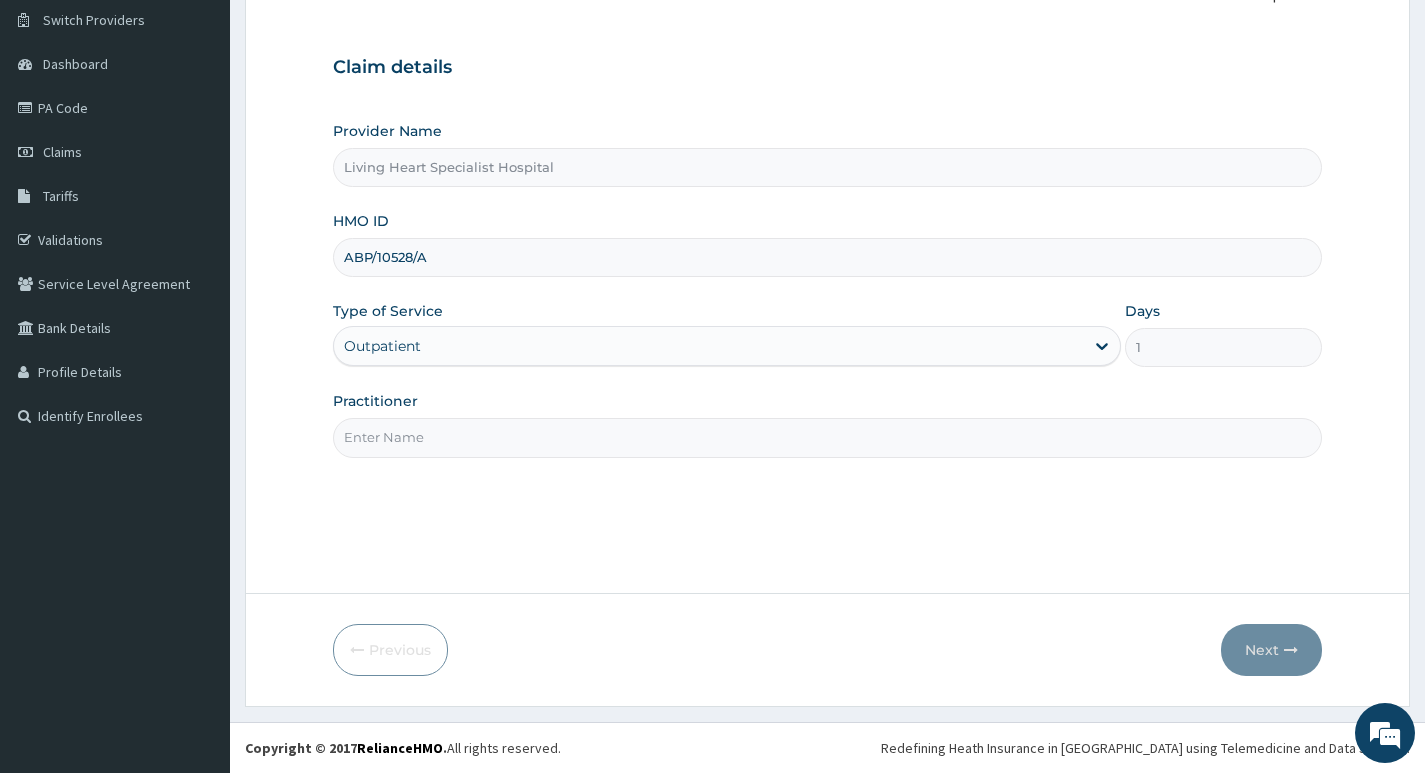 click on "Practitioner" at bounding box center (827, 437) 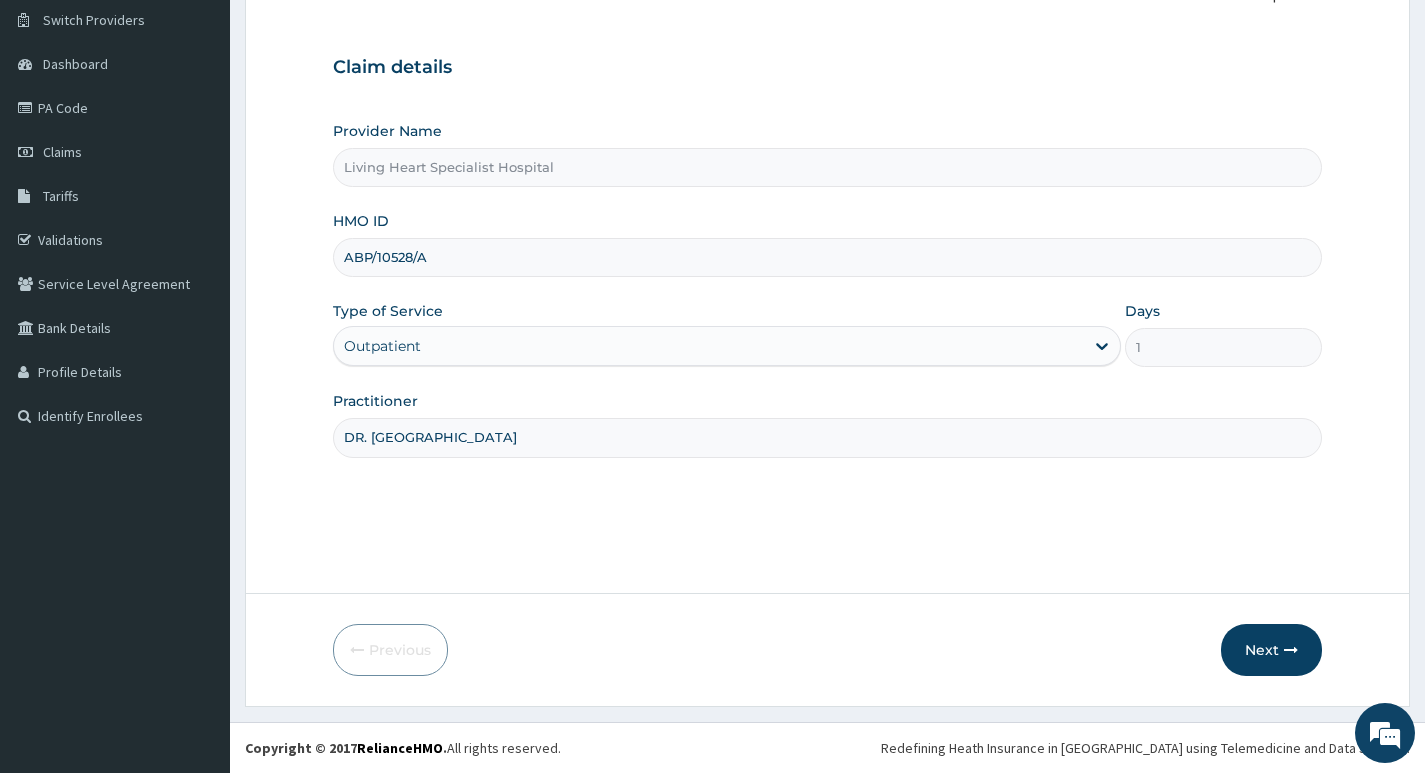scroll, scrollTop: 0, scrollLeft: 0, axis: both 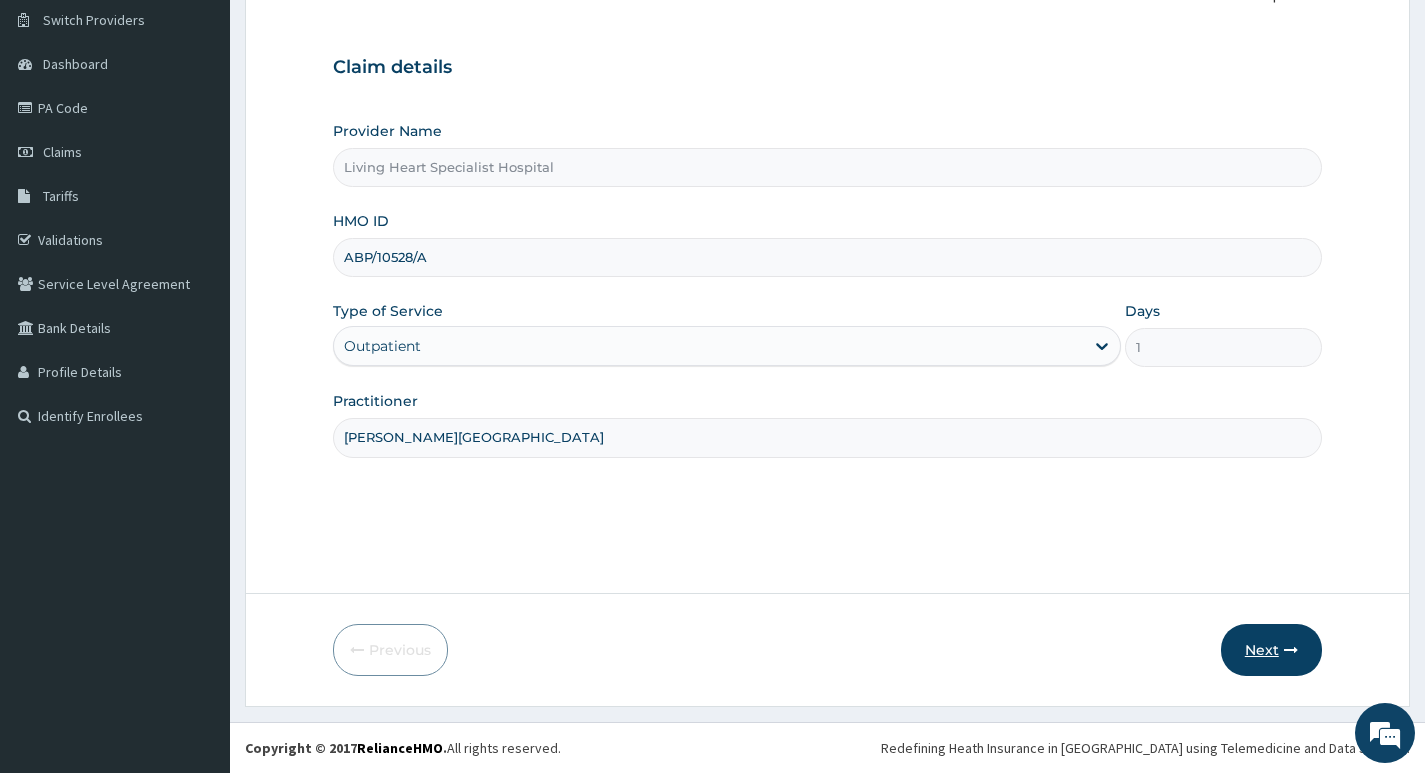 type on "DR. NJOKU" 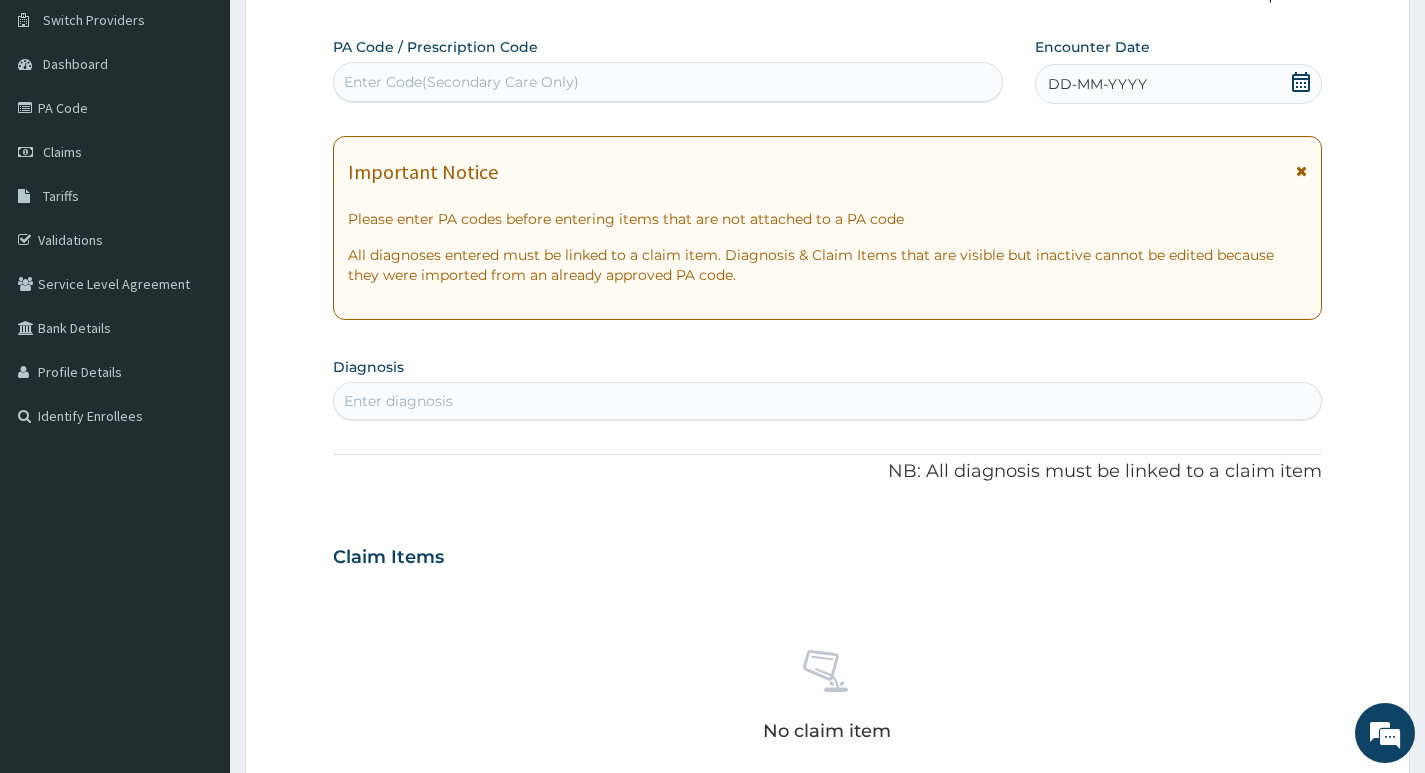 click on "Enter Code(Secondary Care Only)" at bounding box center [461, 82] 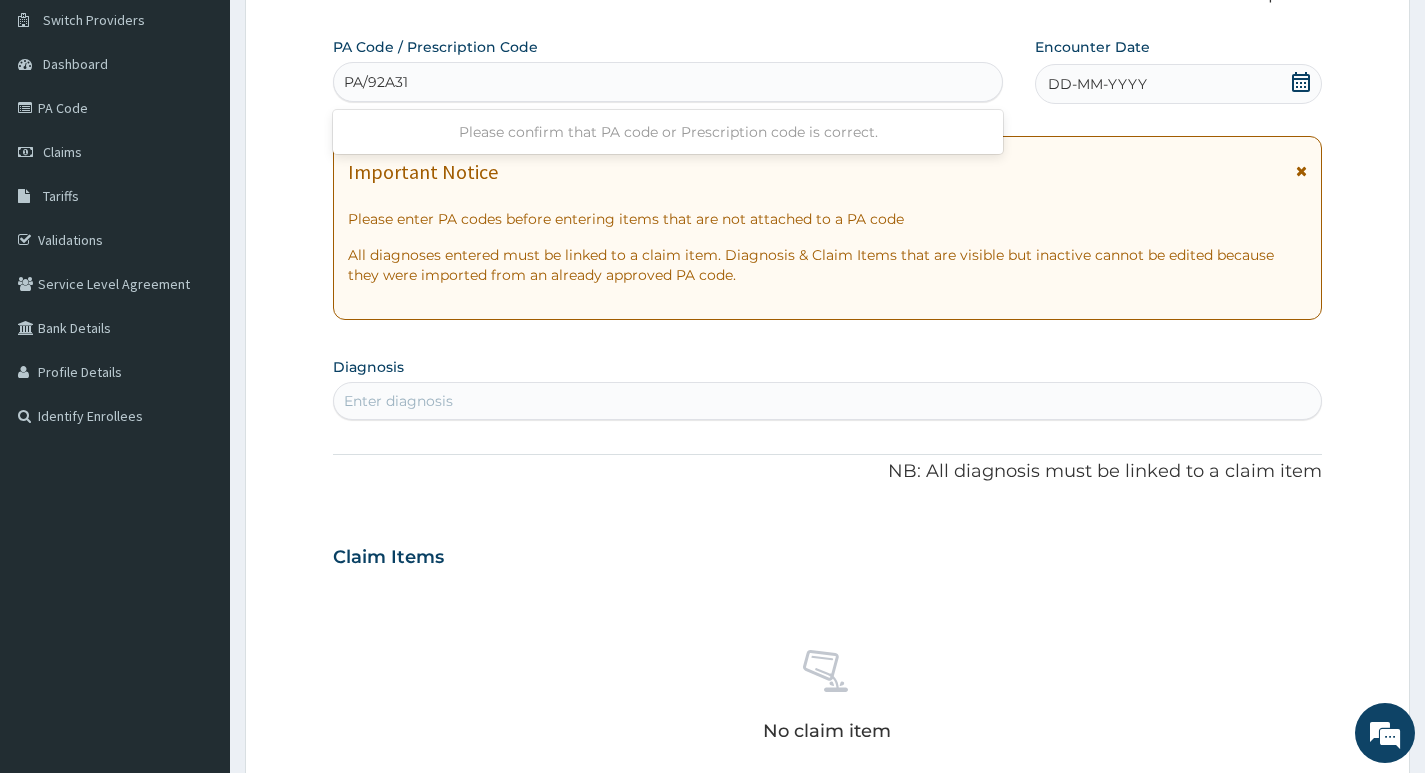 type on "PA/92A317" 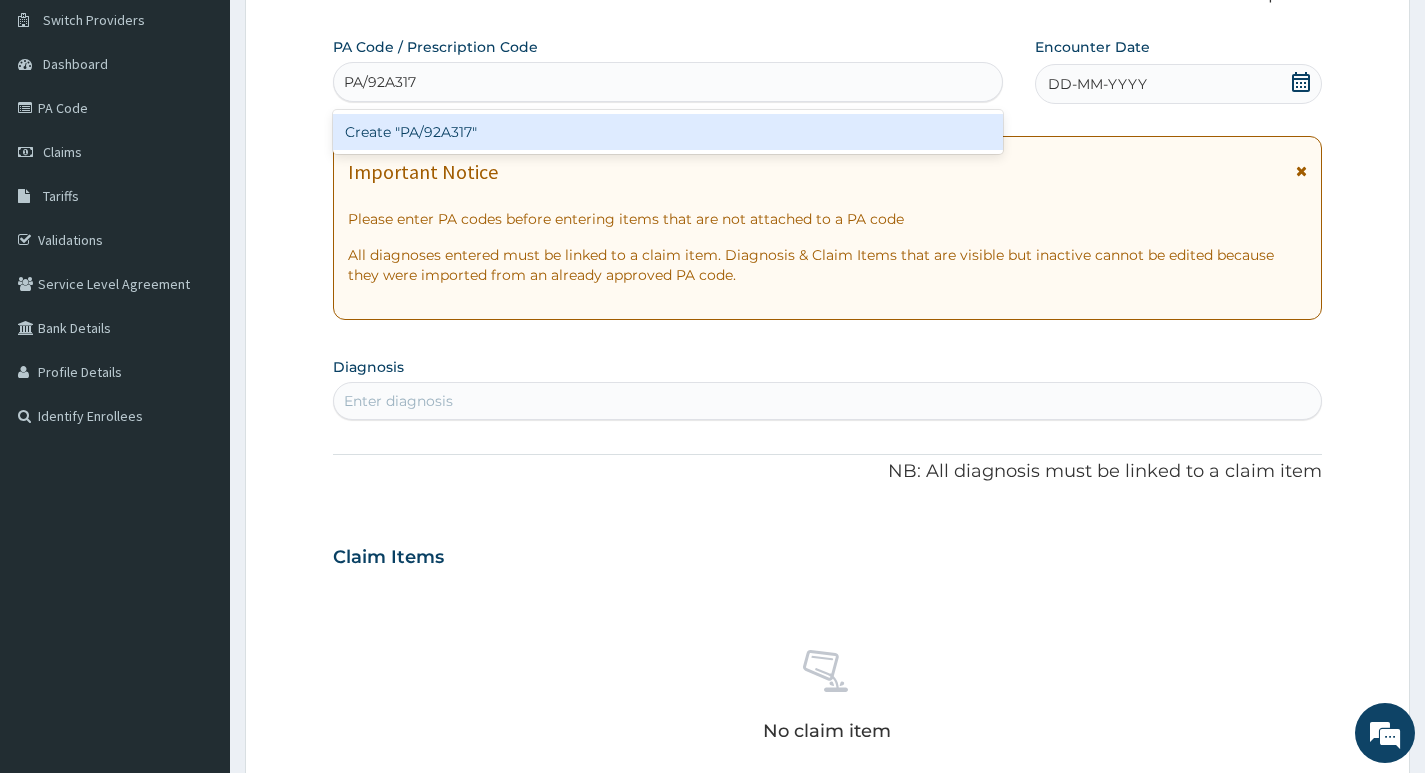 click on "Create "PA/92A317"" at bounding box center (668, 132) 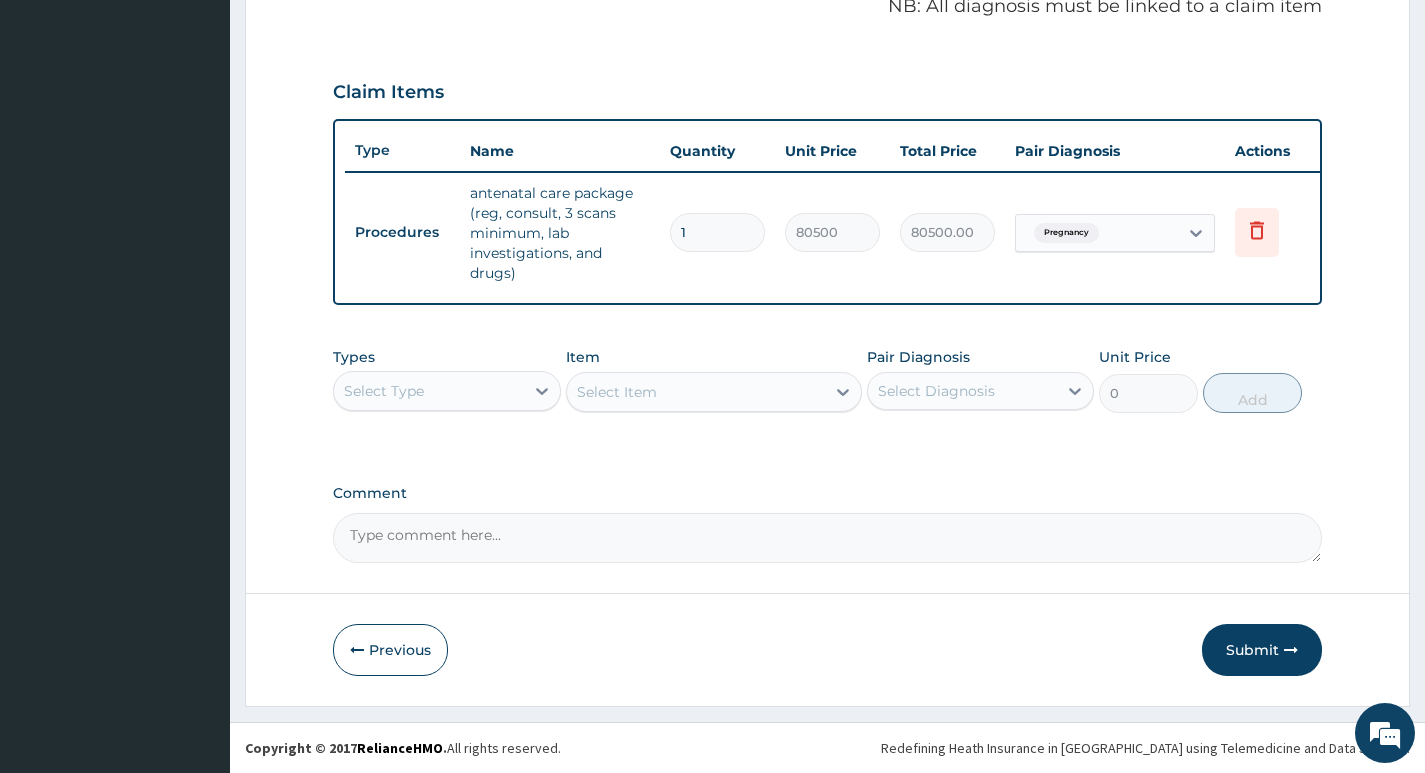 scroll, scrollTop: 640, scrollLeft: 0, axis: vertical 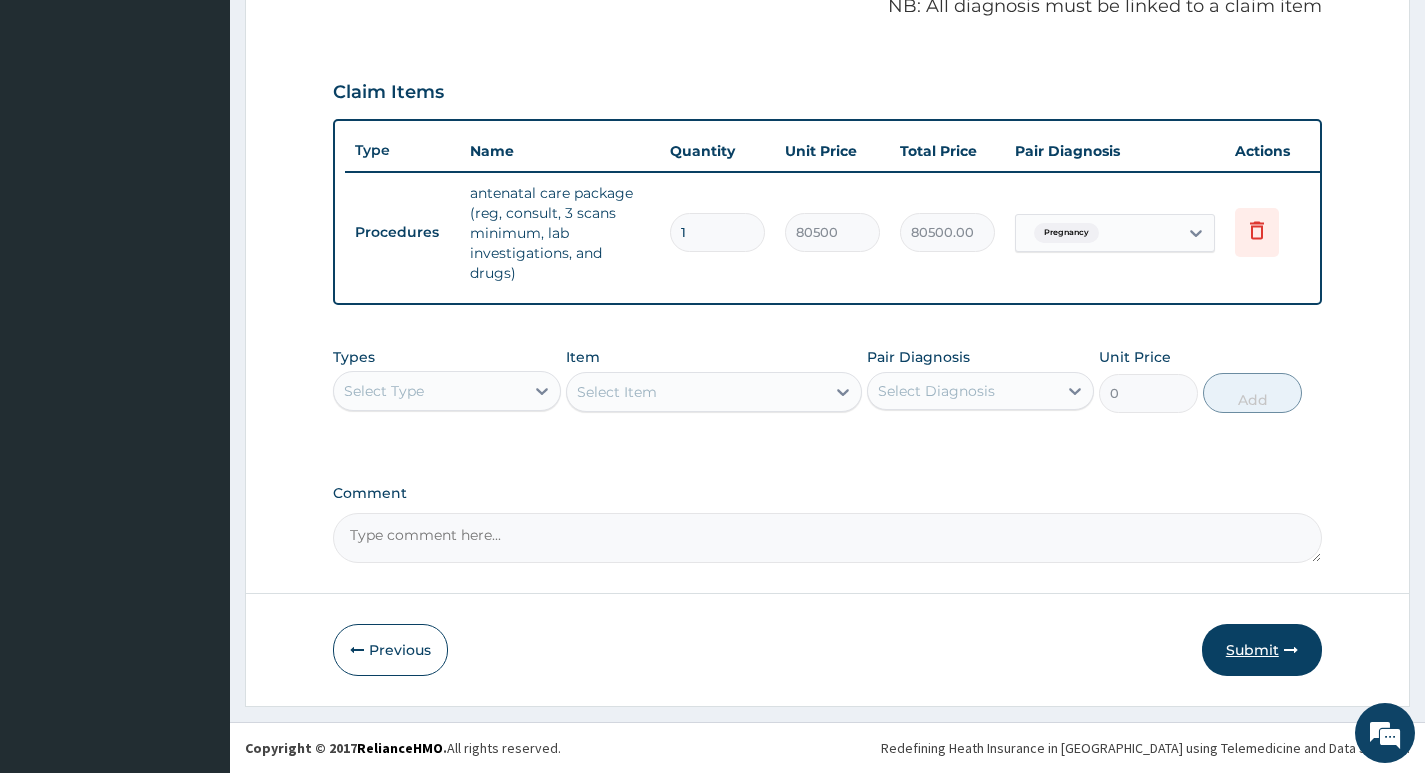 click on "Submit" at bounding box center [1262, 650] 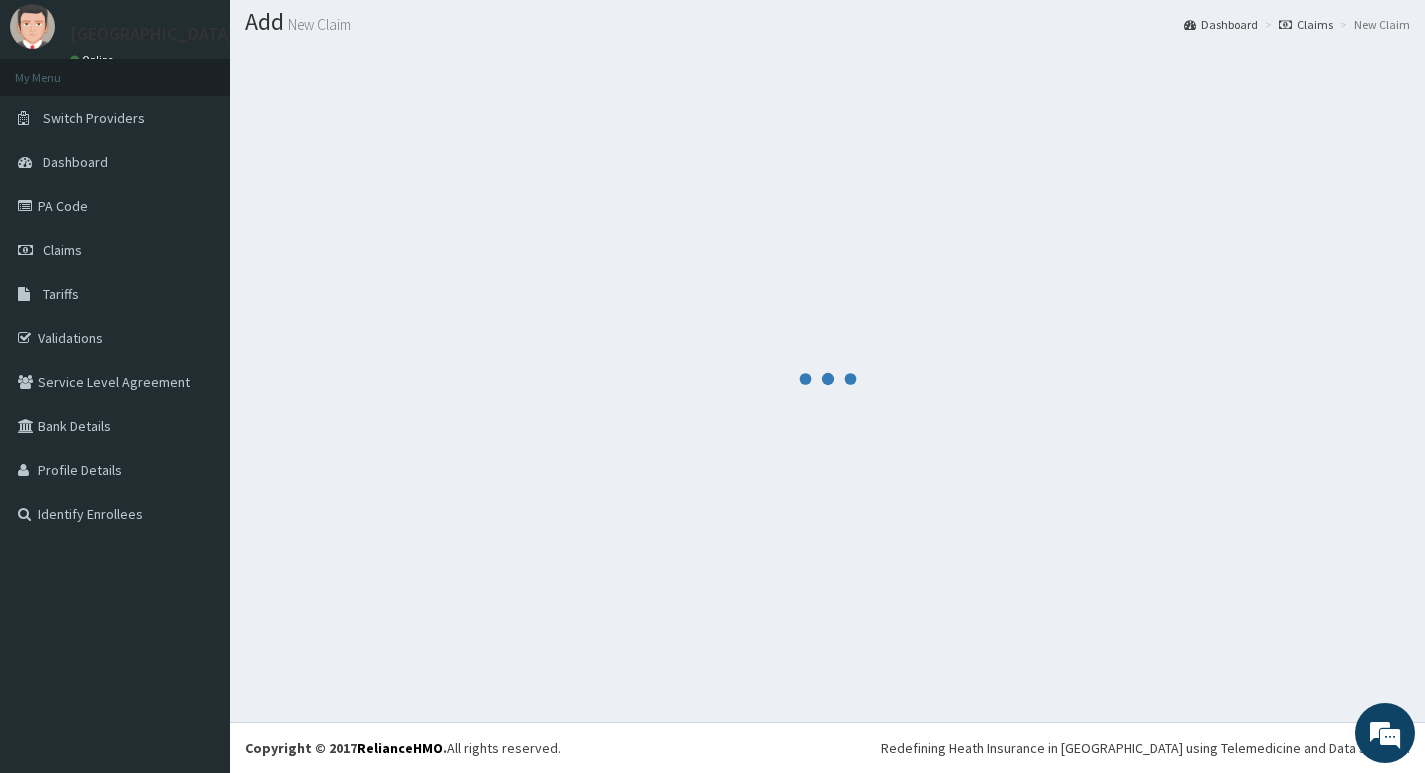 scroll, scrollTop: 640, scrollLeft: 0, axis: vertical 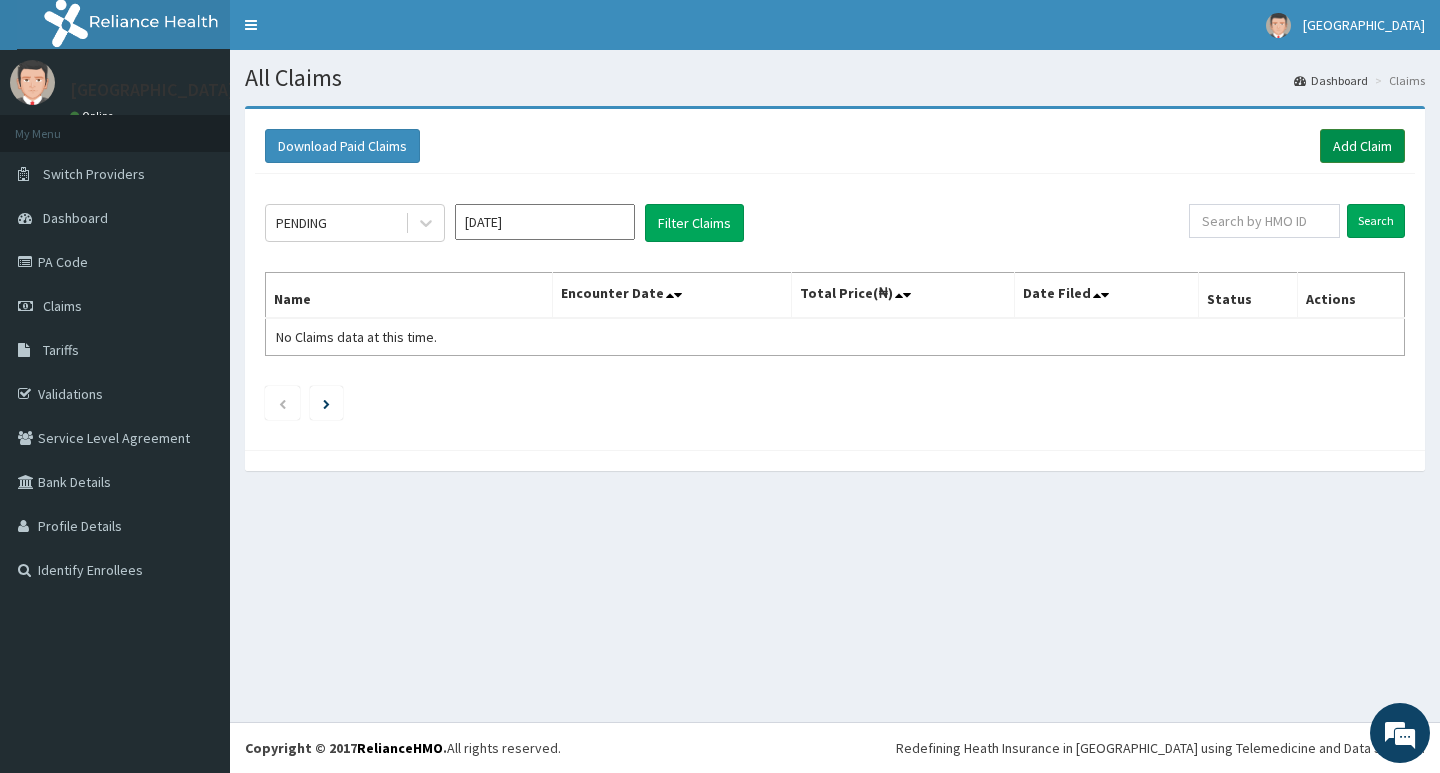 click on "Add Claim" at bounding box center [1362, 146] 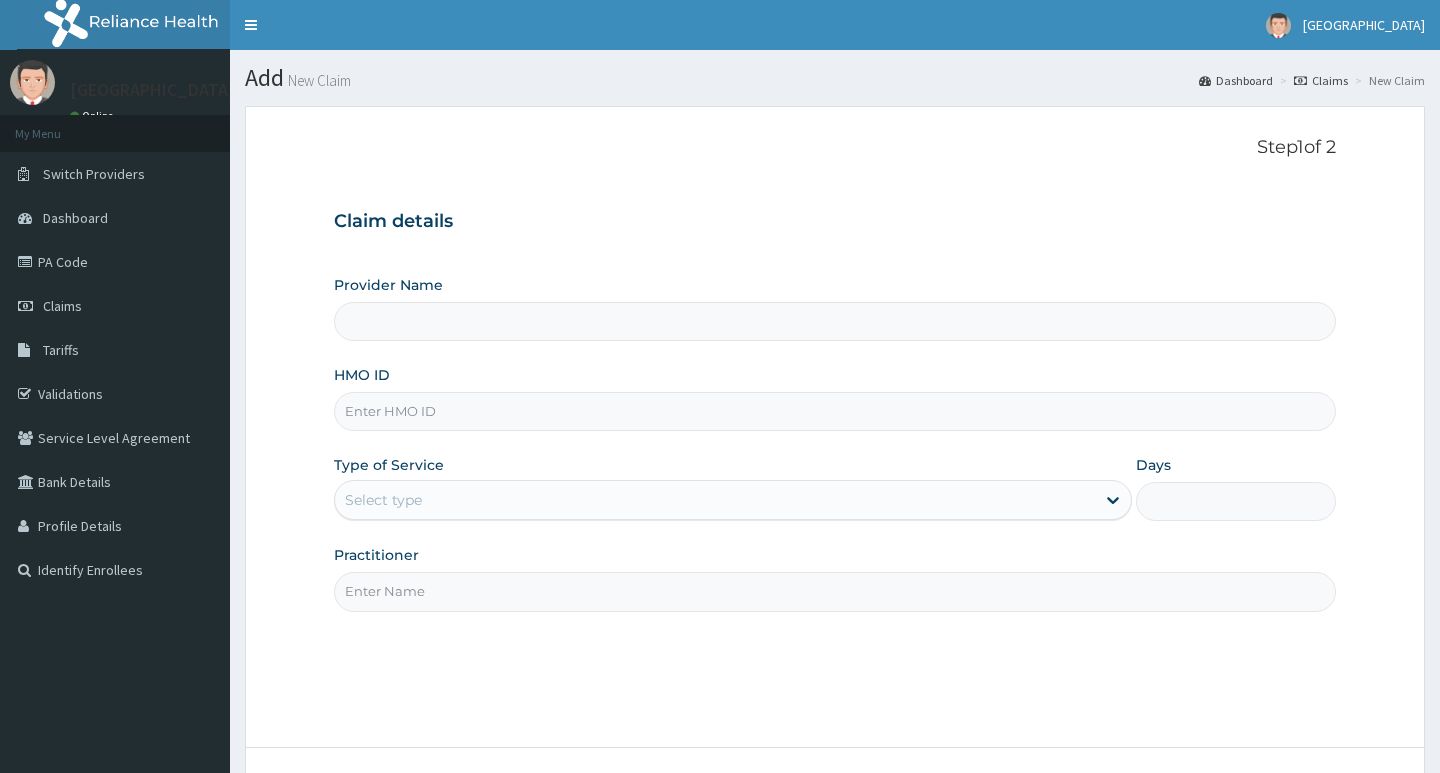 scroll, scrollTop: 0, scrollLeft: 0, axis: both 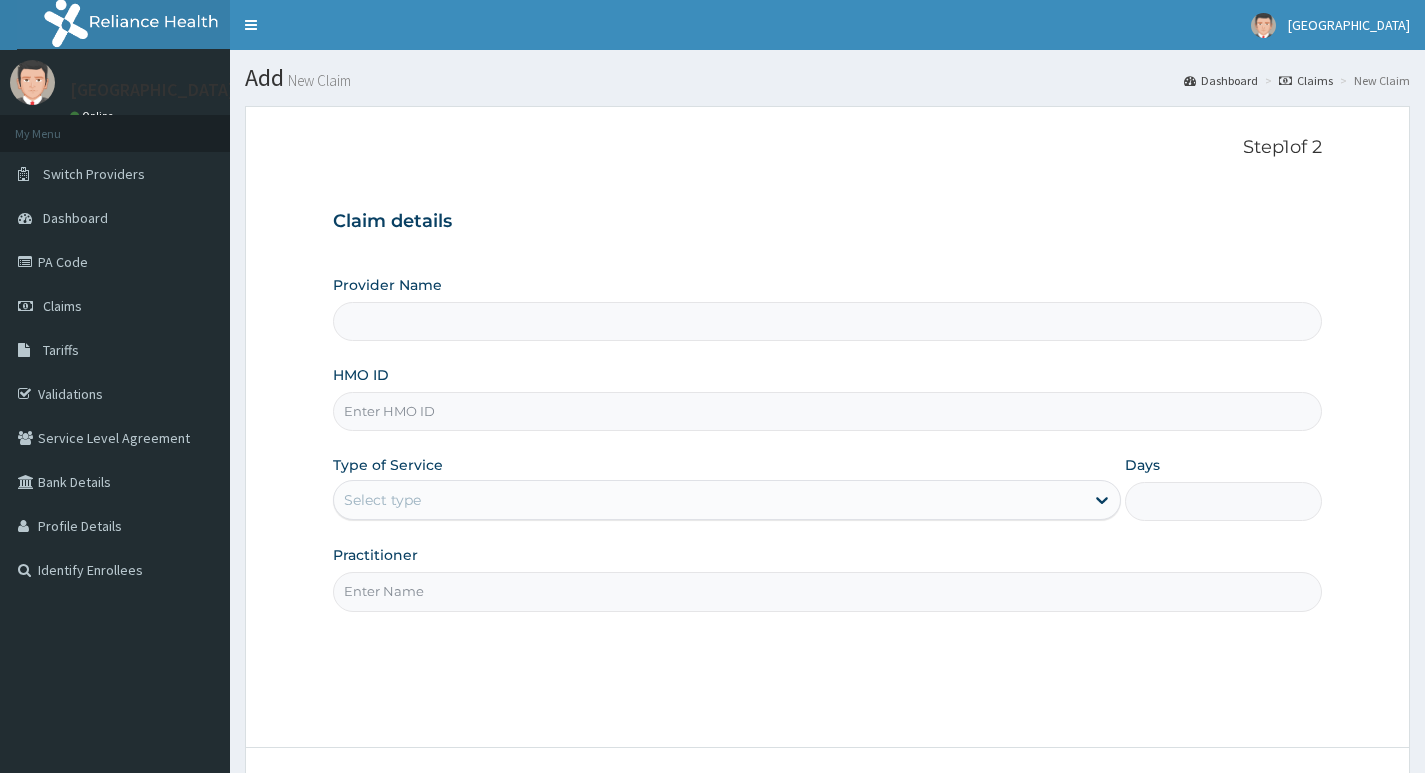 type on "Living Heart Specialist Hospital" 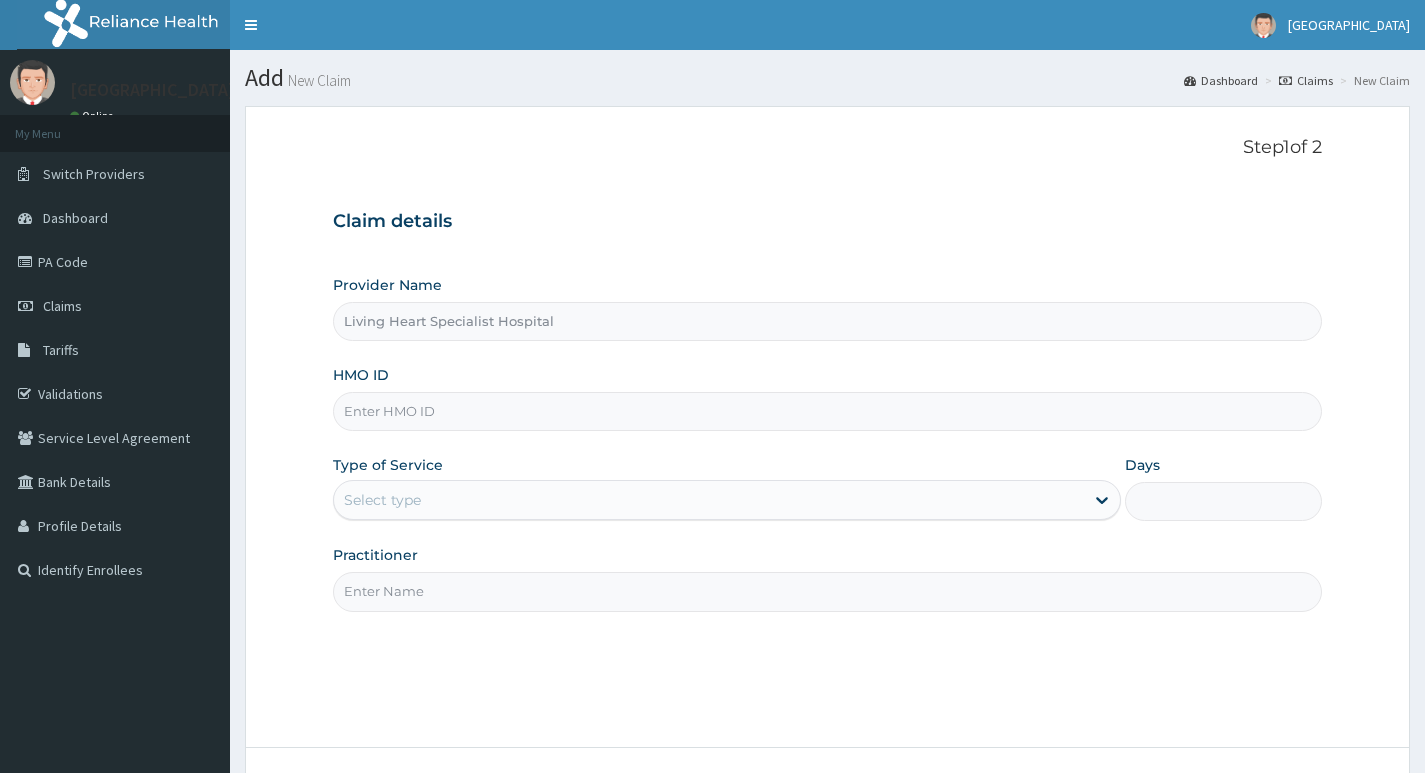 click on "HMO ID" at bounding box center (827, 411) 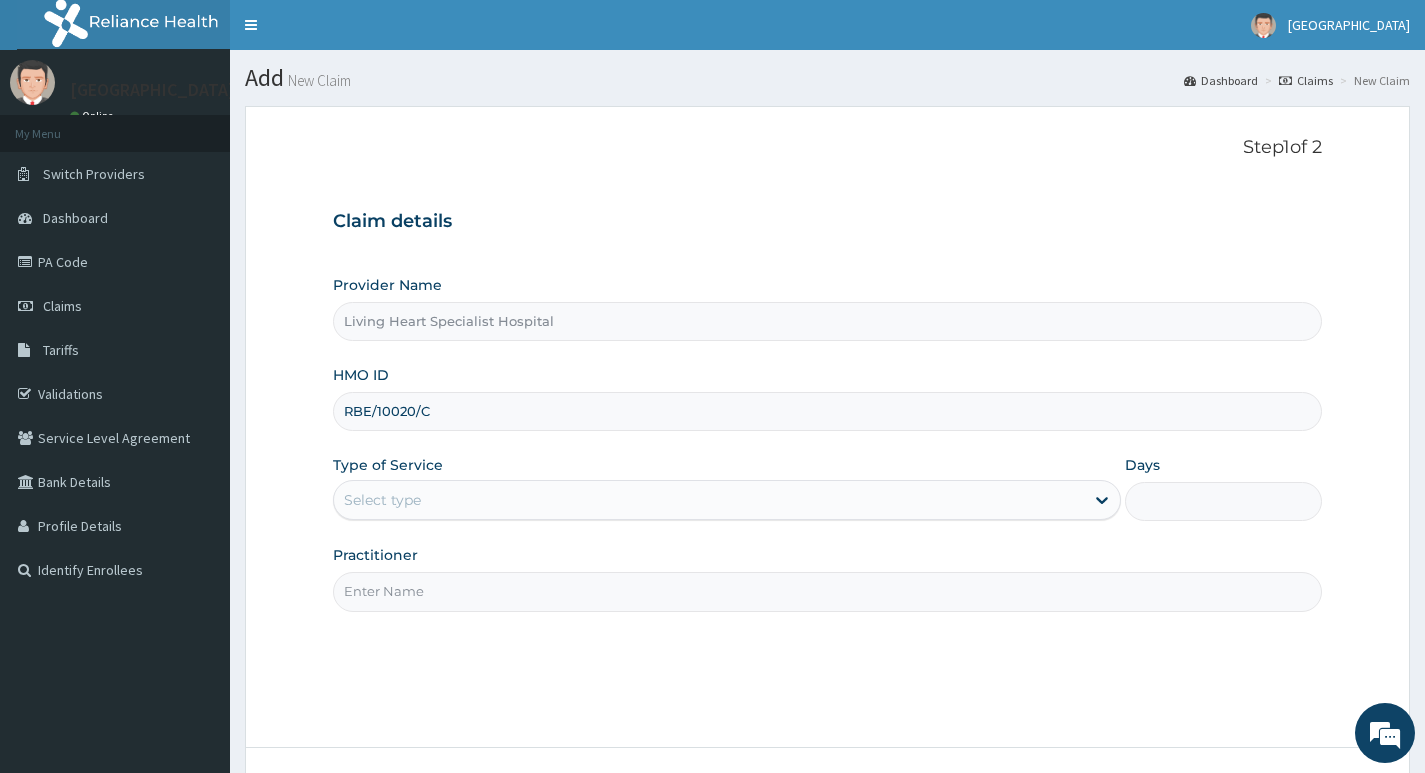 type on "RBE/10020/C" 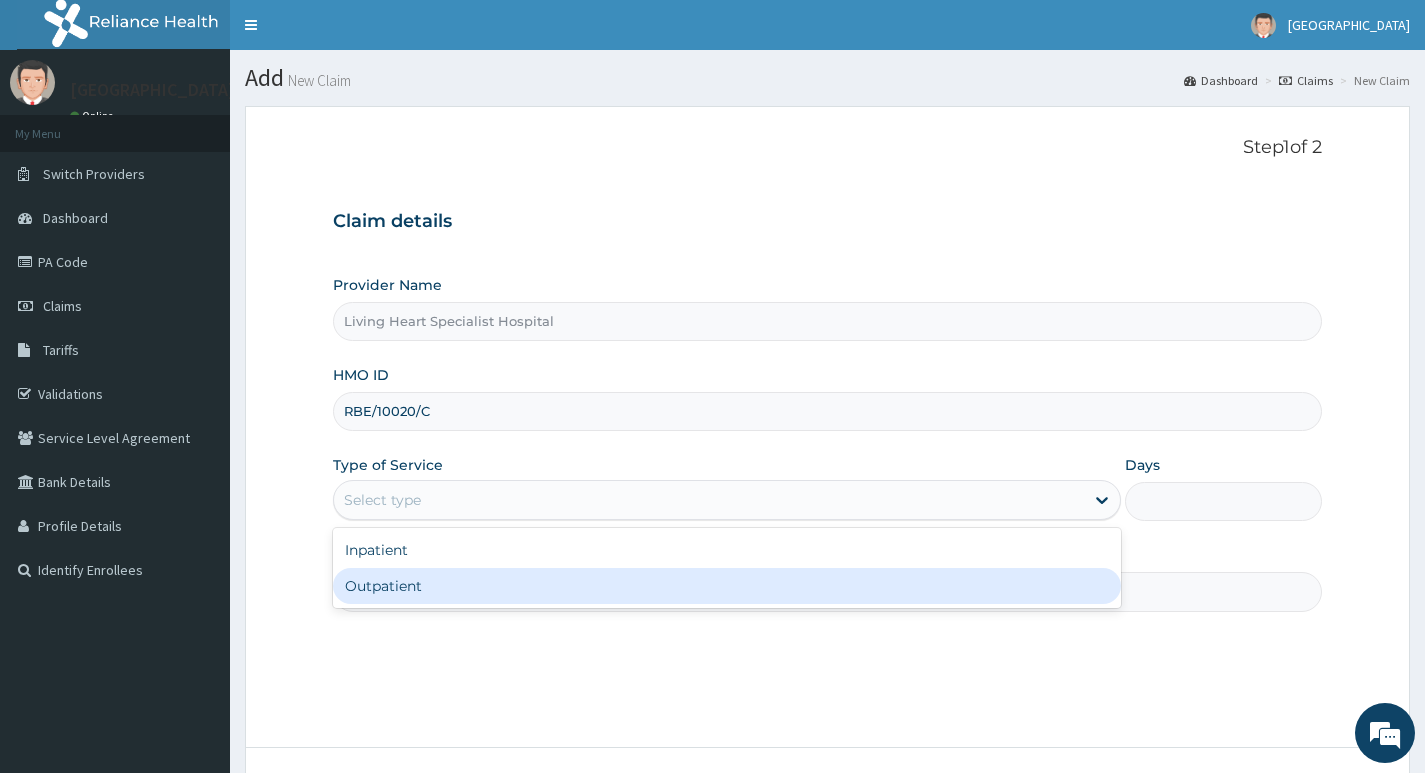 click on "Outpatient" at bounding box center [727, 586] 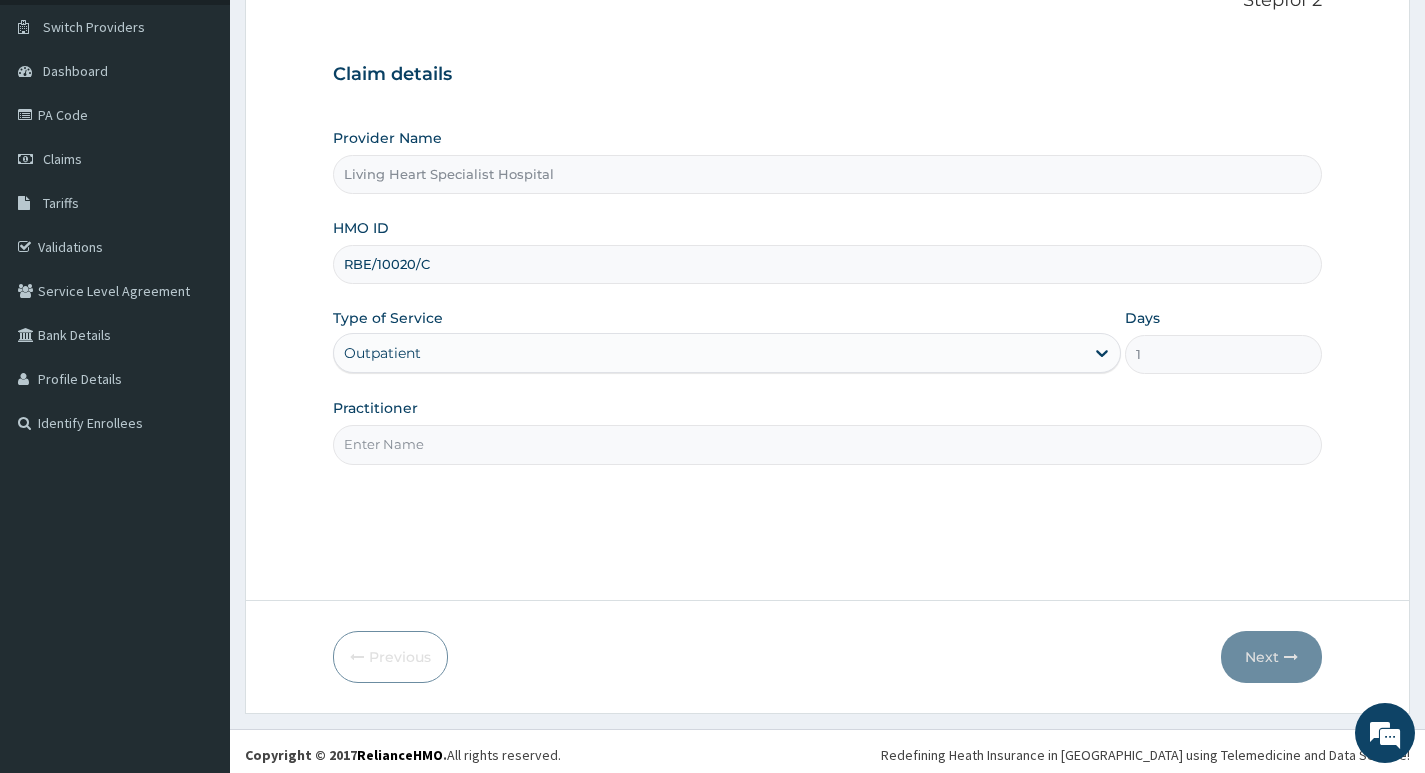 scroll, scrollTop: 154, scrollLeft: 0, axis: vertical 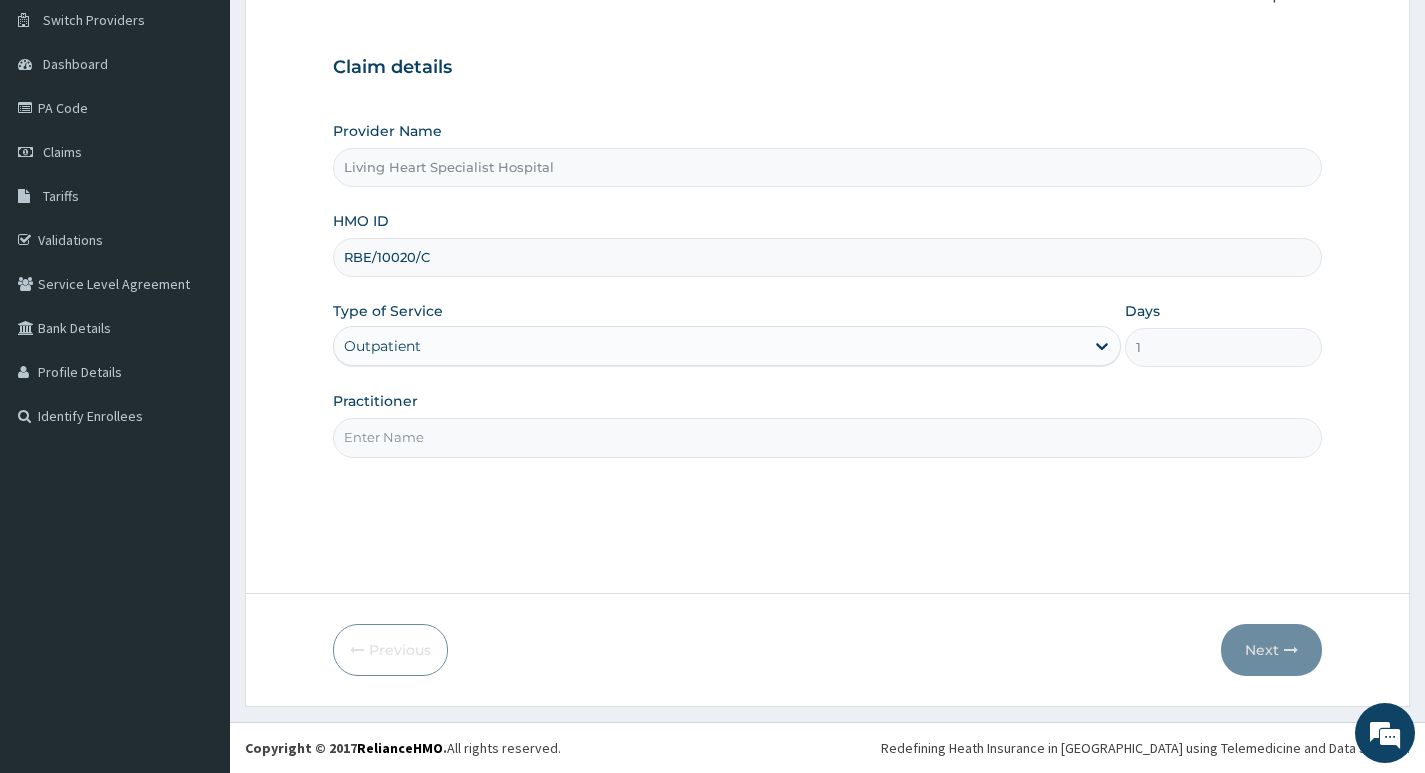 click on "Practitioner" at bounding box center [827, 437] 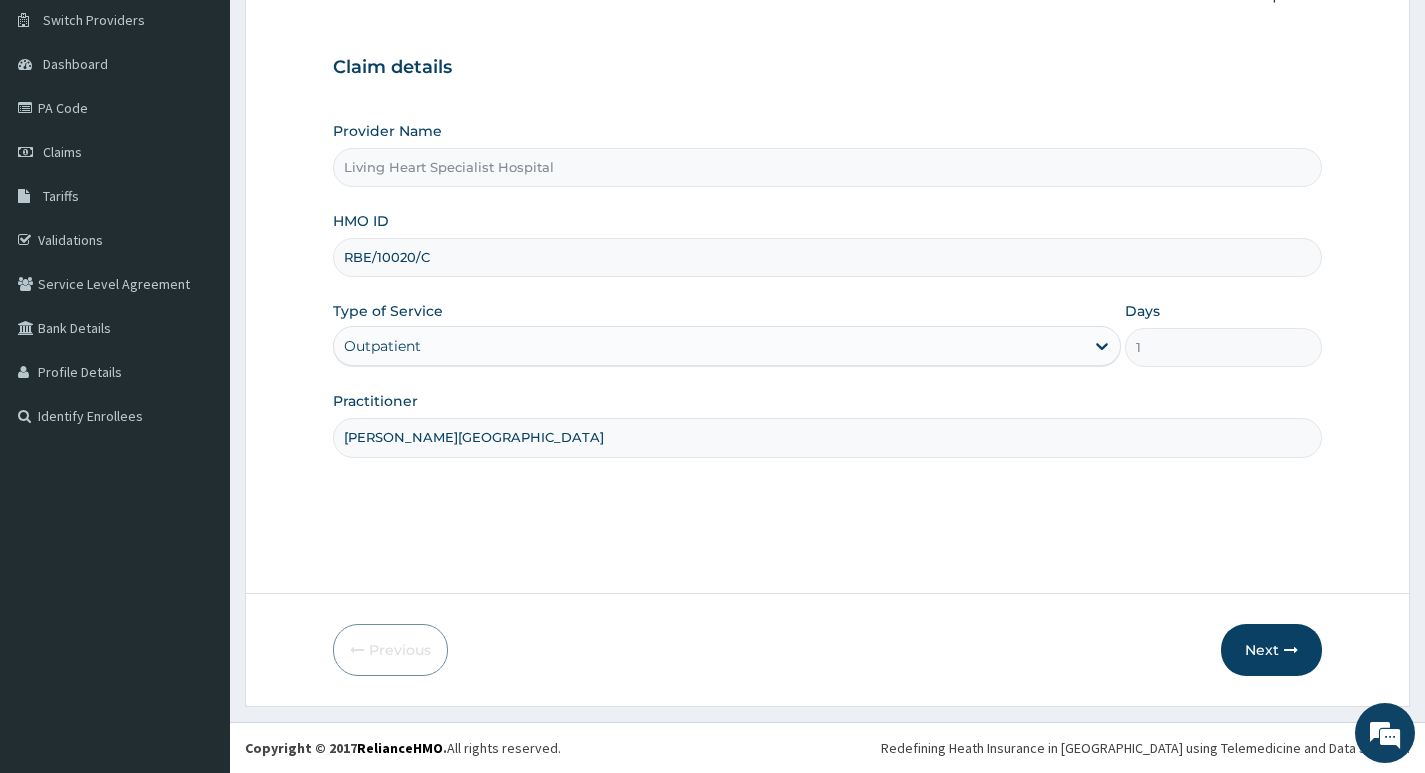 scroll, scrollTop: 0, scrollLeft: 0, axis: both 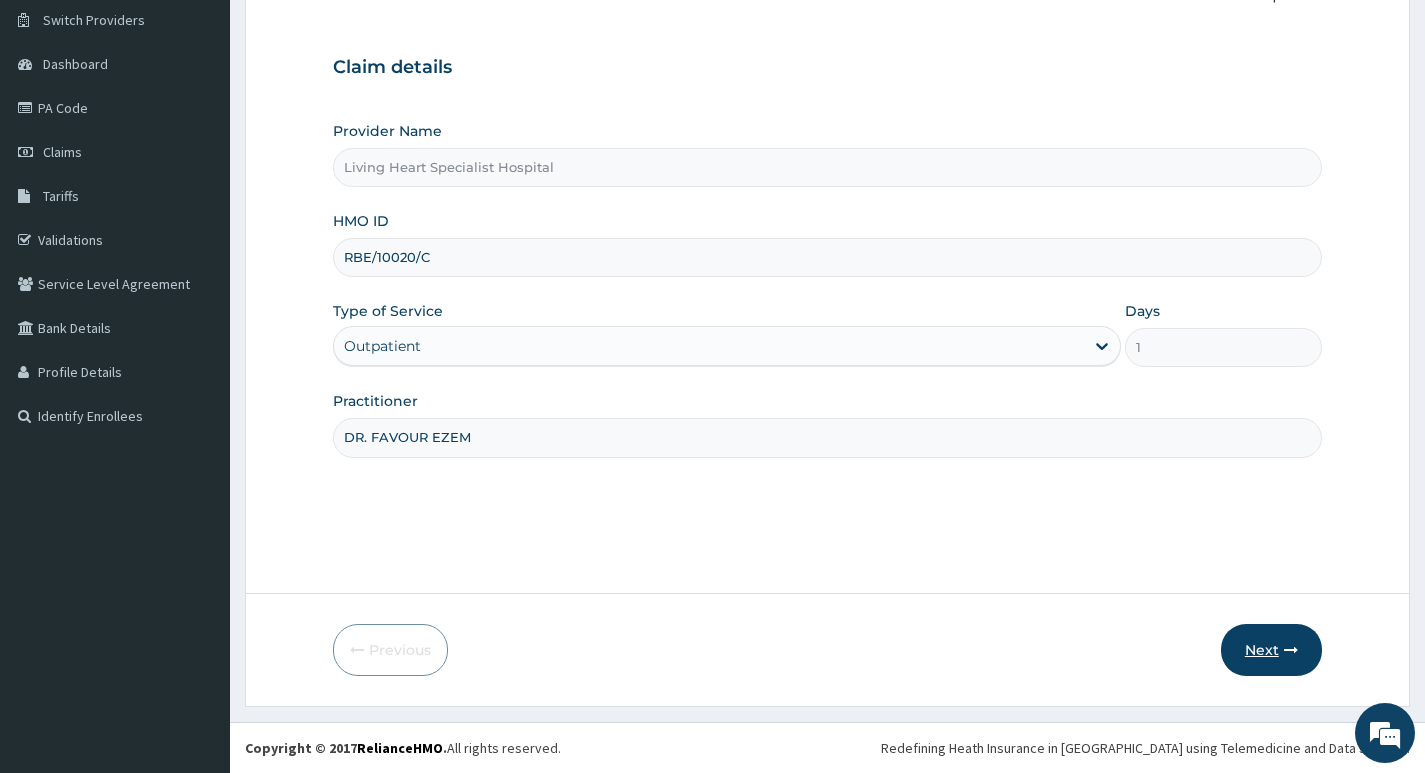 type on "DR. FAVOUR EZEM" 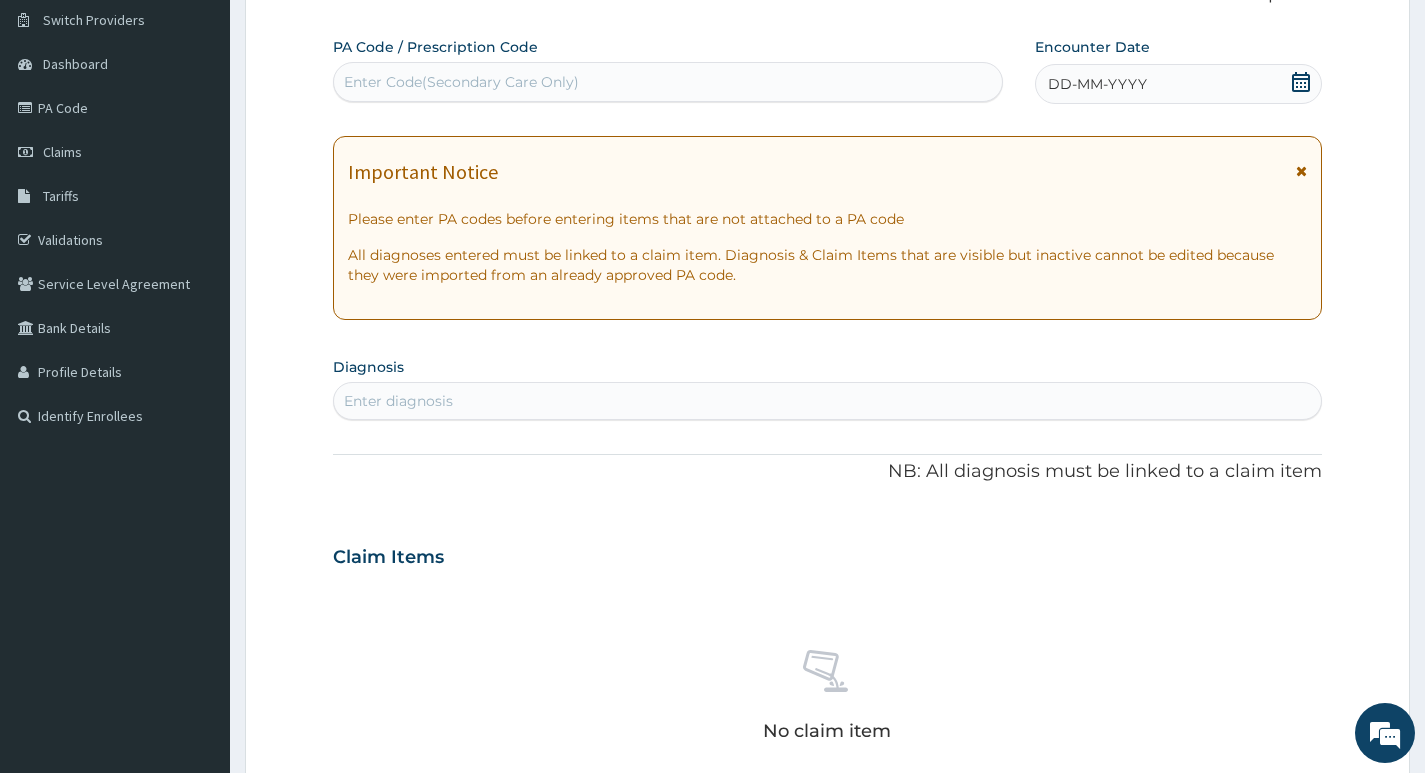 scroll, scrollTop: 254, scrollLeft: 0, axis: vertical 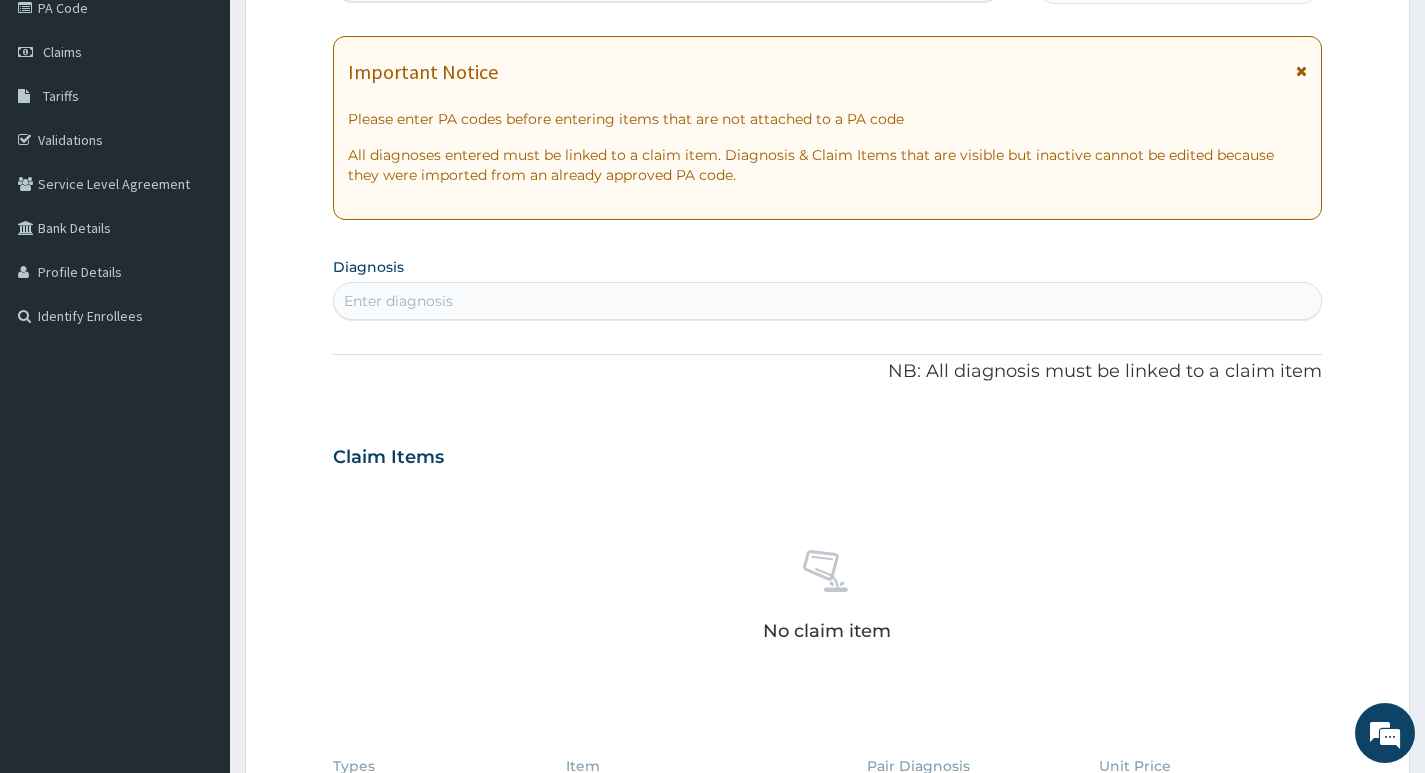 click on "Enter diagnosis" at bounding box center (827, 301) 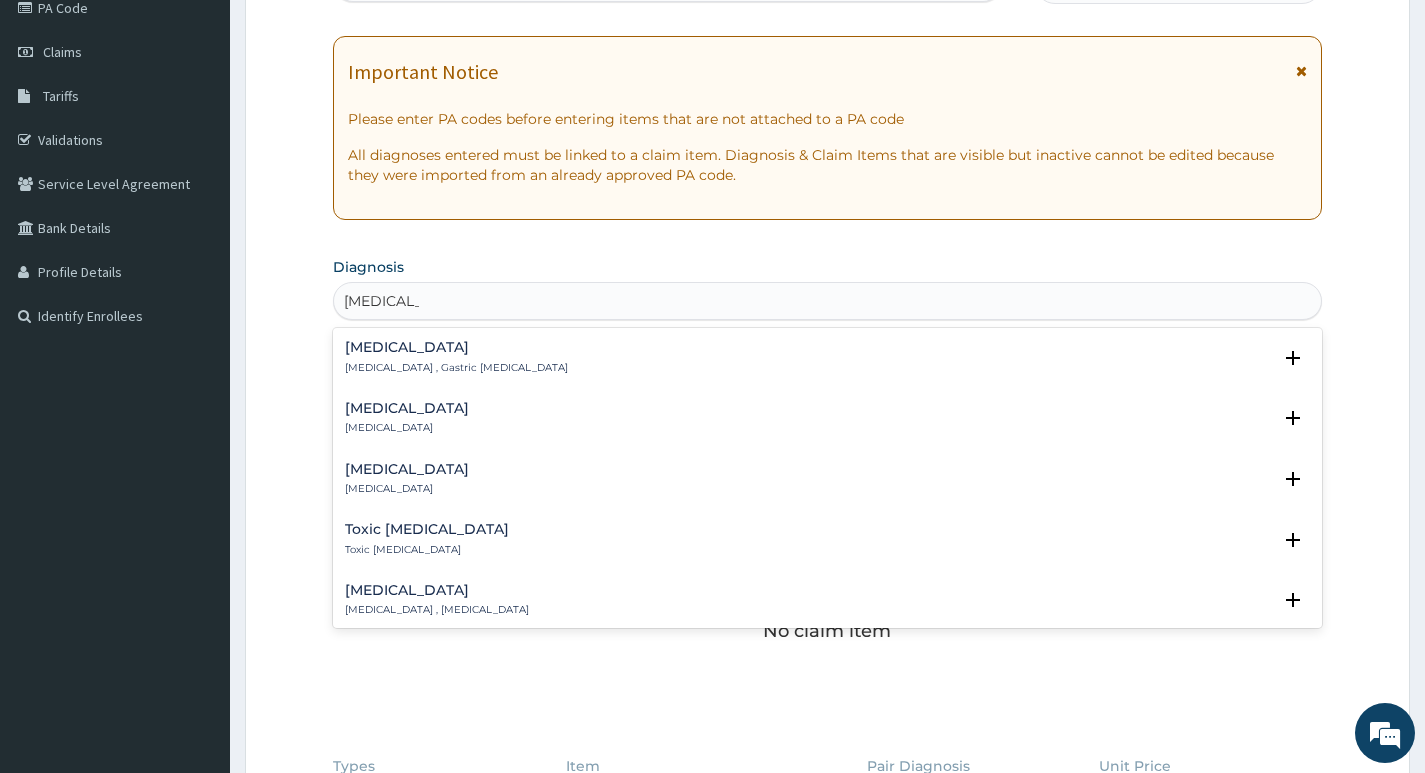 click on "[MEDICAL_DATA]" at bounding box center [456, 347] 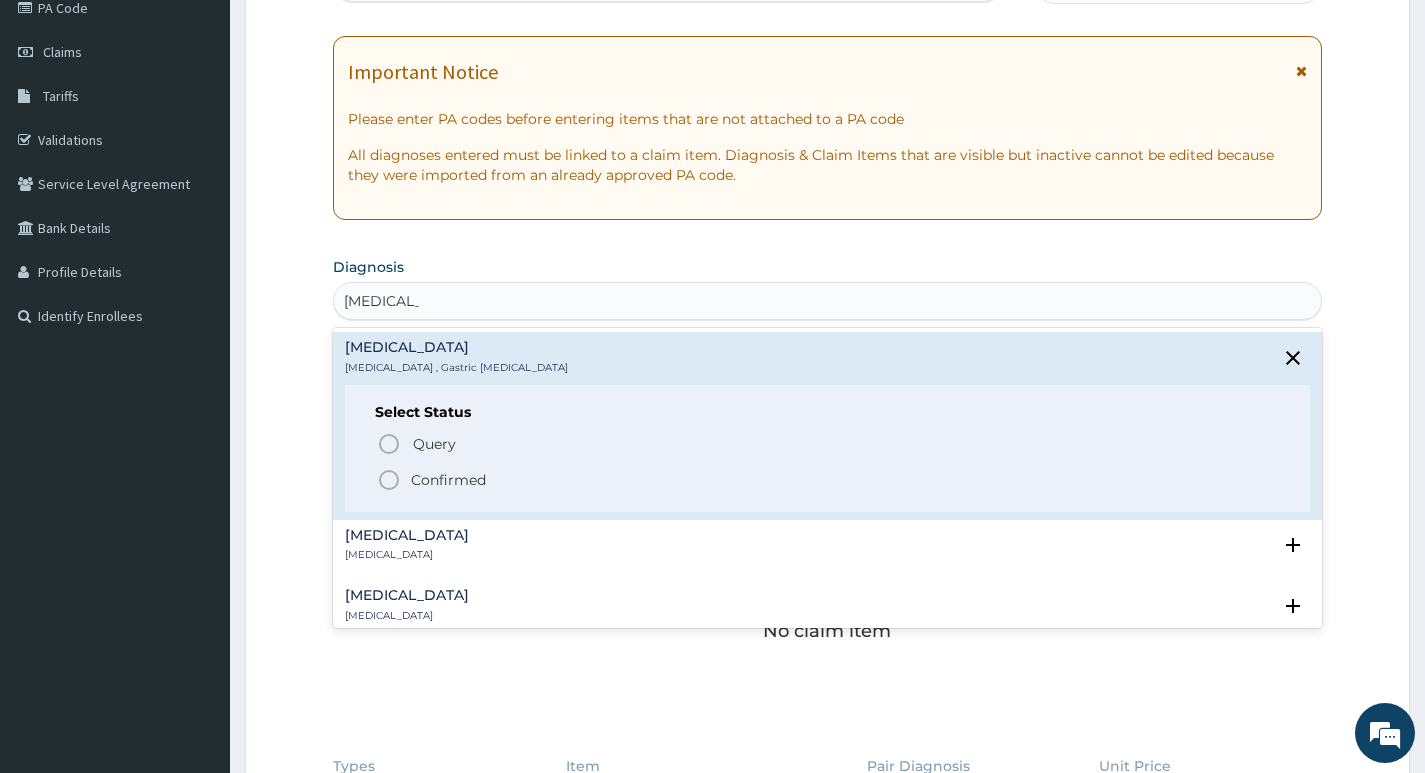 type on "[MEDICAL_DATA]" 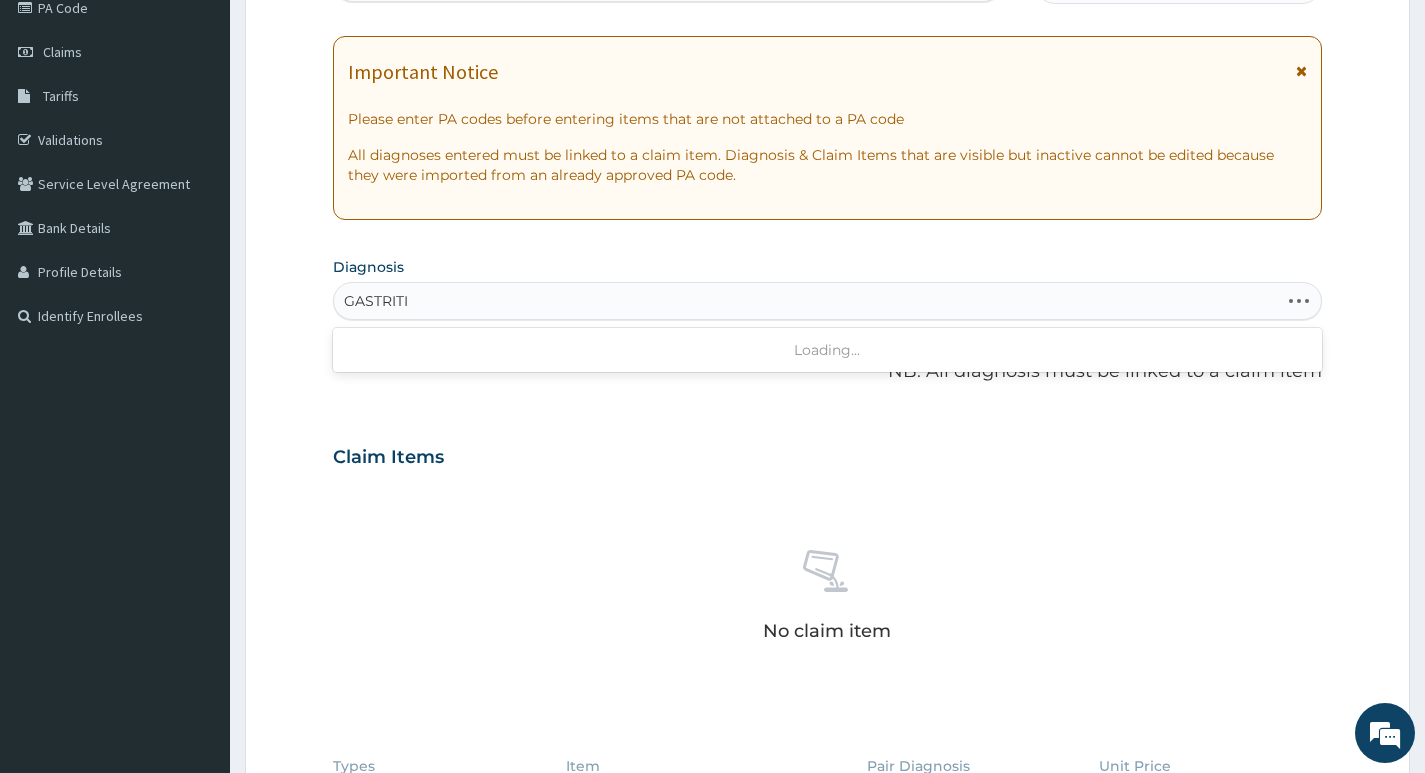 type on "[MEDICAL_DATA]" 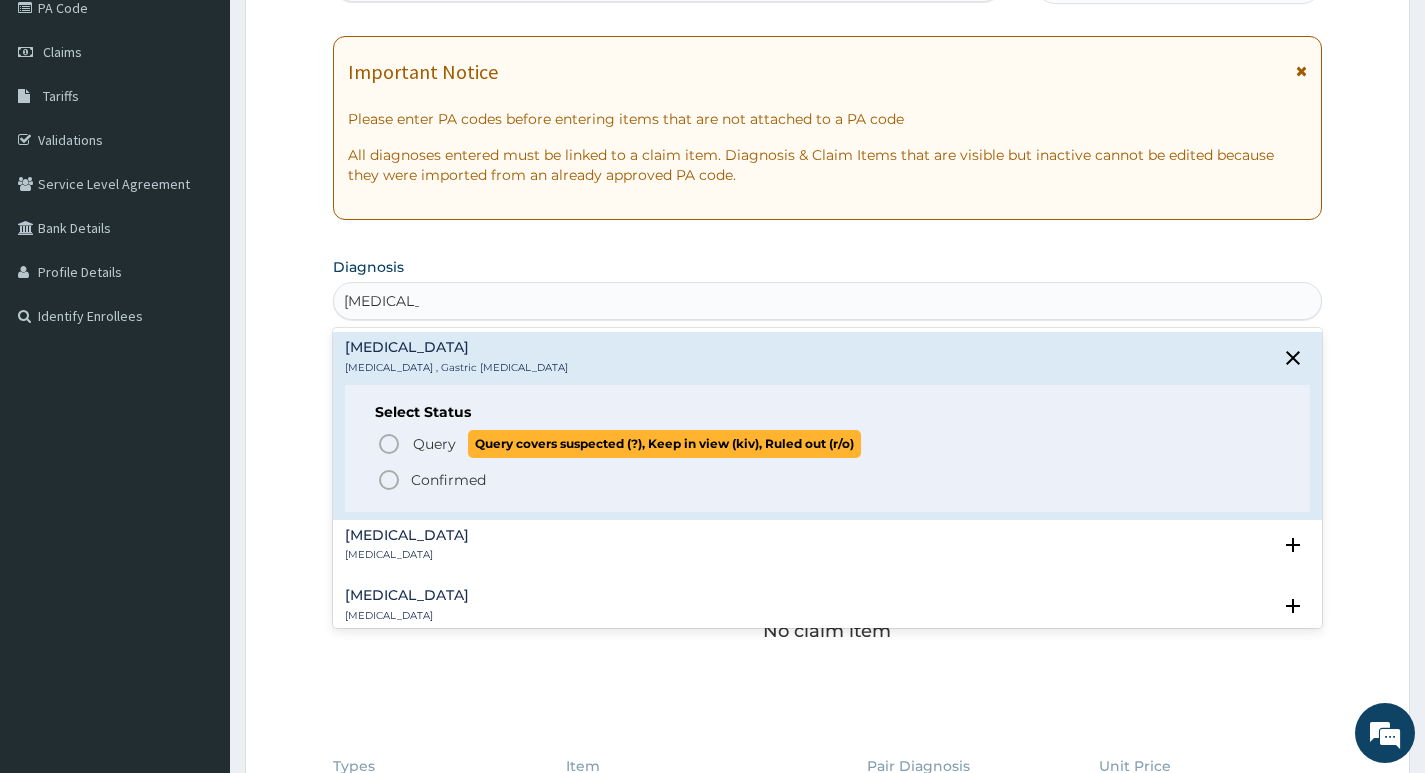 click 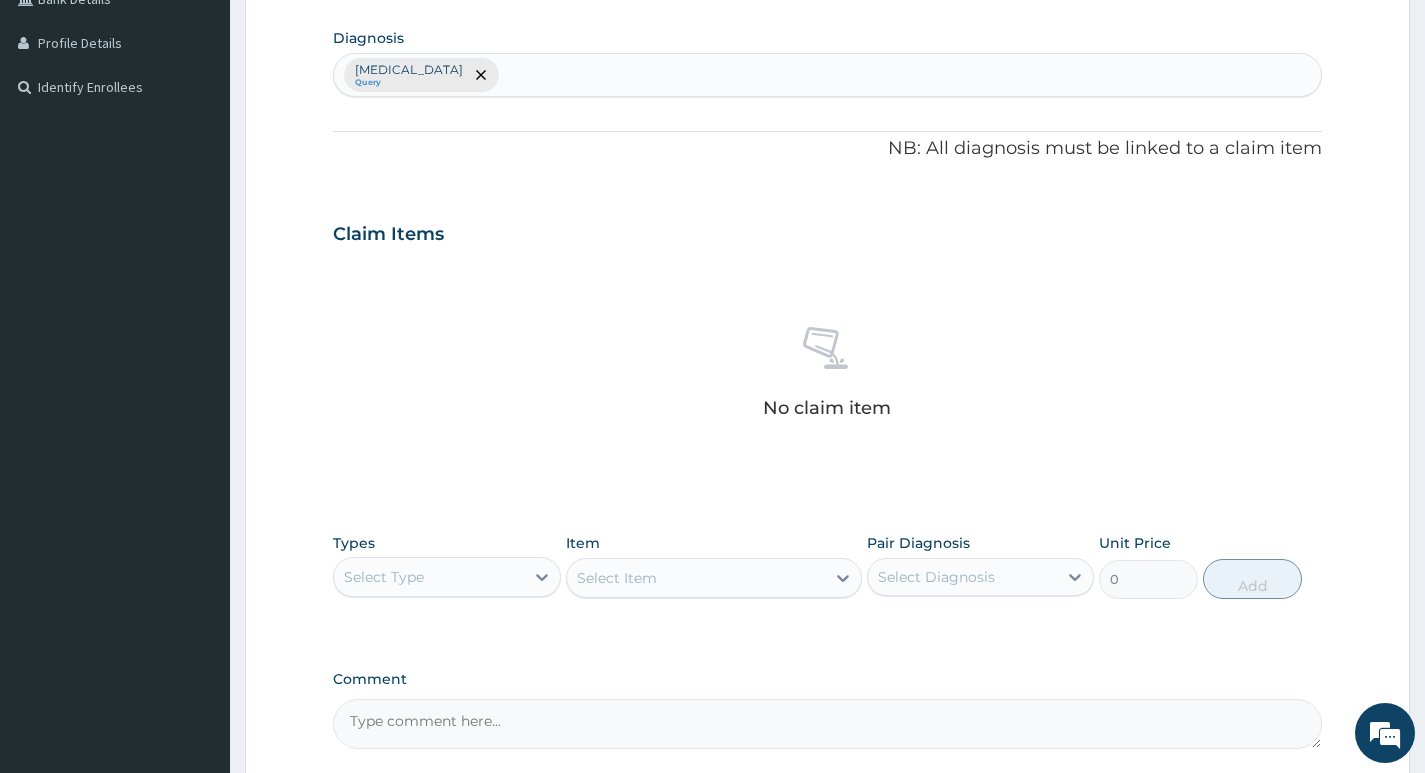 scroll, scrollTop: 354, scrollLeft: 0, axis: vertical 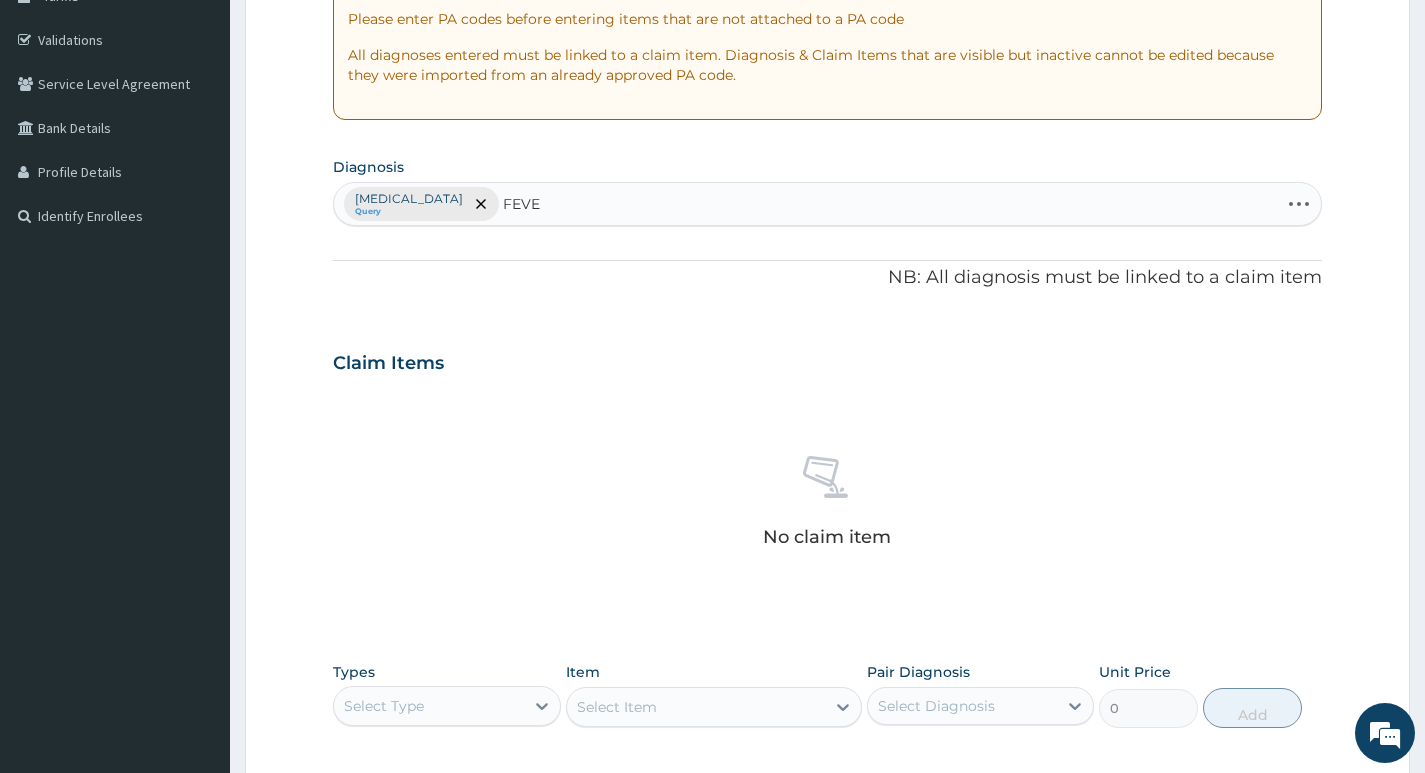 type on "FEVER" 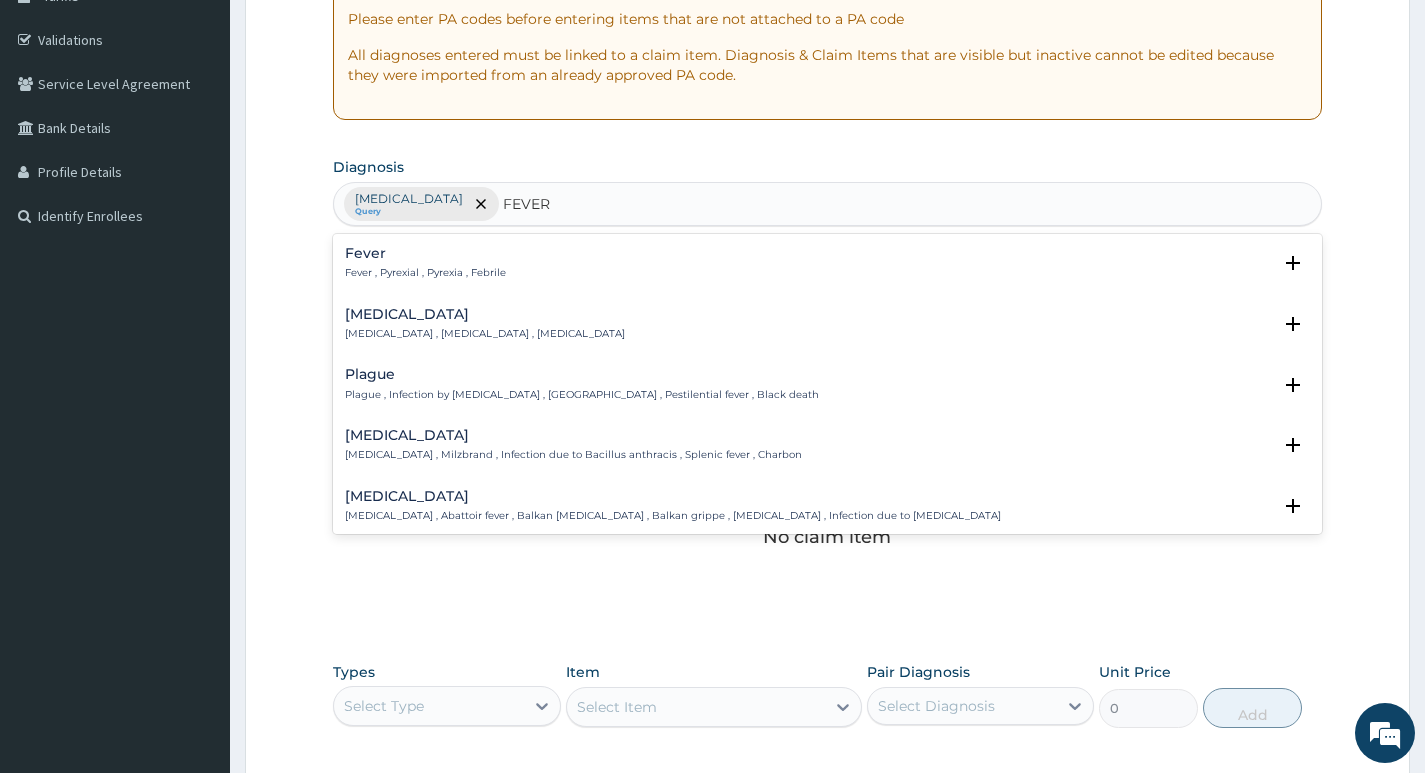 click on "Fever" at bounding box center [425, 253] 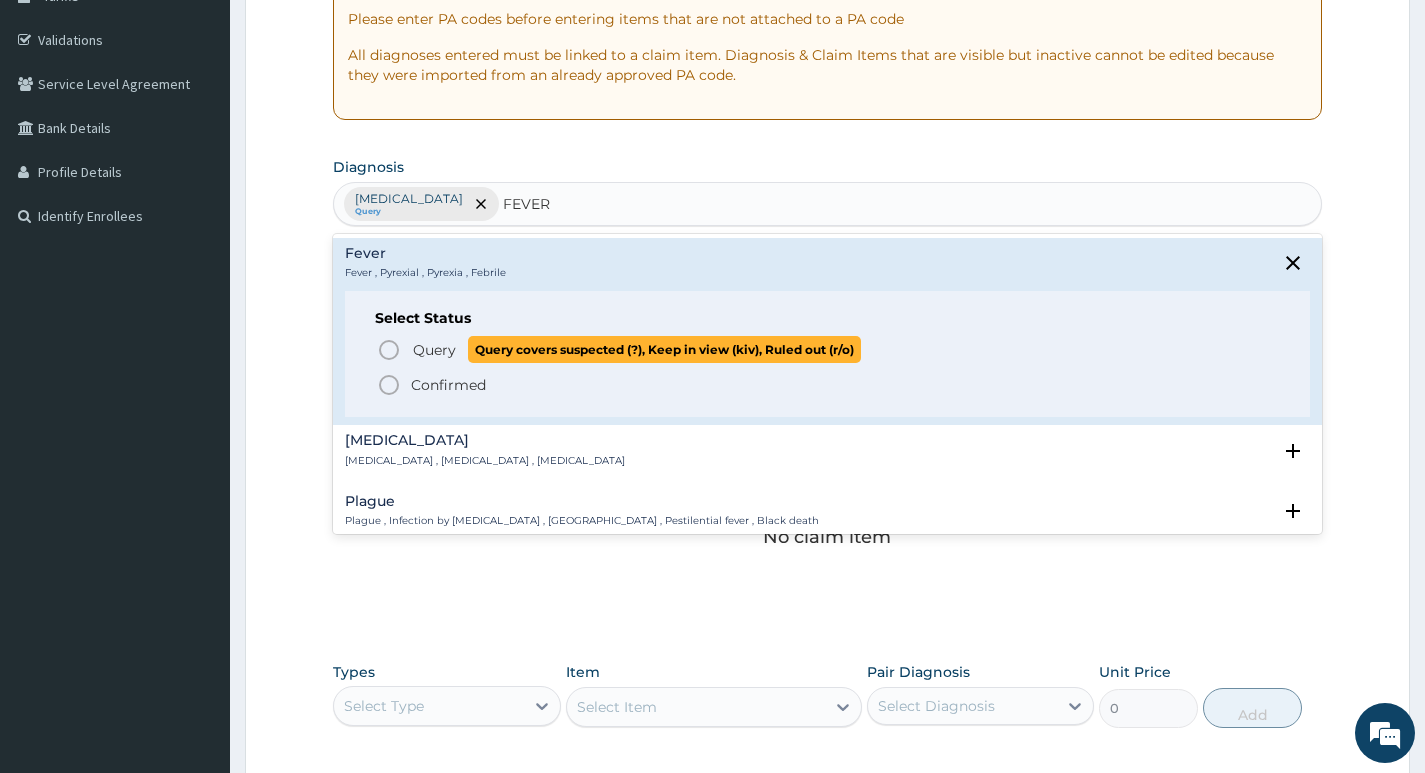 click 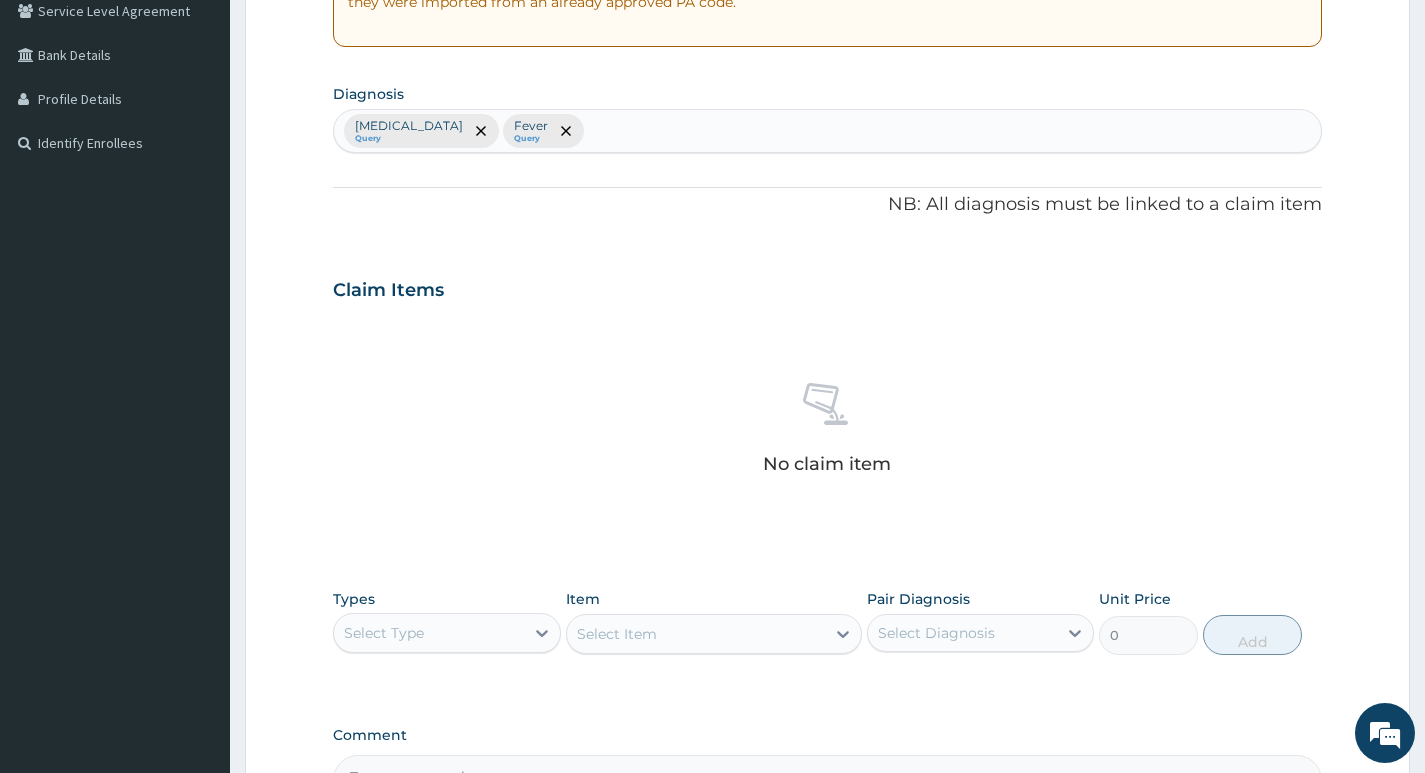 scroll, scrollTop: 654, scrollLeft: 0, axis: vertical 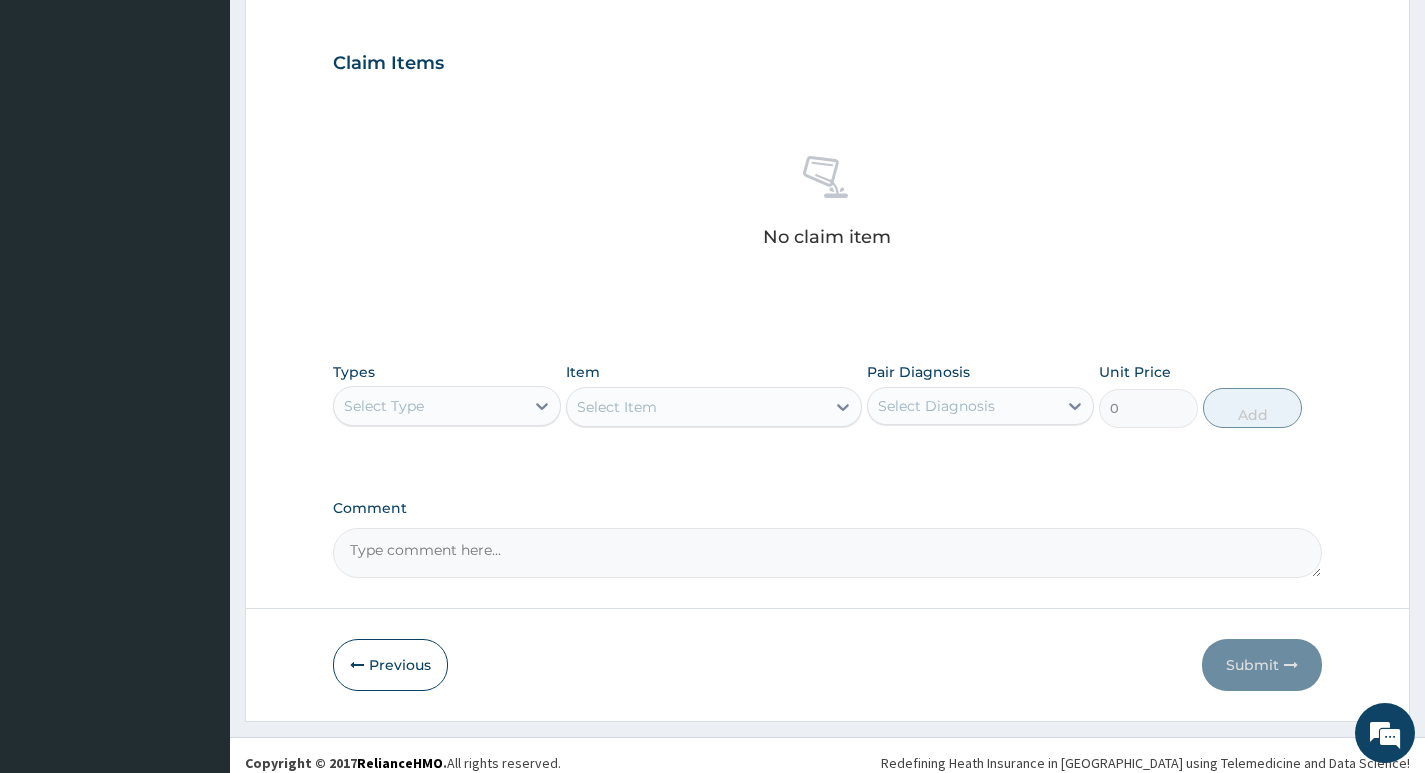 click on "Select Type" at bounding box center (428, 406) 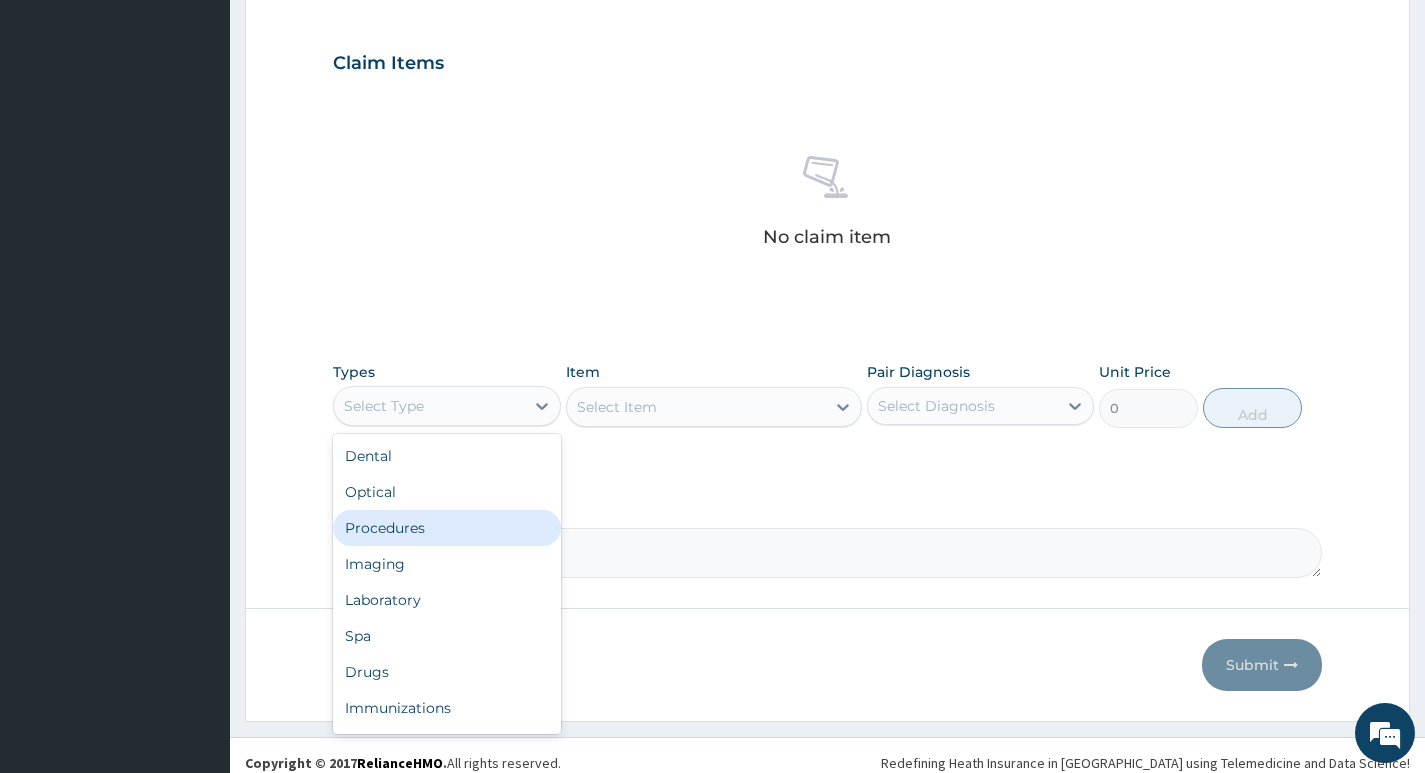 click on "Procedures" at bounding box center (446, 528) 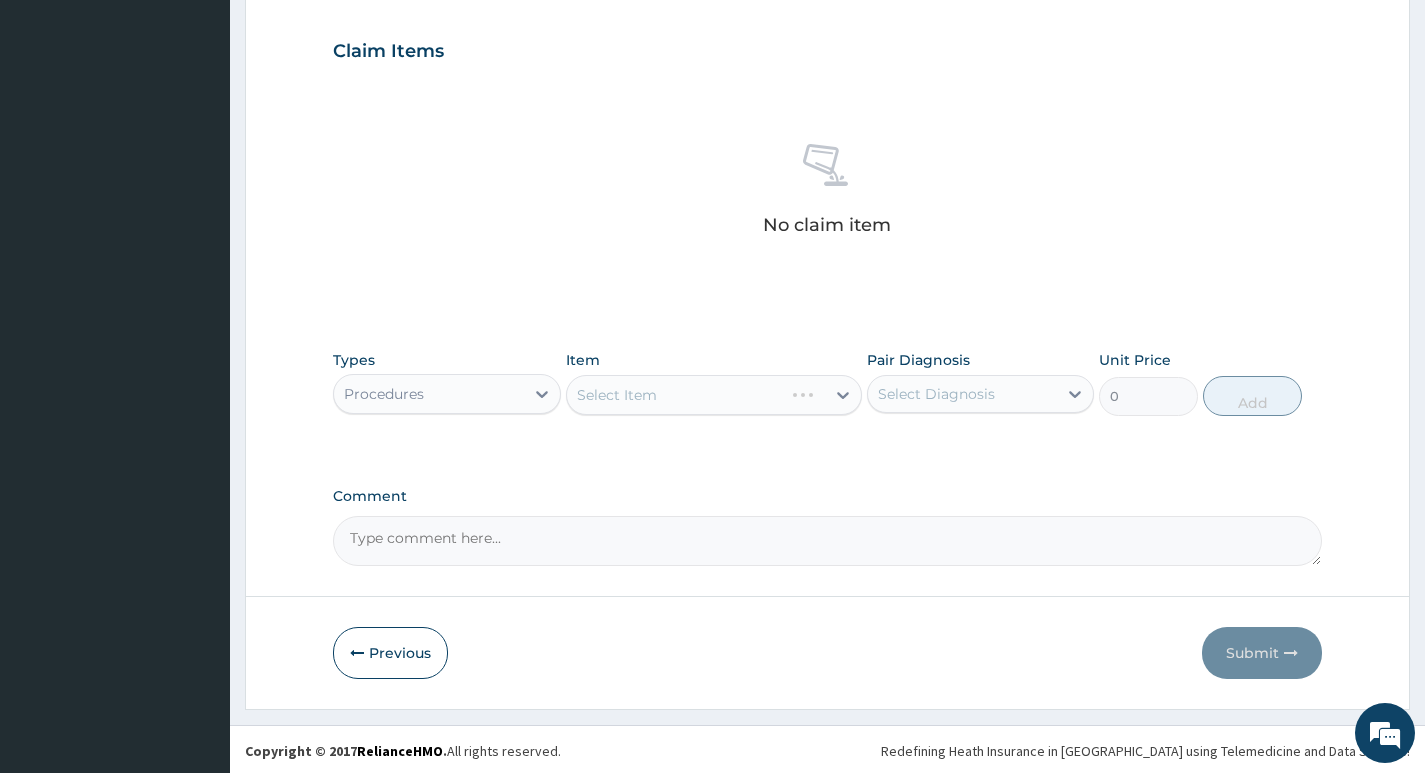 scroll, scrollTop: 669, scrollLeft: 0, axis: vertical 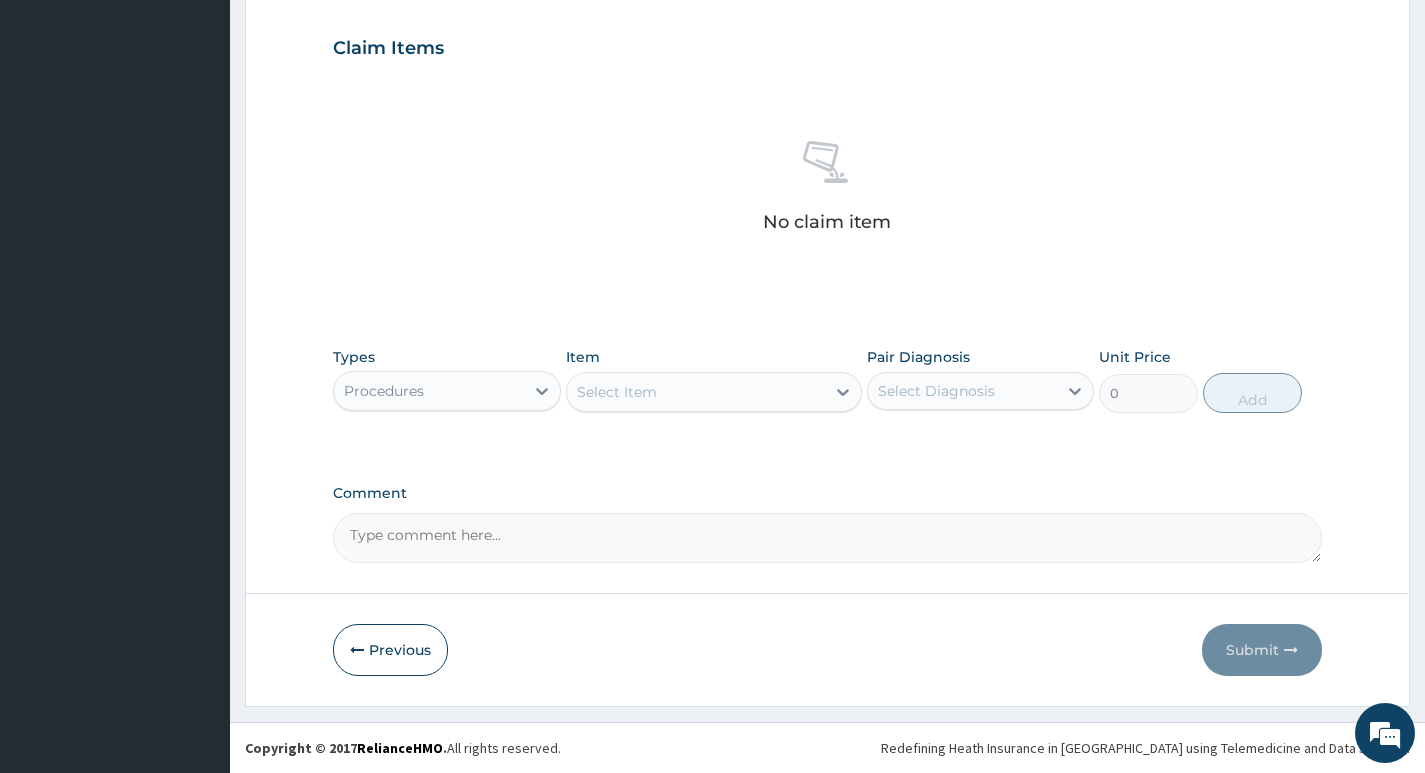 click on "Select Item" at bounding box center (696, 392) 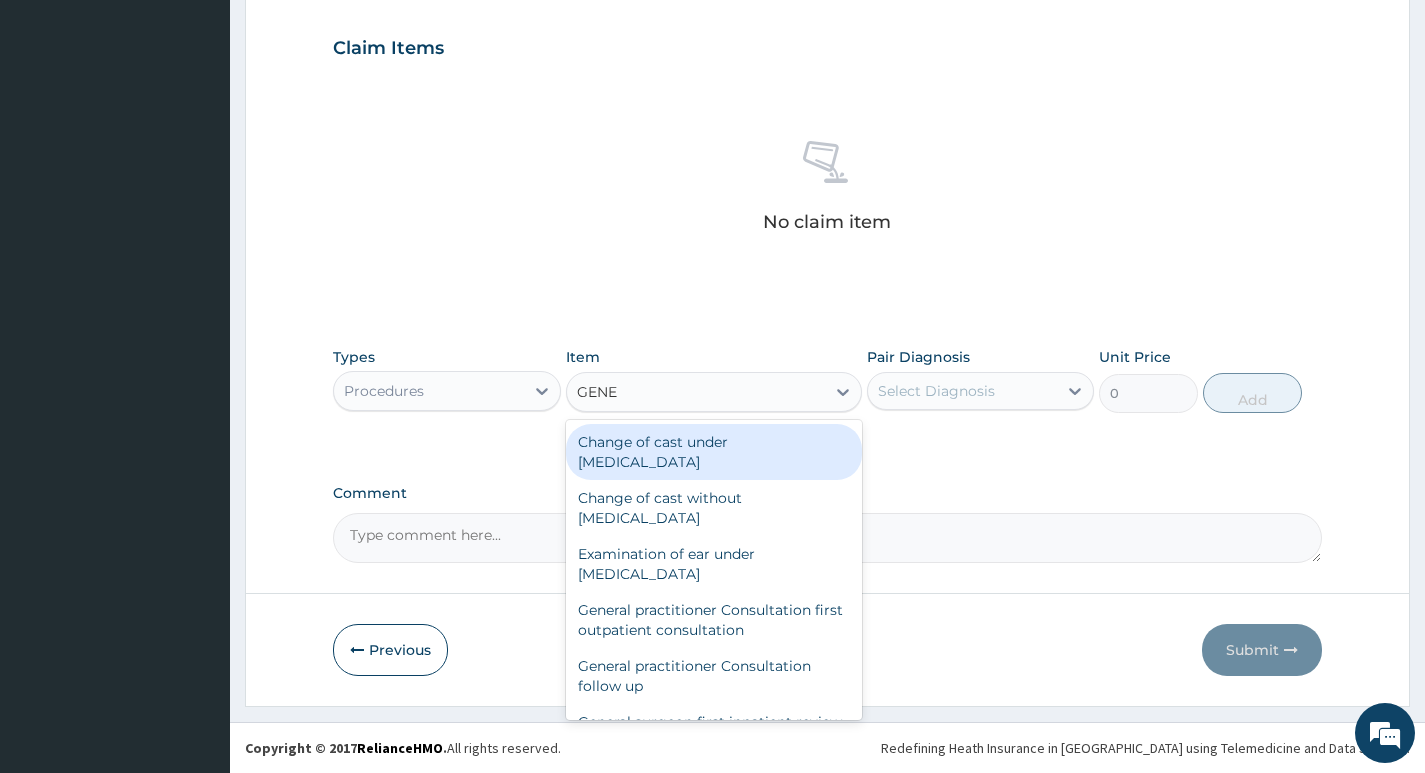 type on "GENER" 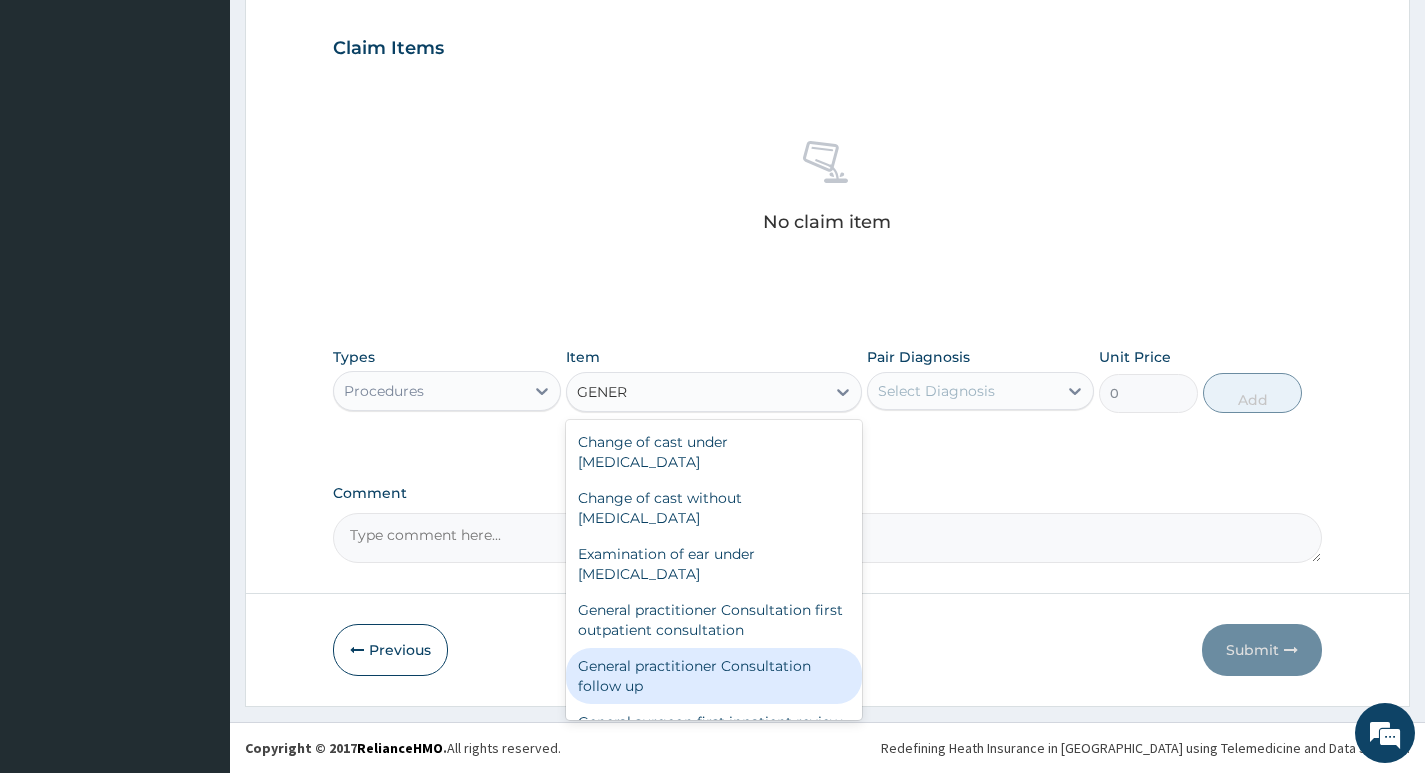 click on "General practitioner Consultation follow up" at bounding box center [714, 676] 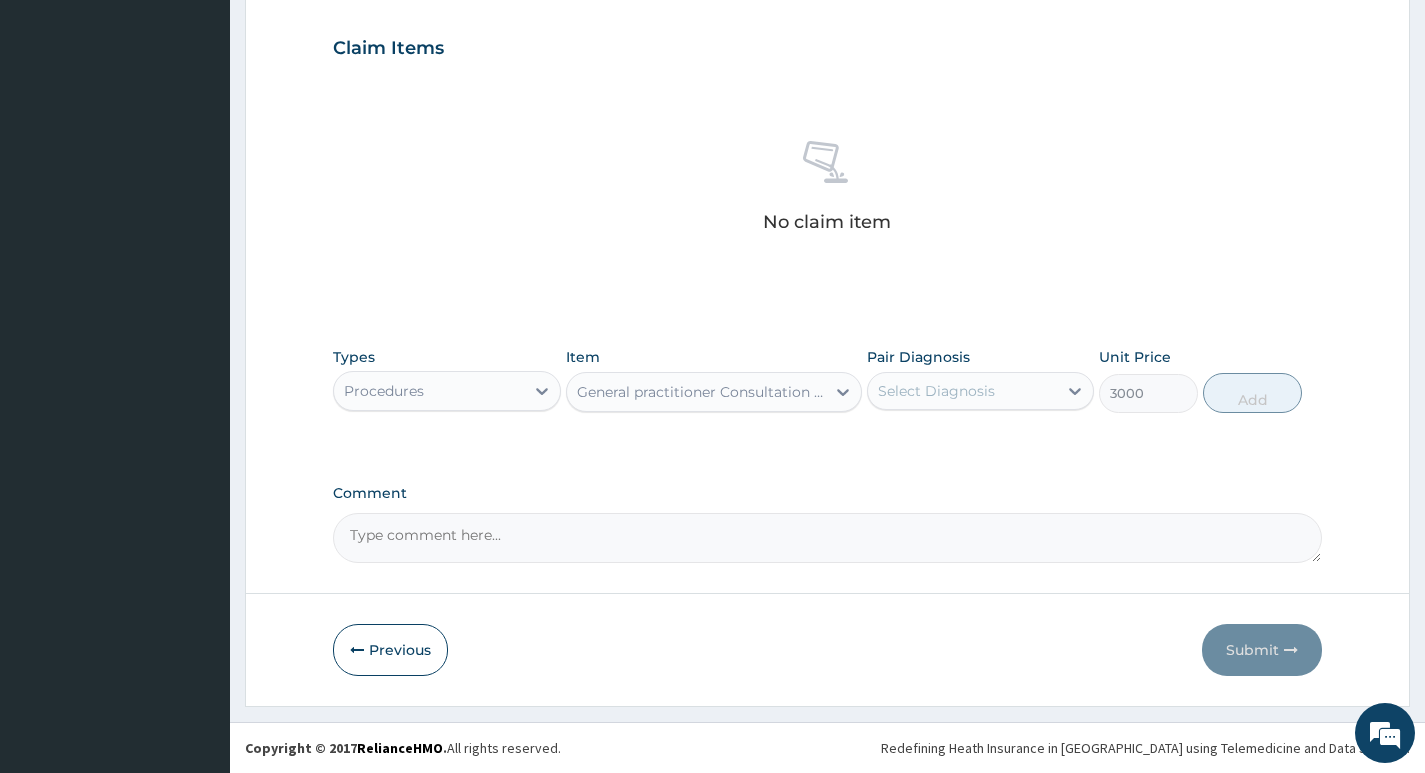 type 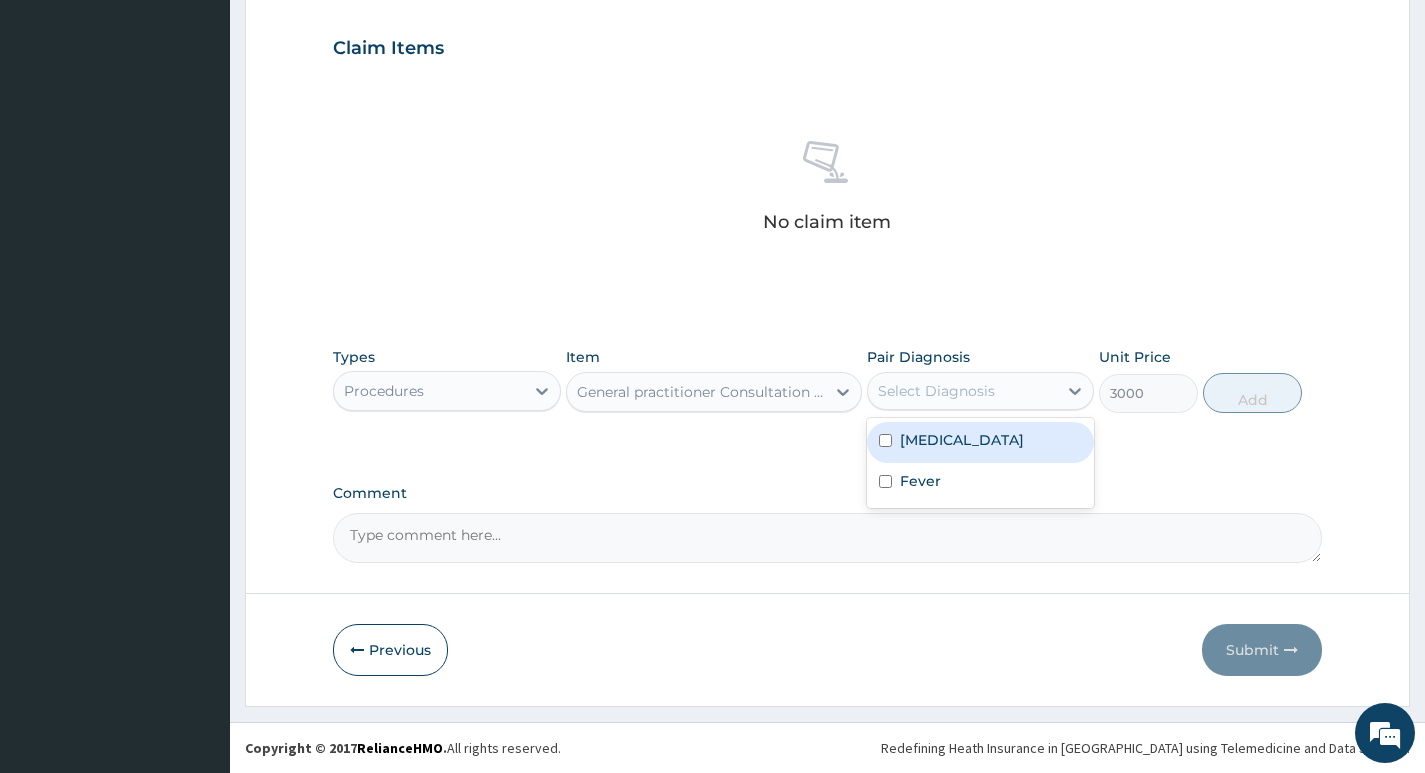 click on "Select Diagnosis" at bounding box center (962, 391) 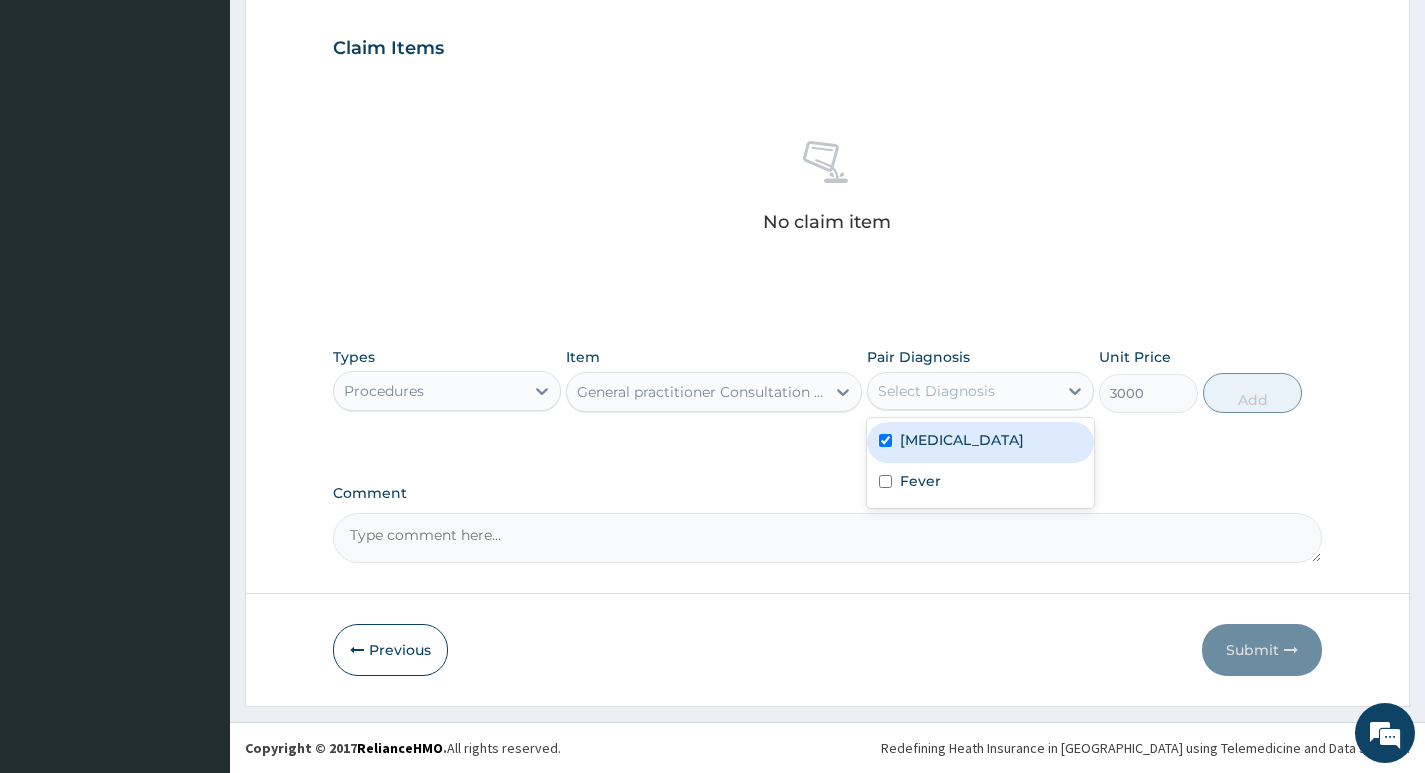 checkbox on "true" 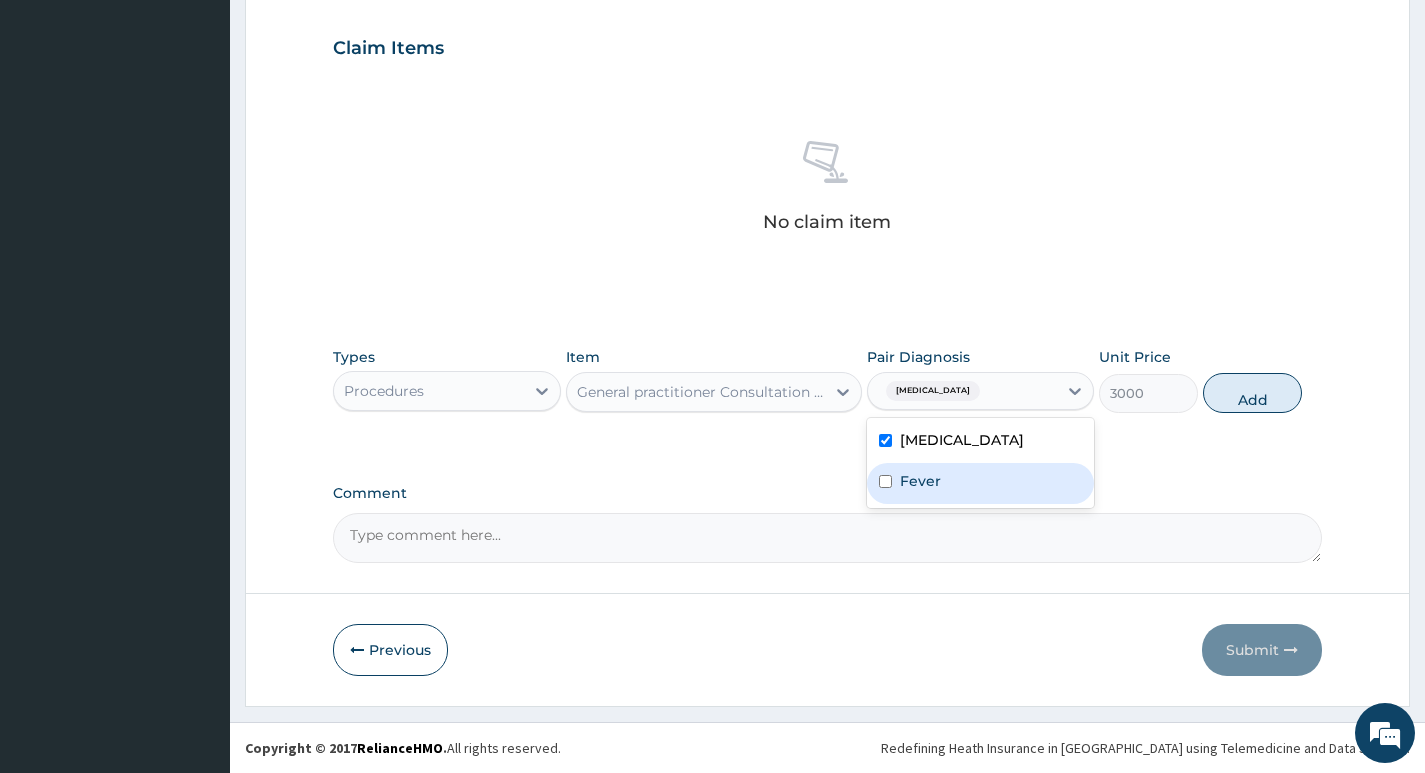 click on "Fever" at bounding box center [980, 483] 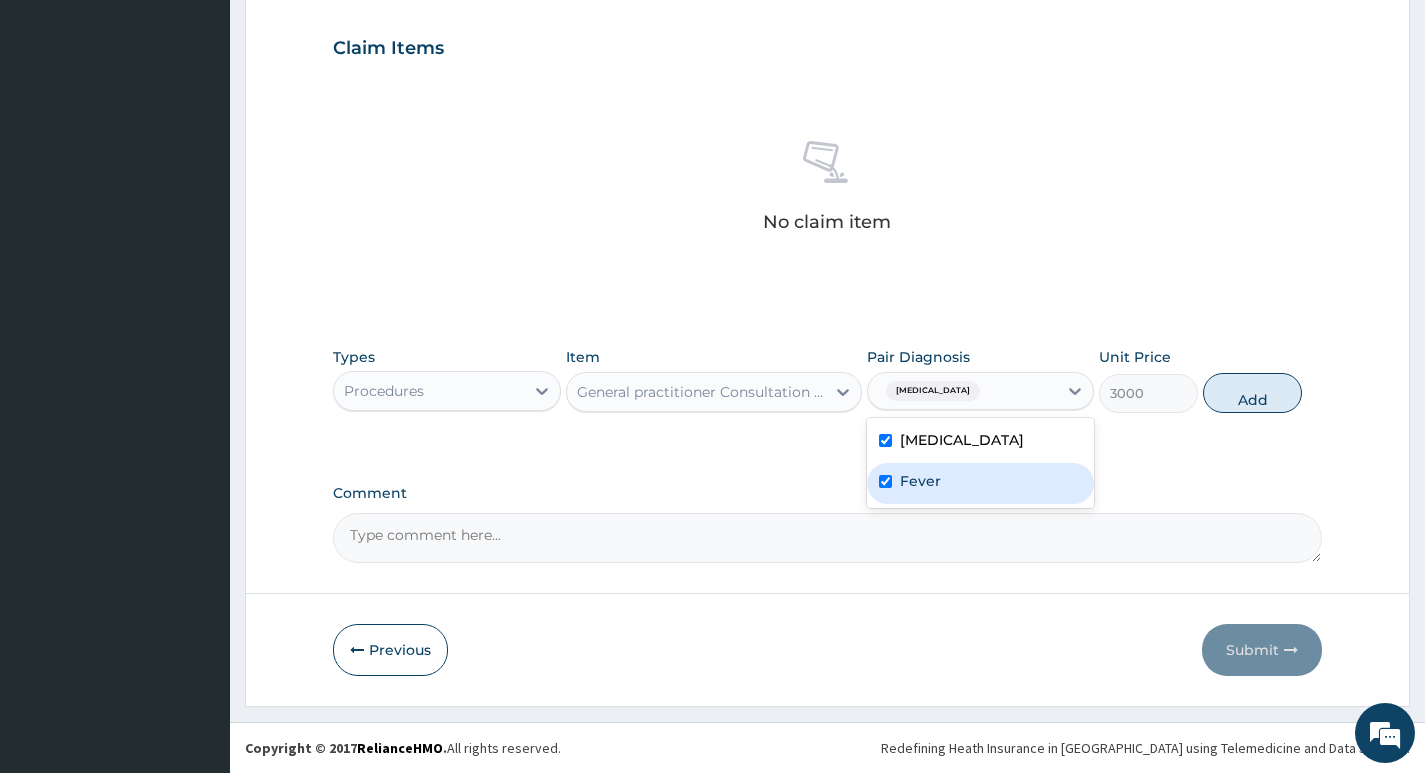 checkbox on "true" 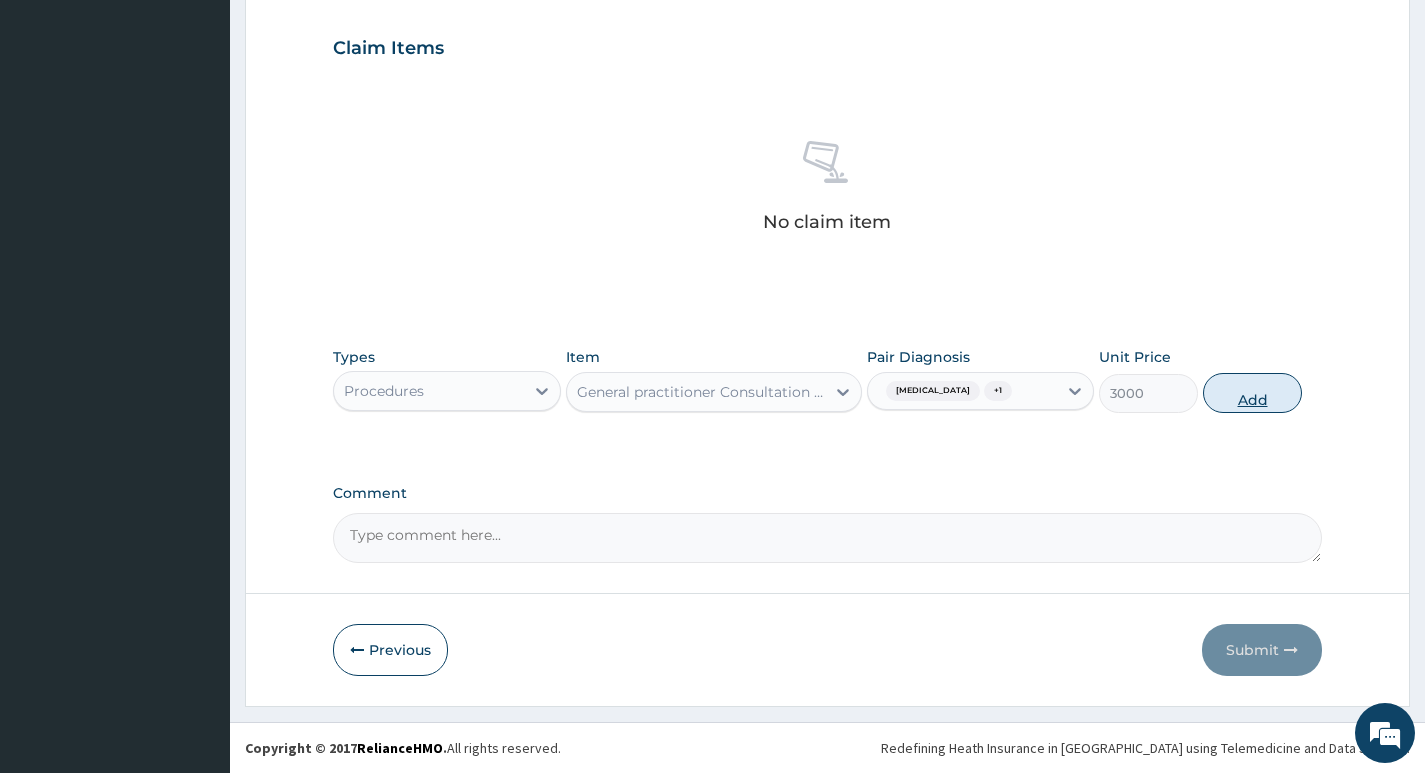 click on "Add" at bounding box center (1252, 393) 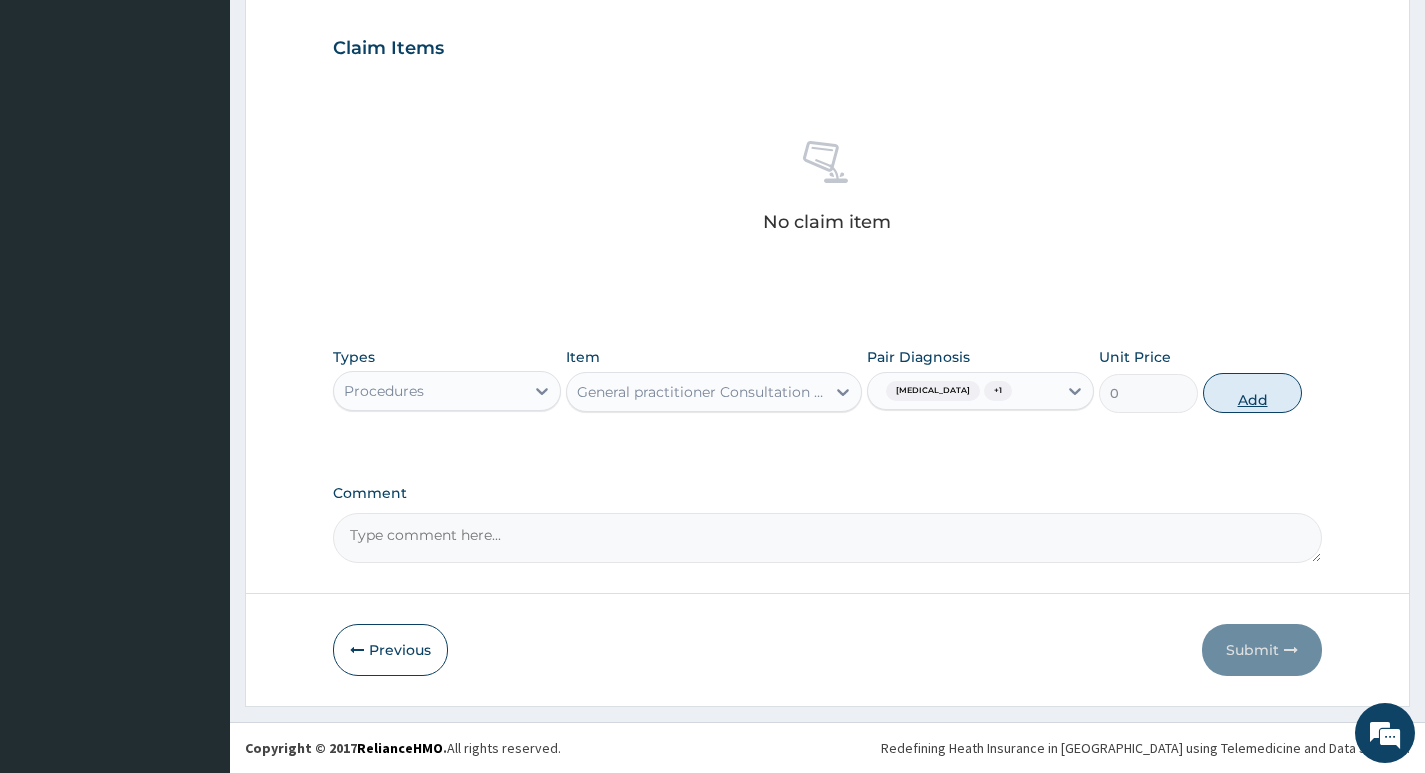 scroll, scrollTop: 589, scrollLeft: 0, axis: vertical 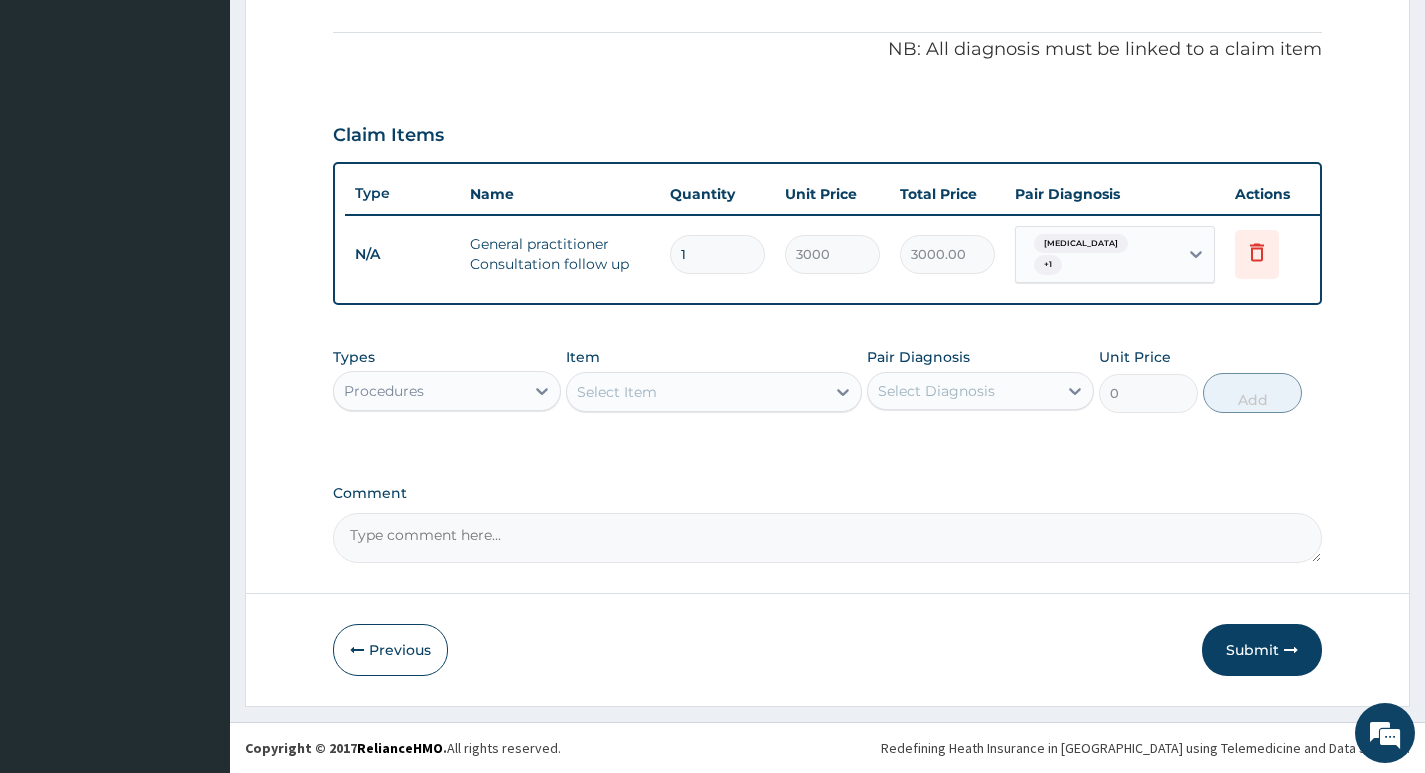 click on "Procedures" at bounding box center (428, 391) 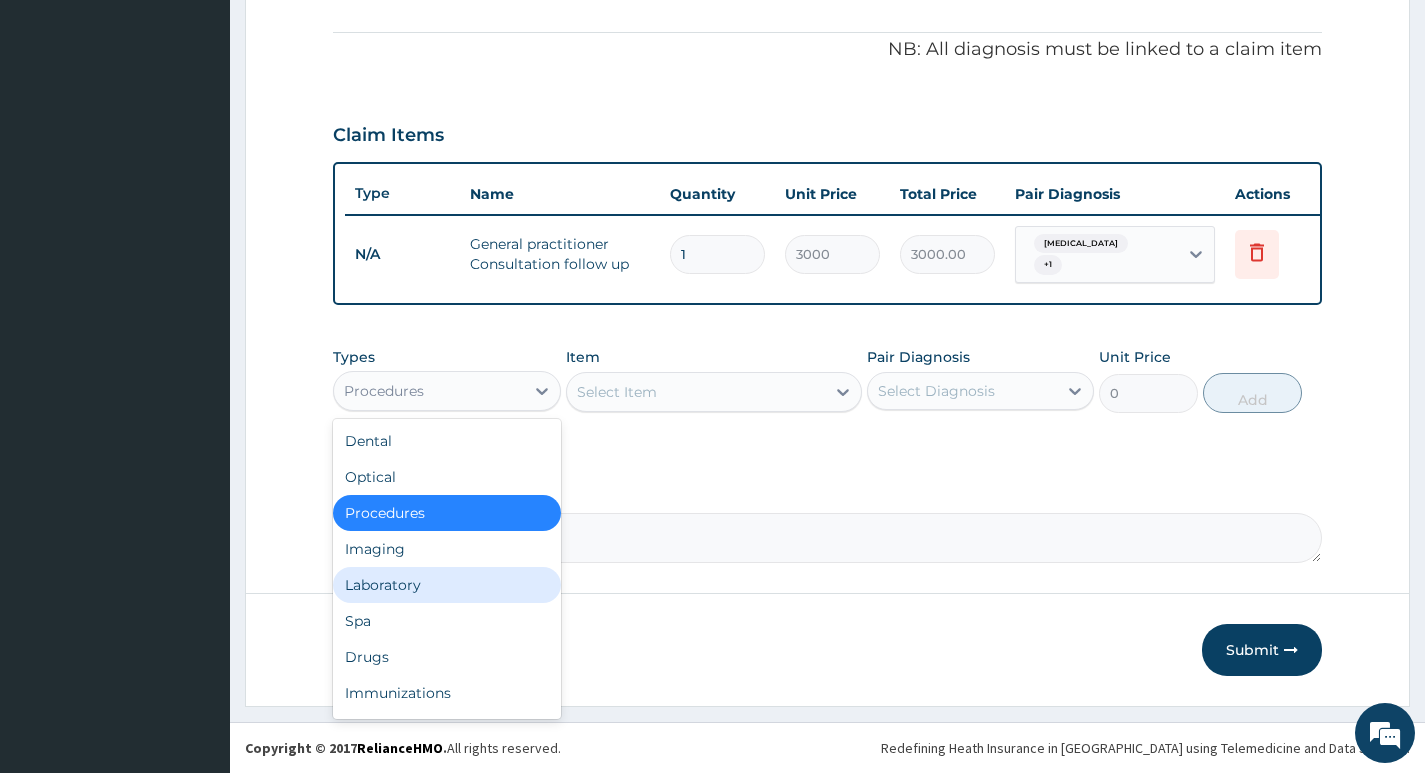 click on "Laboratory" at bounding box center [446, 585] 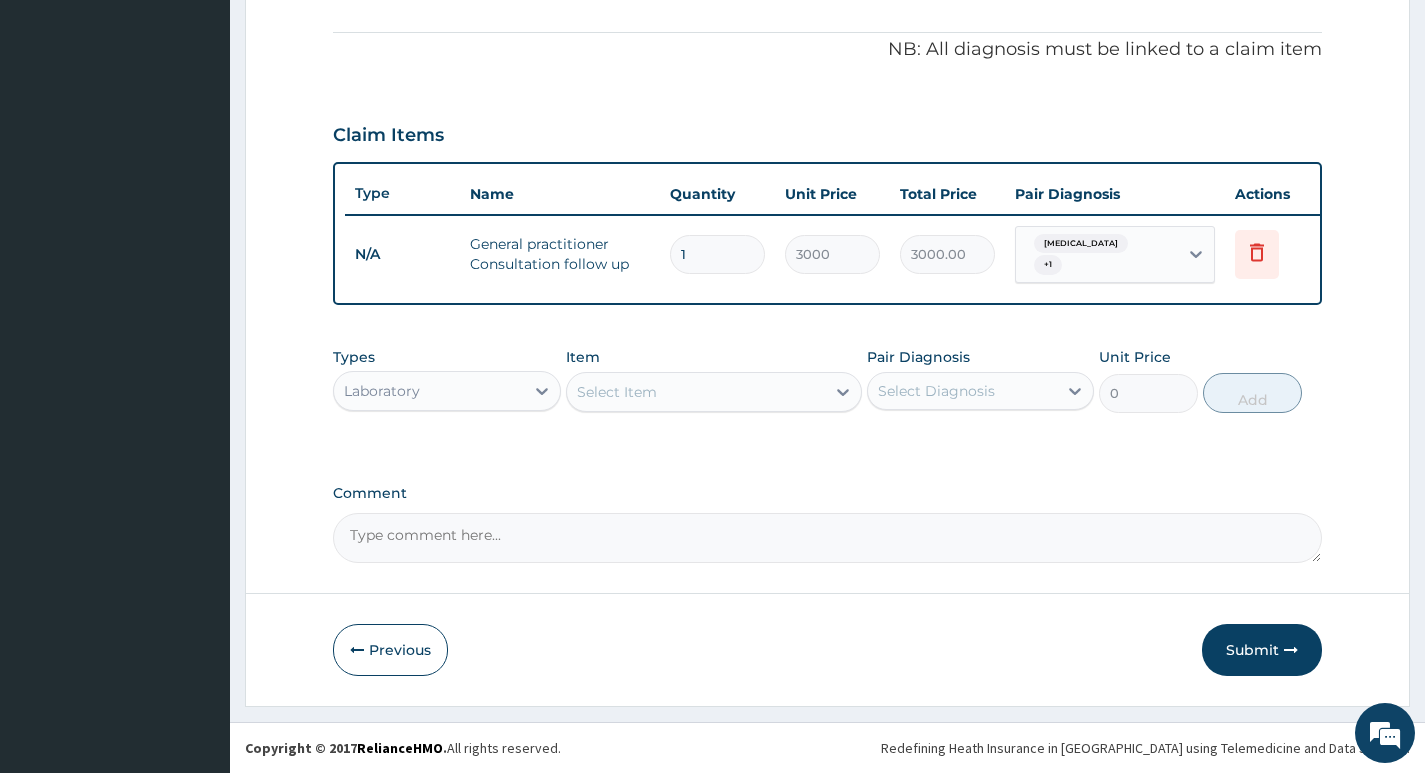 click on "Select Item" at bounding box center [696, 392] 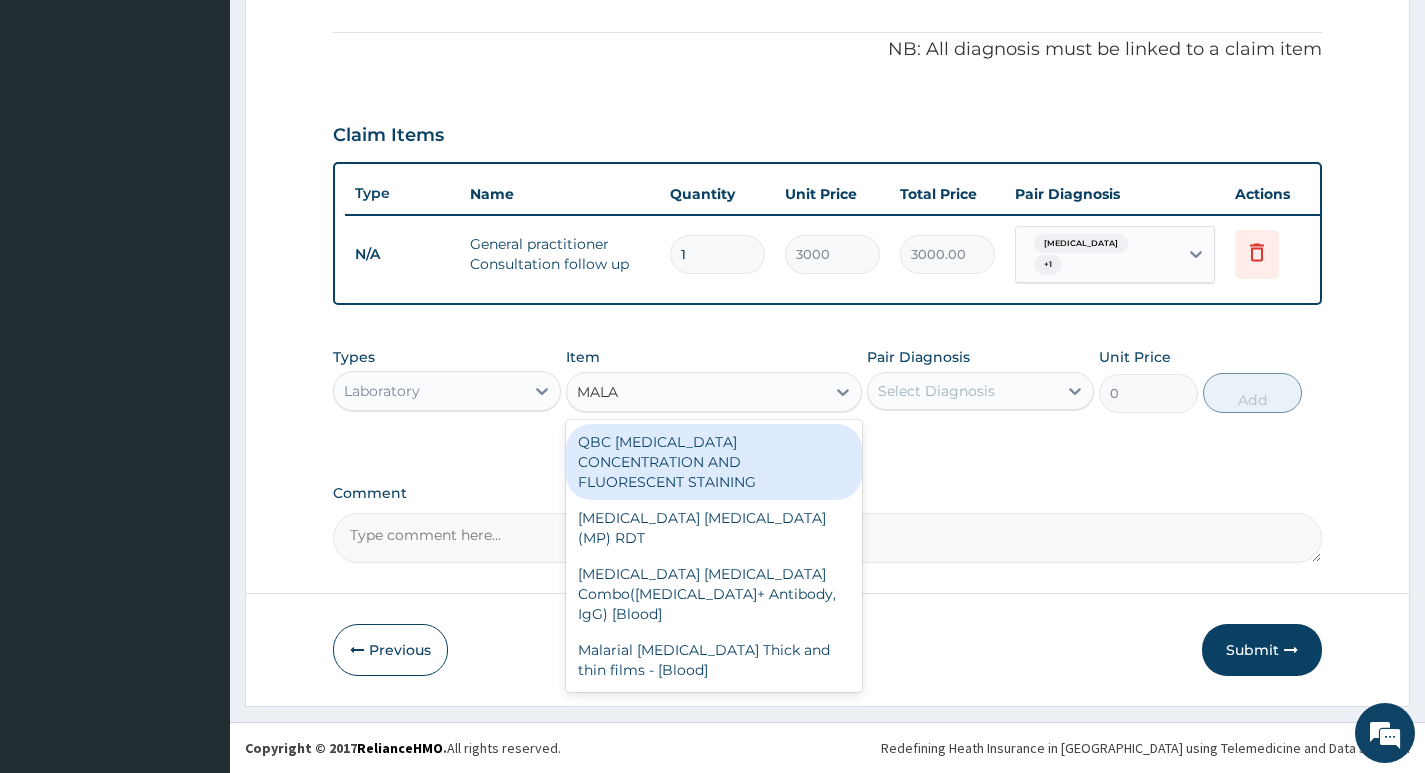 type on "MALAR" 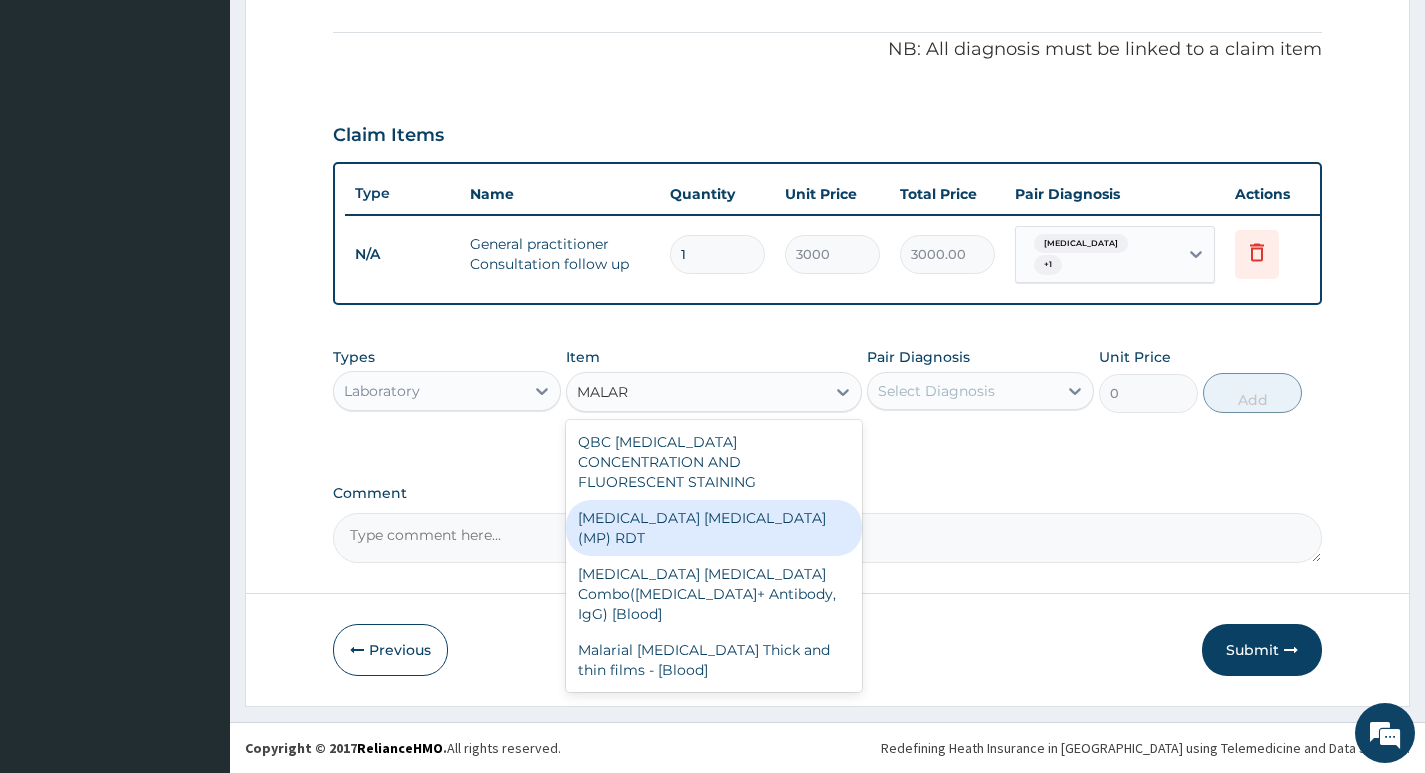 click on "MALARIA PARASITE (MP) RDT" at bounding box center (714, 528) 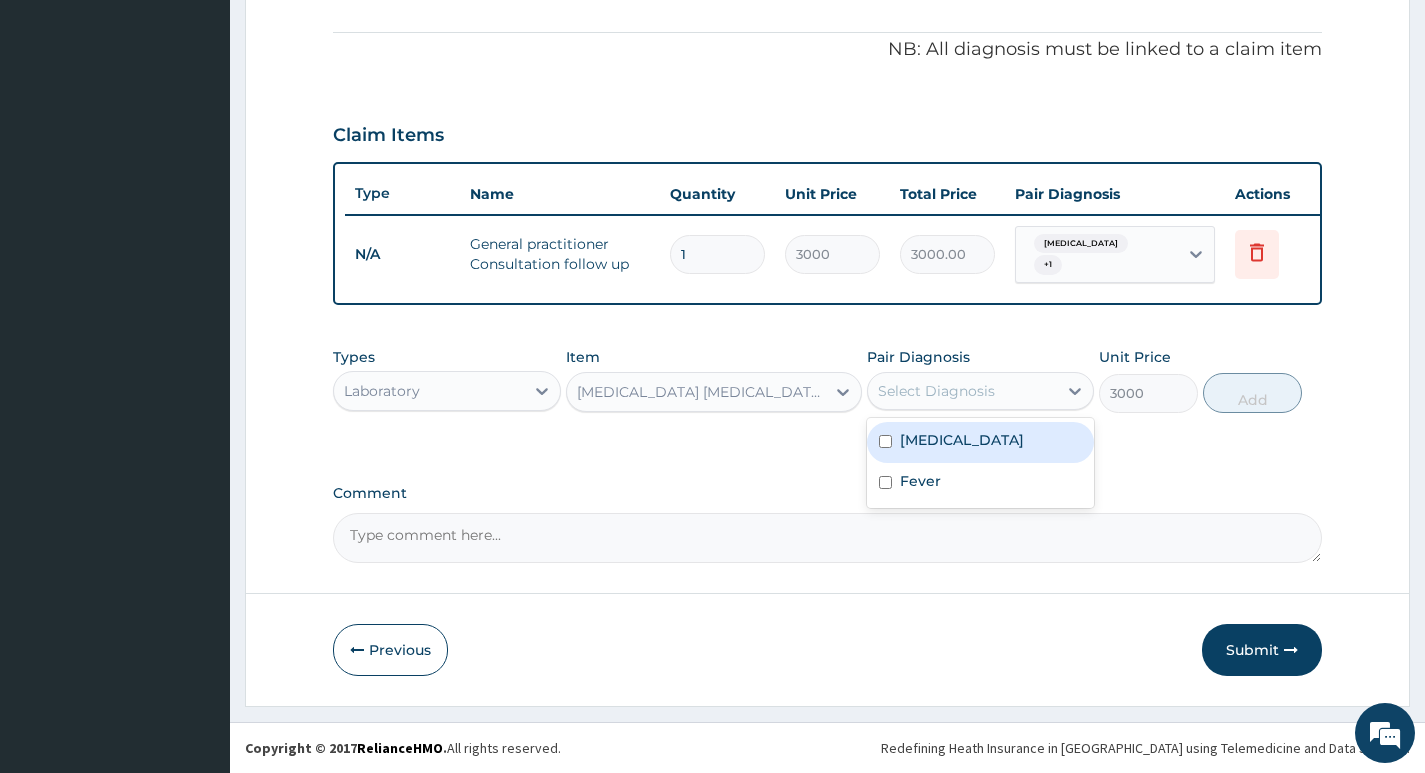 click on "Select Diagnosis" at bounding box center [962, 391] 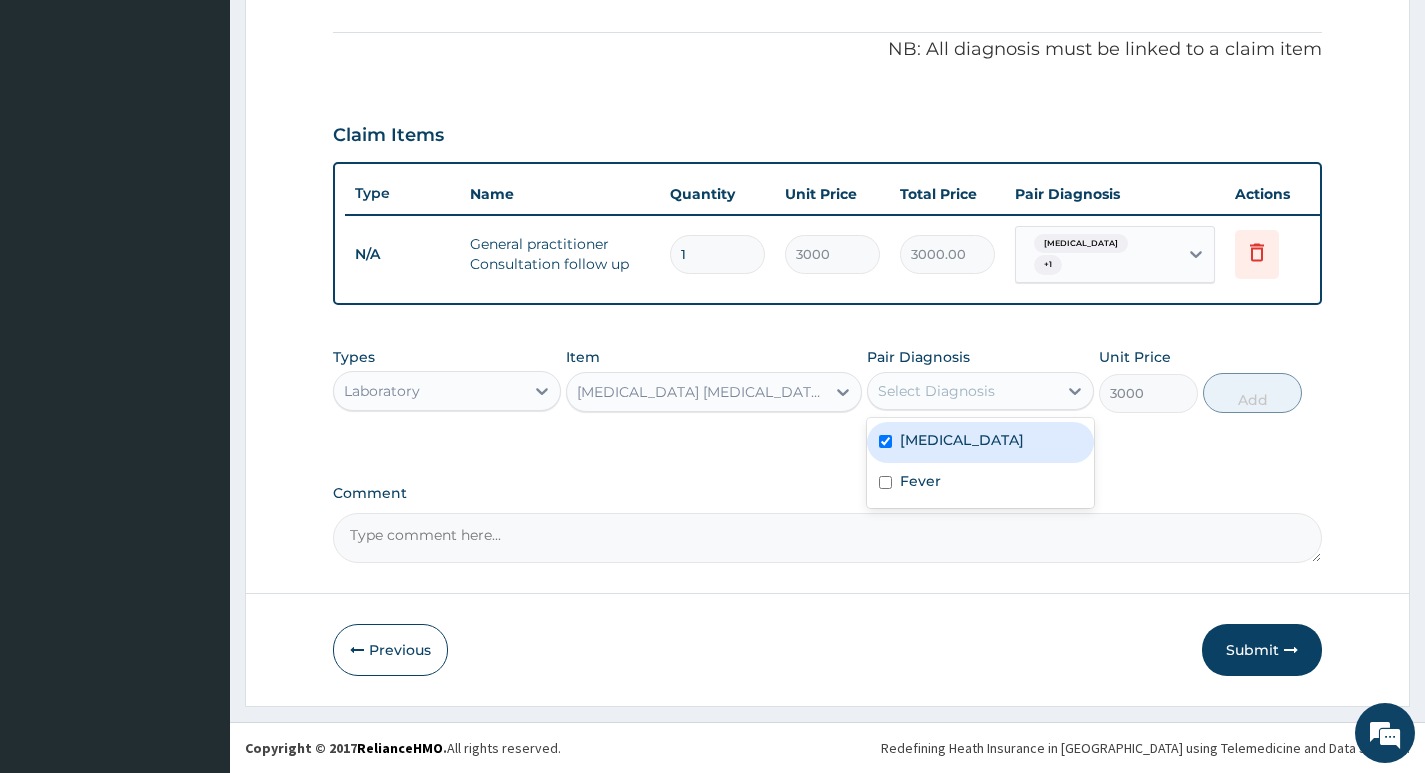 checkbox on "true" 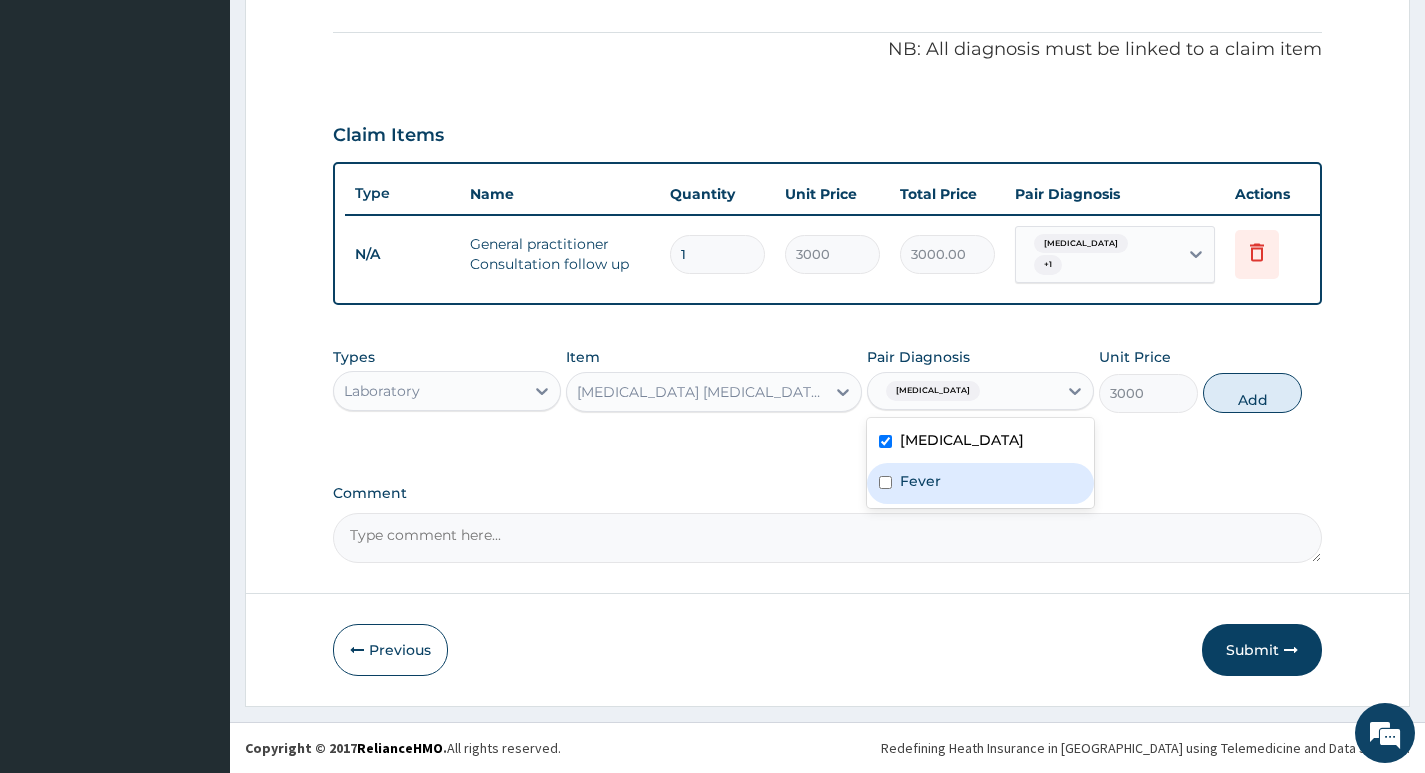 click on "Fever" at bounding box center (980, 483) 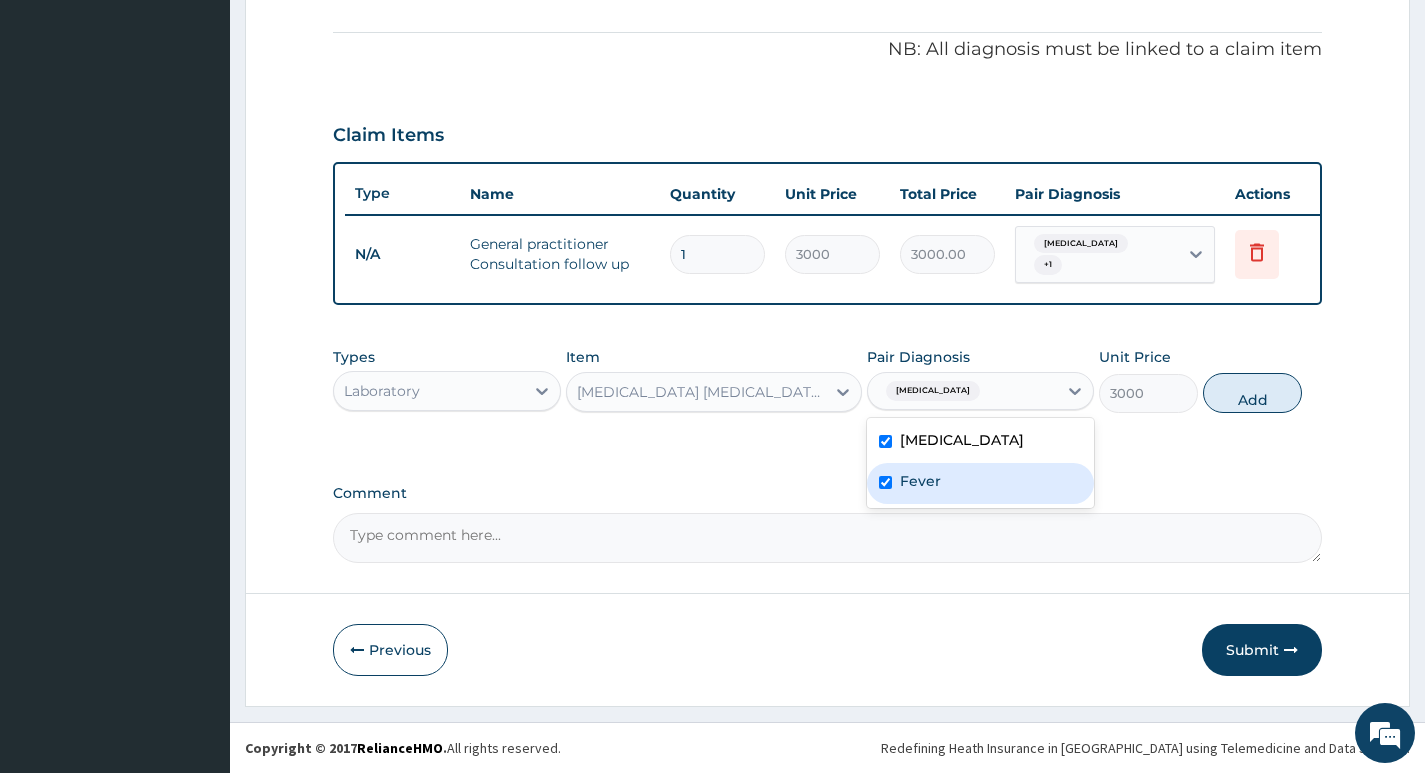 checkbox on "true" 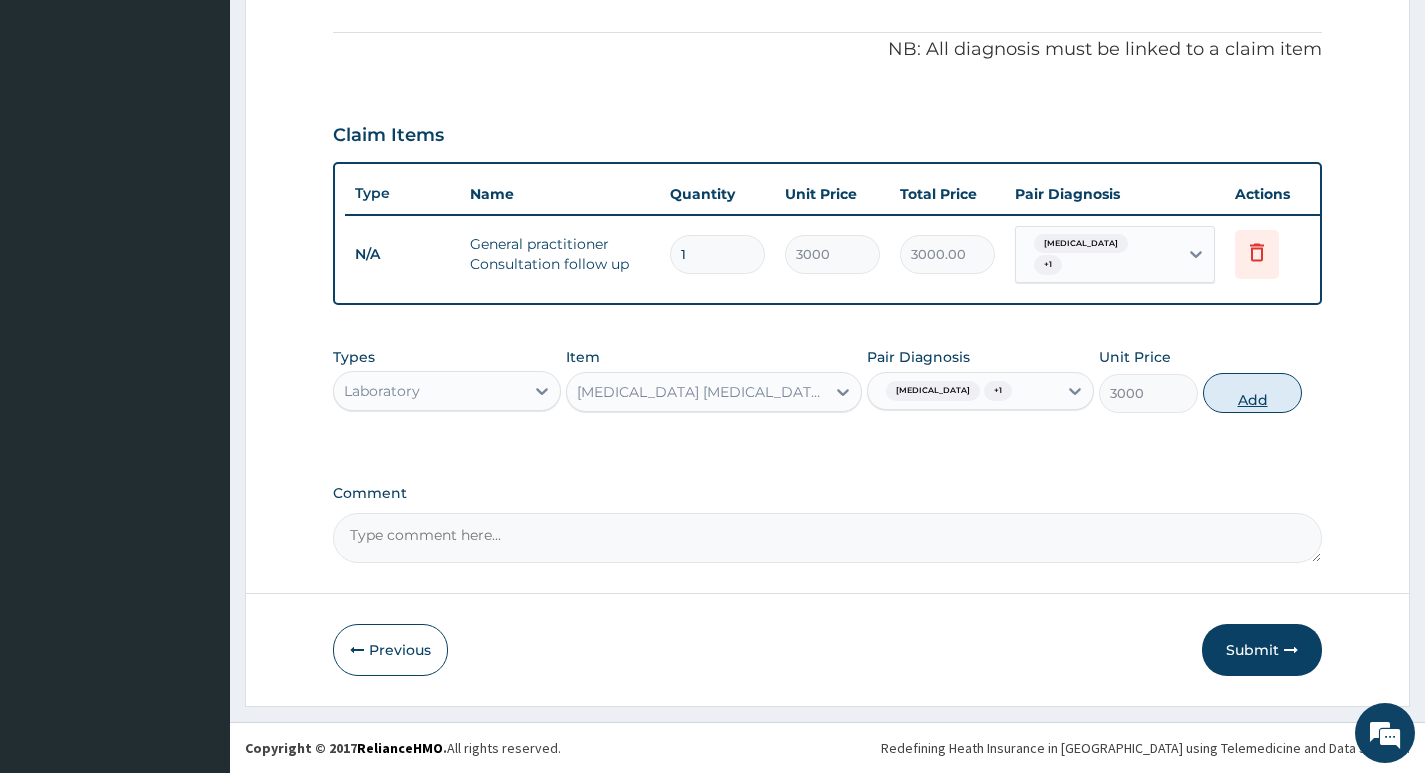 click on "Add" at bounding box center (1252, 393) 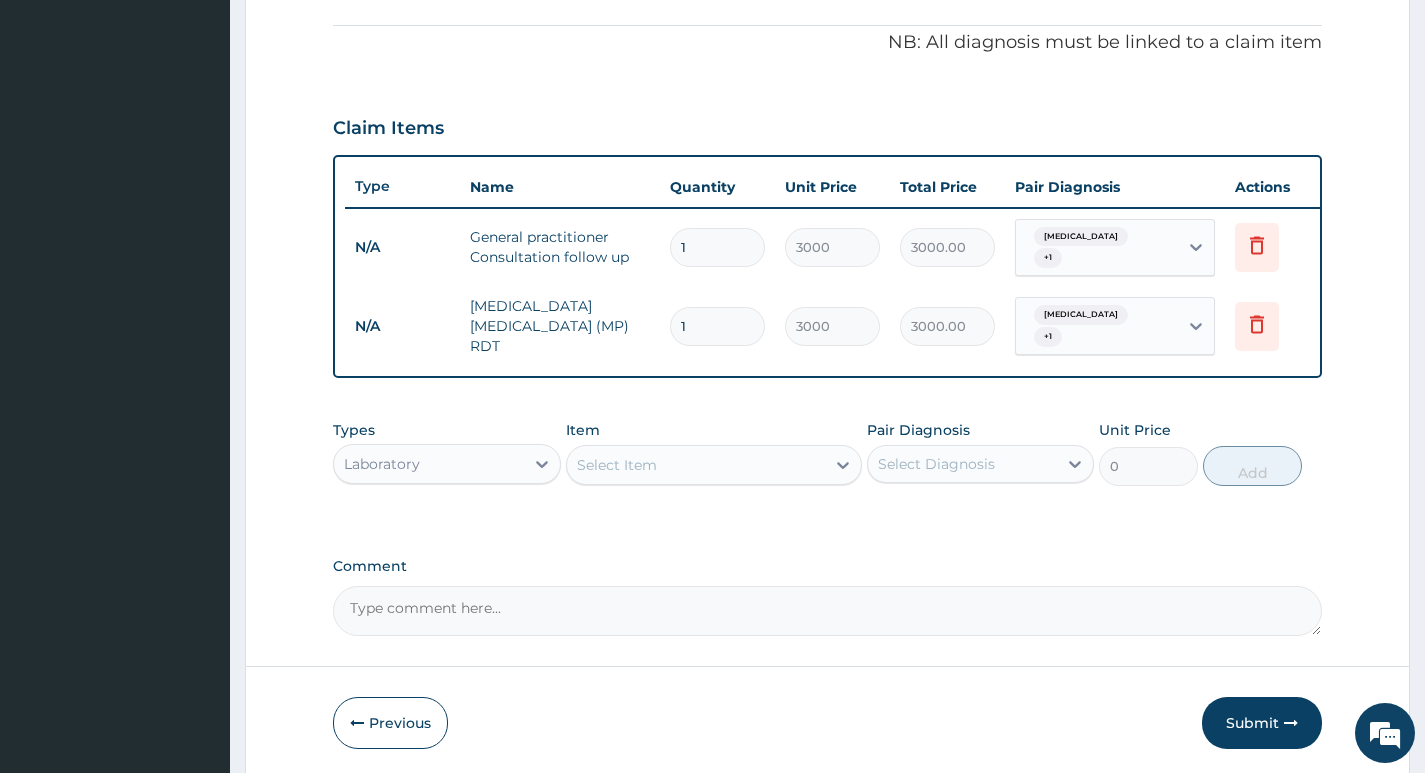 click on "Select Item" at bounding box center (696, 465) 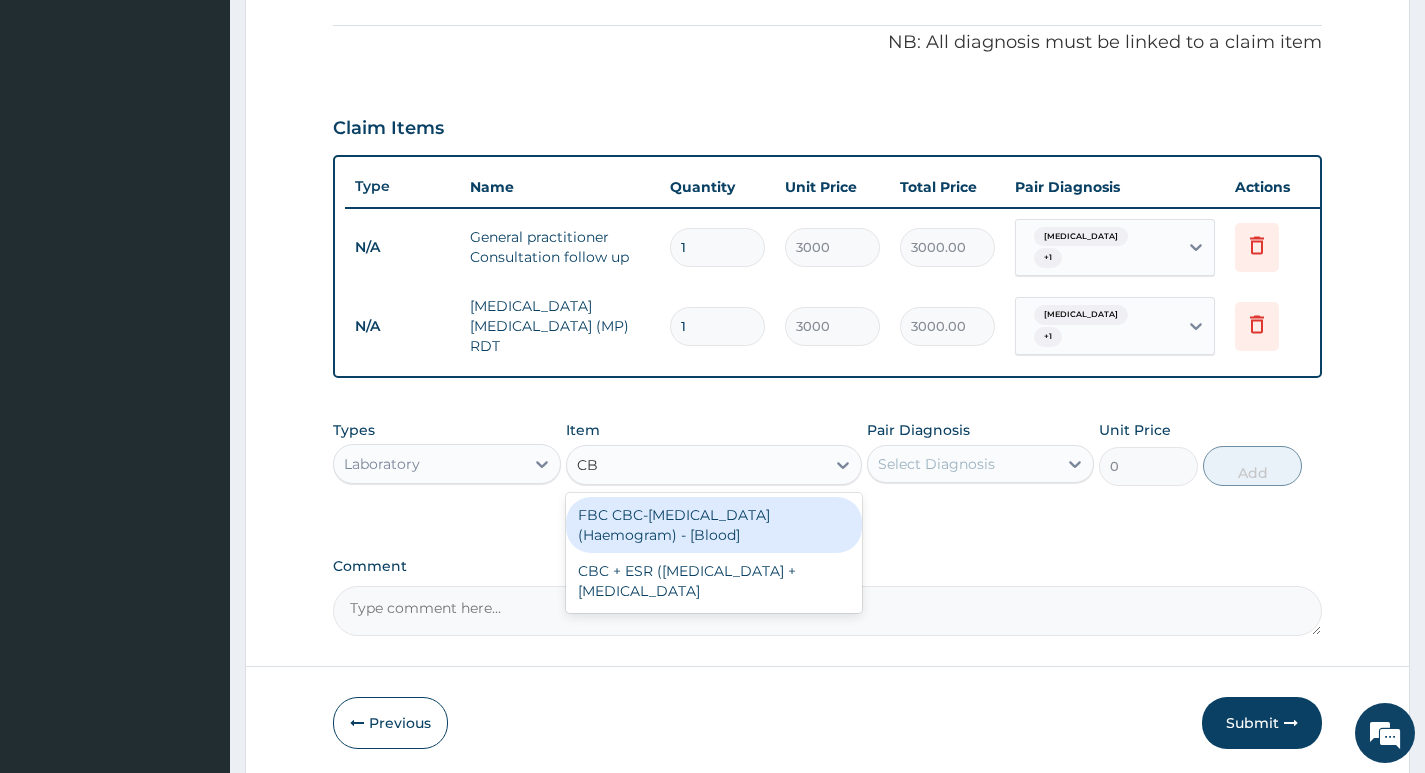 type on "CBC" 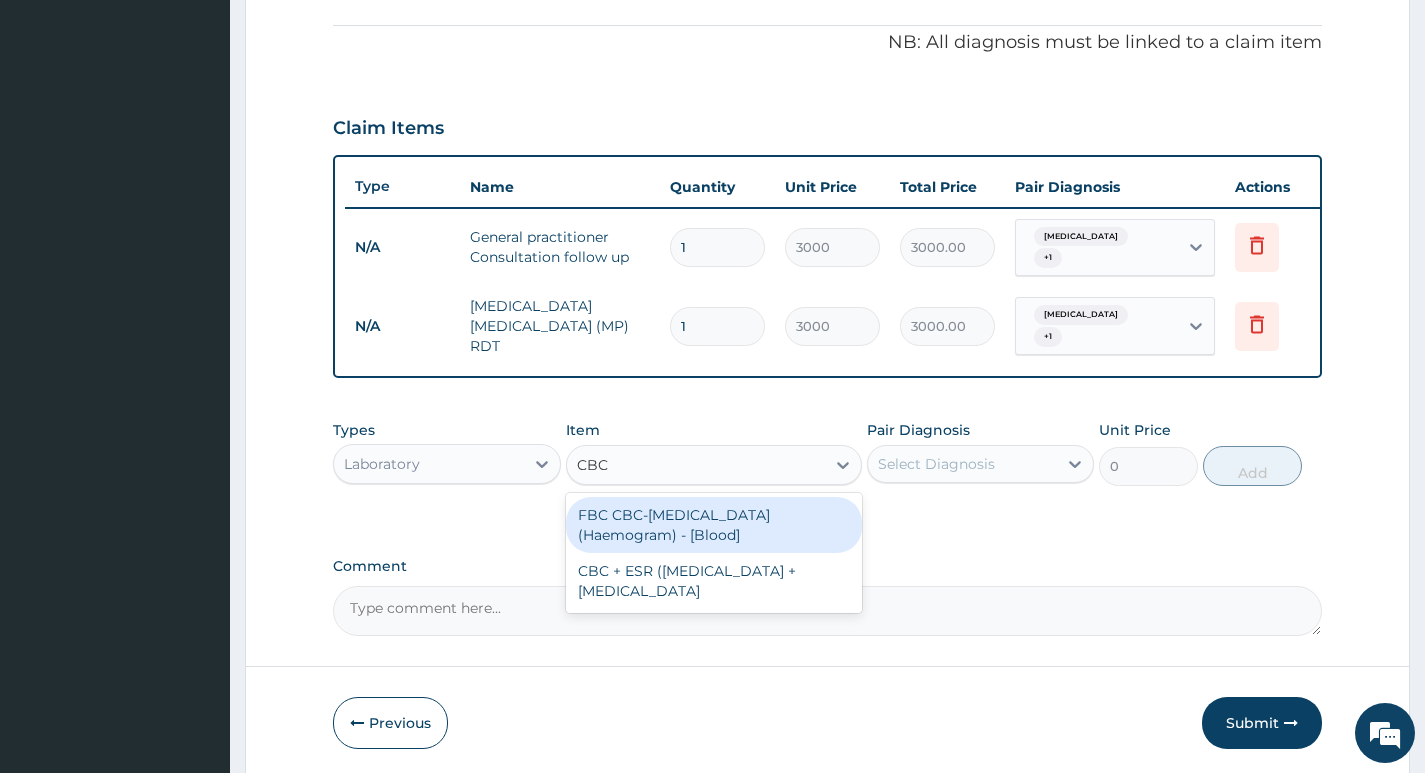 click on "FBC CBC-Complete Blood Count (Haemogram) - [Blood]" at bounding box center [714, 525] 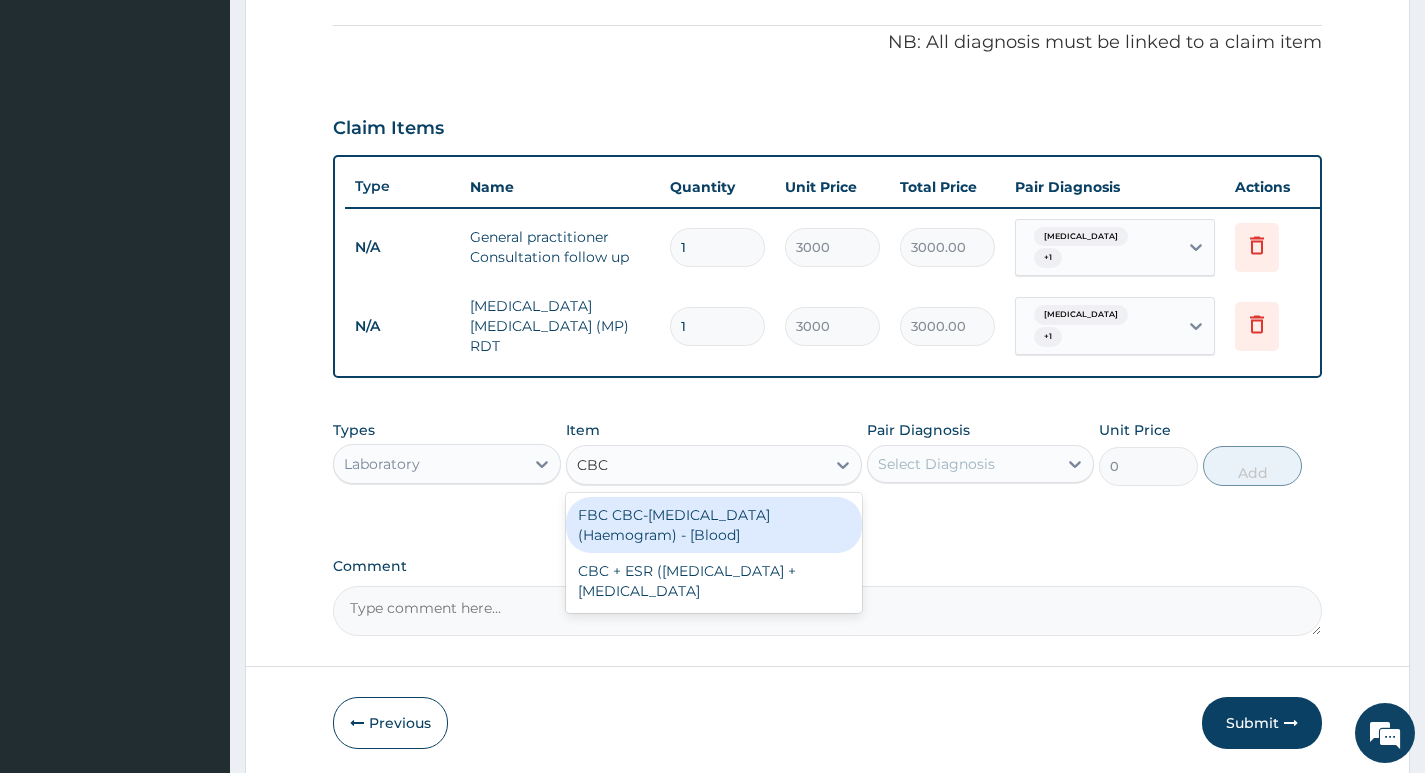 type 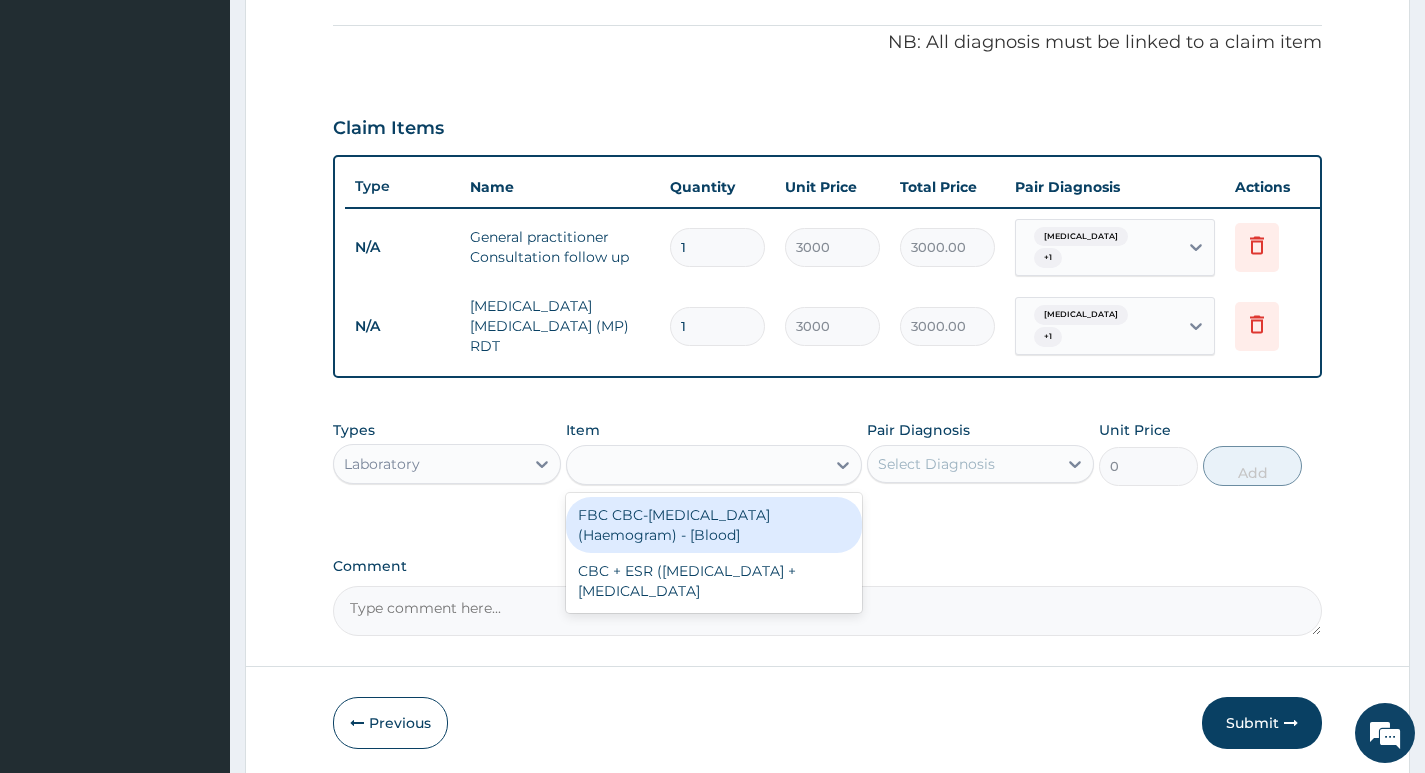 type on "4600" 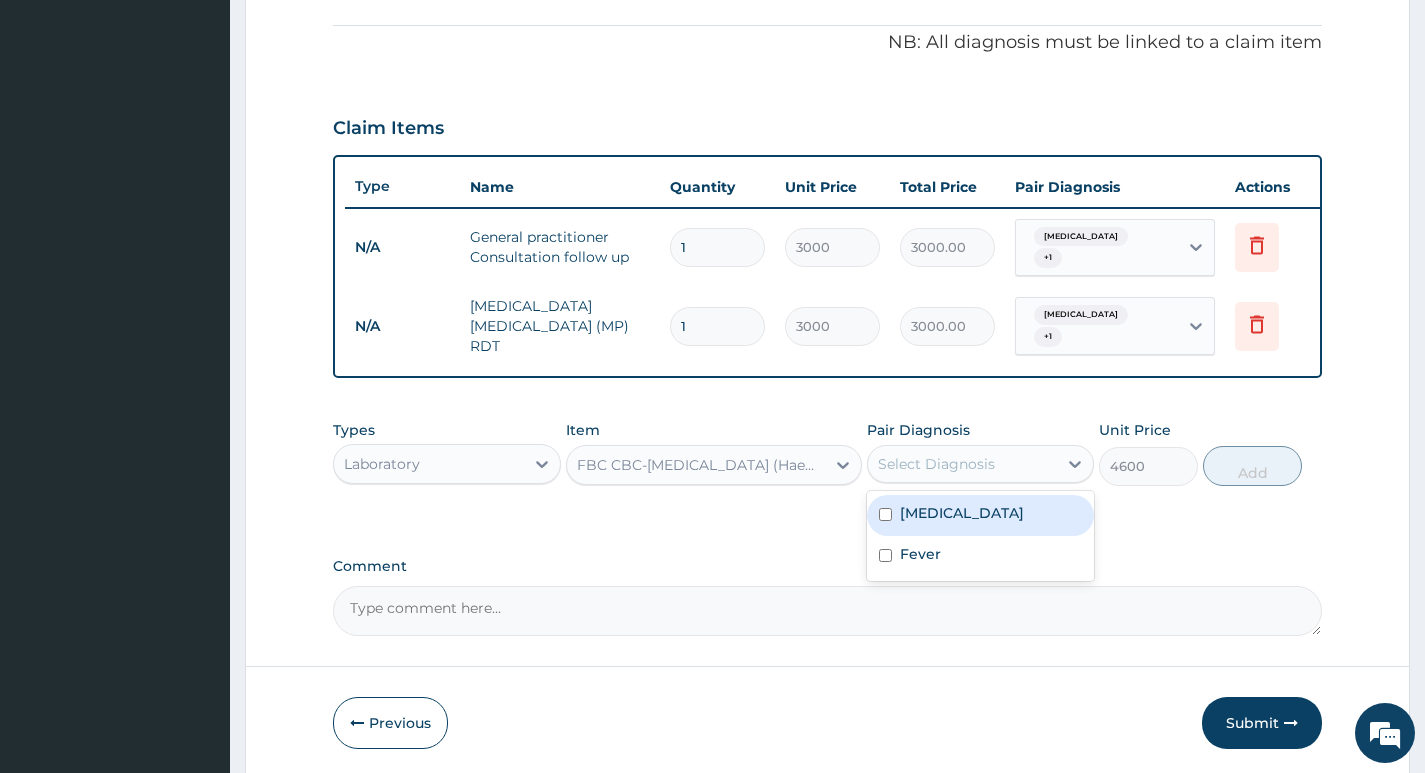 click on "Select Diagnosis" at bounding box center [936, 464] 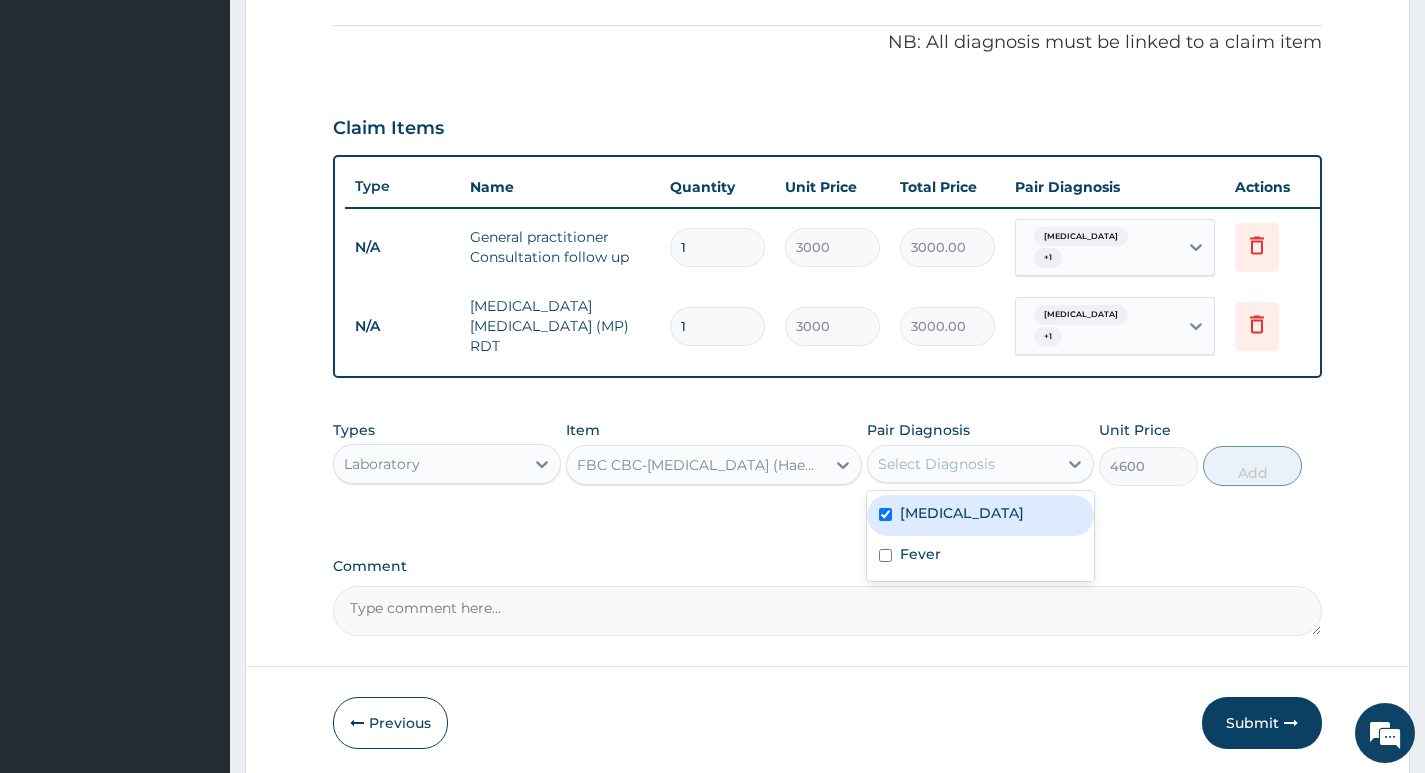 checkbox on "true" 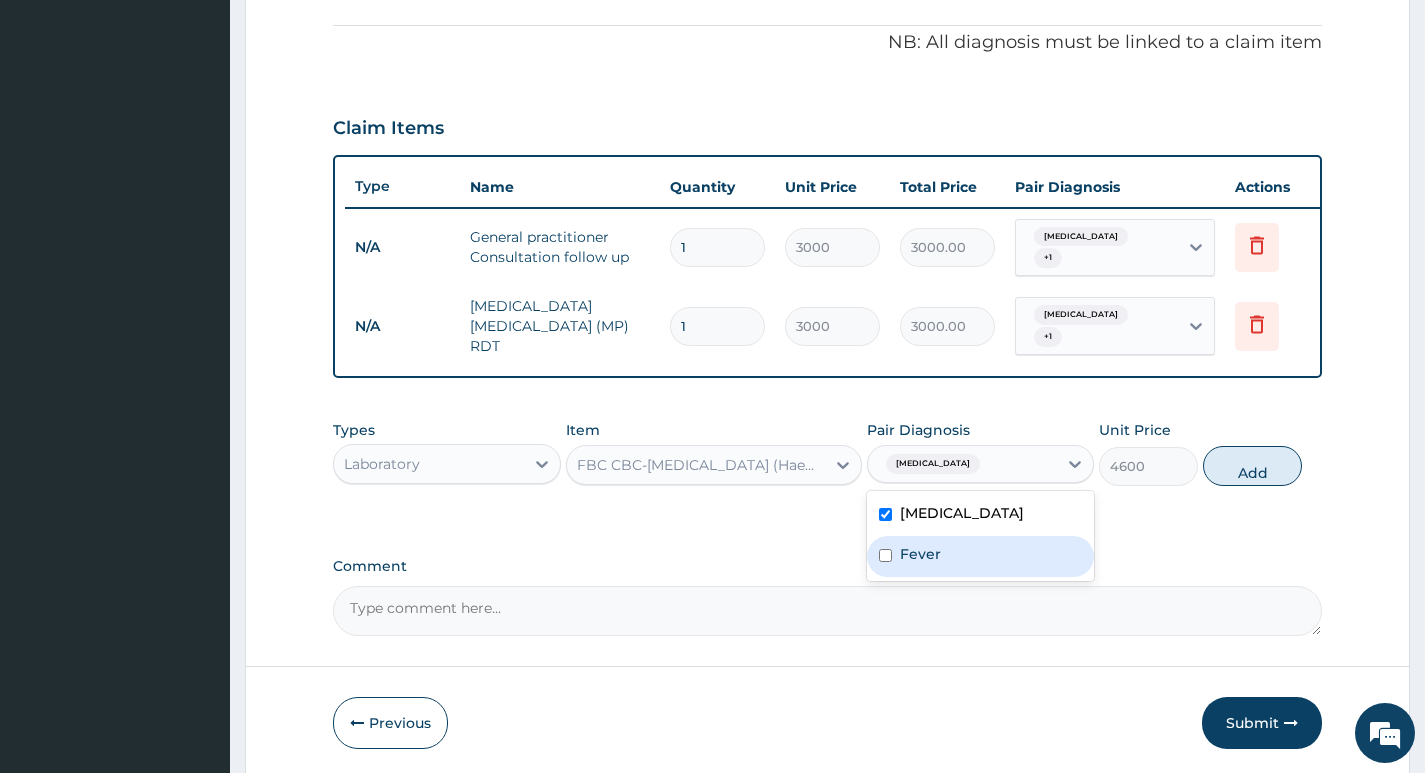 click on "Fever" at bounding box center (920, 554) 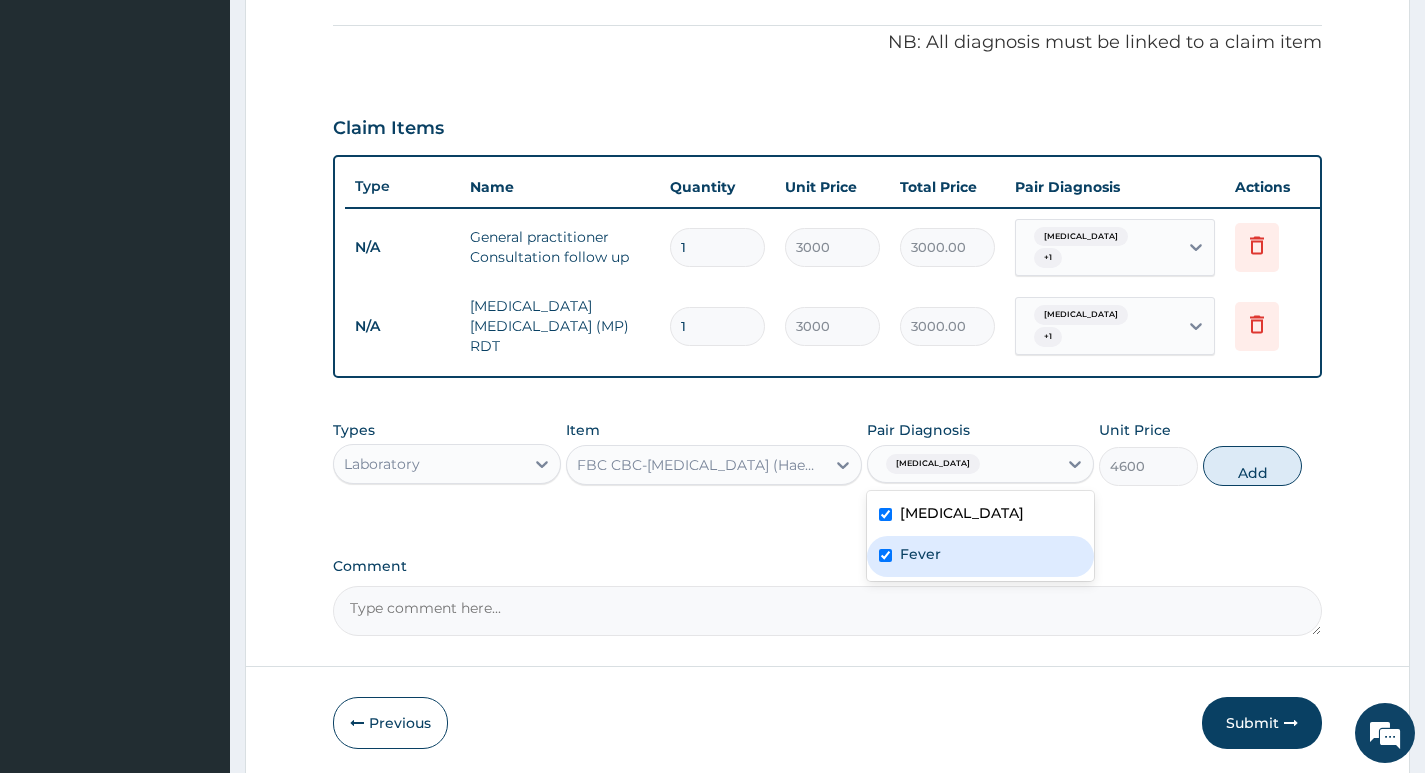 checkbox on "true" 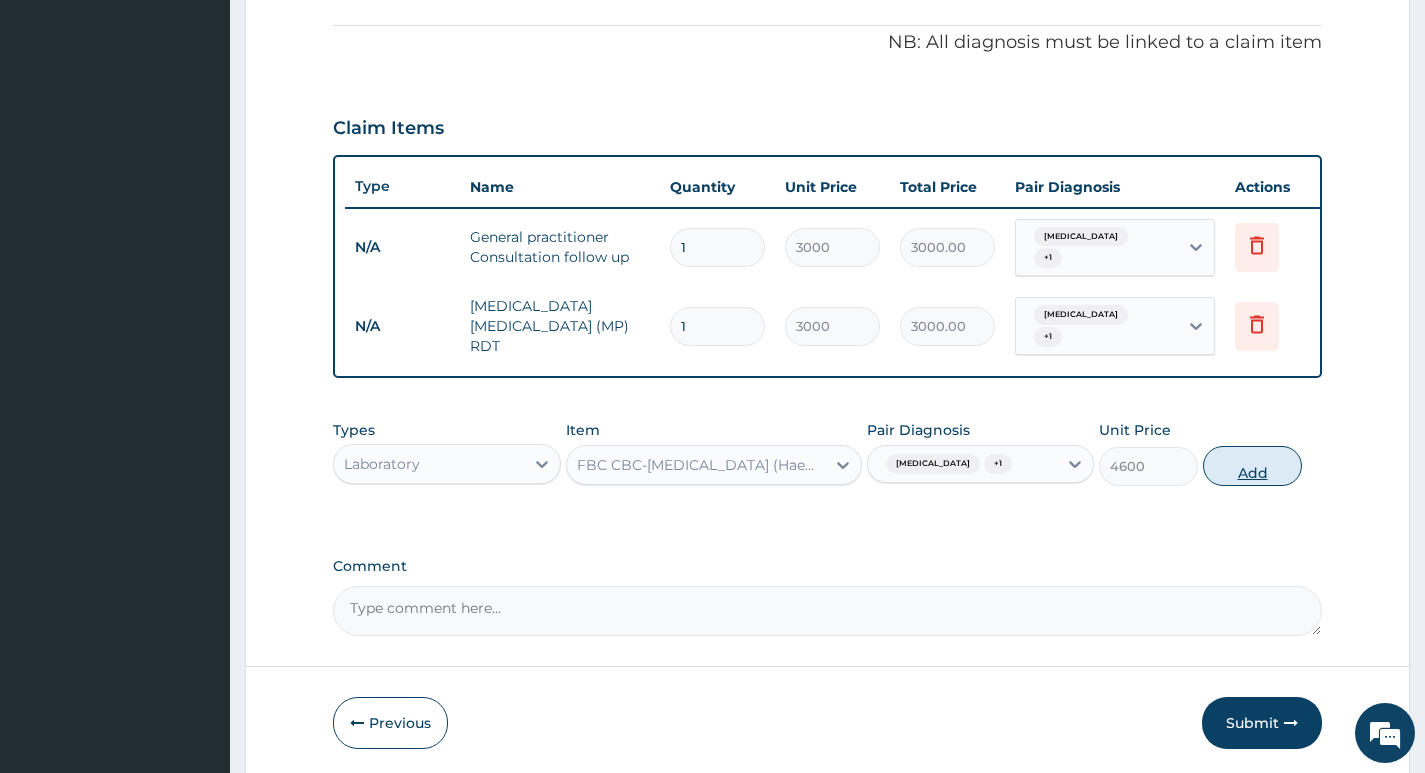 click on "Add" at bounding box center (1252, 466) 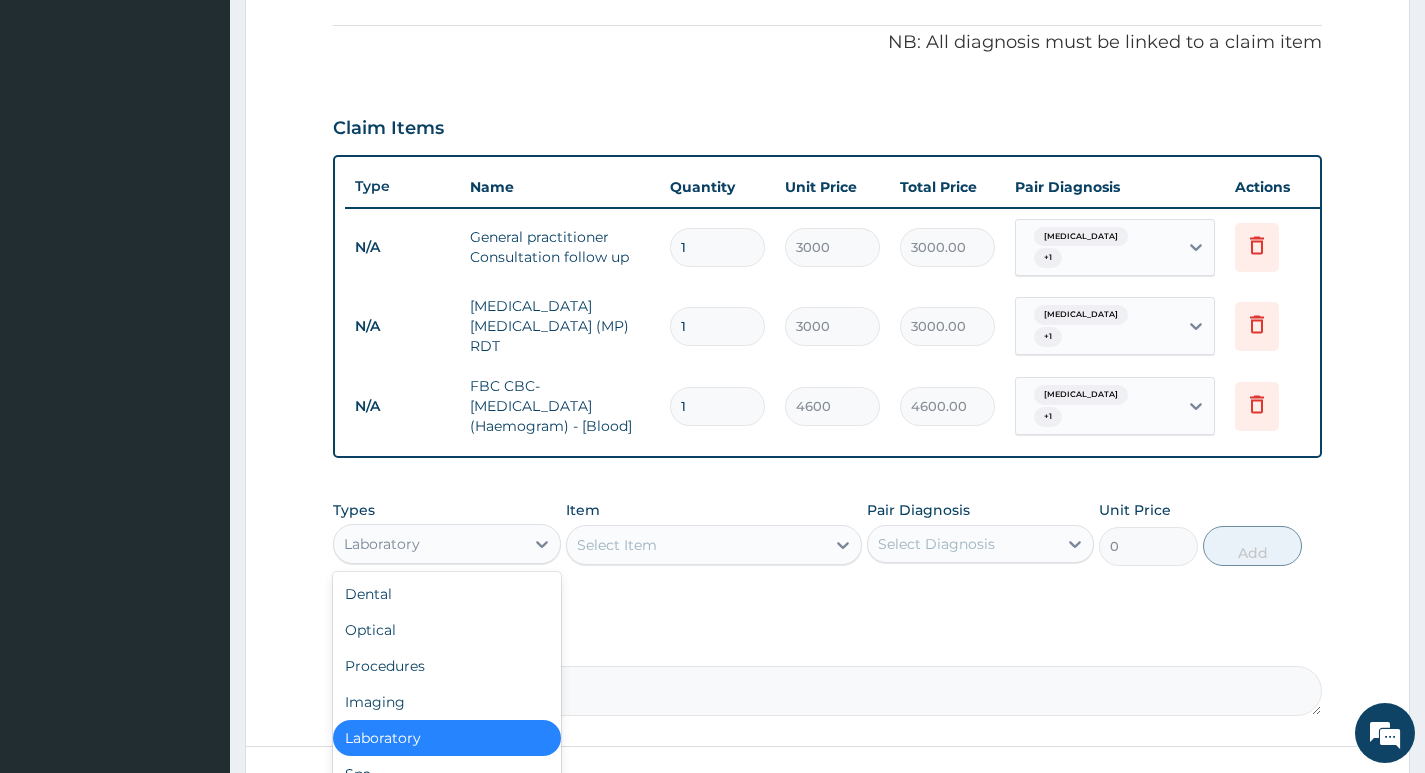 click on "Laboratory" at bounding box center (428, 544) 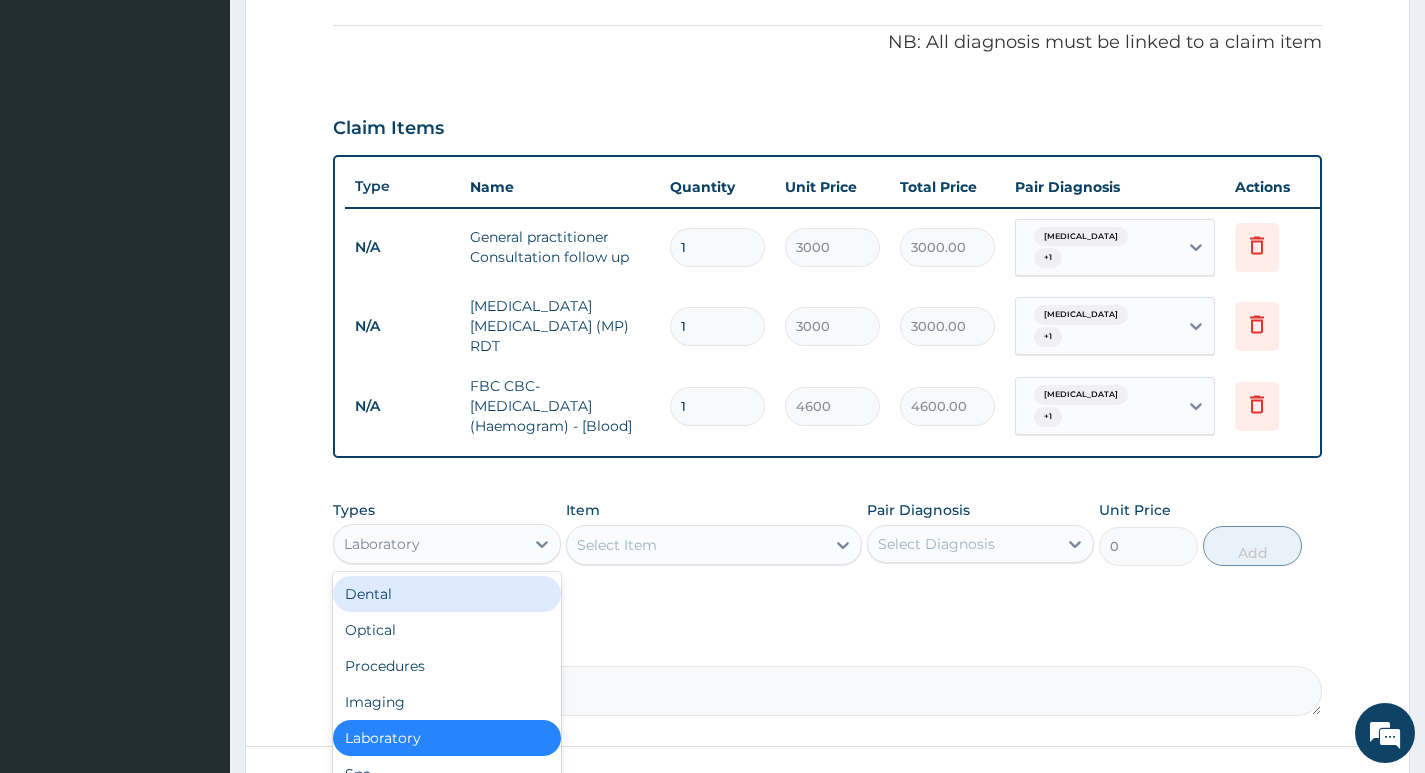 scroll, scrollTop: 68, scrollLeft: 0, axis: vertical 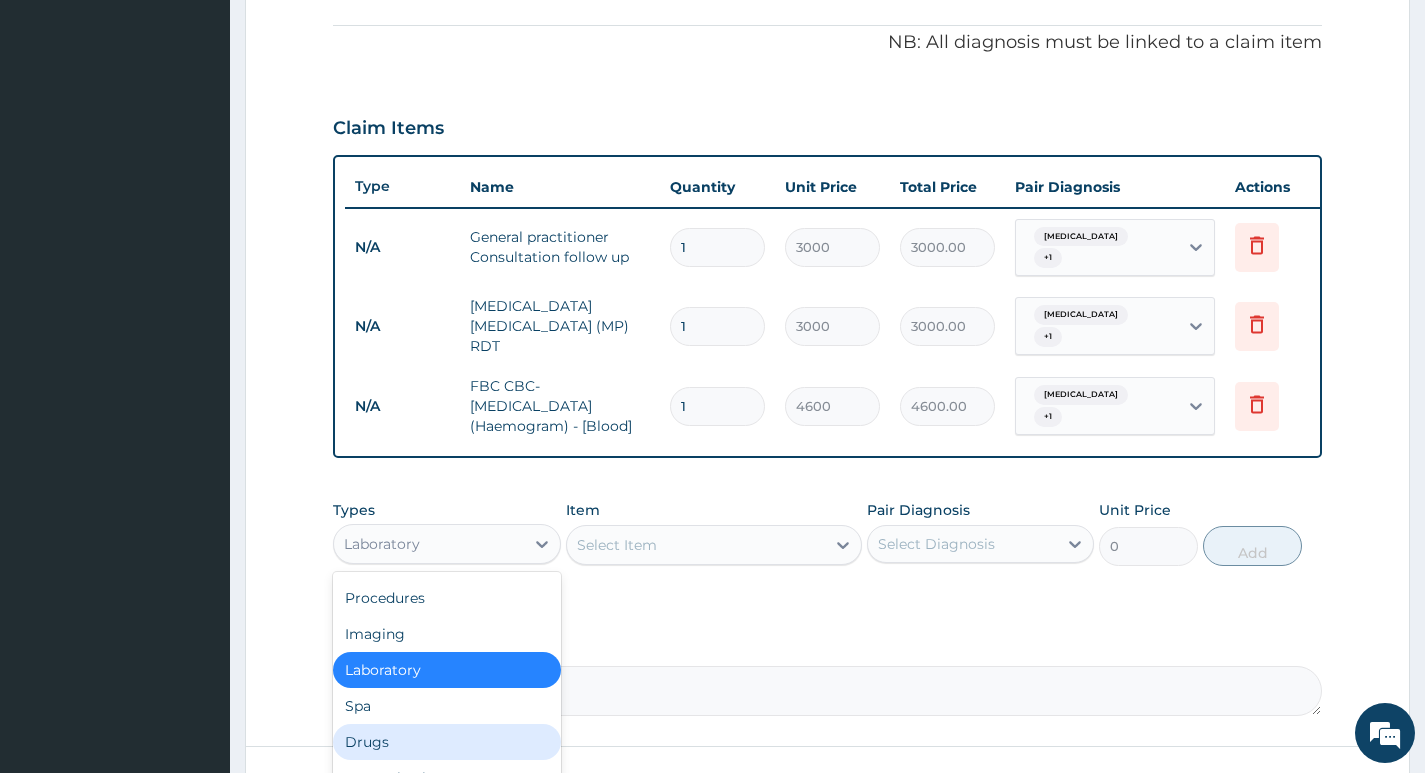 click on "Drugs" at bounding box center (446, 742) 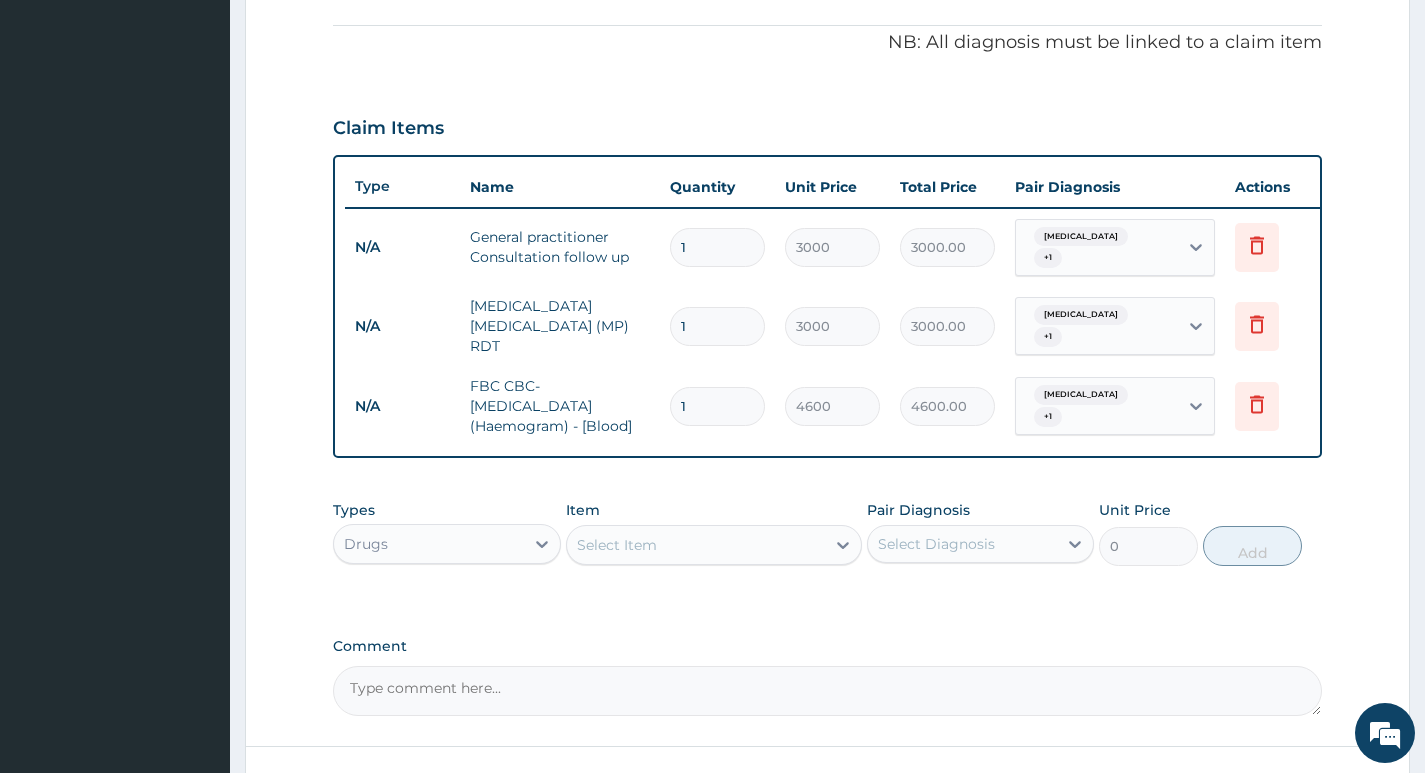 click on "Select Item" at bounding box center (696, 545) 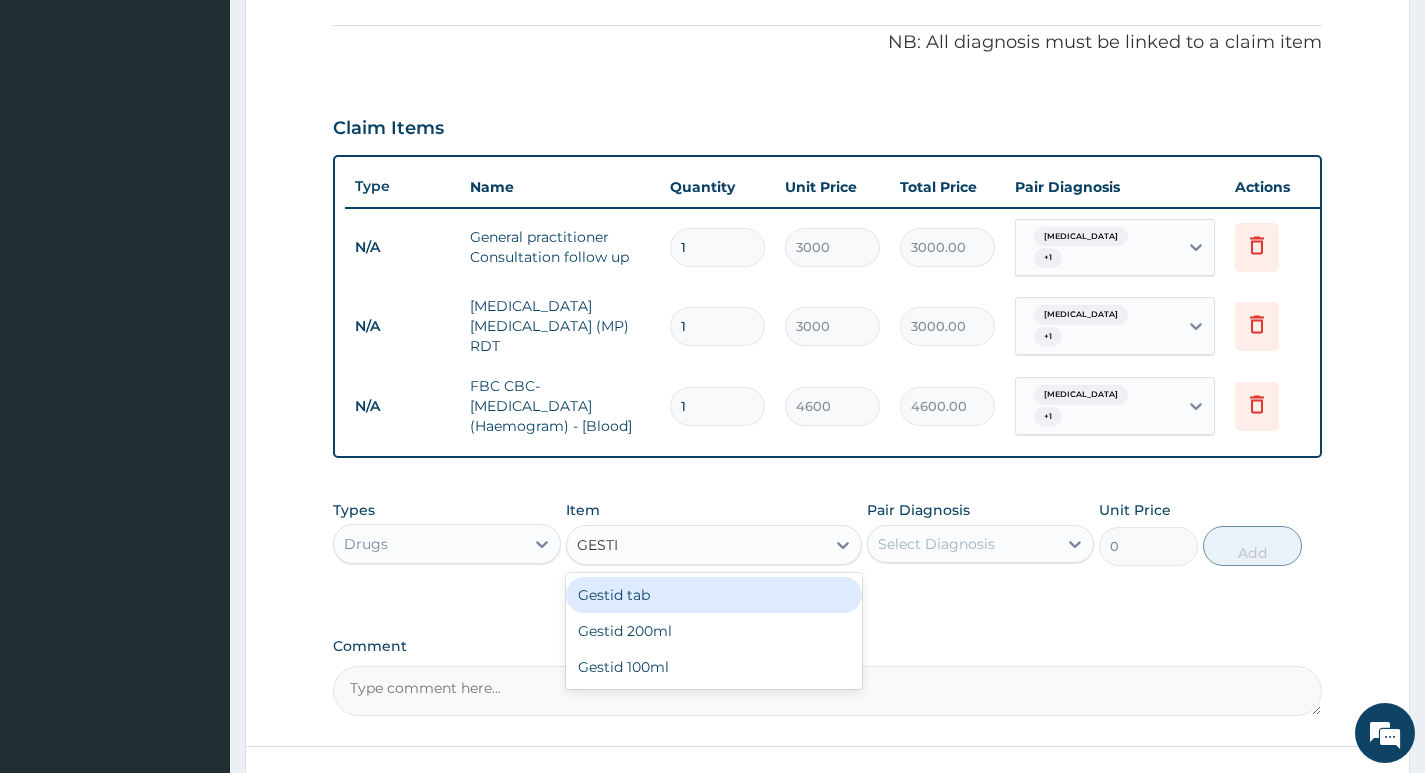 type on "GESTID" 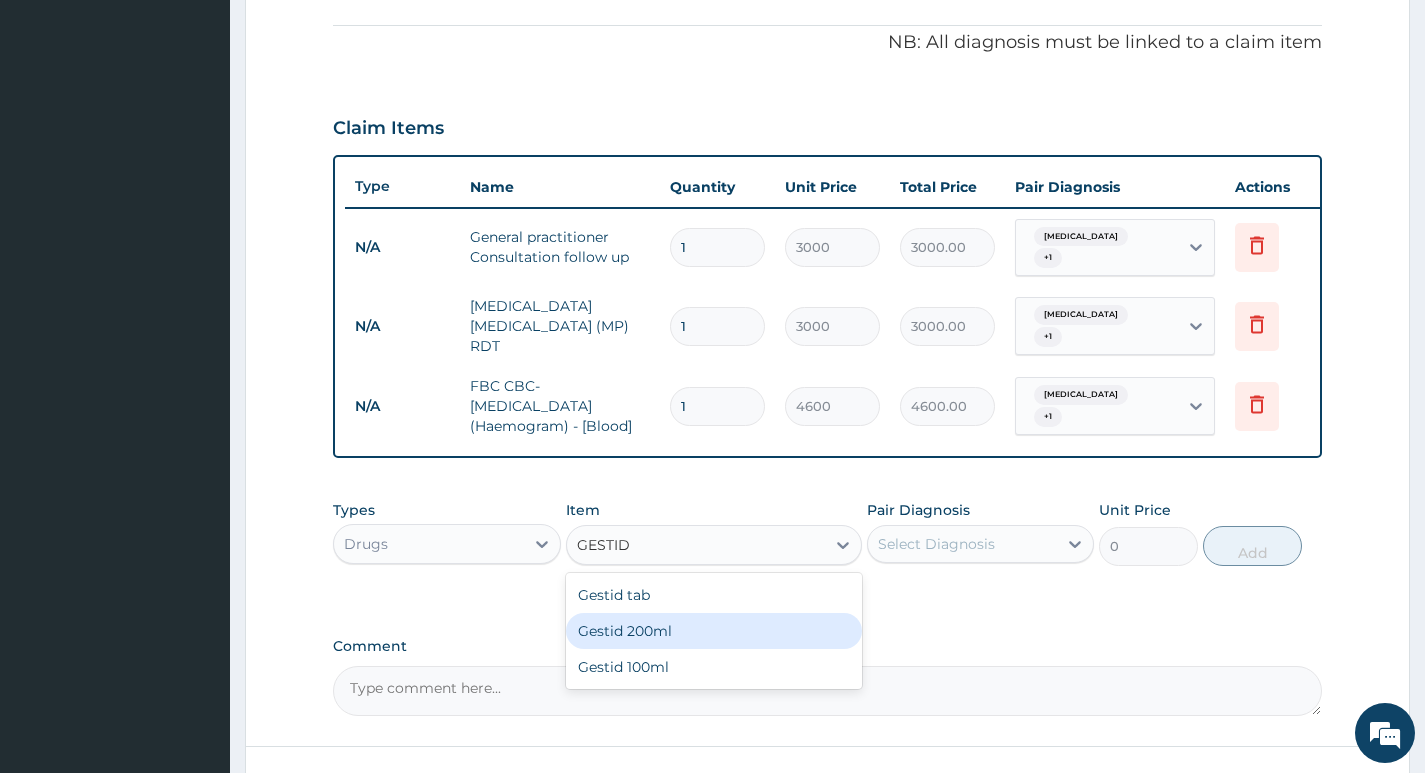 click on "Gestid 200ml" at bounding box center [714, 631] 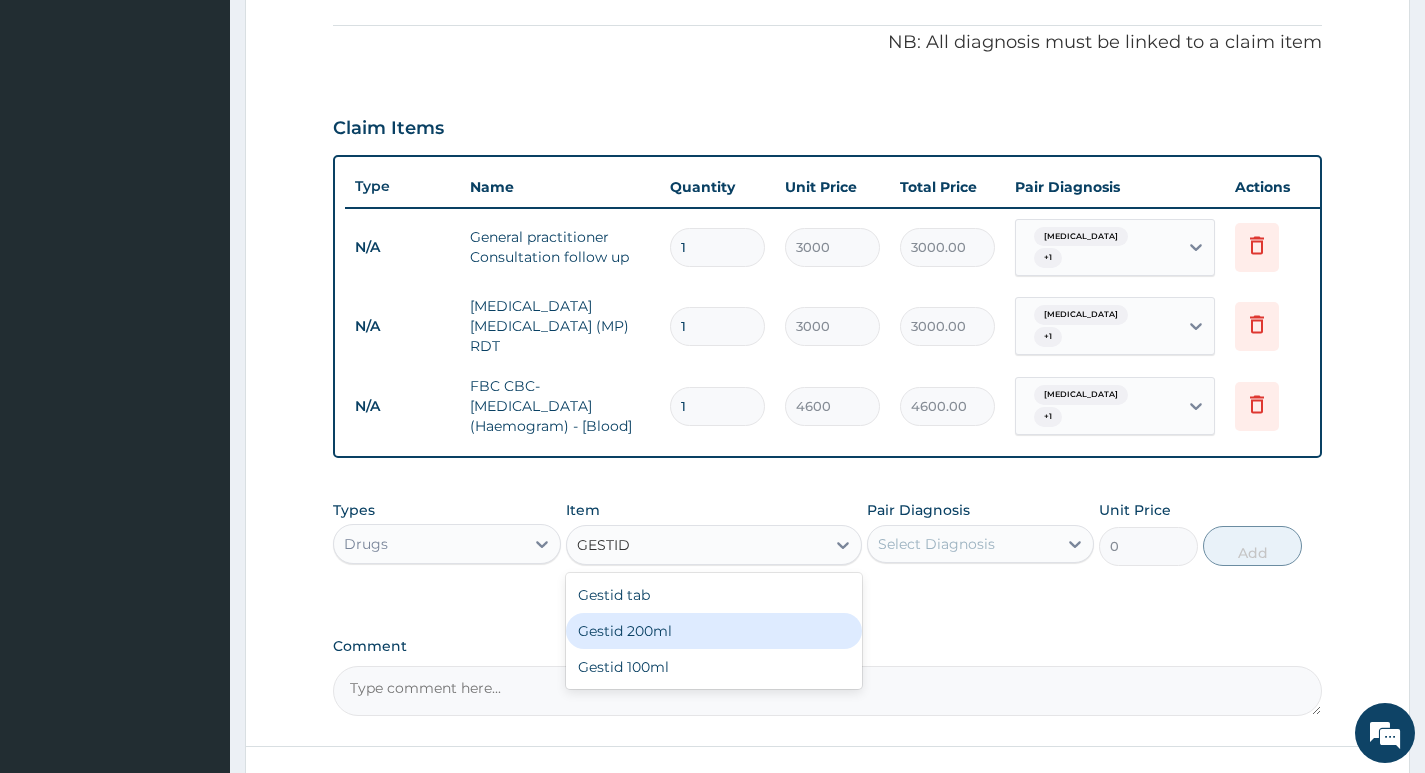 type 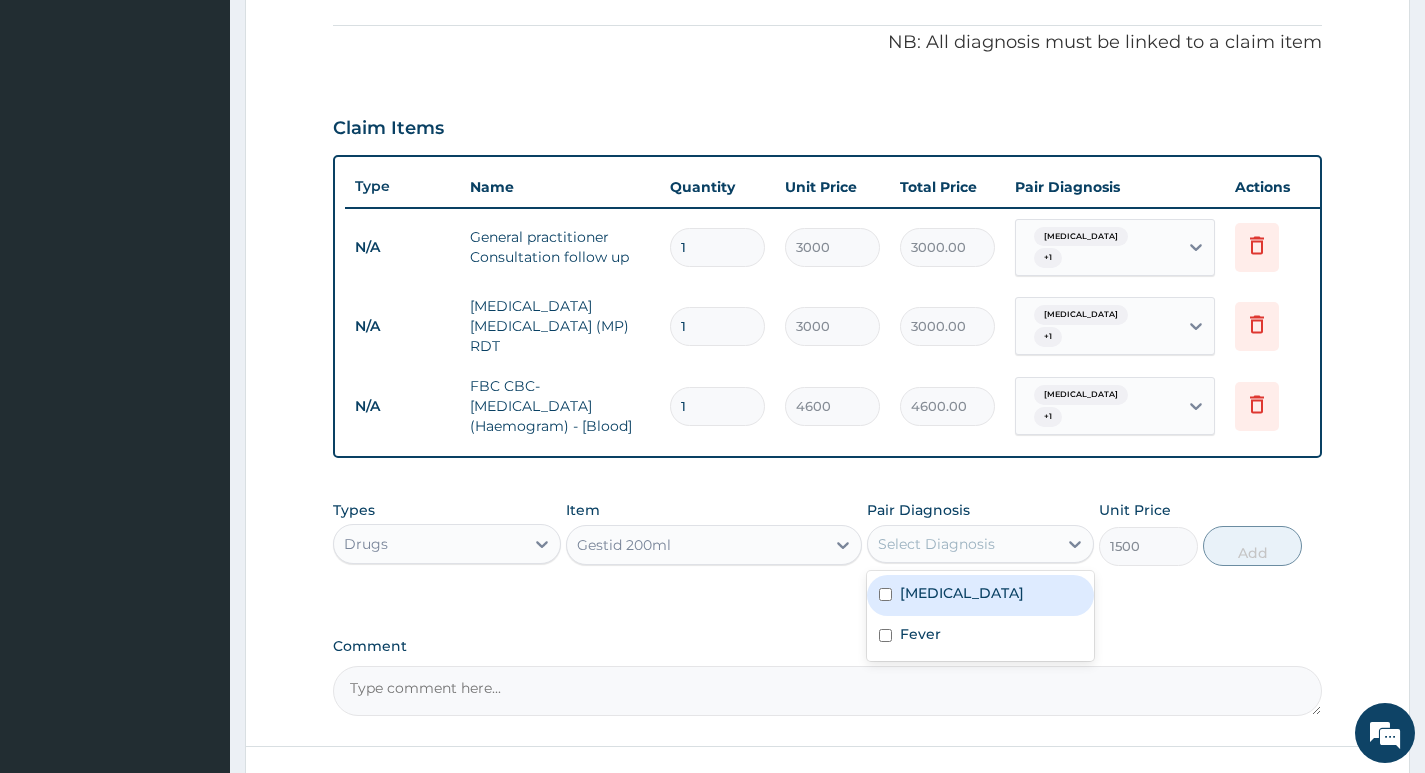 click on "Select Diagnosis" at bounding box center [962, 544] 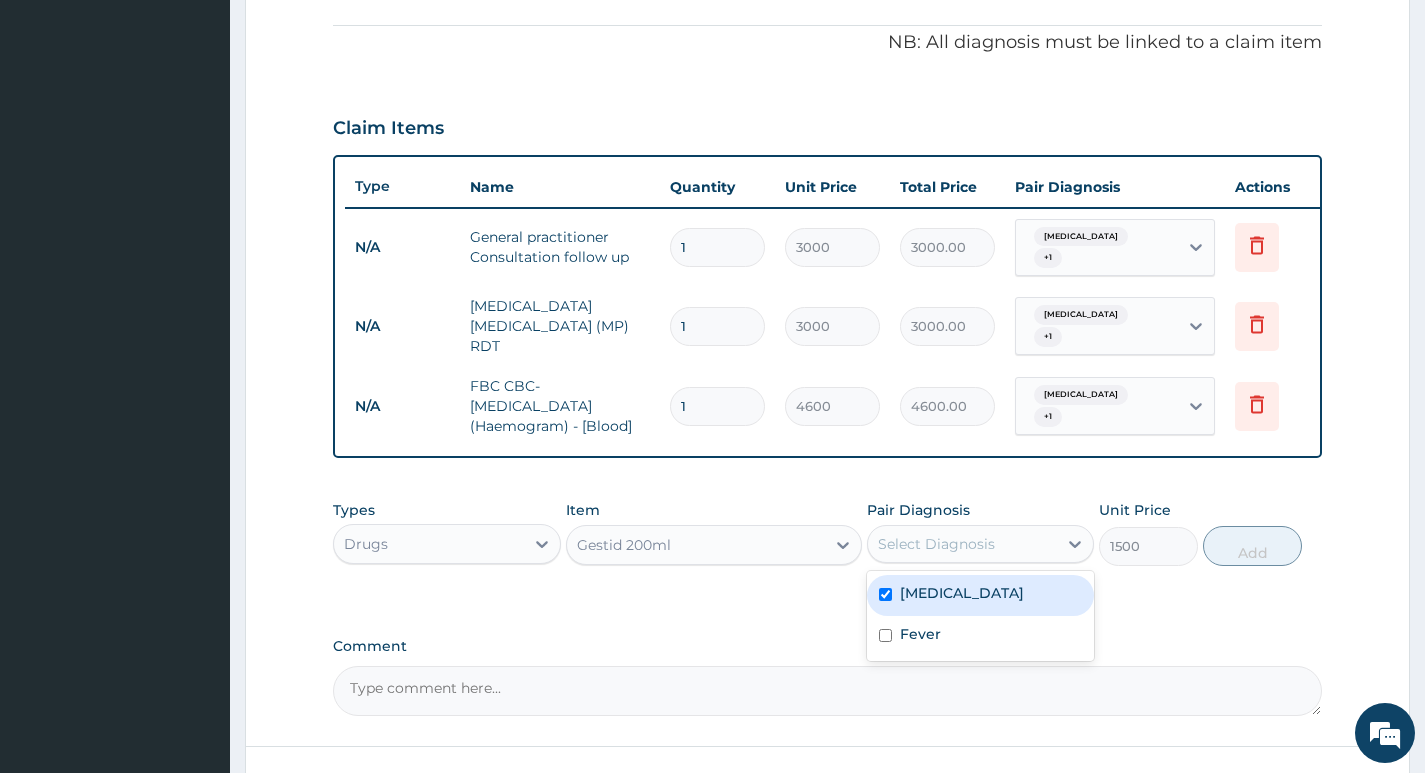 checkbox on "true" 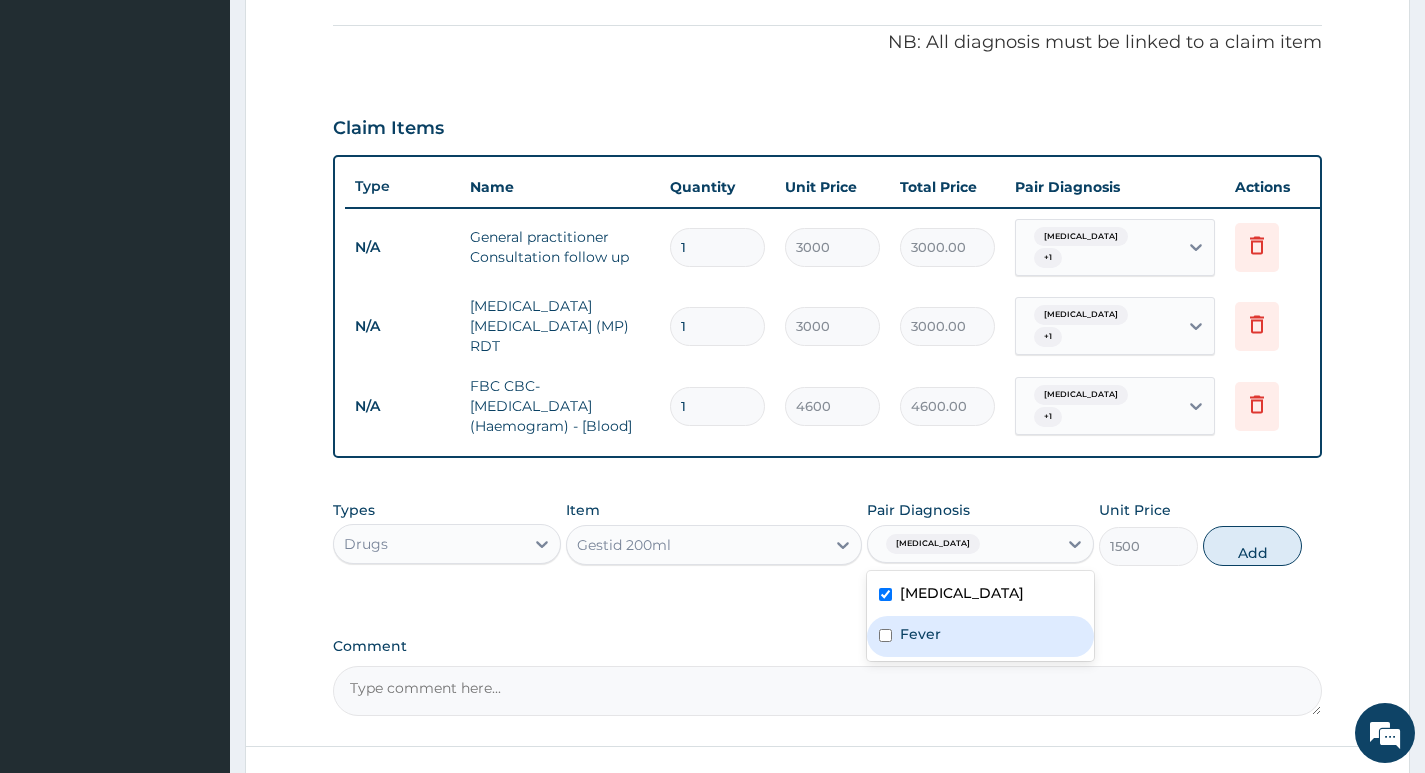 click on "Fever" at bounding box center [980, 636] 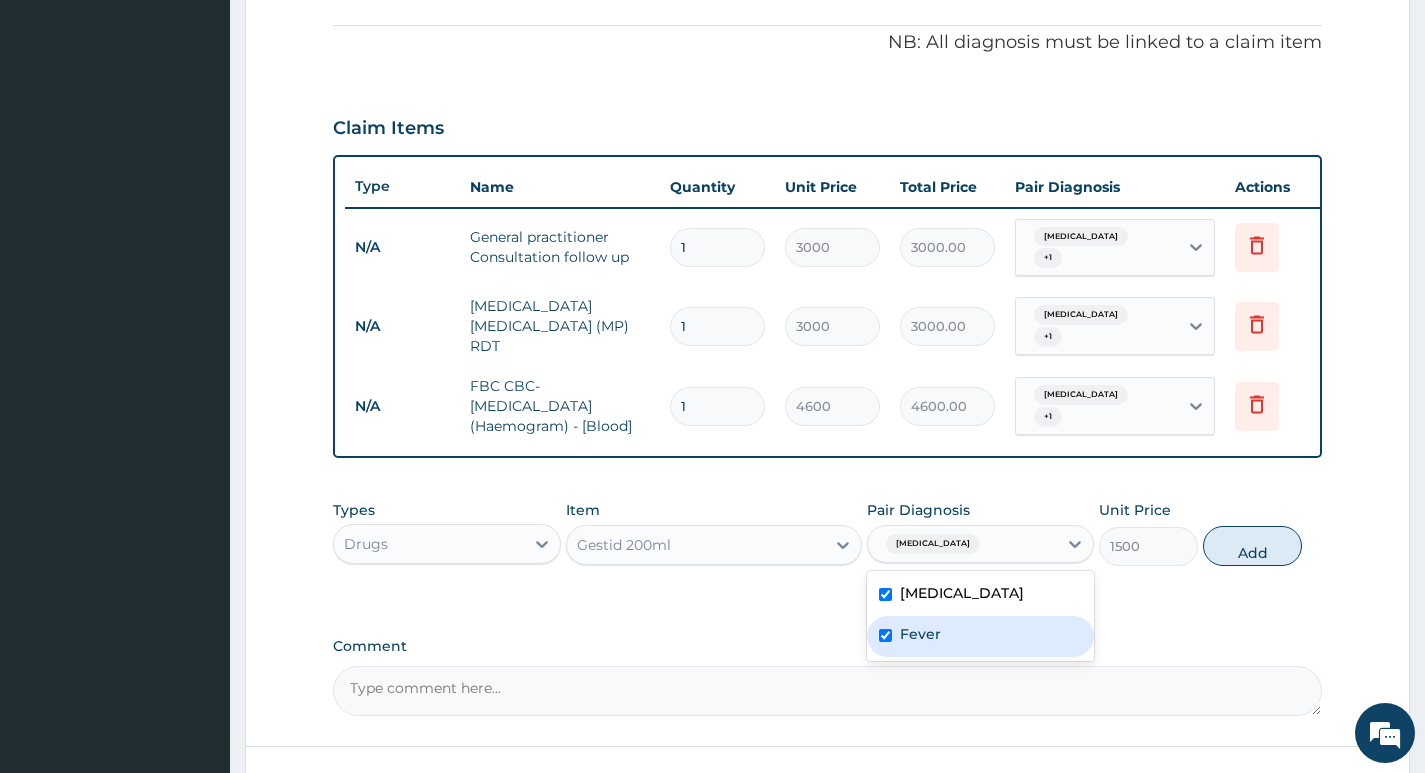 checkbox on "true" 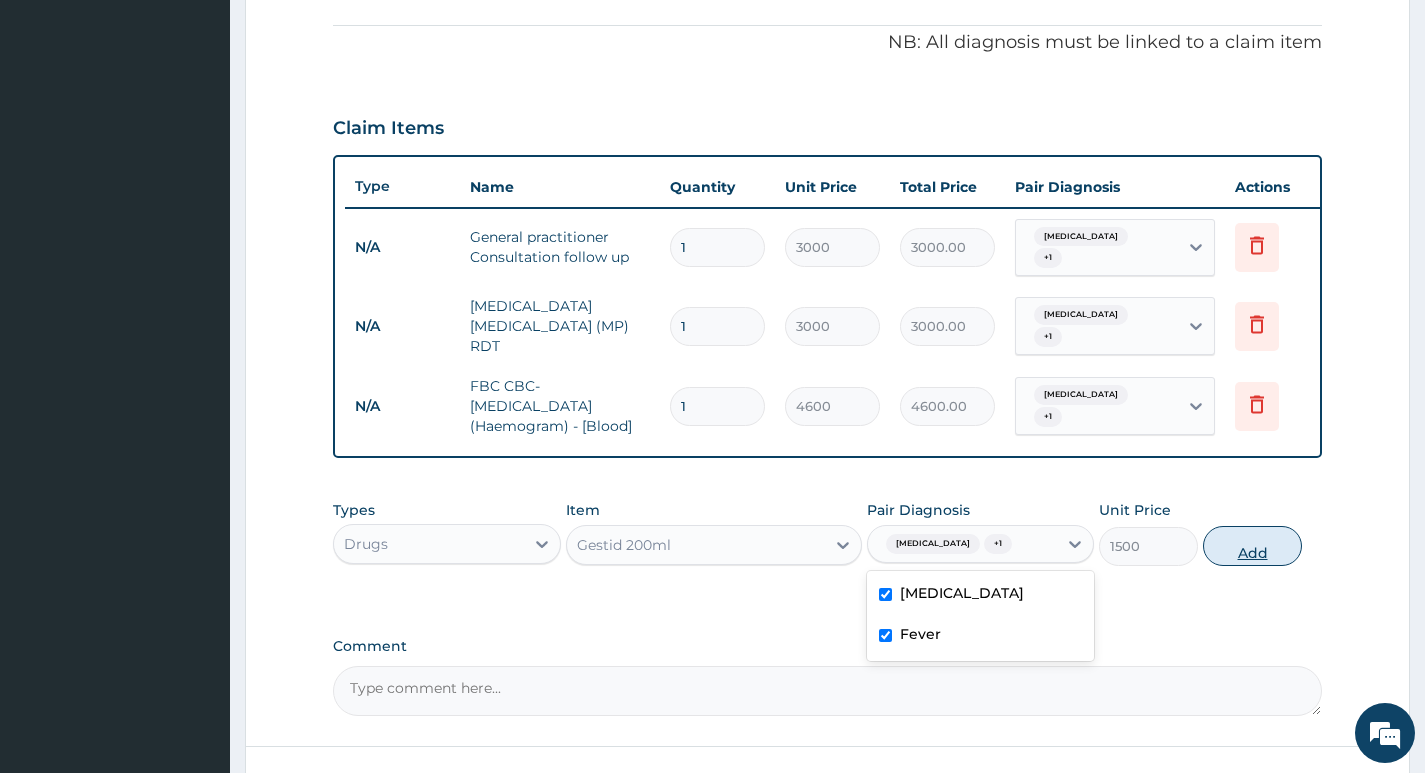 click on "Add" at bounding box center (1252, 546) 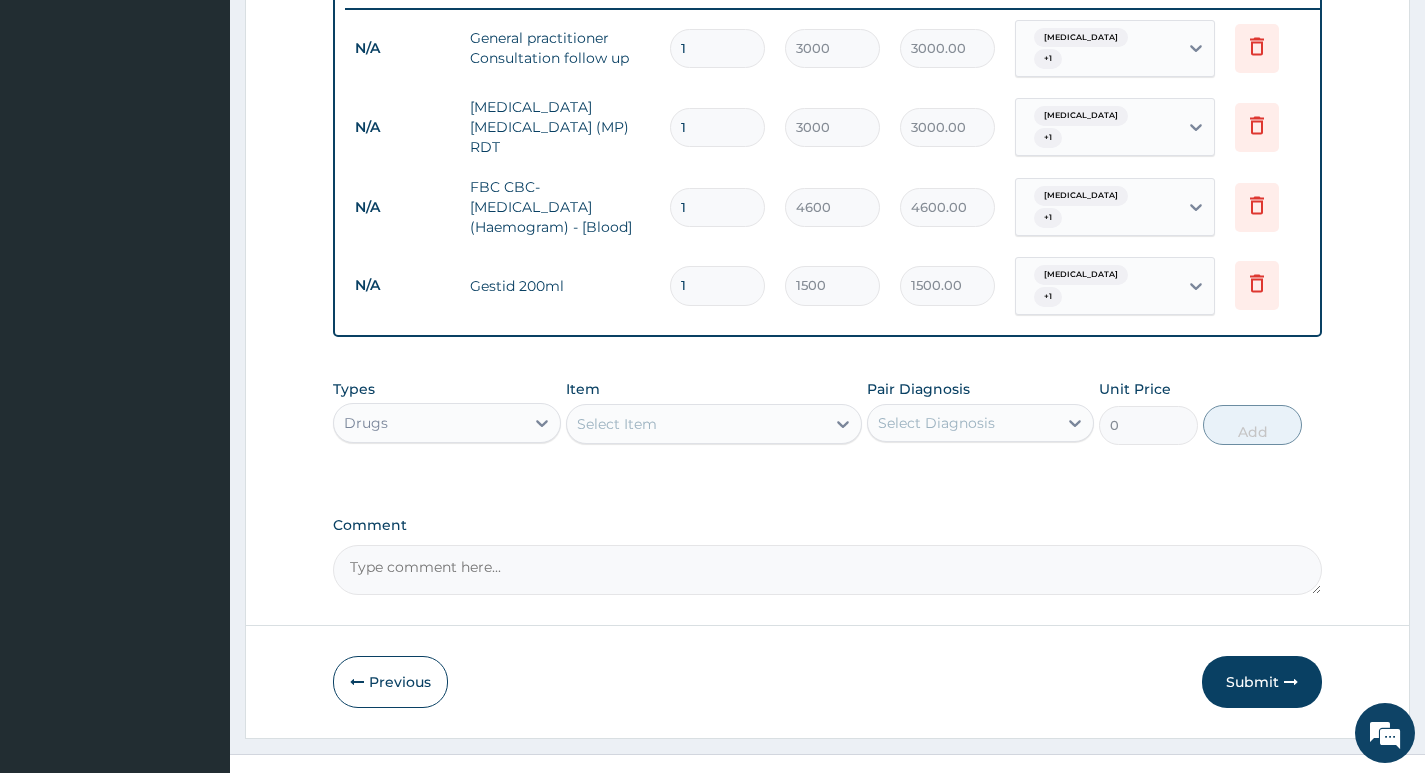 scroll, scrollTop: 789, scrollLeft: 0, axis: vertical 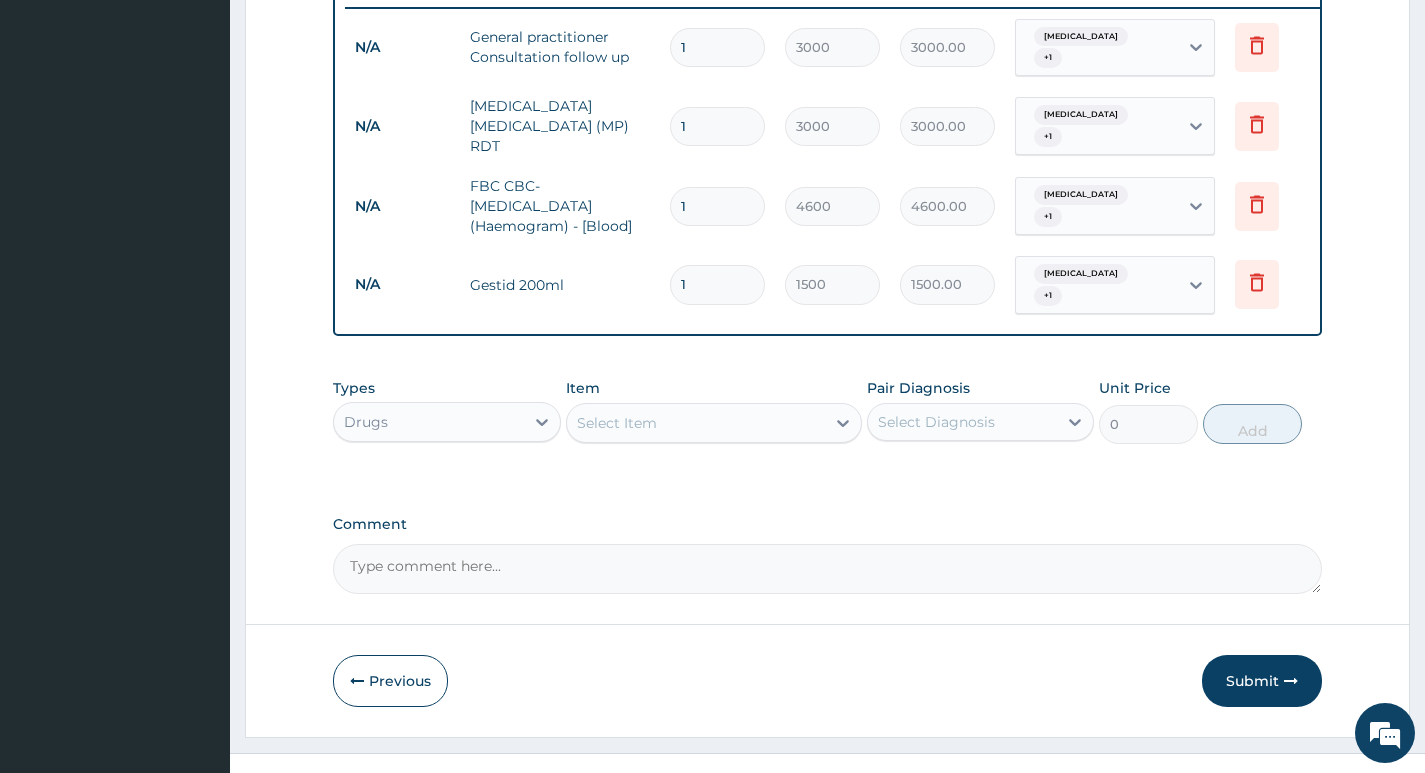 click on "Select Item" at bounding box center (696, 423) 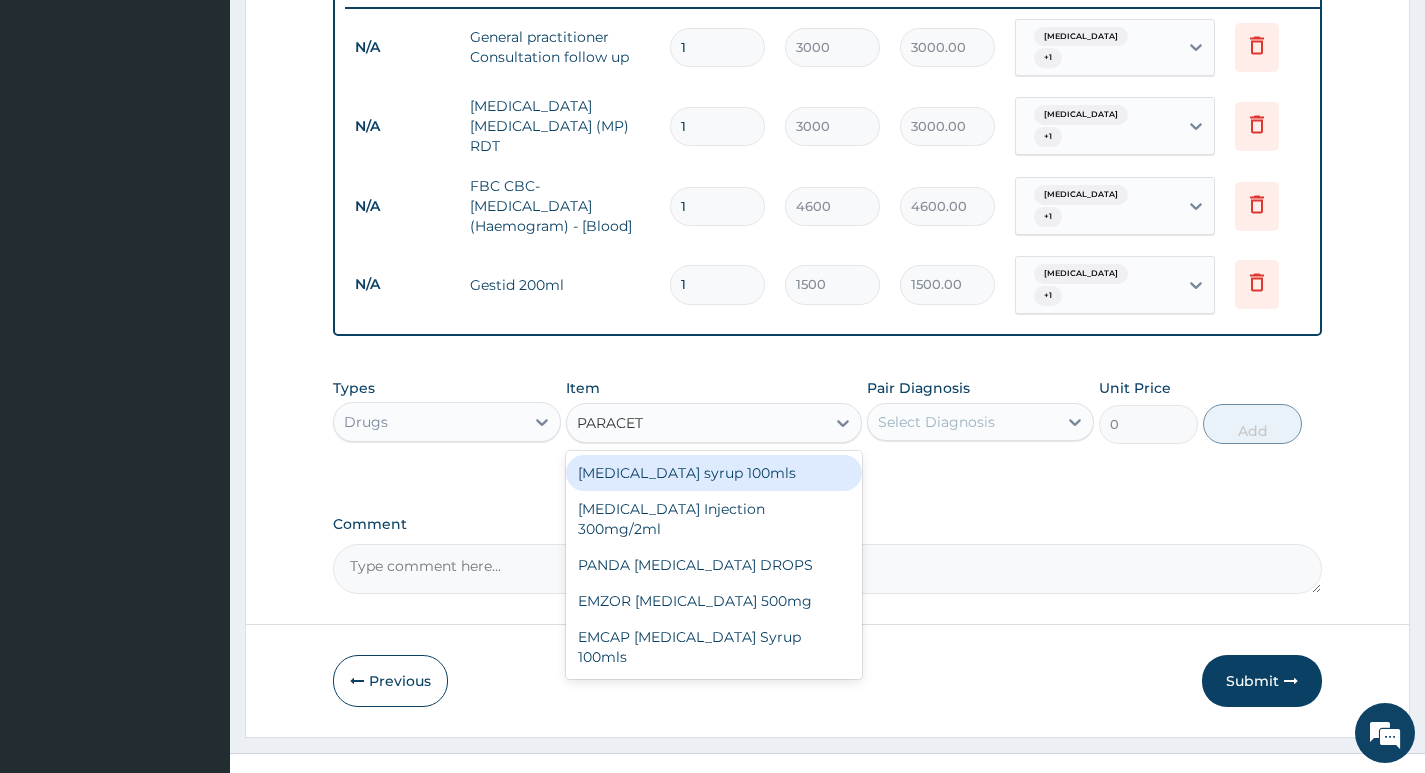 type on "PARACETA" 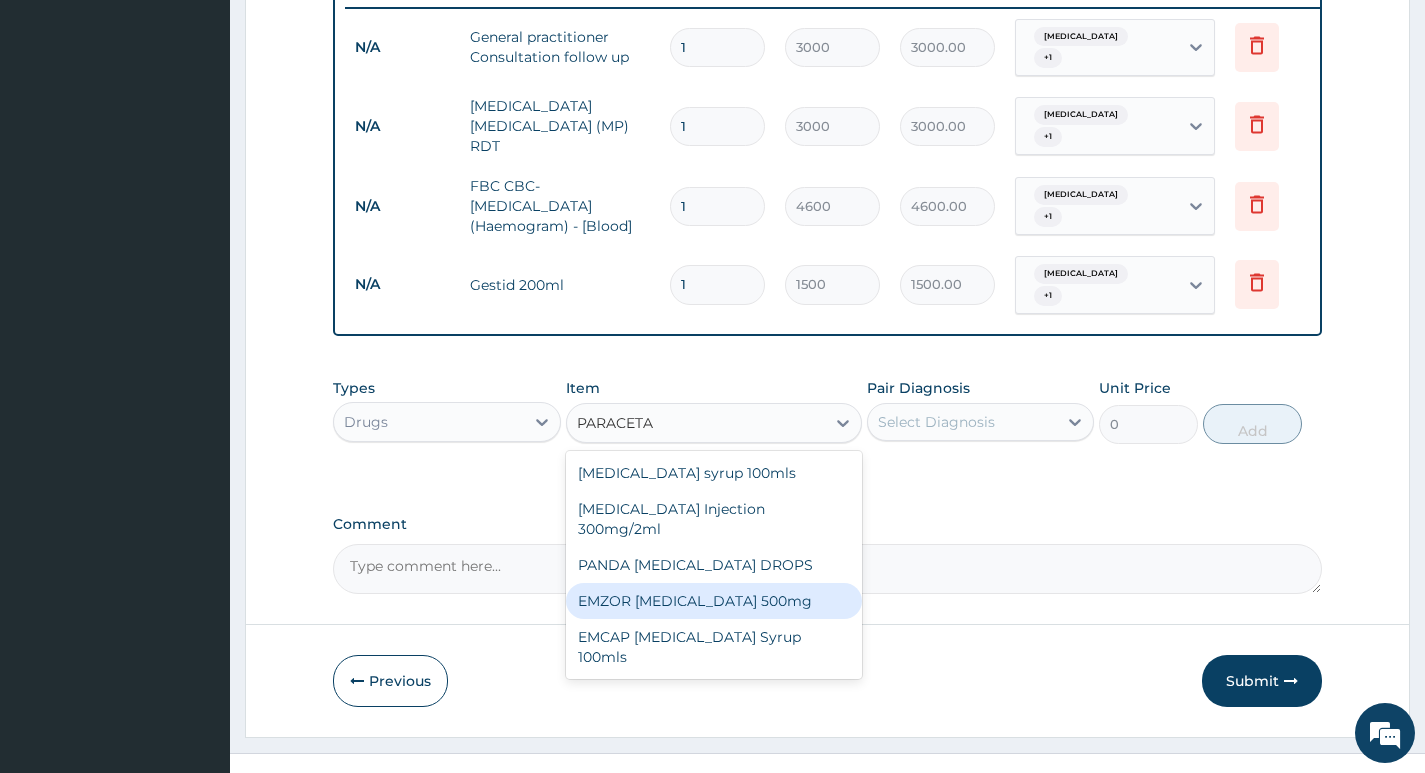 click on "EMZOR PARACETAMOL 500mg" at bounding box center (714, 601) 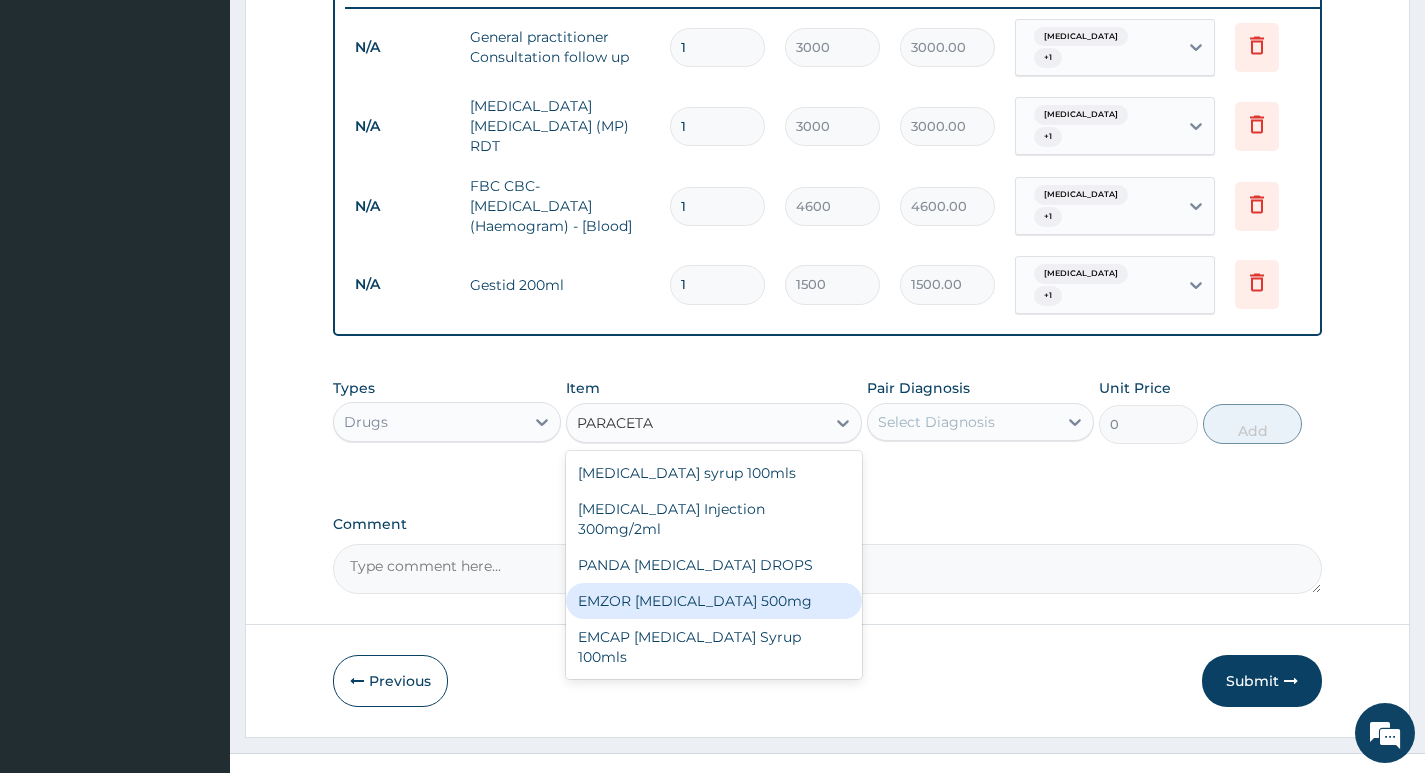 type 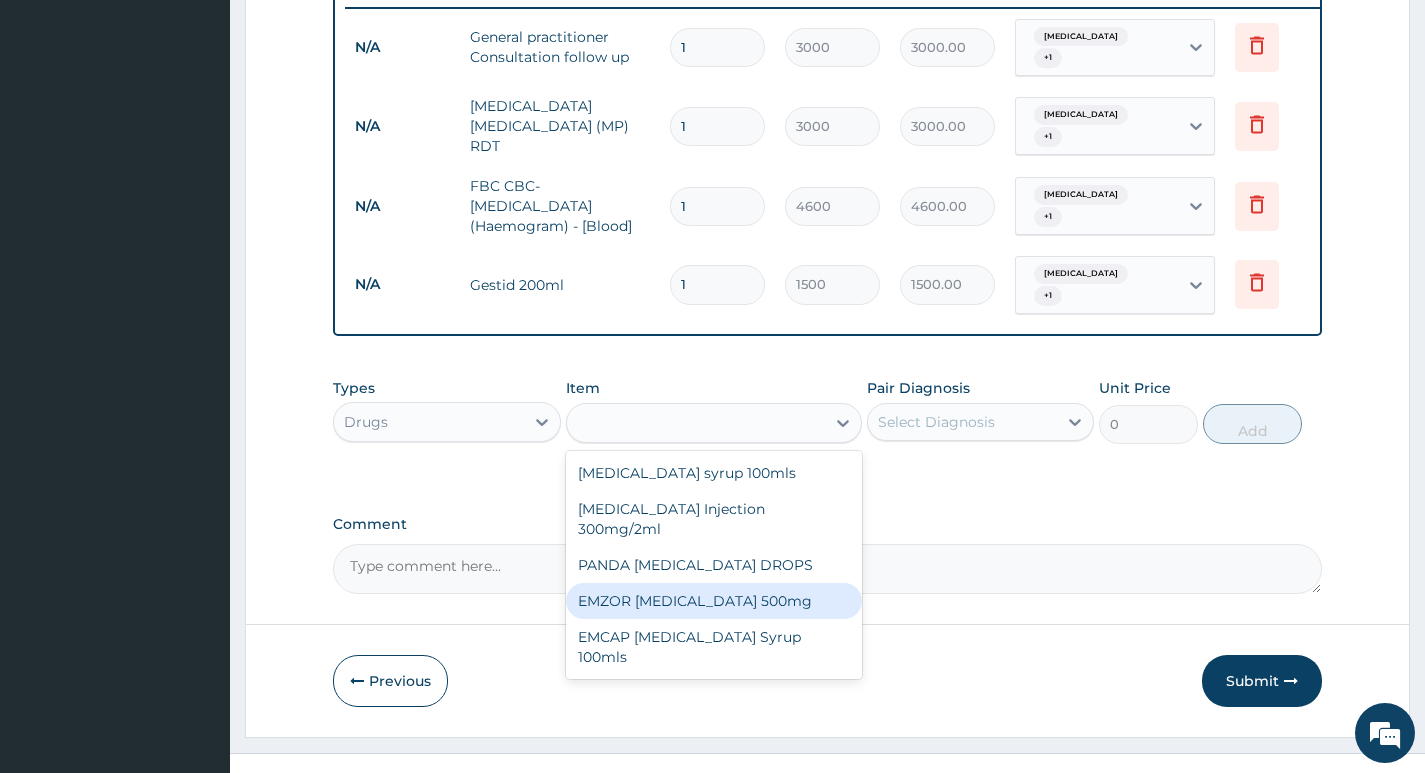 type on "30" 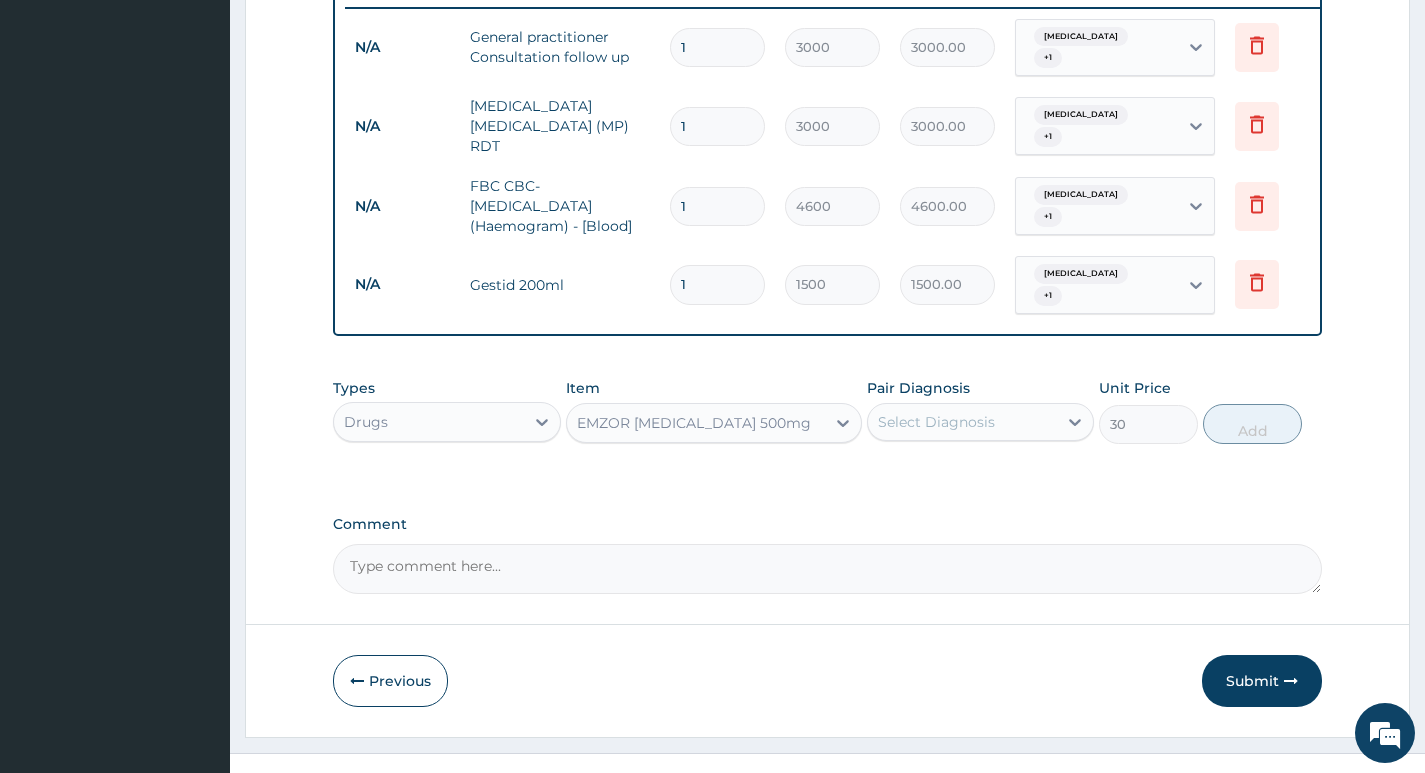 click on "Select Diagnosis" at bounding box center [936, 422] 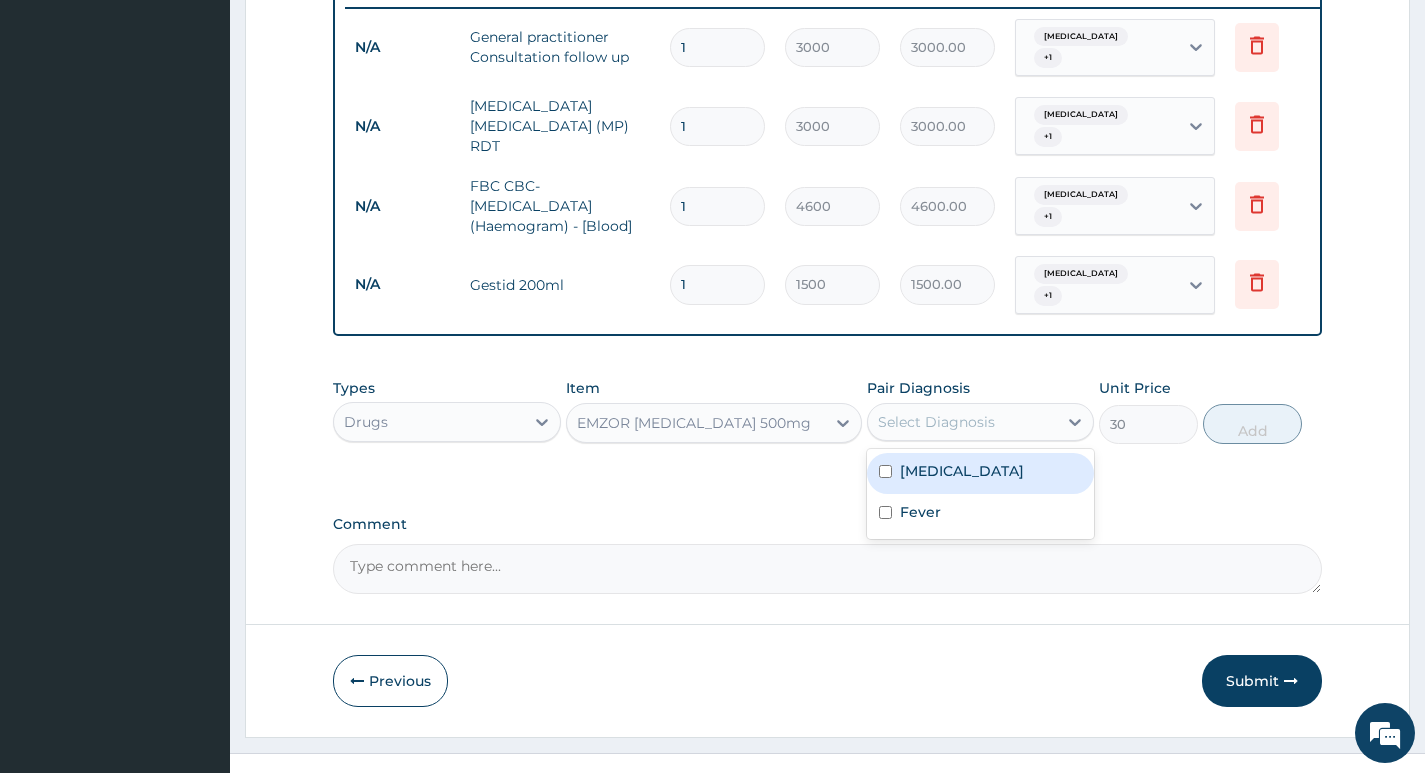 click on "Gastritis" at bounding box center (962, 471) 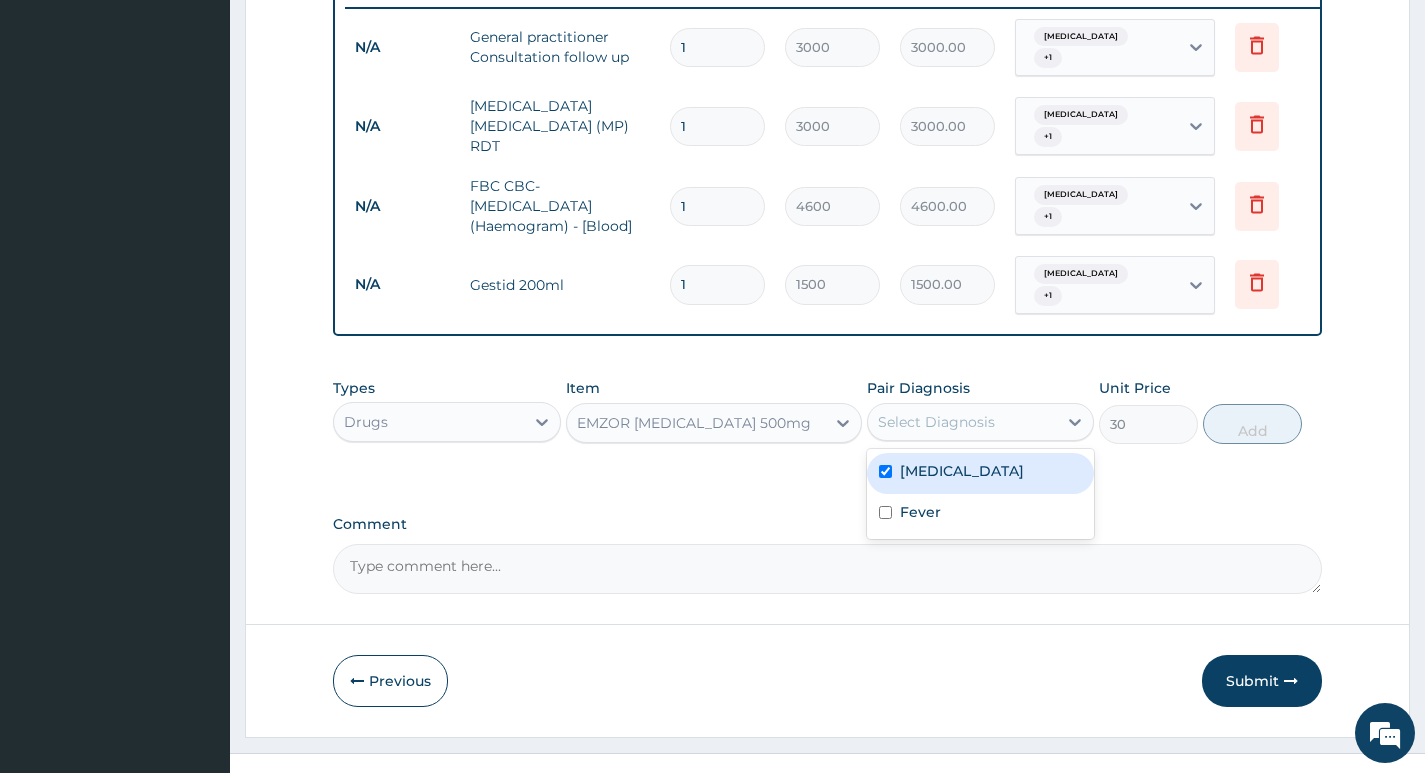 checkbox on "true" 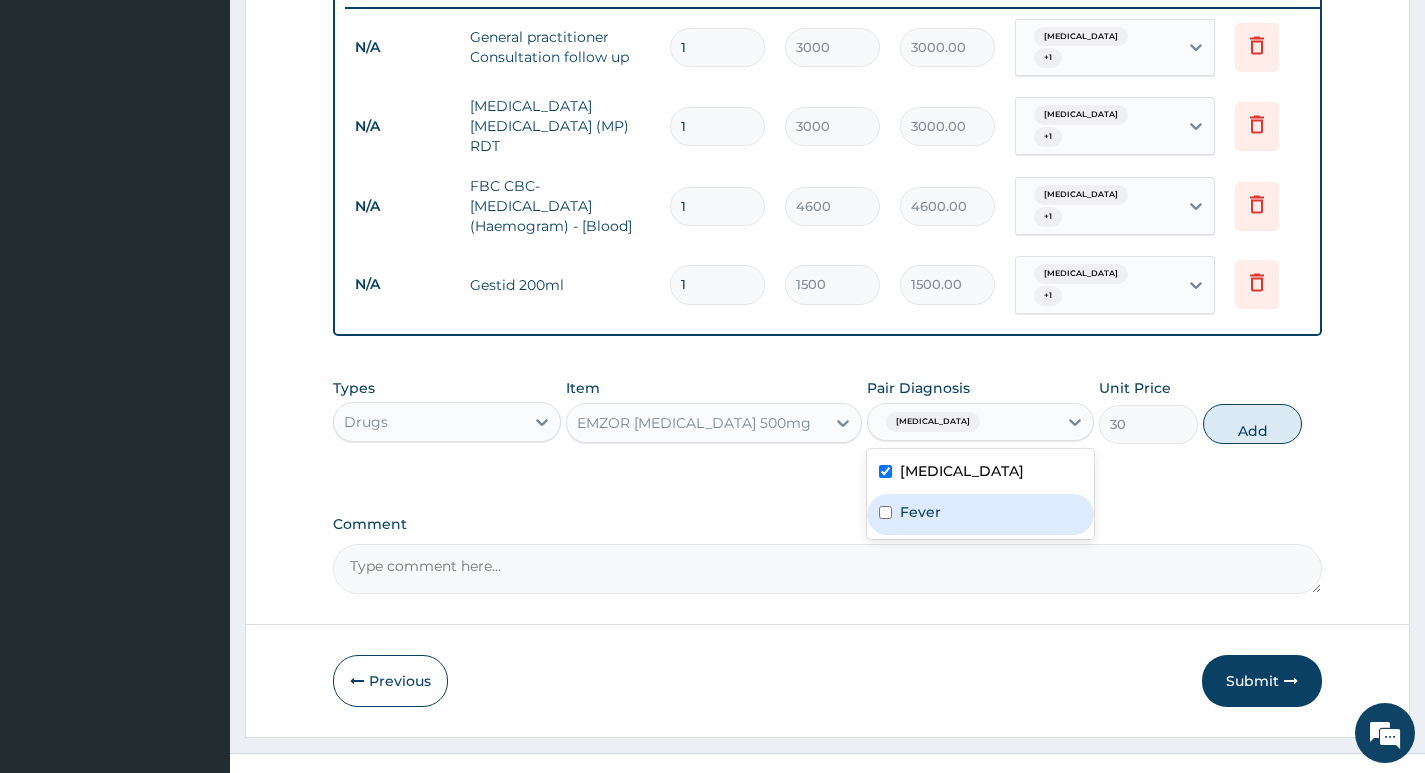 click on "Fever" at bounding box center (920, 512) 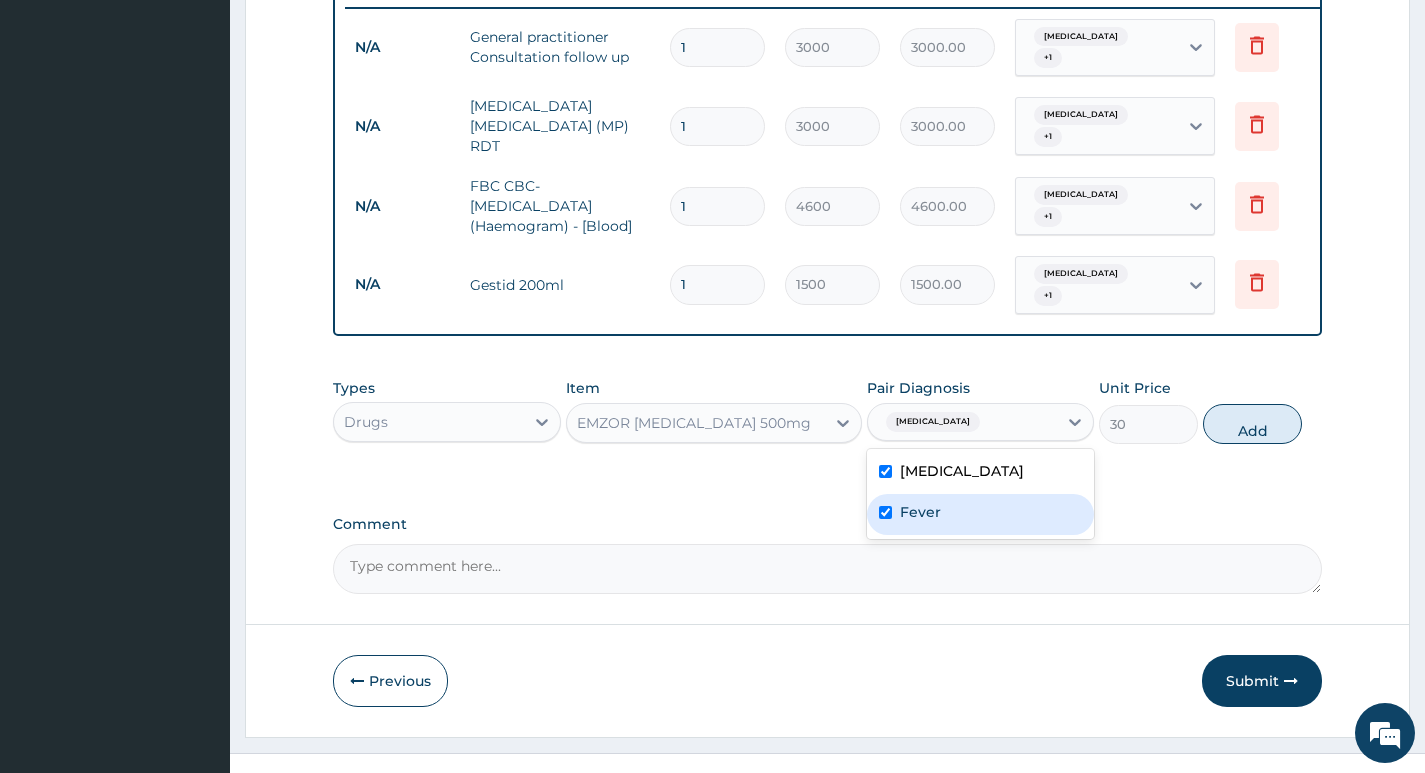 checkbox on "true" 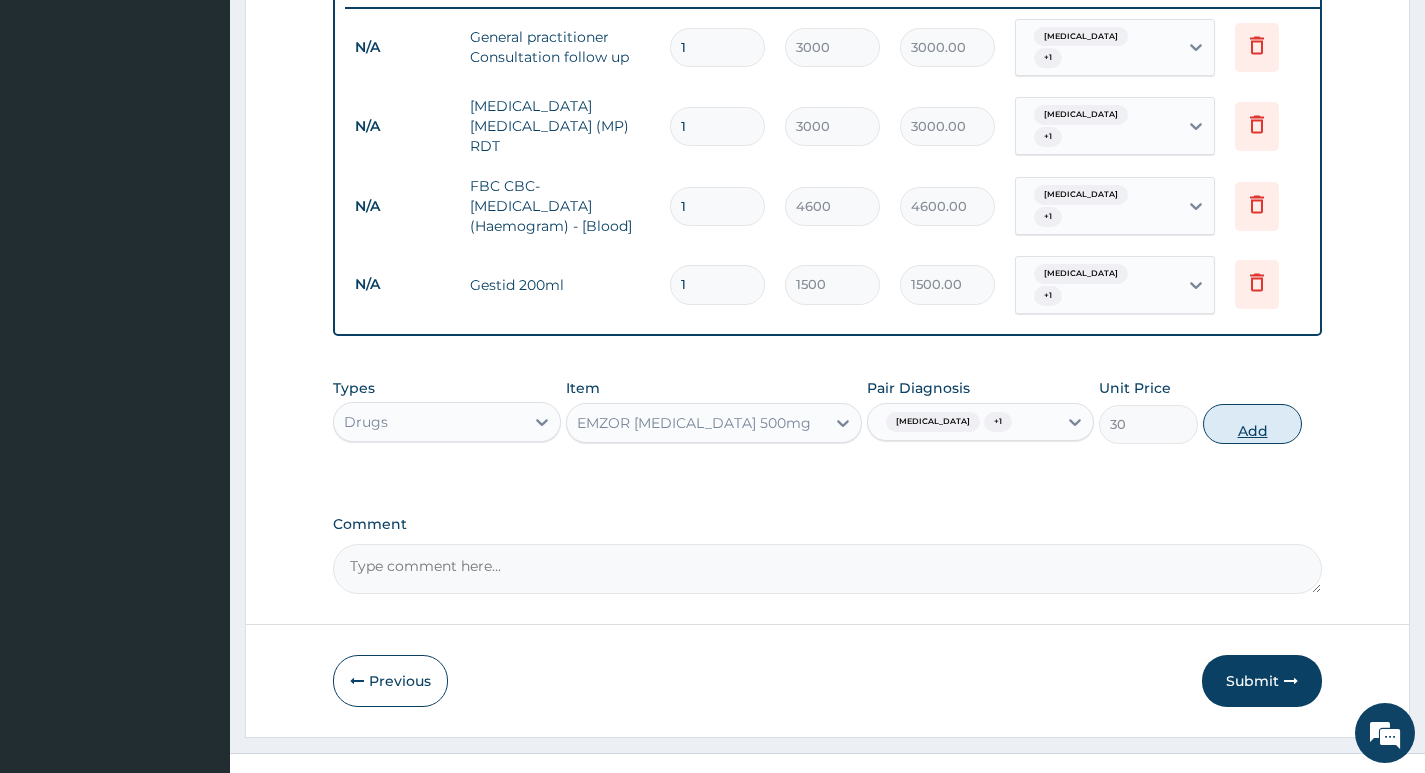 click on "Add" at bounding box center [1252, 424] 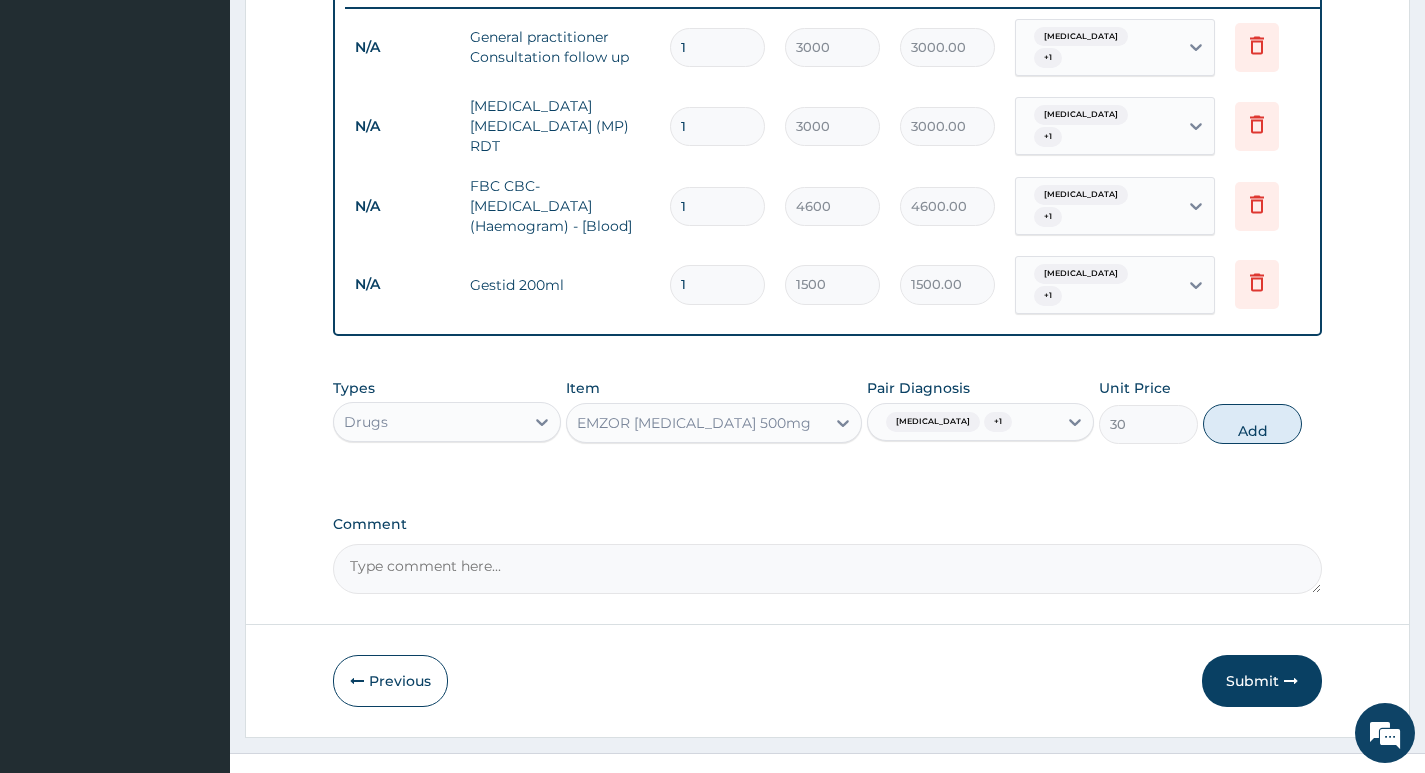type on "0" 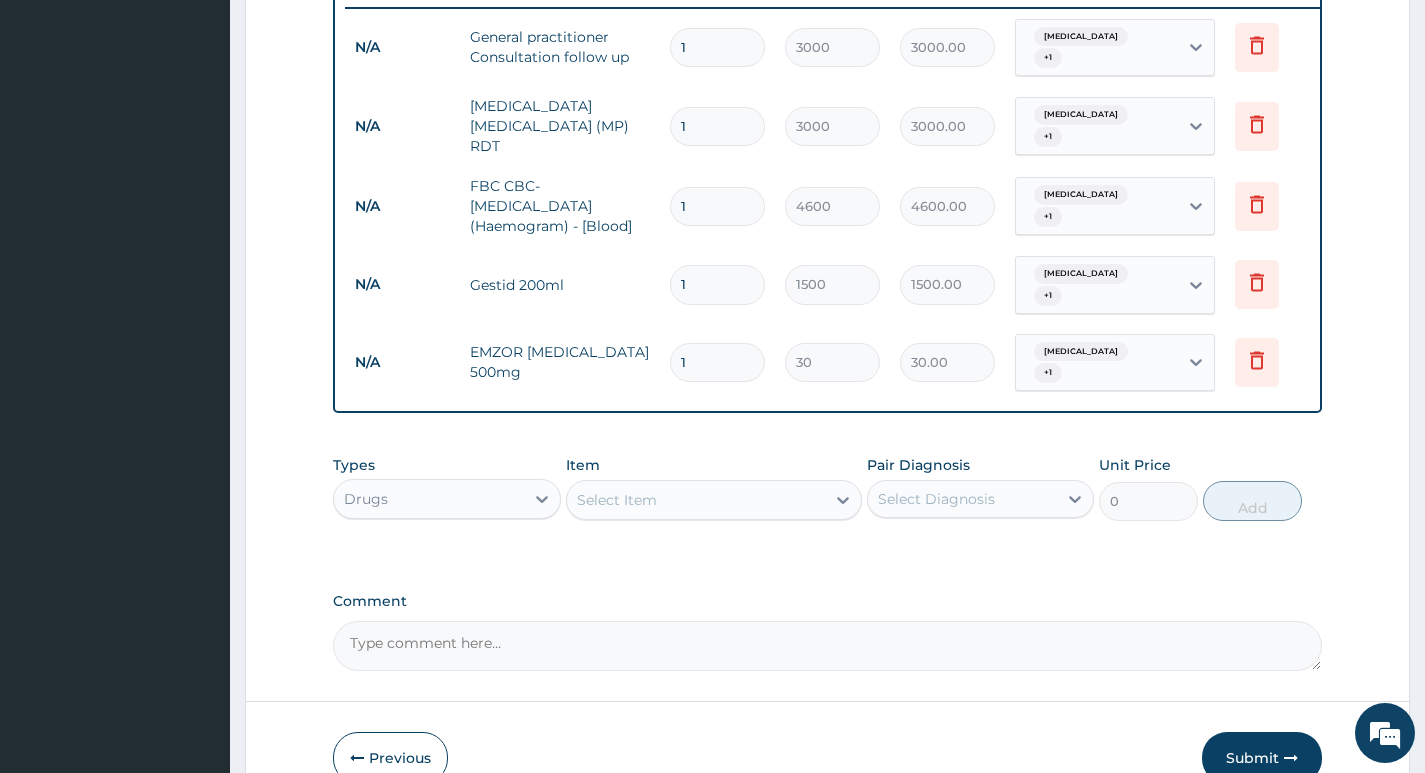 type on "18" 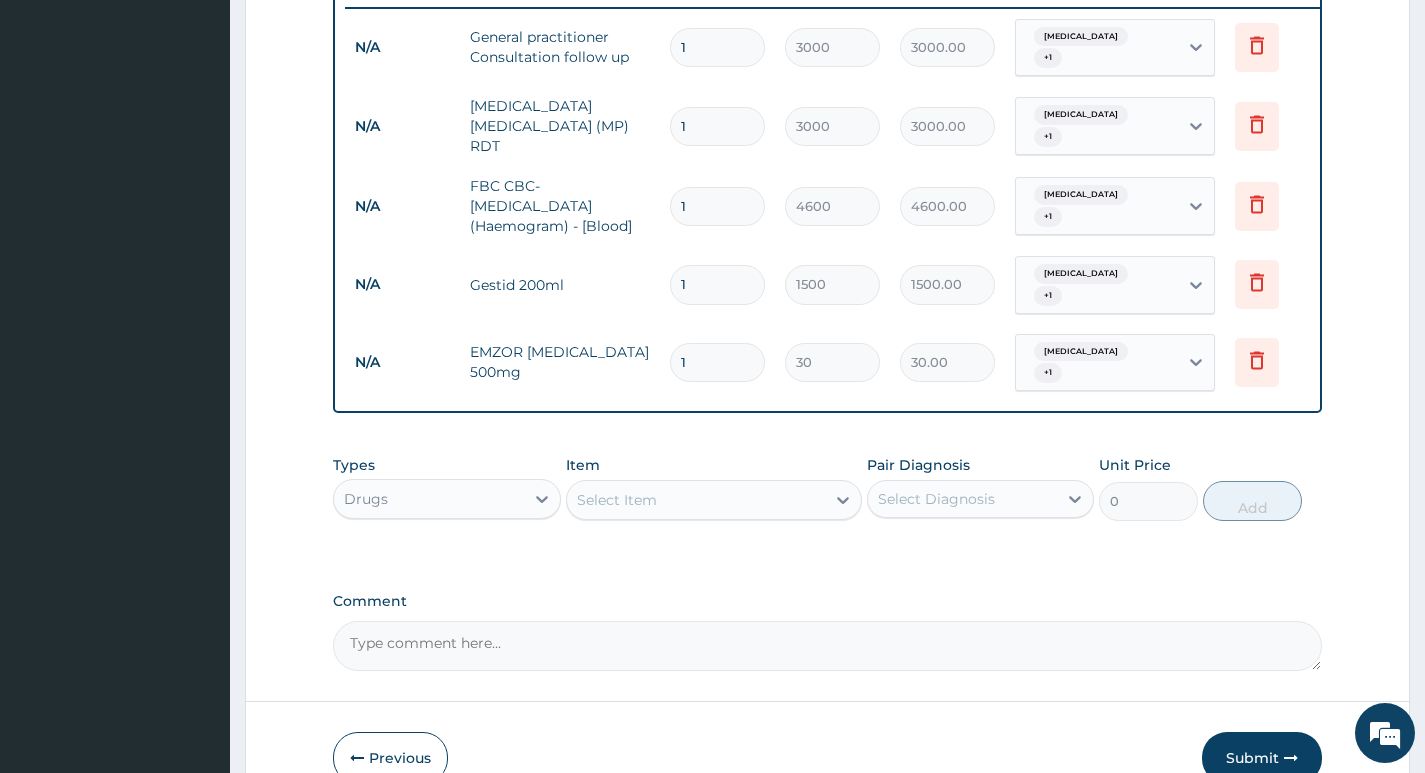 type on "540.00" 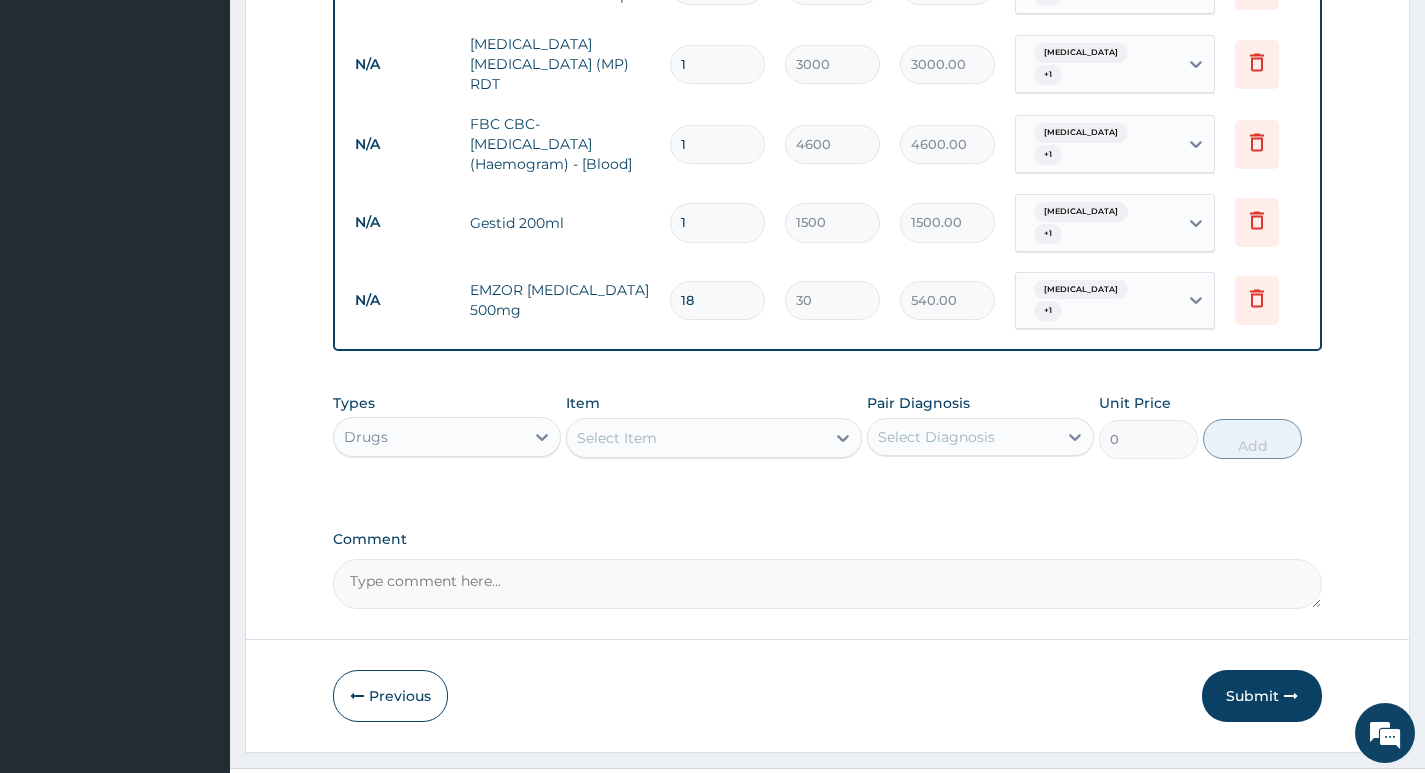 scroll, scrollTop: 876, scrollLeft: 0, axis: vertical 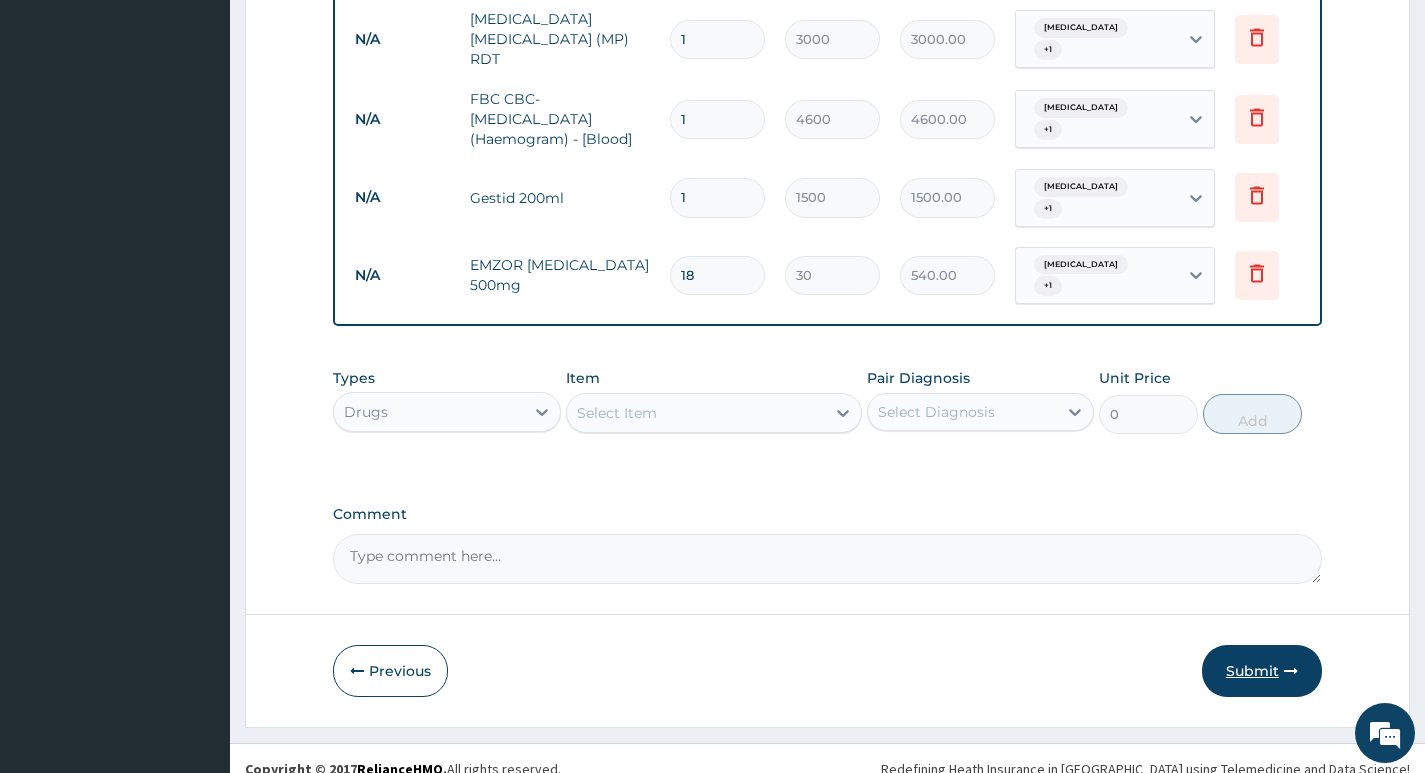 type on "18" 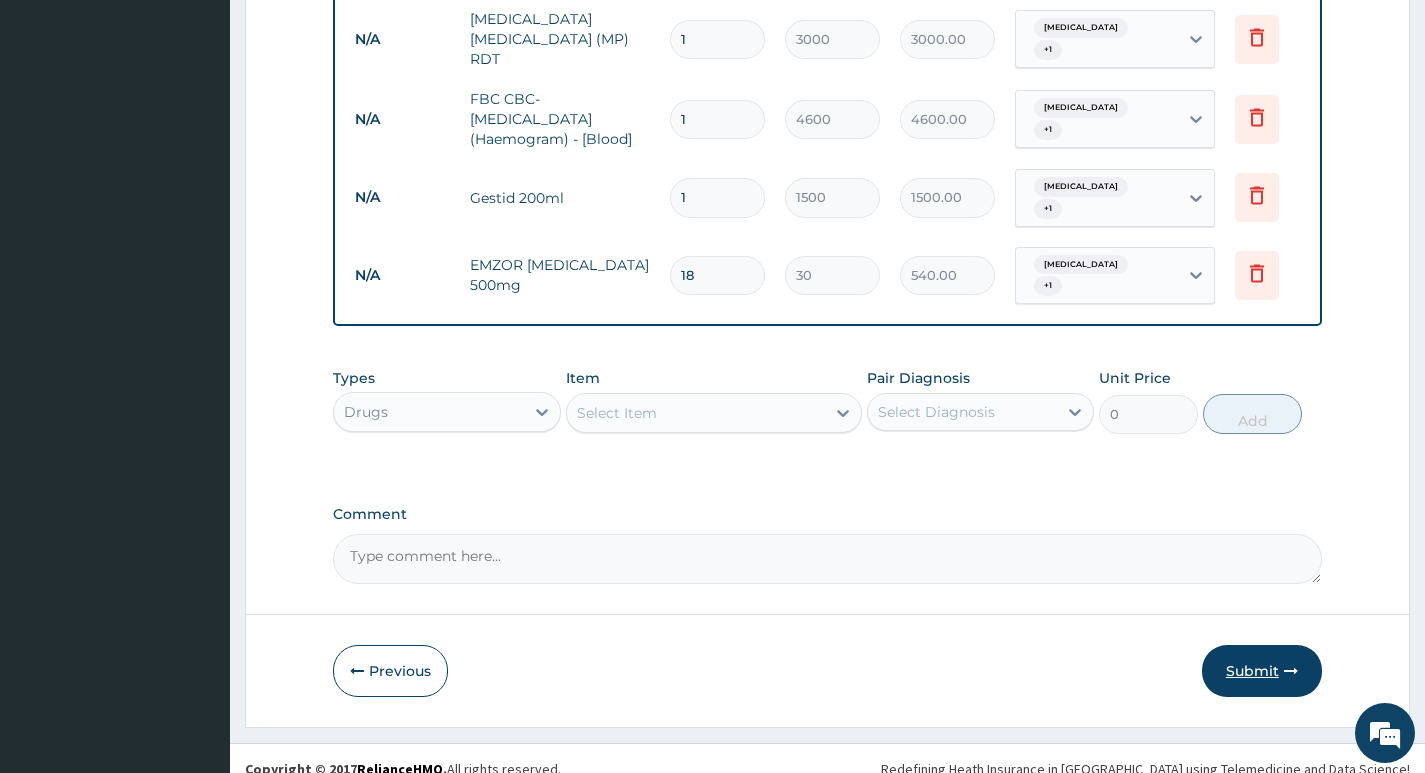 click on "Submit" at bounding box center (1262, 671) 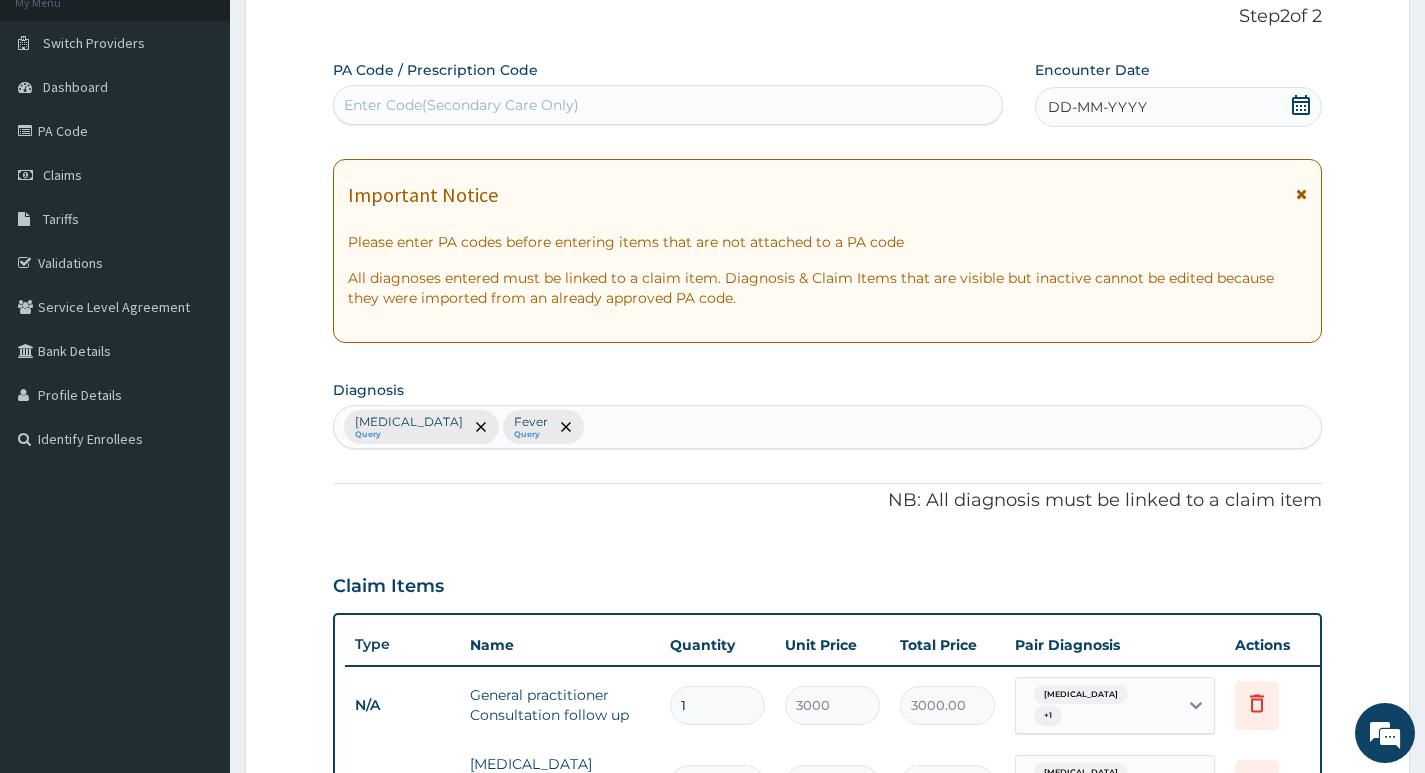 scroll, scrollTop: 76, scrollLeft: 0, axis: vertical 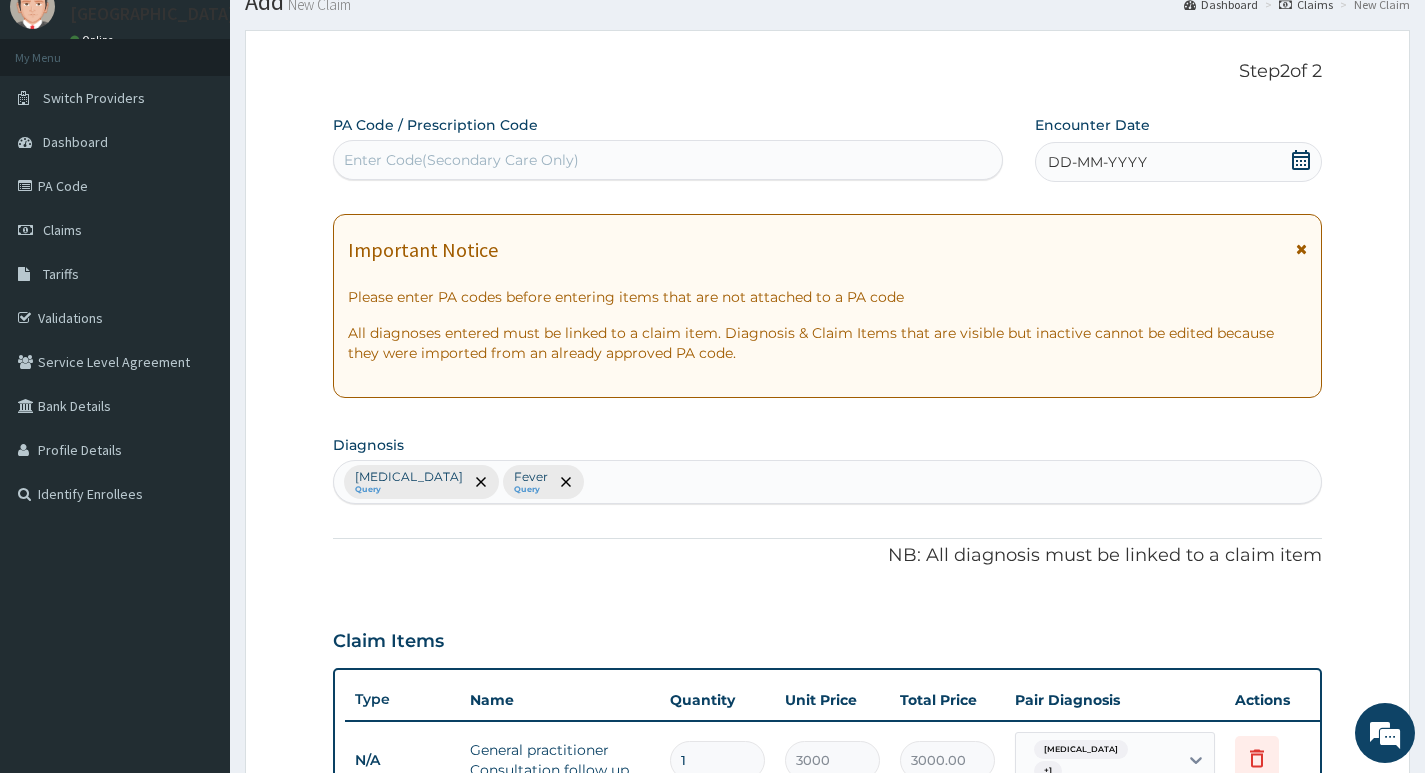 click 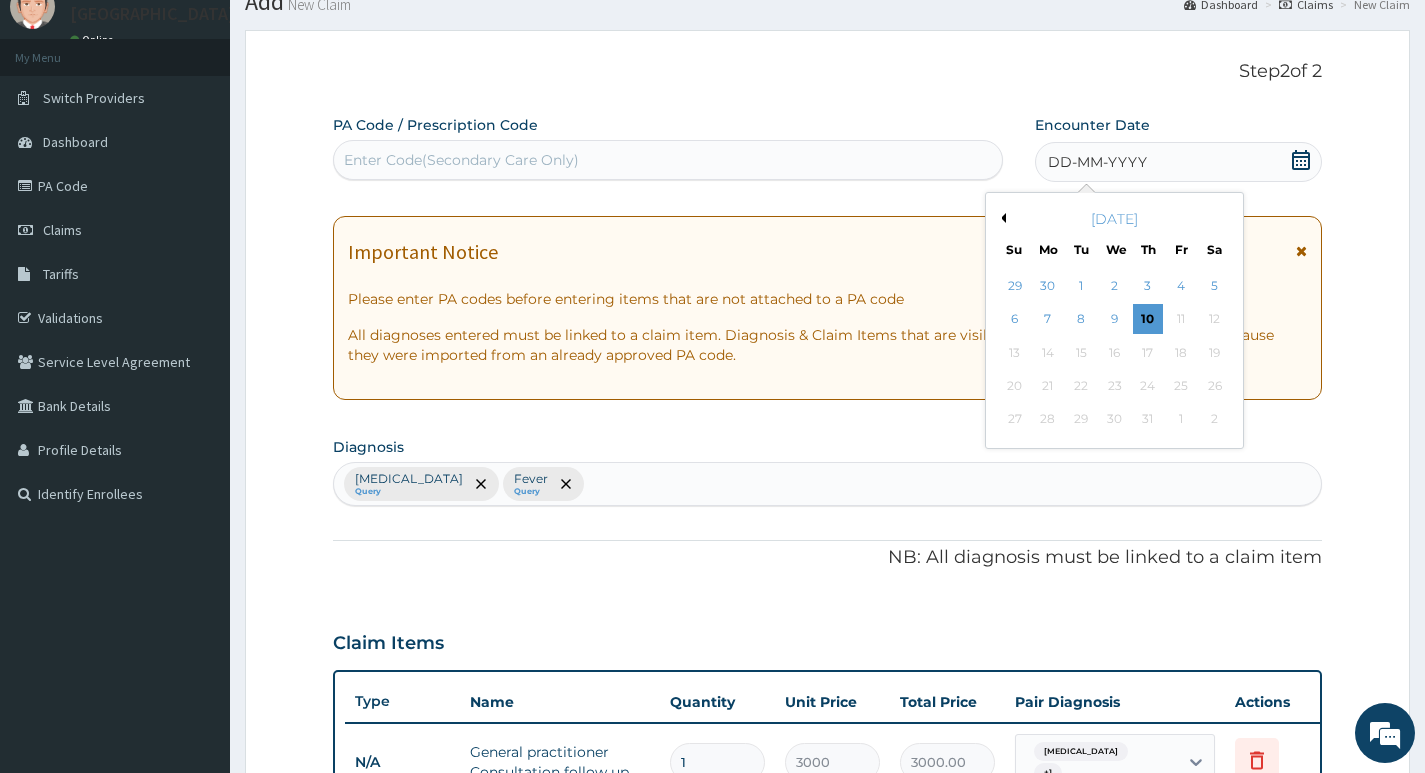 click on "Previous Month" at bounding box center [1001, 218] 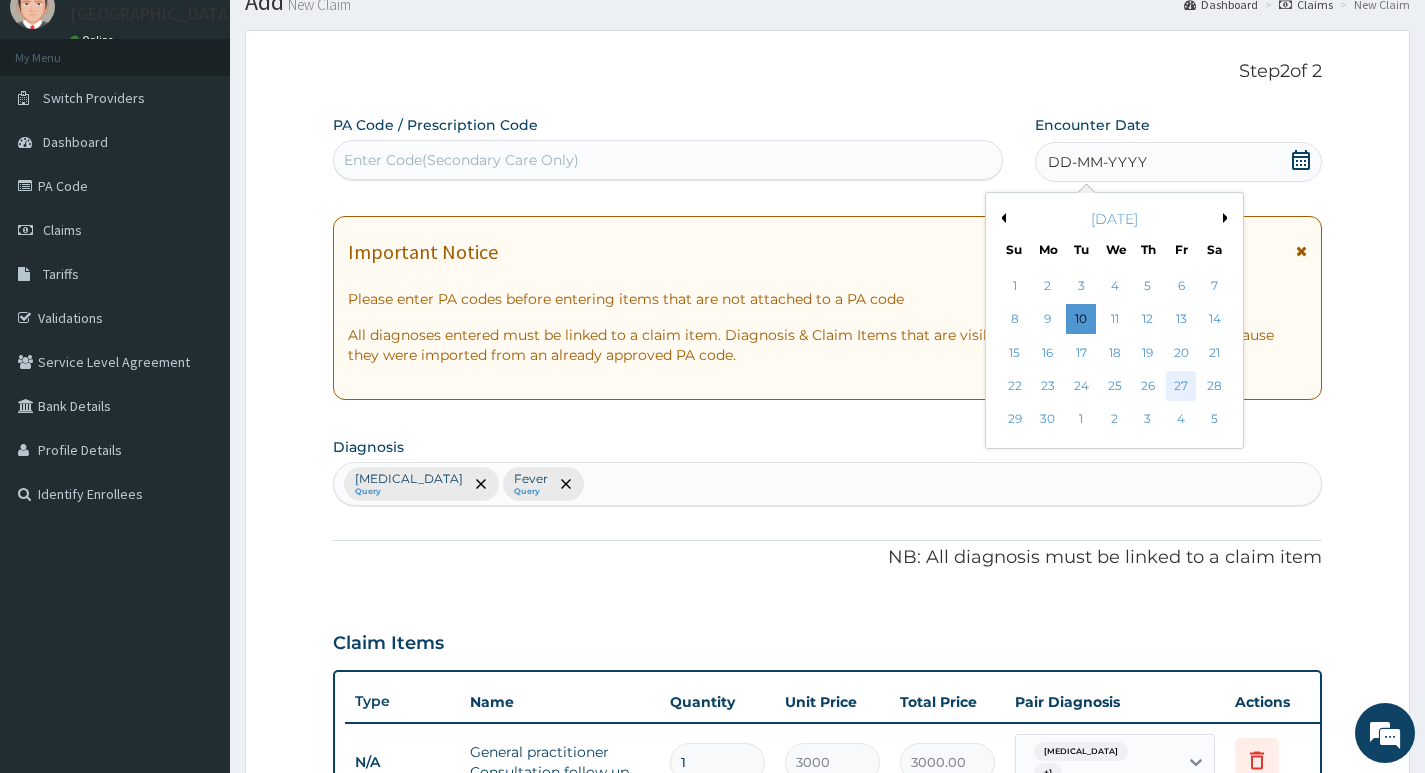 click on "27" at bounding box center [1181, 386] 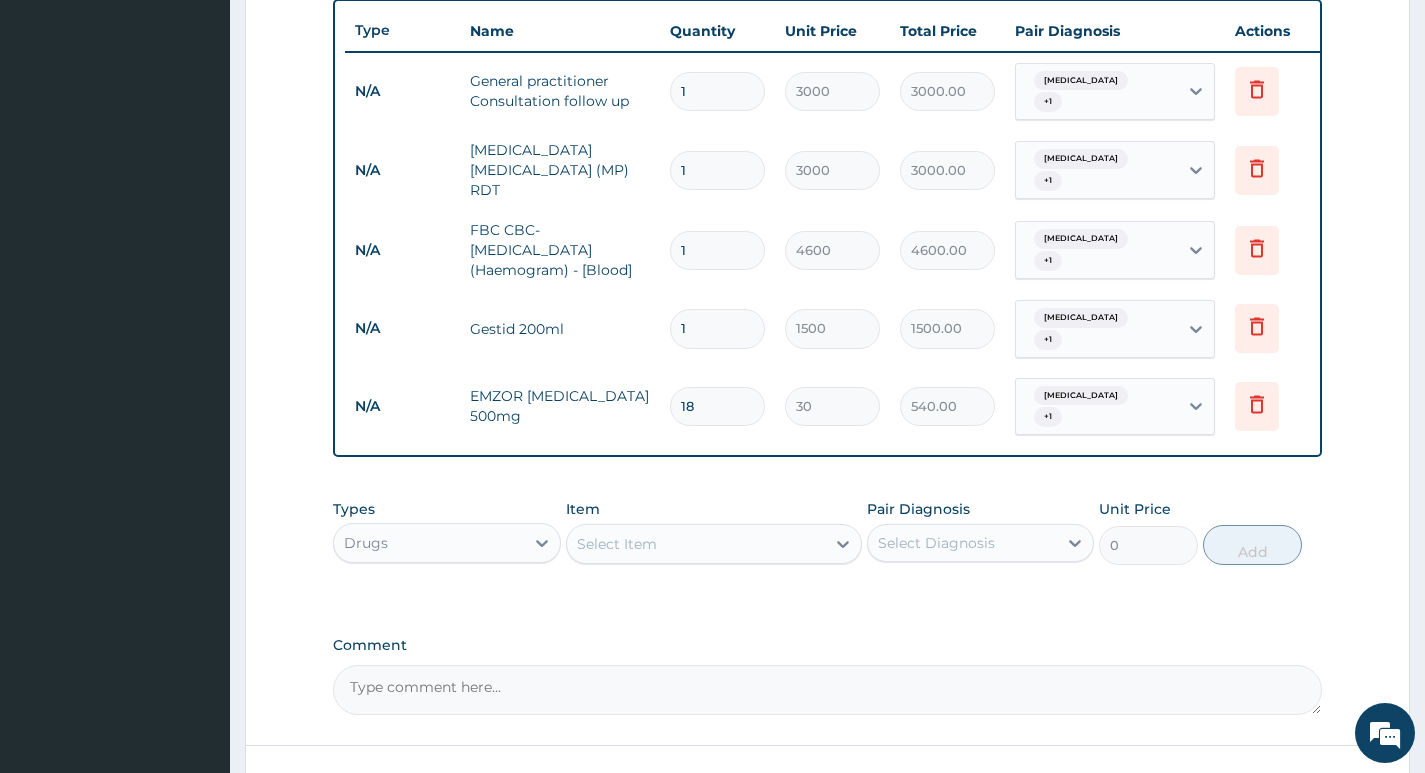 scroll, scrollTop: 876, scrollLeft: 0, axis: vertical 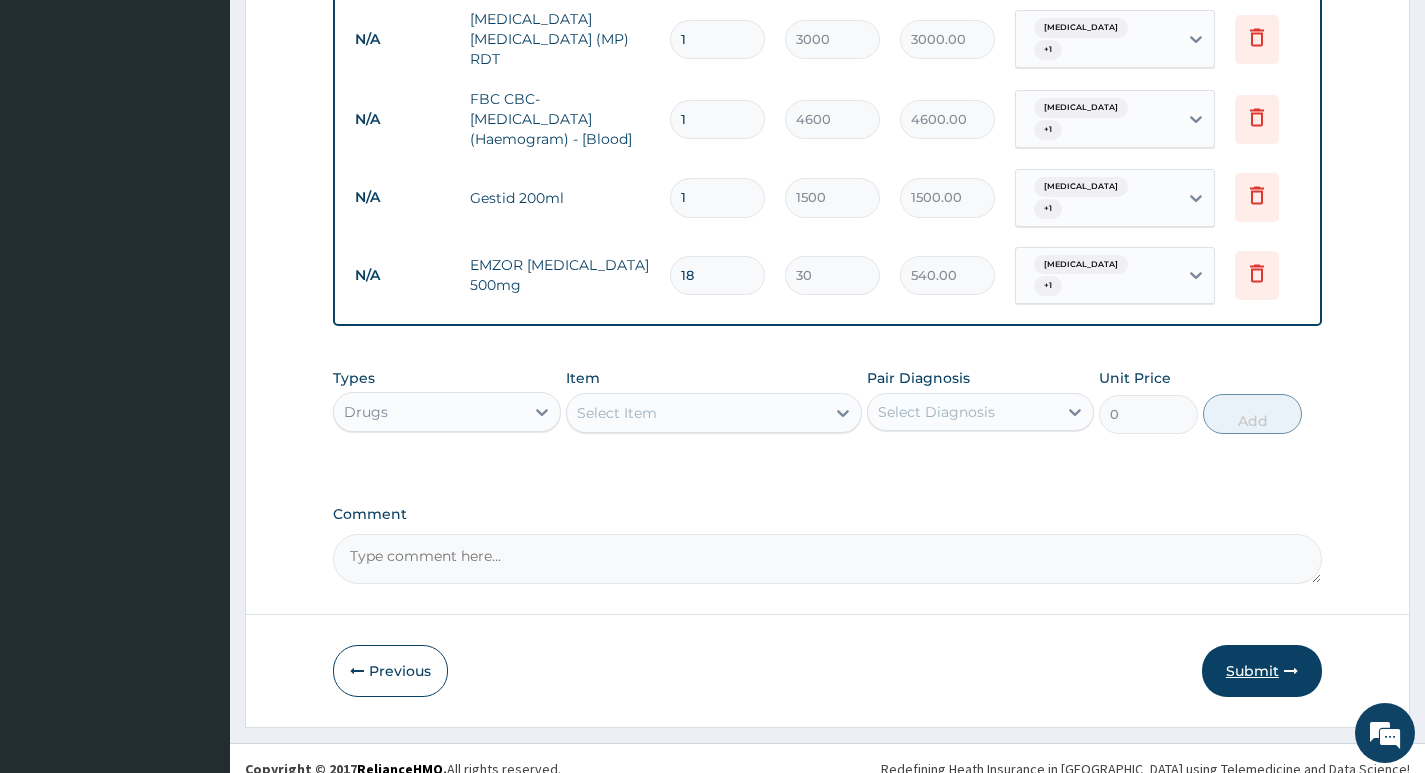 click on "Submit" at bounding box center (1262, 671) 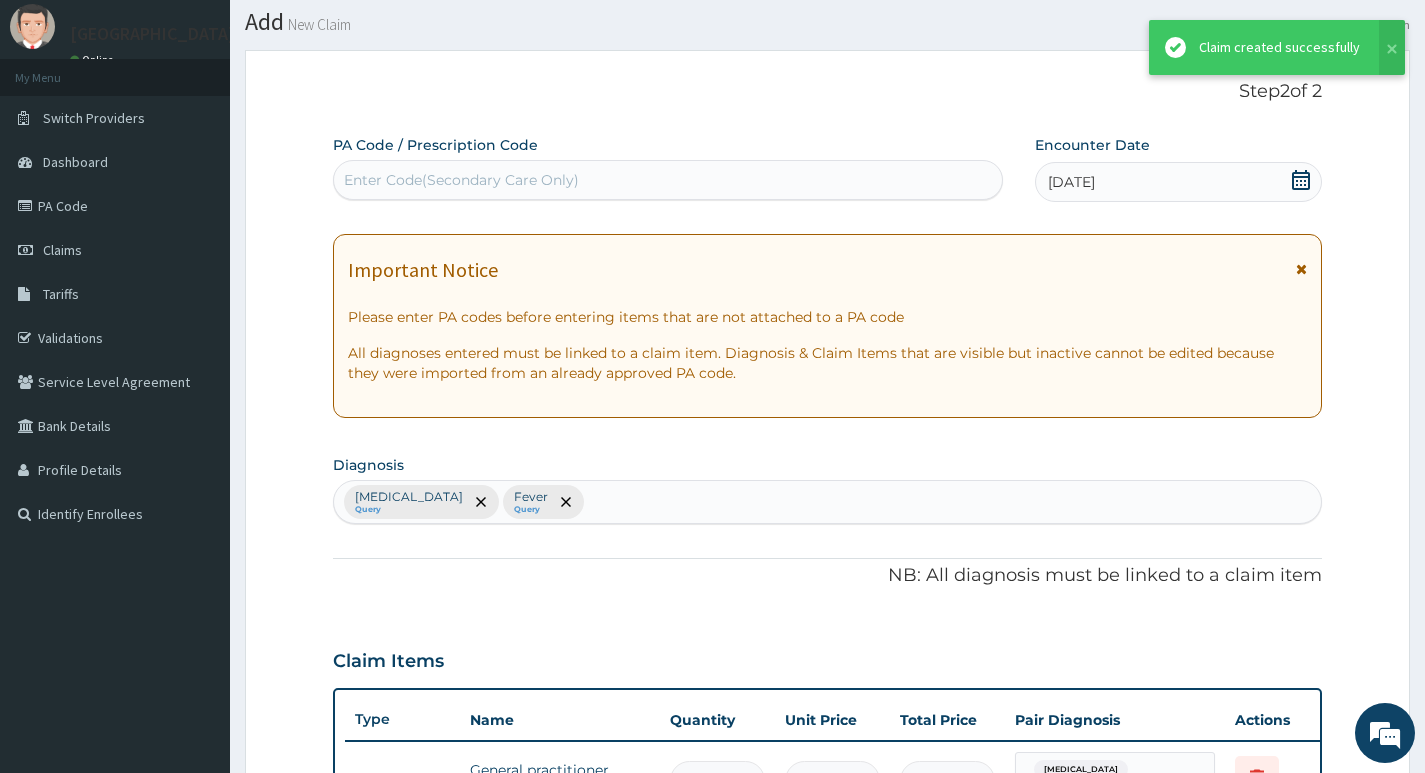 scroll, scrollTop: 876, scrollLeft: 0, axis: vertical 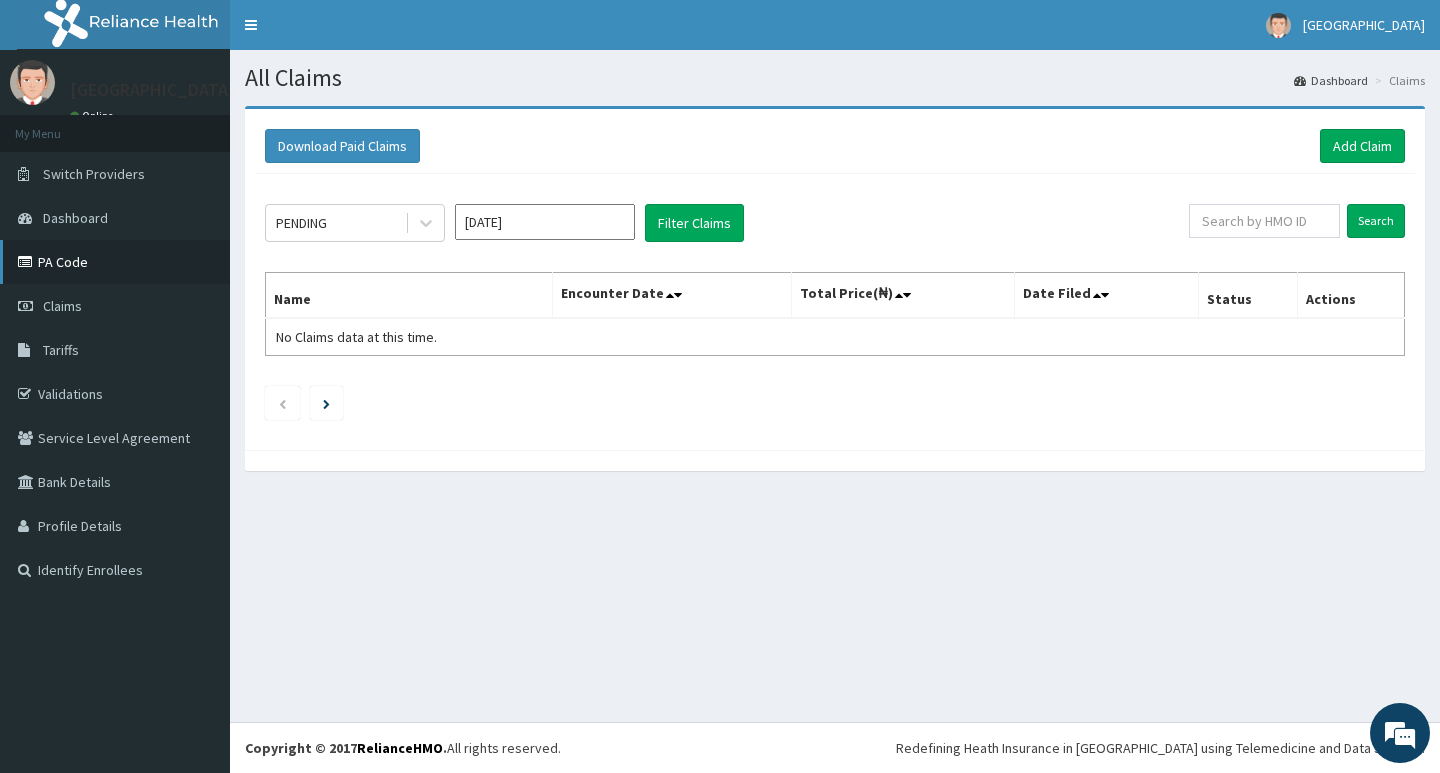 click on "PA Code" at bounding box center [115, 262] 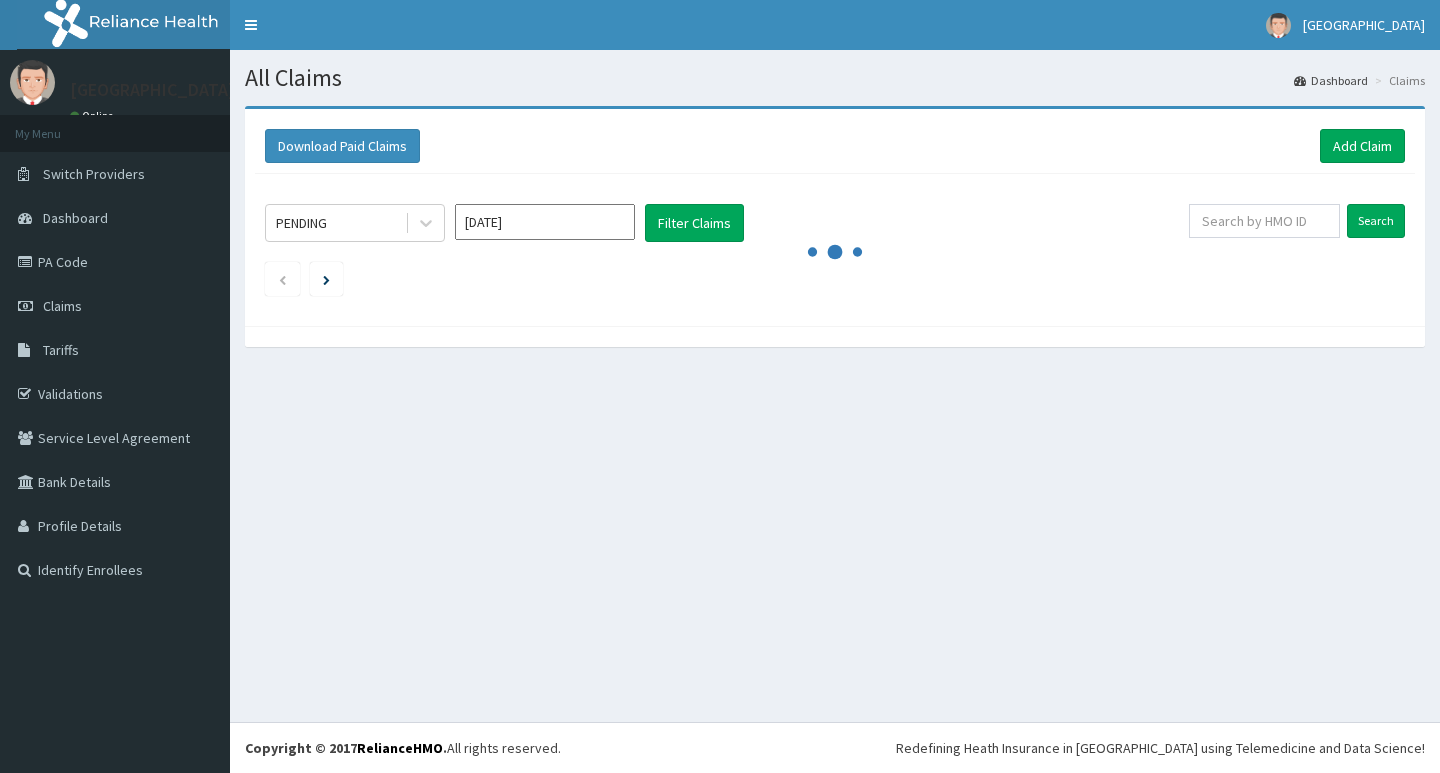 scroll, scrollTop: 0, scrollLeft: 0, axis: both 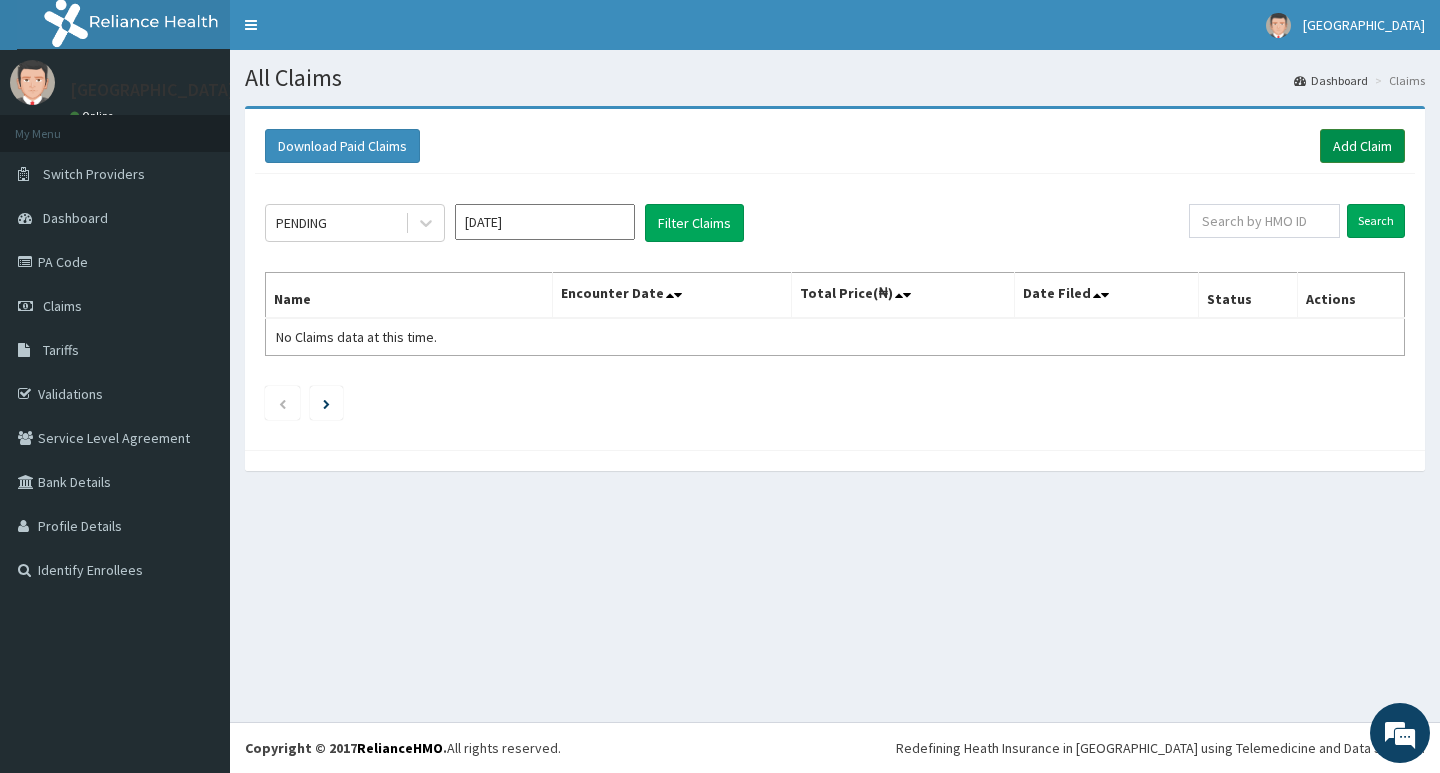 click on "Add Claim" at bounding box center [1362, 146] 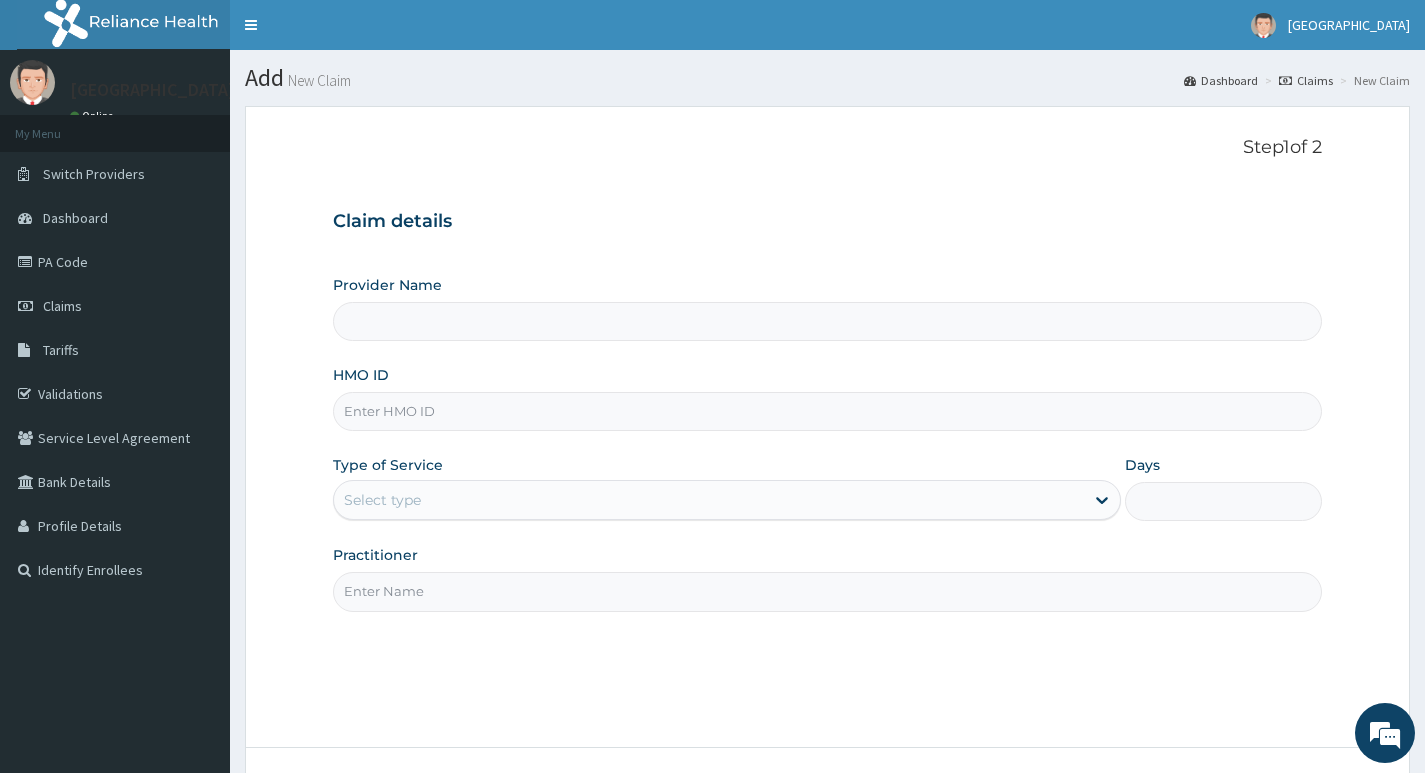 type on "Living Heart Specialist Hospital" 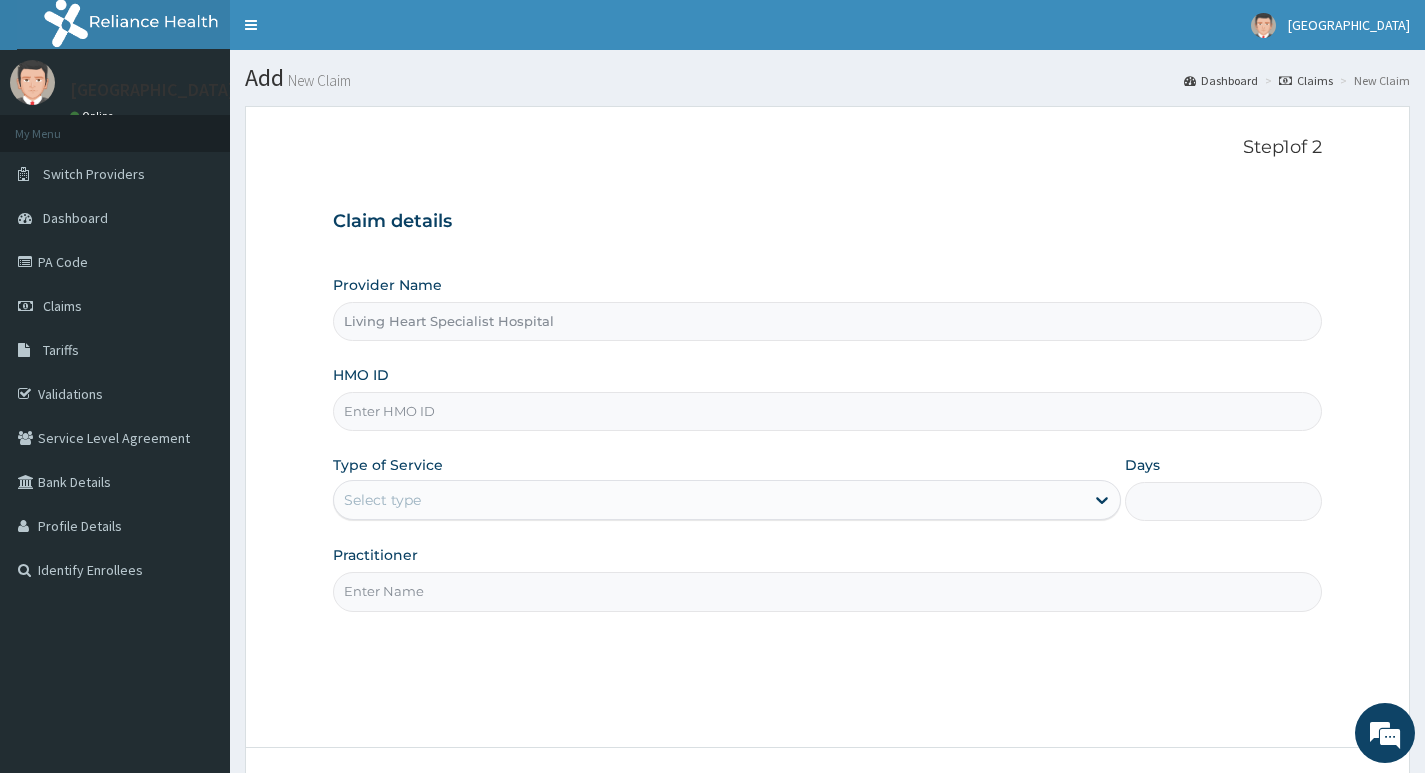 scroll, scrollTop: 0, scrollLeft: 0, axis: both 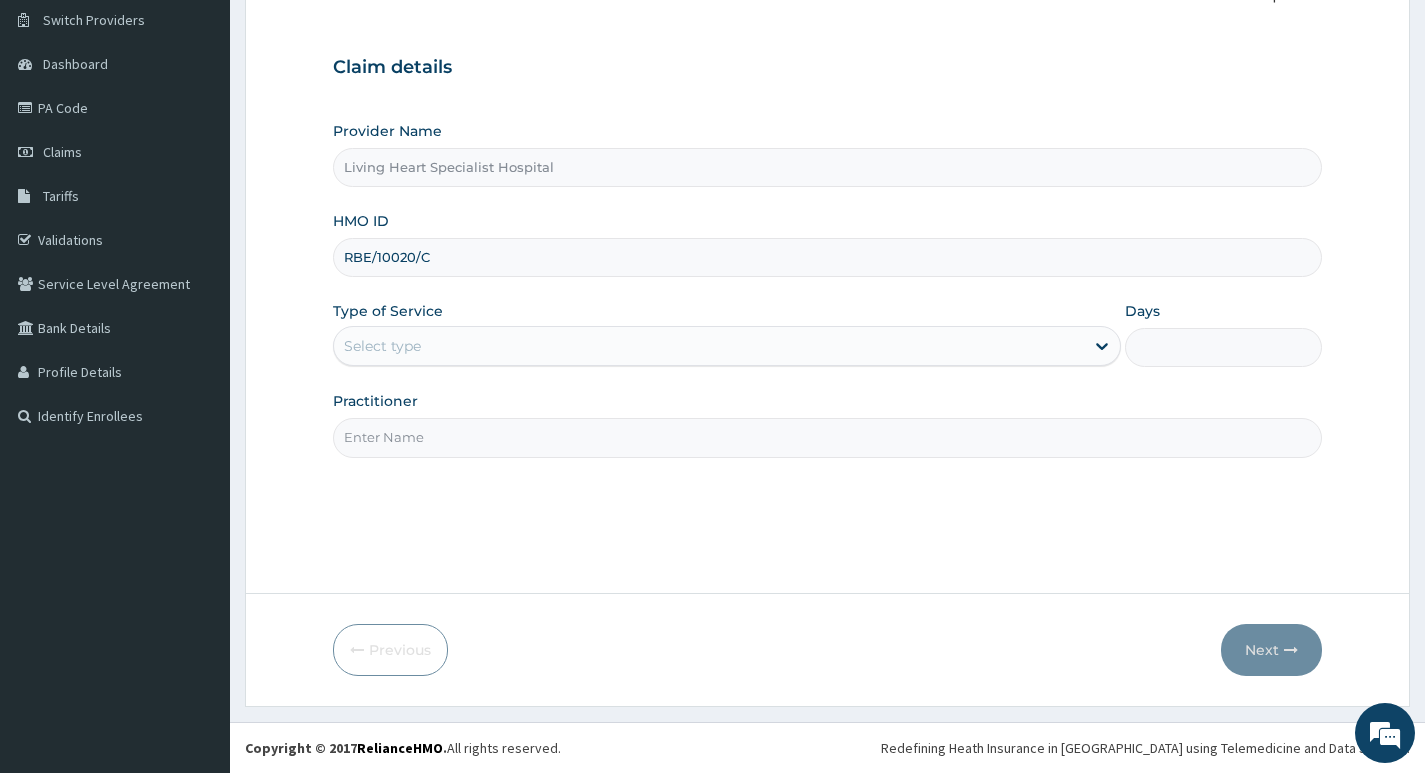 type on "RBE/10020/C" 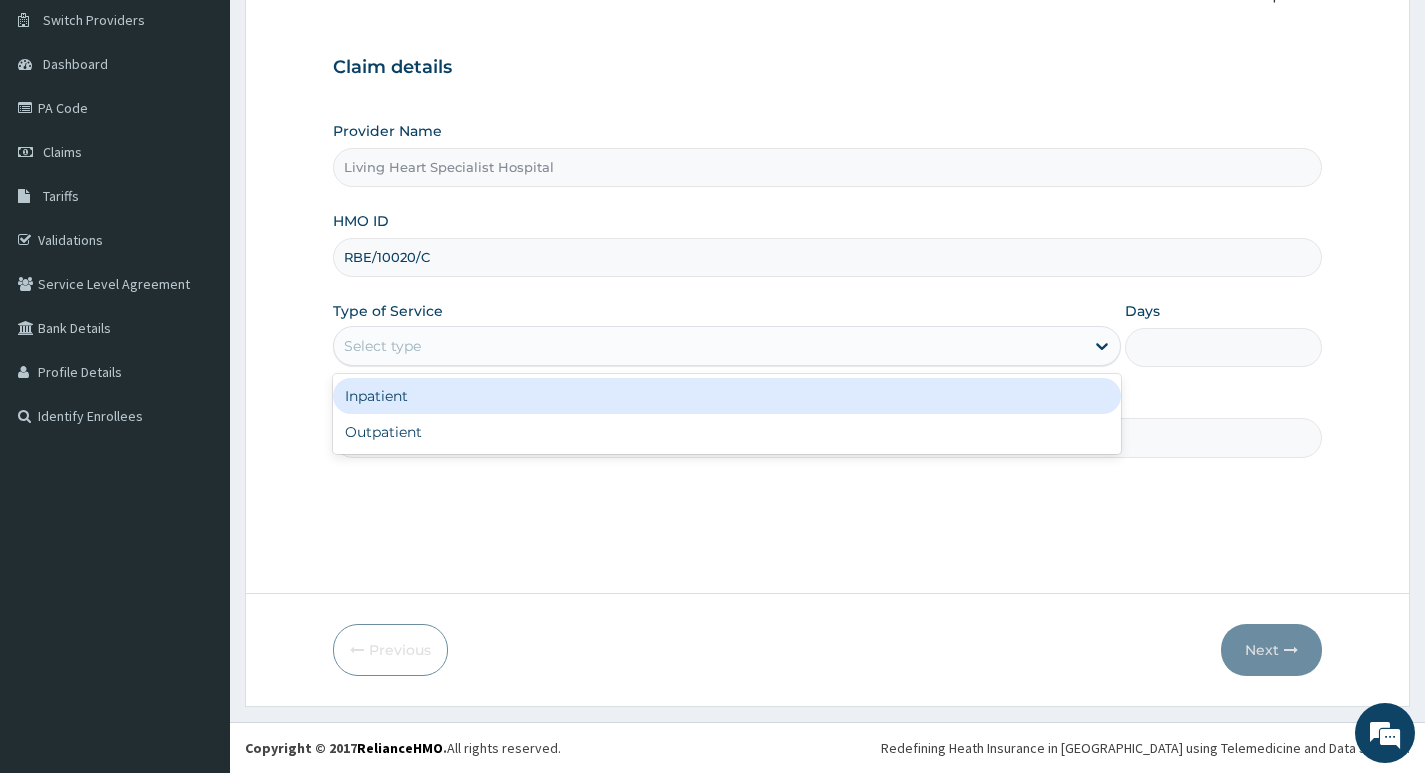 click on "Select type" at bounding box center (709, 346) 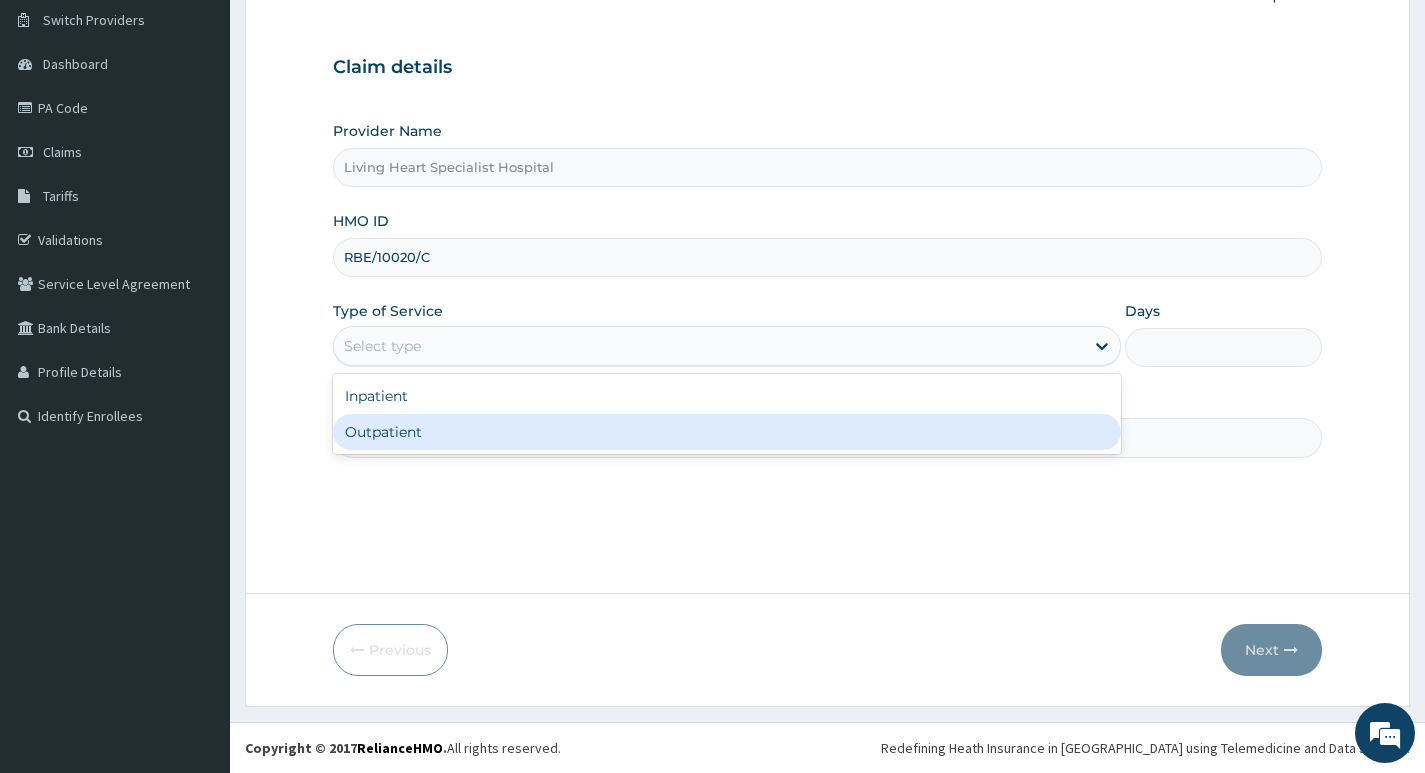 scroll, scrollTop: 0, scrollLeft: 0, axis: both 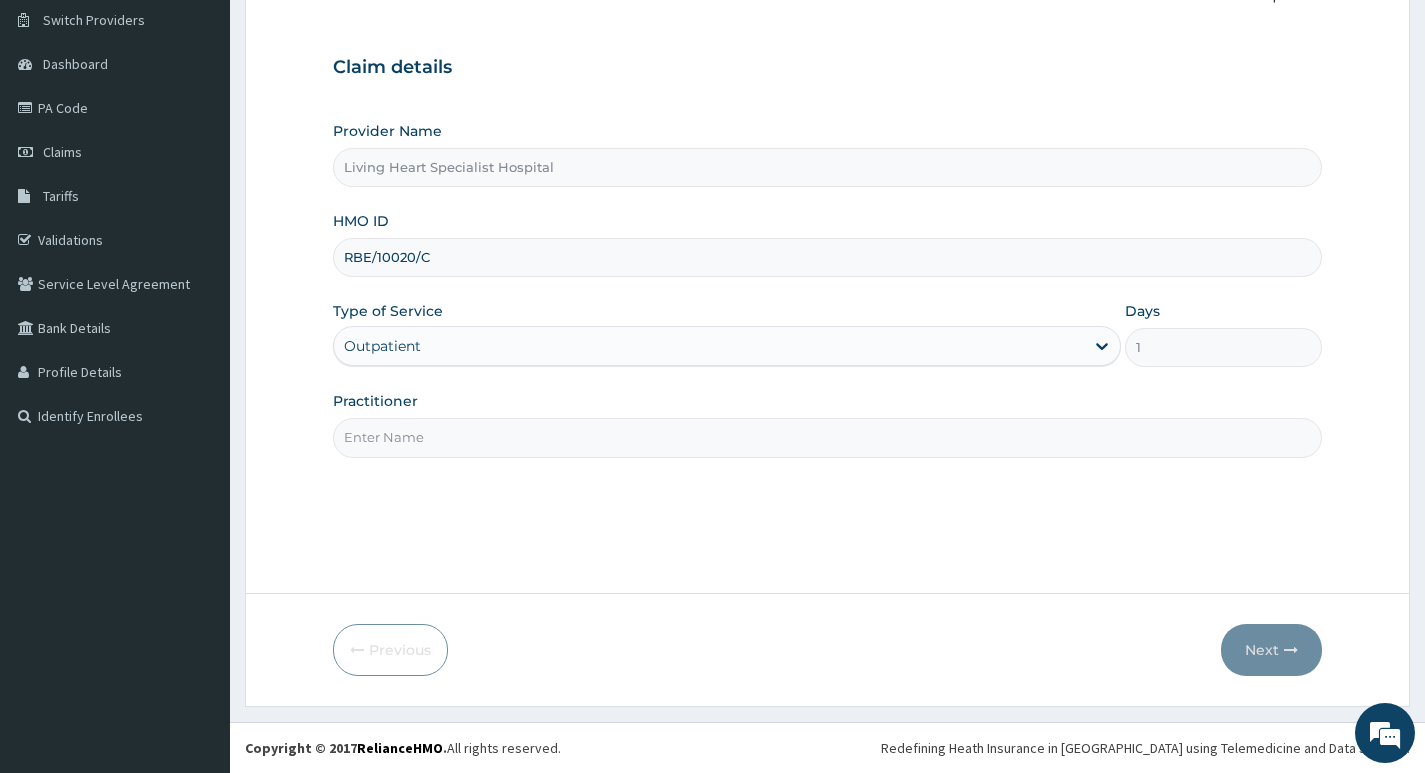click on "Practitioner" at bounding box center [827, 437] 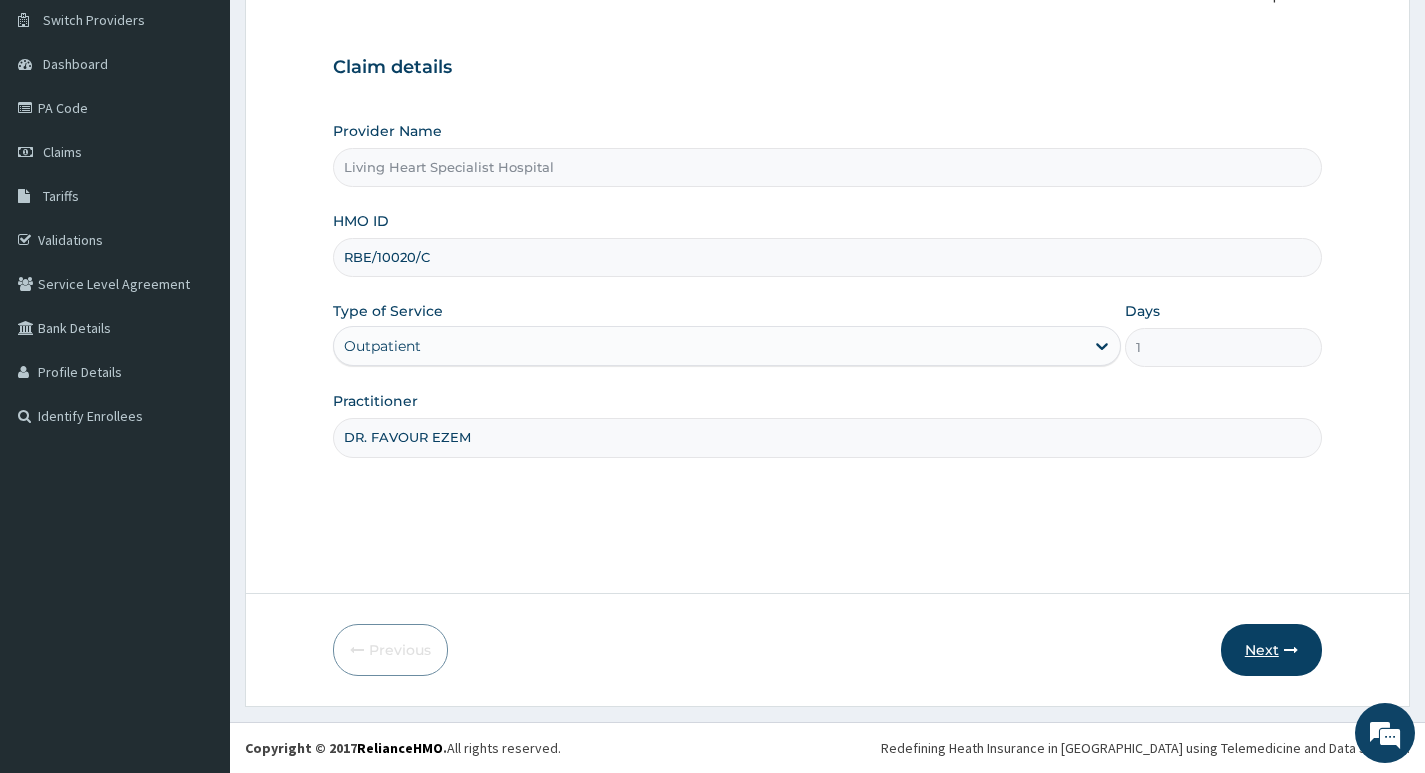type on "DR. FAVOUR EZEM" 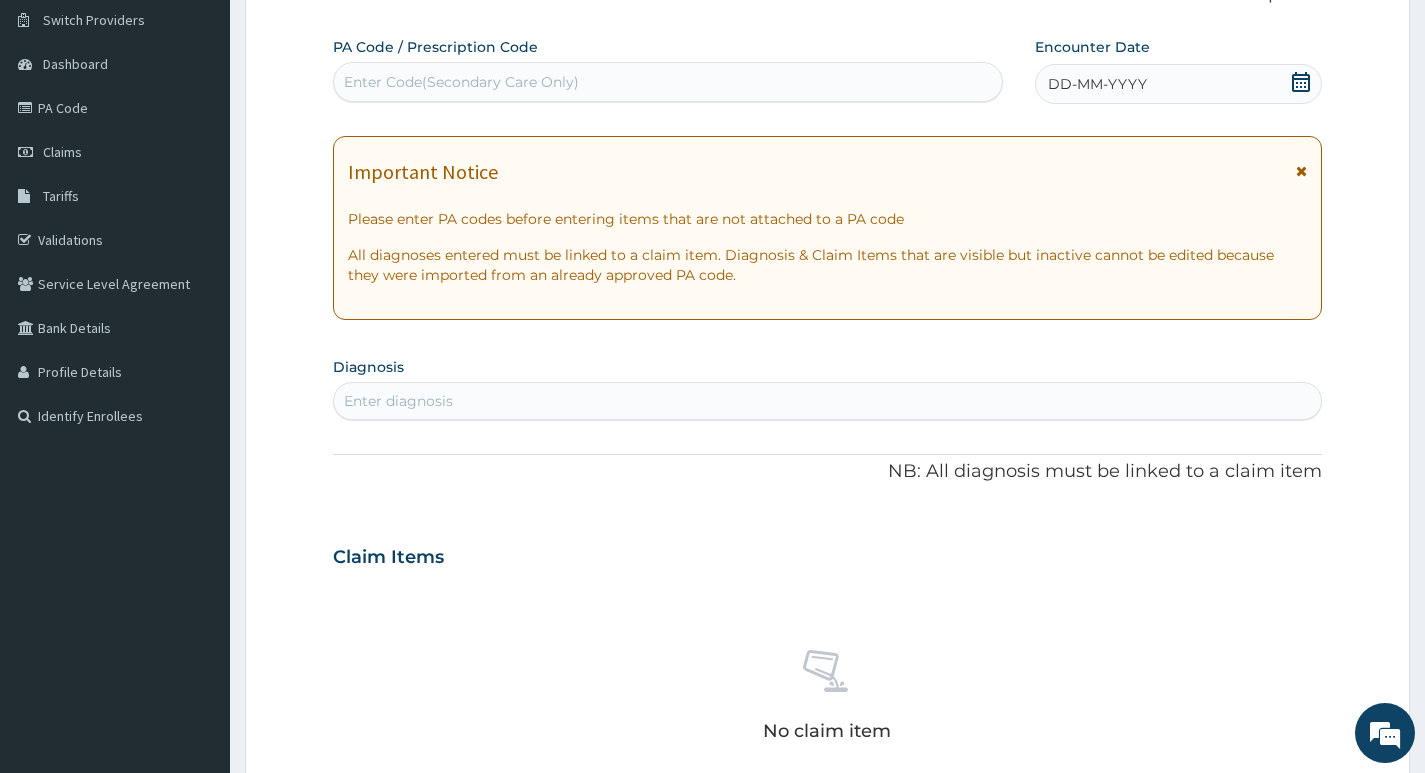 click on "Enter Code(Secondary Care Only)" at bounding box center [668, 82] 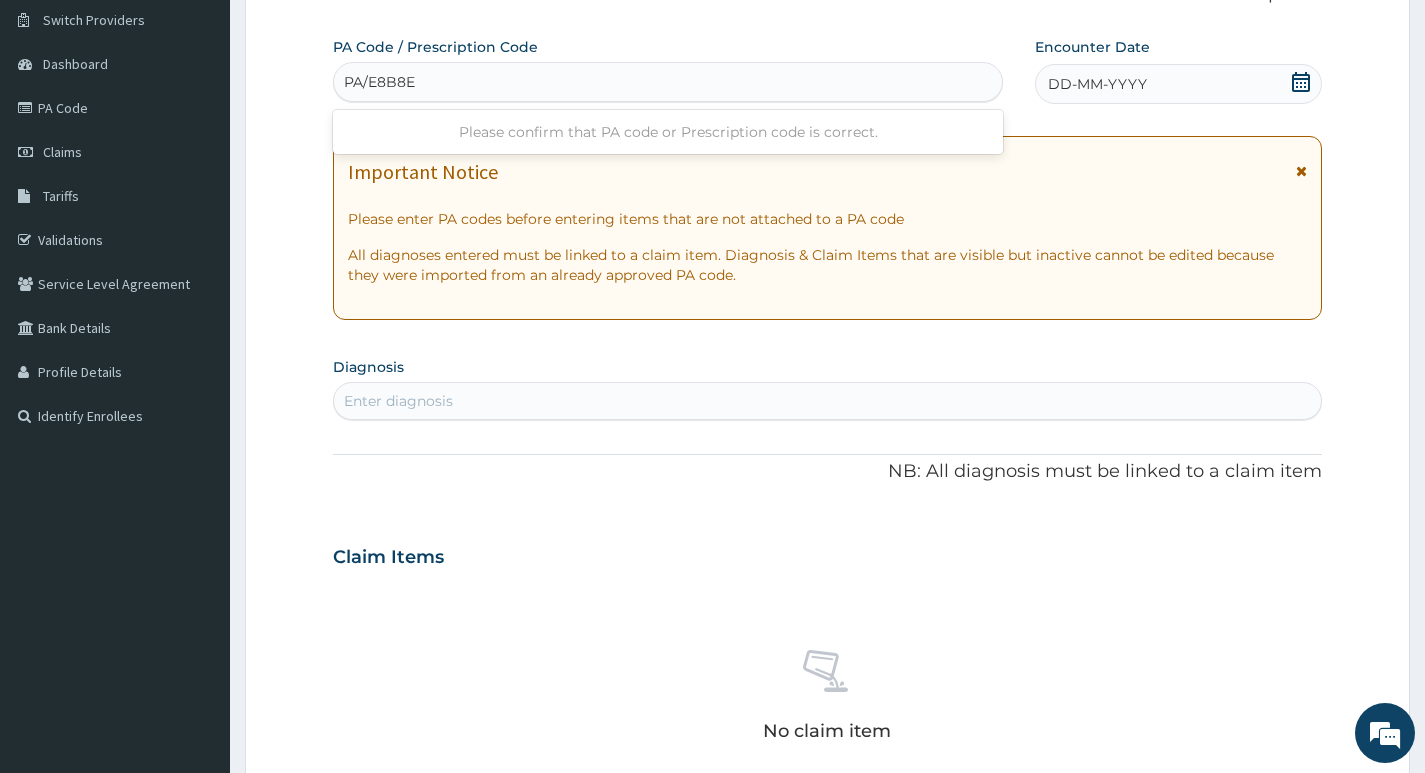 type on "PA/E8B8EC" 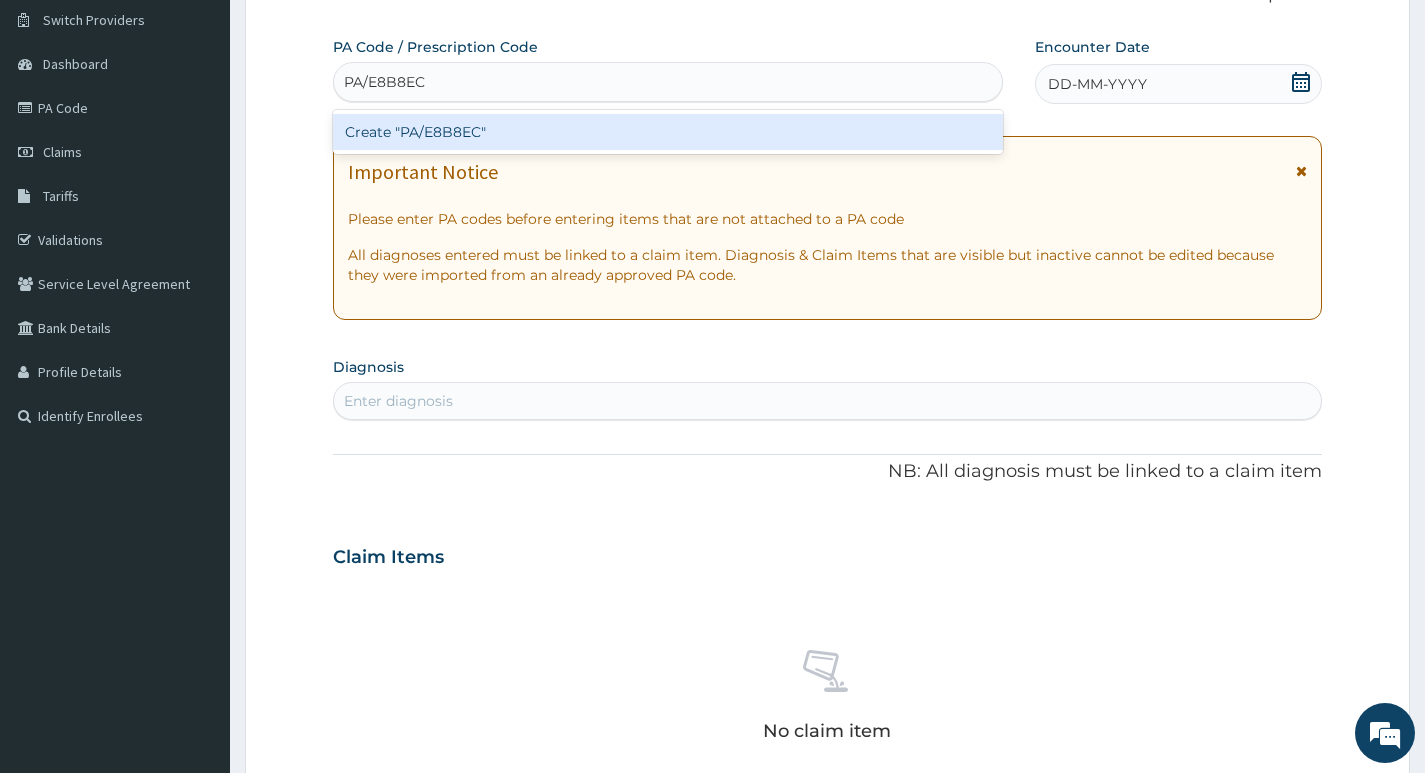 click on "Create "PA/E8B8EC"" at bounding box center [668, 132] 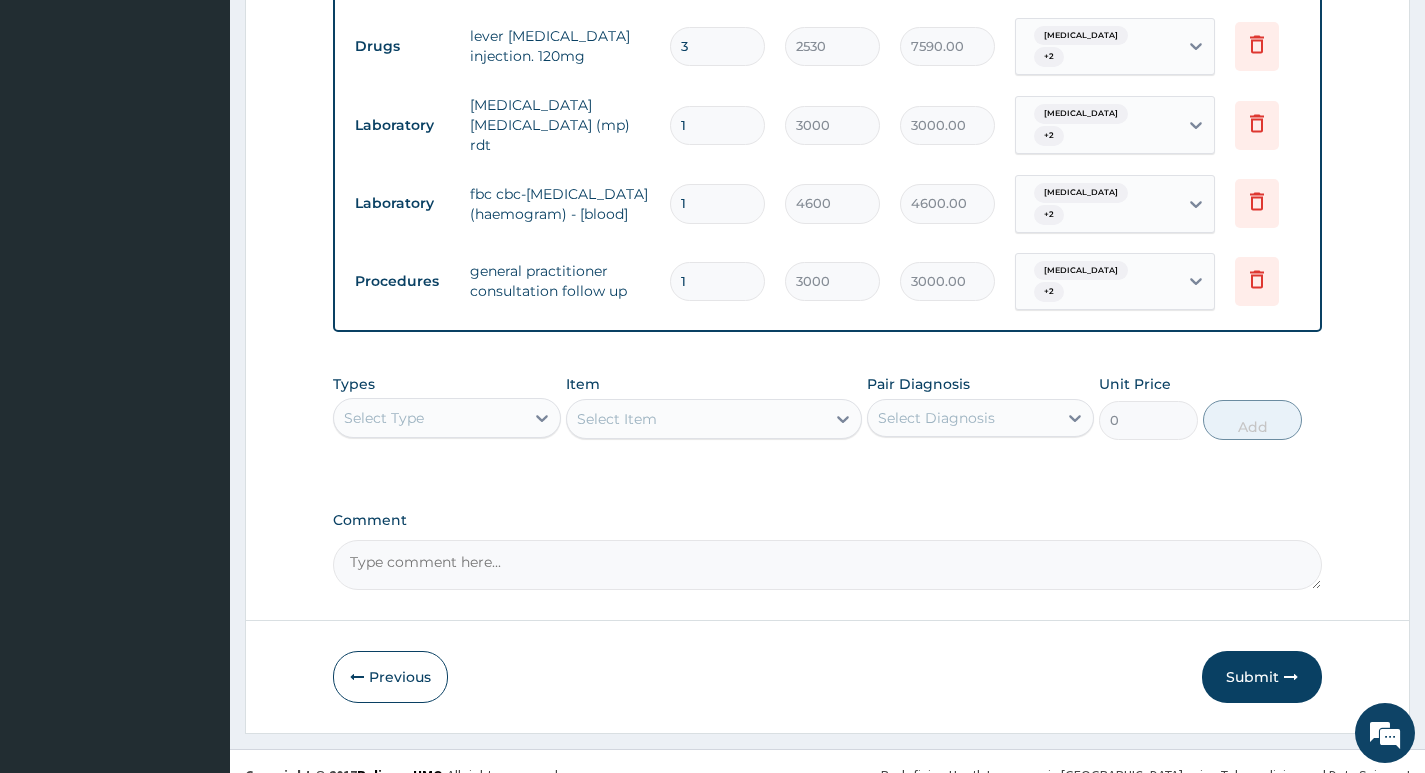 scroll, scrollTop: 953, scrollLeft: 0, axis: vertical 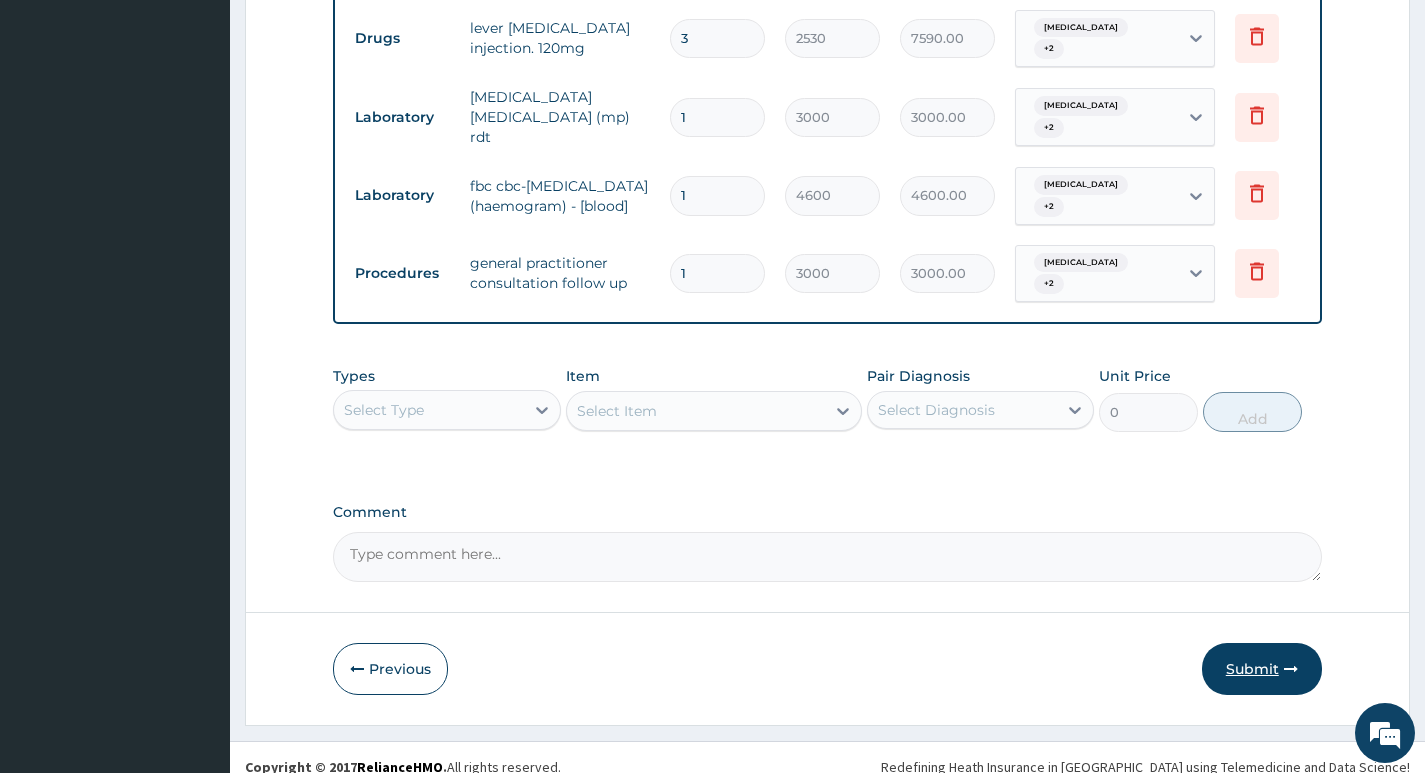 click on "Submit" at bounding box center (1262, 669) 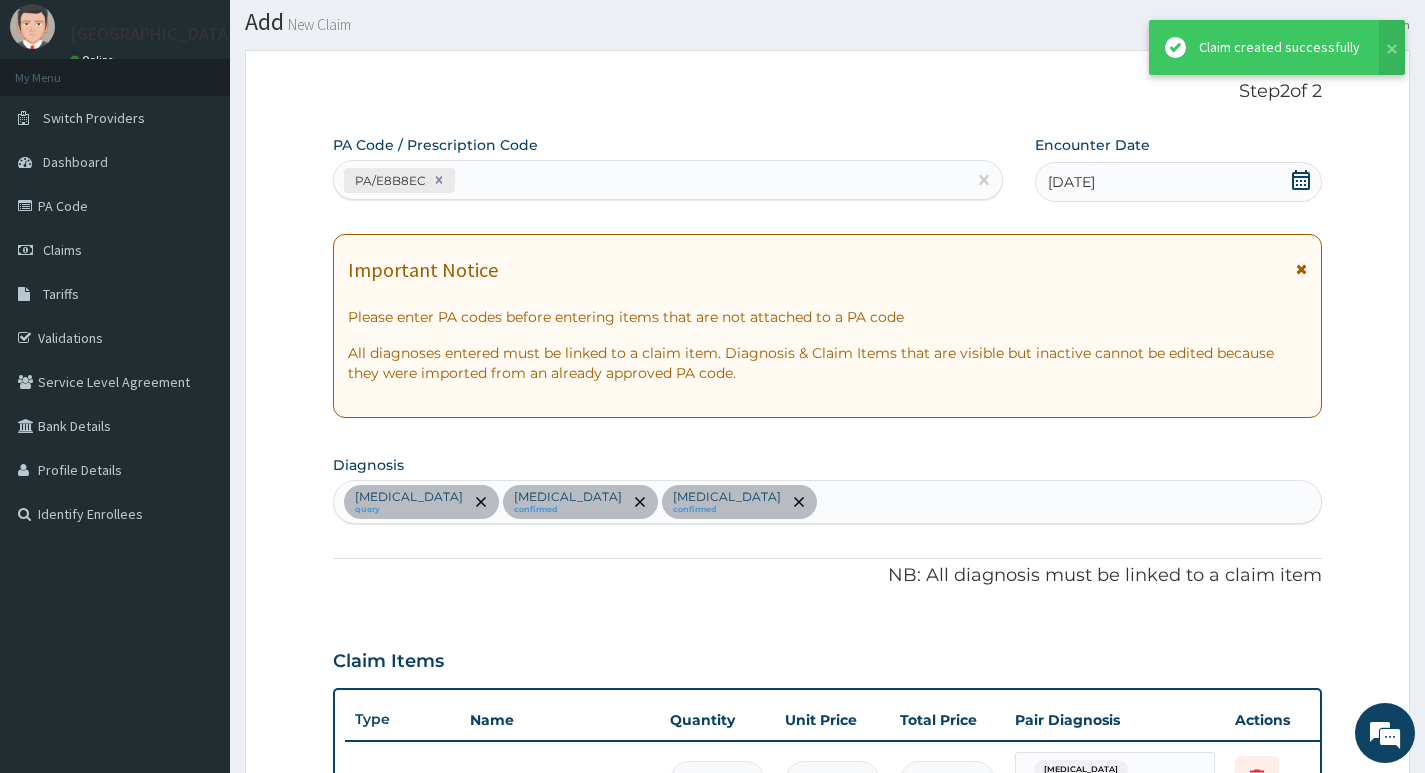 scroll, scrollTop: 953, scrollLeft: 0, axis: vertical 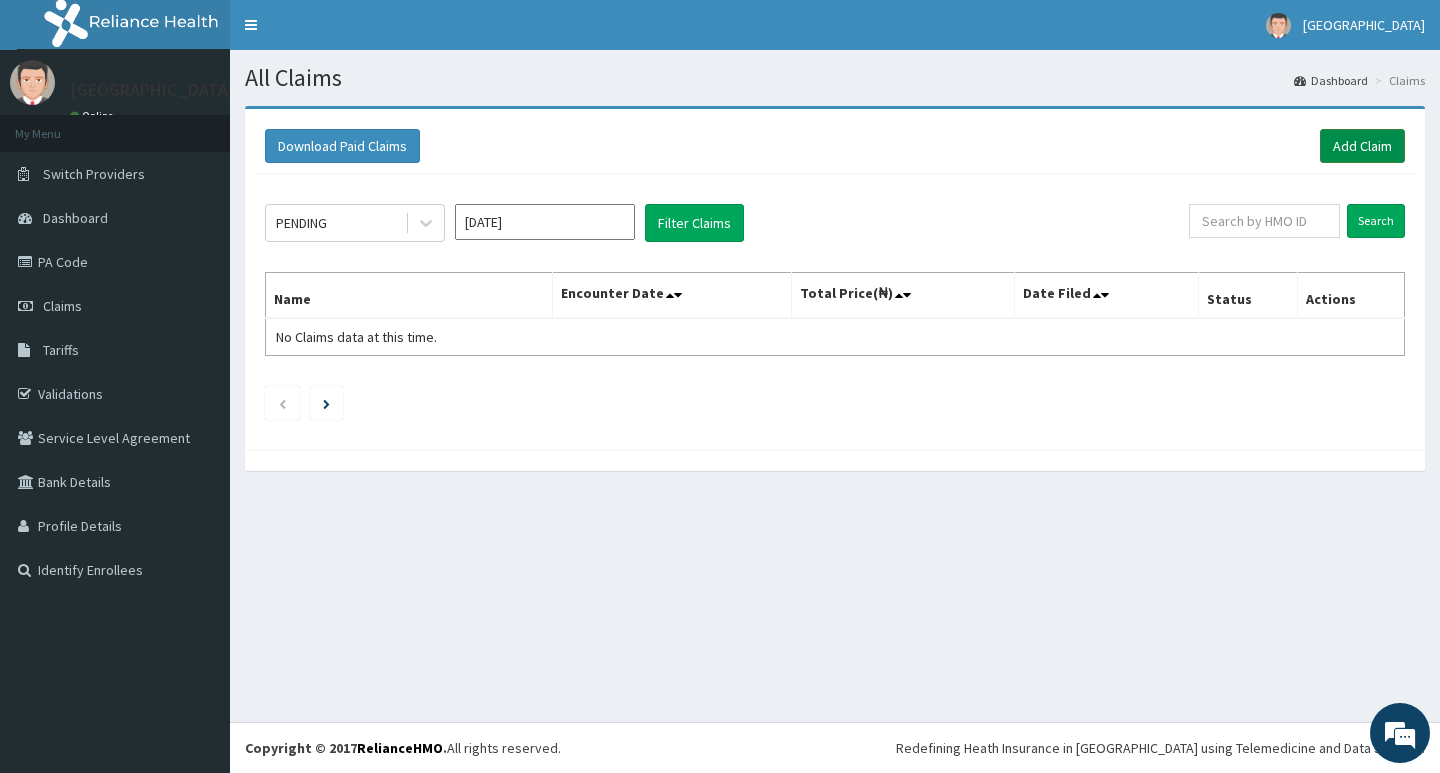 click on "Add Claim" at bounding box center [1362, 146] 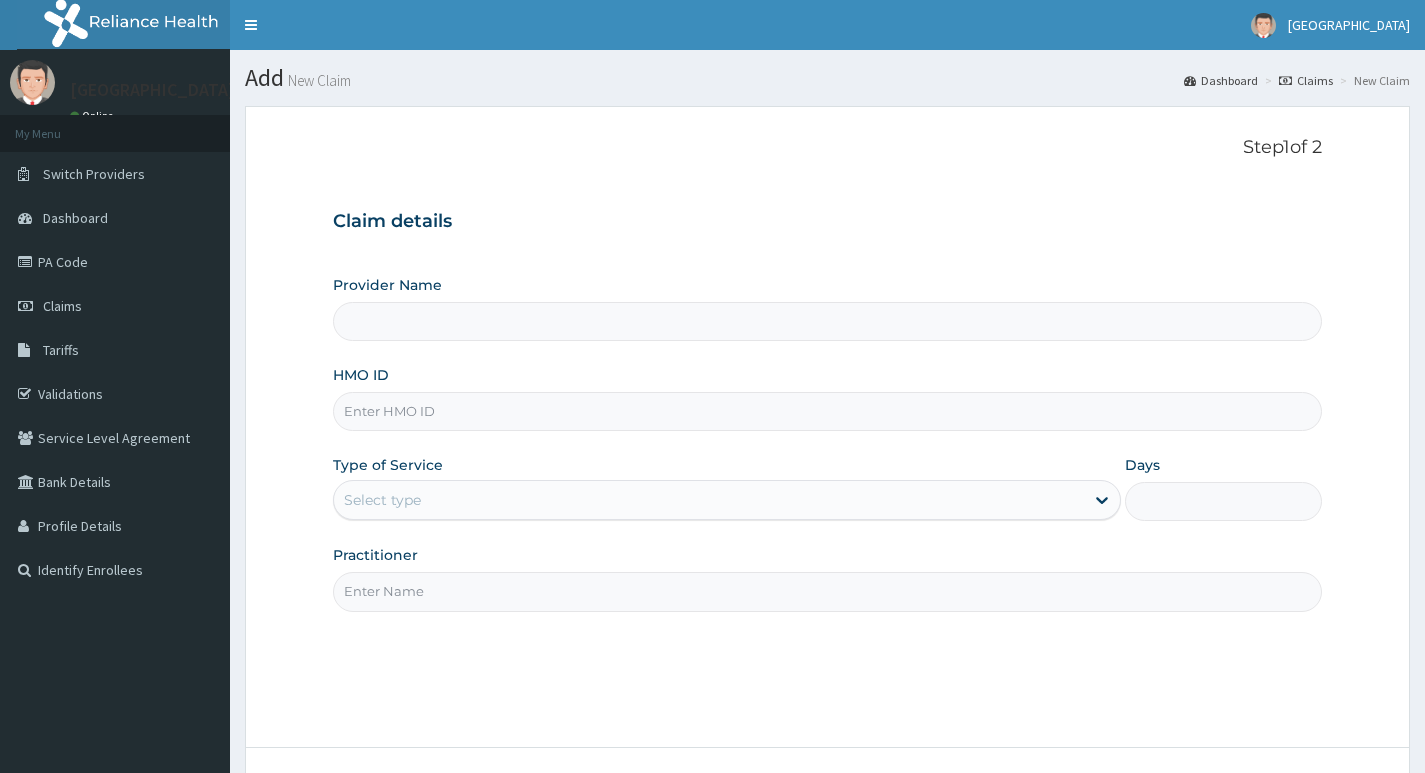scroll, scrollTop: 0, scrollLeft: 0, axis: both 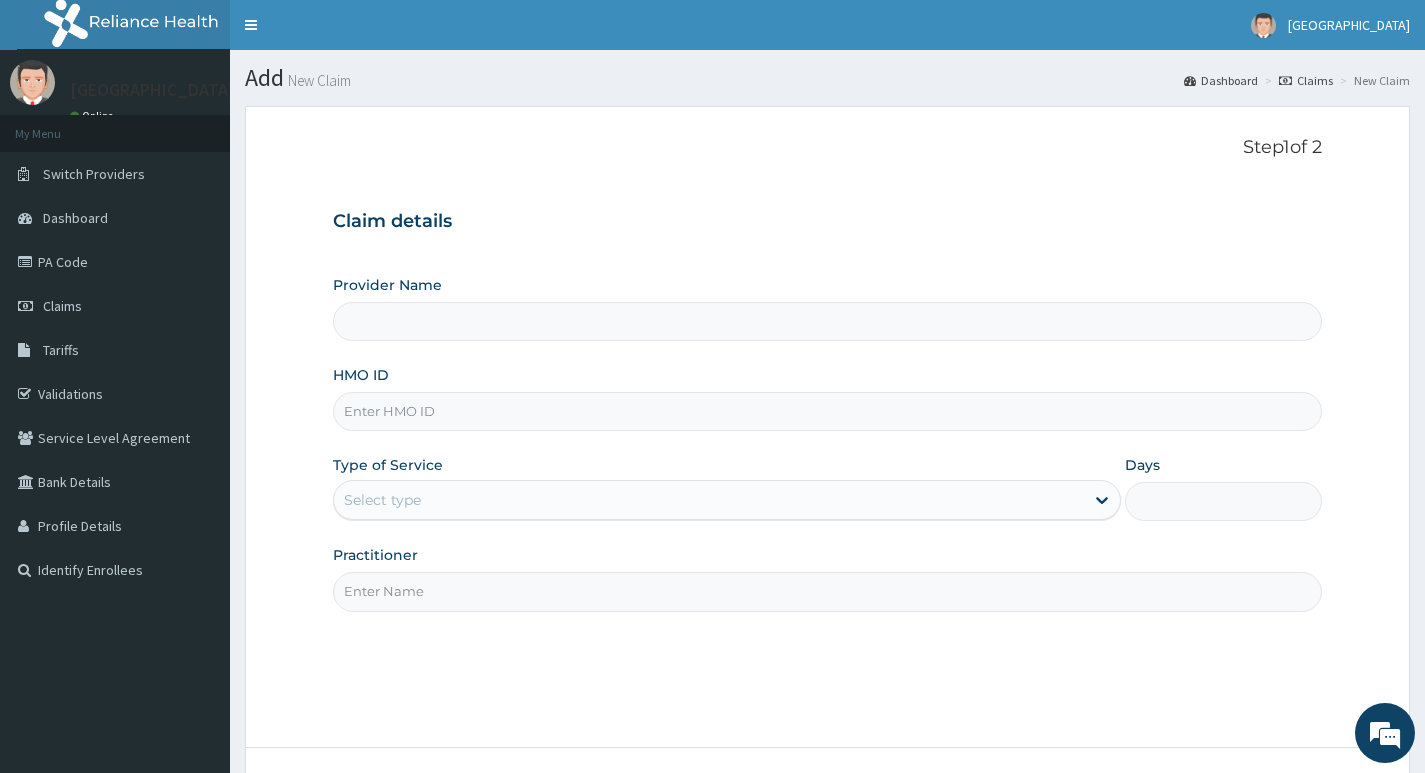 type on "Living Heart Specialist Hospital" 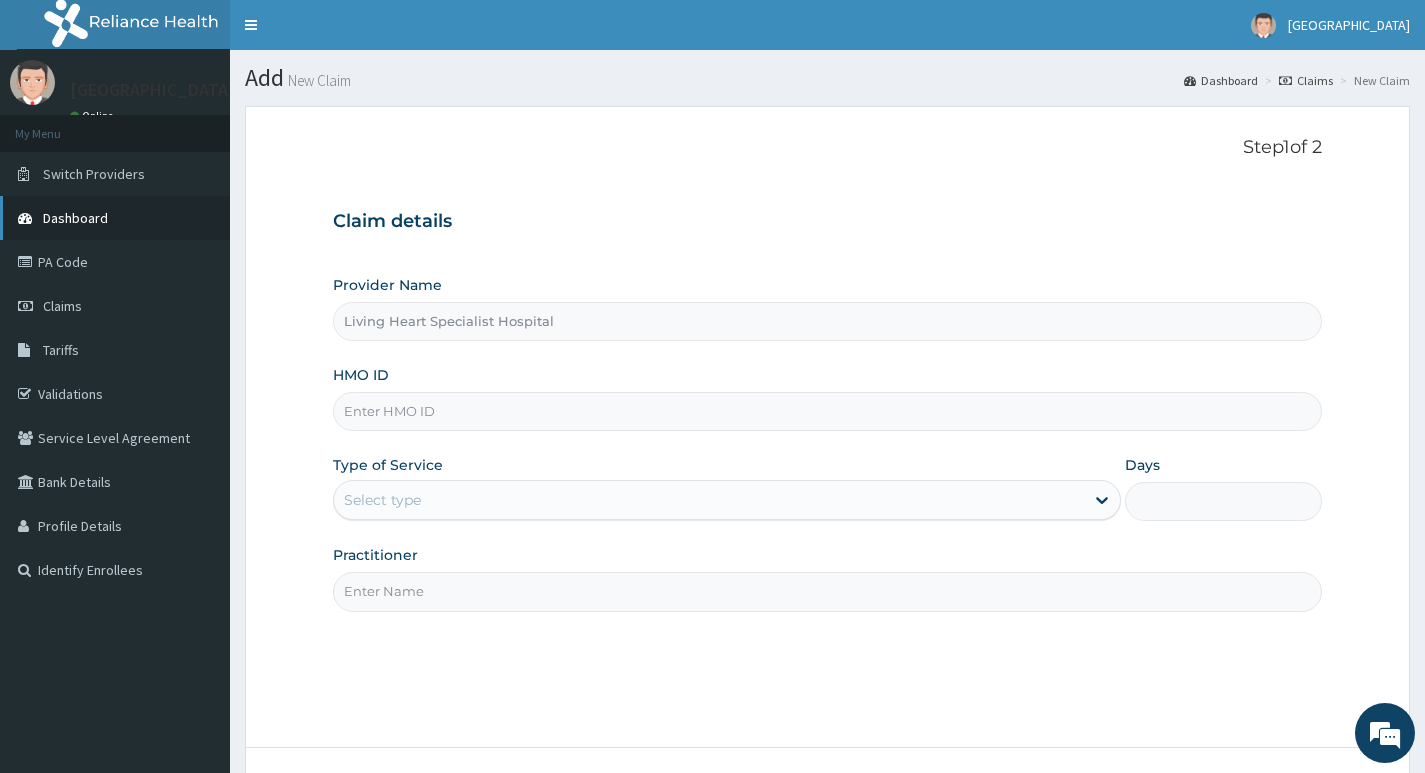 scroll, scrollTop: 0, scrollLeft: 0, axis: both 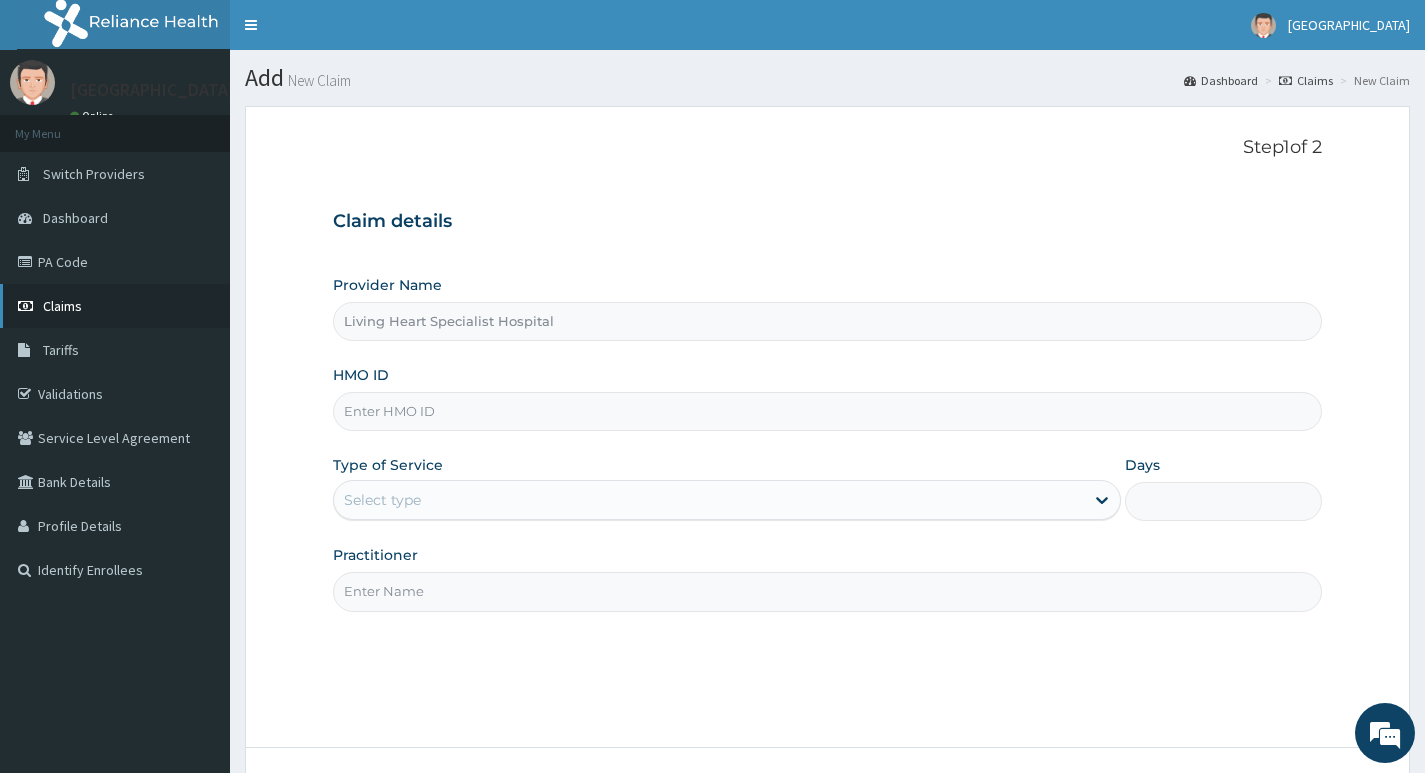 click on "Claims" at bounding box center (62, 306) 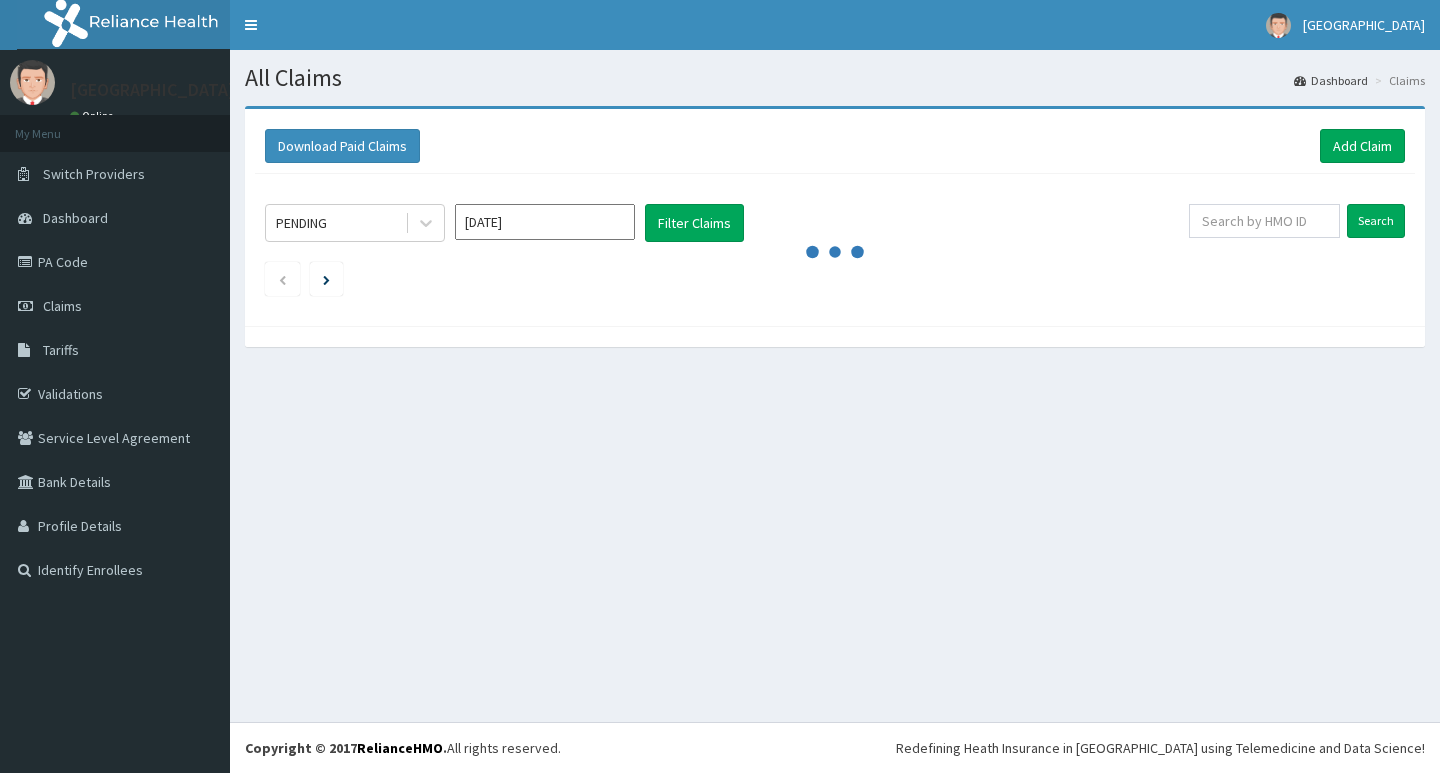 scroll, scrollTop: 0, scrollLeft: 0, axis: both 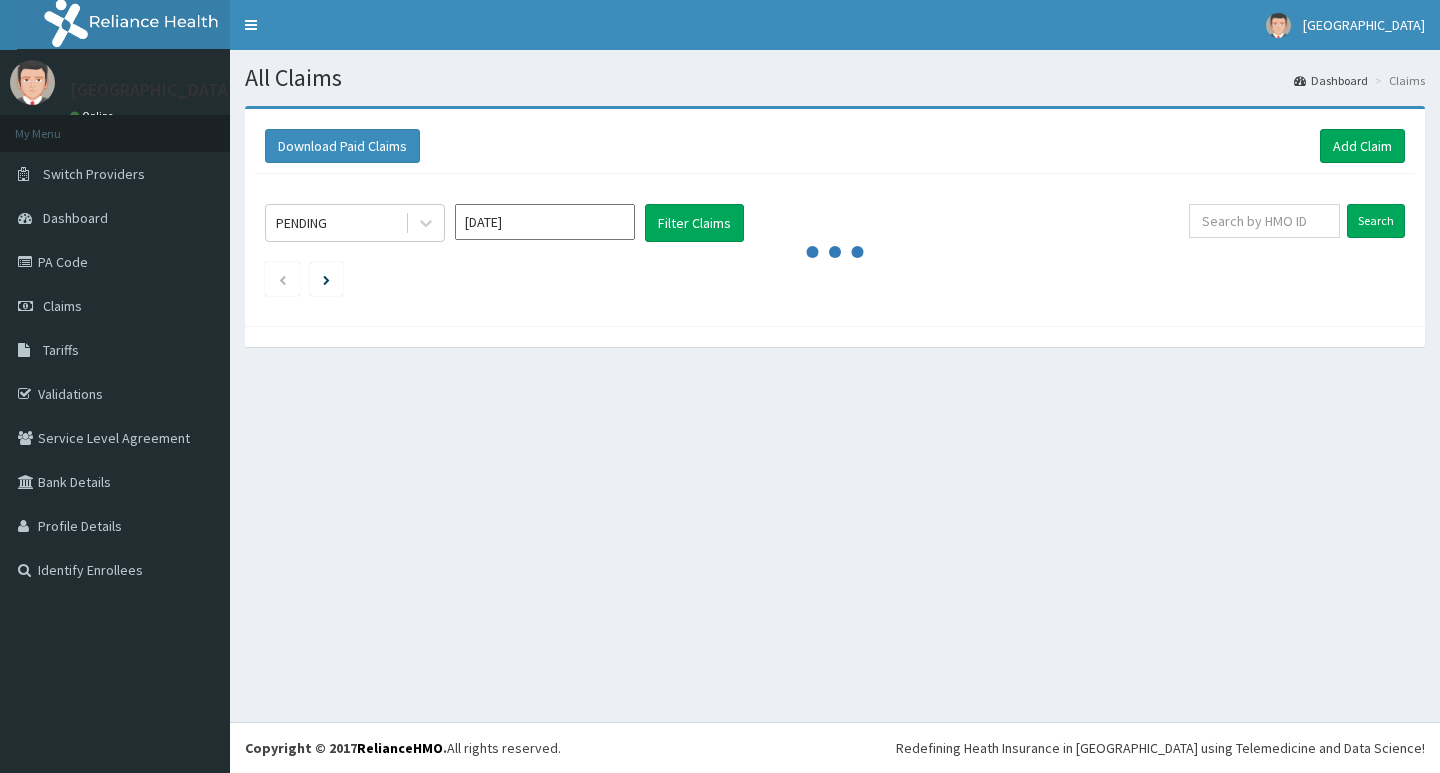 click on "[DATE]" at bounding box center [545, 222] 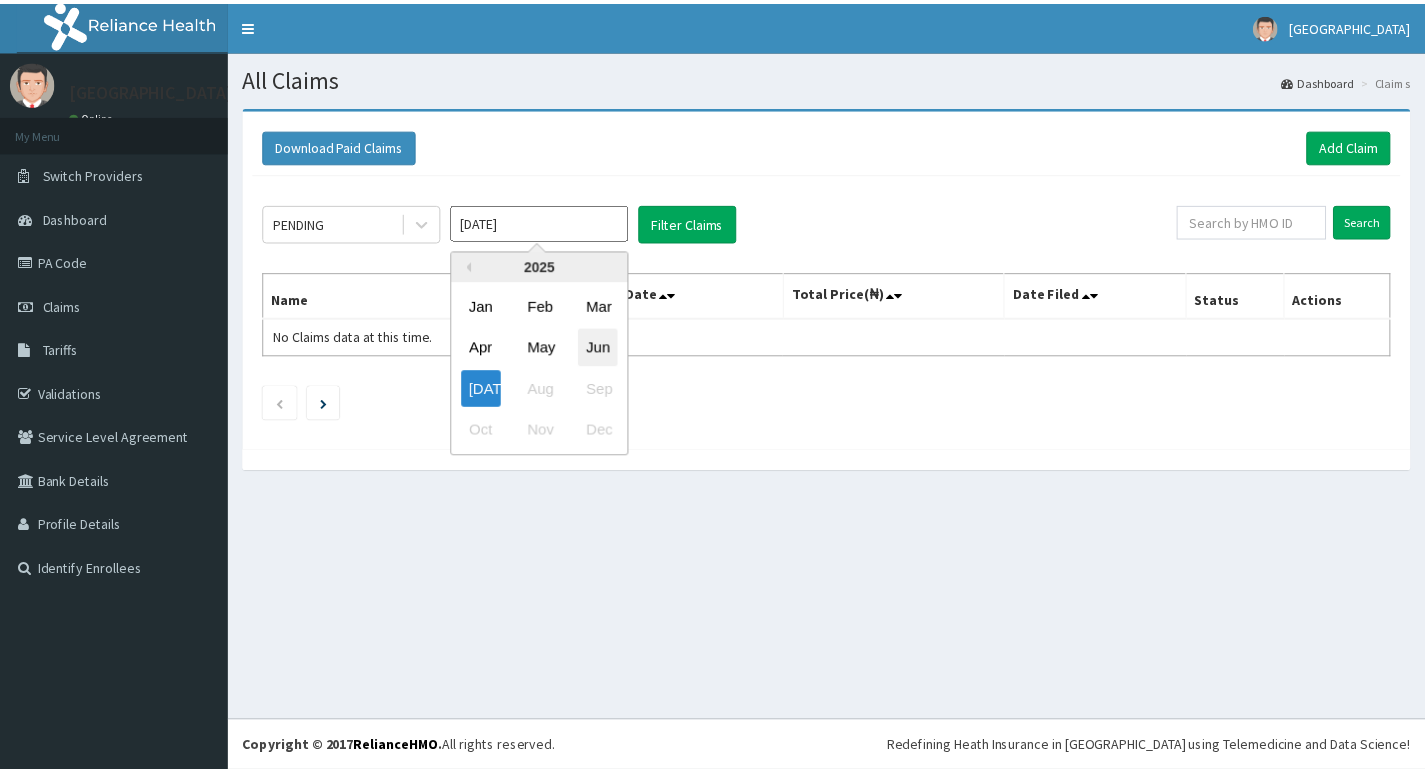 scroll, scrollTop: 0, scrollLeft: 0, axis: both 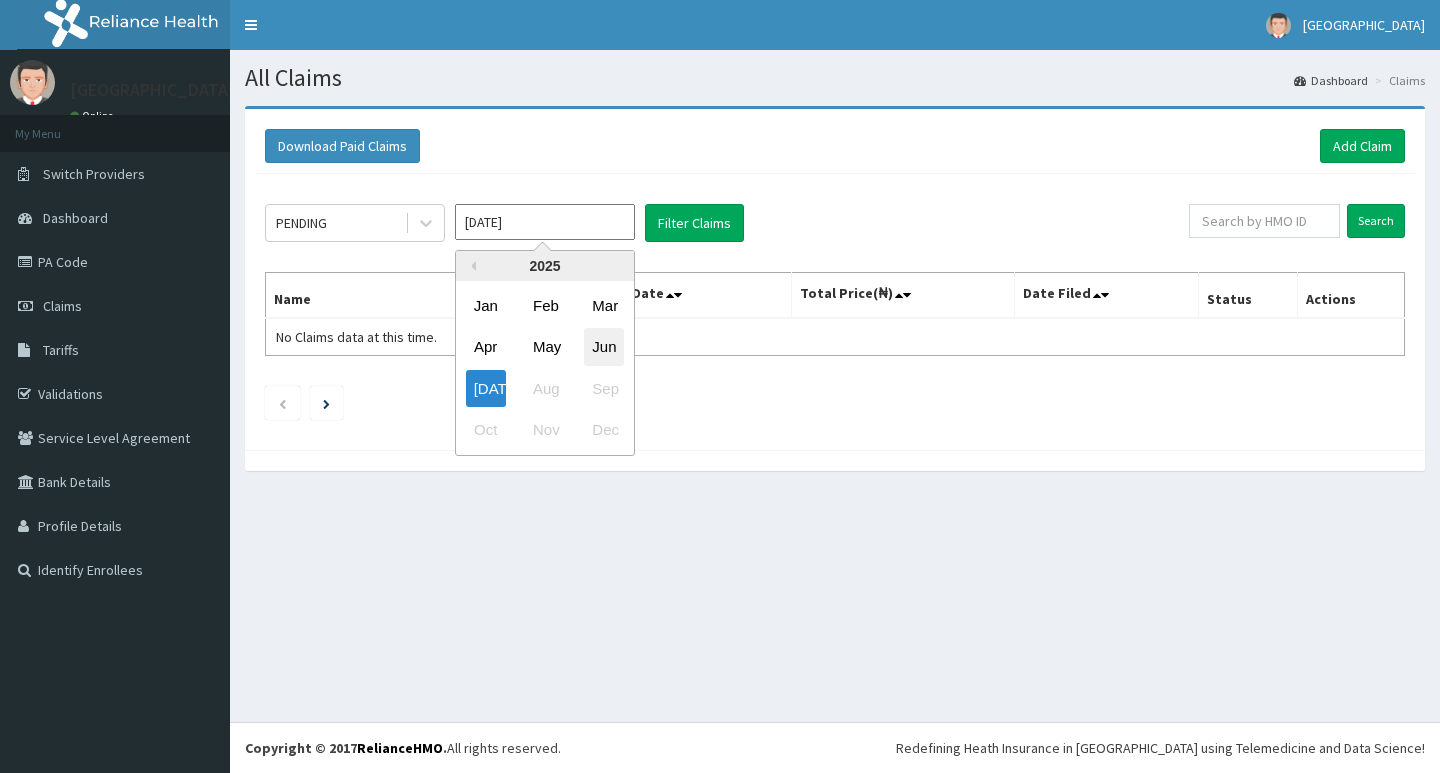 click on "Jun" at bounding box center [604, 347] 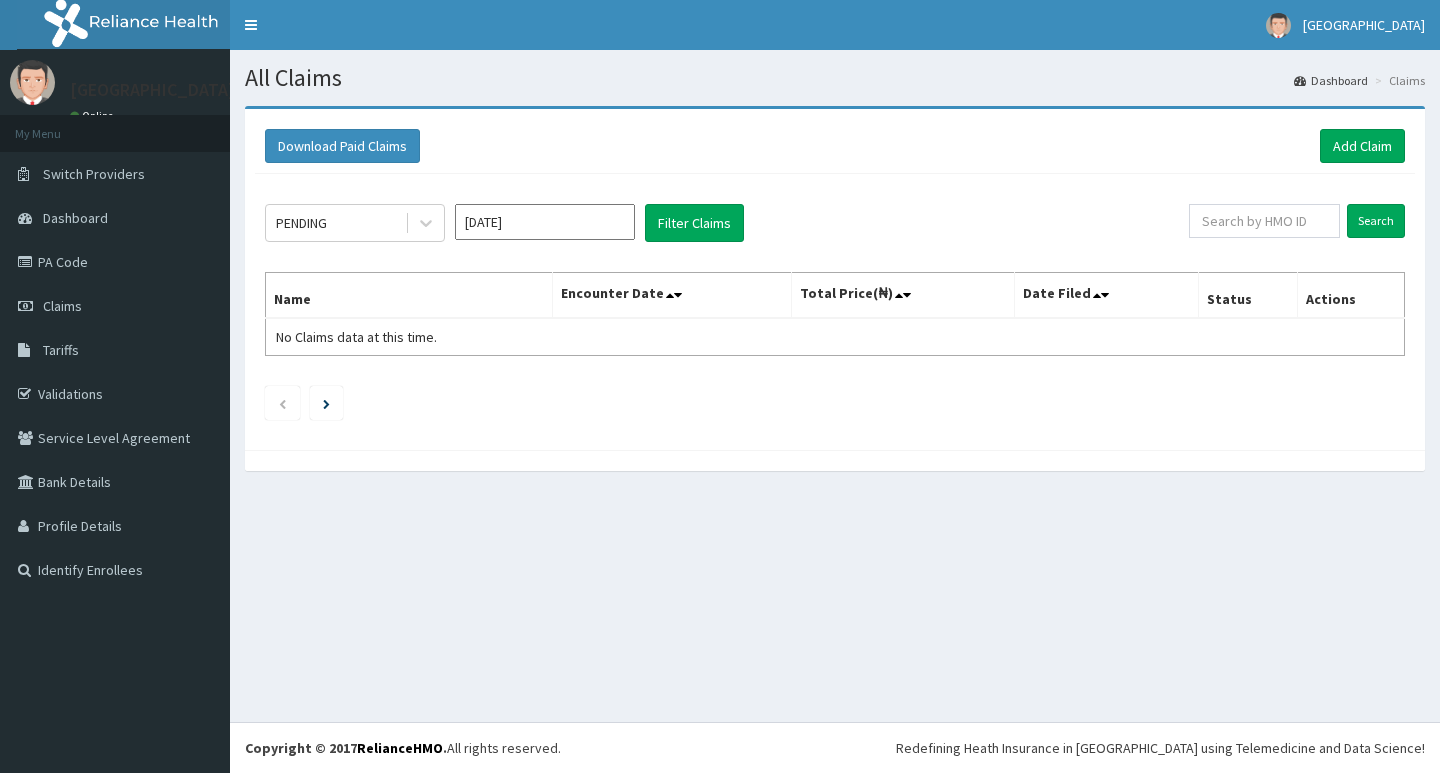type on "[DATE]" 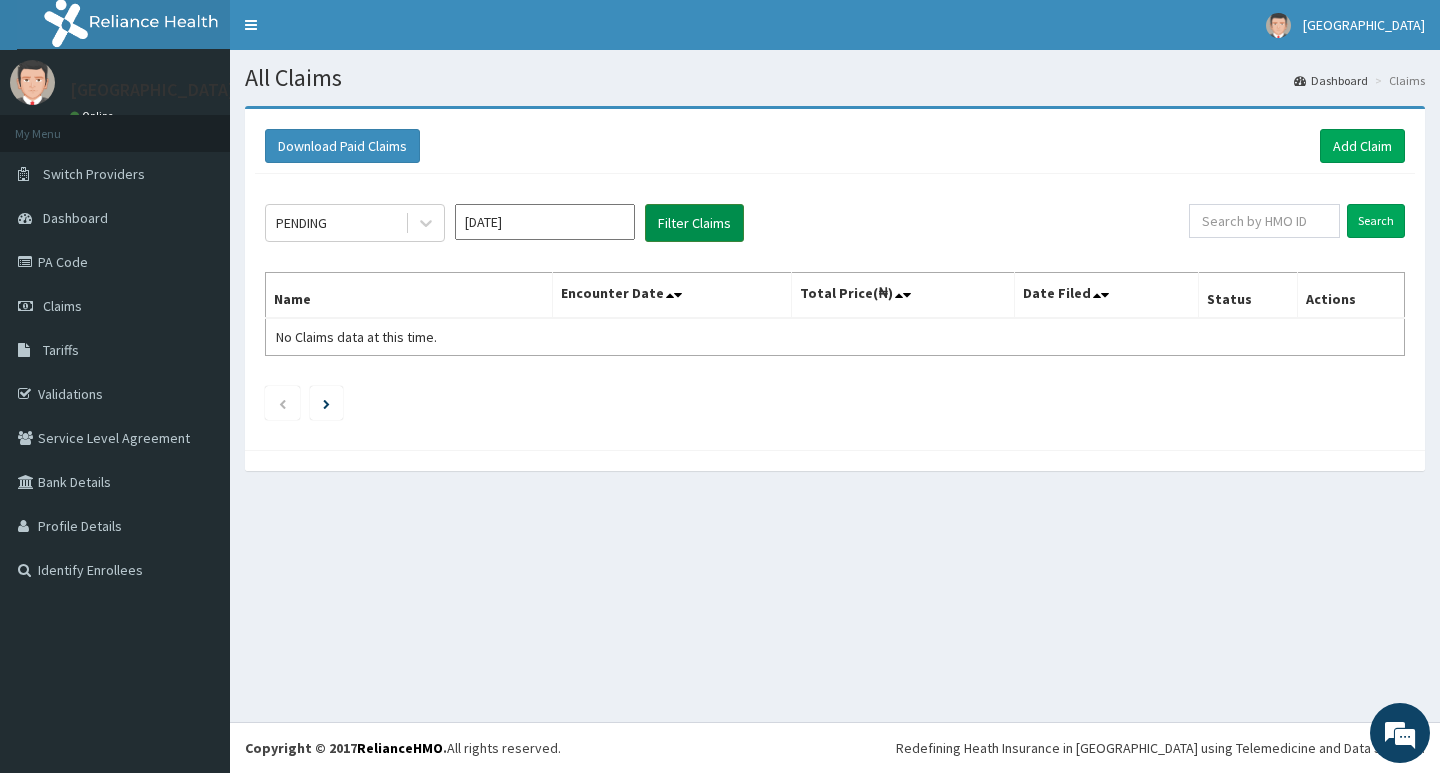 click on "Filter Claims" at bounding box center (694, 223) 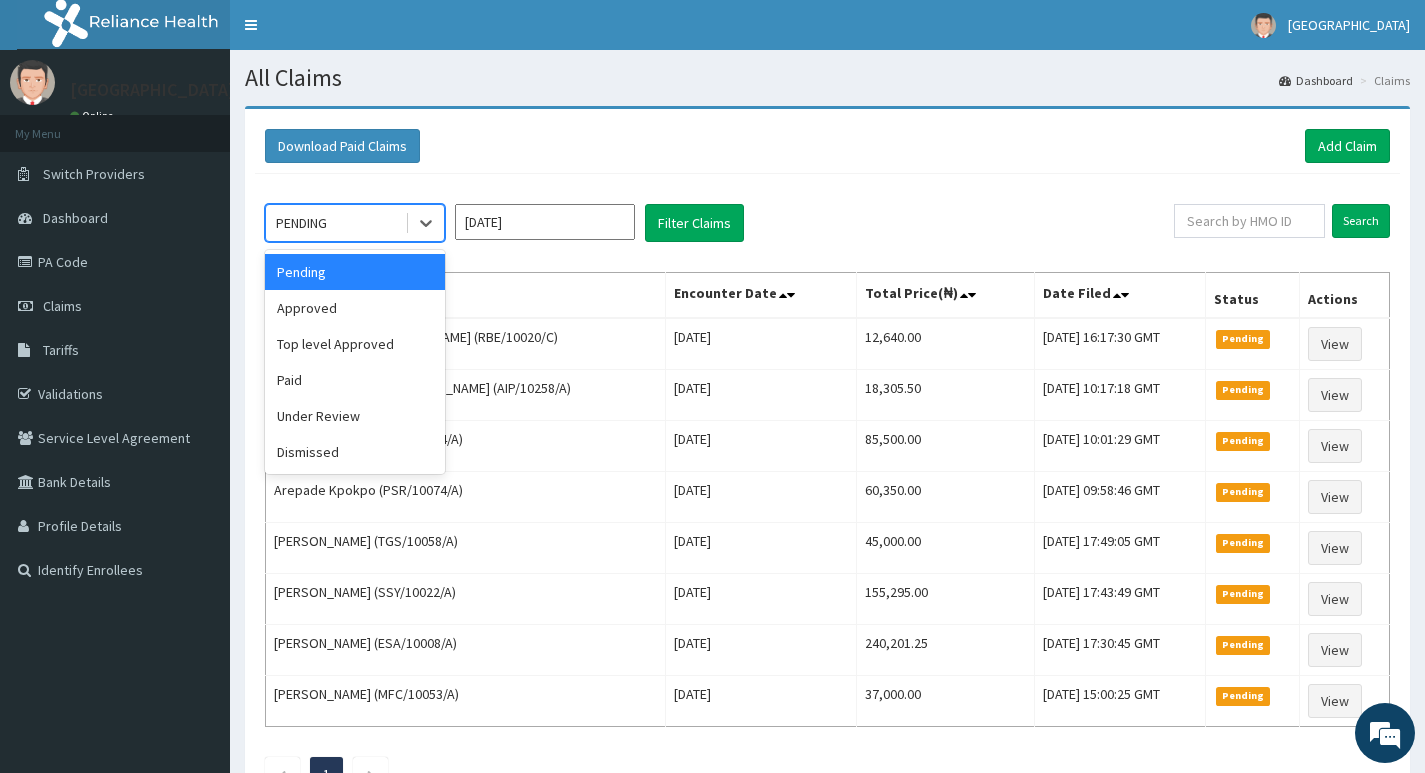 click on "PENDING" at bounding box center (335, 223) 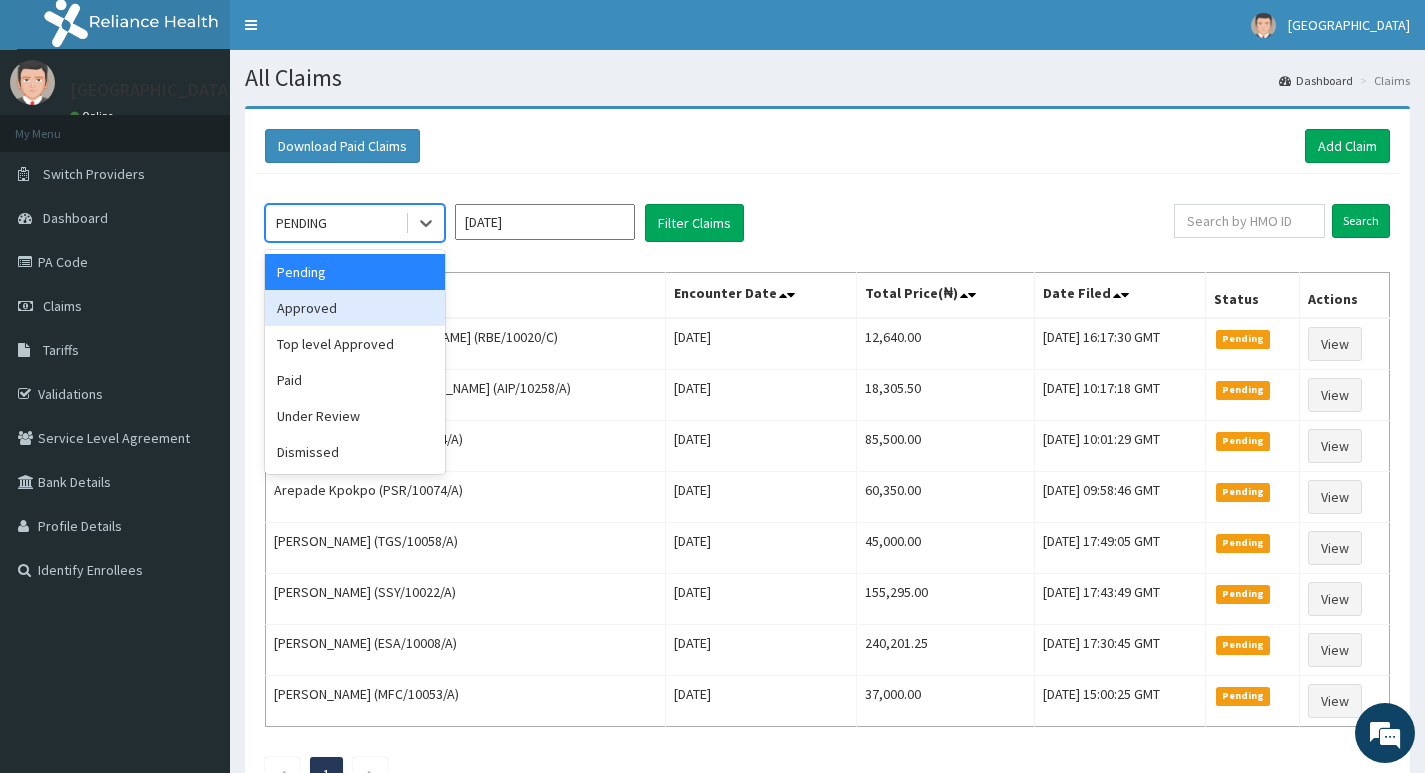 click on "Approved" at bounding box center (355, 308) 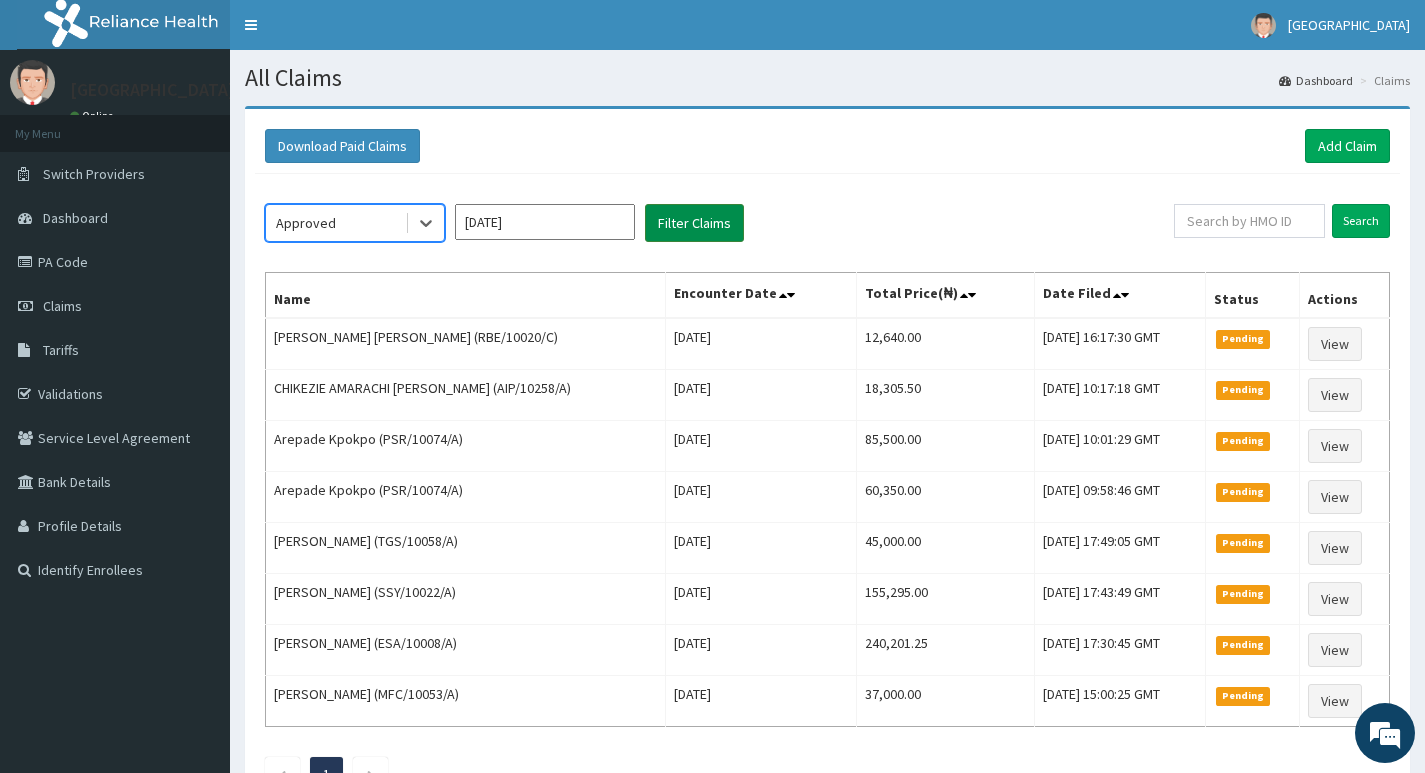 click on "Filter Claims" at bounding box center (694, 223) 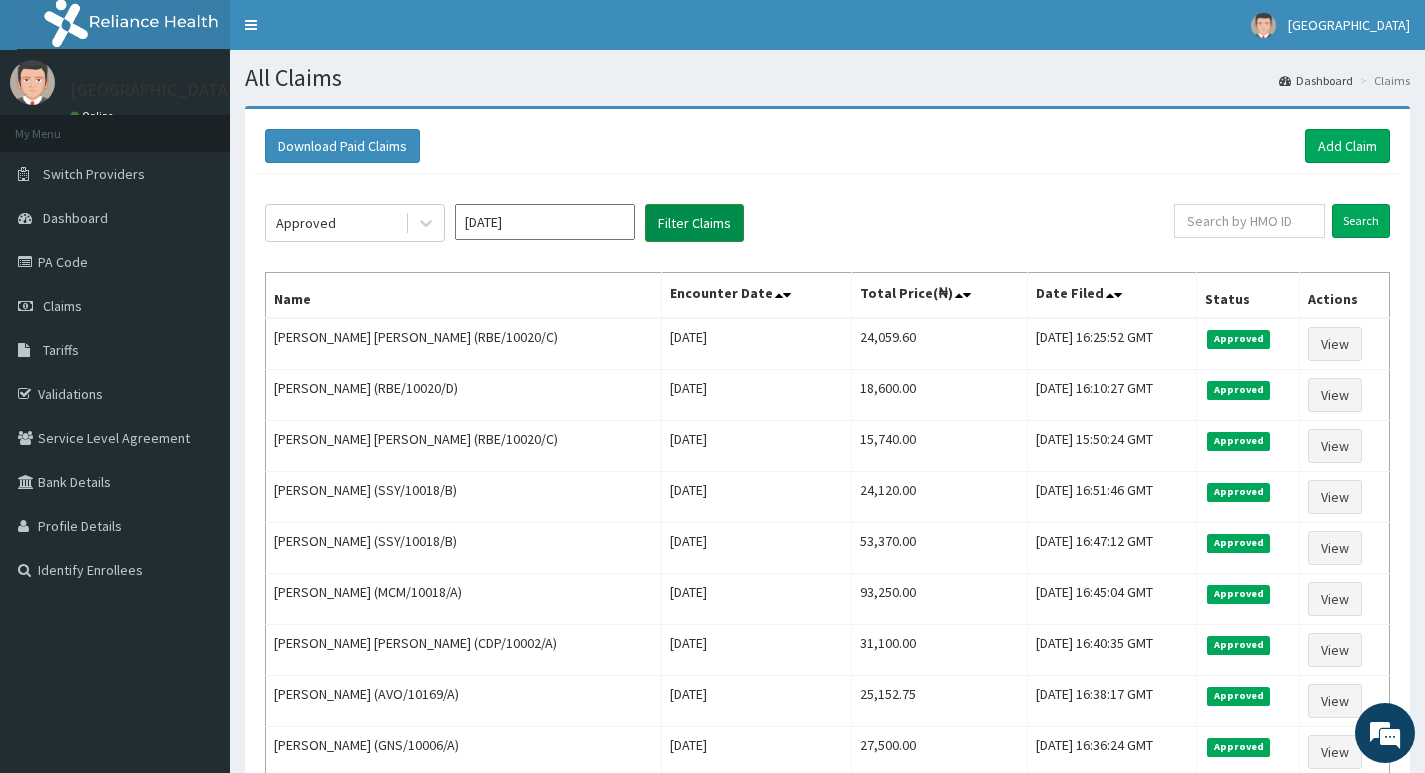 scroll, scrollTop: 0, scrollLeft: 0, axis: both 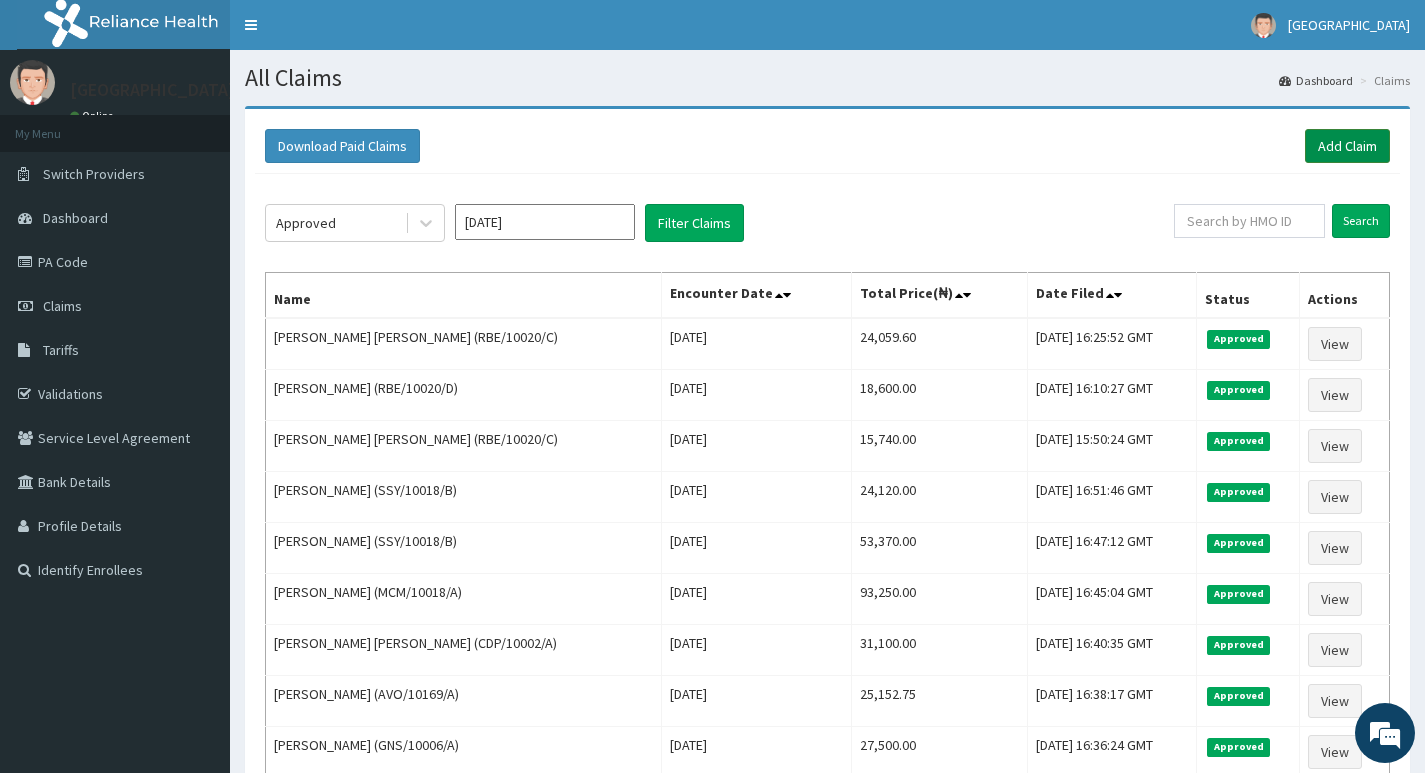 click on "Add Claim" at bounding box center (1347, 146) 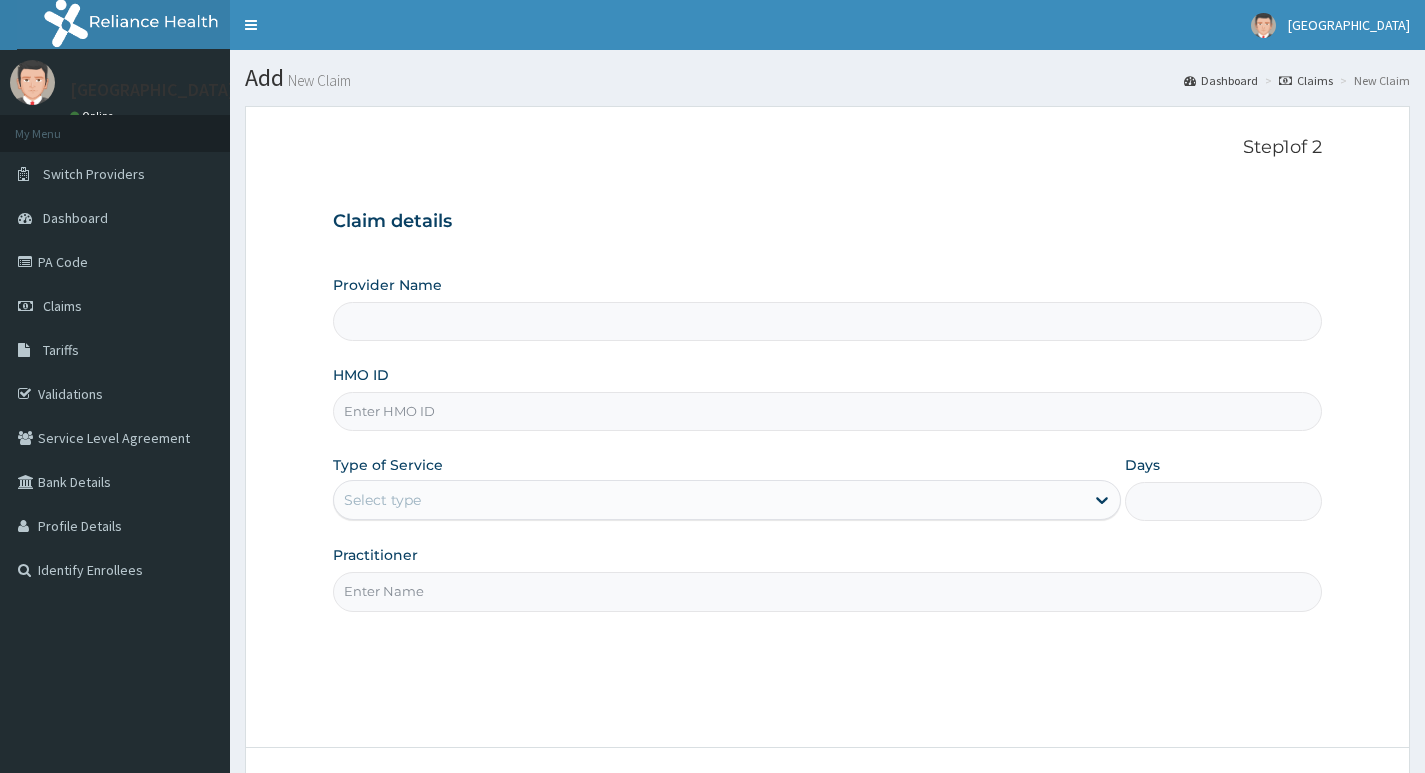 scroll, scrollTop: 0, scrollLeft: 0, axis: both 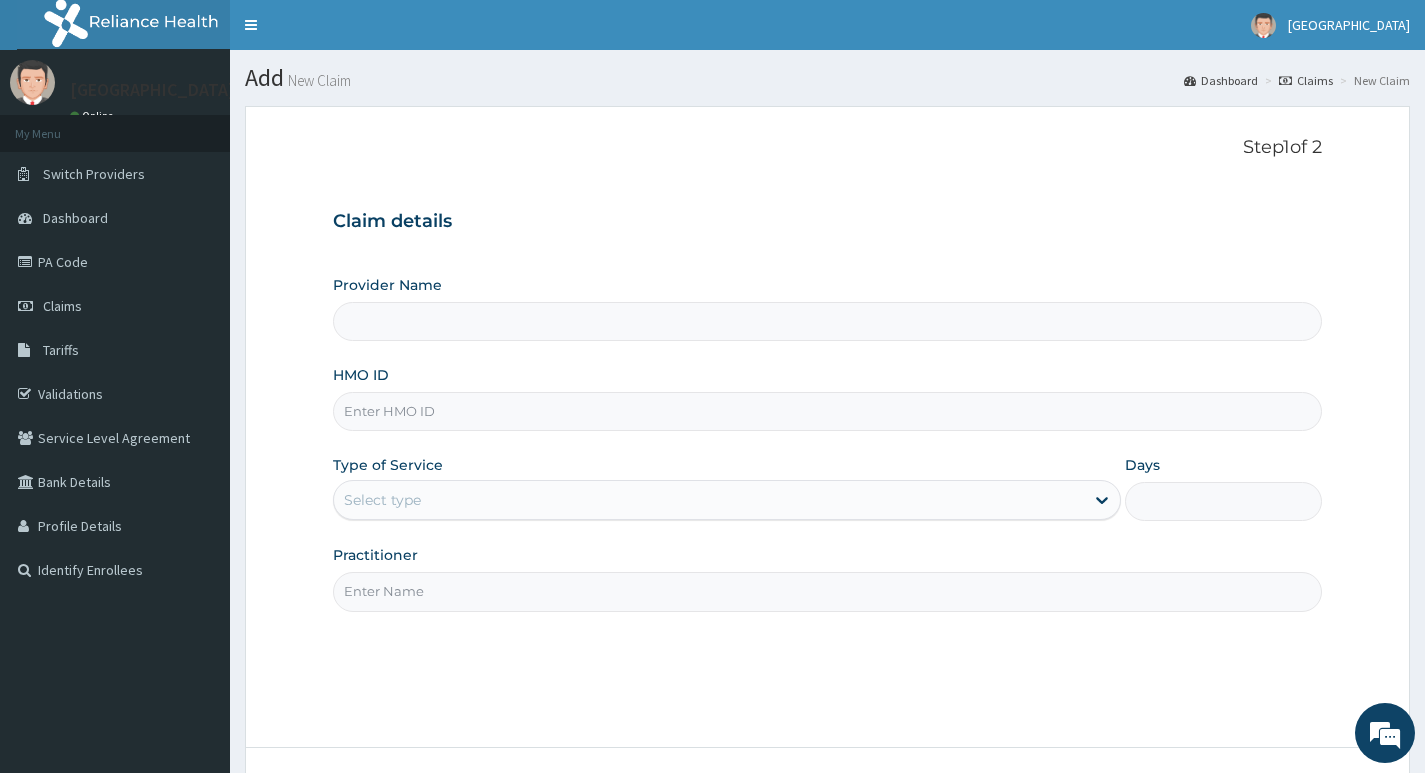 type on "Living Heart Specialist Hospital" 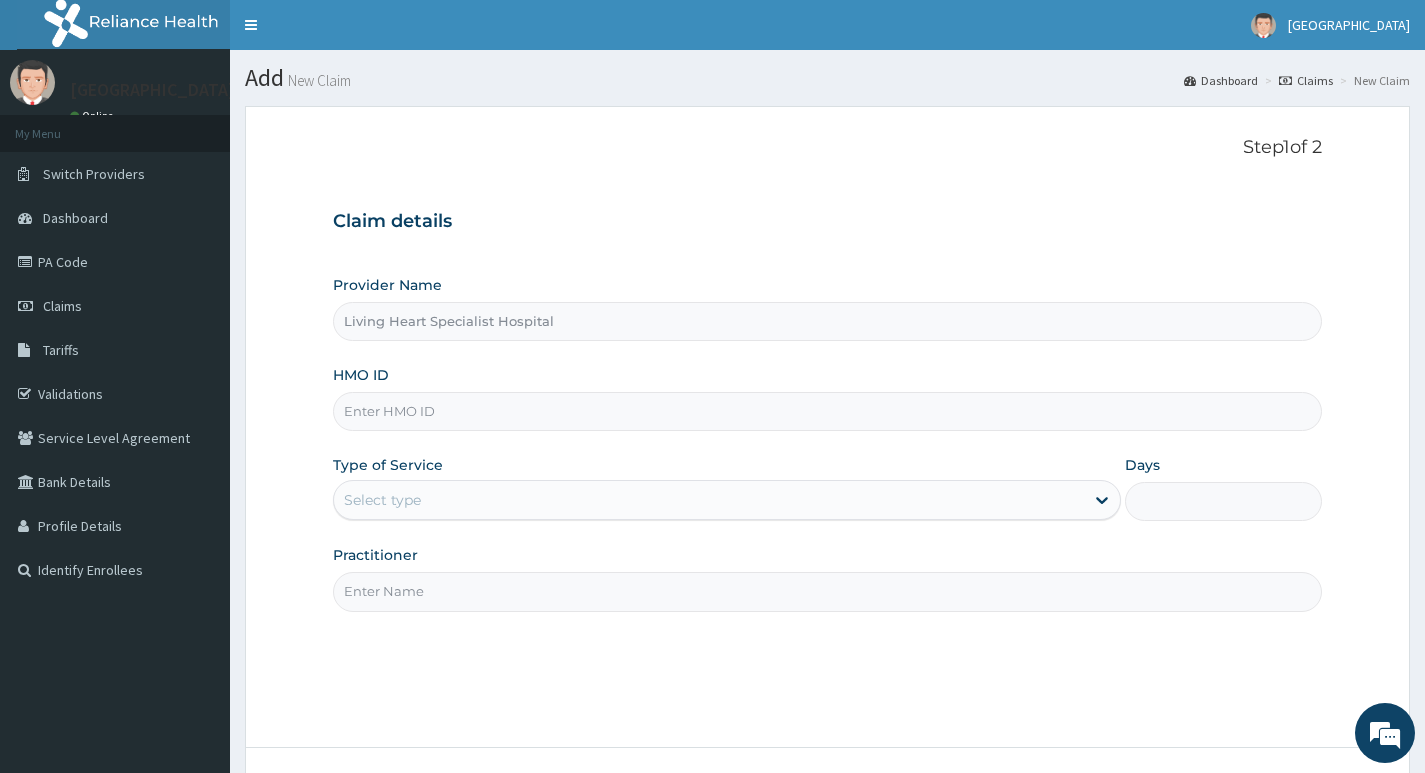scroll, scrollTop: 0, scrollLeft: 0, axis: both 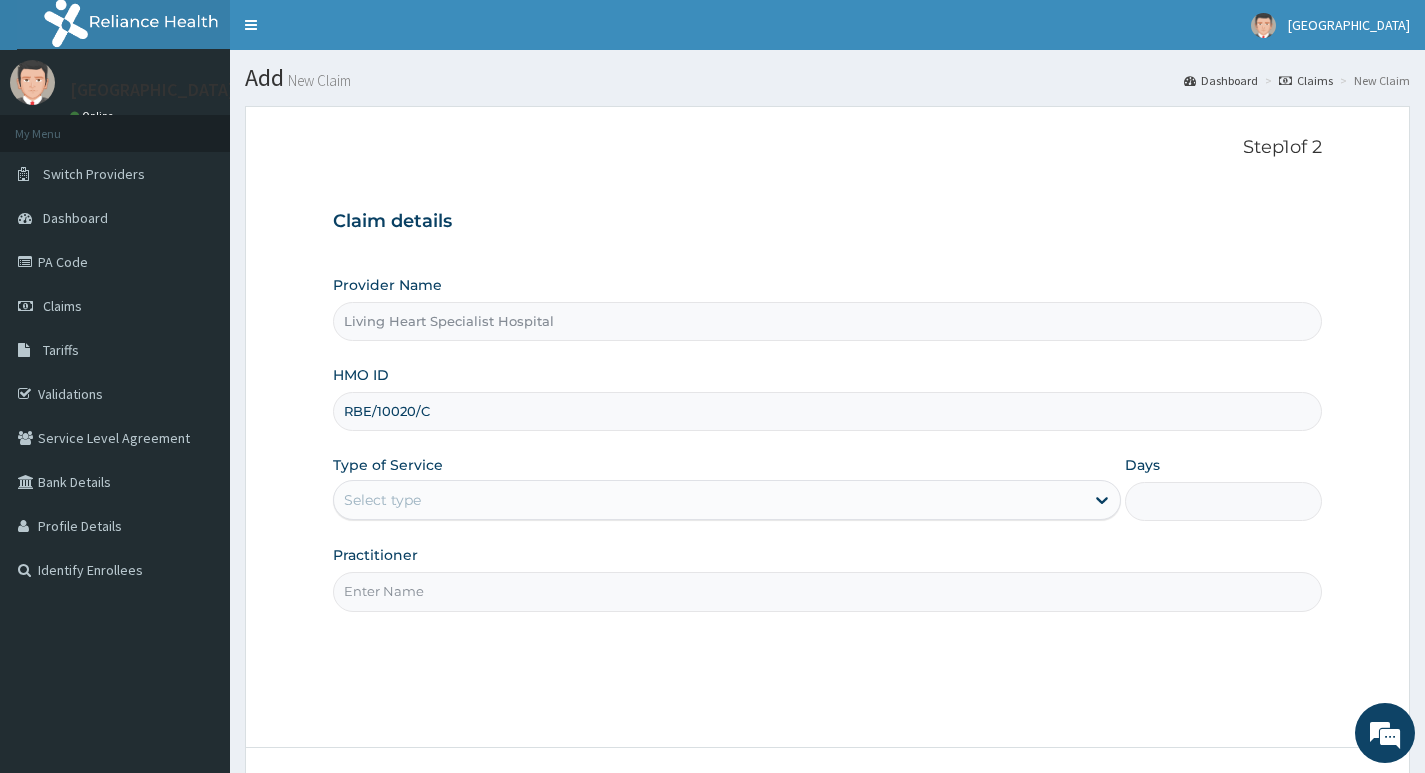 type on "RBE/10020/C" 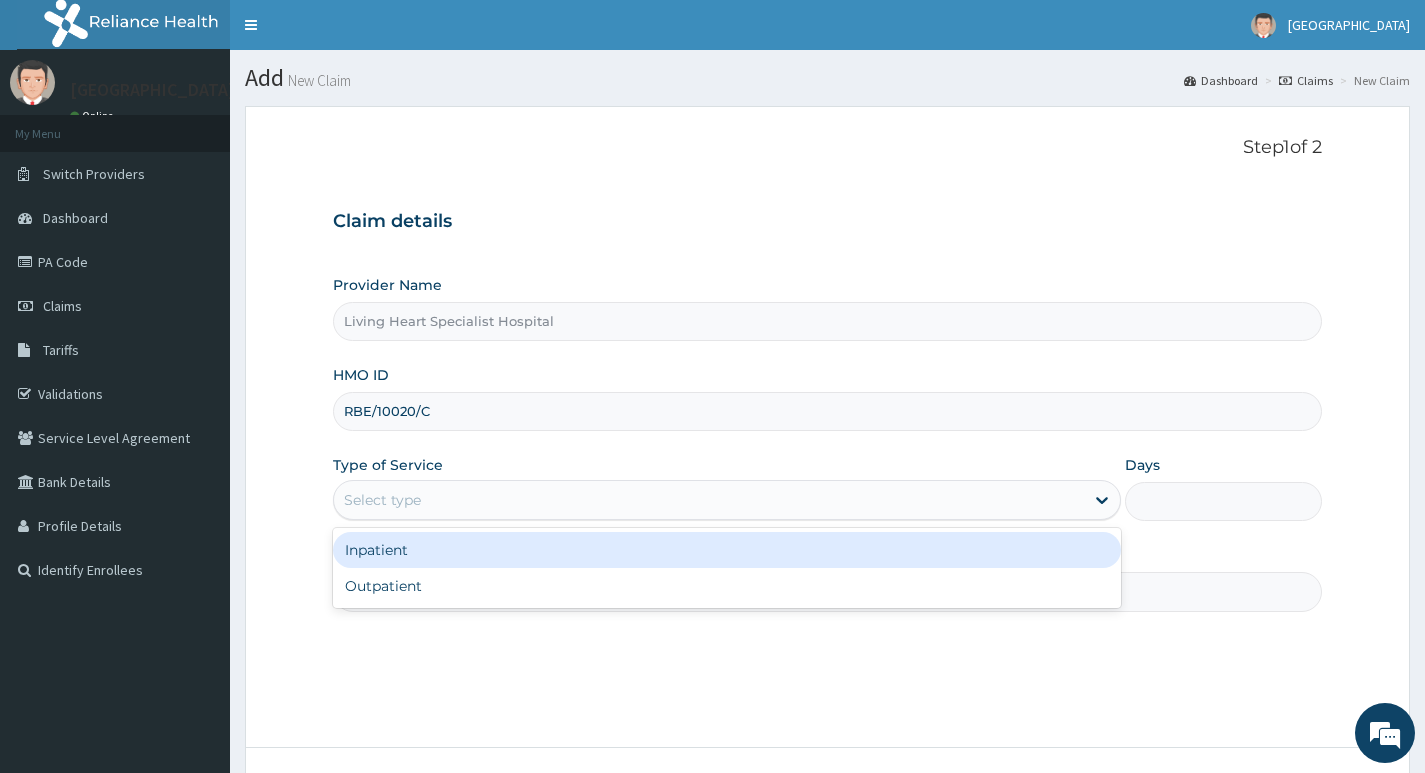 click on "Select type" at bounding box center [709, 500] 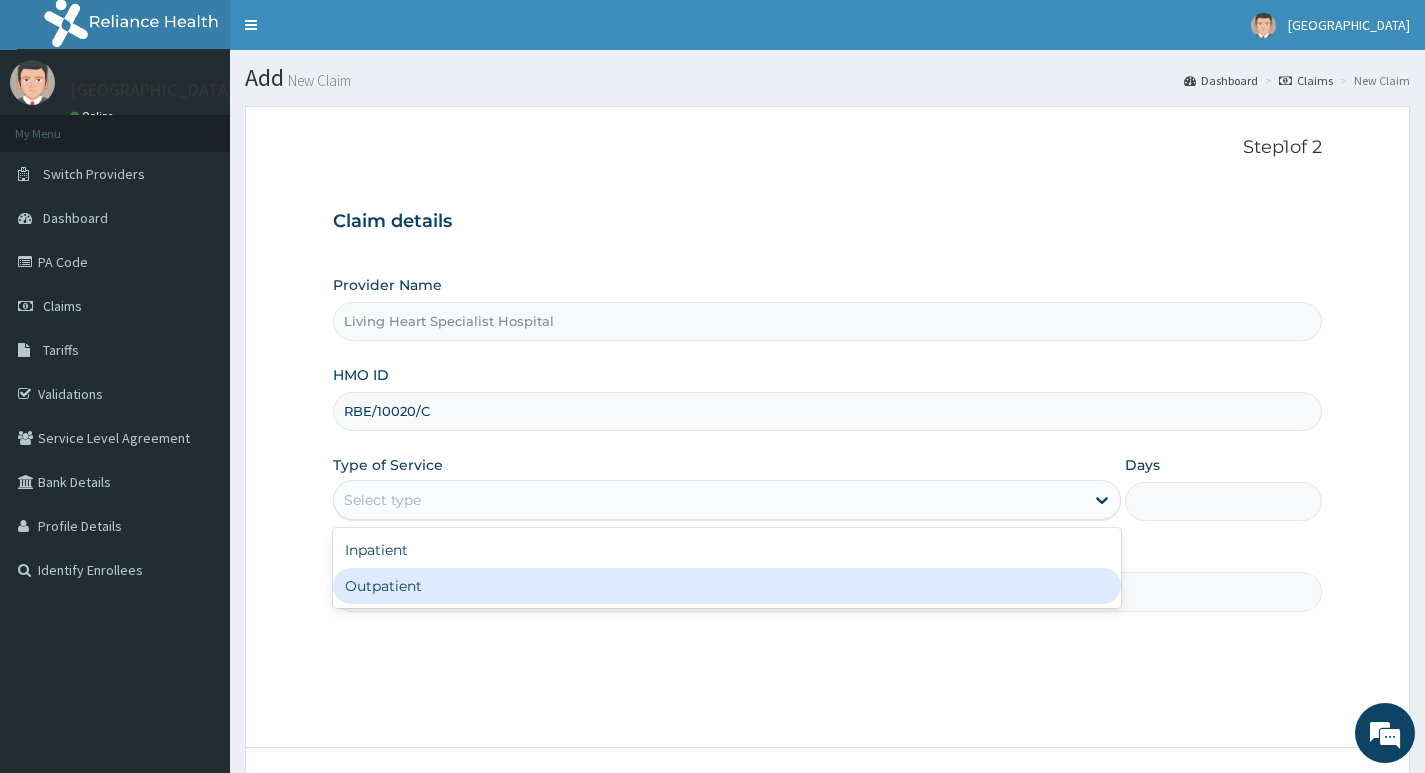 click on "Outpatient" at bounding box center (727, 586) 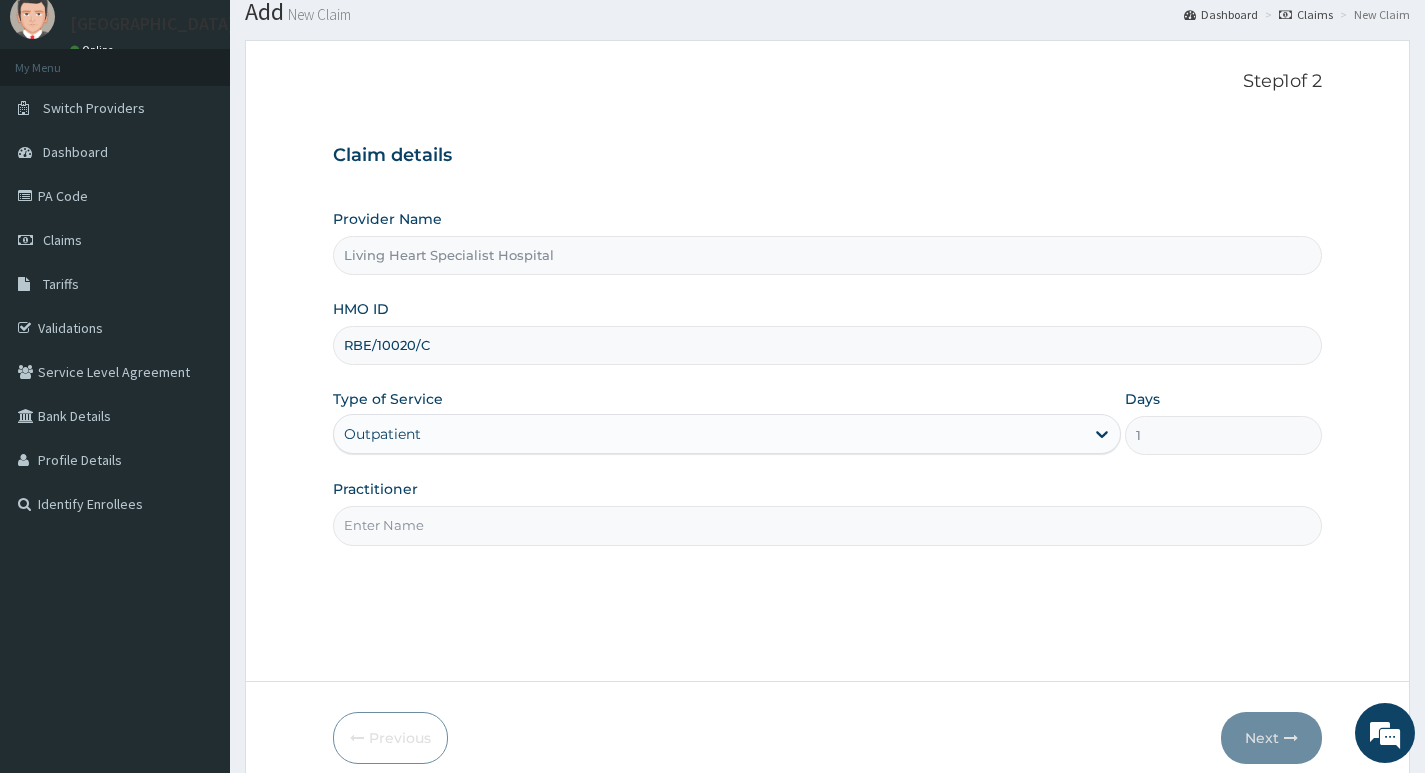 scroll, scrollTop: 100, scrollLeft: 0, axis: vertical 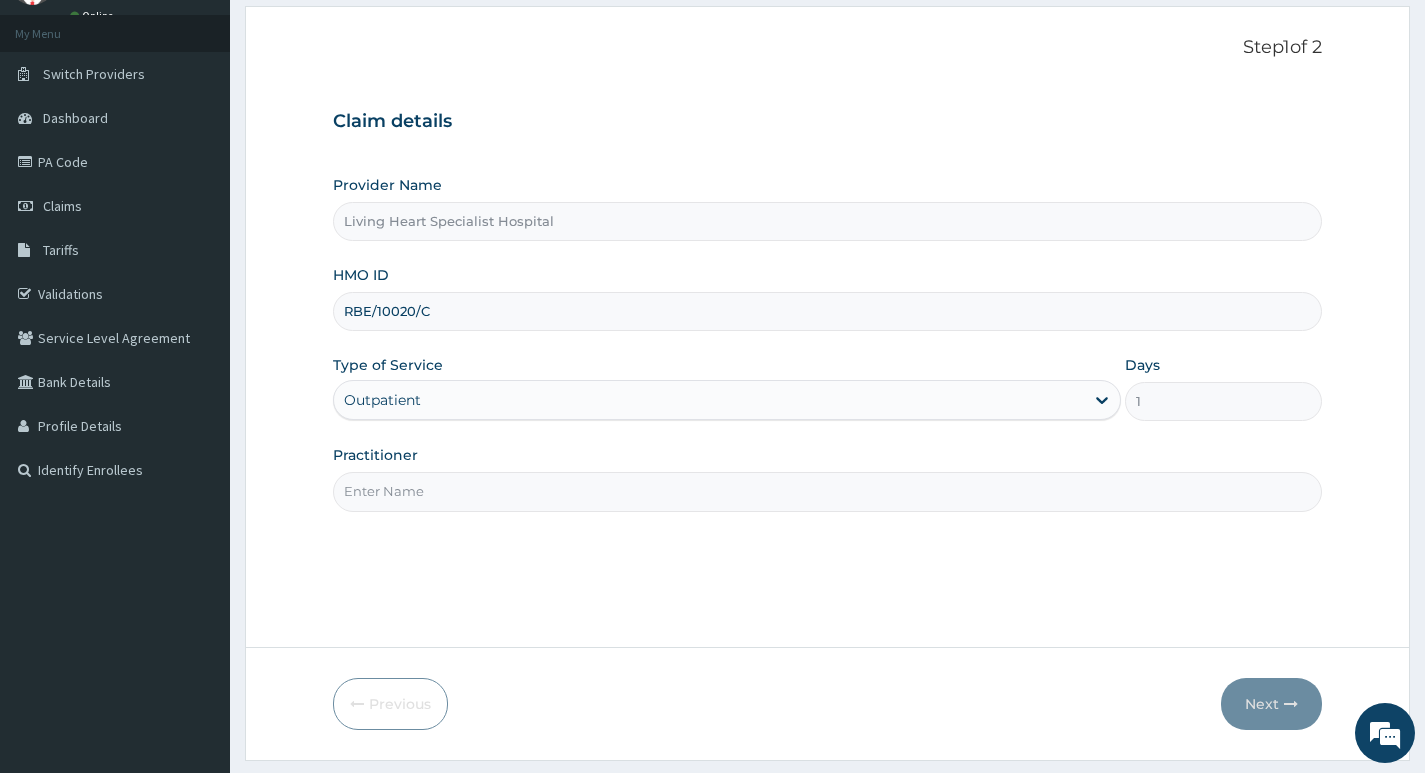 click on "Practitioner" at bounding box center [827, 491] 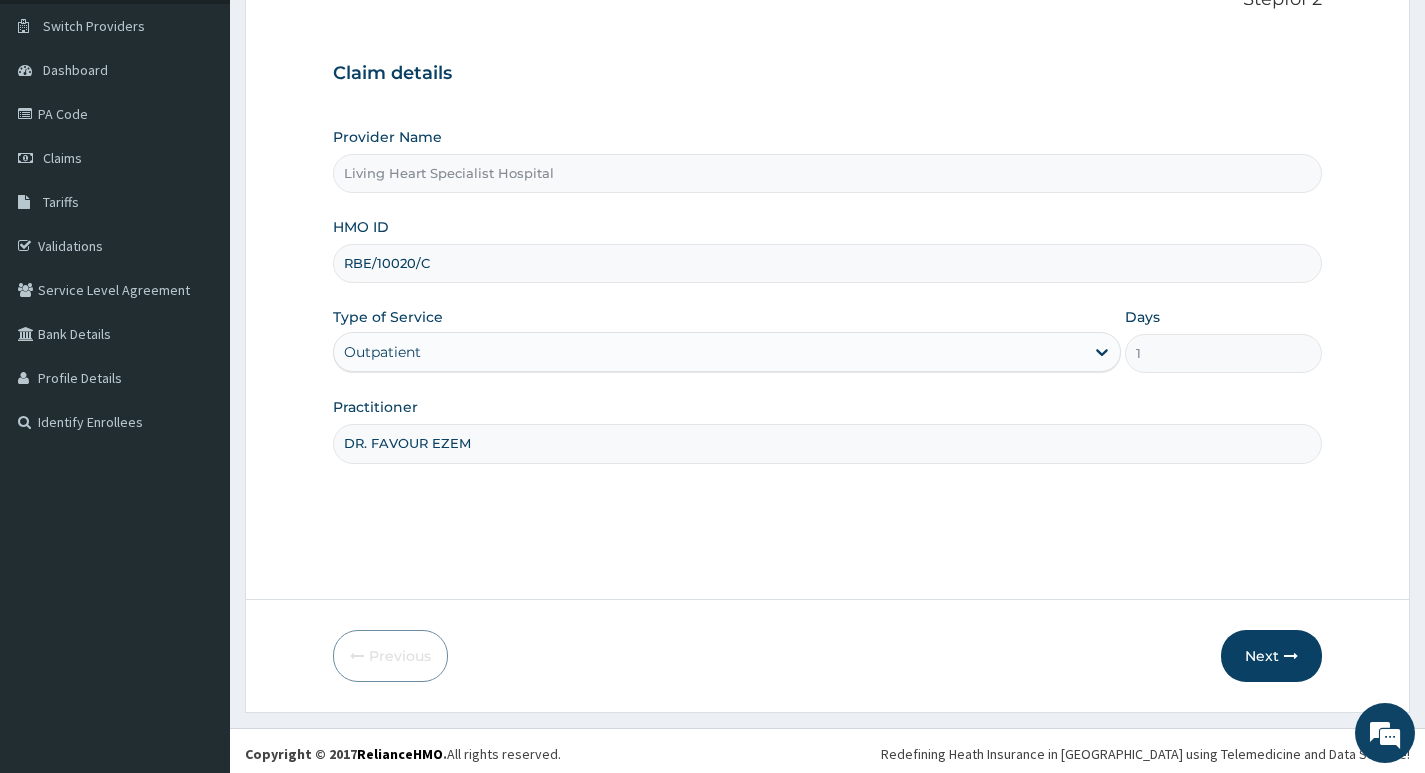 scroll, scrollTop: 154, scrollLeft: 0, axis: vertical 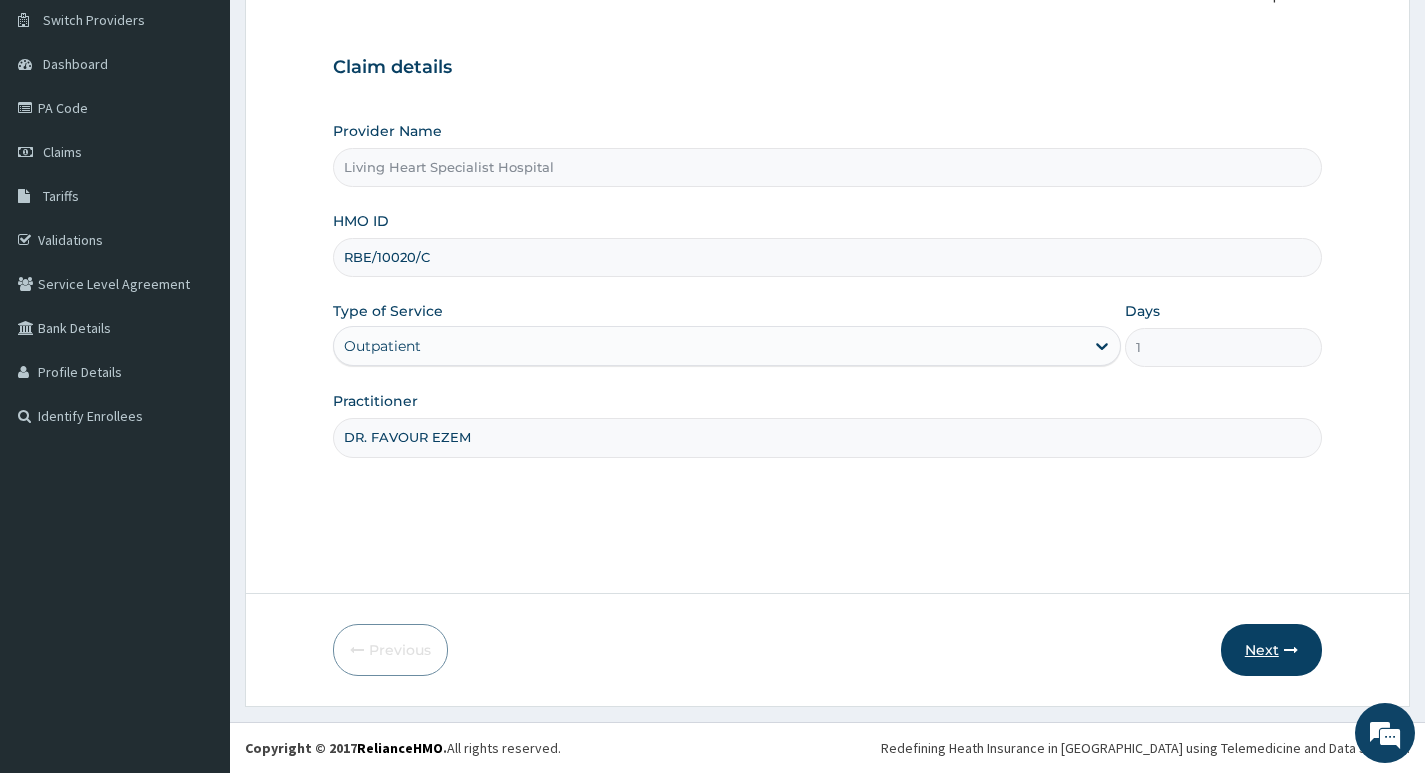 type on "DR. FAVOUR EZEM" 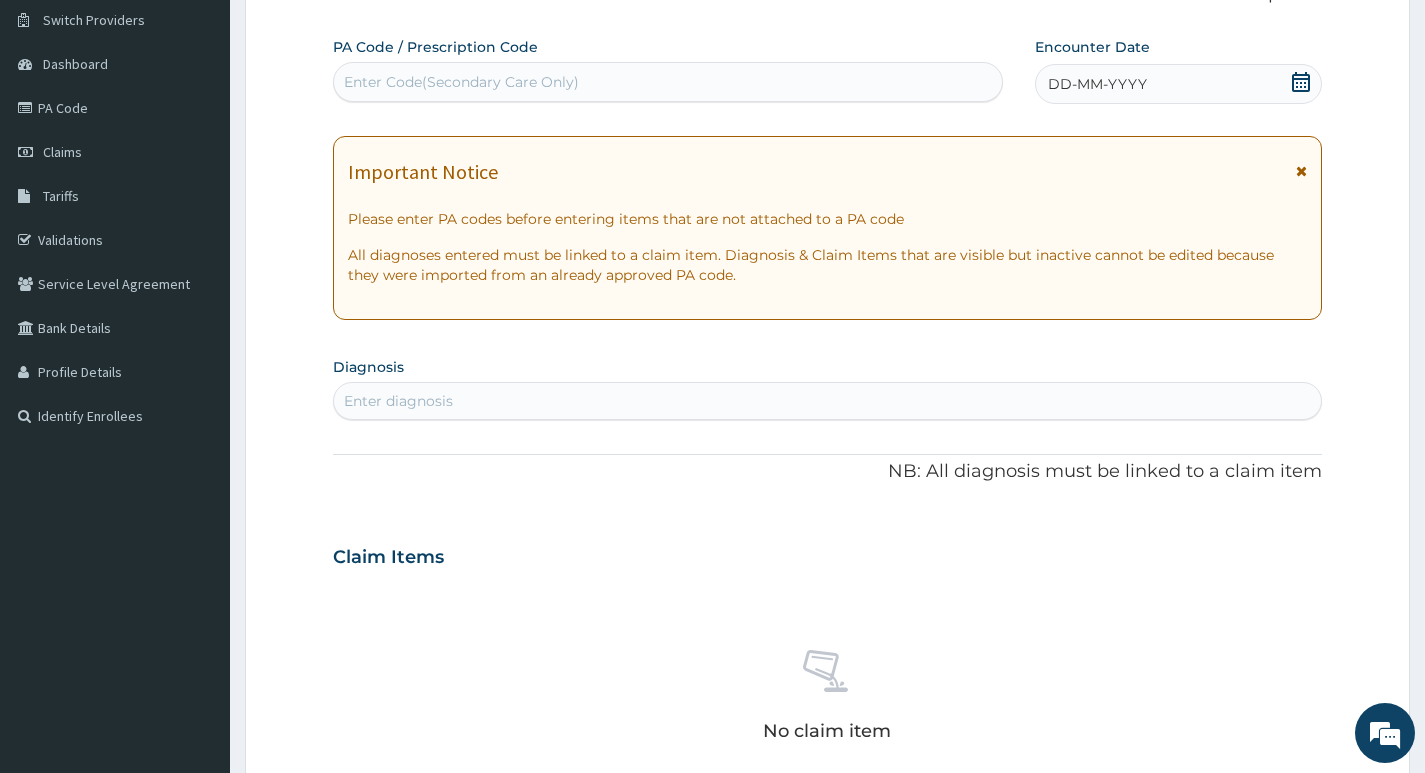 click on "Enter Code(Secondary Care Only)" at bounding box center [461, 82] 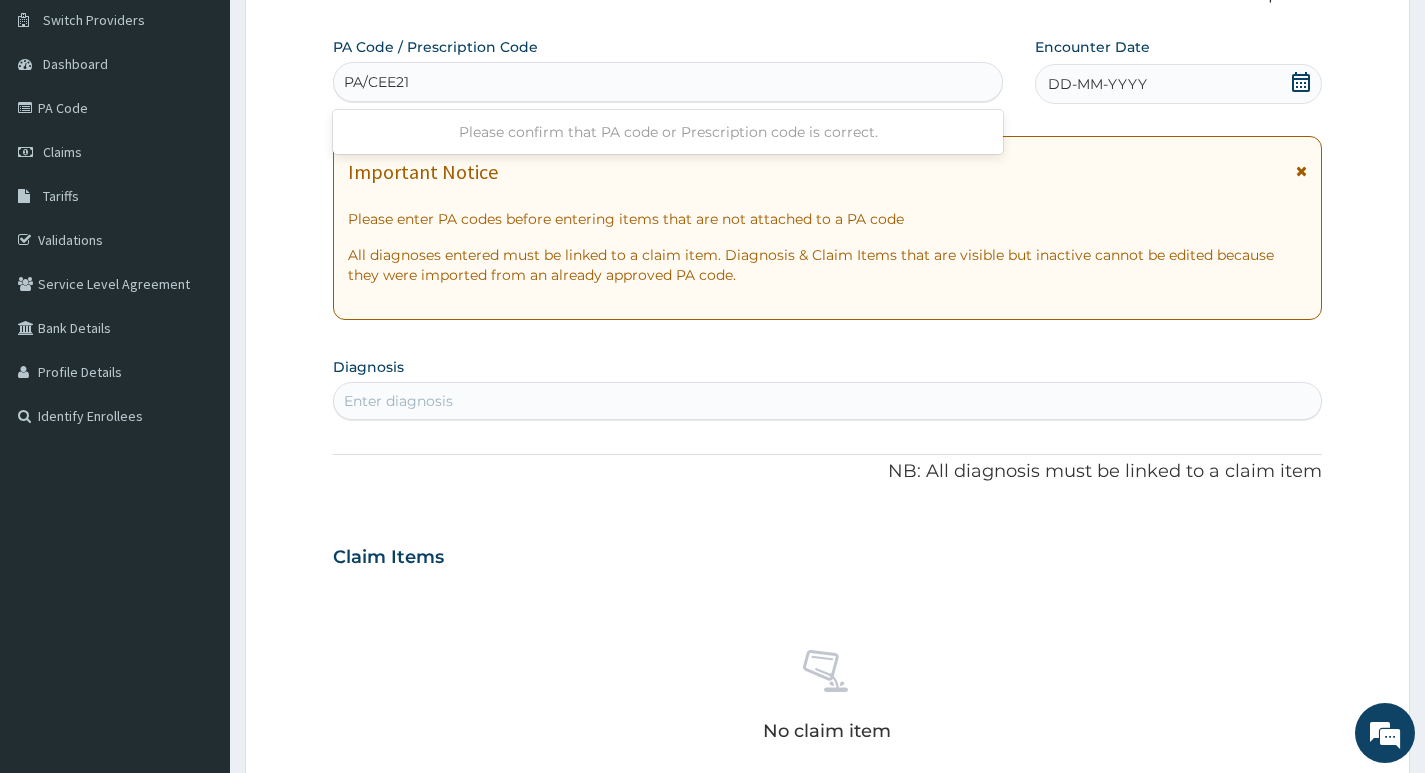 type on "PA/CEE212" 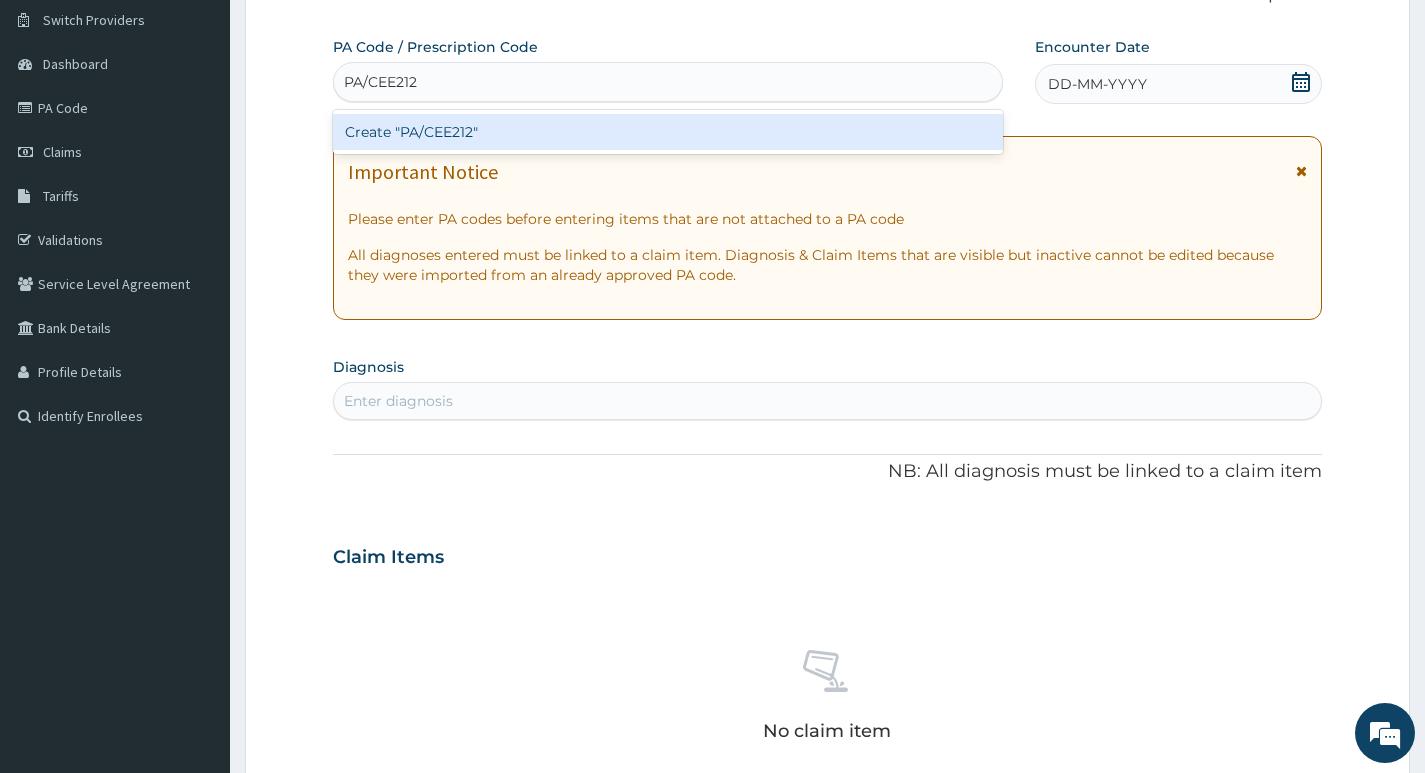 click on "Create "PA/CEE212"" at bounding box center (668, 132) 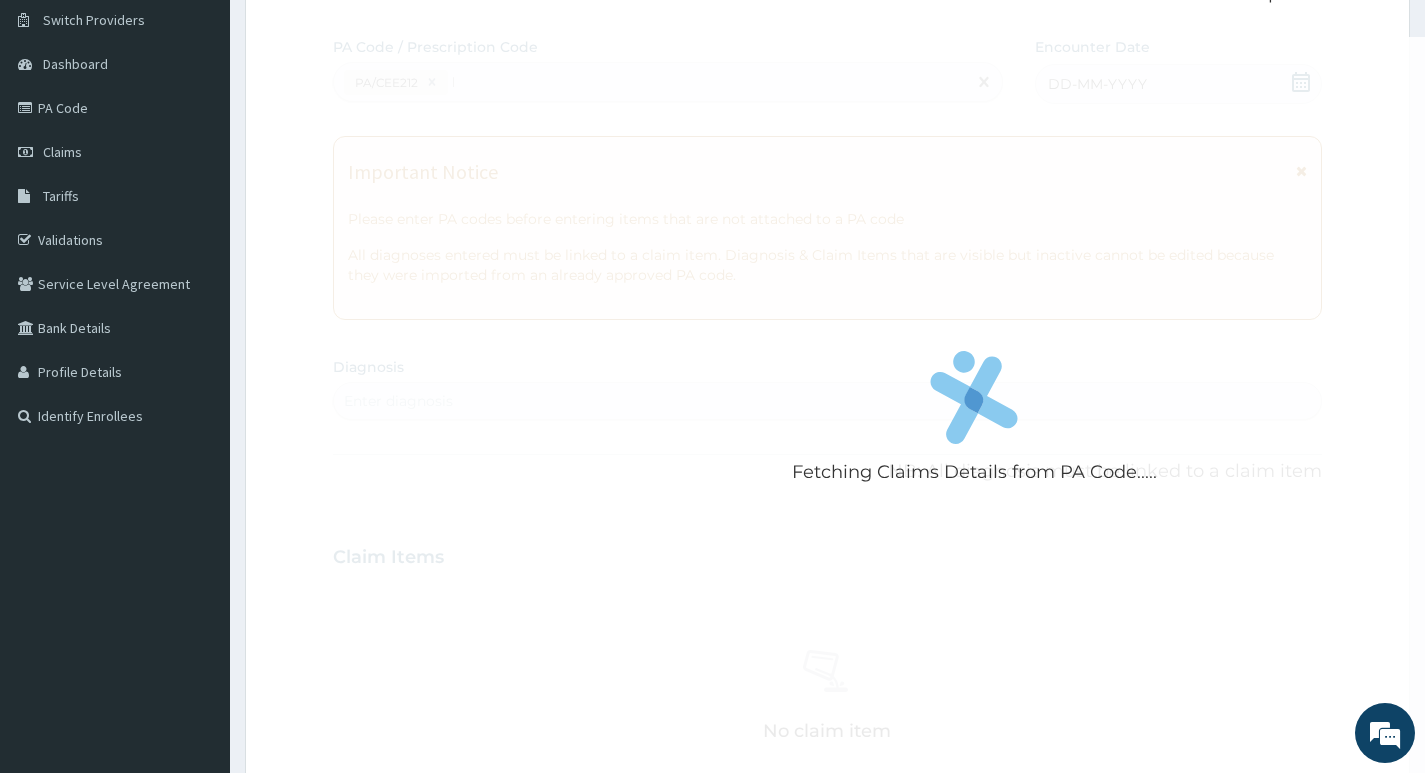 type 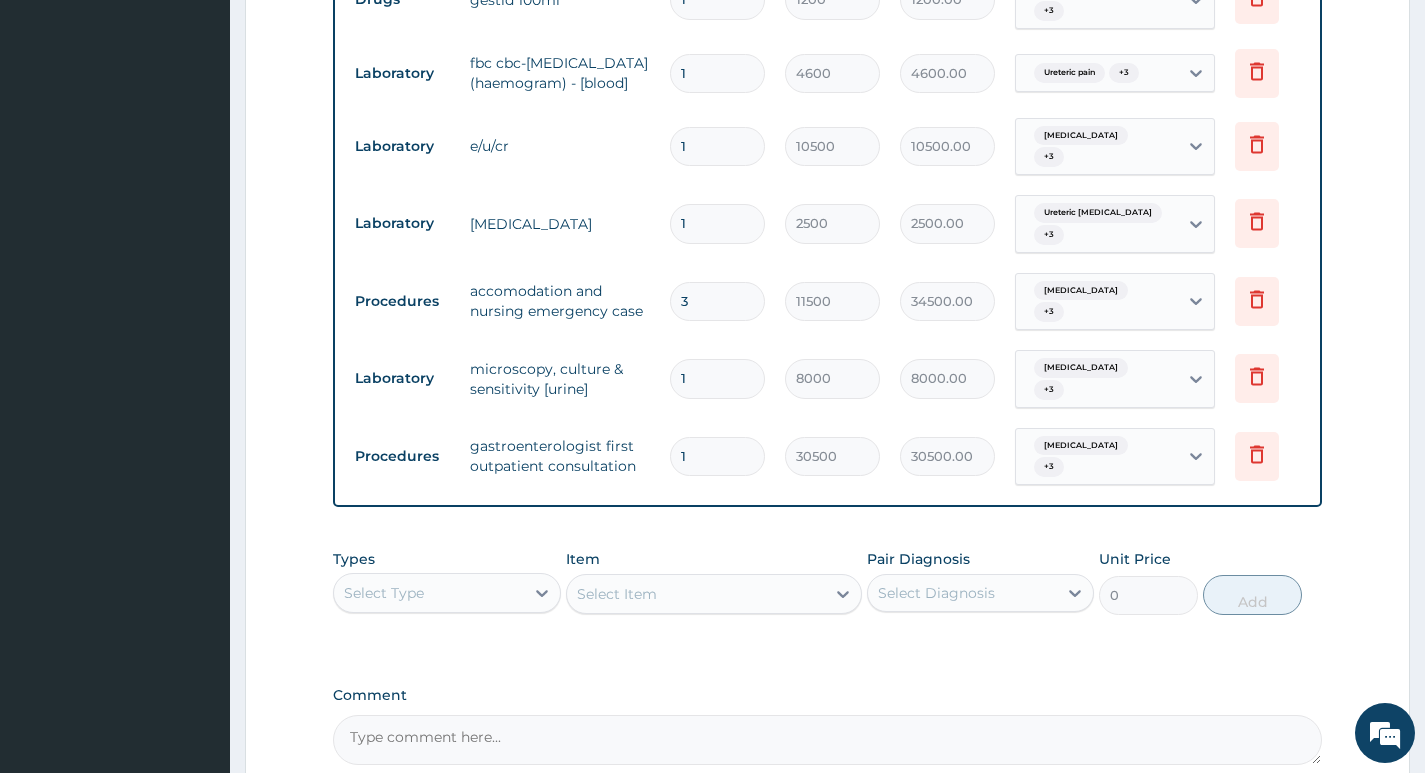 scroll, scrollTop: 1216, scrollLeft: 0, axis: vertical 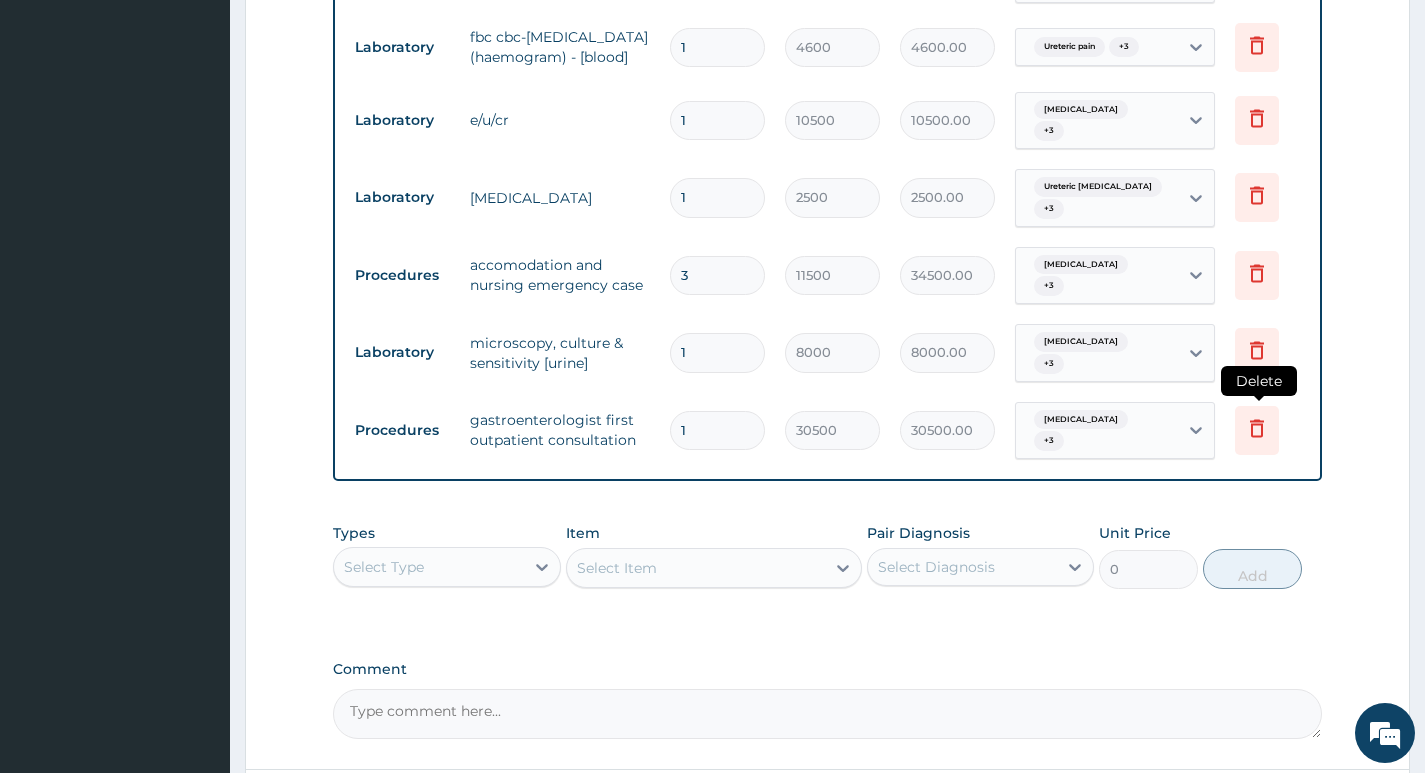 click 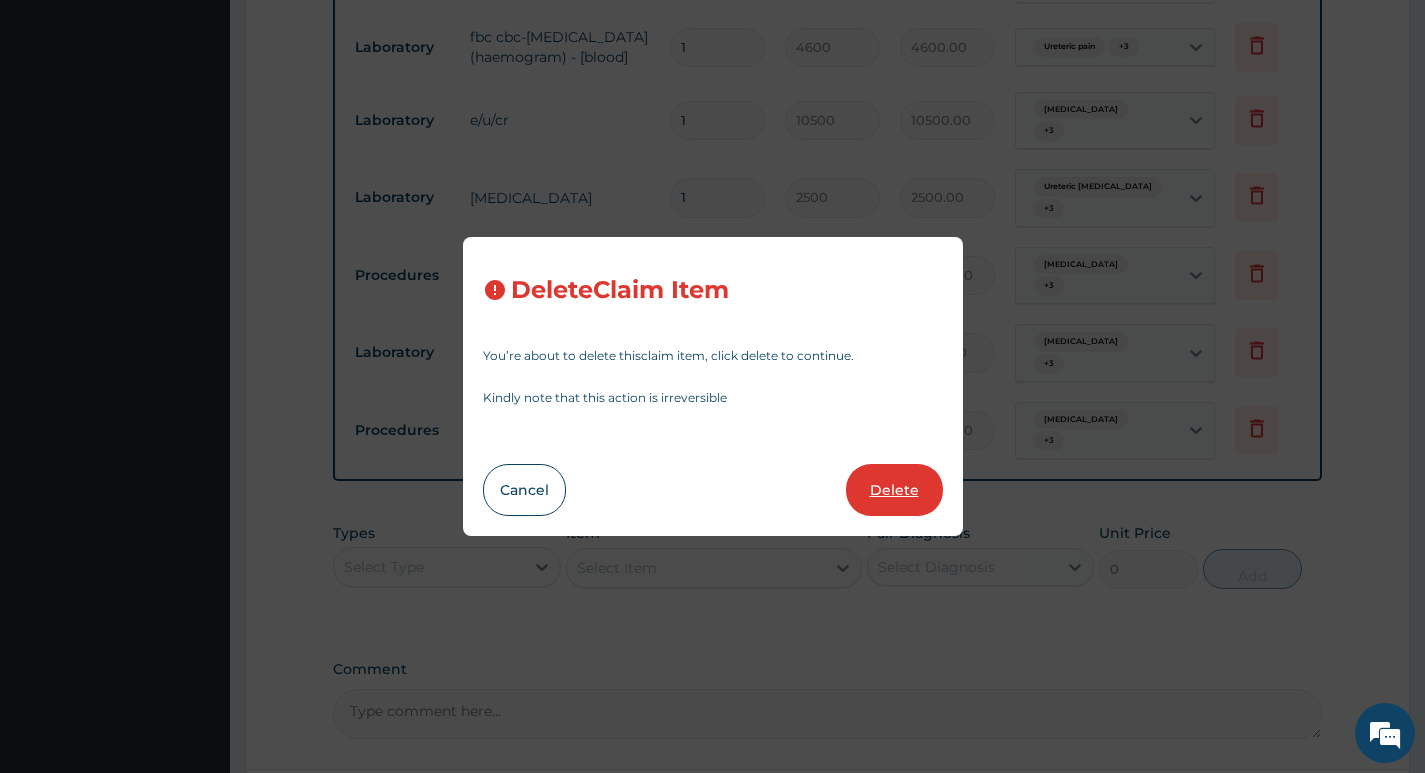 click on "Delete" at bounding box center (894, 490) 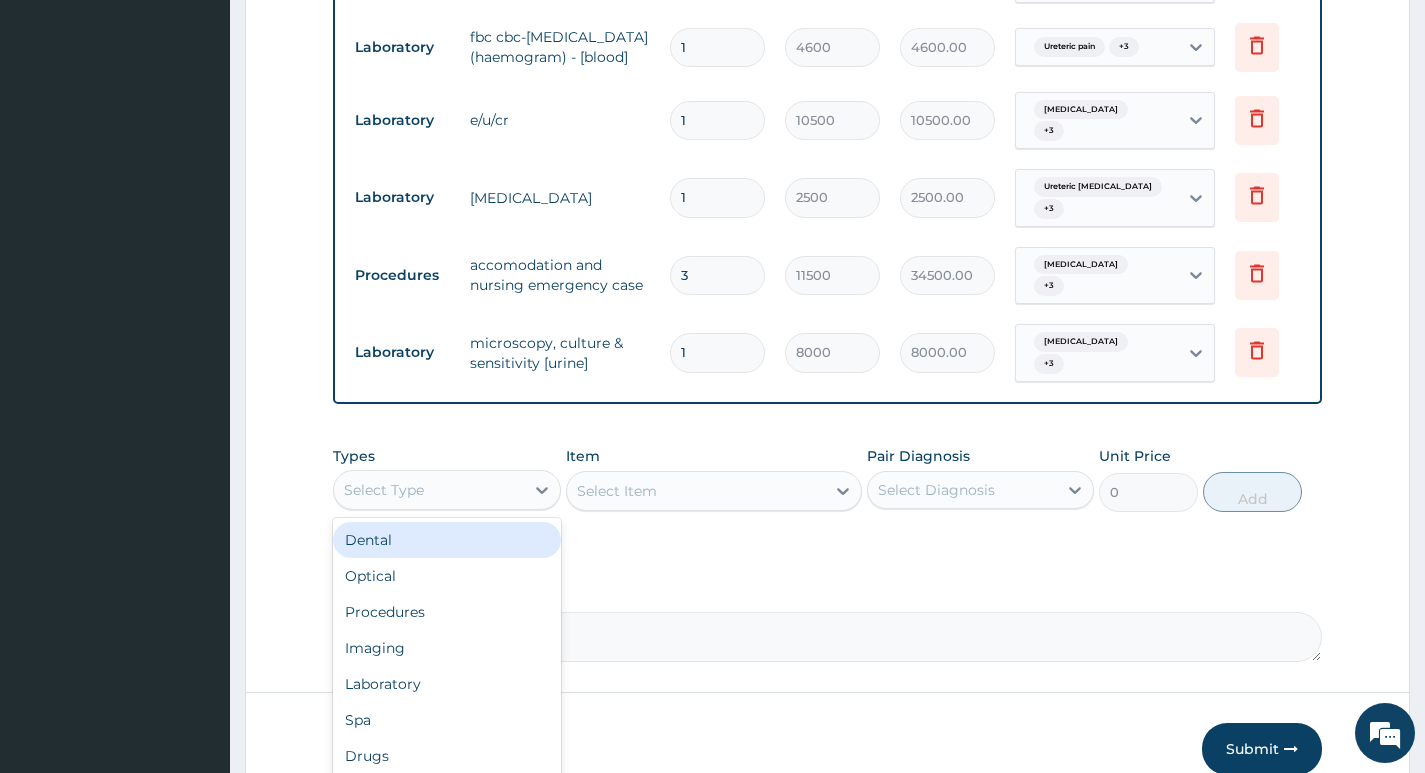 click on "Select Type" at bounding box center [428, 490] 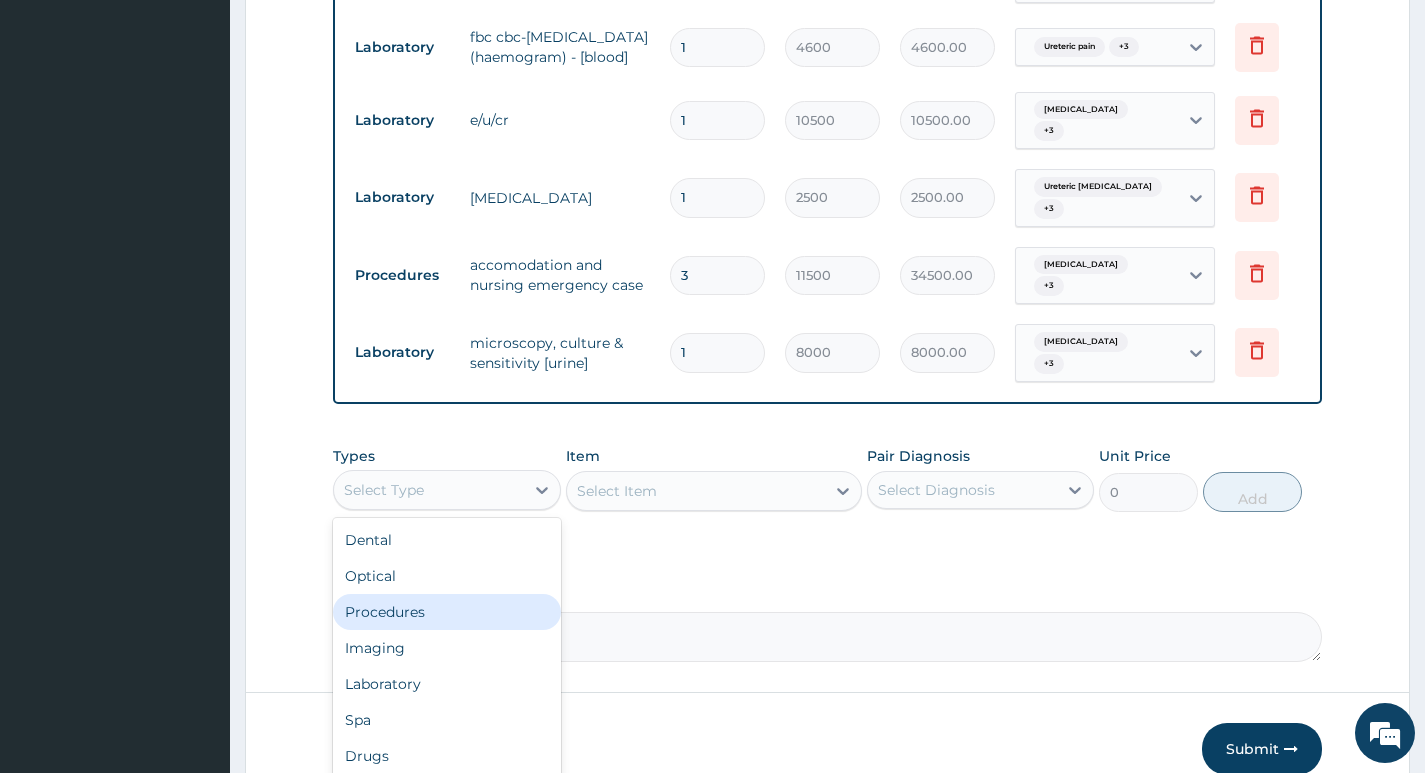 click on "Procedures" at bounding box center [446, 612] 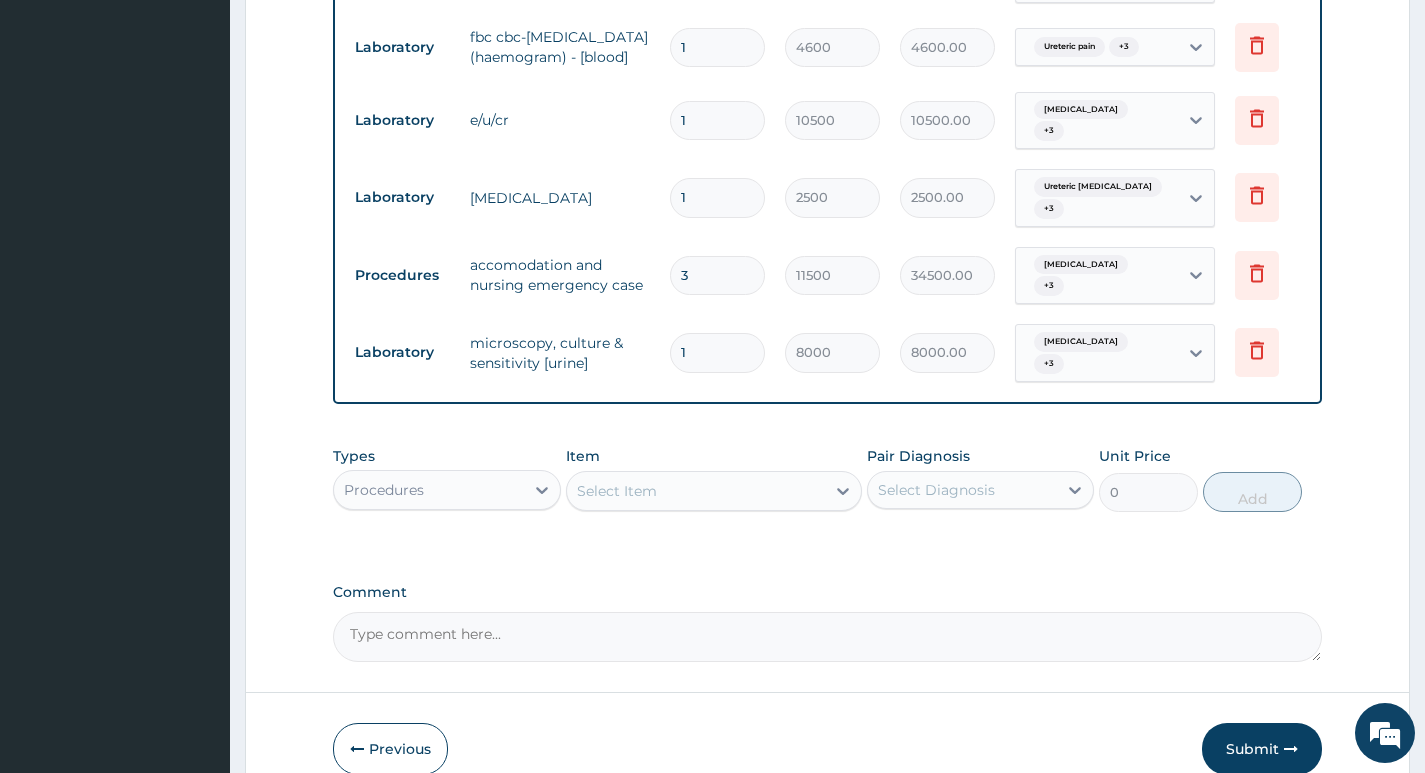 click on "Select Item" at bounding box center [696, 491] 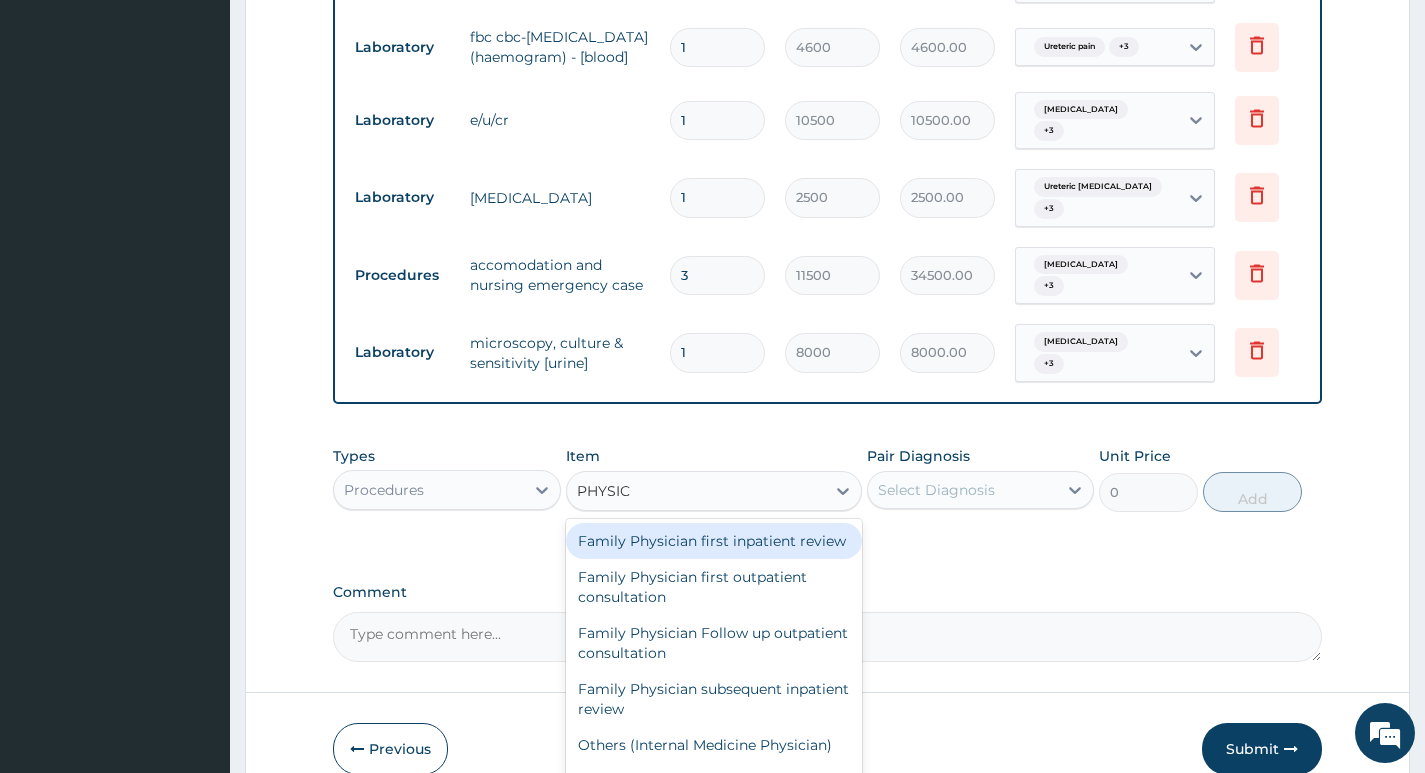type on "PHYSICI" 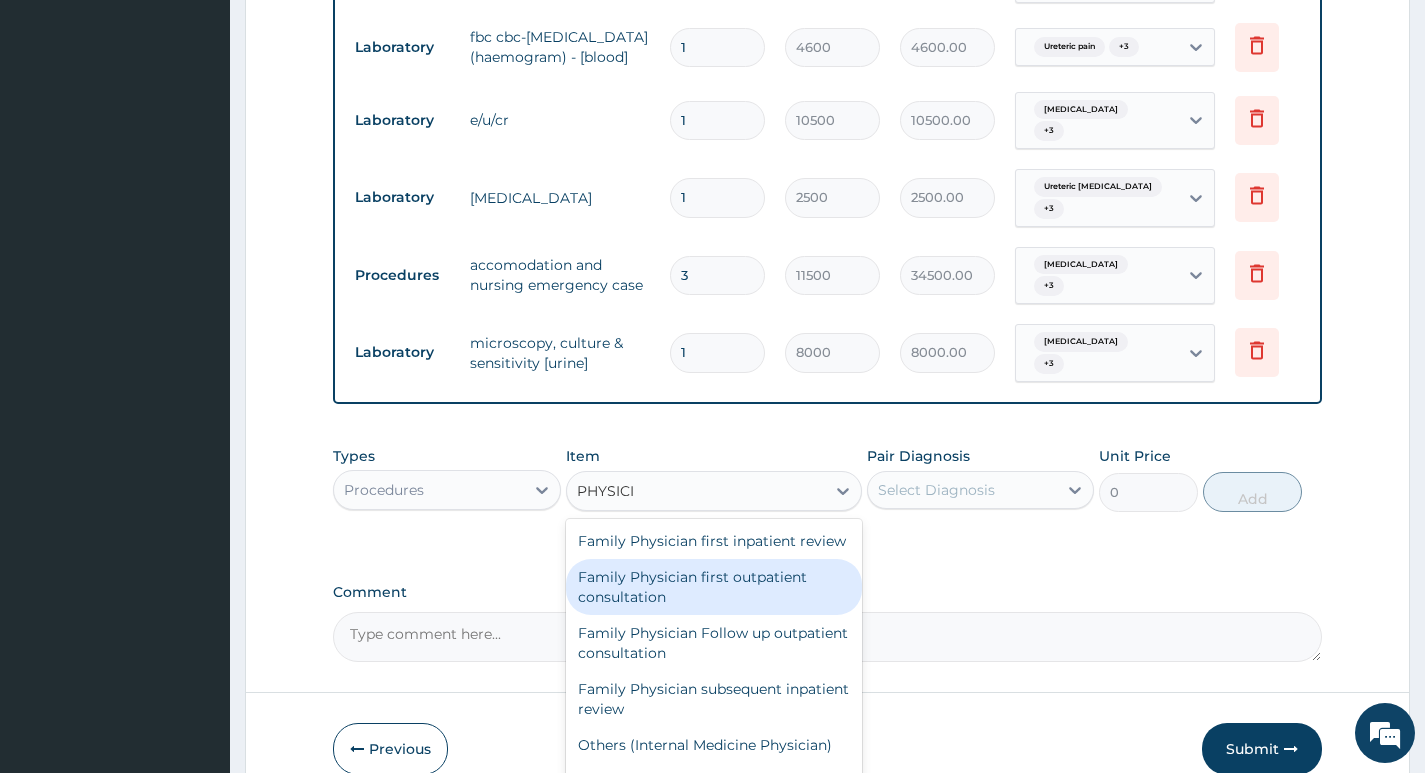 scroll, scrollTop: 24, scrollLeft: 0, axis: vertical 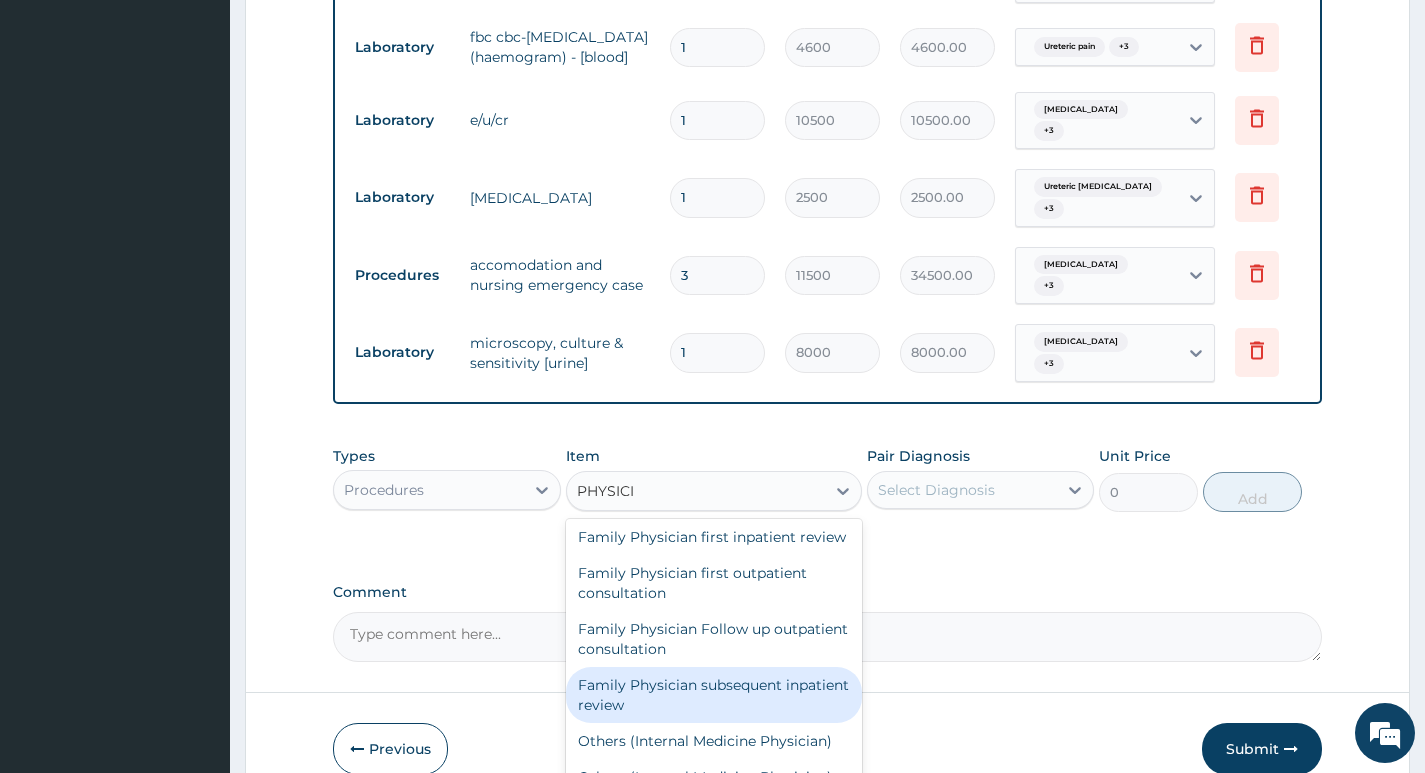 click on "Family Physician subsequent inpatient review" at bounding box center [714, 695] 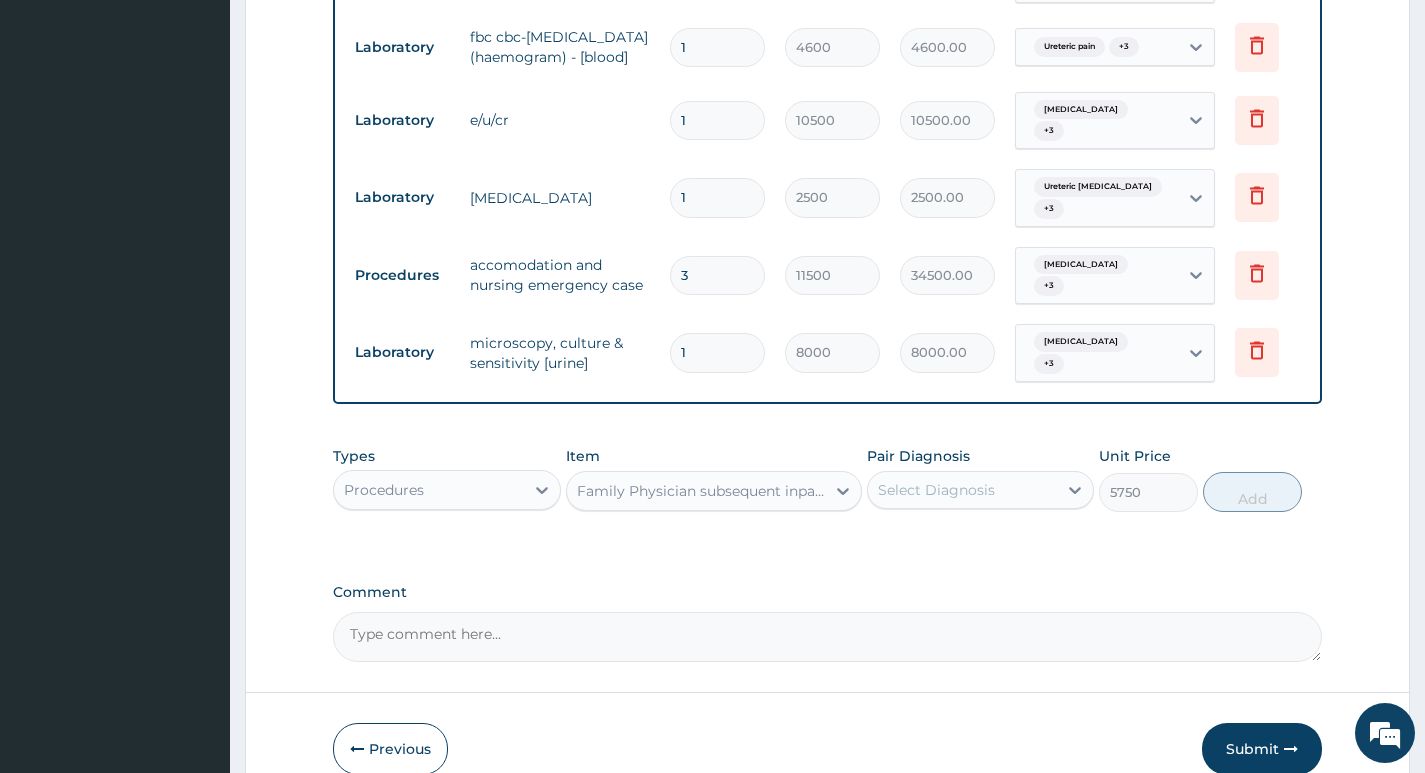 scroll, scrollTop: 1290, scrollLeft: 0, axis: vertical 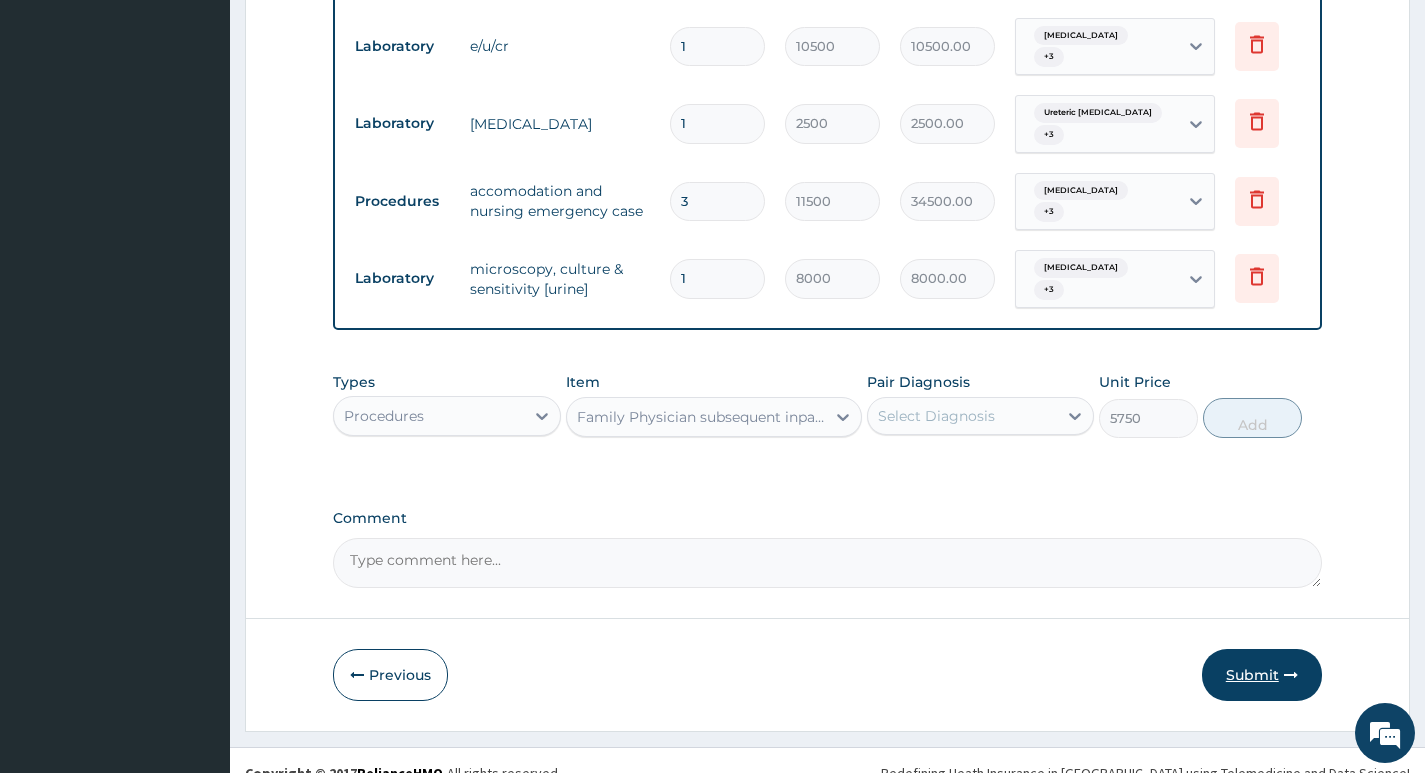 click on "Submit" at bounding box center [1262, 675] 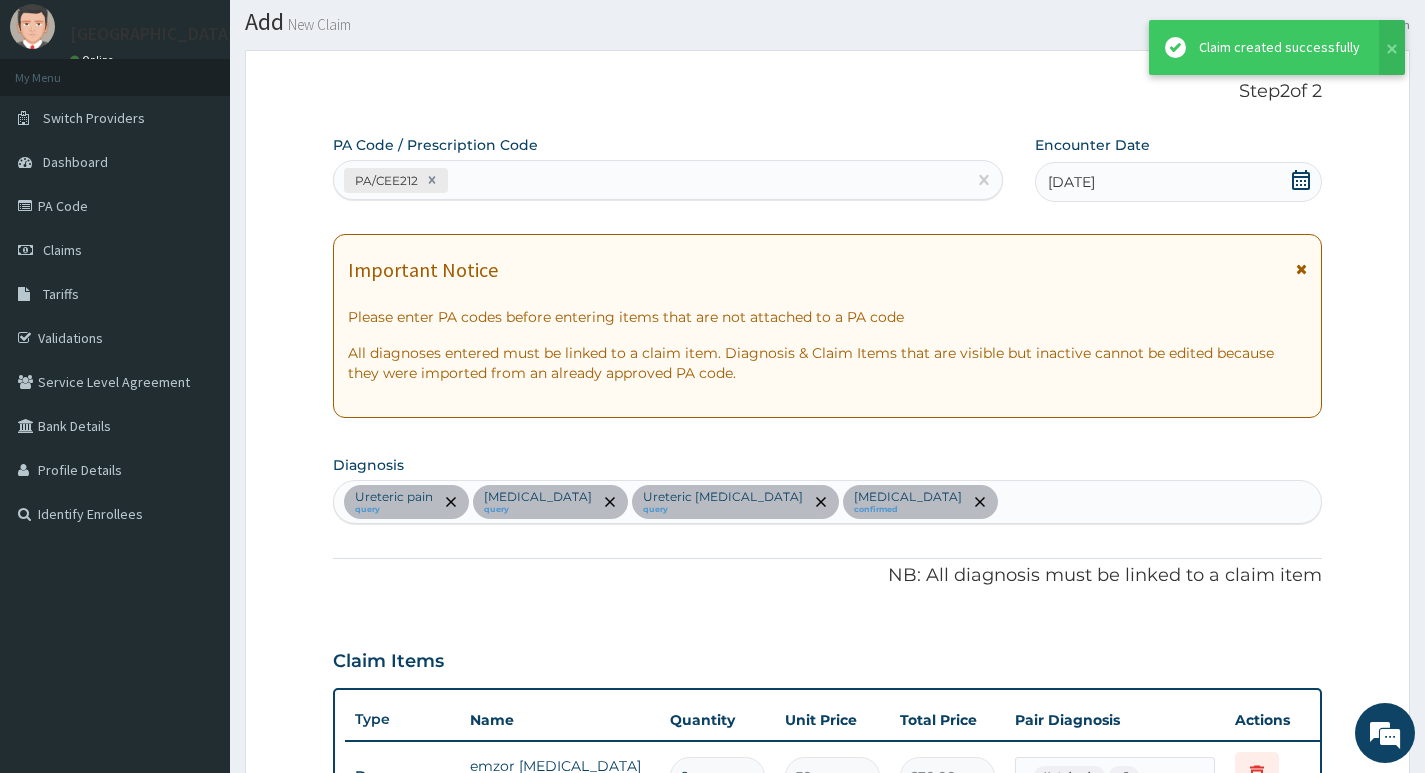 scroll, scrollTop: 1290, scrollLeft: 0, axis: vertical 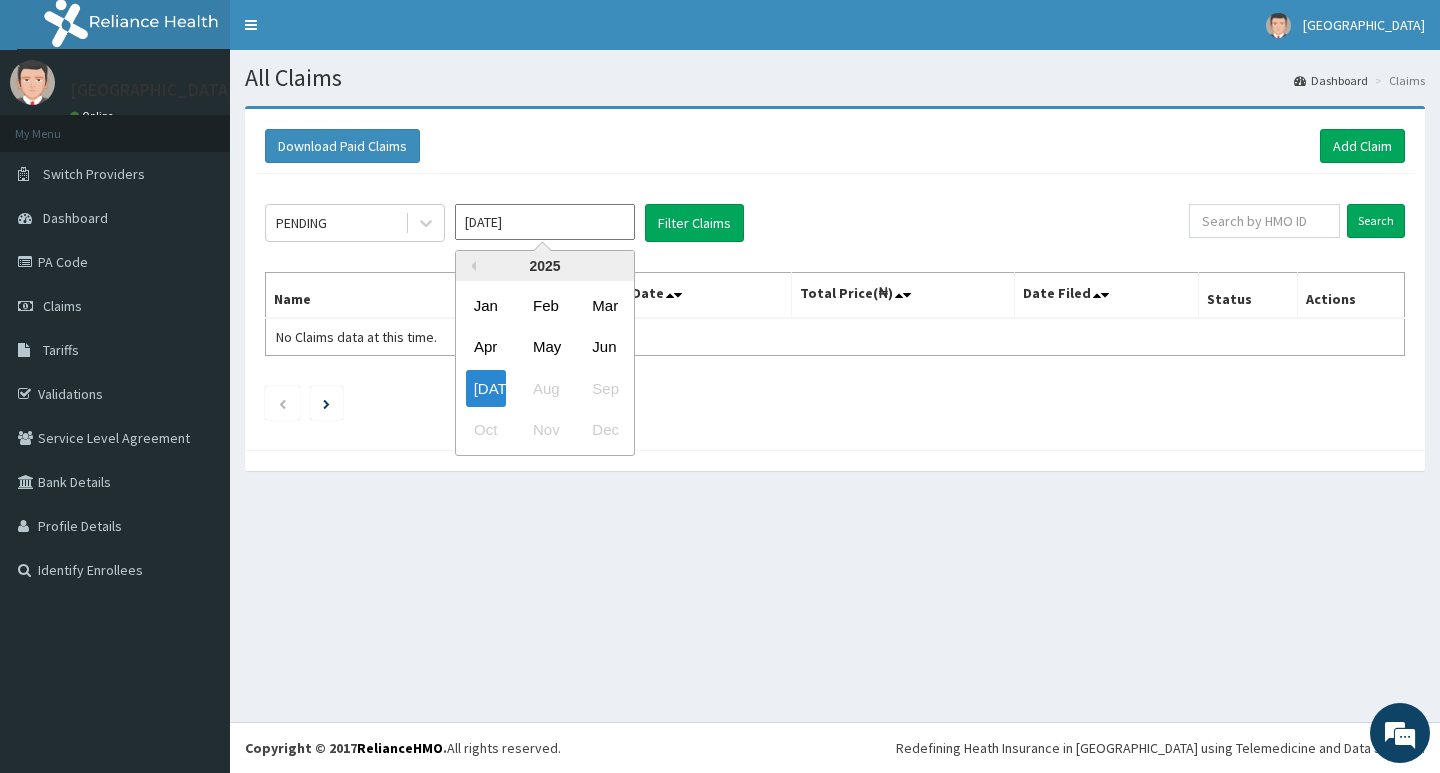 click on "[DATE]" at bounding box center [545, 222] 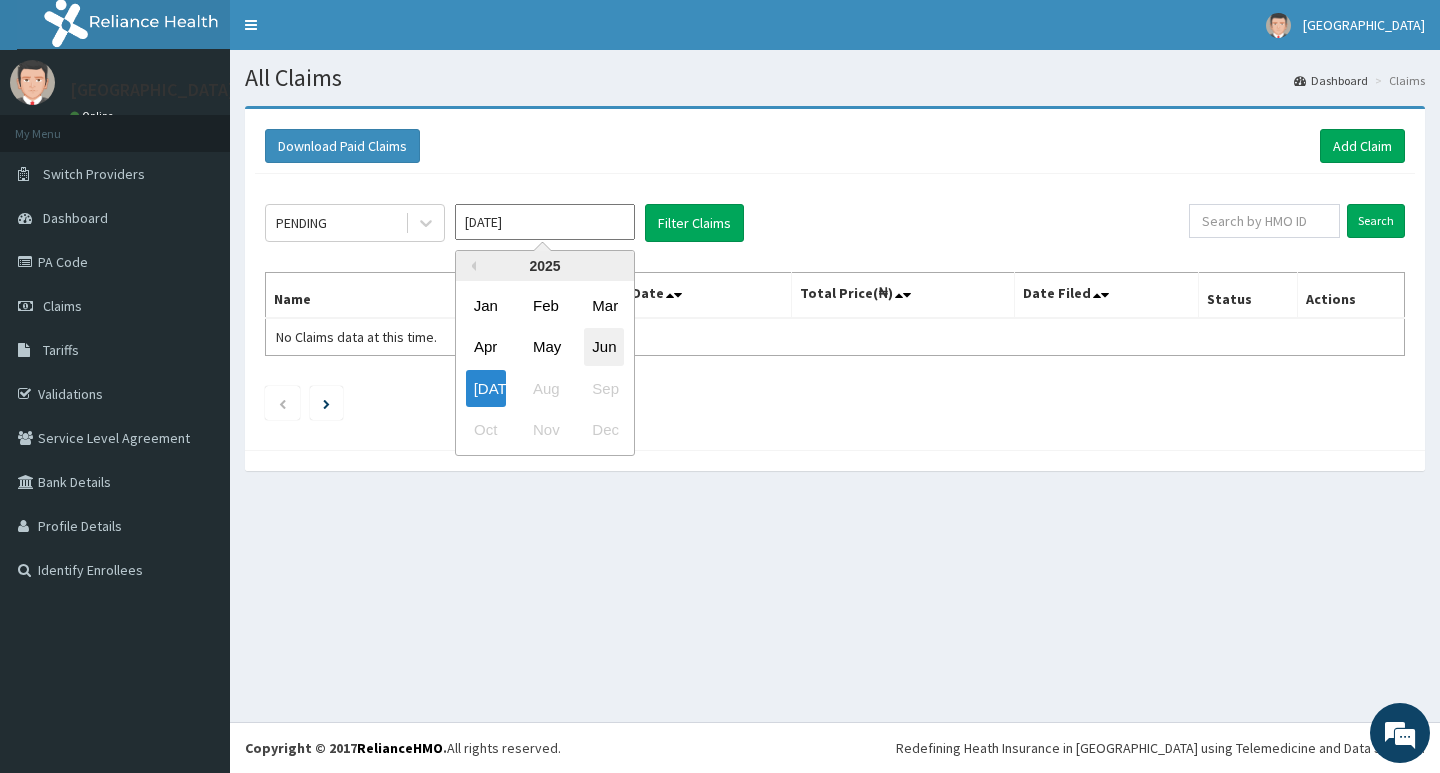 click on "Jun" at bounding box center (604, 347) 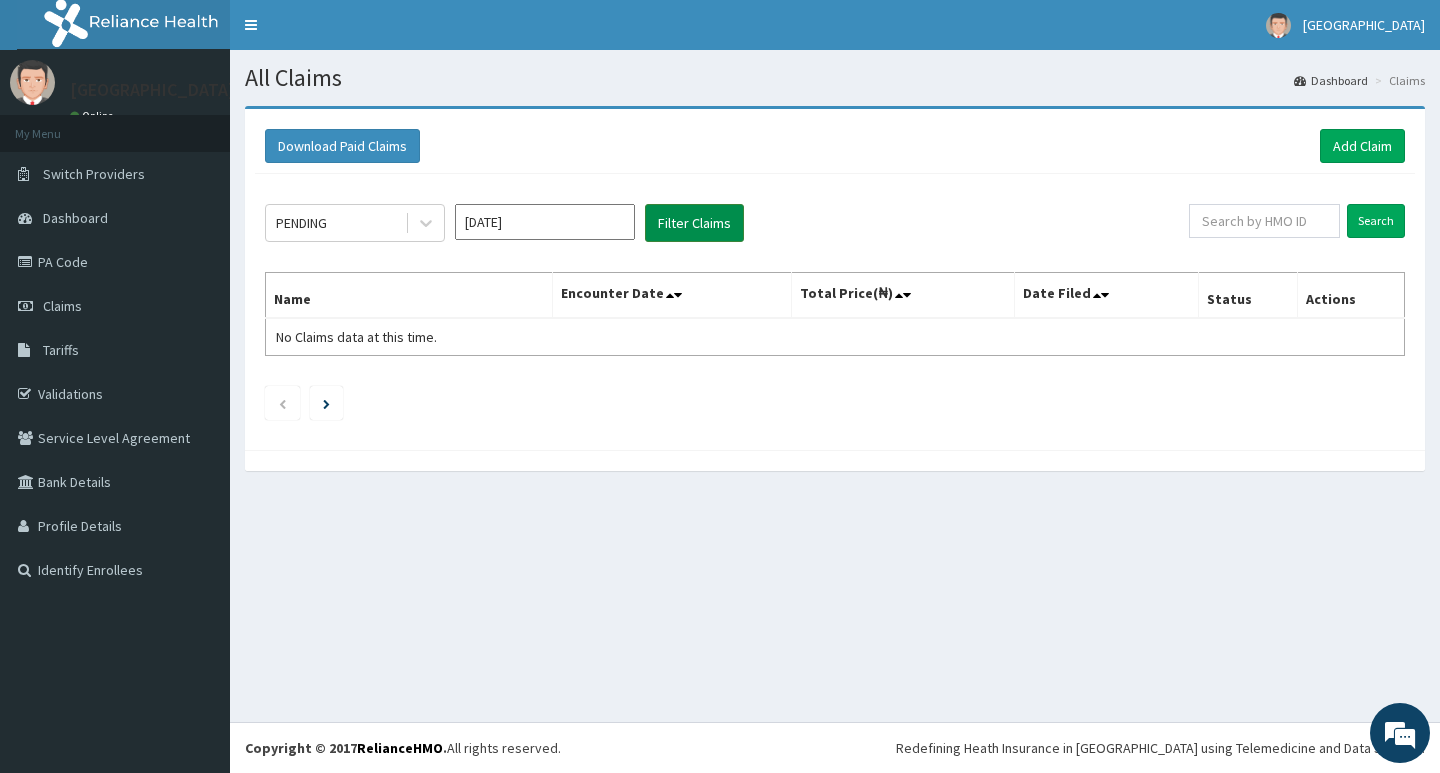 click on "Filter Claims" at bounding box center (694, 223) 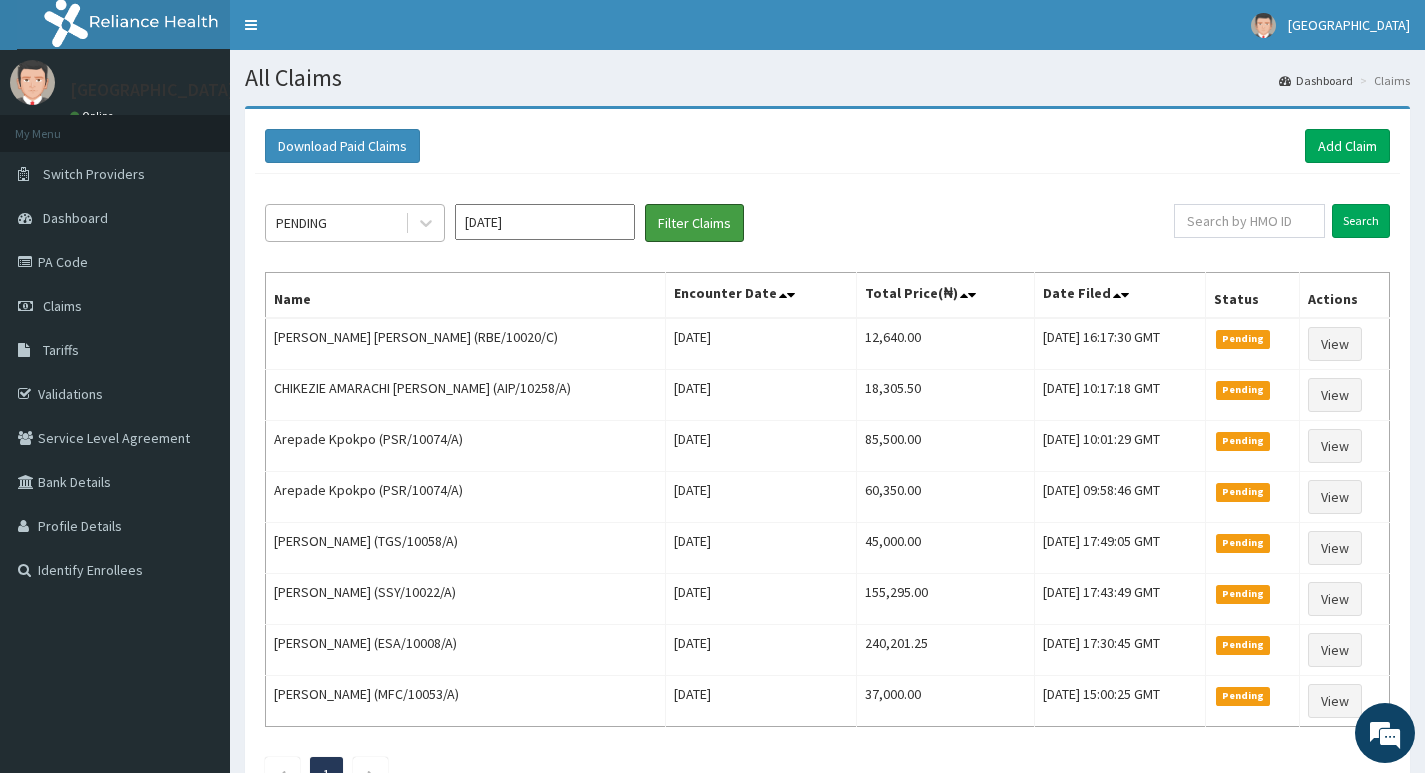 scroll, scrollTop: 0, scrollLeft: 0, axis: both 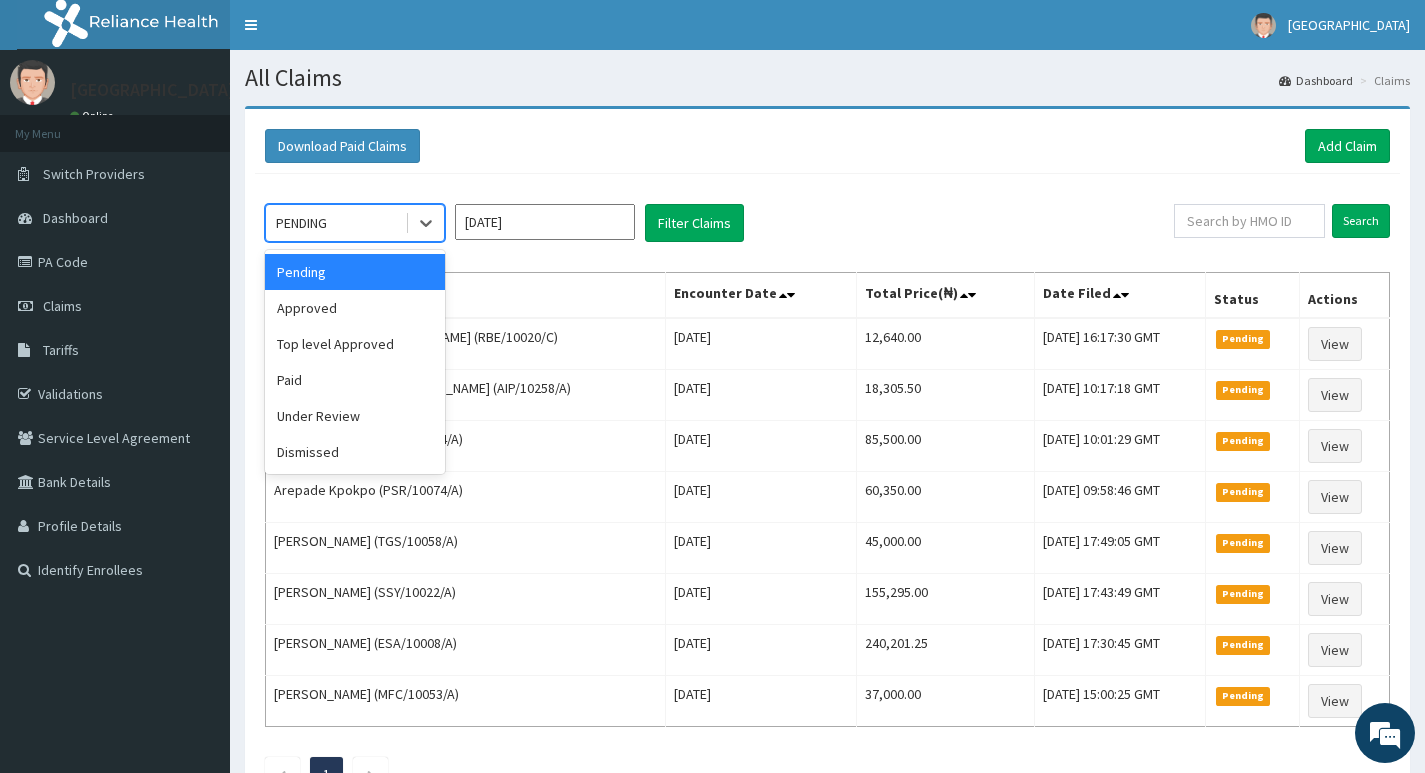 click on "PENDING" at bounding box center [335, 223] 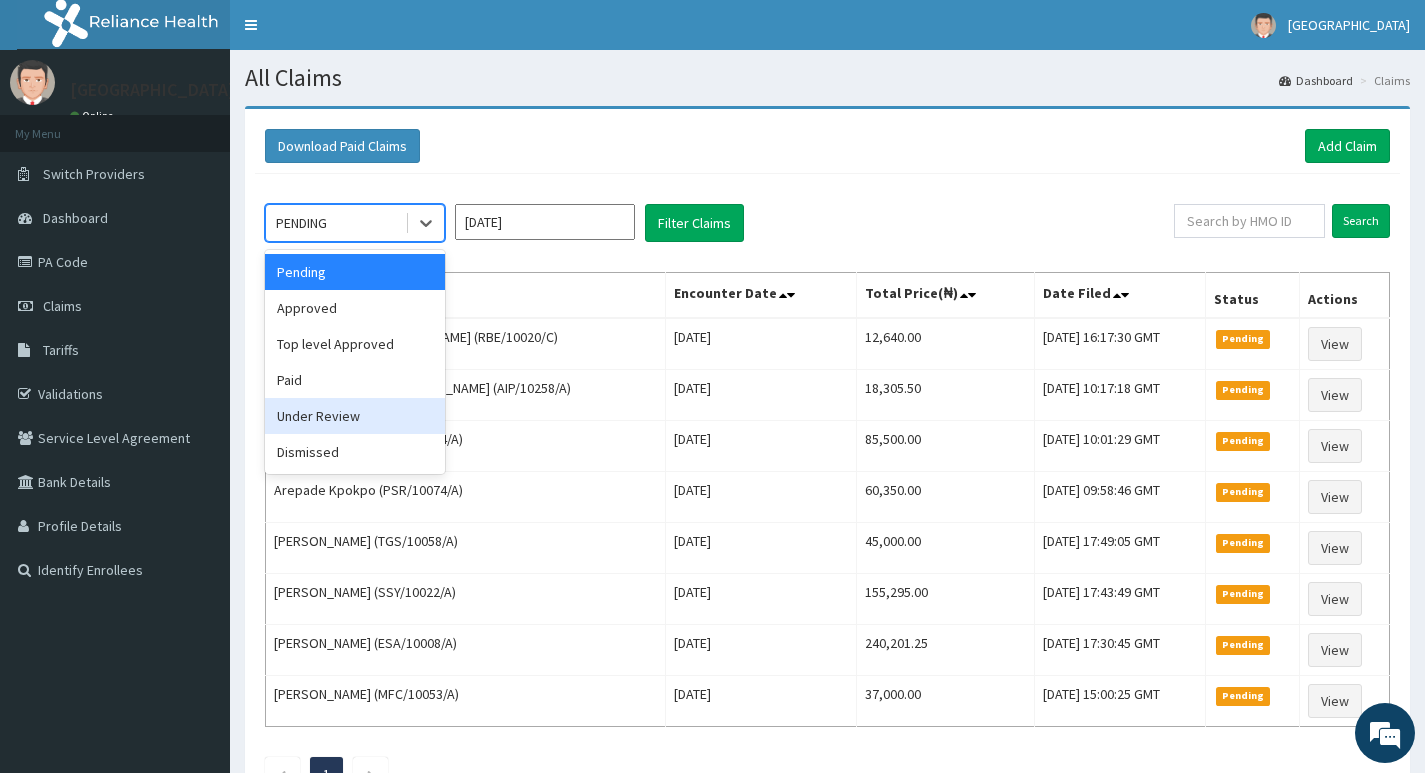 click on "Under Review" at bounding box center (355, 416) 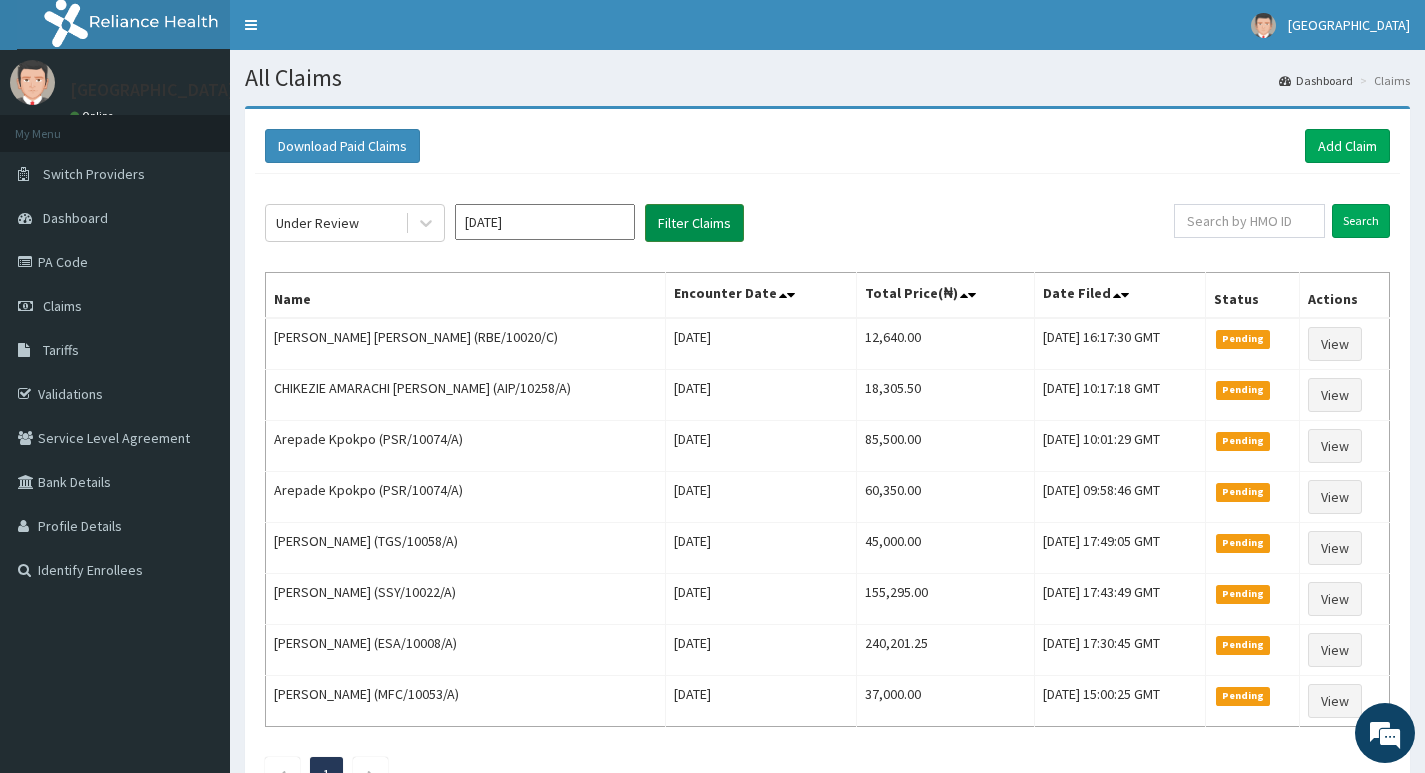 click on "Filter Claims" at bounding box center (694, 223) 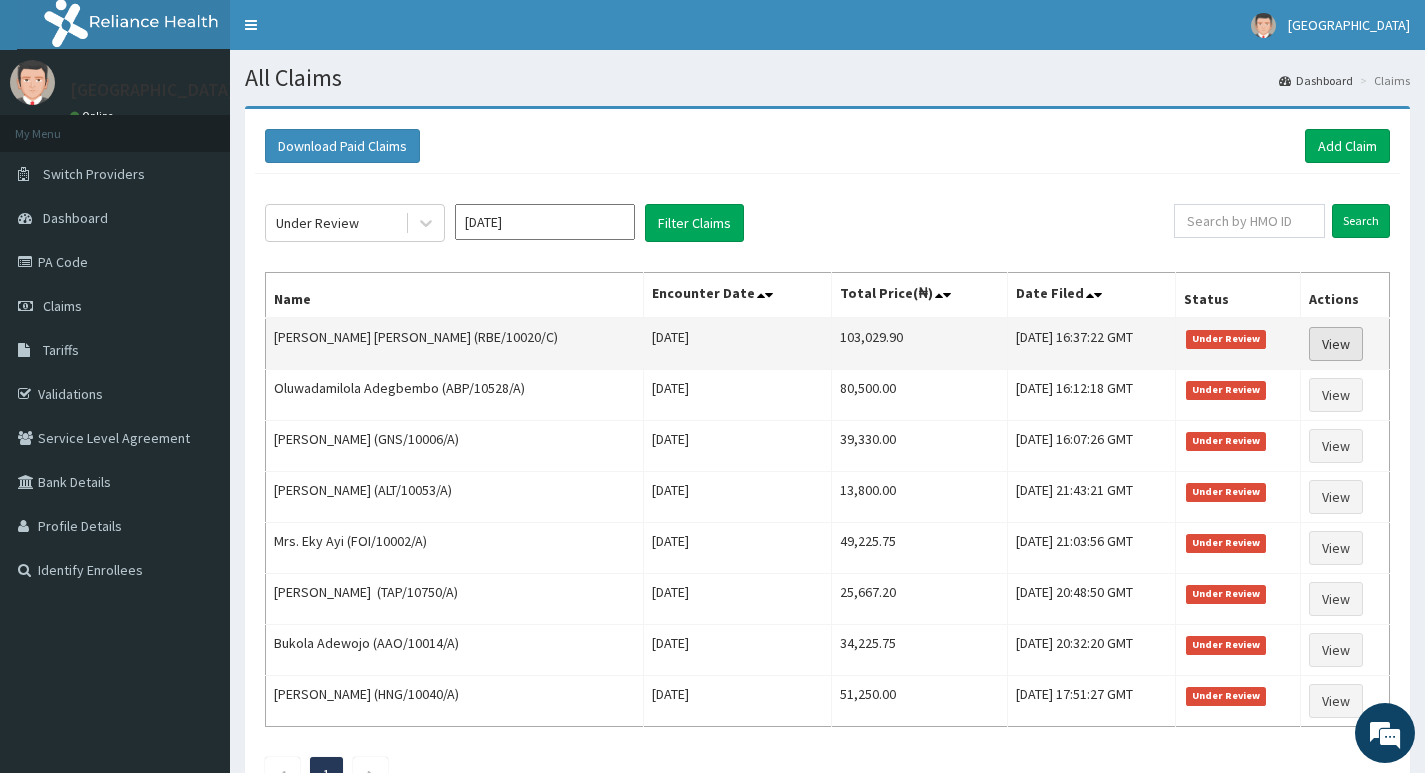 click on "View" at bounding box center (1336, 344) 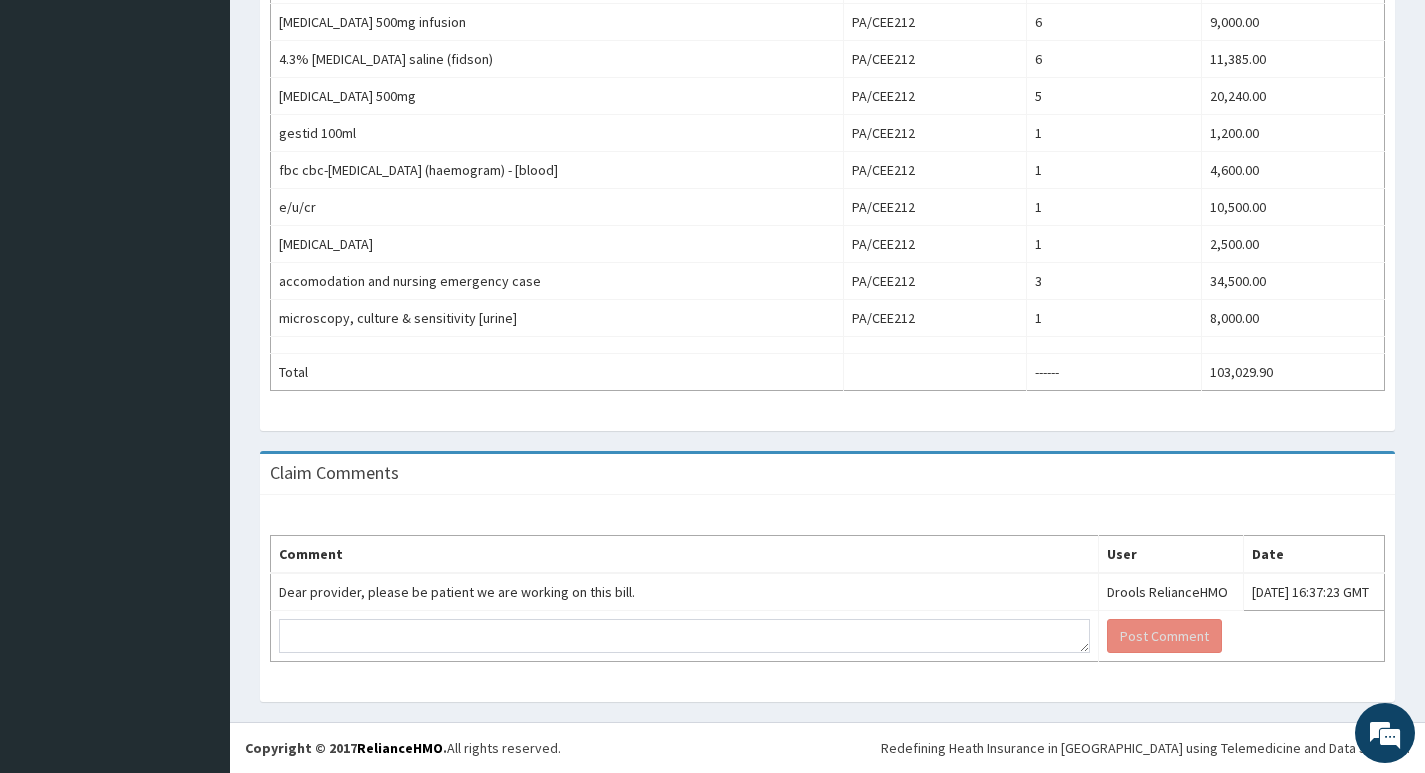 scroll, scrollTop: 0, scrollLeft: 0, axis: both 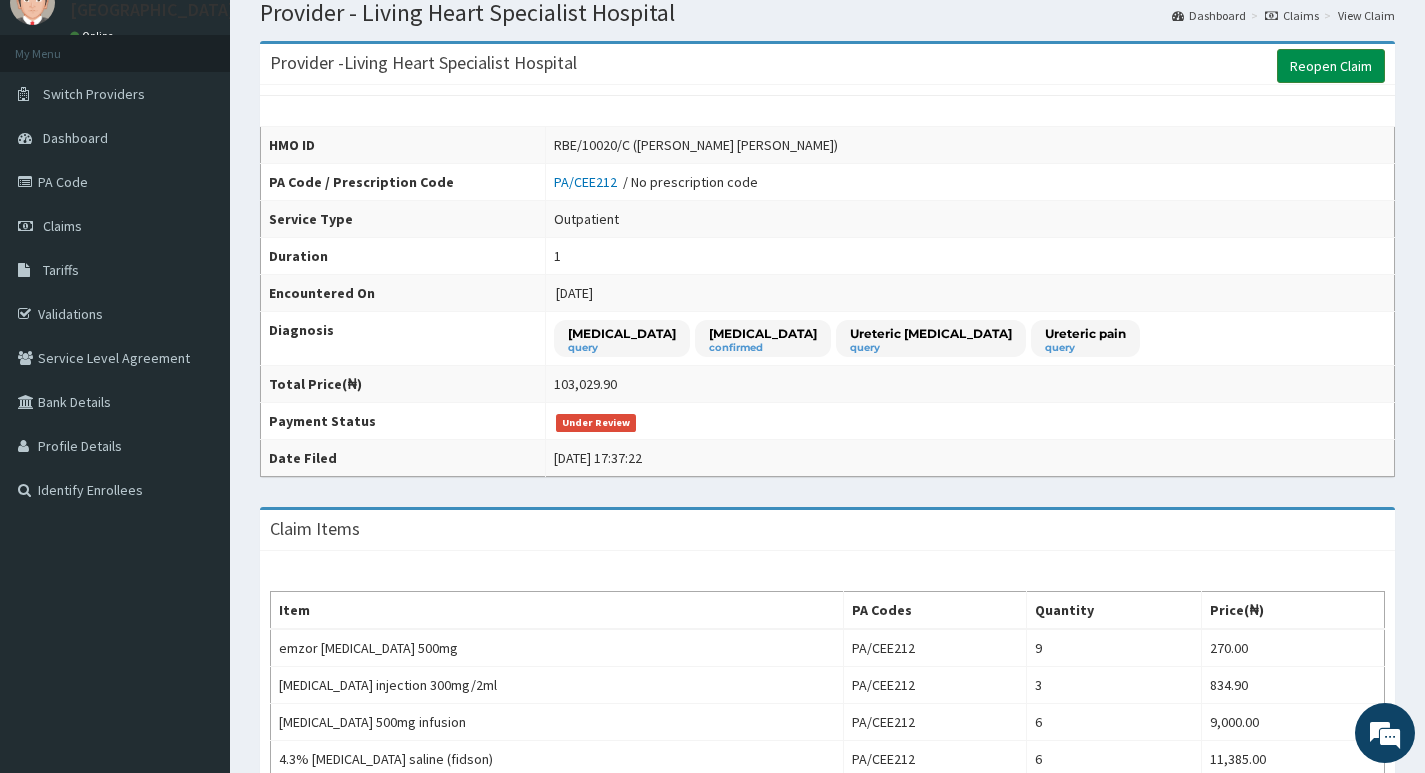 click on "Reopen Claim" at bounding box center (1331, 66) 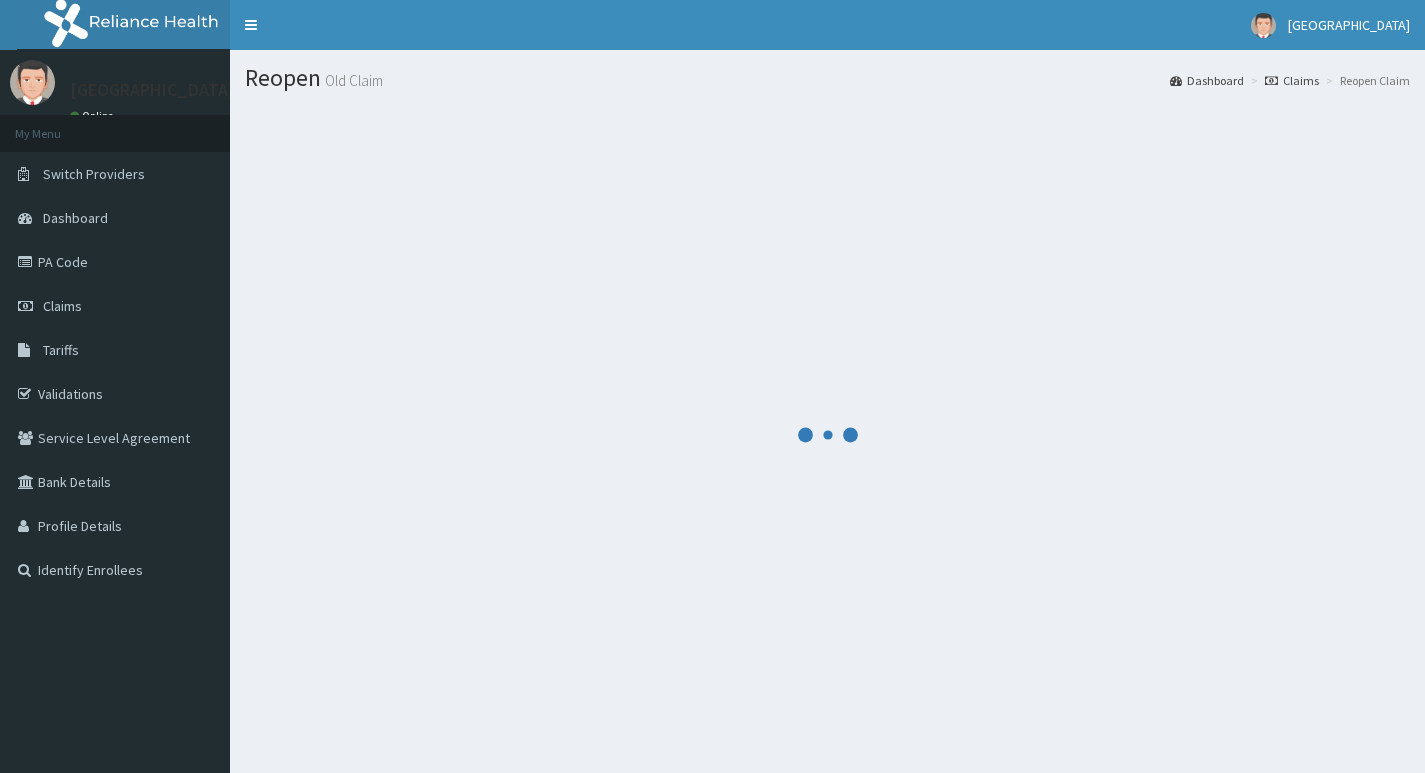 scroll, scrollTop: 0, scrollLeft: 0, axis: both 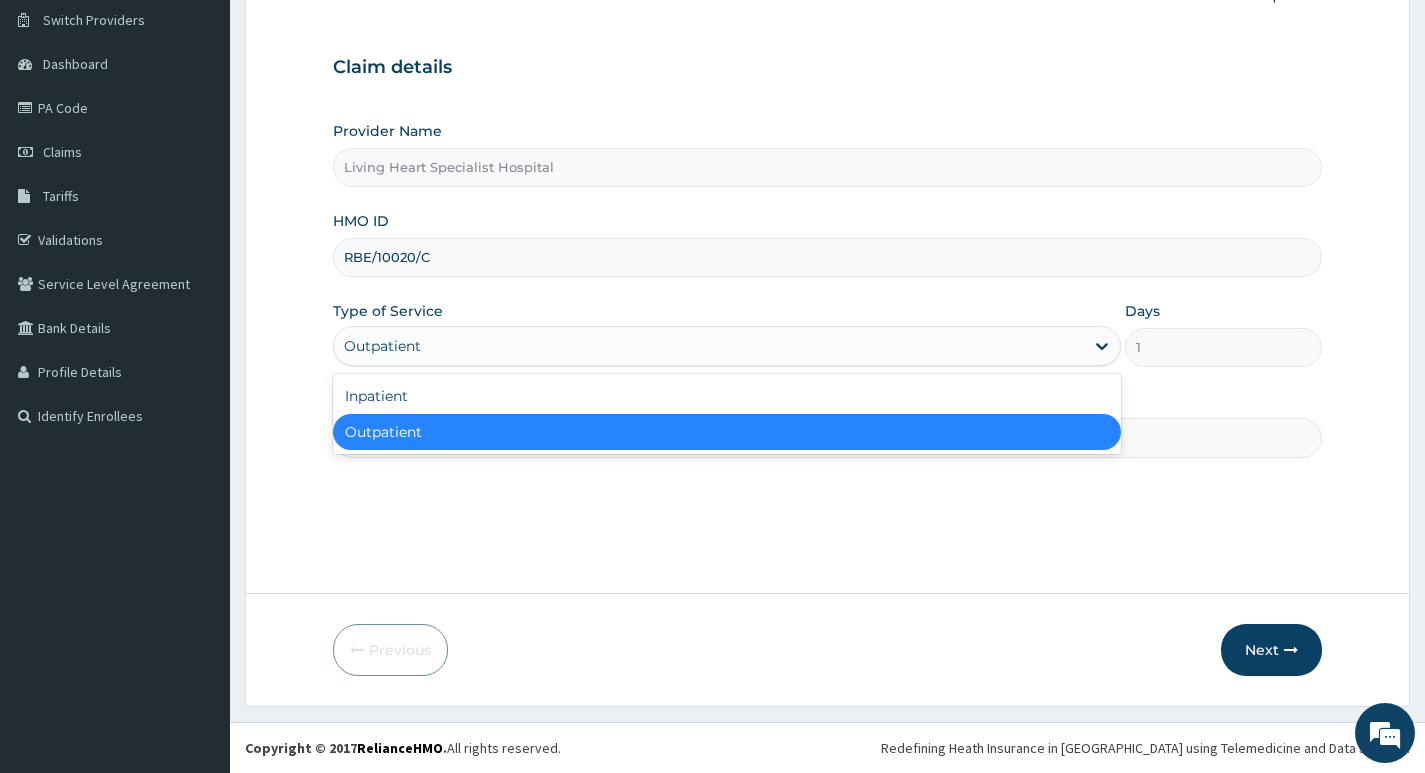 click on "Outpatient" at bounding box center [709, 346] 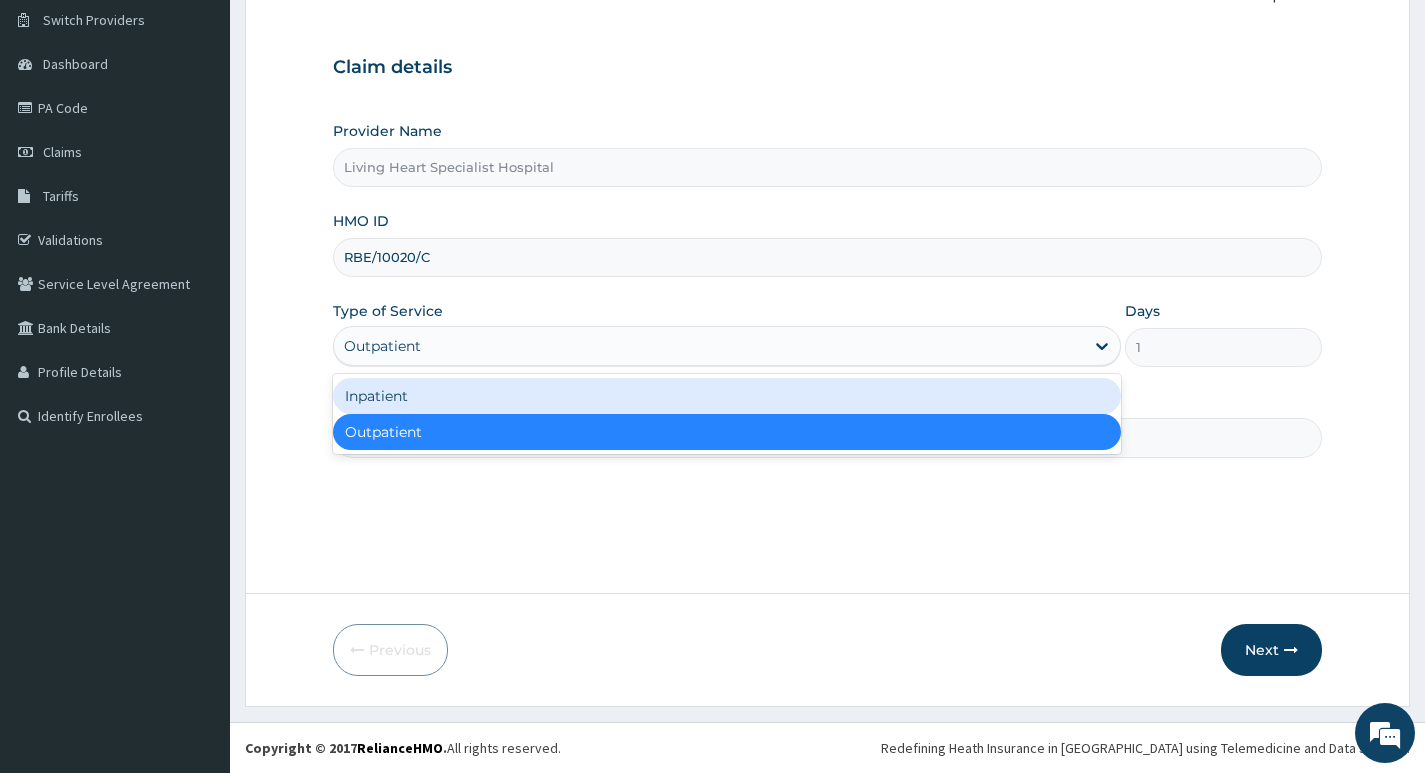 click on "Inpatient" at bounding box center (727, 396) 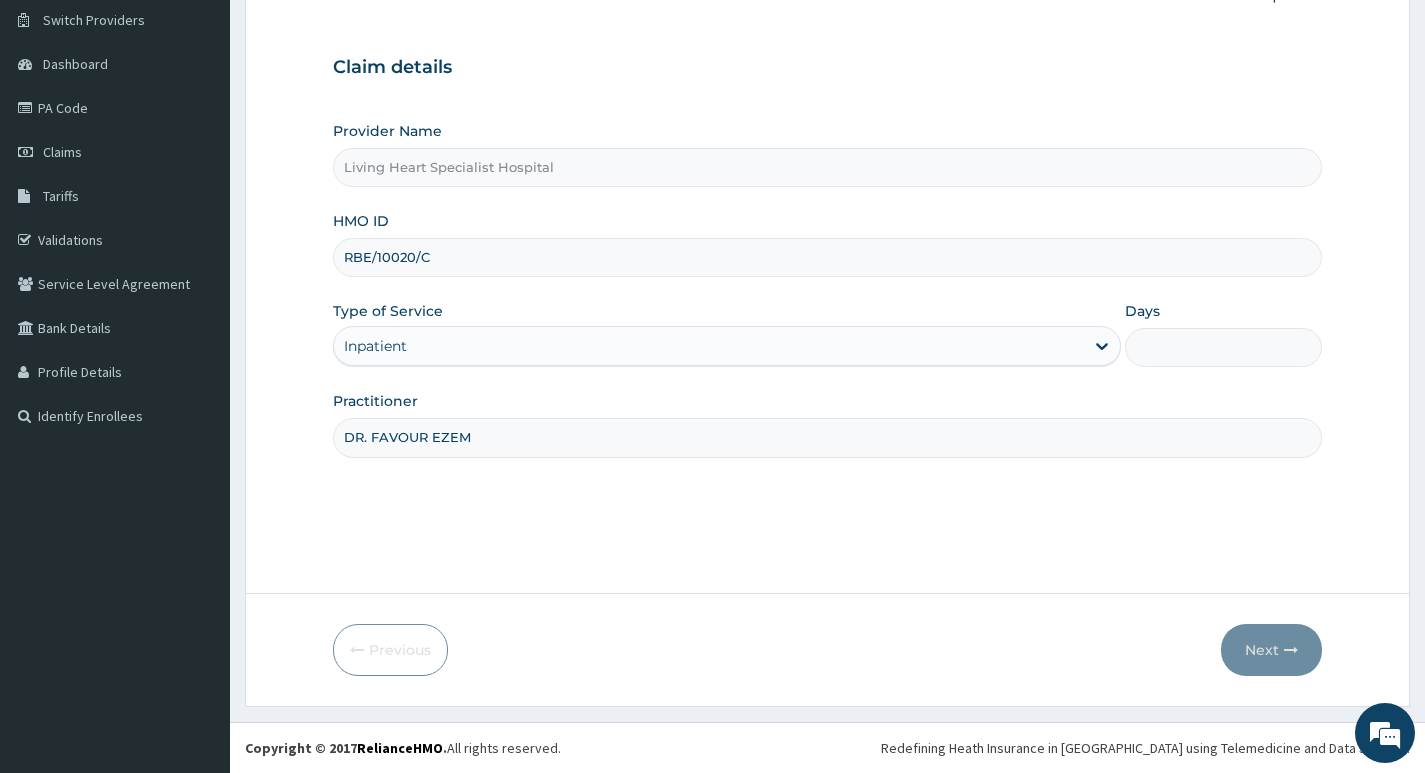 click on "Days" at bounding box center (1223, 347) 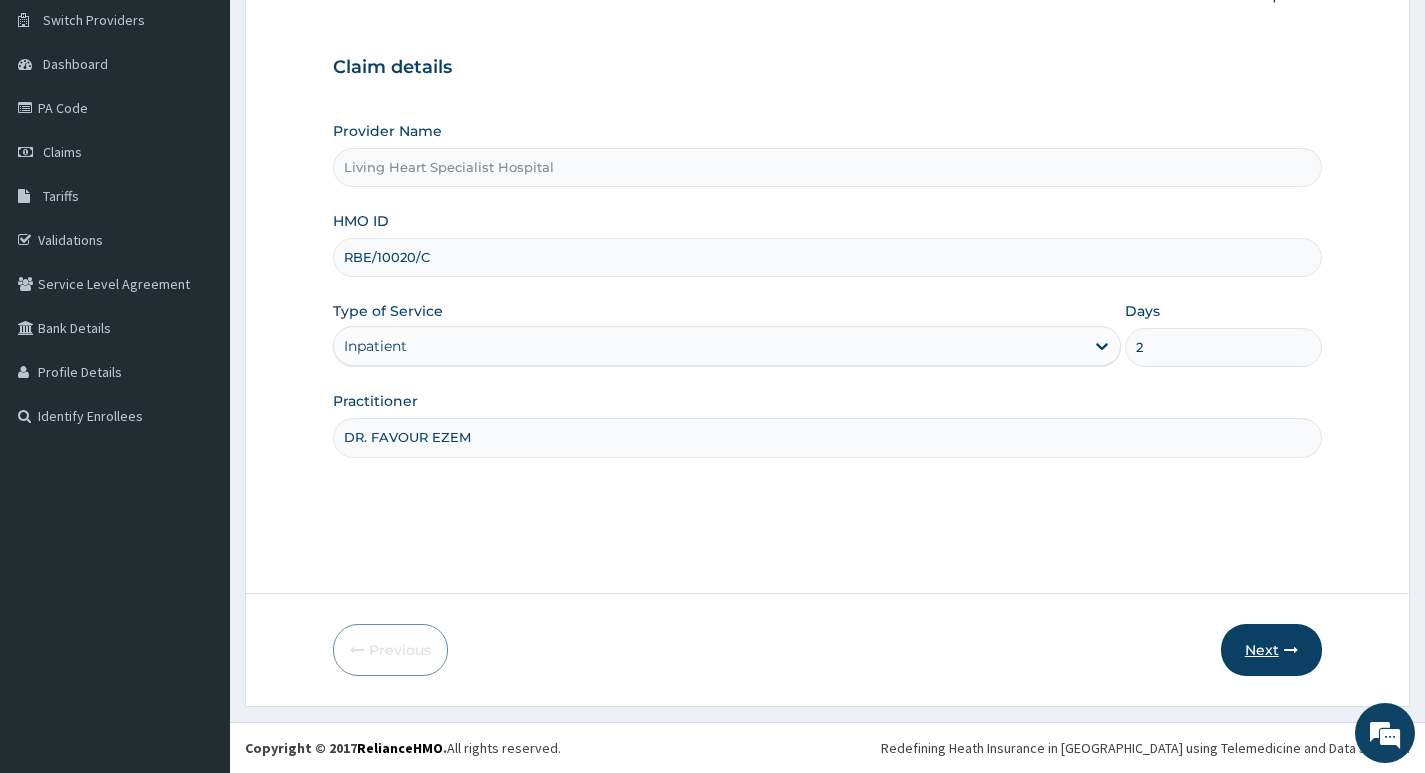 click on "Next" at bounding box center [1271, 650] 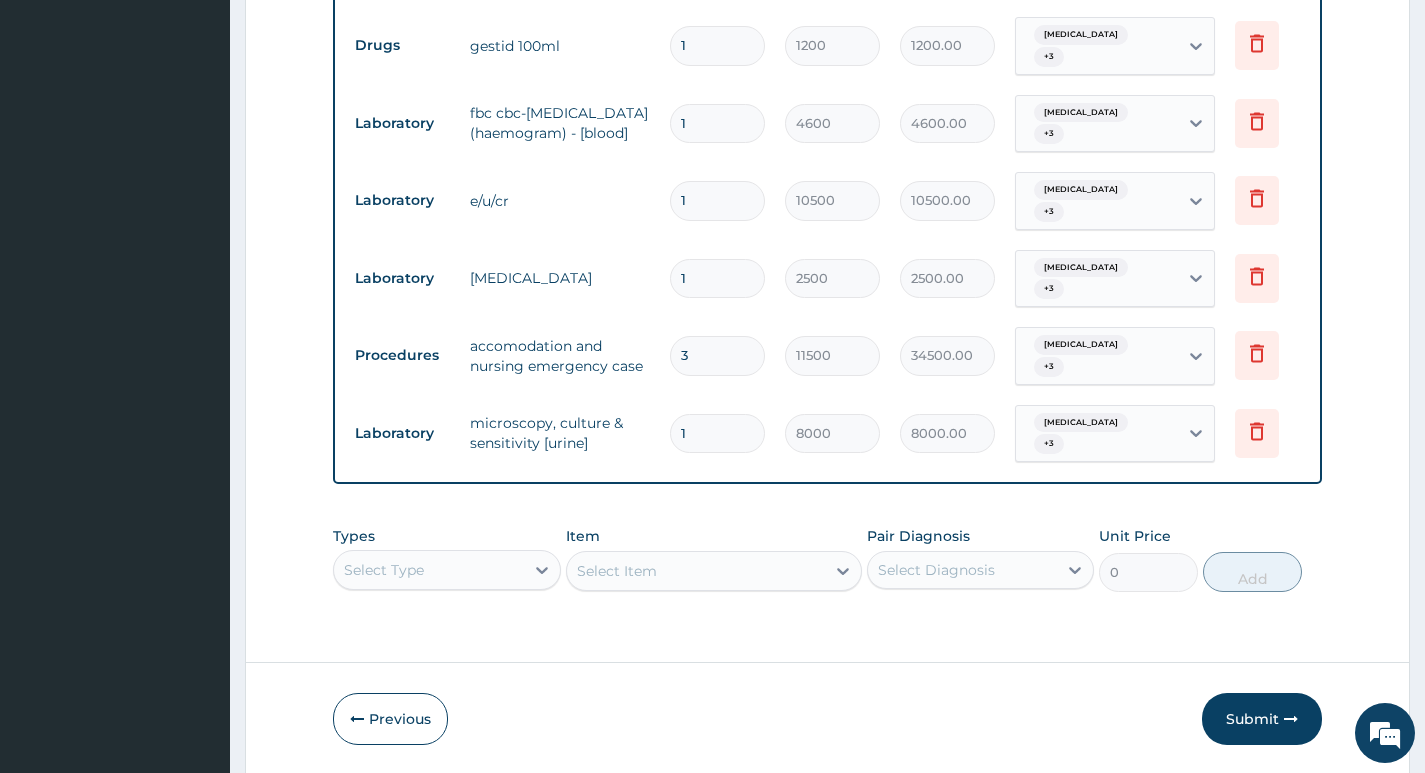 scroll, scrollTop: 1180, scrollLeft: 0, axis: vertical 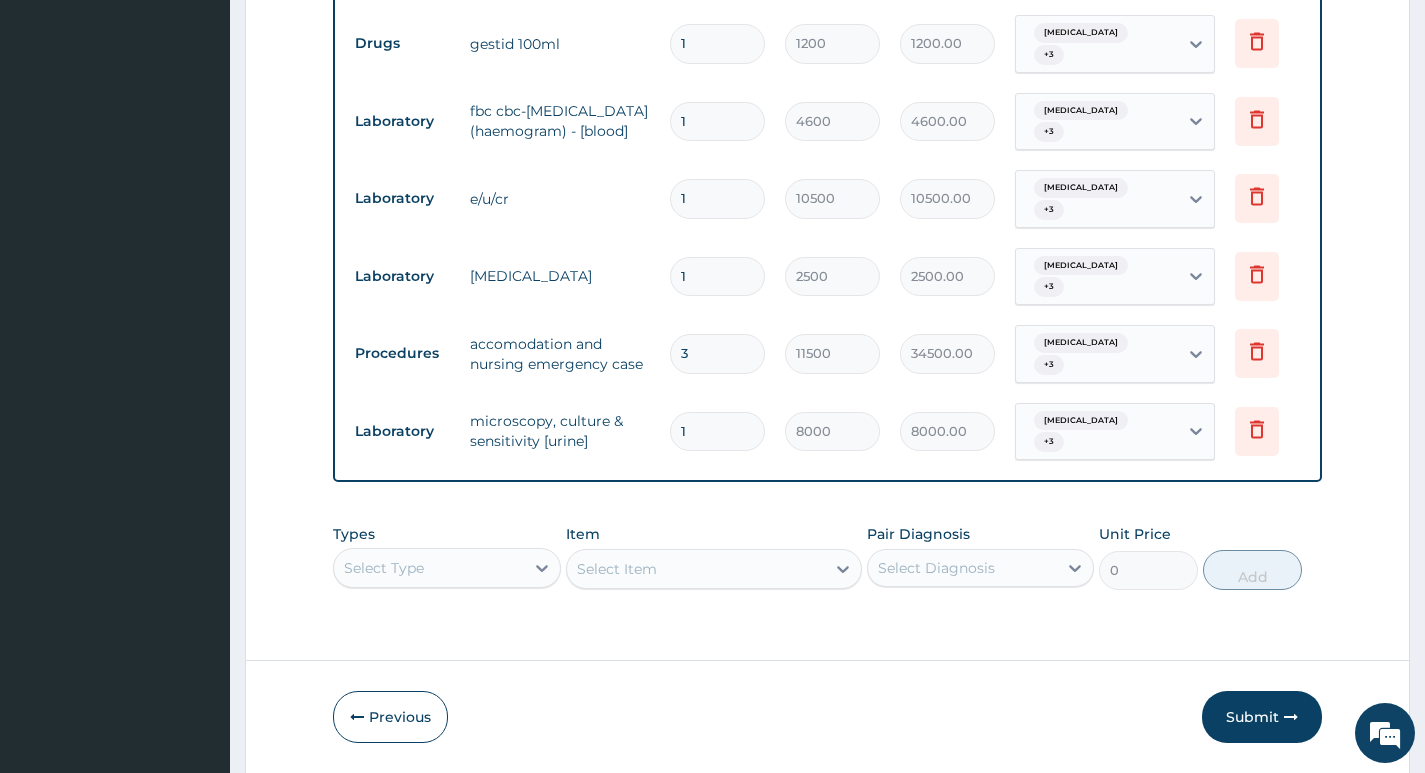 click on "Select Type" at bounding box center (446, 568) 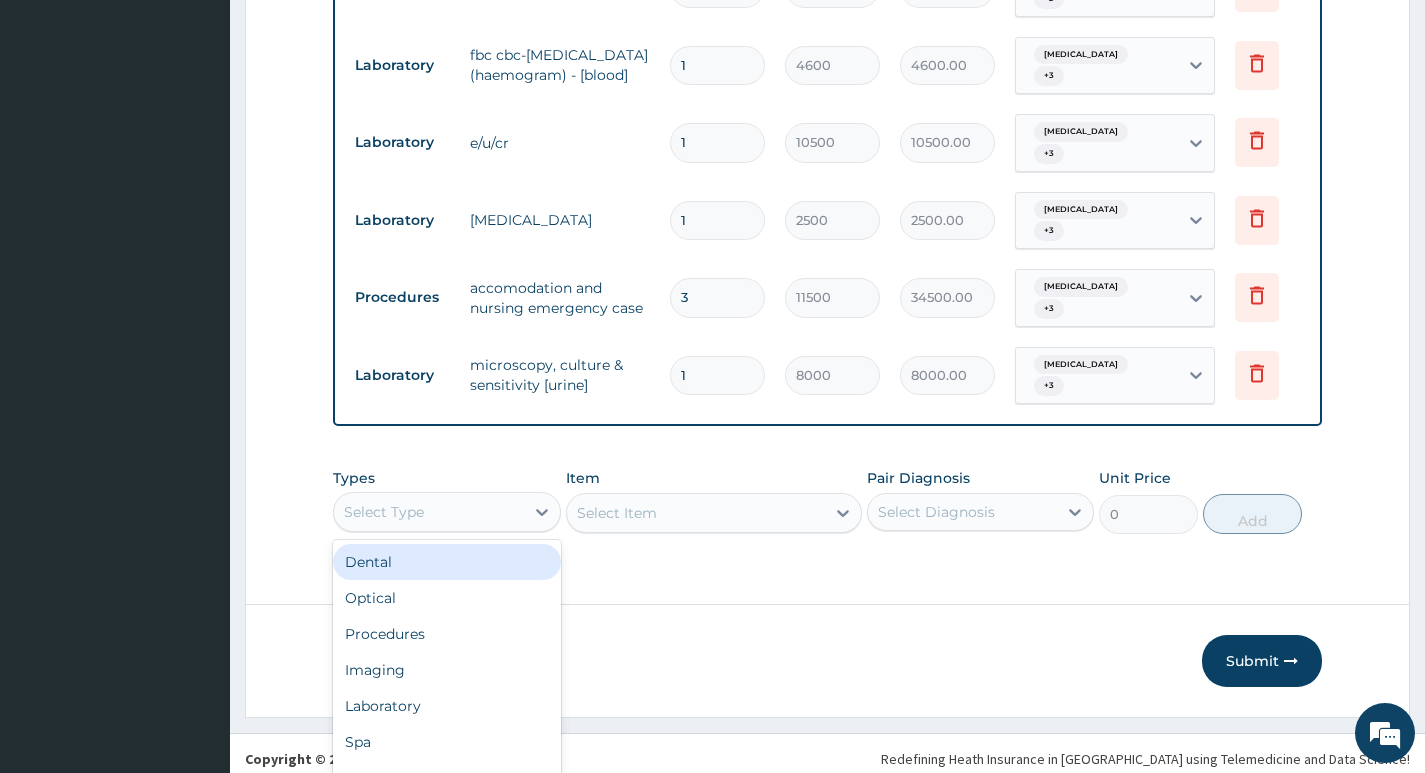 scroll, scrollTop: 56, scrollLeft: 0, axis: vertical 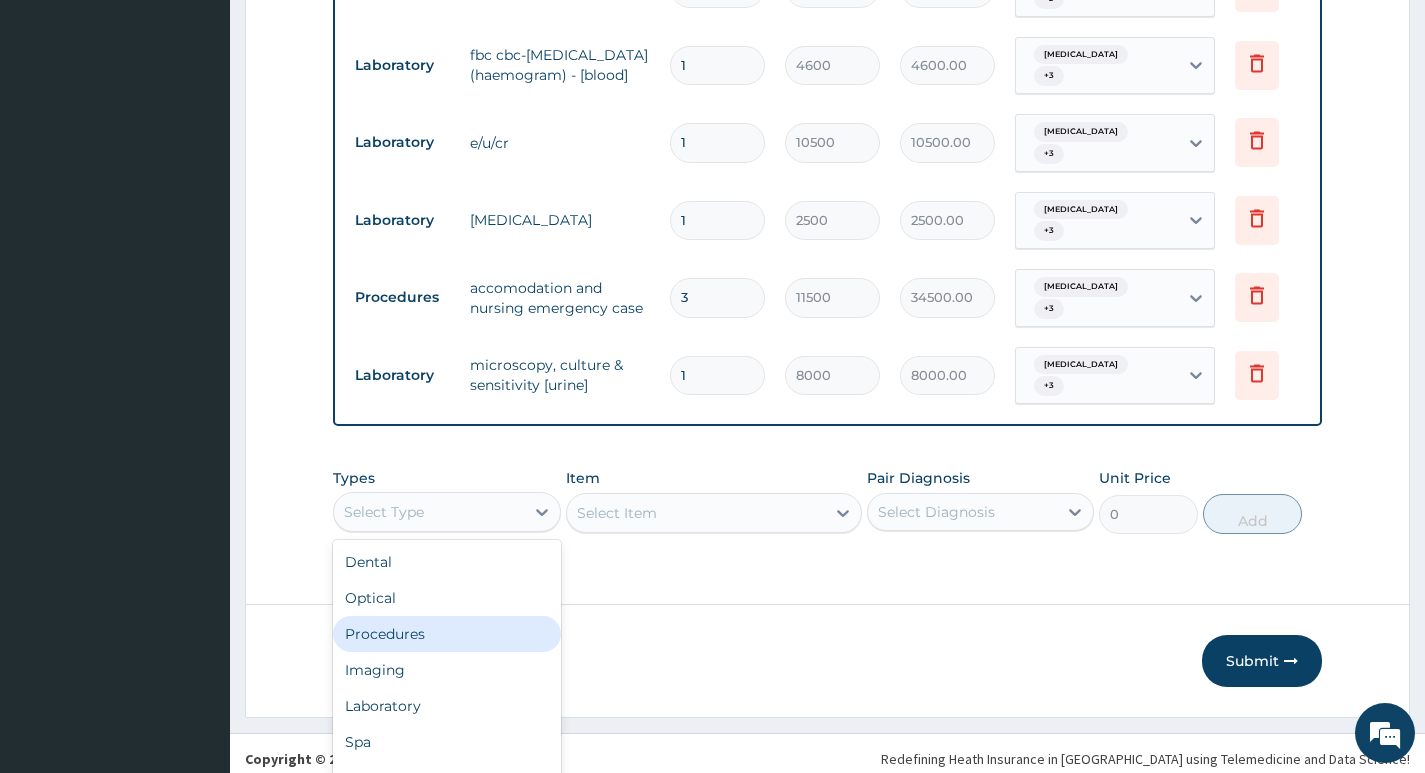 click on "Procedures" at bounding box center [446, 634] 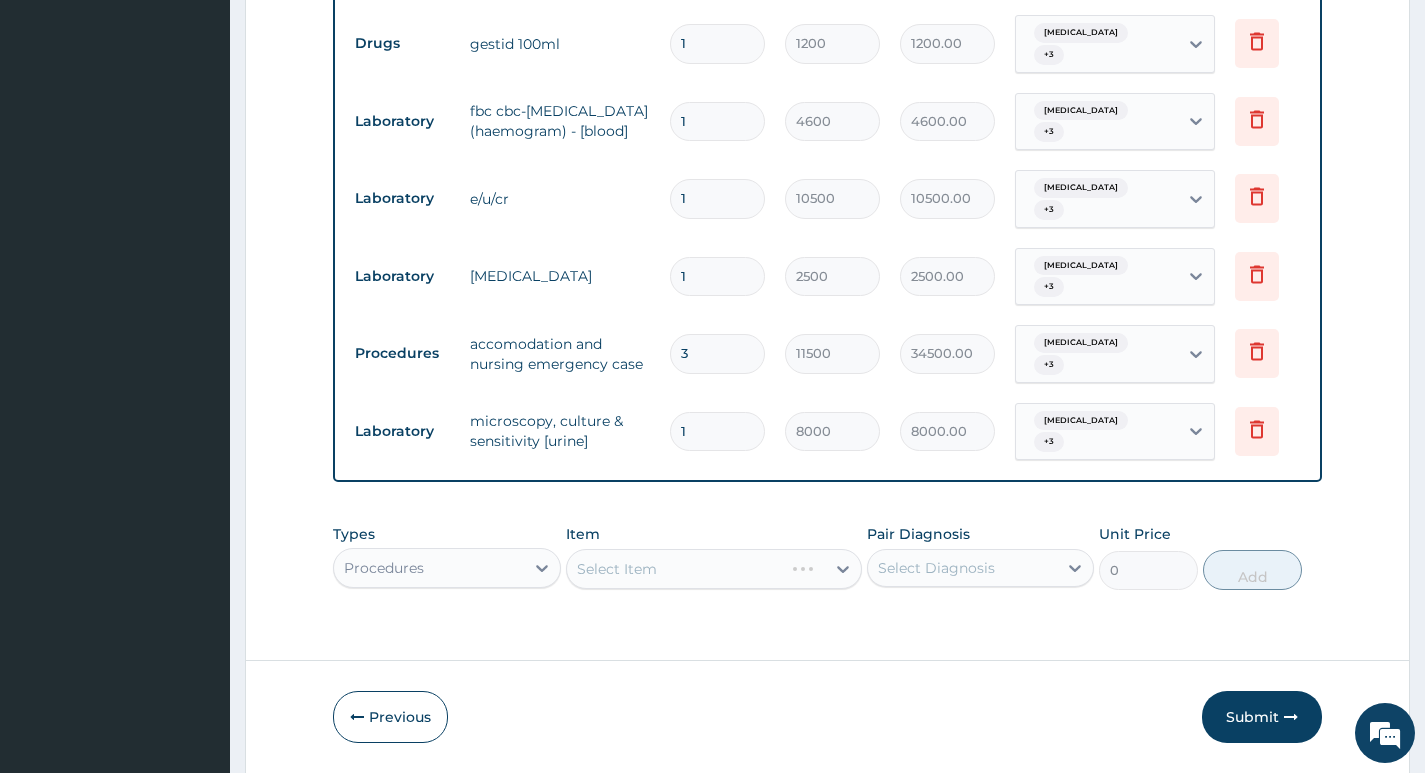 scroll, scrollTop: 0, scrollLeft: 0, axis: both 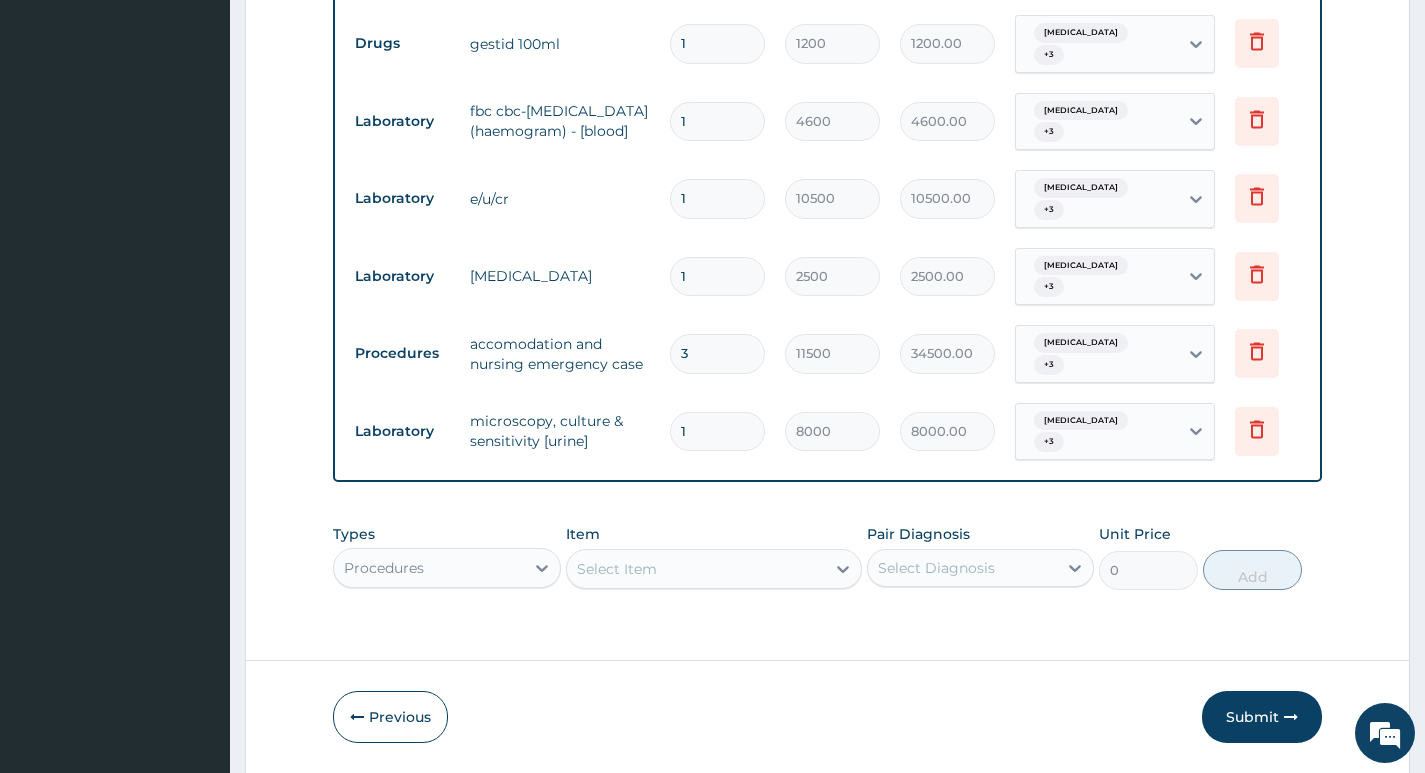 click on "Select Item" at bounding box center (696, 569) 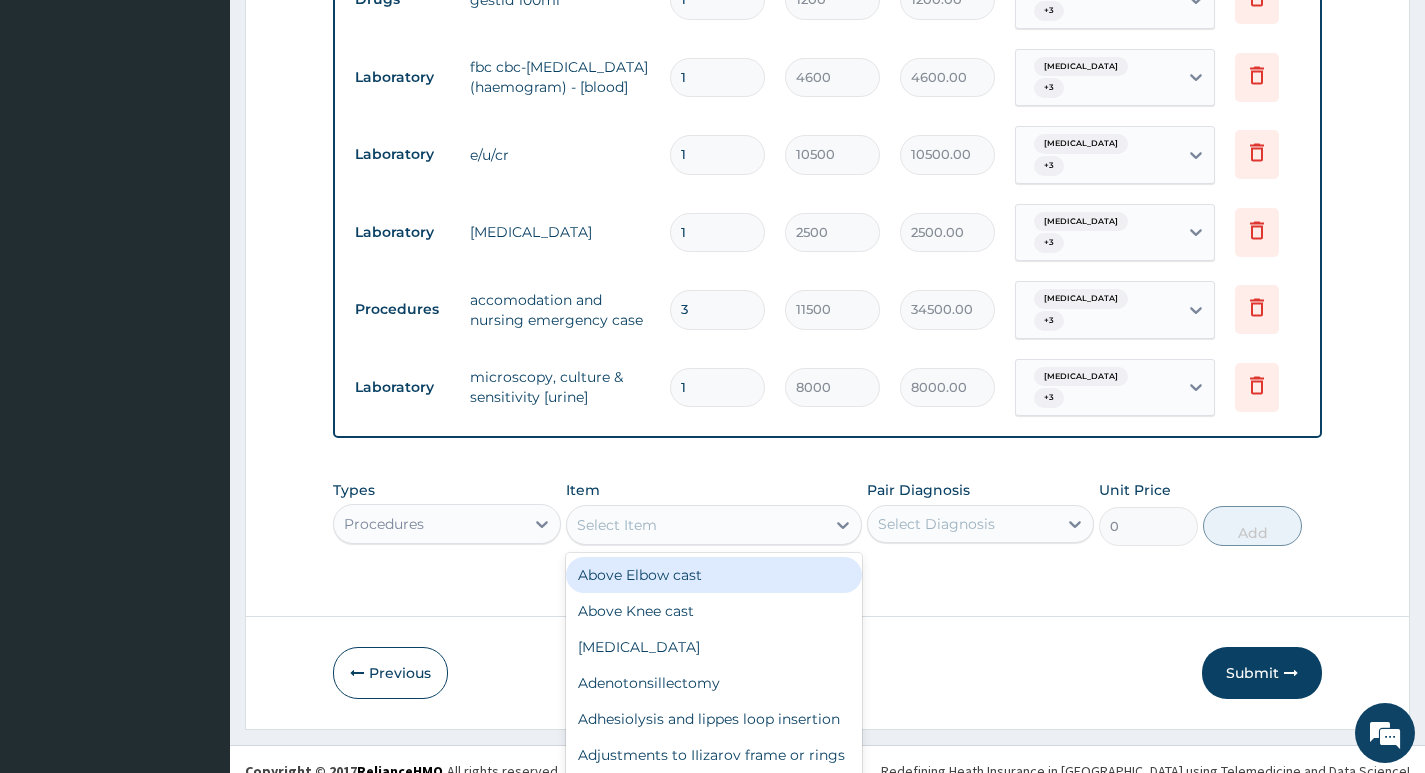 scroll, scrollTop: 57, scrollLeft: 0, axis: vertical 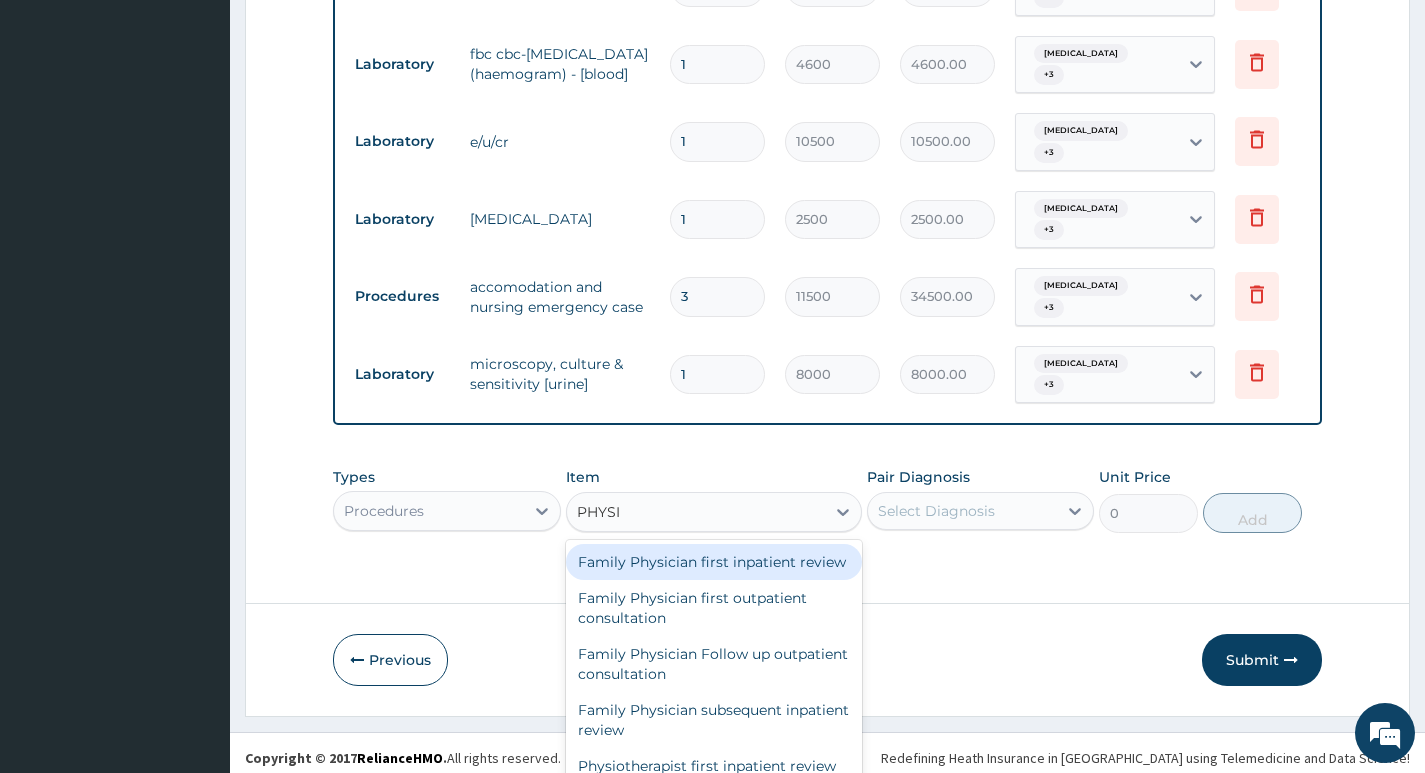 type on "PHYSIC" 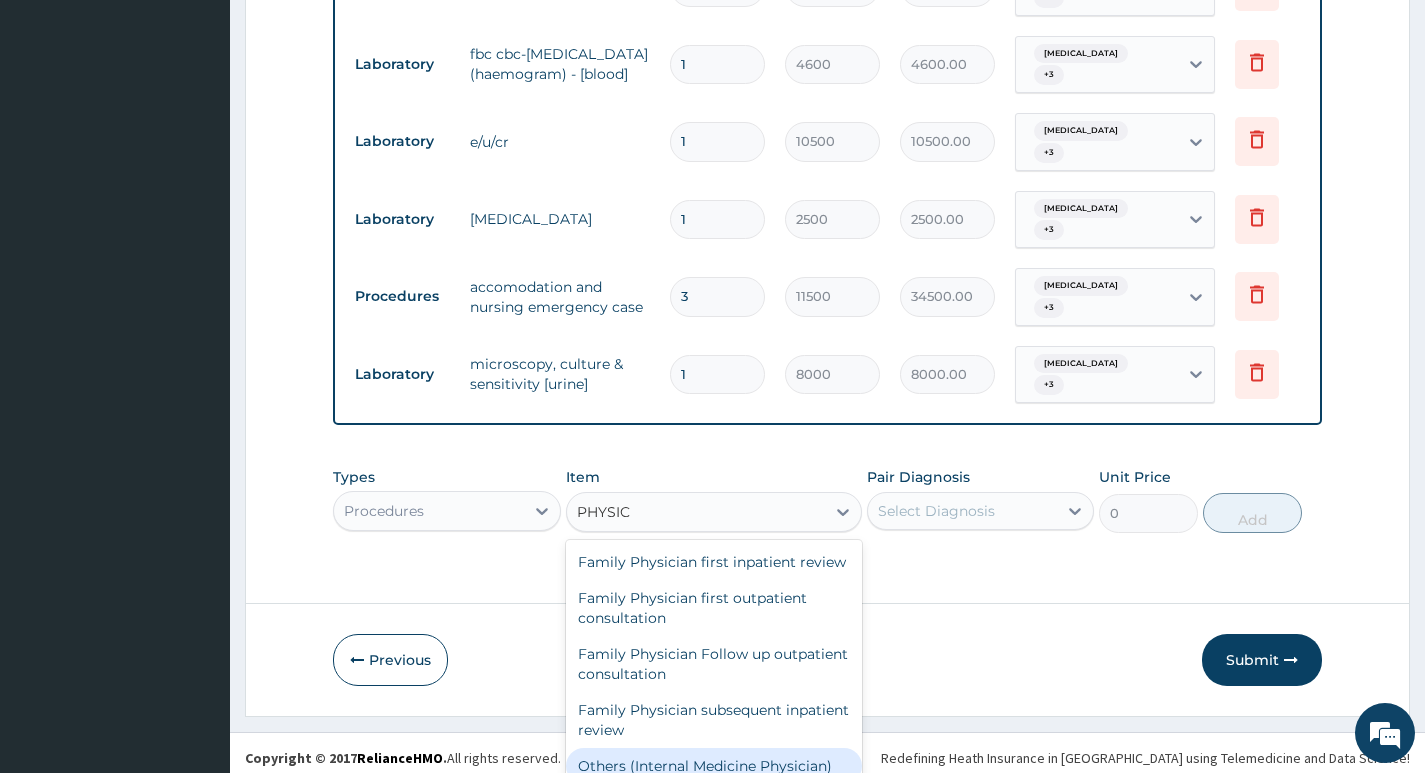 scroll, scrollTop: 44, scrollLeft: 0, axis: vertical 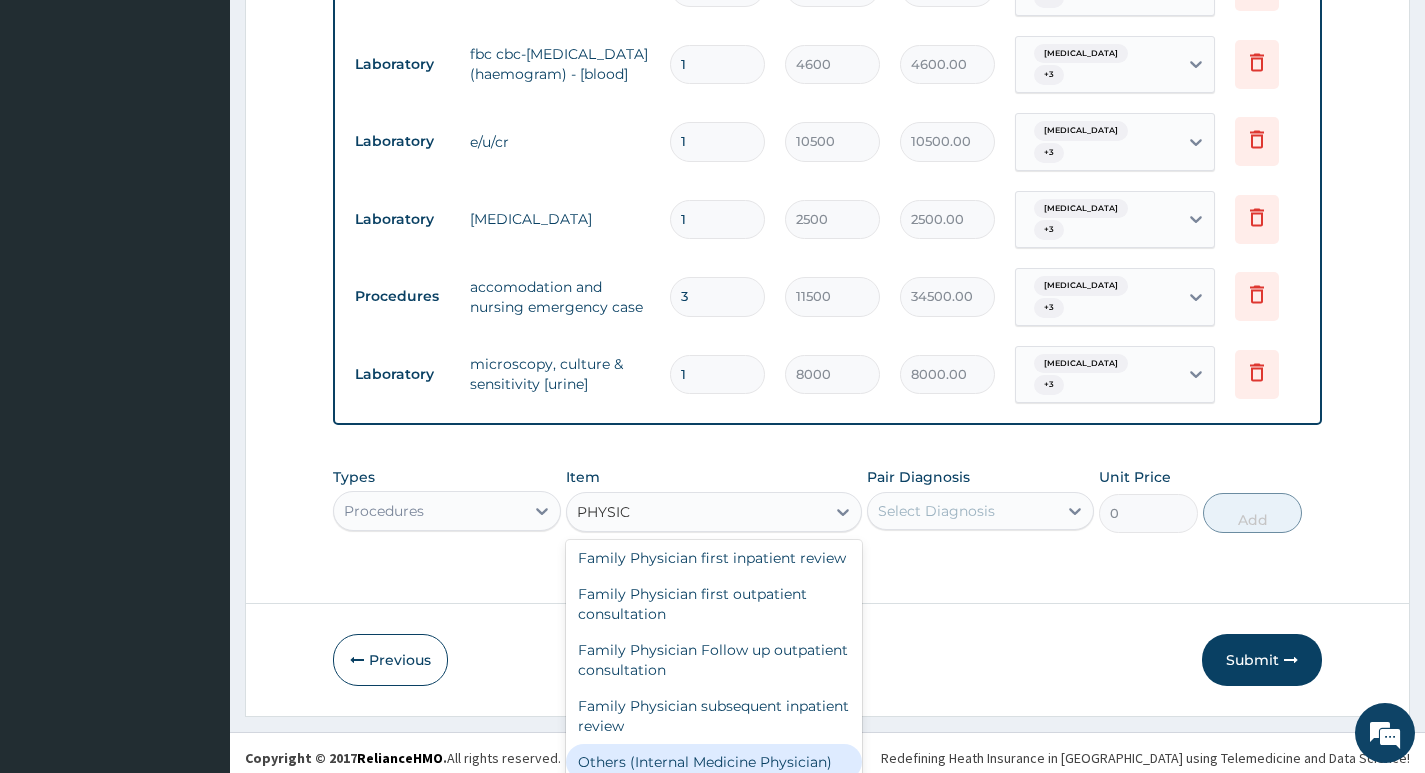 click on "Others (Internal Medicine Physician)" at bounding box center [714, 762] 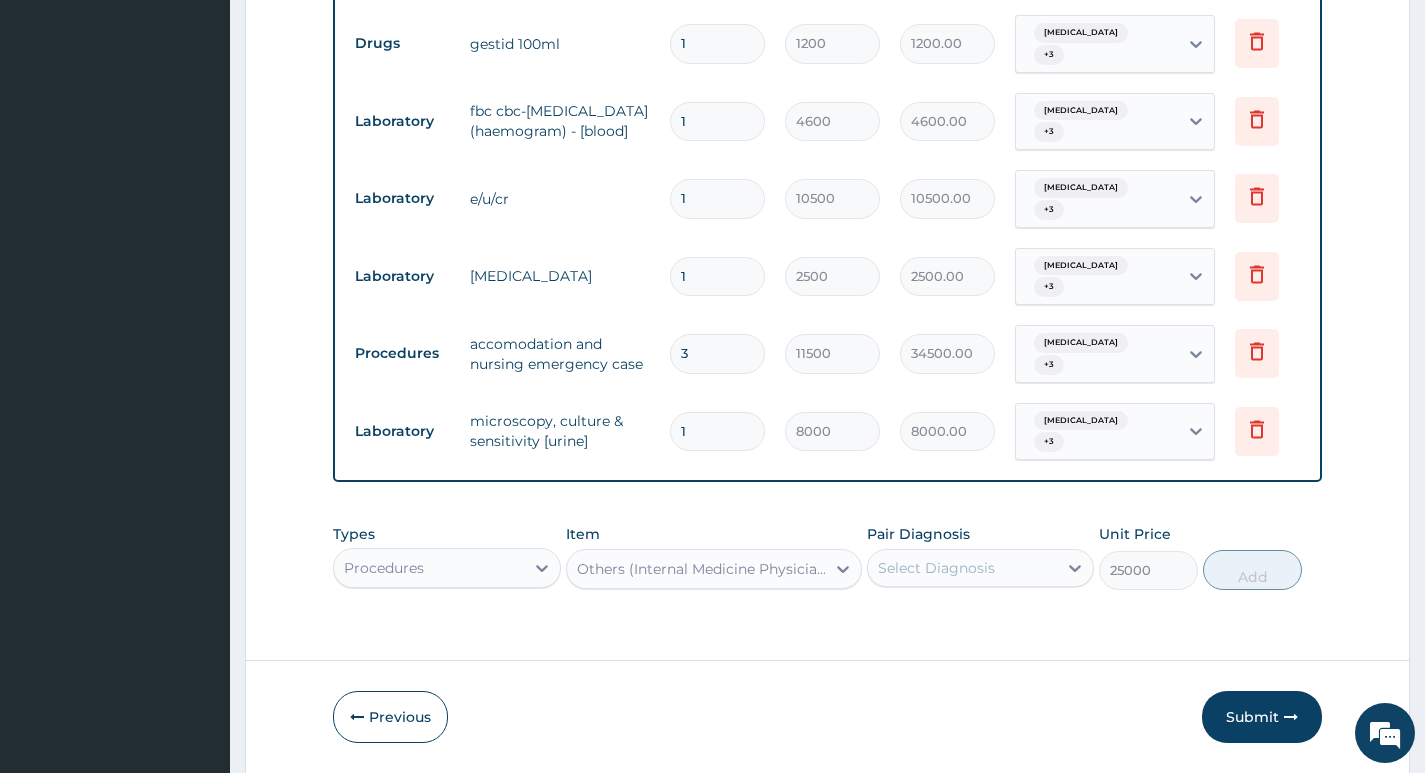scroll, scrollTop: 0, scrollLeft: 0, axis: both 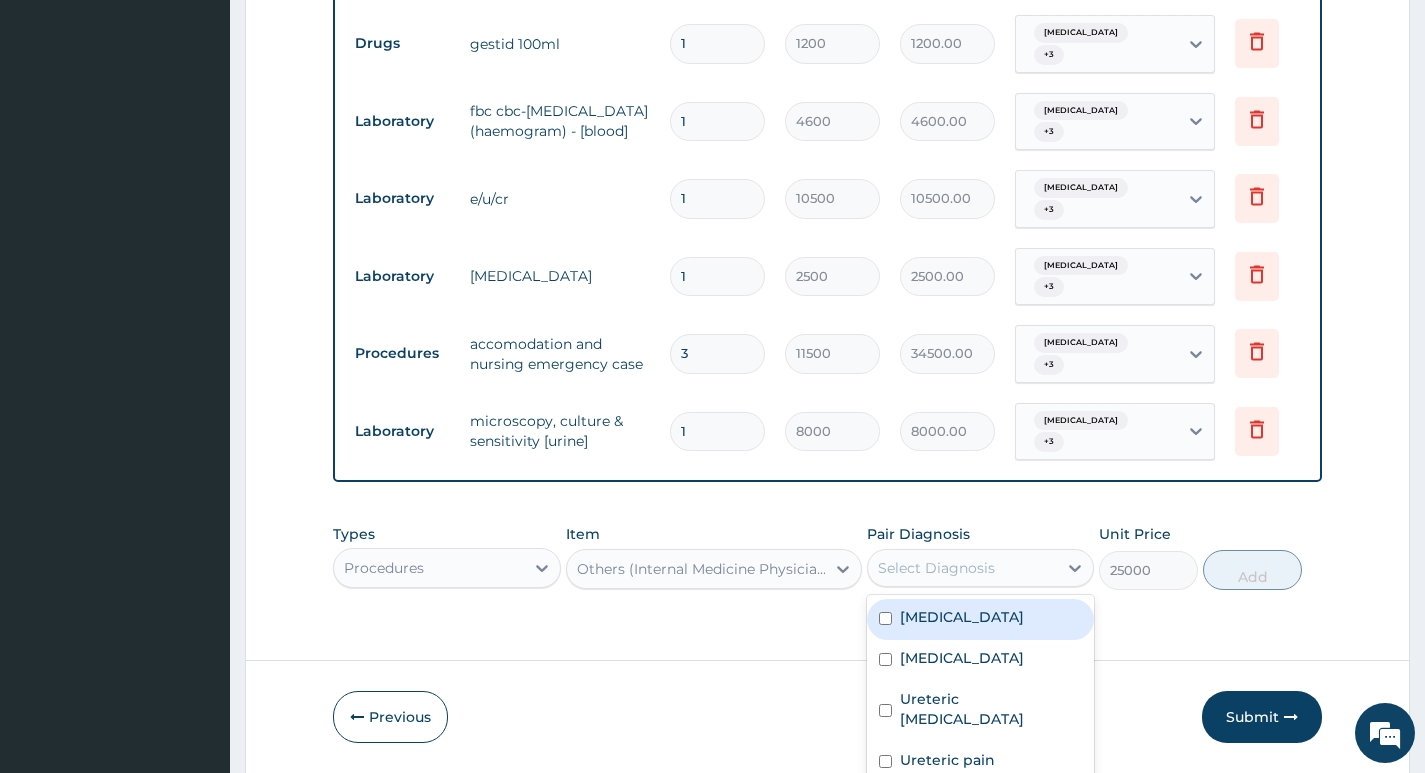 click on "Select Diagnosis" at bounding box center [962, 568] 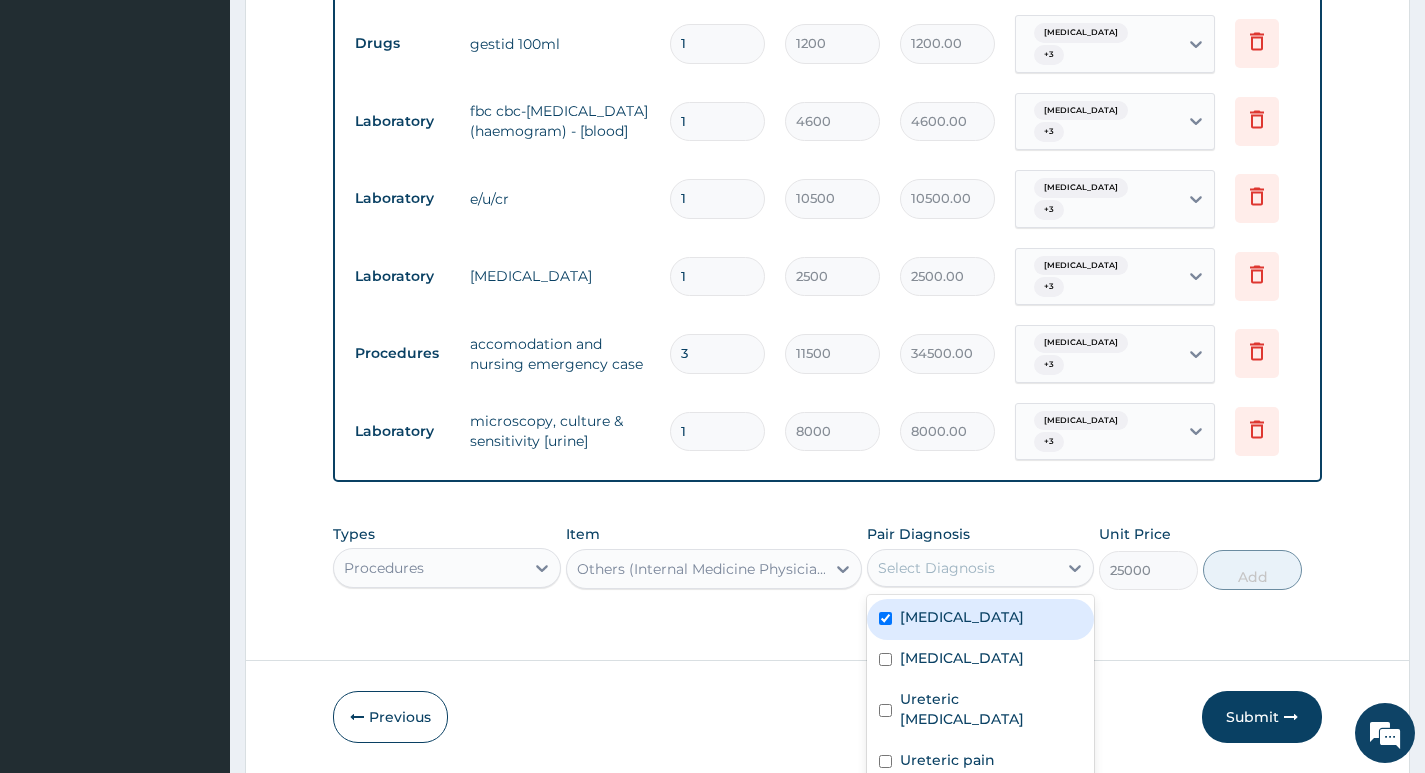 checkbox on "true" 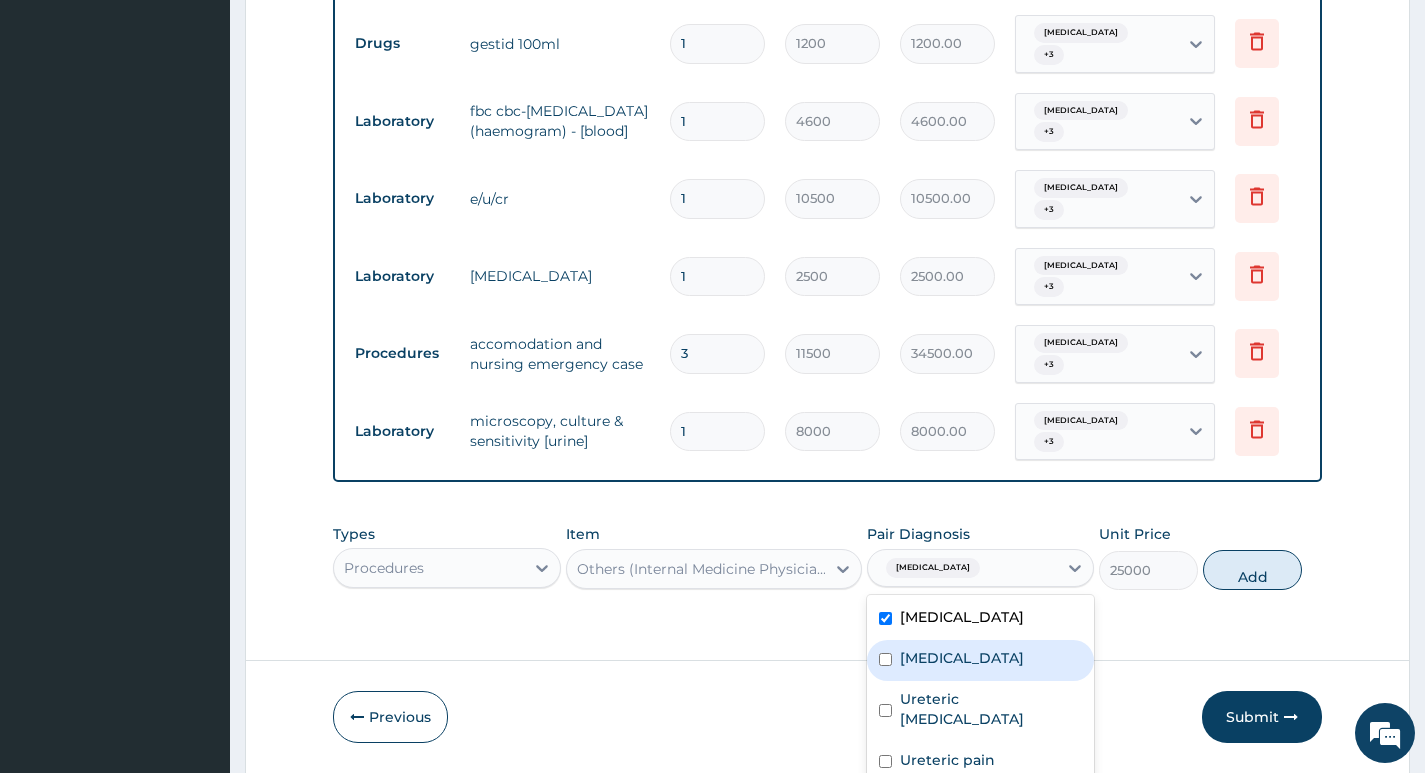 click on "Gastritis" at bounding box center [962, 658] 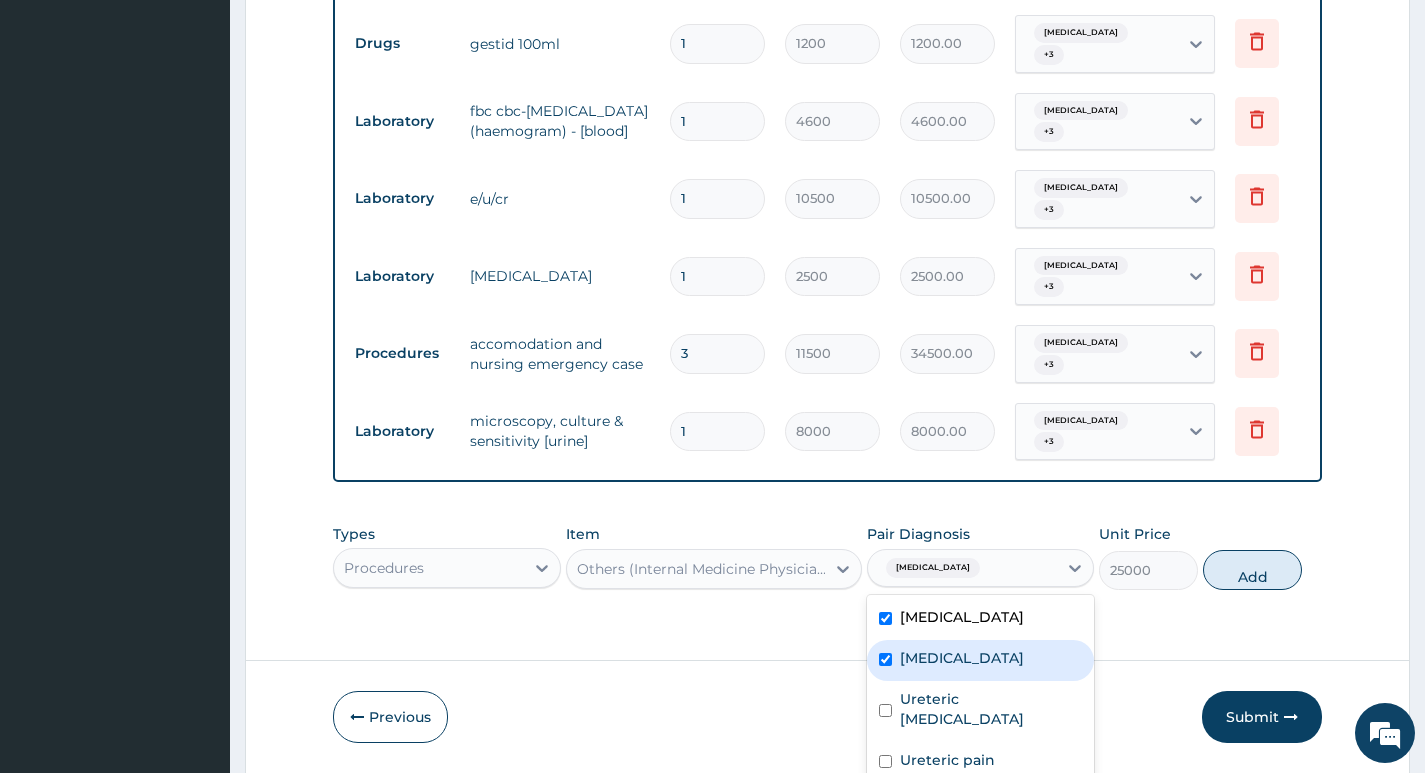 checkbox on "true" 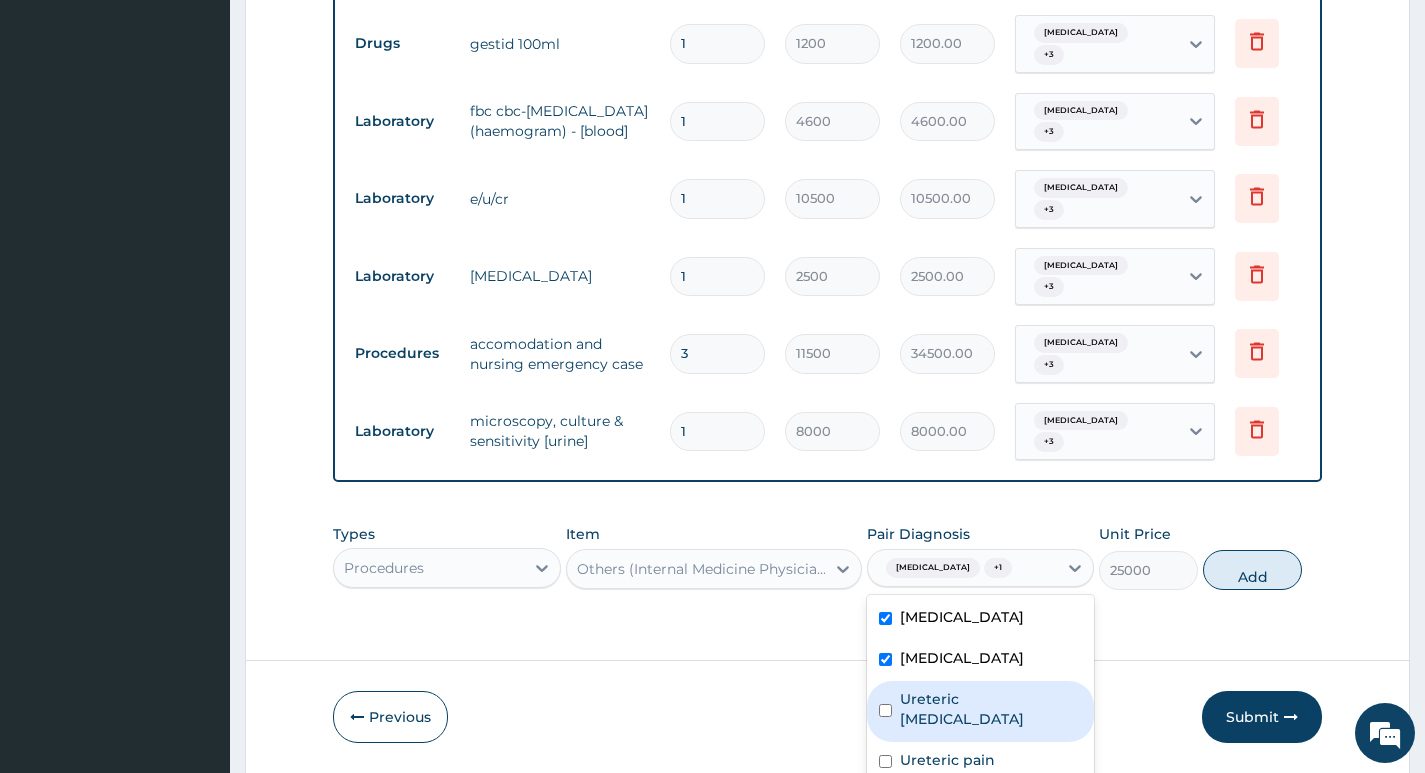 click on "Ureteric colic" at bounding box center (991, 709) 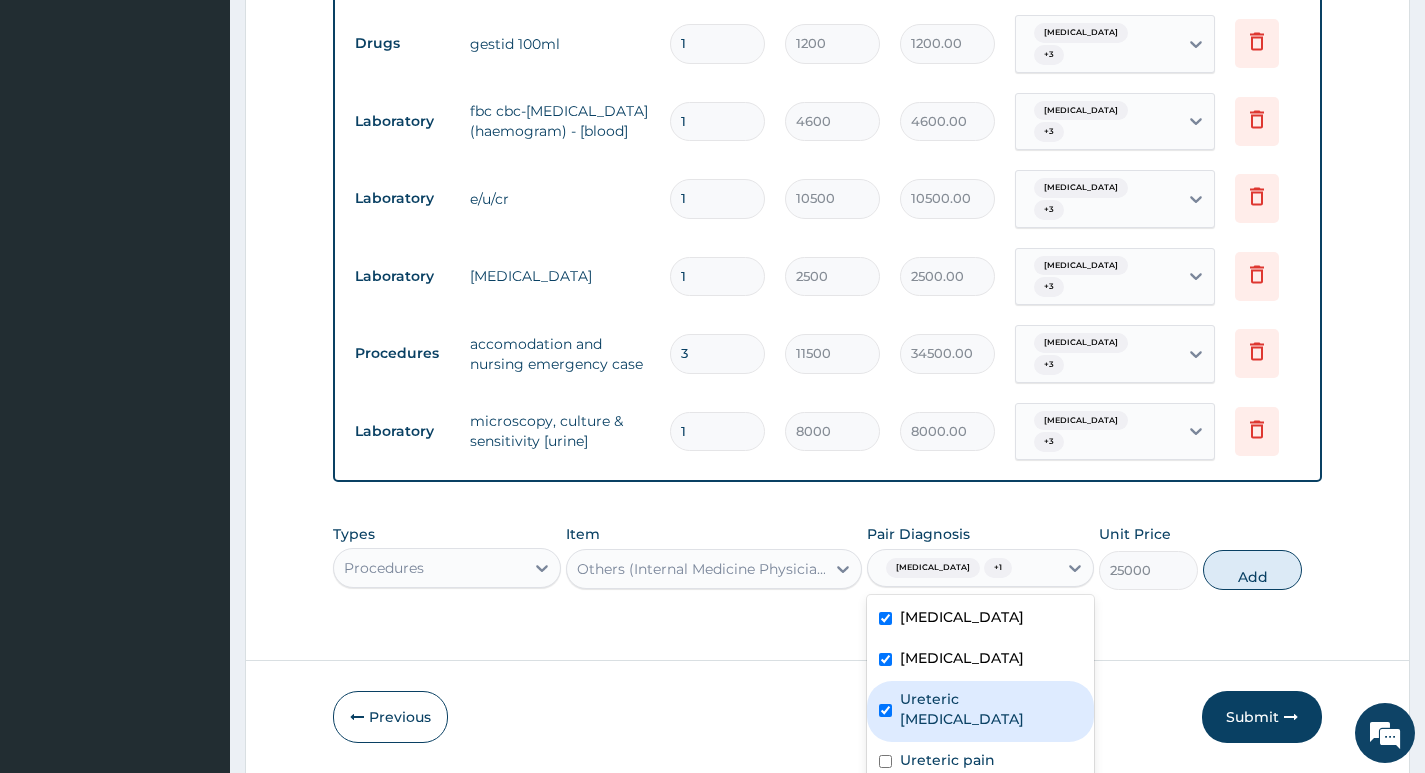 checkbox on "true" 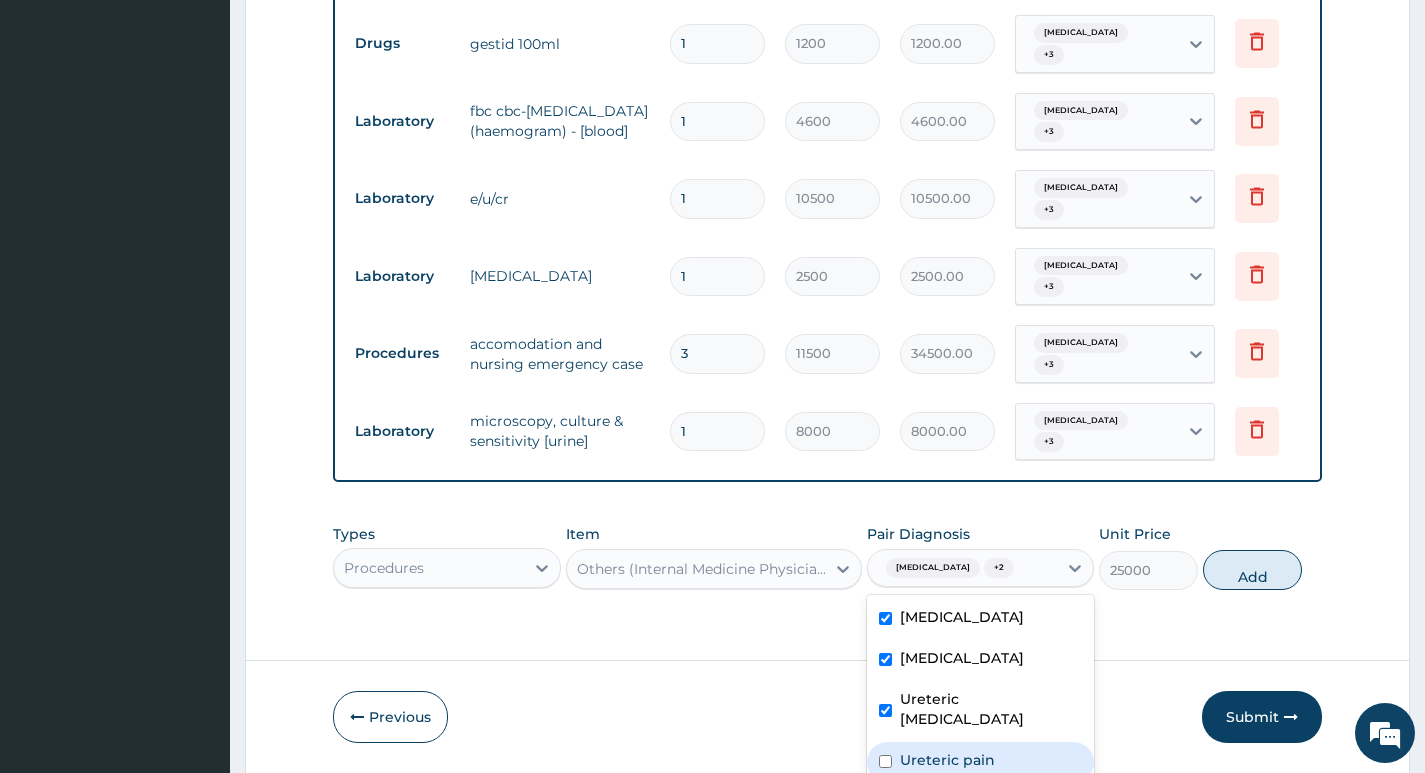 click on "Ureteric pain" at bounding box center [947, 760] 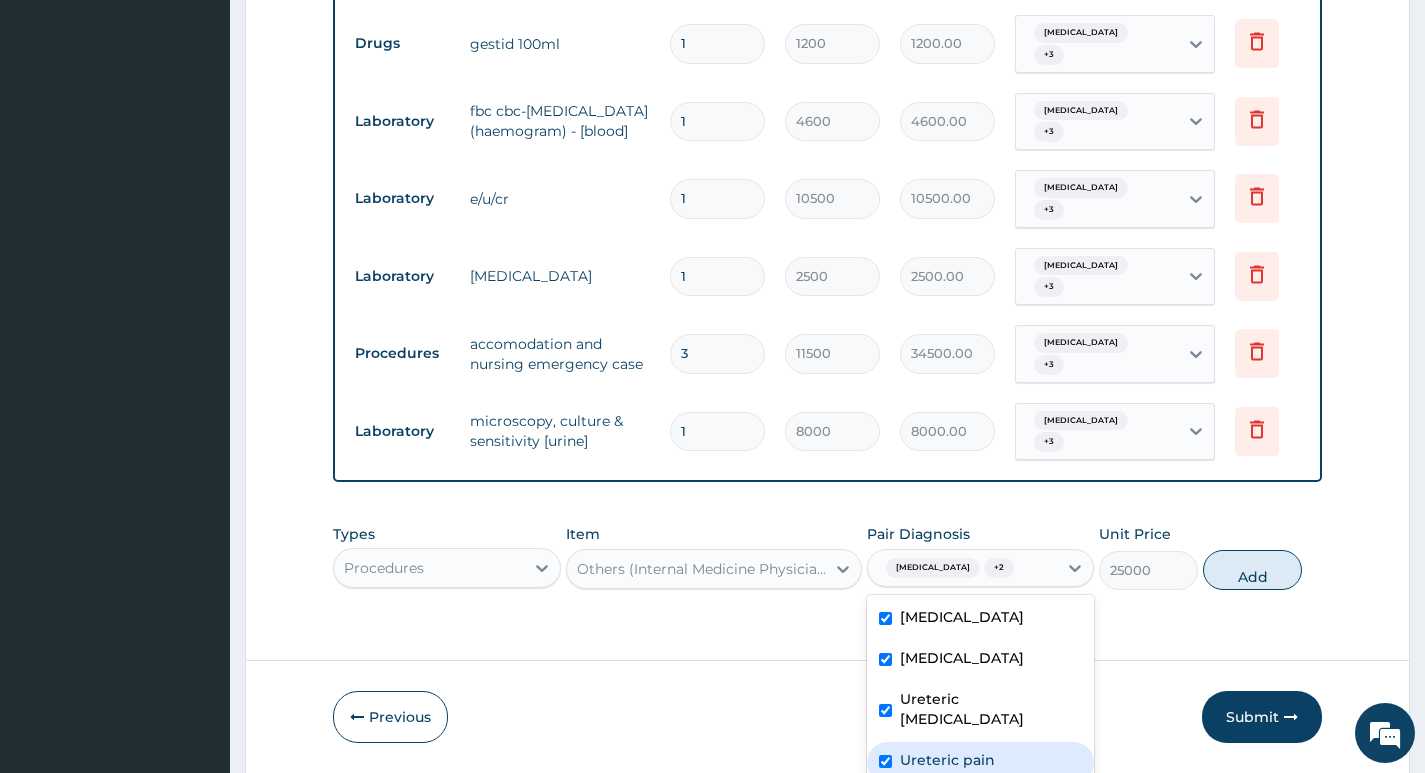 checkbox on "true" 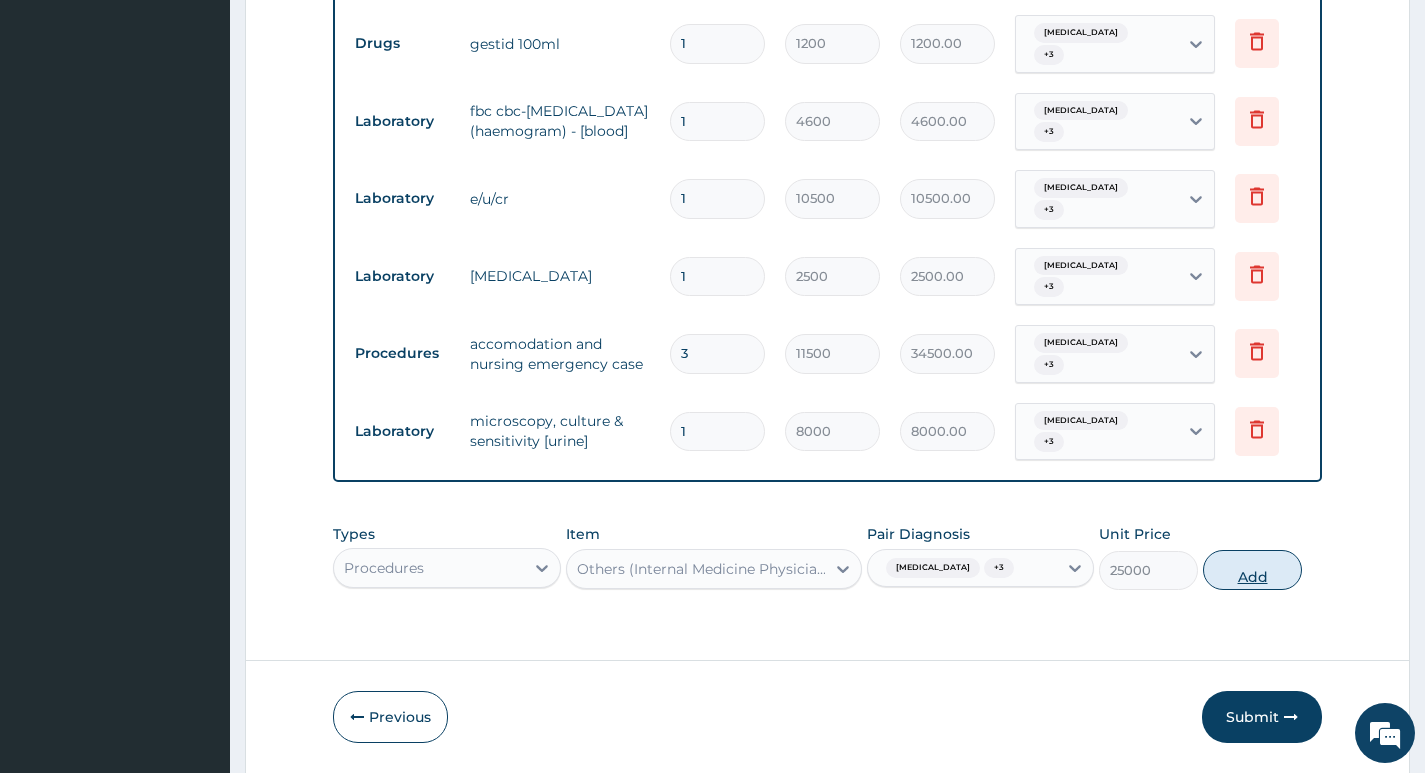 click on "Add" at bounding box center (1252, 570) 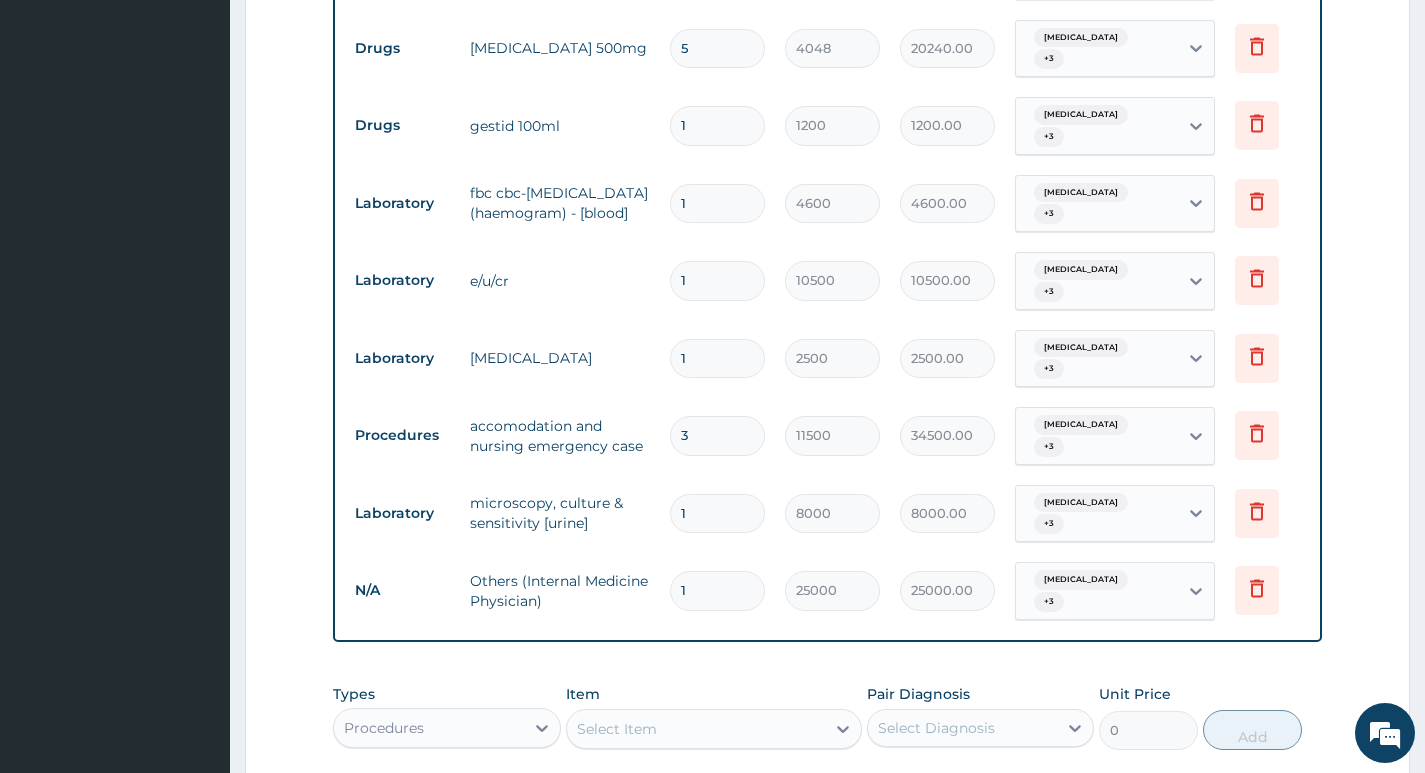 scroll, scrollTop: 1049, scrollLeft: 0, axis: vertical 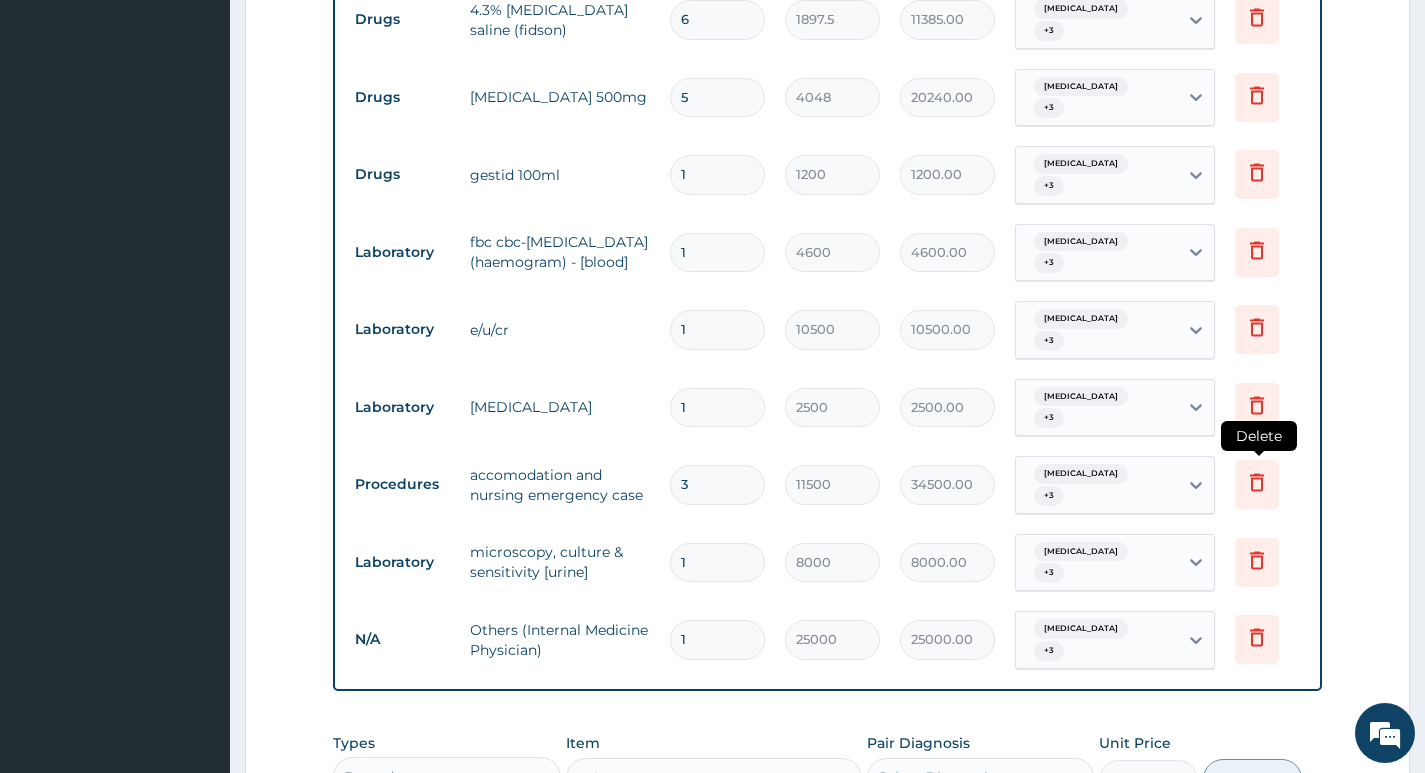click 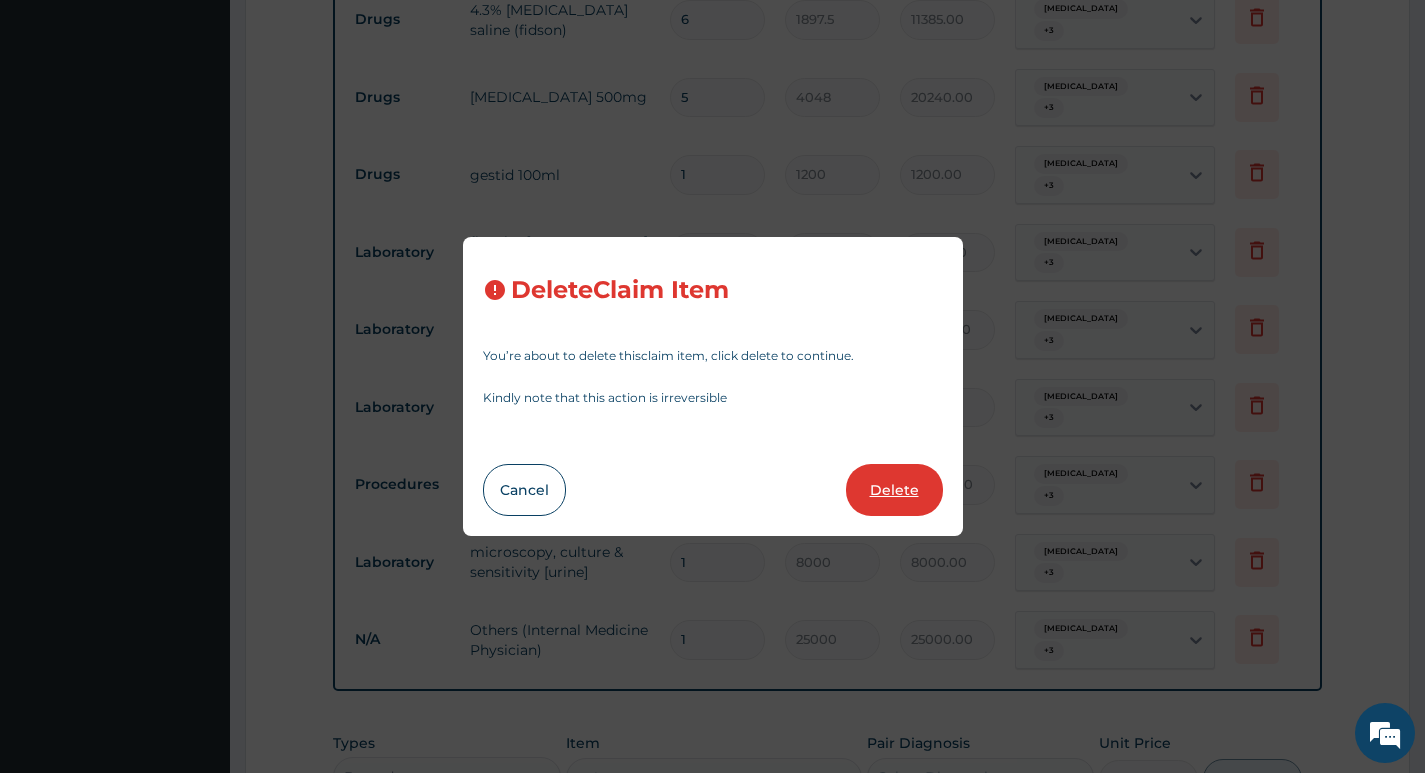 click on "Delete" at bounding box center [894, 490] 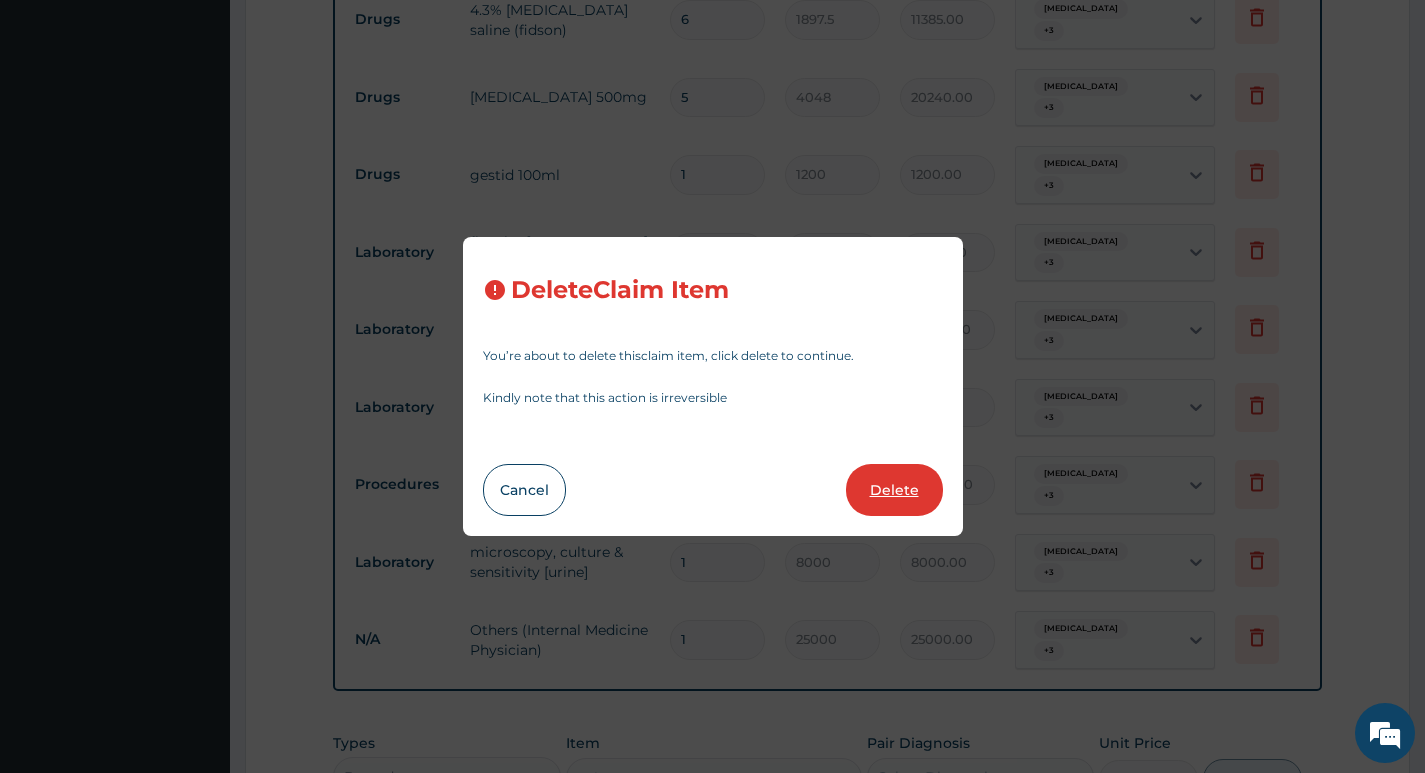 type on "8000.00" 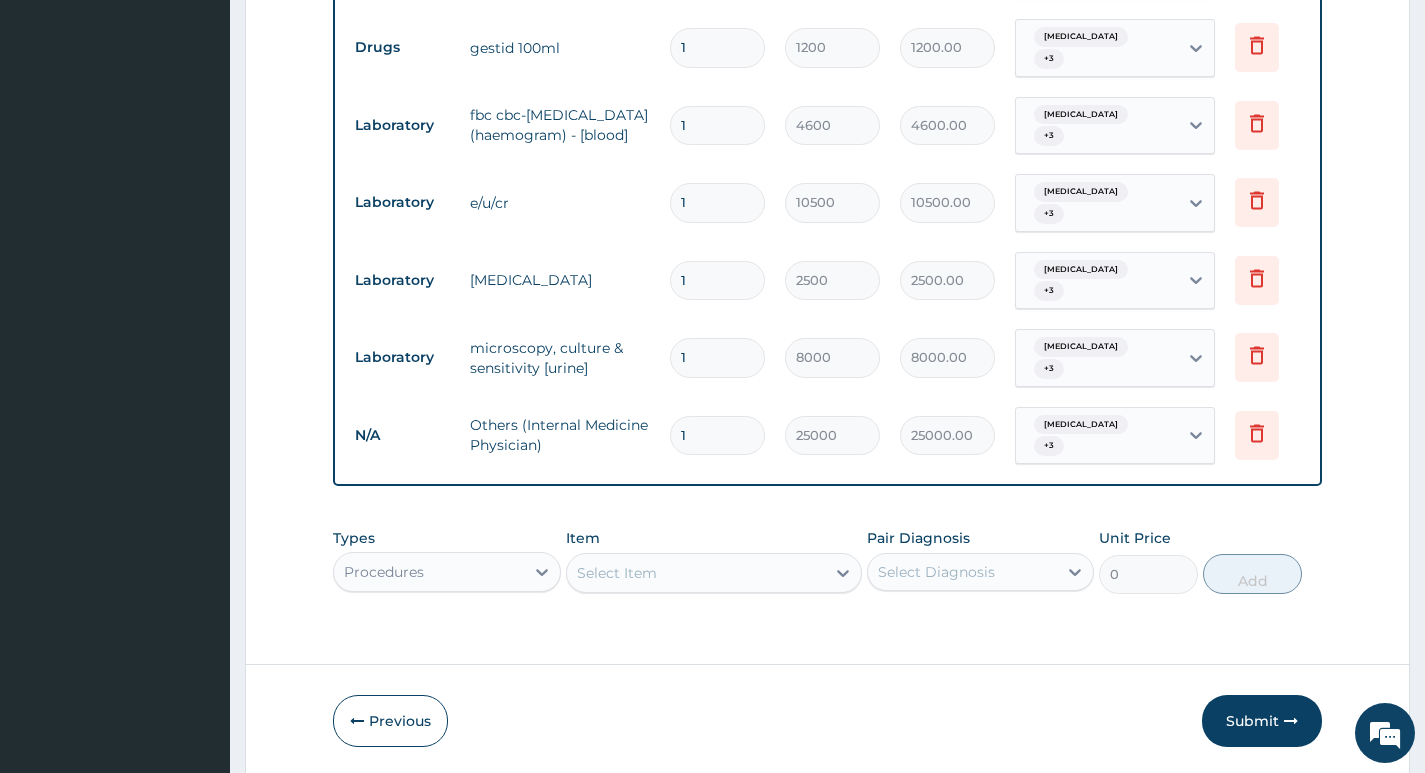 scroll, scrollTop: 1180, scrollLeft: 0, axis: vertical 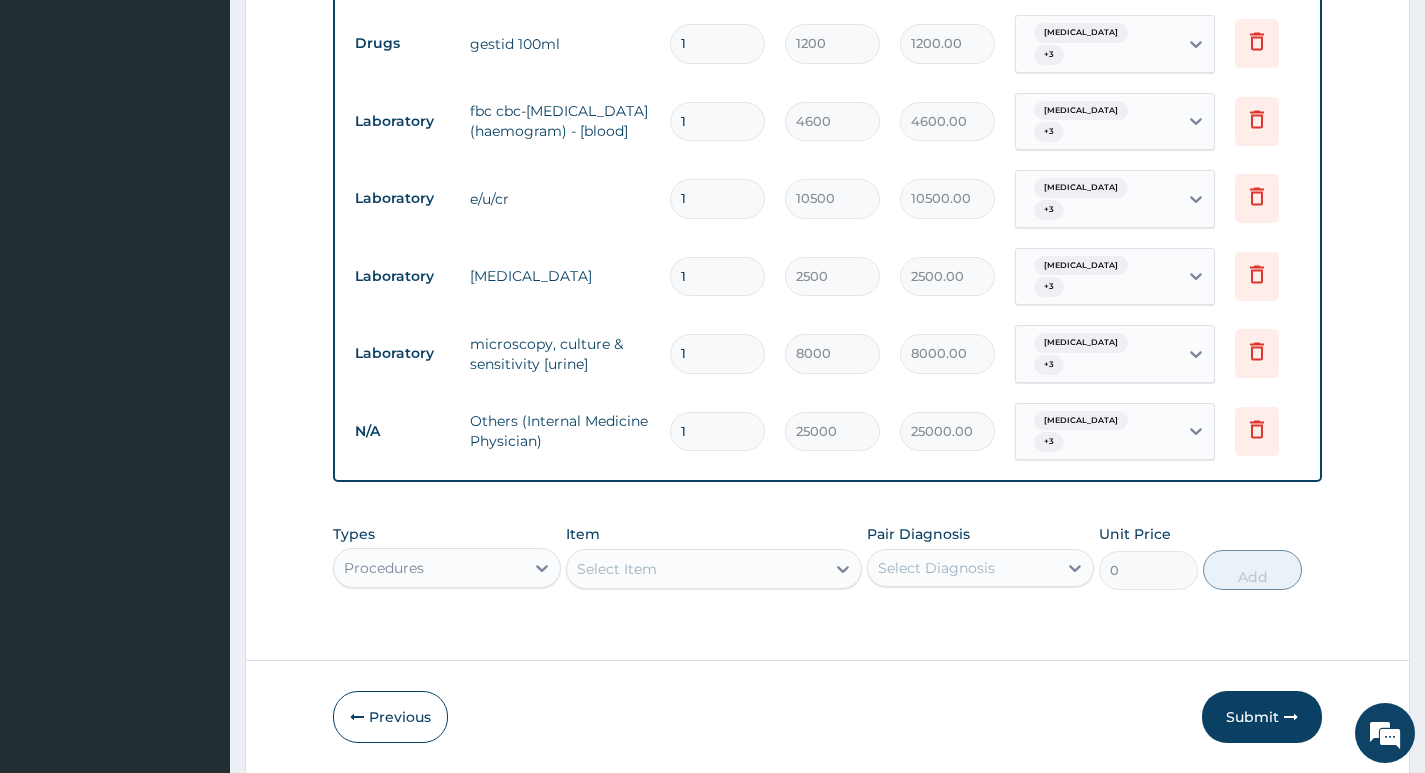 click on "Procedures" at bounding box center (446, 568) 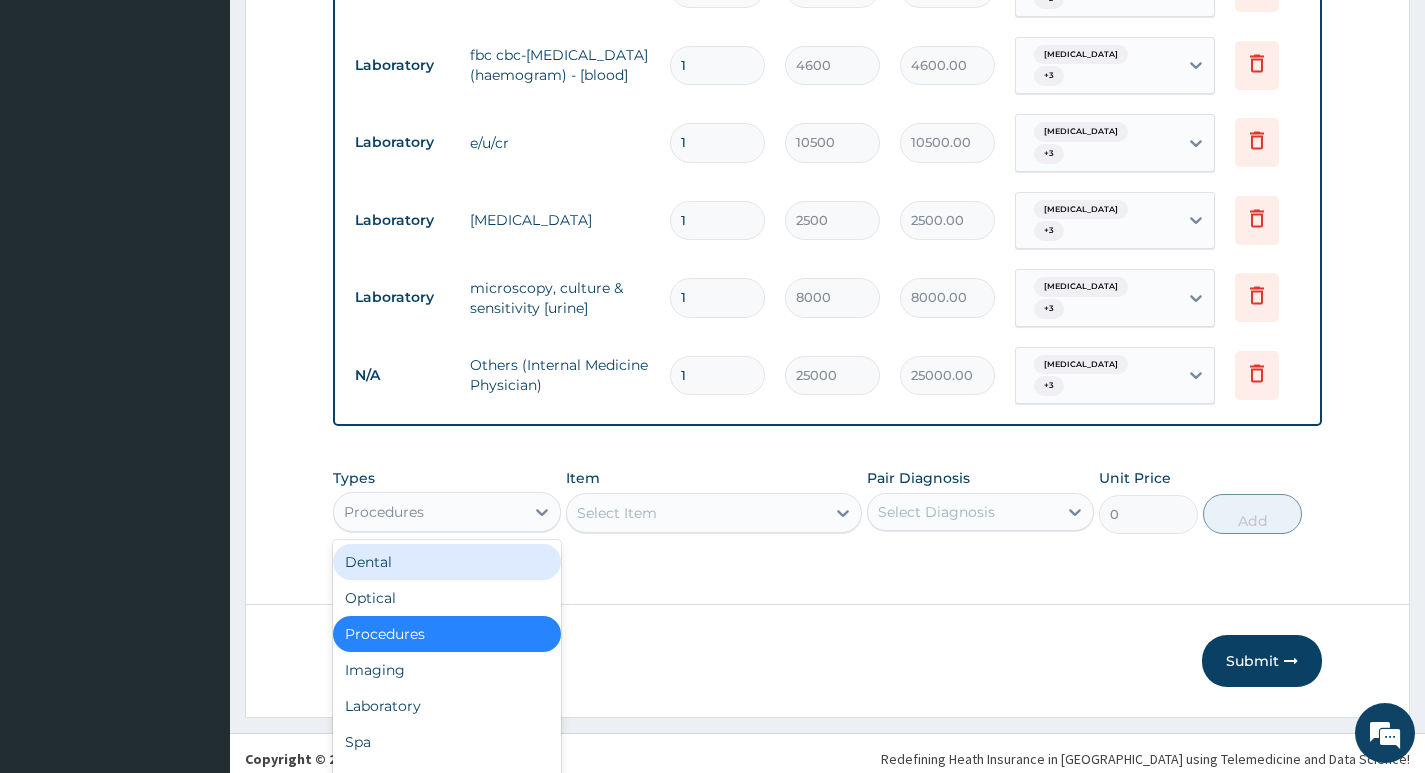 scroll, scrollTop: 56, scrollLeft: 0, axis: vertical 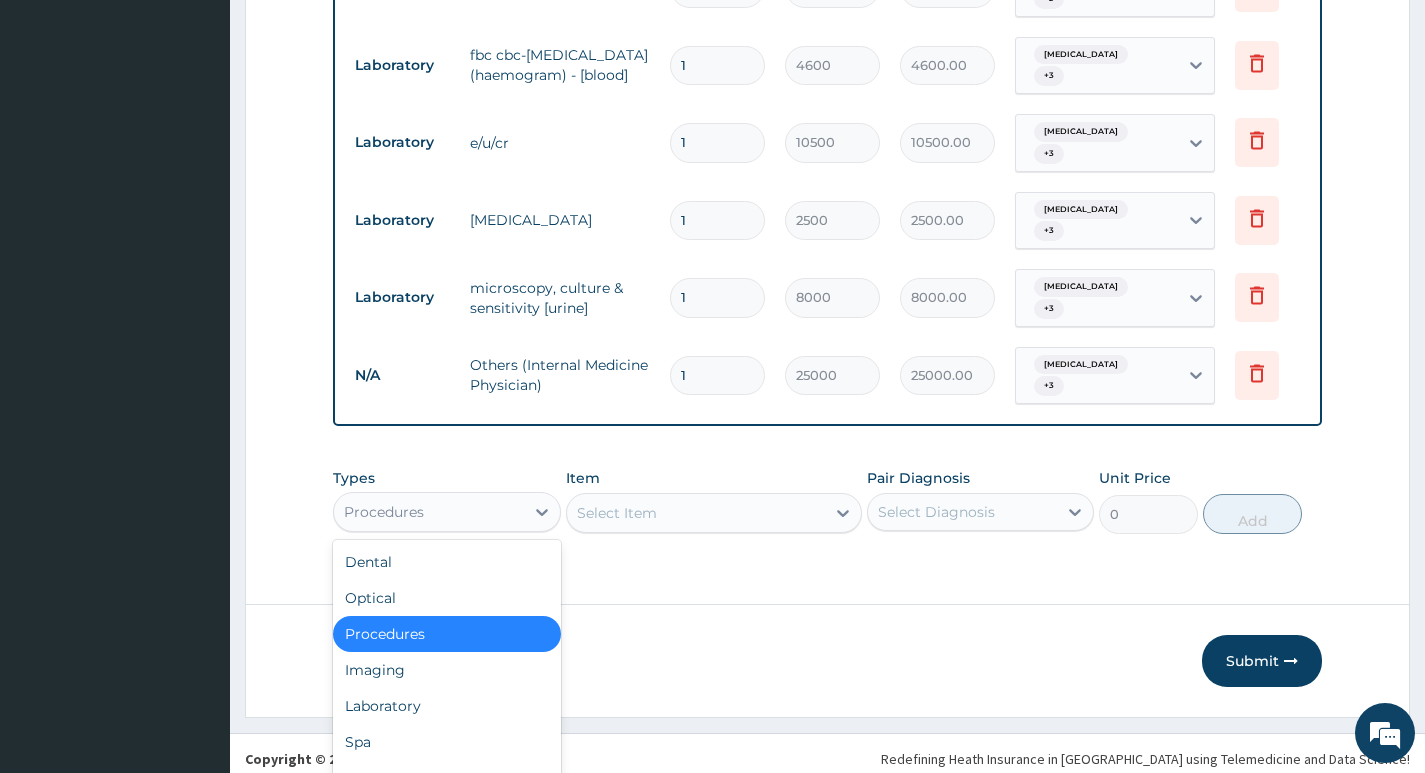 click on "Procedures" at bounding box center [446, 634] 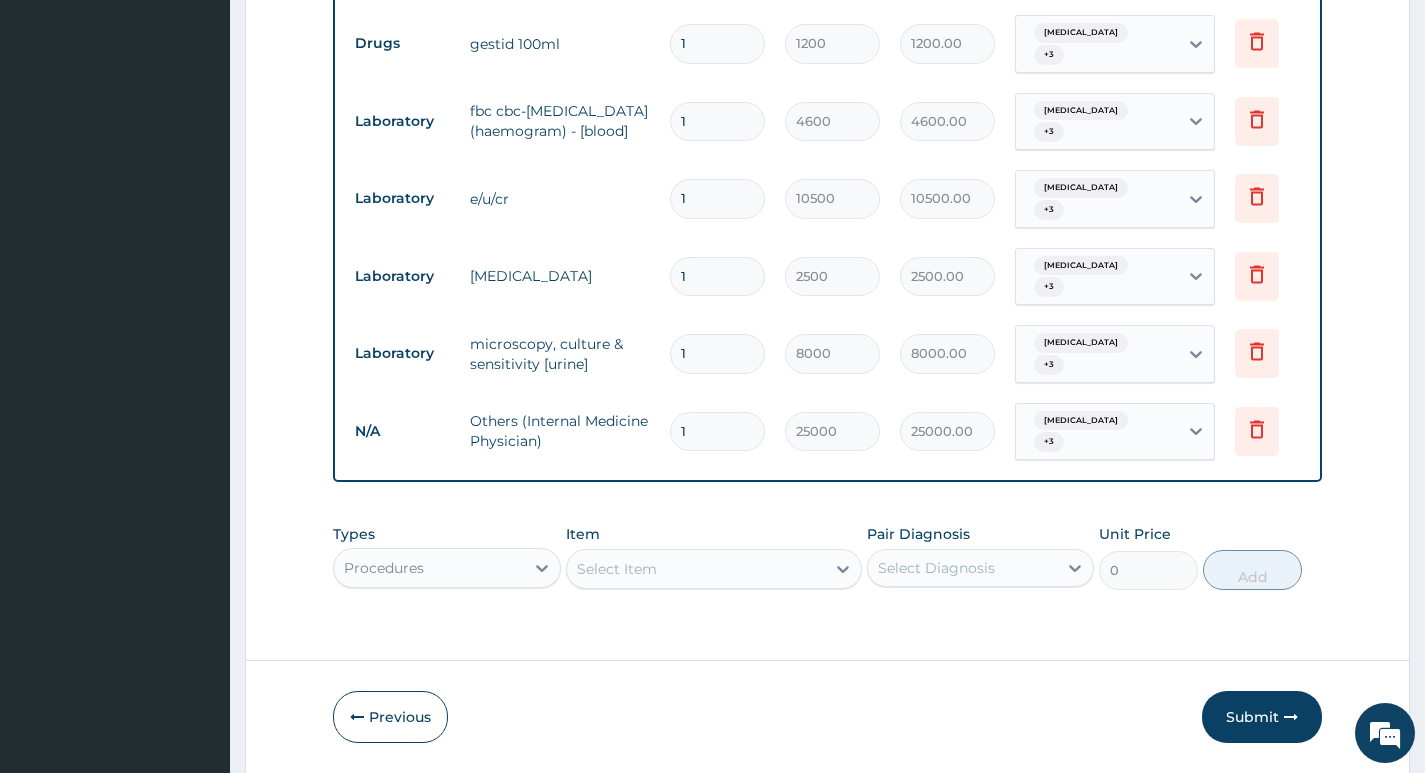 scroll, scrollTop: 0, scrollLeft: 0, axis: both 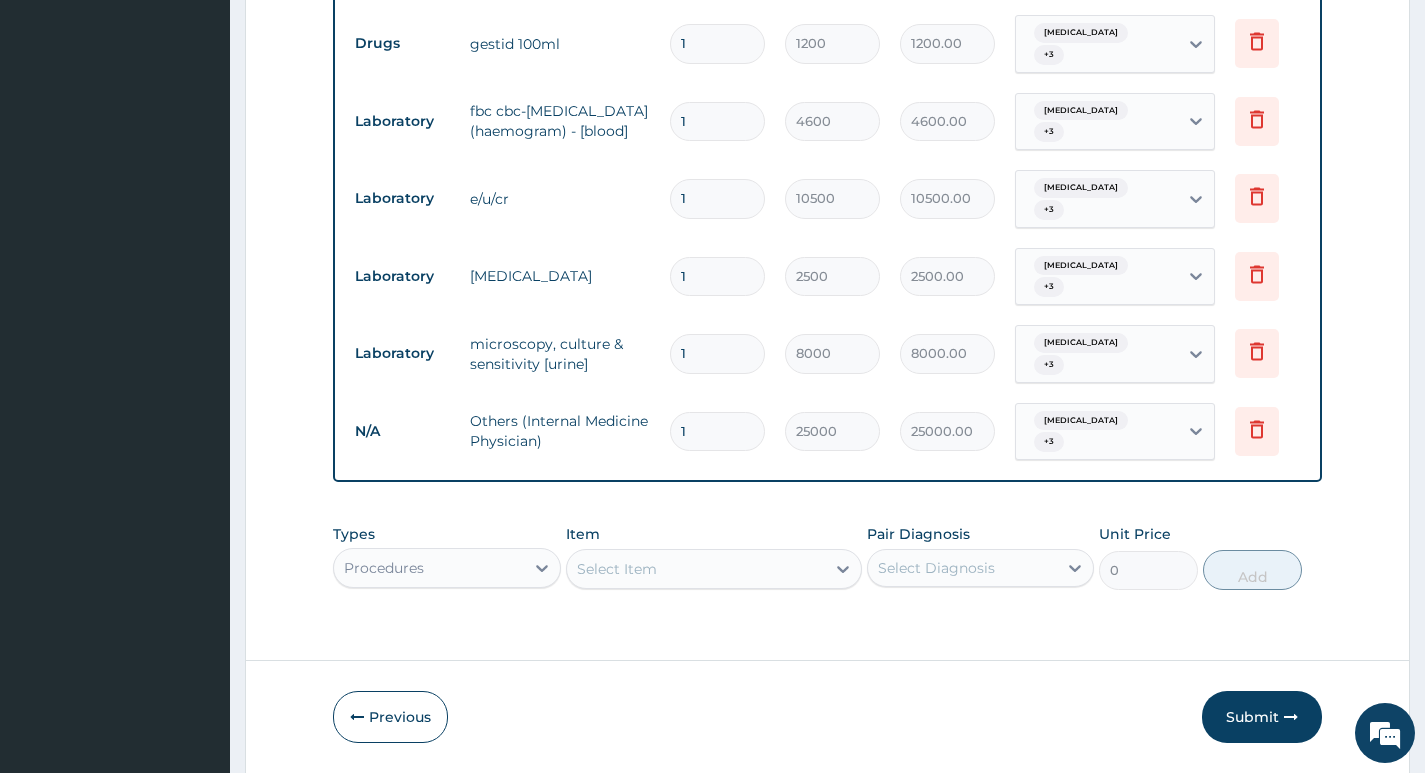 click on "Select Item" at bounding box center [696, 569] 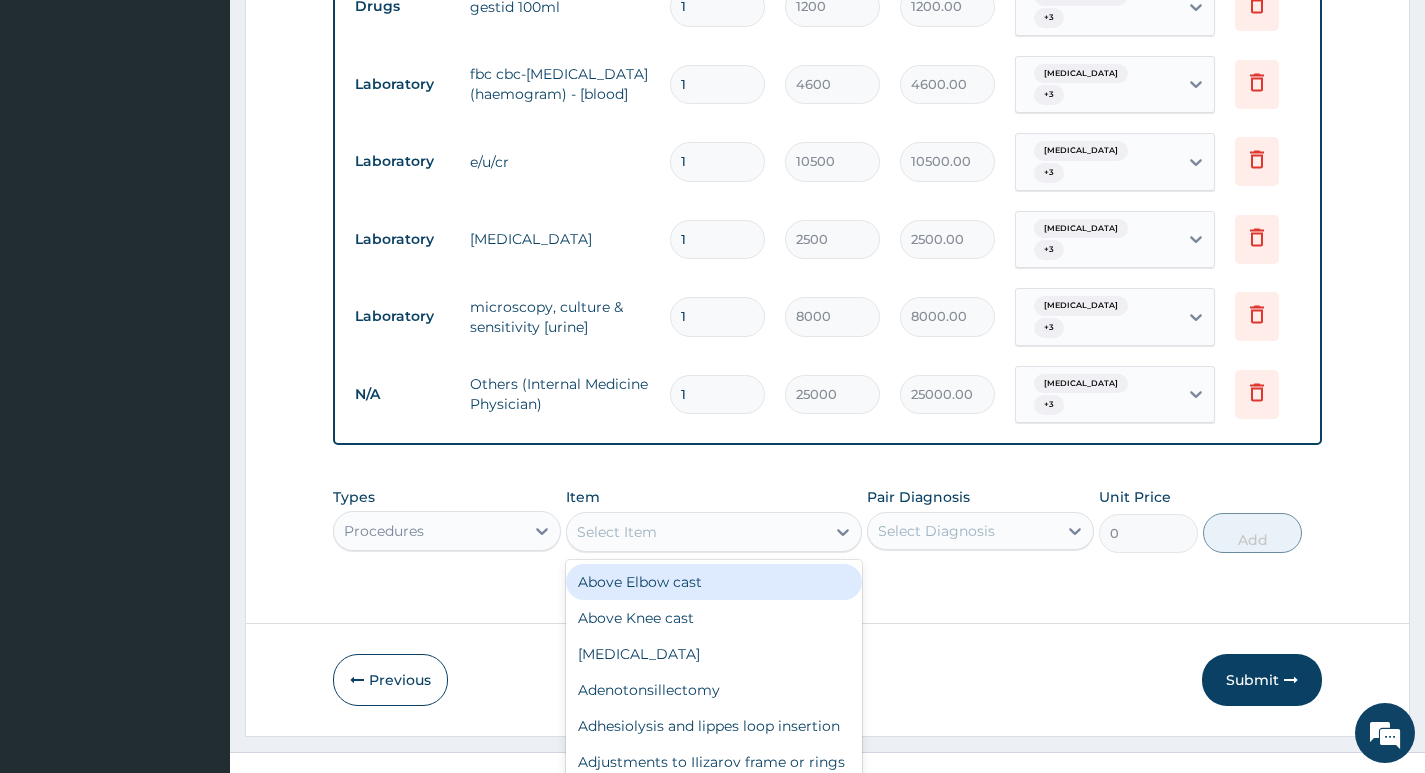 scroll, scrollTop: 57, scrollLeft: 0, axis: vertical 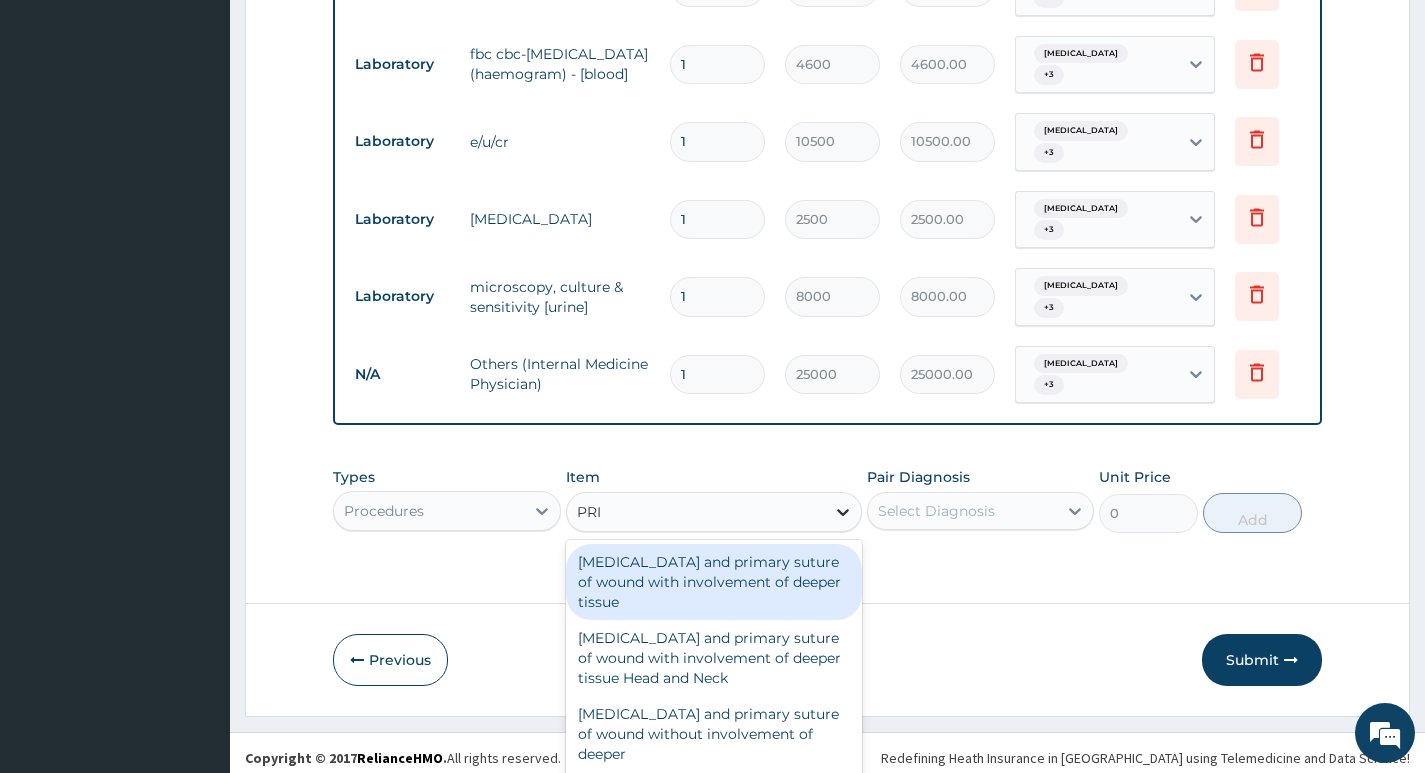 type on "PRIV" 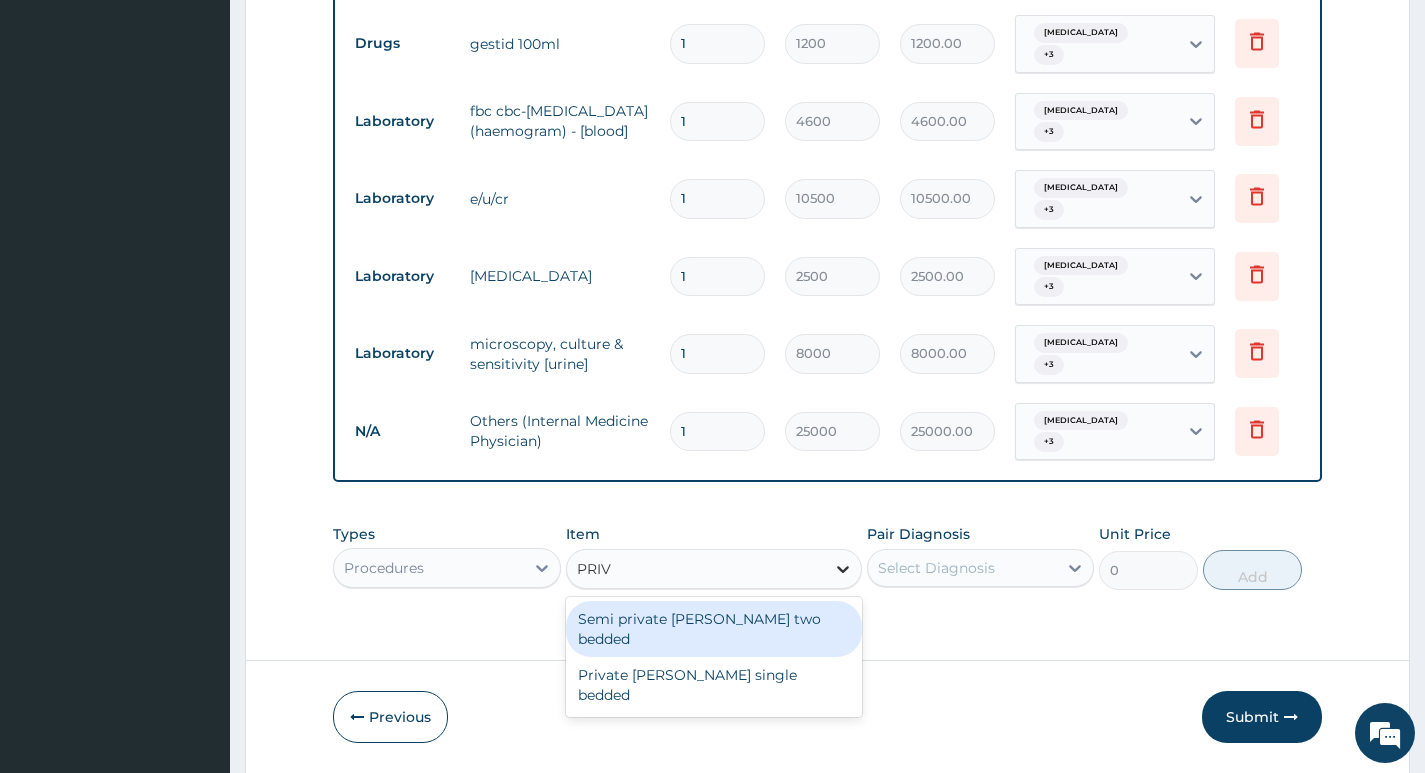 scroll, scrollTop: 0, scrollLeft: 0, axis: both 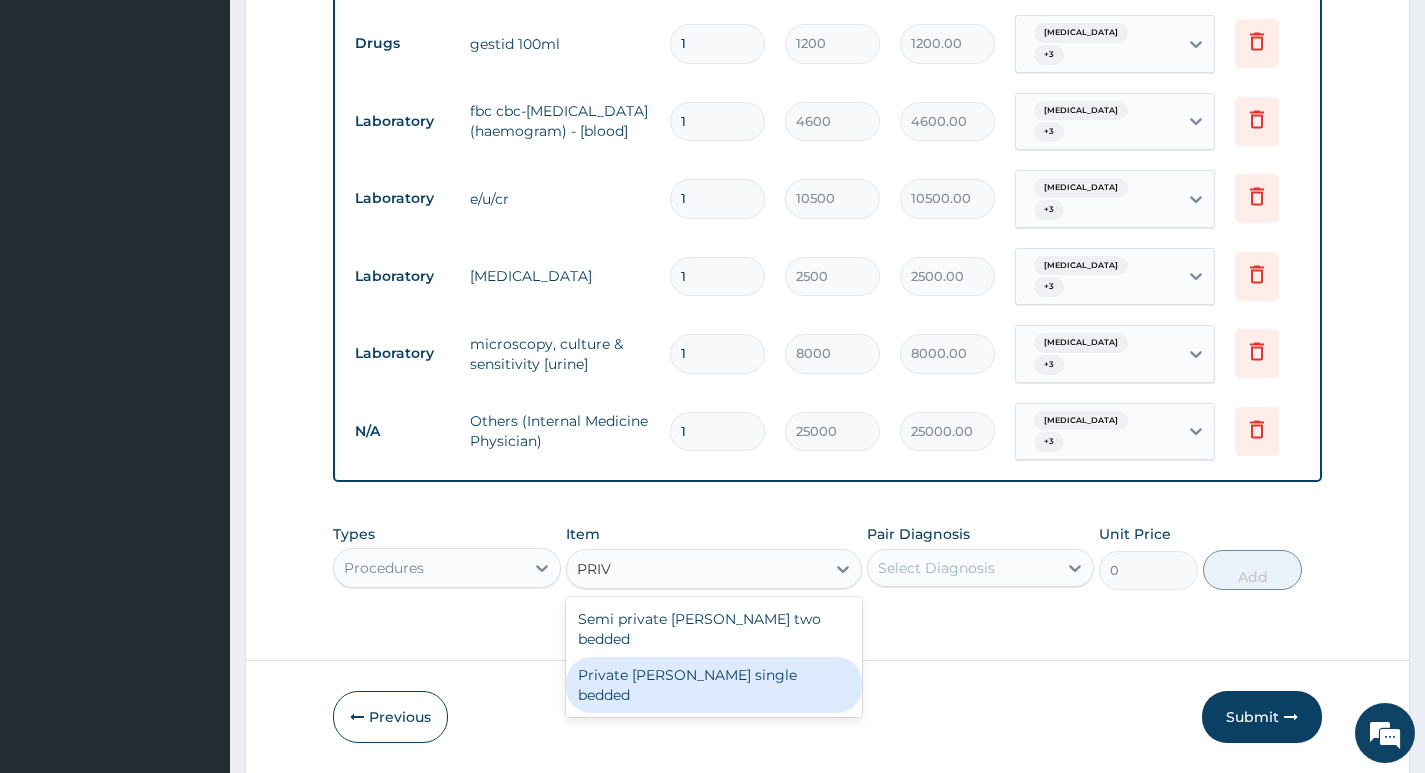 click on "Private ward single bedded" at bounding box center [714, 685] 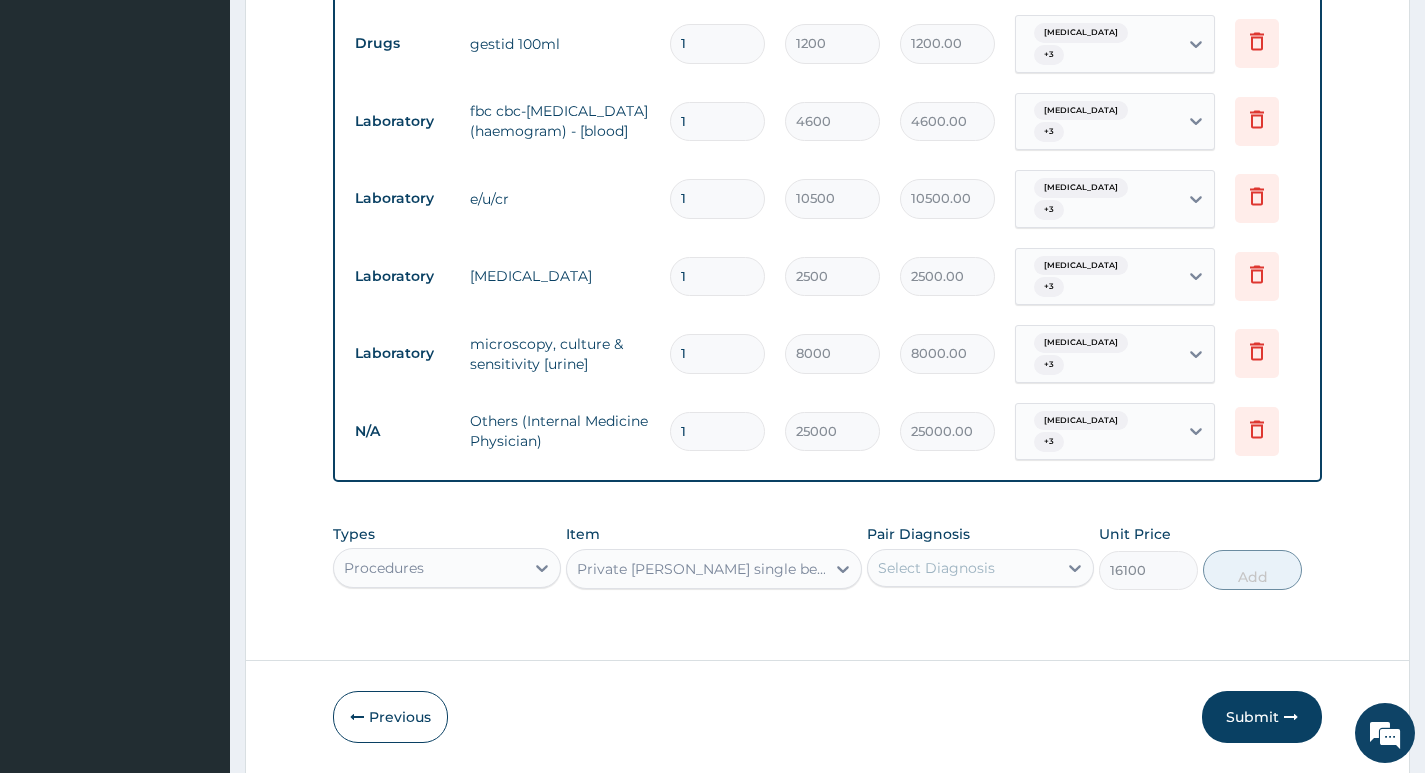 click on "Select Diagnosis" at bounding box center (962, 568) 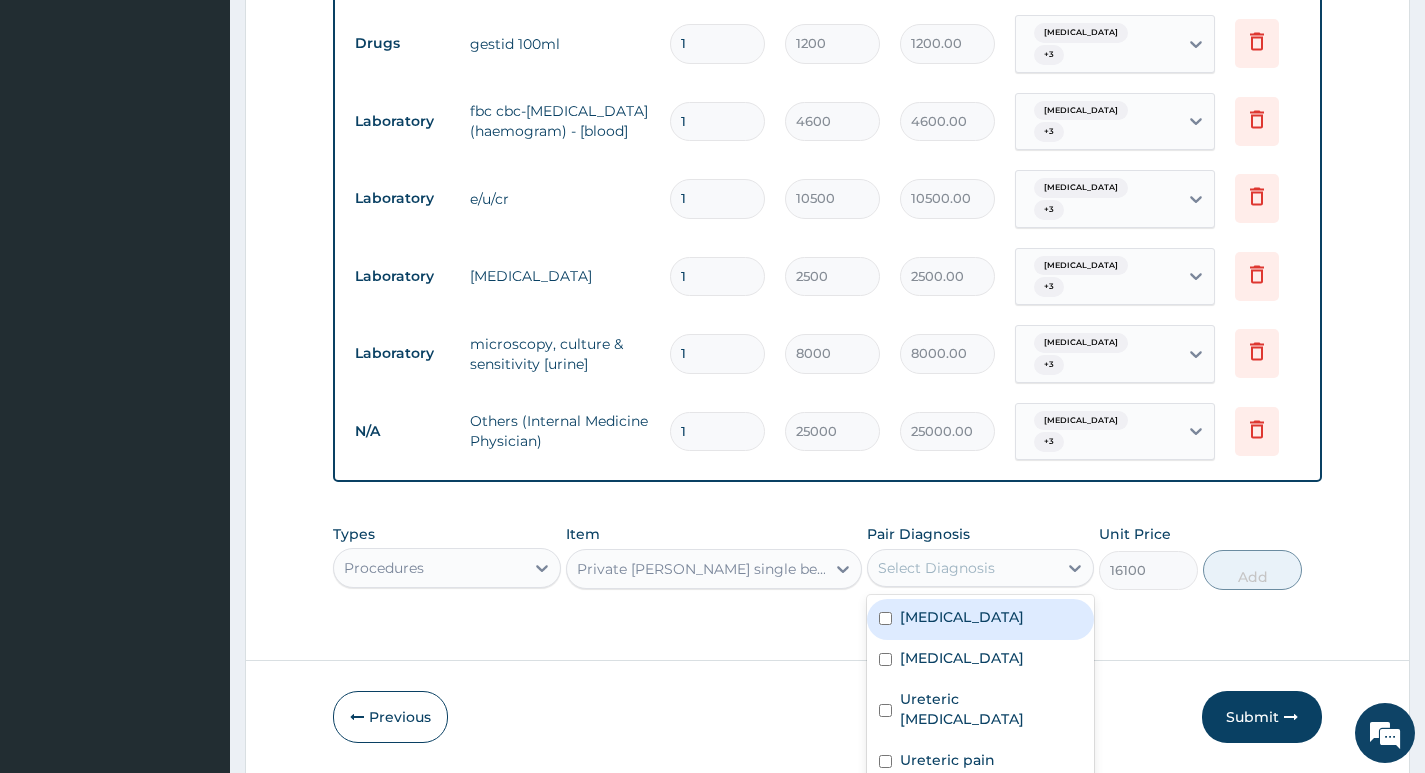 click on "Sepsis" at bounding box center (980, 619) 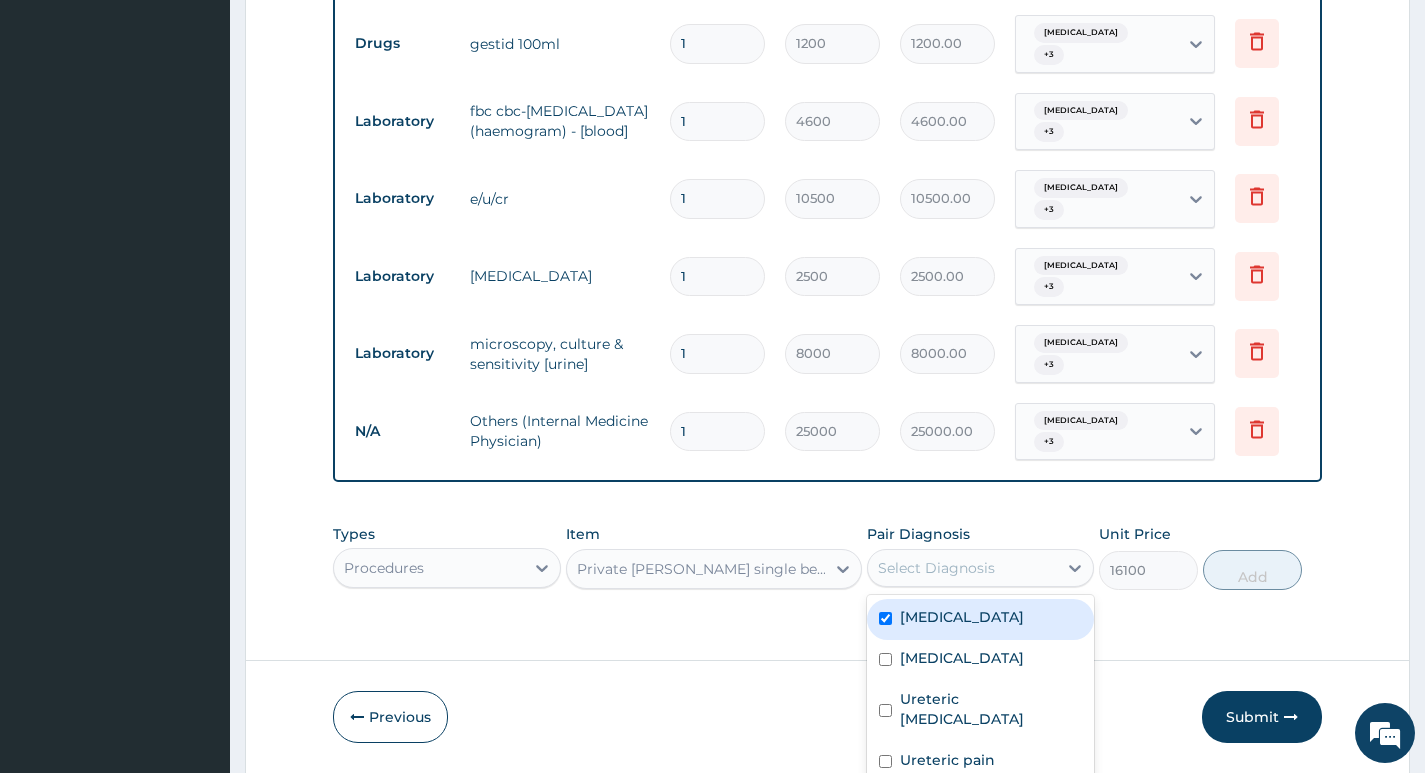 checkbox on "true" 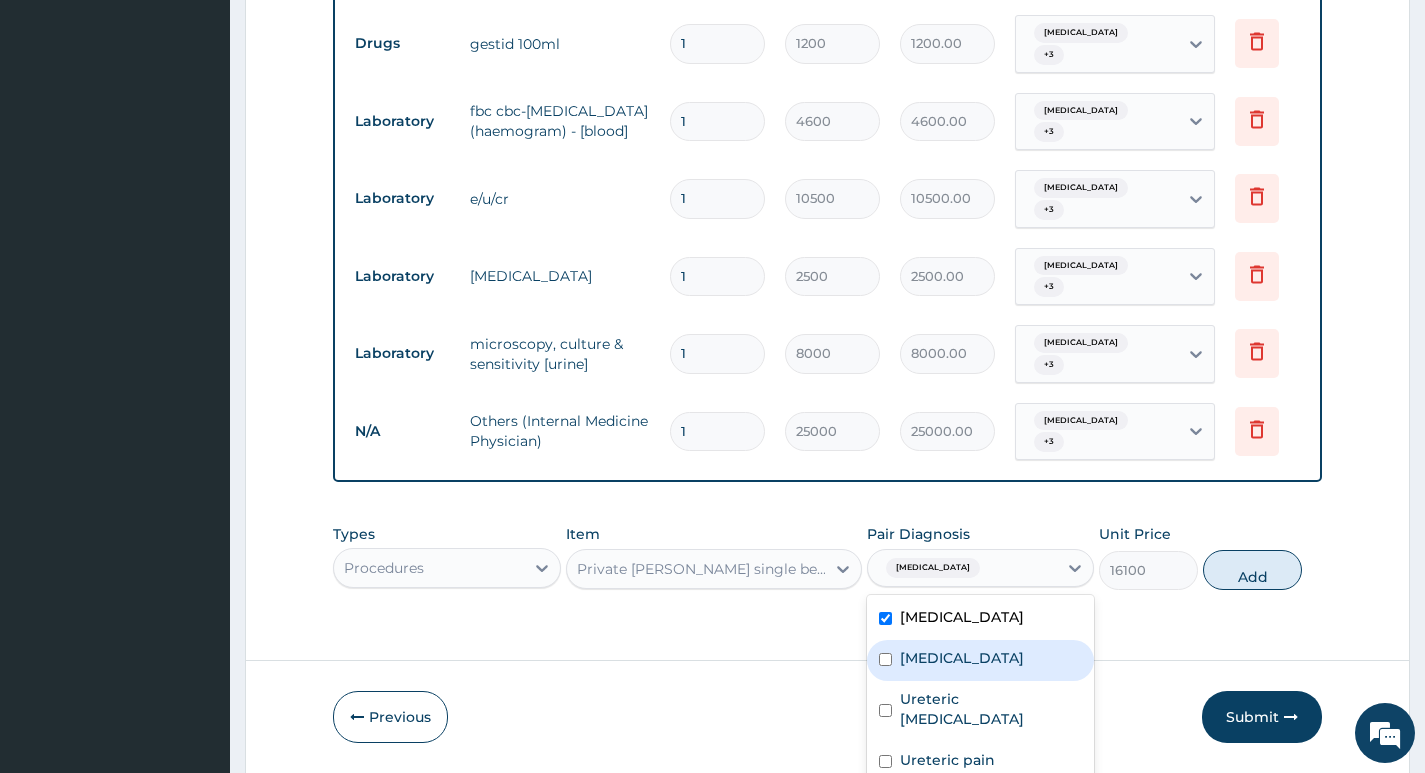 click on "Gastritis" at bounding box center [962, 658] 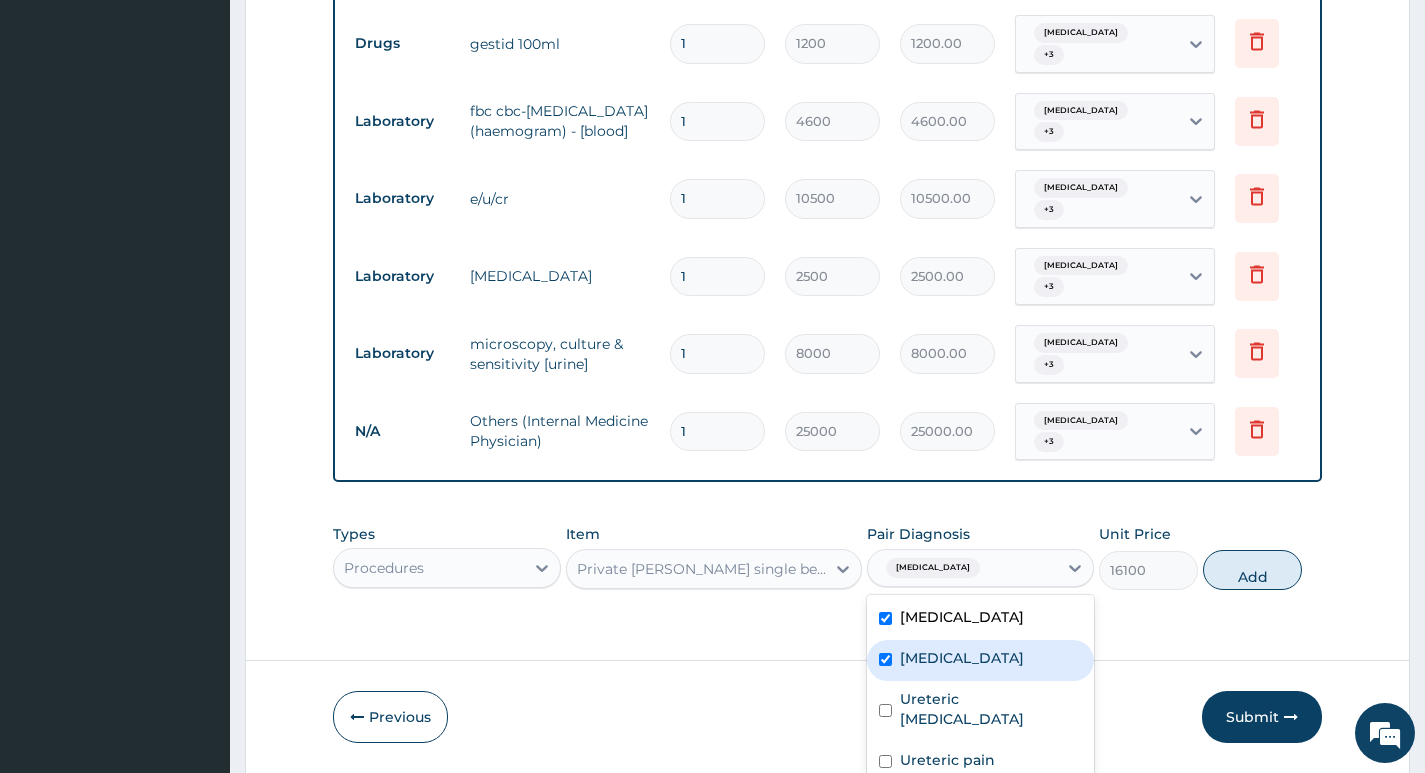 checkbox on "true" 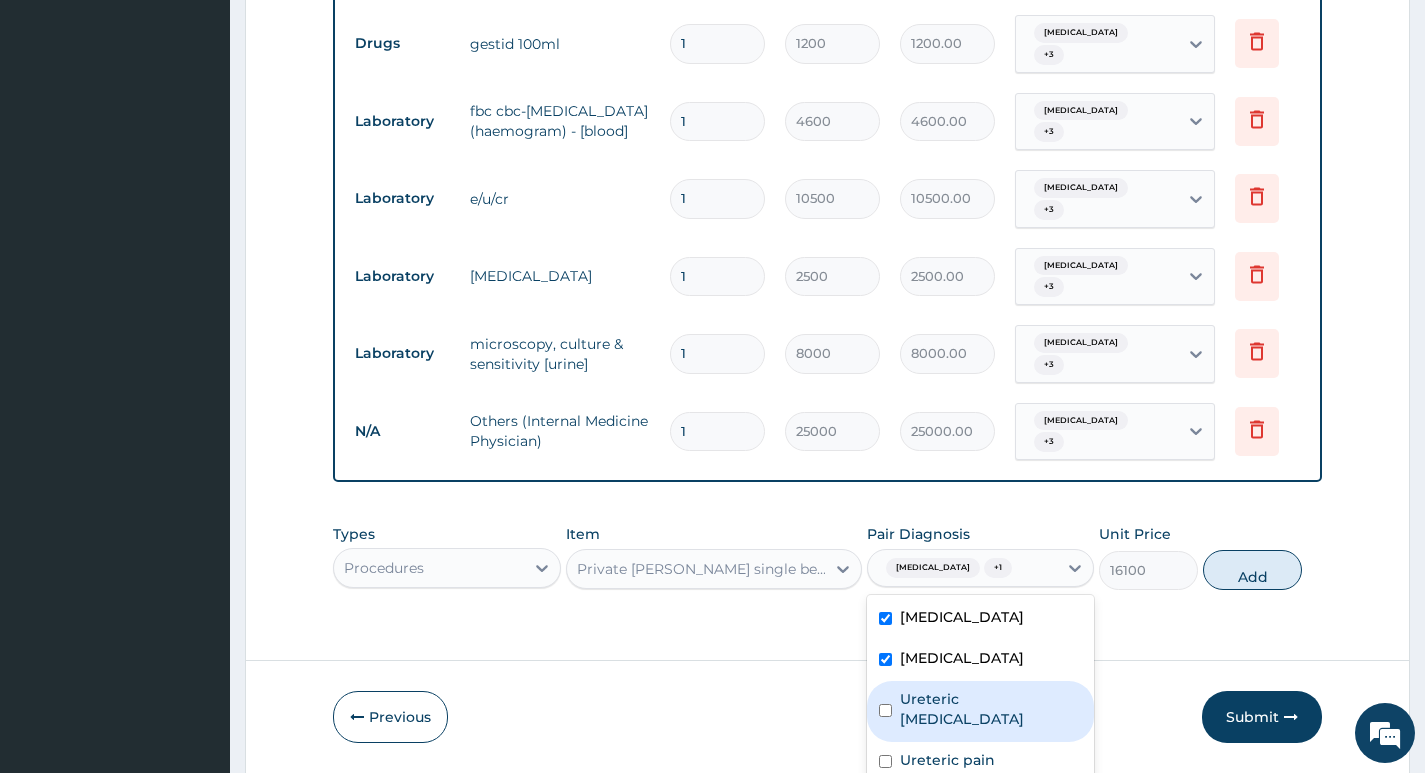 click on "Ureteric colic" at bounding box center (991, 709) 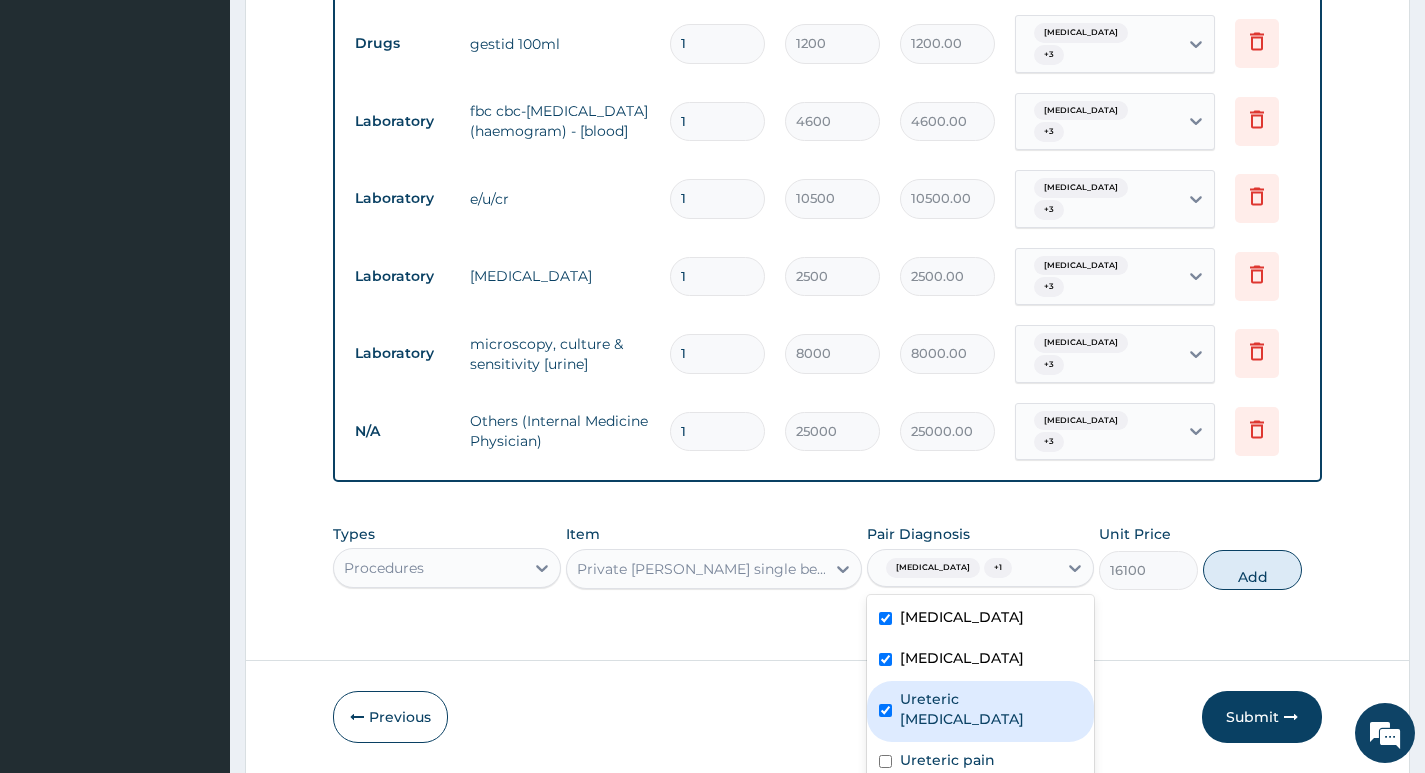 checkbox on "true" 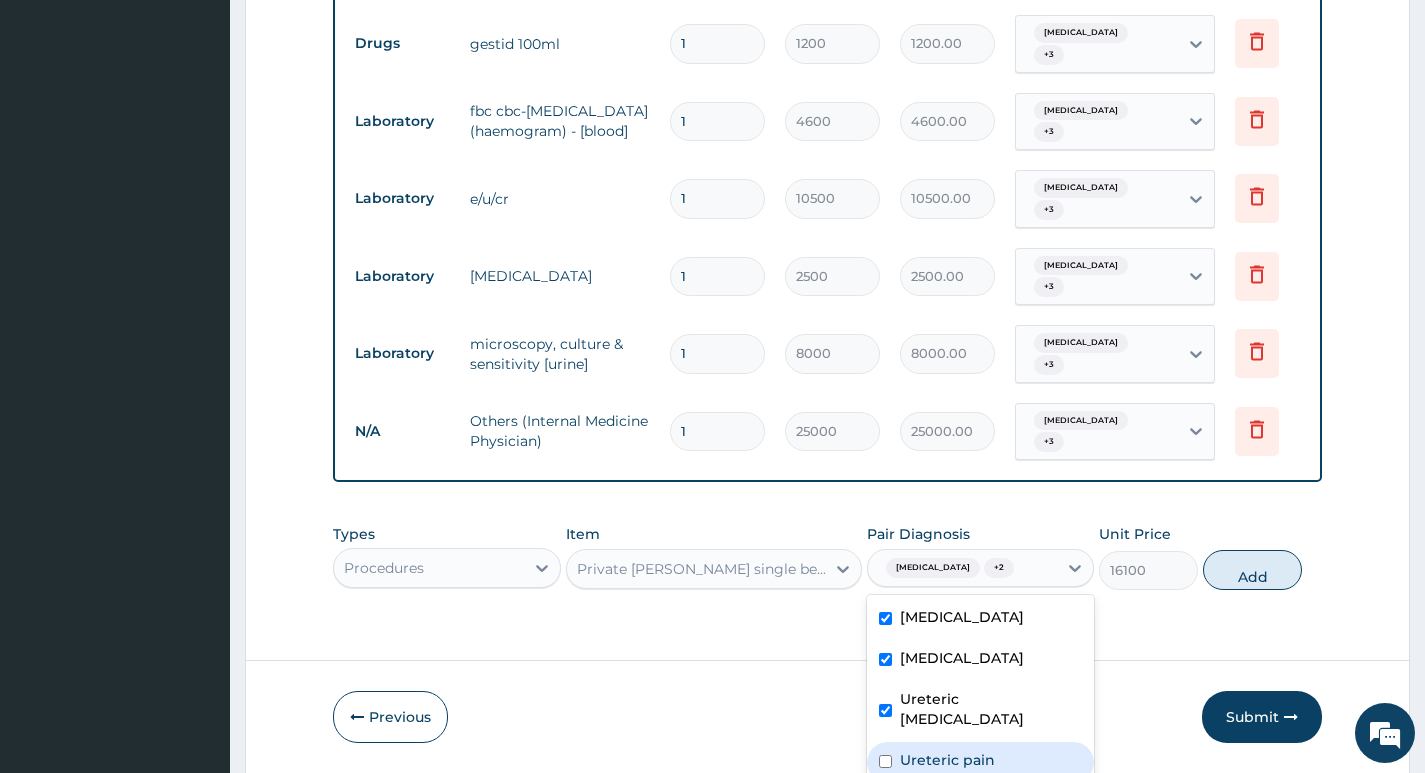 click on "Ureteric pain" at bounding box center [947, 760] 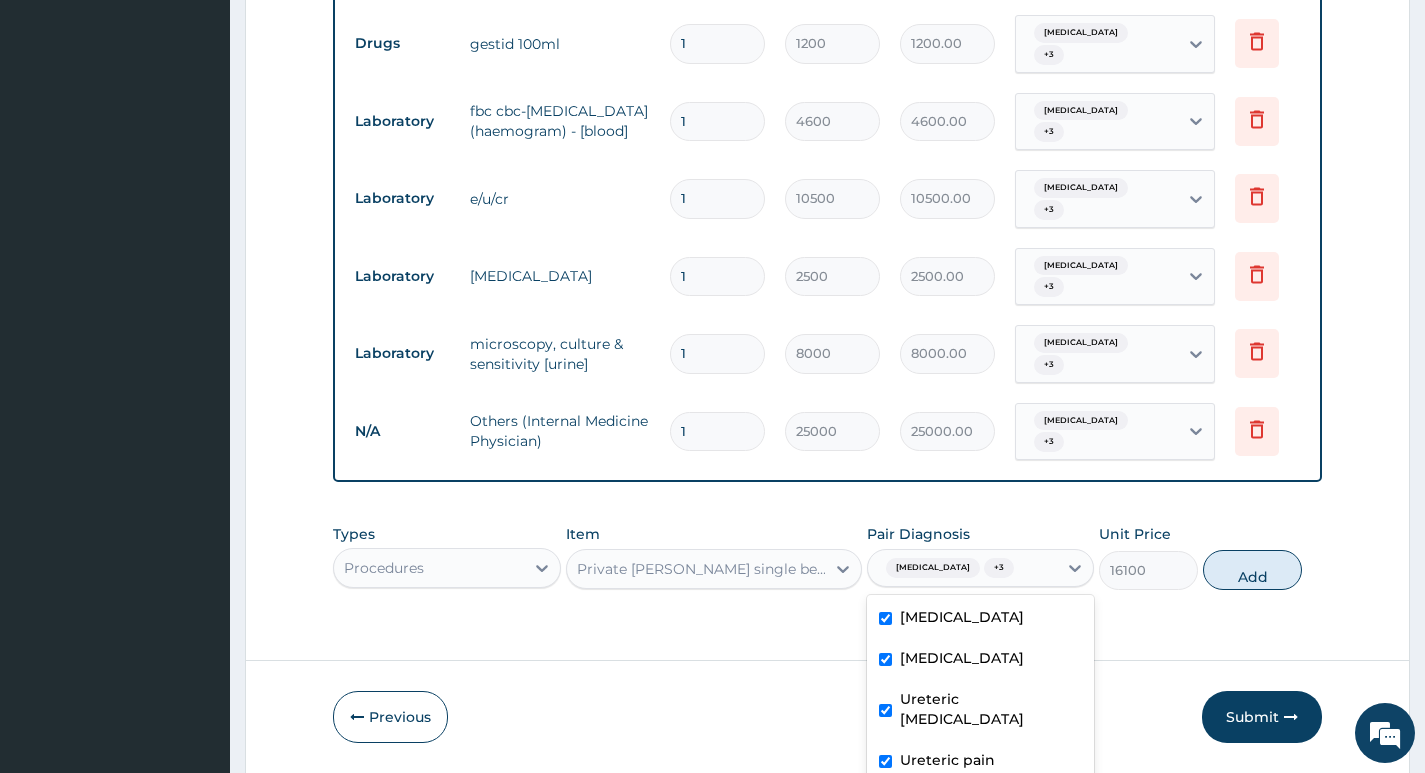 checkbox on "true" 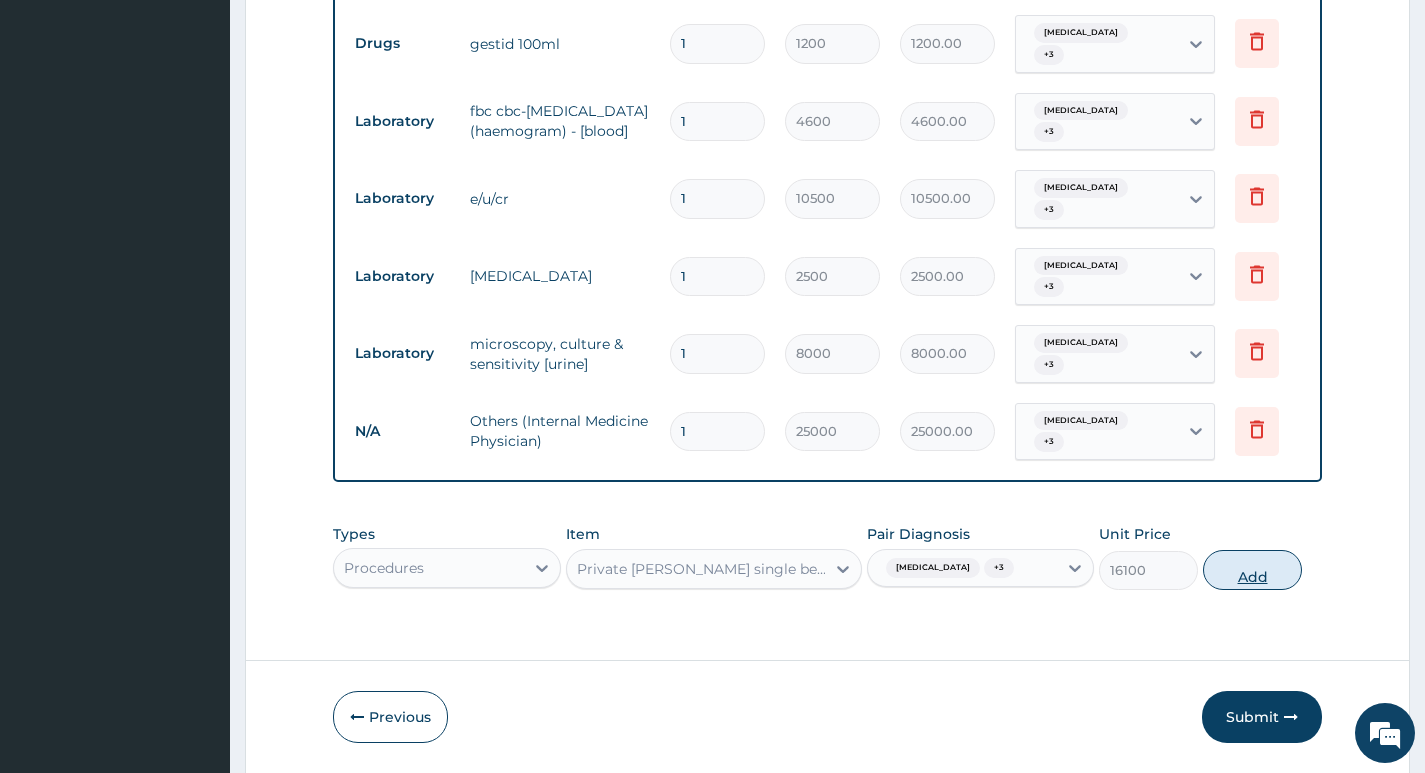 click on "Add" at bounding box center (1252, 570) 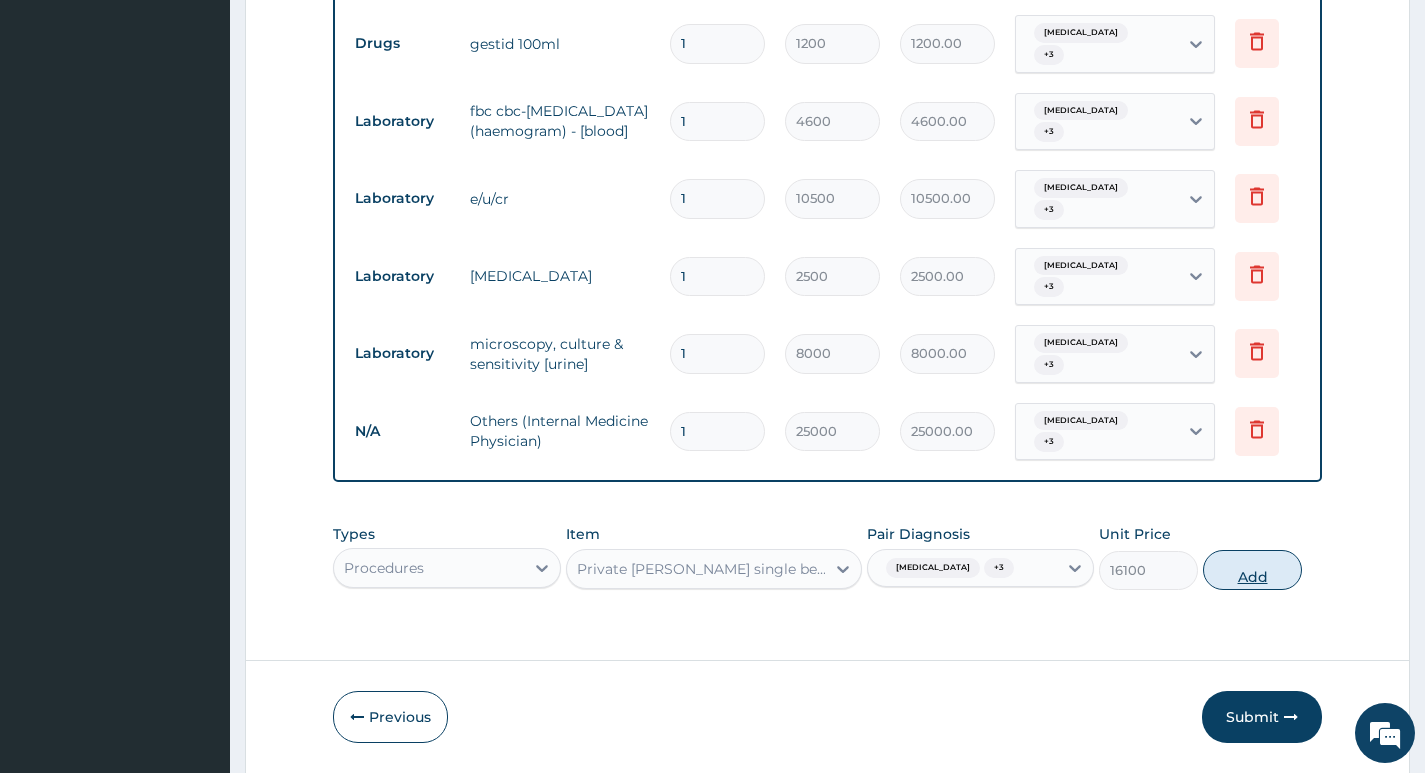 type on "0" 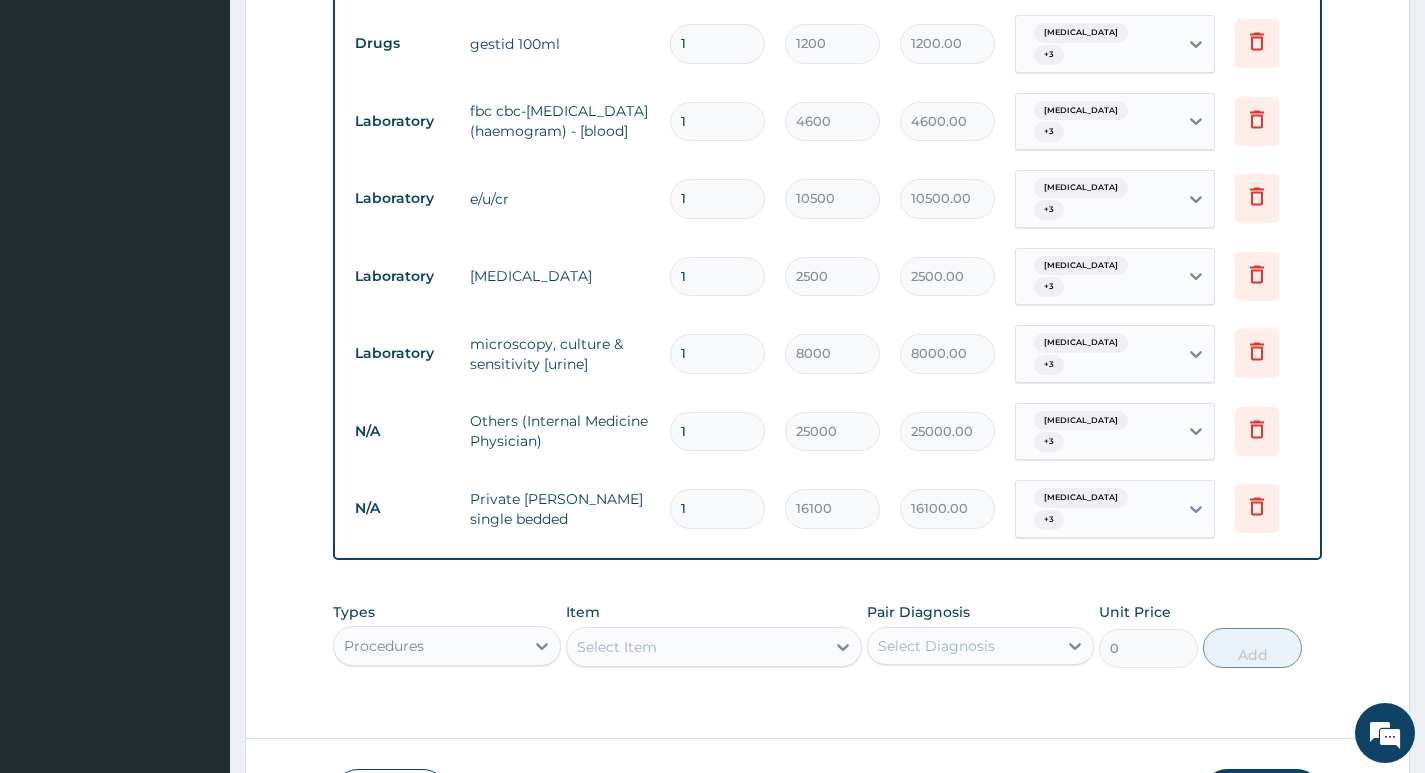type 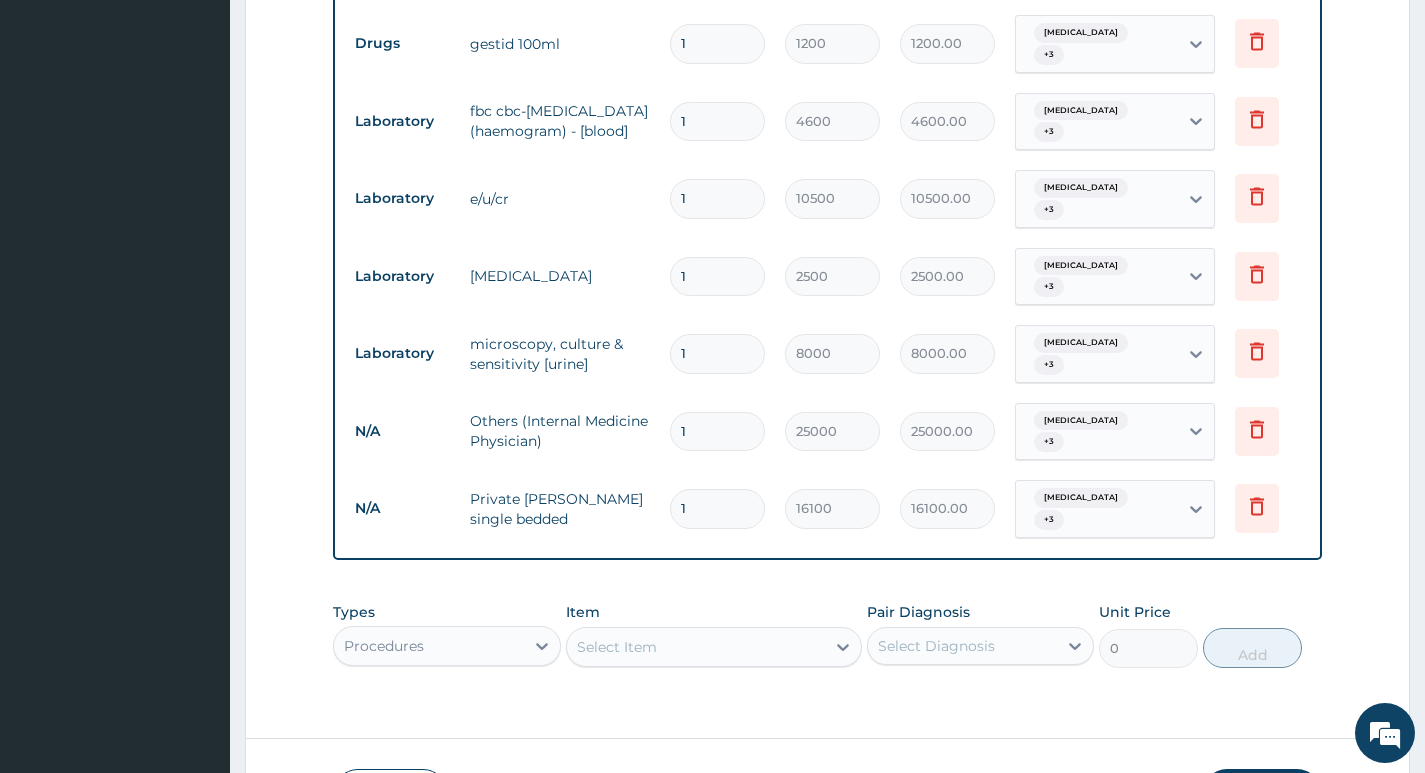 type on "0.00" 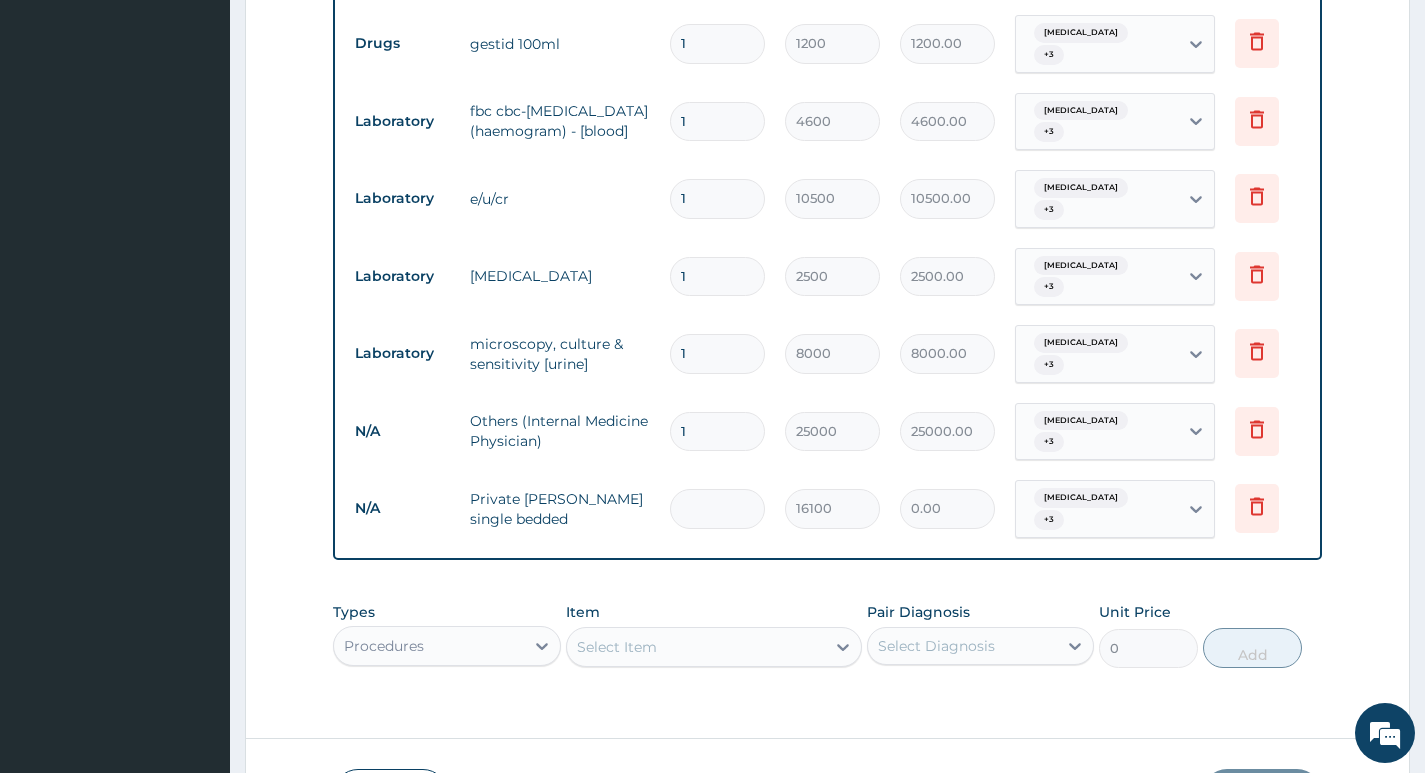 type on "2" 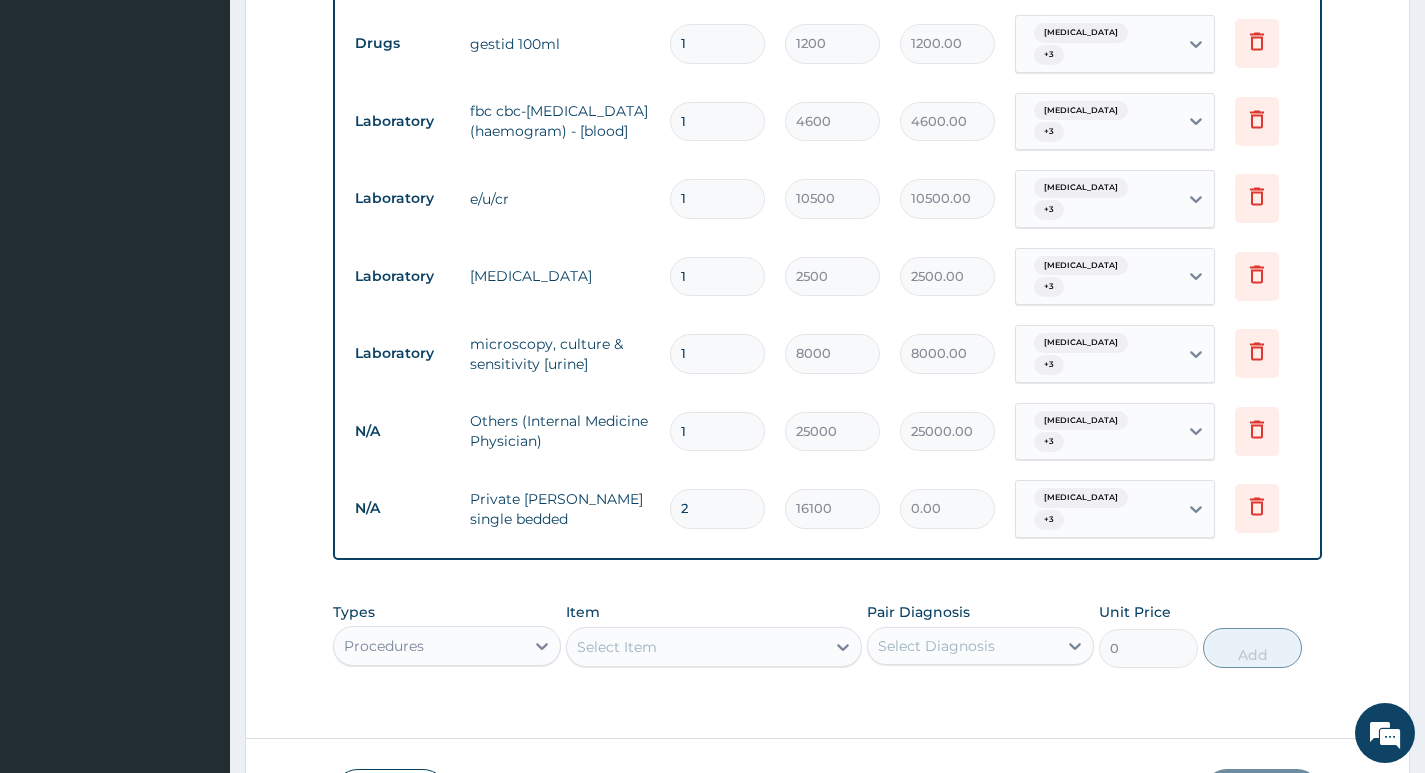 type on "32200.00" 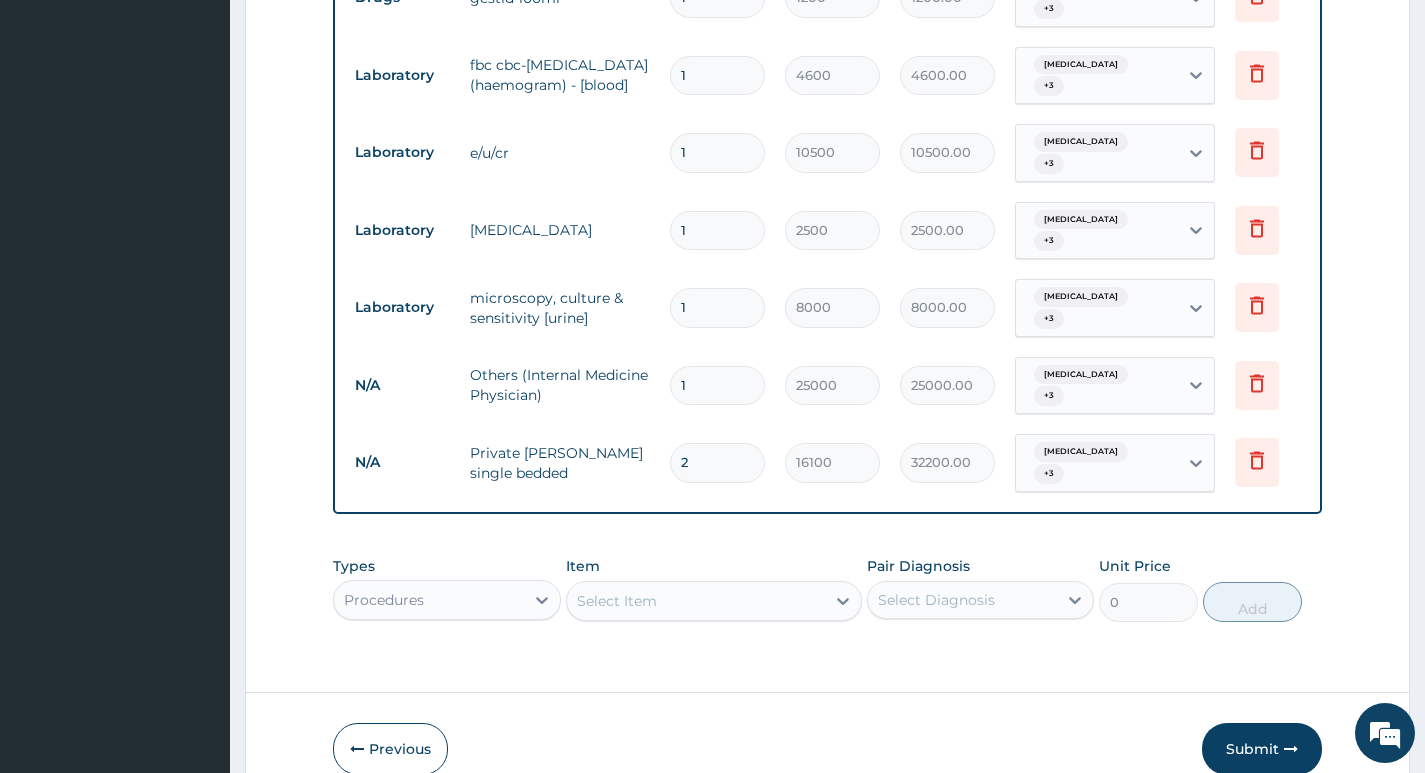 scroll, scrollTop: 1249, scrollLeft: 0, axis: vertical 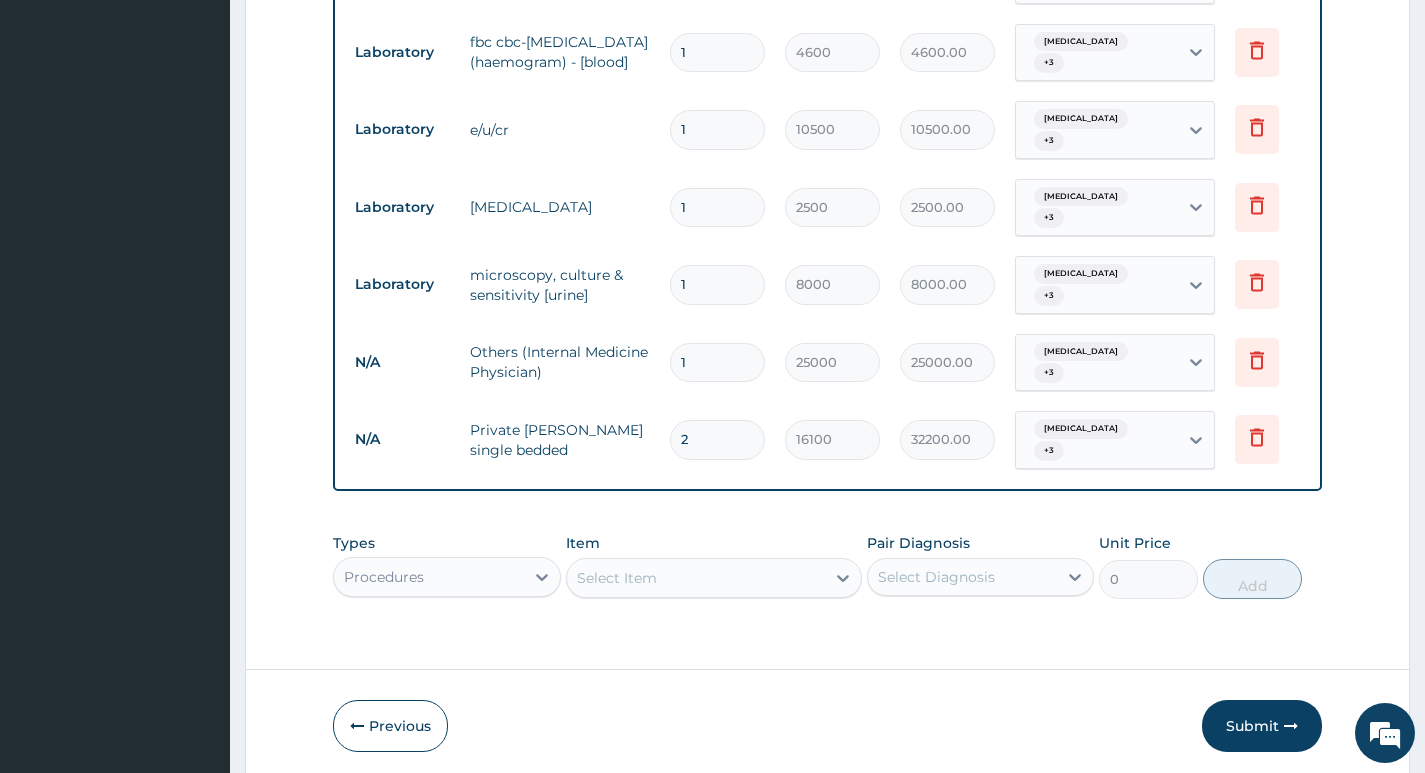 type on "2" 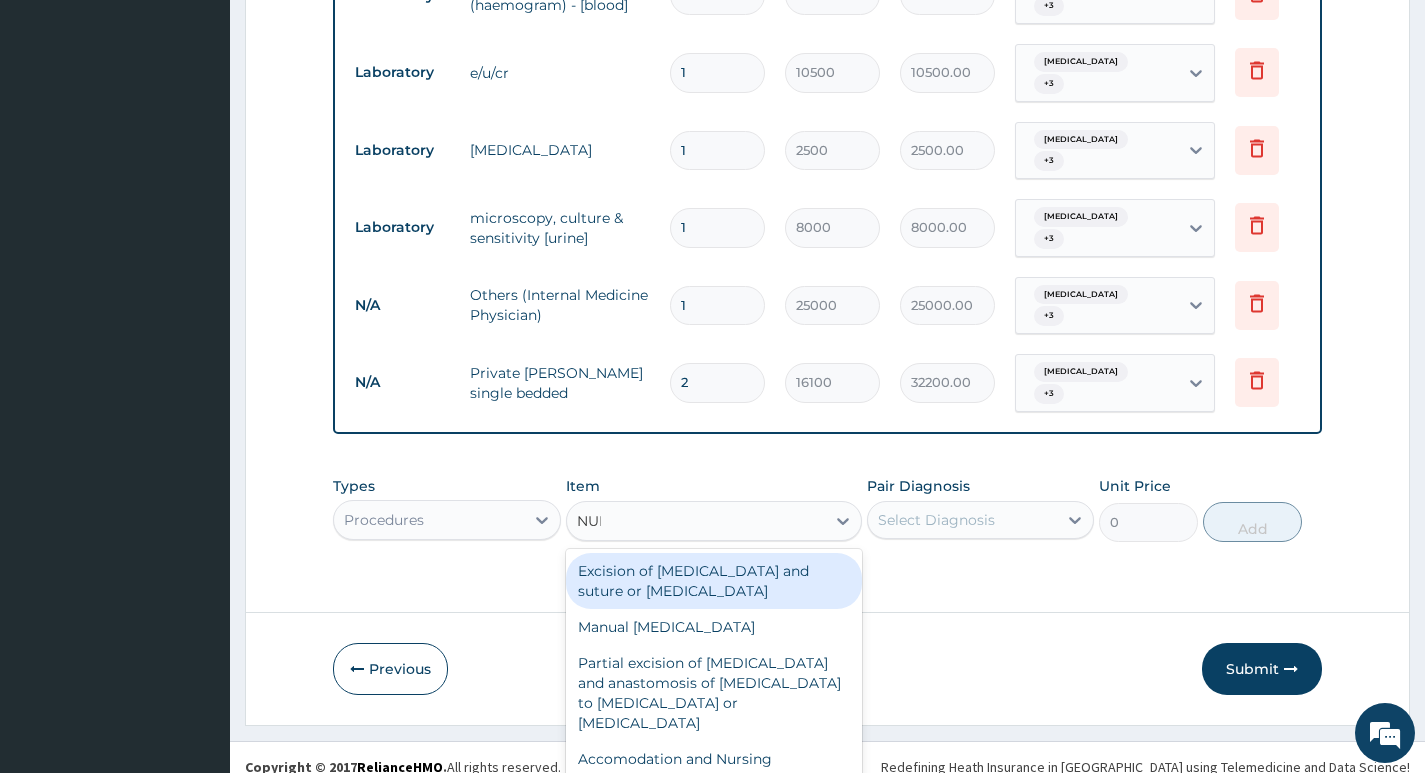 scroll, scrollTop: 0, scrollLeft: 0, axis: both 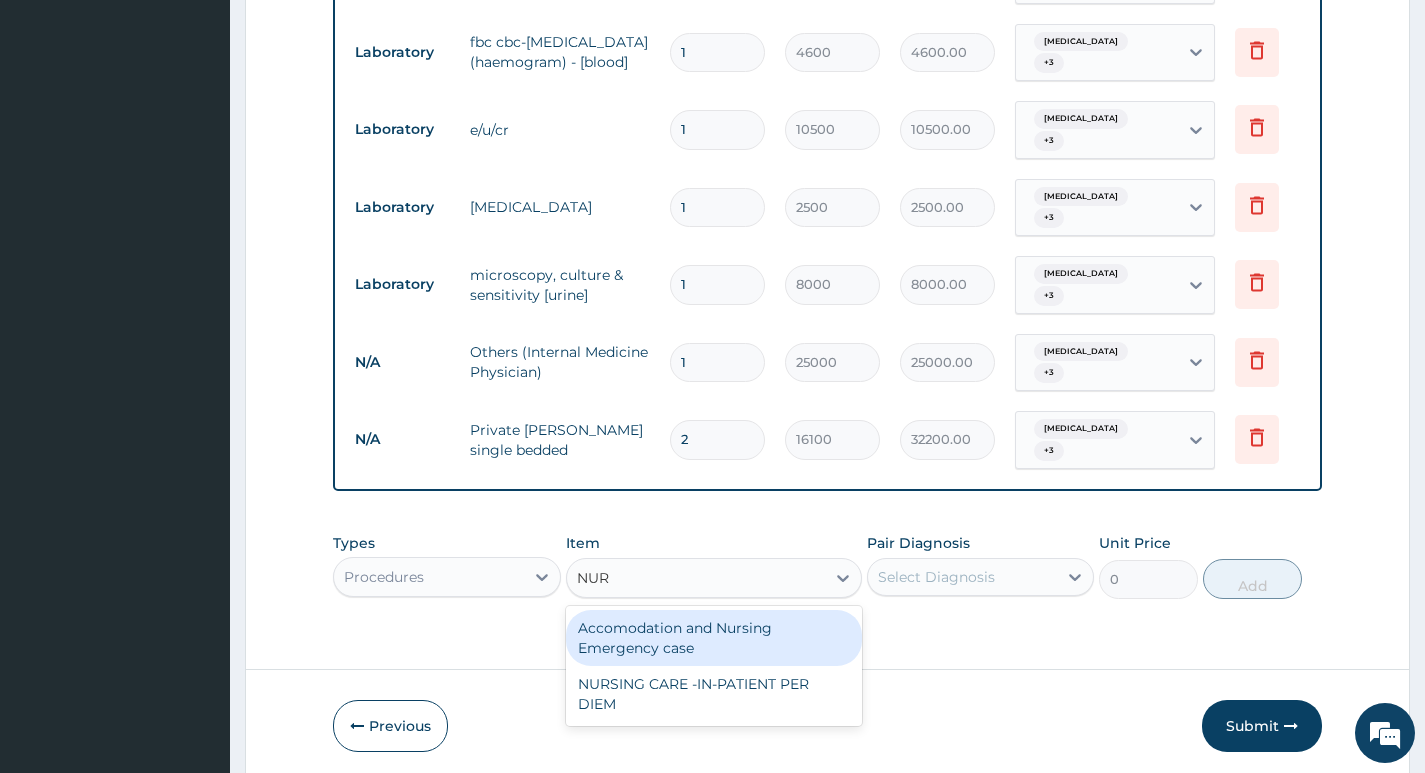 type on "NURS" 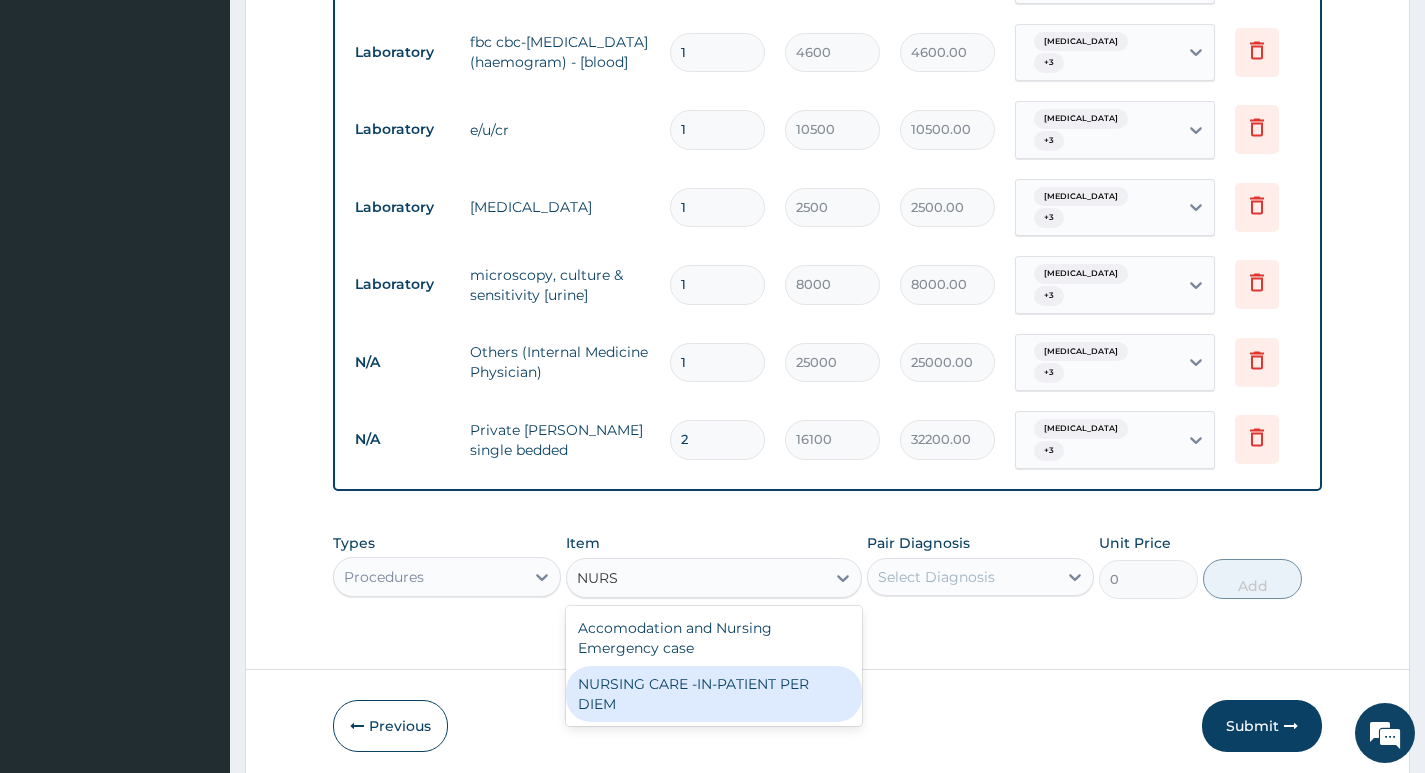 click on "NURSING CARE -IN-PATIENT PER DIEM" at bounding box center (714, 694) 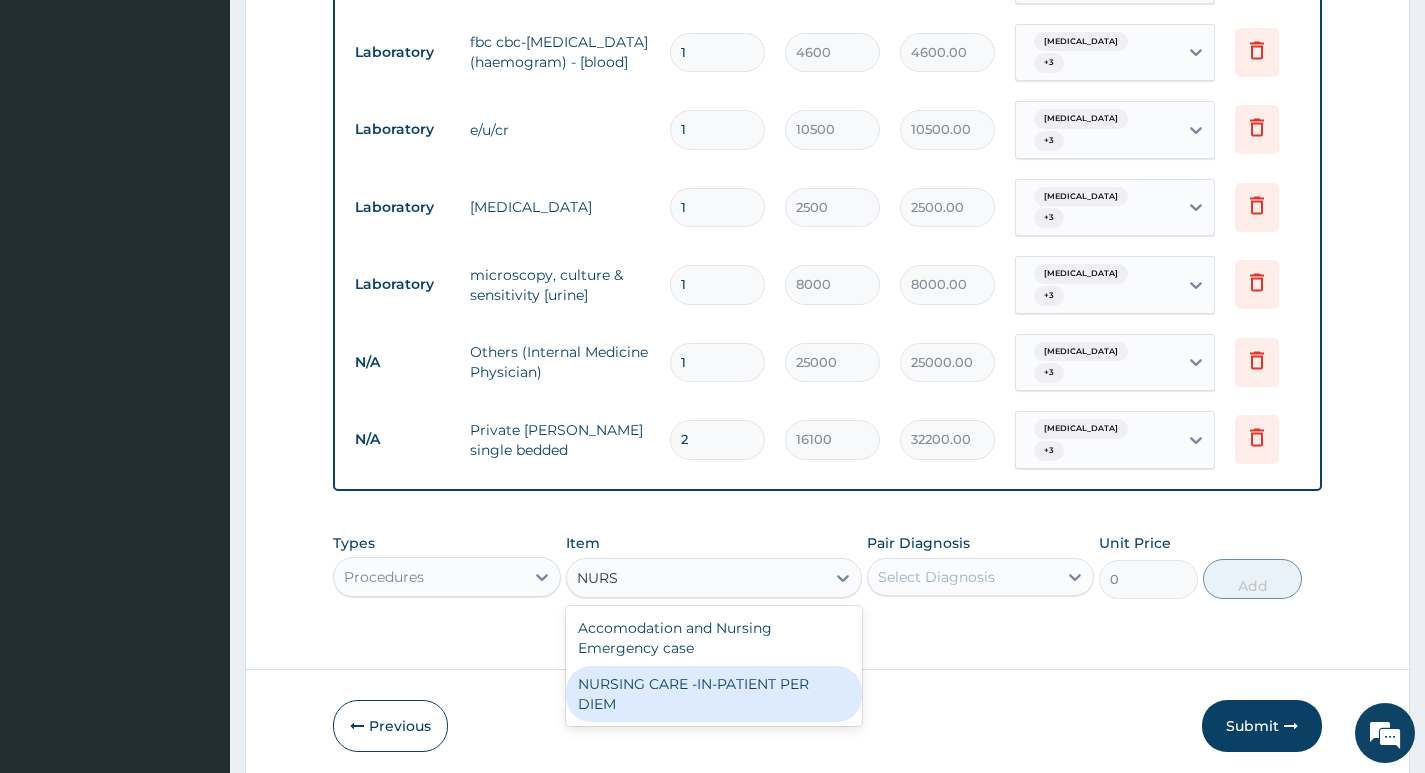 type 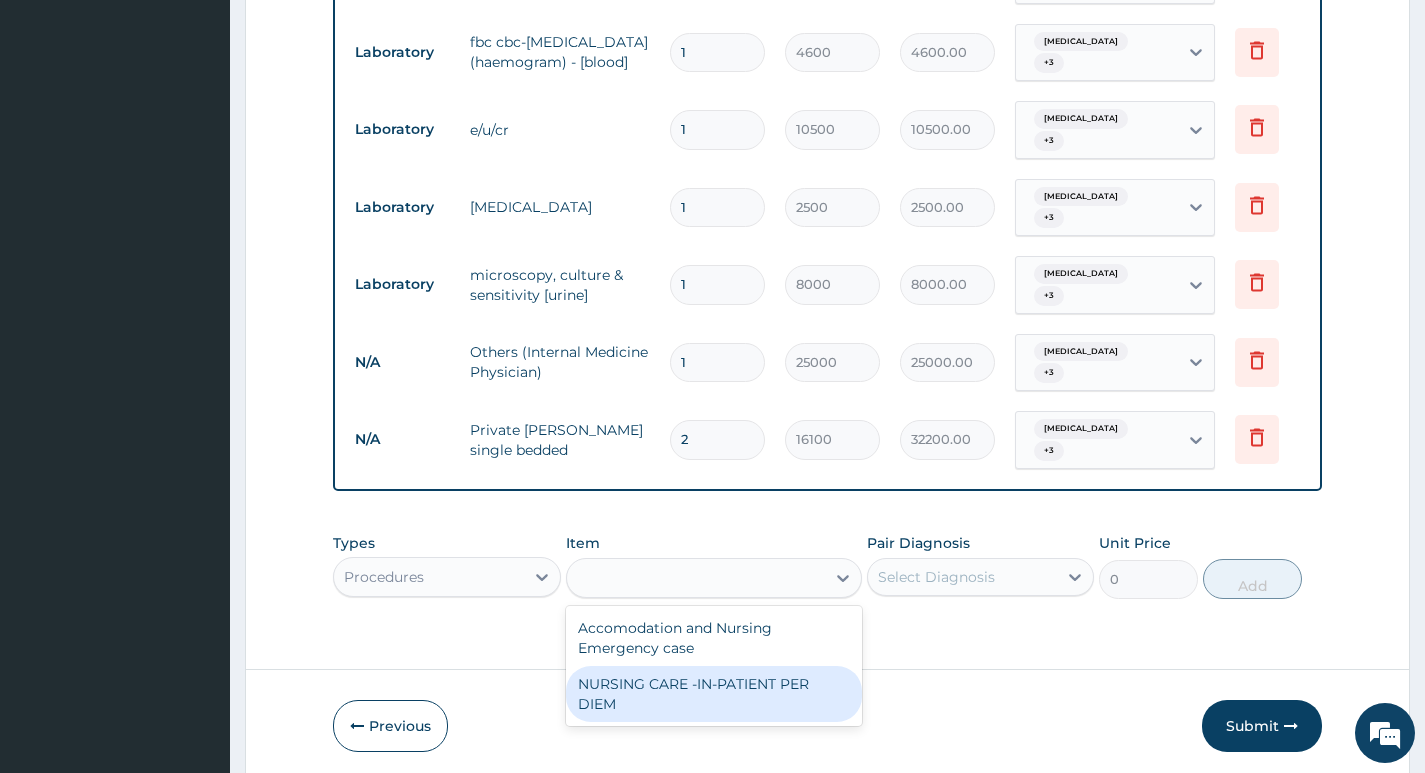 type on "5000" 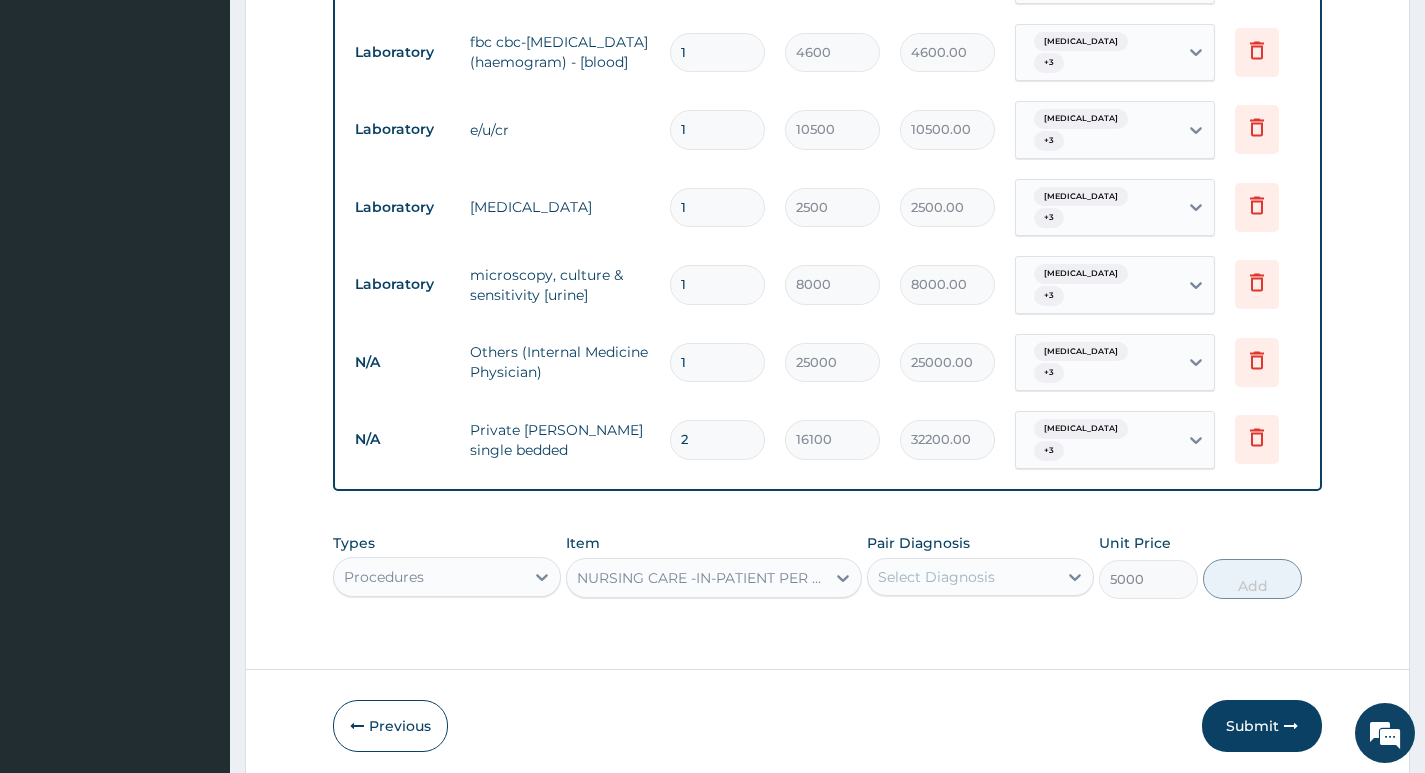 click on "Select Diagnosis" at bounding box center (962, 577) 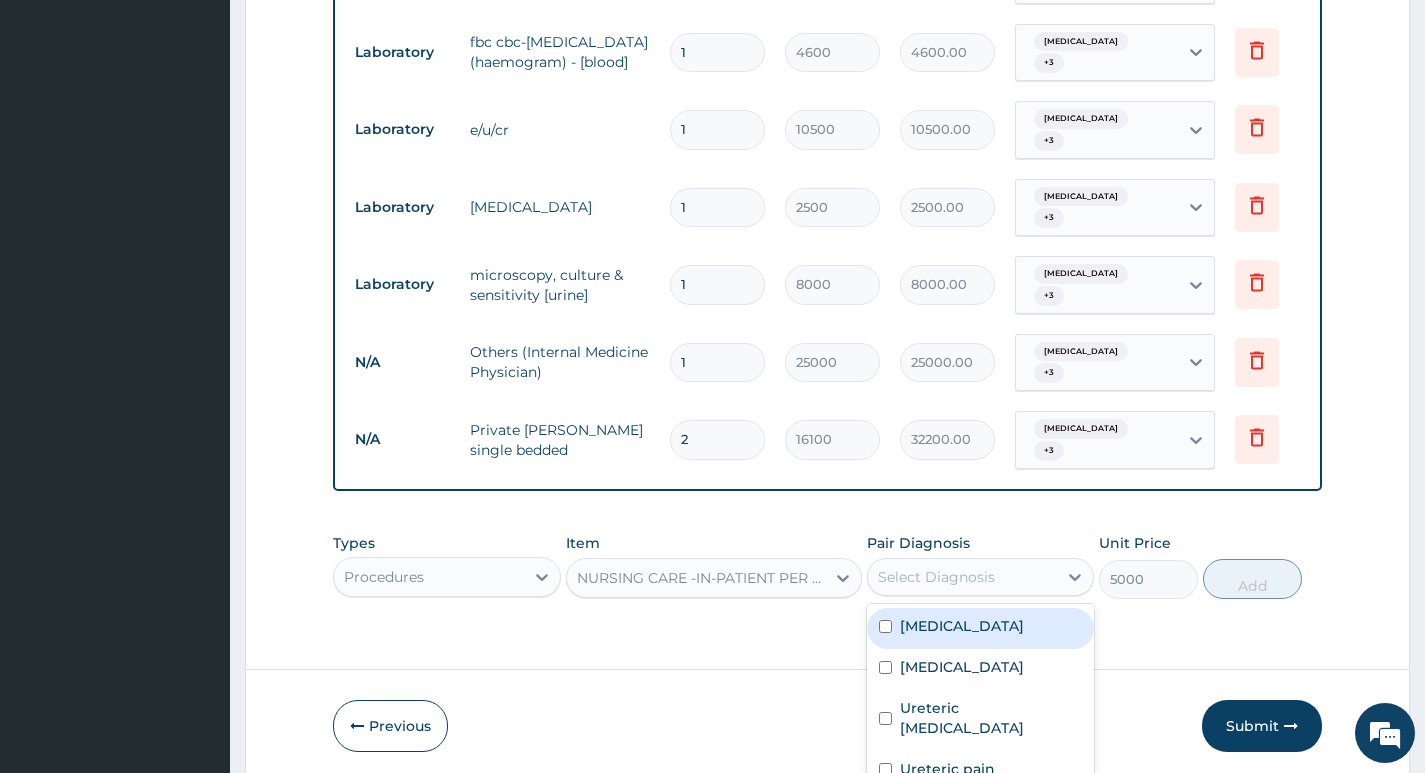 click on "Sepsis" at bounding box center [980, 628] 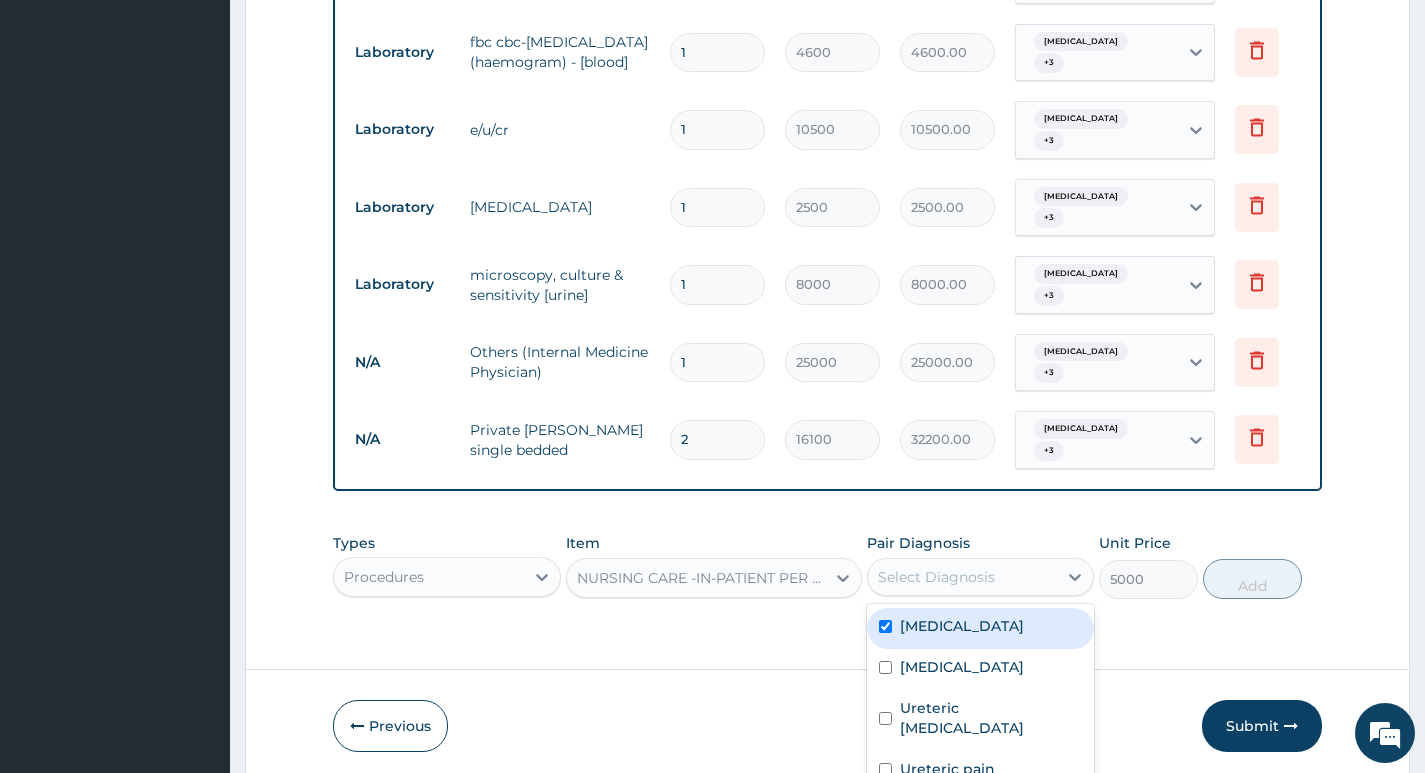 checkbox on "true" 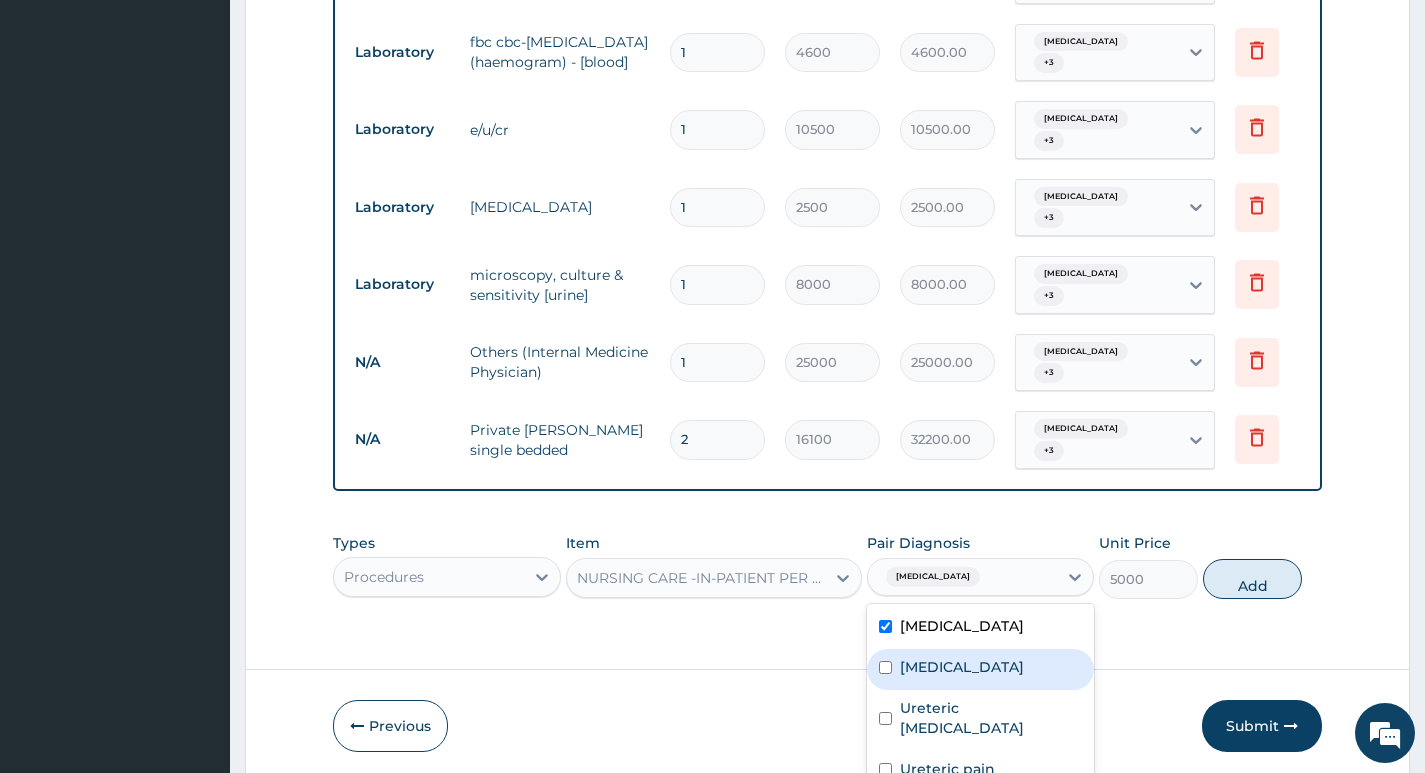 click on "Gastritis" at bounding box center (962, 667) 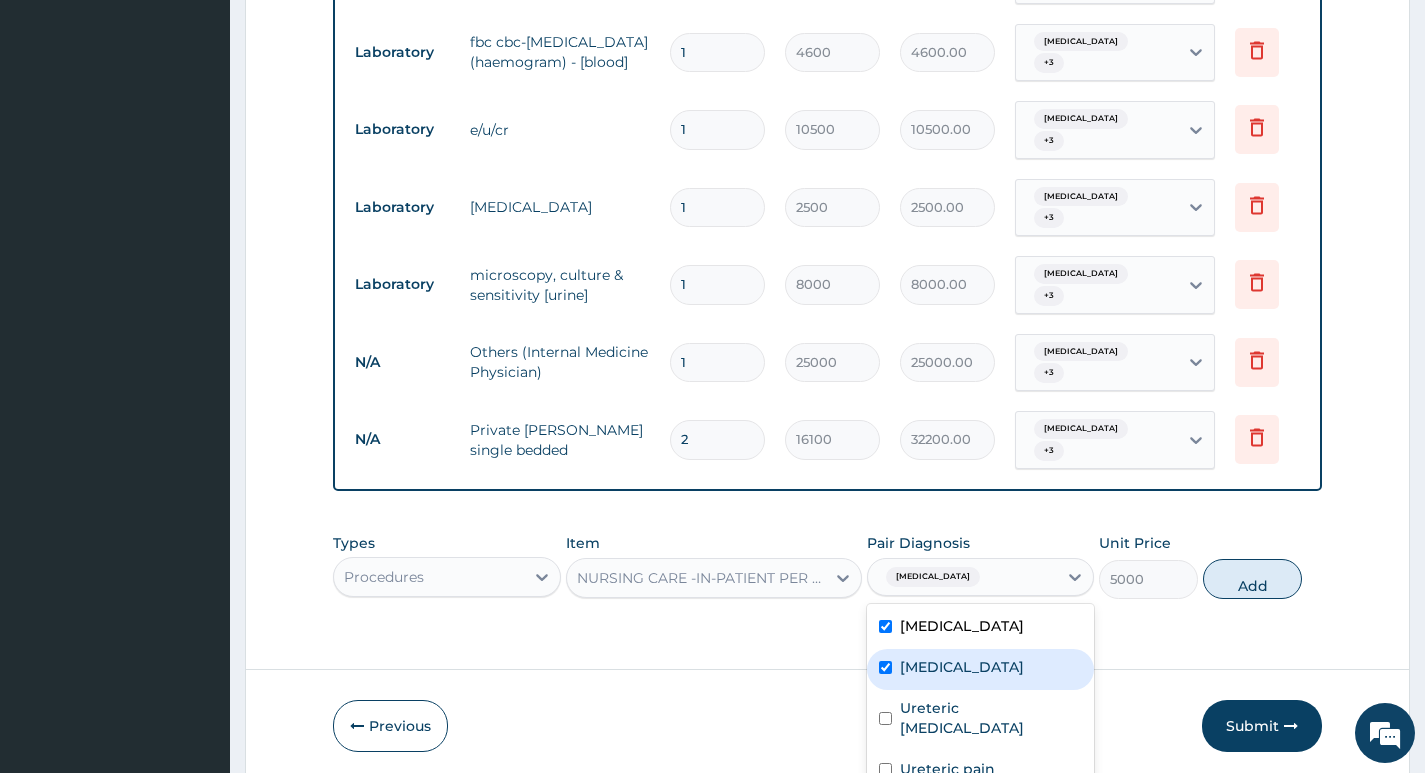 checkbox on "true" 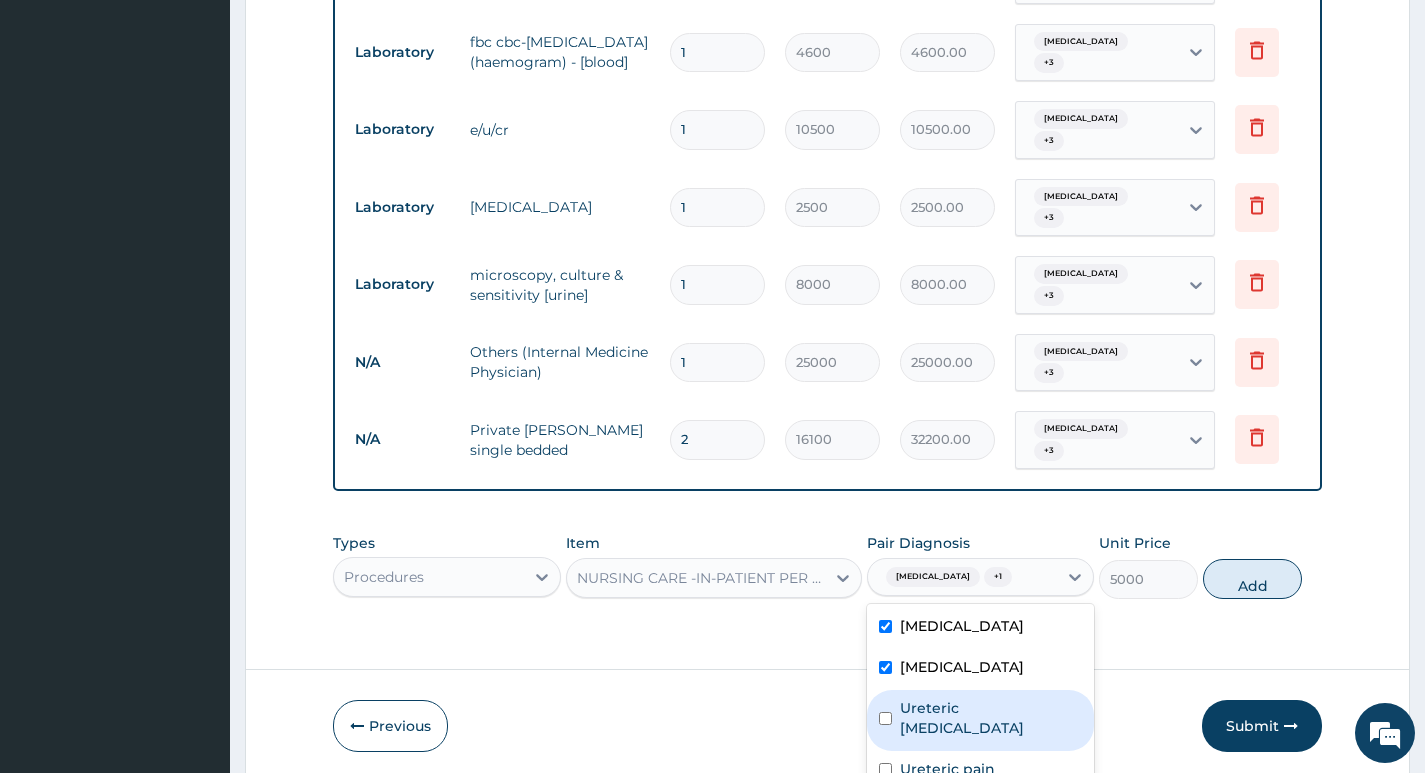 click on "Ureteric colic" at bounding box center (991, 718) 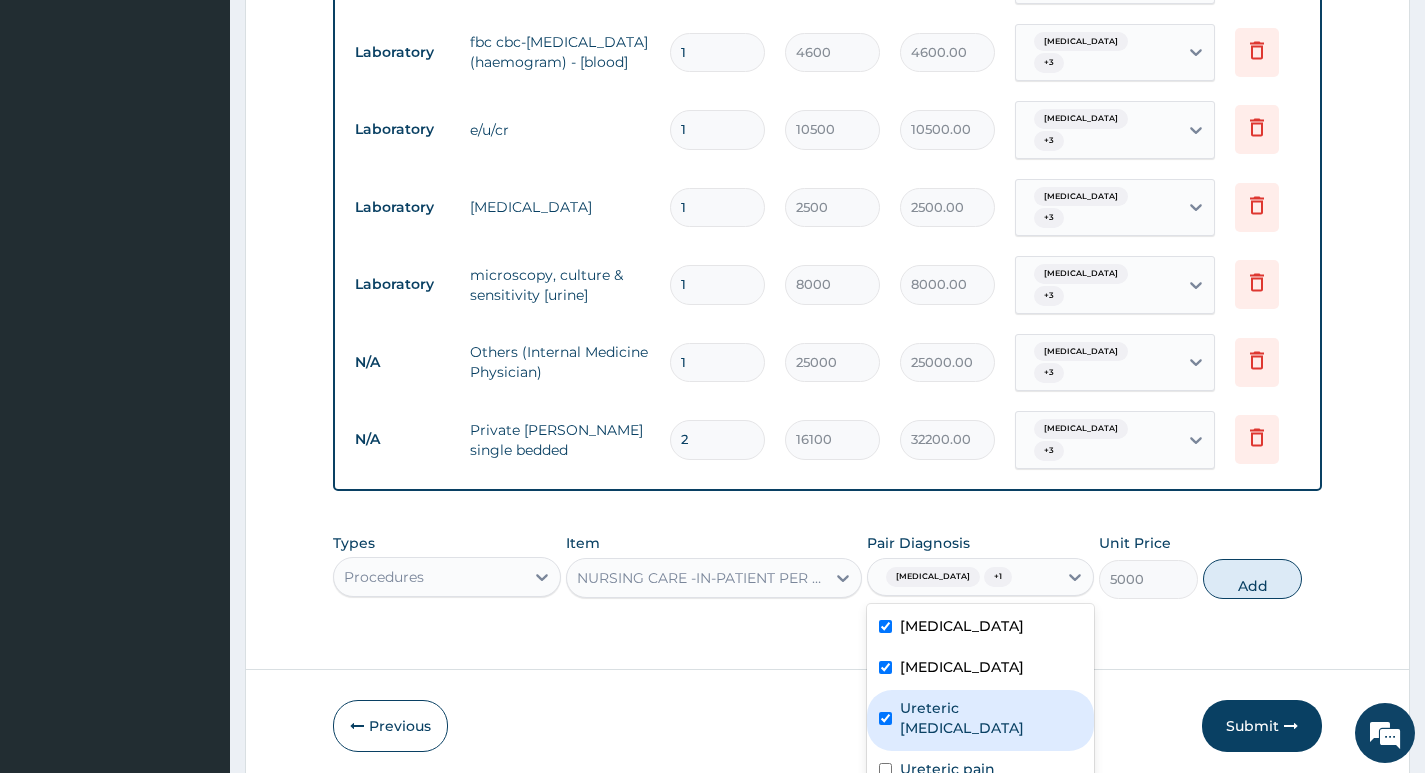 checkbox on "true" 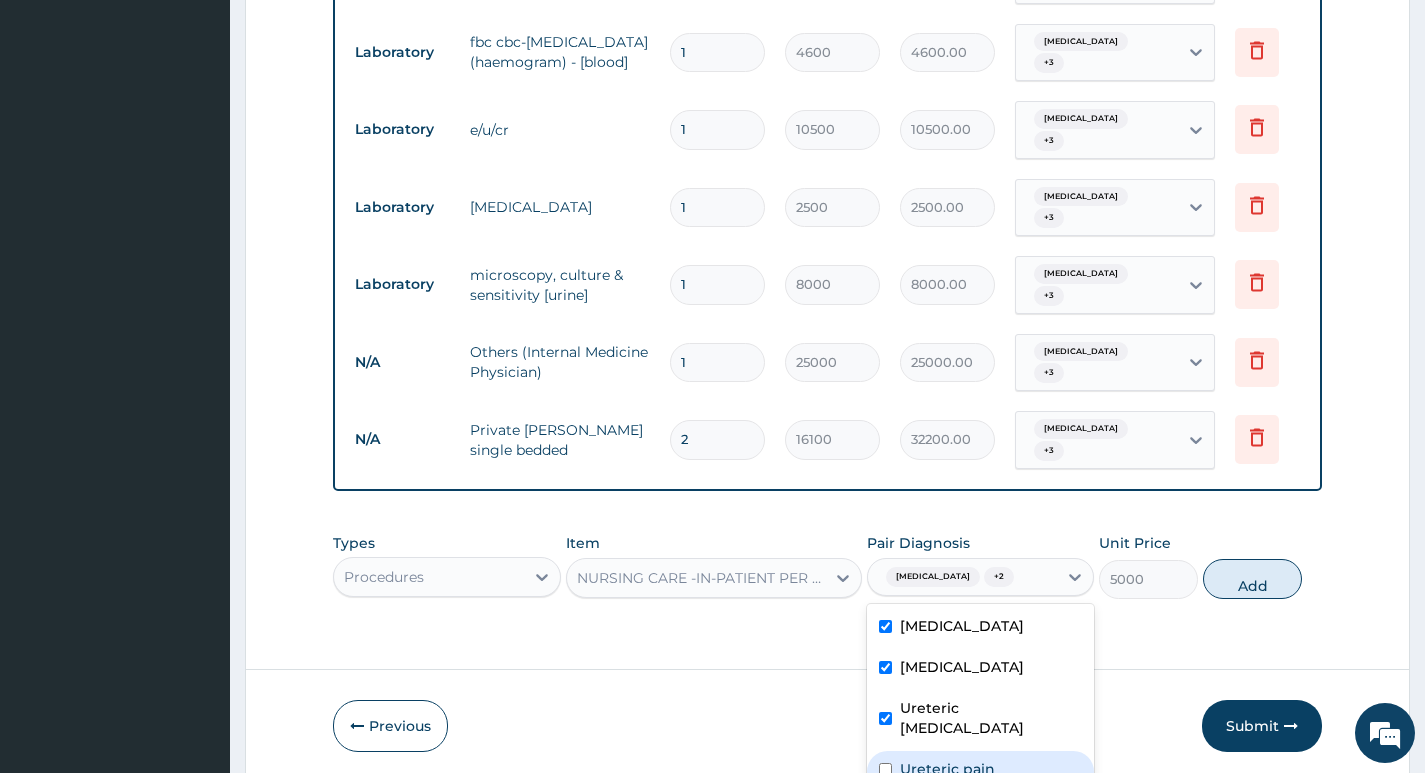 click on "Ureteric pain" at bounding box center (947, 769) 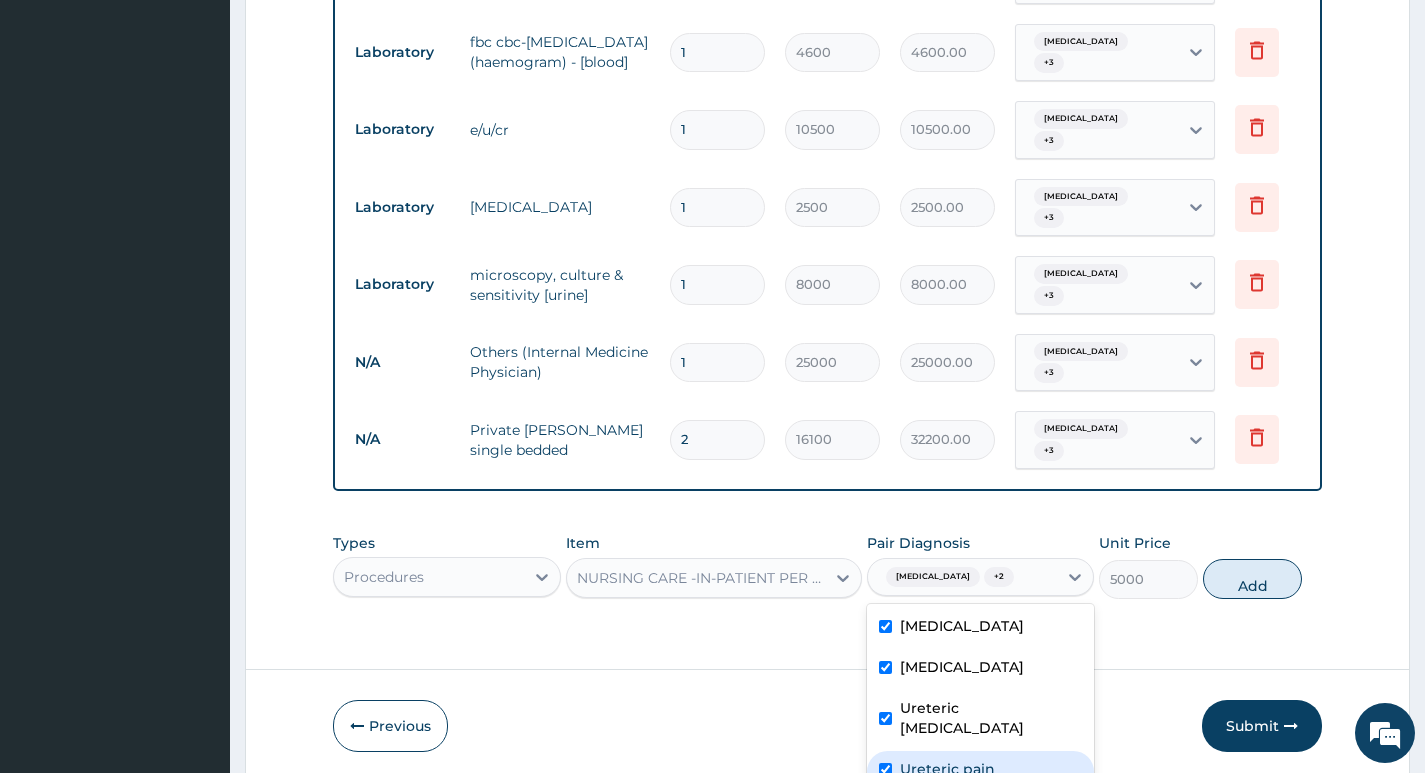 checkbox on "true" 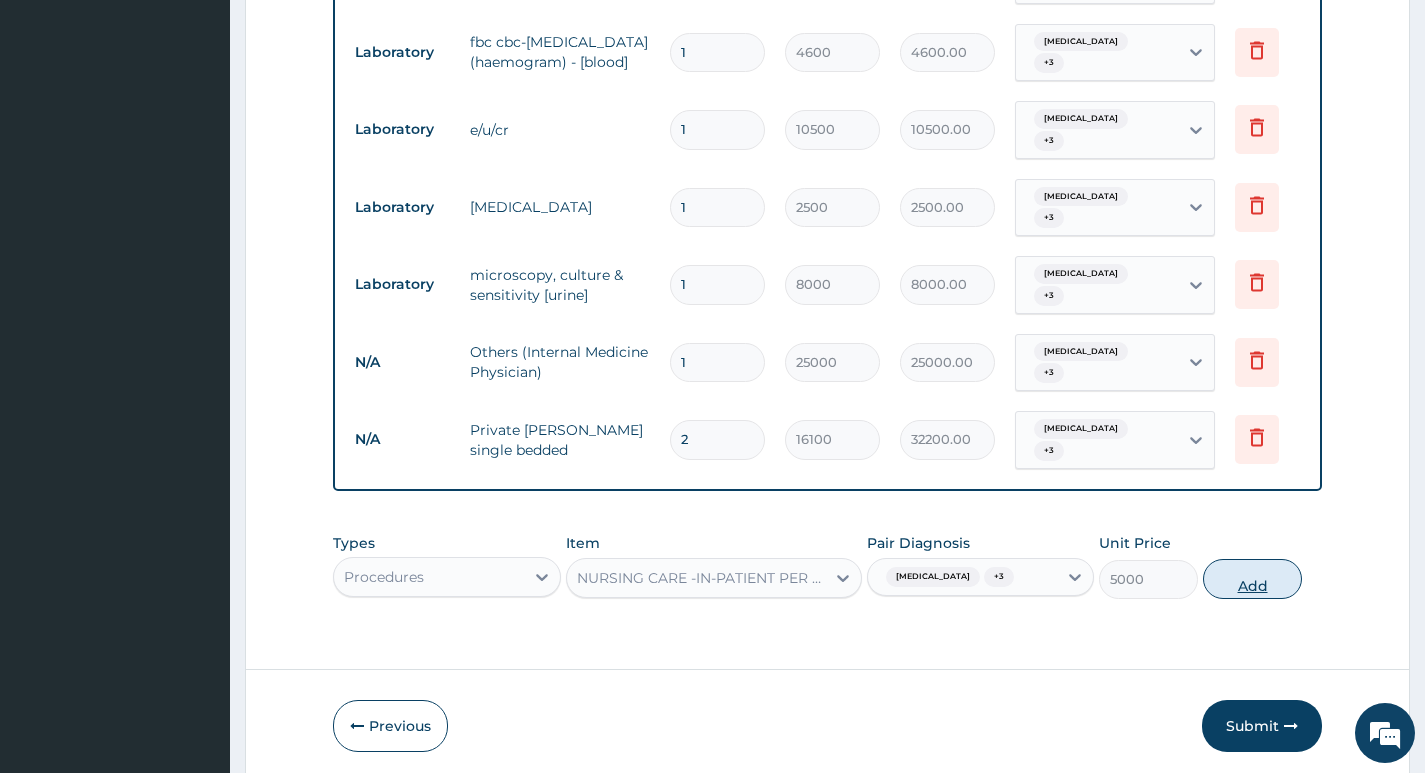 click on "Add" at bounding box center (1252, 579) 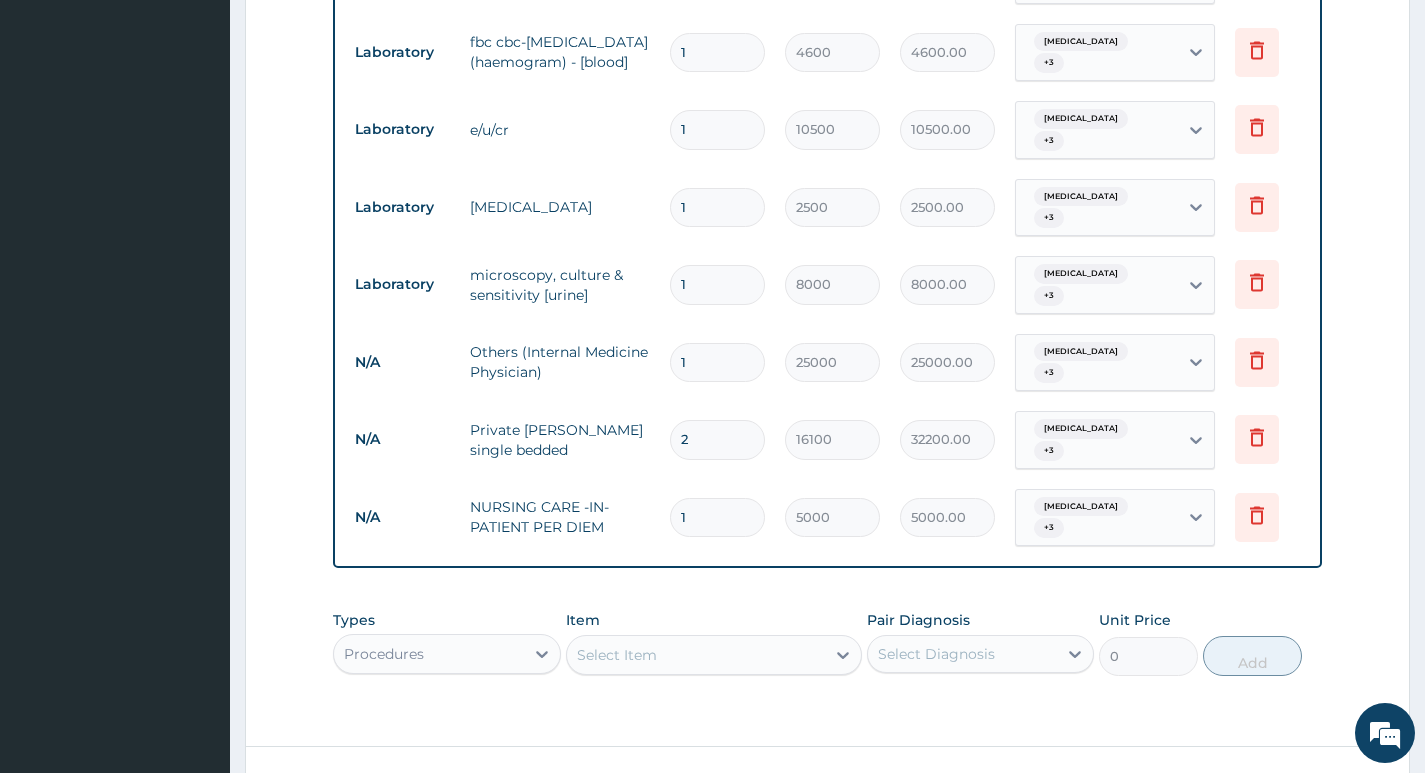 type 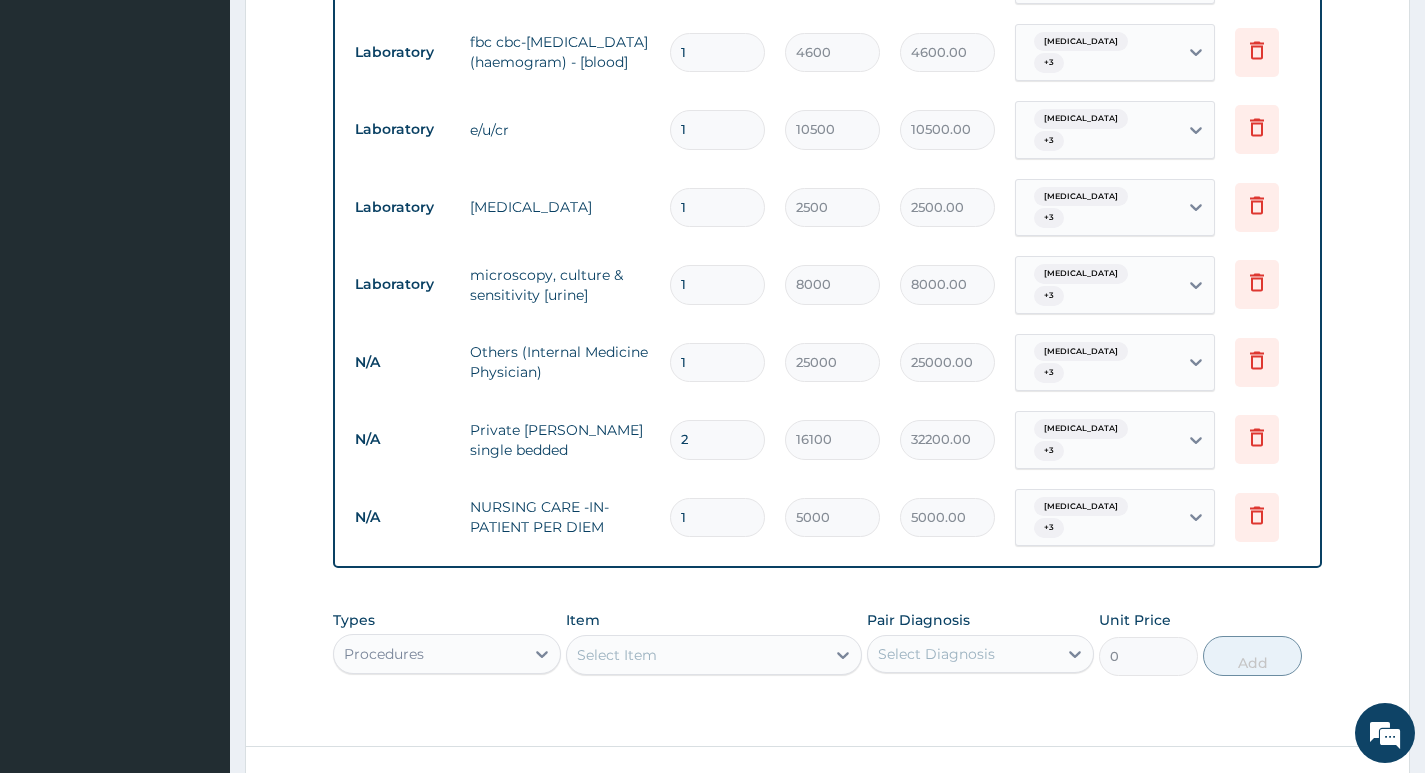 type on "0.00" 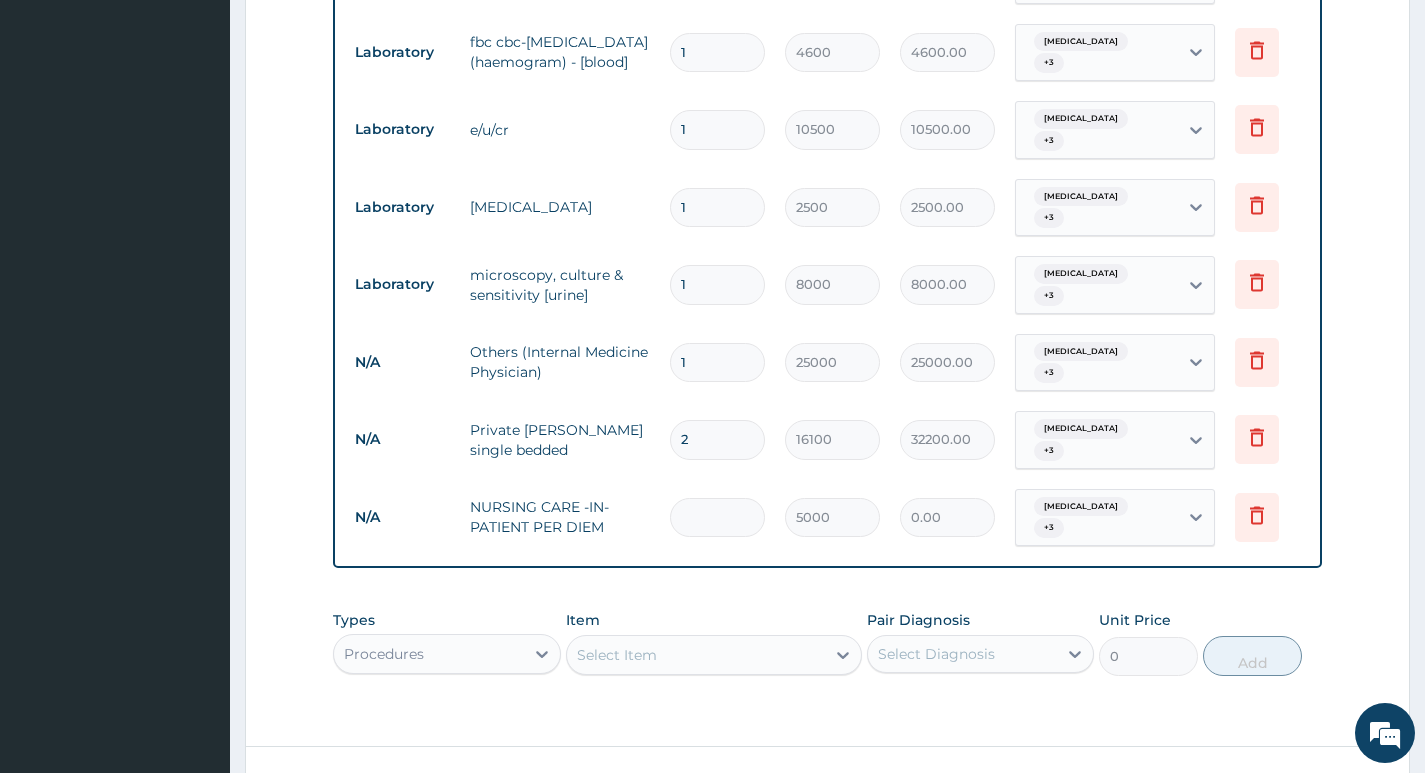 type on "2" 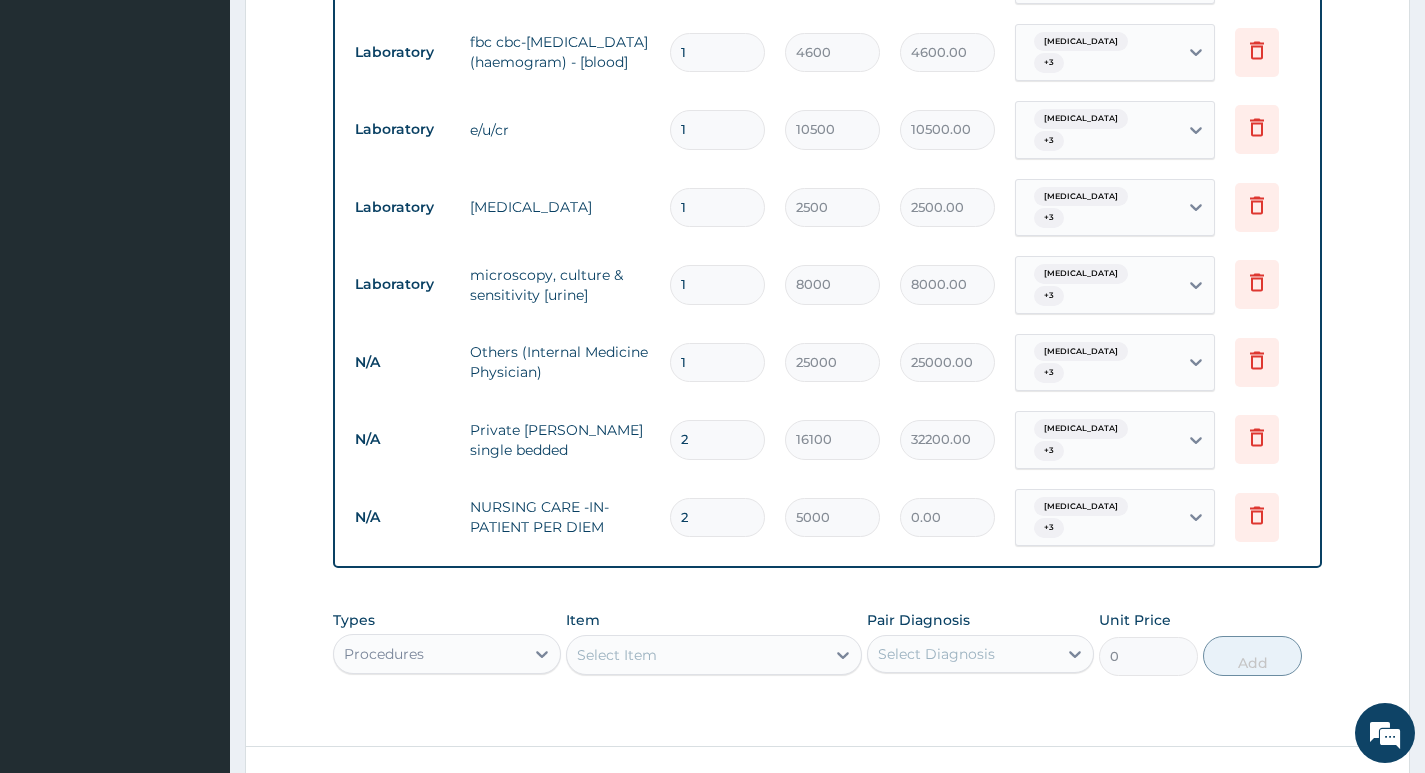 type on "10000.00" 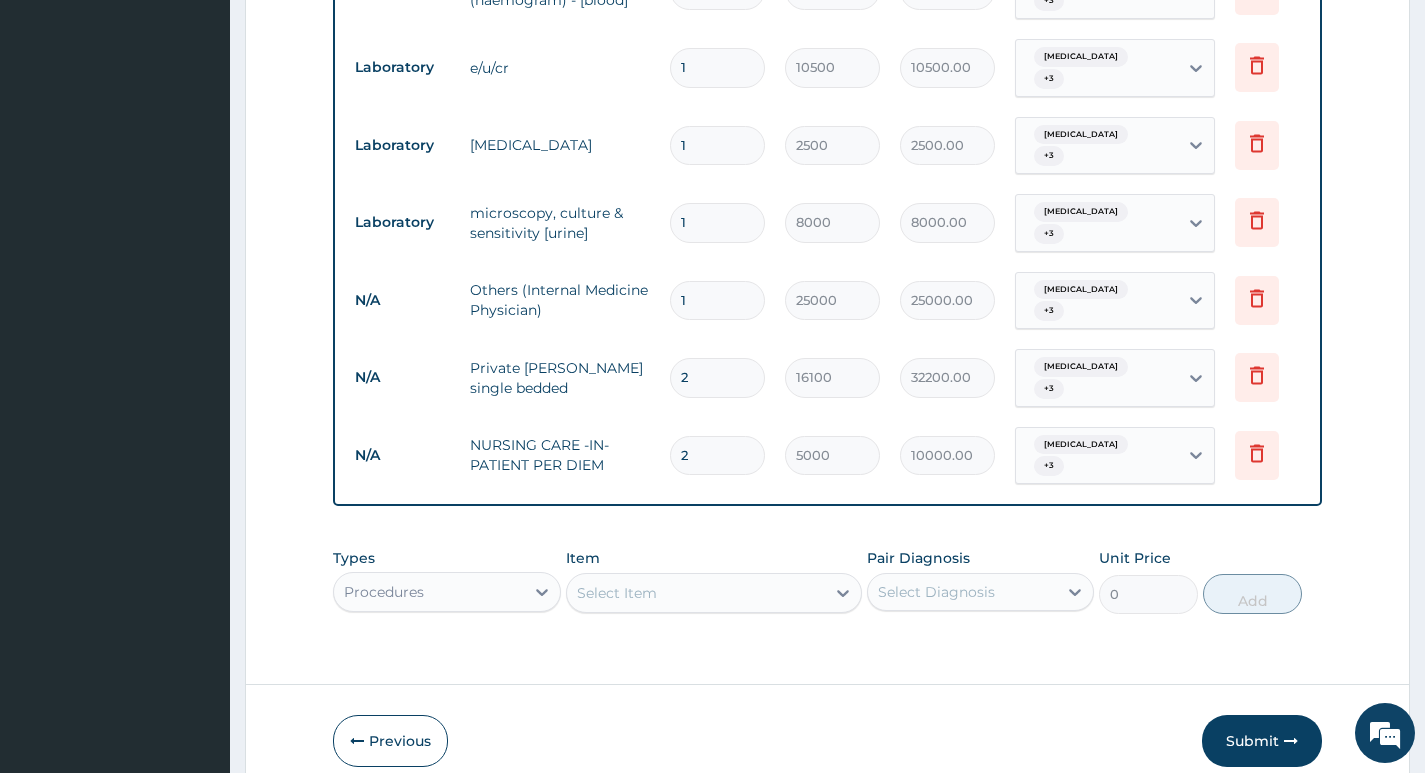 scroll, scrollTop: 1318, scrollLeft: 0, axis: vertical 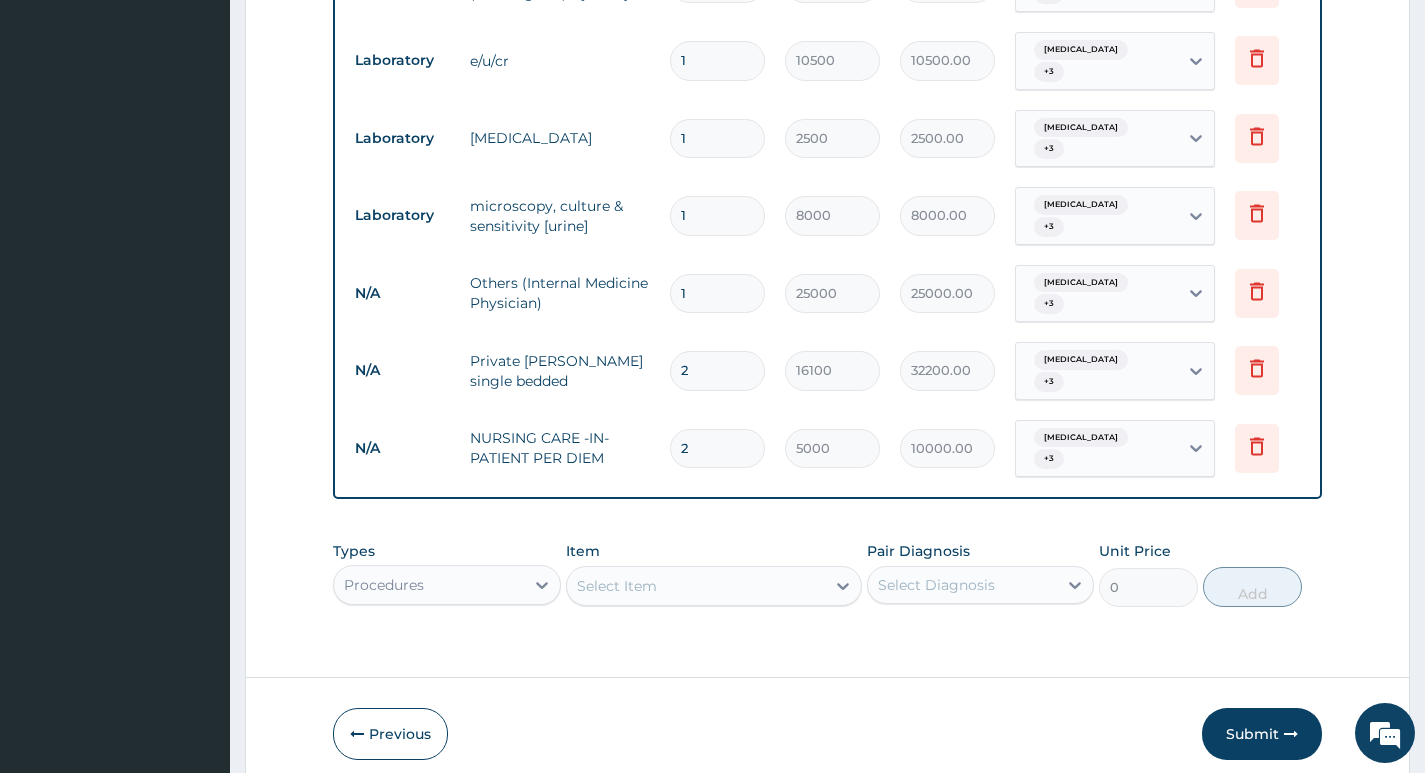 type on "2" 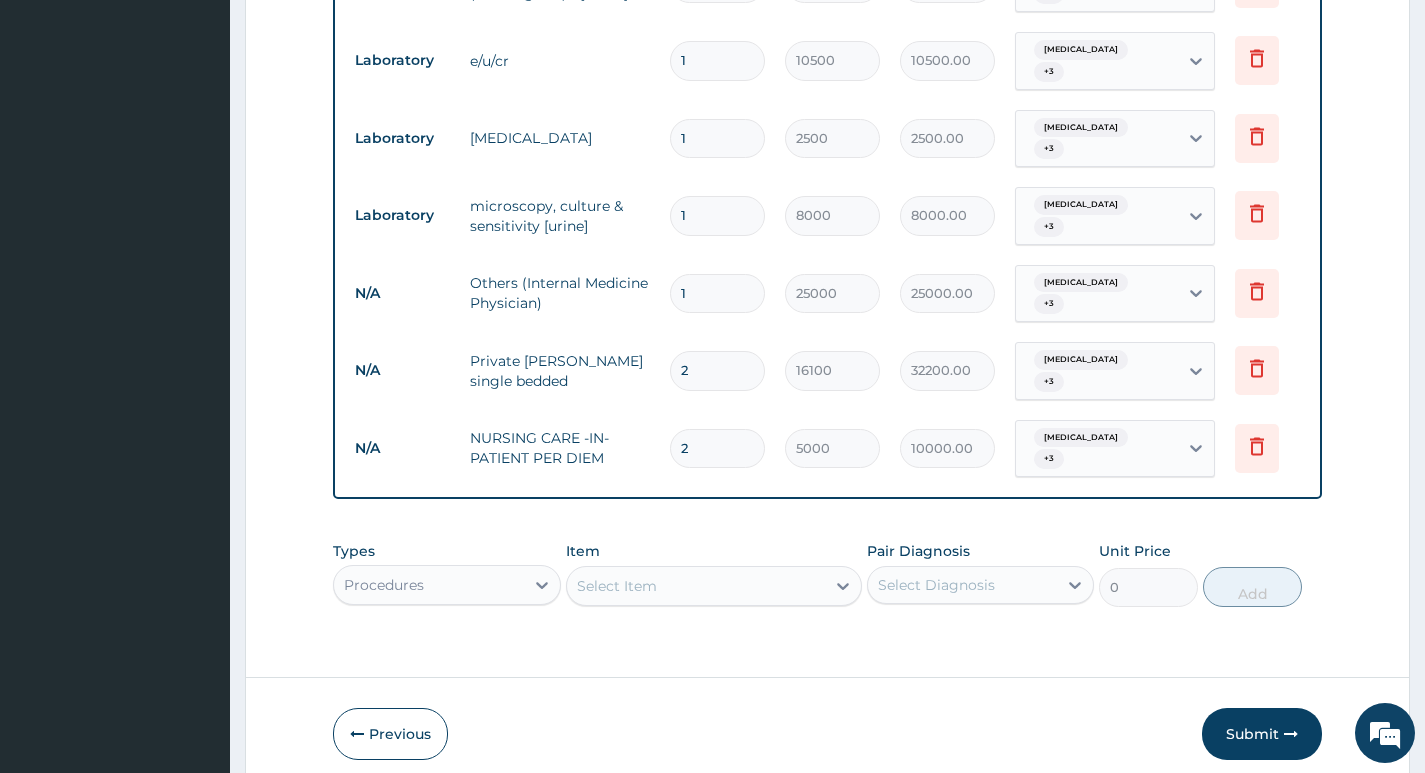 click on "Select Item" at bounding box center (696, 586) 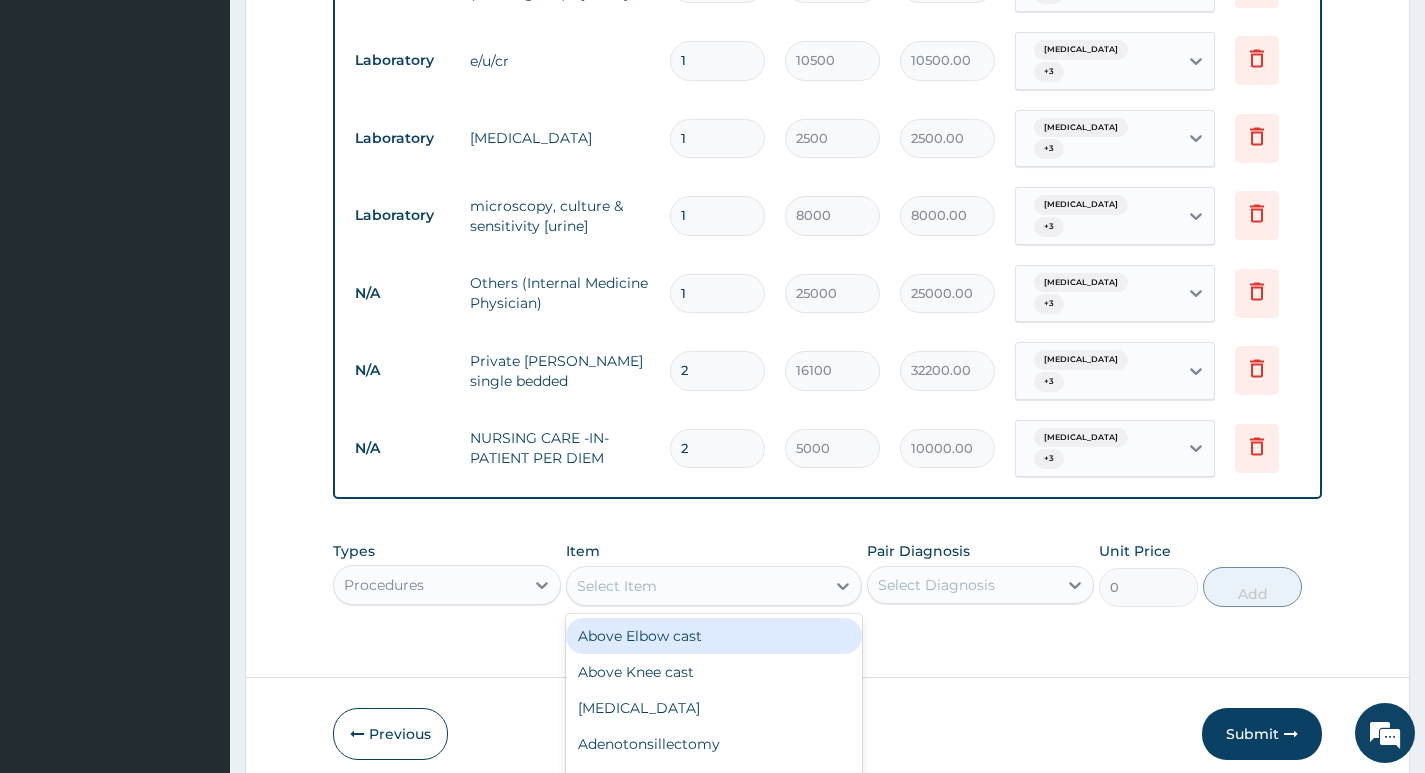 scroll, scrollTop: 57, scrollLeft: 0, axis: vertical 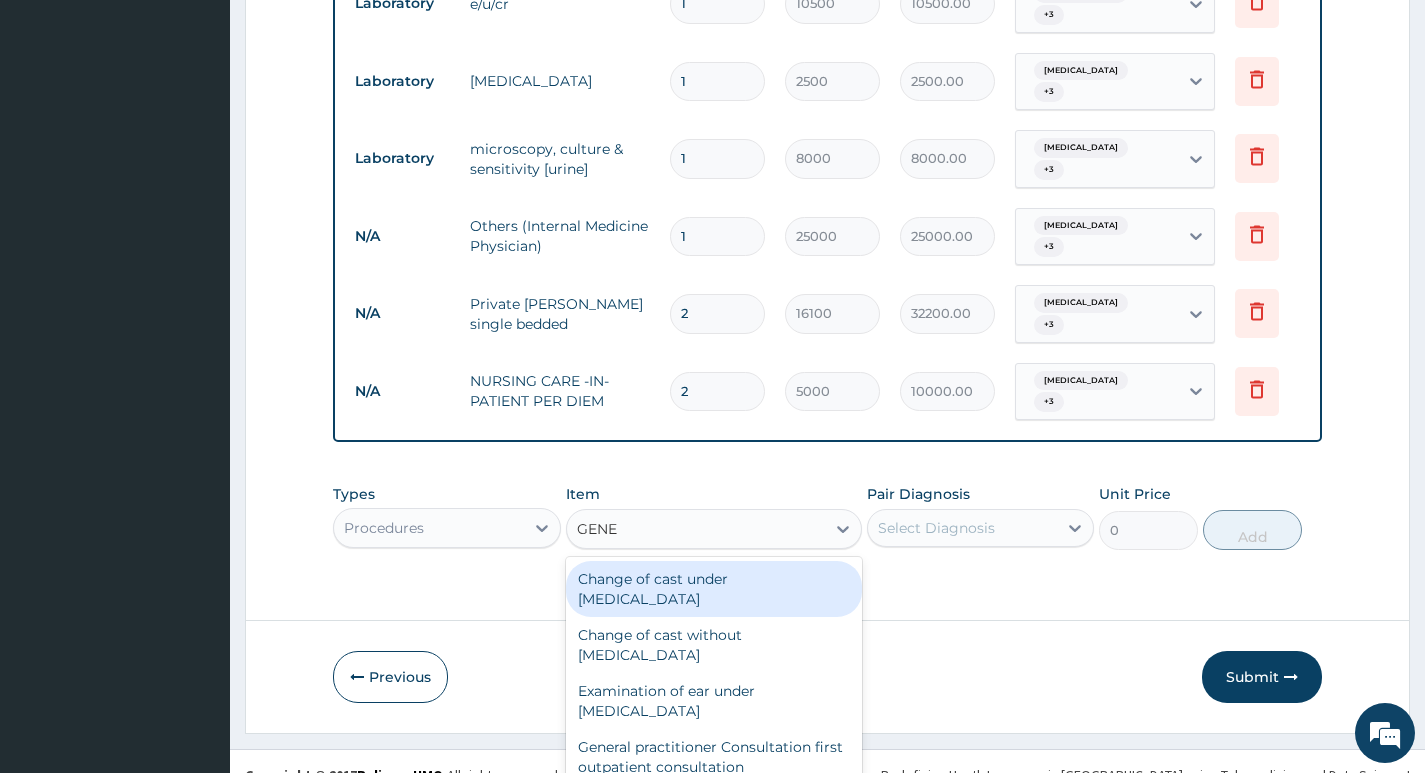 type on "GENER" 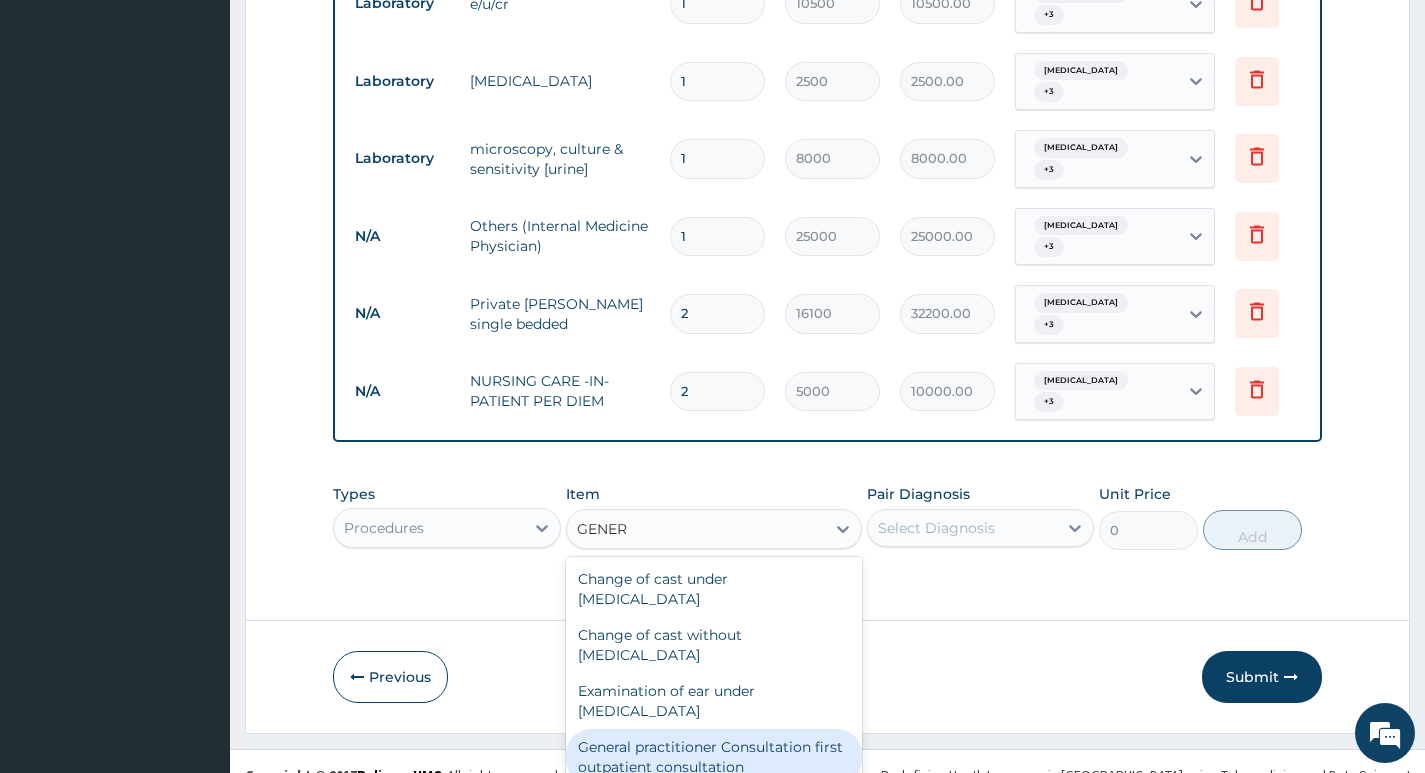 click on "General practitioner Consultation first outpatient consultation" at bounding box center (714, 757) 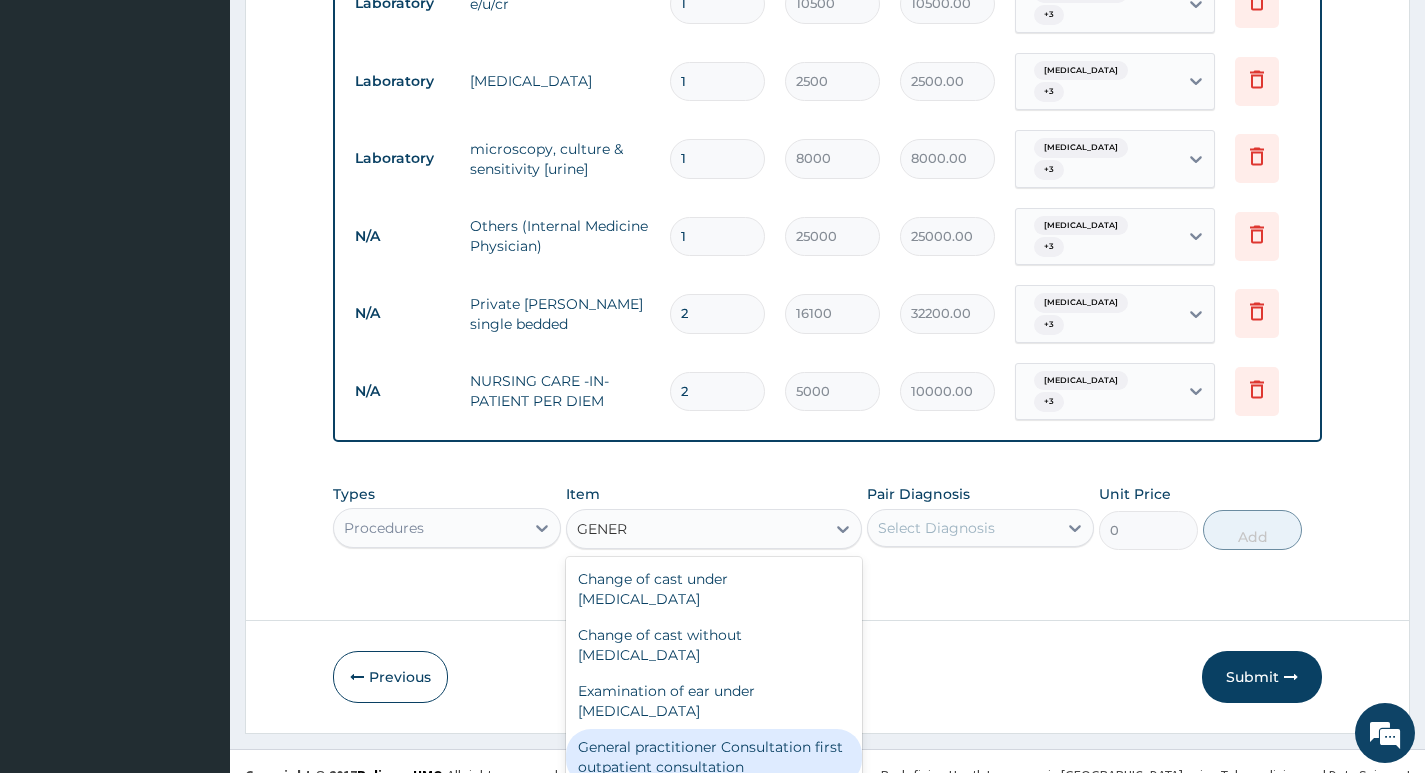 type 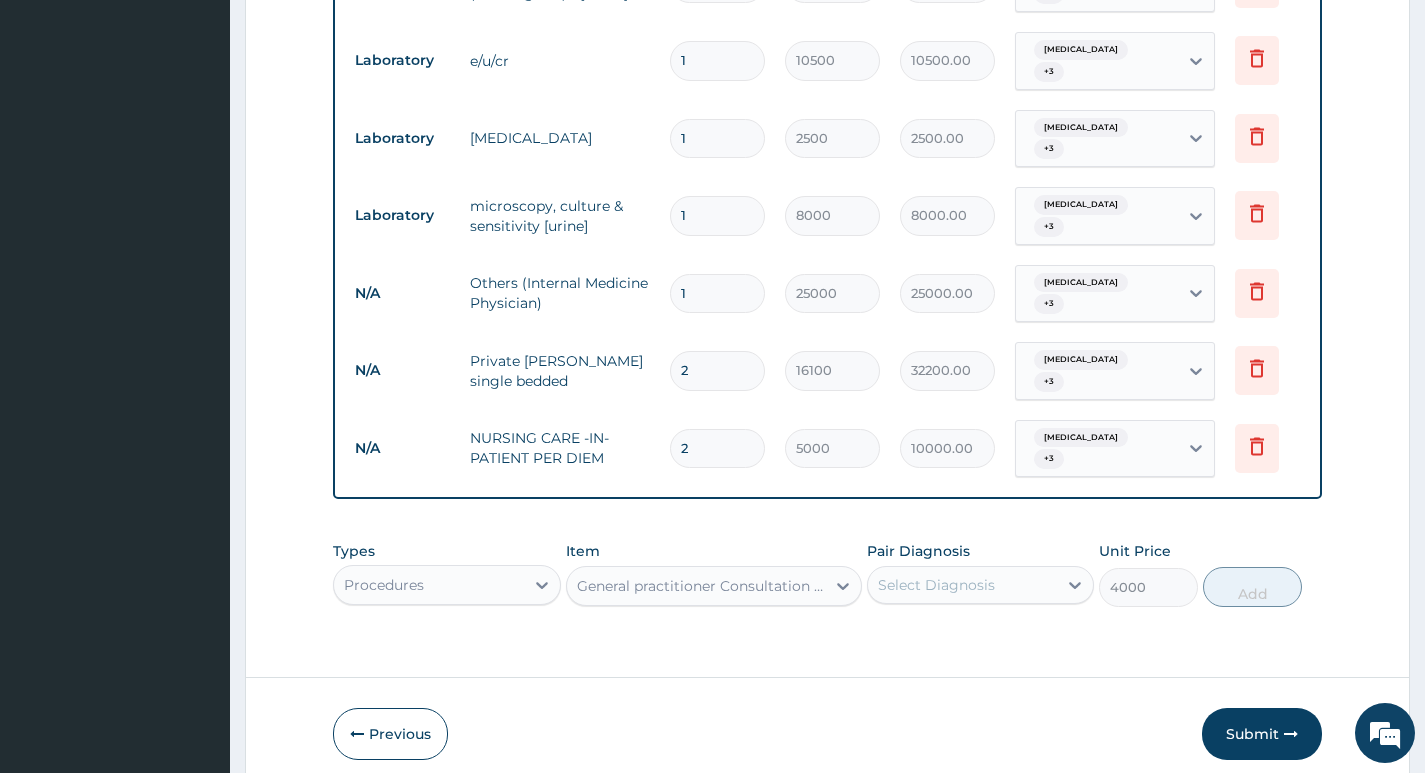 scroll, scrollTop: 0, scrollLeft: 0, axis: both 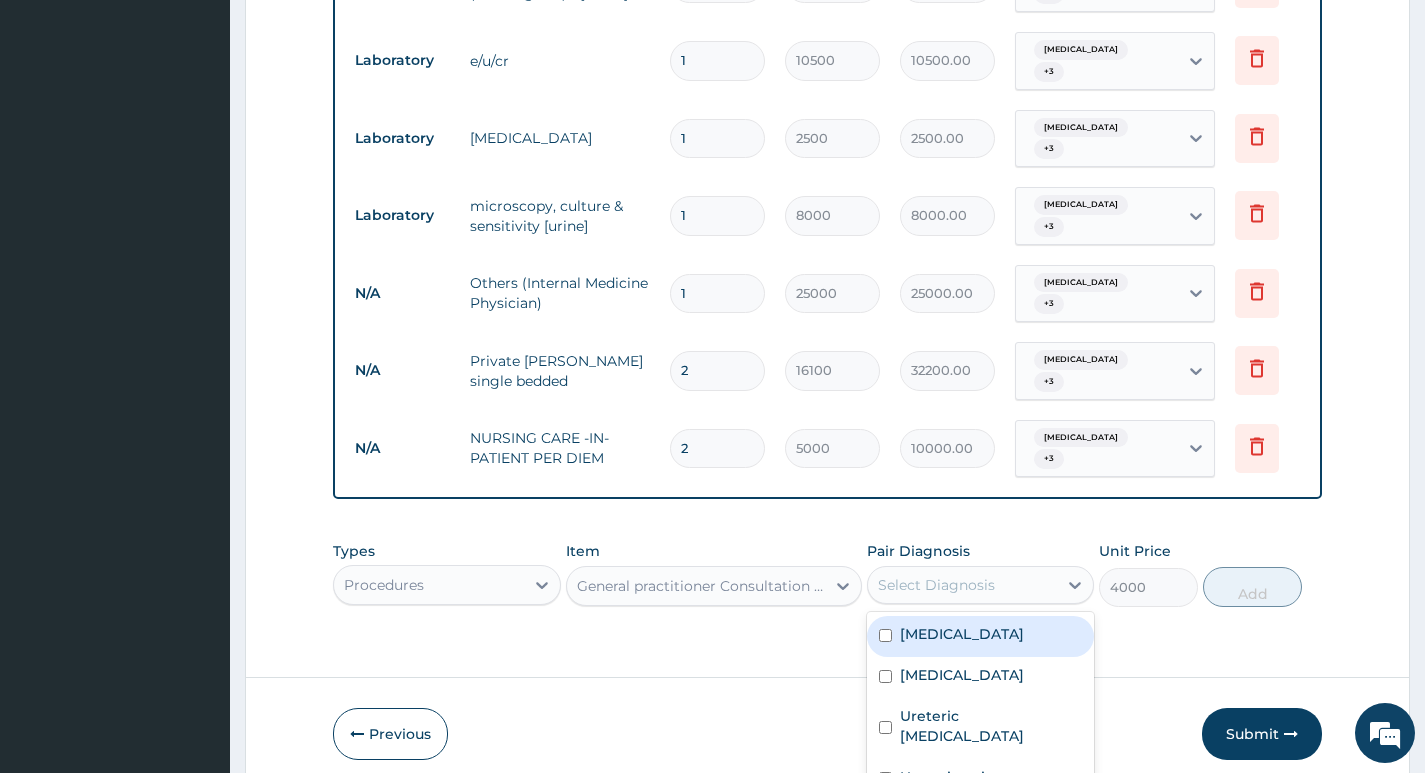 click on "Select Diagnosis" at bounding box center [936, 585] 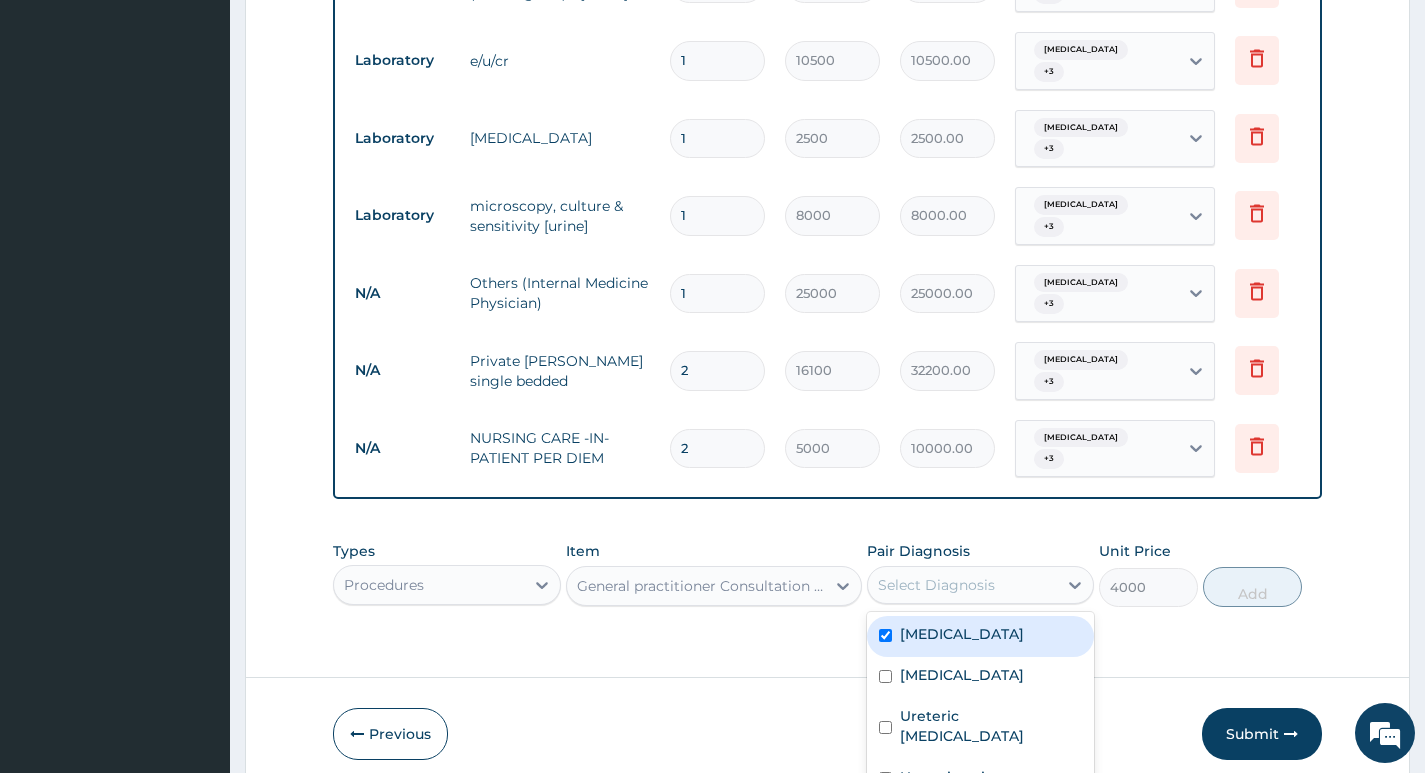 checkbox on "true" 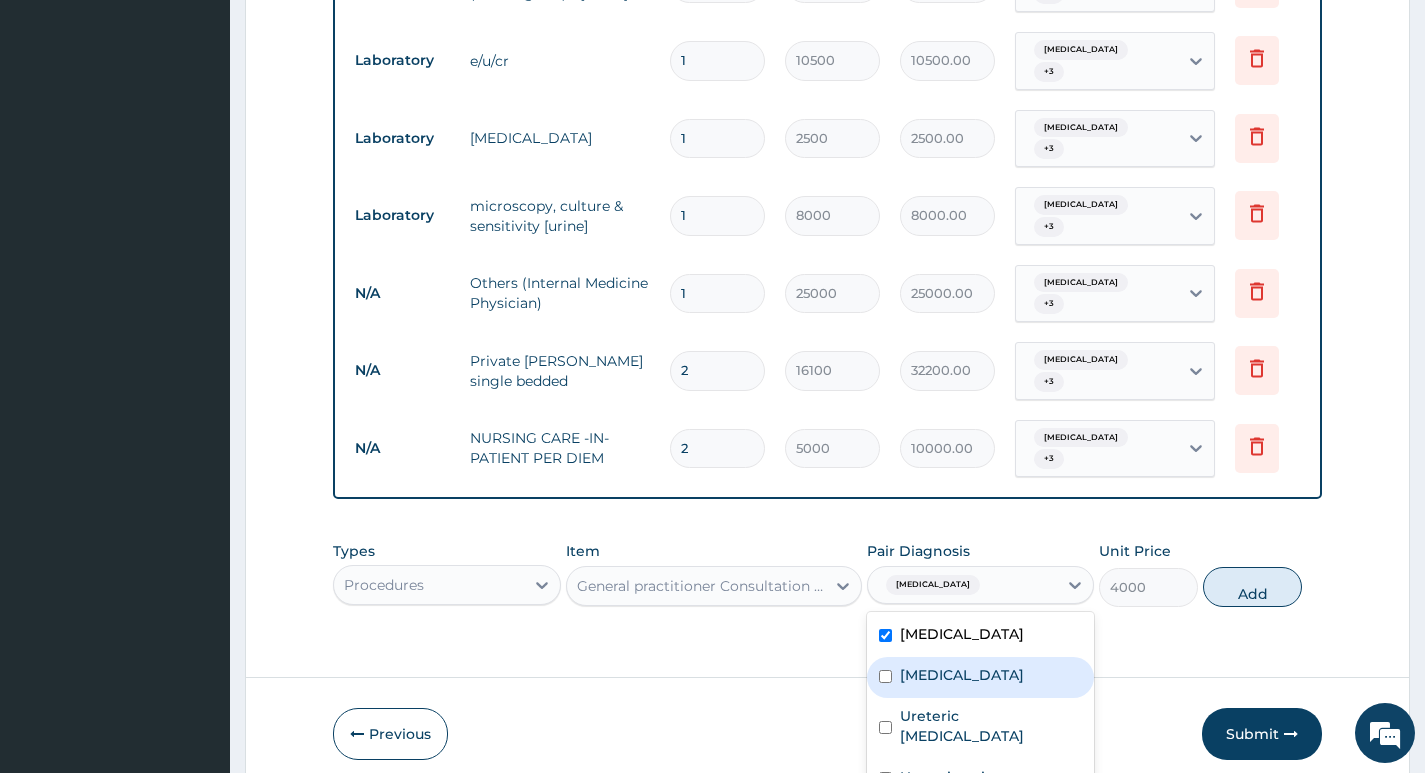 click on "Gastritis" at bounding box center [962, 675] 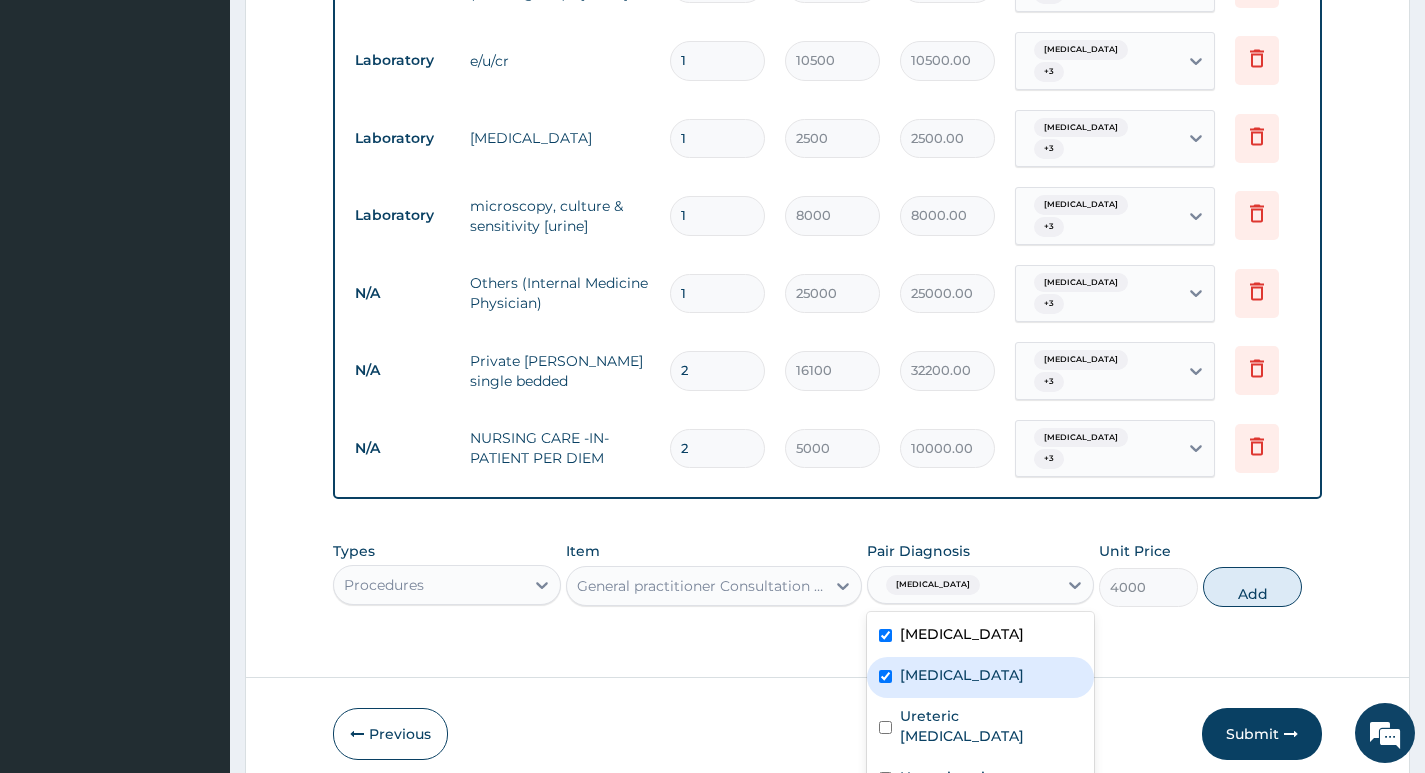 checkbox on "true" 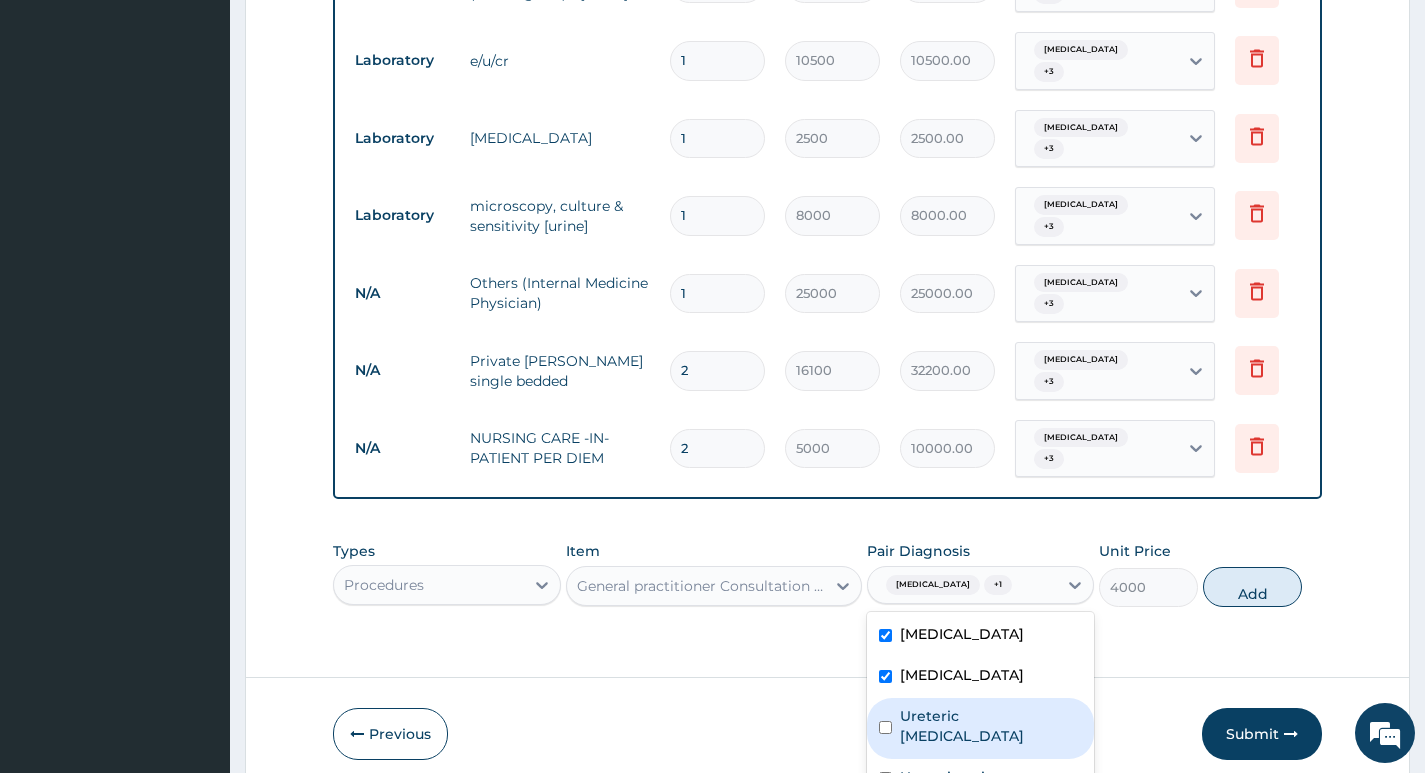 click on "Ureteric colic" at bounding box center (991, 726) 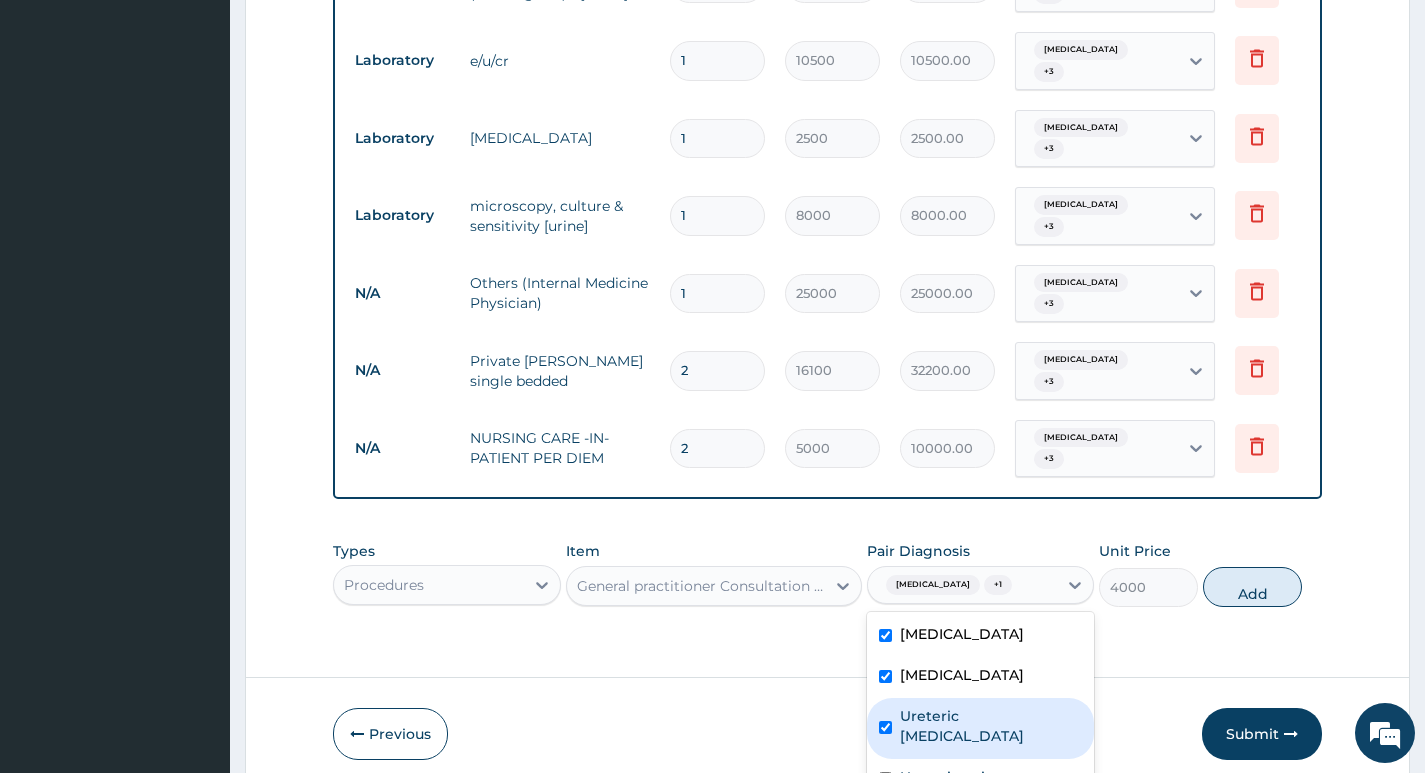 checkbox on "true" 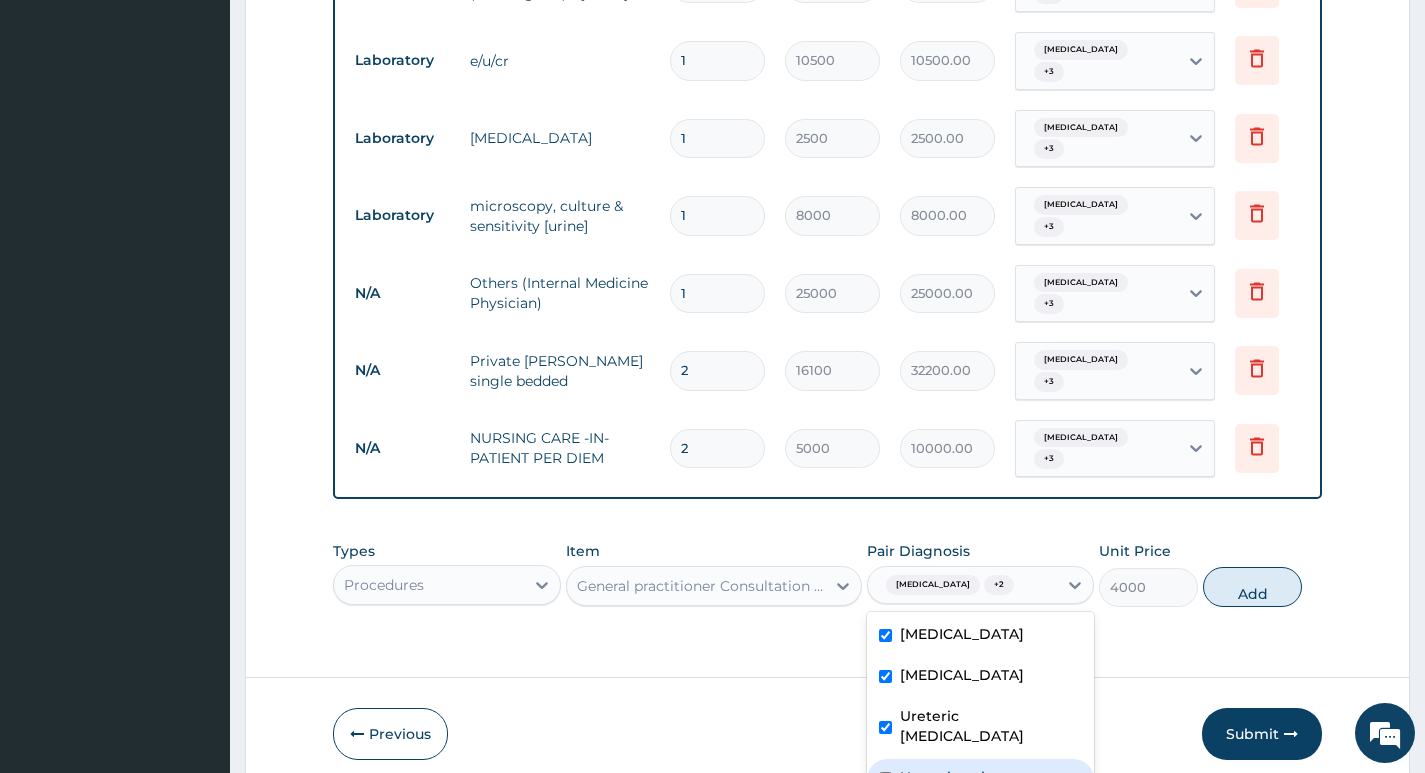 click on "Ureteric pain" at bounding box center [947, 777] 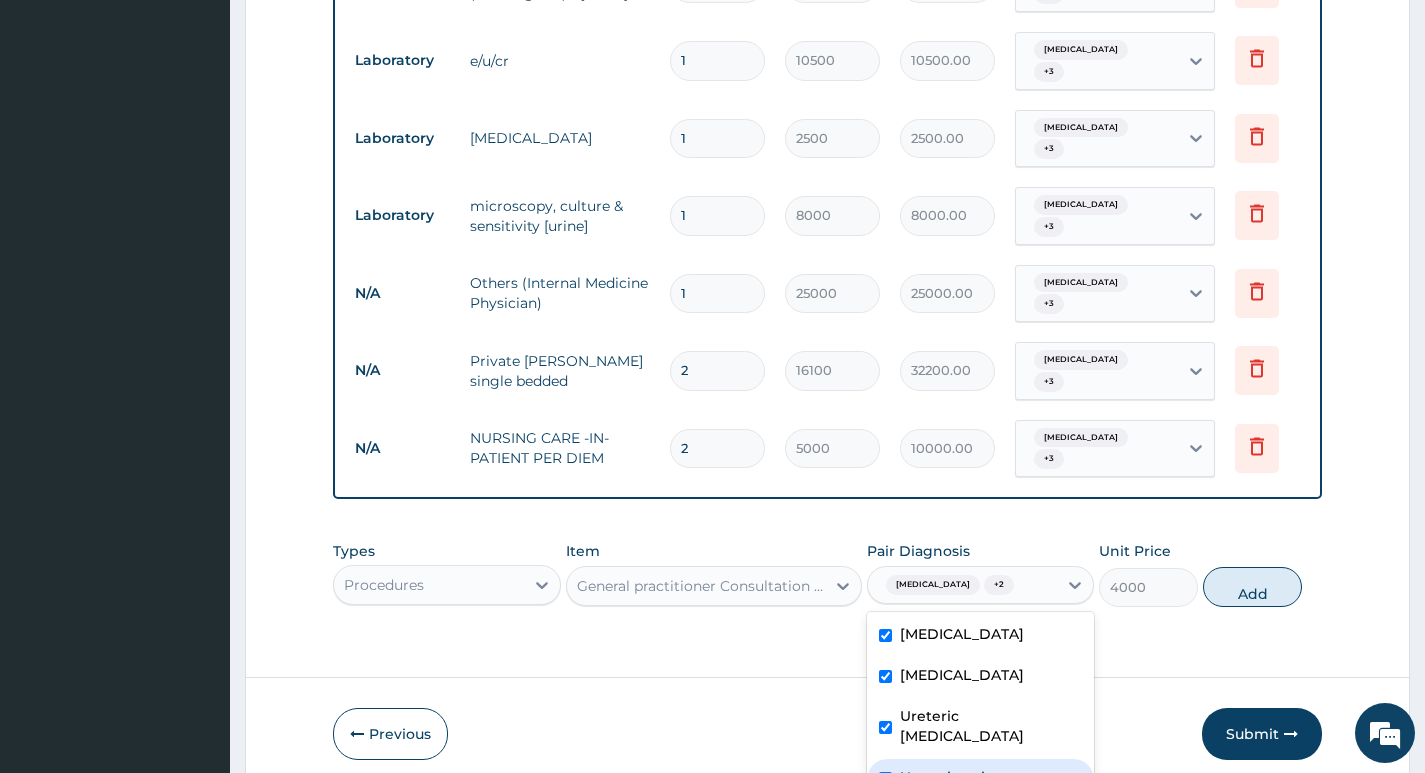 checkbox on "true" 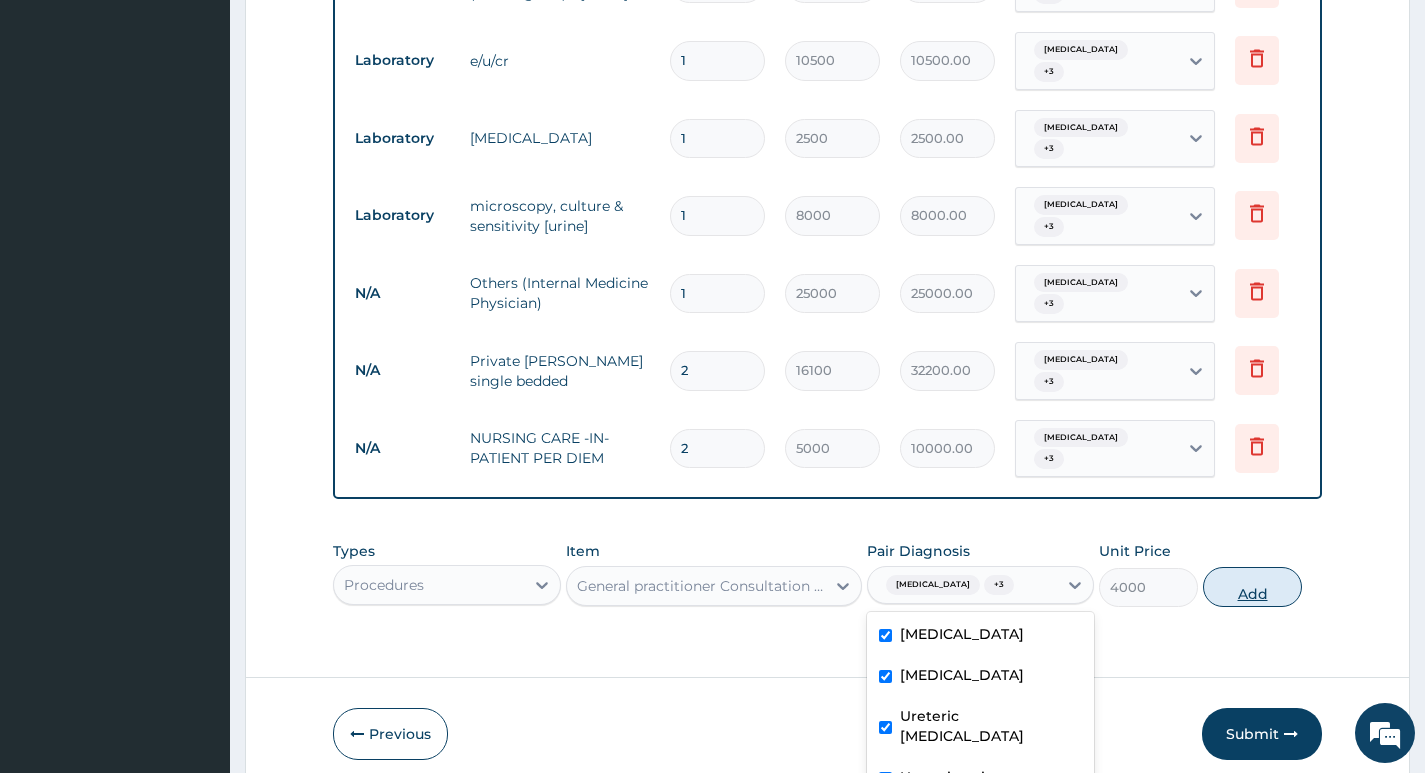 click on "Add" at bounding box center (1252, 587) 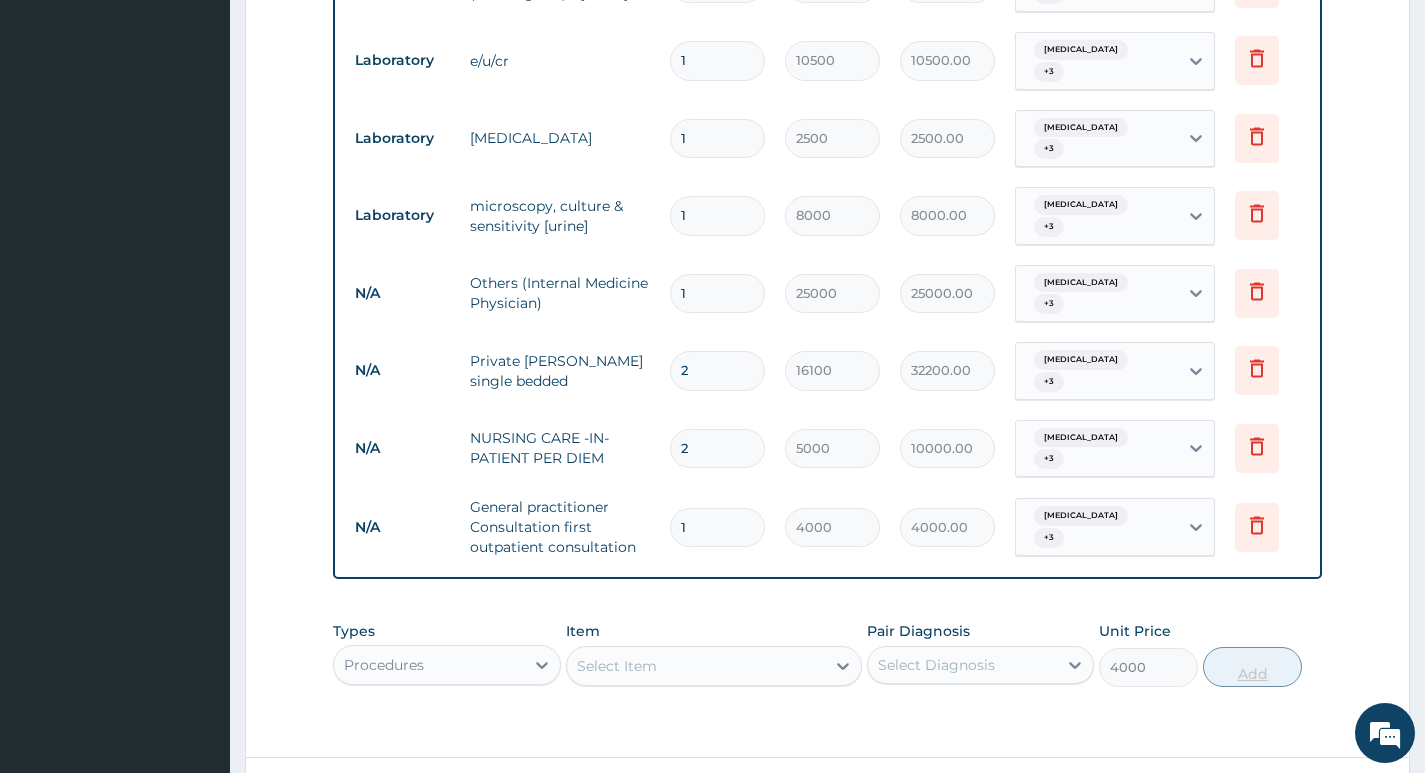 type on "0" 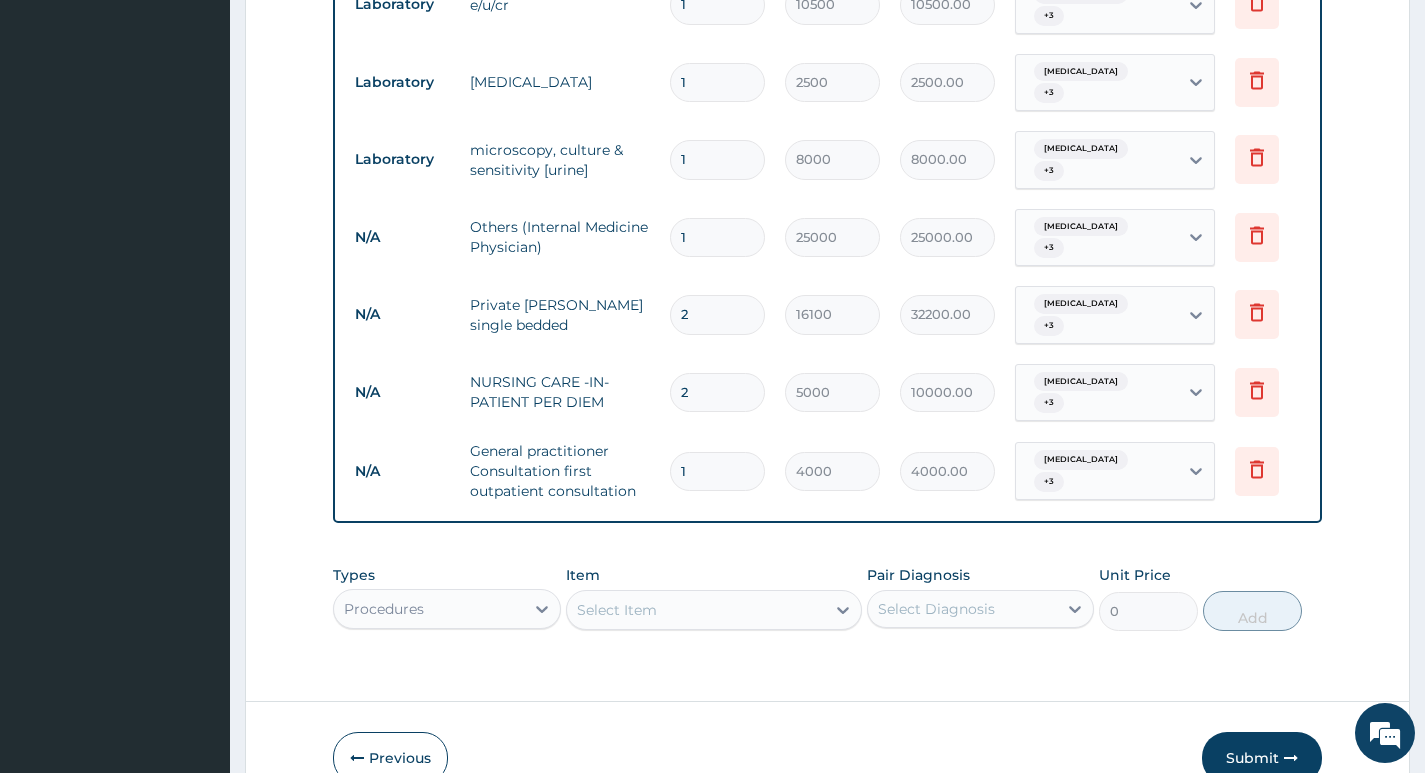 scroll, scrollTop: 1398, scrollLeft: 0, axis: vertical 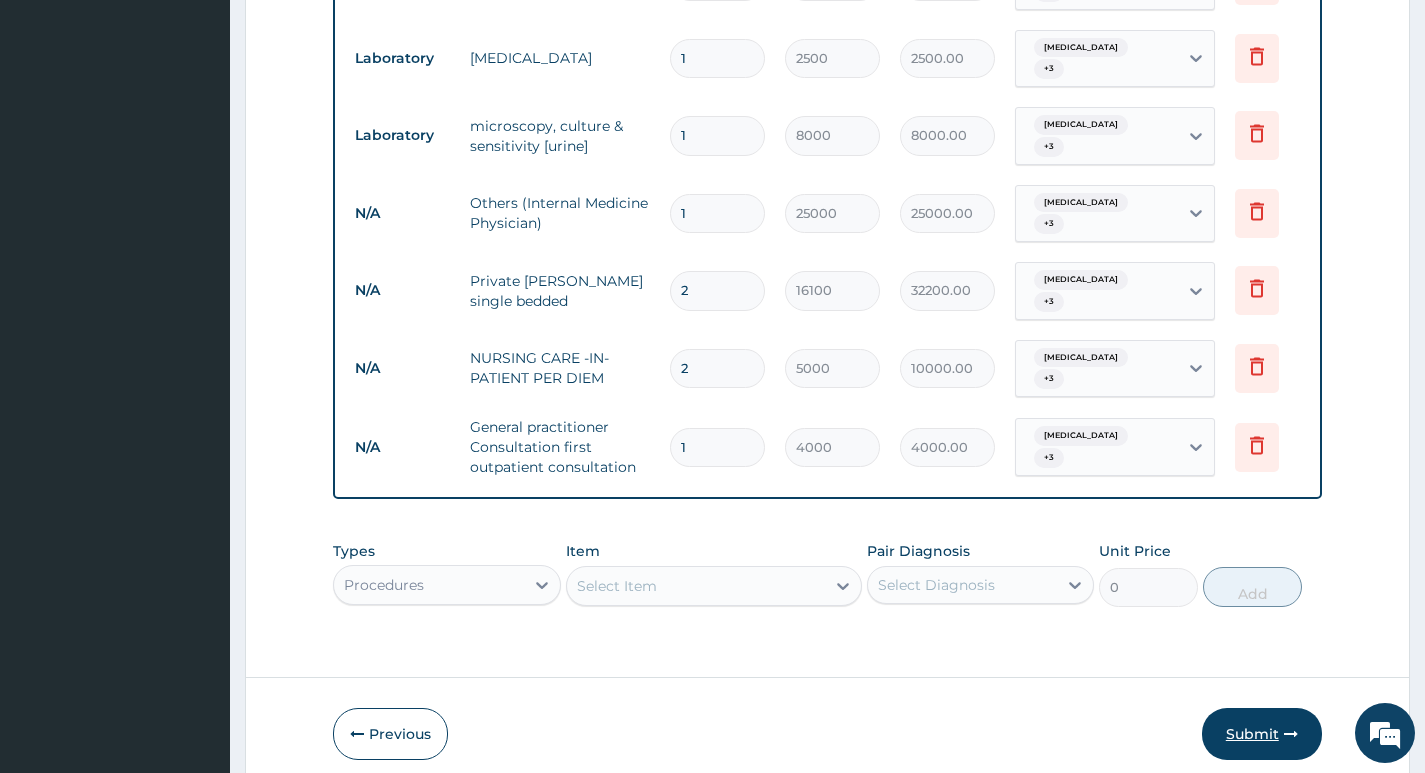 click on "Submit" at bounding box center [1262, 734] 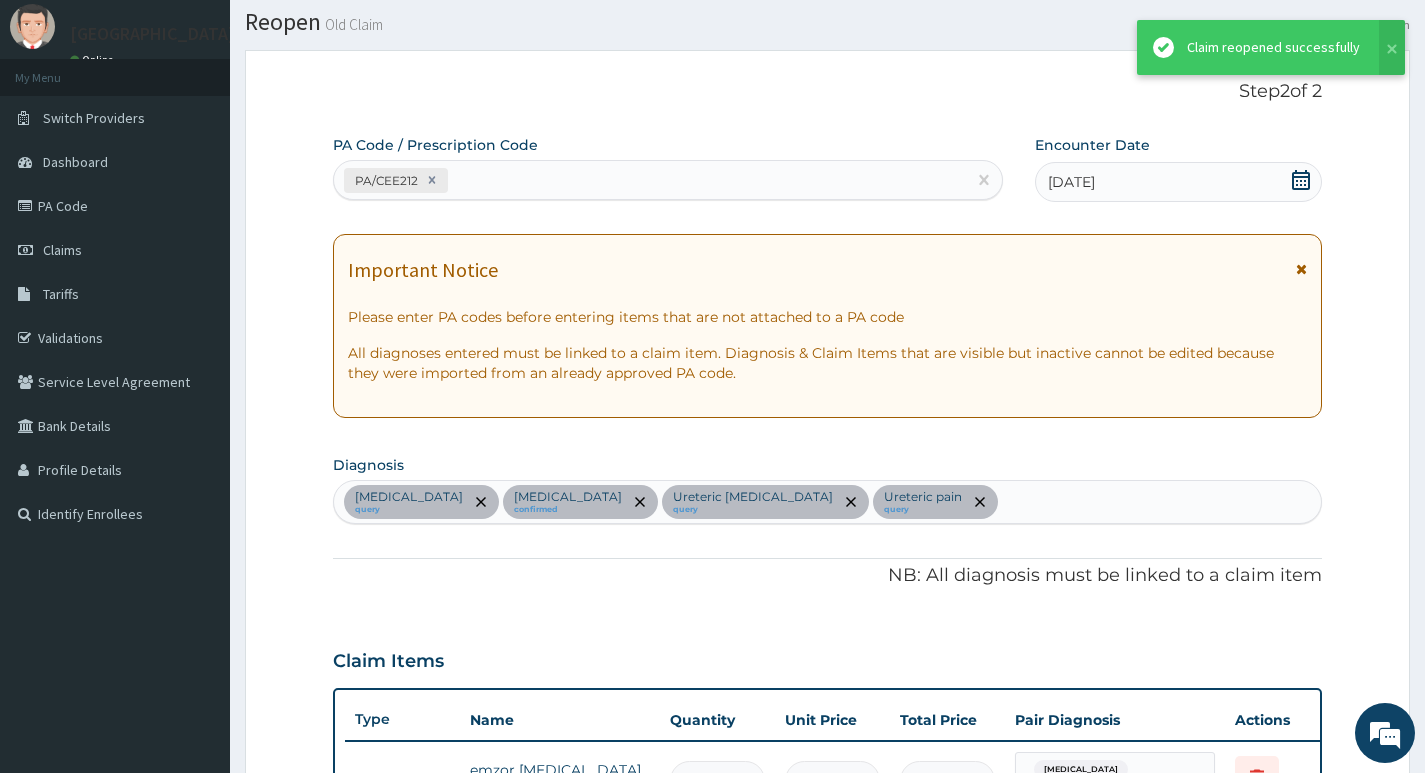 scroll, scrollTop: 1398, scrollLeft: 0, axis: vertical 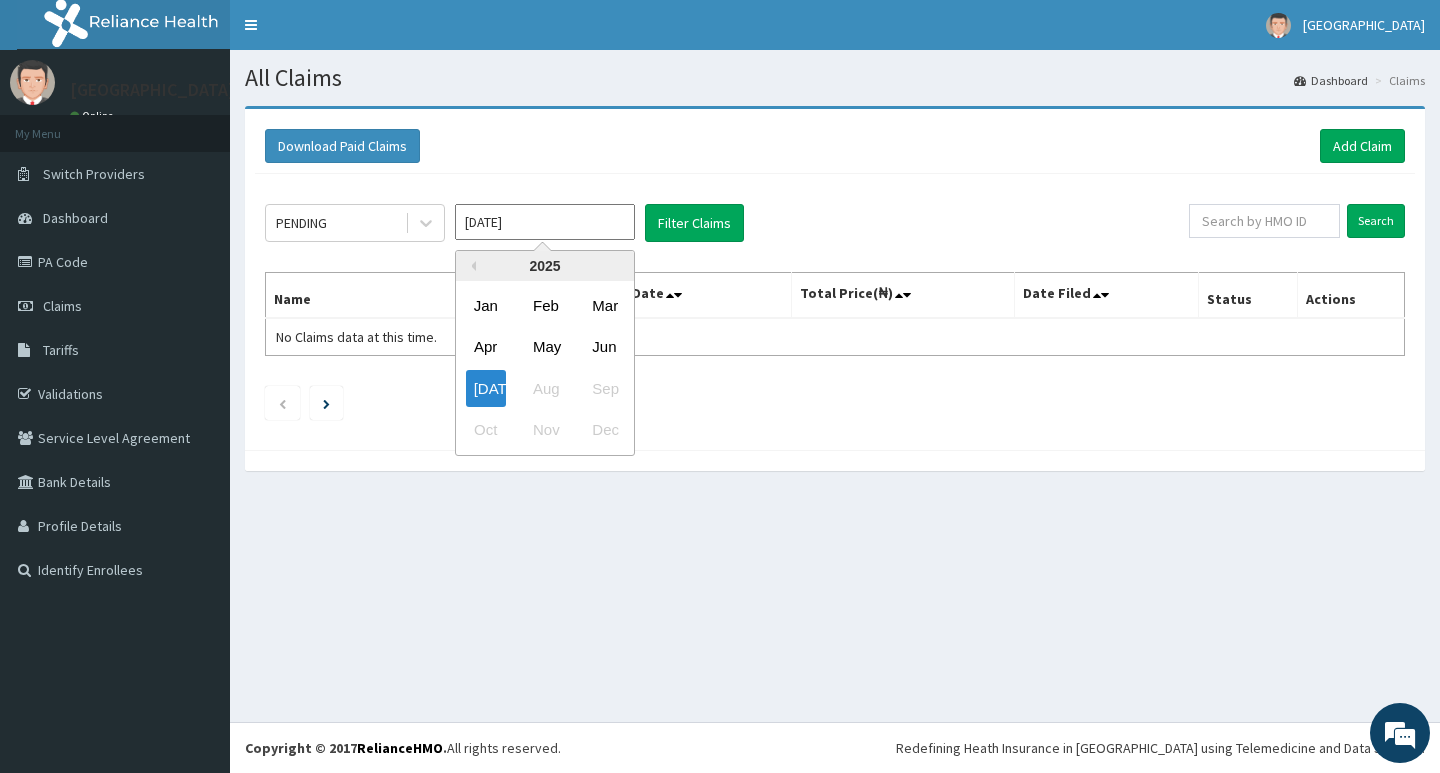 click on "[DATE]" at bounding box center (545, 222) 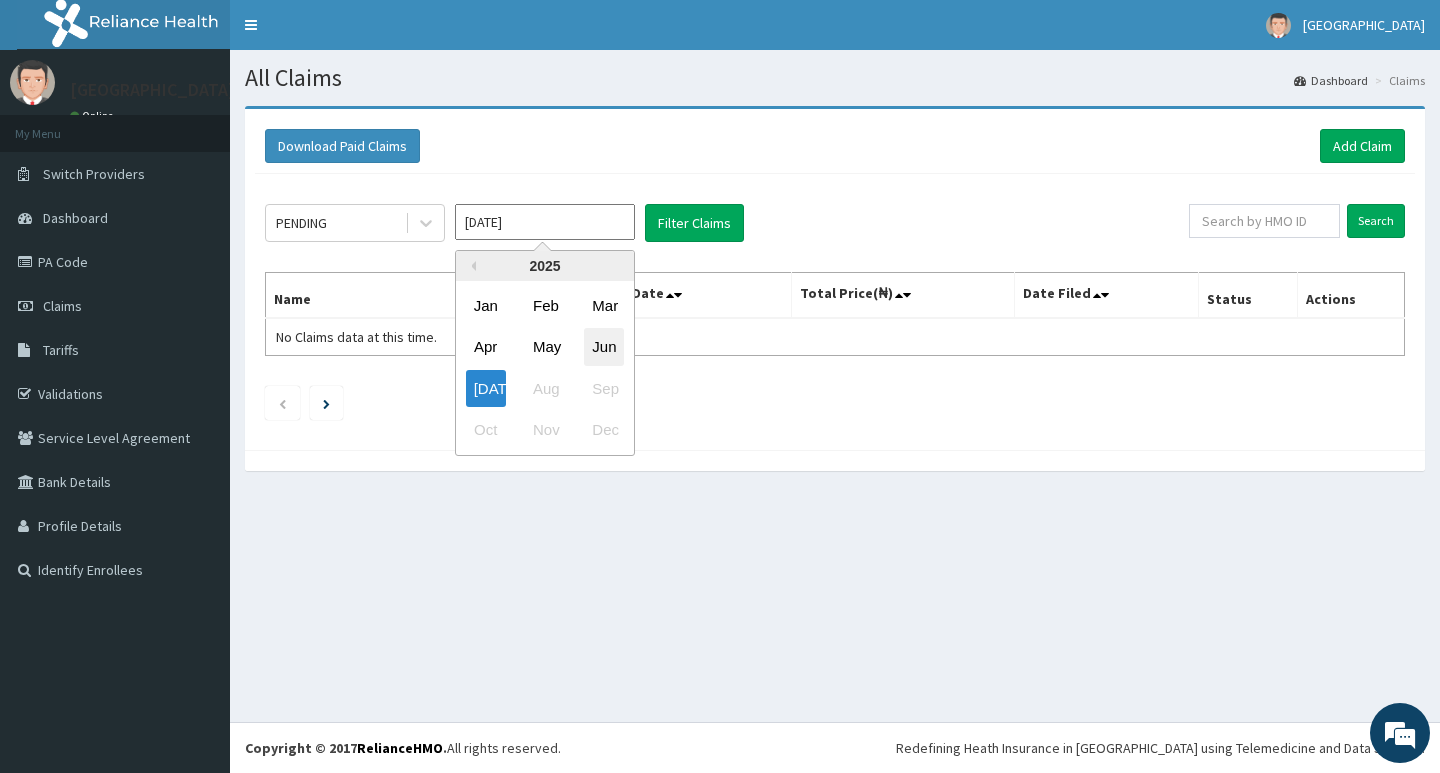 click on "Jun" at bounding box center (604, 347) 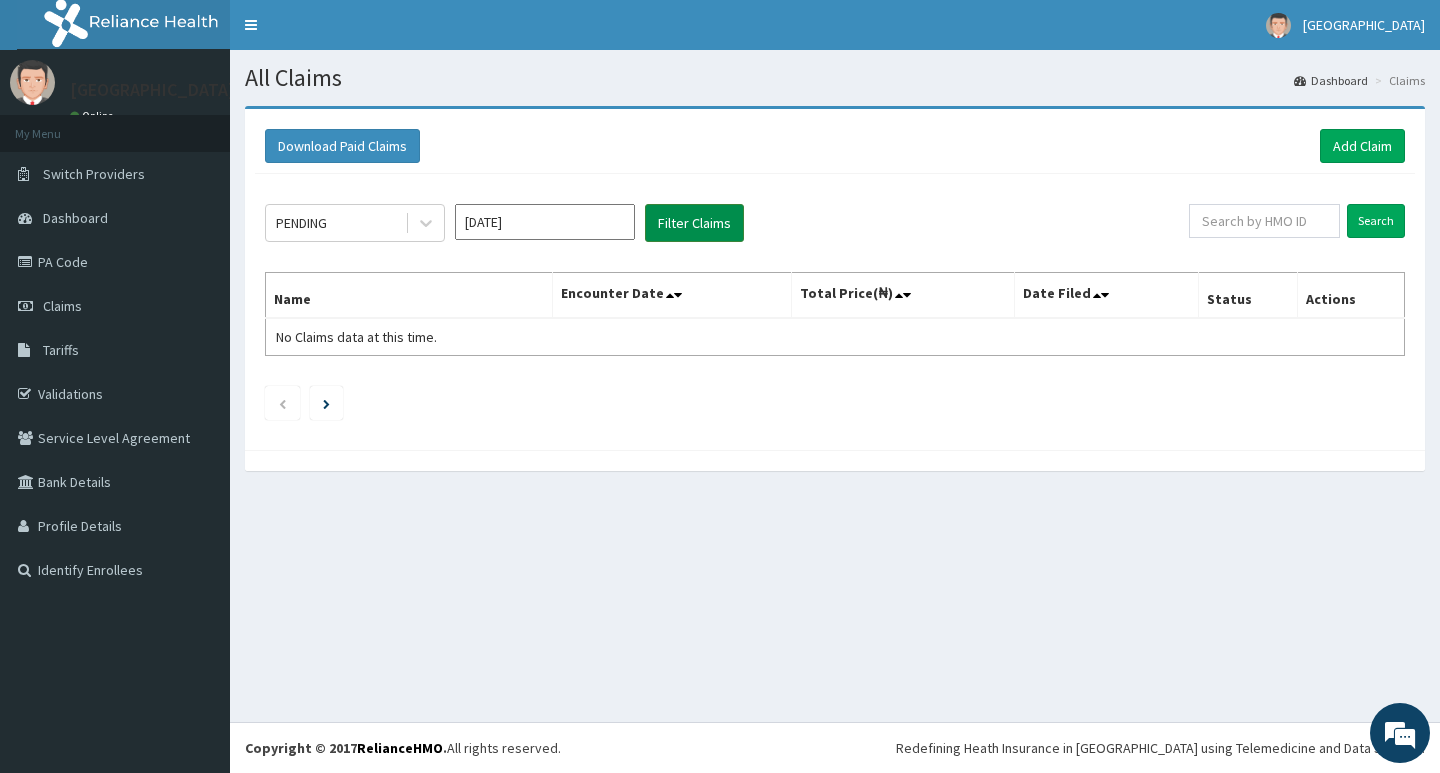 click on "Filter Claims" at bounding box center (694, 223) 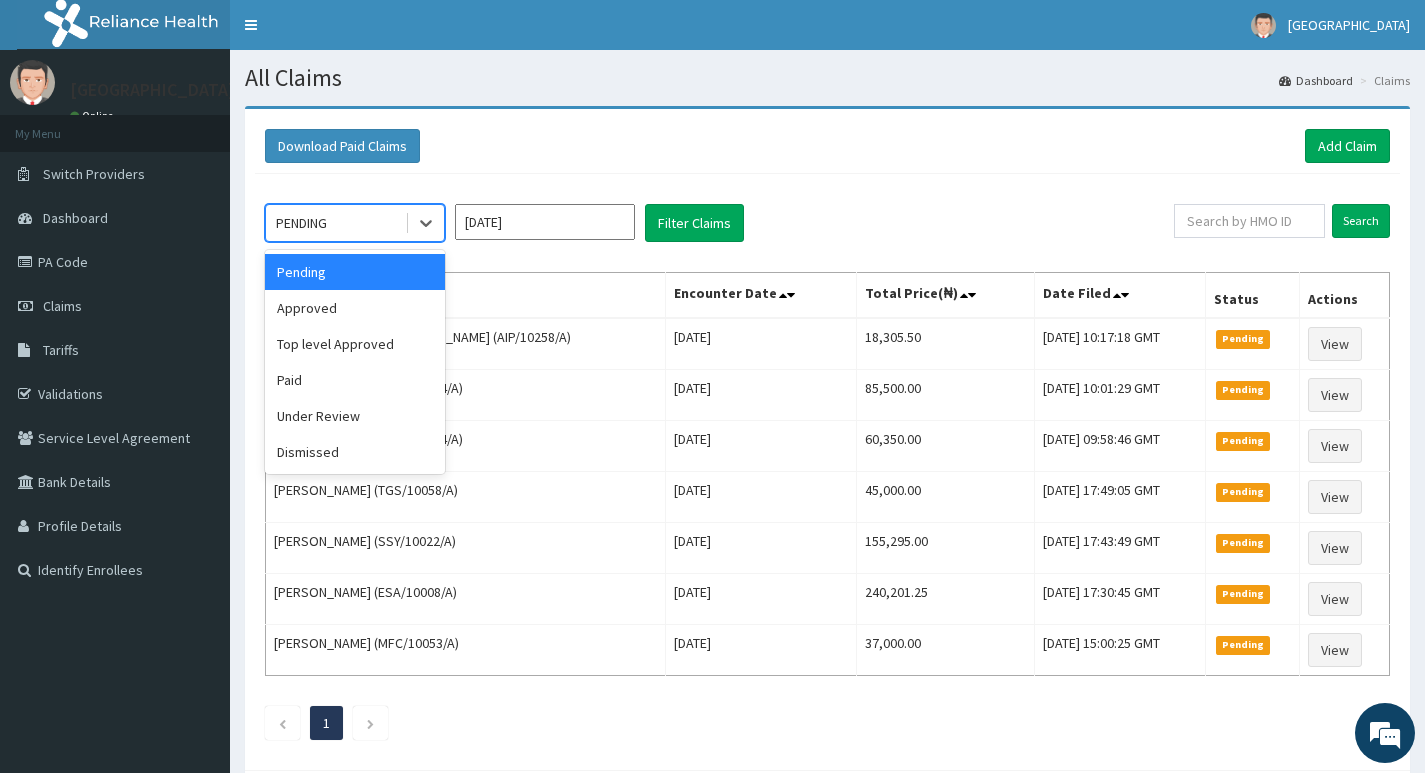 click on "PENDING" at bounding box center (335, 223) 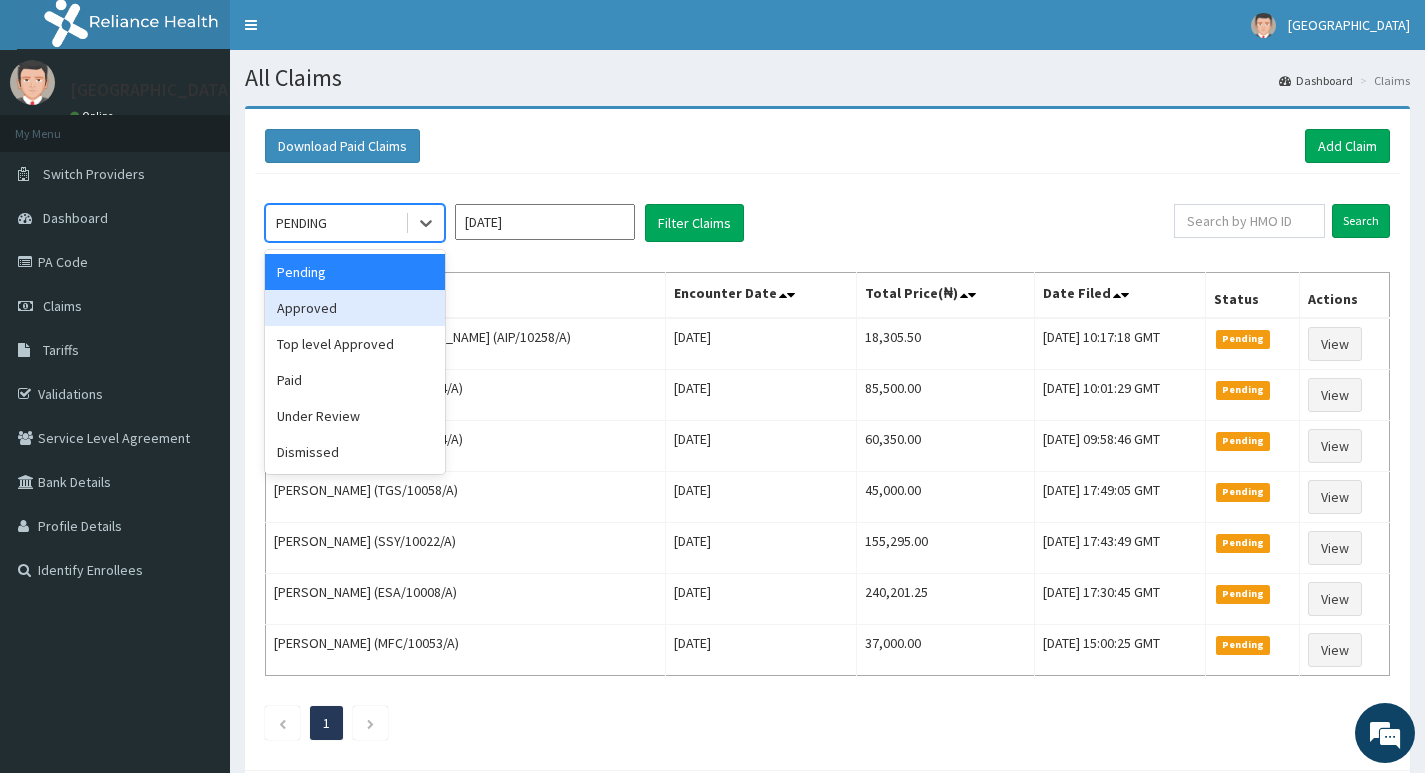 click on "Approved" at bounding box center [355, 308] 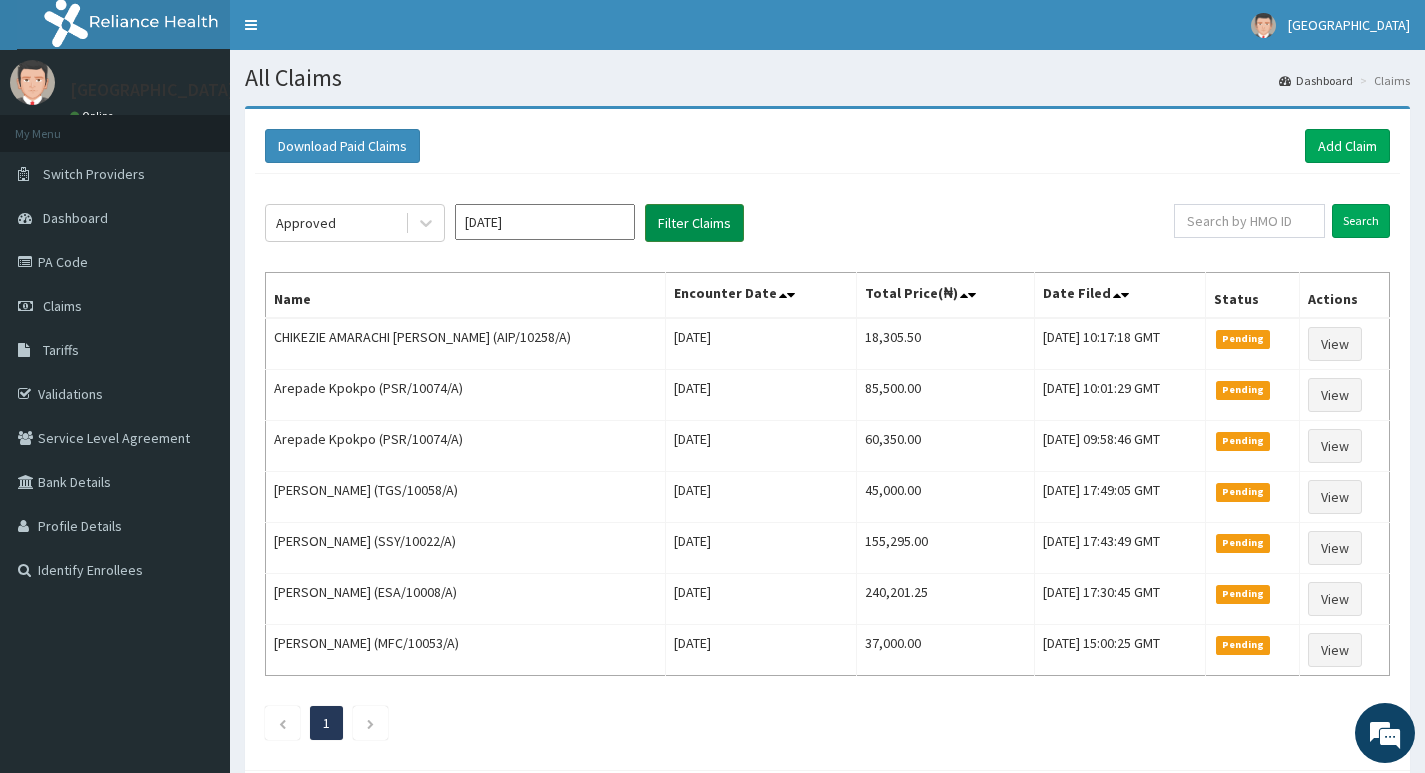 click on "Filter Claims" at bounding box center [694, 223] 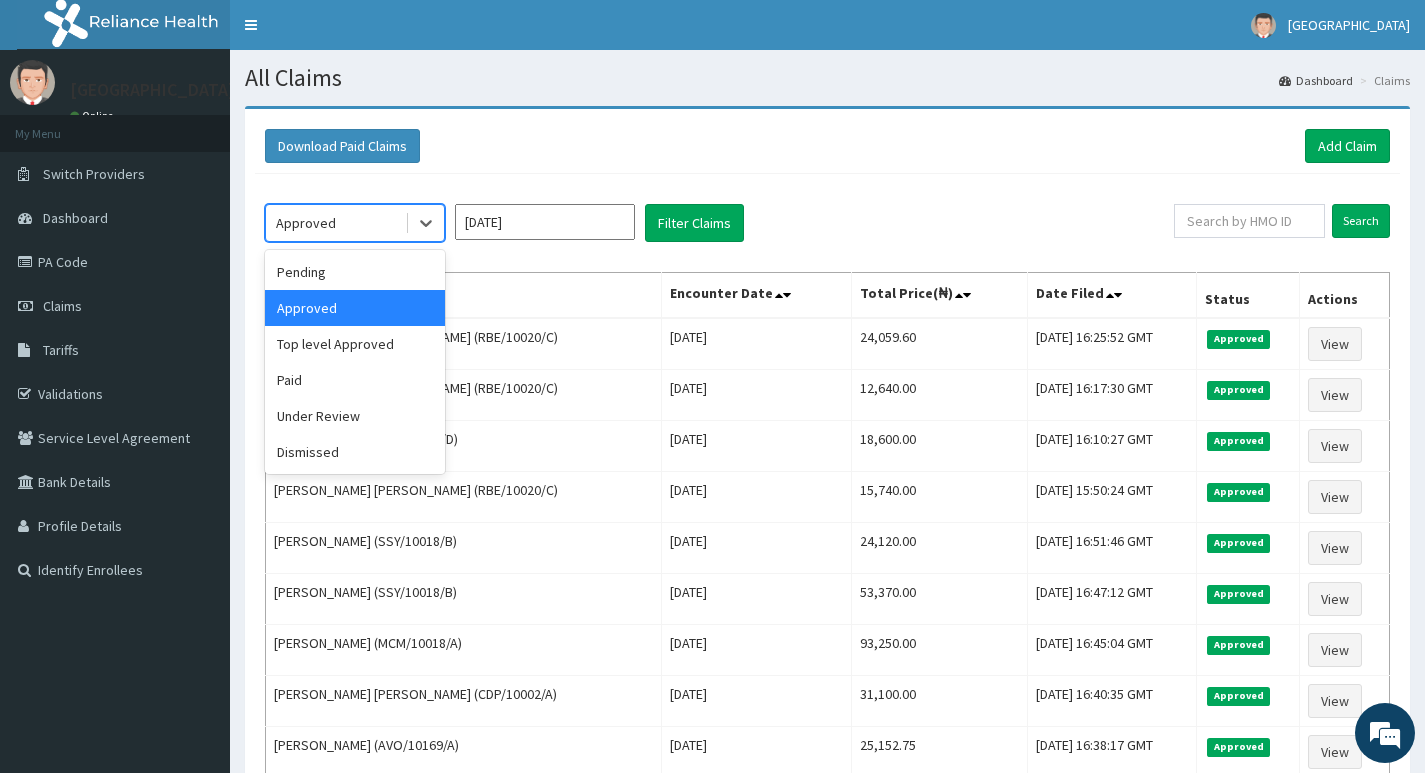 click on "Approved" at bounding box center (335, 223) 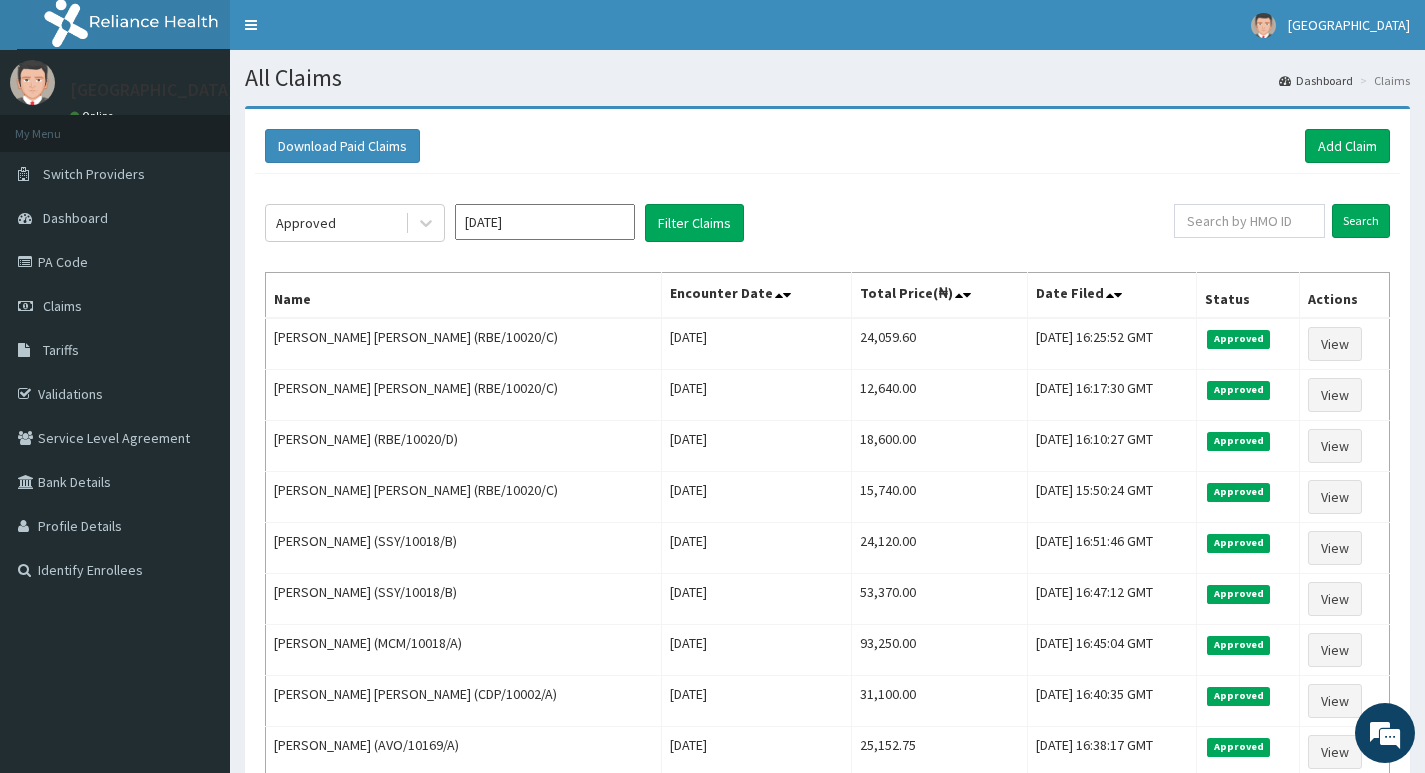 click on "Download Paid Claims Add Claim" at bounding box center [827, 146] 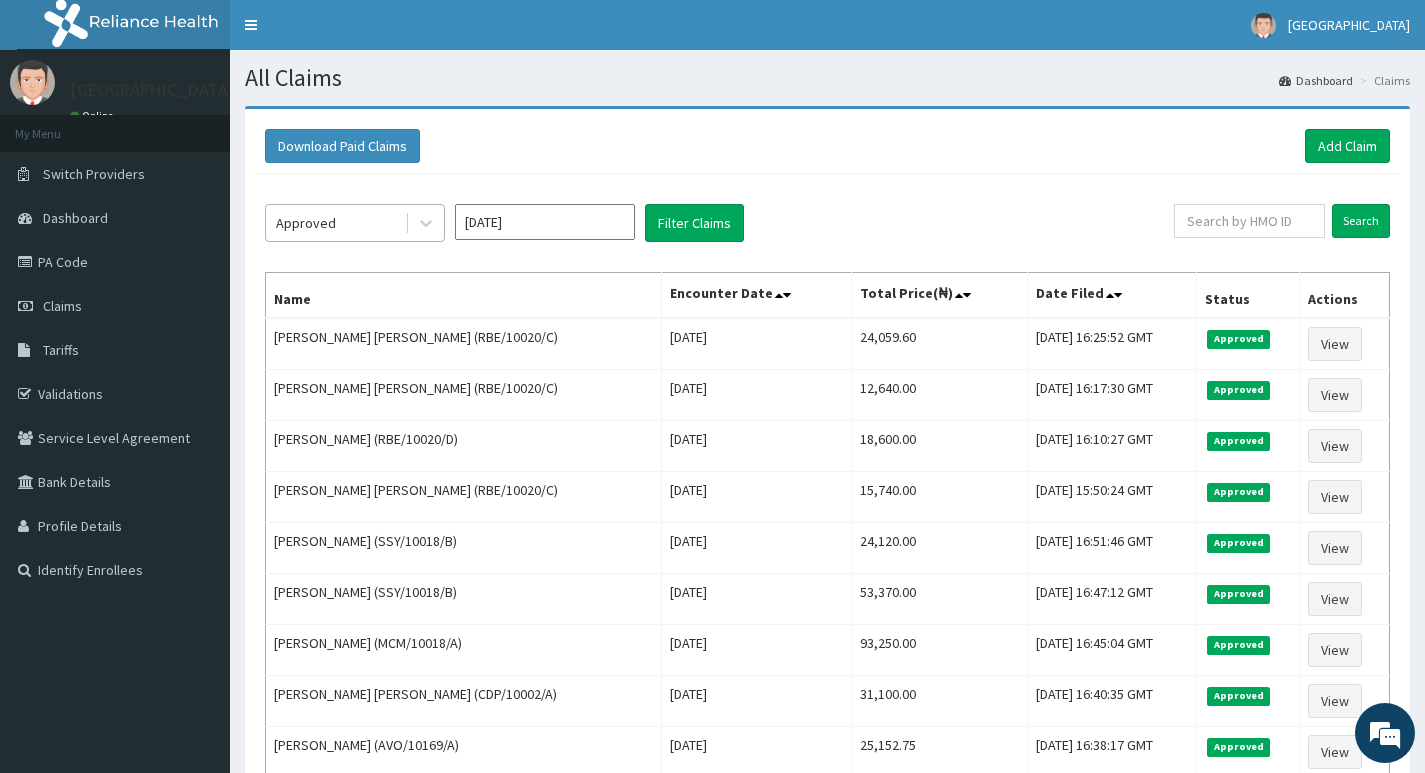 click on "Approved" at bounding box center (335, 223) 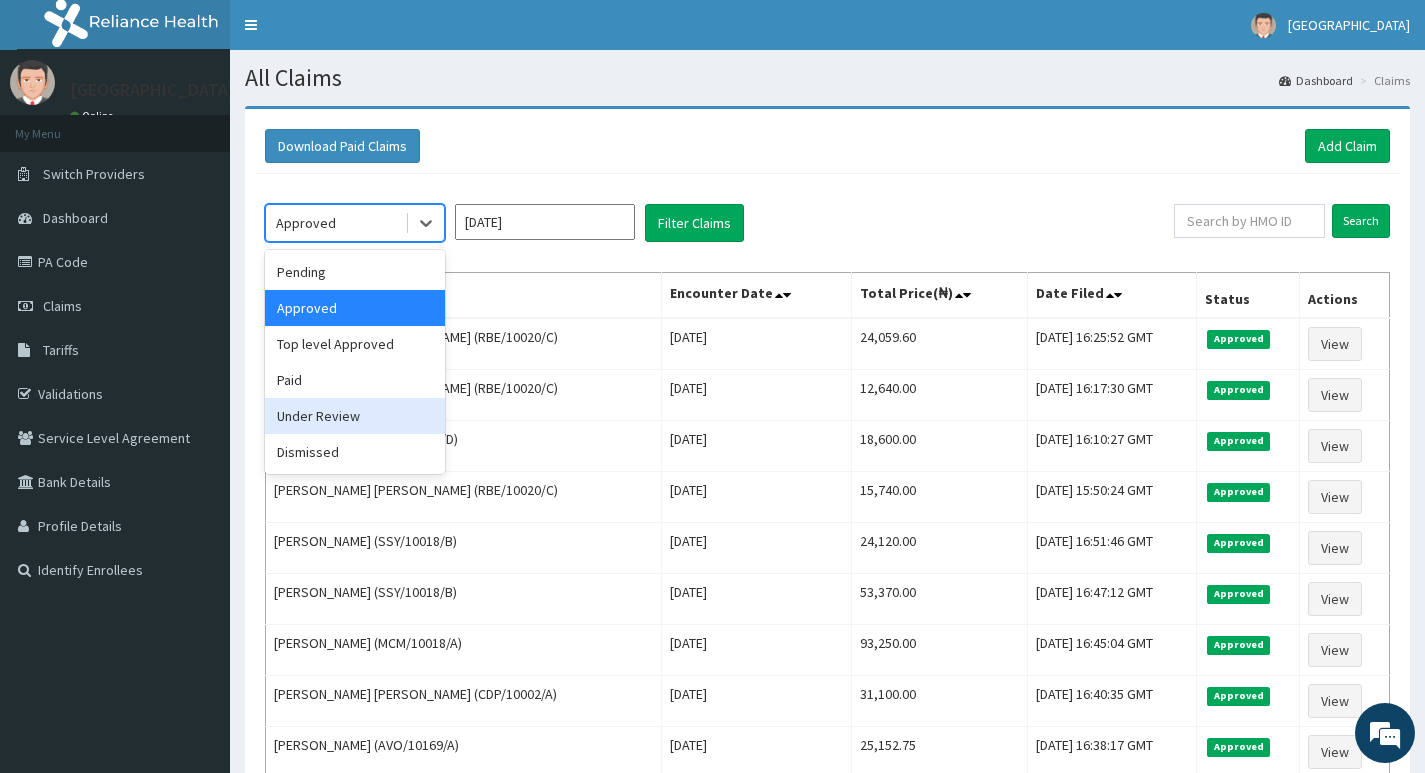click on "Under Review" at bounding box center (355, 416) 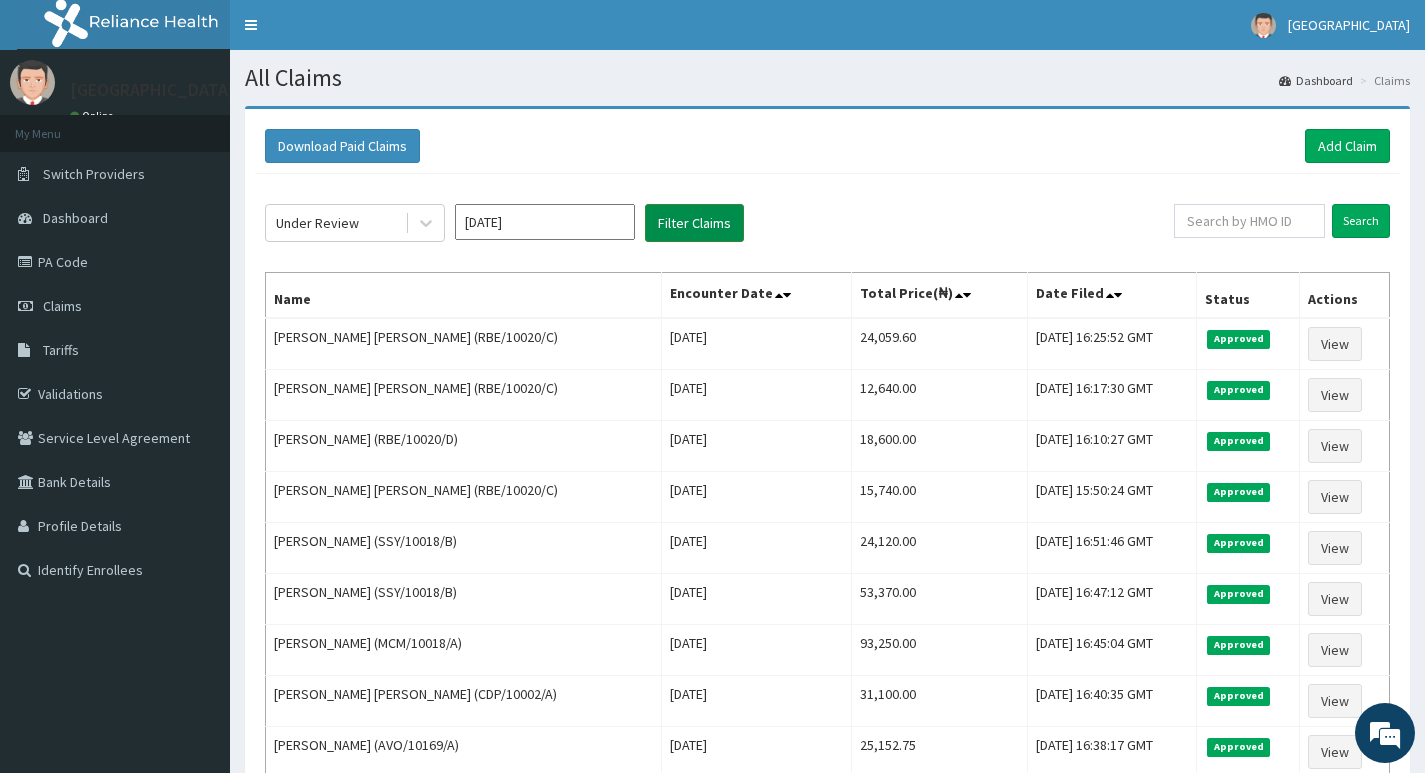 click on "Filter Claims" at bounding box center [694, 223] 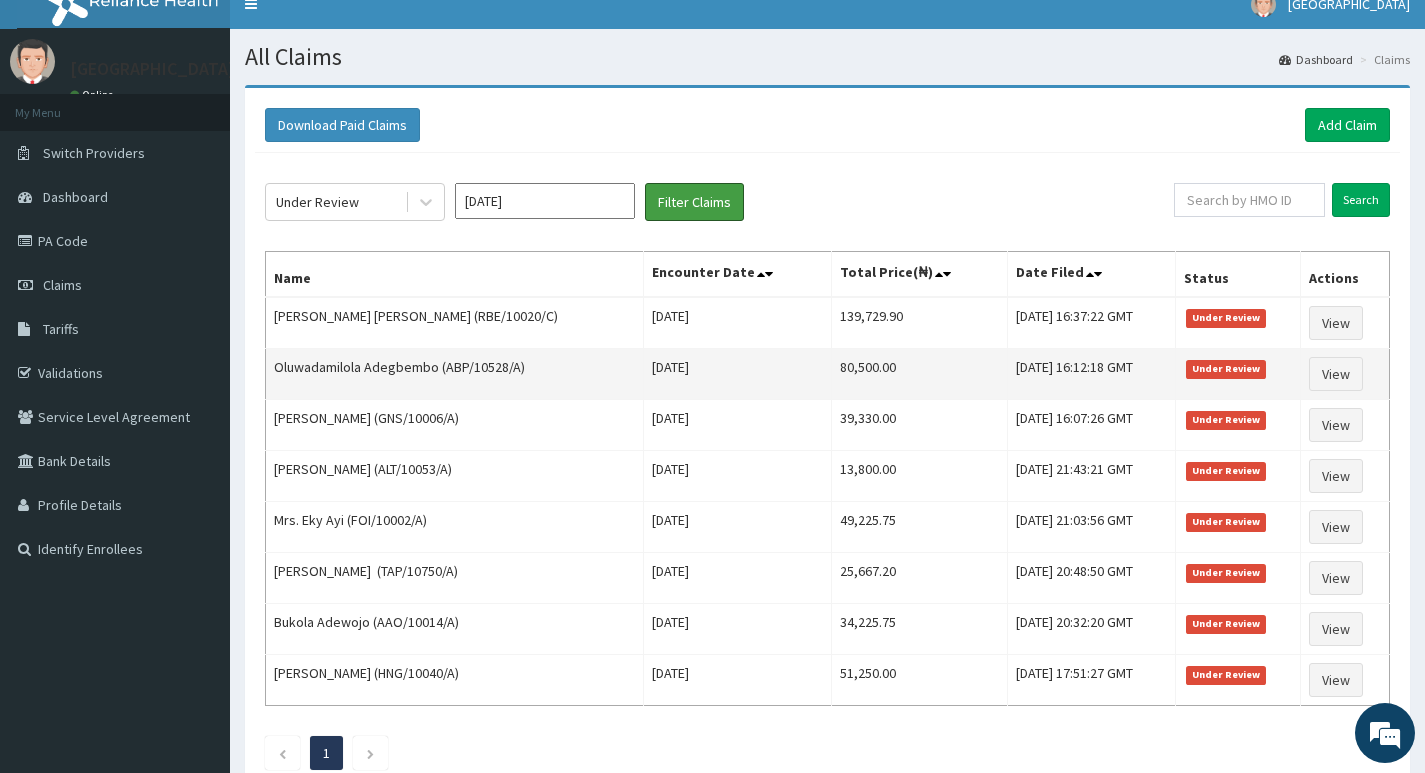 scroll, scrollTop: 0, scrollLeft: 0, axis: both 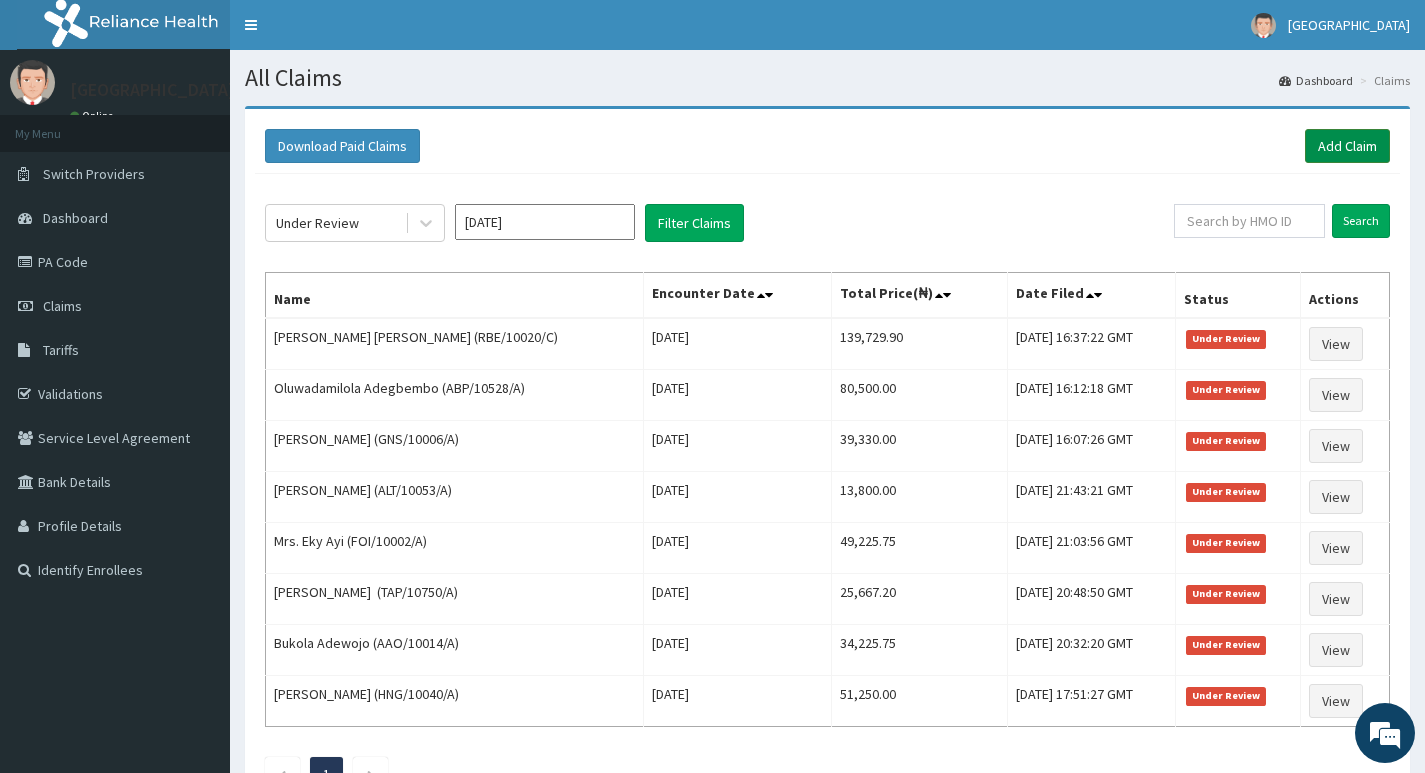 click on "Add Claim" at bounding box center [1347, 146] 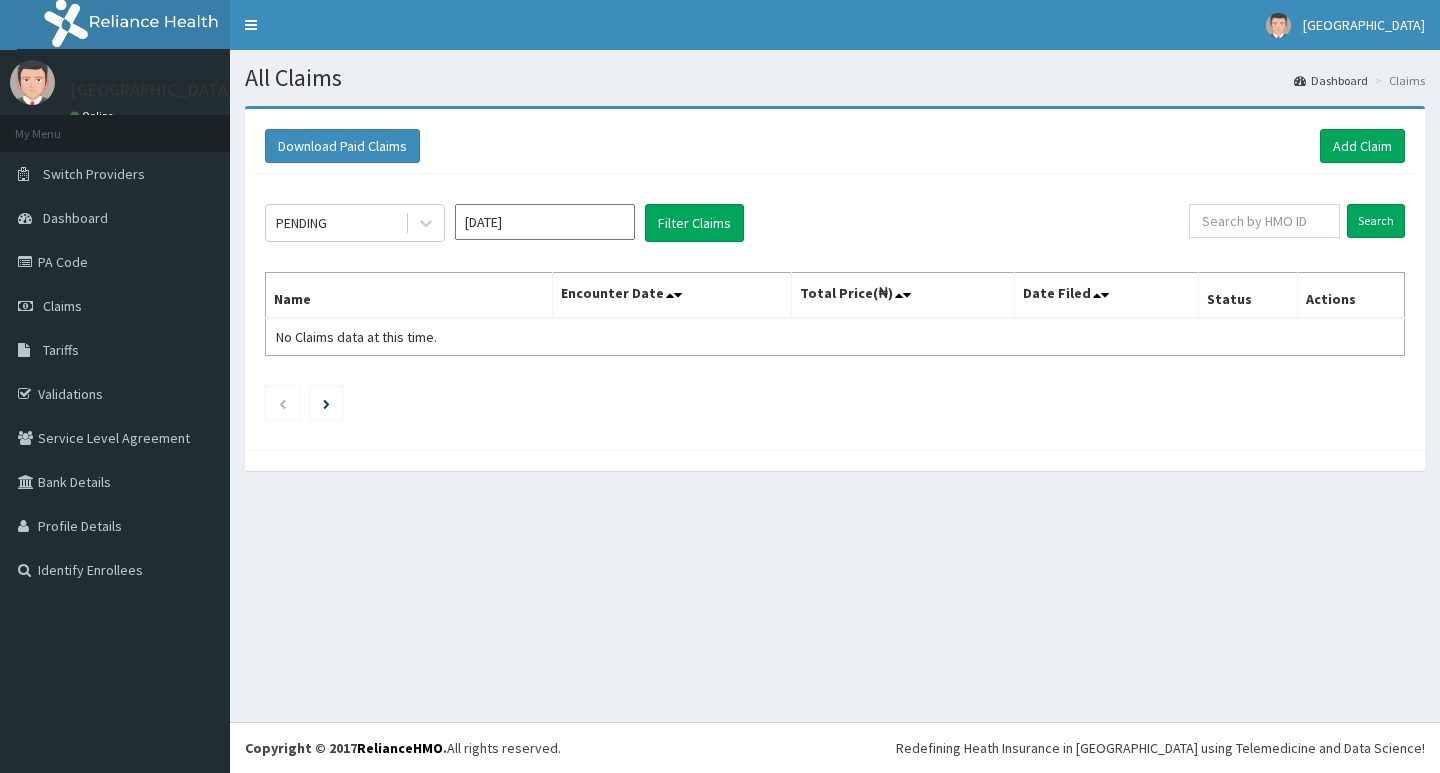 scroll, scrollTop: 0, scrollLeft: 0, axis: both 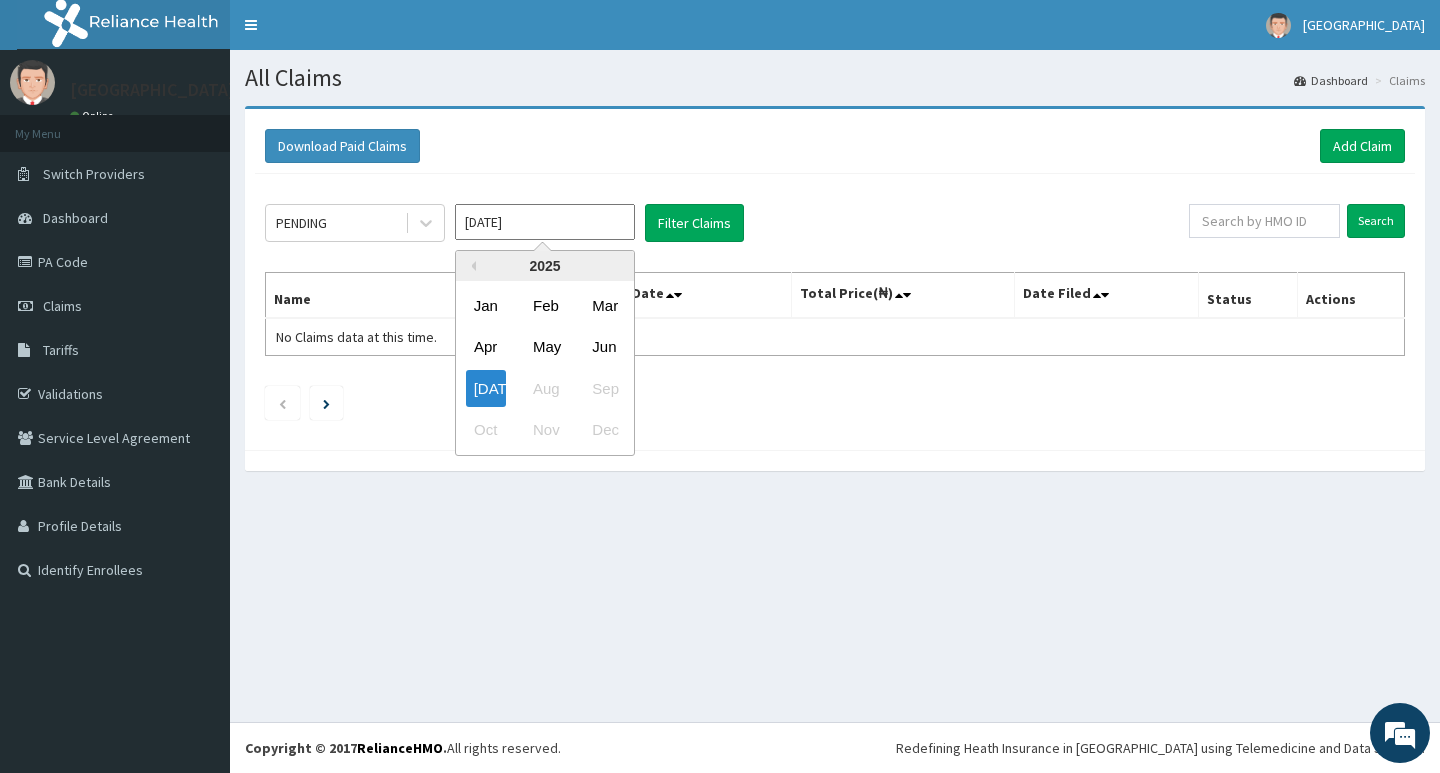 click on "[DATE]" at bounding box center [545, 222] 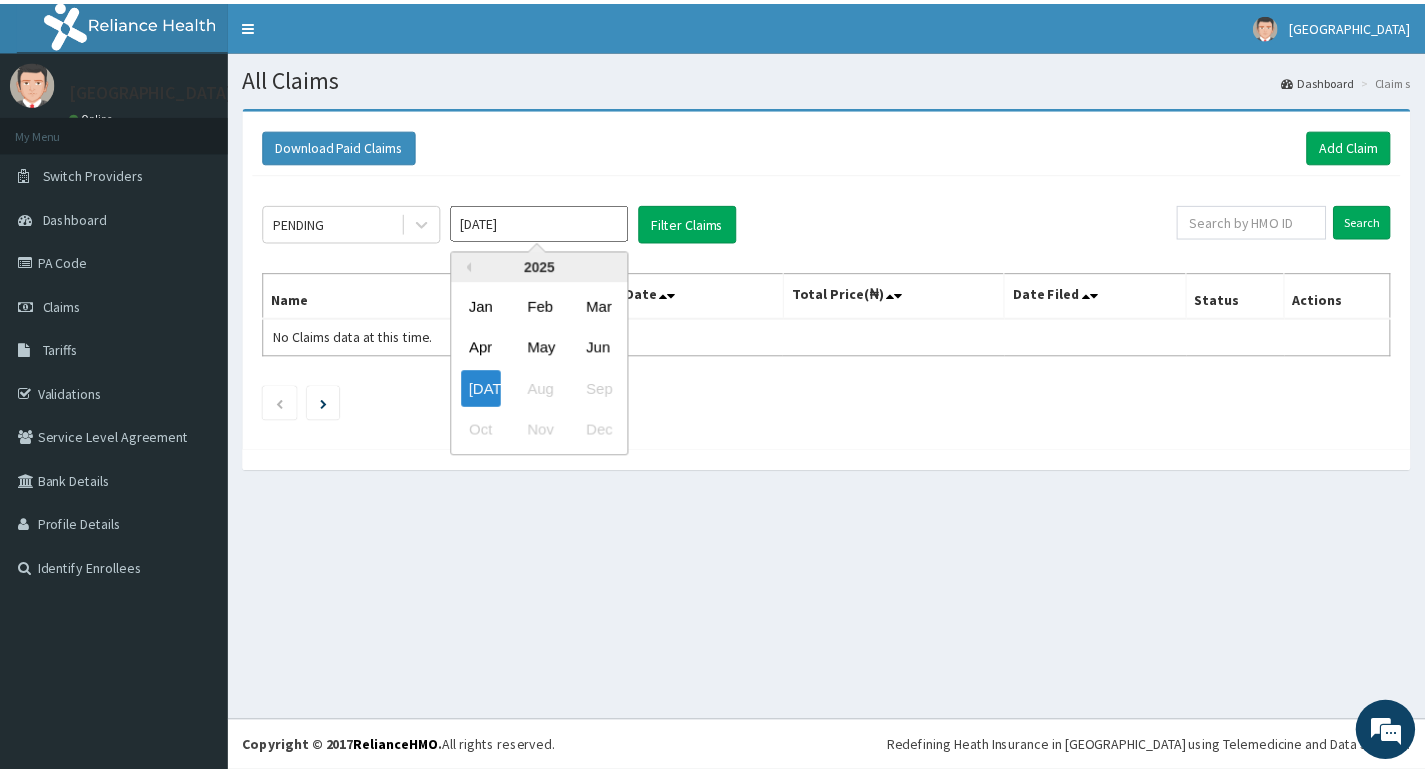 scroll, scrollTop: 0, scrollLeft: 0, axis: both 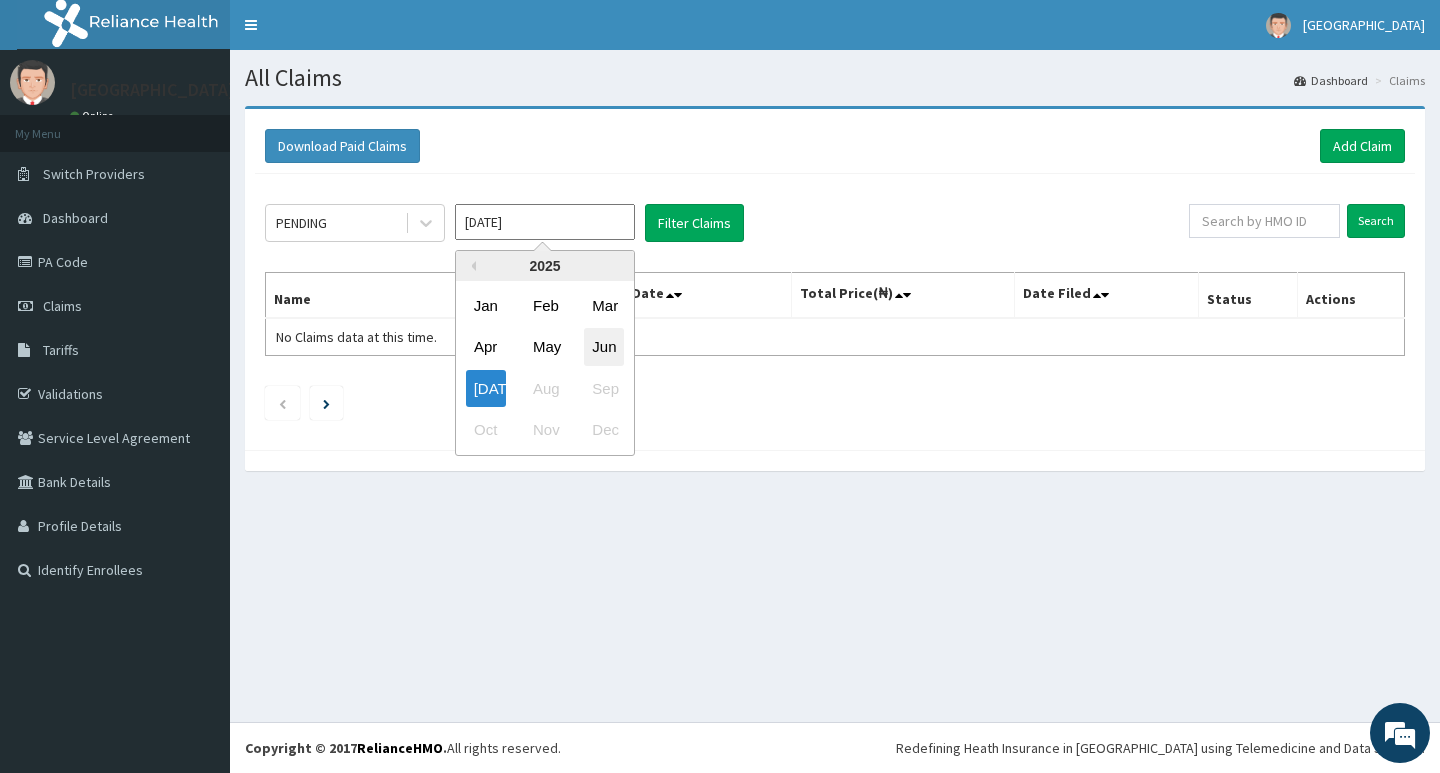 click on "Jun" at bounding box center (604, 347) 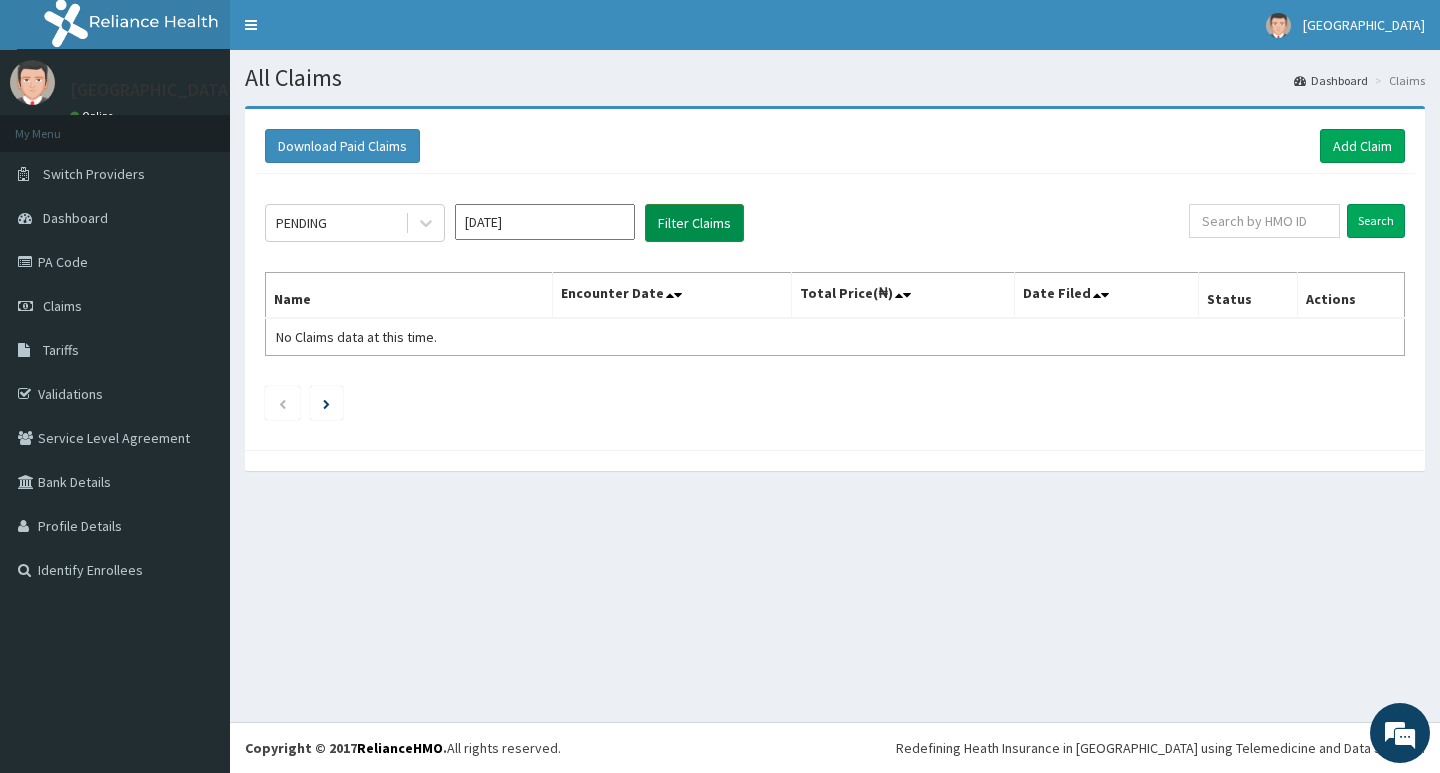 click on "Filter Claims" at bounding box center [694, 223] 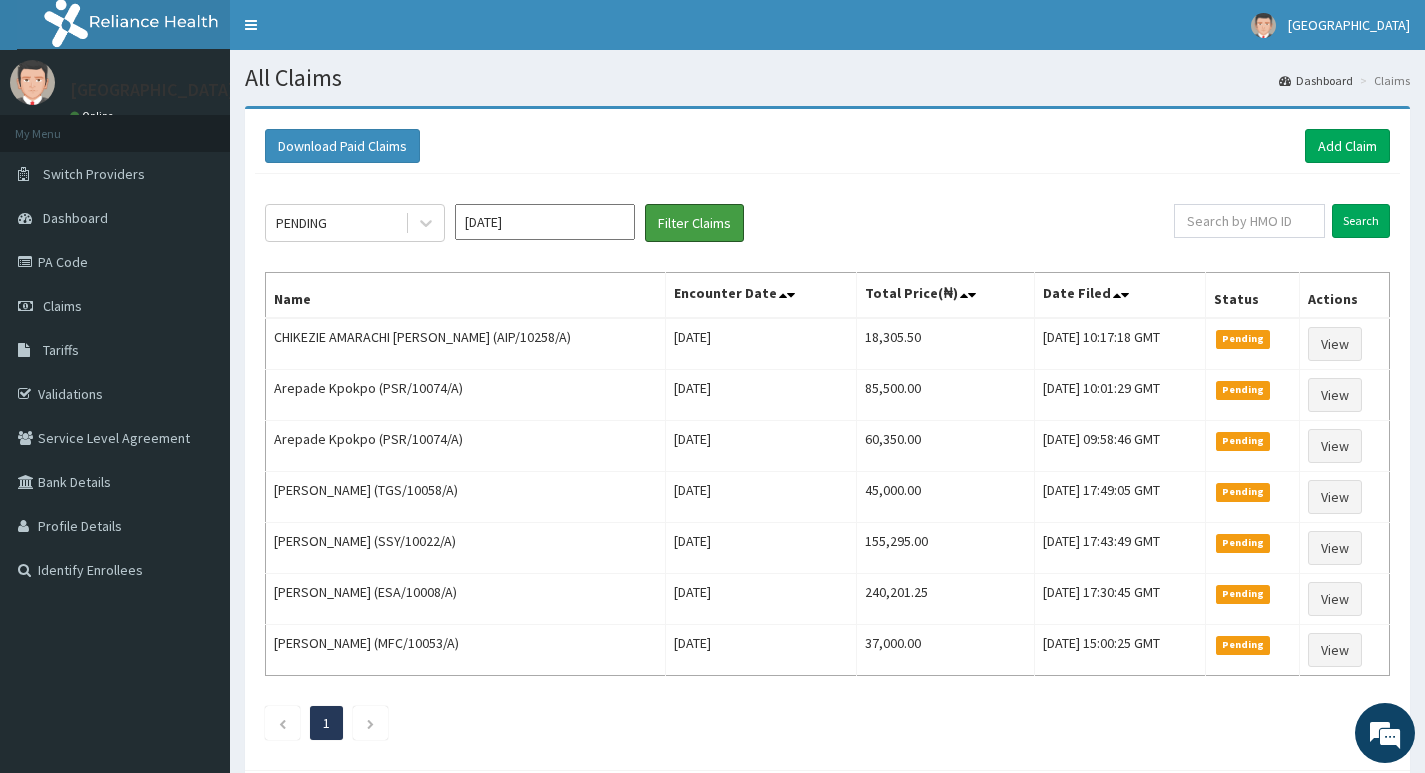 scroll, scrollTop: 0, scrollLeft: 0, axis: both 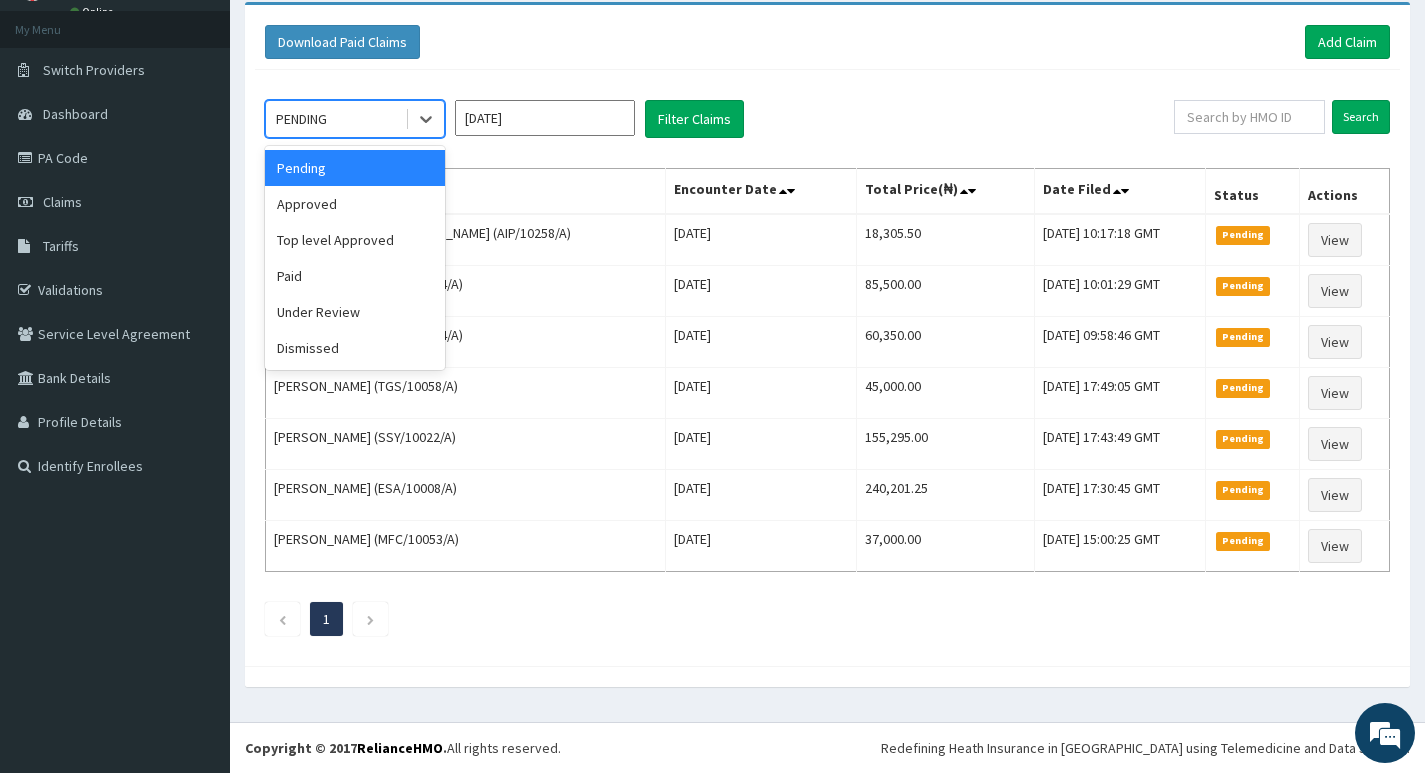 click on "PENDING" at bounding box center [335, 119] 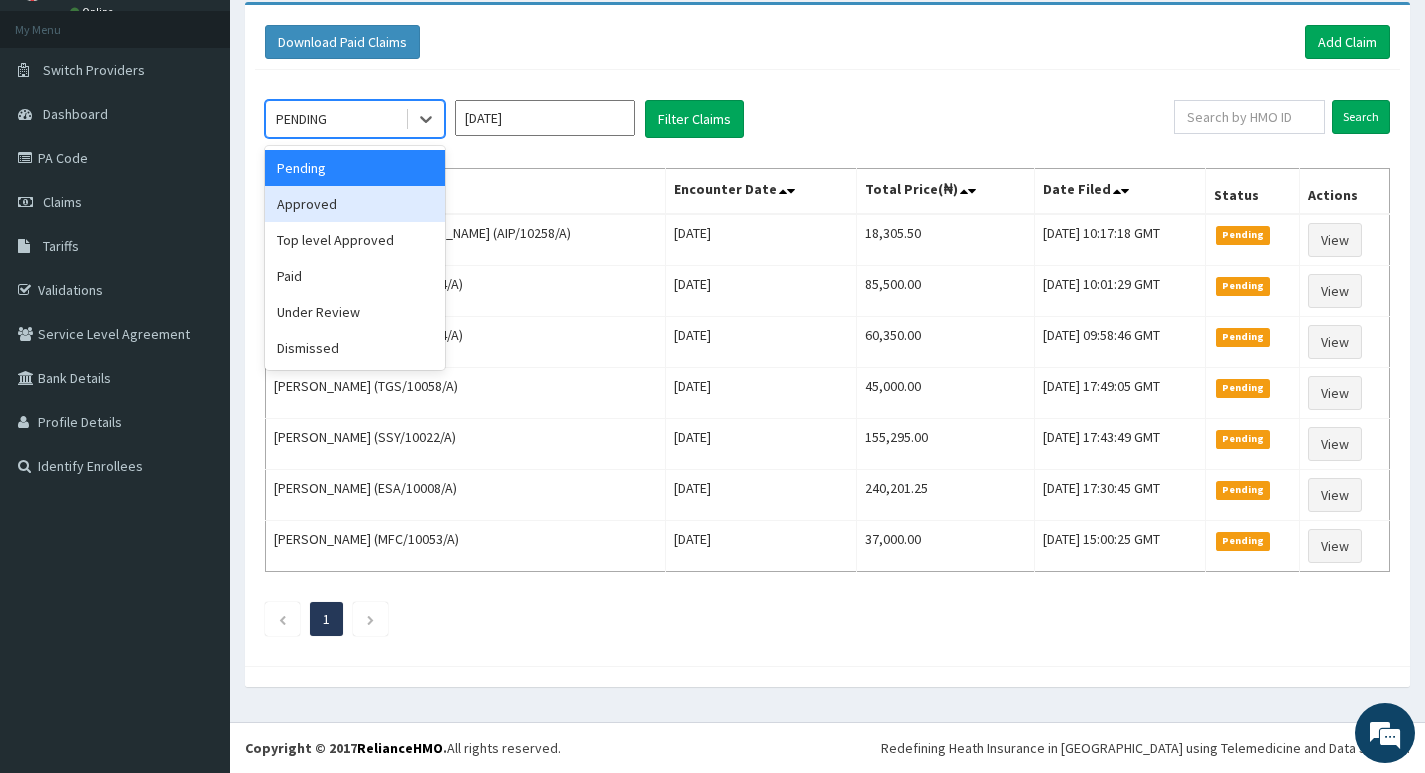 click on "Approved" at bounding box center (355, 204) 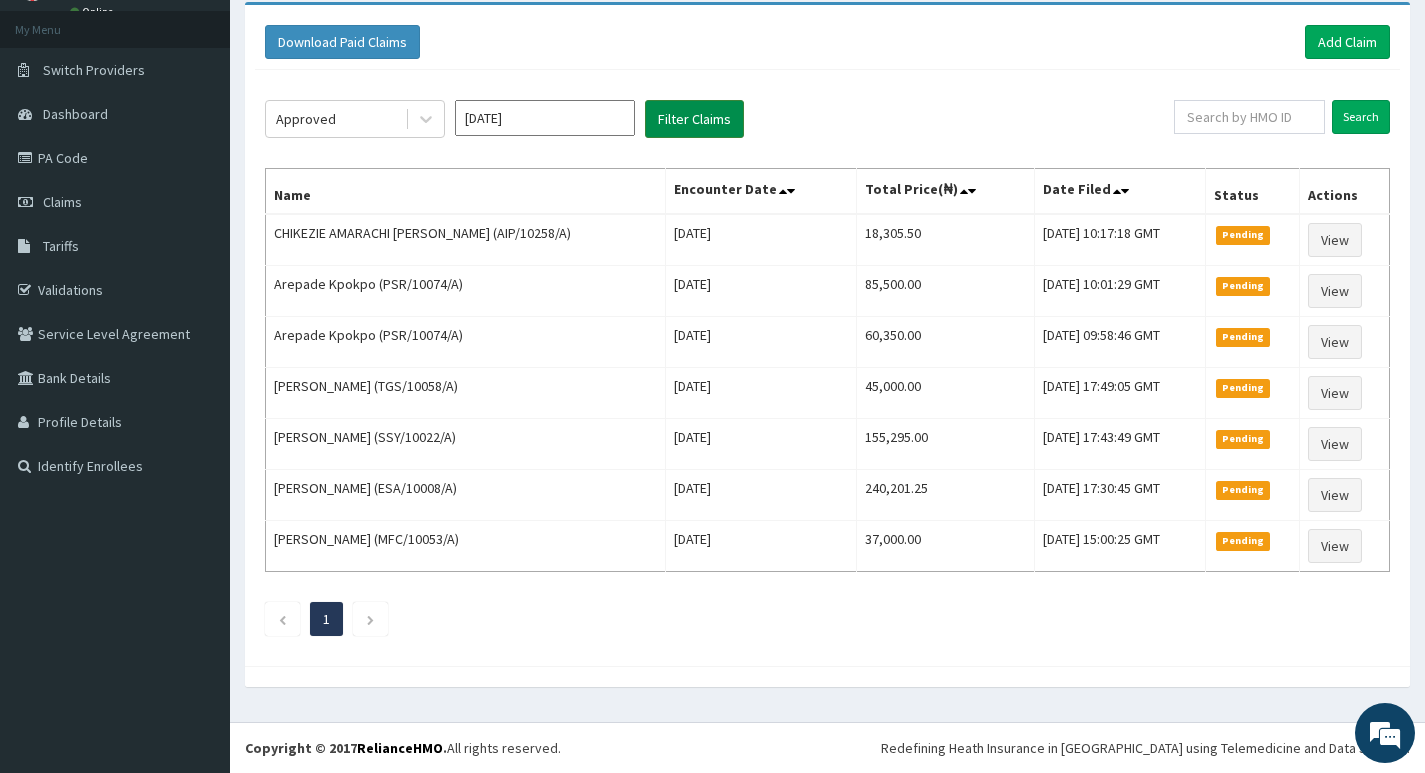 click on "Filter Claims" at bounding box center [694, 119] 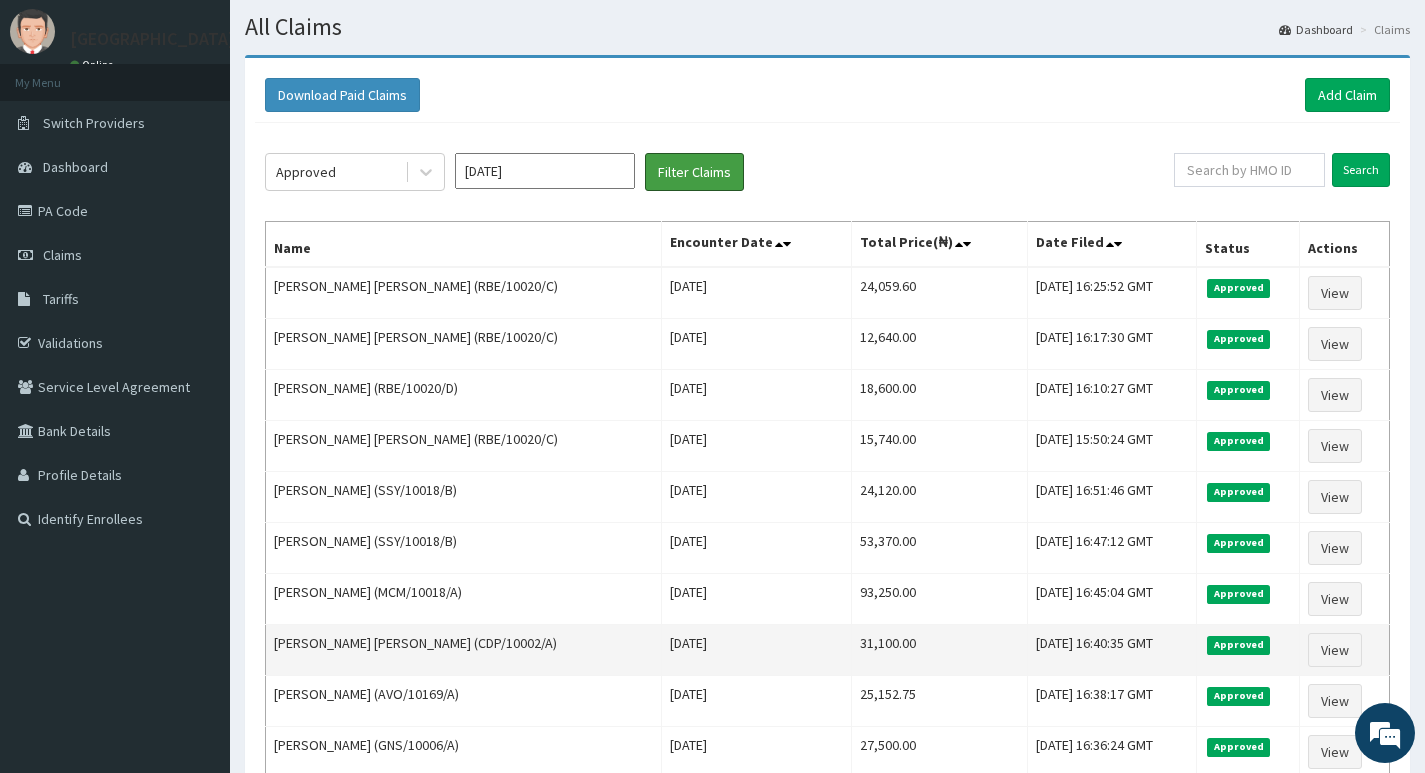 scroll, scrollTop: 0, scrollLeft: 0, axis: both 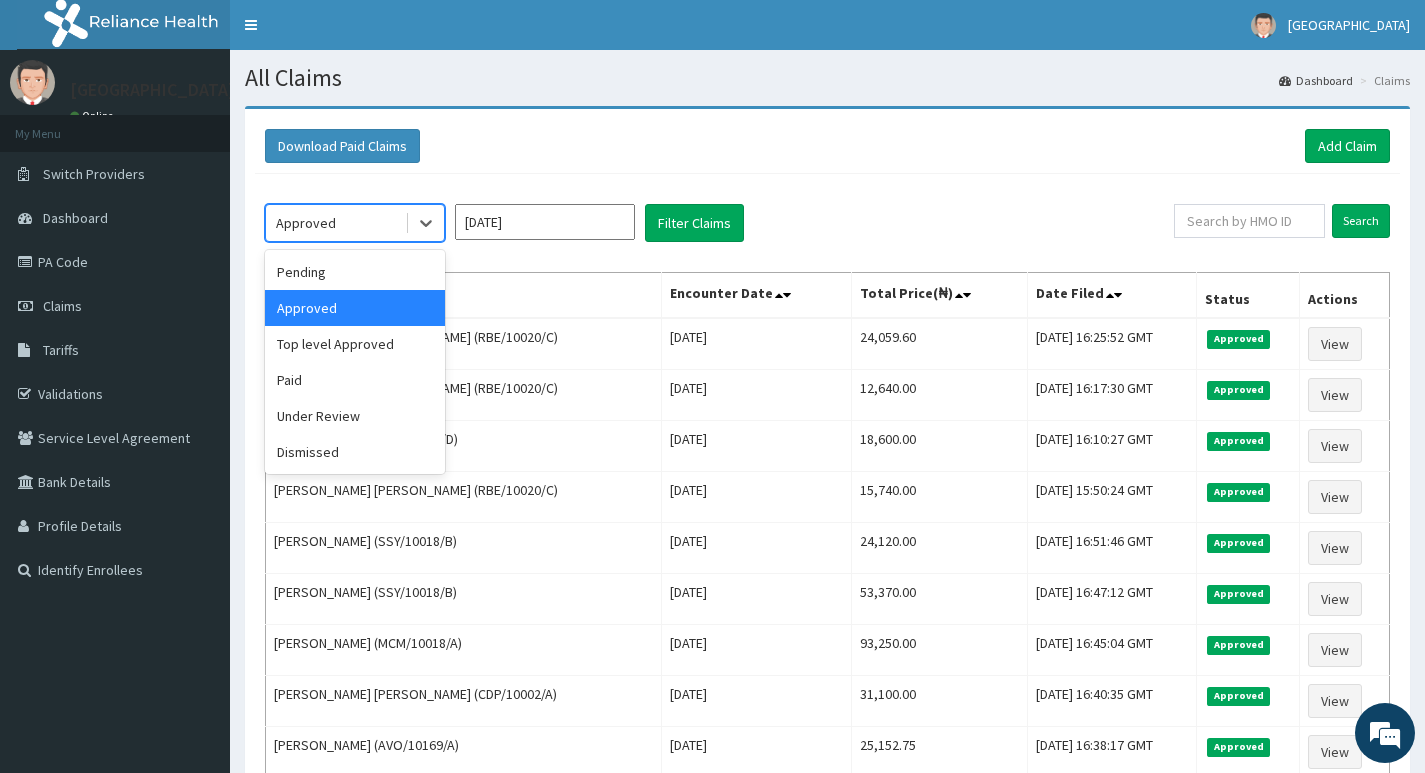 drag, startPoint x: 368, startPoint y: 222, endPoint x: 349, endPoint y: 230, distance: 20.615528 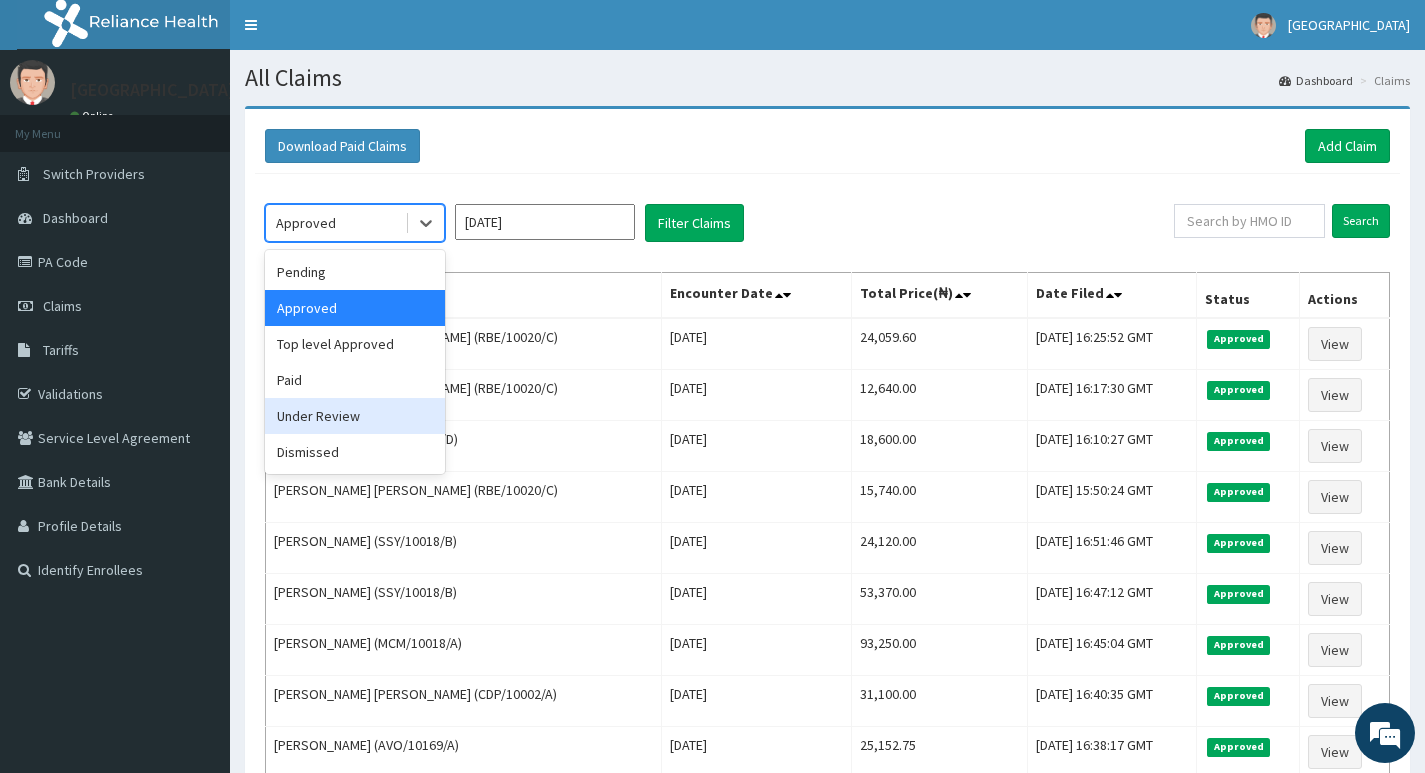 click on "Under Review" at bounding box center [355, 416] 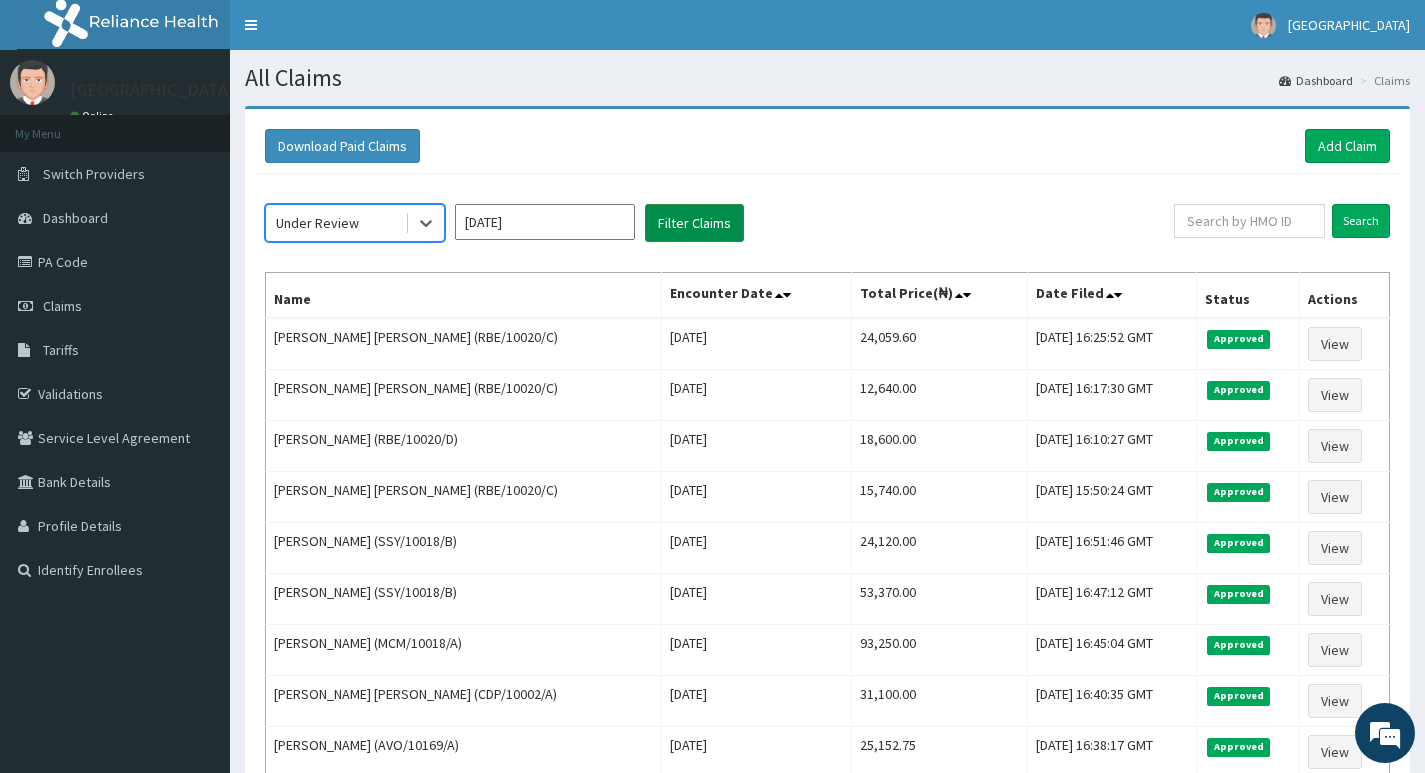 click on "Filter Claims" at bounding box center [694, 223] 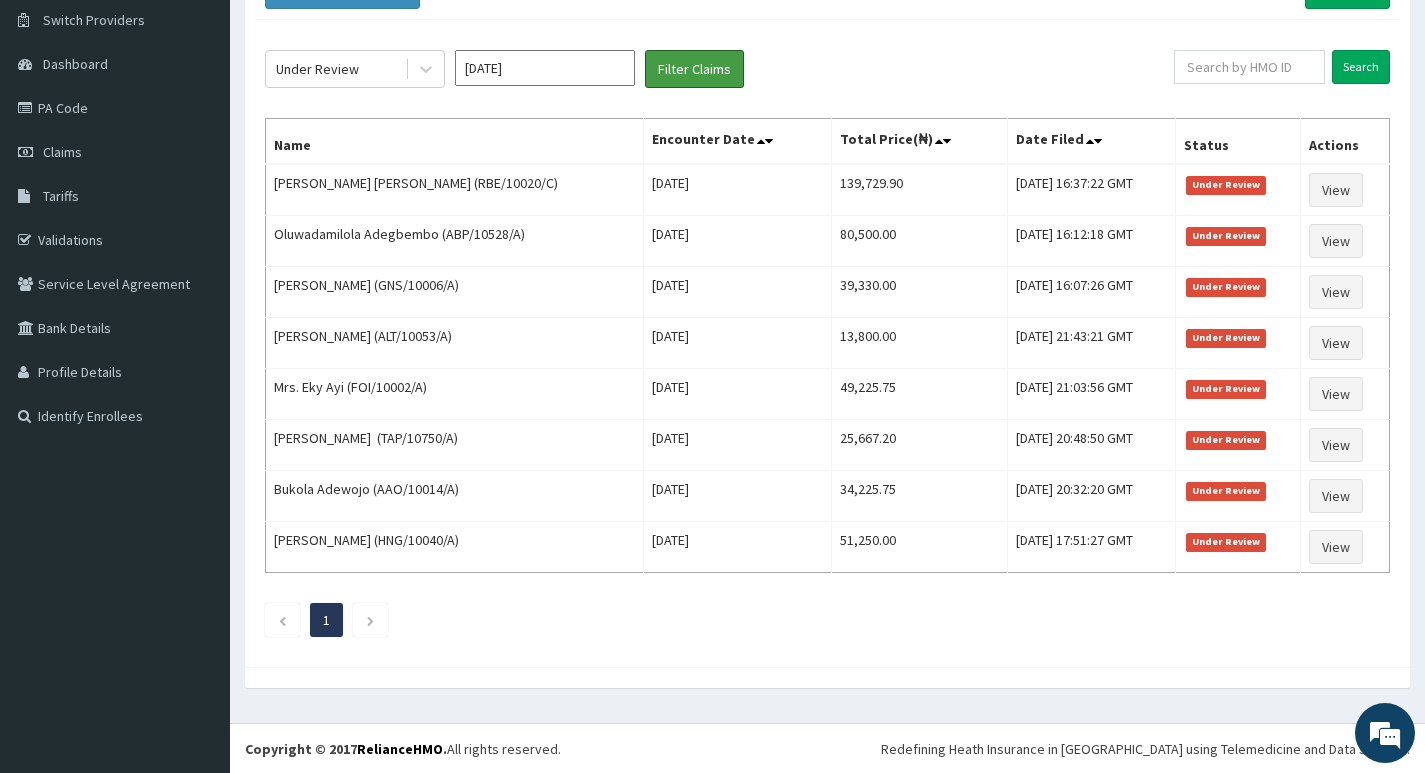 scroll, scrollTop: 155, scrollLeft: 0, axis: vertical 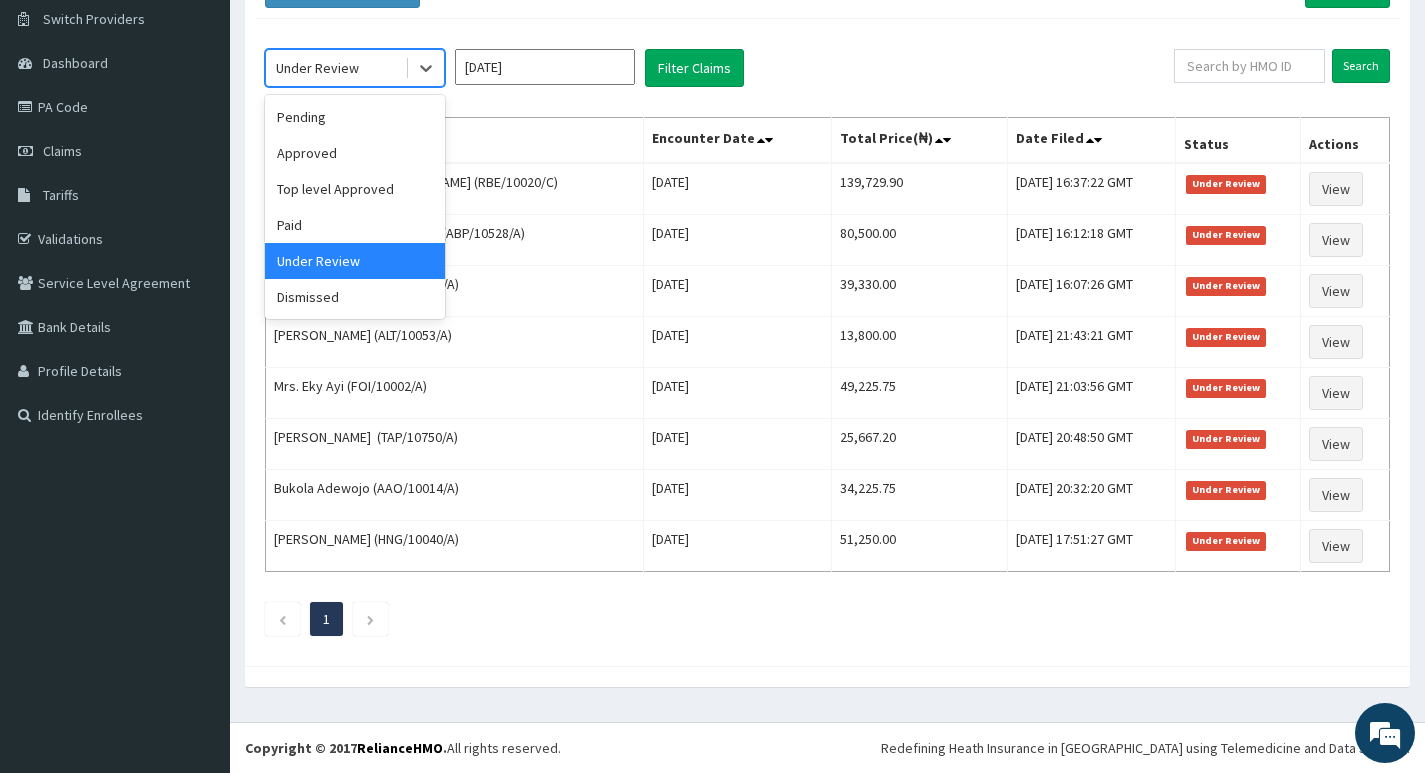 click on "Under Review" at bounding box center (317, 68) 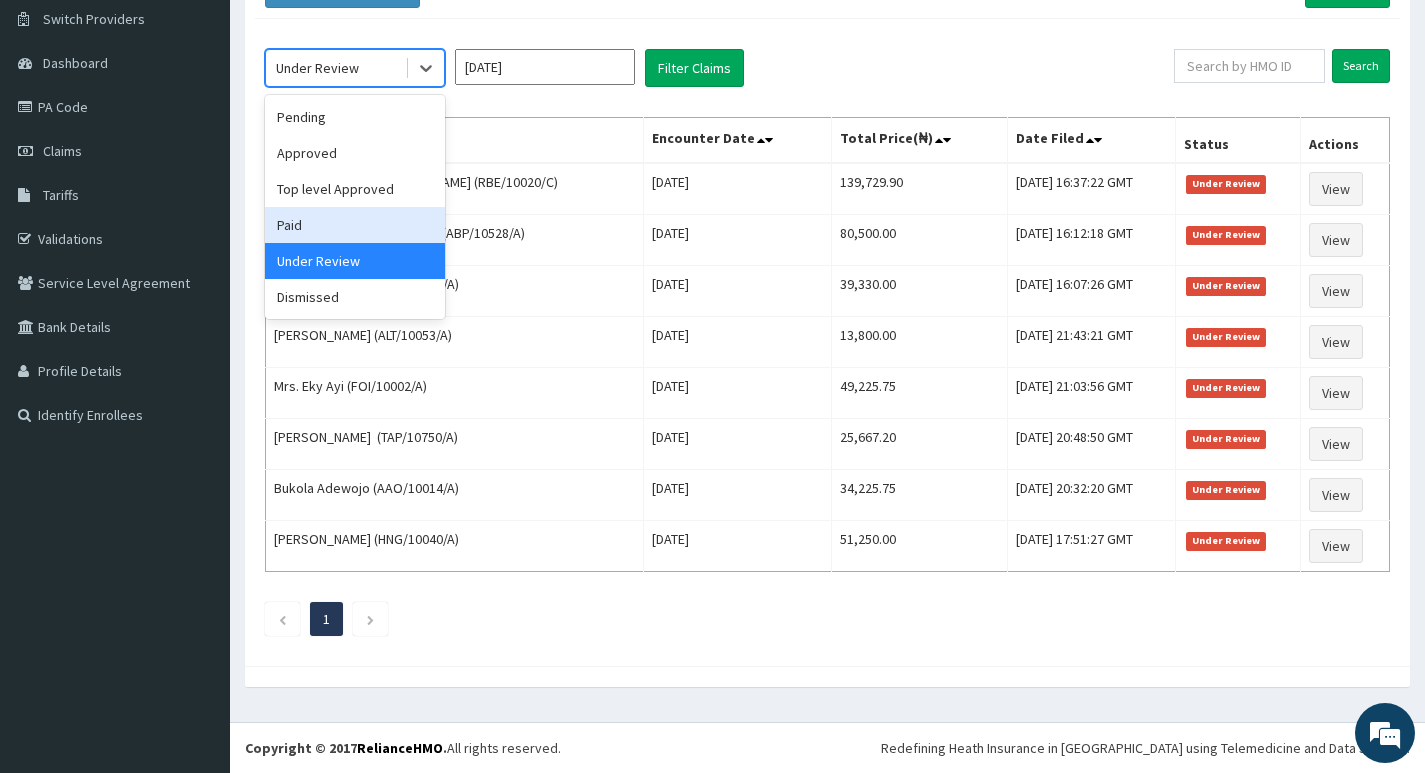 click on "Paid" at bounding box center [355, 225] 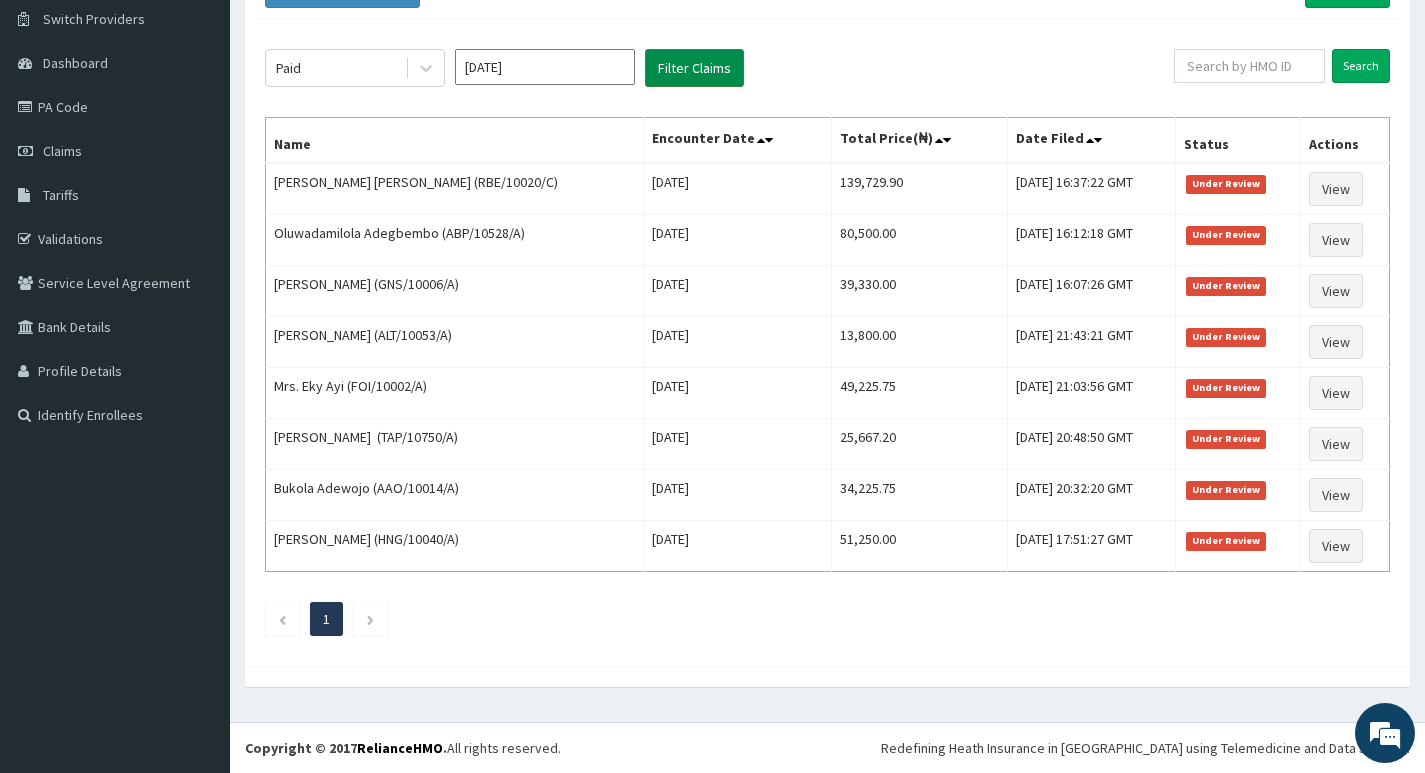 click on "Filter Claims" at bounding box center (694, 68) 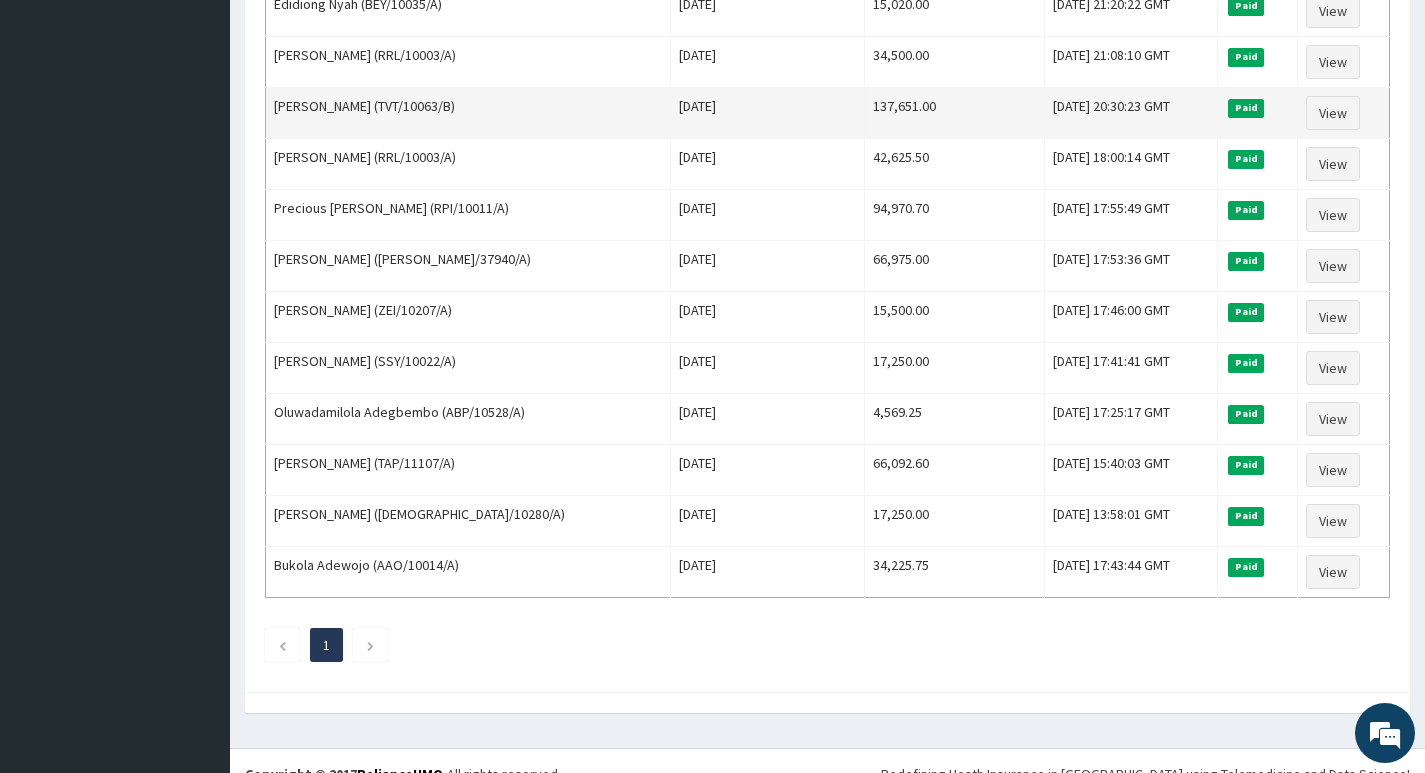scroll, scrollTop: 716, scrollLeft: 0, axis: vertical 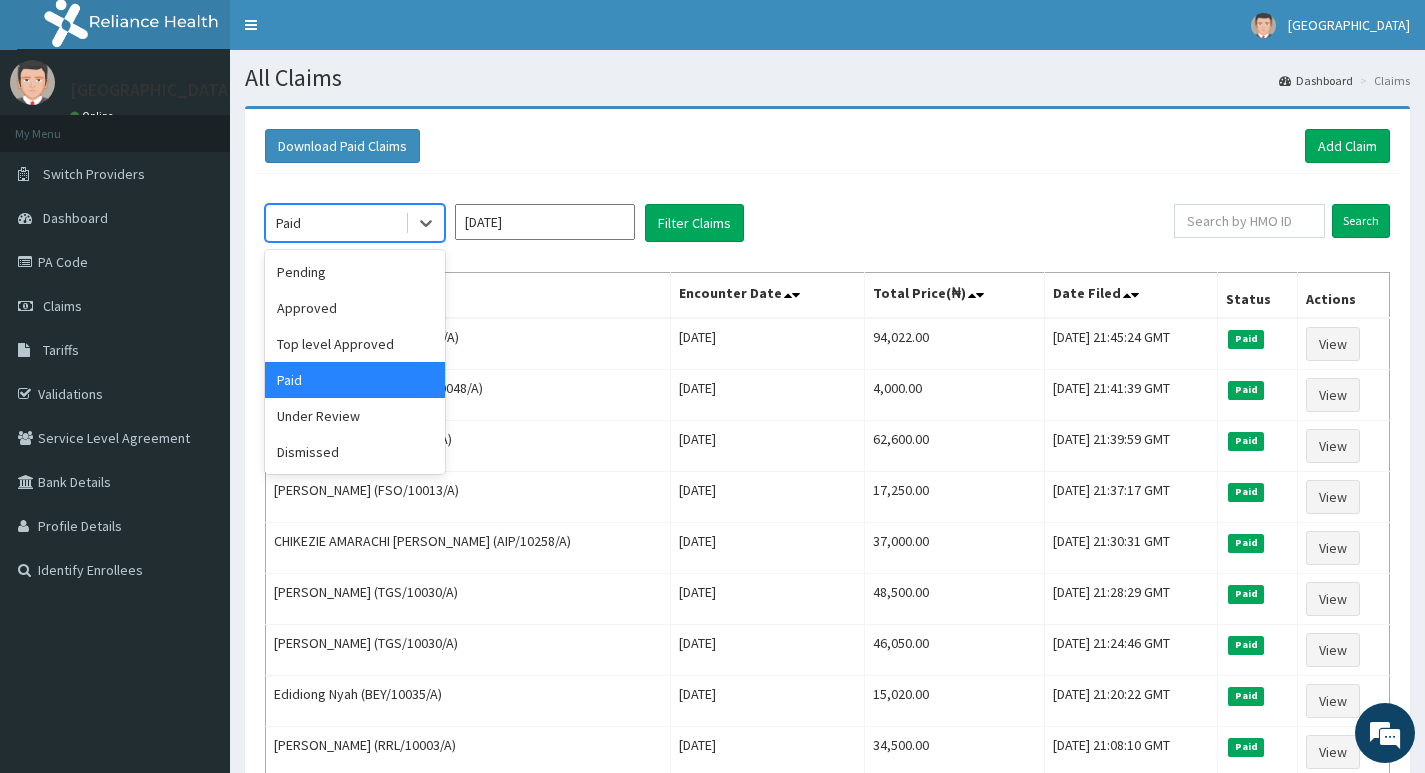 click on "Paid" at bounding box center [335, 223] 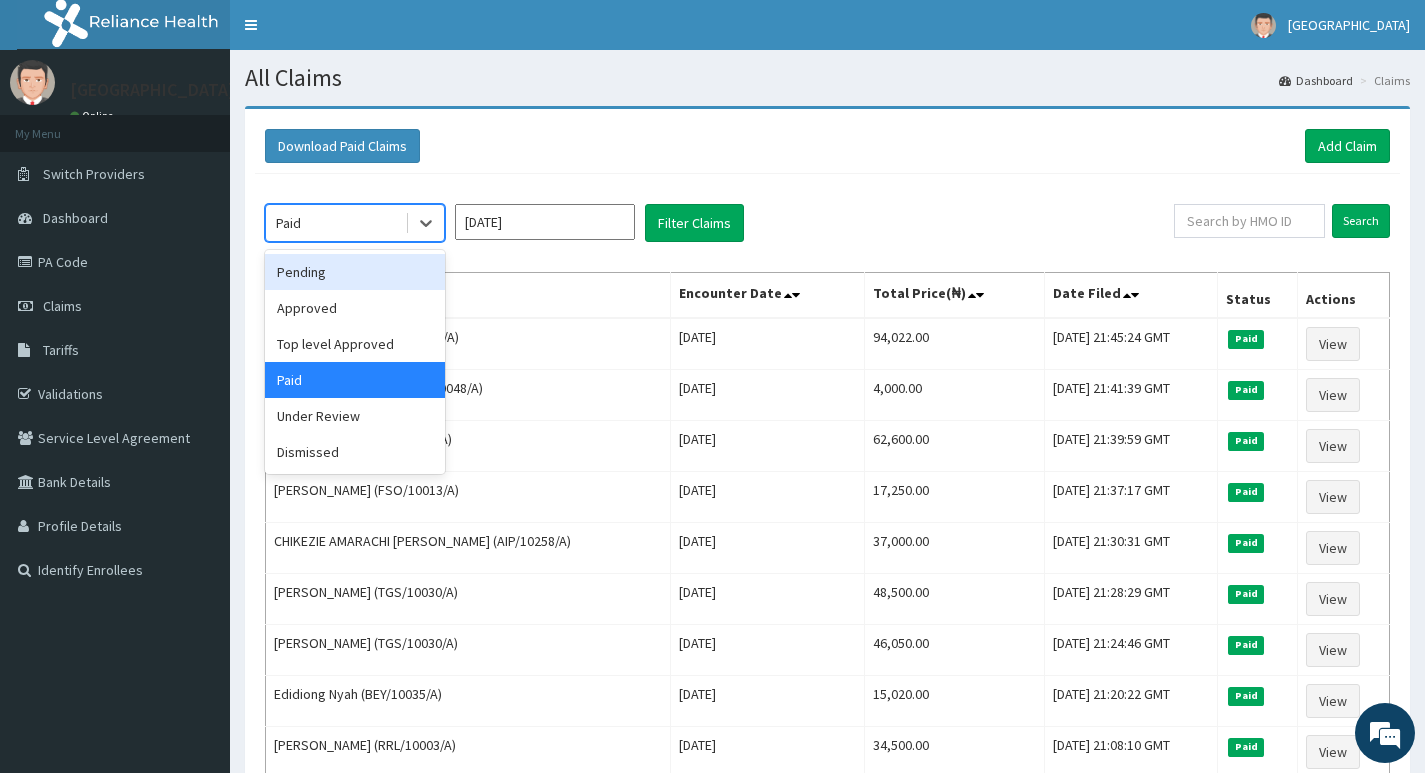 click on "Pending" at bounding box center [355, 272] 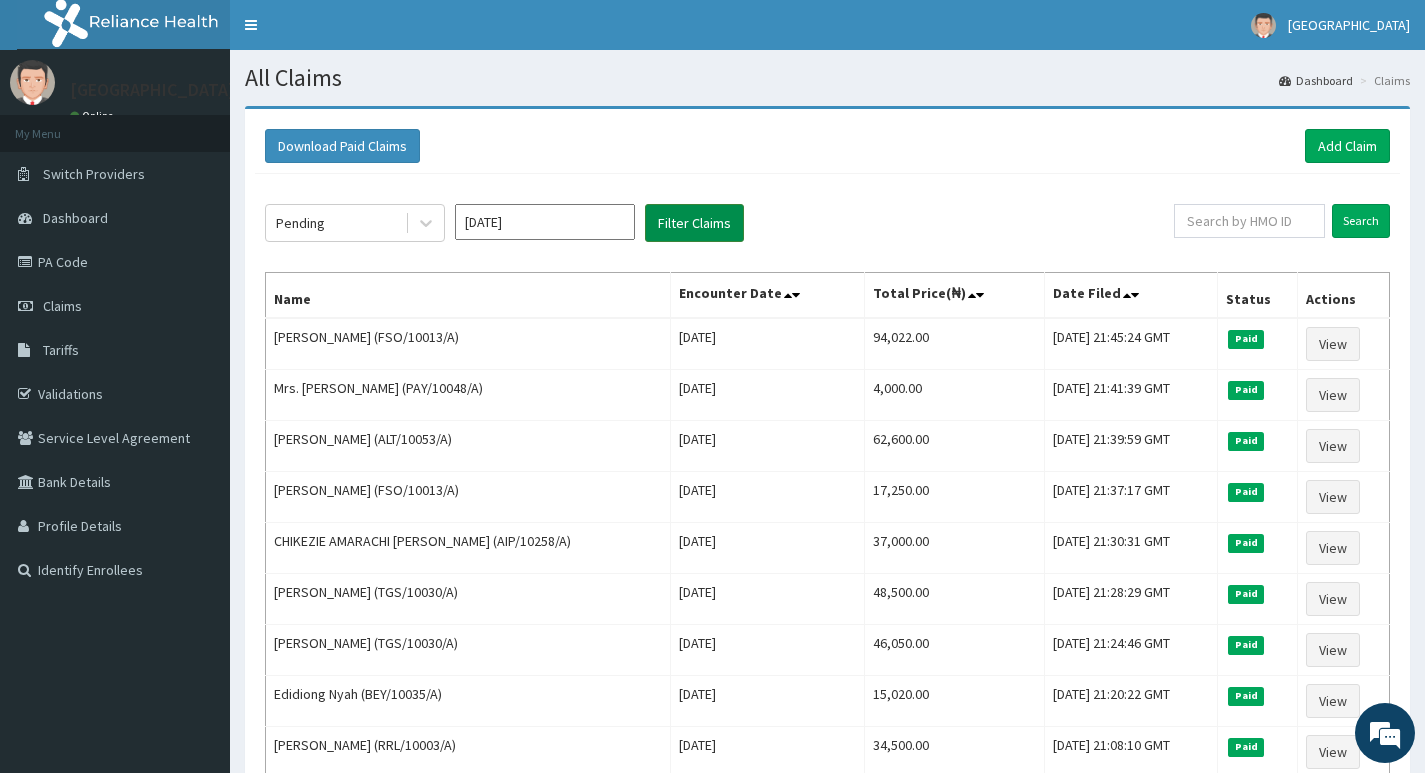 click on "Filter Claims" at bounding box center [694, 223] 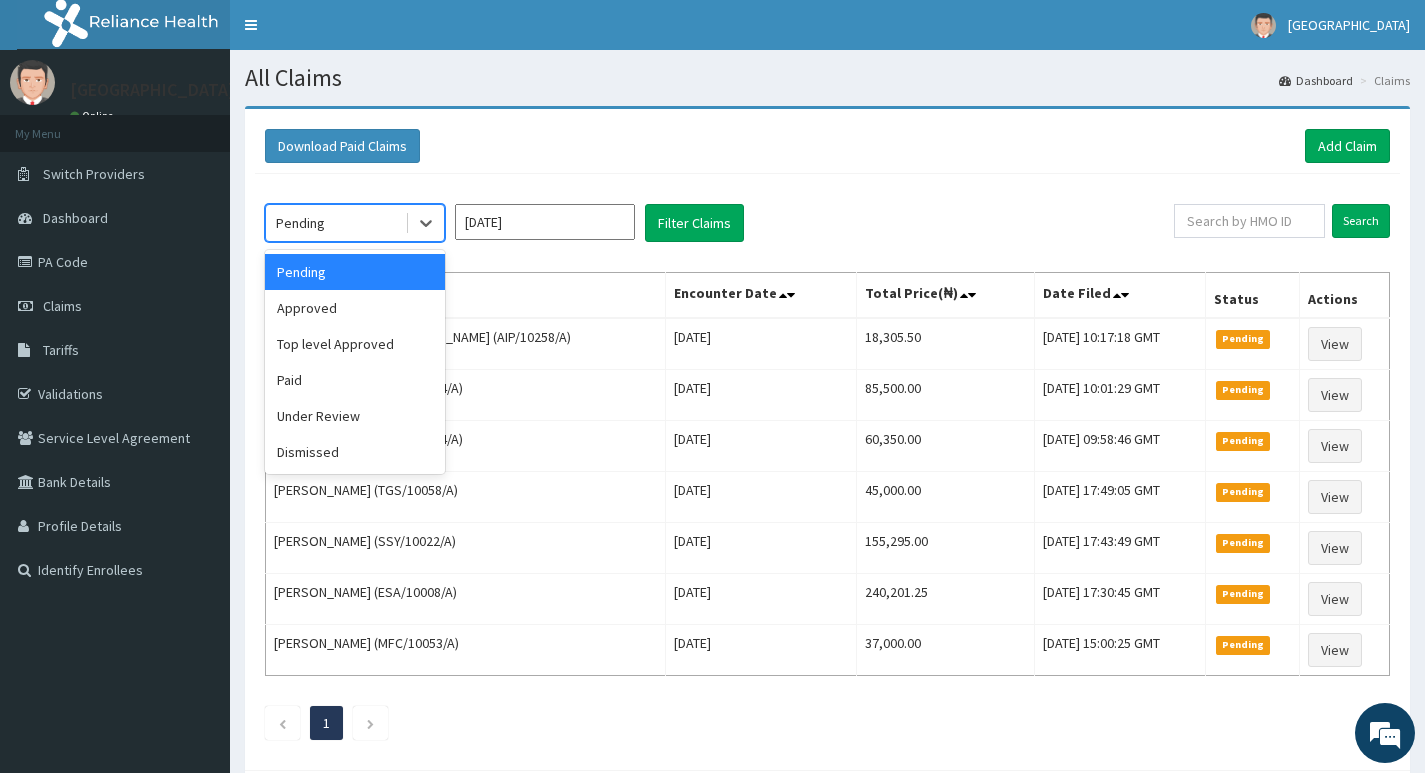 click on "Pending" at bounding box center (335, 223) 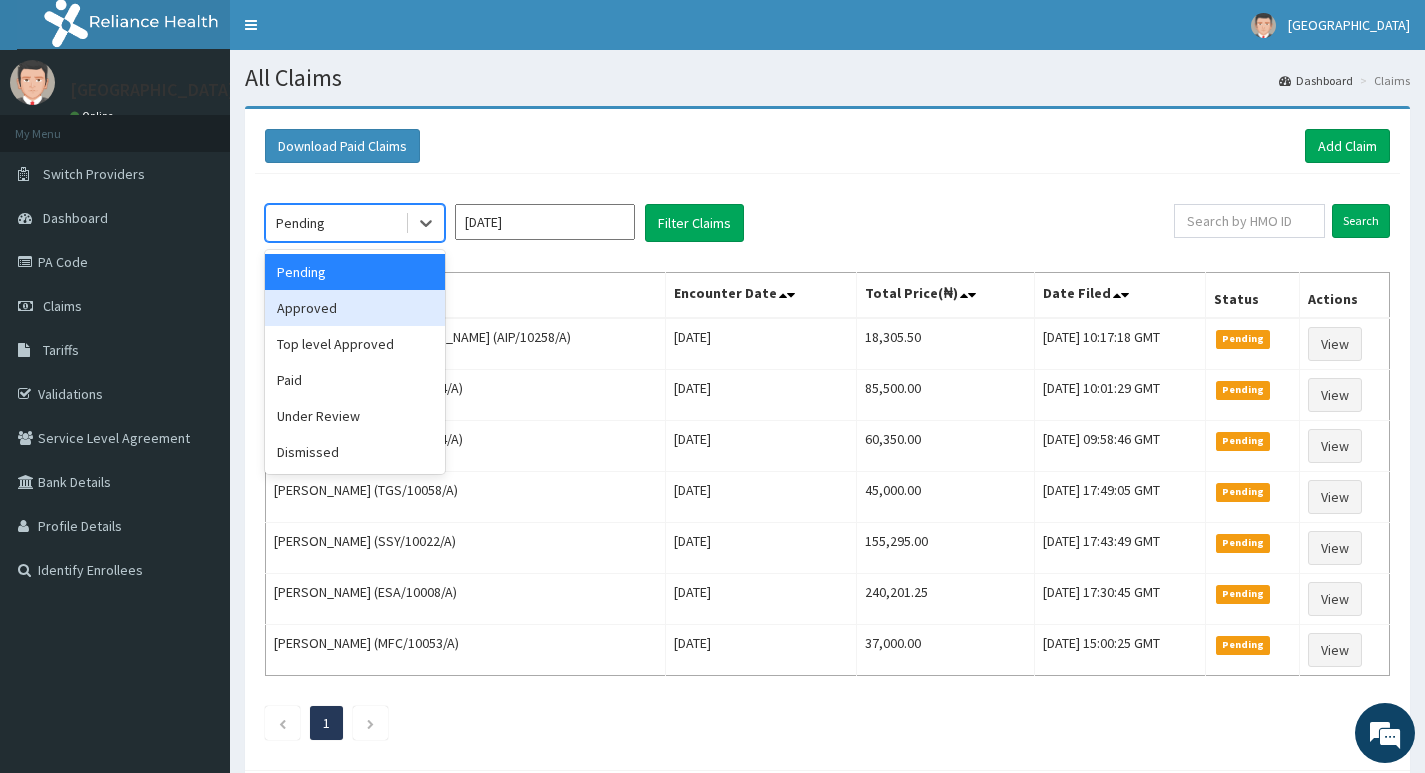 click on "Approved" at bounding box center [355, 308] 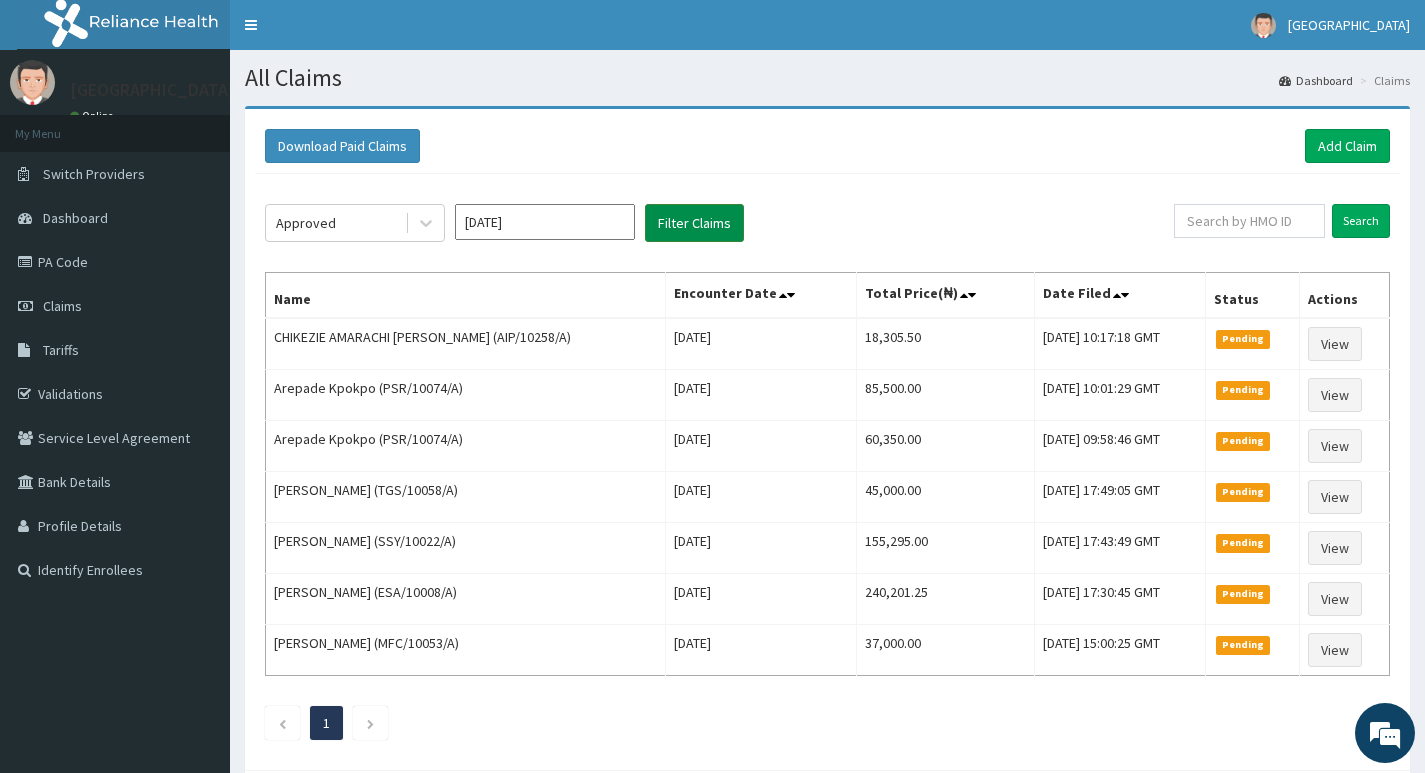 click on "Filter Claims" at bounding box center [694, 223] 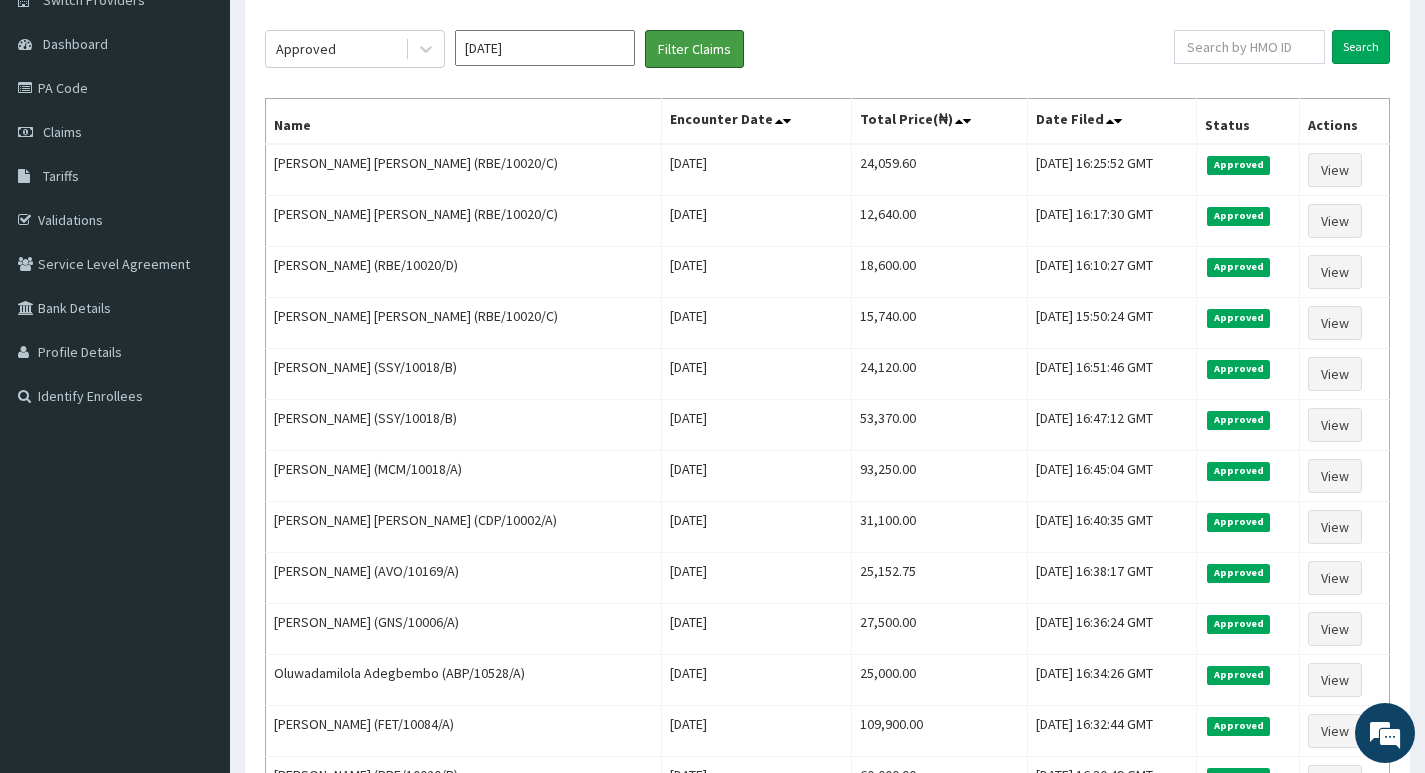 scroll, scrollTop: 128, scrollLeft: 0, axis: vertical 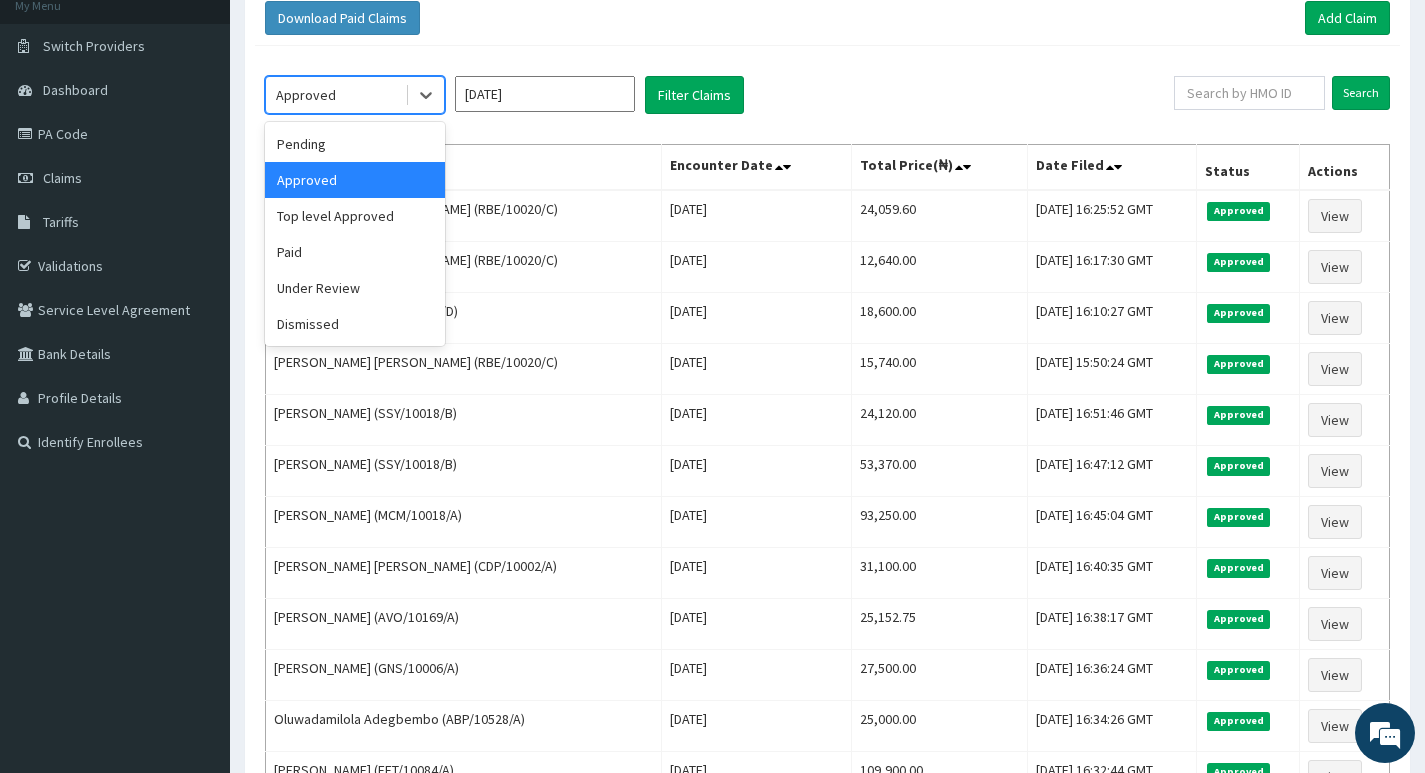 click on "Approved" at bounding box center [335, 95] 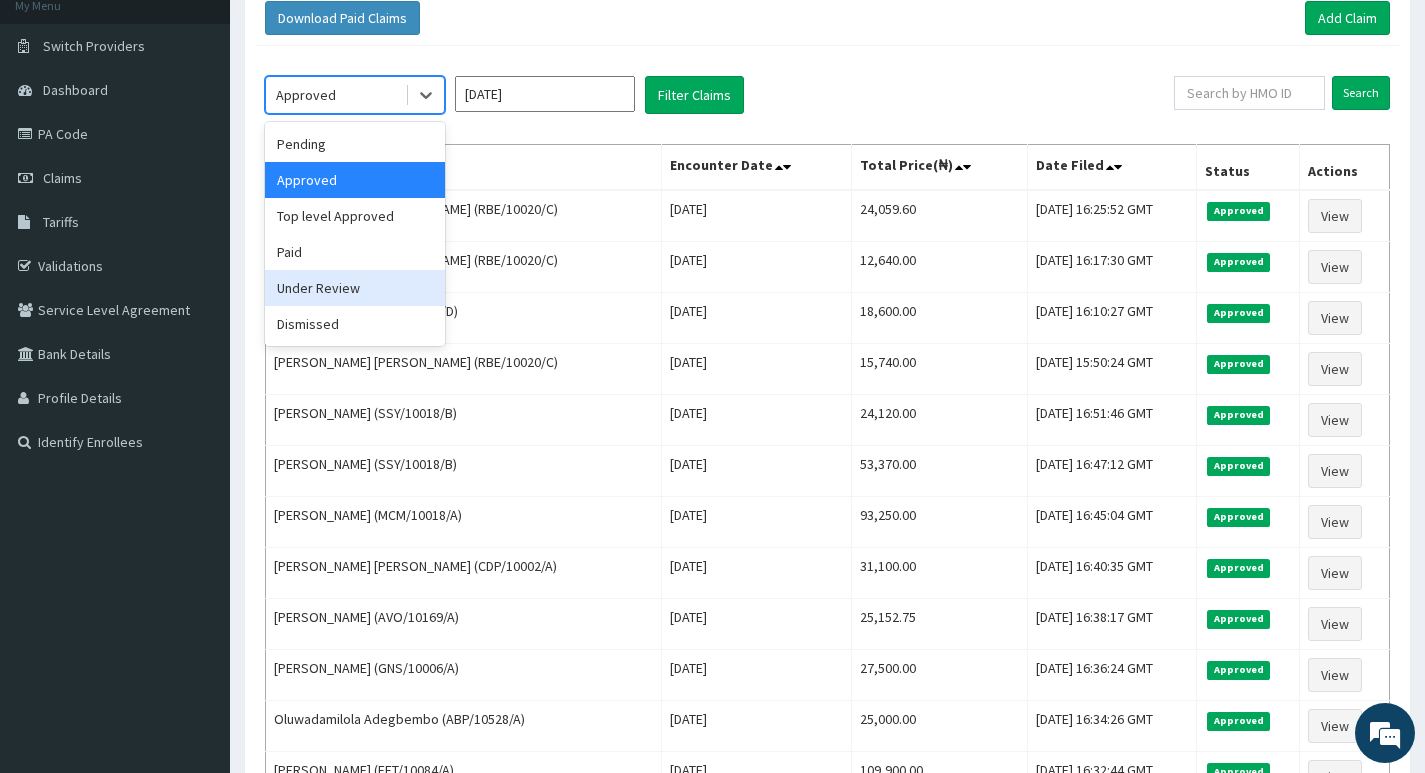 click on "Under Review" at bounding box center (355, 288) 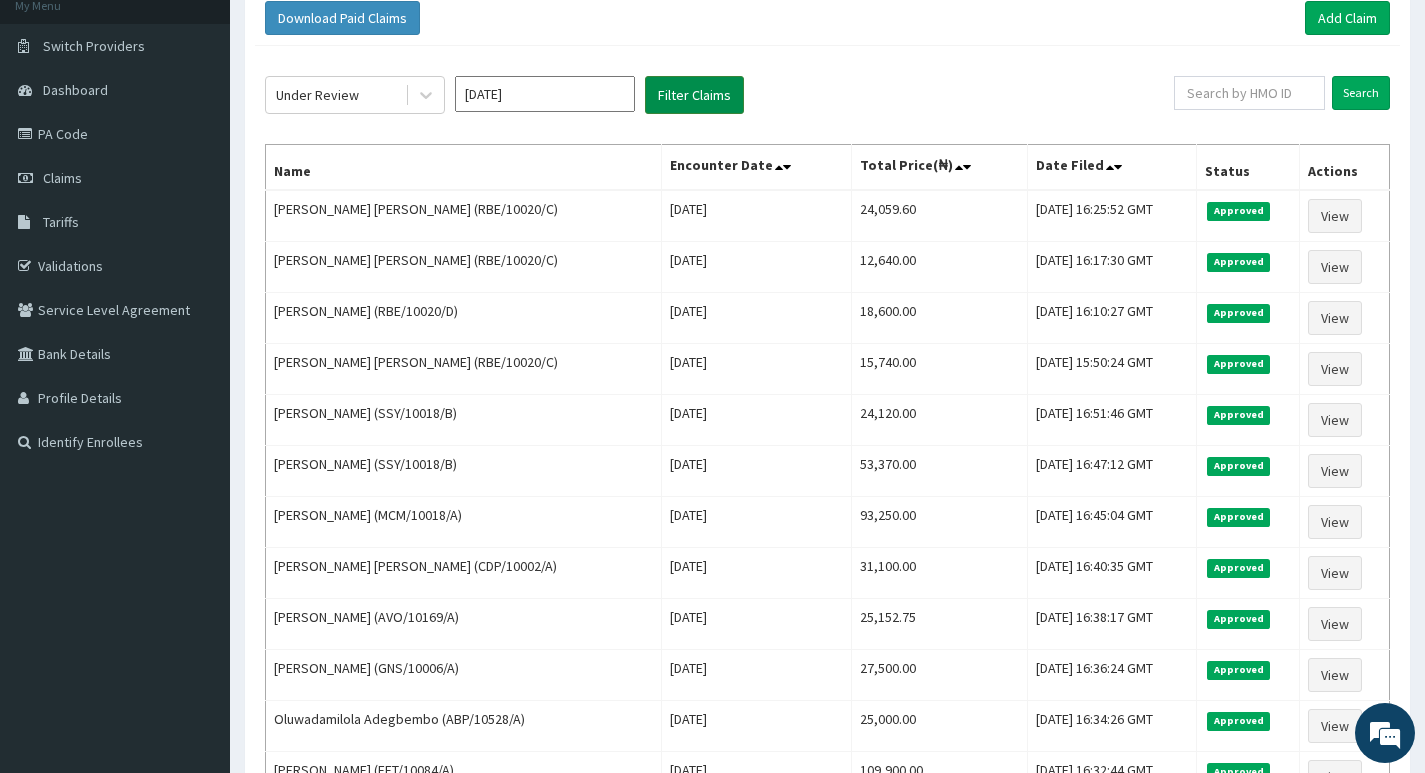 click on "Filter Claims" at bounding box center (694, 95) 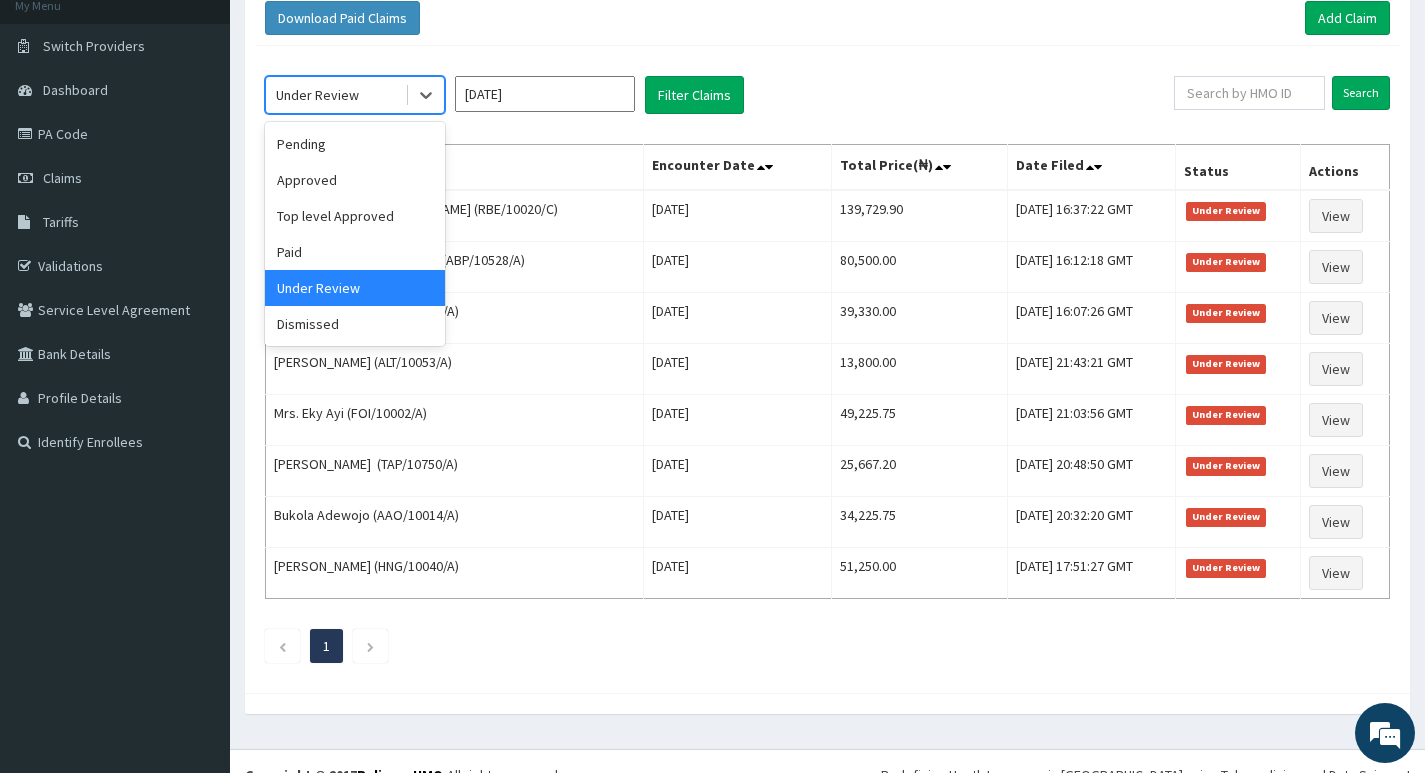 click on "Under Review" at bounding box center [335, 95] 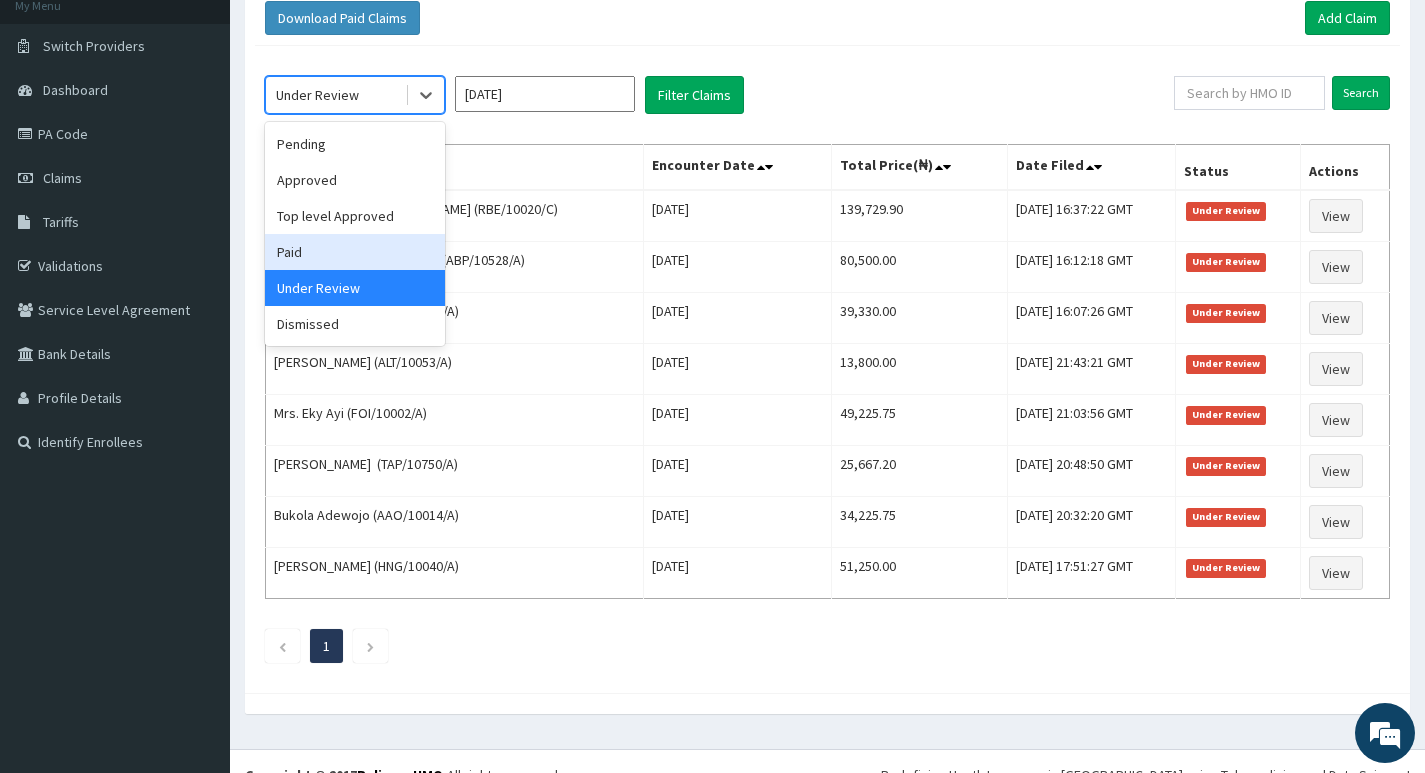 click on "Paid" at bounding box center (355, 252) 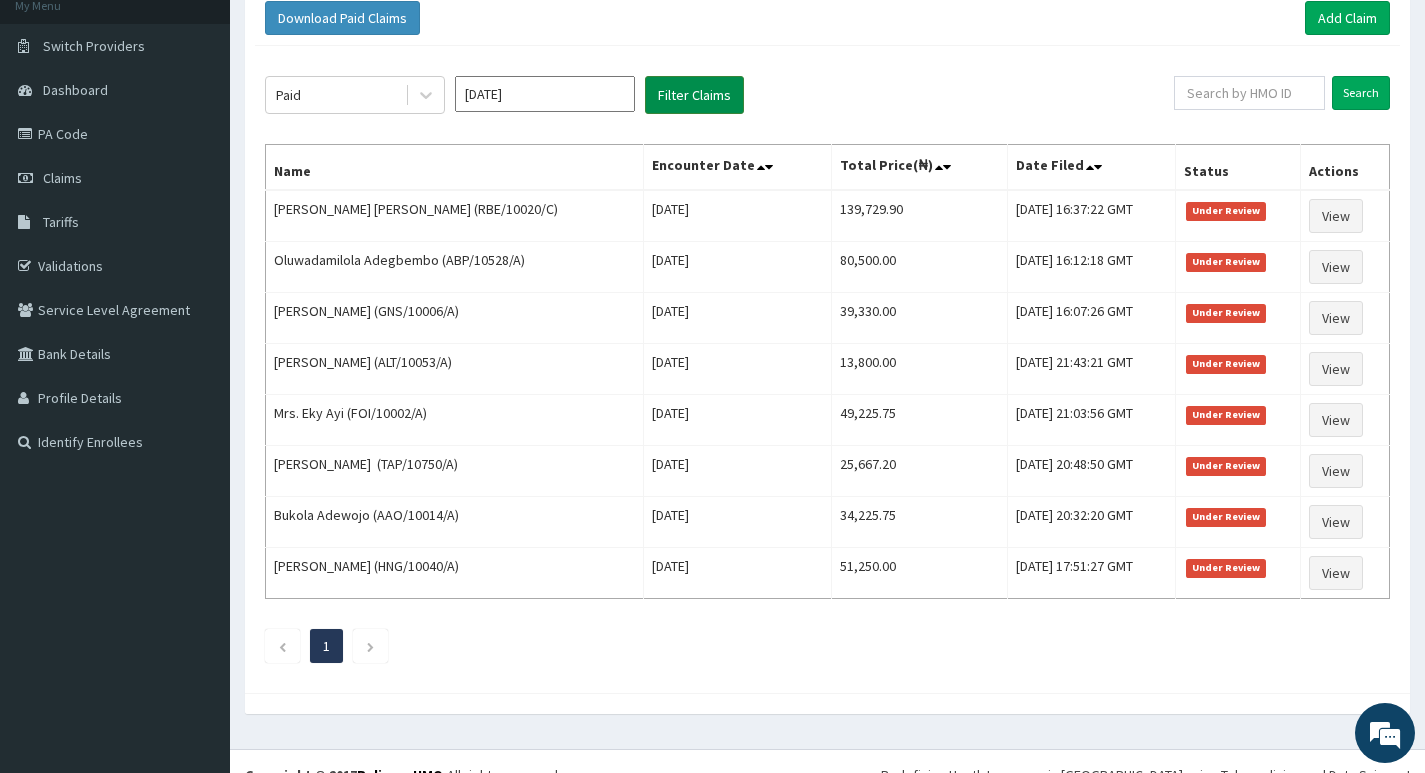 click on "Filter Claims" at bounding box center (694, 95) 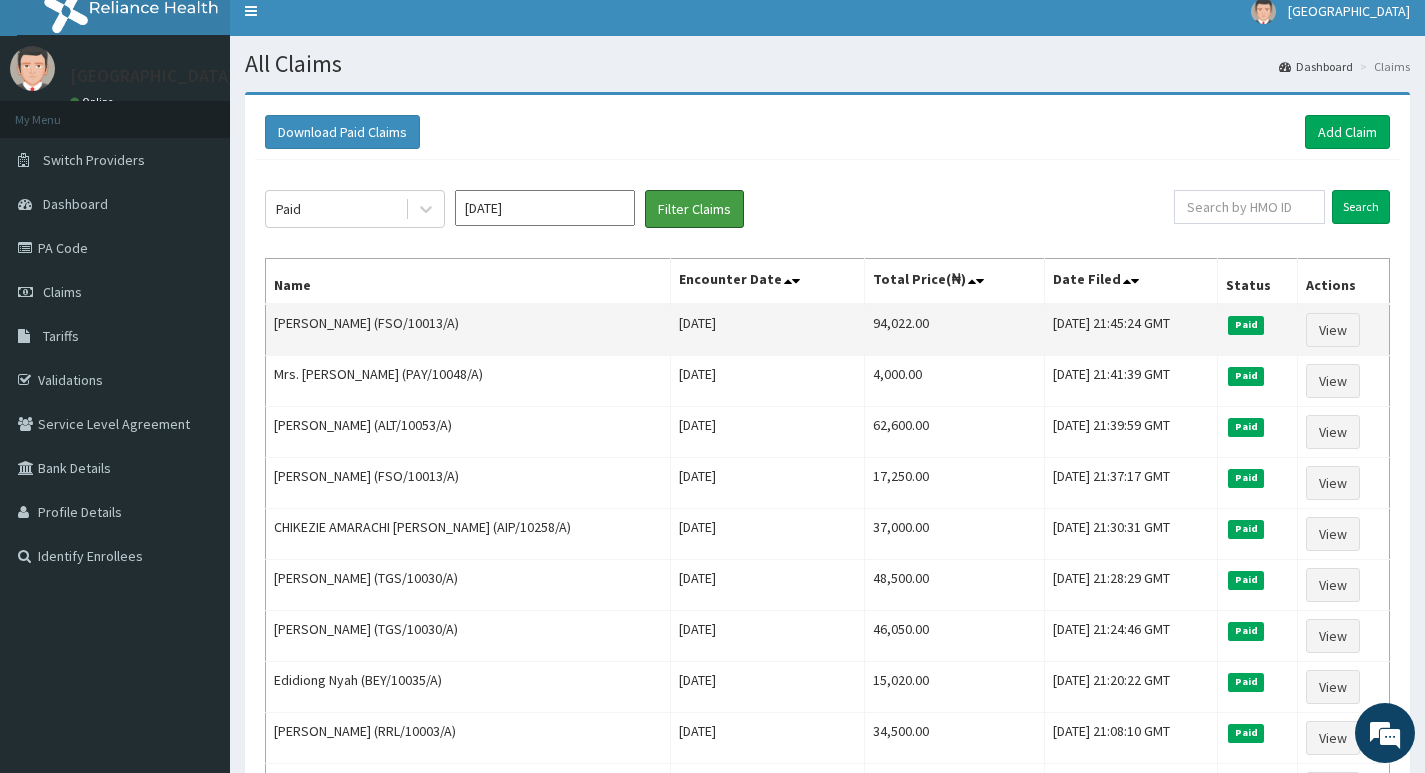 scroll, scrollTop: 0, scrollLeft: 0, axis: both 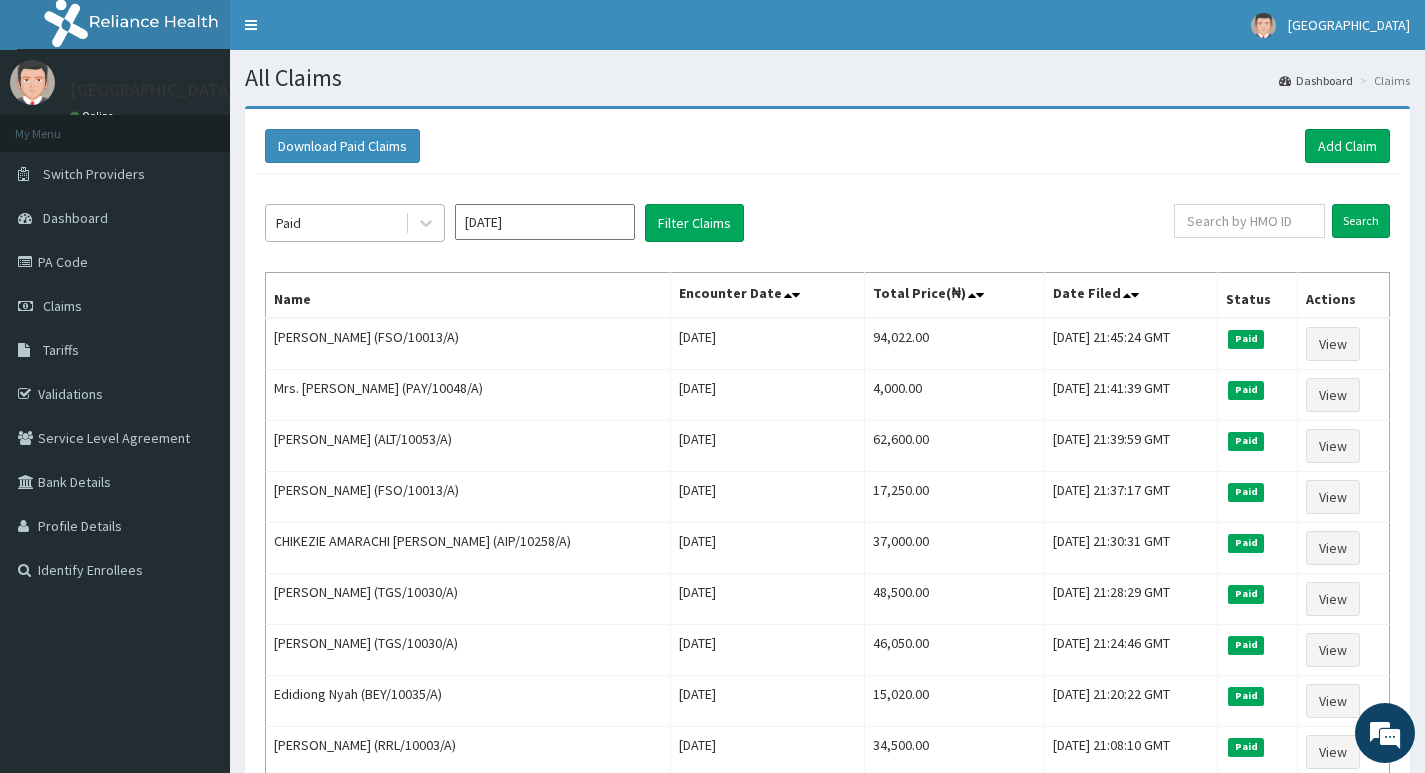 click on "Paid" at bounding box center (335, 223) 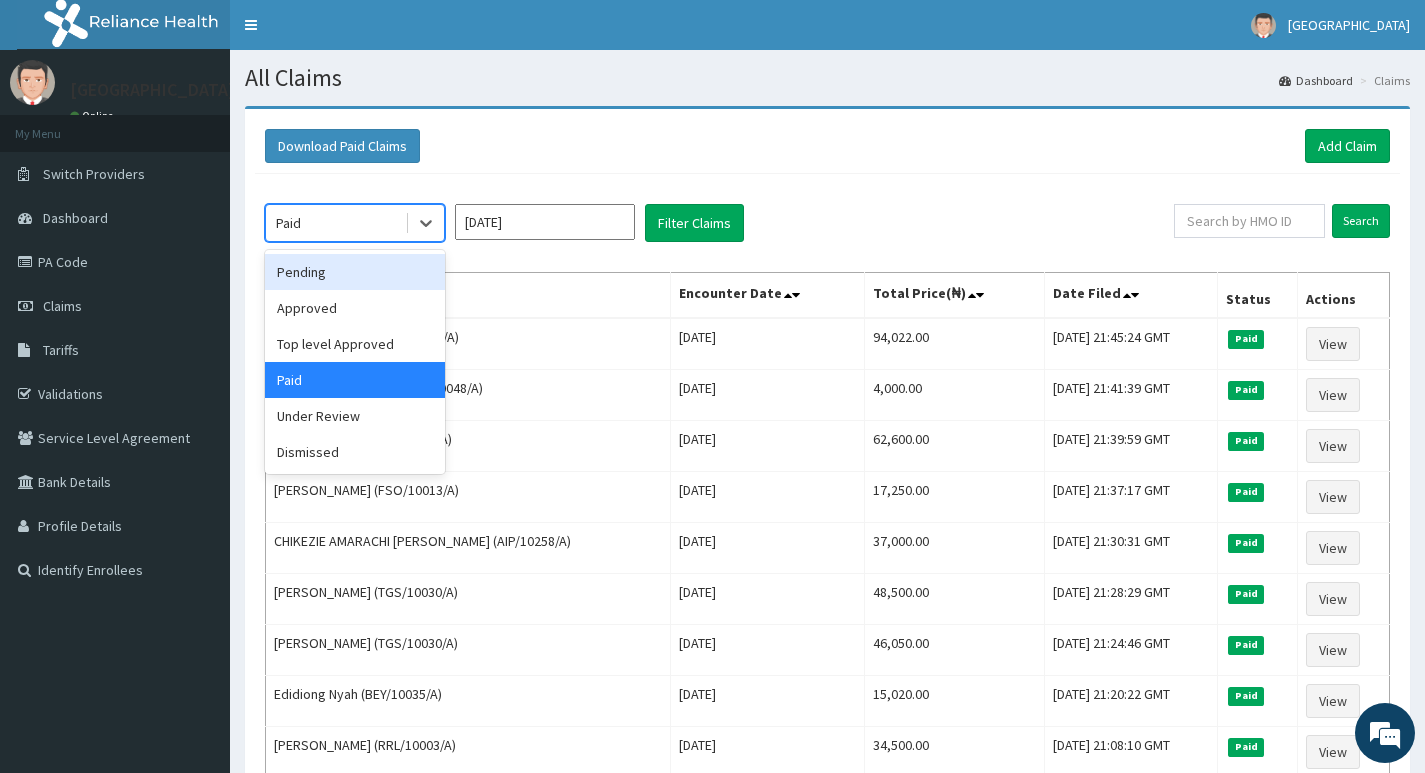 click on "Pending" at bounding box center [355, 272] 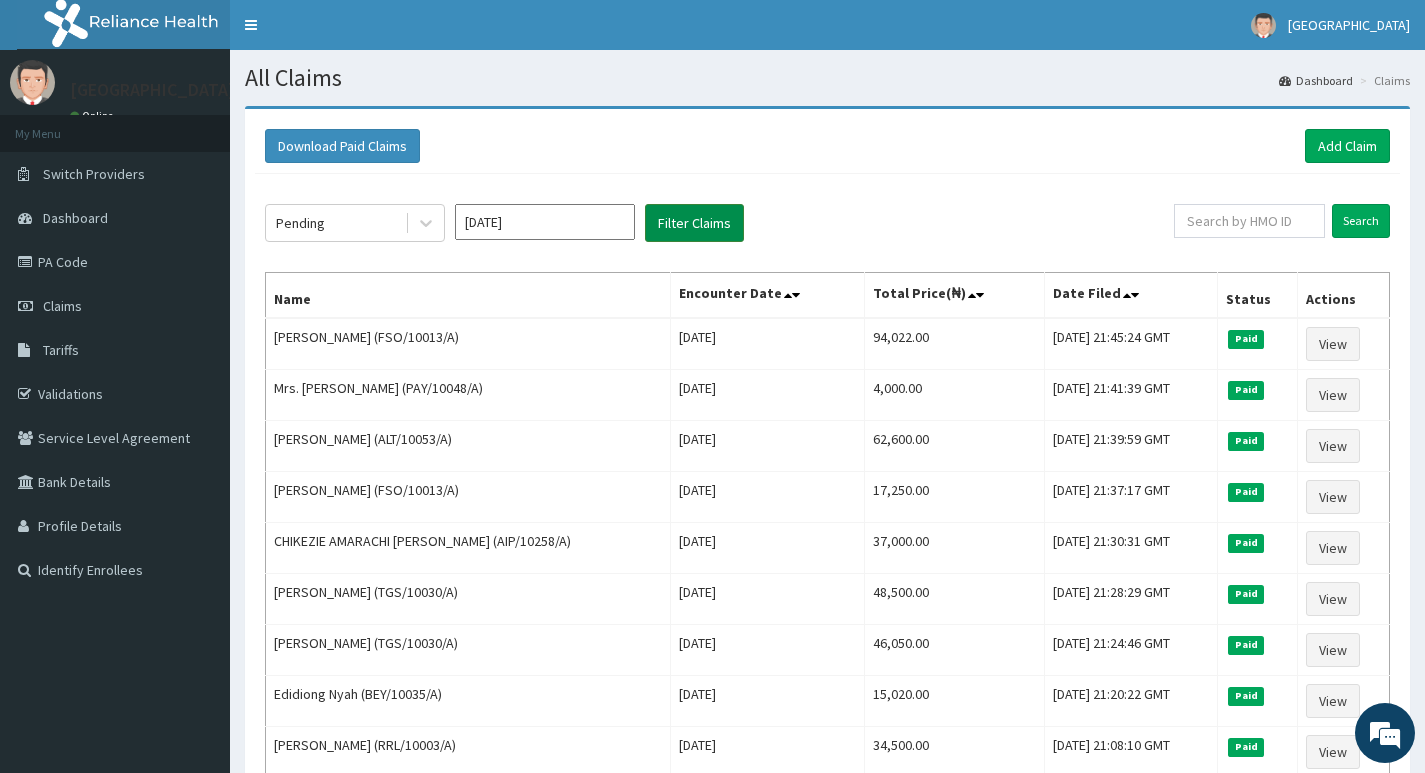 click on "Filter Claims" at bounding box center (694, 223) 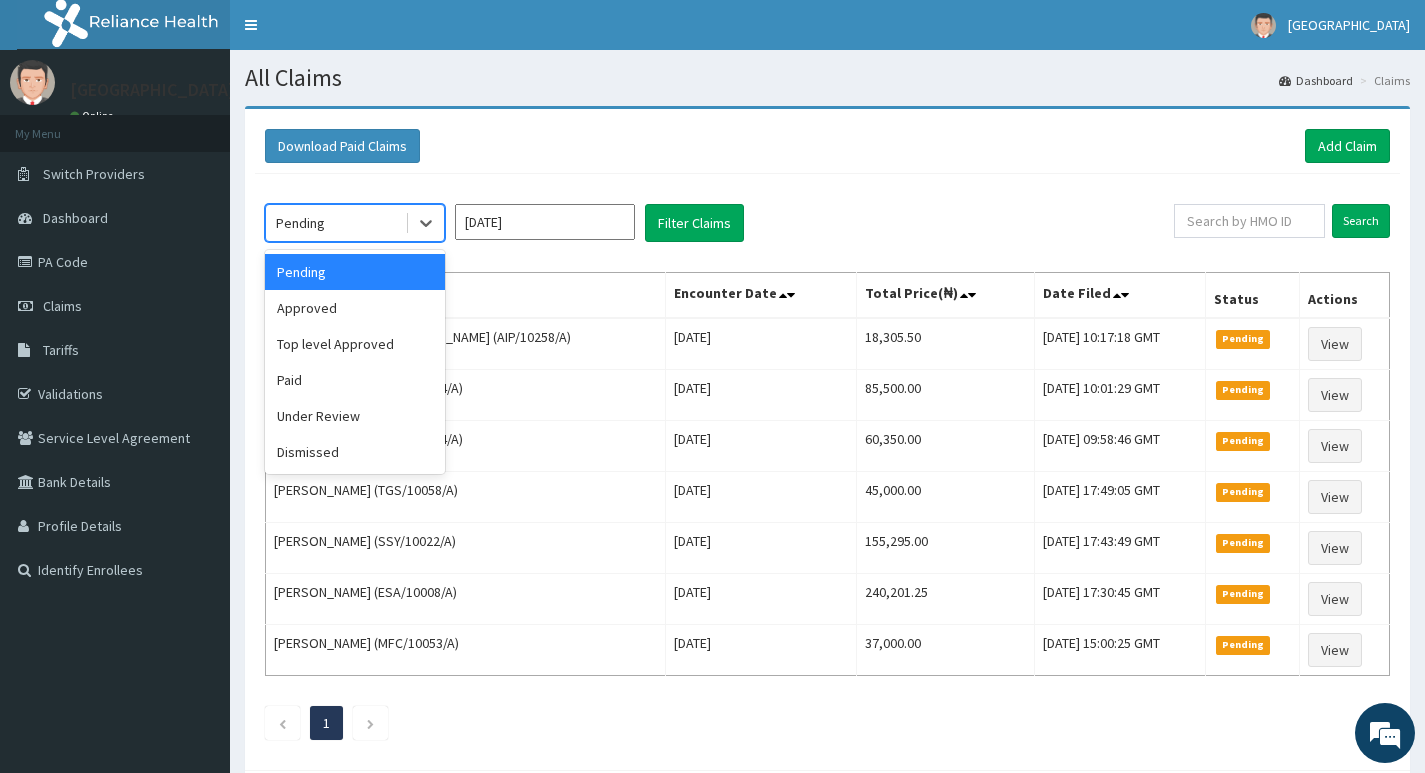 click on "Pending" at bounding box center [335, 223] 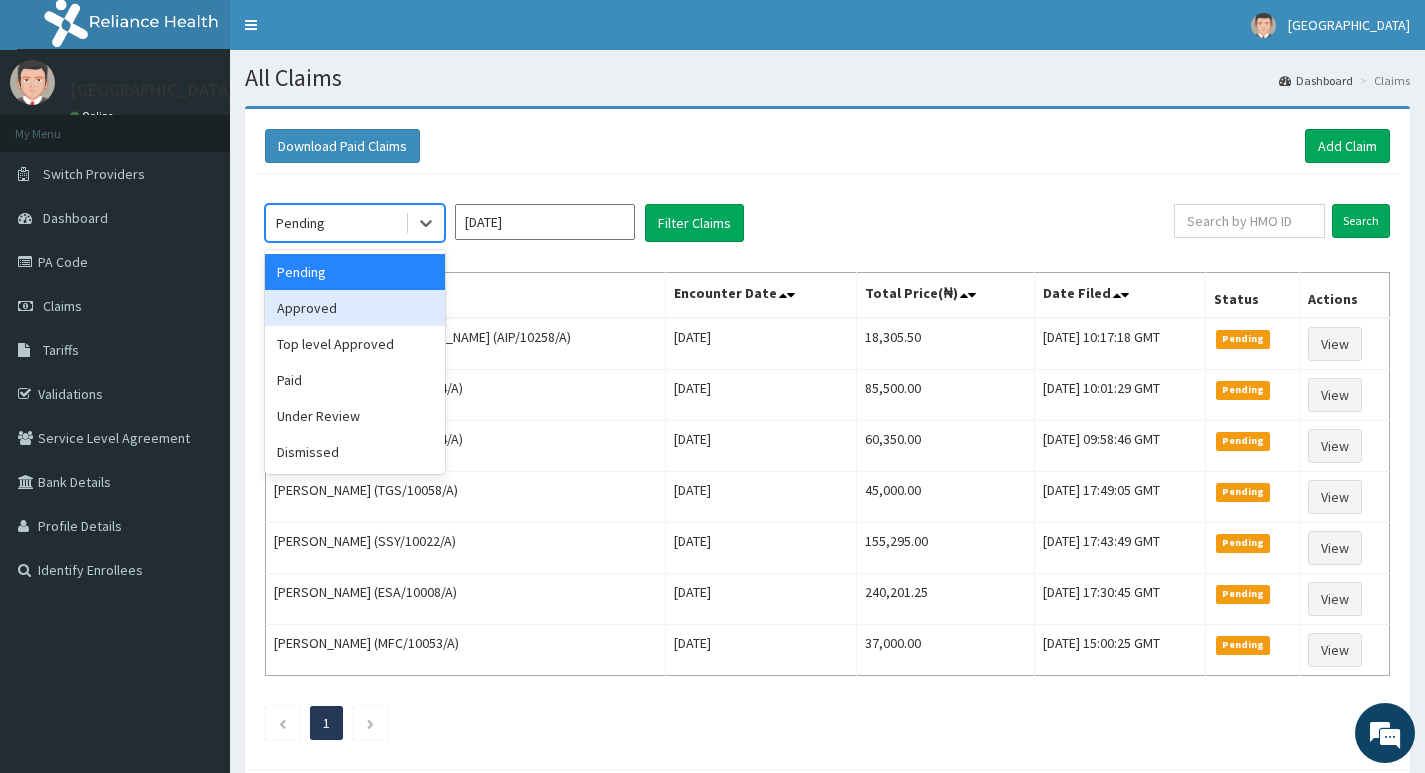 click on "Approved" at bounding box center (355, 308) 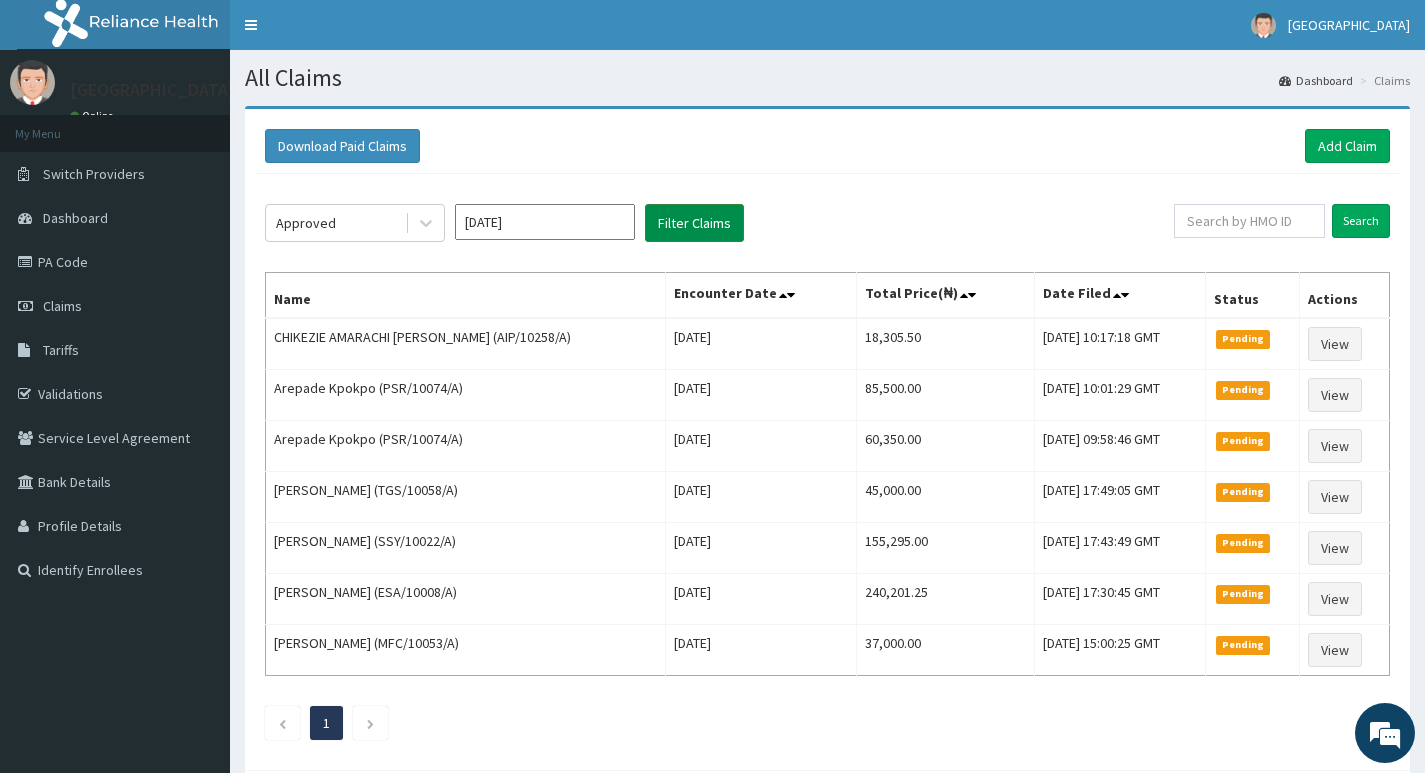 click on "Filter Claims" at bounding box center [694, 223] 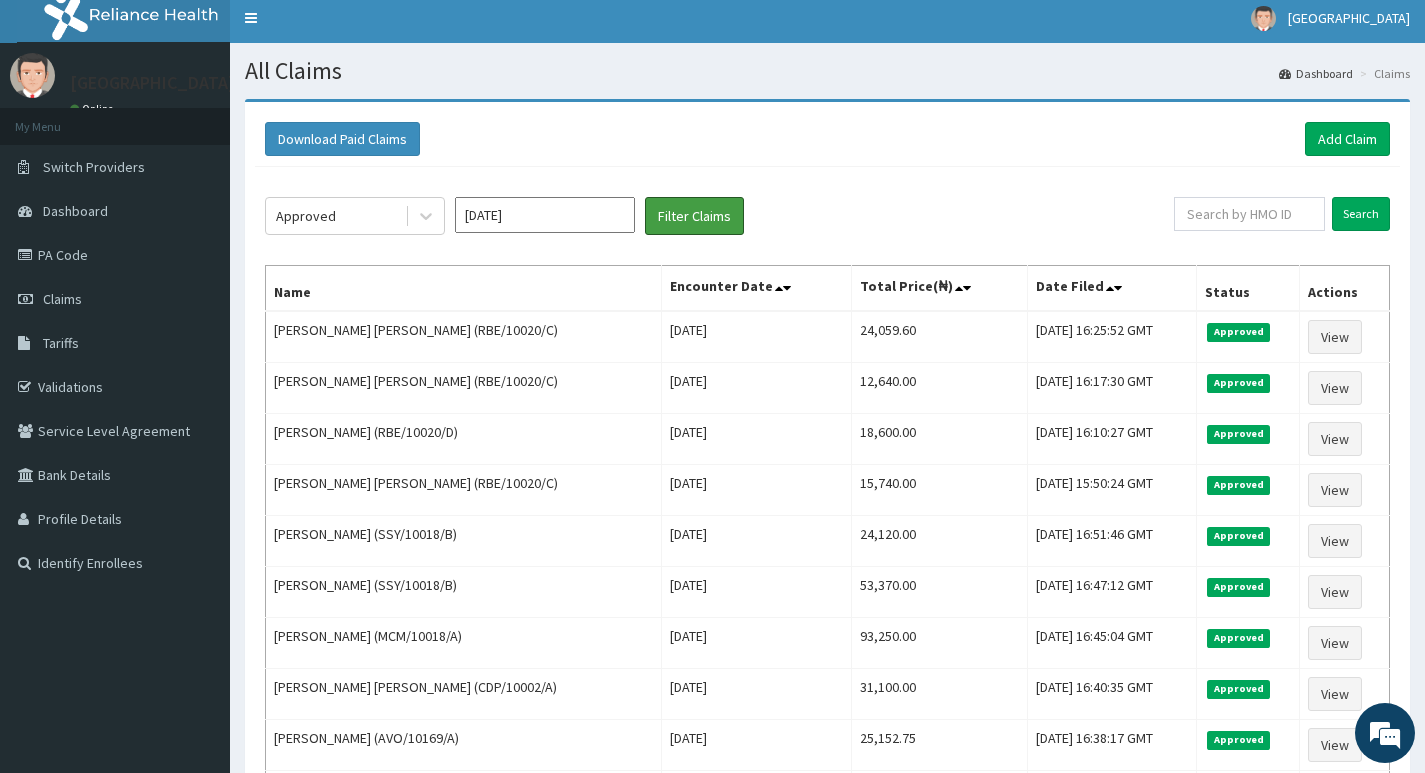 scroll, scrollTop: 0, scrollLeft: 0, axis: both 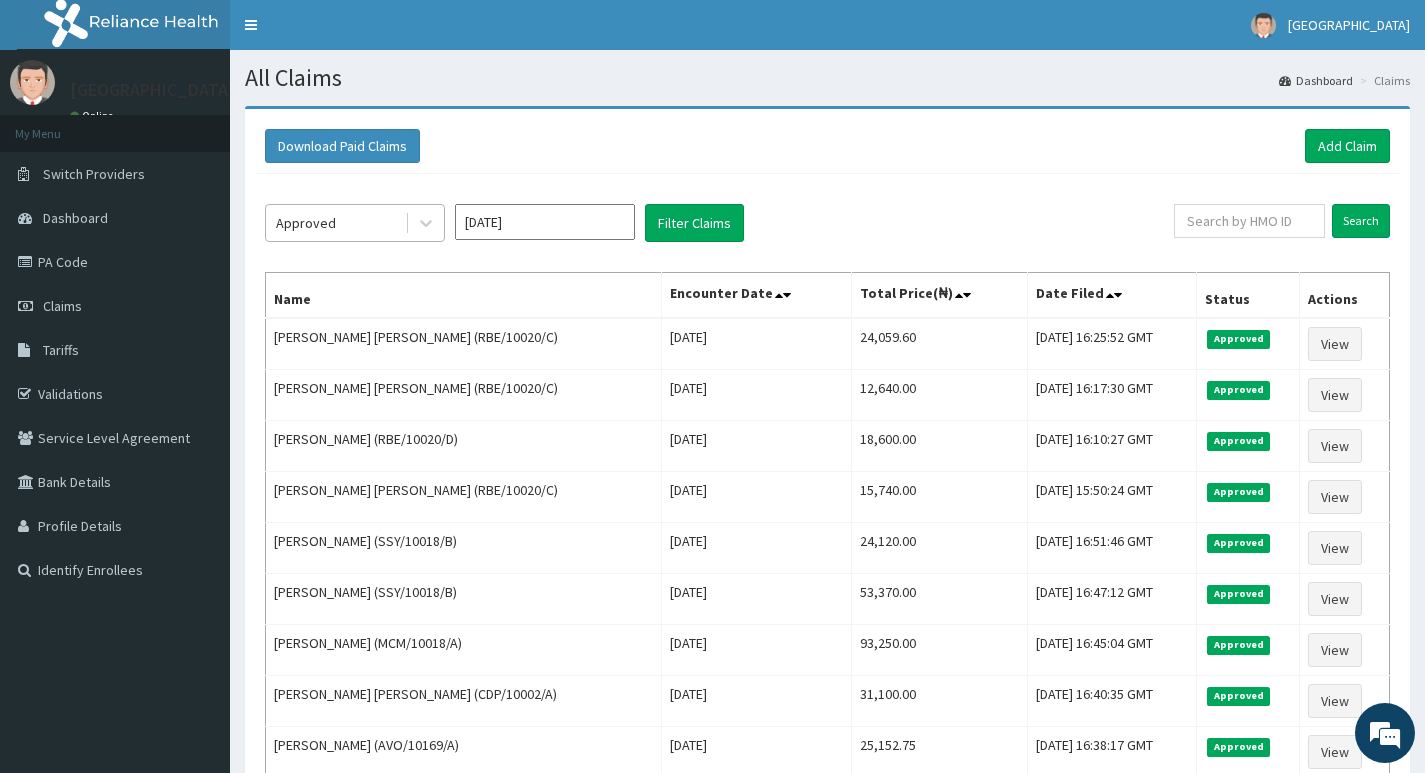 click on "Approved" at bounding box center [335, 223] 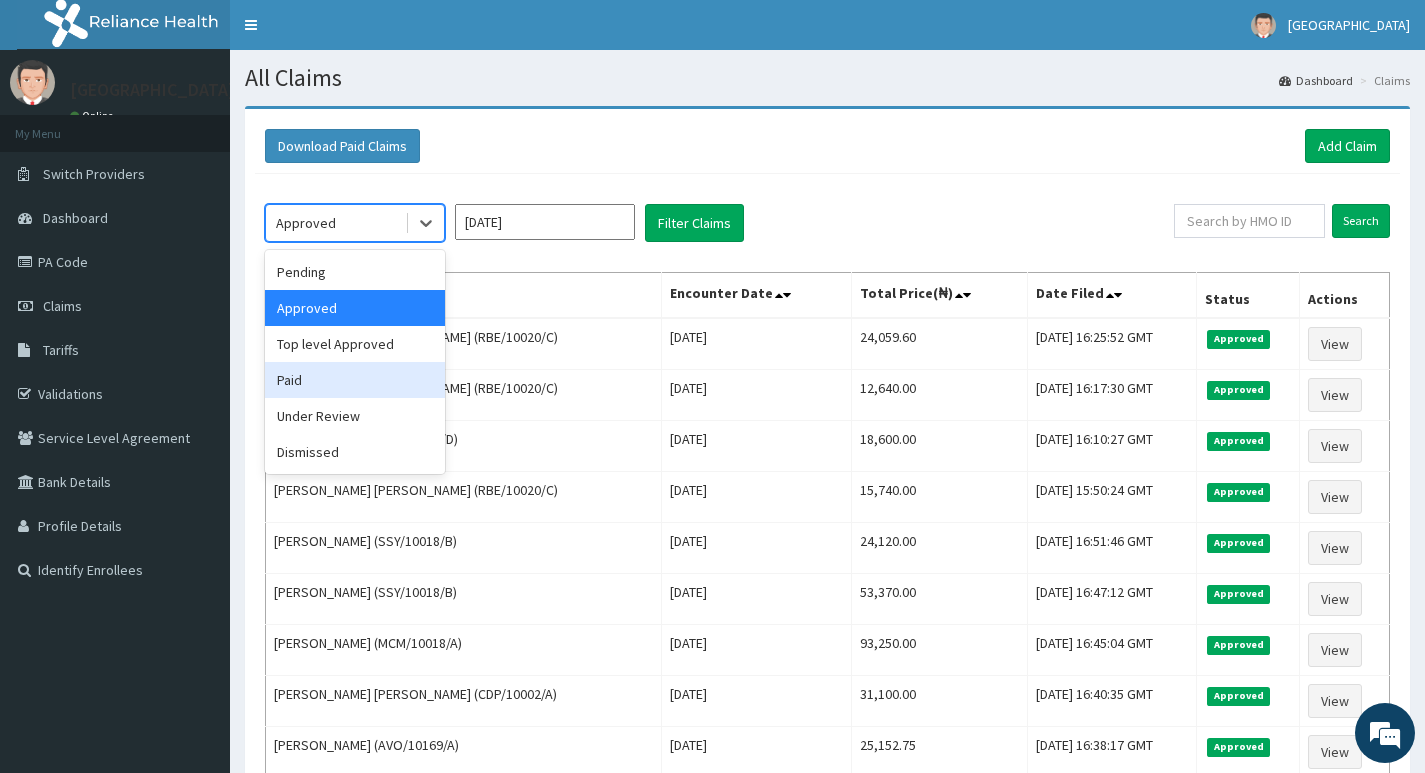 click on "Paid" at bounding box center (355, 380) 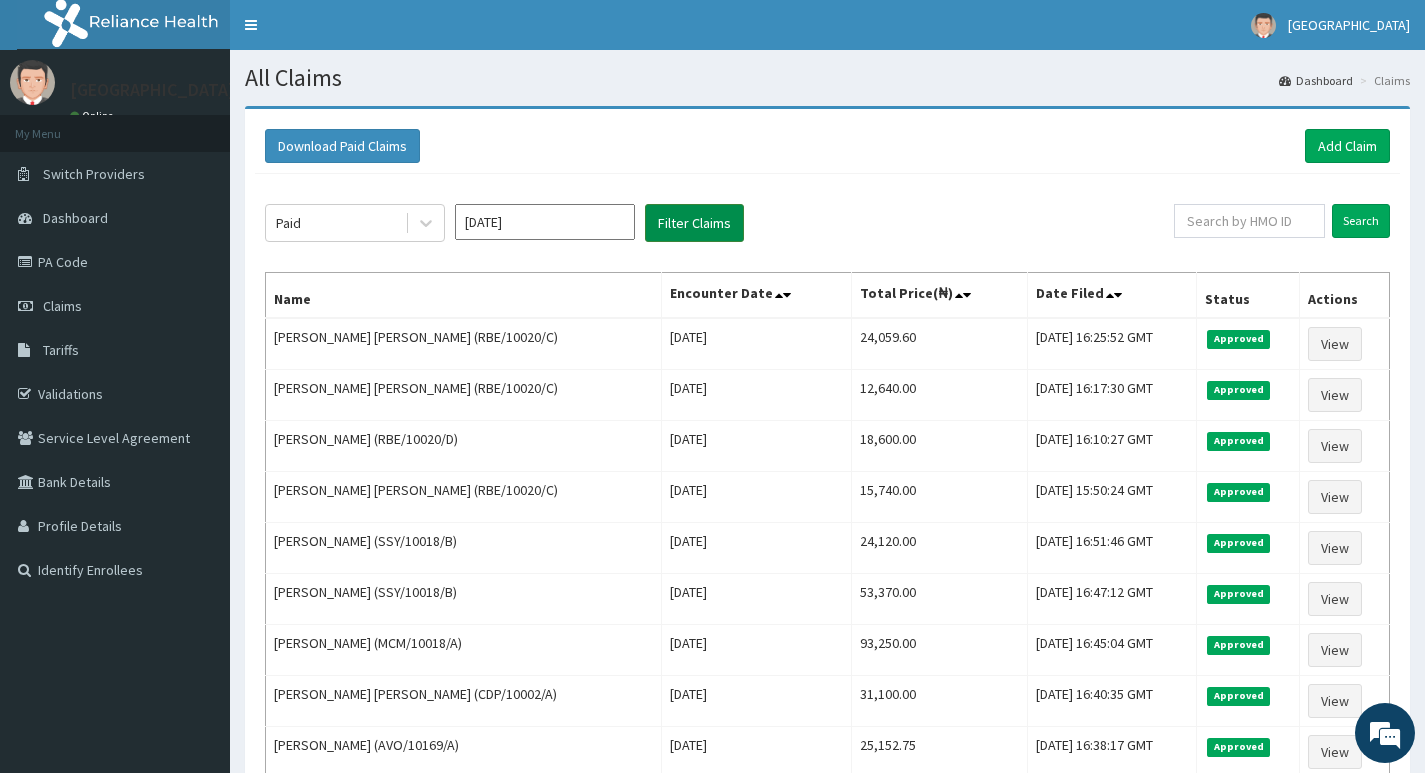 click on "Filter Claims" at bounding box center [694, 223] 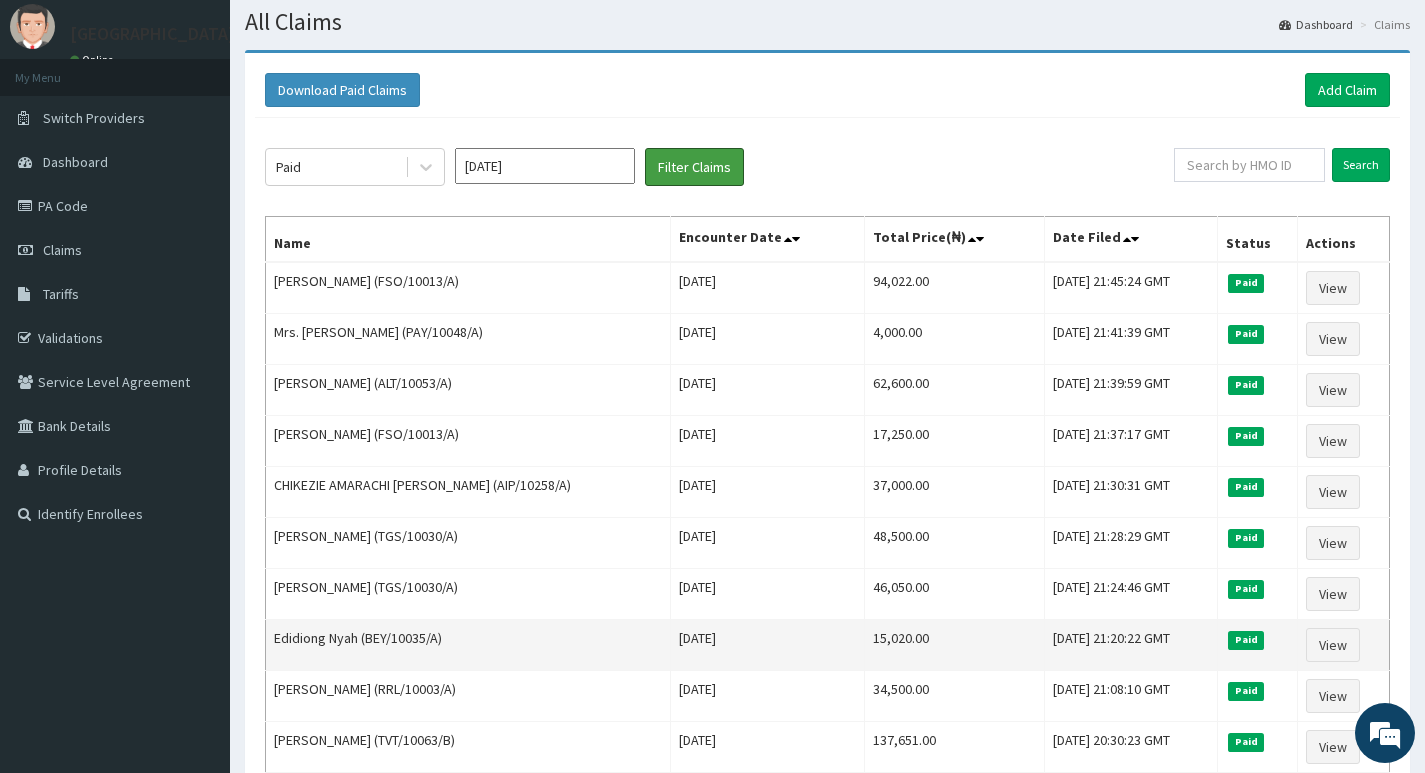 scroll, scrollTop: 0, scrollLeft: 0, axis: both 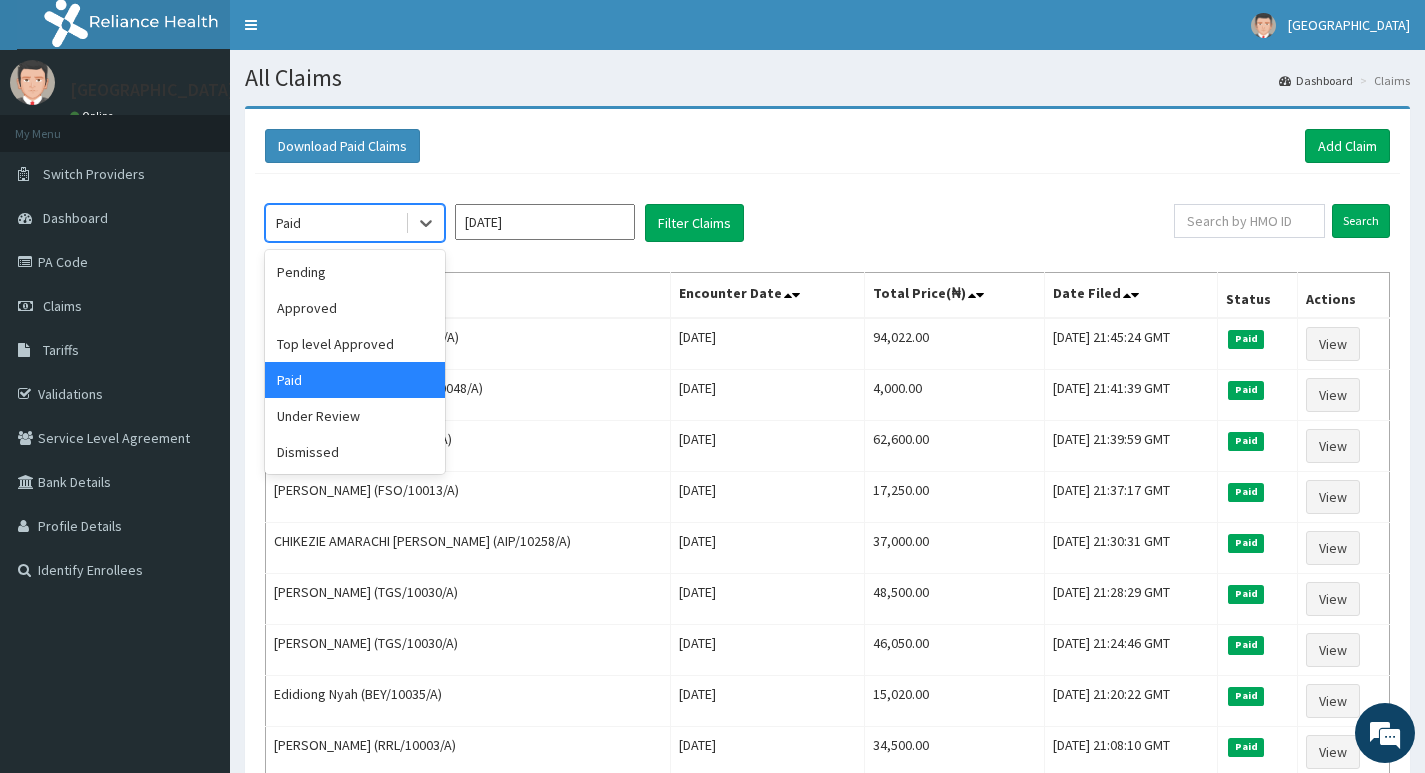 click on "Paid" at bounding box center (335, 223) 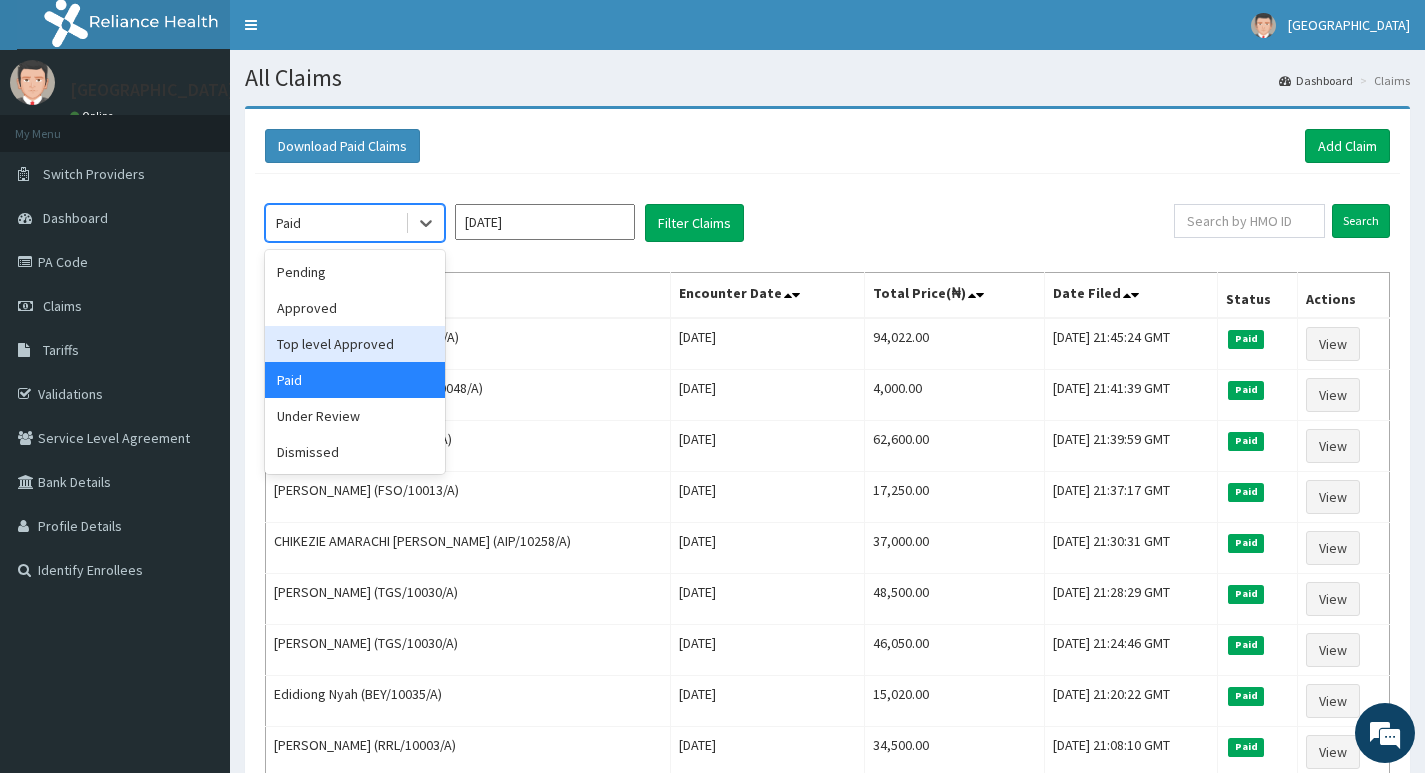 click on "Top level Approved" at bounding box center (355, 344) 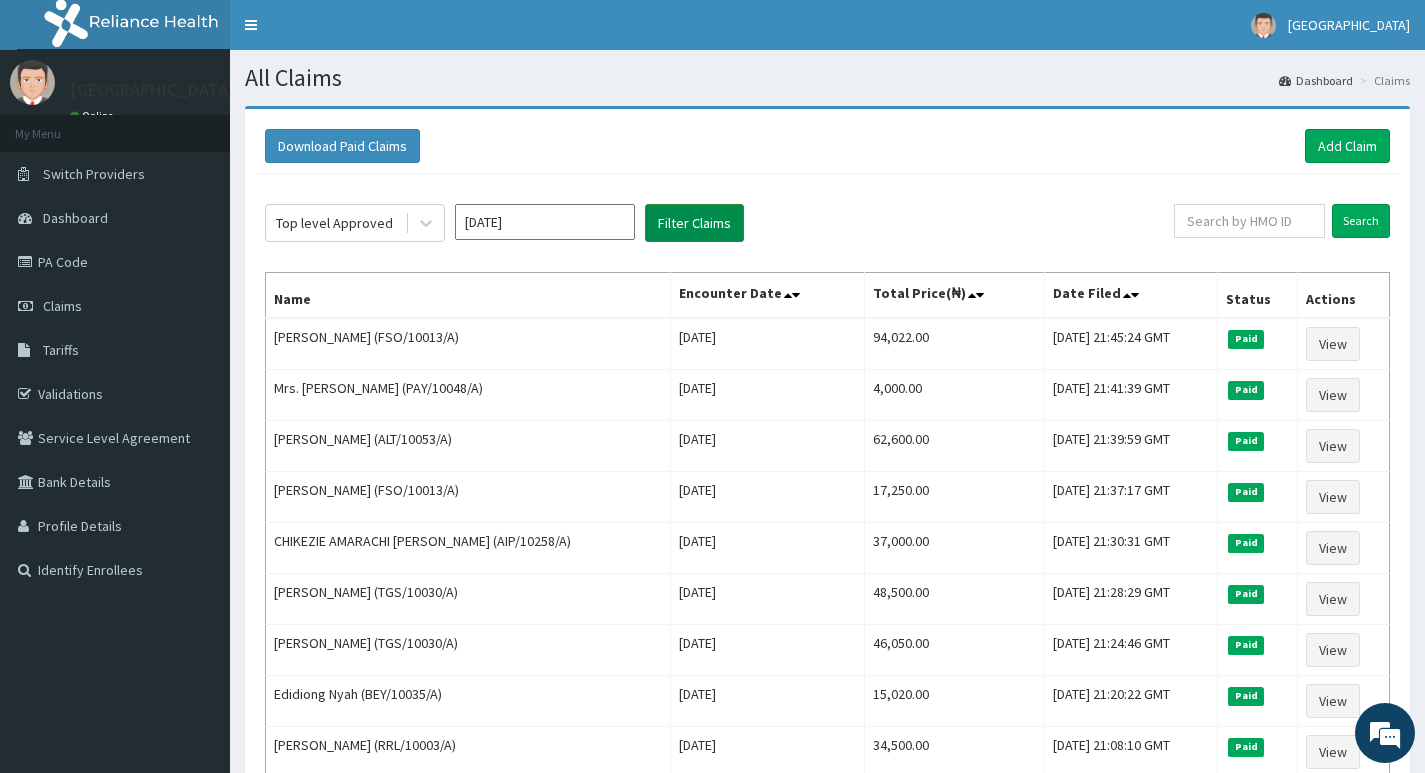 click on "Filter Claims" at bounding box center [694, 223] 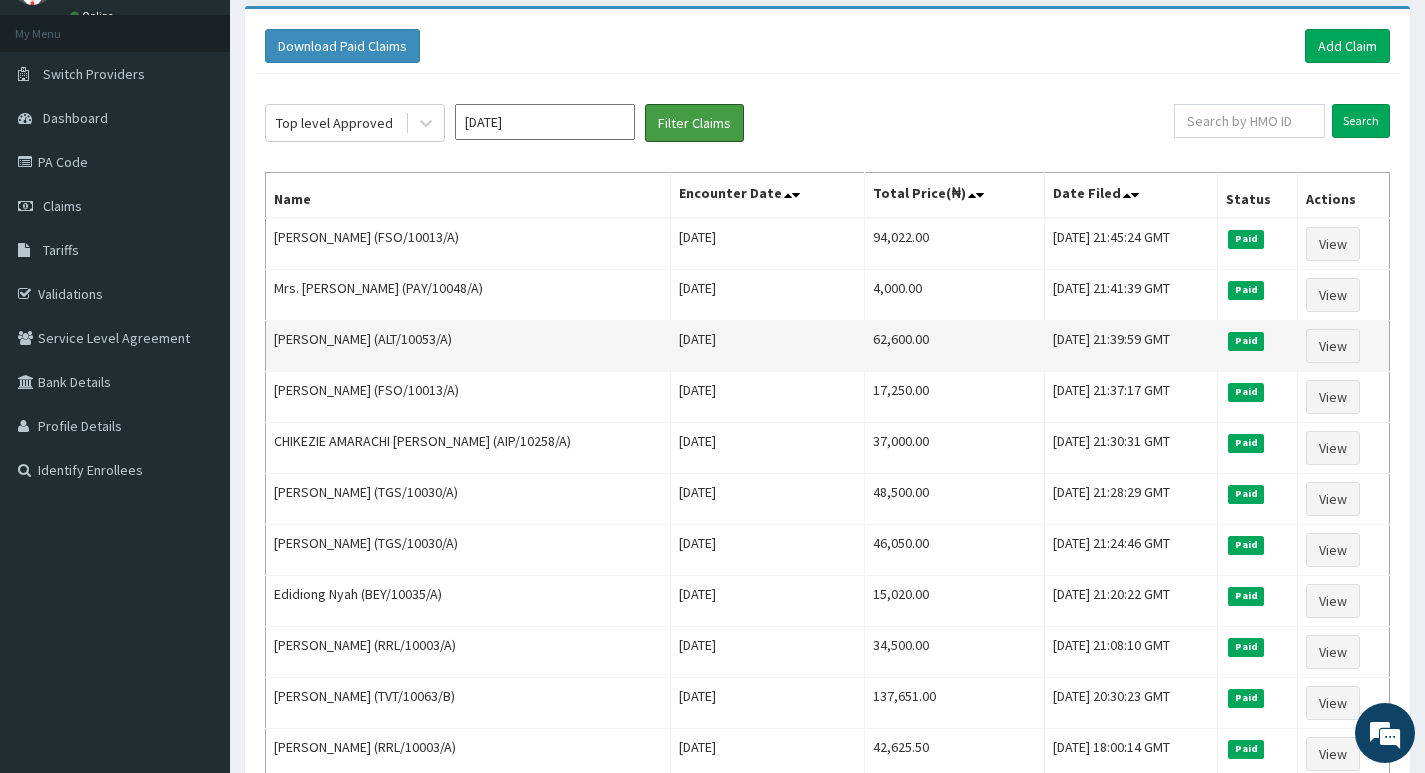 scroll, scrollTop: 0, scrollLeft: 0, axis: both 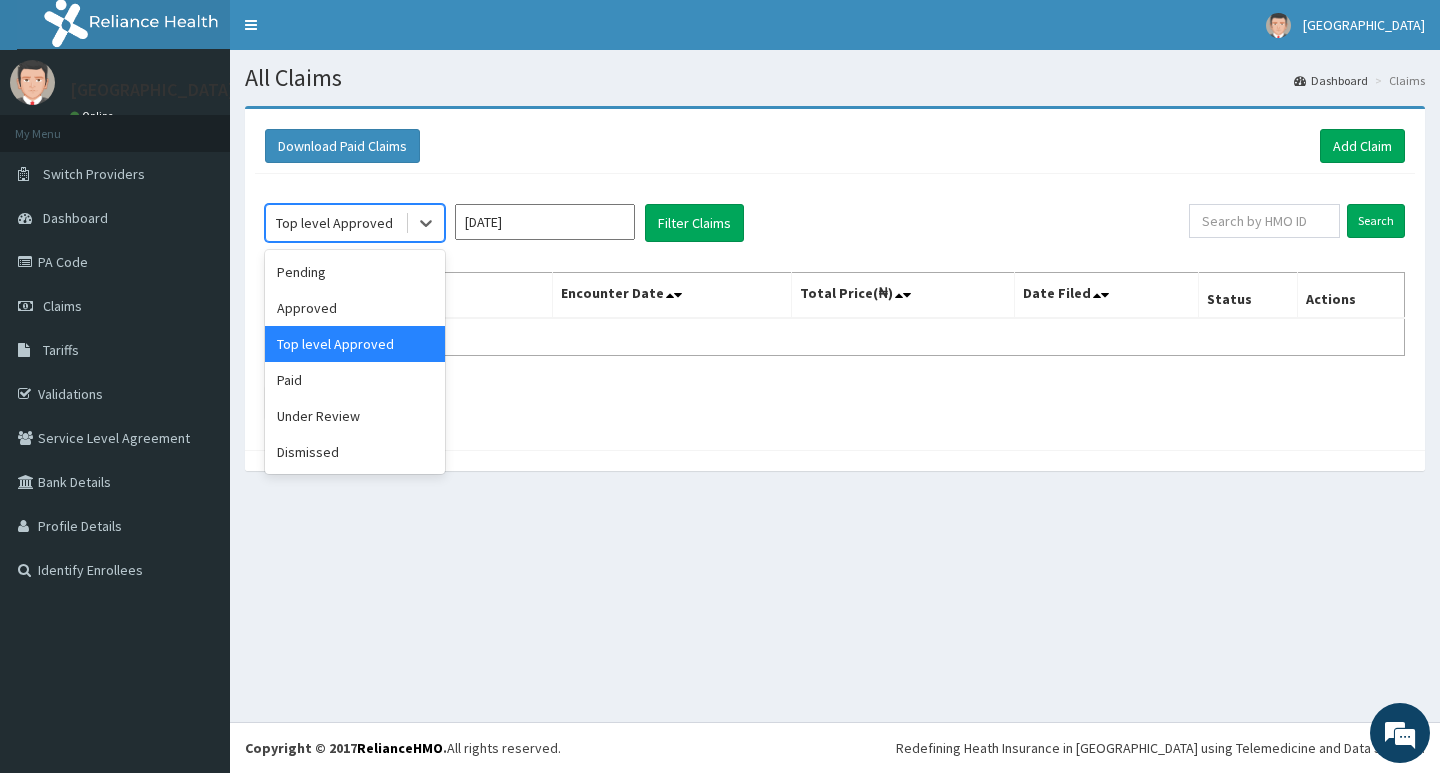 click on "Top level Approved" at bounding box center (335, 223) 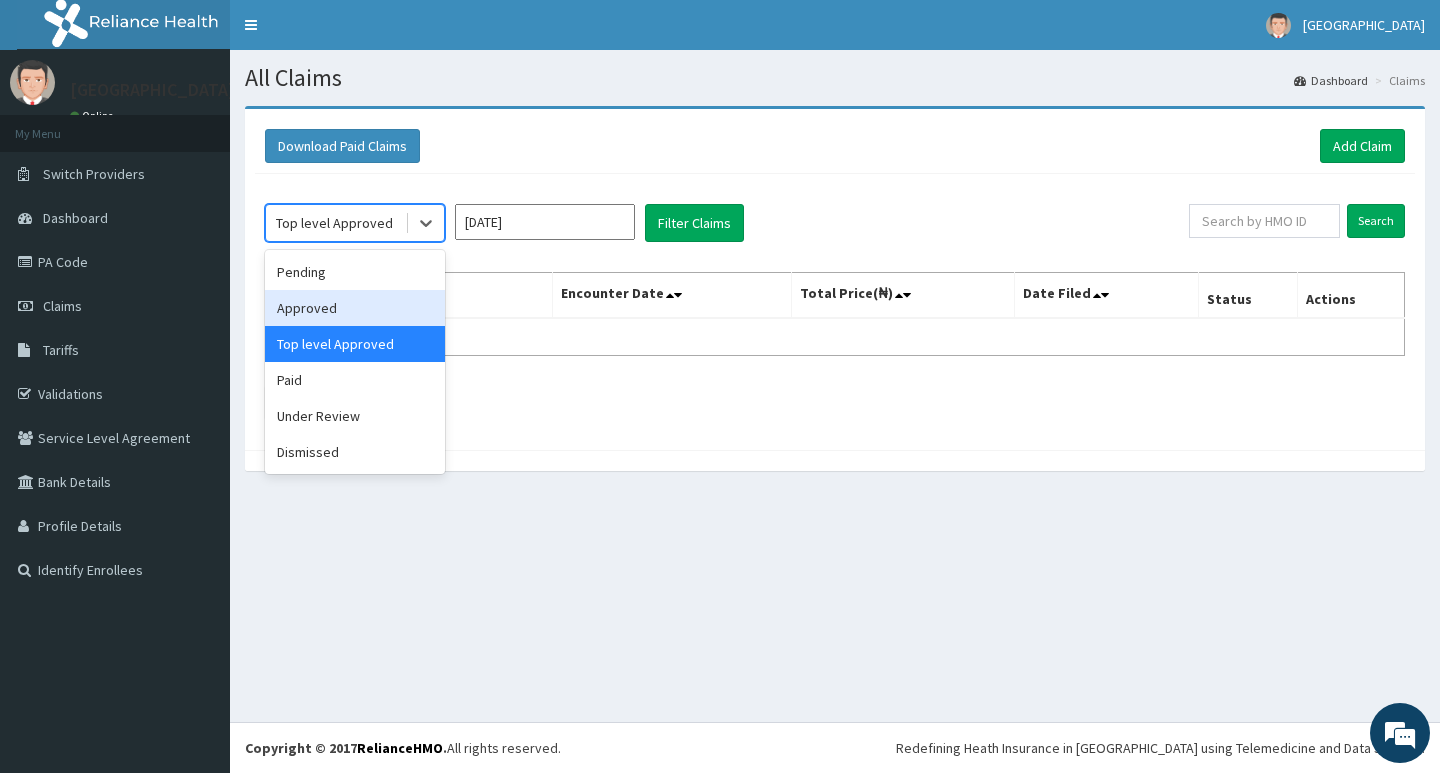 click on "Approved" at bounding box center (355, 308) 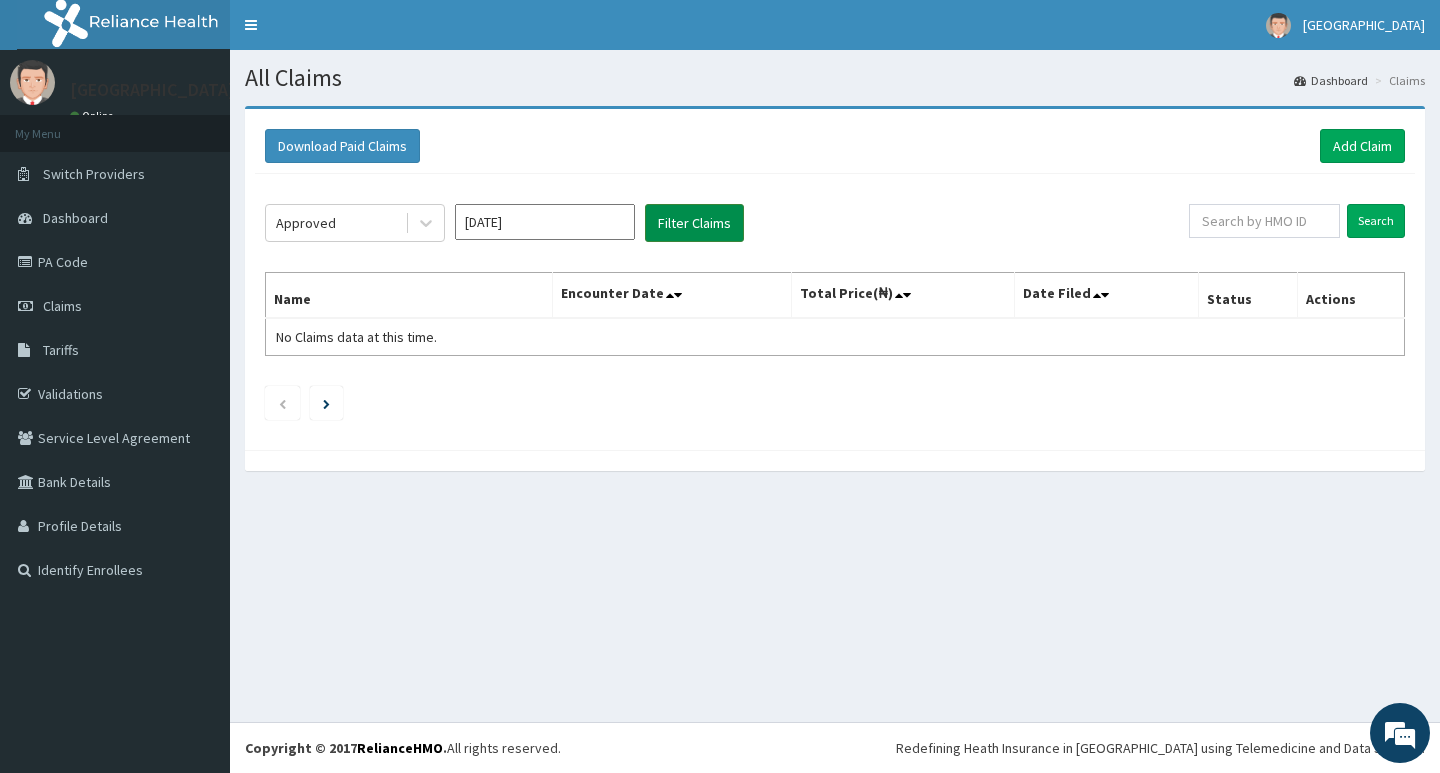 click on "Filter Claims" at bounding box center (694, 223) 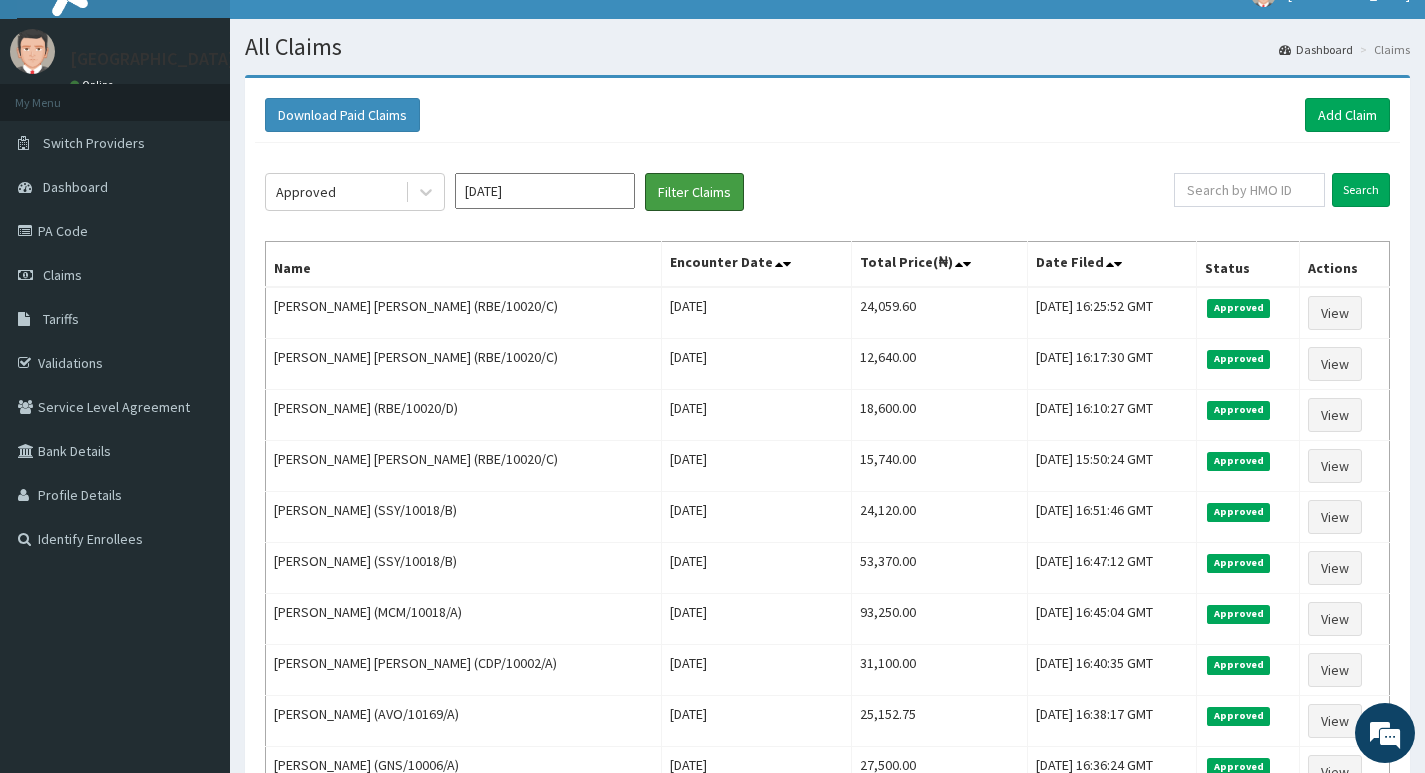 scroll, scrollTop: 0, scrollLeft: 0, axis: both 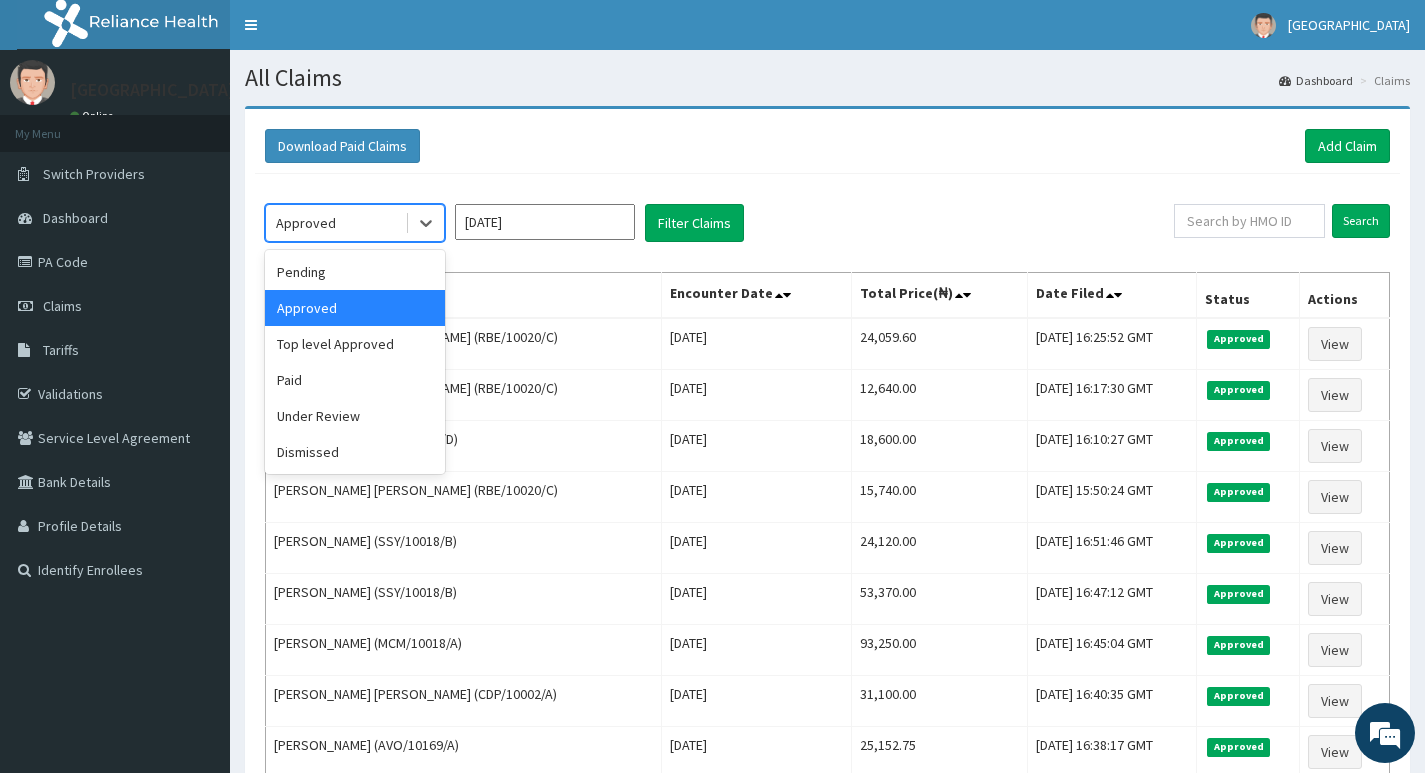 click on "Approved" at bounding box center [335, 223] 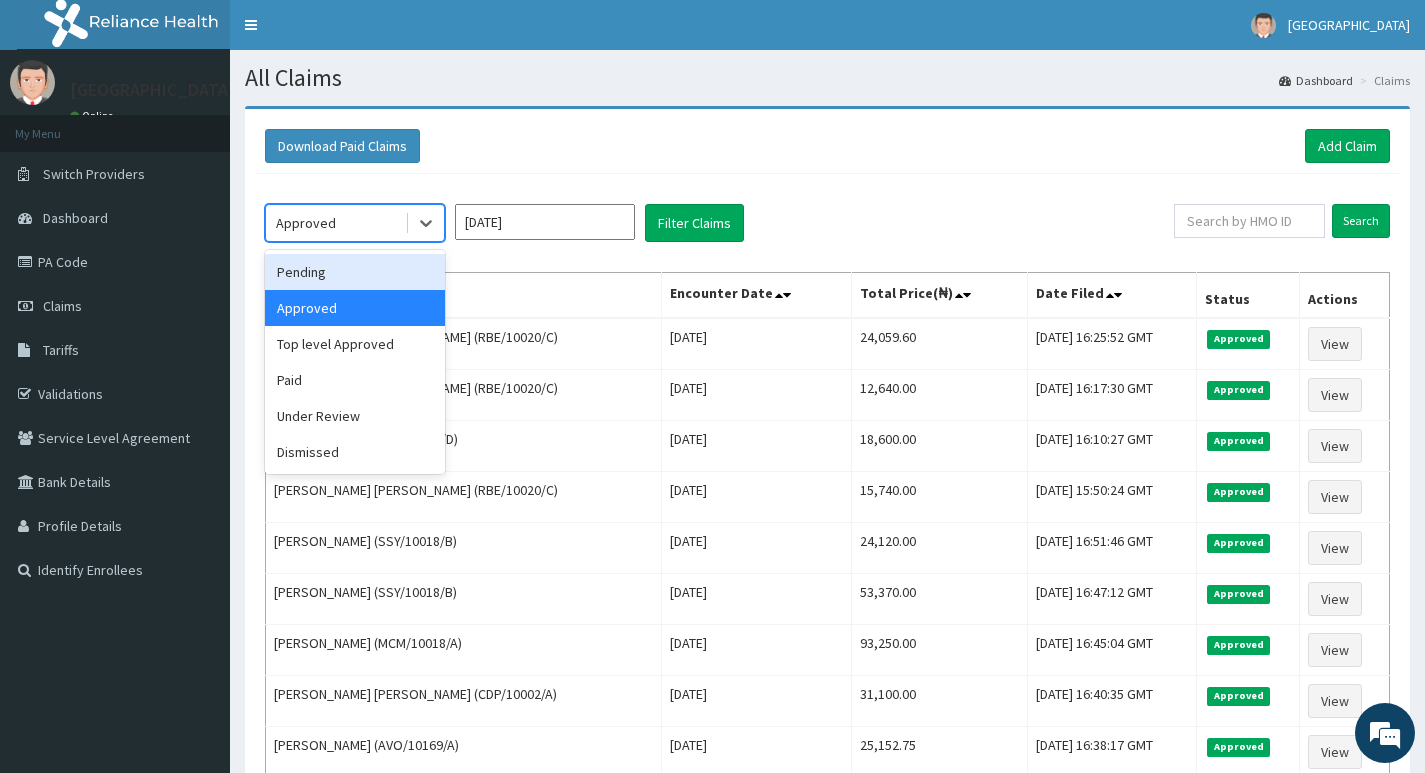 click on "Pending" at bounding box center [355, 272] 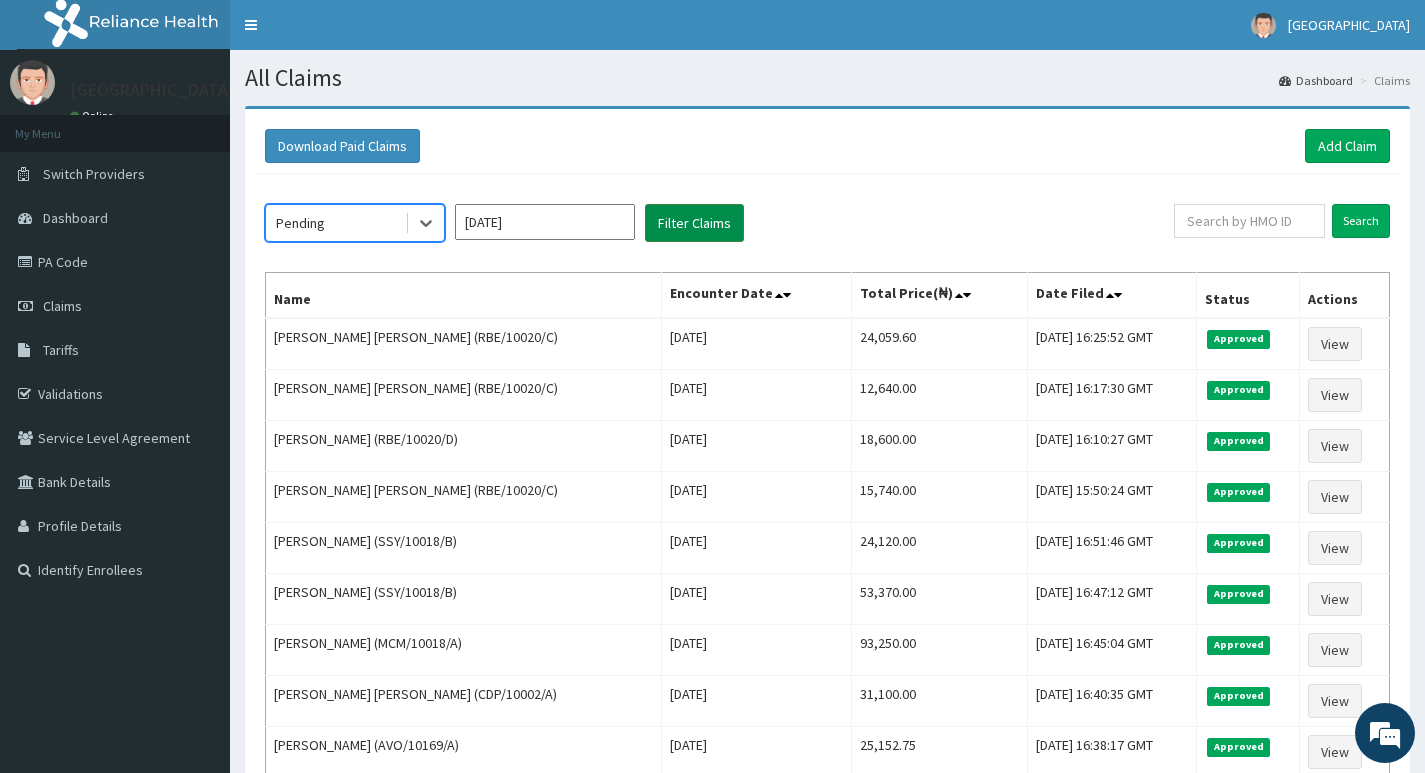 click on "Filter Claims" at bounding box center (694, 223) 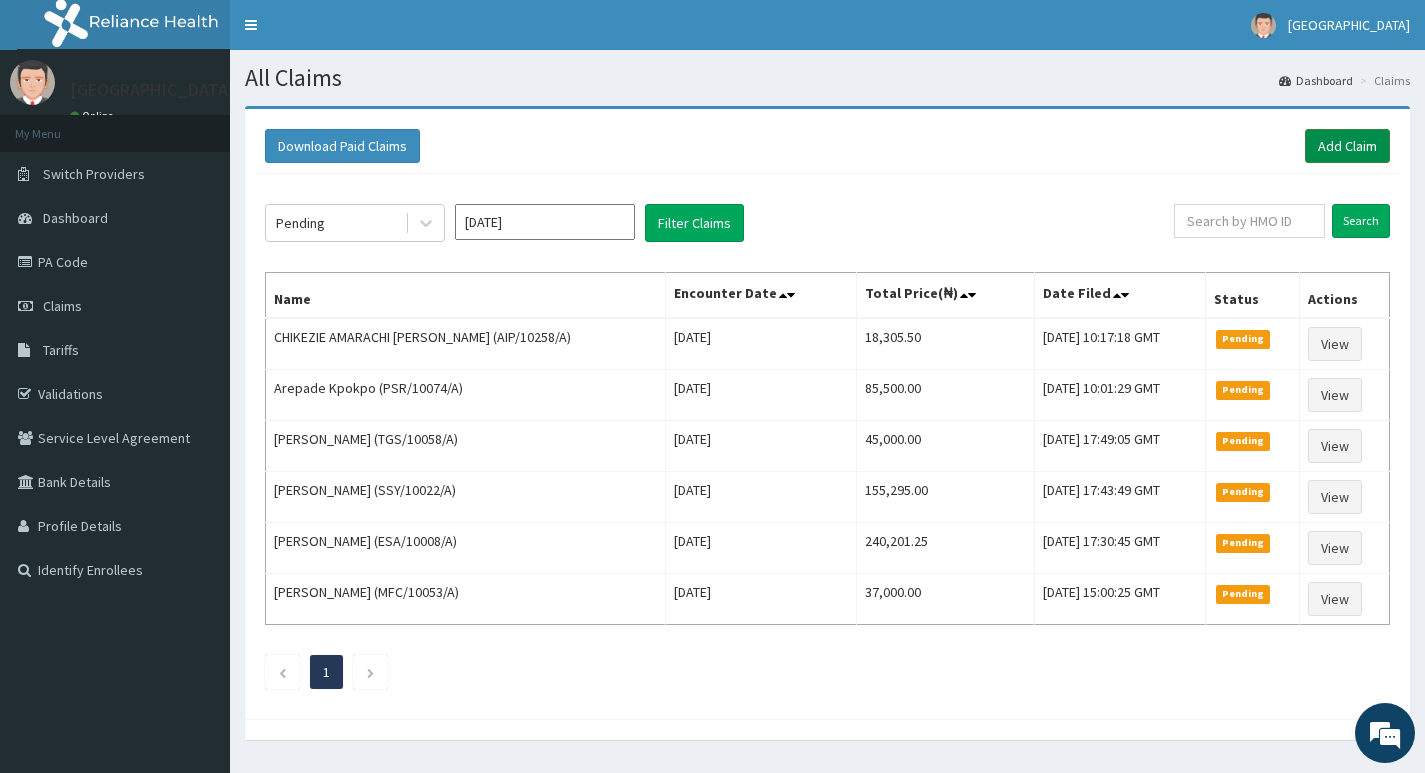 click on "Add Claim" at bounding box center (1347, 146) 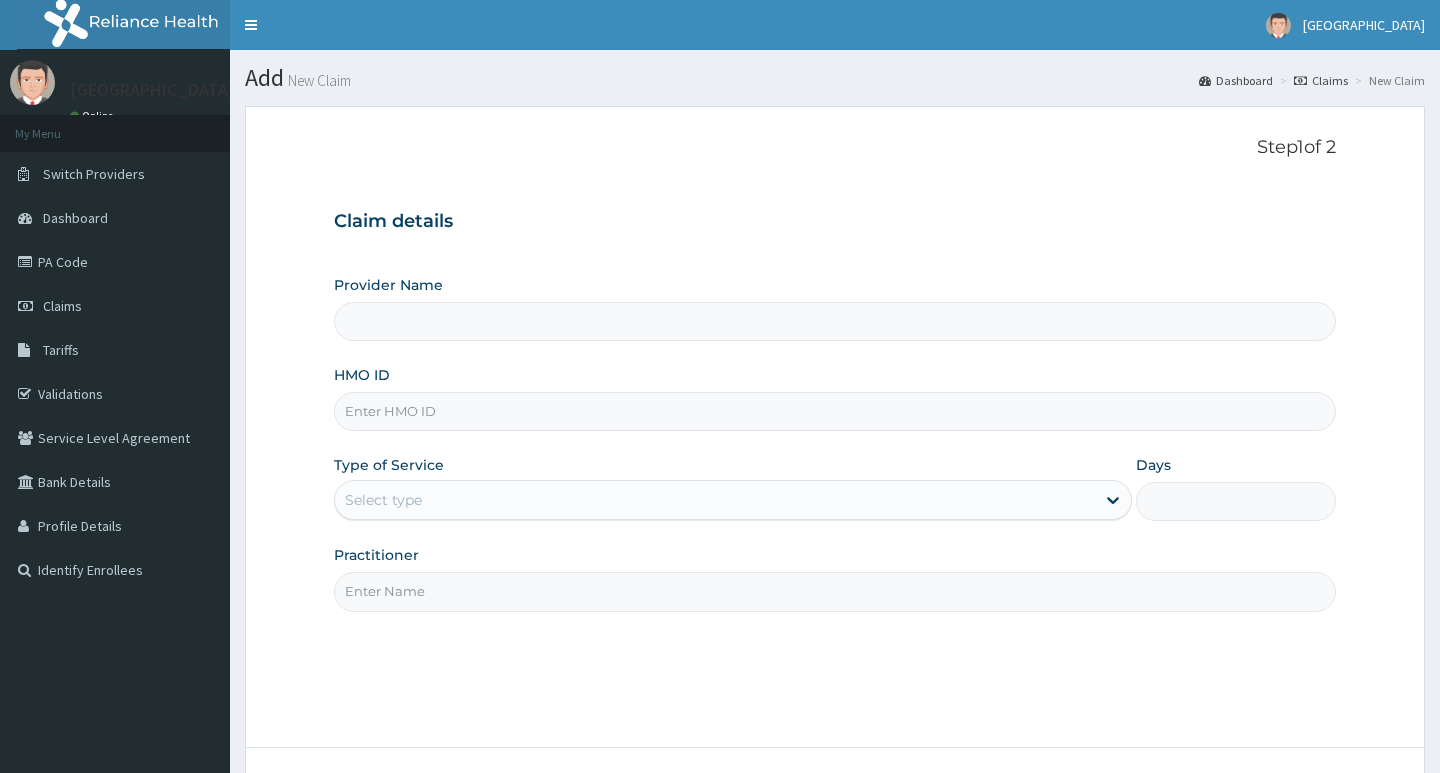 type on "Living Heart Specialist Hospital" 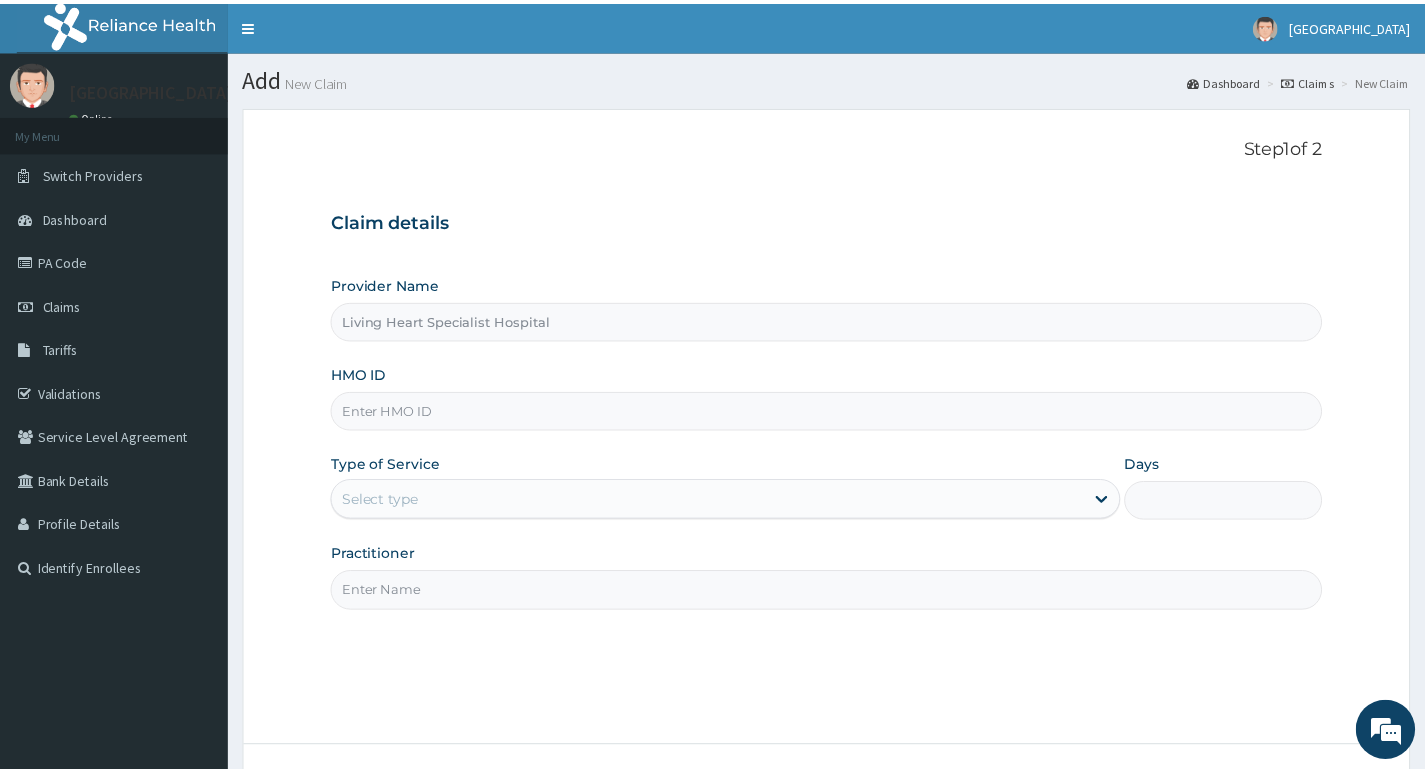 scroll, scrollTop: 0, scrollLeft: 0, axis: both 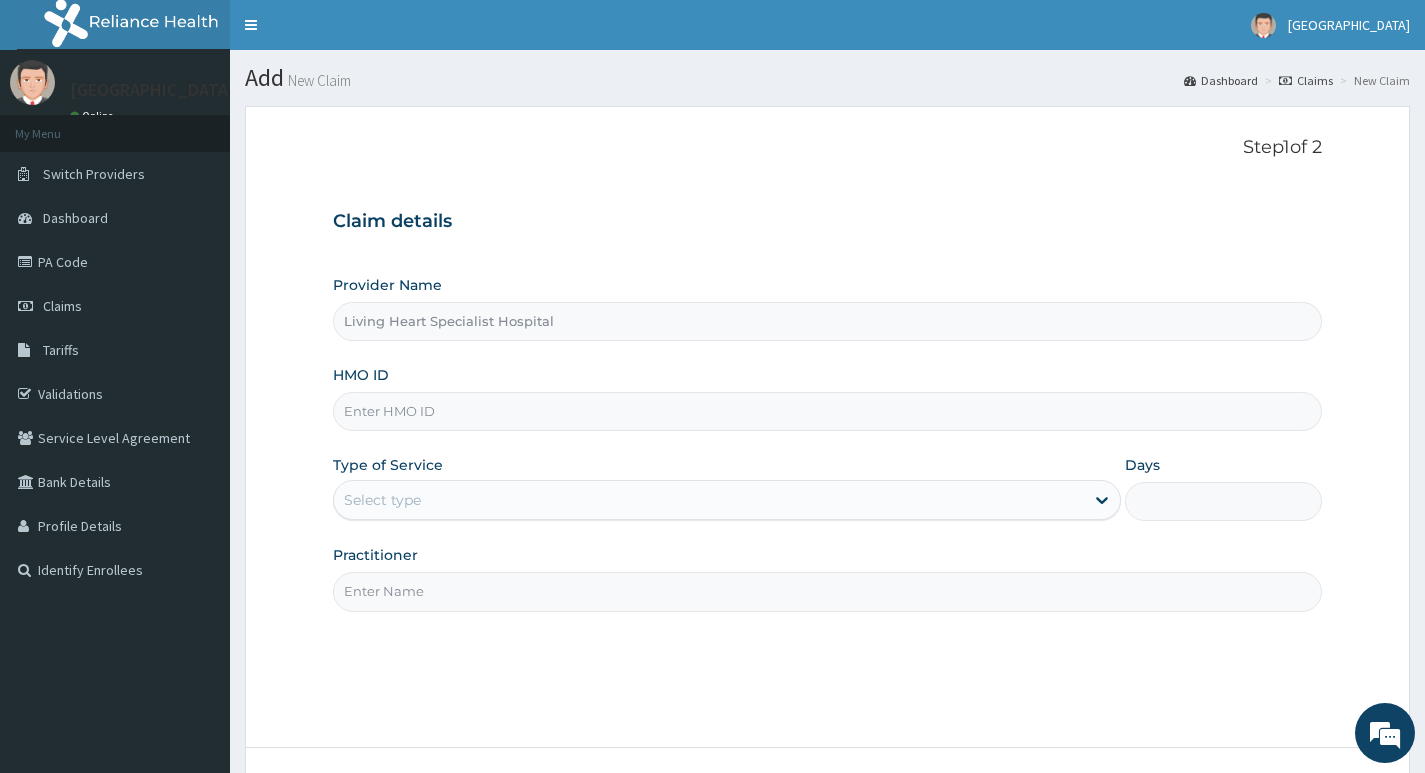 click on "HMO ID" at bounding box center [827, 411] 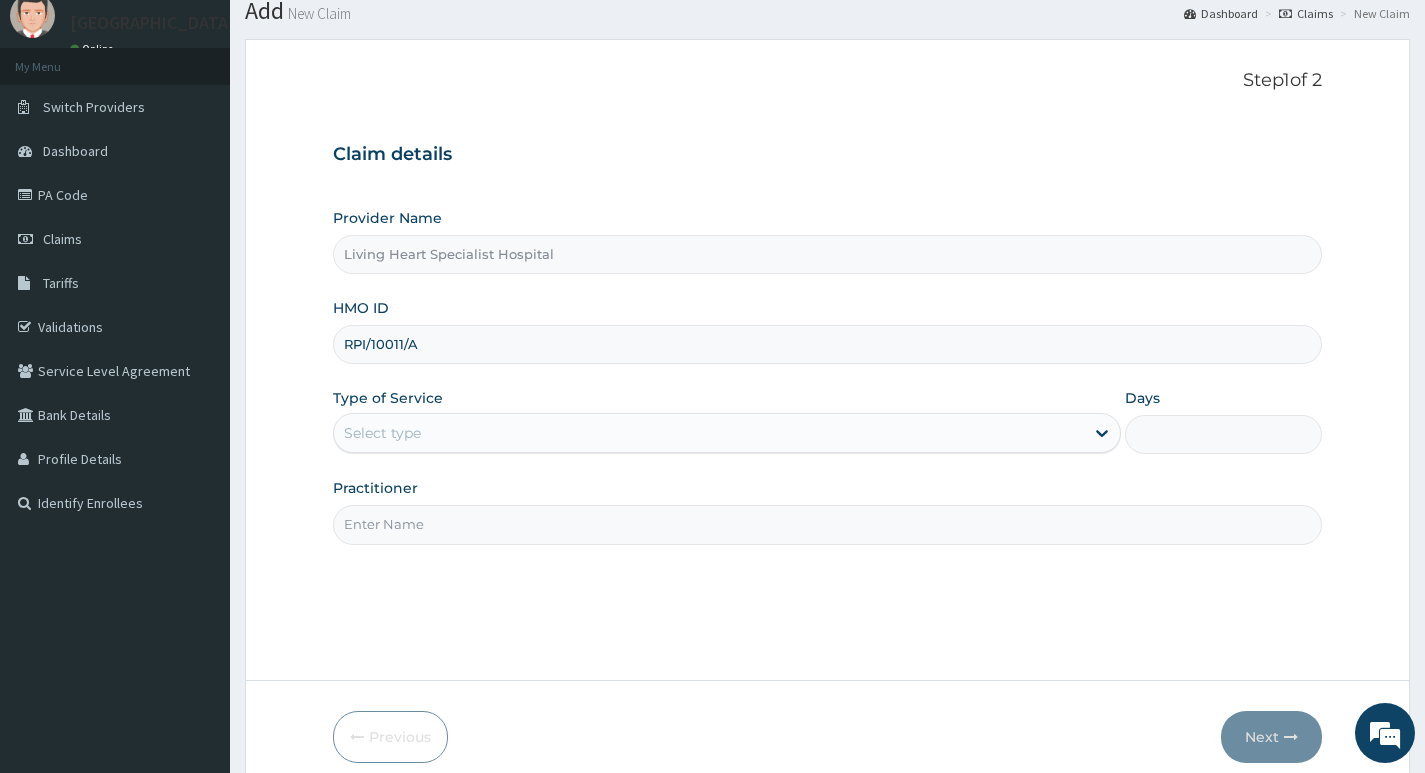 scroll, scrollTop: 100, scrollLeft: 0, axis: vertical 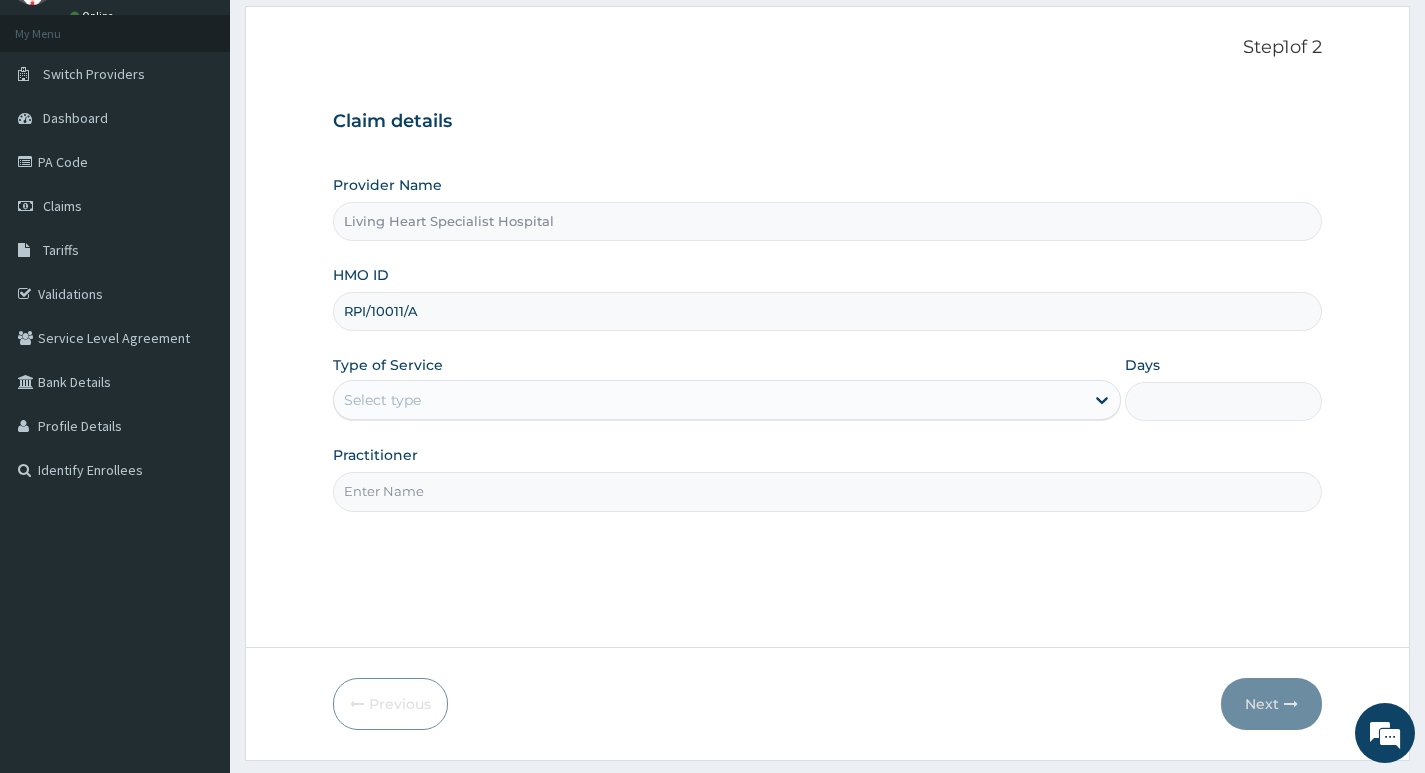type on "RPI/10011/A" 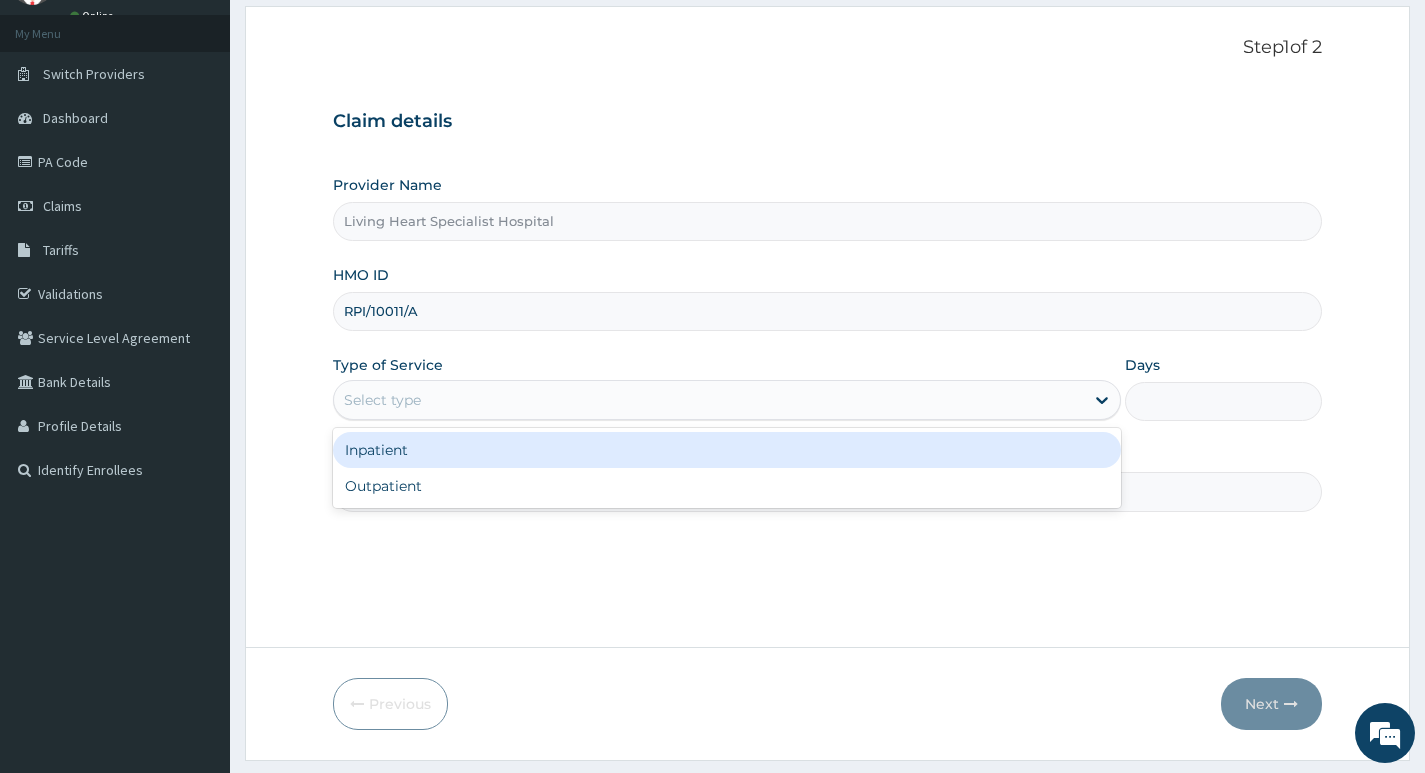 click on "Select type" at bounding box center [709, 400] 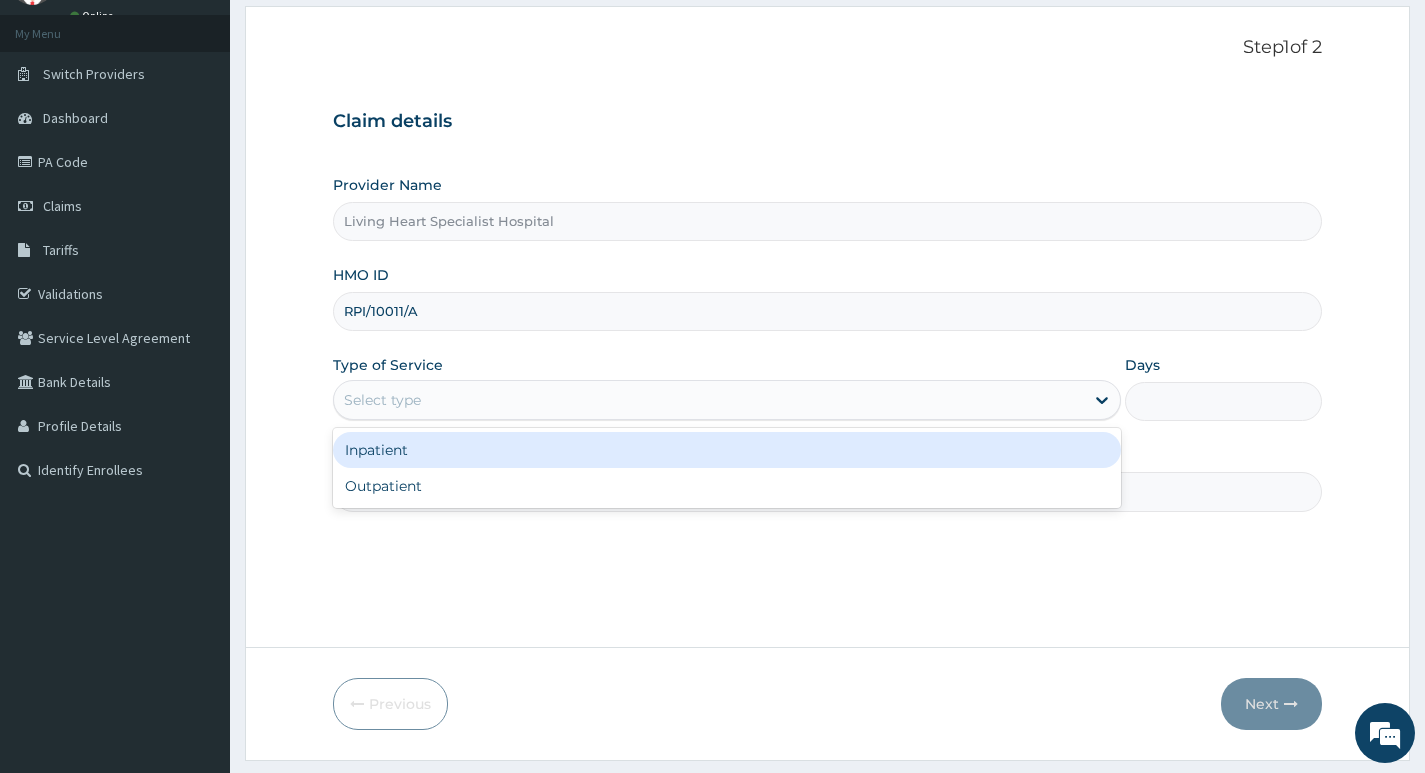 click on "Inpatient" at bounding box center [727, 450] 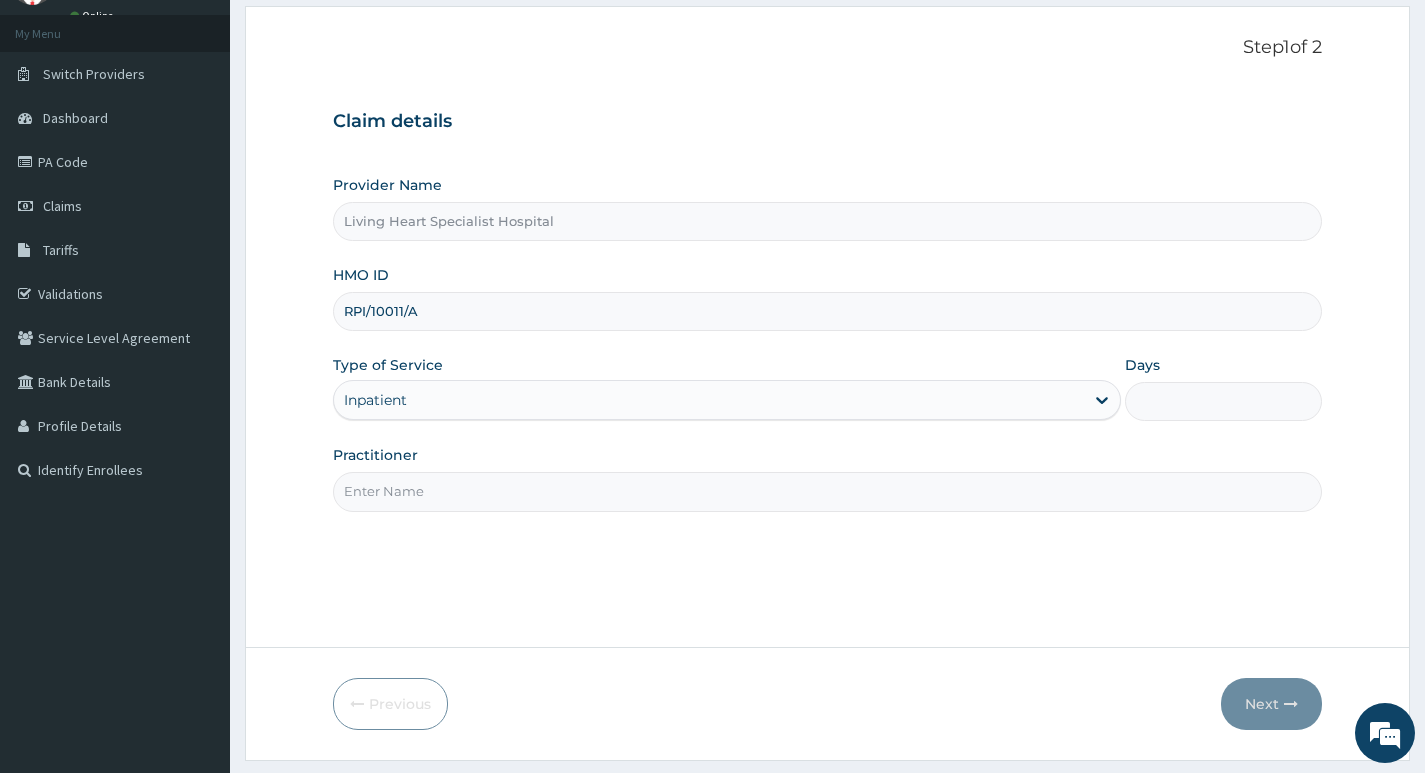 scroll, scrollTop: 154, scrollLeft: 0, axis: vertical 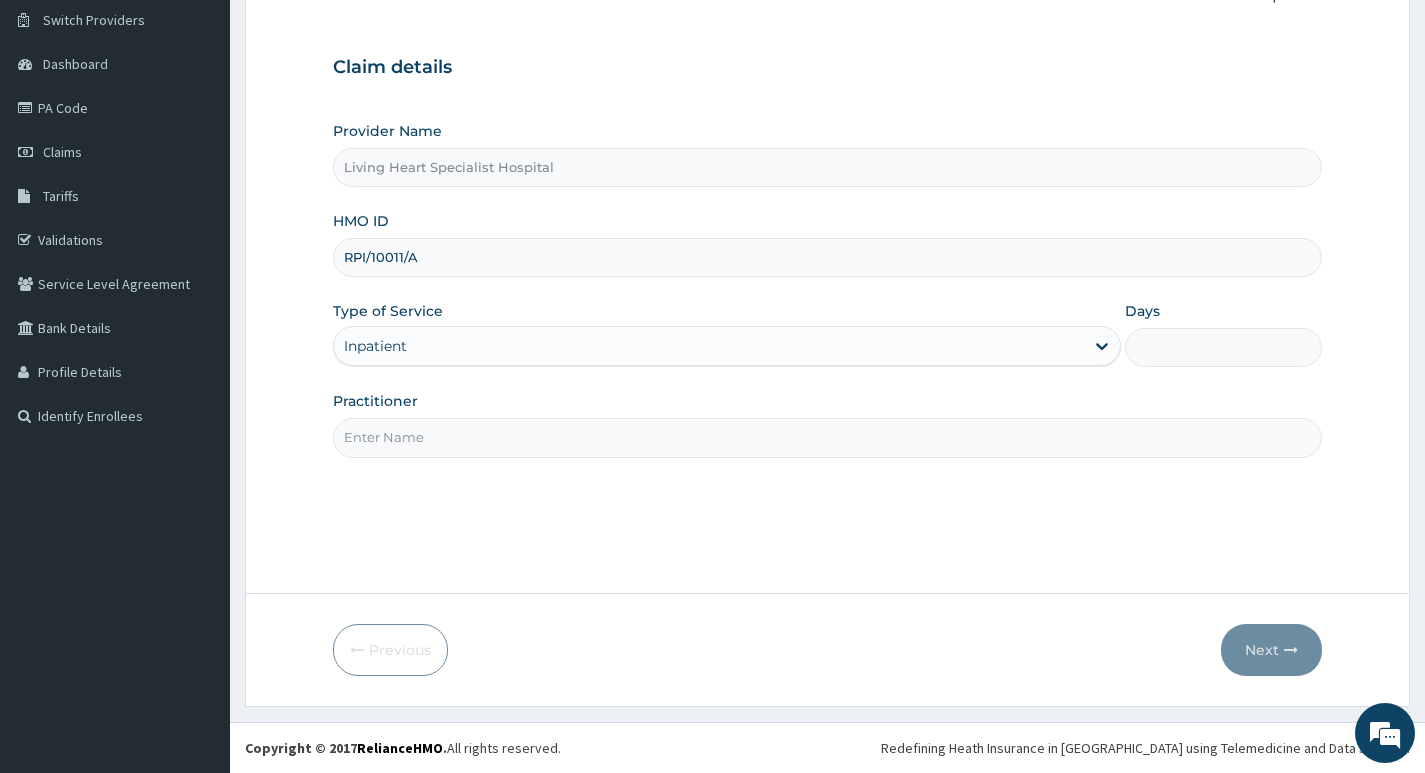 click on "Practitioner" at bounding box center [827, 437] 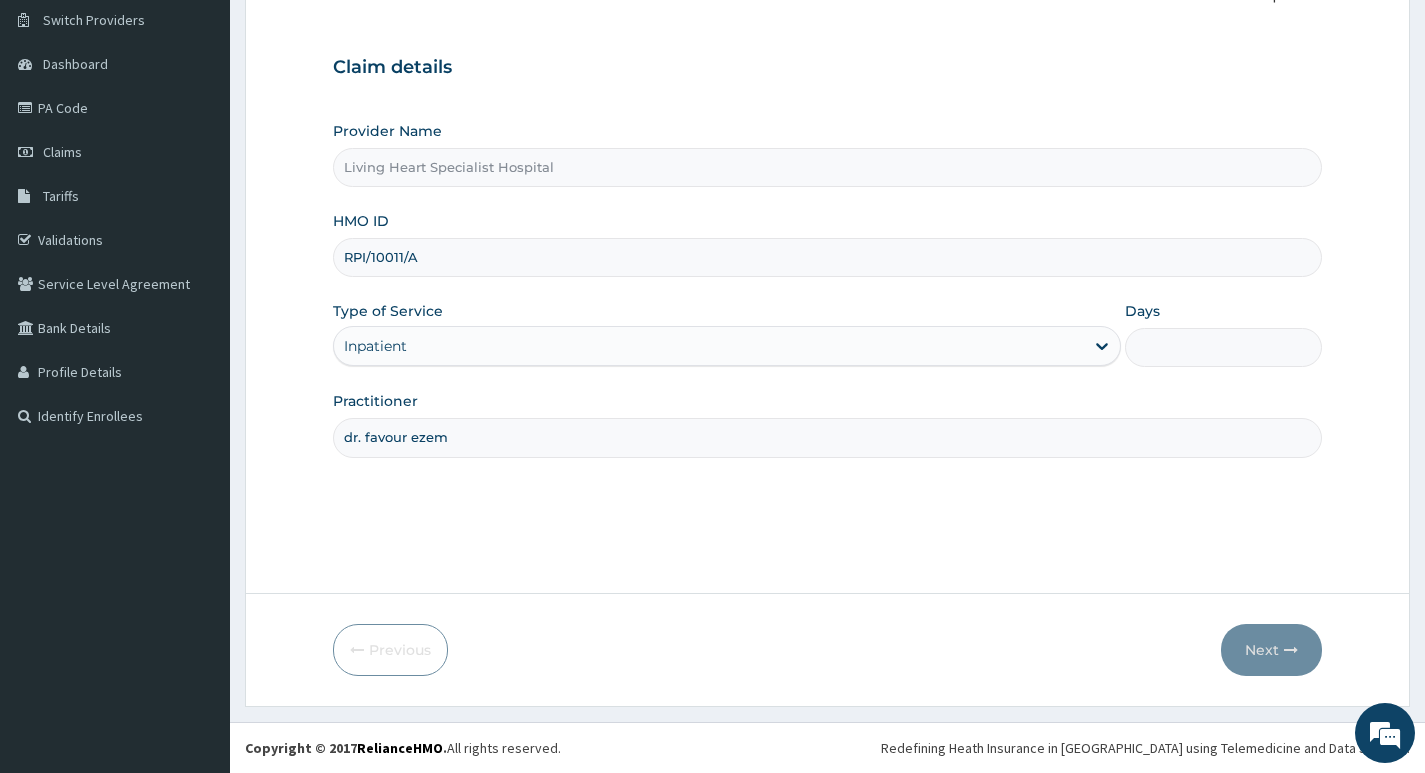 type on "dr. favour ezem" 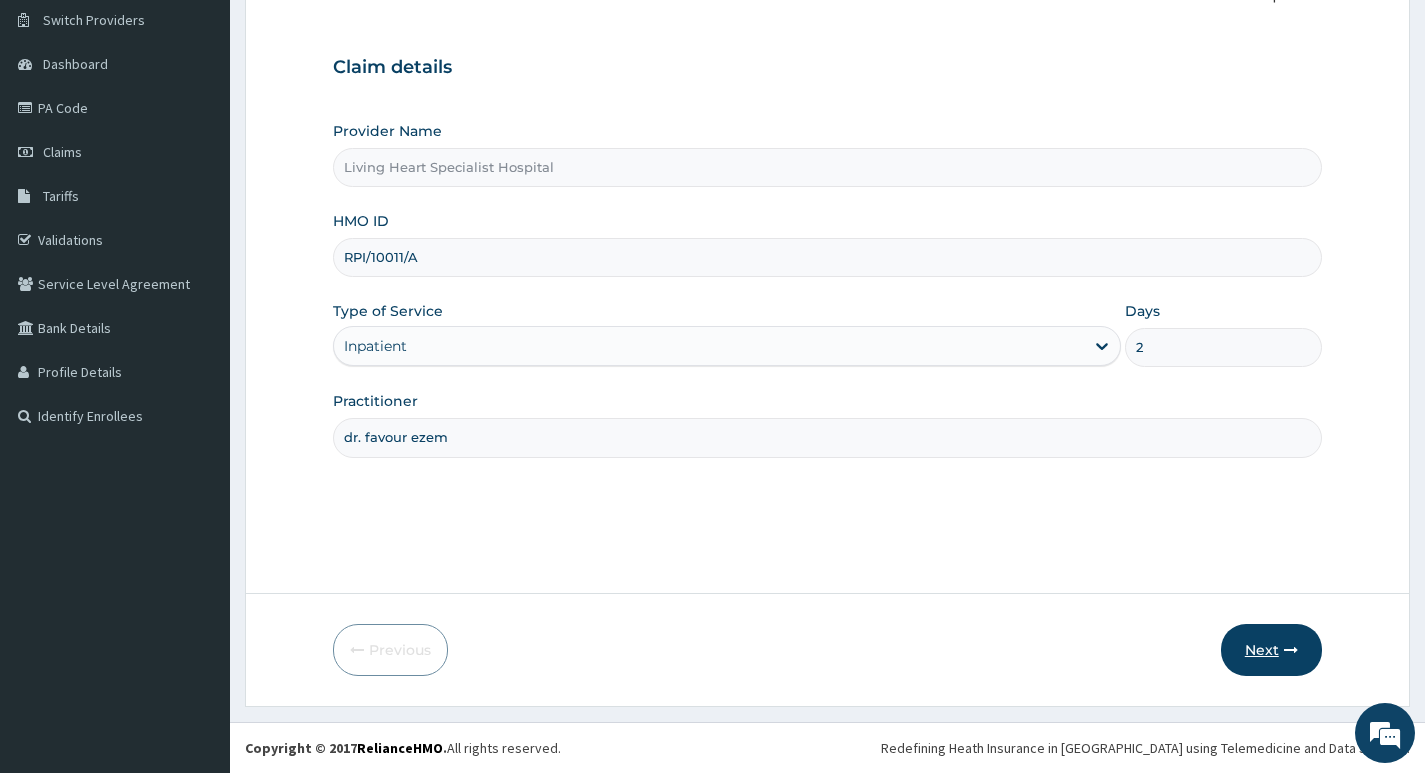 click on "Next" at bounding box center (1271, 650) 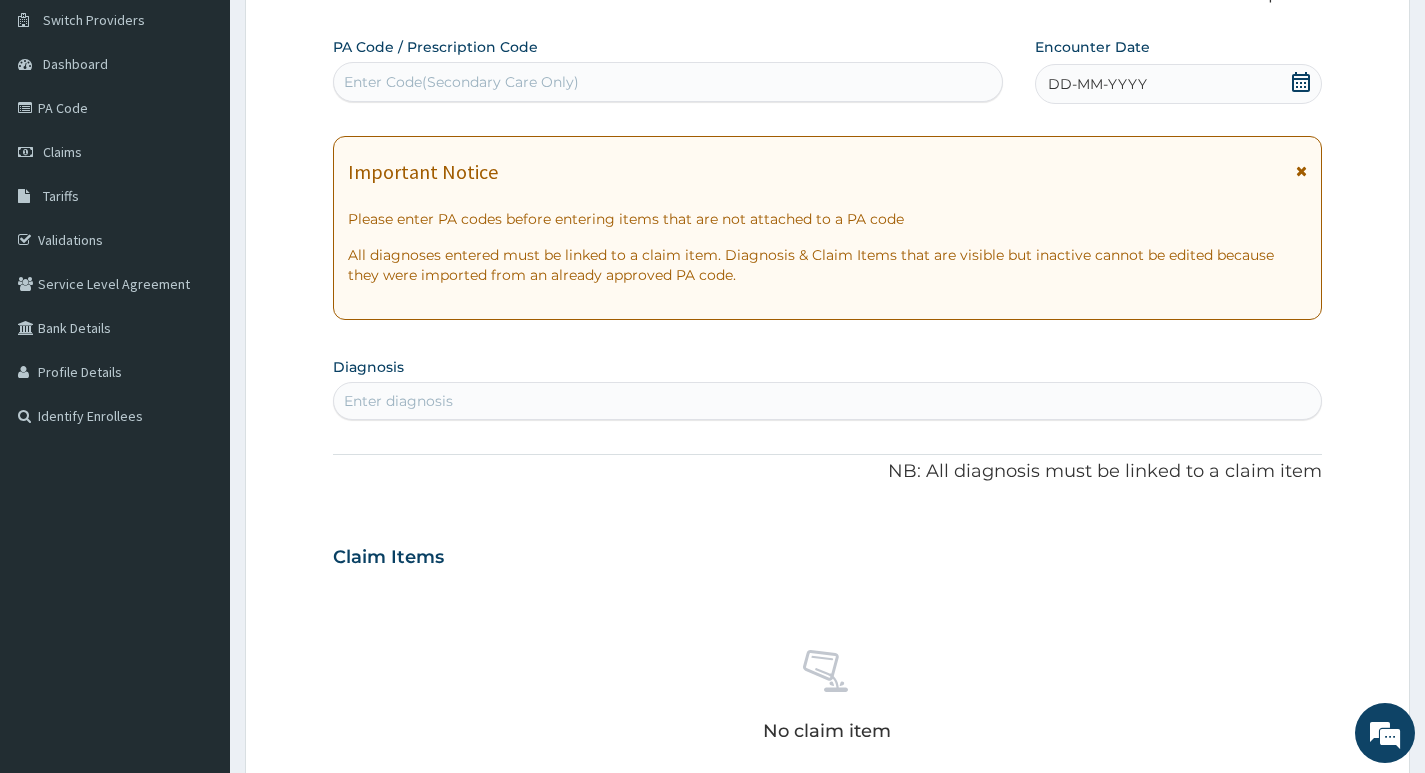 click on "Enter Code(Secondary Care Only)" at bounding box center [461, 82] 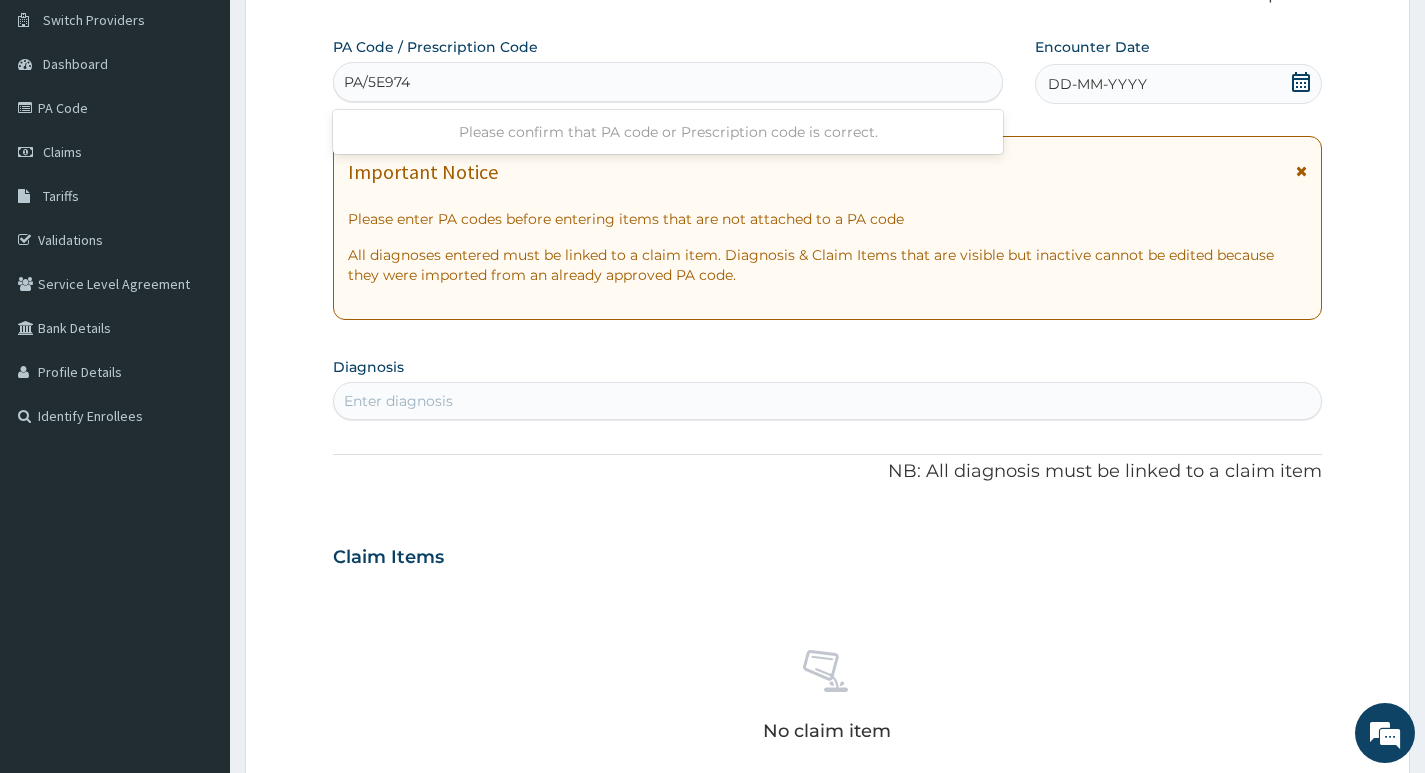 type on "PA/5E974C" 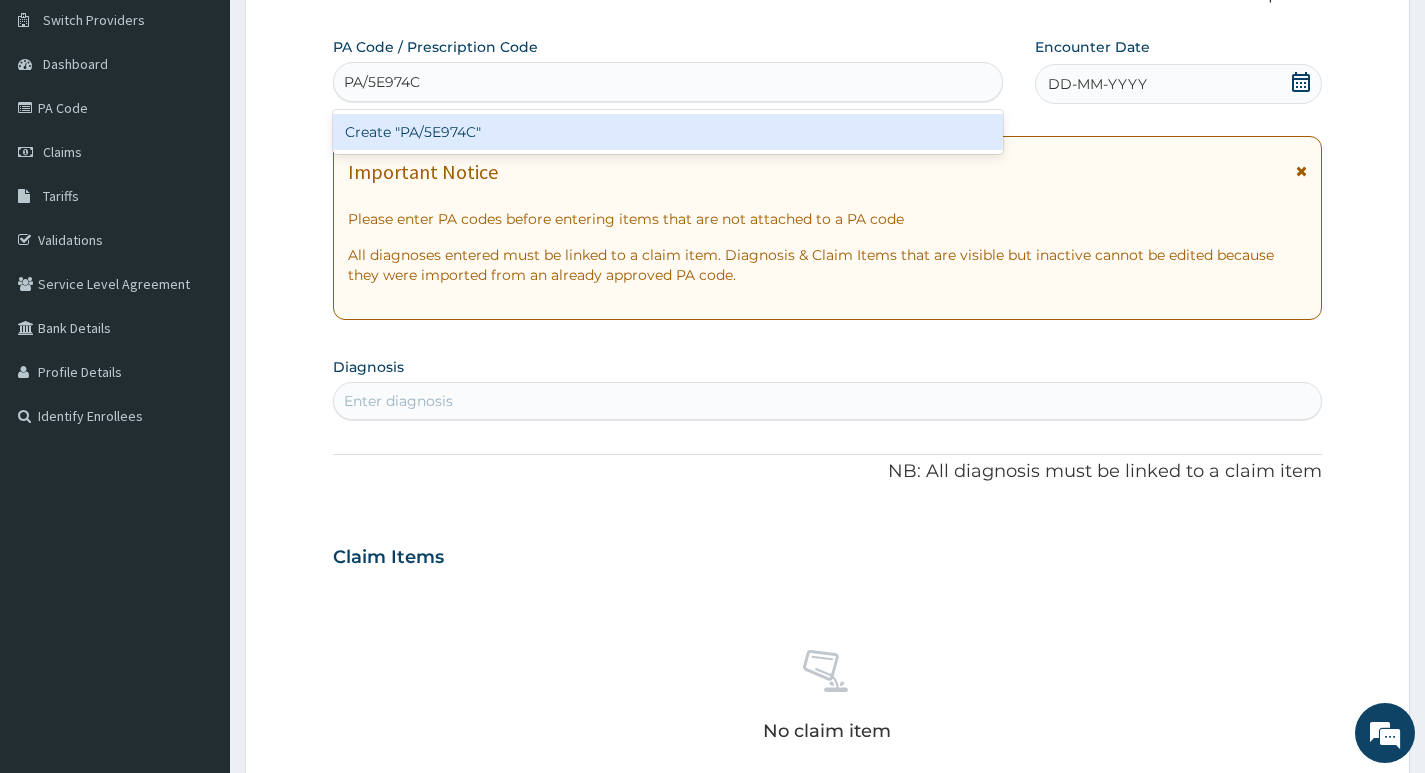 click on "Create "PA/5E974C"" at bounding box center (668, 132) 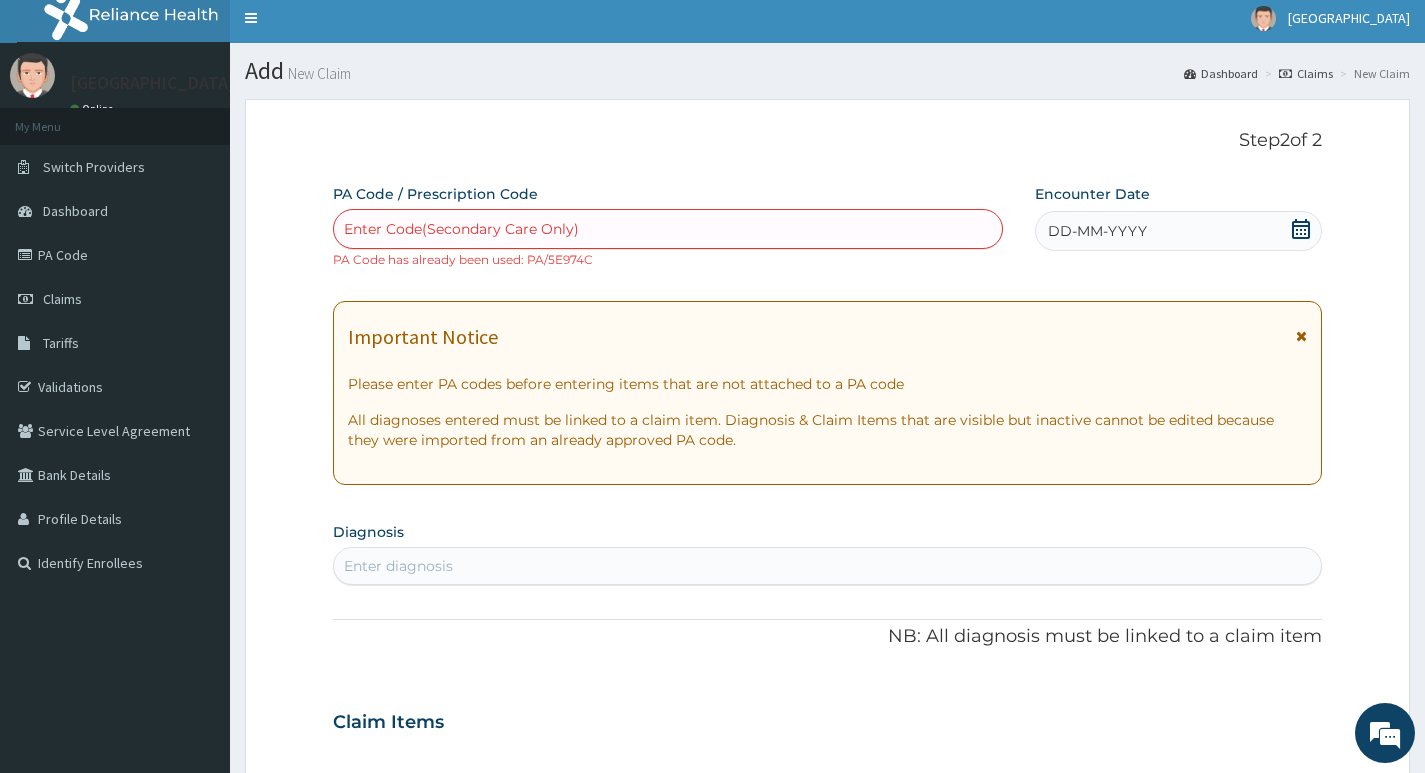 scroll, scrollTop: 0, scrollLeft: 0, axis: both 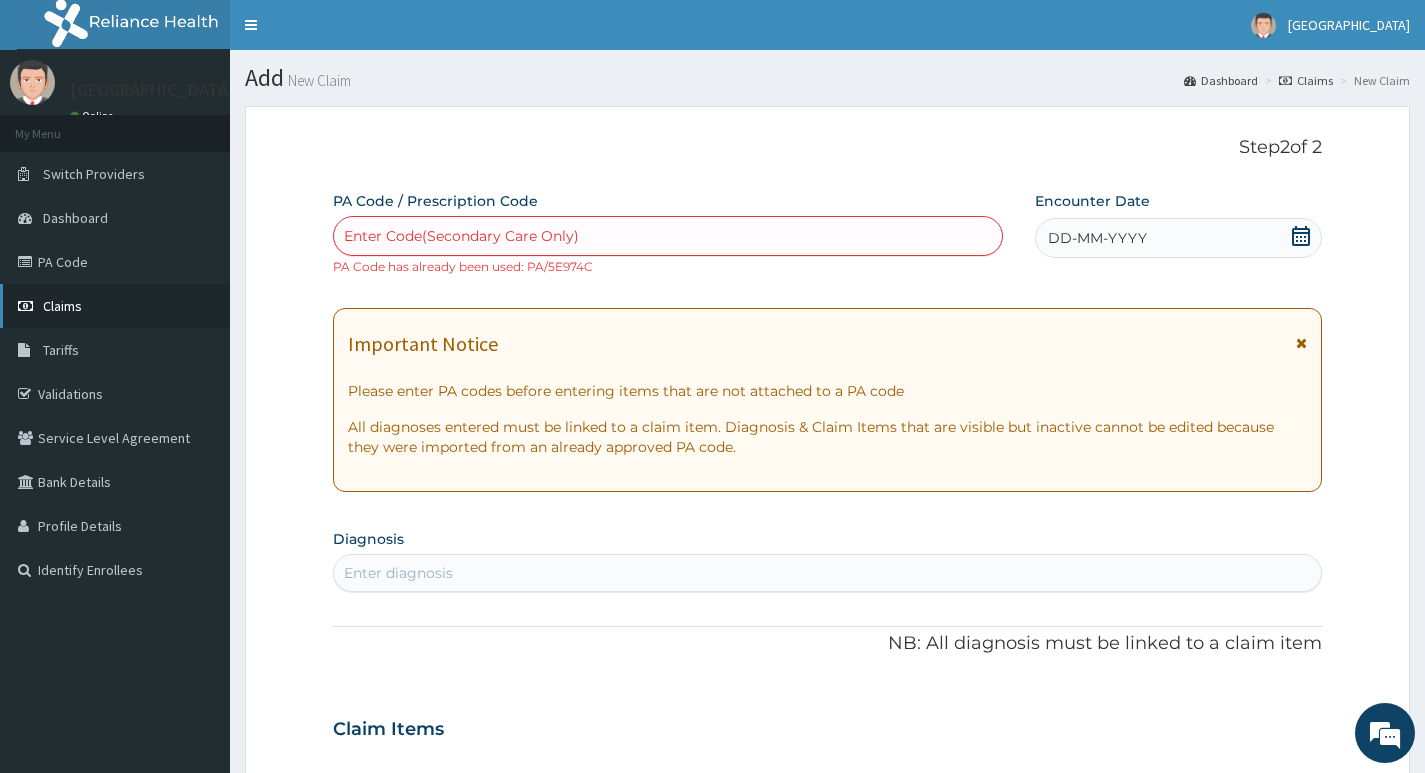 click on "Claims" at bounding box center (62, 306) 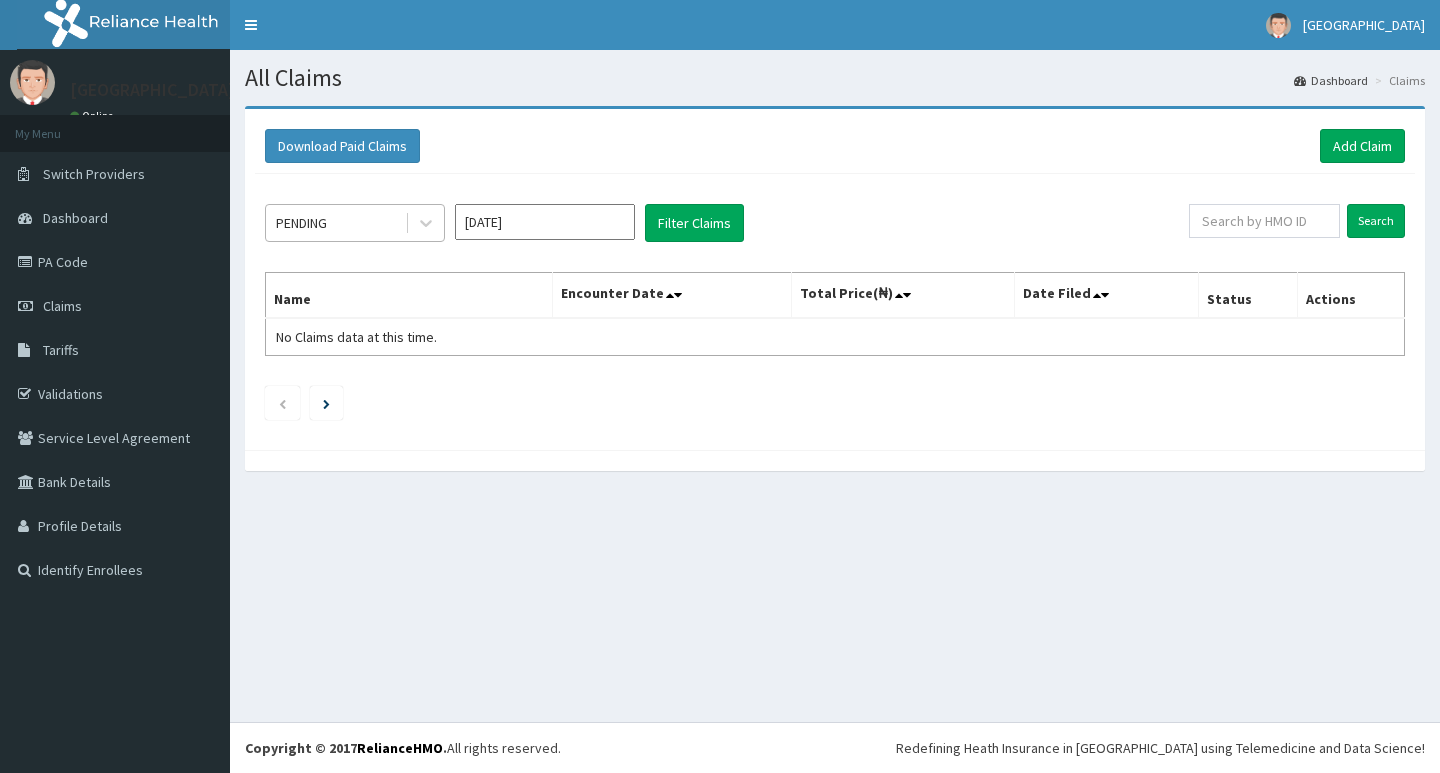 scroll, scrollTop: 0, scrollLeft: 0, axis: both 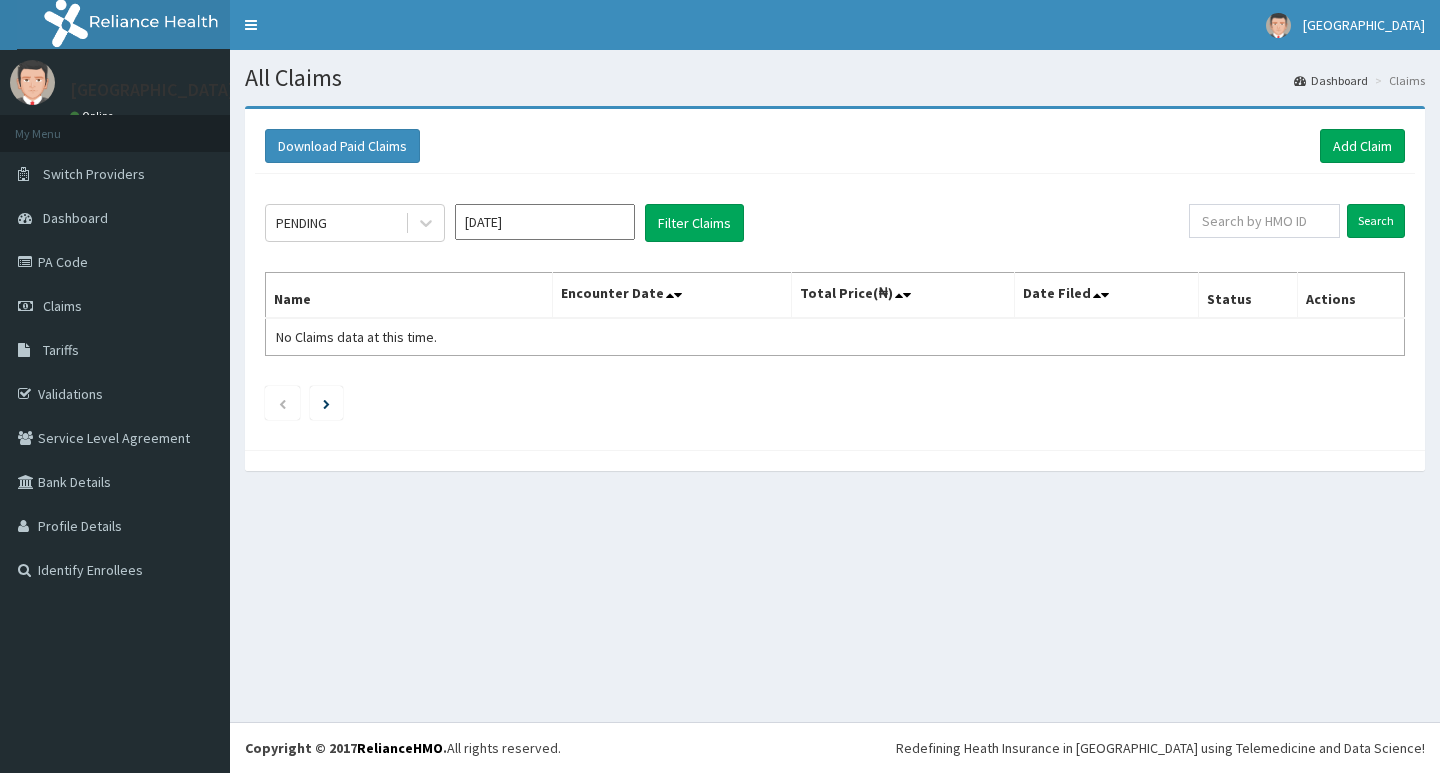 click on "[DATE]" at bounding box center [545, 222] 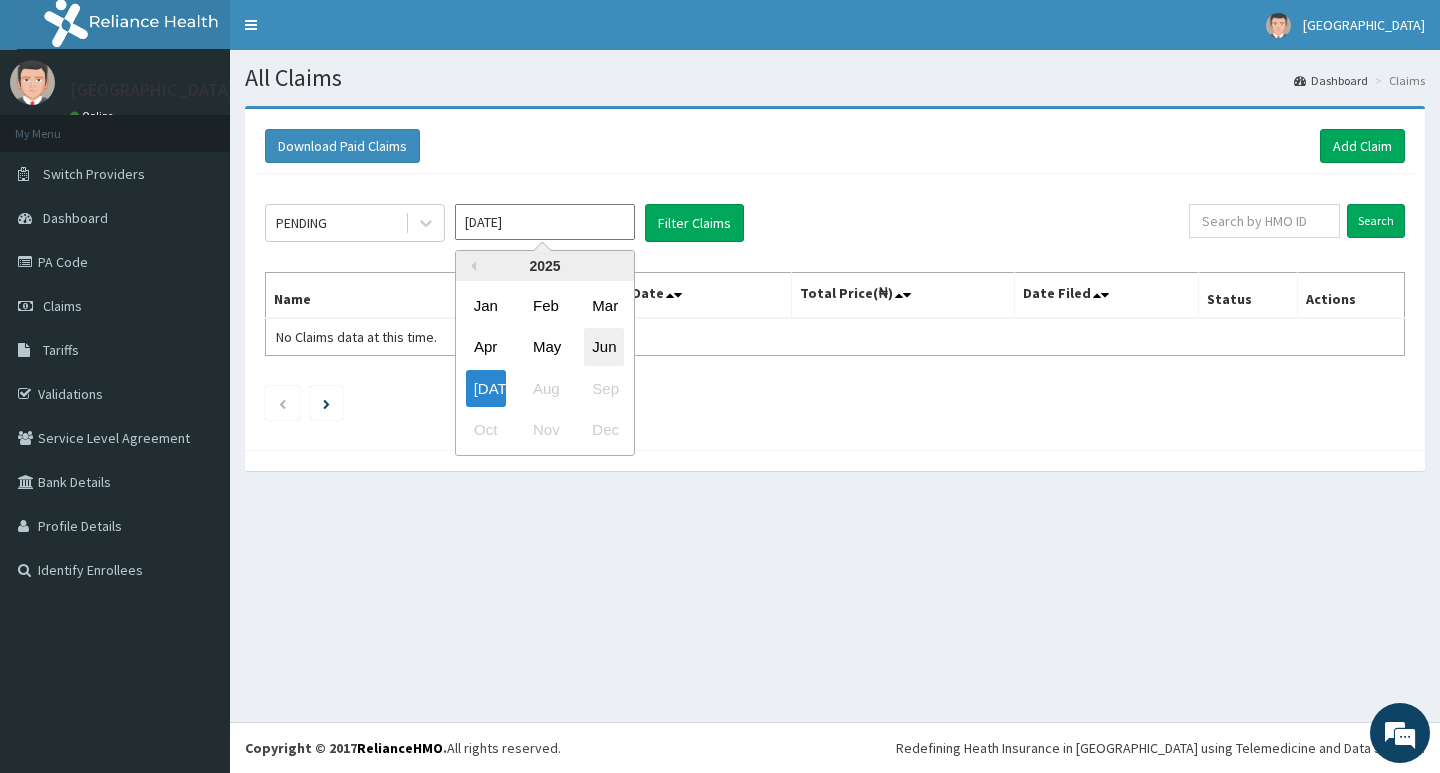 click on "Jun" at bounding box center (604, 347) 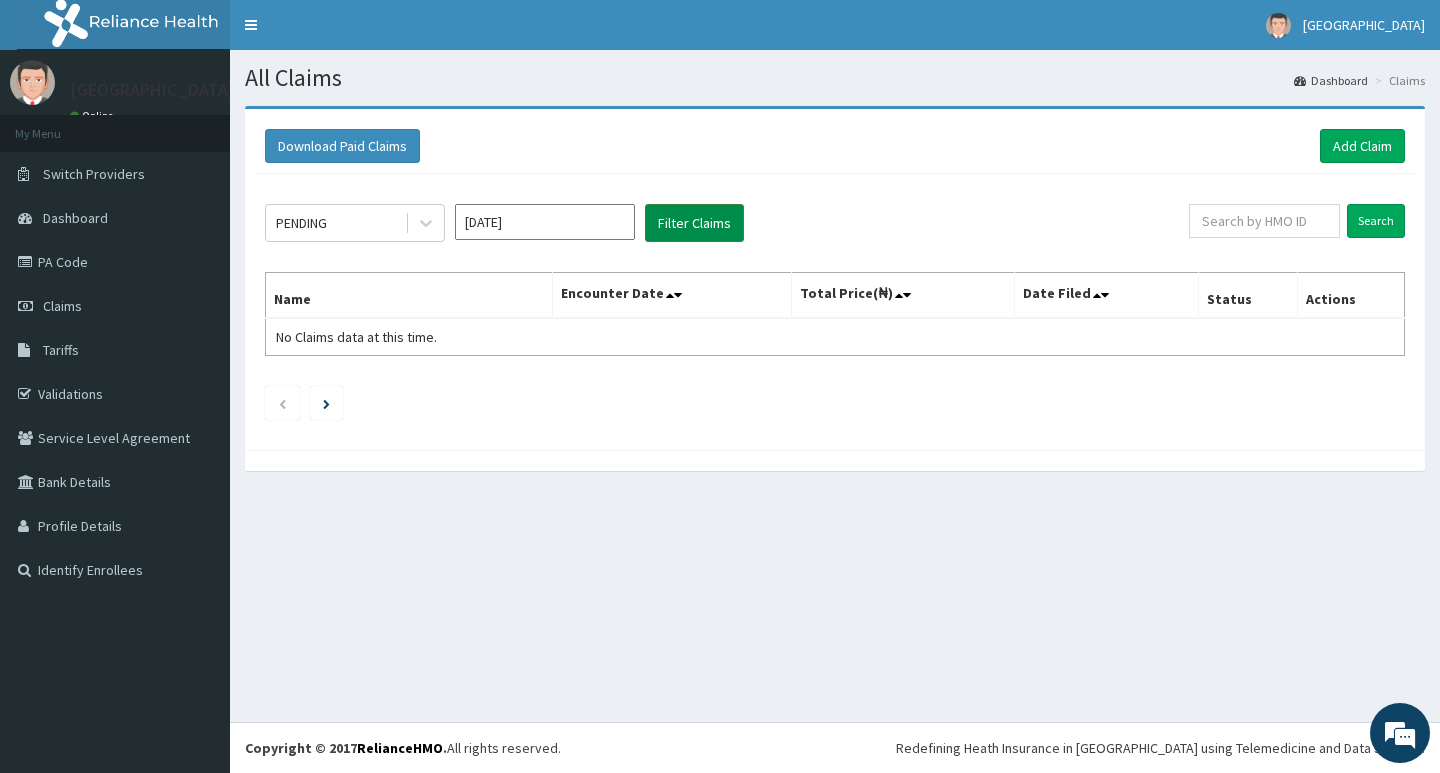 click on "Filter Claims" at bounding box center (694, 223) 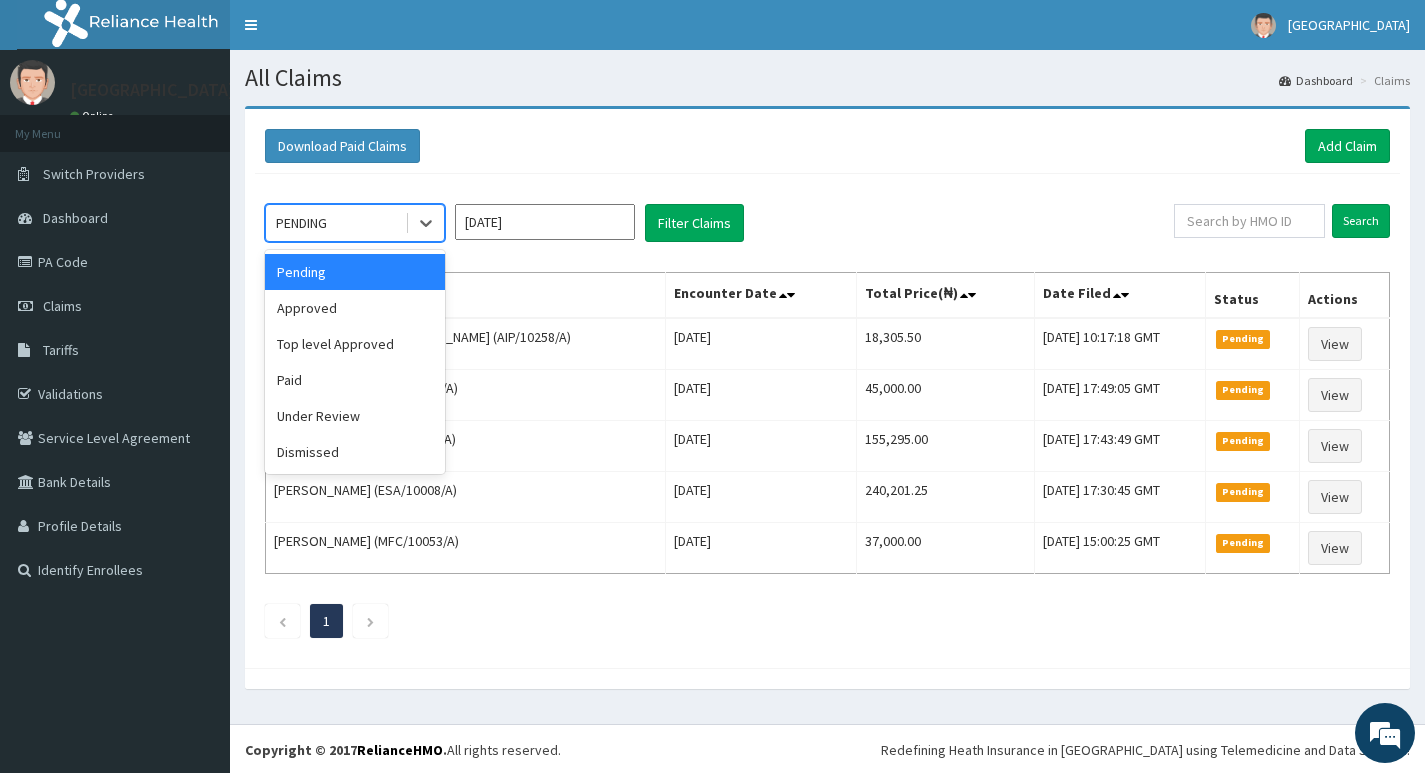 click on "PENDING" at bounding box center (335, 223) 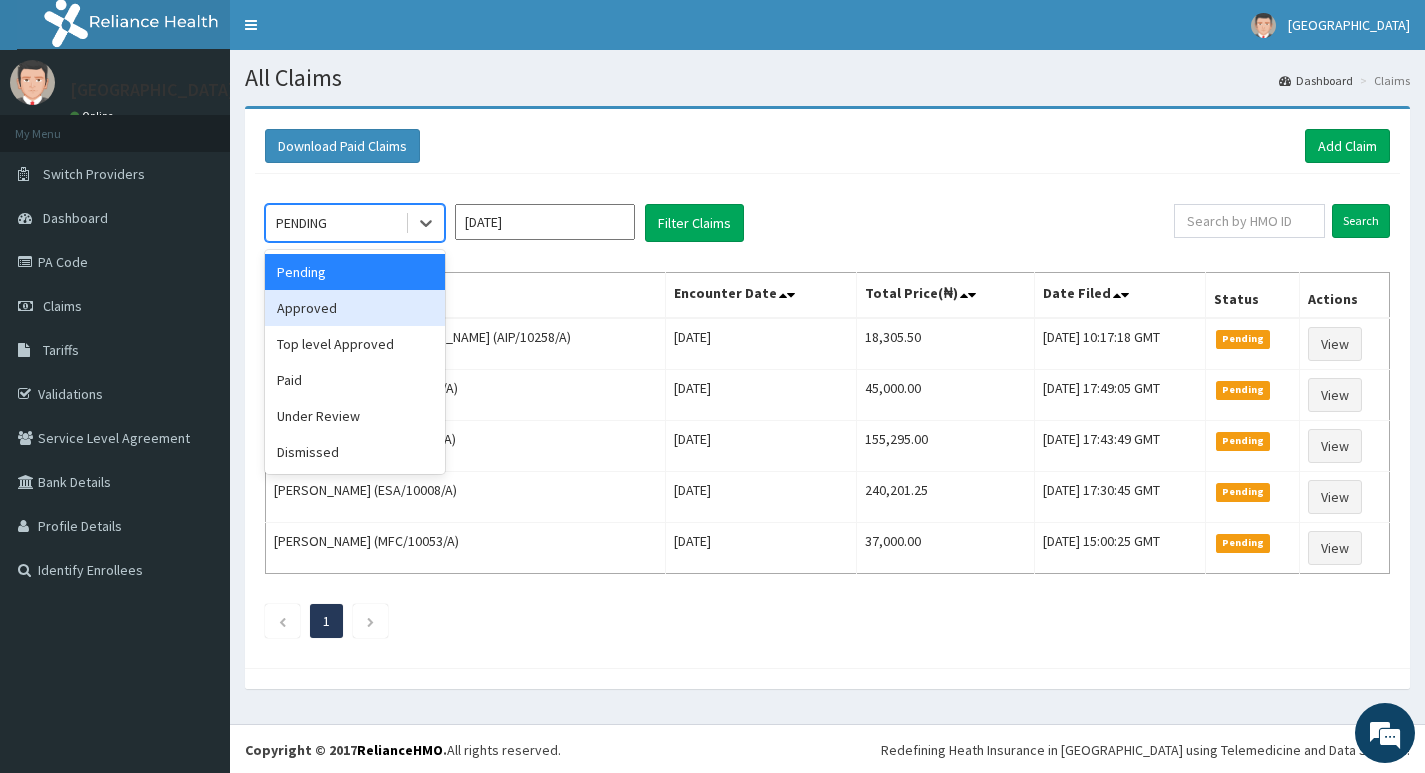 click on "Approved" at bounding box center (355, 308) 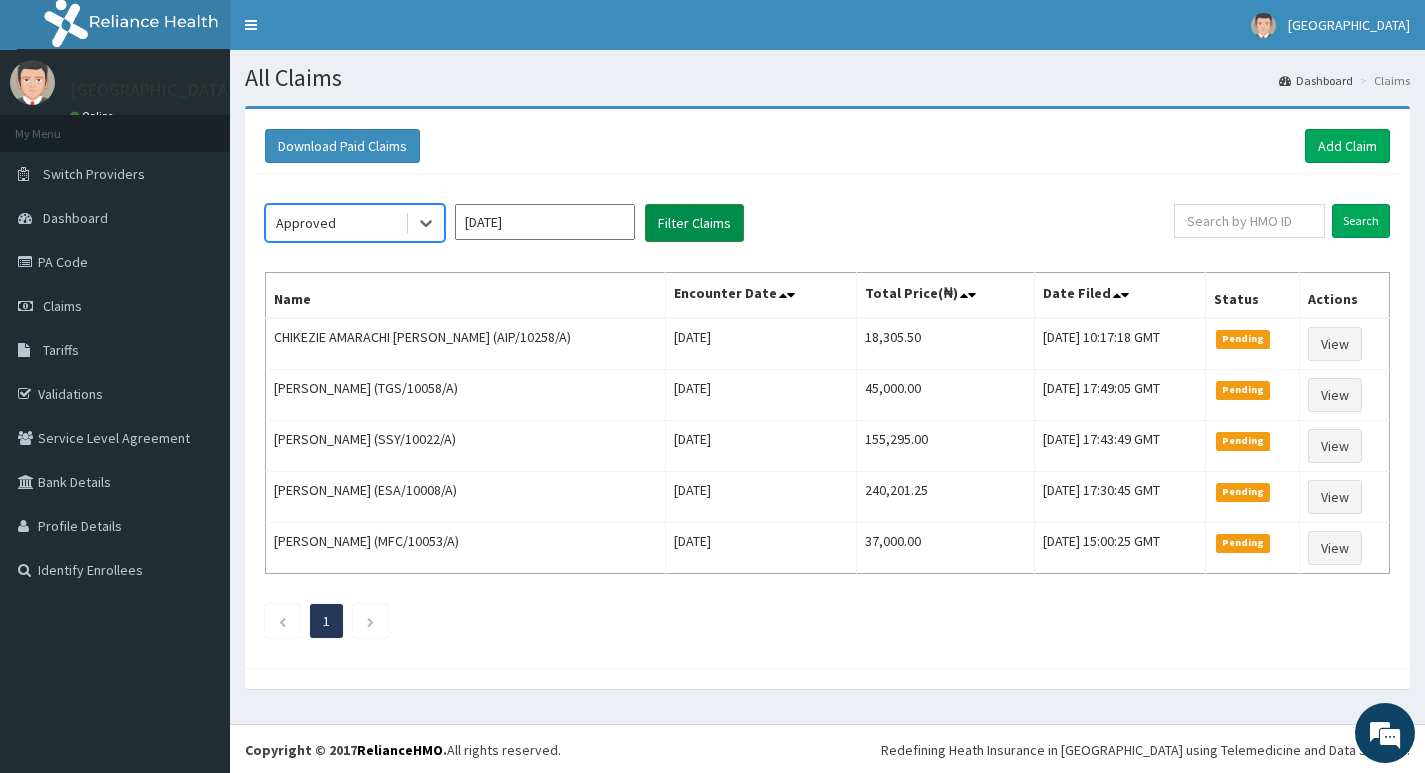 scroll, scrollTop: 0, scrollLeft: 0, axis: both 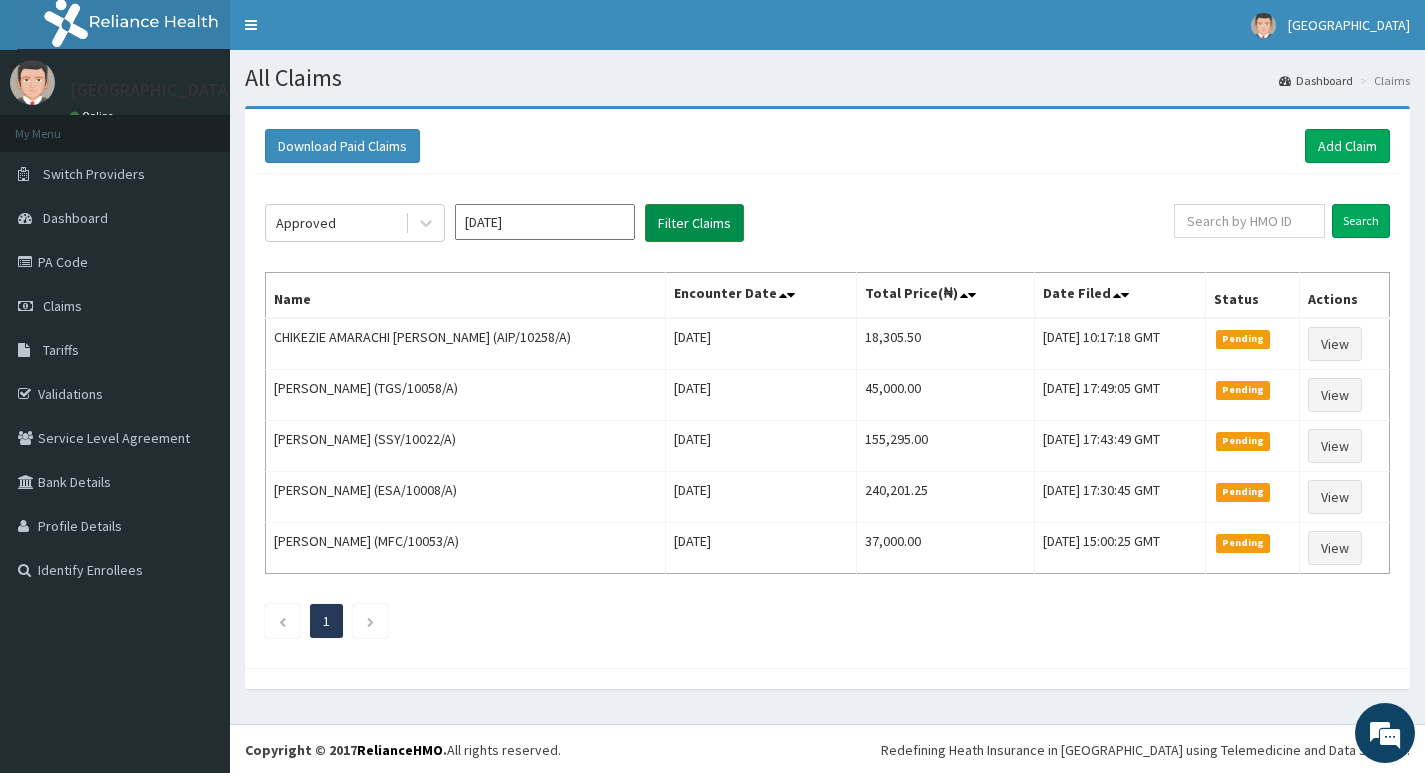 click on "Filter Claims" at bounding box center (694, 223) 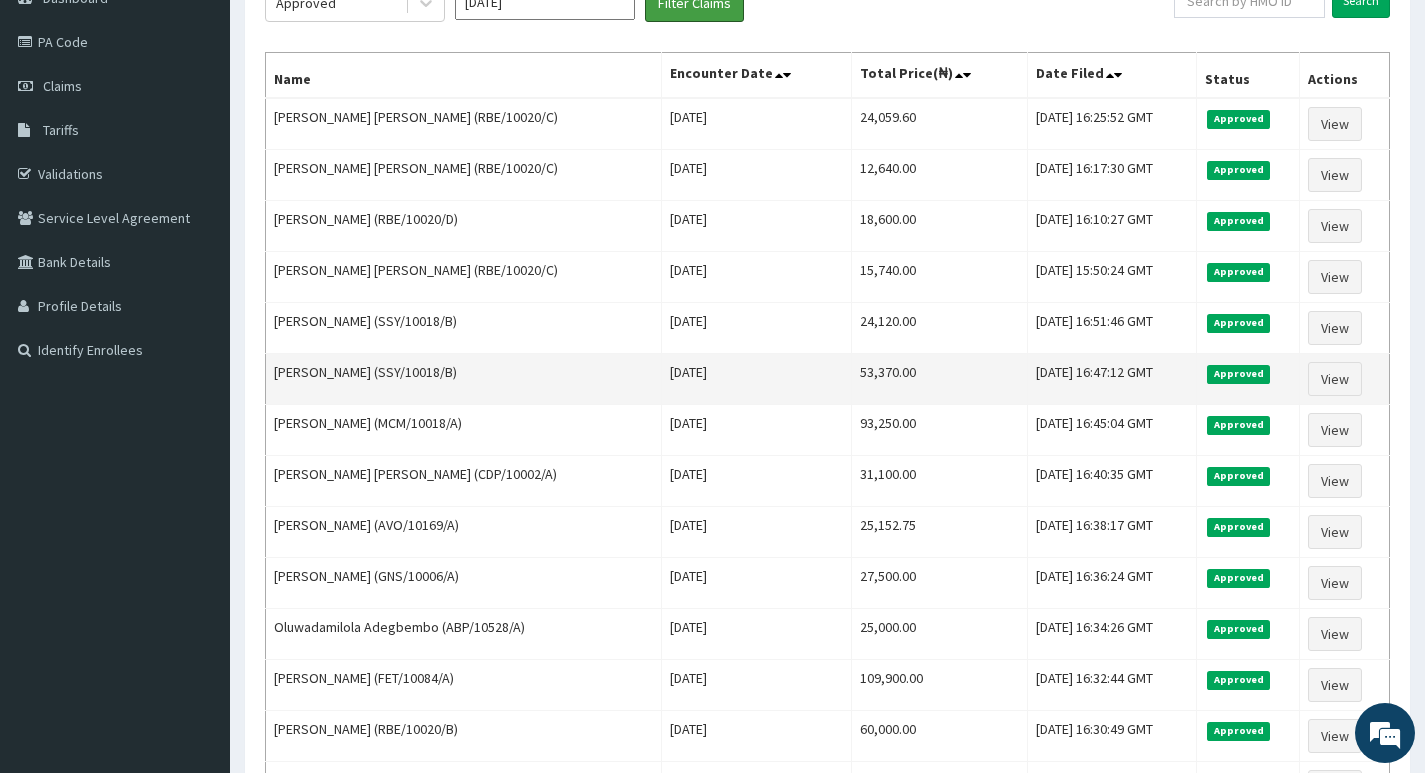 scroll, scrollTop: 0, scrollLeft: 0, axis: both 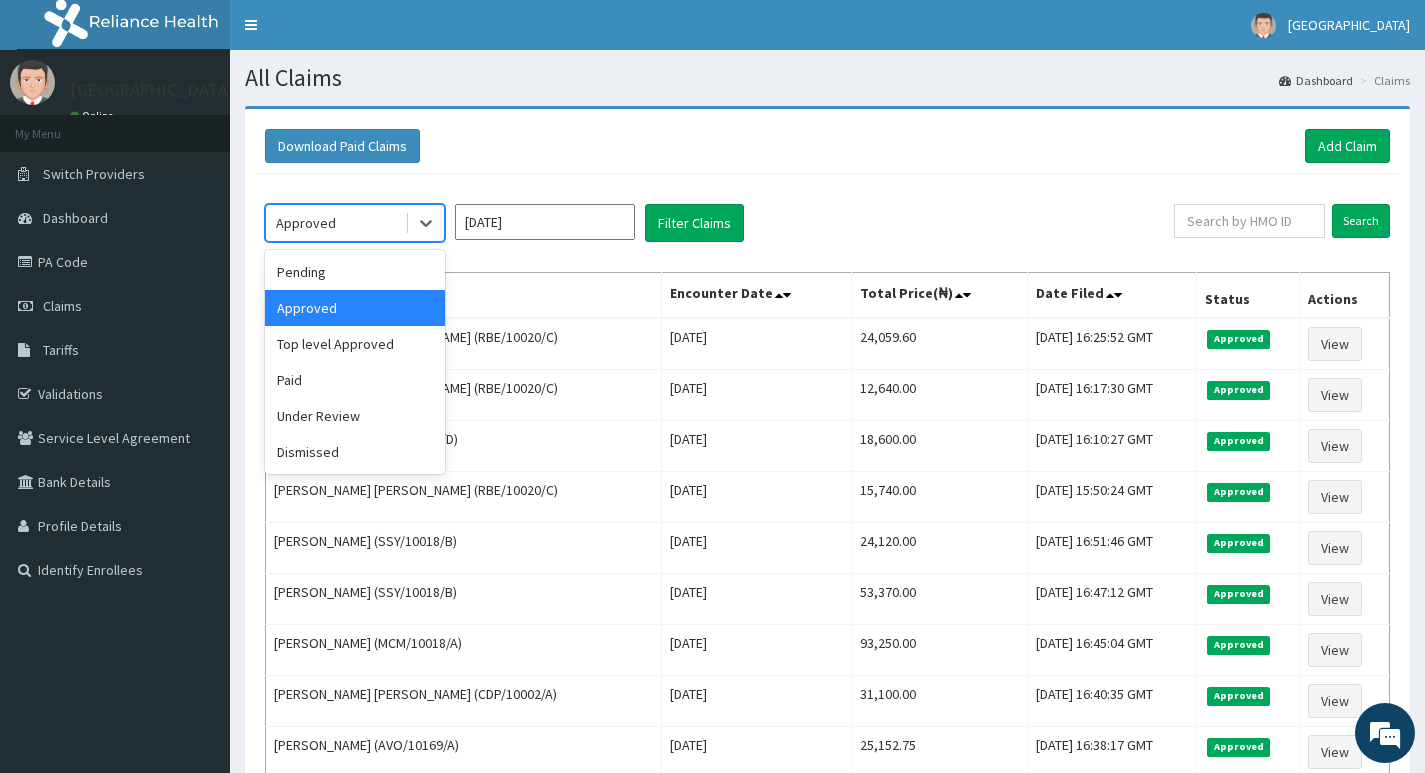 click on "Approved" at bounding box center (335, 223) 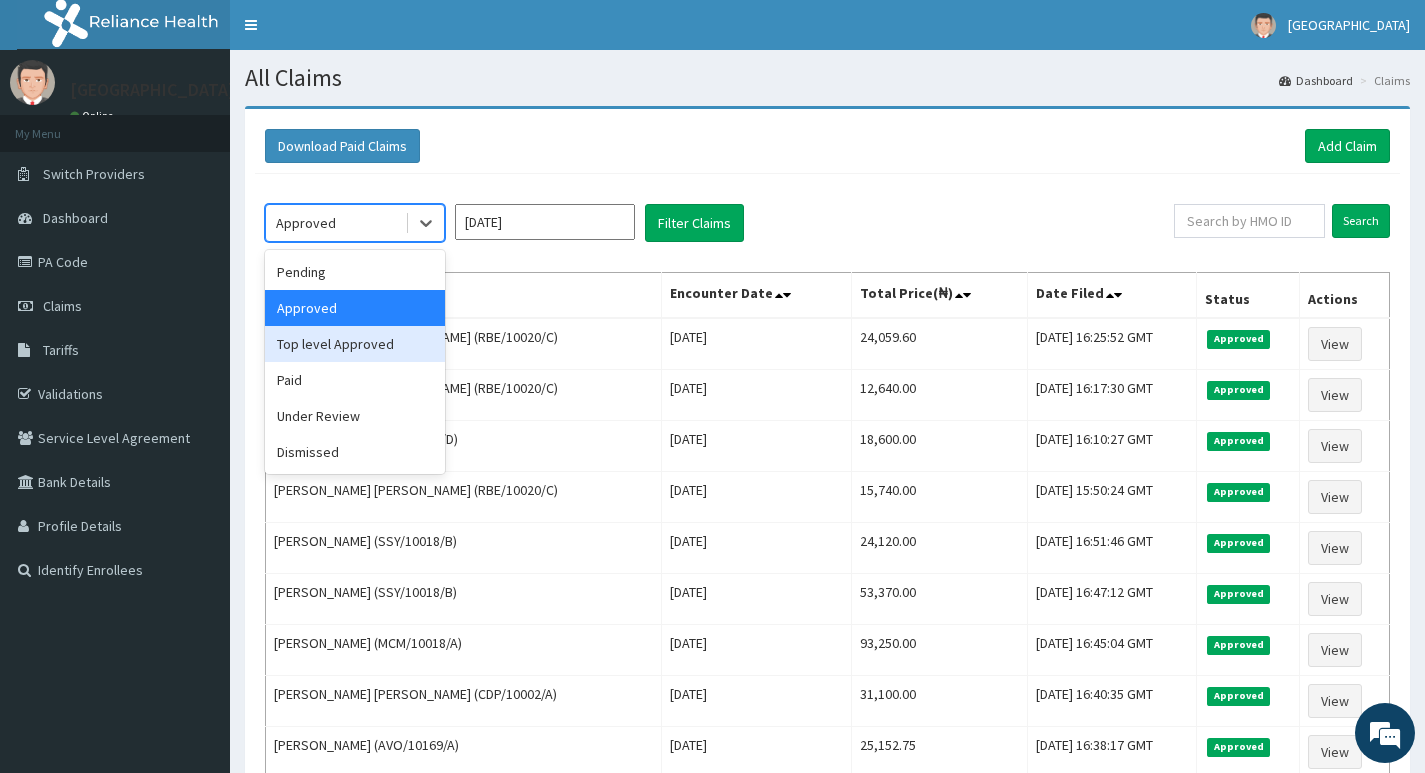 click on "Top level Approved" at bounding box center (355, 344) 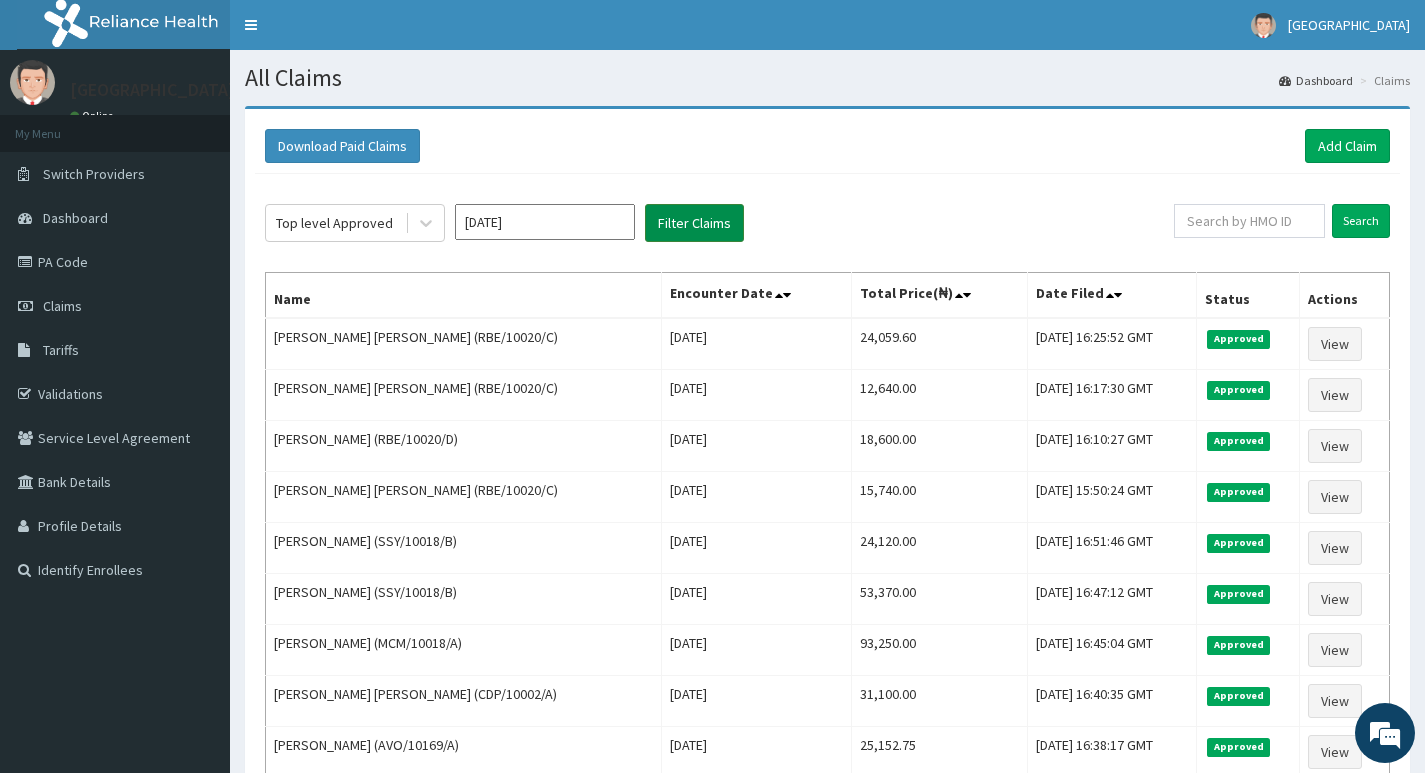 click on "Filter Claims" at bounding box center [694, 223] 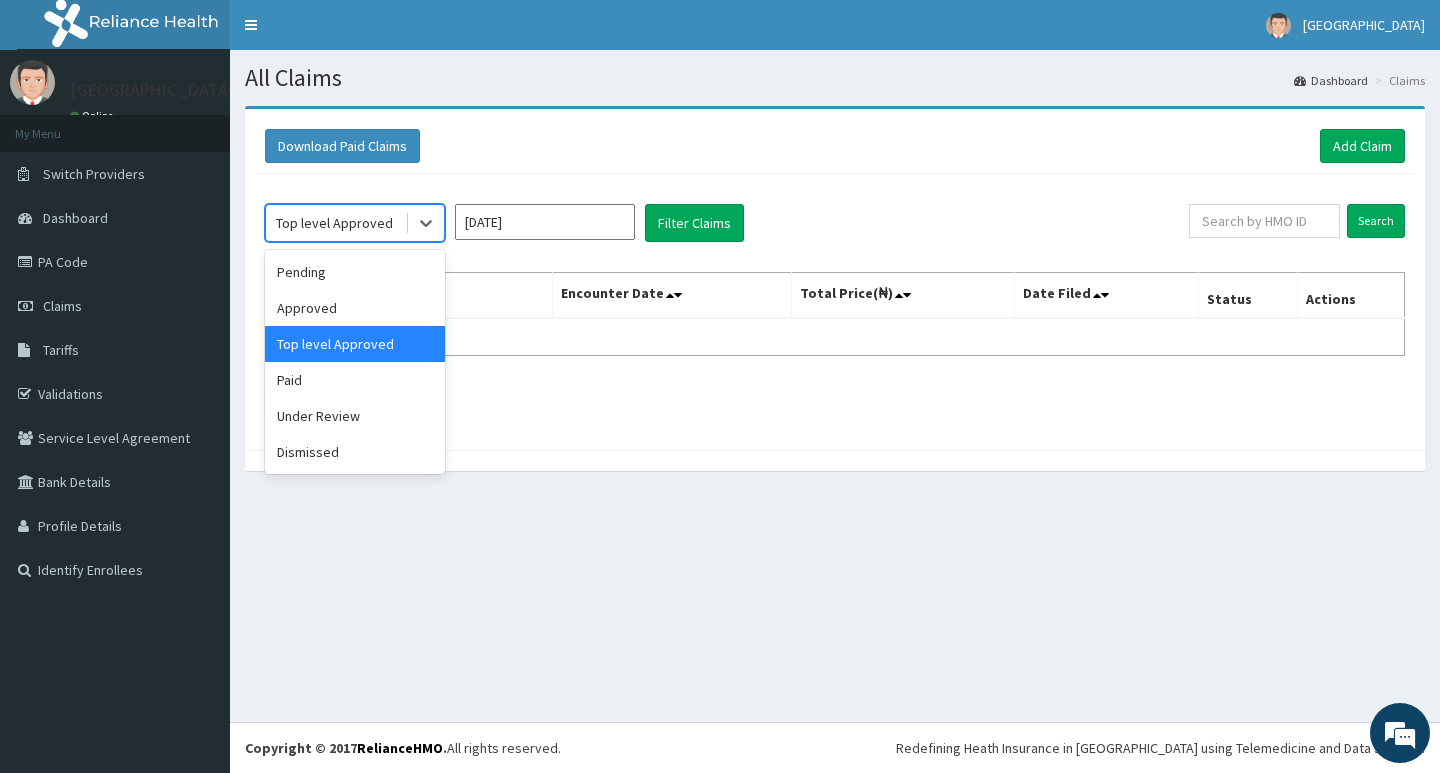 click on "Top level Approved" at bounding box center (335, 223) 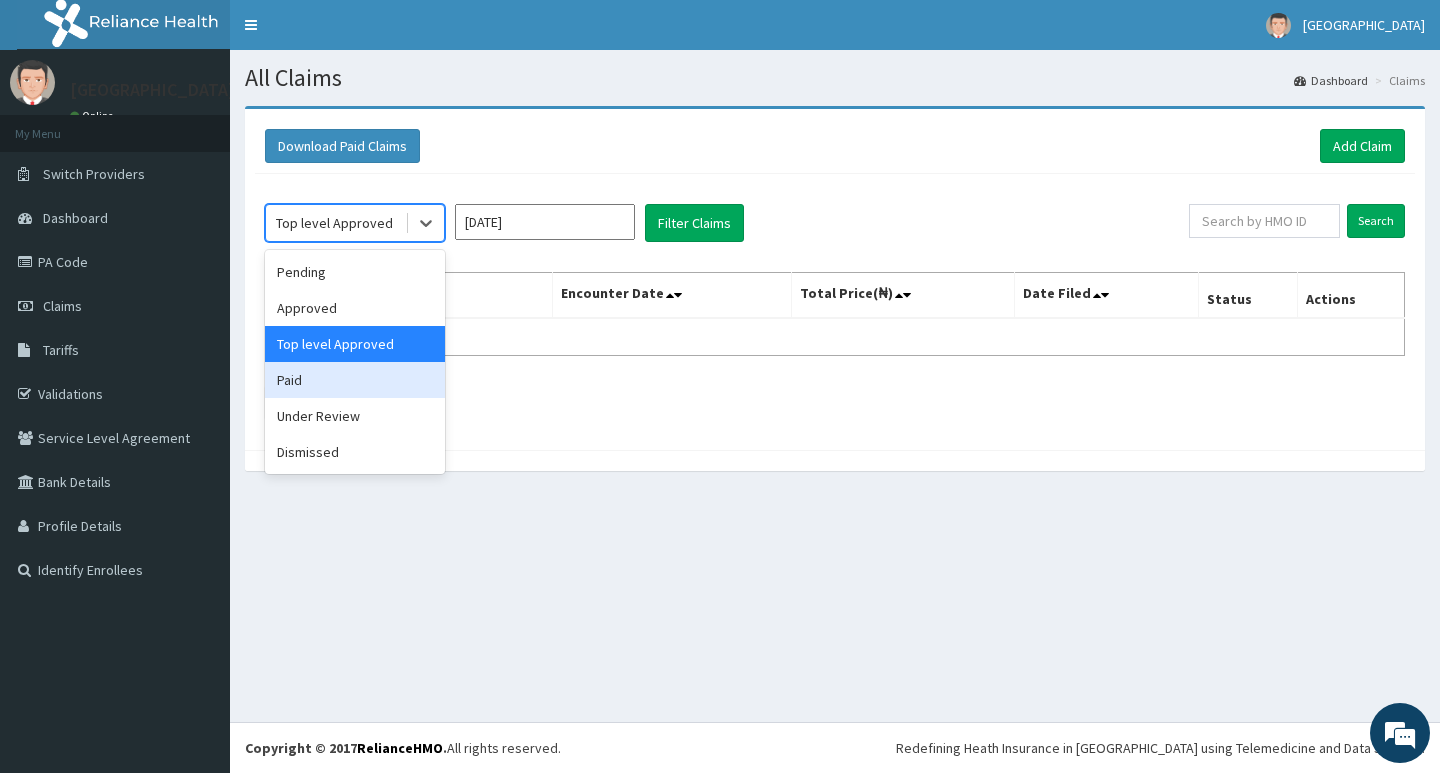 click on "Paid" at bounding box center (355, 380) 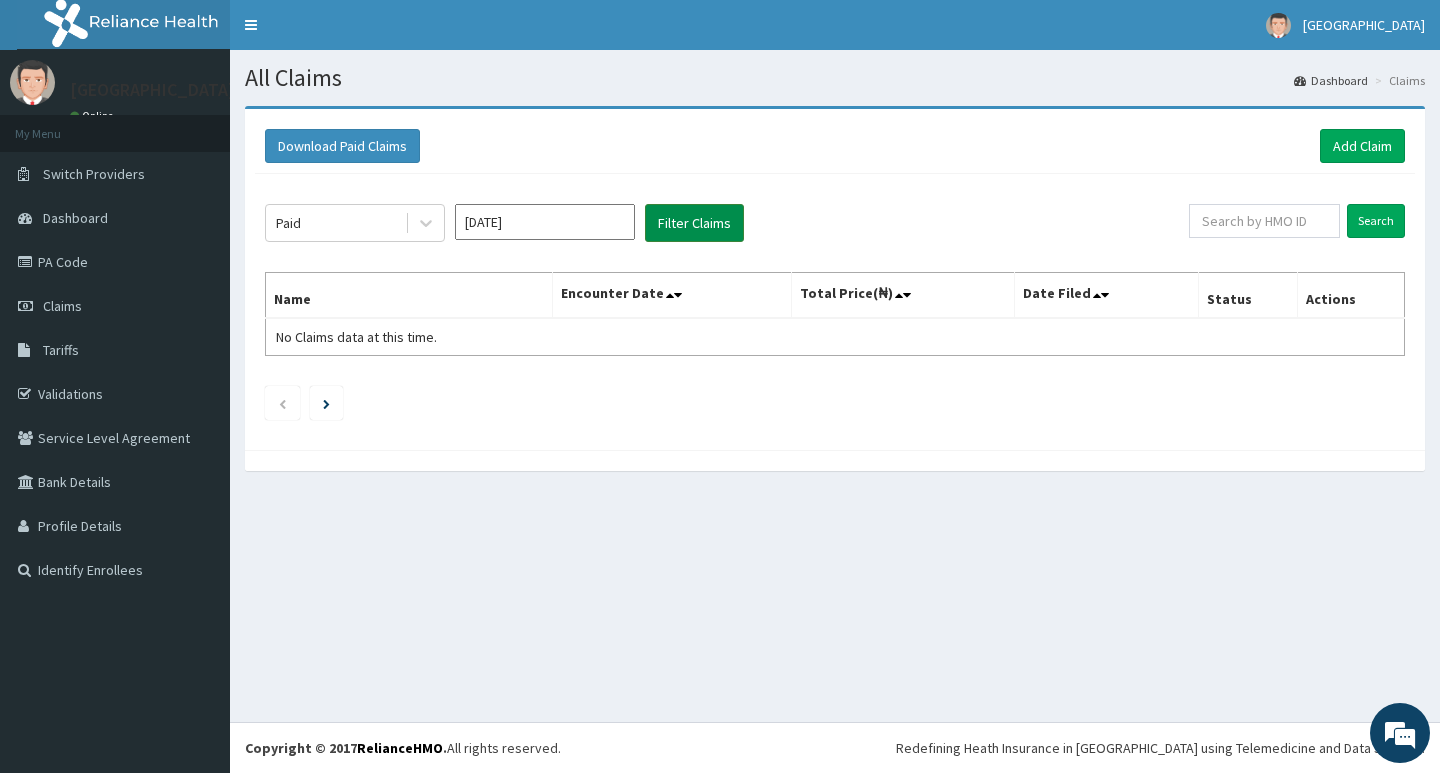 click on "Filter Claims" at bounding box center [694, 223] 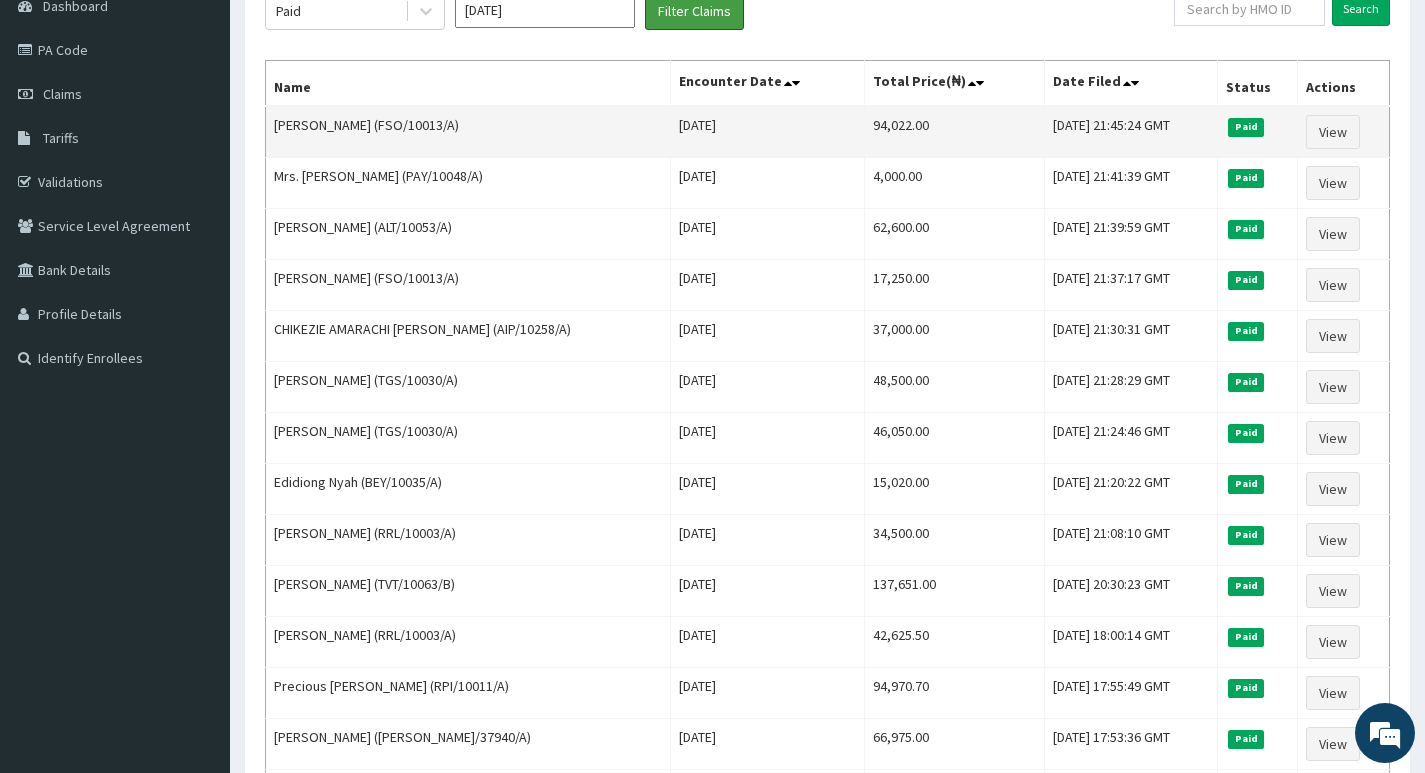 scroll, scrollTop: 0, scrollLeft: 0, axis: both 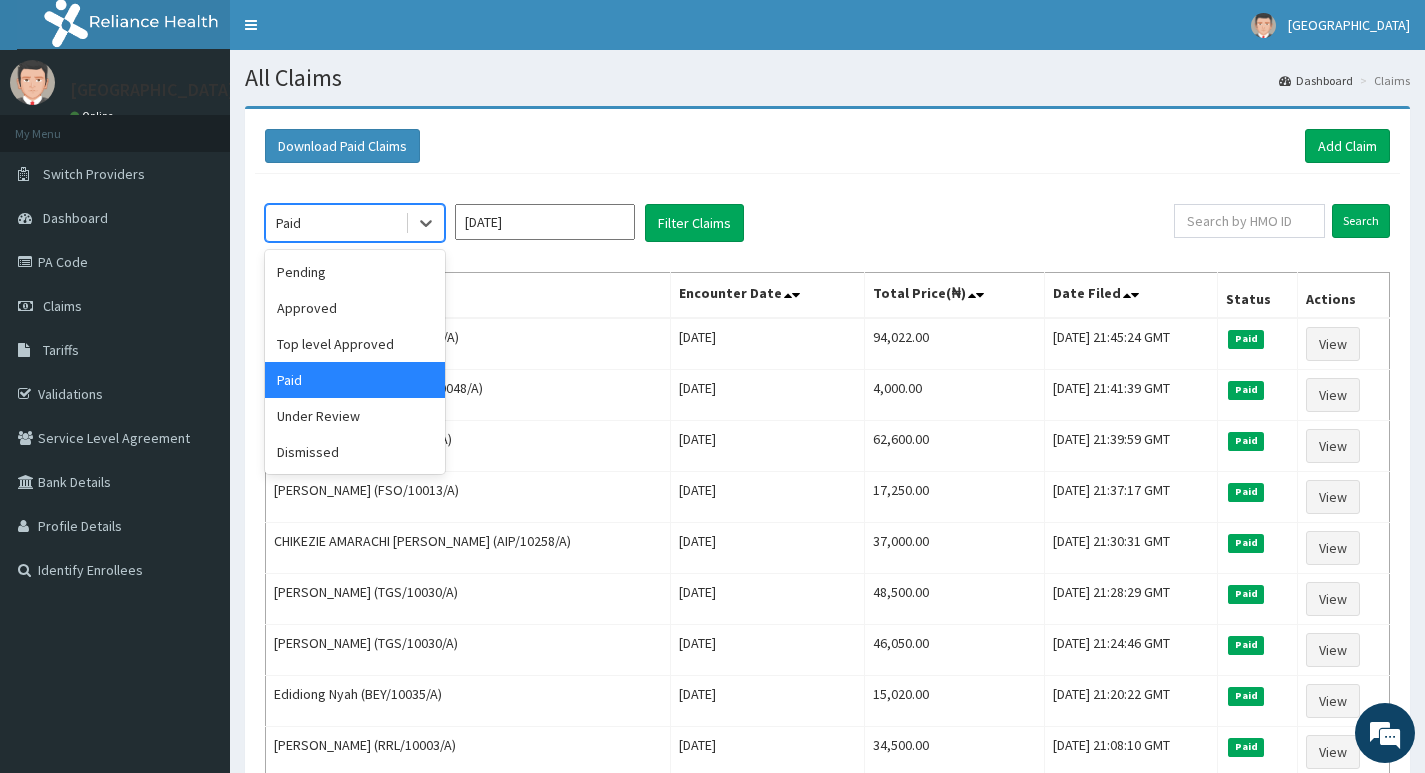 click on "Paid" at bounding box center (335, 223) 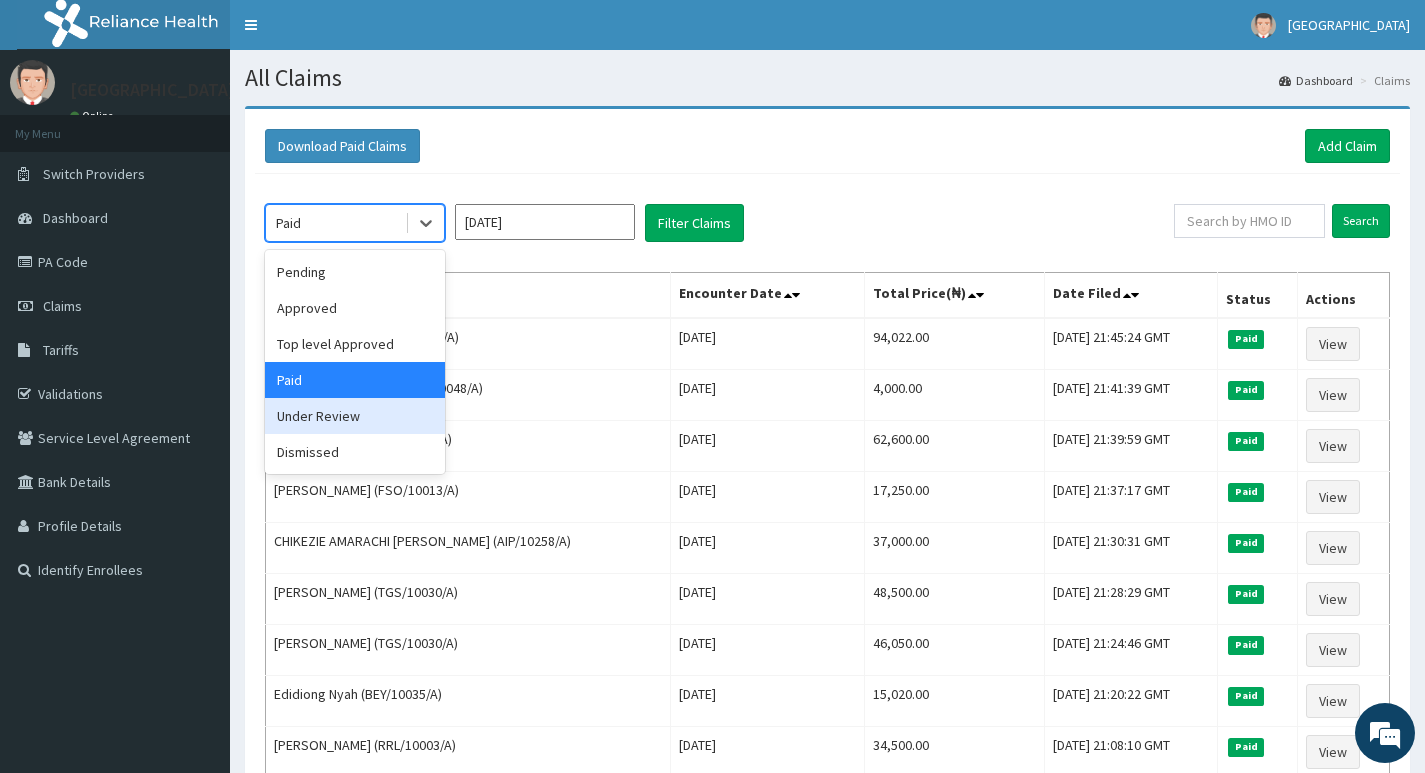 click on "Under Review" at bounding box center (355, 416) 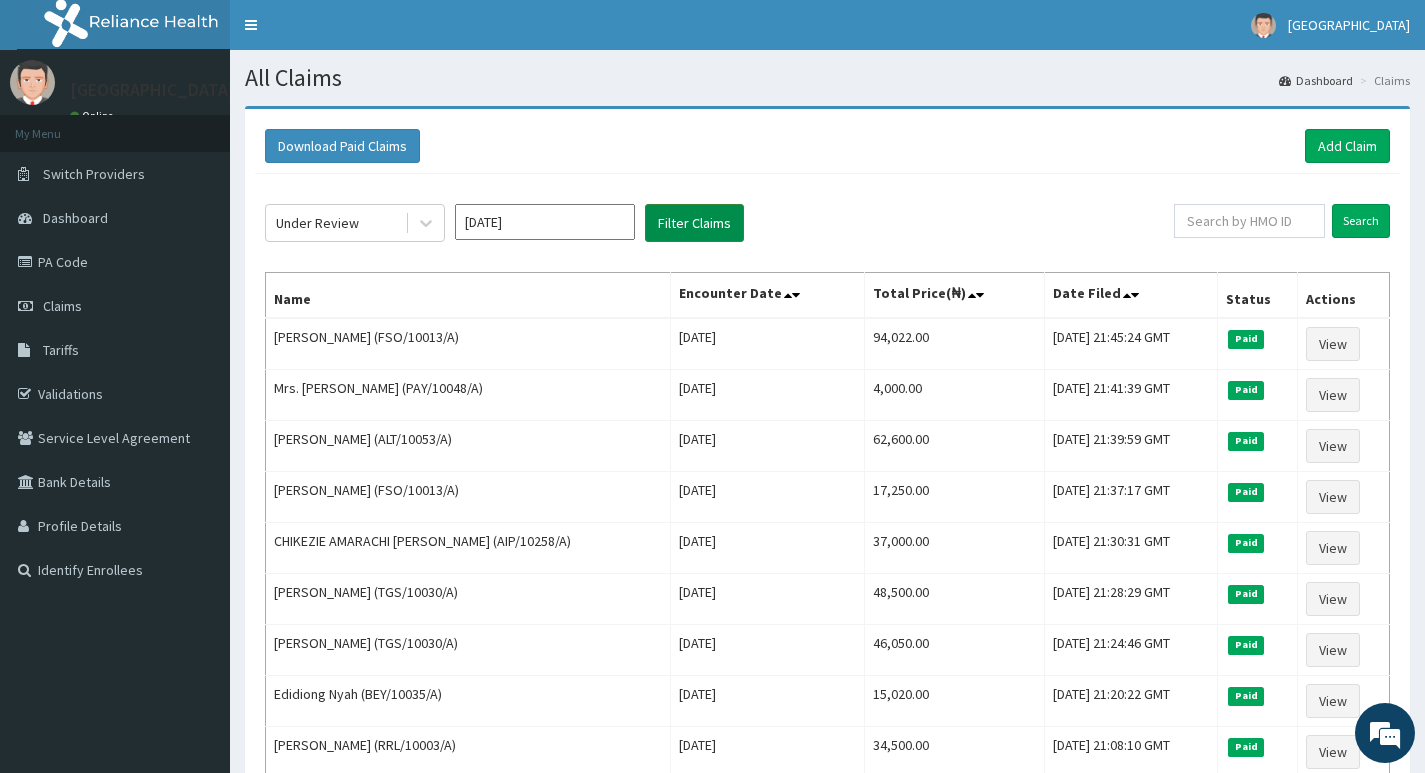 click on "Filter Claims" at bounding box center (694, 223) 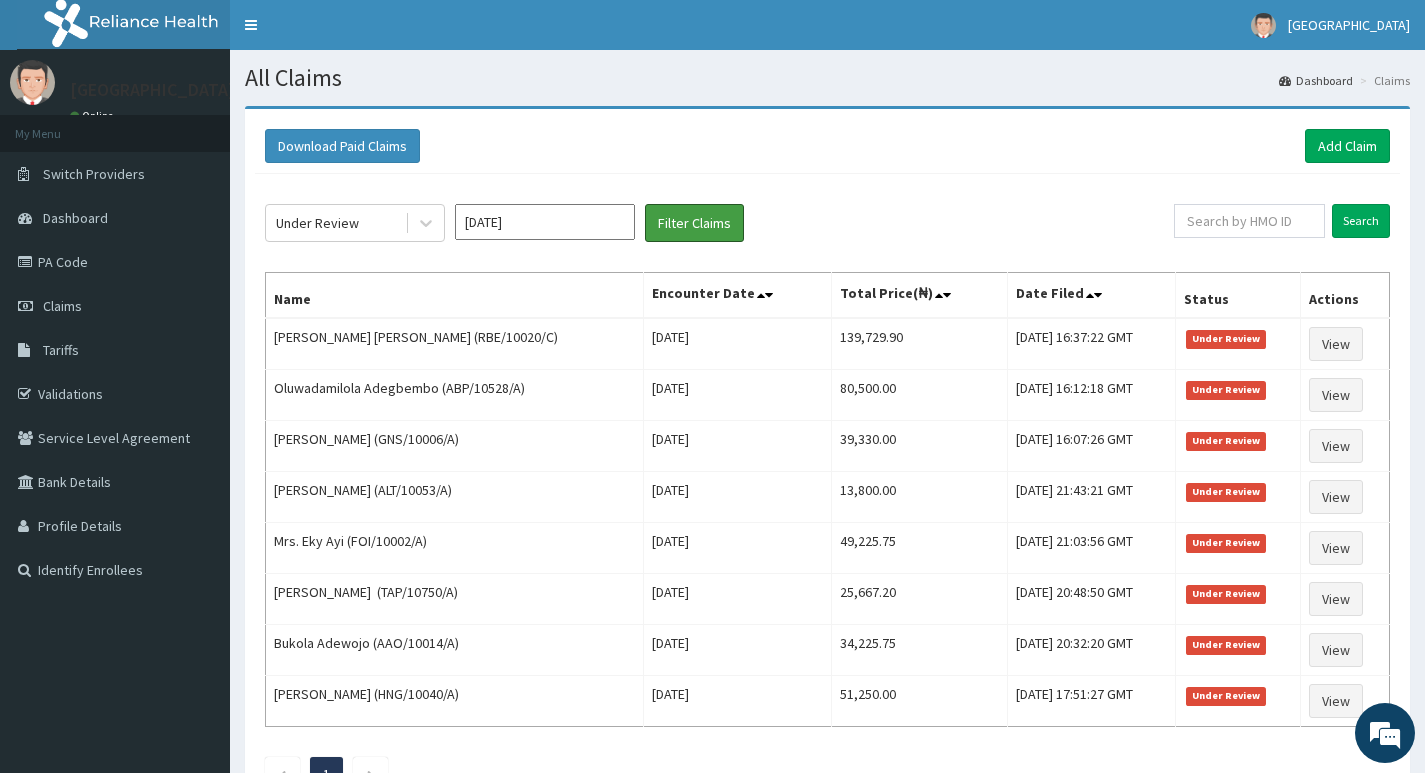 scroll, scrollTop: 100, scrollLeft: 0, axis: vertical 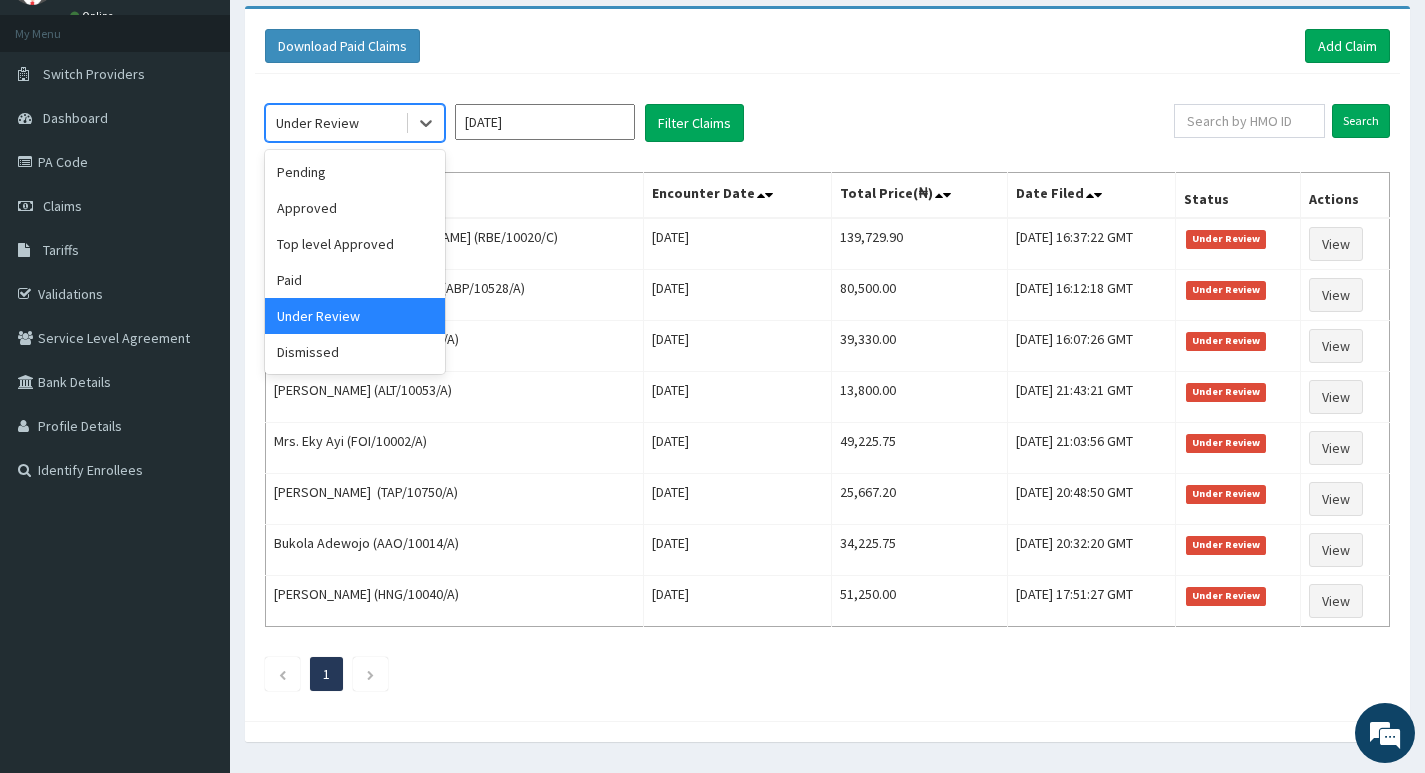 click on "Under Review" at bounding box center (335, 123) 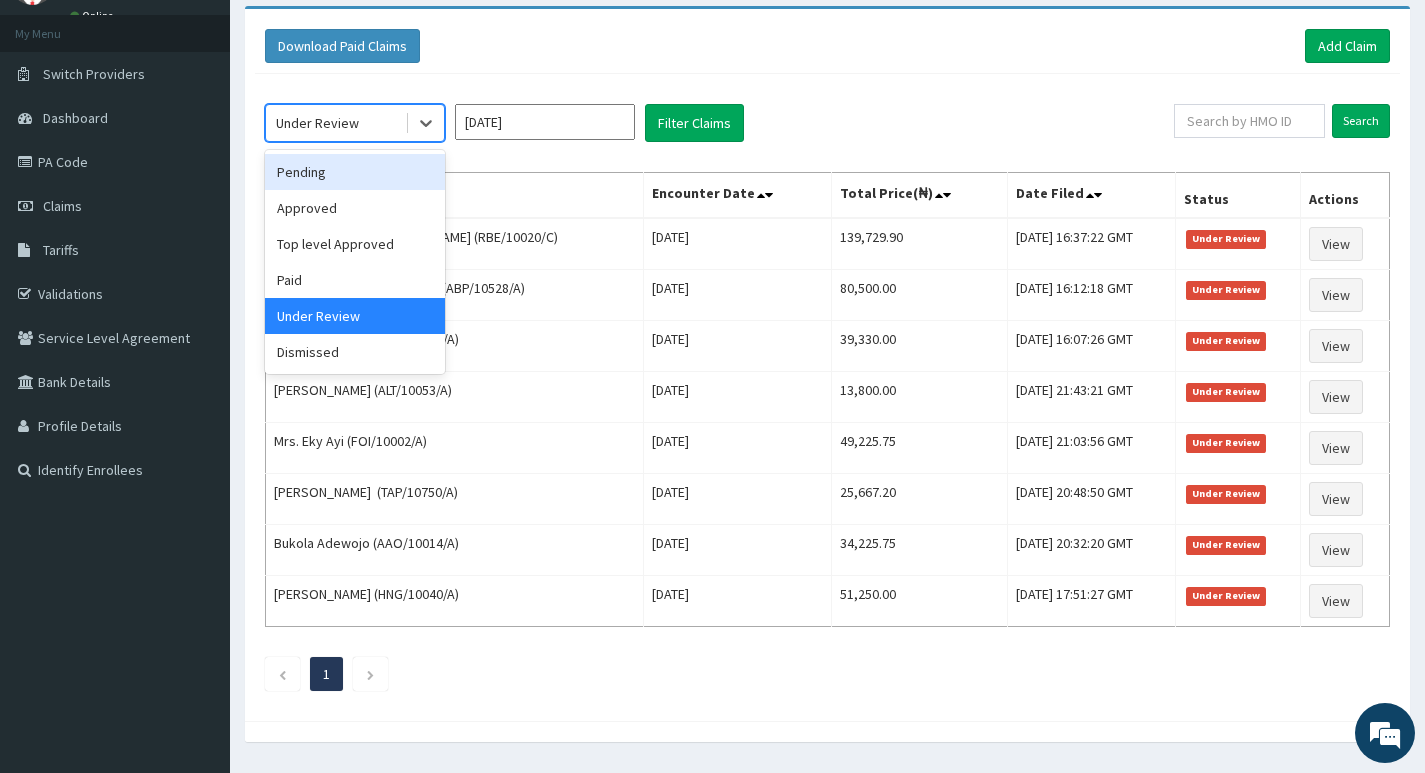 click on "Pending" at bounding box center (355, 172) 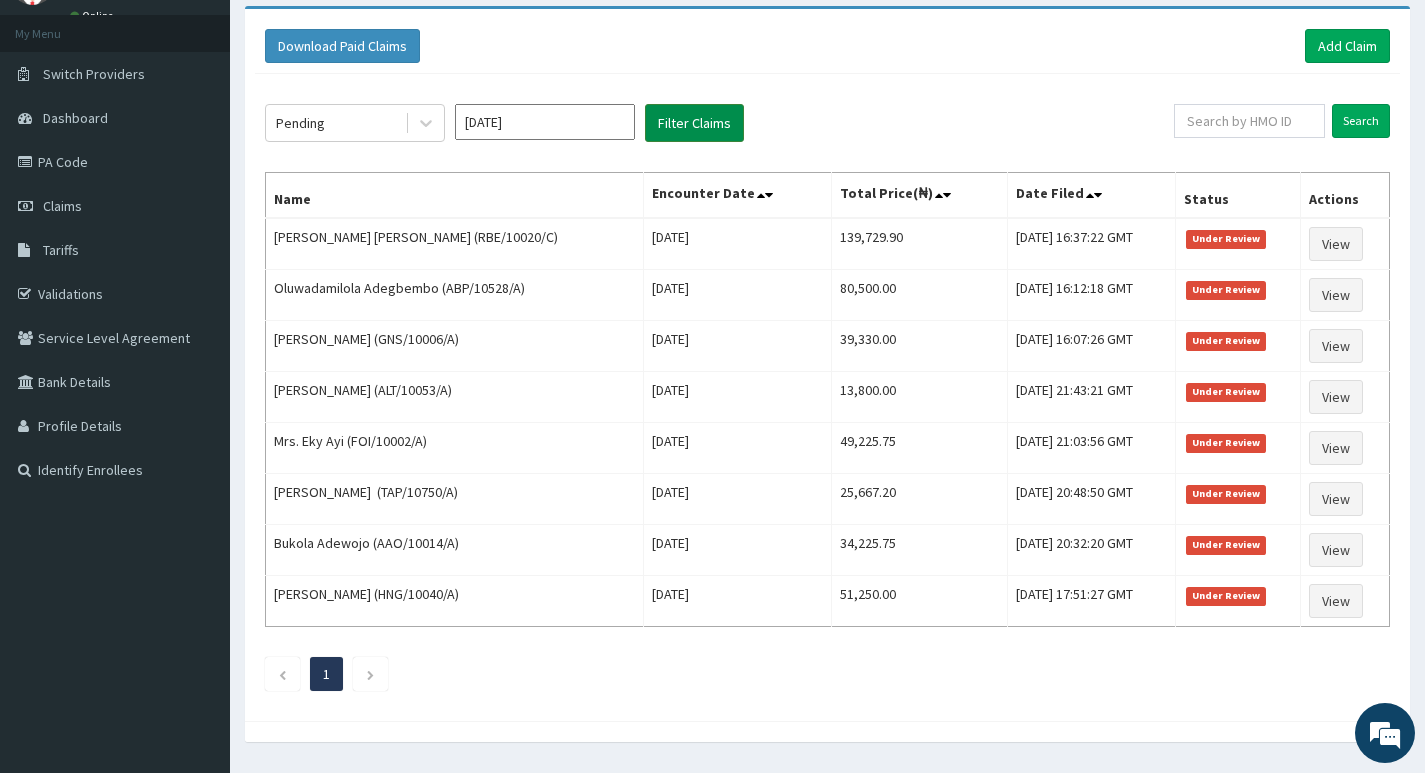 click on "Filter Claims" at bounding box center [694, 123] 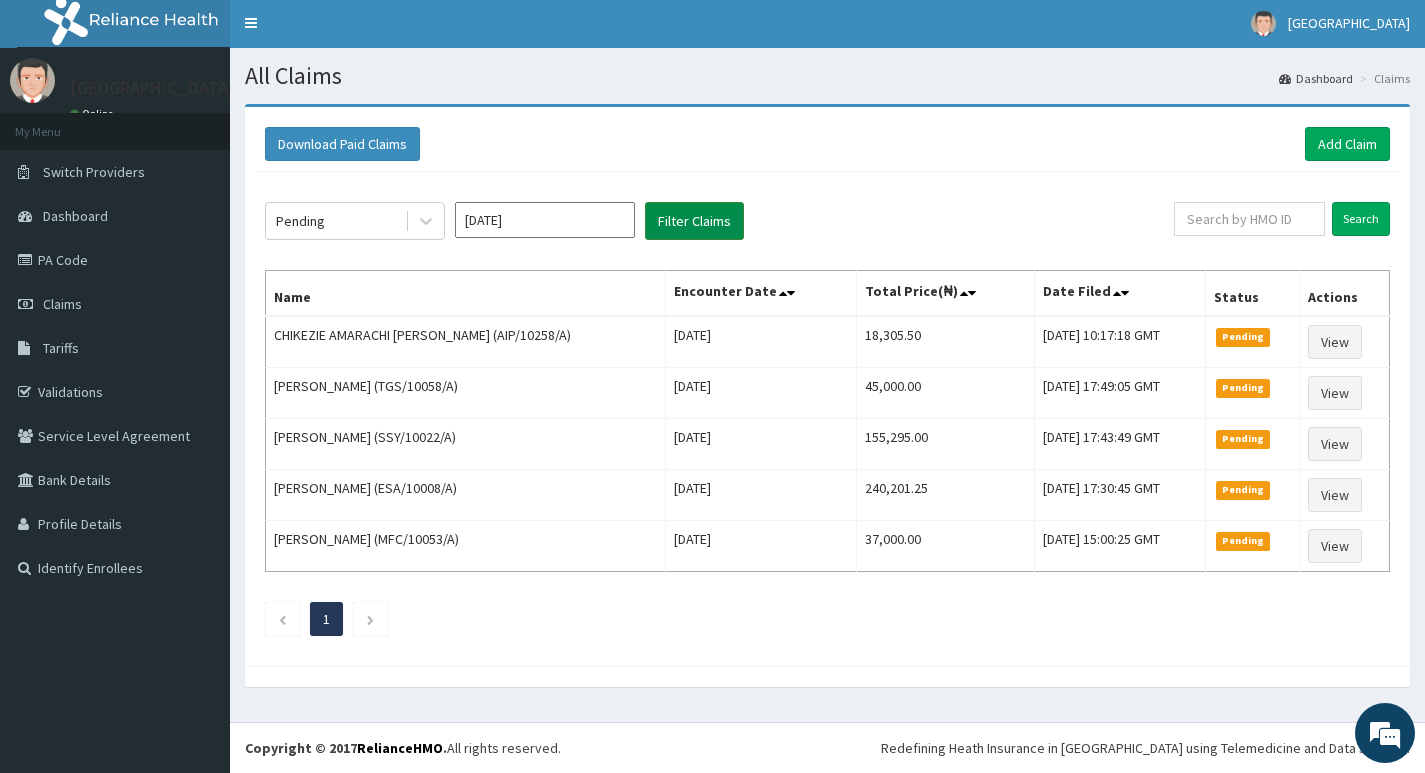 scroll, scrollTop: 2, scrollLeft: 0, axis: vertical 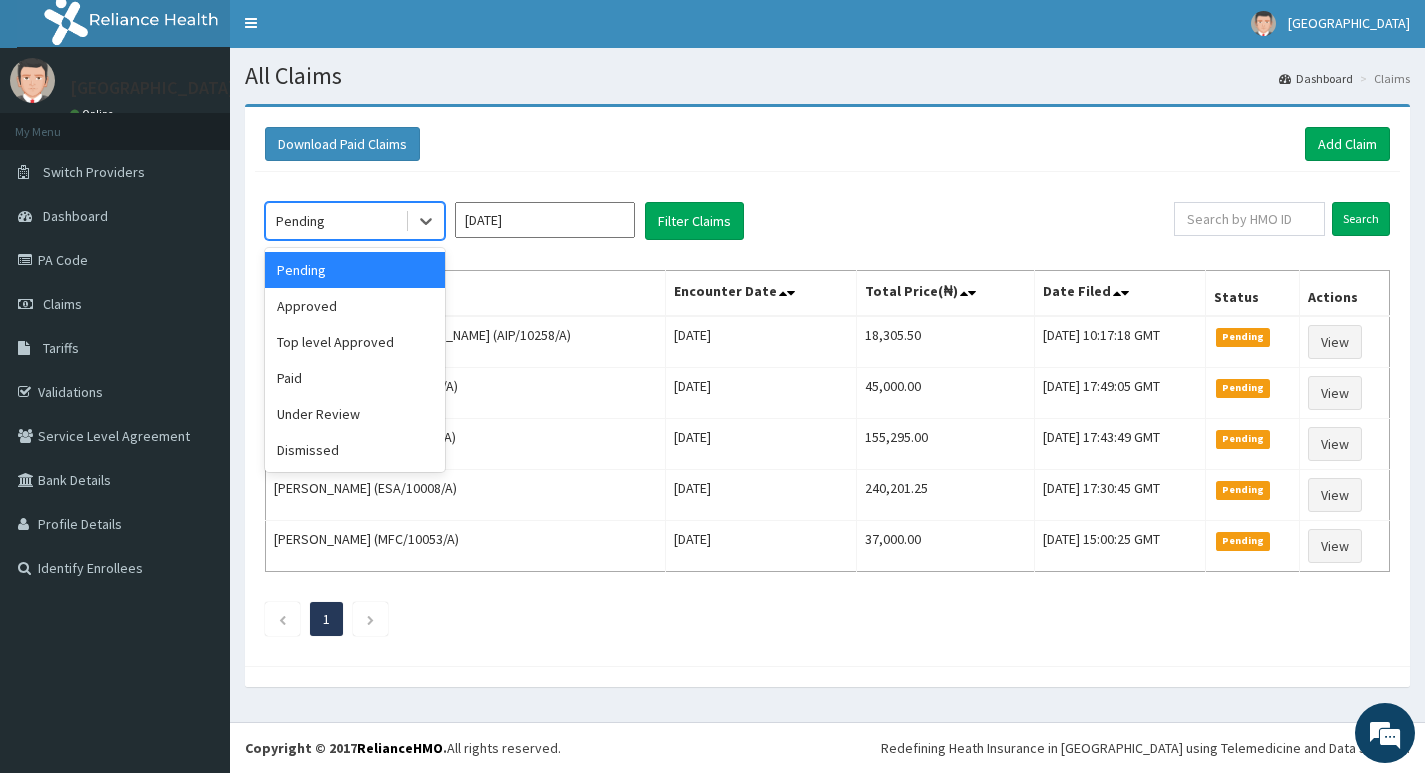 click on "Pending" at bounding box center [335, 221] 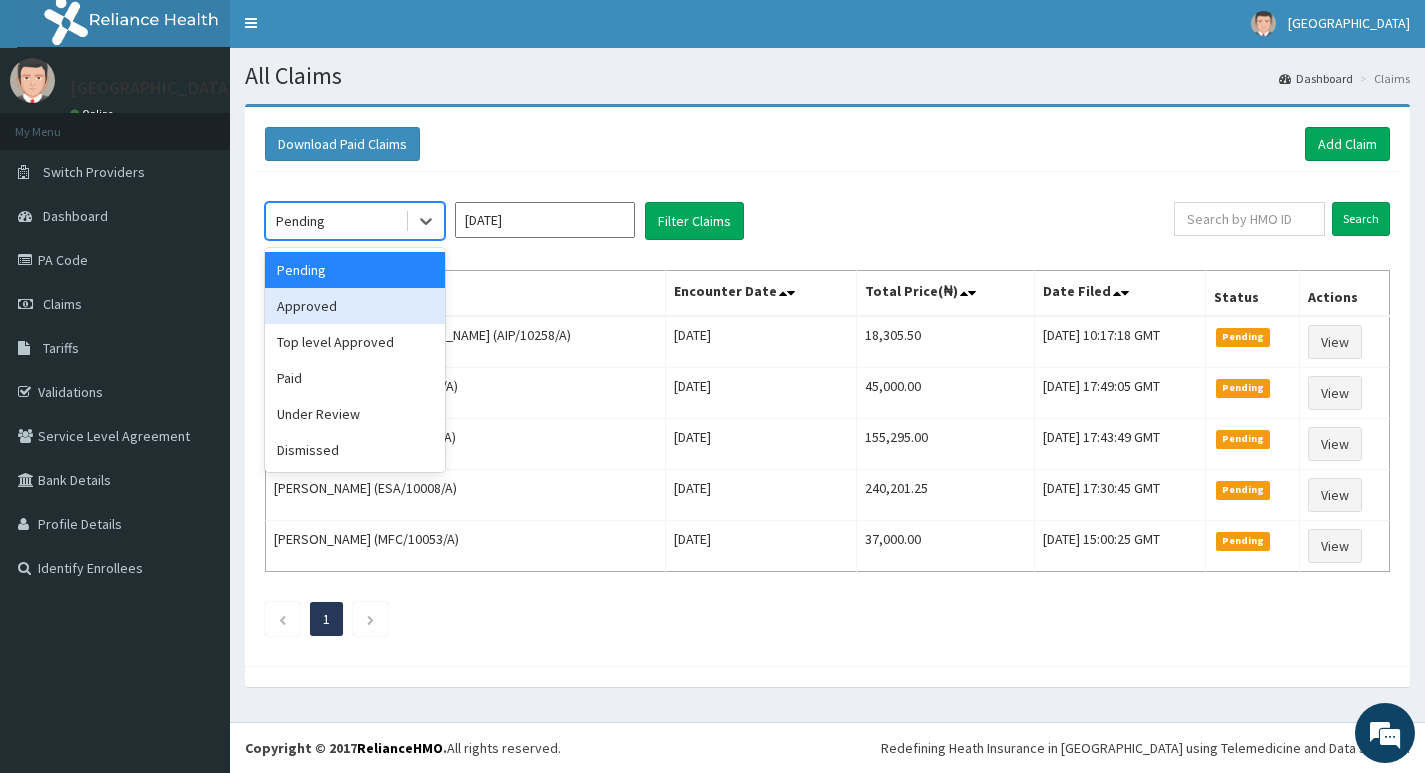 click on "Approved" at bounding box center (355, 306) 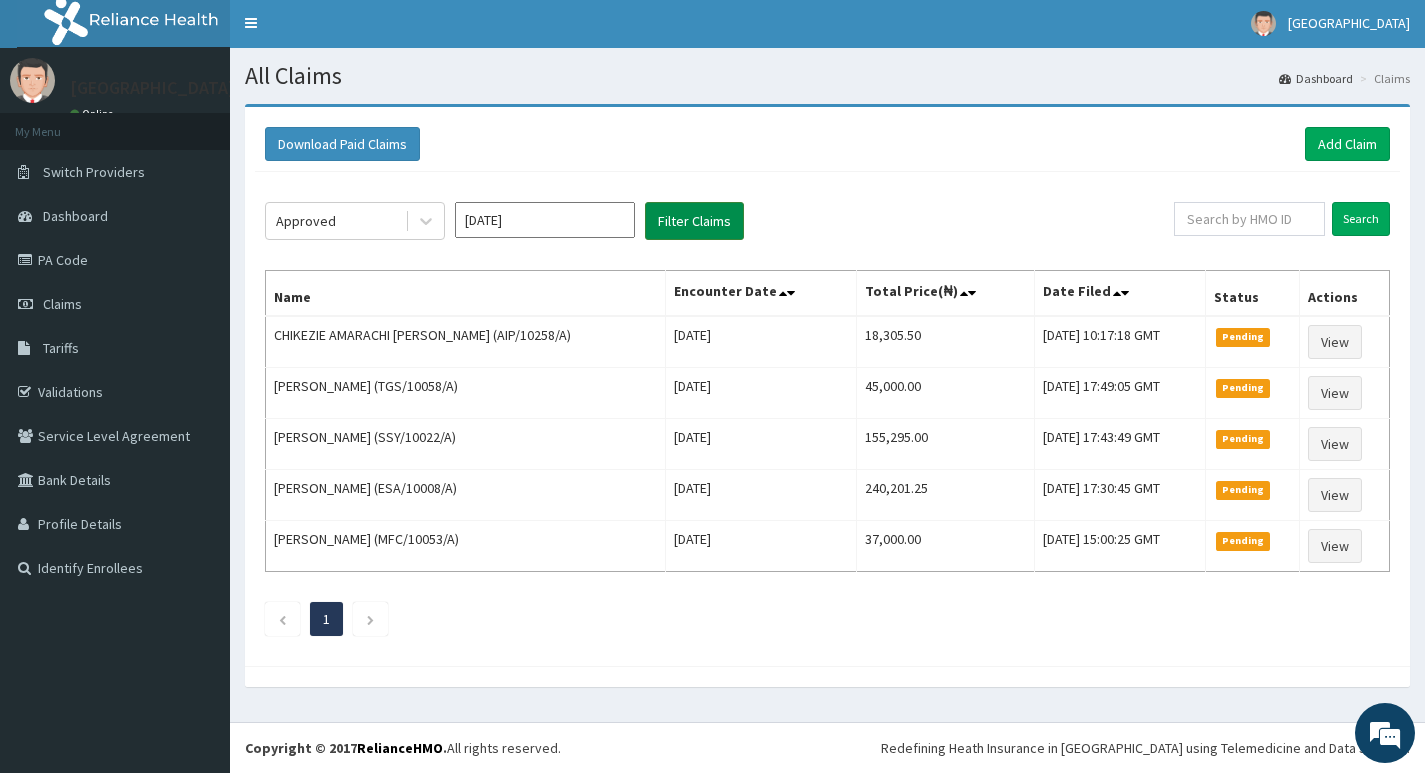 click on "Filter Claims" at bounding box center [694, 221] 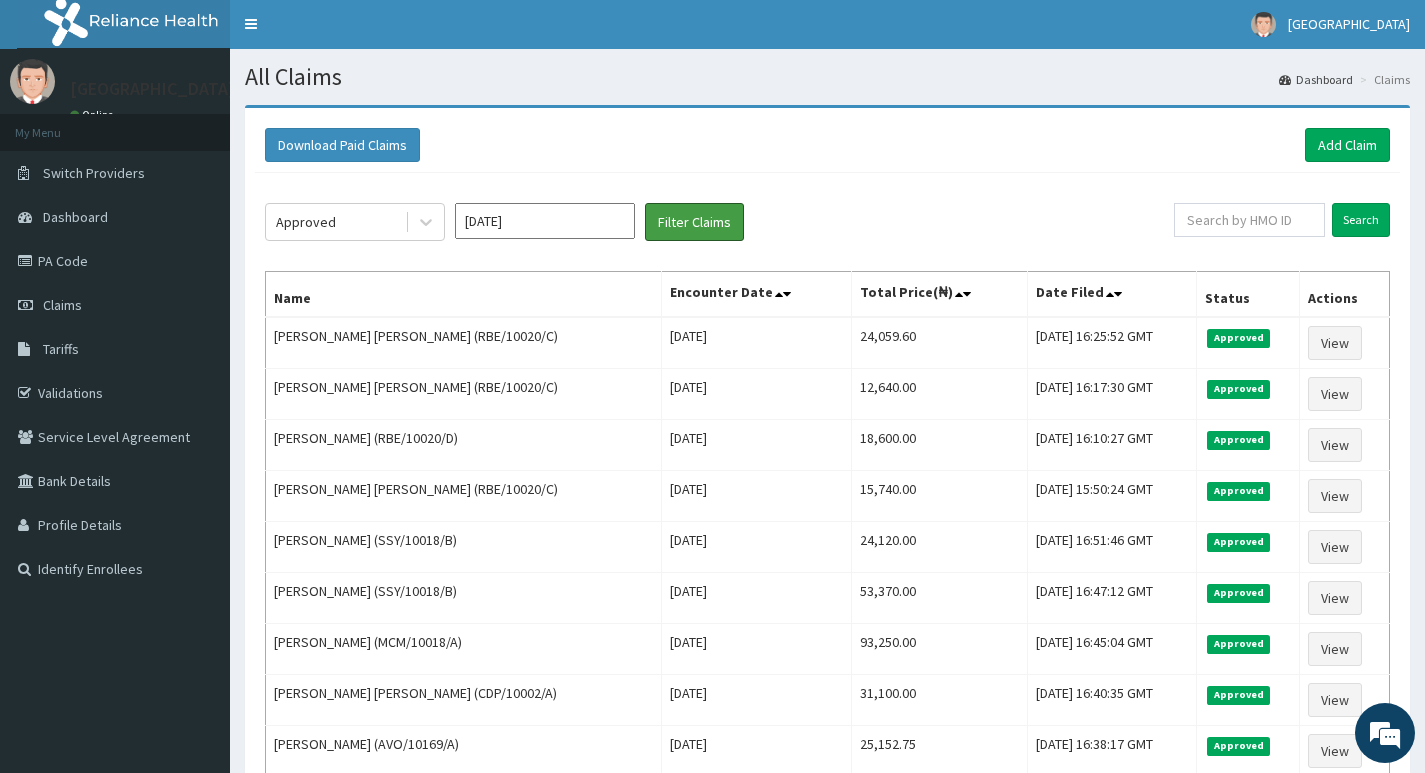 scroll, scrollTop: 0, scrollLeft: 0, axis: both 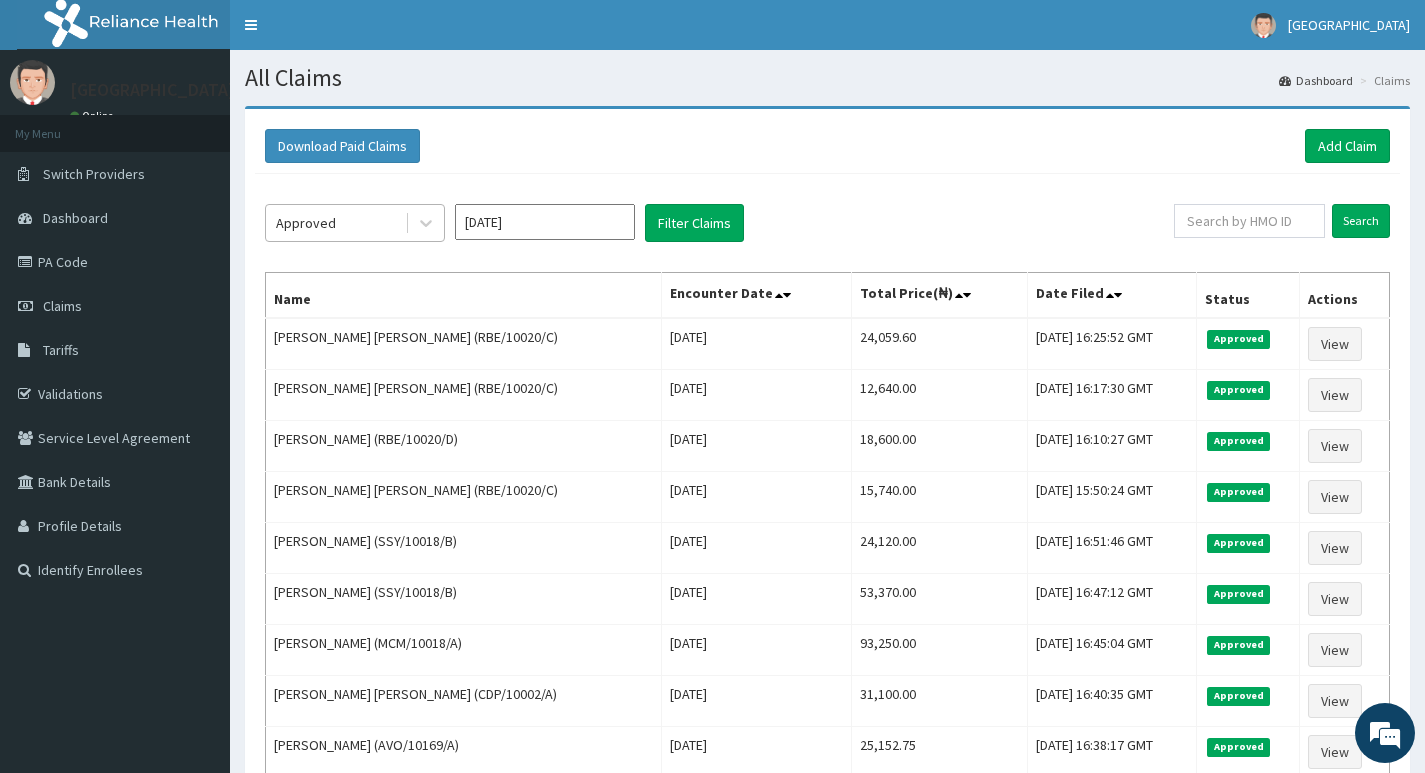 click on "Approved" at bounding box center [335, 223] 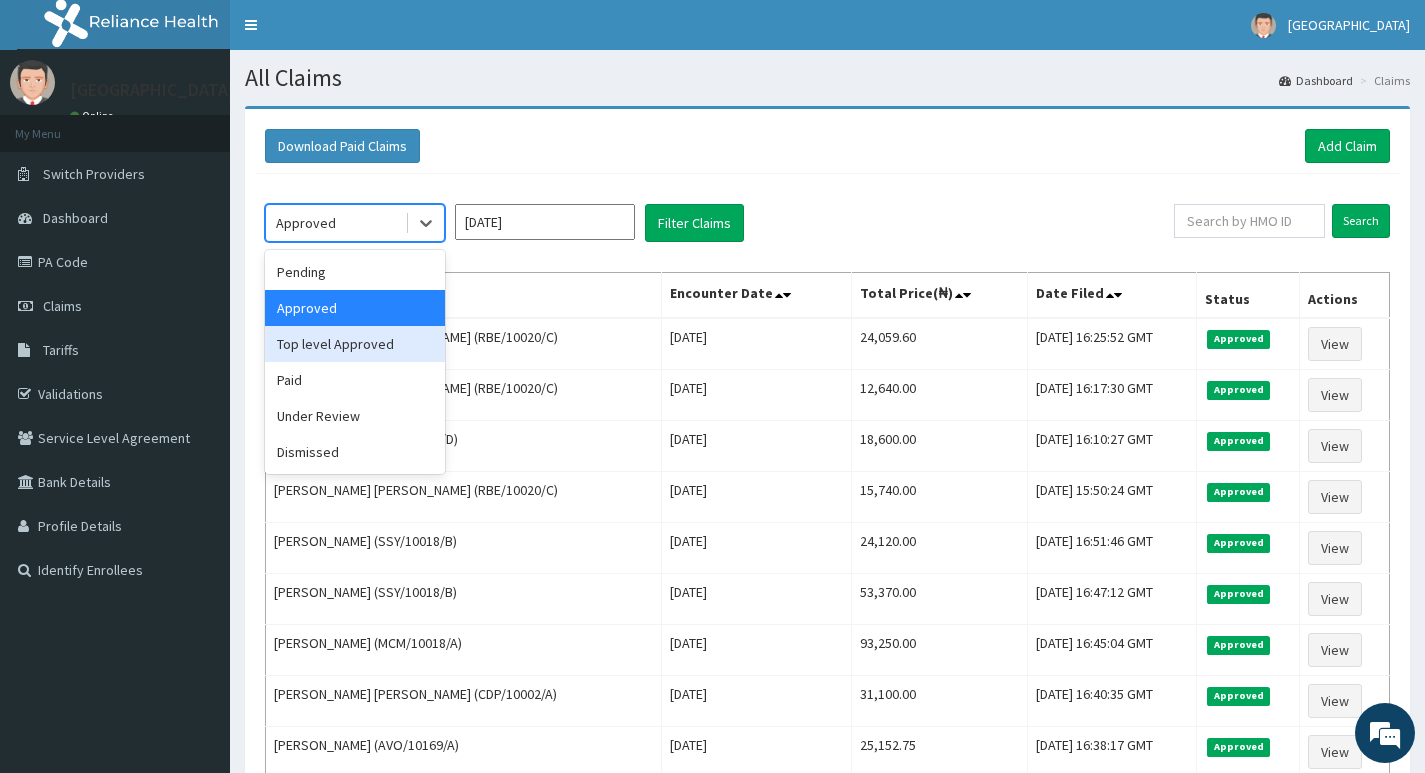 click on "Top level Approved" at bounding box center [355, 344] 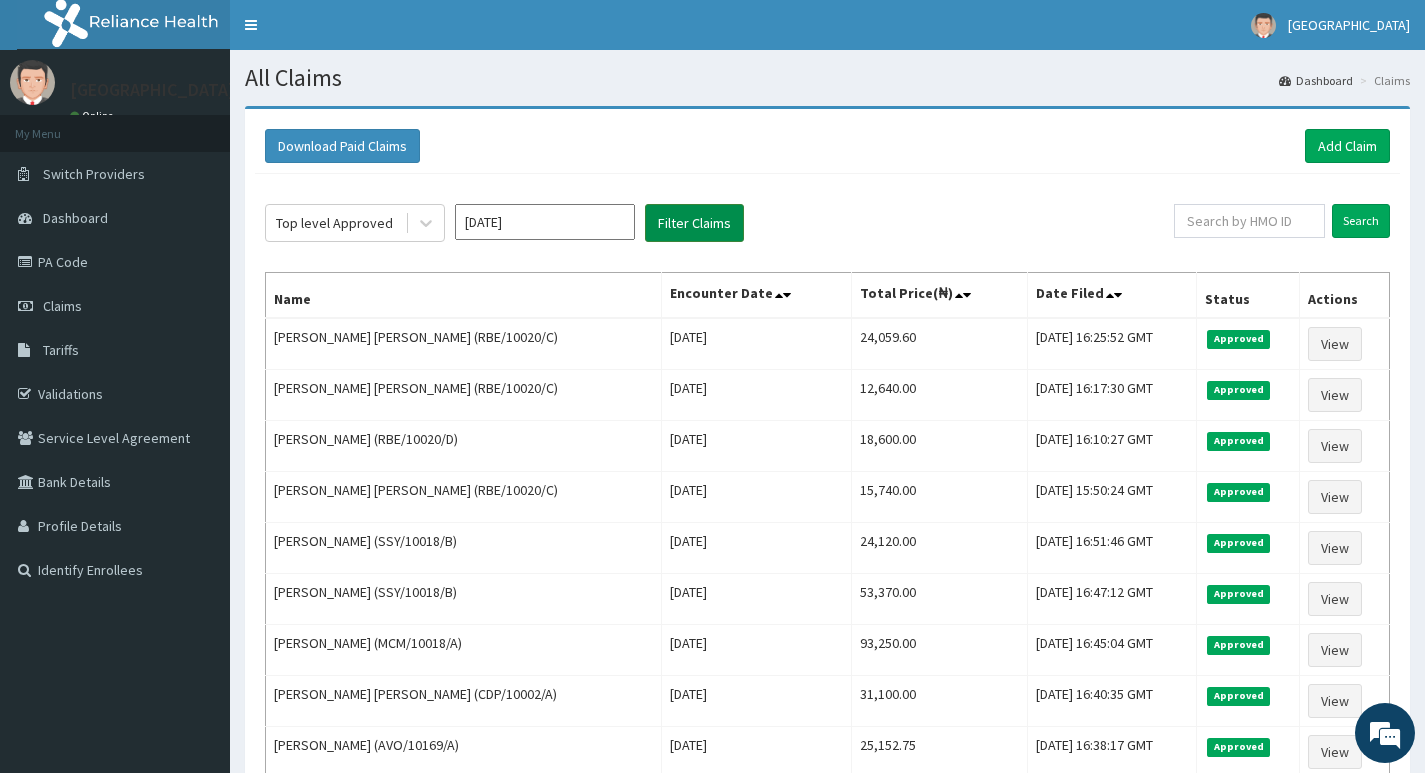 click on "Filter Claims" at bounding box center (694, 223) 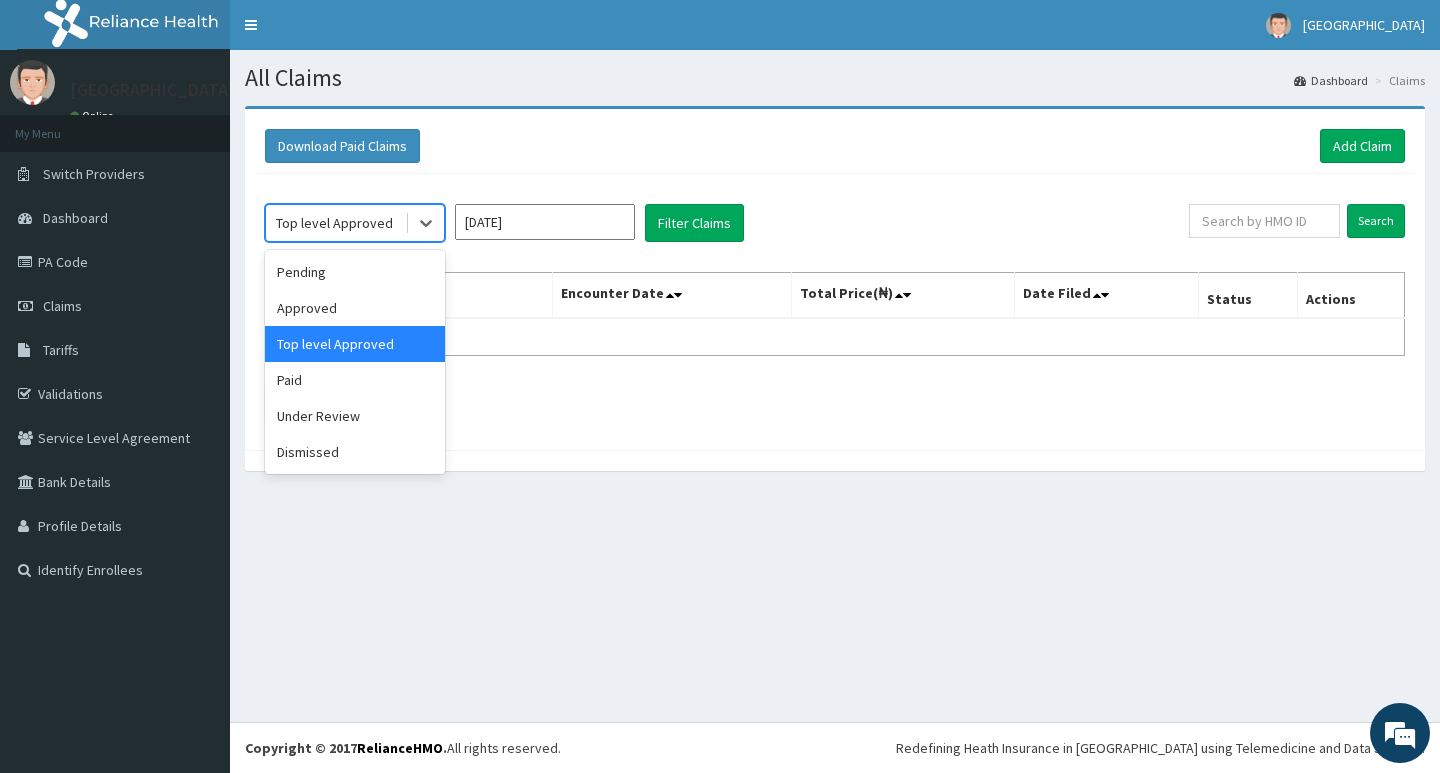 click on "Top level Approved" at bounding box center (334, 223) 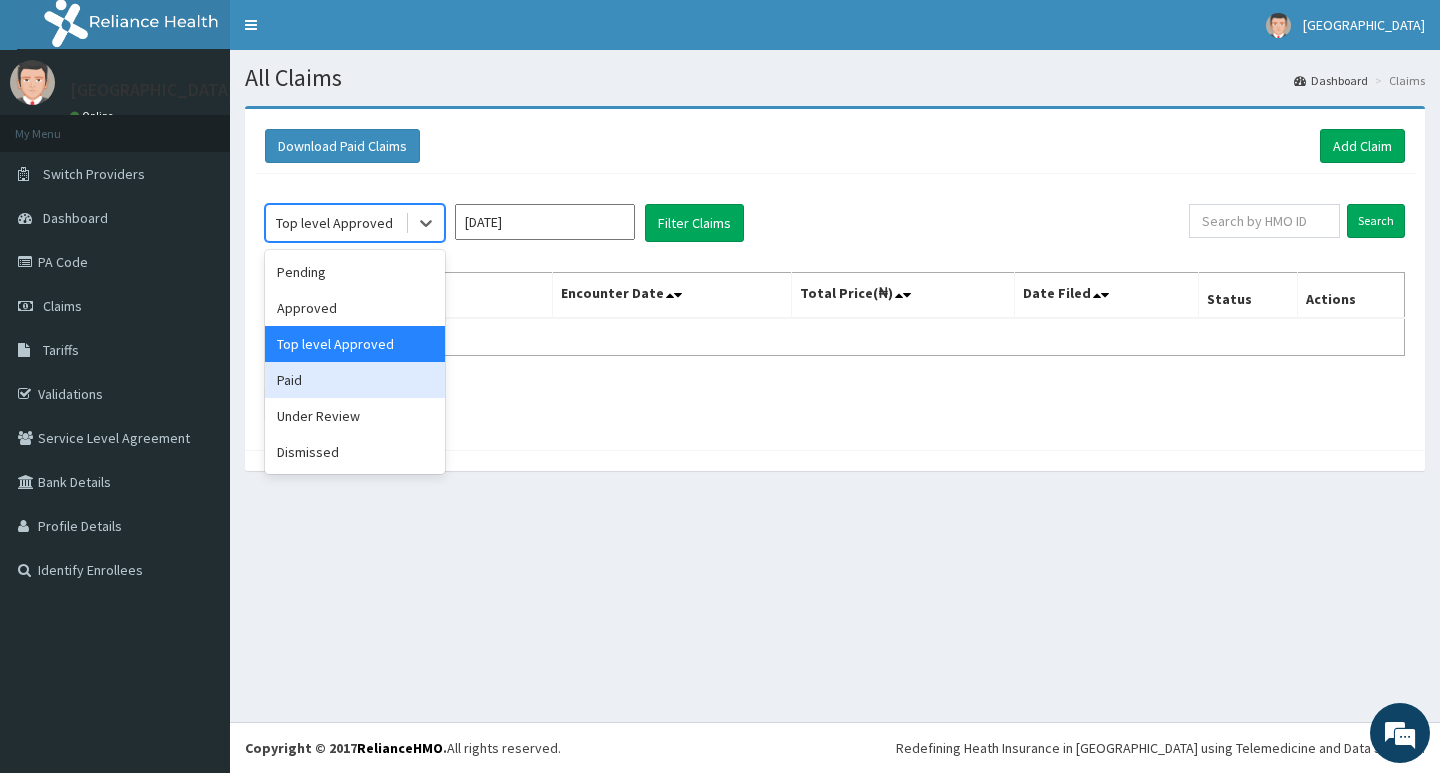 click on "Paid" at bounding box center (355, 380) 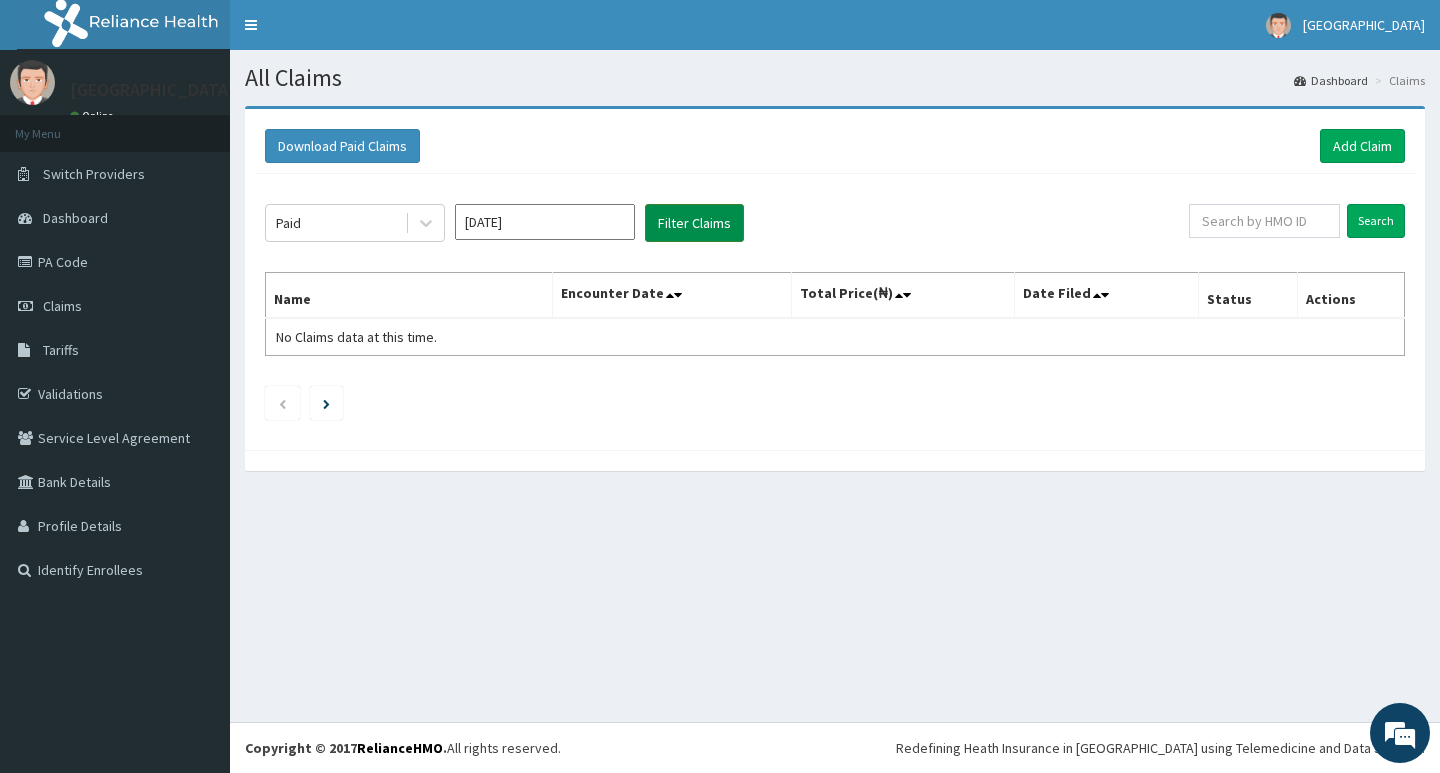 click on "Filter Claims" at bounding box center (694, 223) 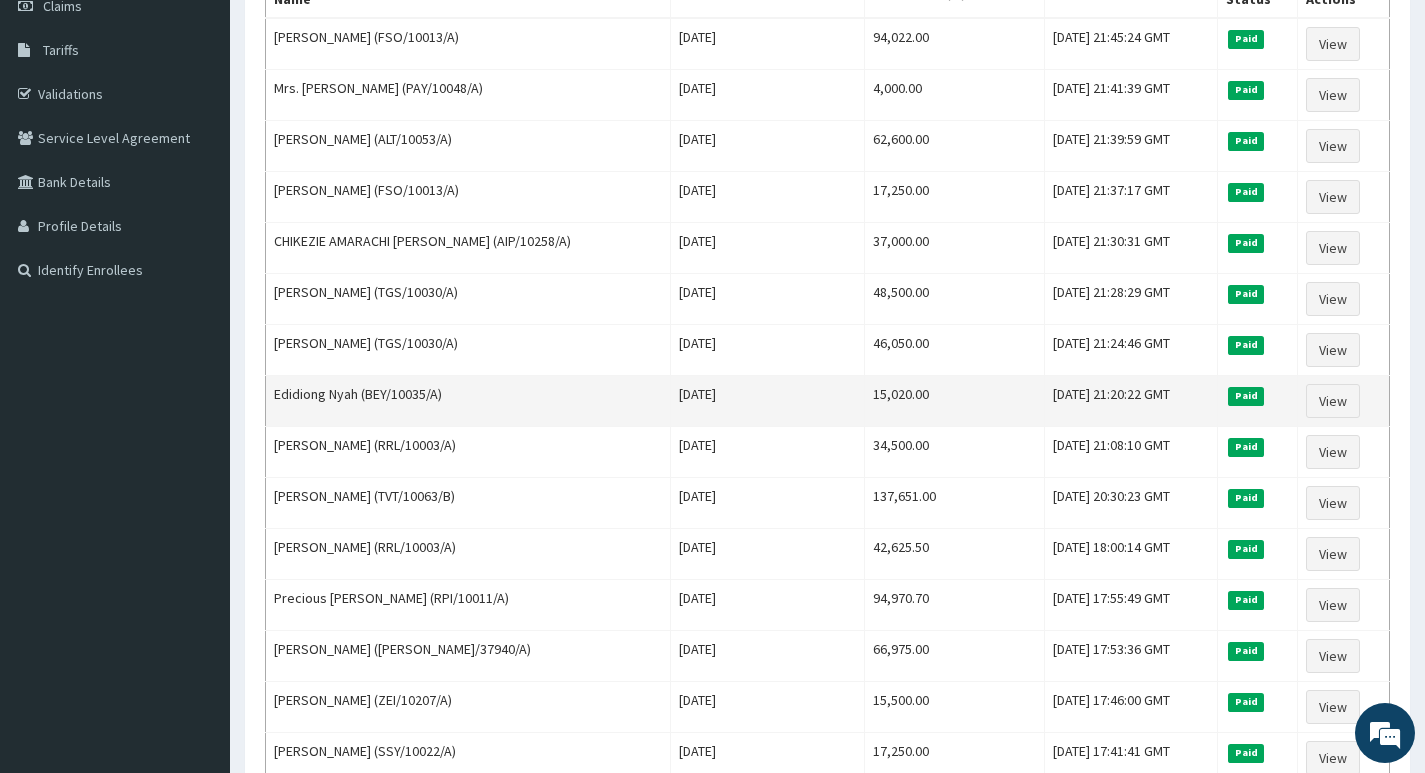 scroll, scrollTop: 500, scrollLeft: 0, axis: vertical 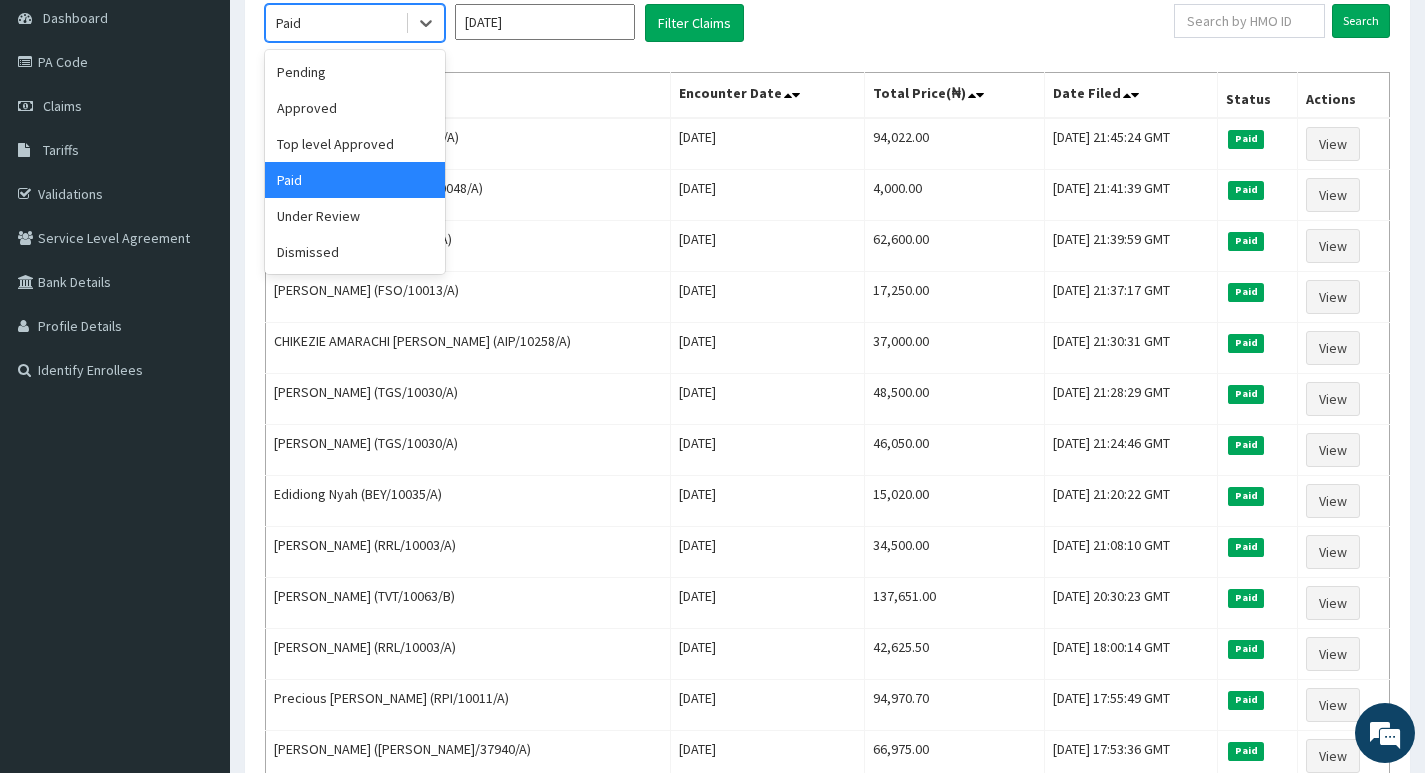 click on "Paid" at bounding box center [335, 23] 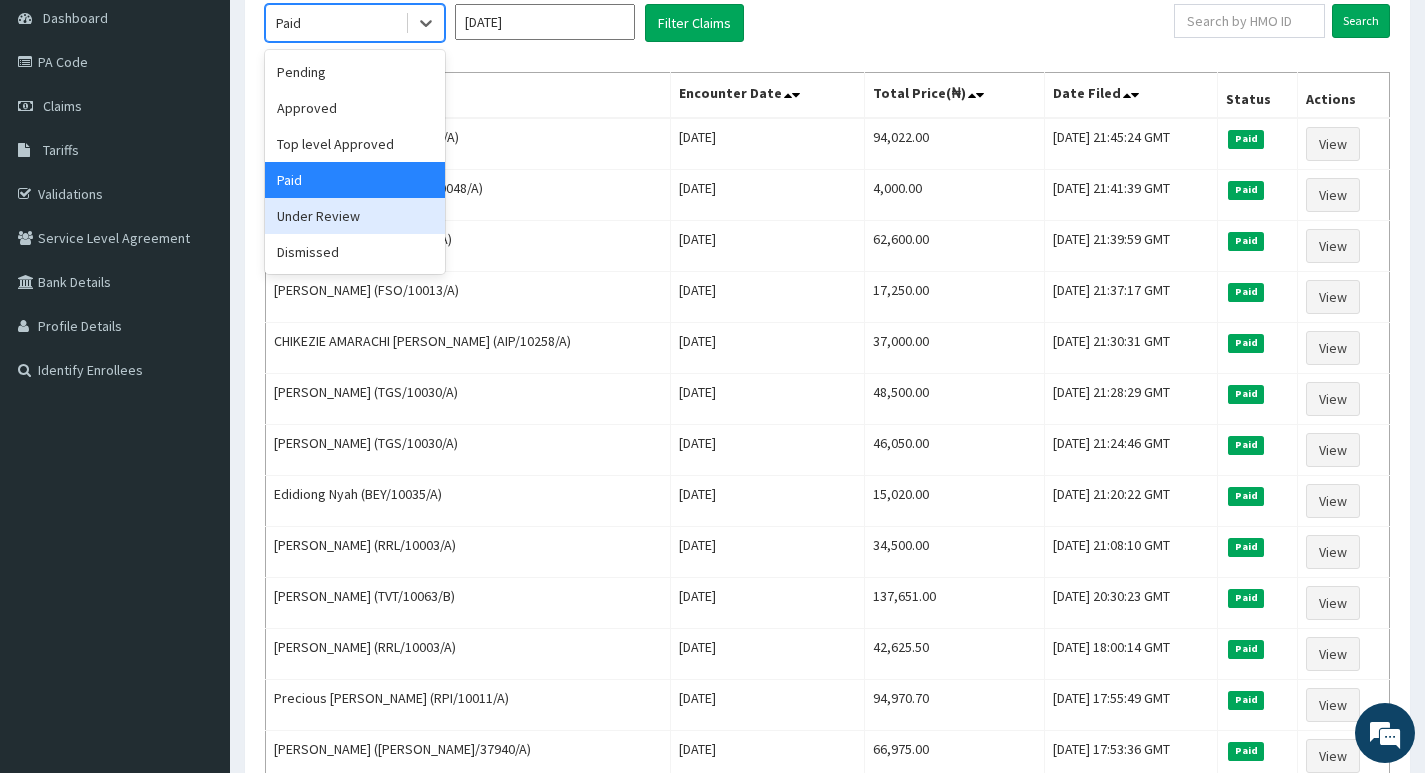 click on "Under Review" at bounding box center (355, 216) 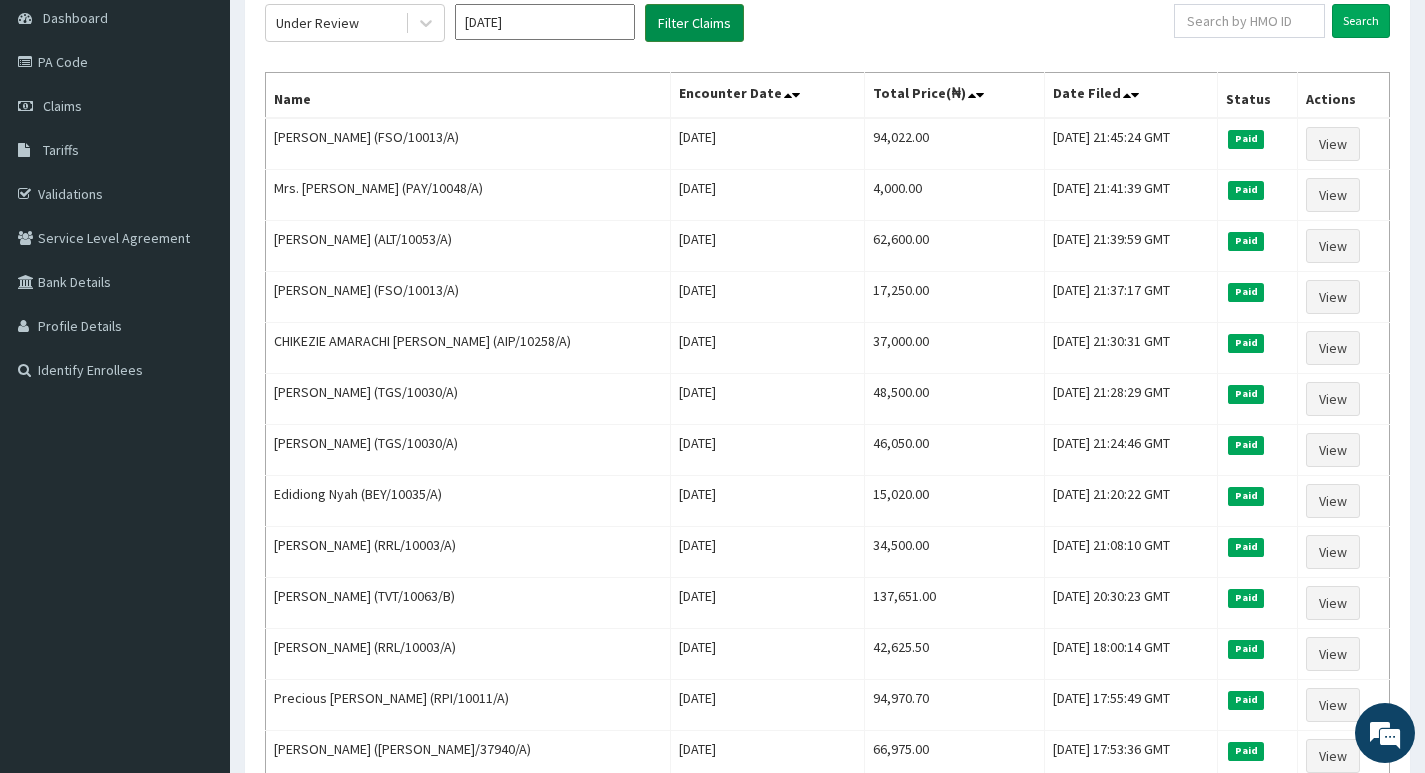 click on "Filter Claims" at bounding box center [694, 23] 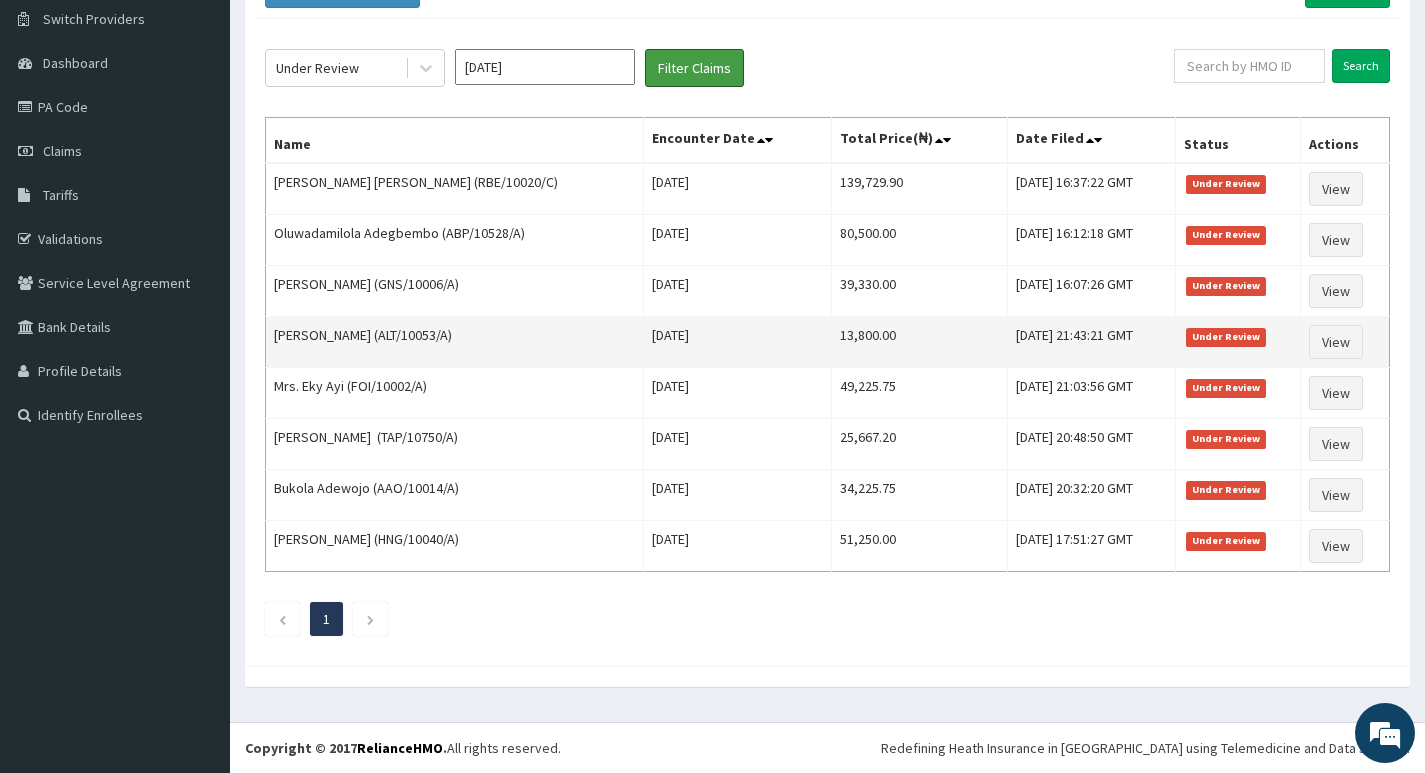 scroll, scrollTop: 155, scrollLeft: 0, axis: vertical 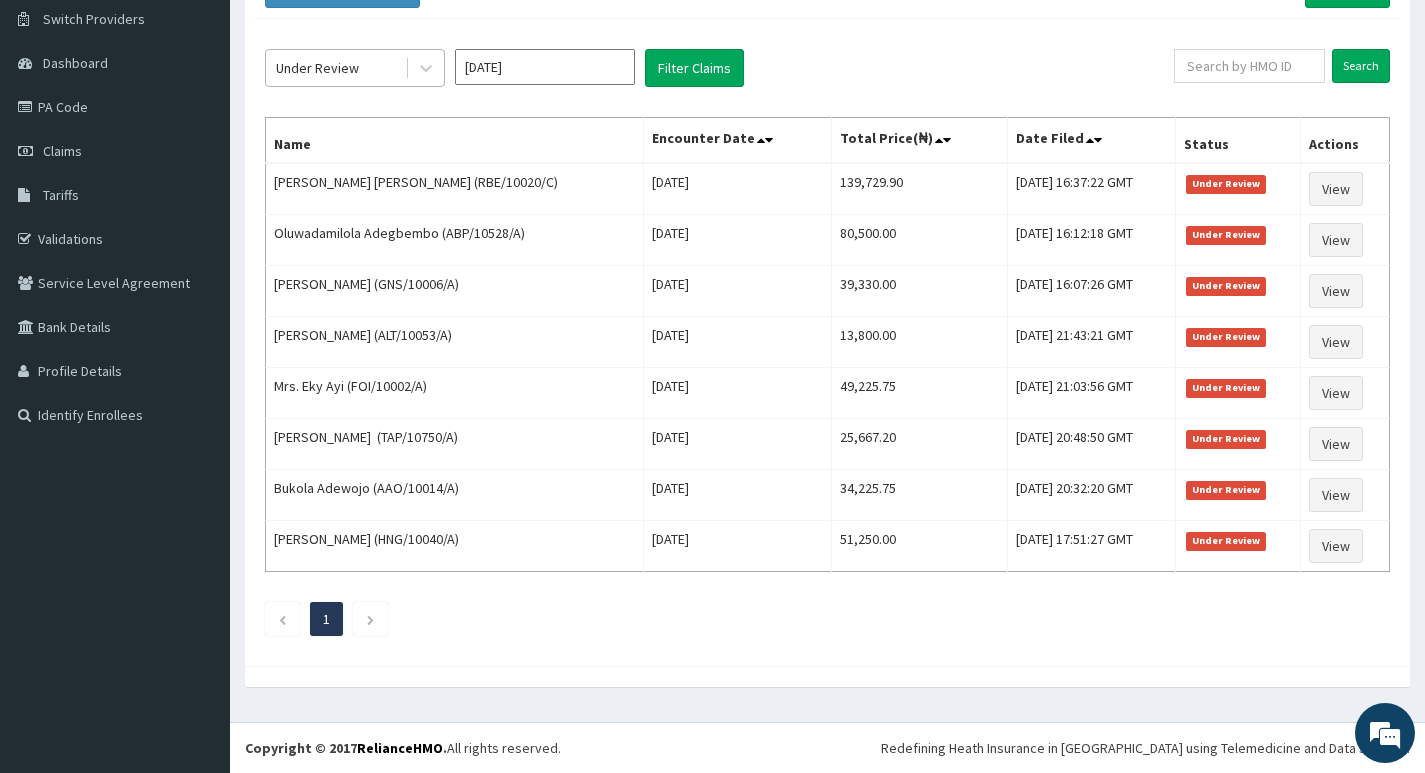 click on "Under Review" at bounding box center (335, 68) 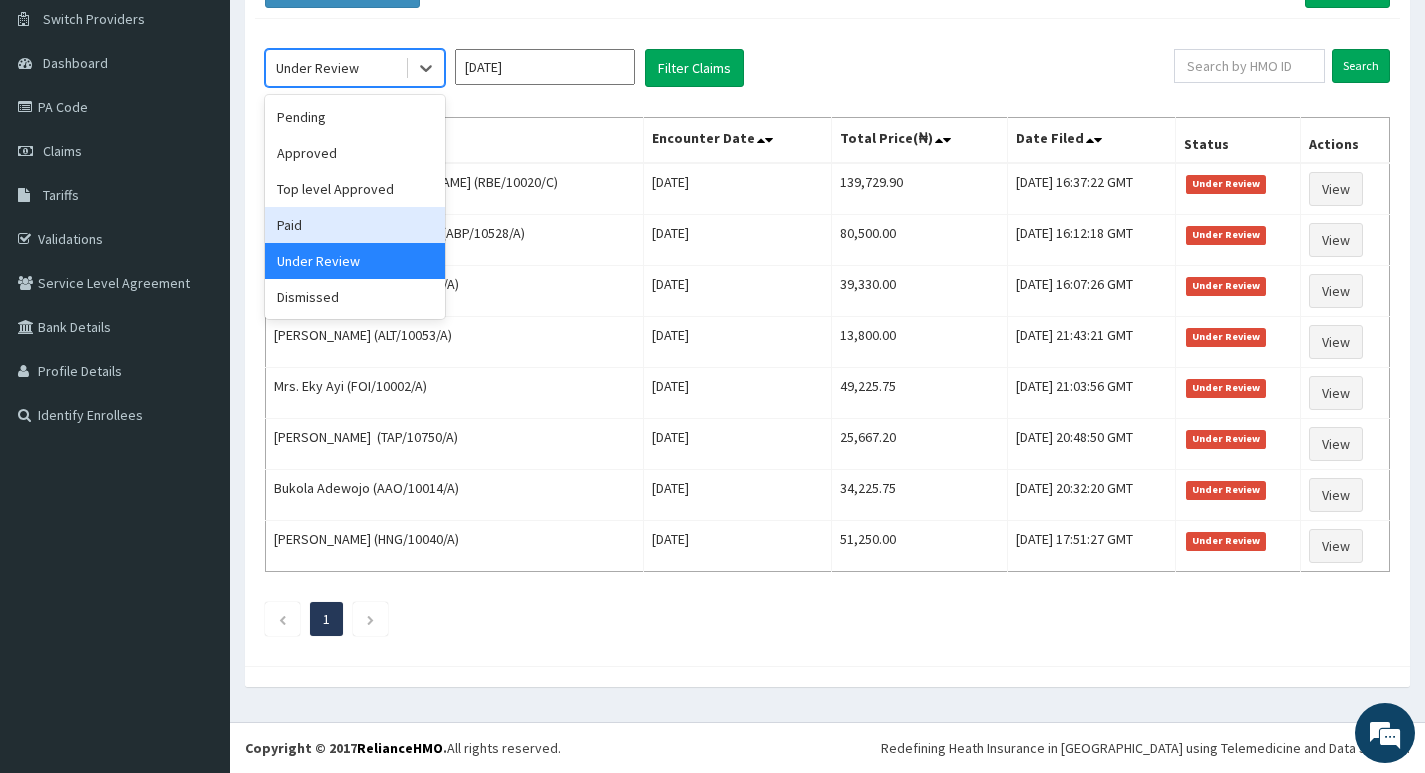 click on "Paid" at bounding box center (355, 225) 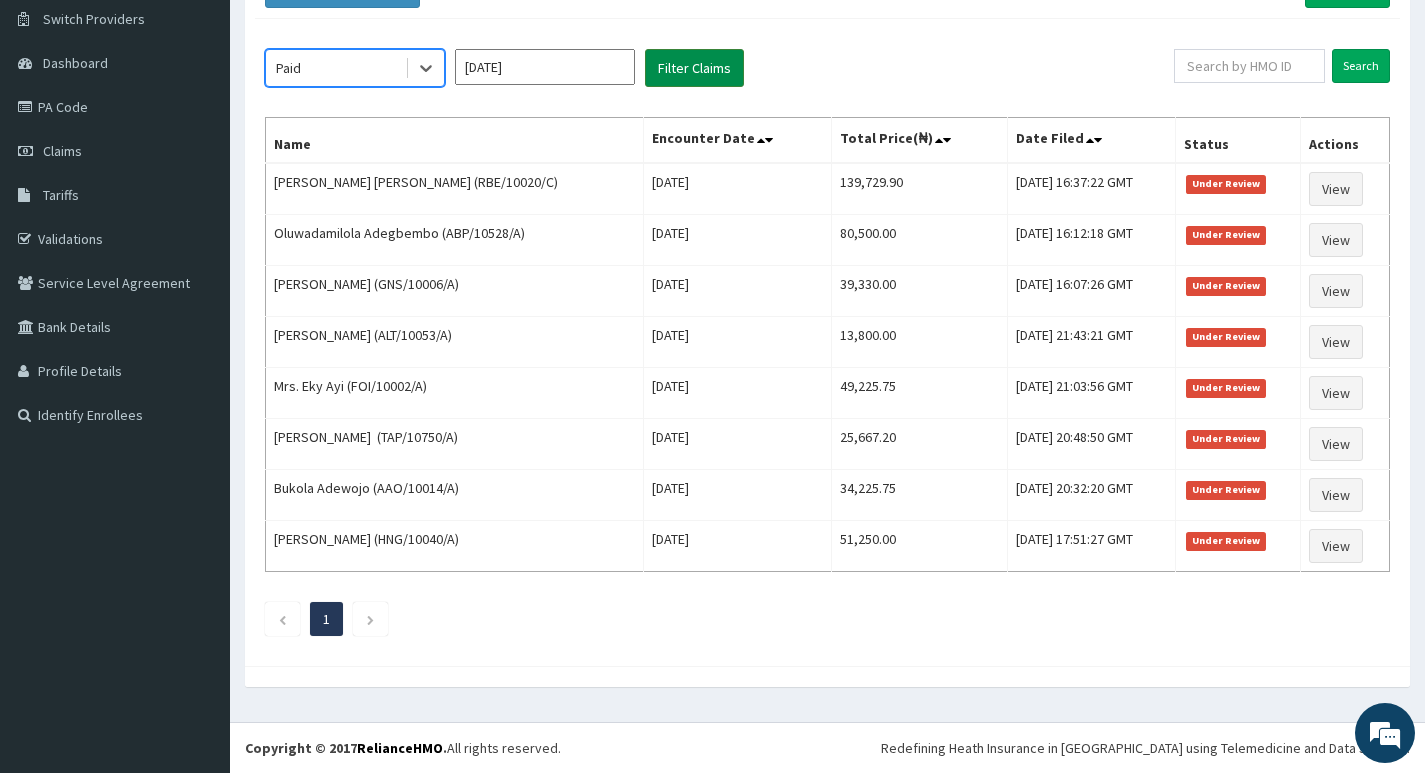 click on "Filter Claims" at bounding box center [694, 68] 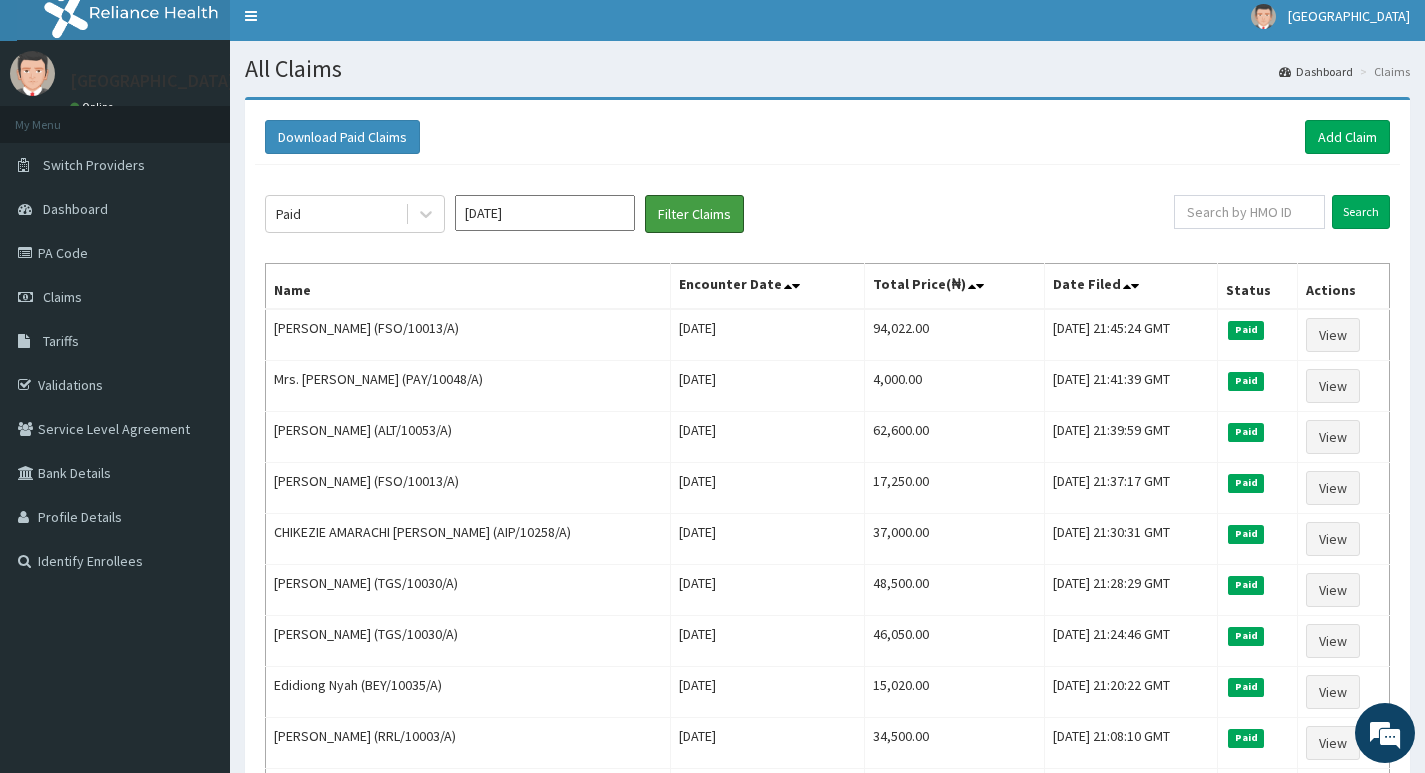 scroll, scrollTop: 0, scrollLeft: 0, axis: both 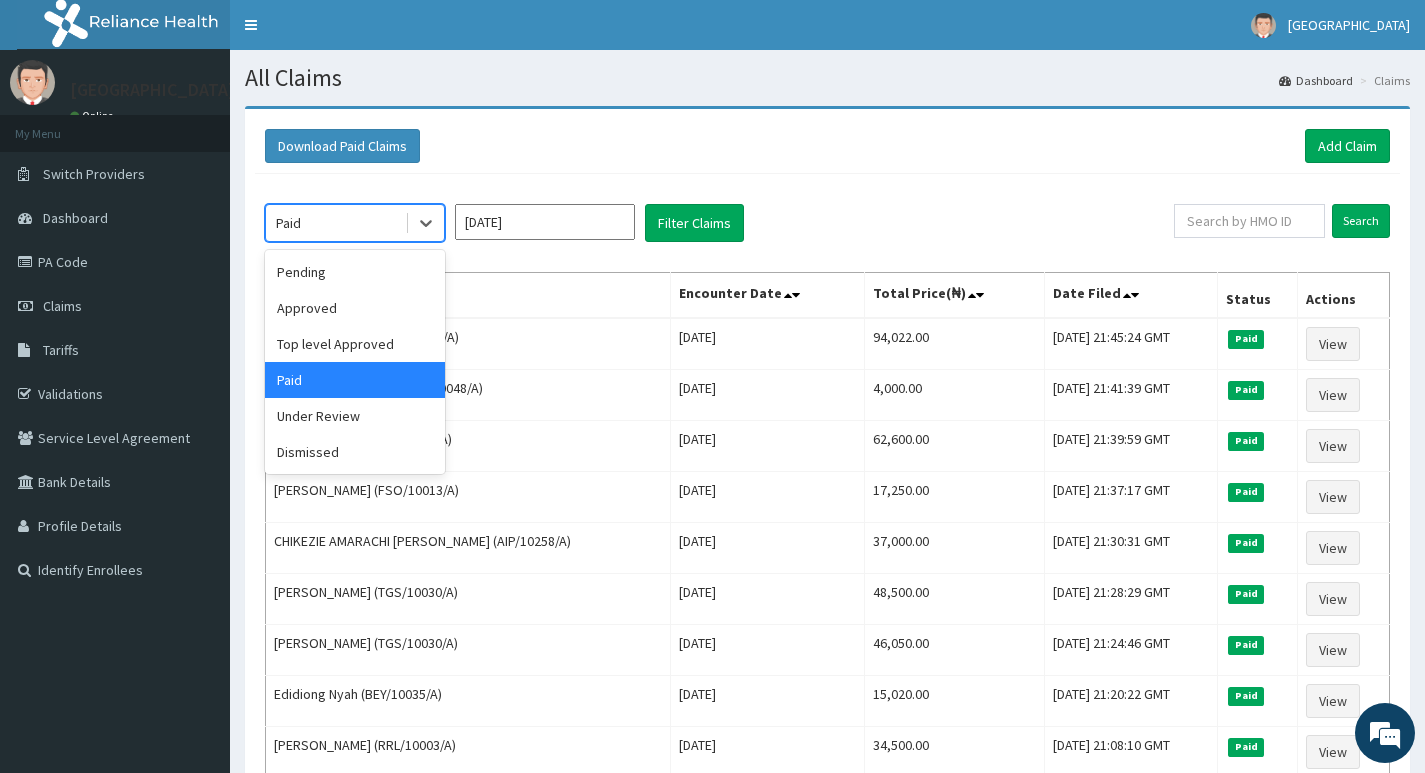 click on "Paid" at bounding box center (335, 223) 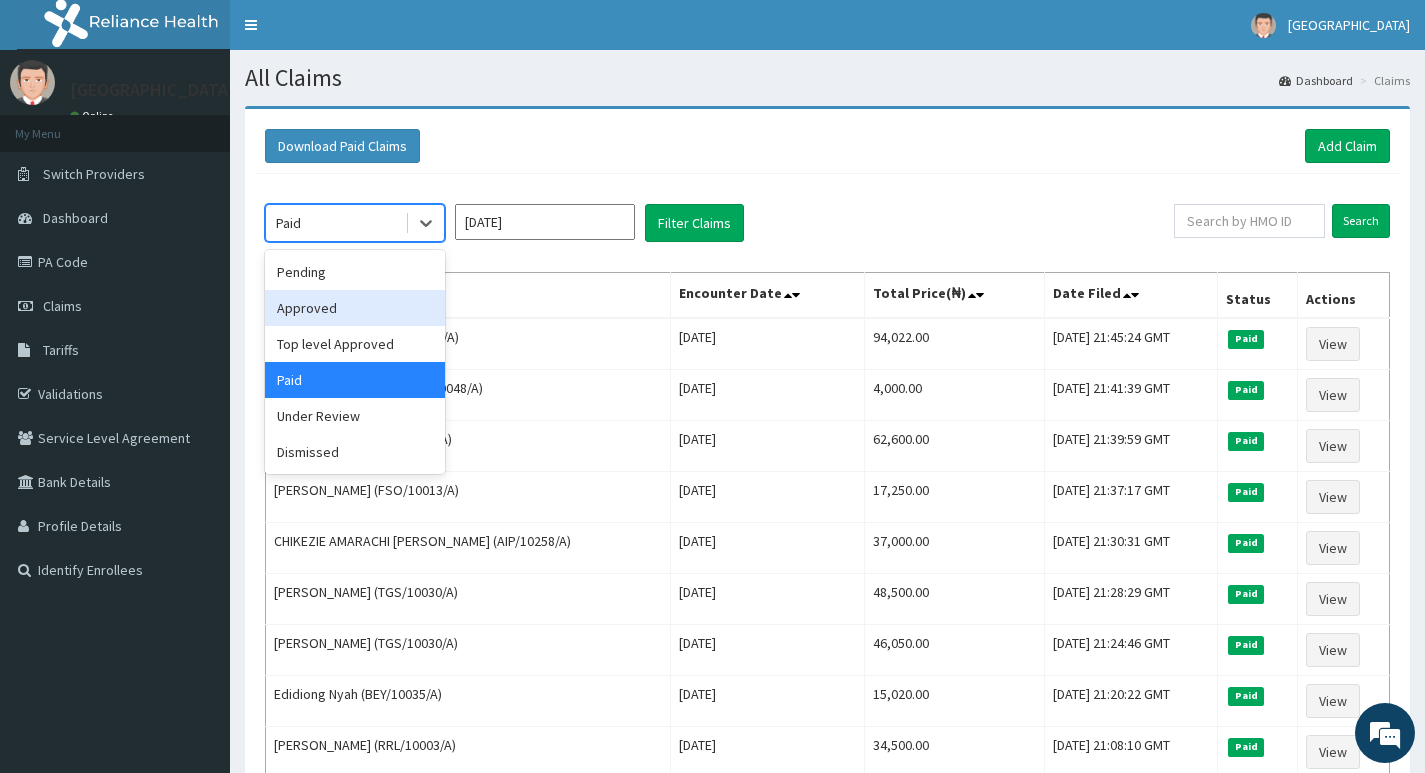 click on "Approved" at bounding box center (355, 308) 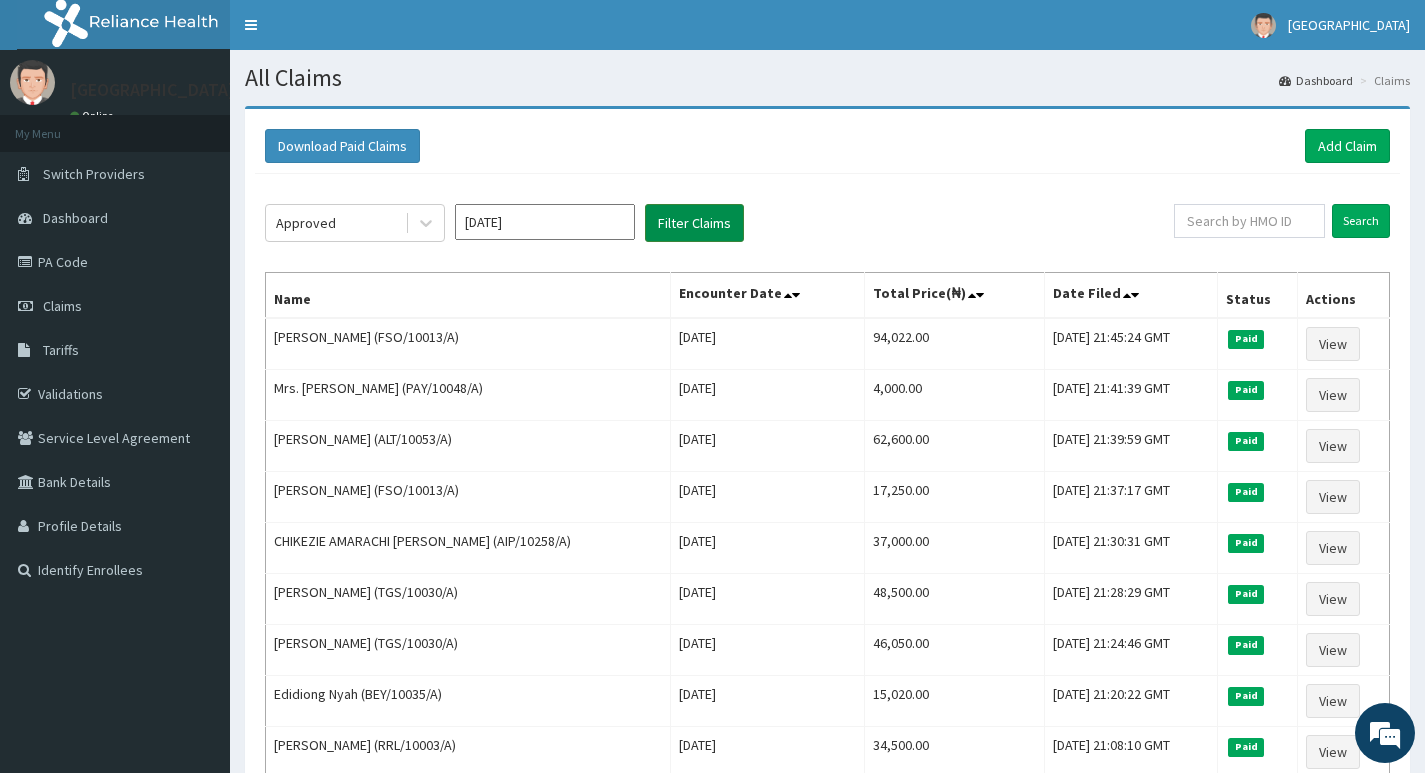 click on "Filter Claims" at bounding box center (694, 223) 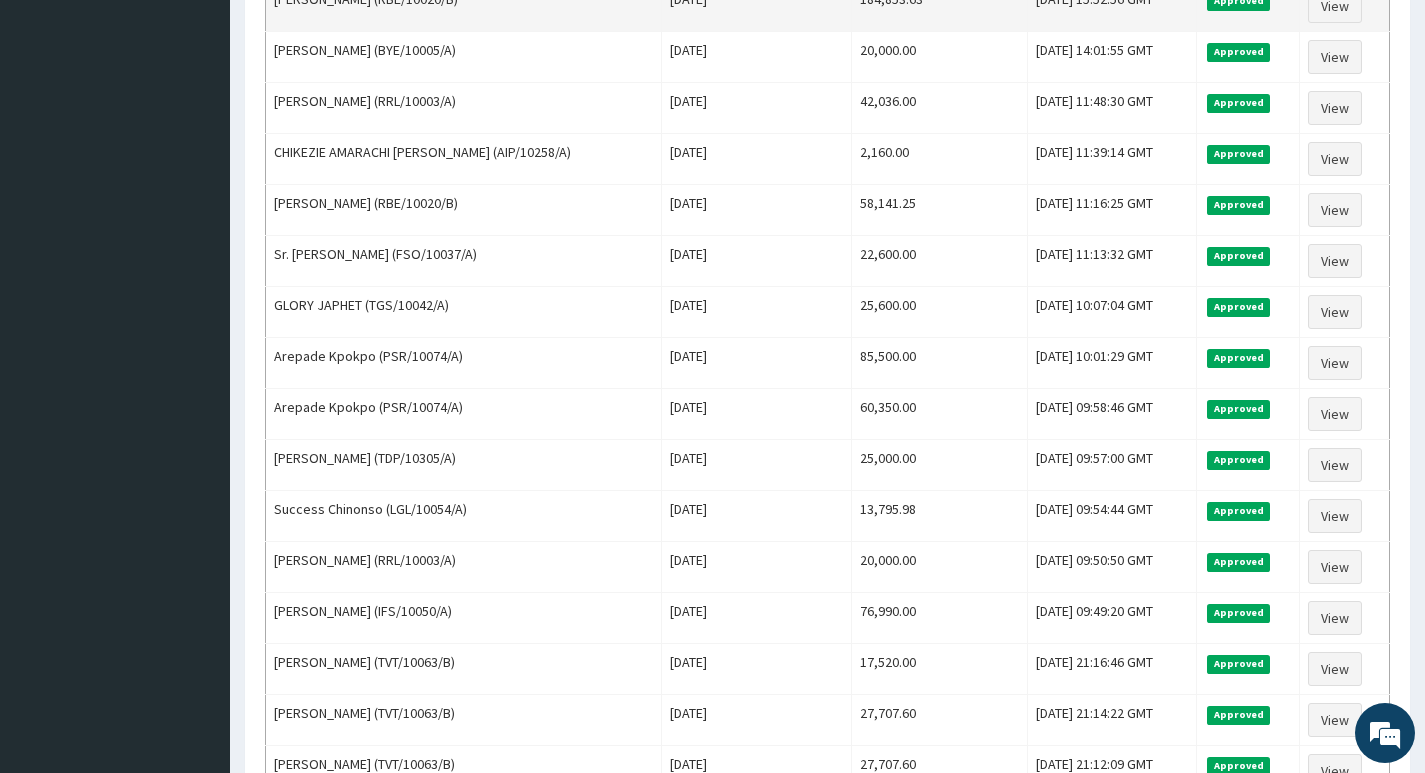scroll, scrollTop: 1200, scrollLeft: 0, axis: vertical 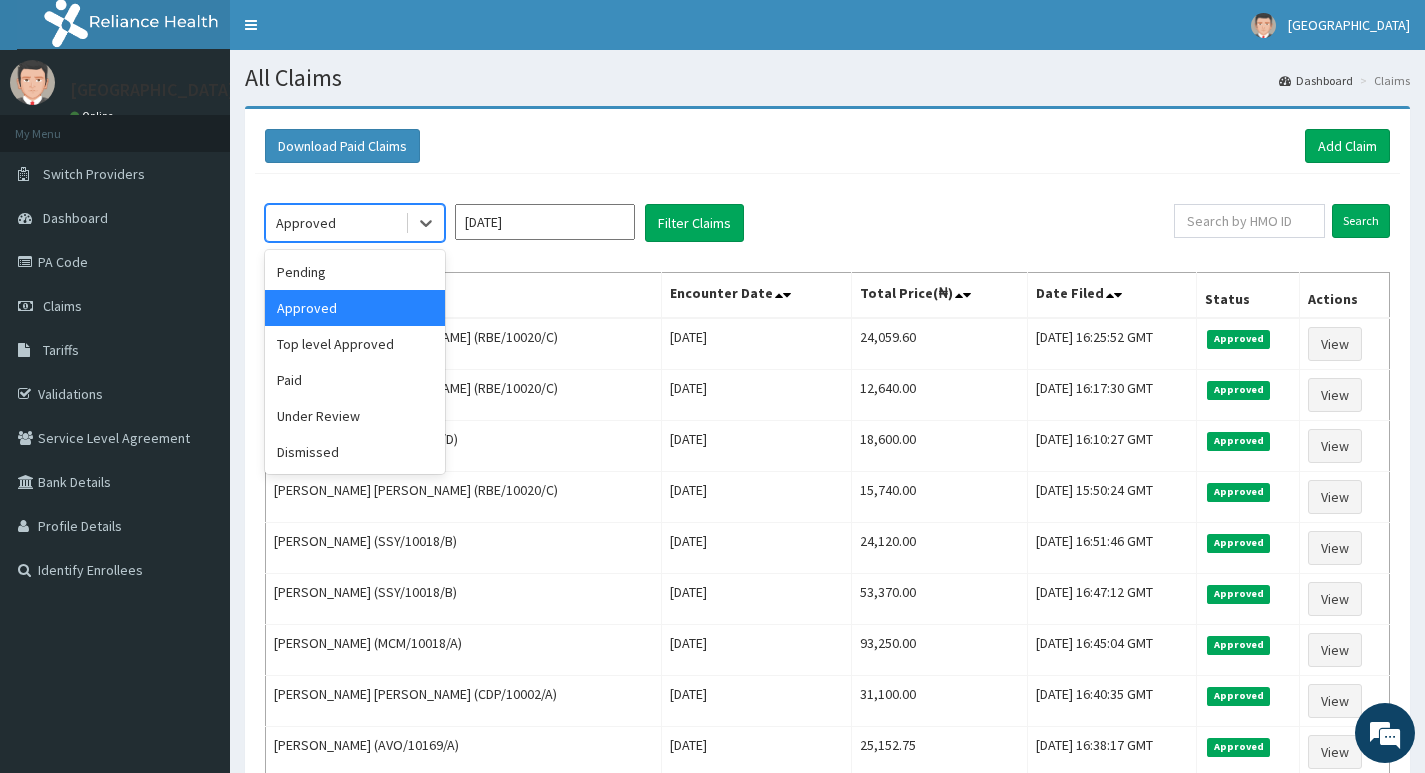 click on "Approved" at bounding box center (335, 223) 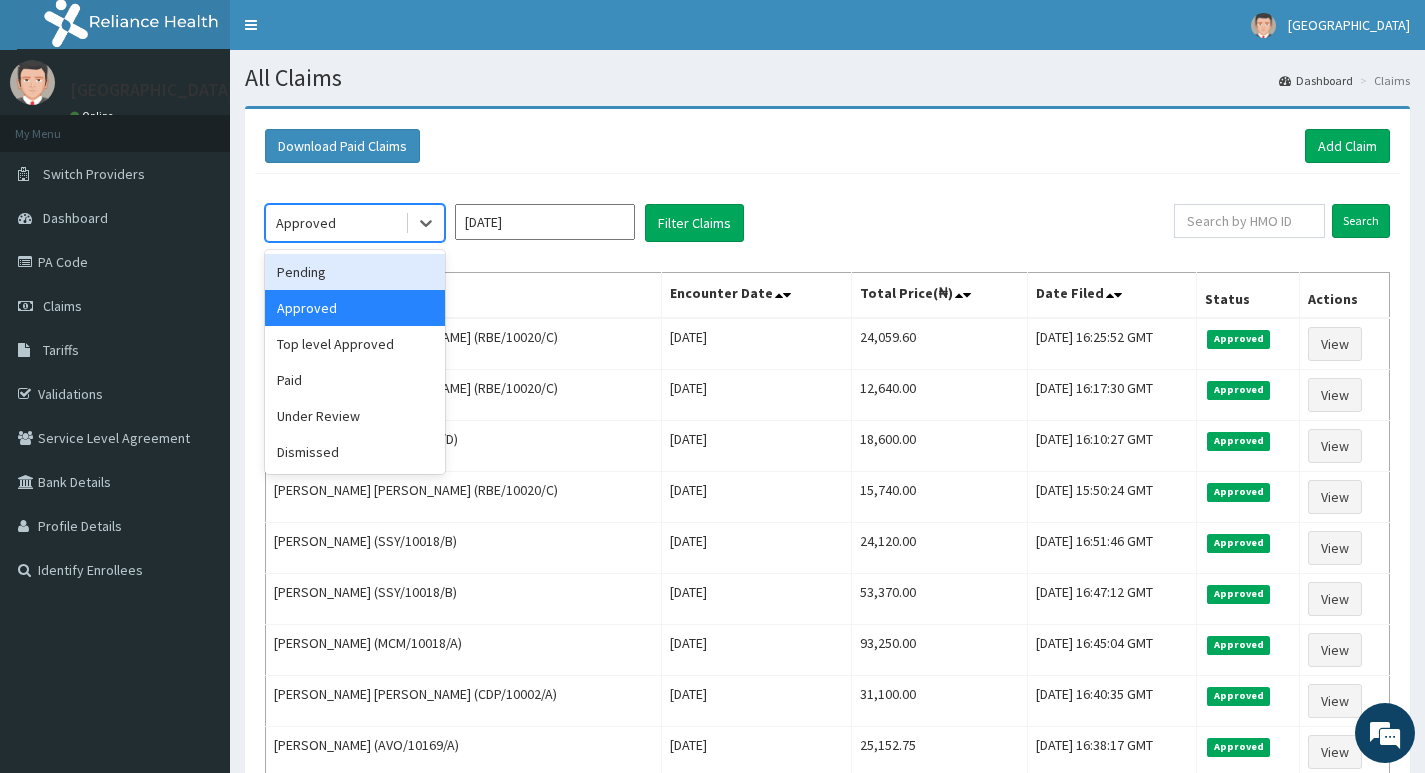 click on "Pending" at bounding box center [355, 272] 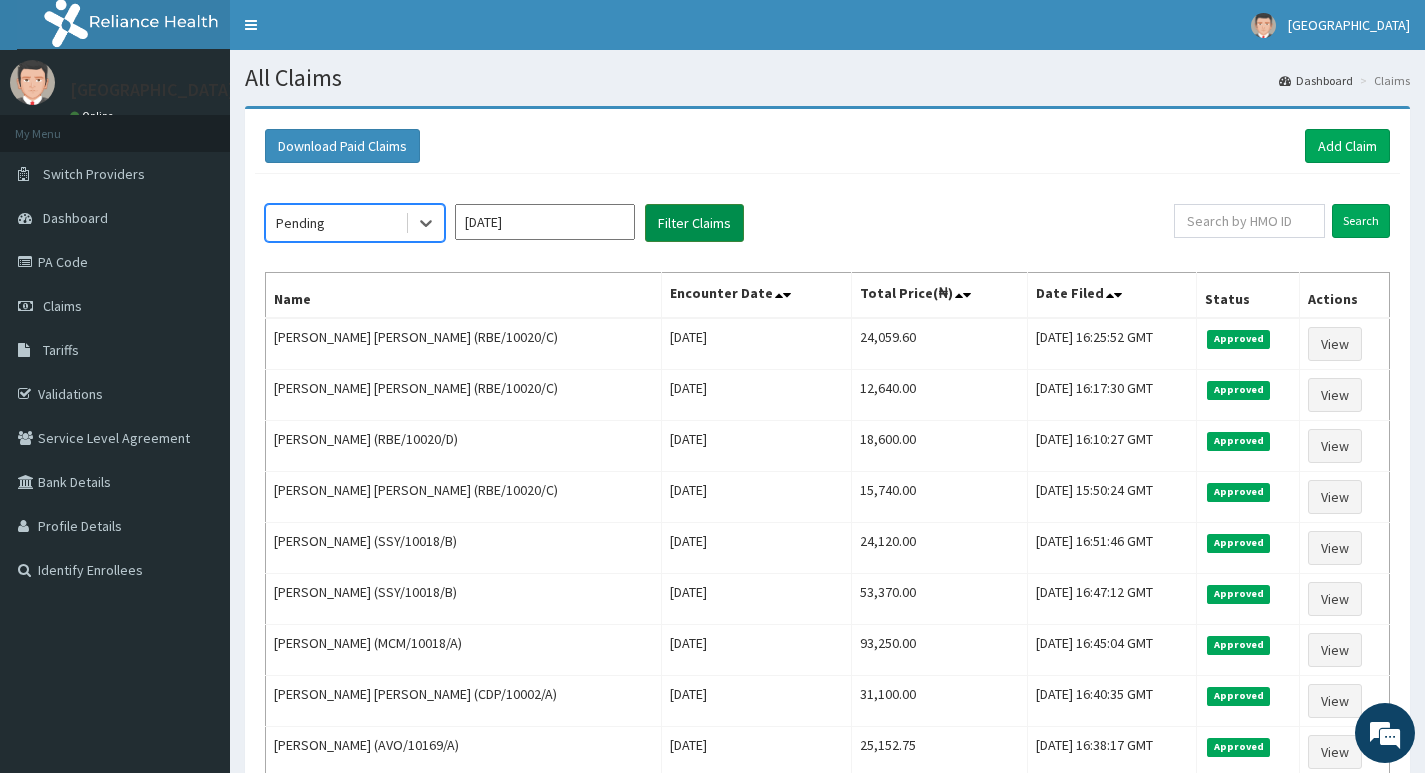 click on "Filter Claims" at bounding box center [694, 223] 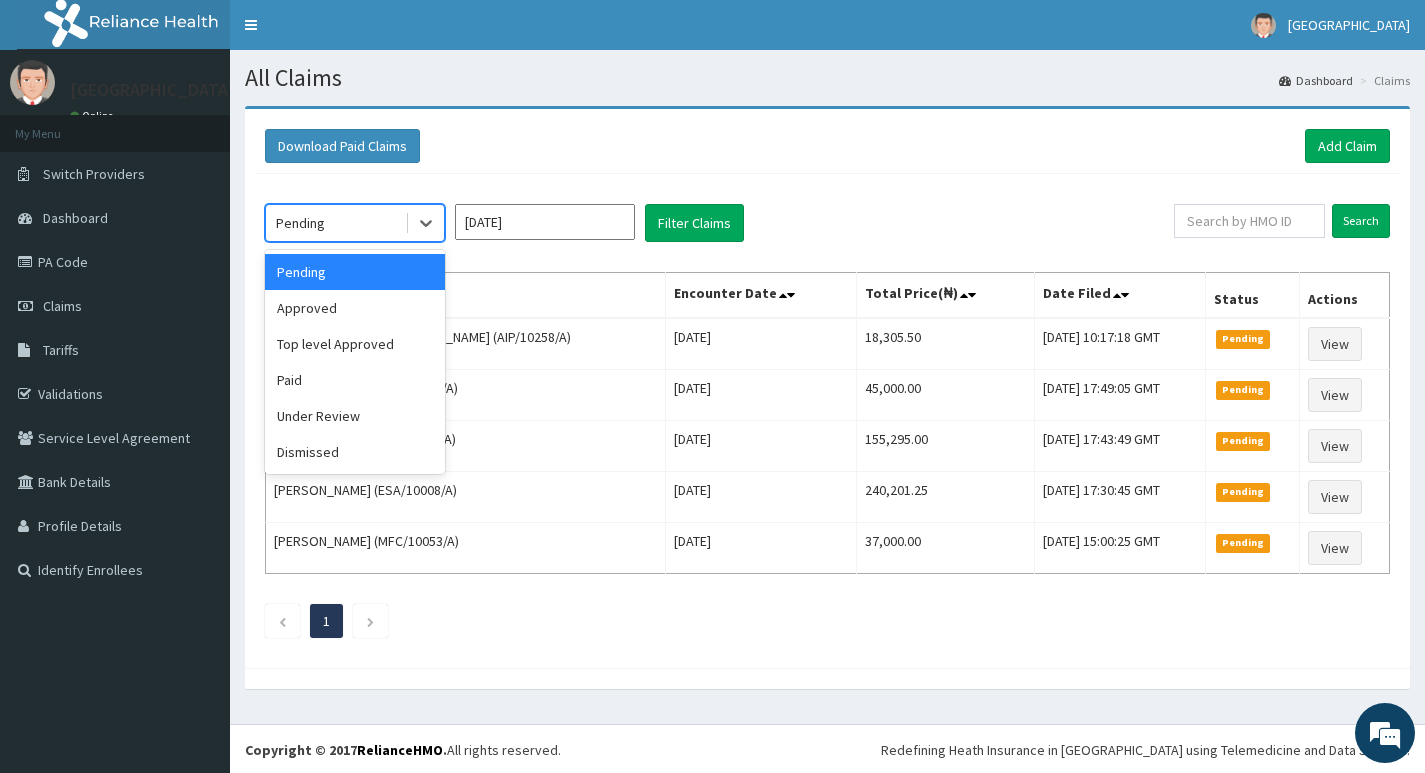 click on "Pending" at bounding box center (335, 223) 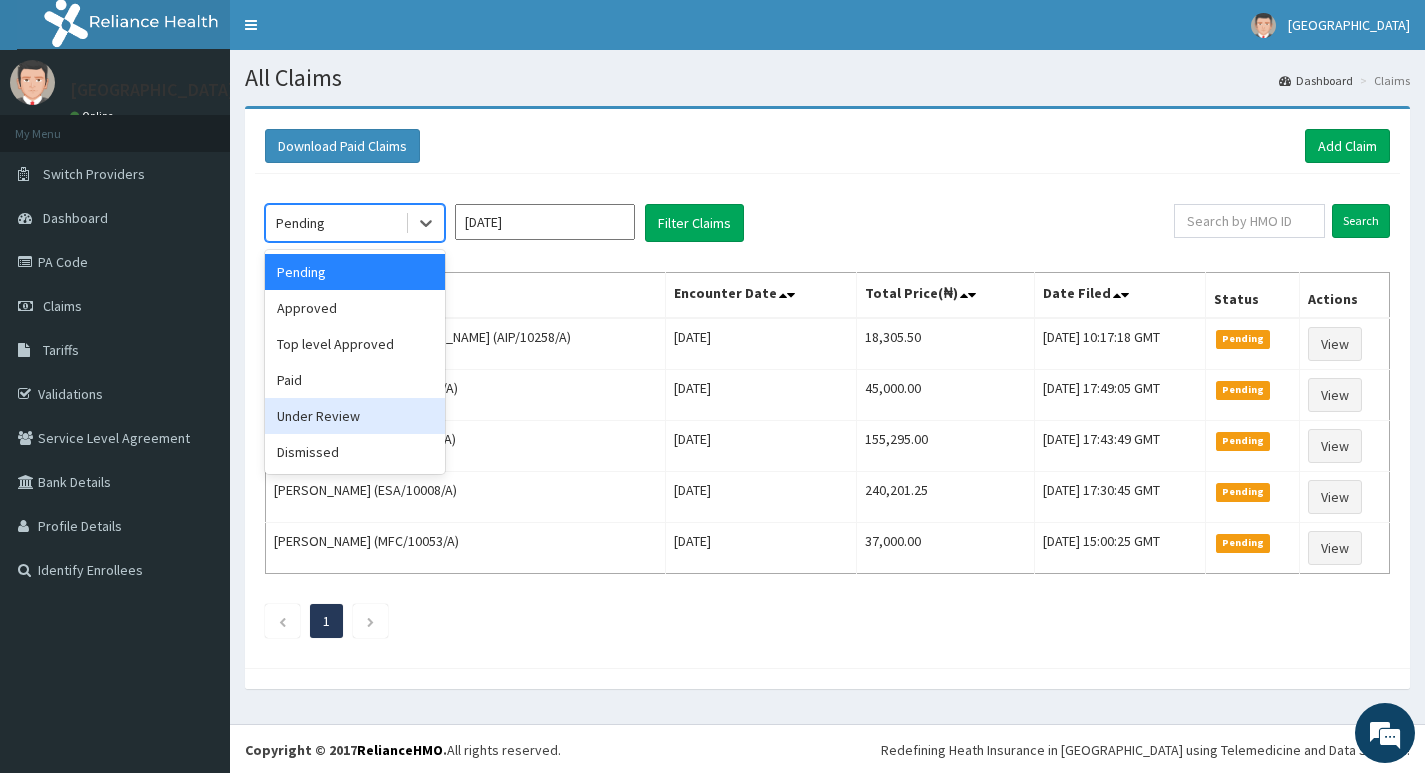 click on "Under Review" at bounding box center [355, 416] 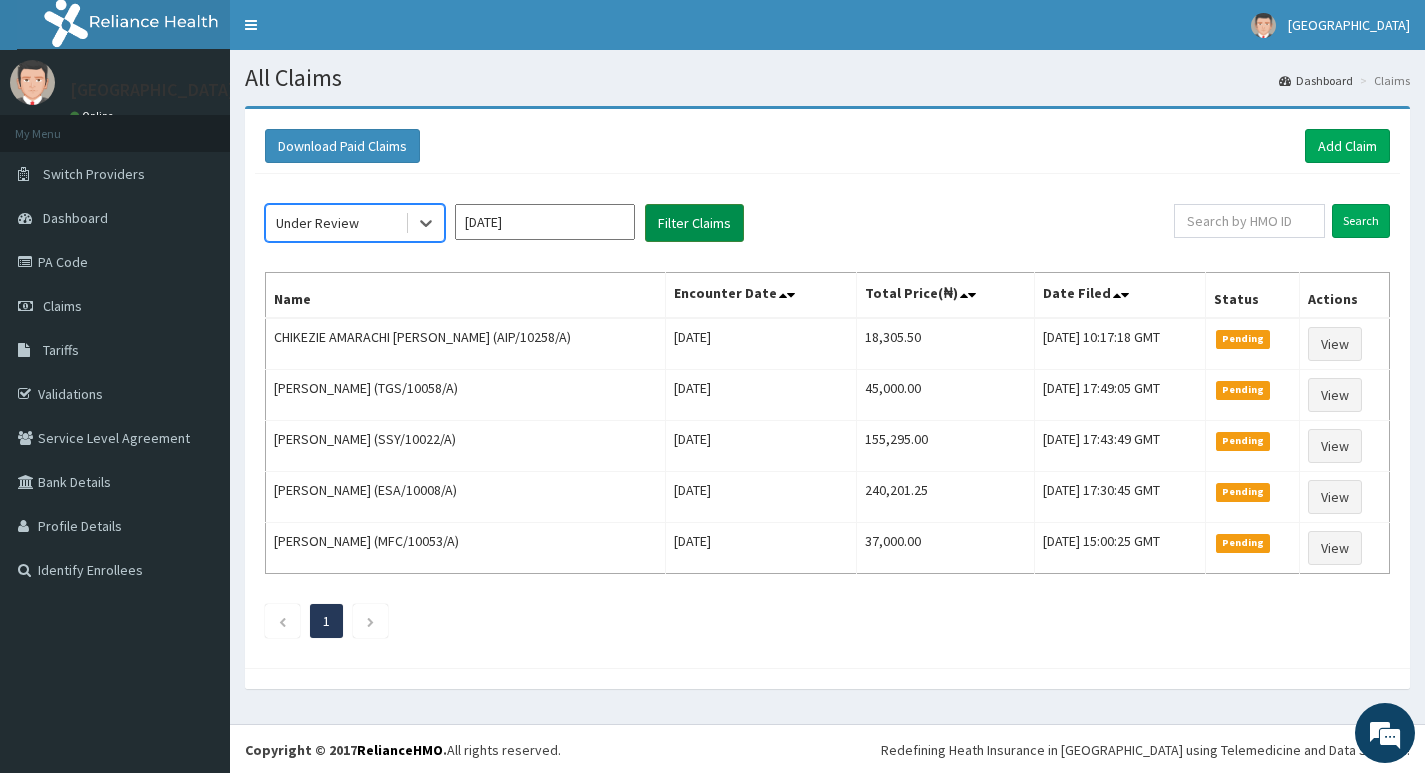 click on "Filter Claims" at bounding box center (694, 223) 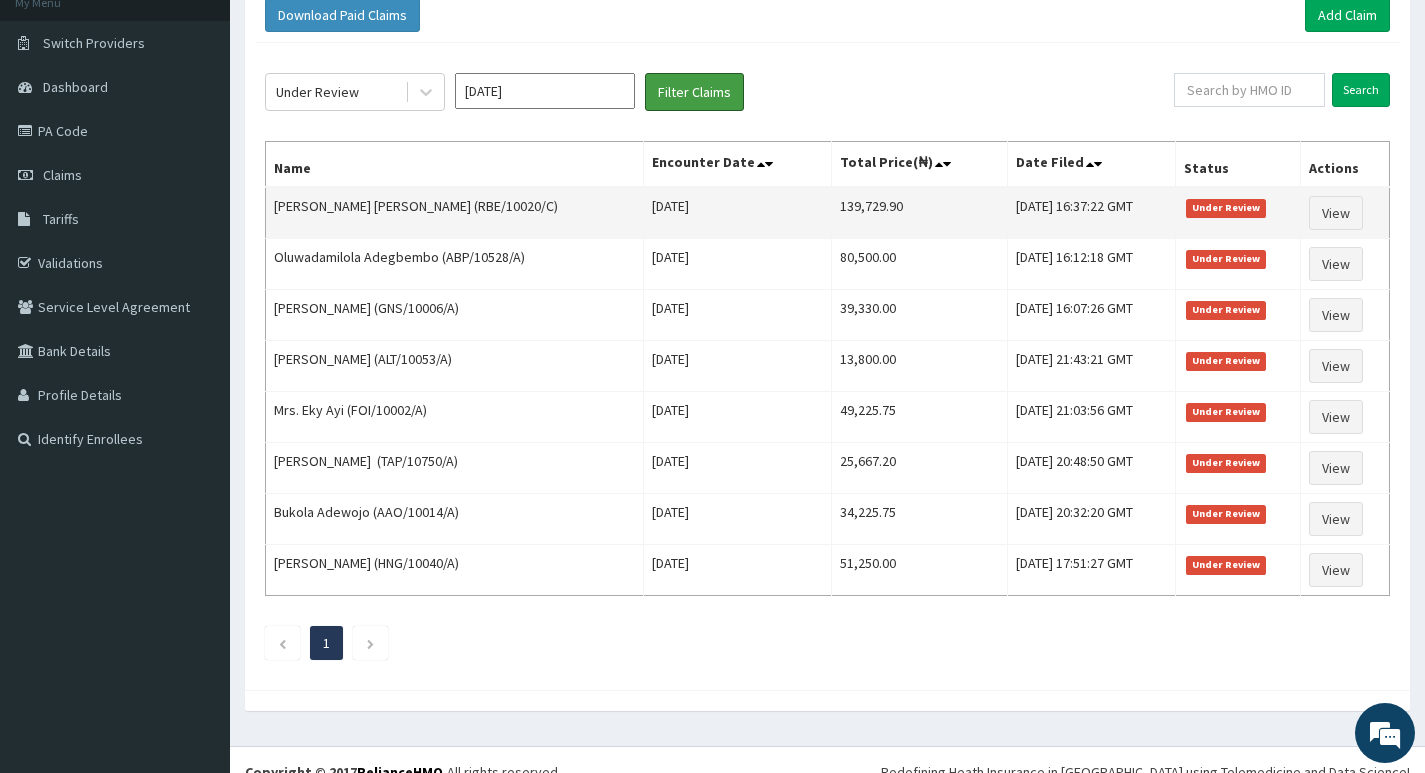 scroll, scrollTop: 155, scrollLeft: 0, axis: vertical 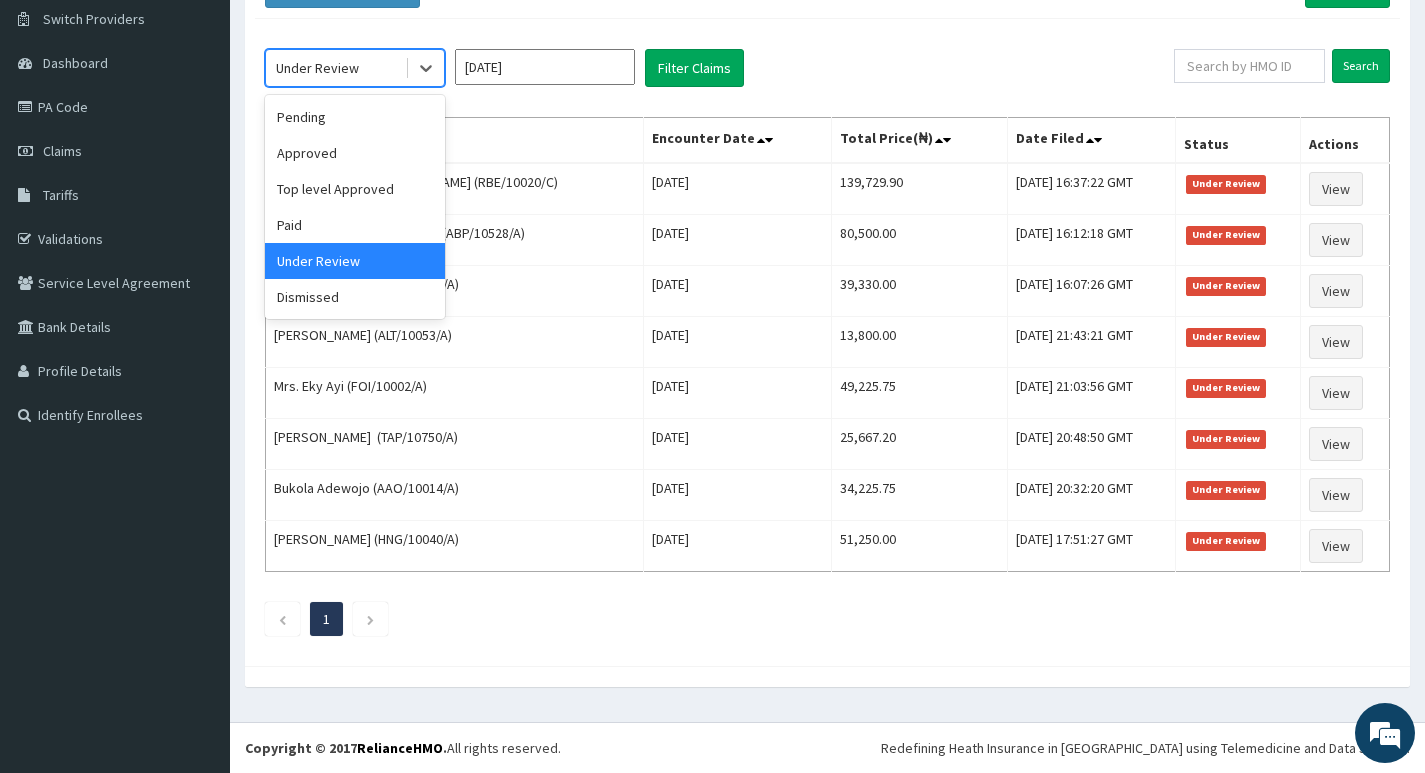 click on "Under Review" at bounding box center (335, 68) 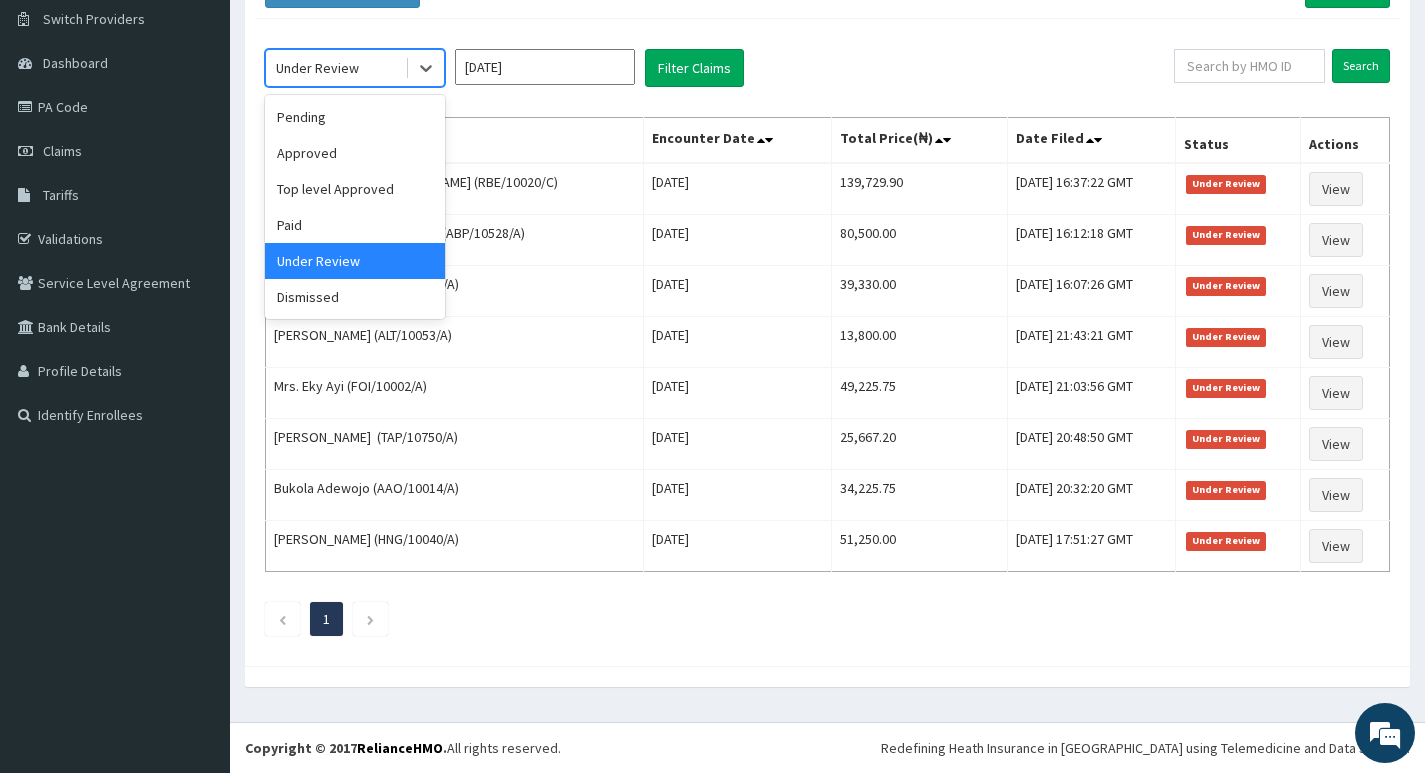 click on "Under Review" at bounding box center [335, 68] 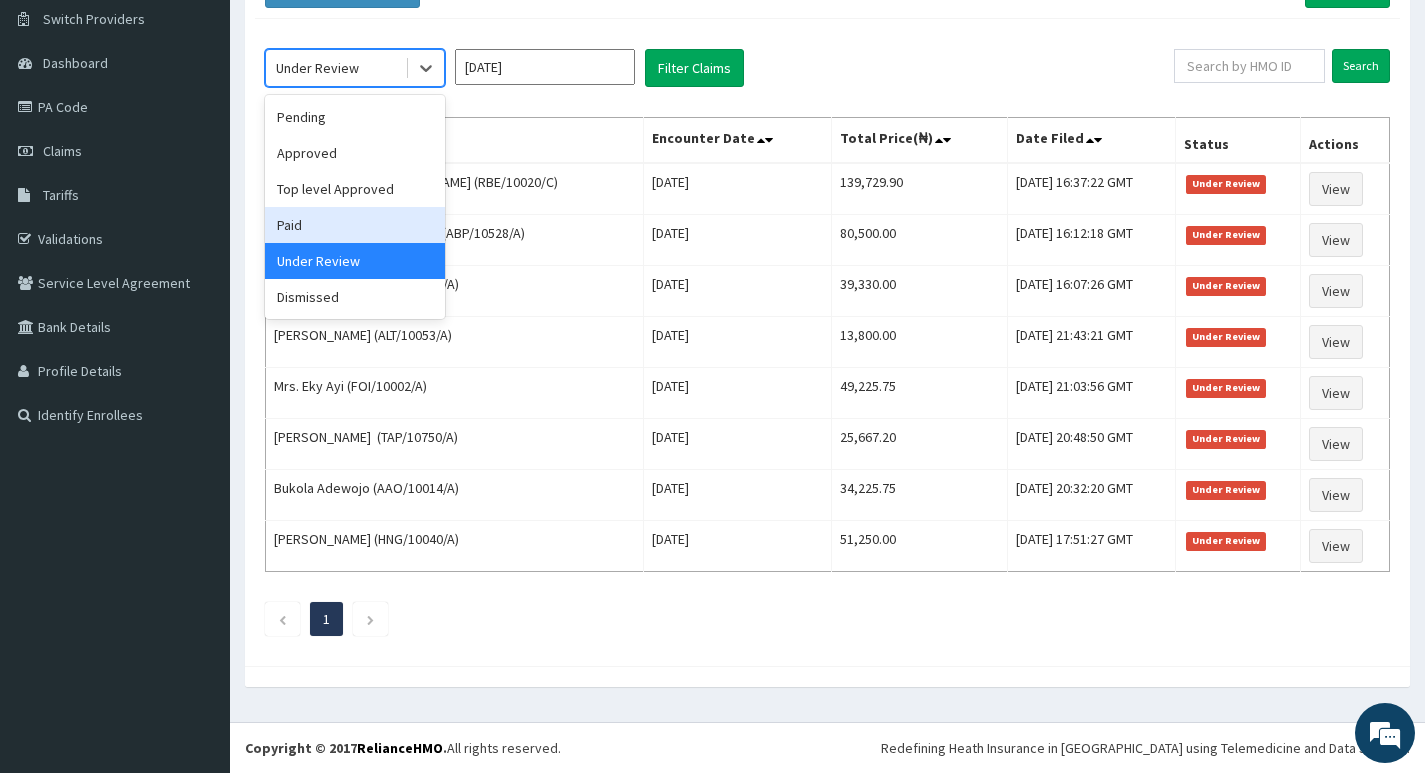 click on "Paid" at bounding box center (355, 225) 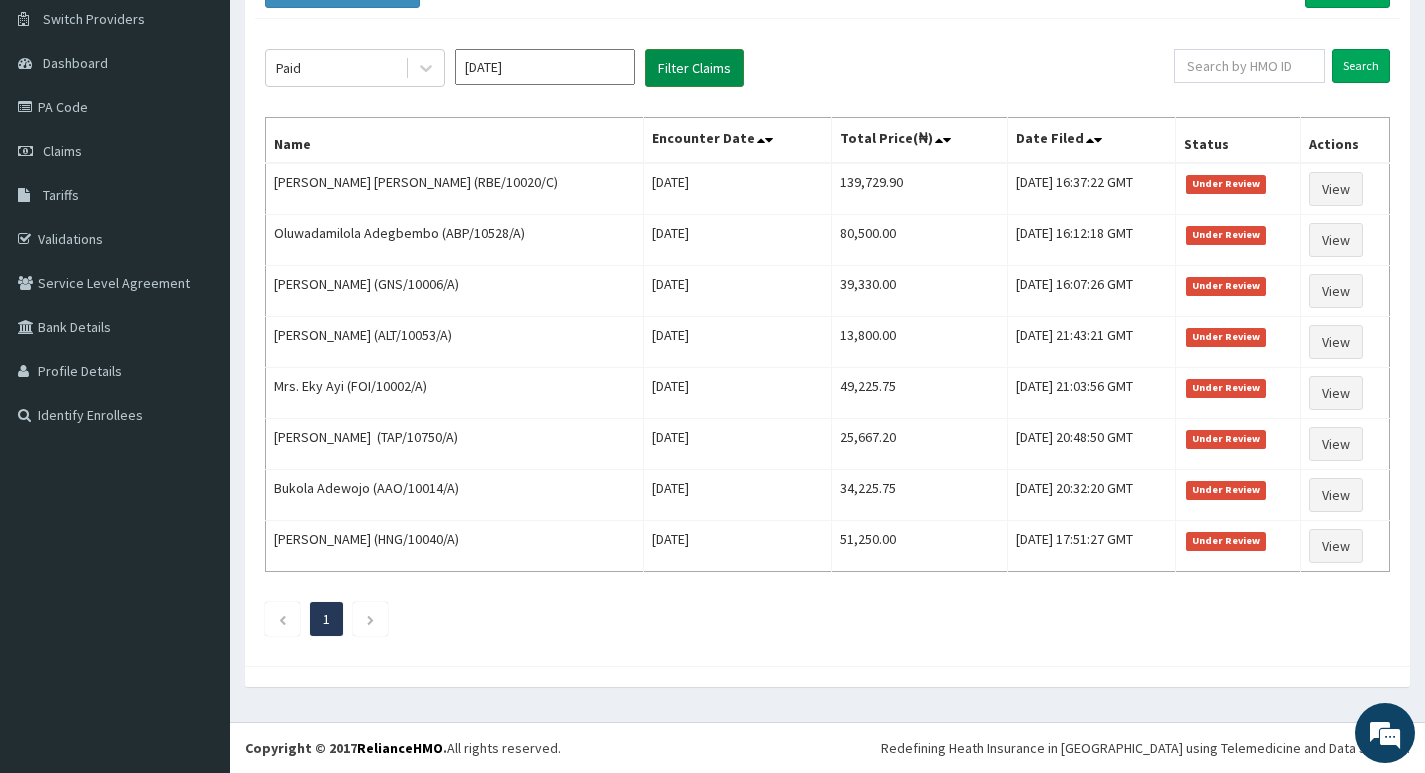 click on "Filter Claims" at bounding box center [694, 68] 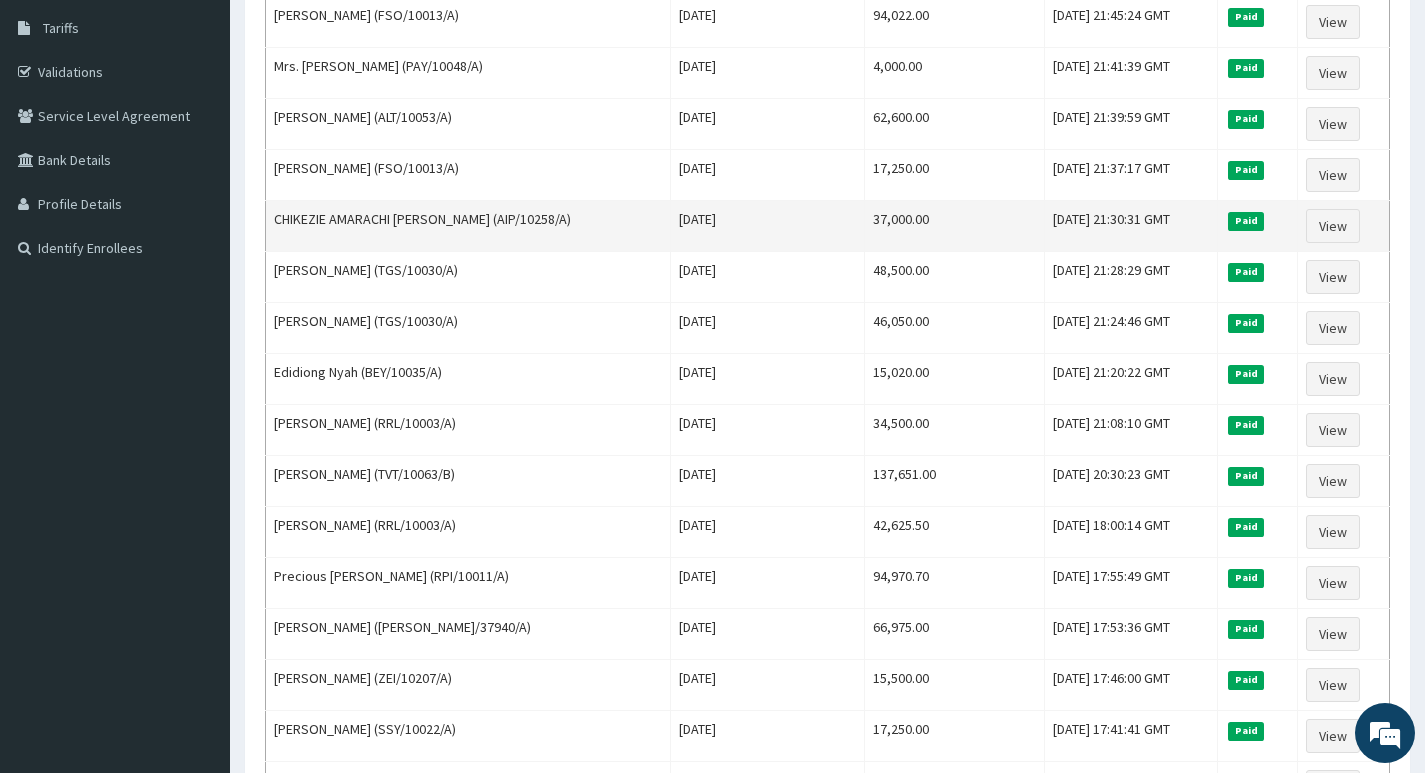 scroll, scrollTop: 355, scrollLeft: 0, axis: vertical 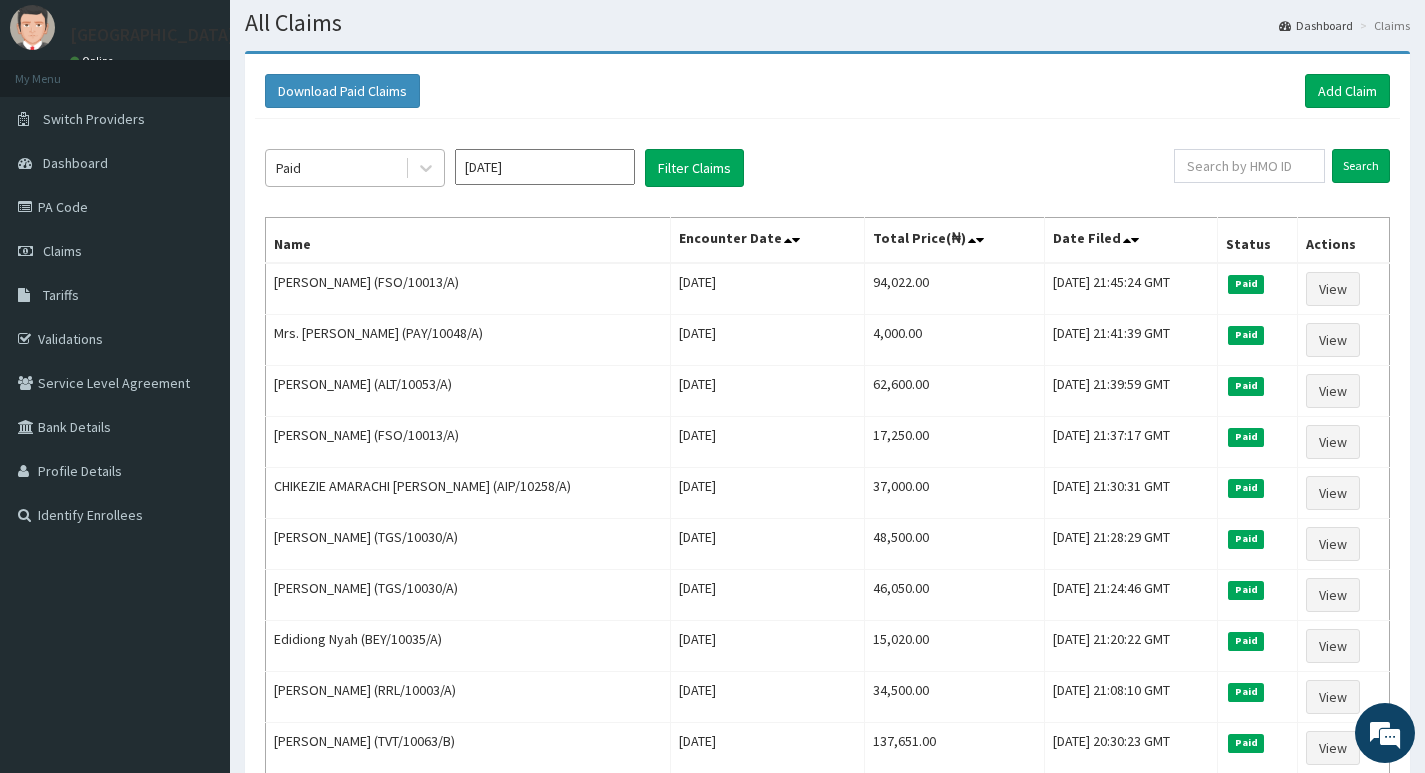 click on "Paid" at bounding box center [335, 168] 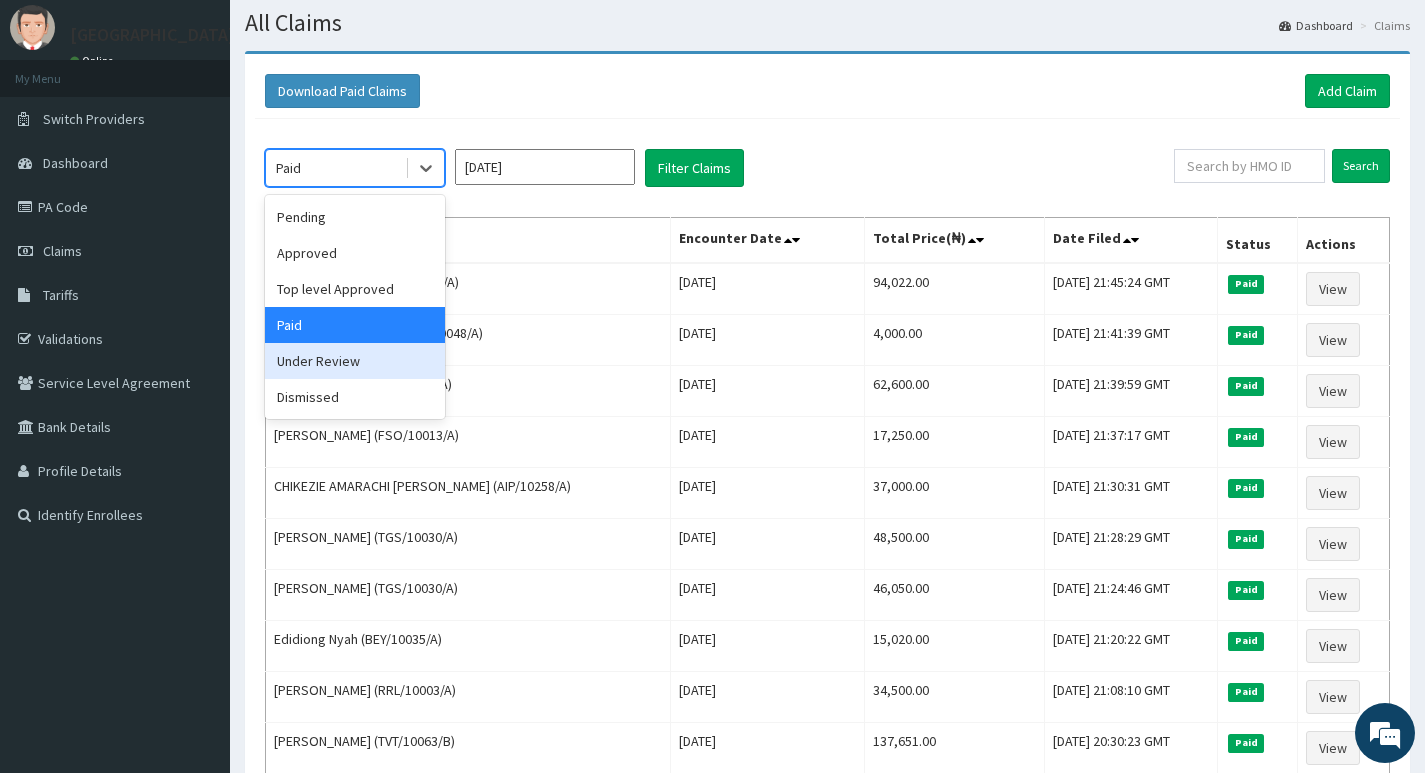click on "Under Review" at bounding box center (355, 361) 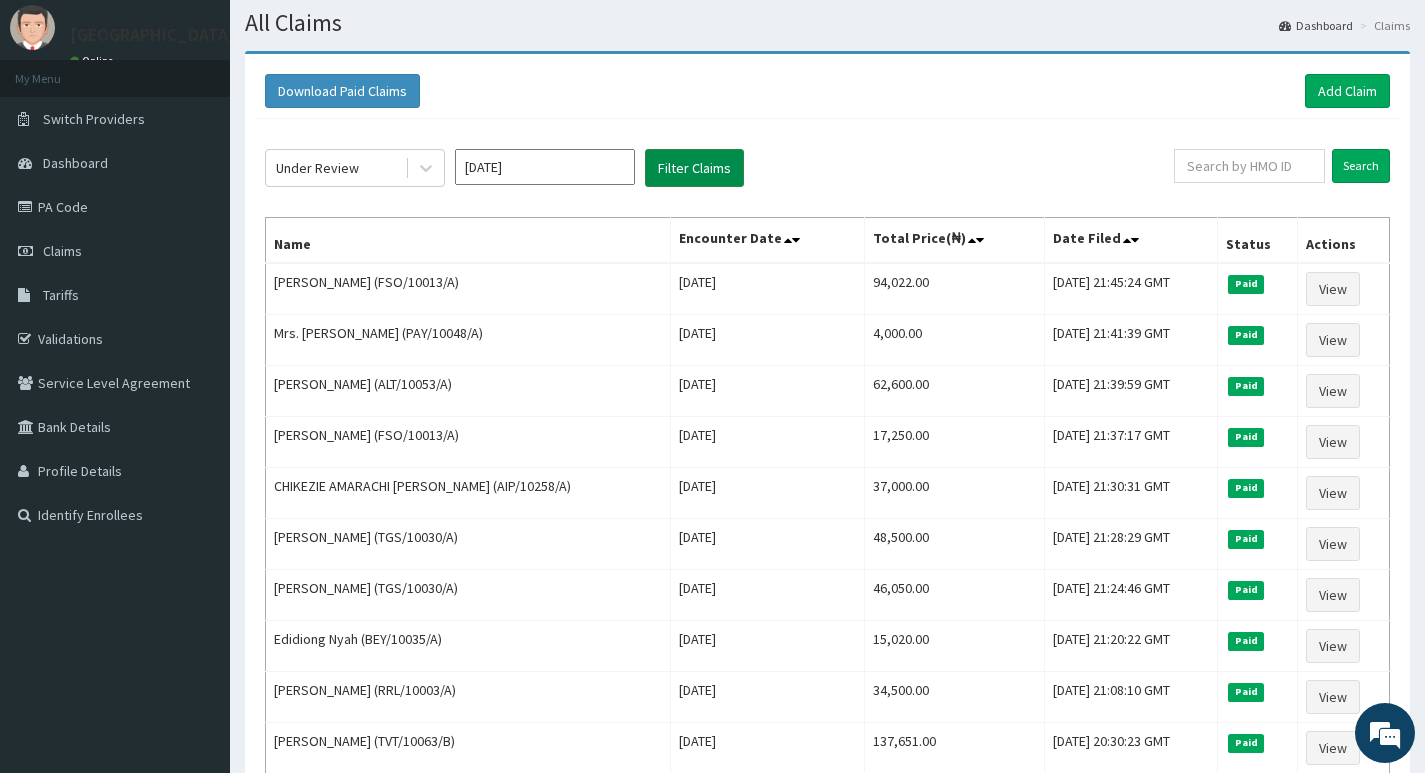 click on "Filter Claims" at bounding box center (694, 168) 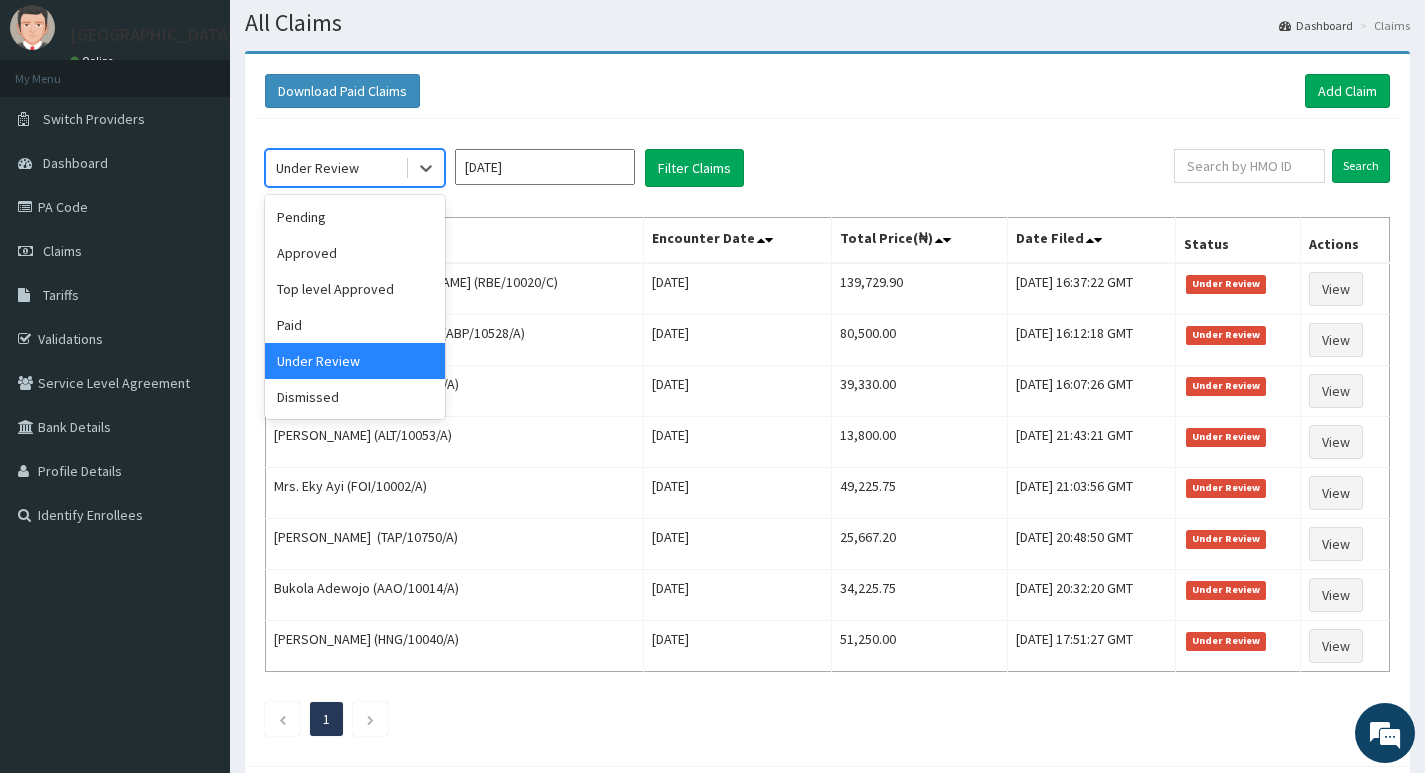 click on "Under Review" at bounding box center [335, 168] 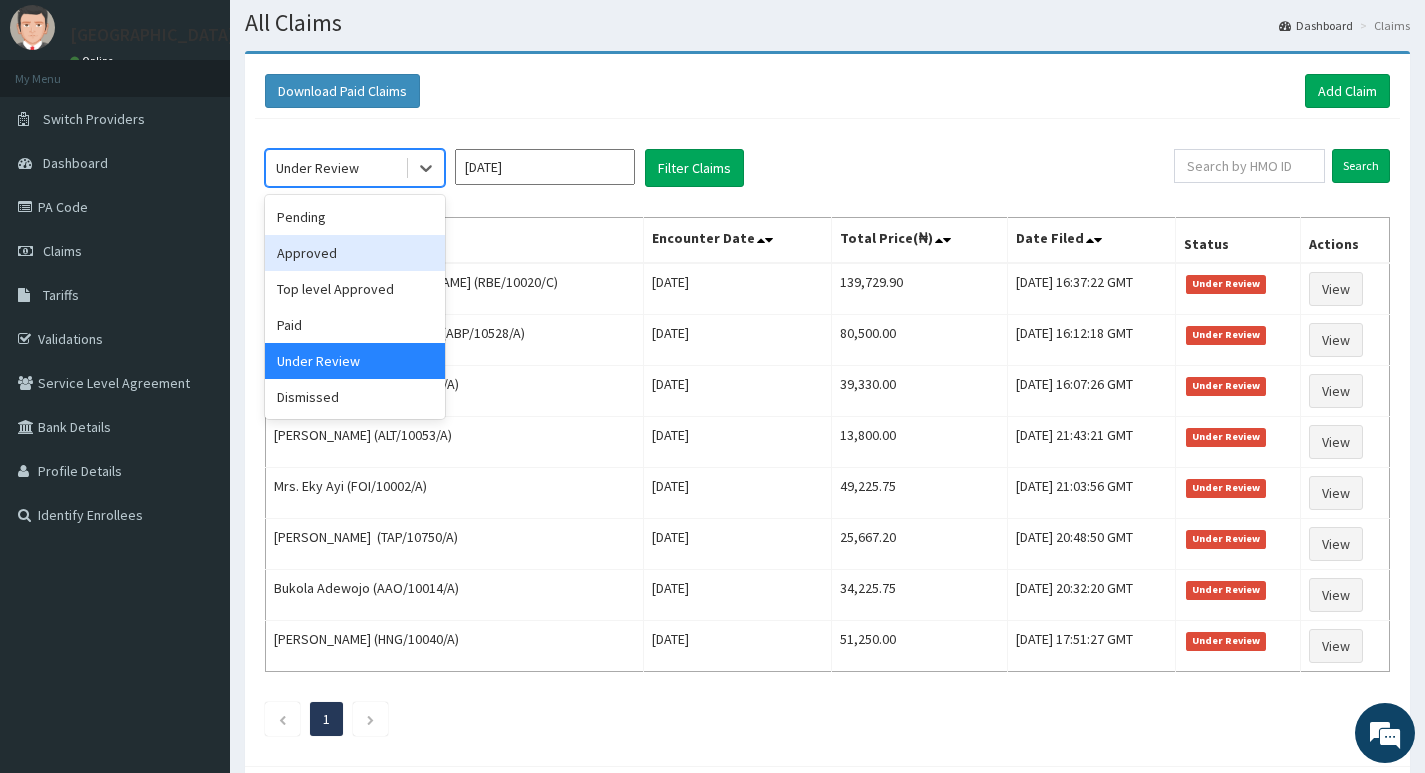 click on "Approved" at bounding box center (355, 253) 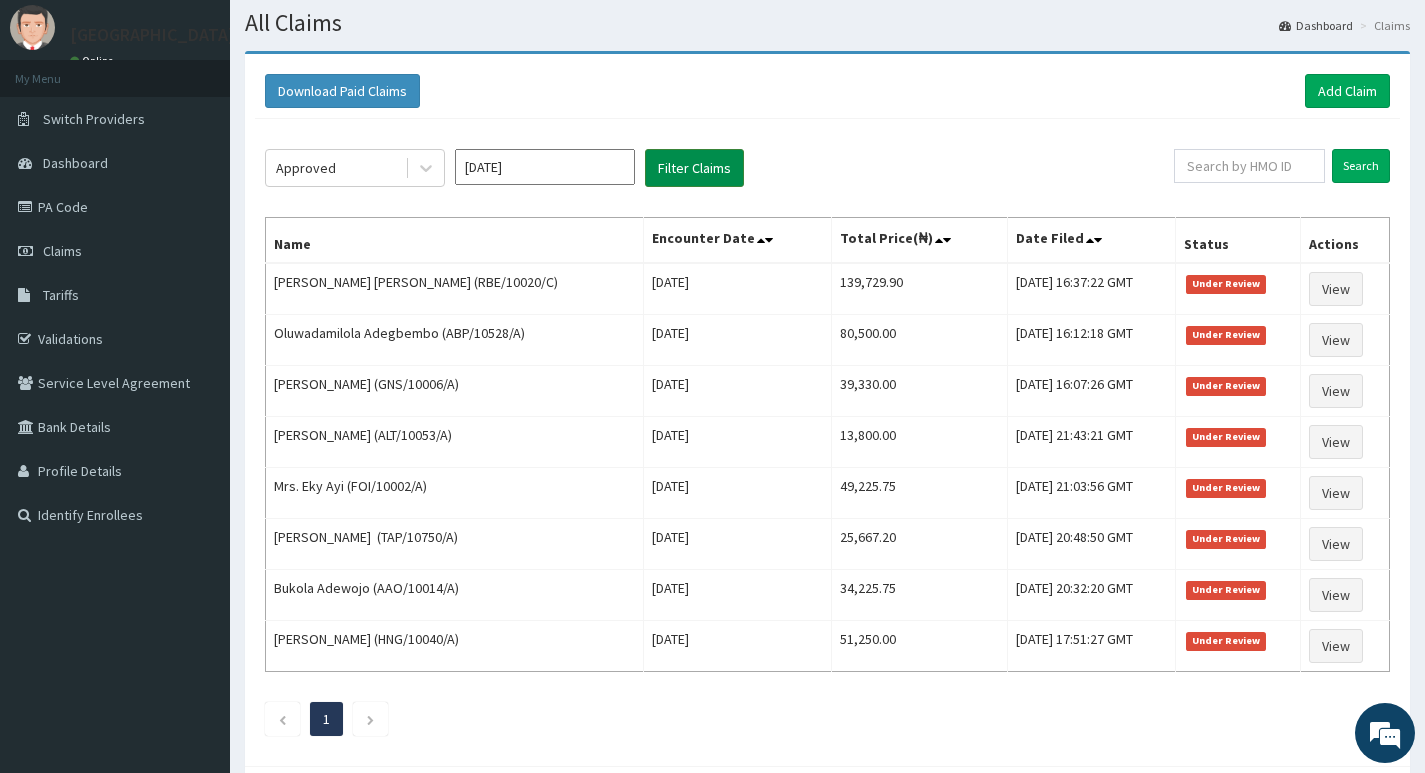 click on "Filter Claims" at bounding box center [694, 168] 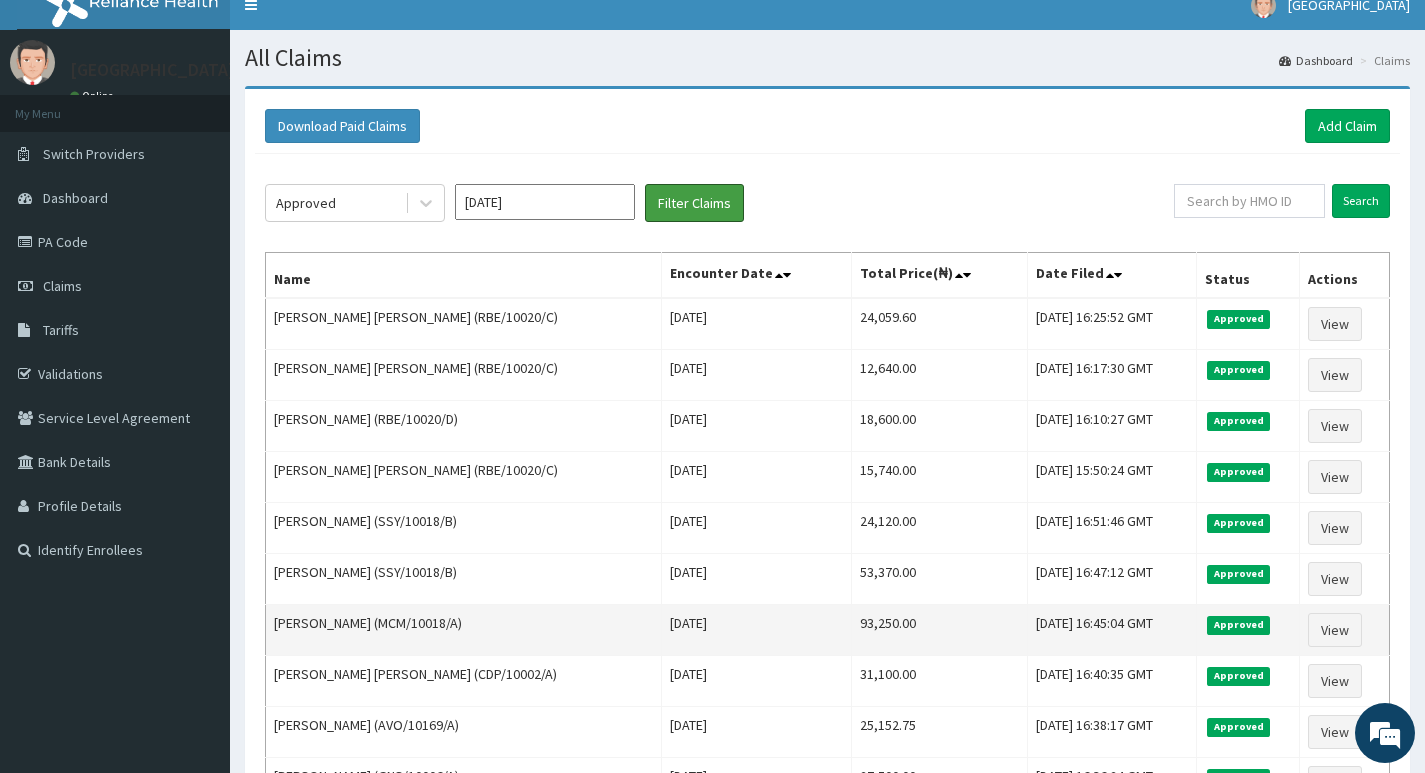 scroll, scrollTop: 0, scrollLeft: 0, axis: both 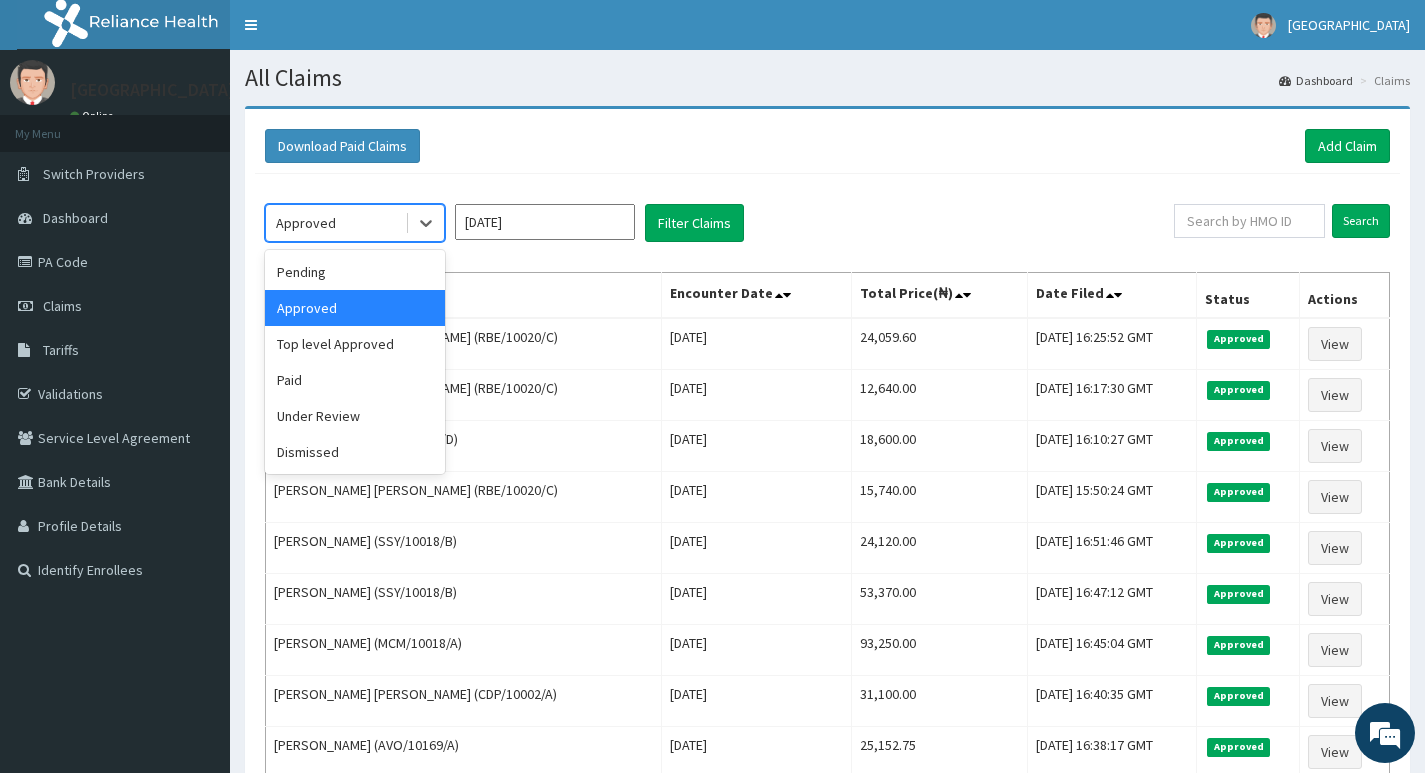 click on "Approved" at bounding box center (335, 223) 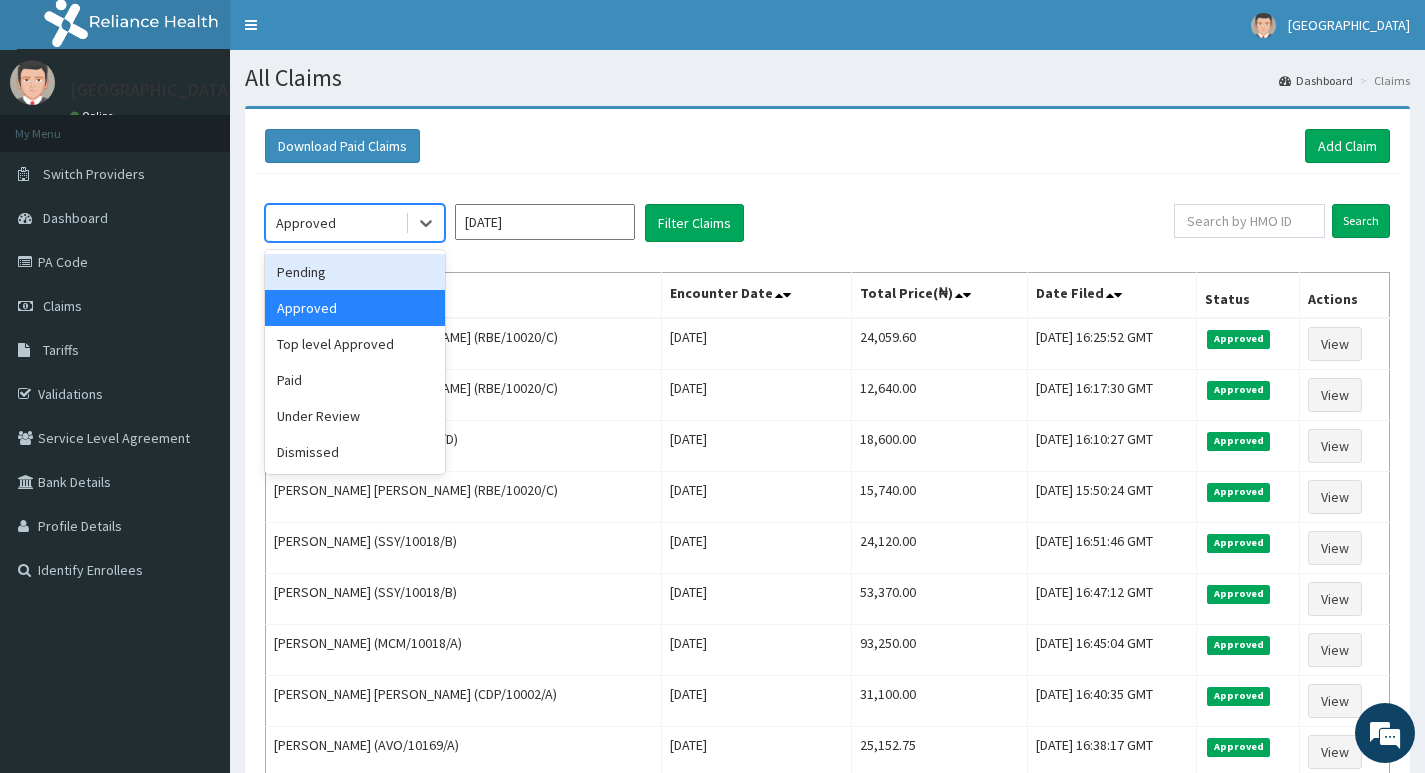 click on "Pending" at bounding box center [355, 272] 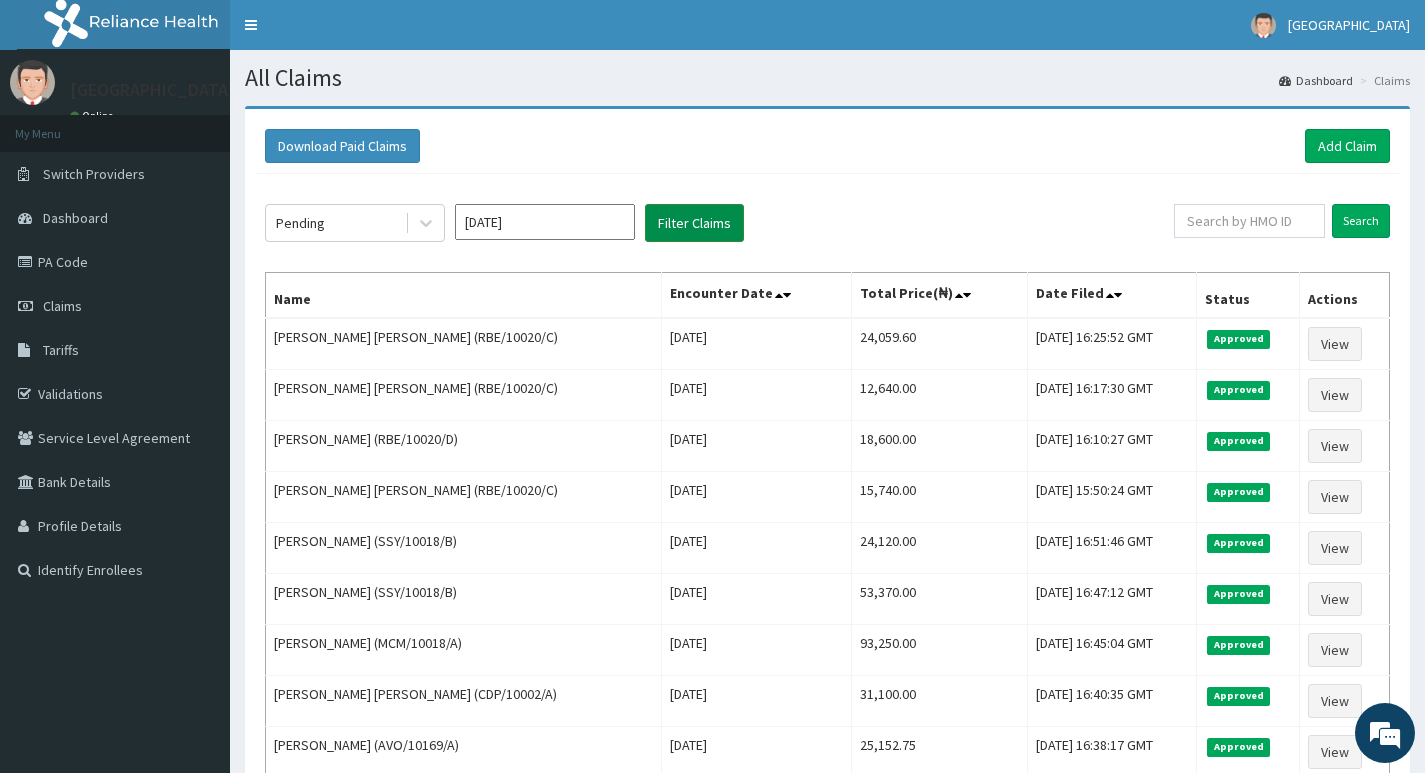 click on "Filter Claims" at bounding box center (694, 223) 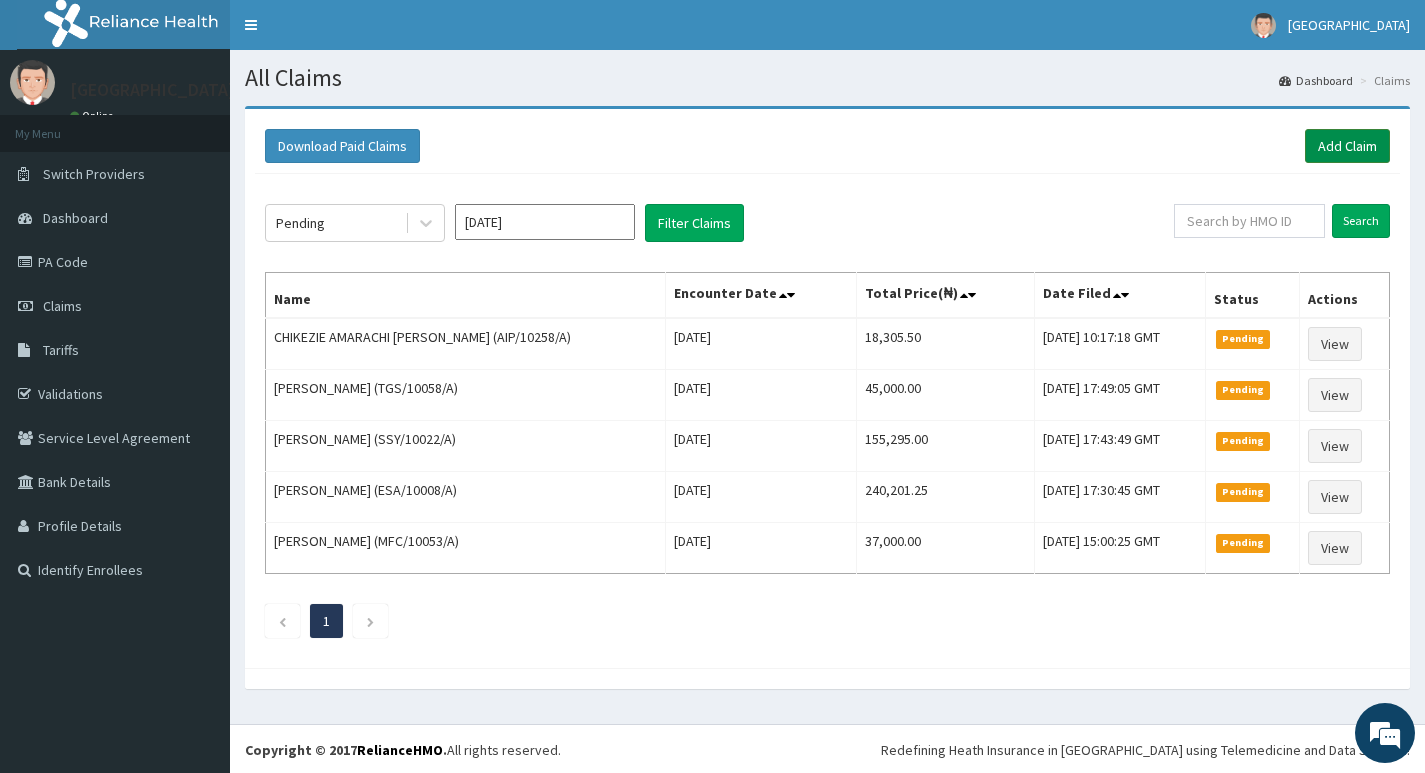 click on "Add Claim" at bounding box center (1347, 146) 